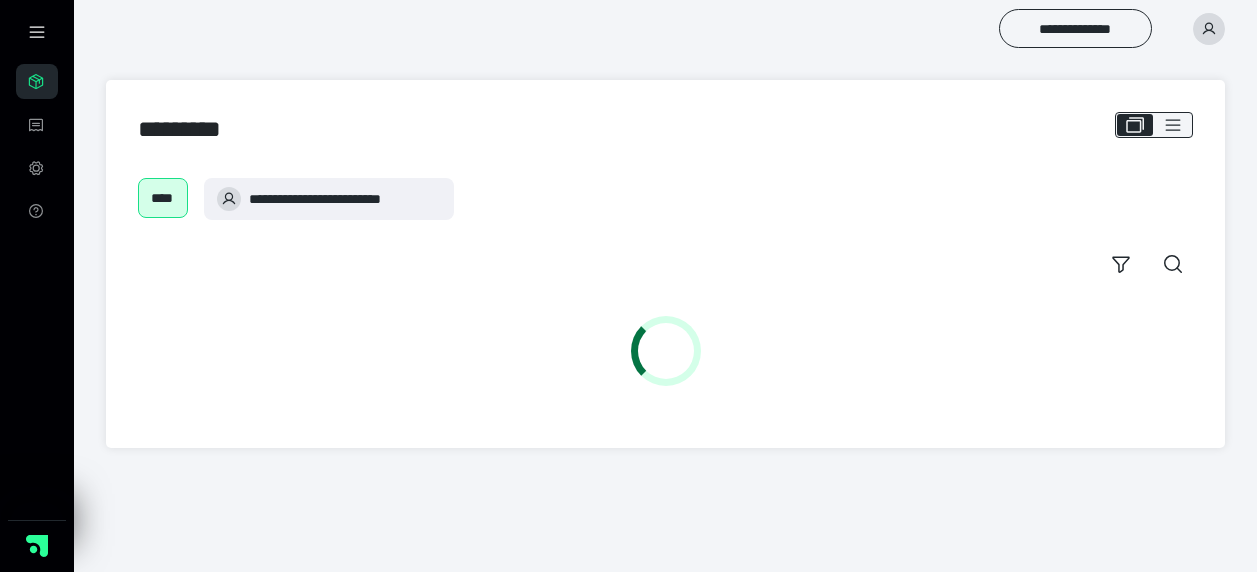 scroll, scrollTop: 0, scrollLeft: 0, axis: both 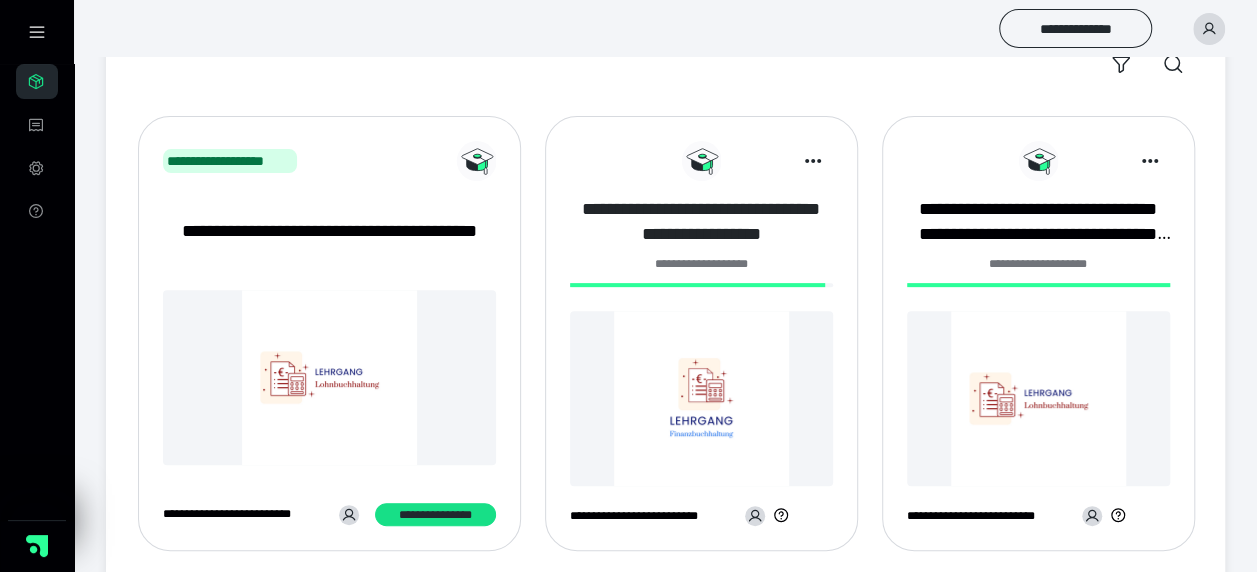 click on "**********" at bounding box center [701, 222] 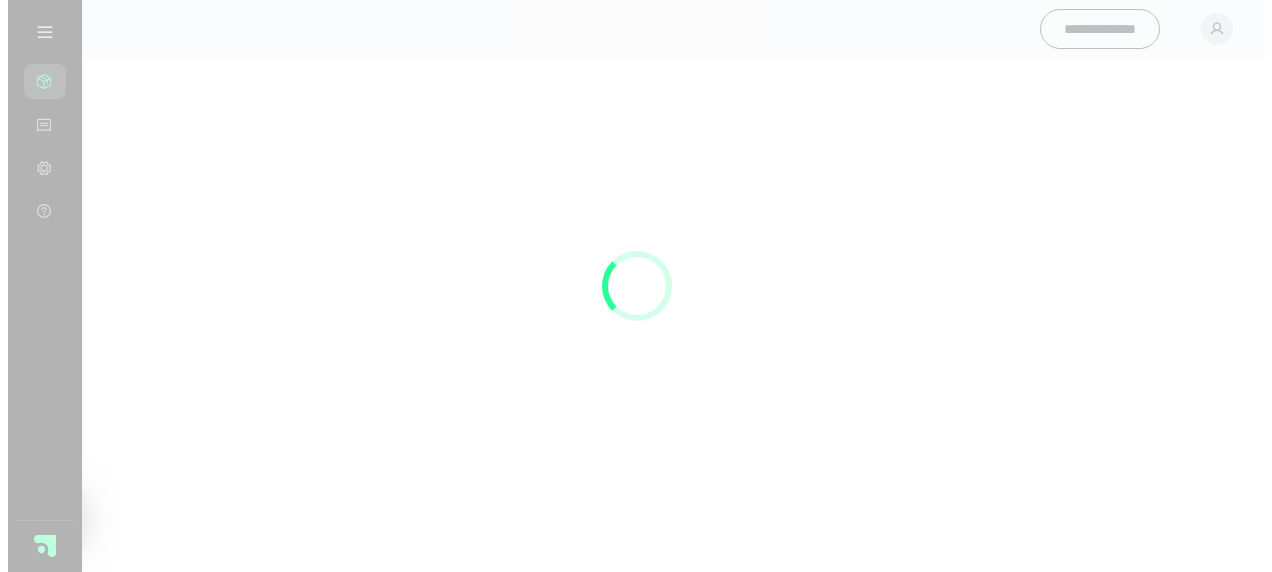 scroll, scrollTop: 0, scrollLeft: 0, axis: both 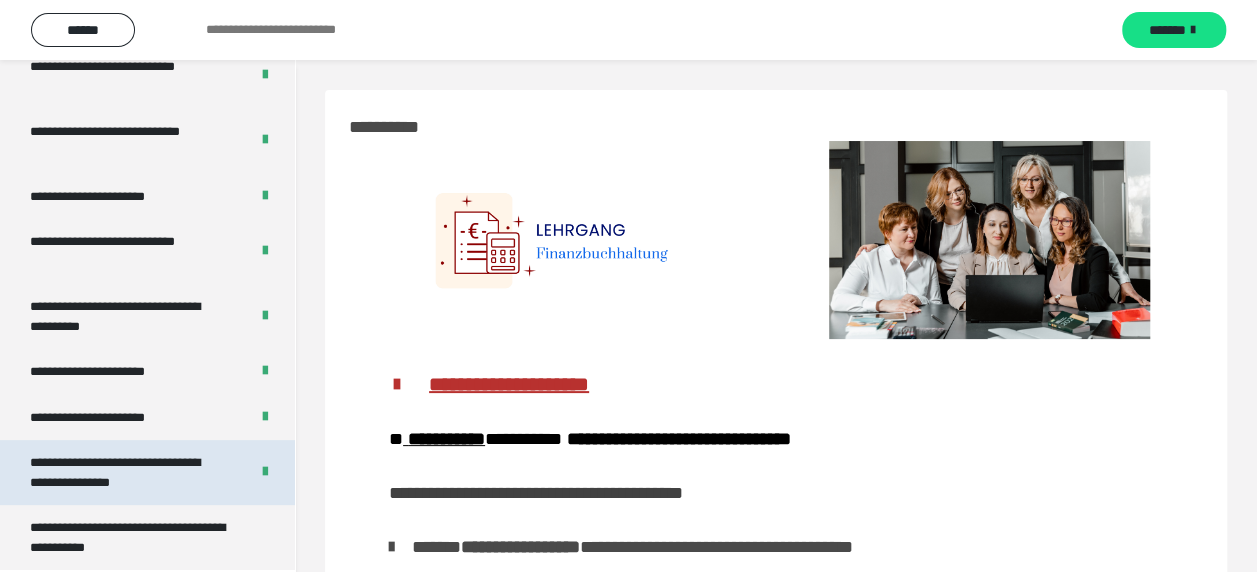 click on "**********" at bounding box center (124, 472) 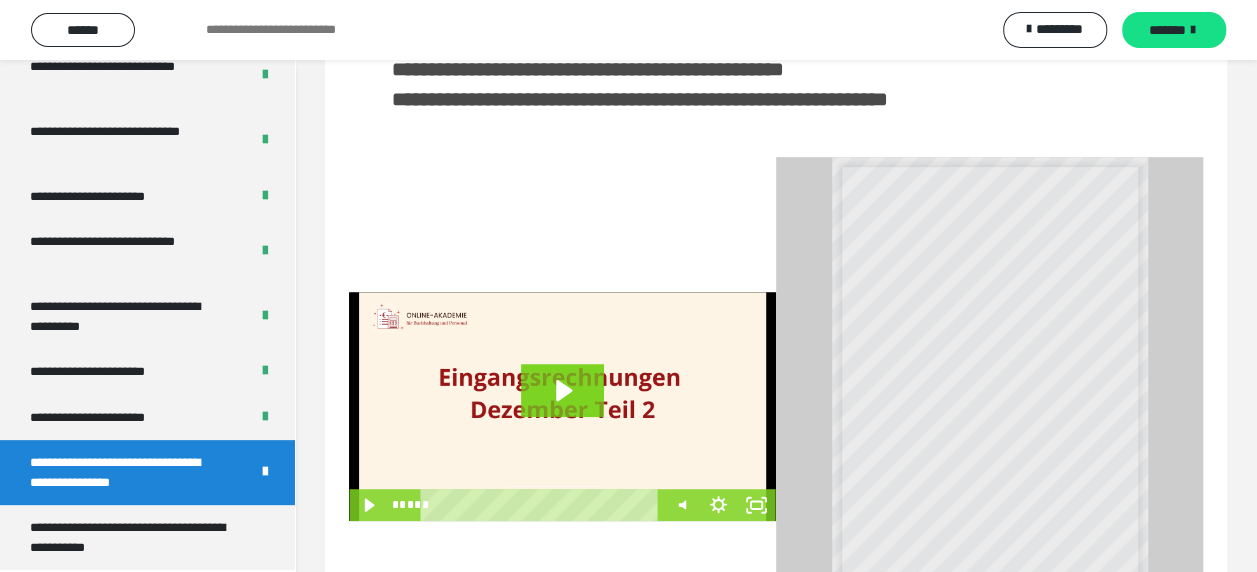 scroll, scrollTop: 538, scrollLeft: 0, axis: vertical 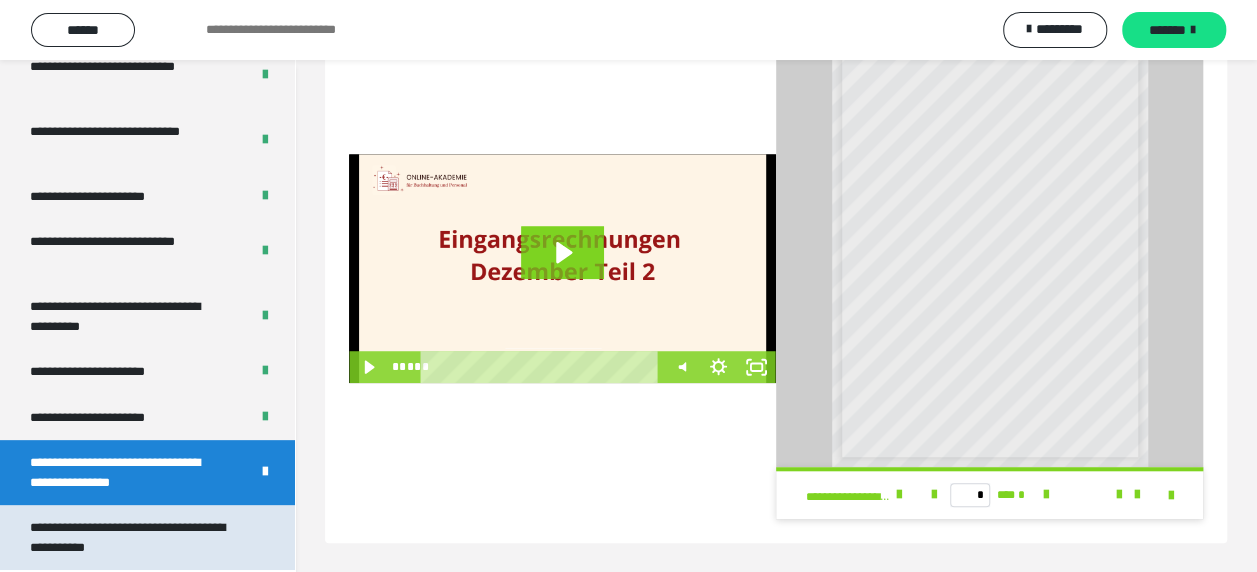 click on "**********" at bounding box center (132, 537) 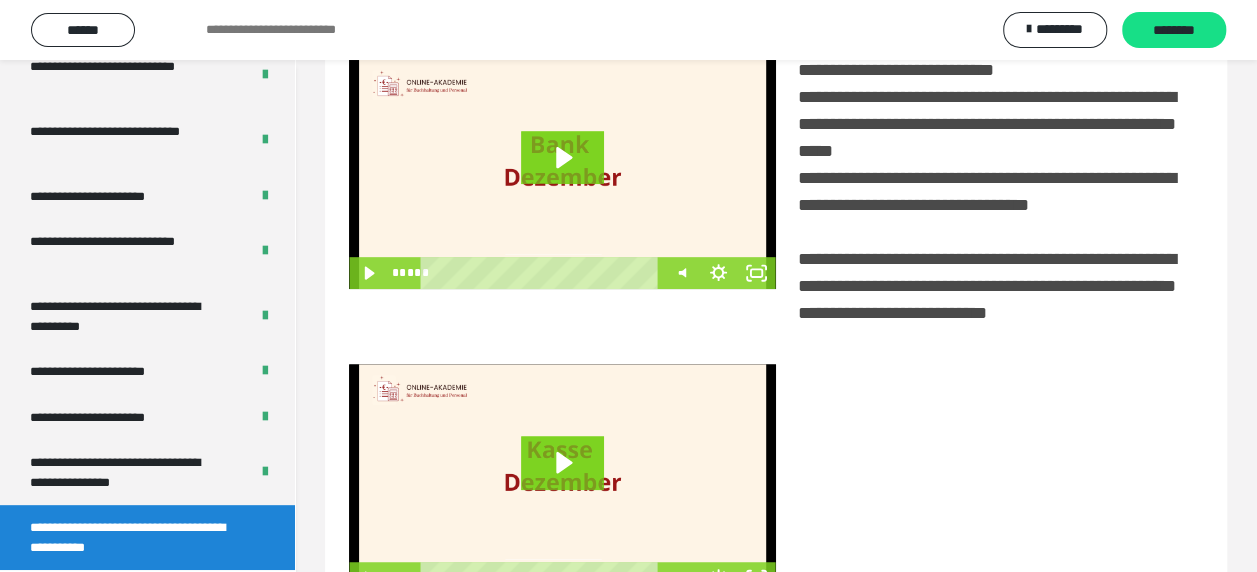 scroll, scrollTop: 316, scrollLeft: 0, axis: vertical 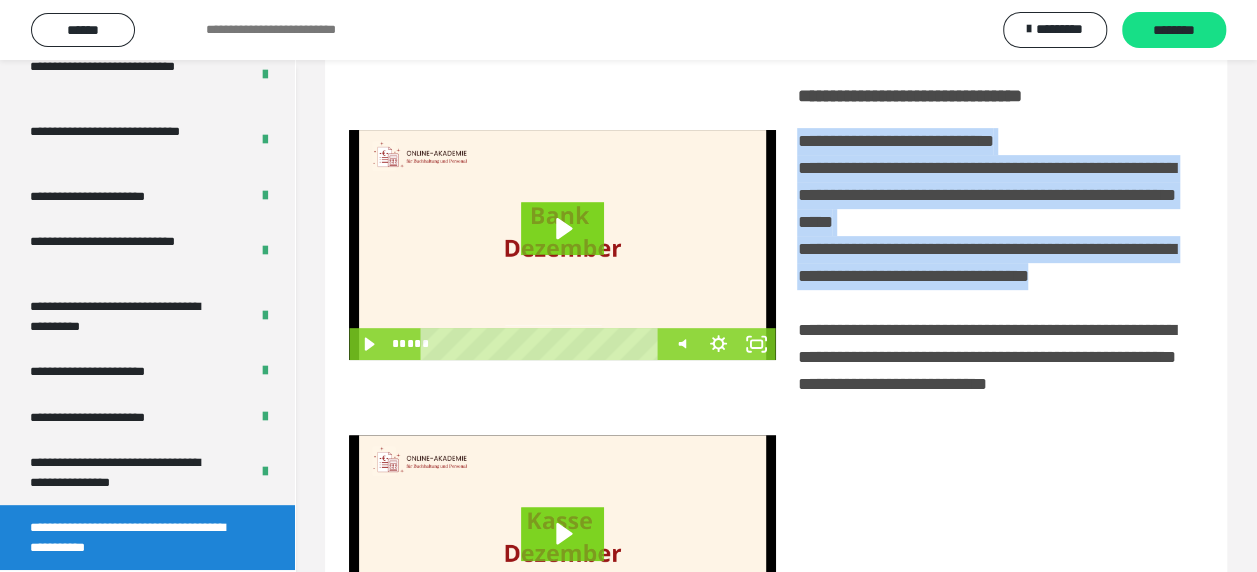 drag, startPoint x: 798, startPoint y: 143, endPoint x: 952, endPoint y: 305, distance: 223.51733 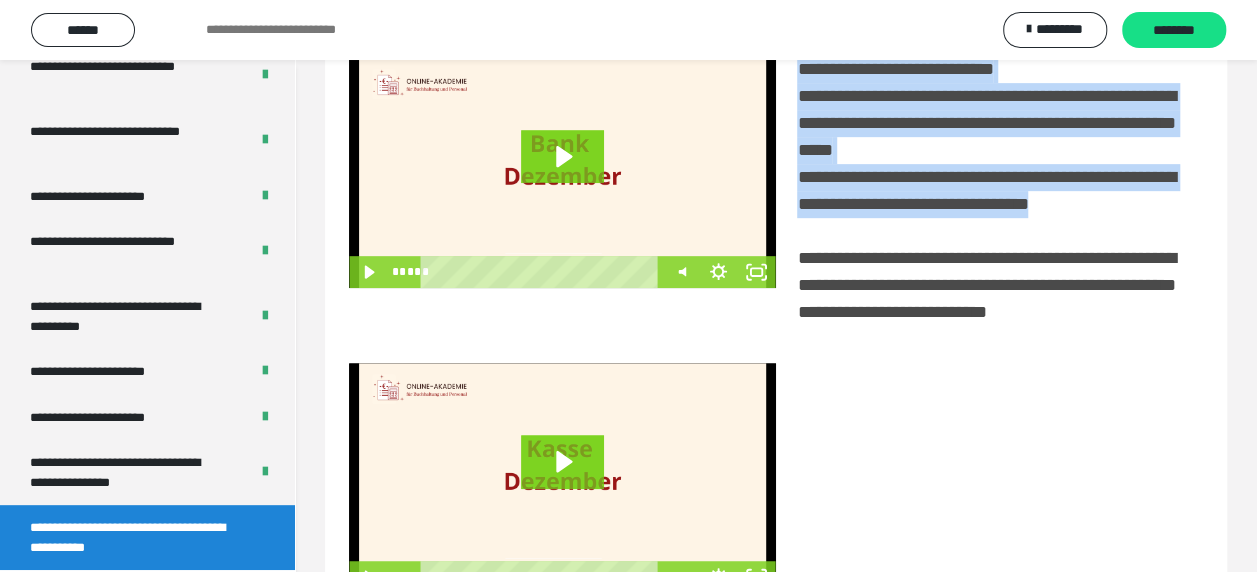 scroll, scrollTop: 416, scrollLeft: 0, axis: vertical 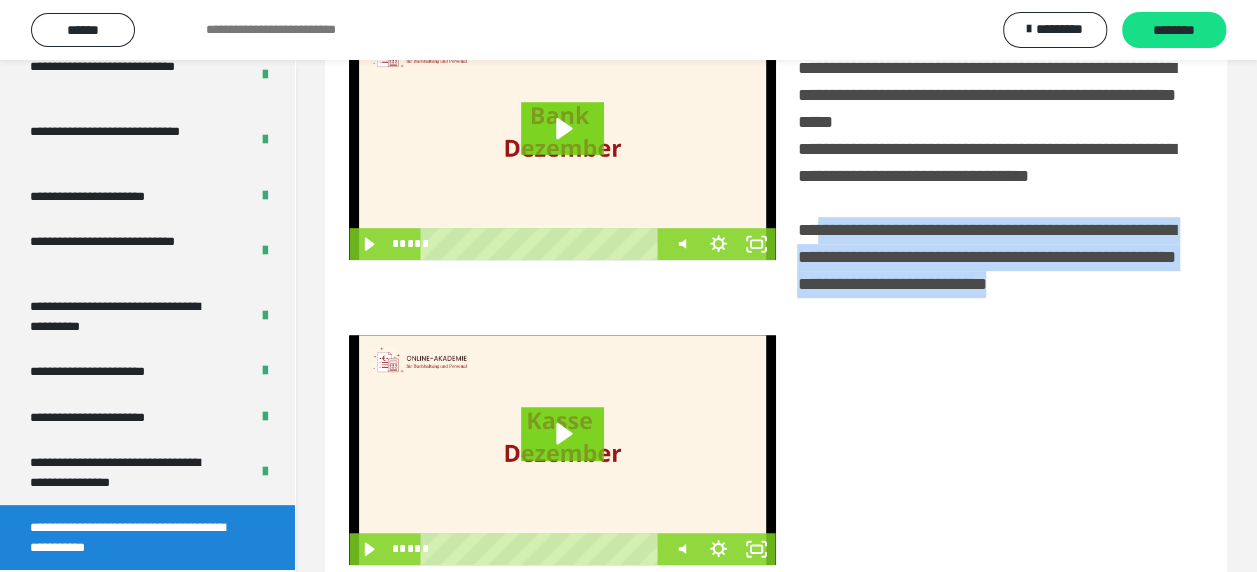 drag, startPoint x: 816, startPoint y: 258, endPoint x: 1157, endPoint y: 354, distance: 354.25555 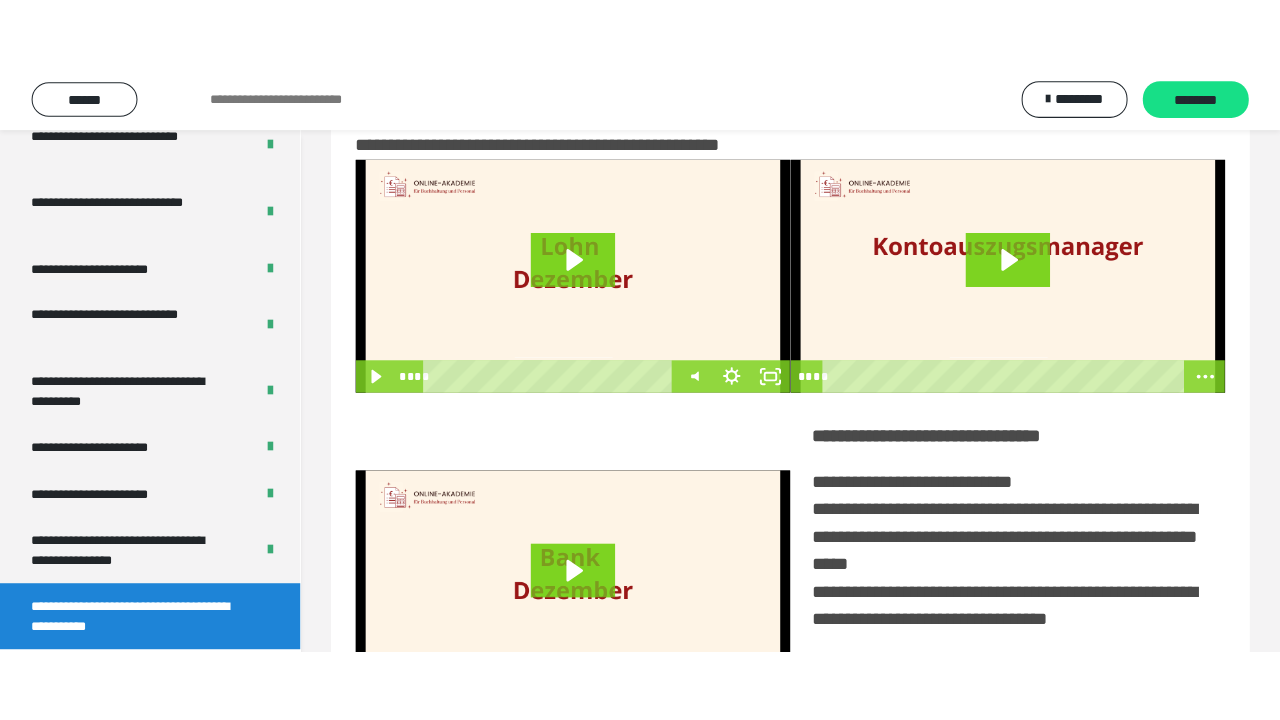 scroll, scrollTop: 0, scrollLeft: 0, axis: both 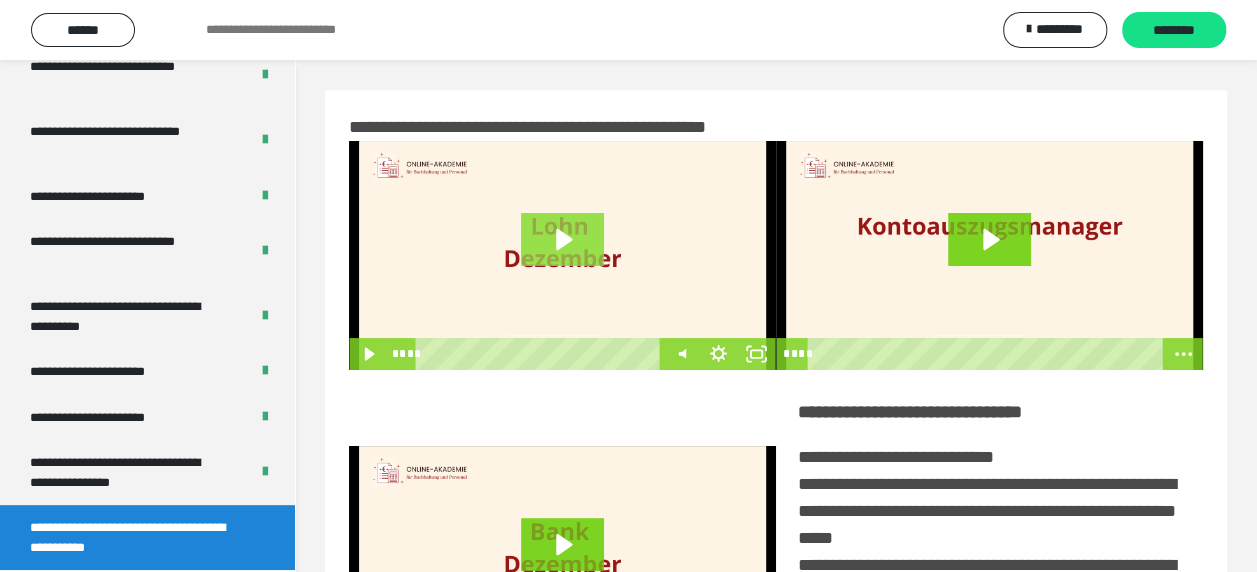 click 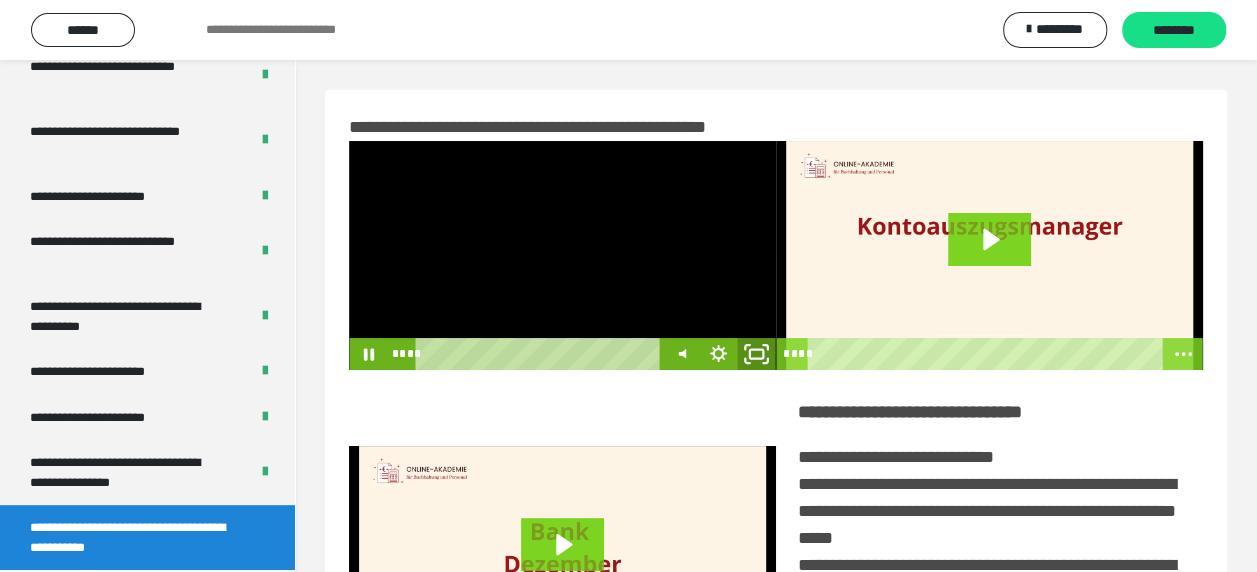 click 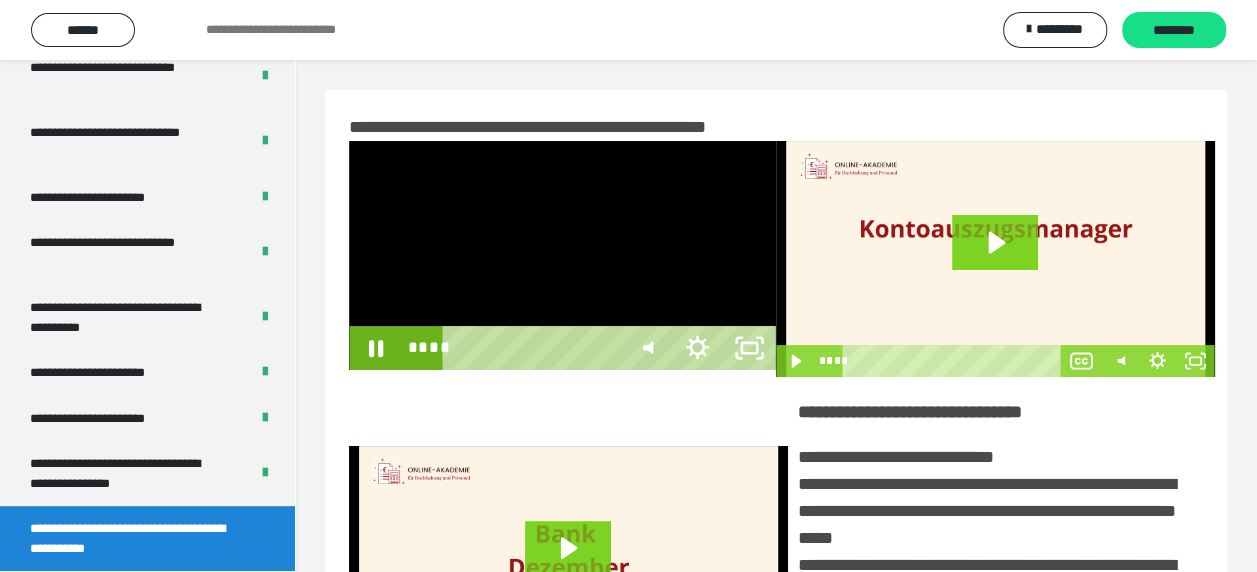 scroll, scrollTop: 3836, scrollLeft: 0, axis: vertical 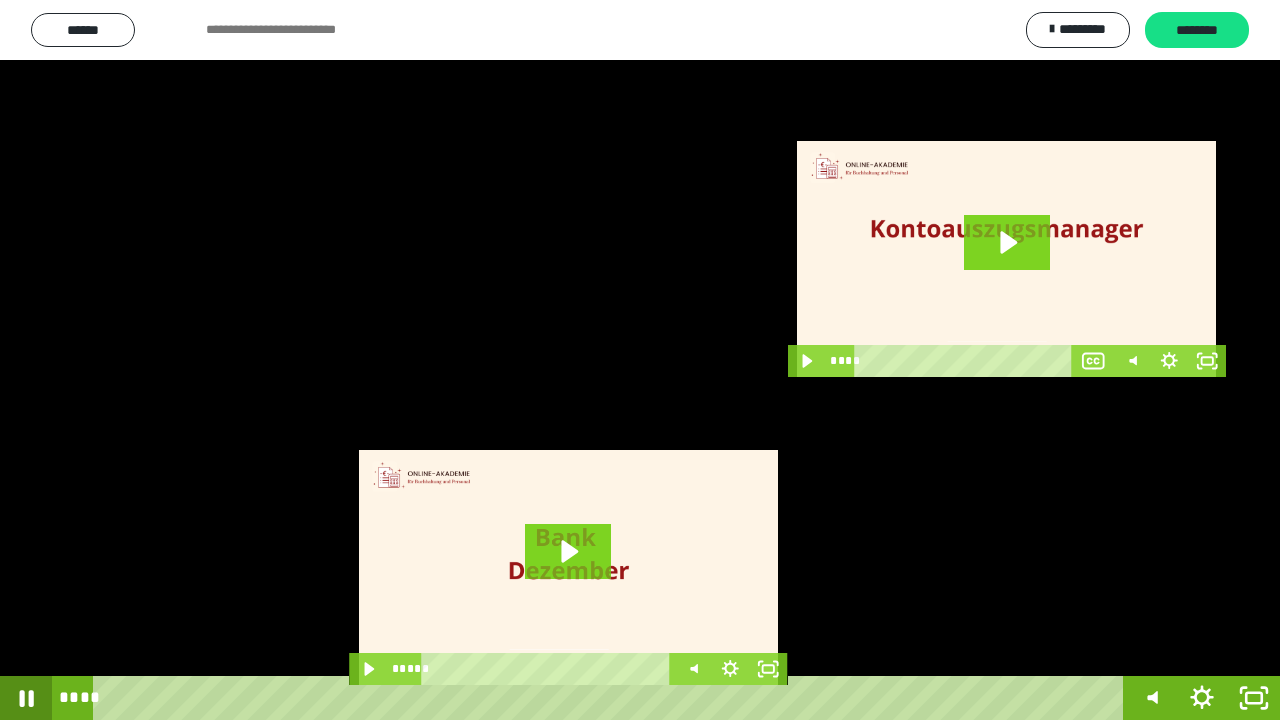 click 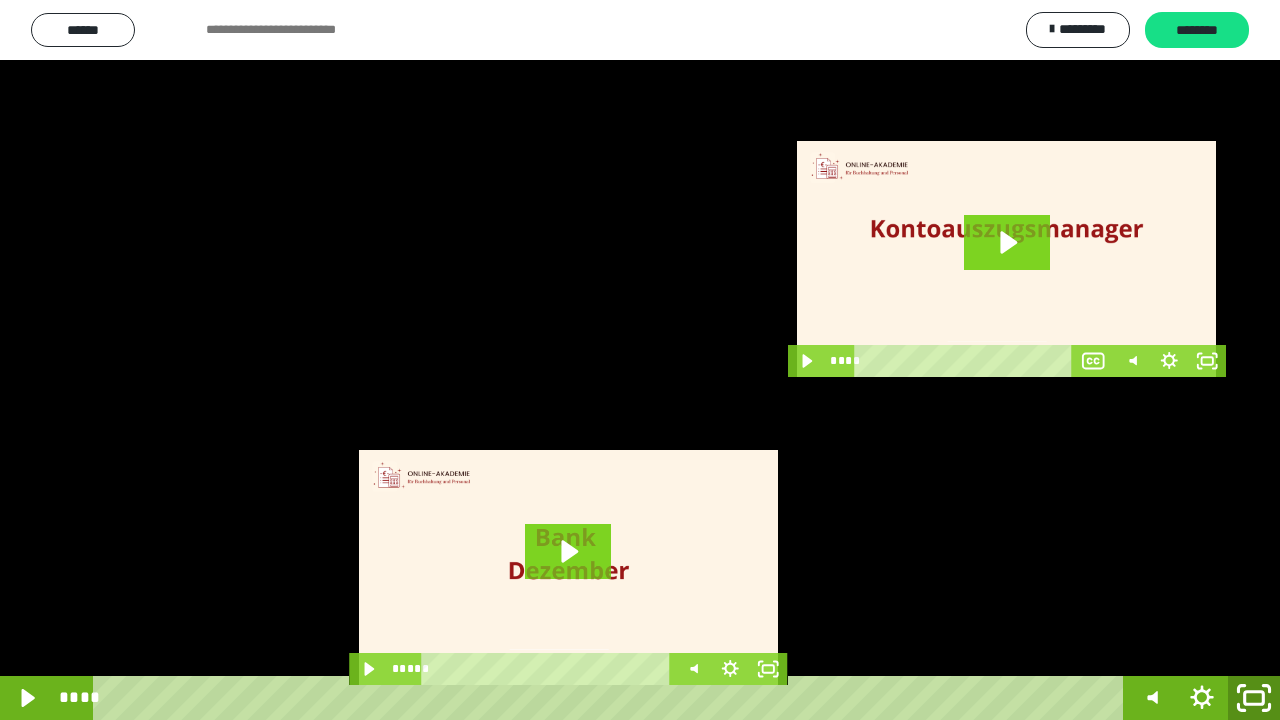 click 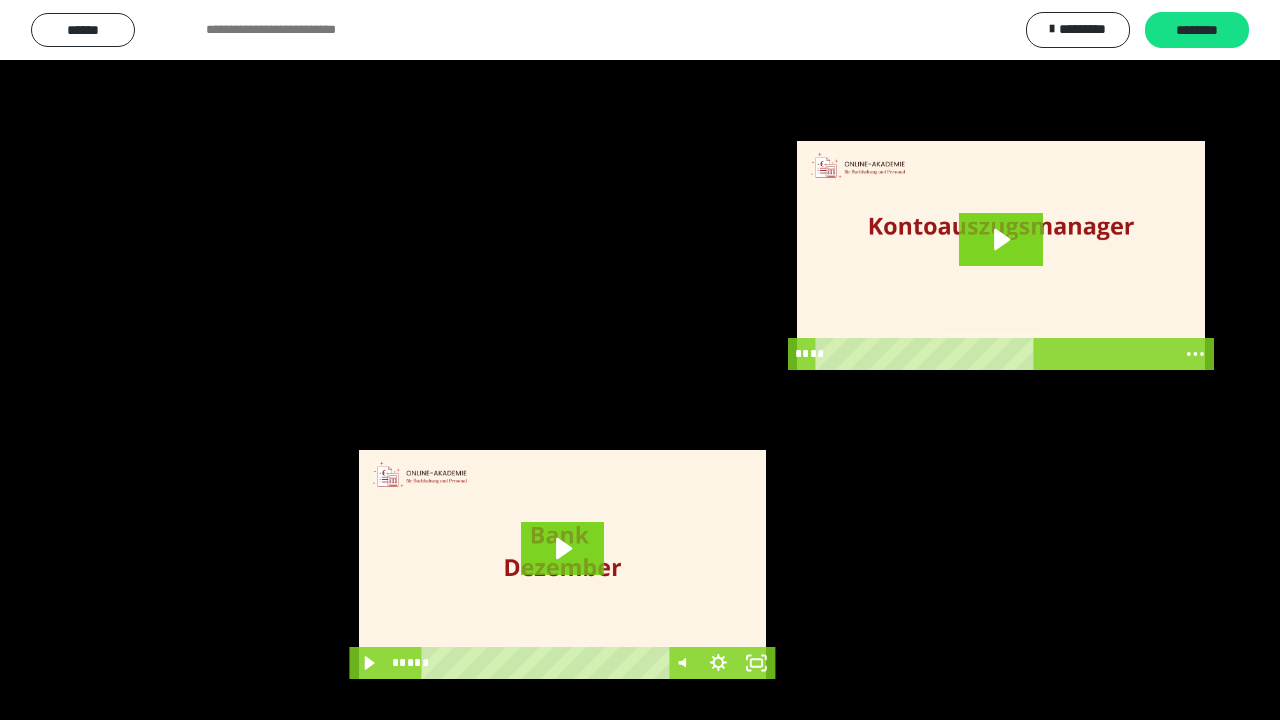 scroll, scrollTop: 3984, scrollLeft: 0, axis: vertical 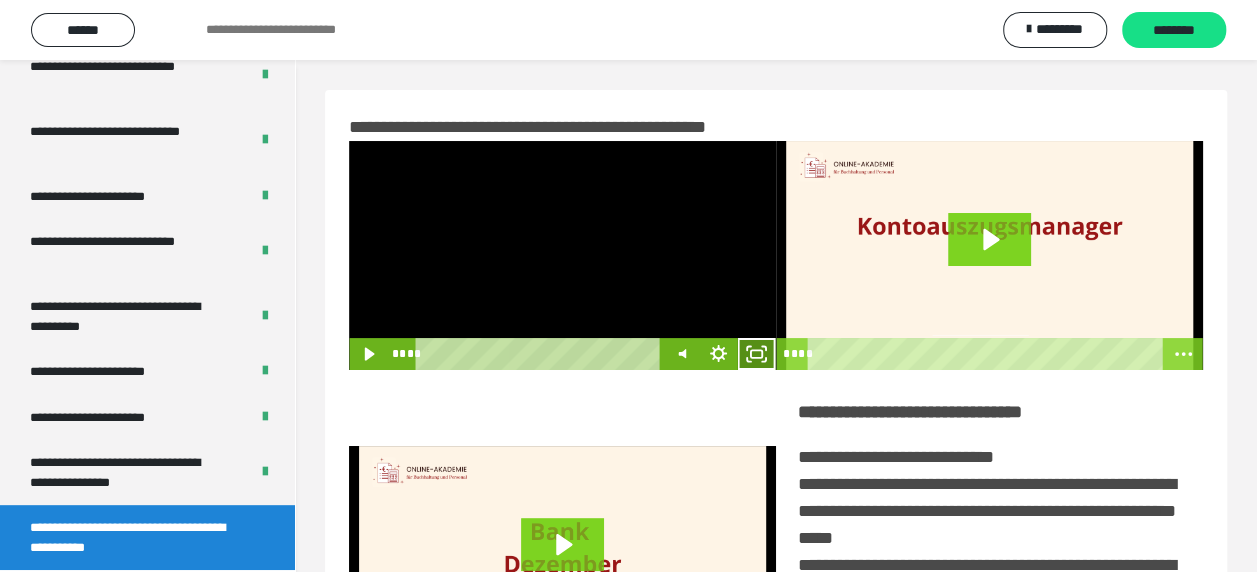 click 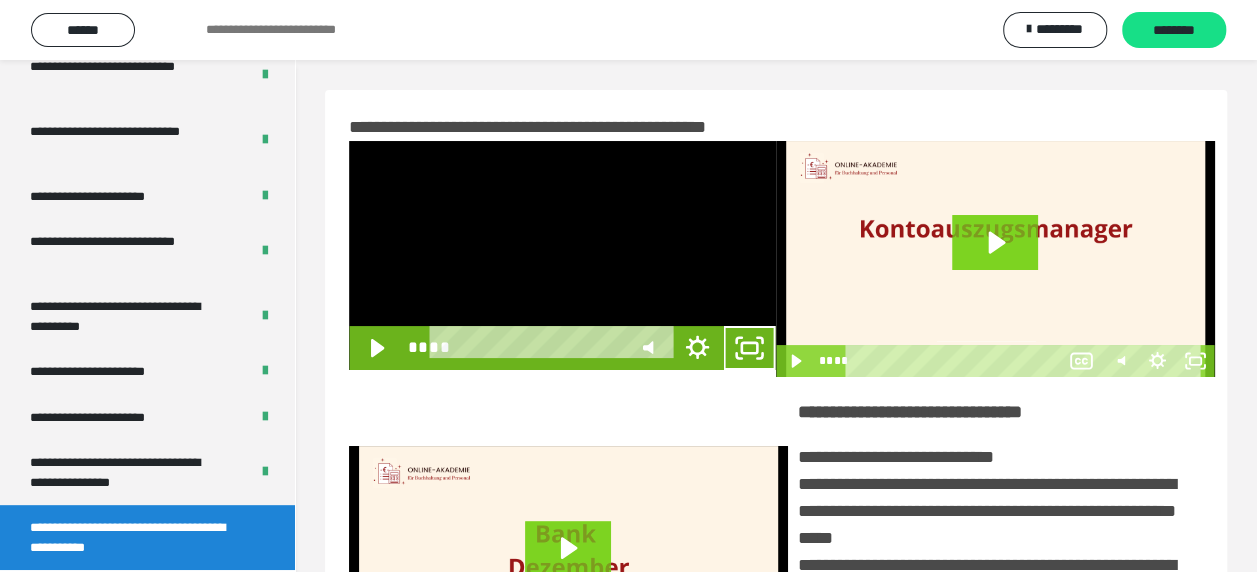 scroll, scrollTop: 3836, scrollLeft: 0, axis: vertical 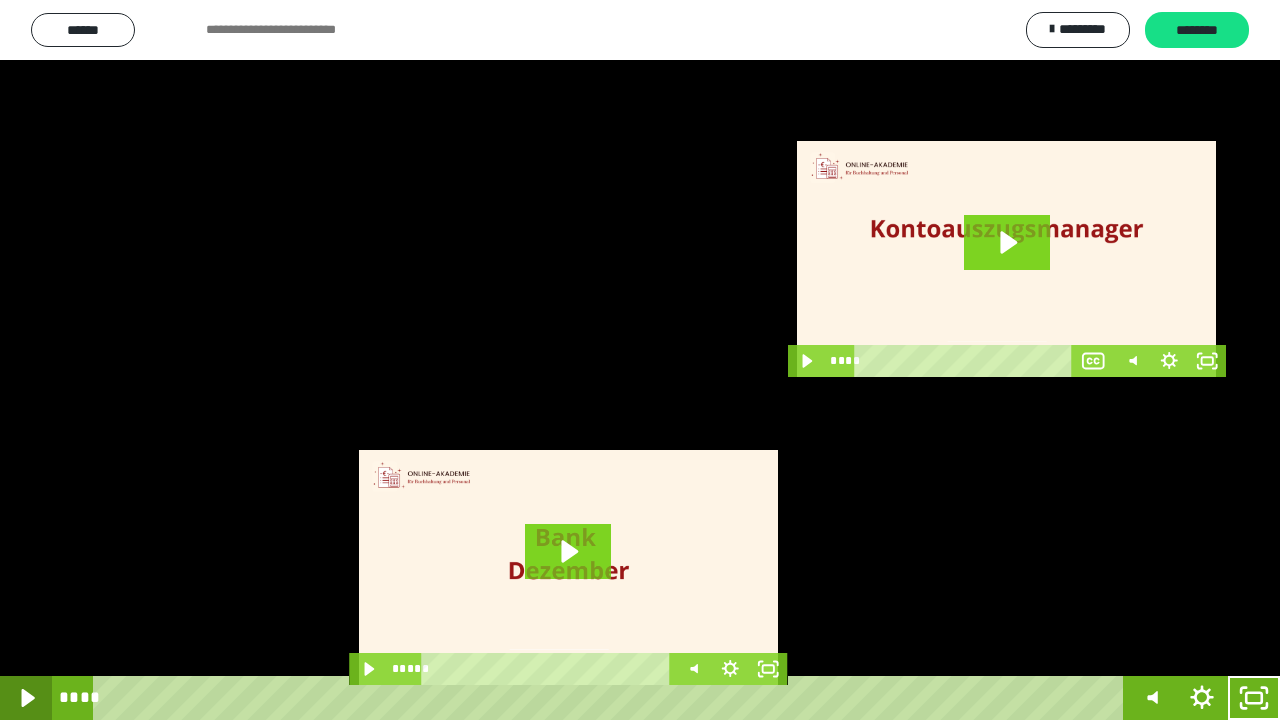 click 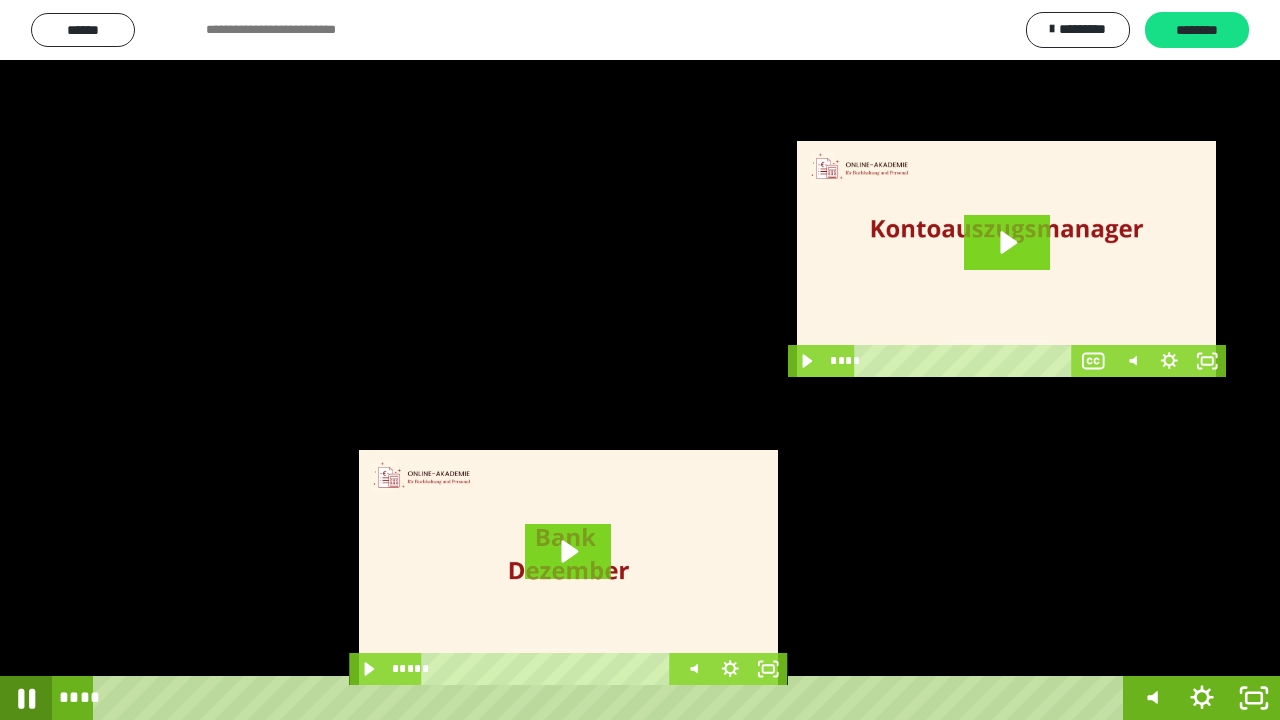 click 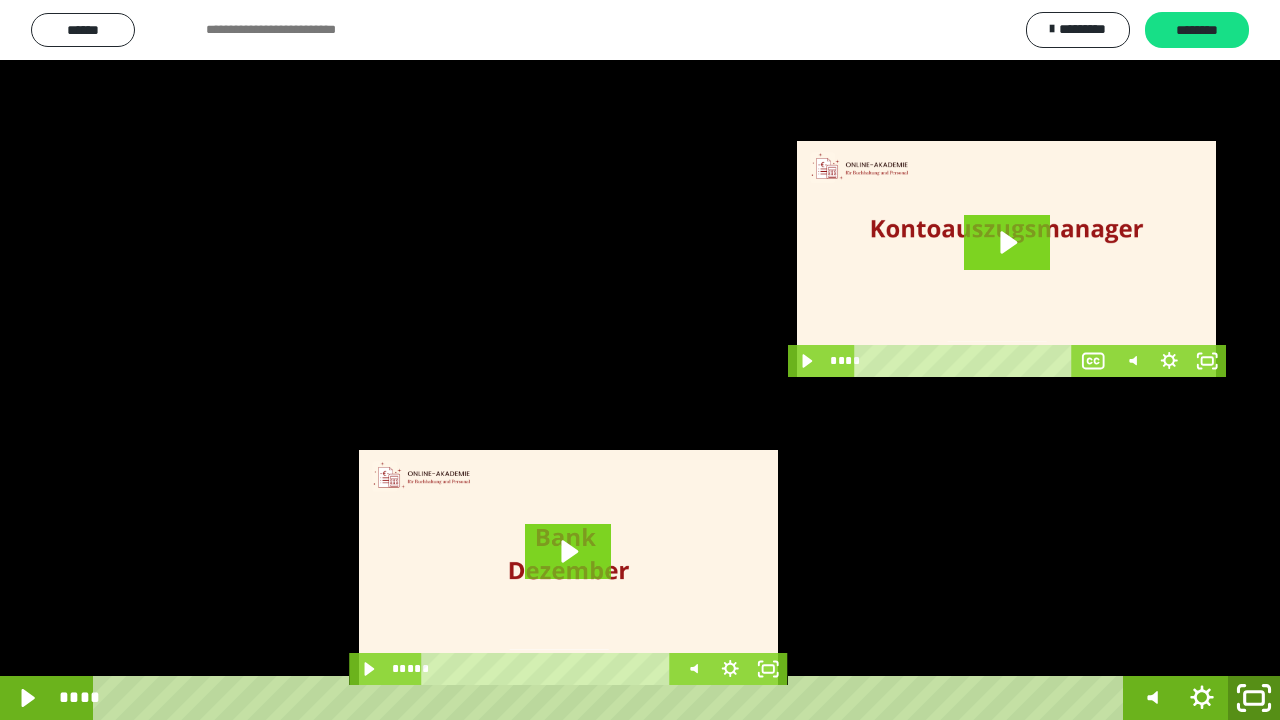 drag, startPoint x: 1260, startPoint y: 701, endPoint x: 930, endPoint y: 6, distance: 769.36664 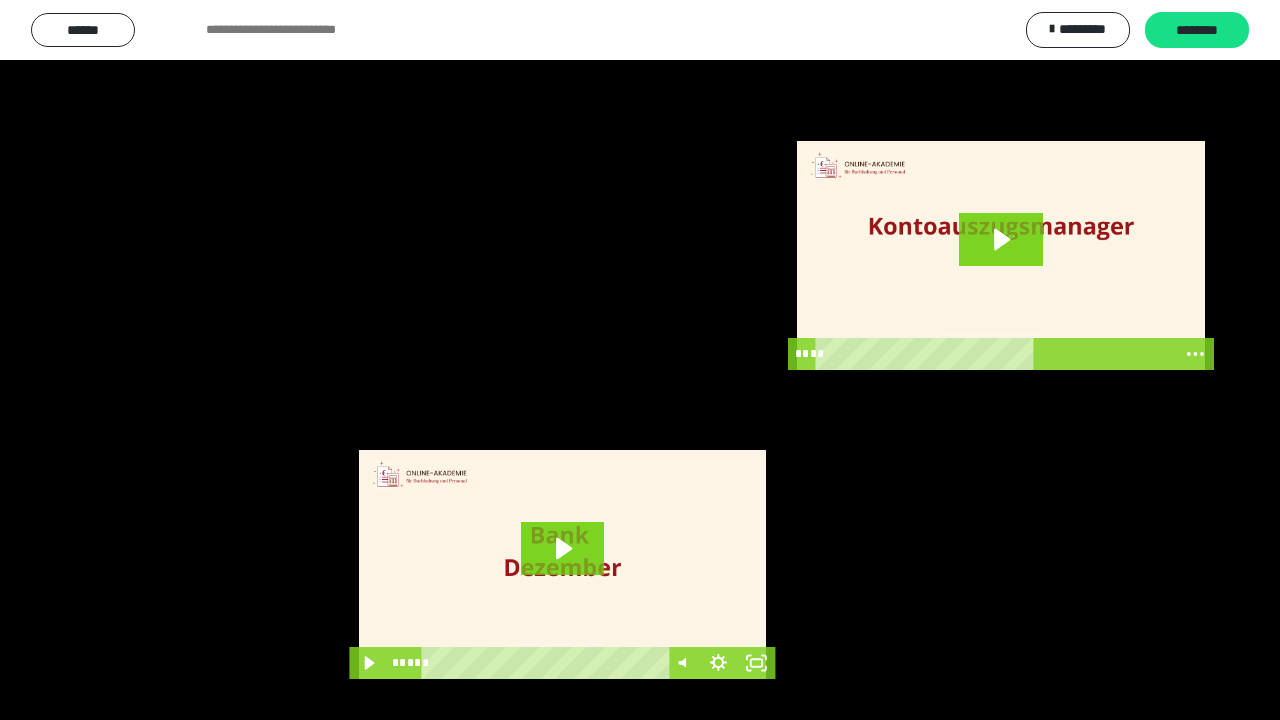scroll, scrollTop: 3984, scrollLeft: 0, axis: vertical 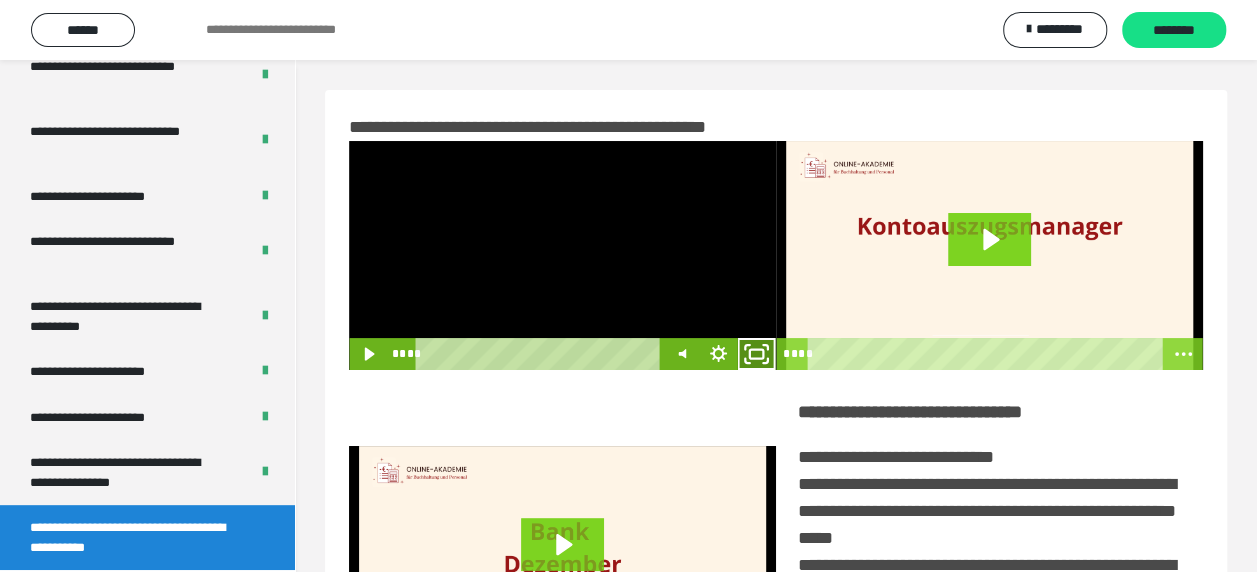 click 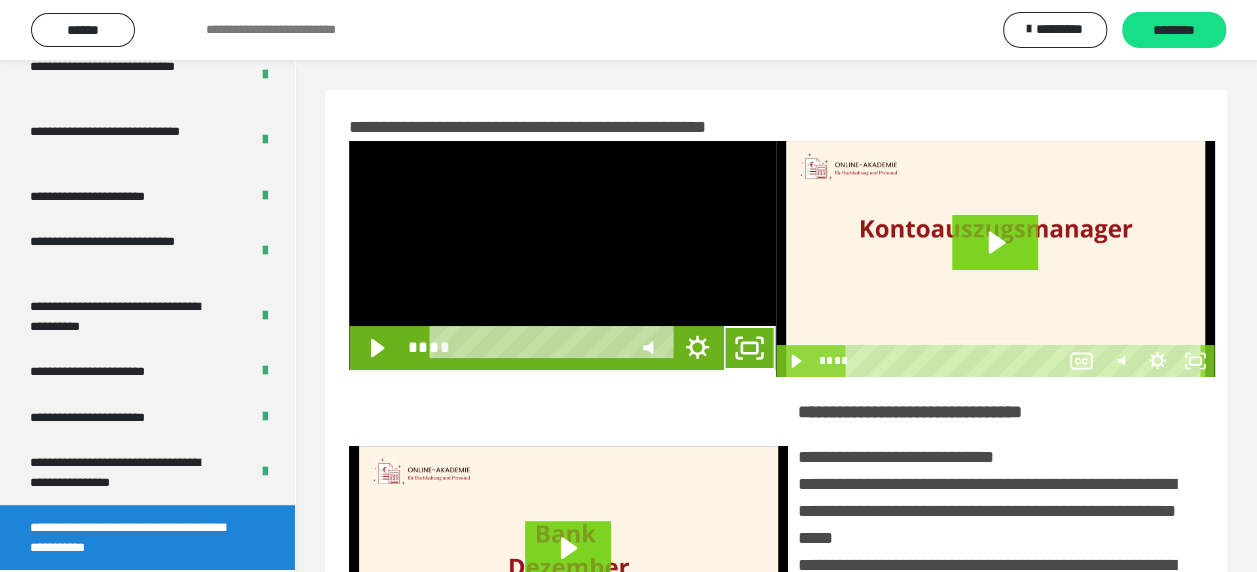 scroll, scrollTop: 3836, scrollLeft: 0, axis: vertical 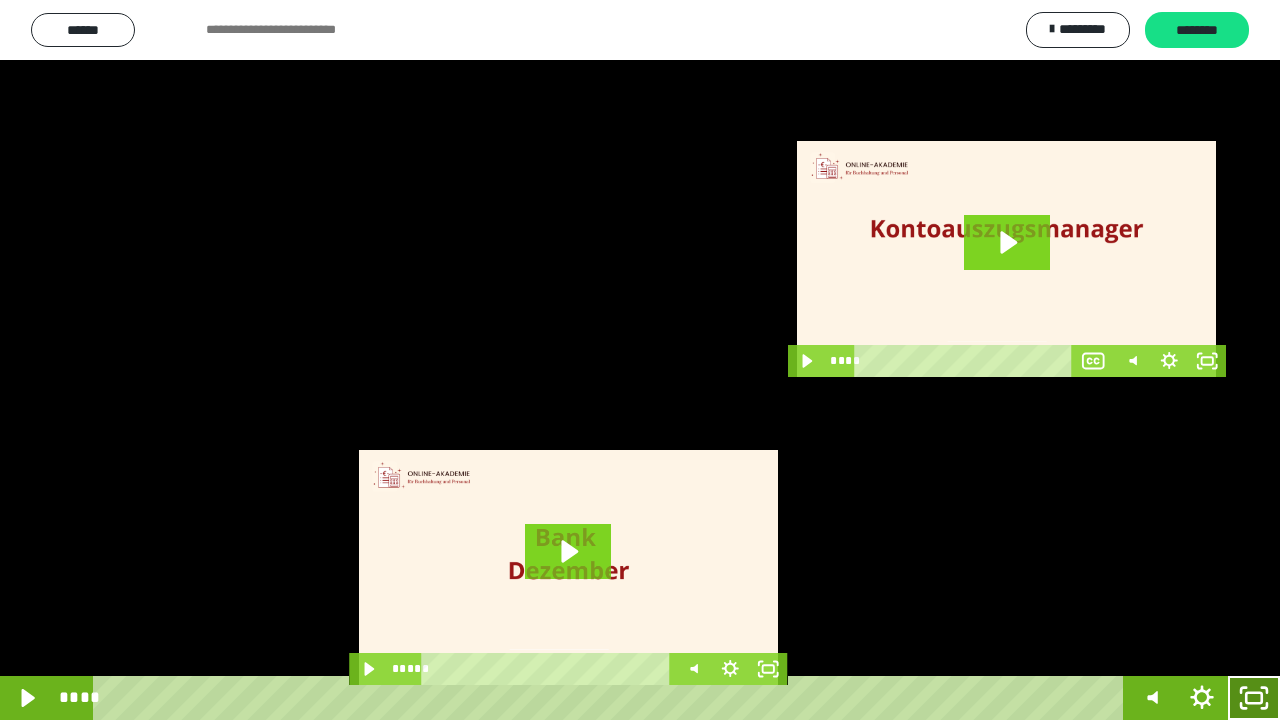 click 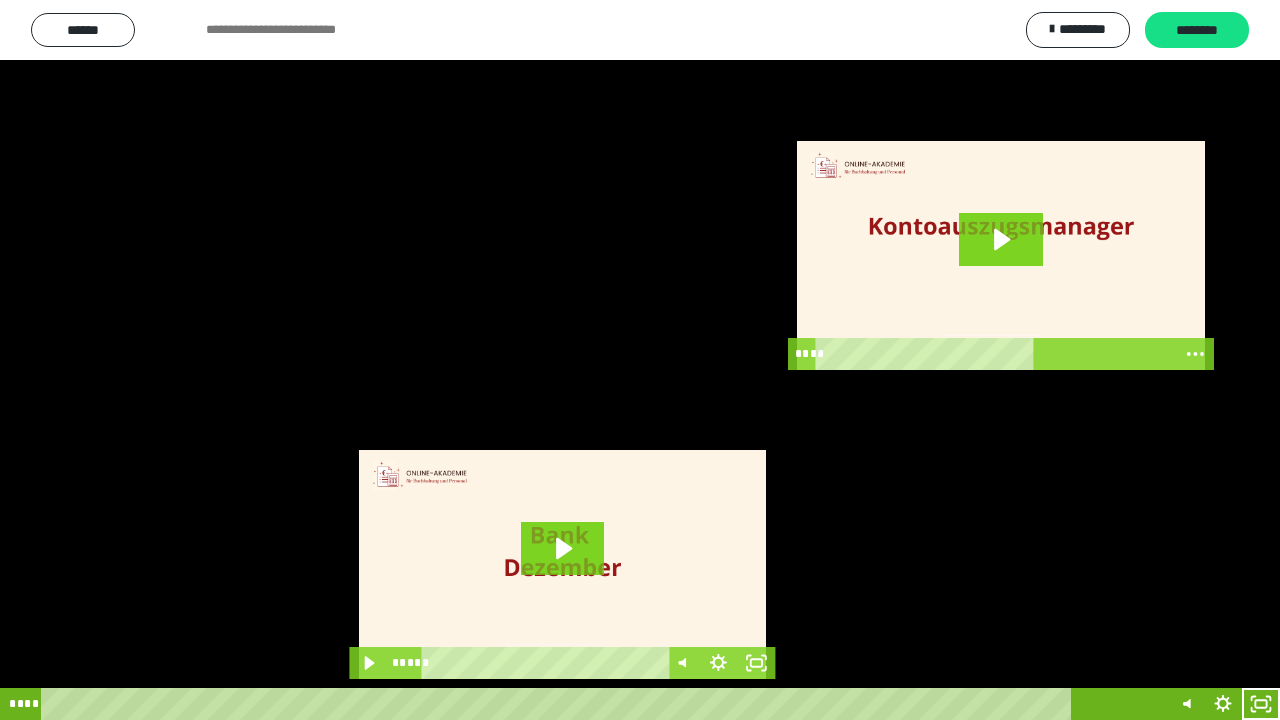 scroll, scrollTop: 3984, scrollLeft: 0, axis: vertical 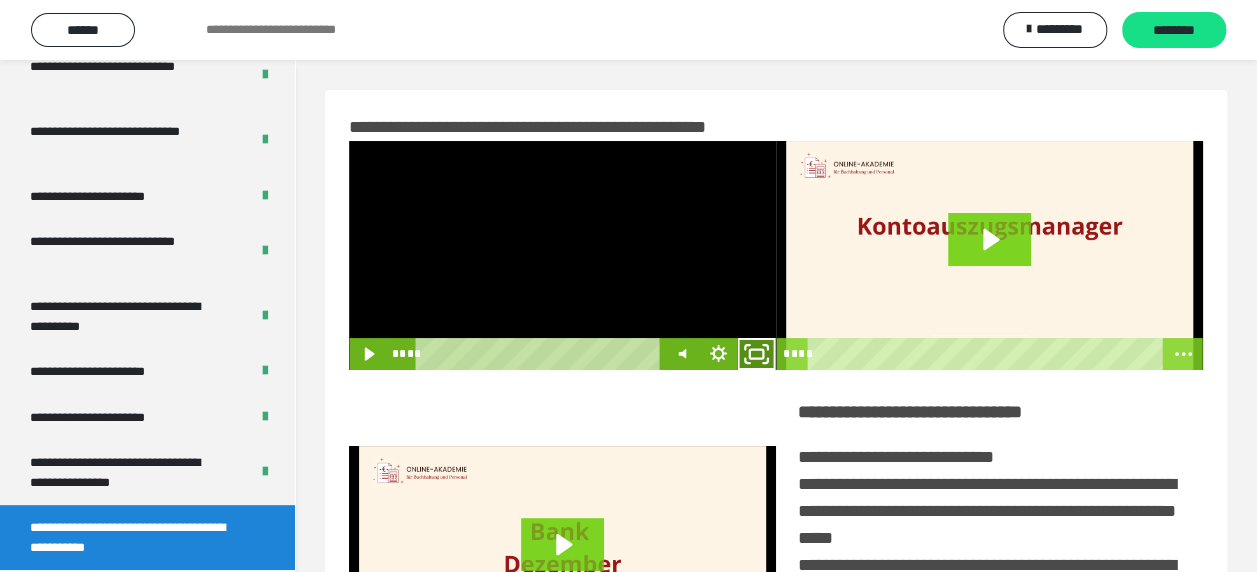 click 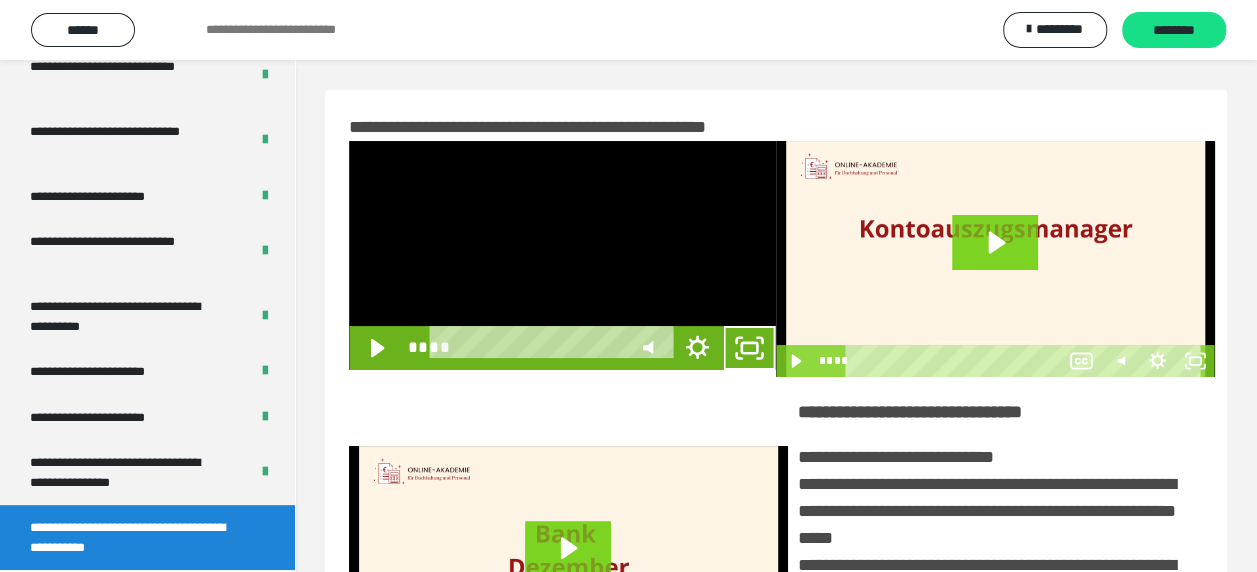 scroll, scrollTop: 3836, scrollLeft: 0, axis: vertical 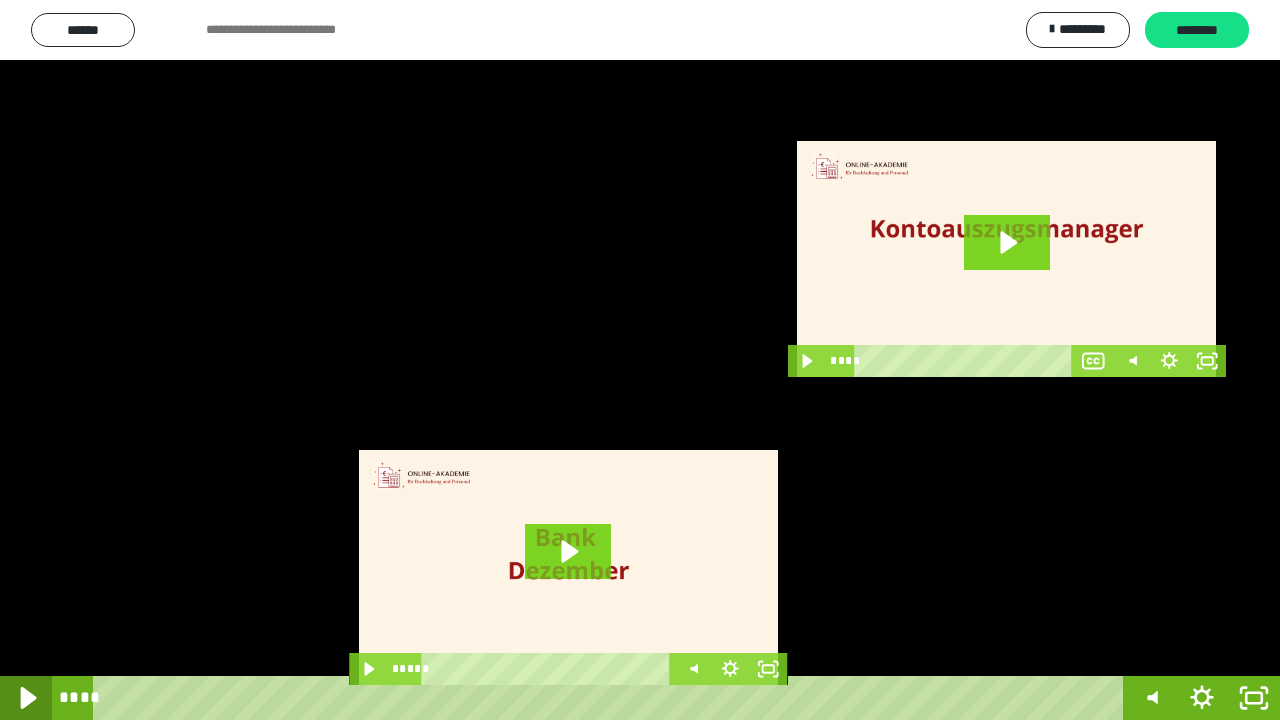 click 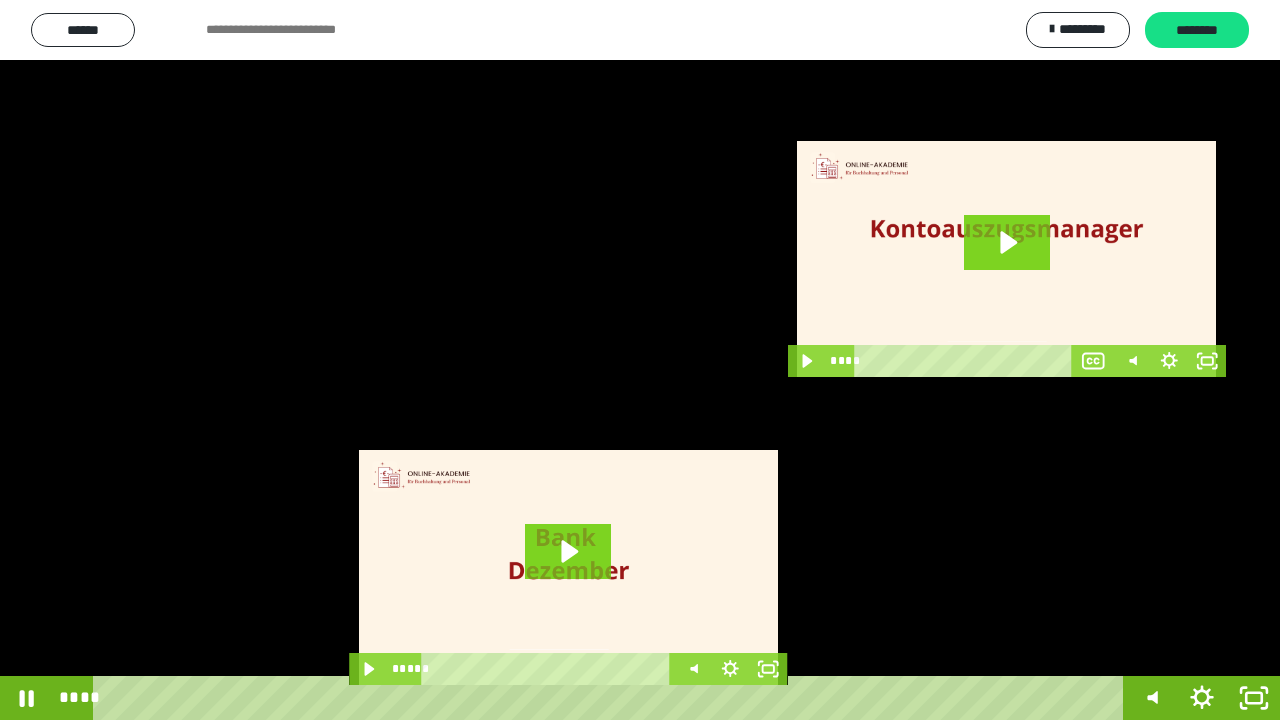 click on "**** ****" at bounding box center [588, 698] 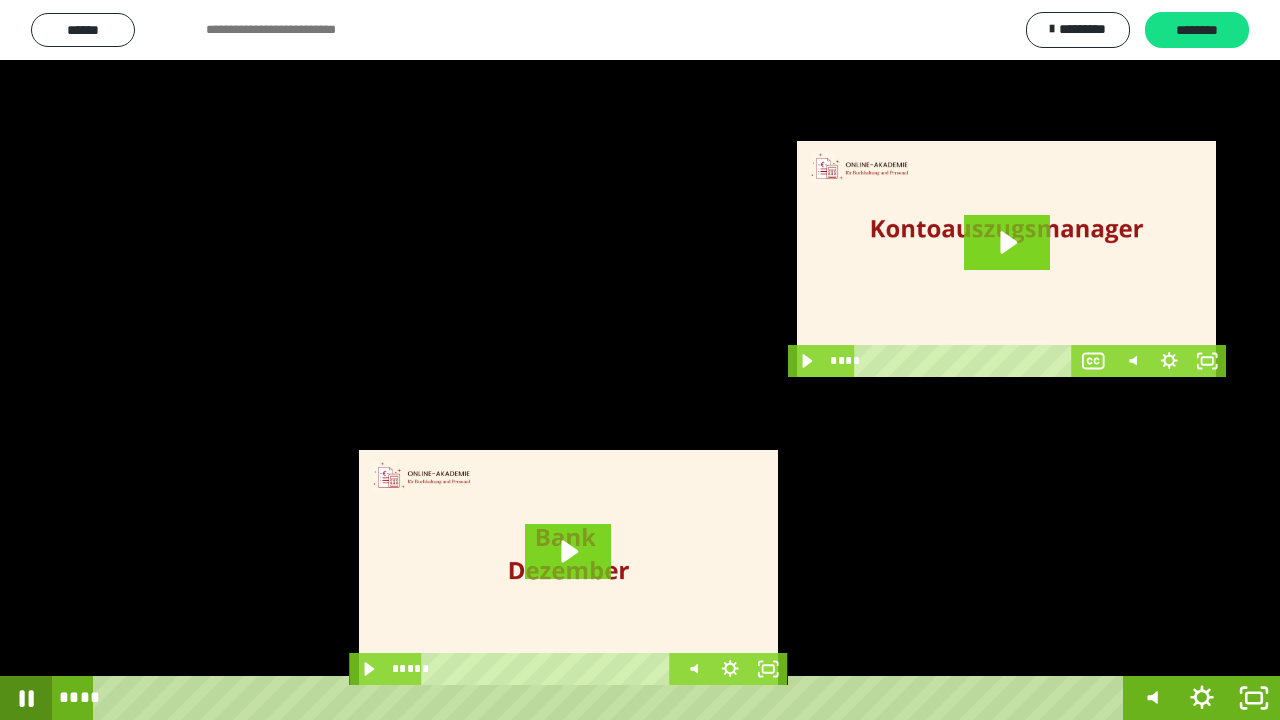 click 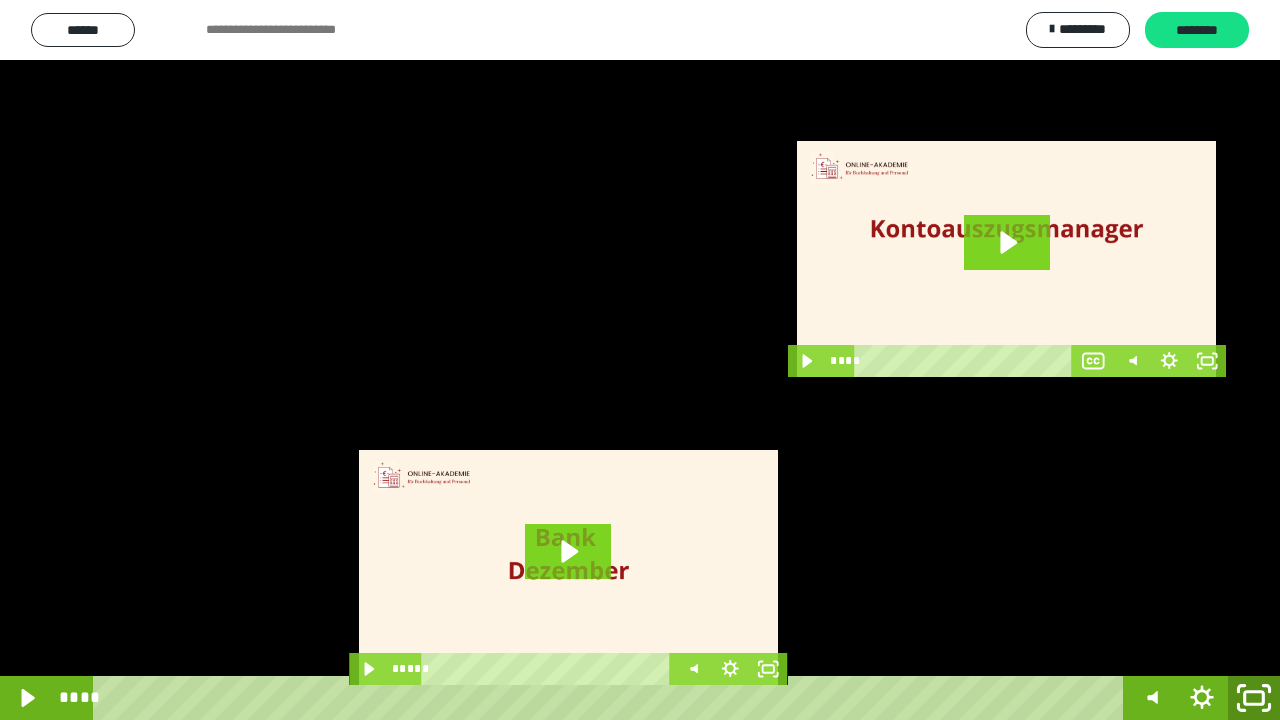 click 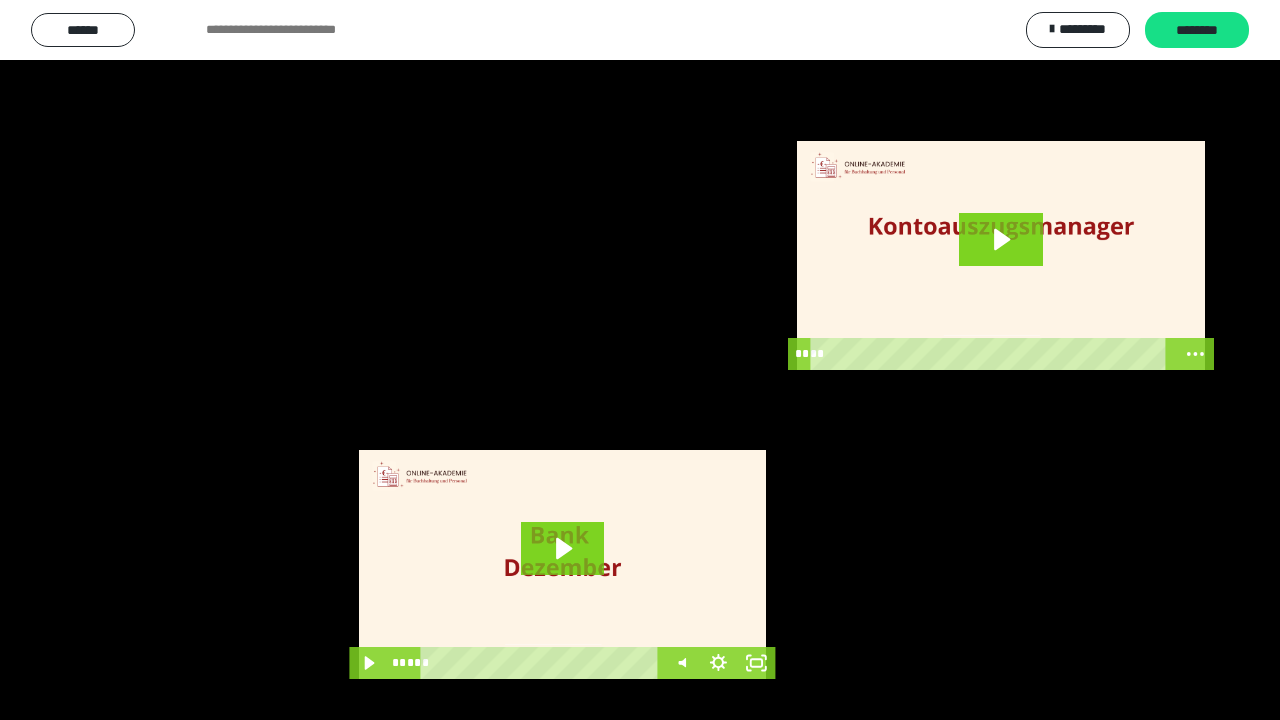scroll, scrollTop: 3984, scrollLeft: 0, axis: vertical 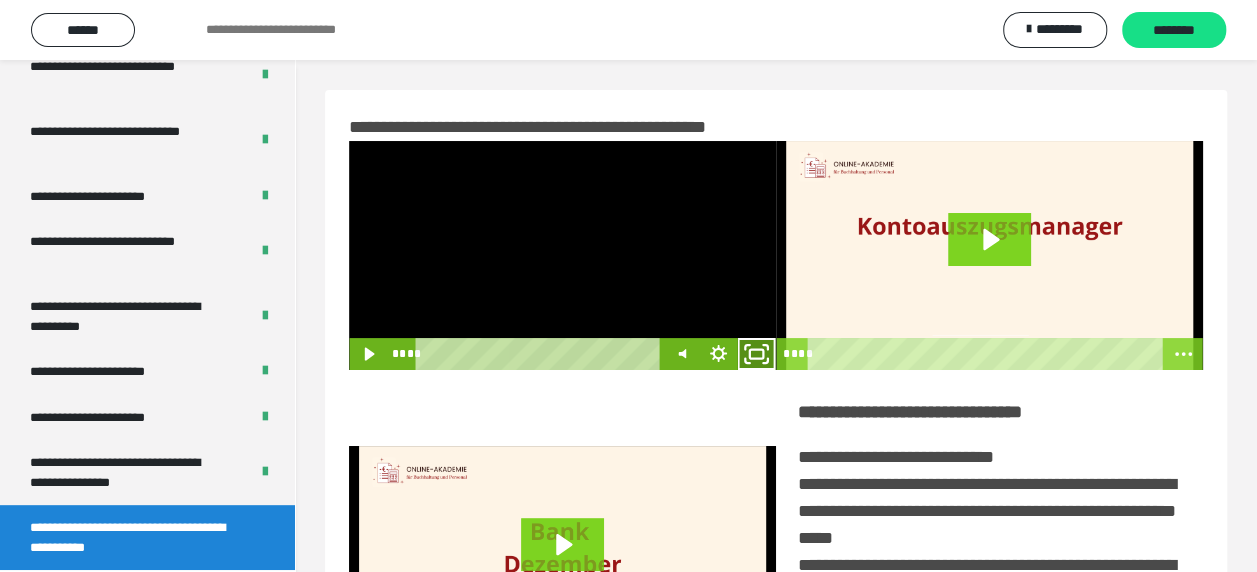 click 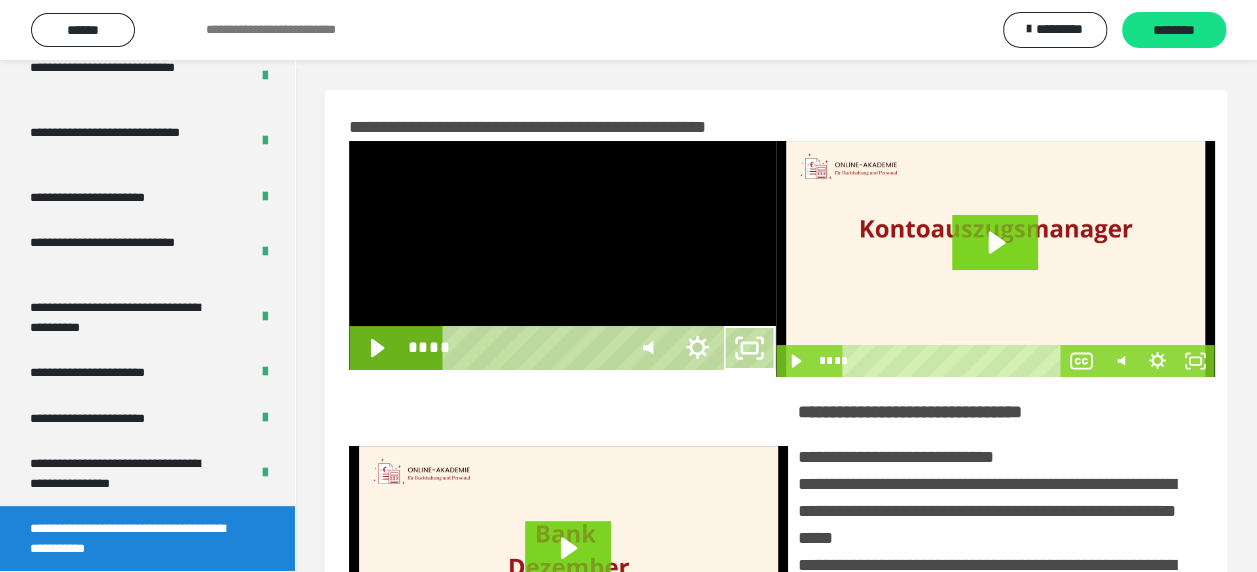 scroll, scrollTop: 3836, scrollLeft: 0, axis: vertical 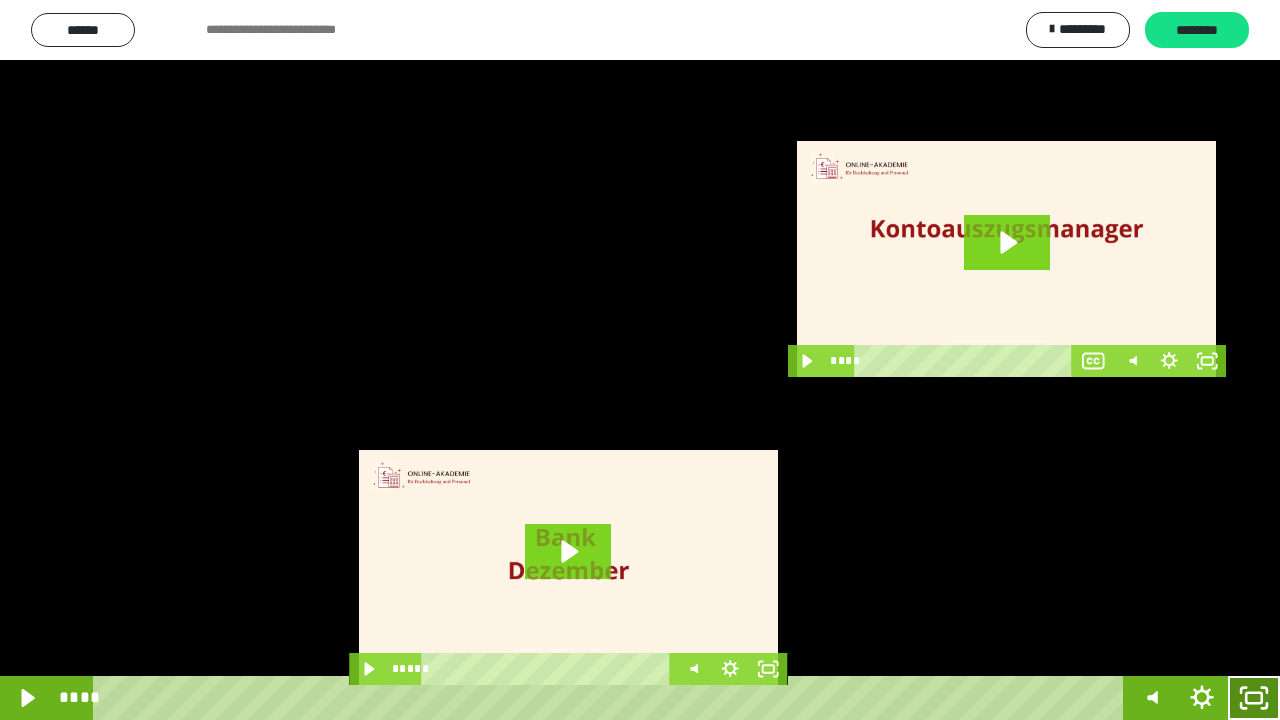 click 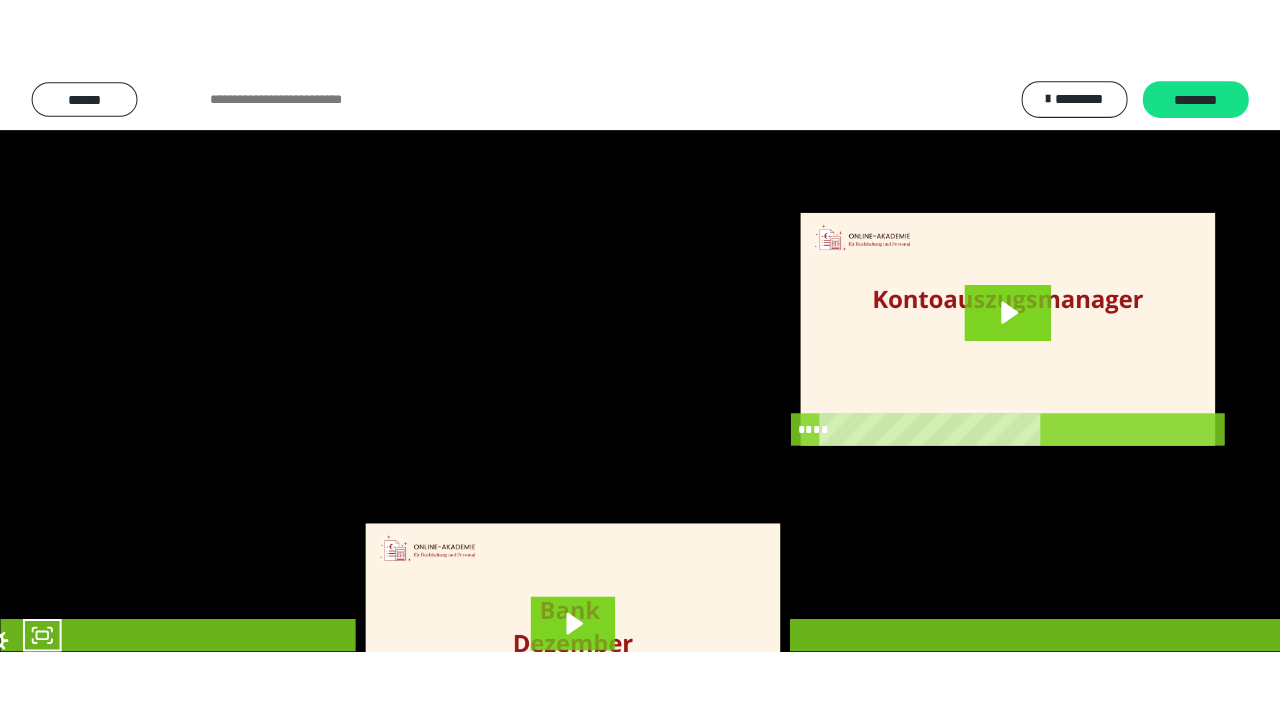 scroll, scrollTop: 3984, scrollLeft: 0, axis: vertical 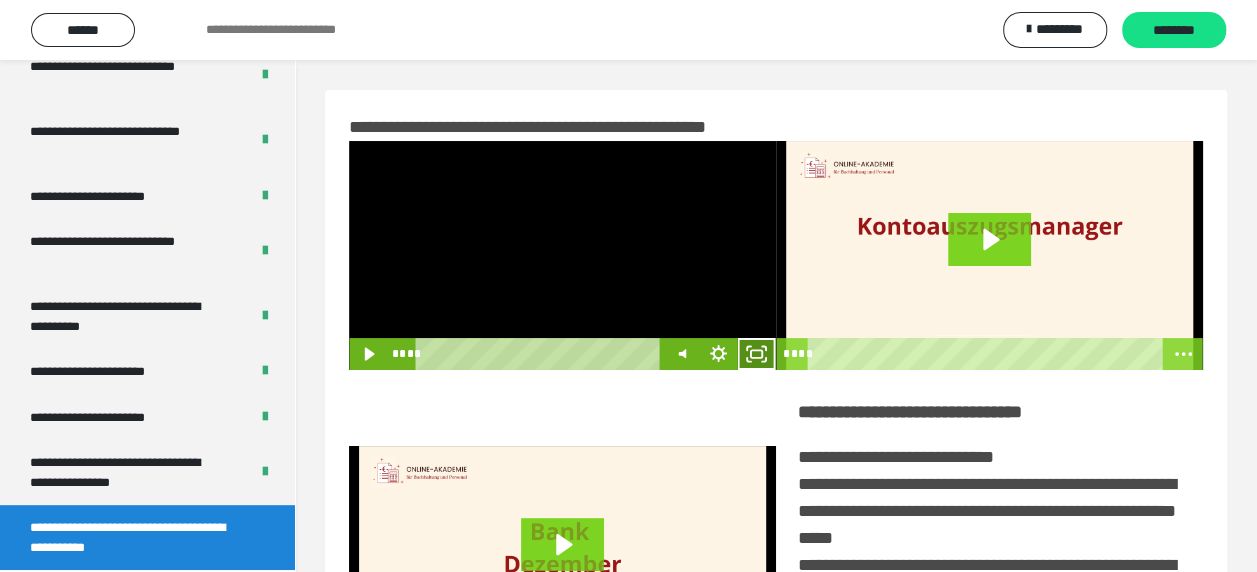 click 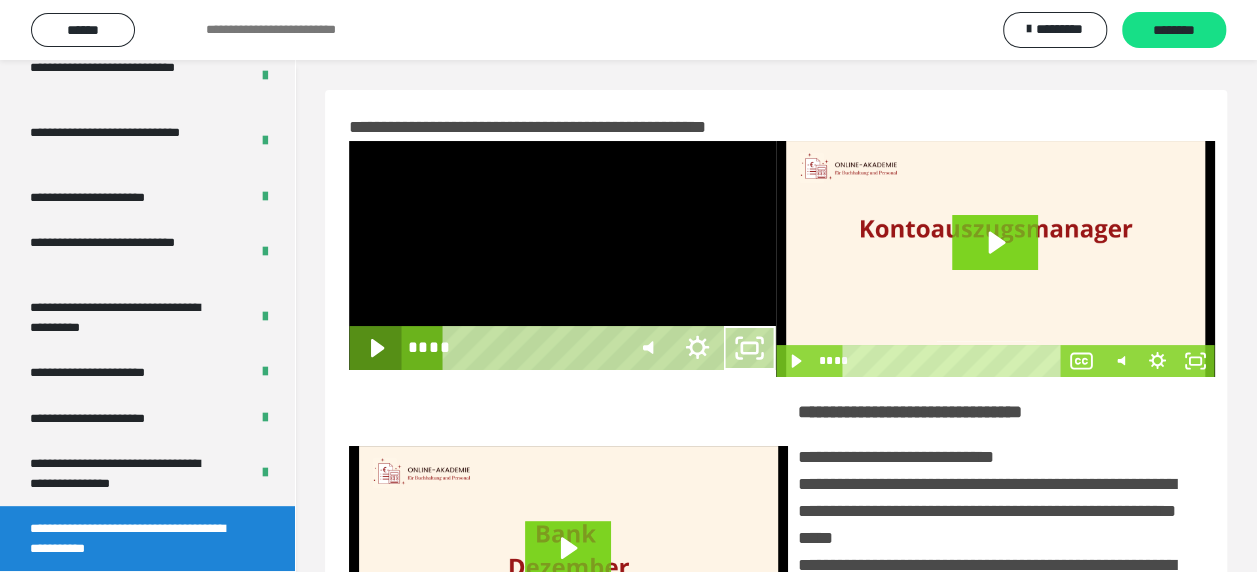 scroll, scrollTop: 3836, scrollLeft: 0, axis: vertical 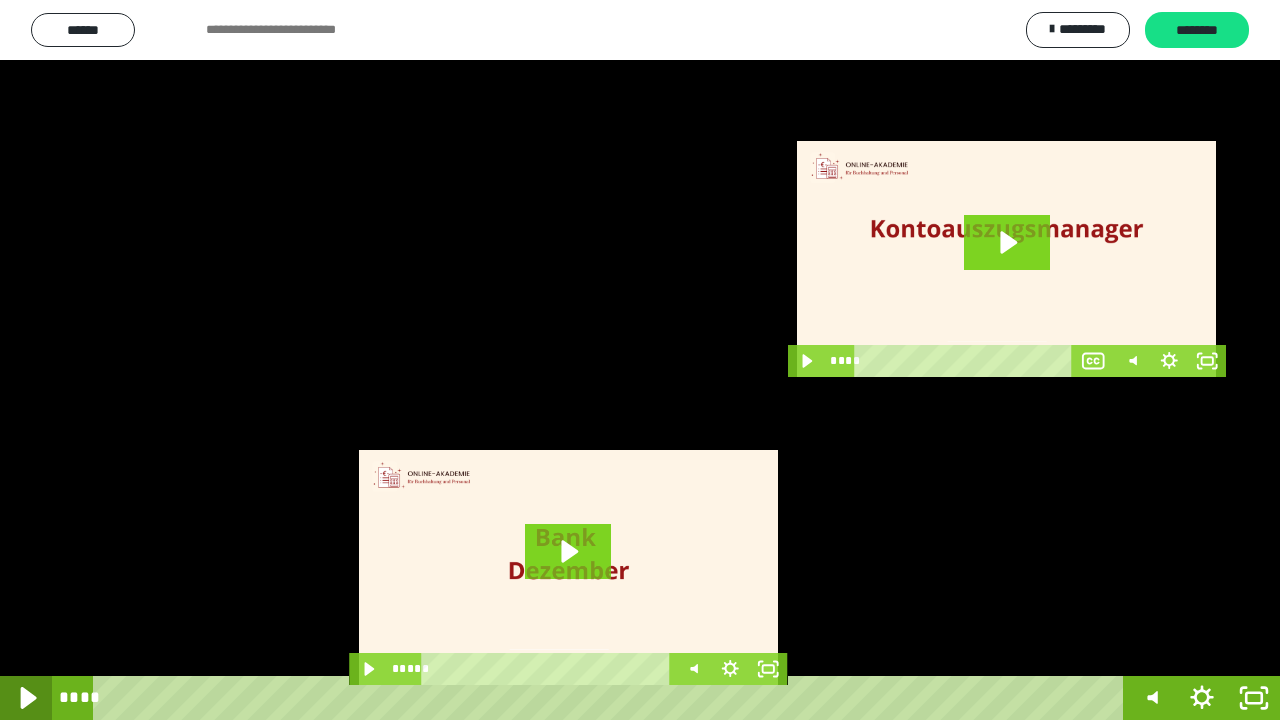 click 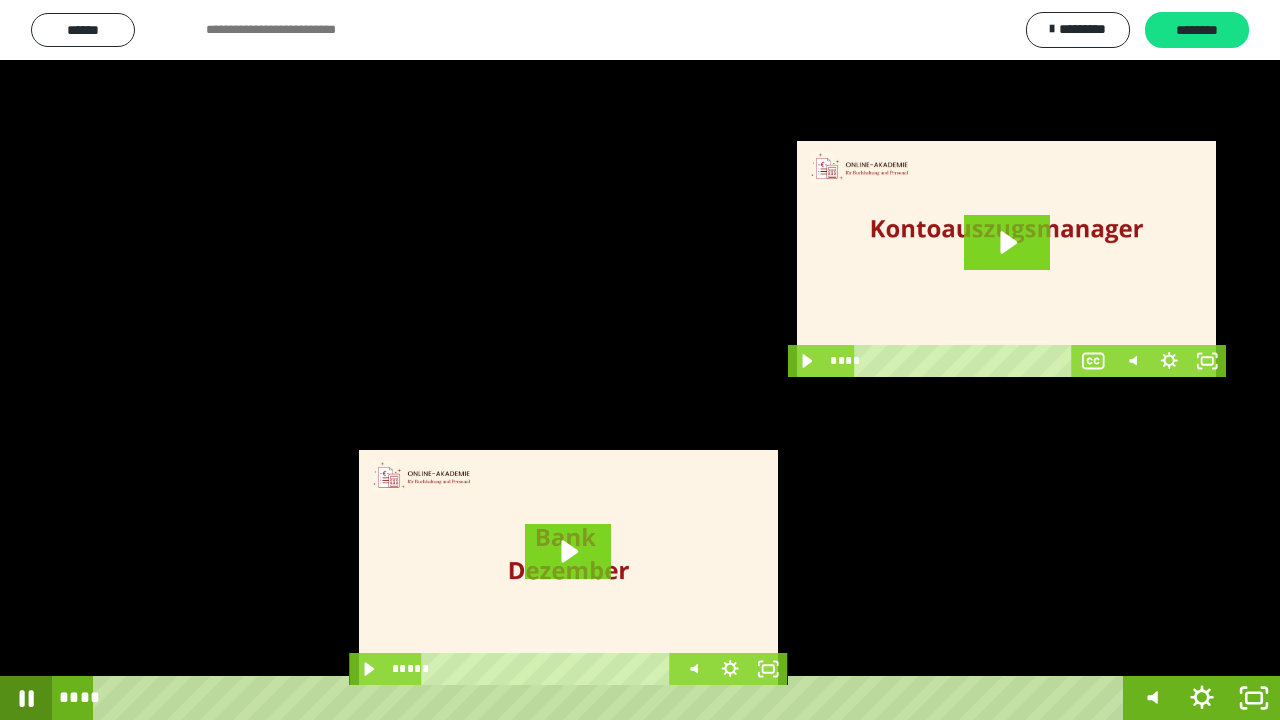 click 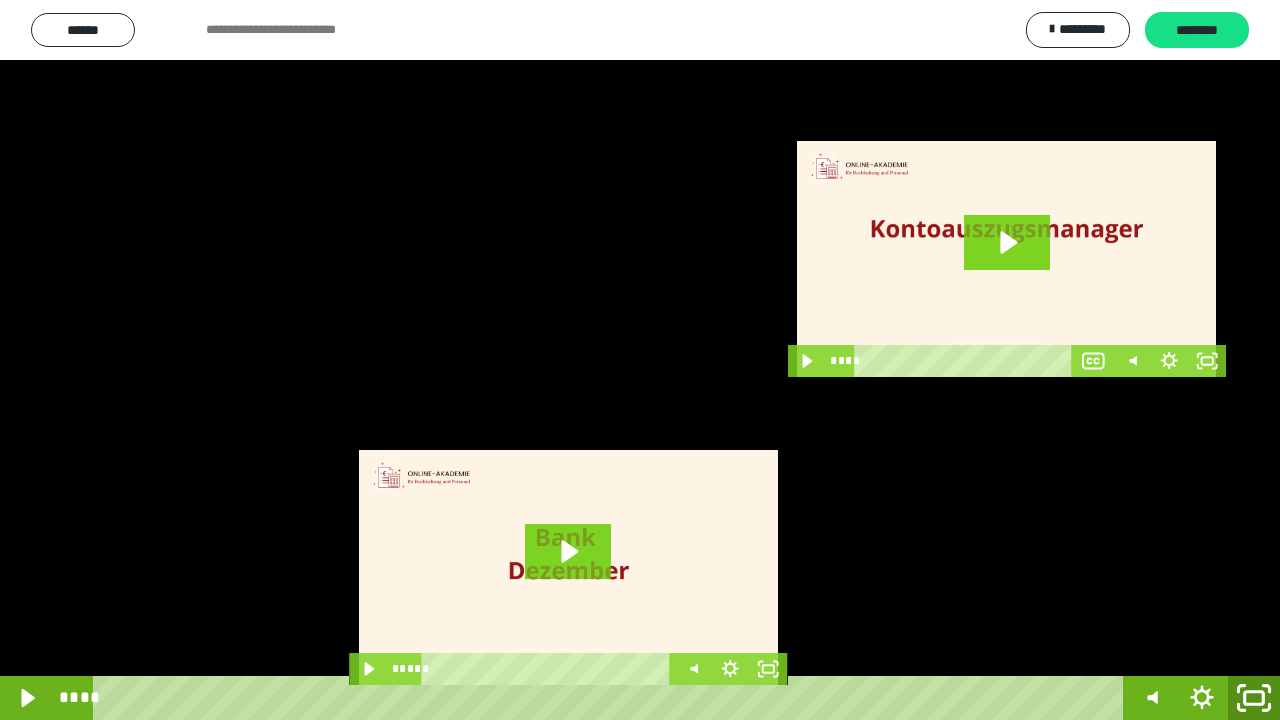 click 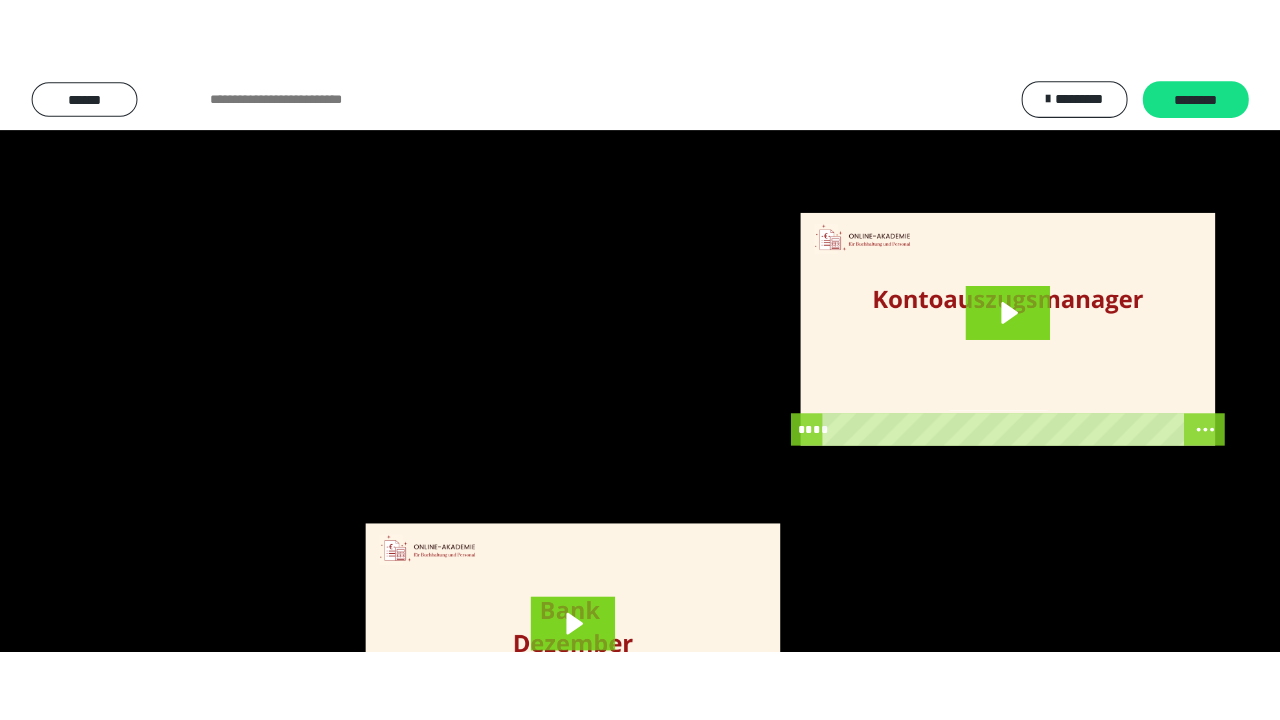scroll, scrollTop: 3984, scrollLeft: 0, axis: vertical 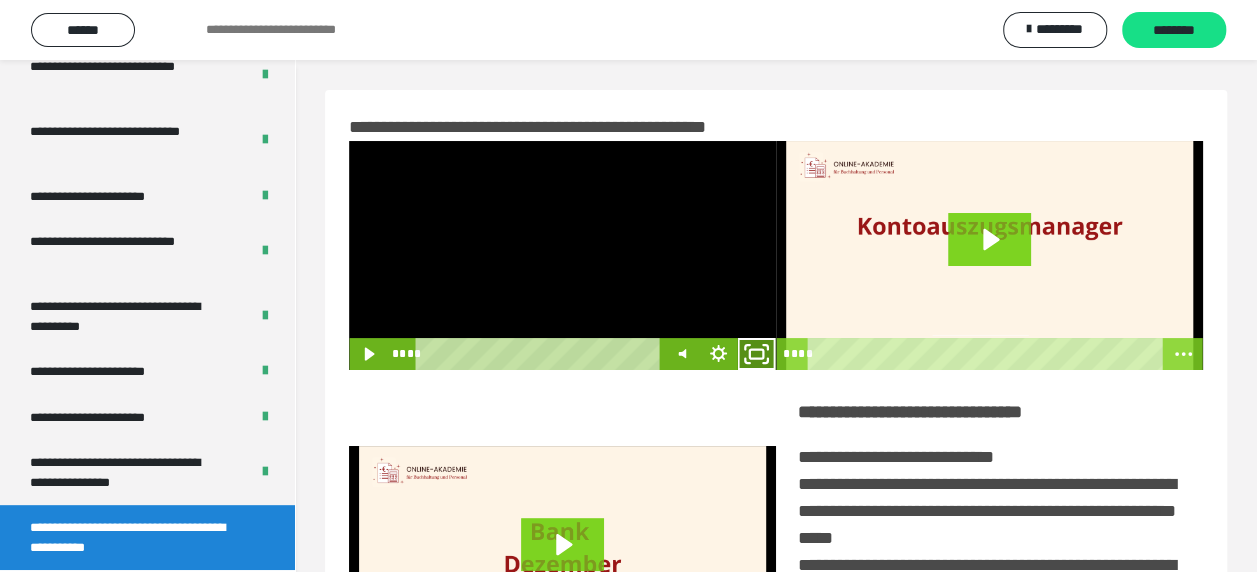 click 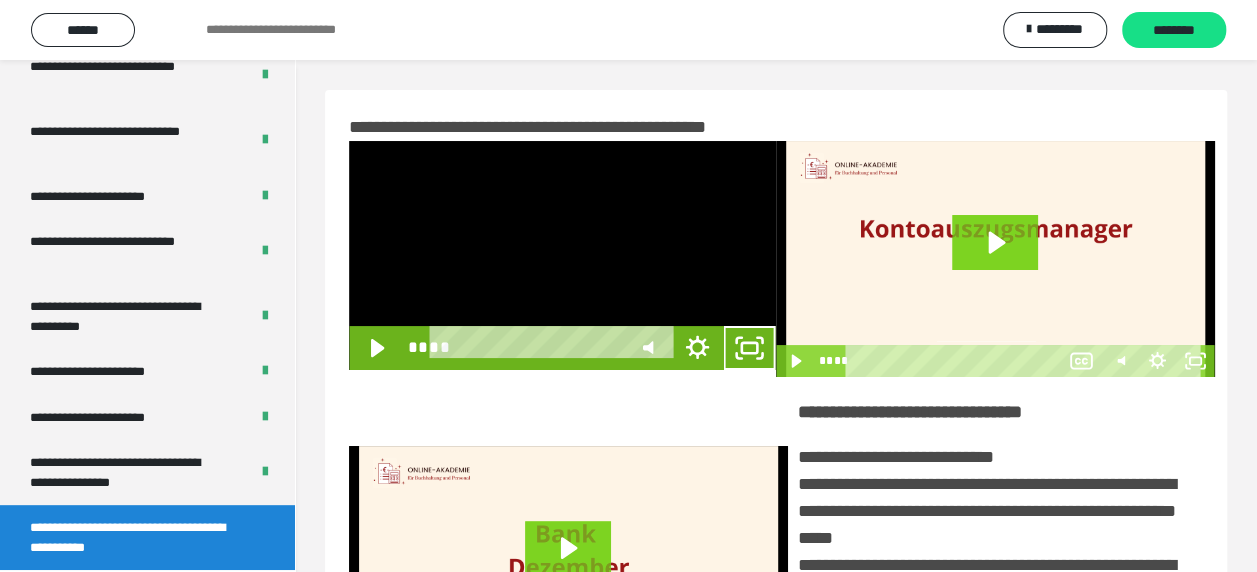 scroll, scrollTop: 3836, scrollLeft: 0, axis: vertical 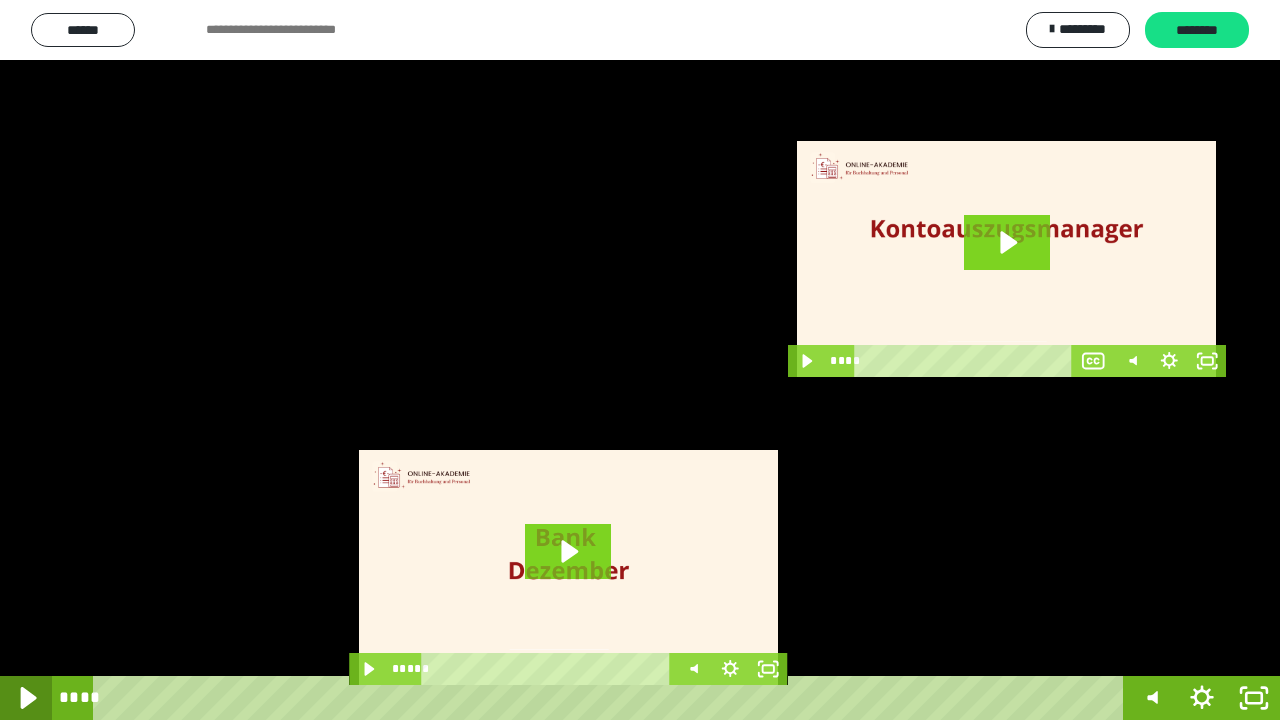 click 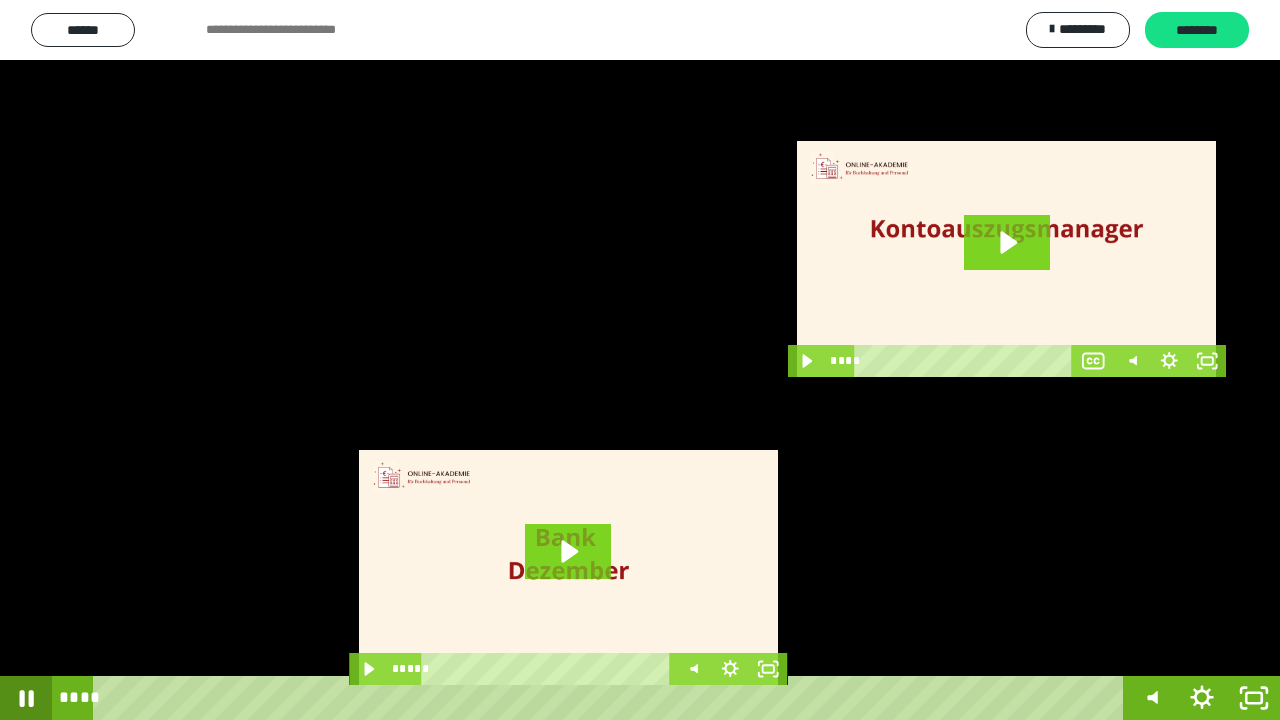click 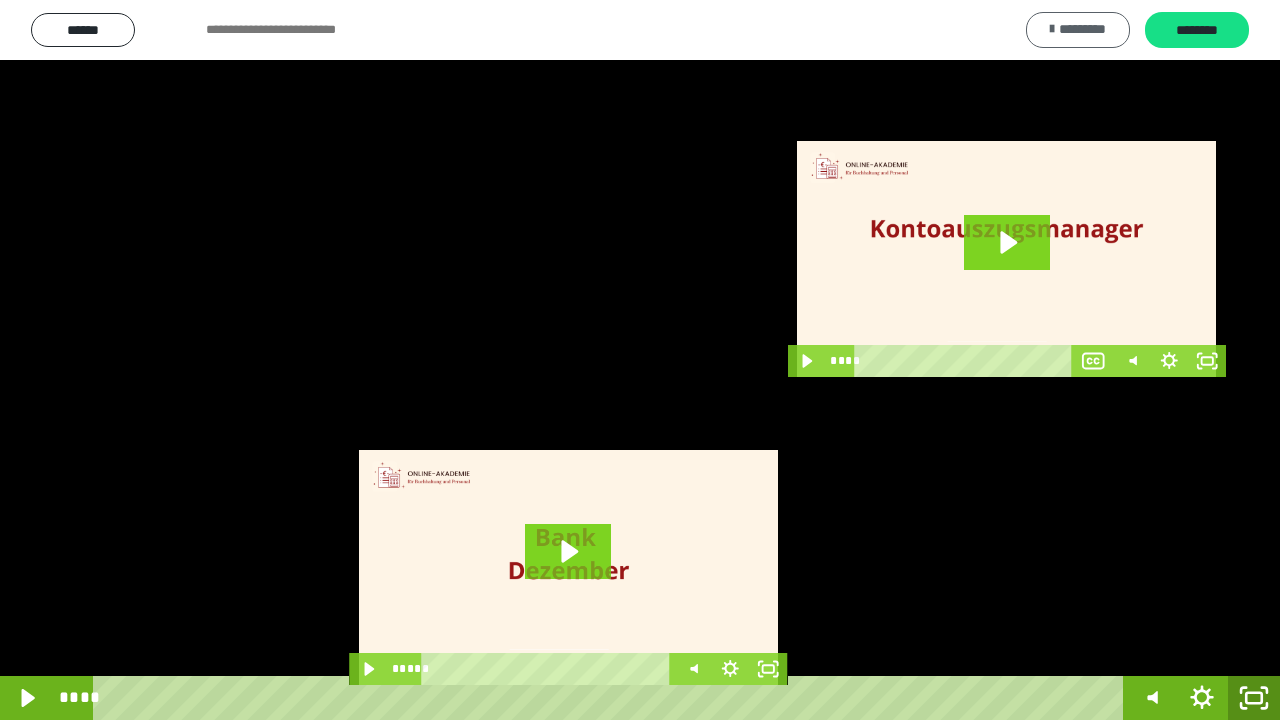 drag, startPoint x: 1259, startPoint y: 710, endPoint x: 1020, endPoint y: 14, distance: 735.89197 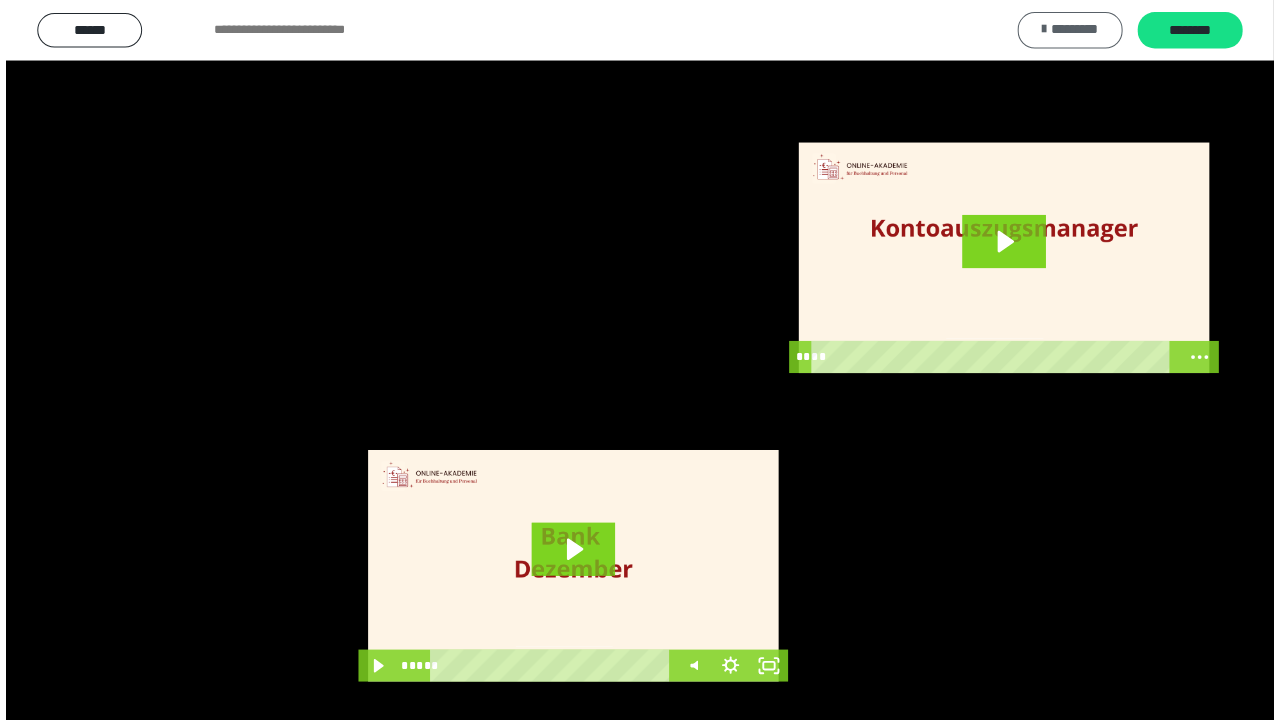 scroll, scrollTop: 3984, scrollLeft: 0, axis: vertical 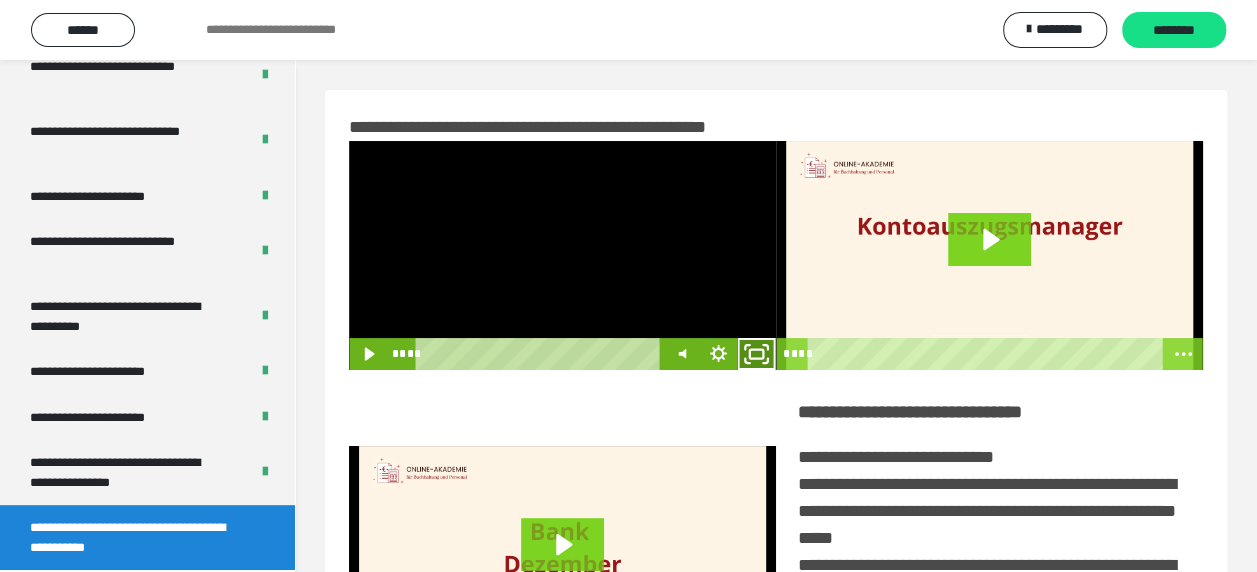click 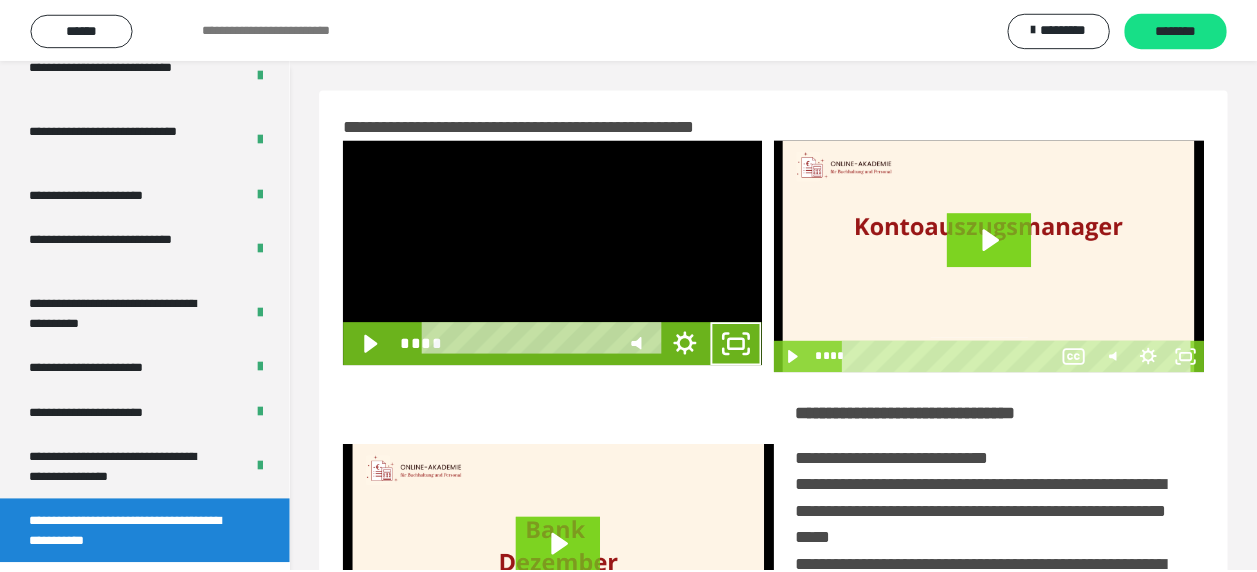 scroll, scrollTop: 3836, scrollLeft: 0, axis: vertical 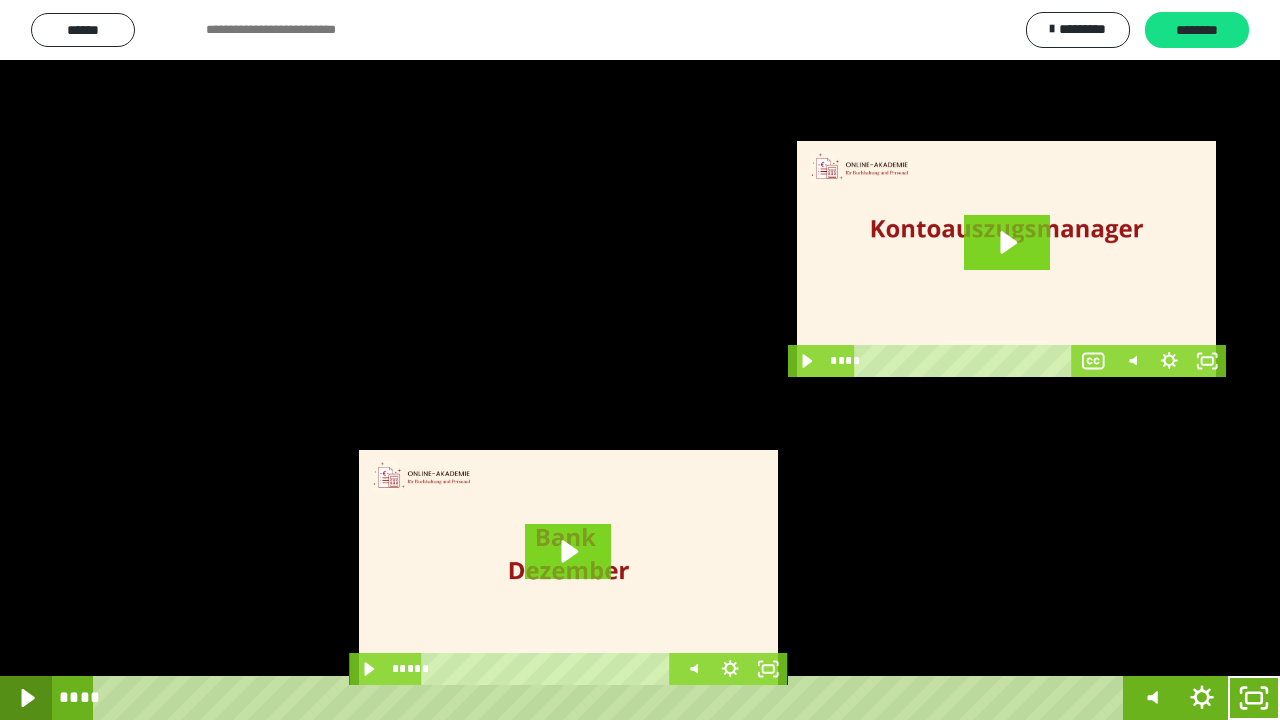 click 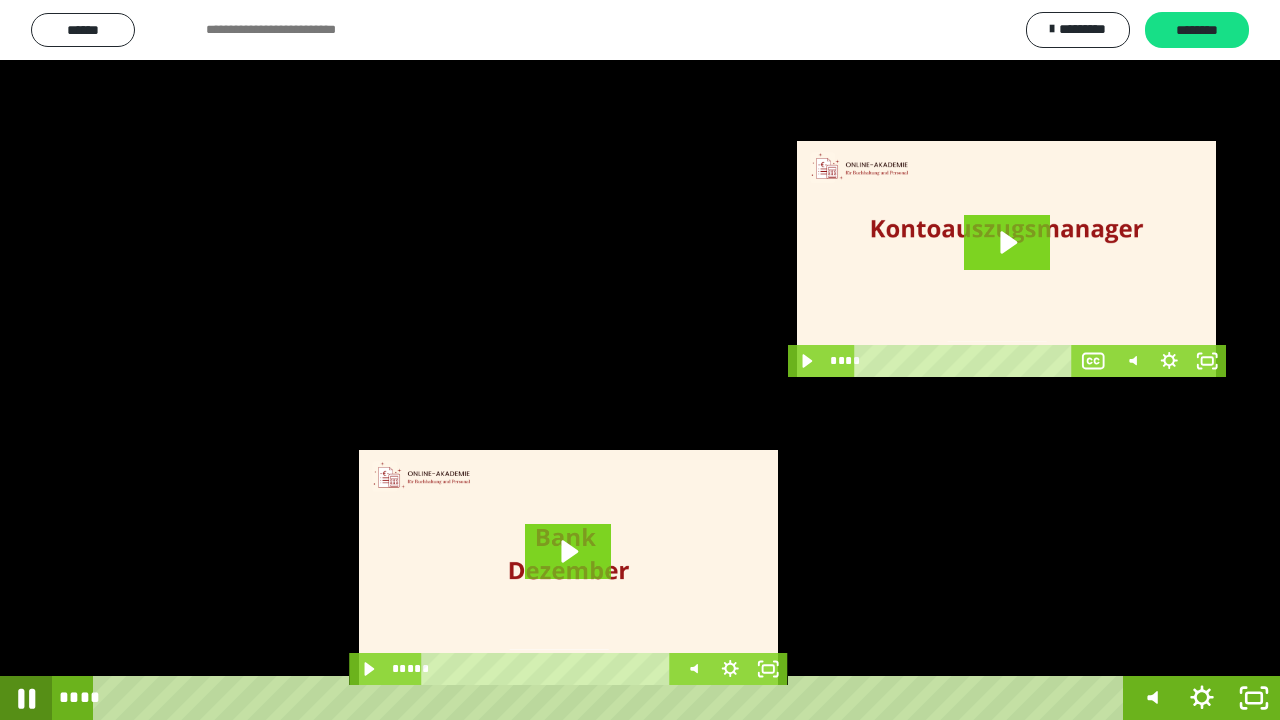 click 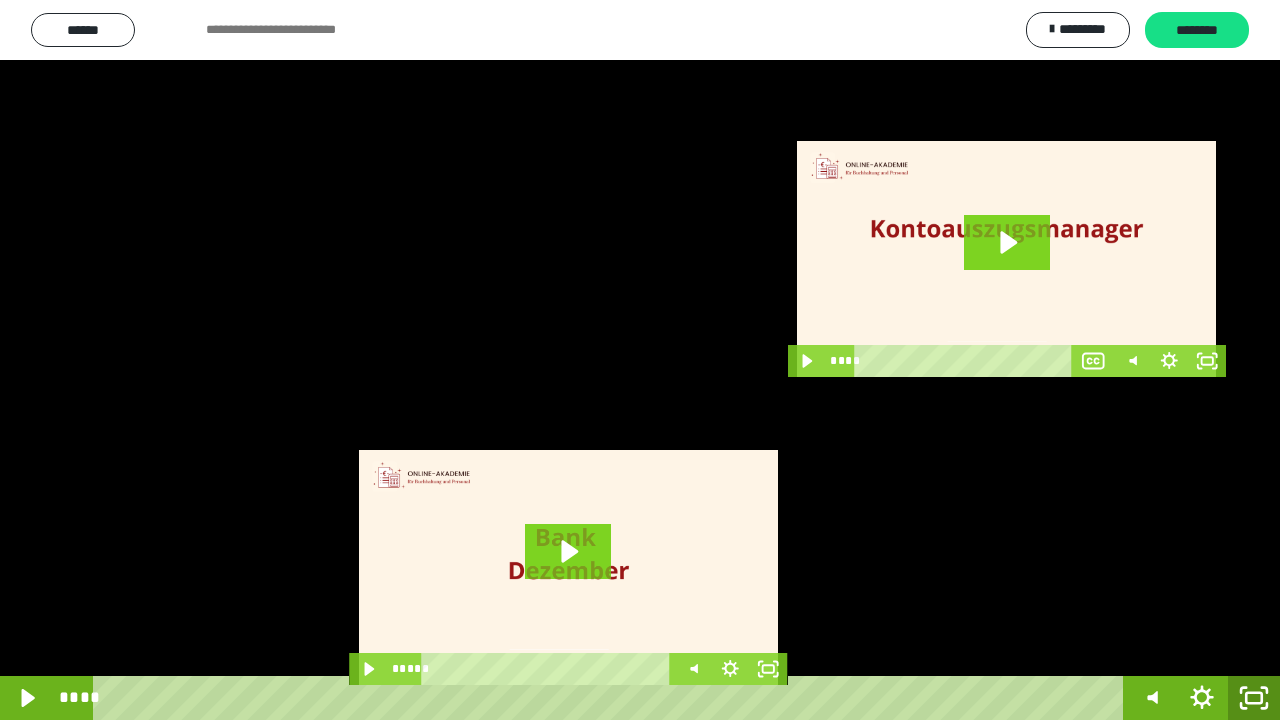click 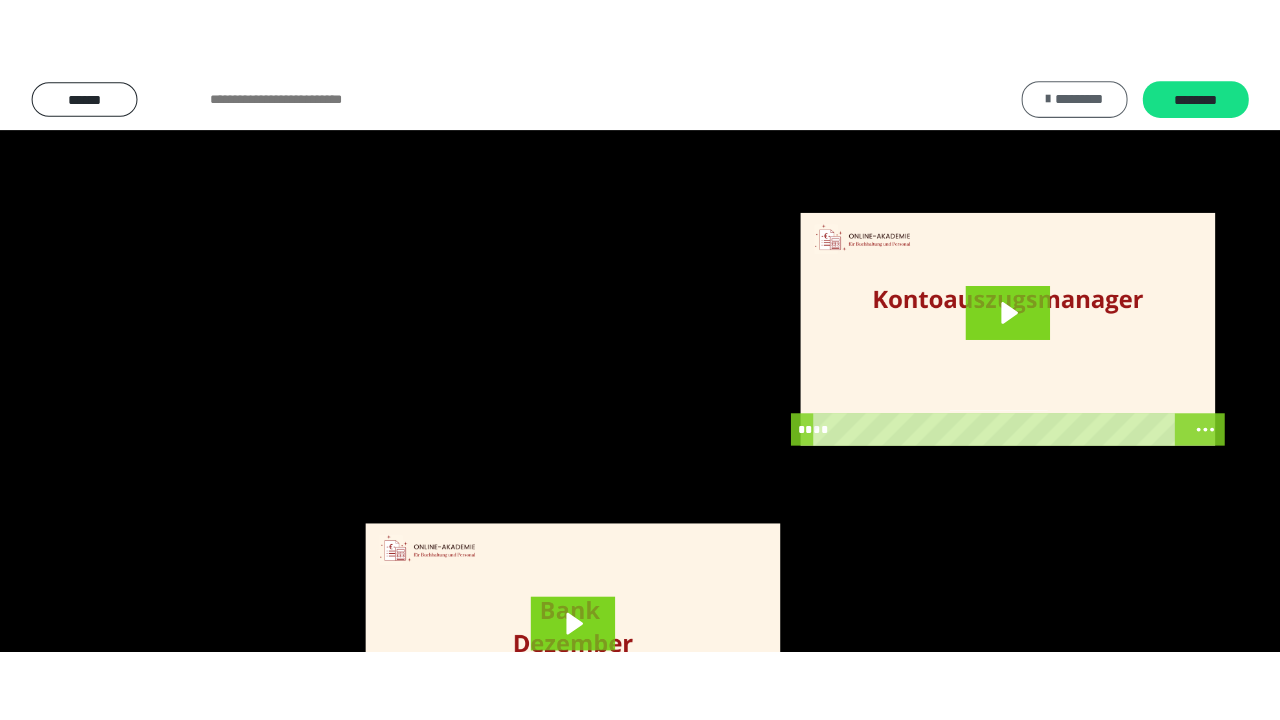 scroll, scrollTop: 3984, scrollLeft: 0, axis: vertical 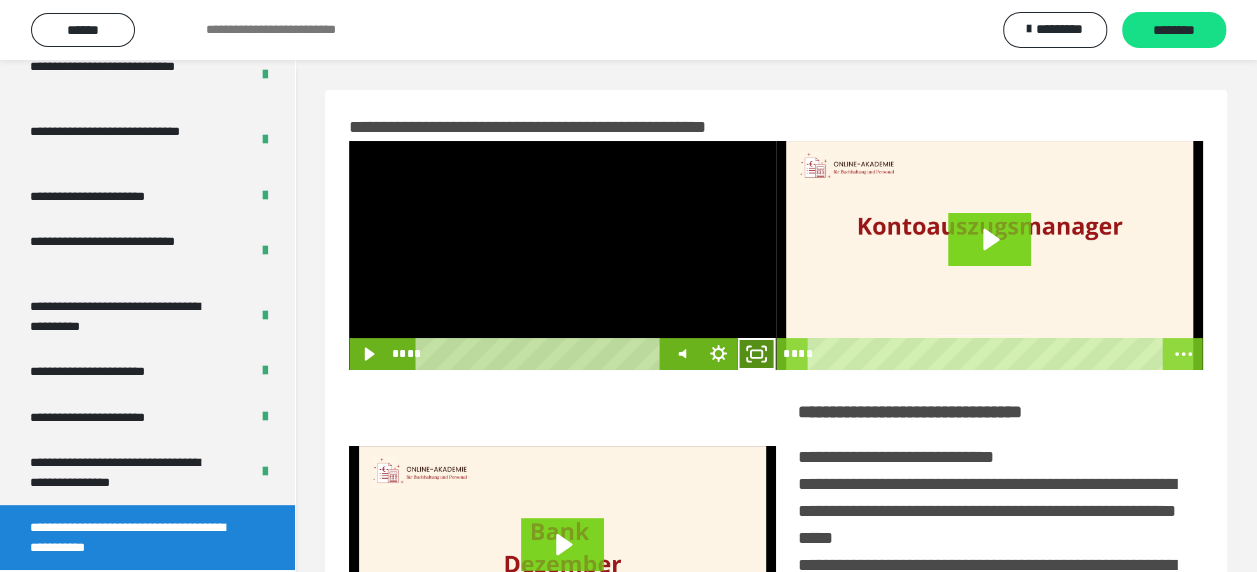 click 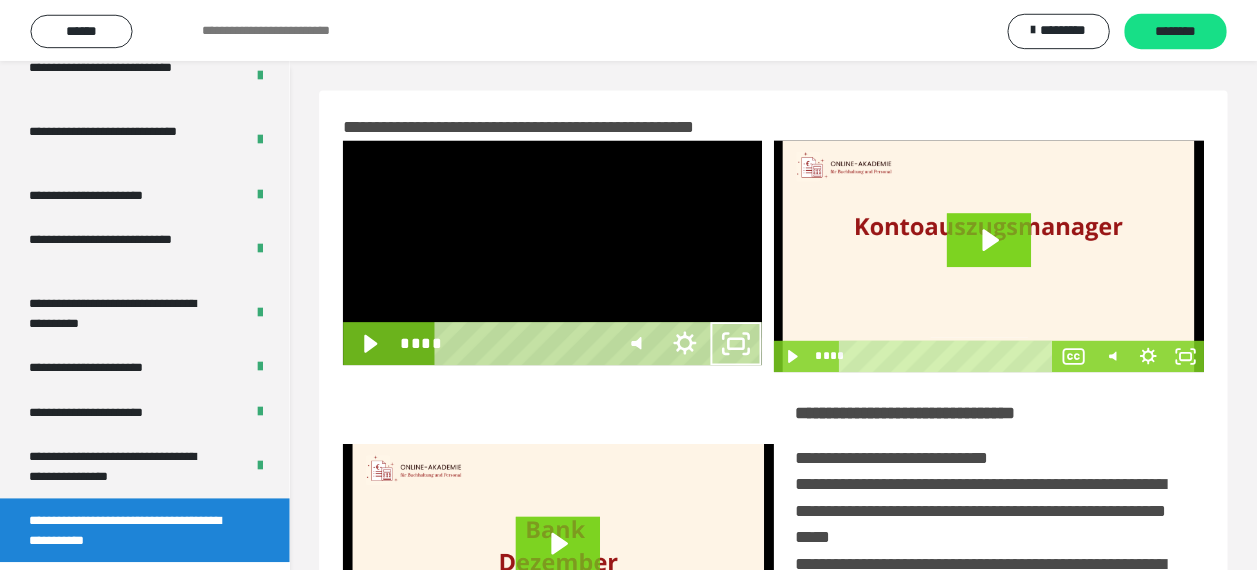 scroll, scrollTop: 3836, scrollLeft: 0, axis: vertical 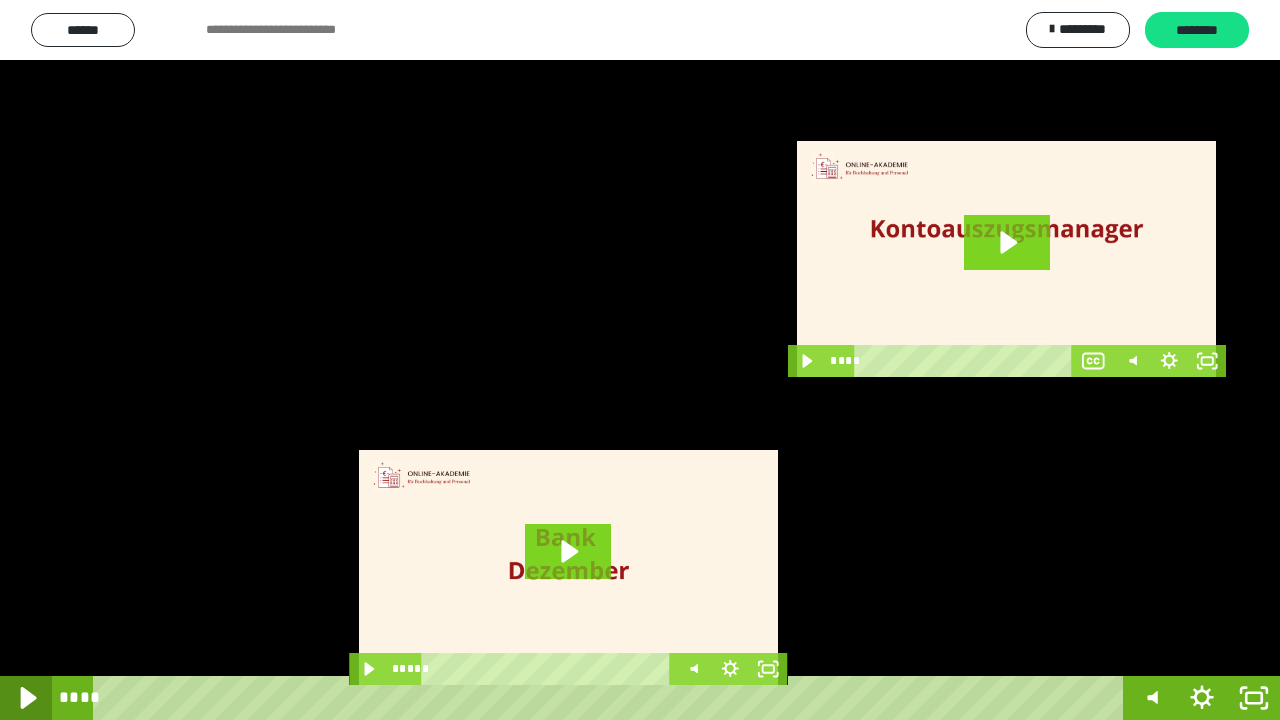 click 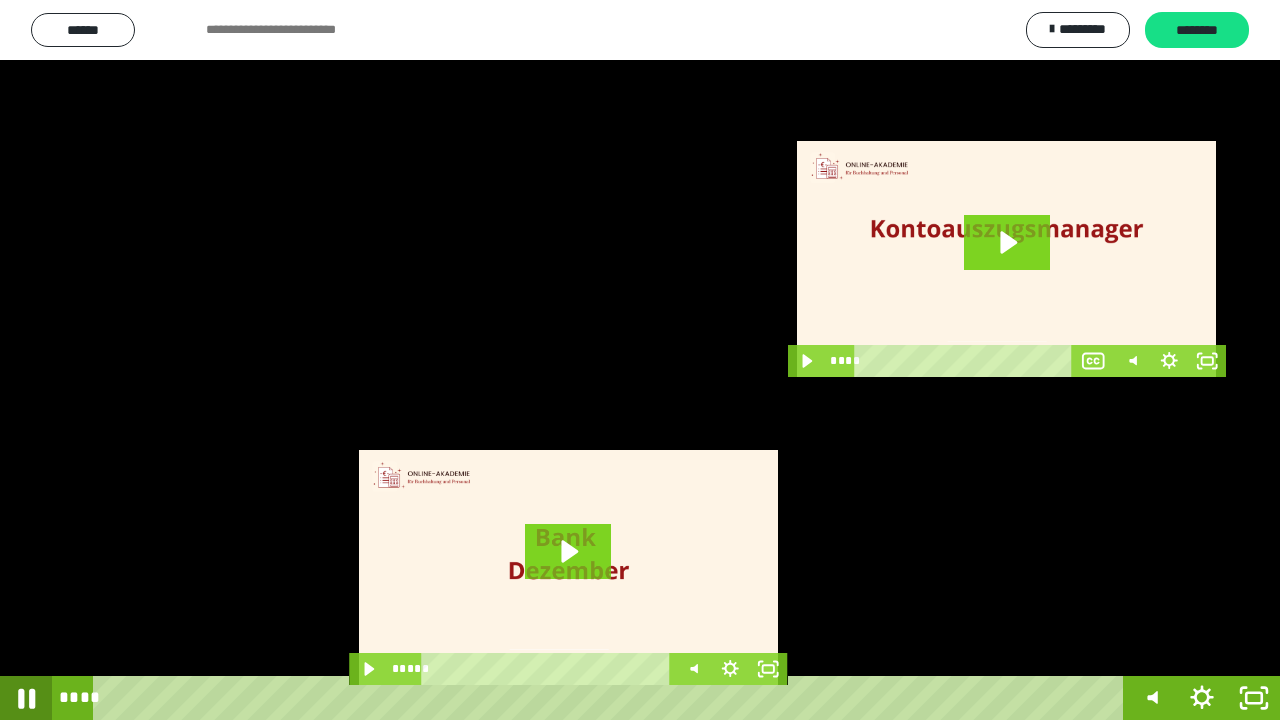 click 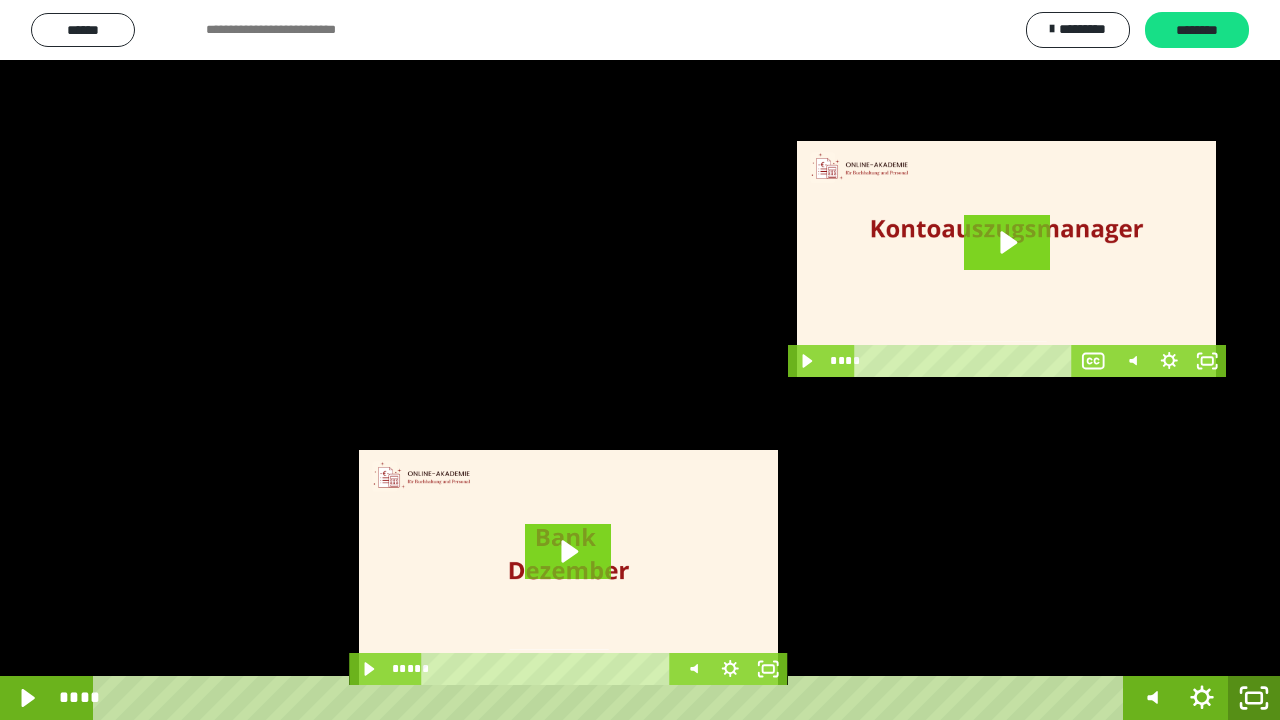 click 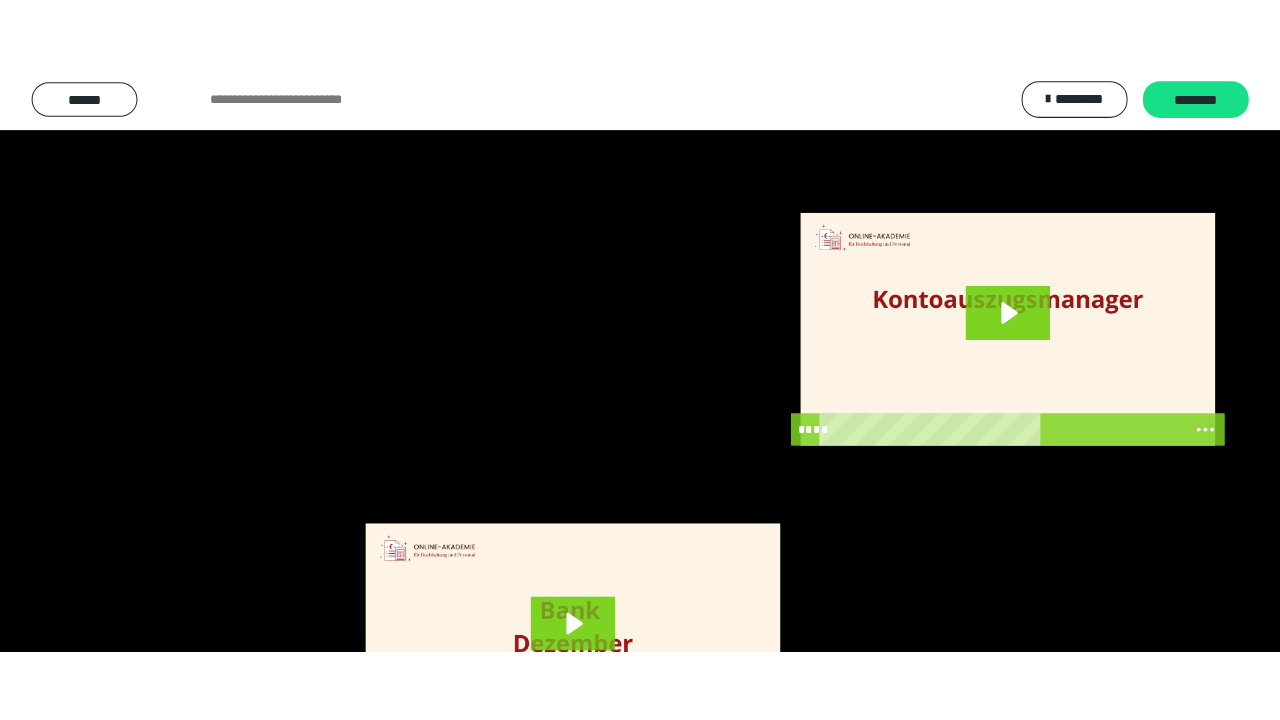 scroll, scrollTop: 3984, scrollLeft: 0, axis: vertical 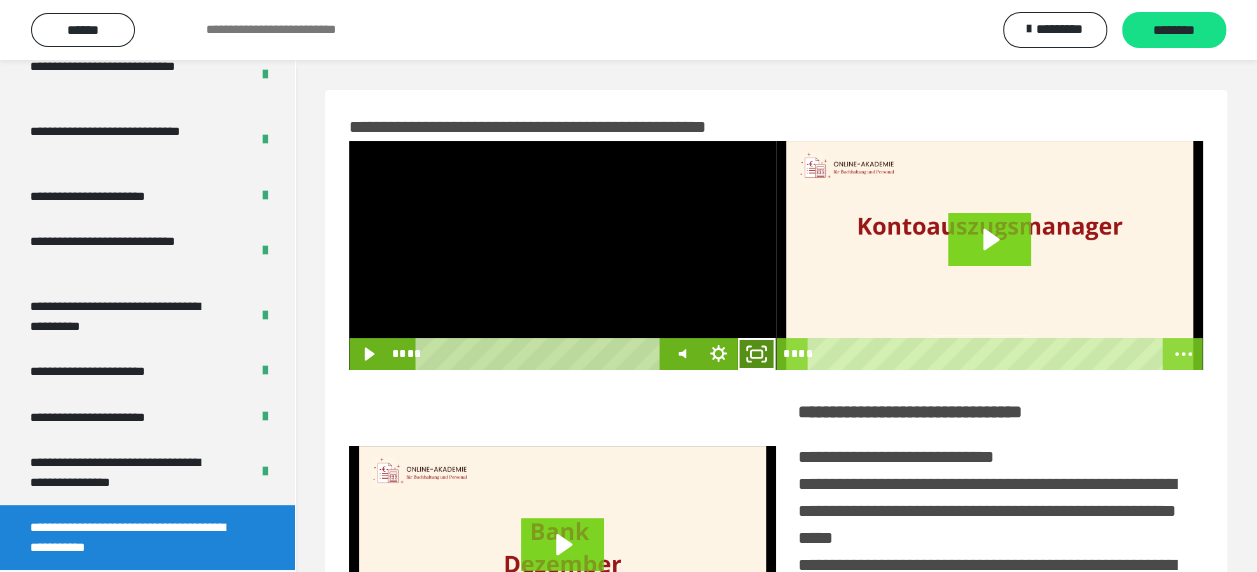 click 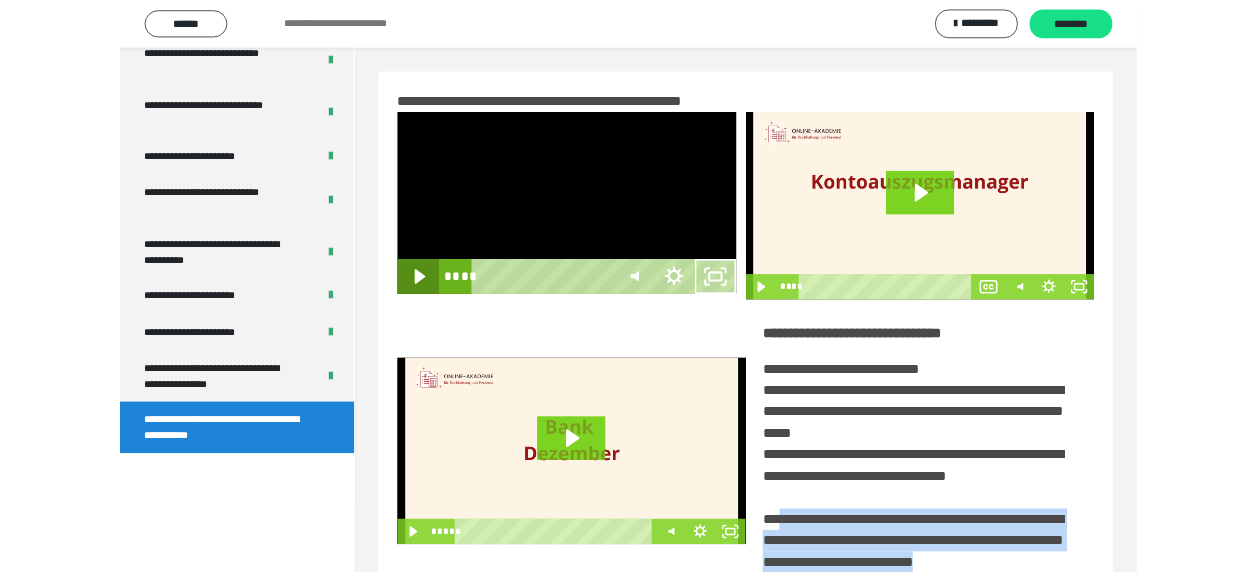 scroll, scrollTop: 3836, scrollLeft: 0, axis: vertical 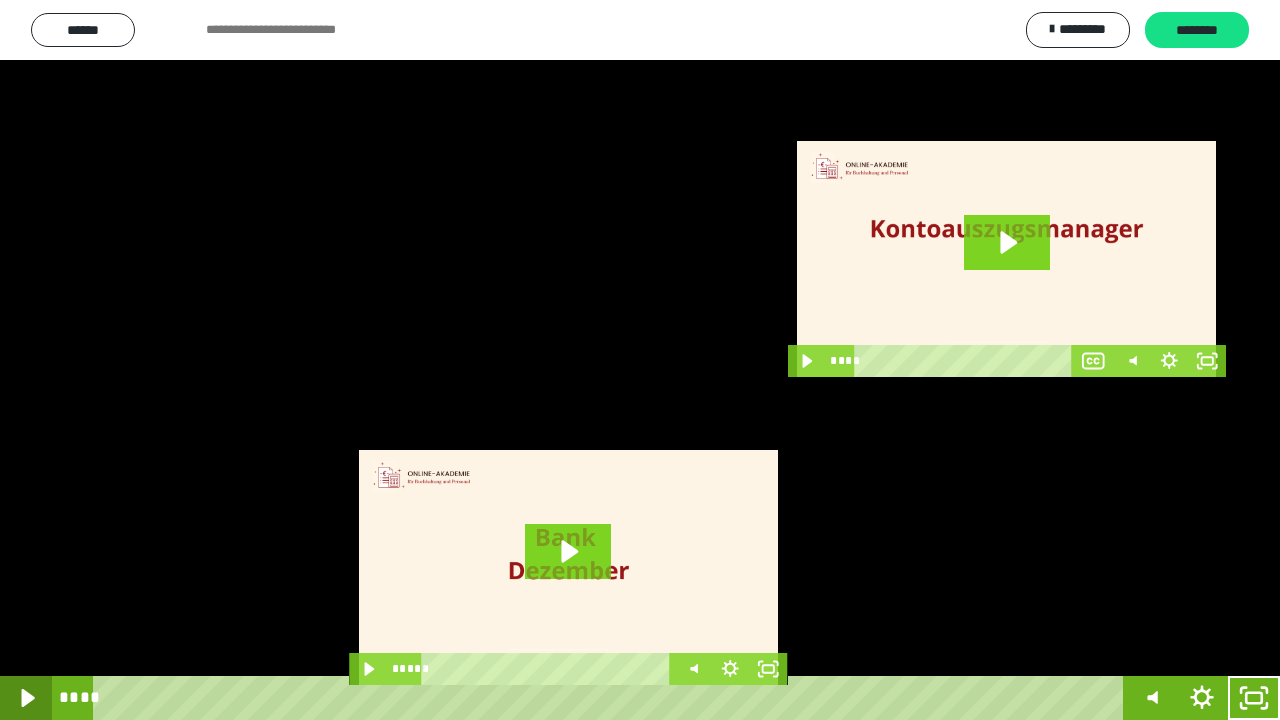 click 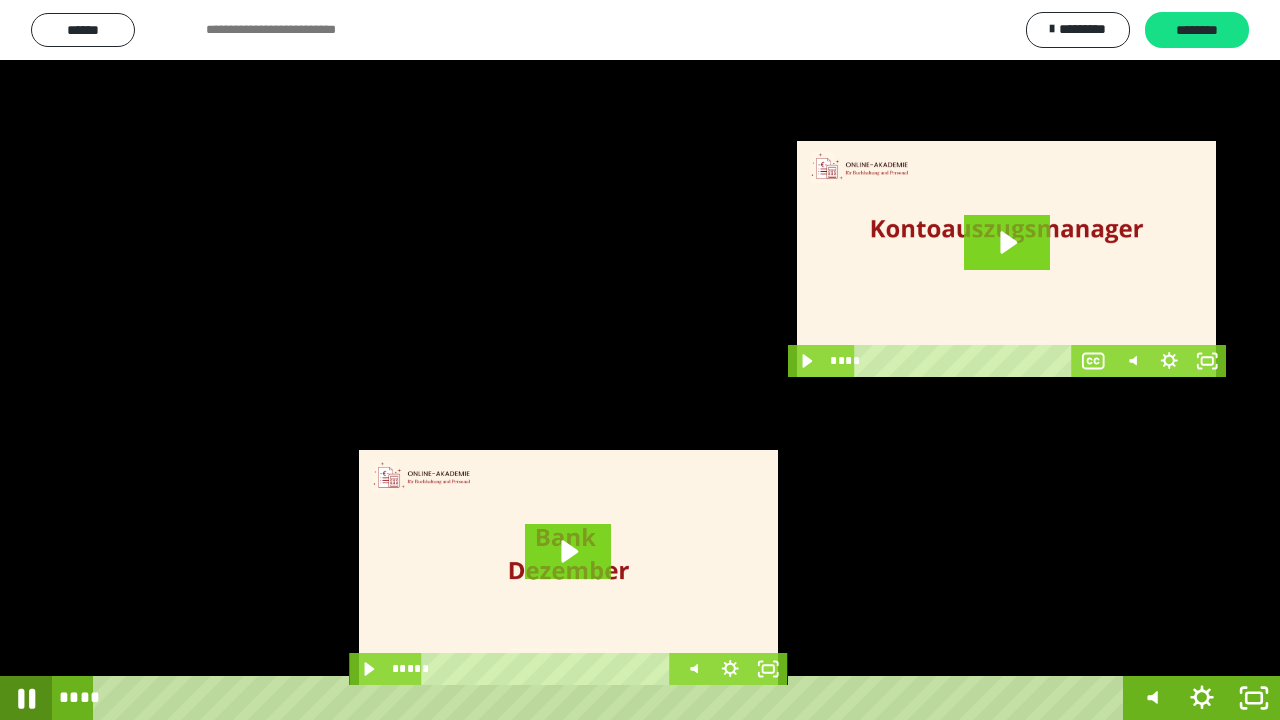click 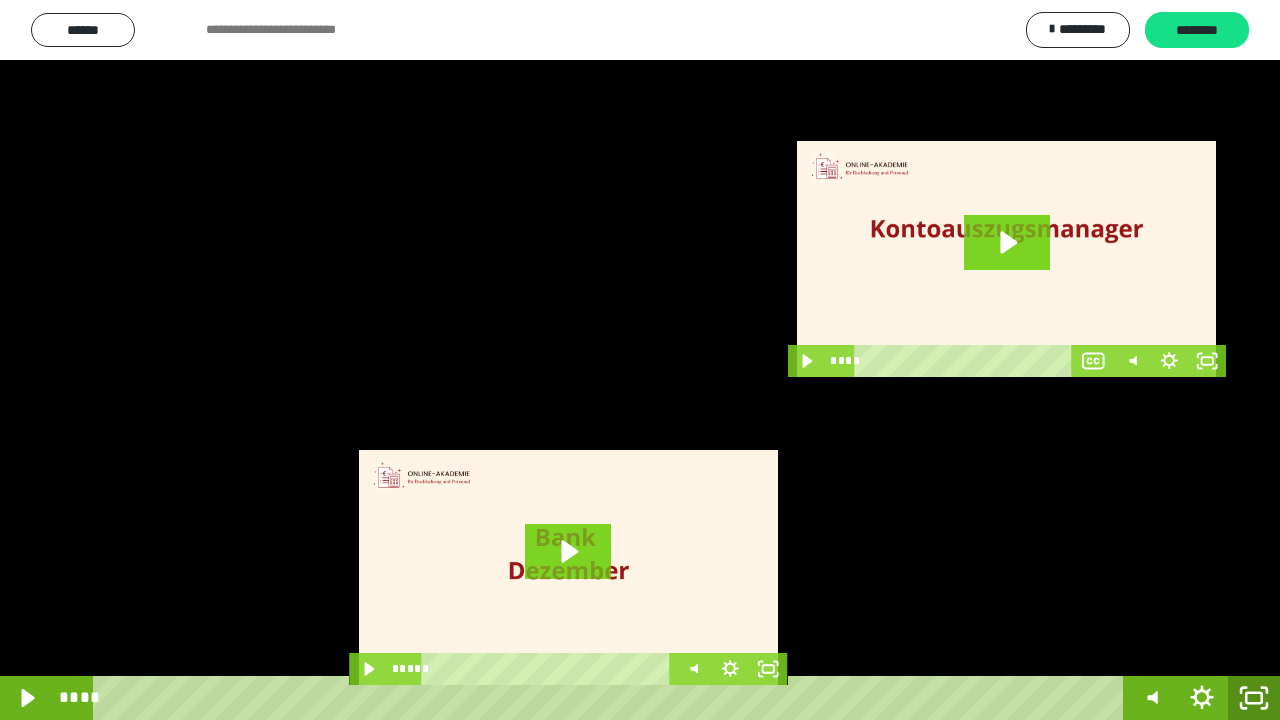drag, startPoint x: 1265, startPoint y: 700, endPoint x: 1232, endPoint y: 564, distance: 139.94641 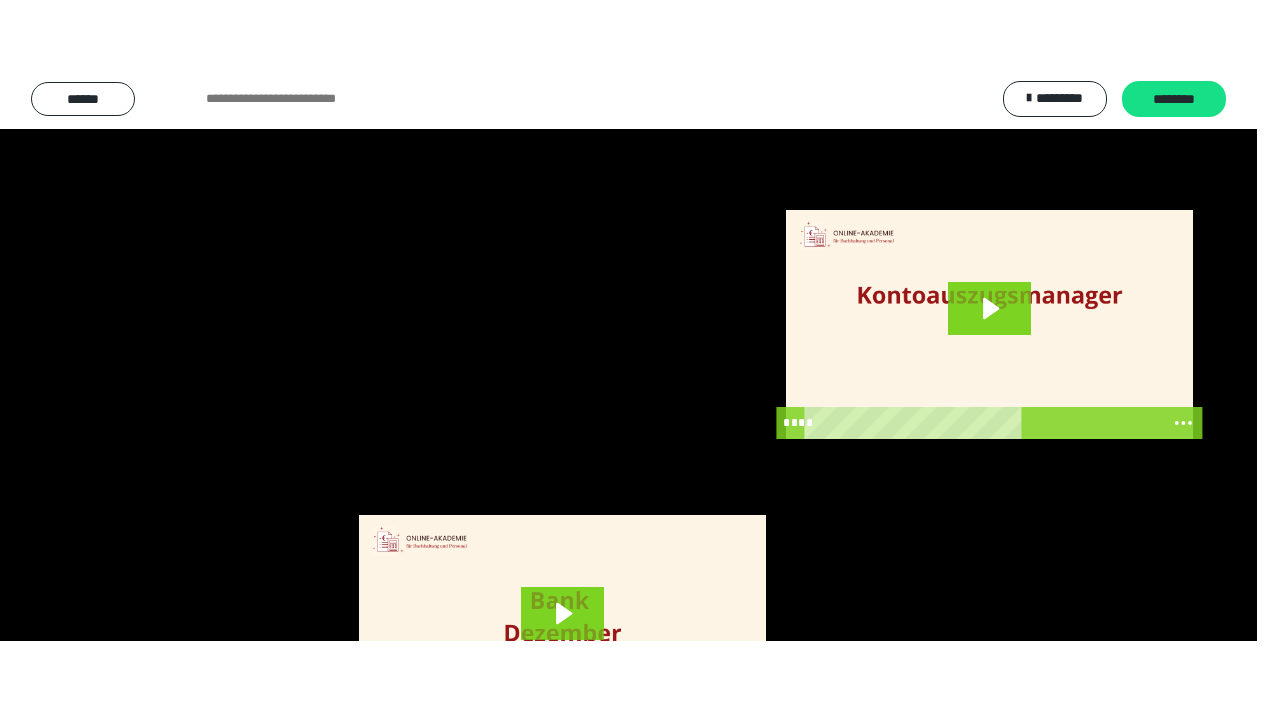 scroll, scrollTop: 3984, scrollLeft: 0, axis: vertical 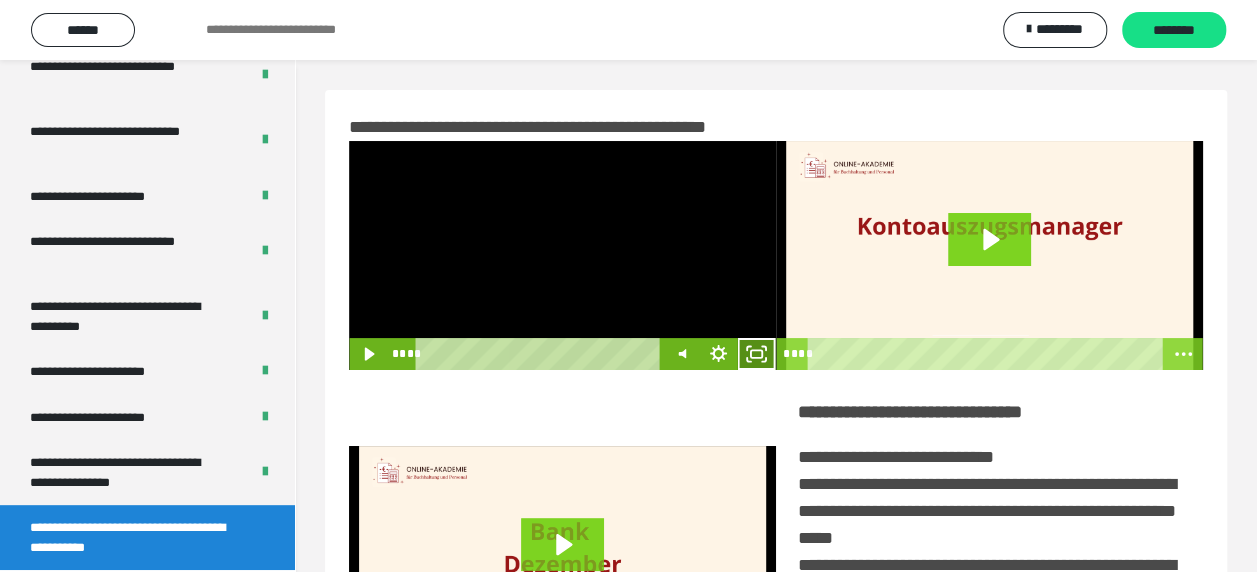 click 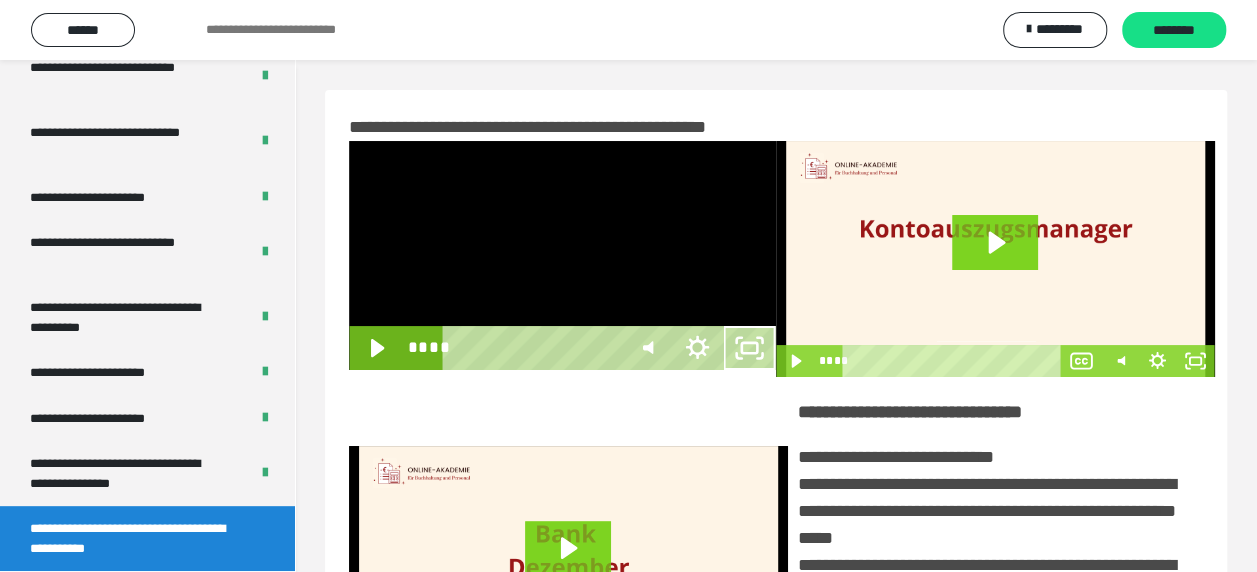 scroll, scrollTop: 3836, scrollLeft: 0, axis: vertical 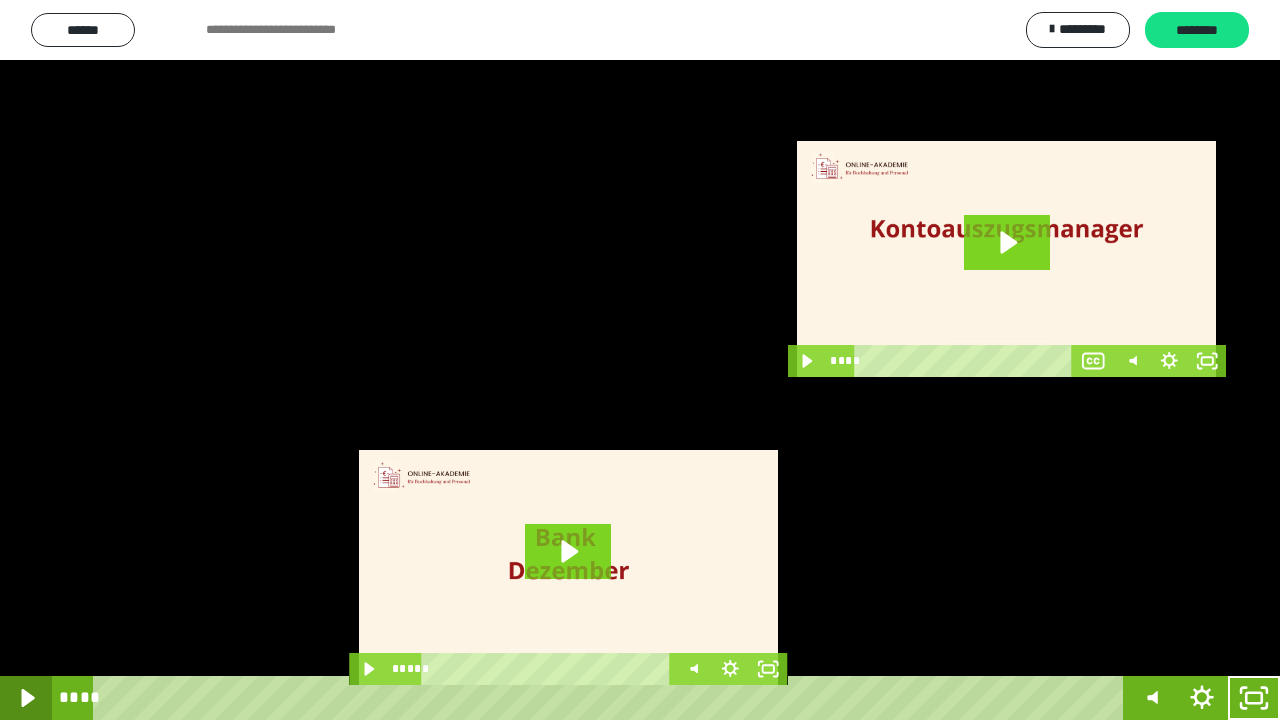 click 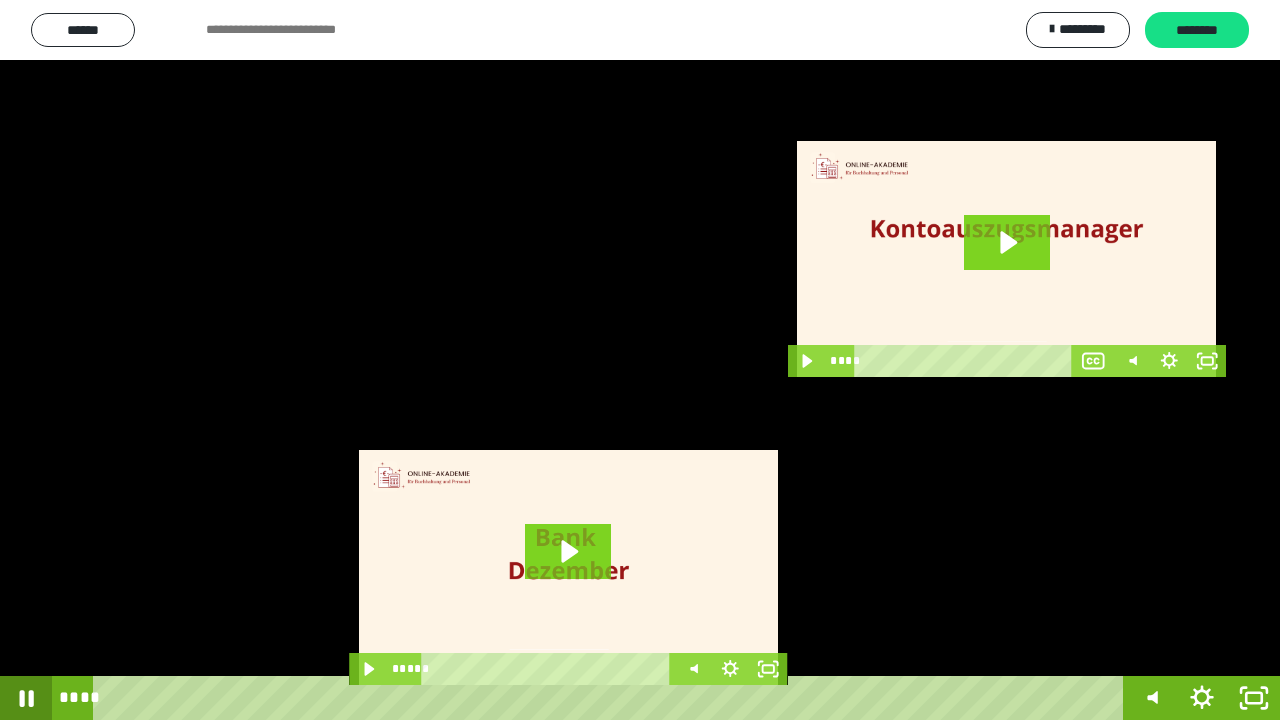 click 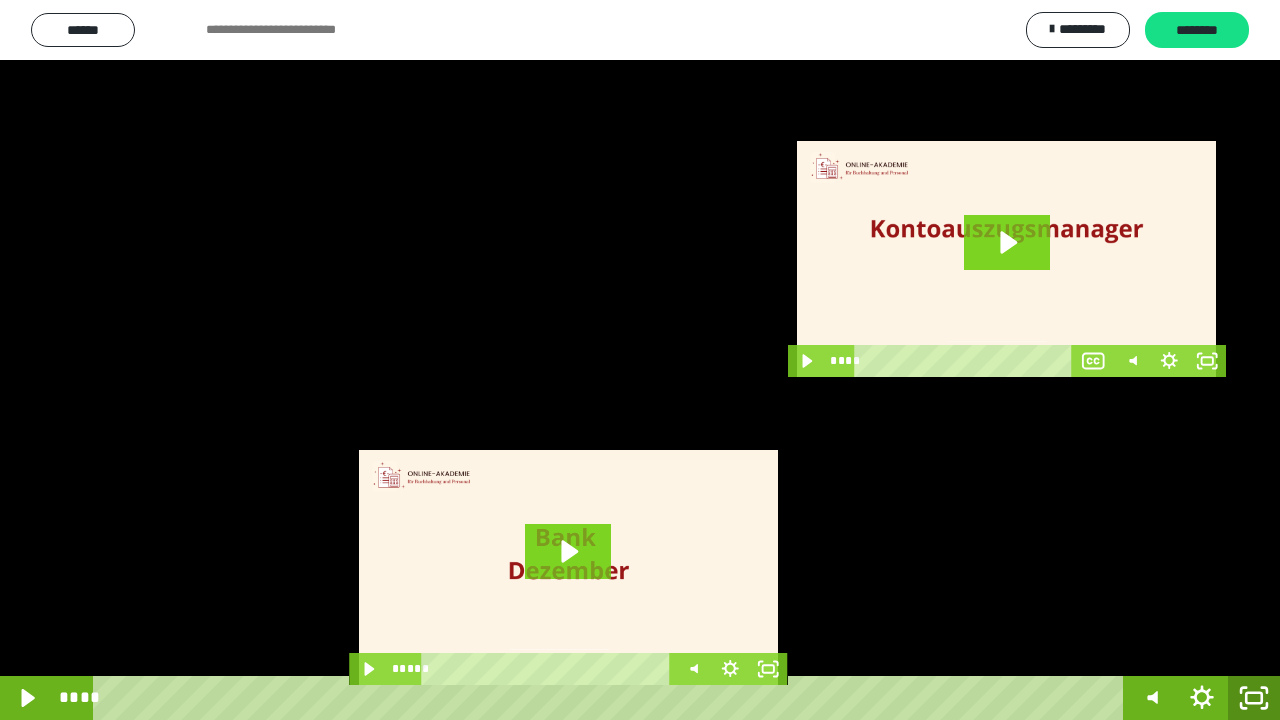 click 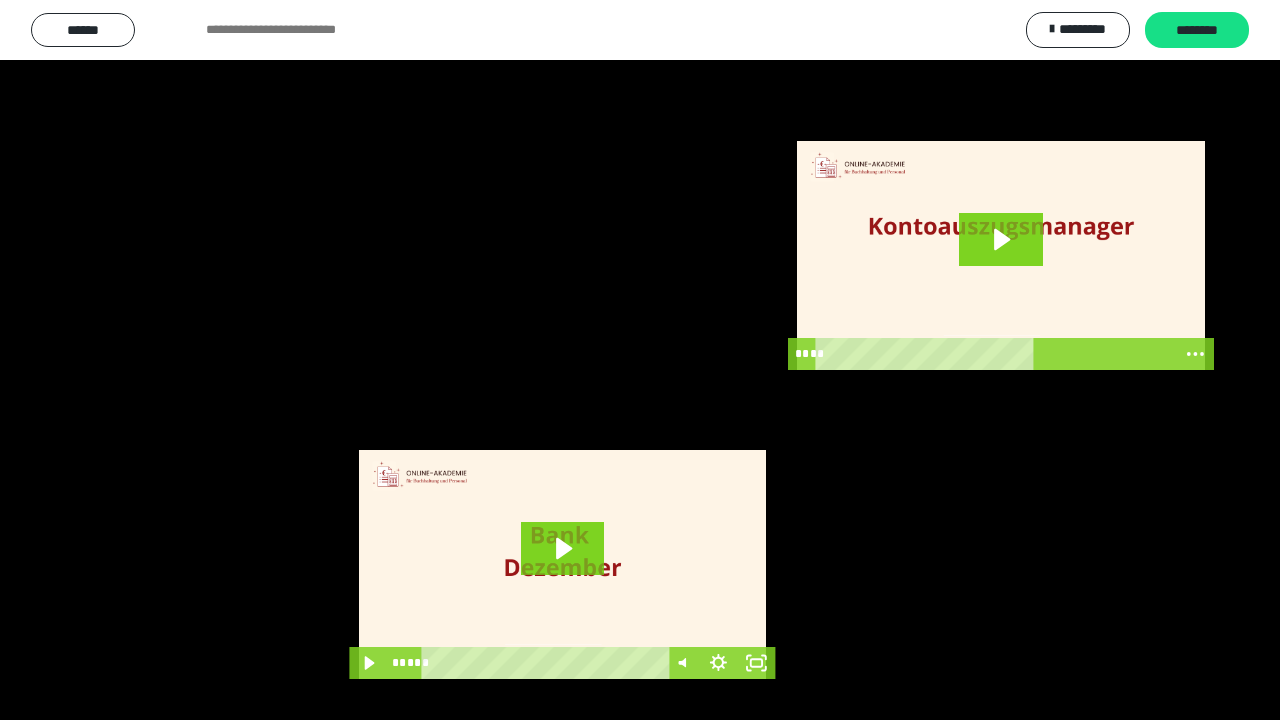 scroll, scrollTop: 3984, scrollLeft: 0, axis: vertical 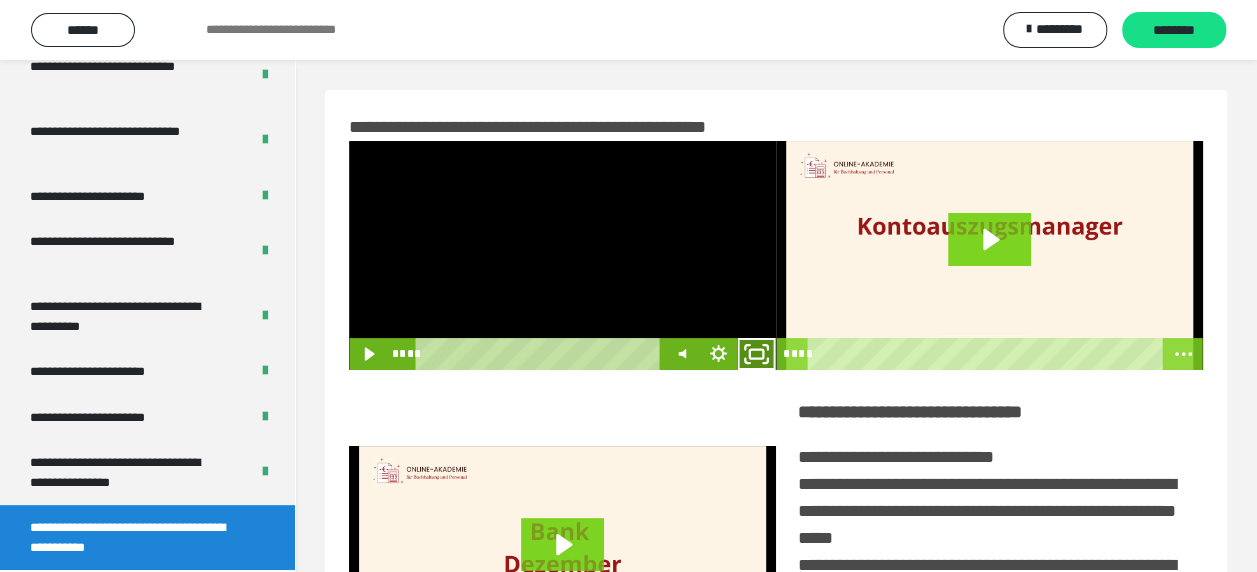 click 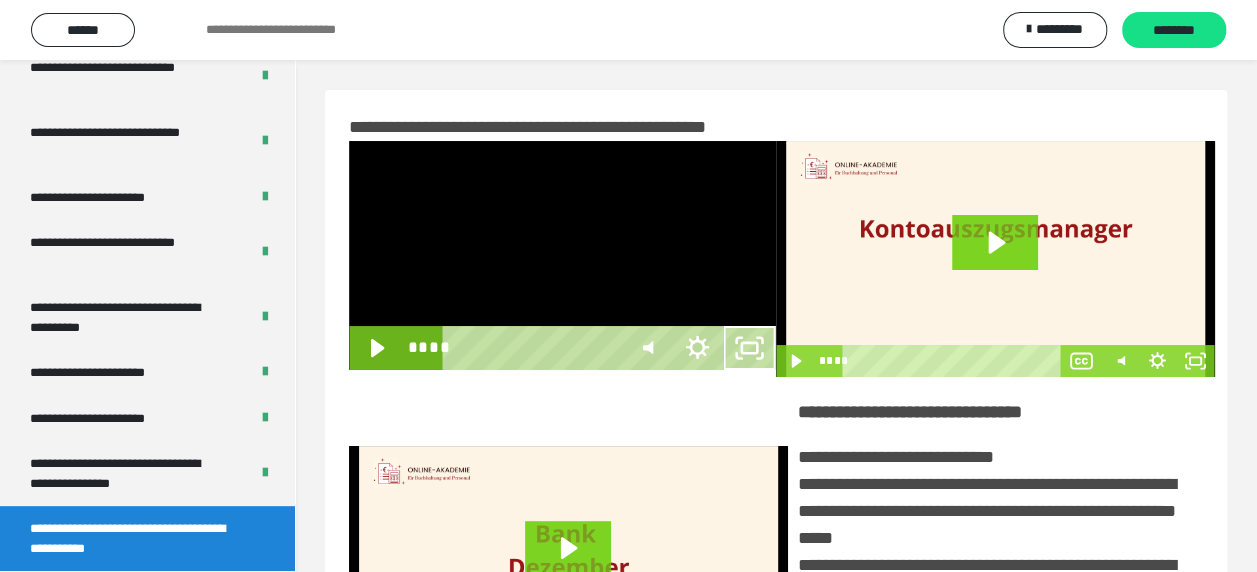 scroll, scrollTop: 3836, scrollLeft: 0, axis: vertical 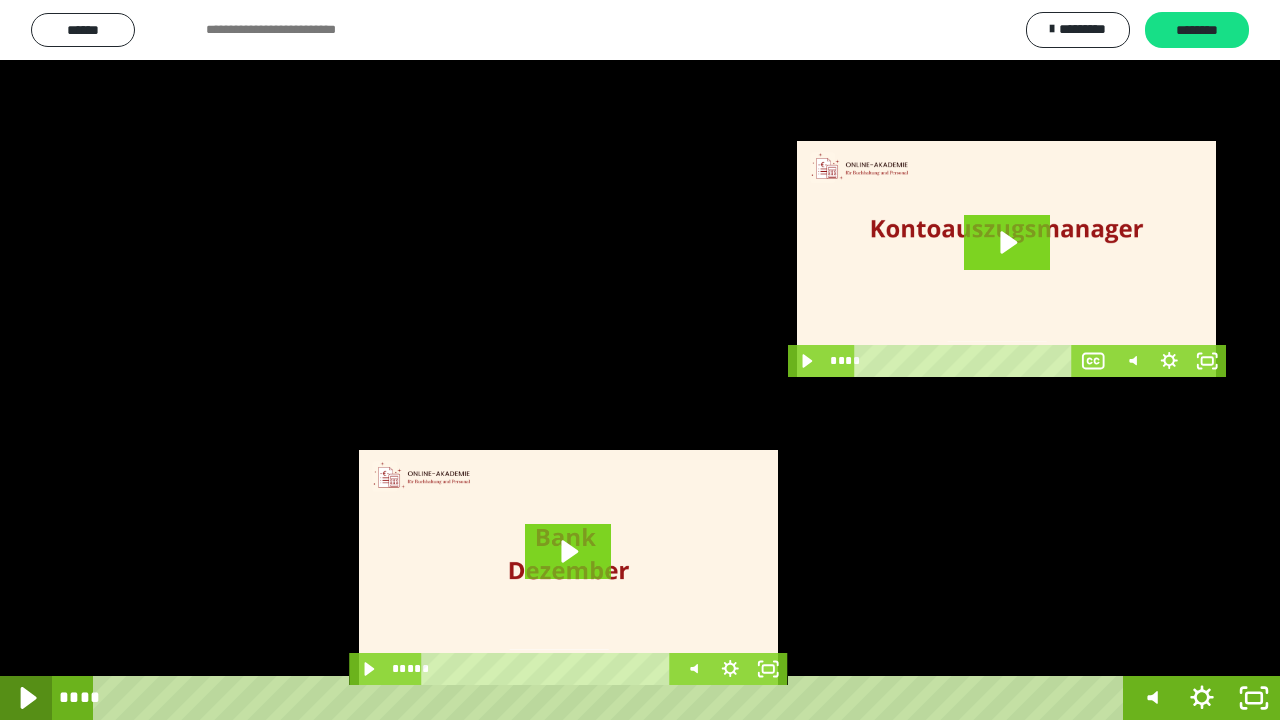 click 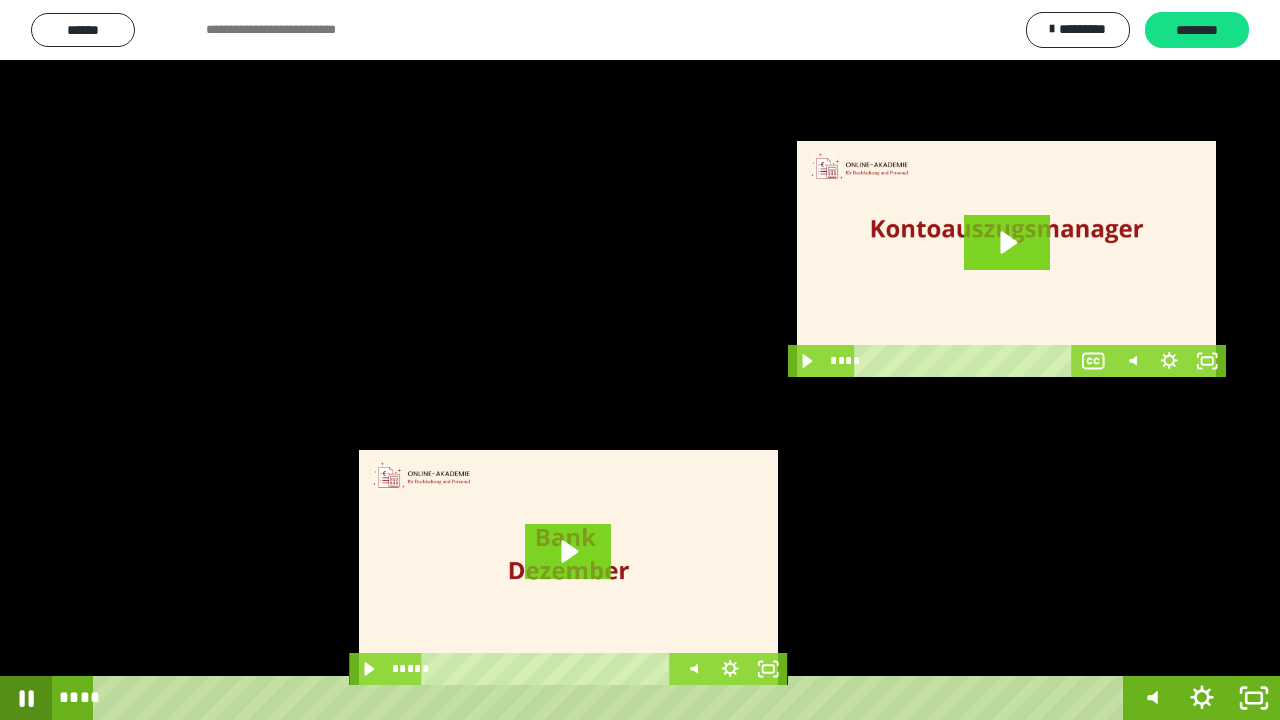 click 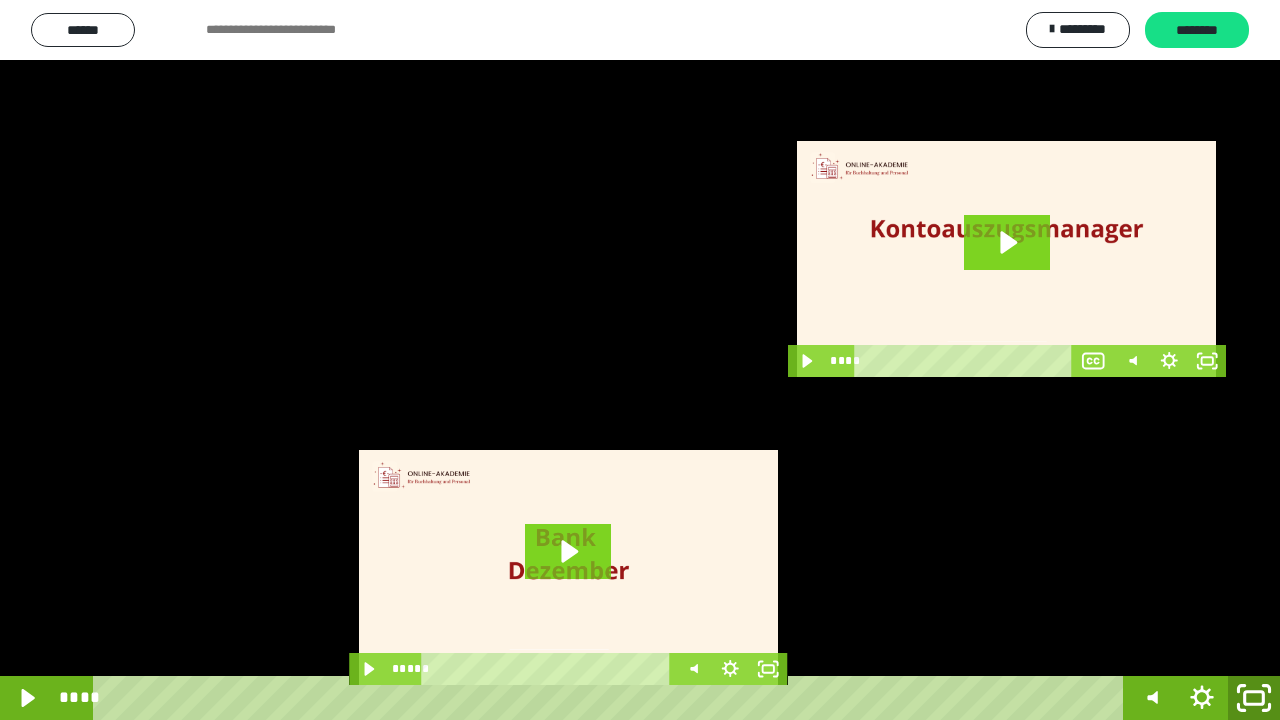 click 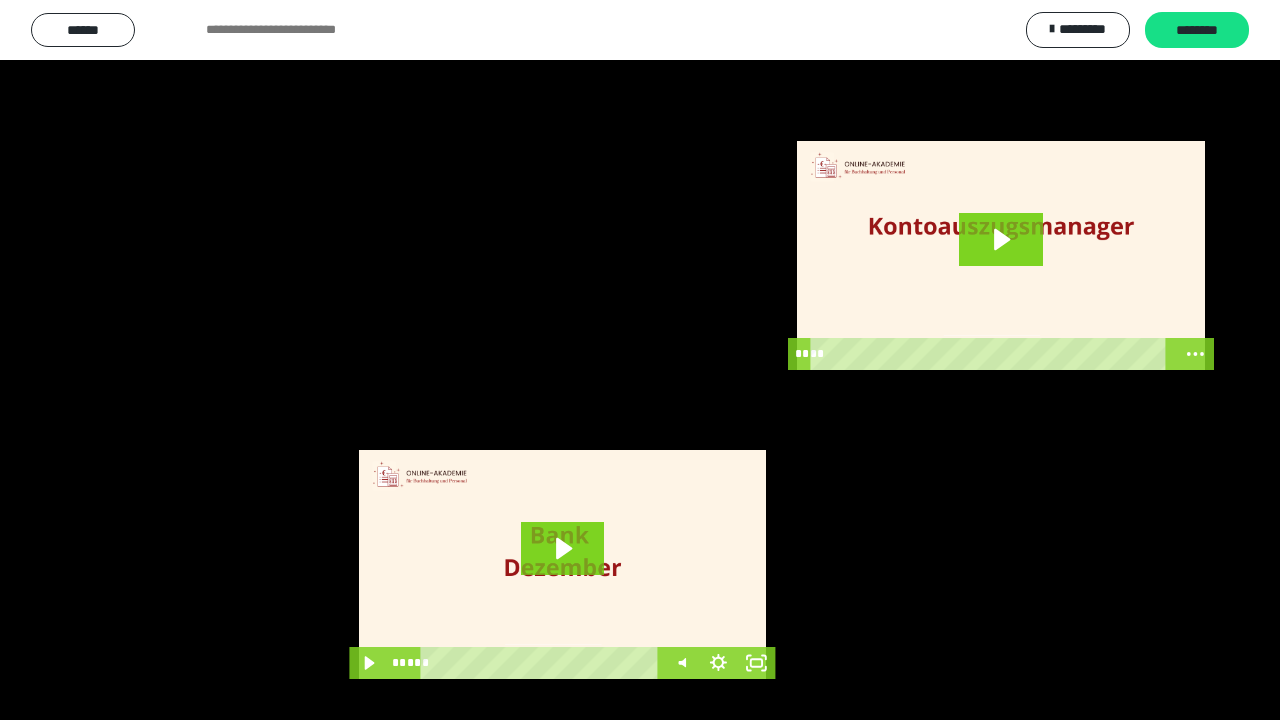 scroll, scrollTop: 3984, scrollLeft: 0, axis: vertical 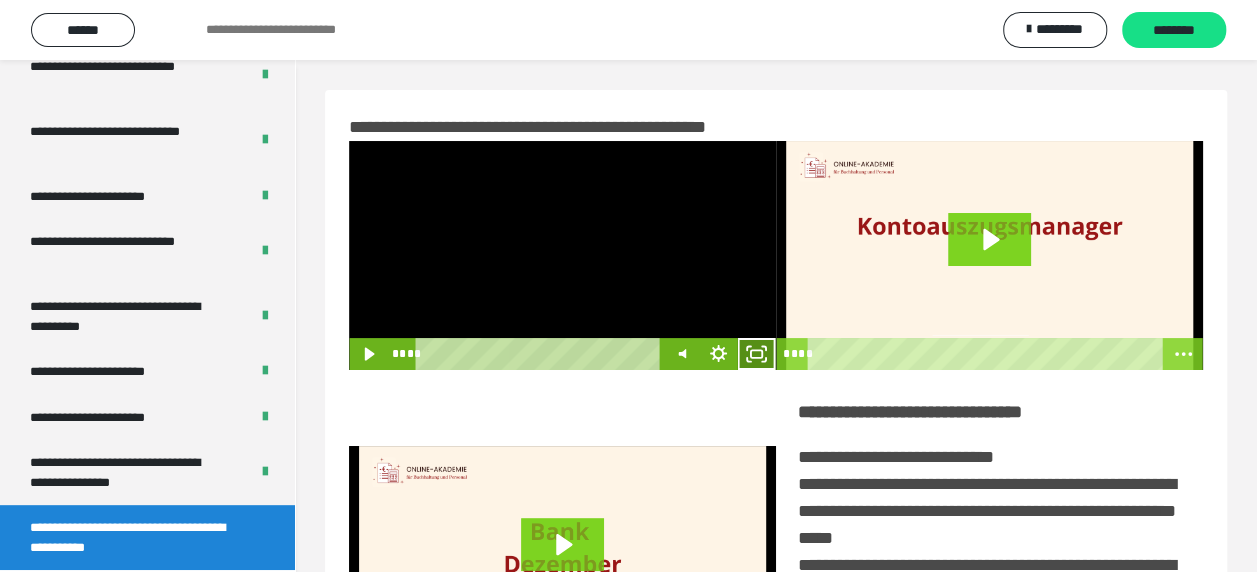 click 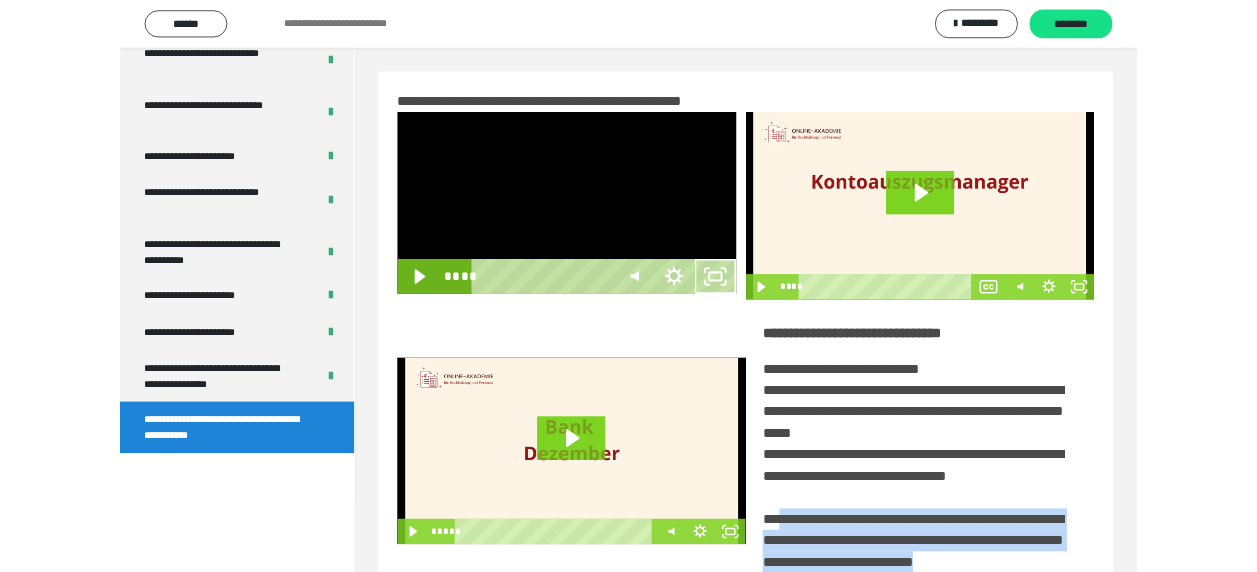 scroll, scrollTop: 3836, scrollLeft: 0, axis: vertical 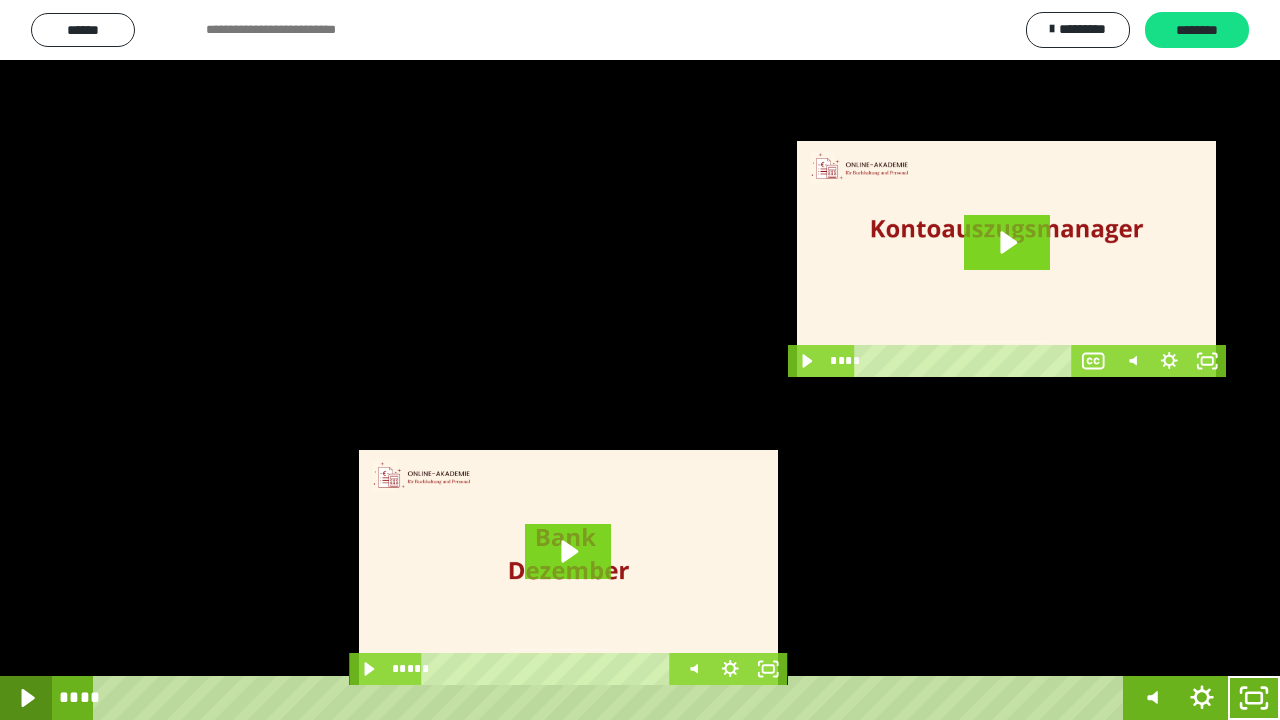 click 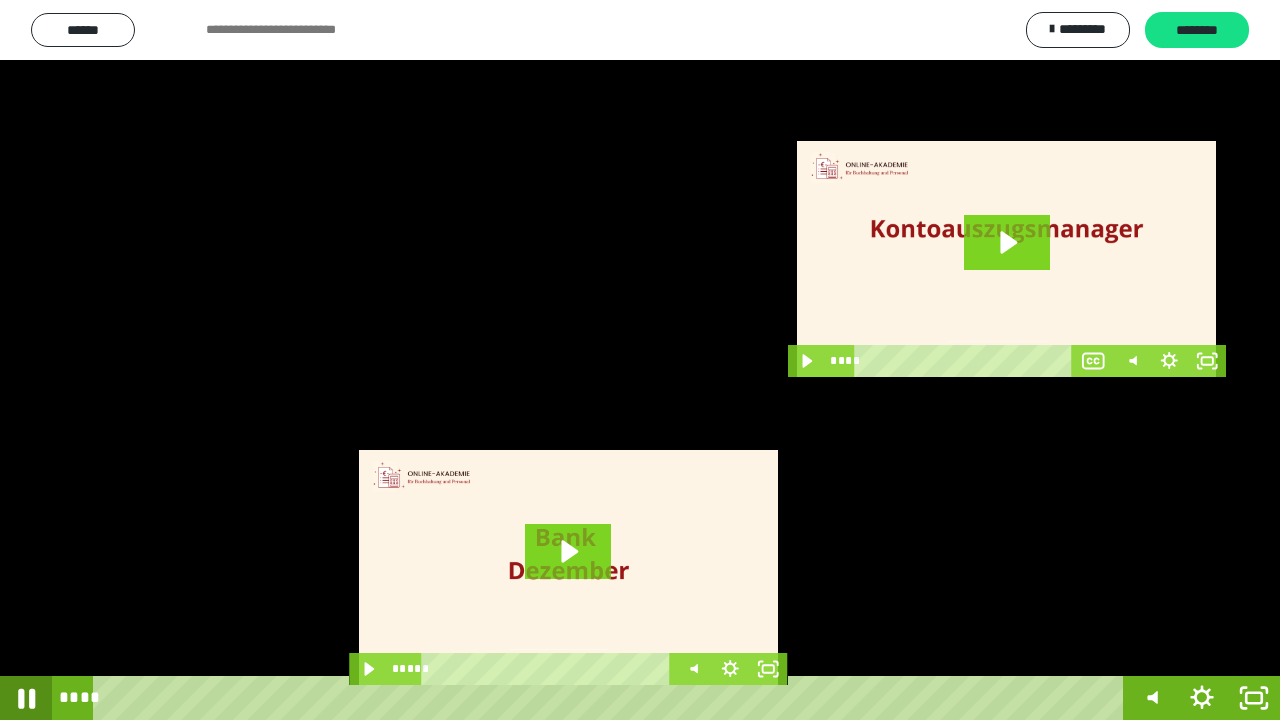 click 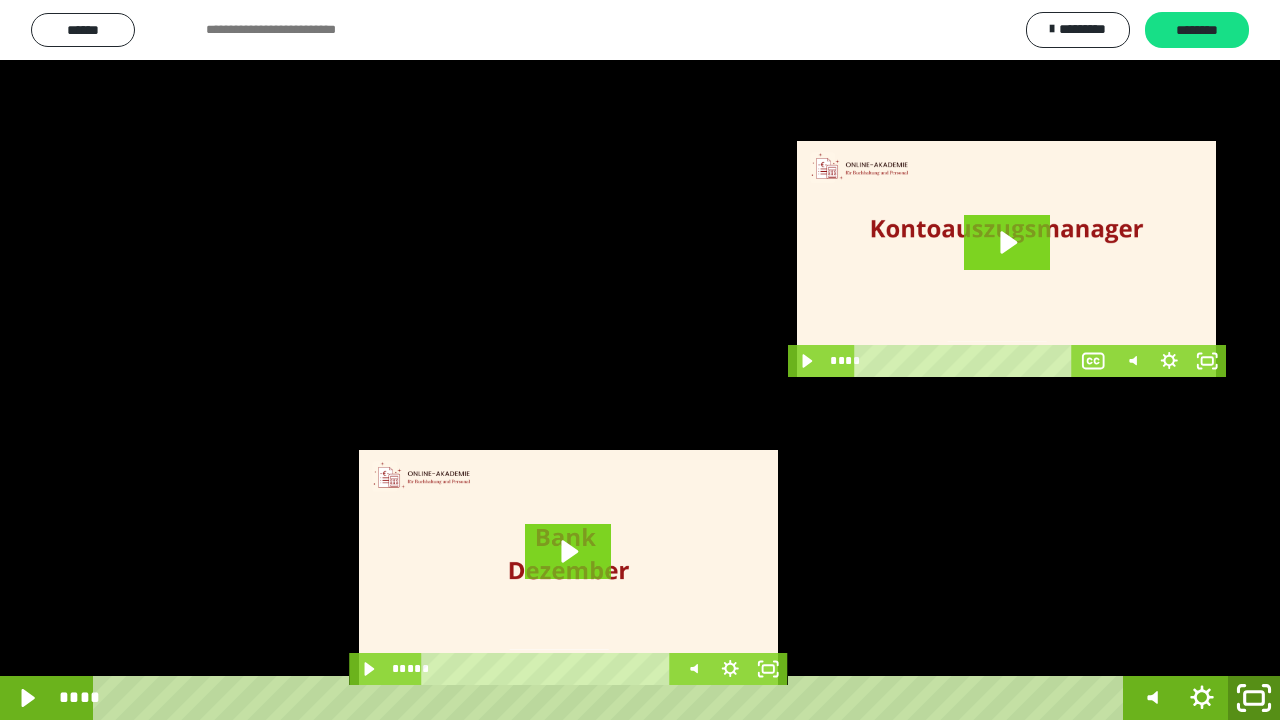 click 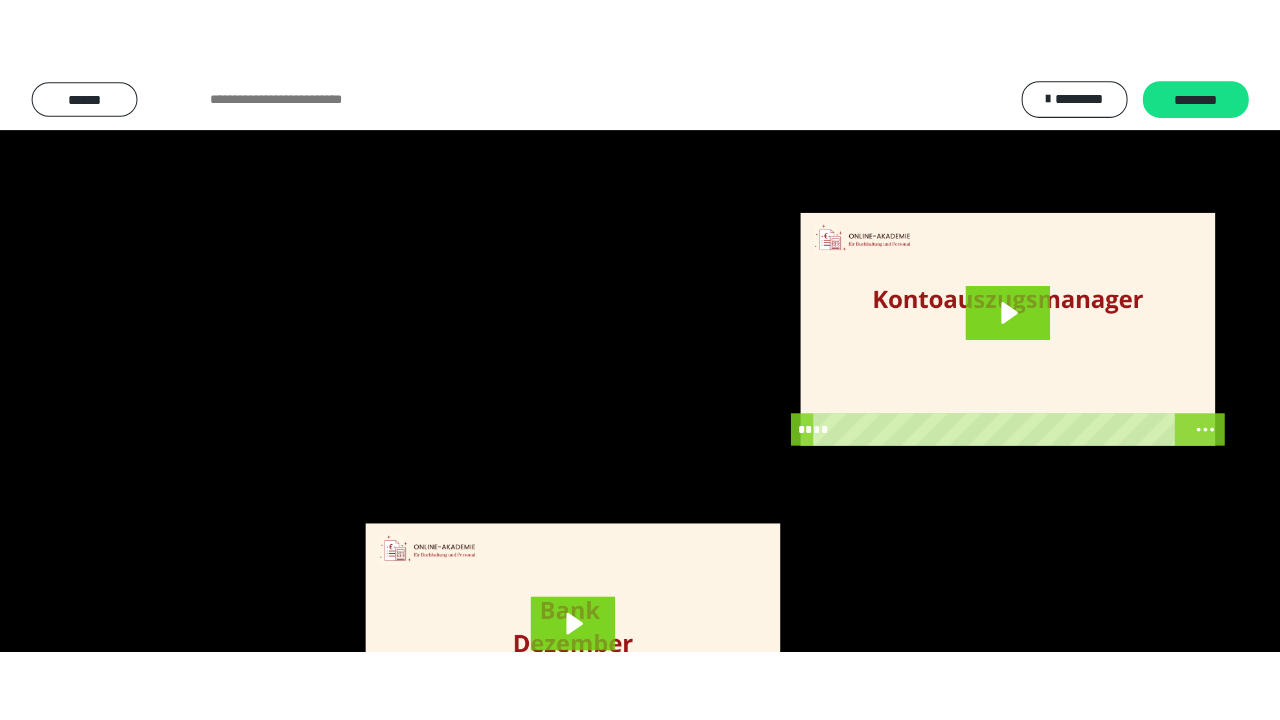 scroll, scrollTop: 3984, scrollLeft: 0, axis: vertical 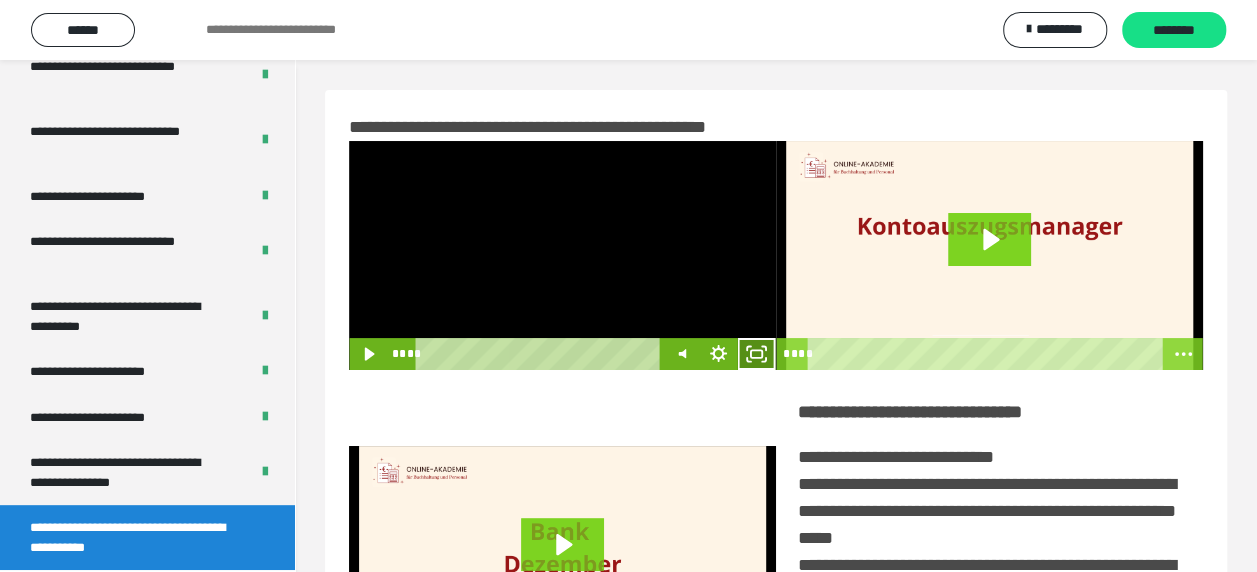 click 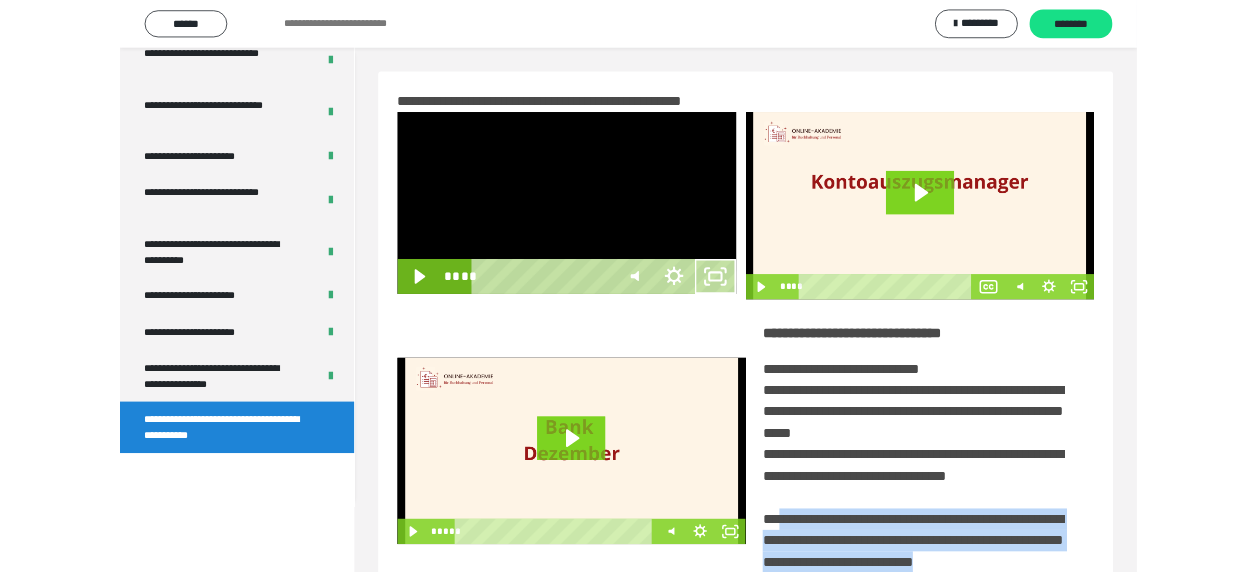 scroll, scrollTop: 3836, scrollLeft: 0, axis: vertical 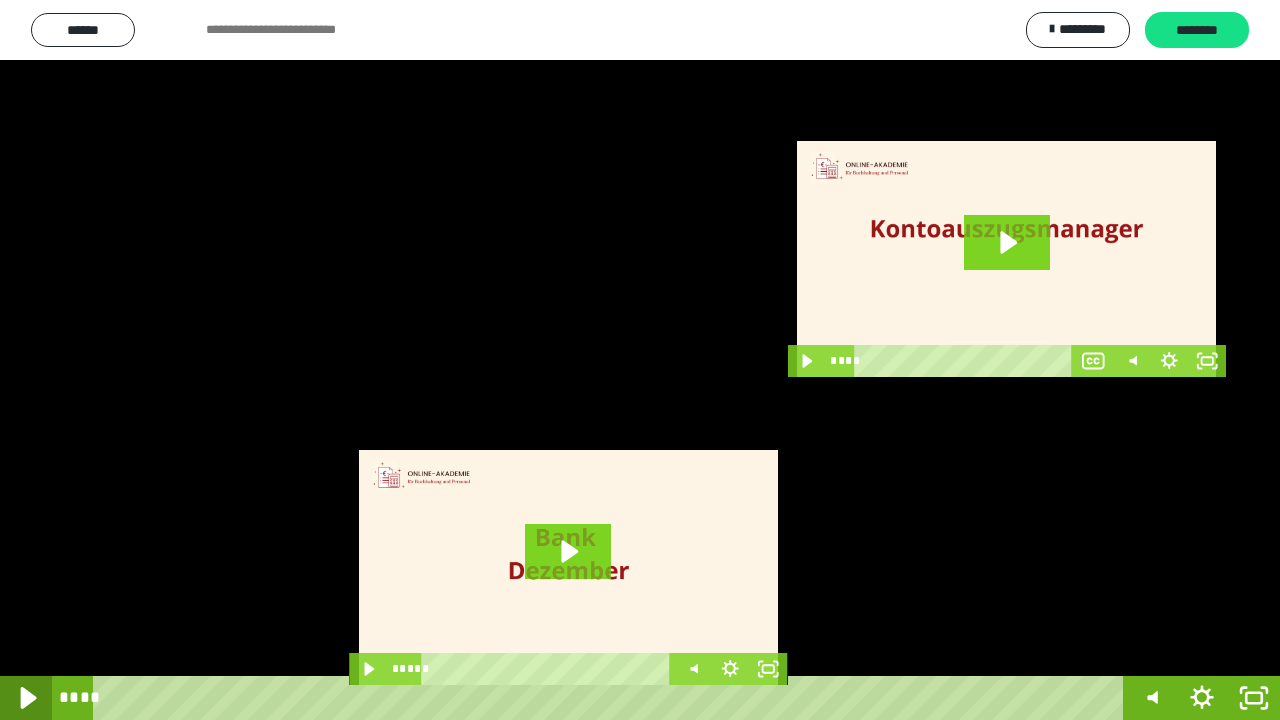 click 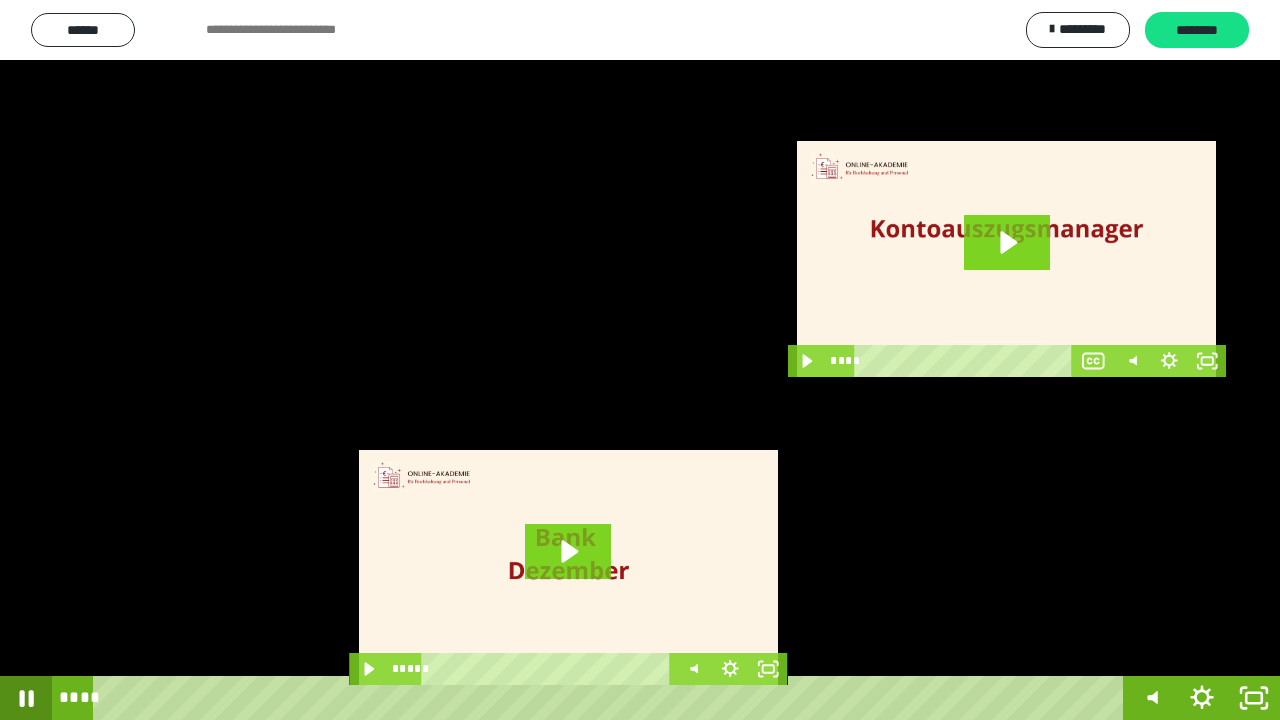click 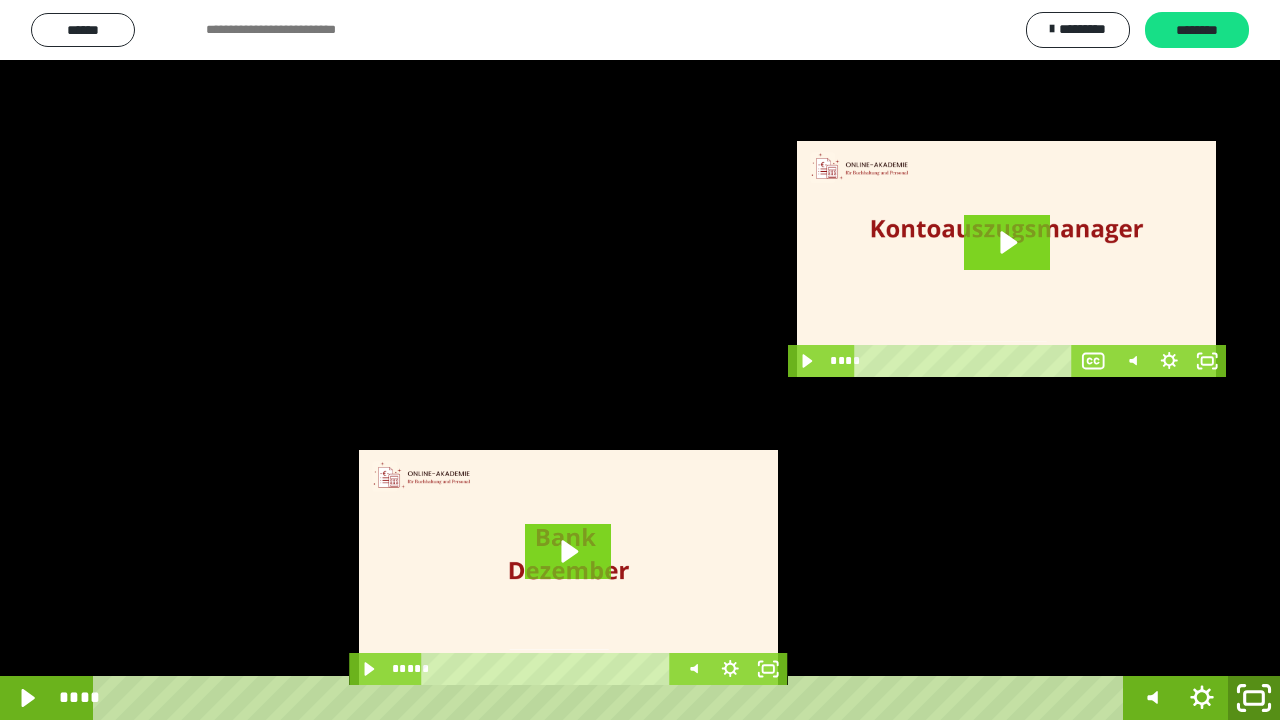 click 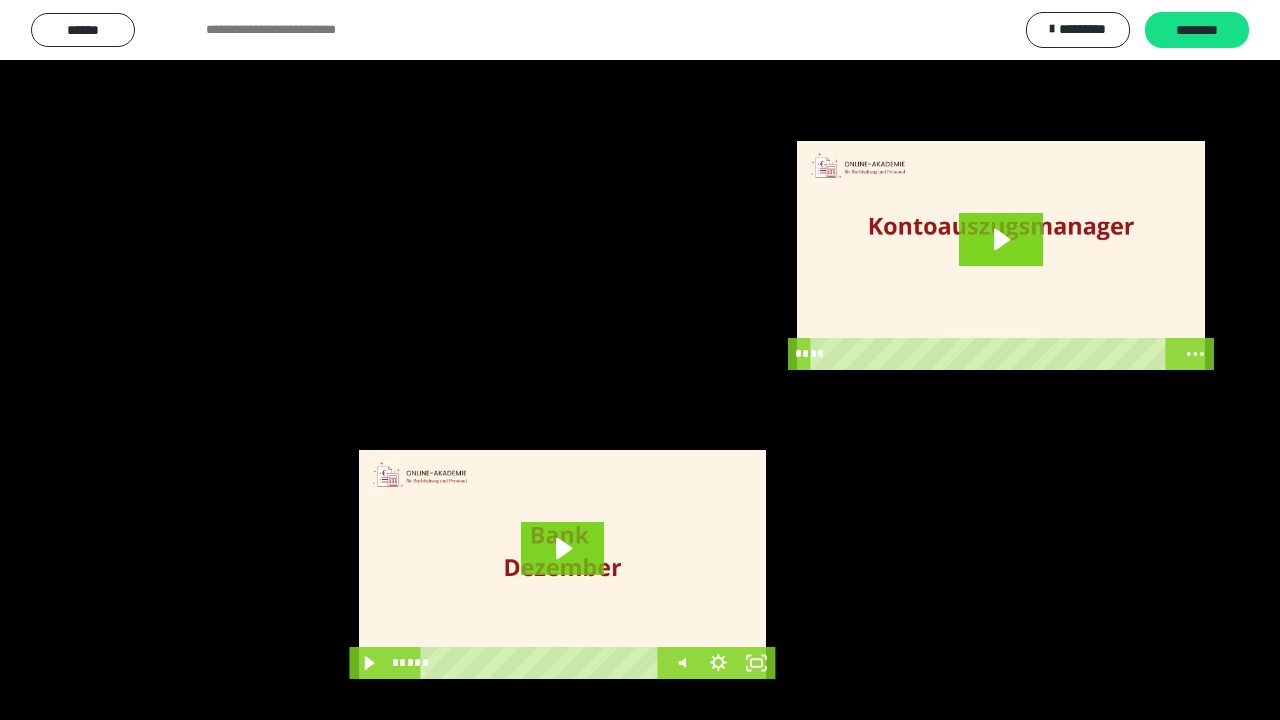 scroll, scrollTop: 3984, scrollLeft: 0, axis: vertical 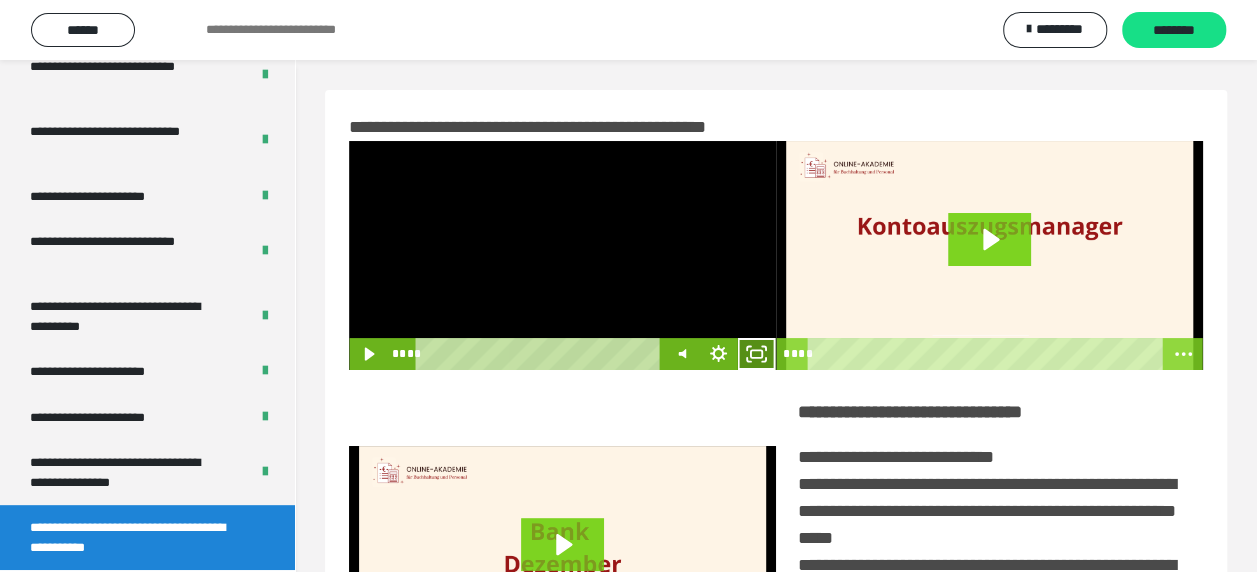 click 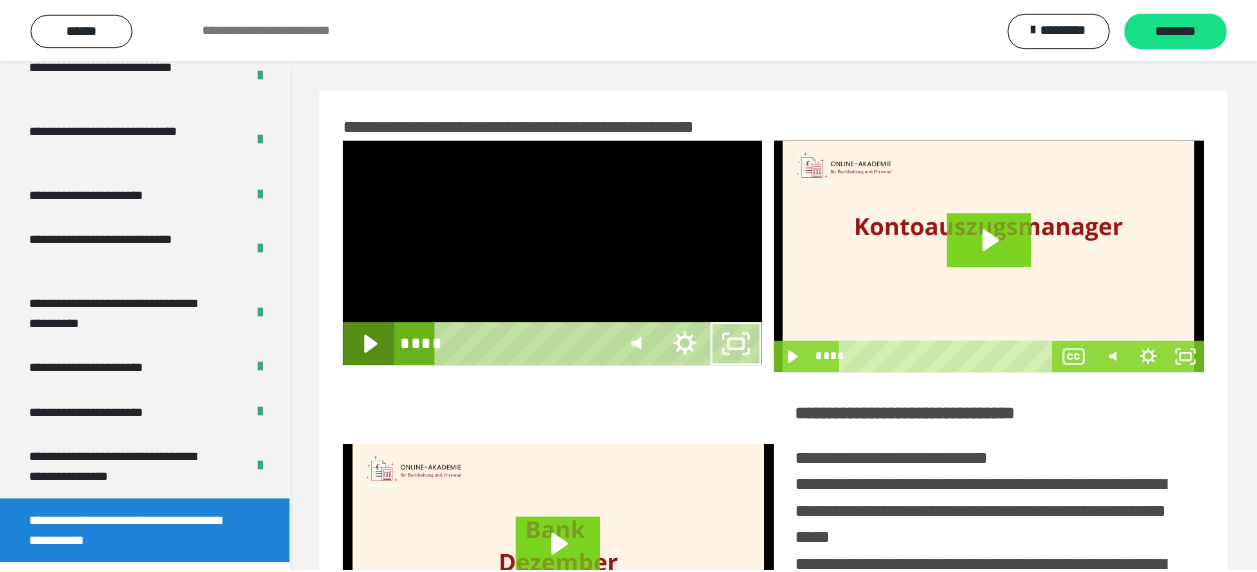 scroll, scrollTop: 3836, scrollLeft: 0, axis: vertical 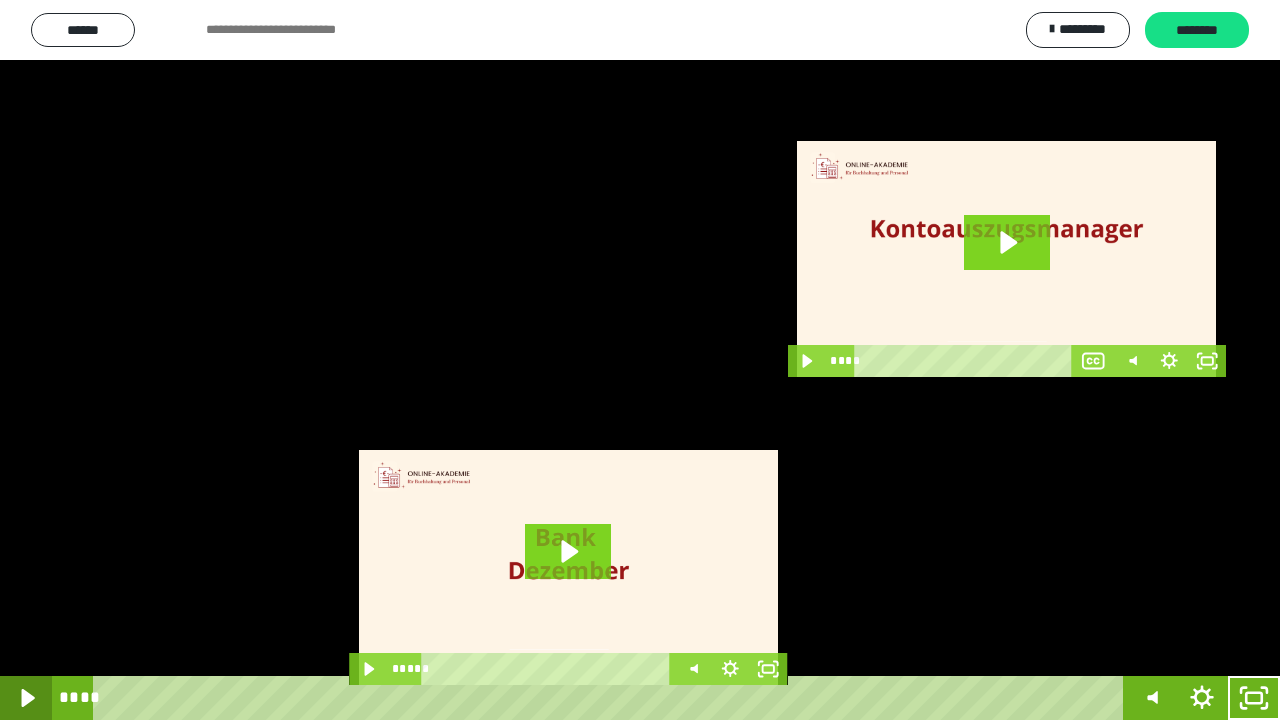 click 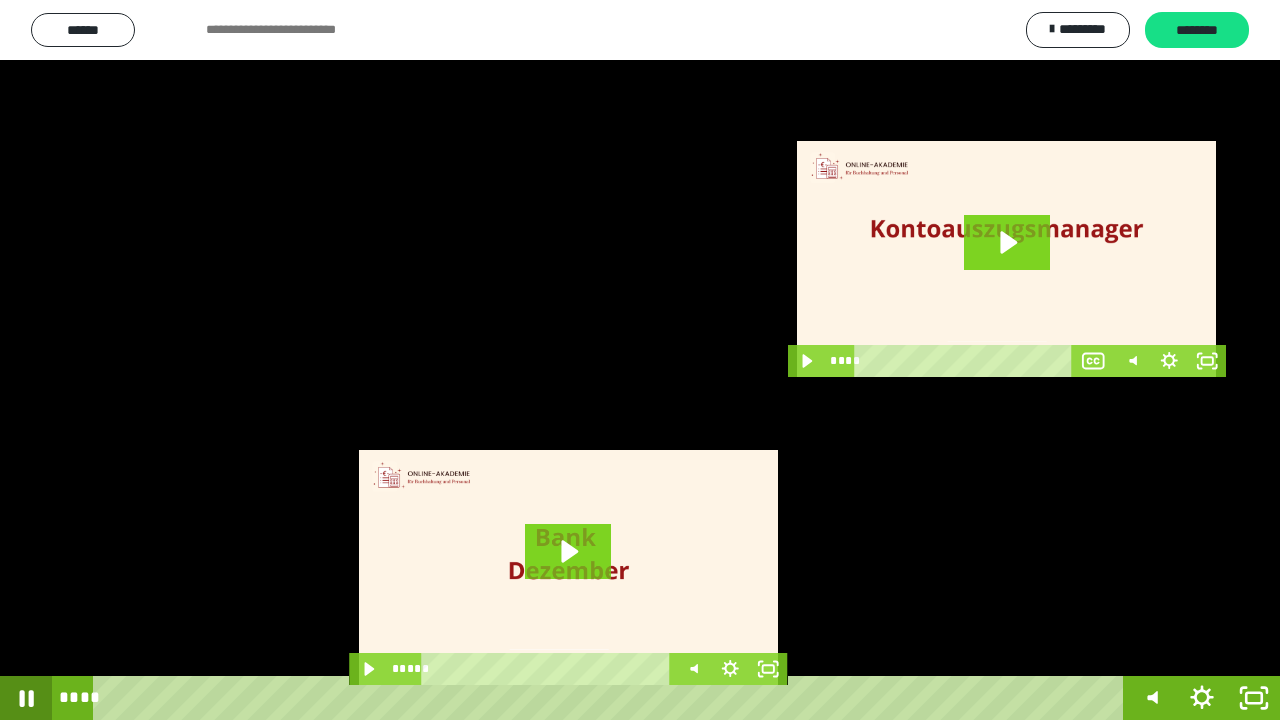 click 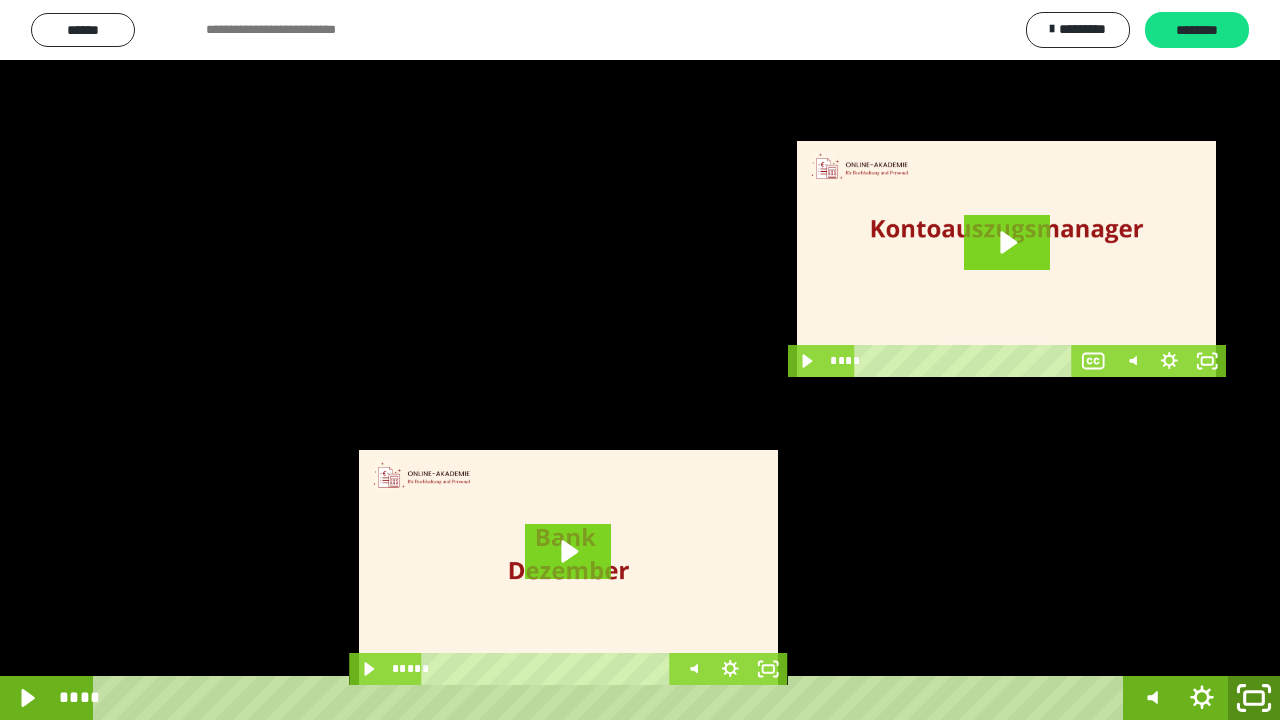 click 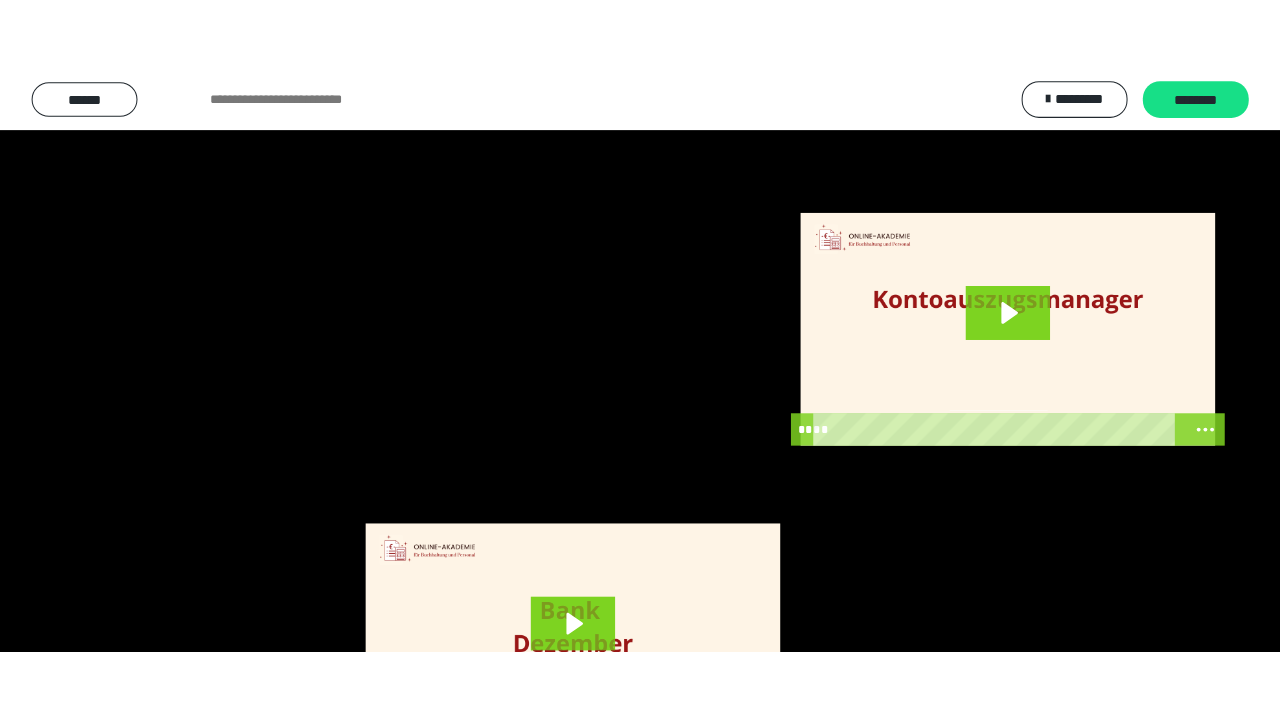 scroll, scrollTop: 3984, scrollLeft: 0, axis: vertical 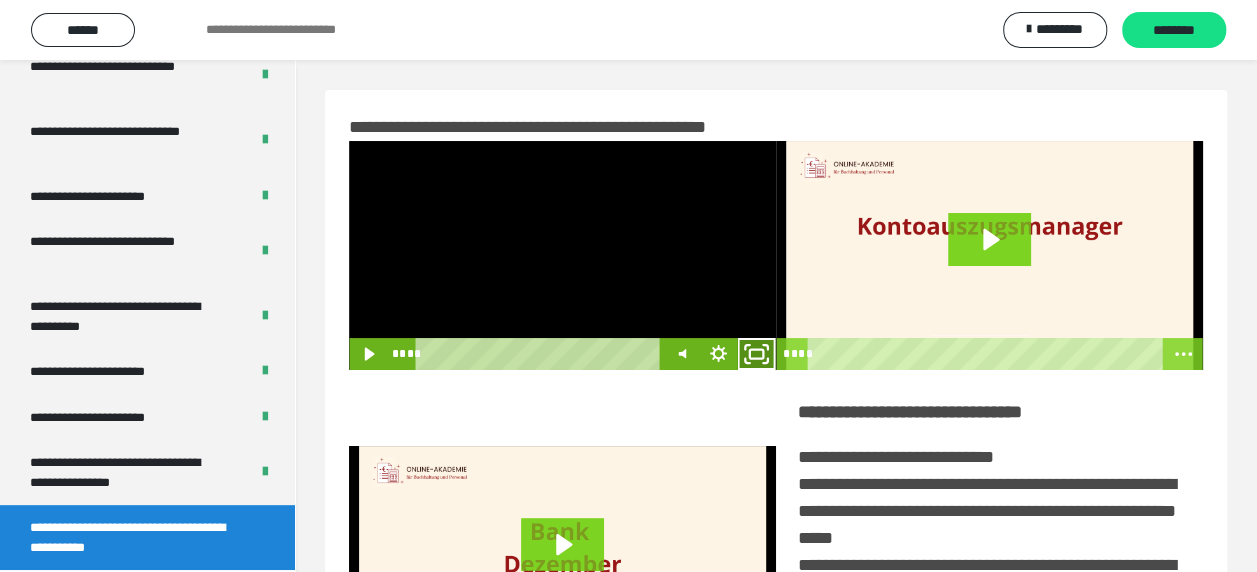 click 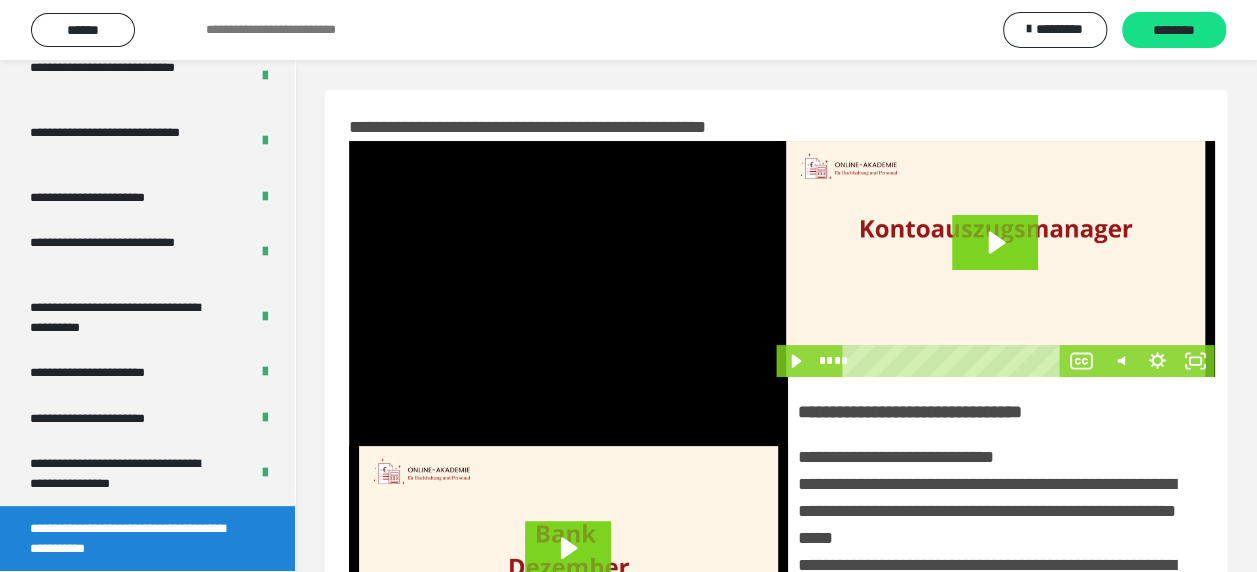 scroll, scrollTop: 3836, scrollLeft: 0, axis: vertical 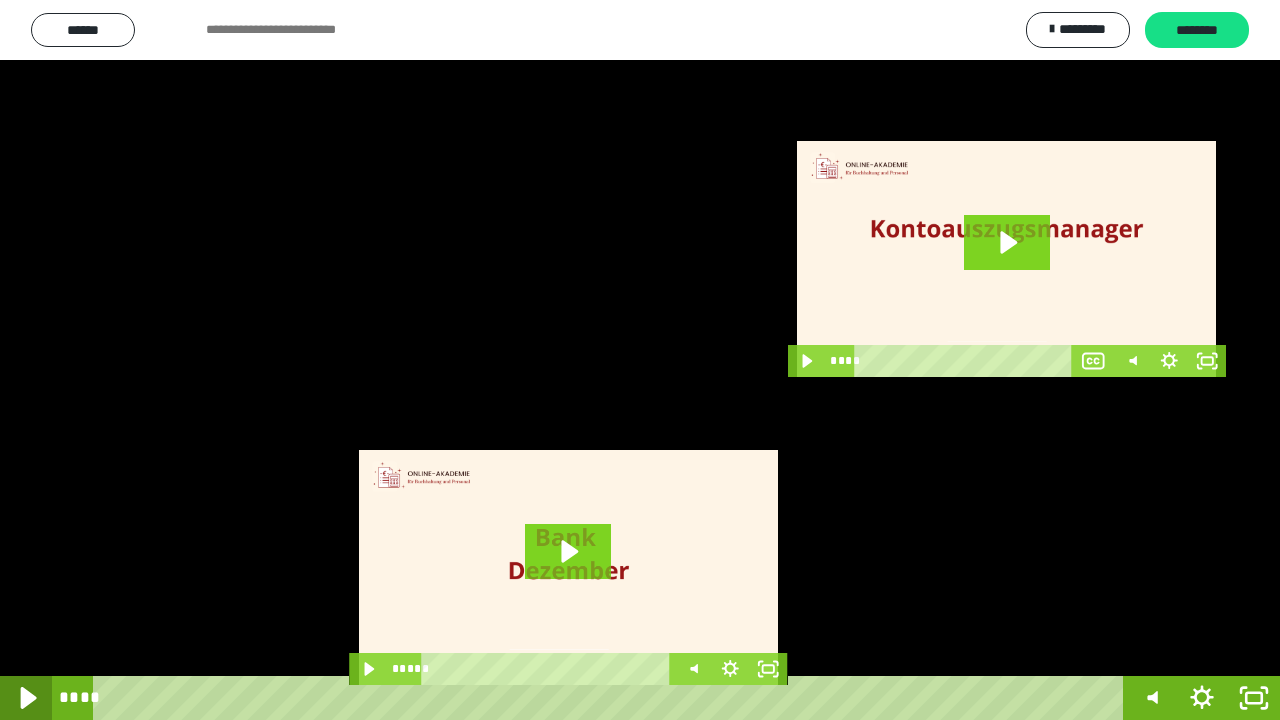 click 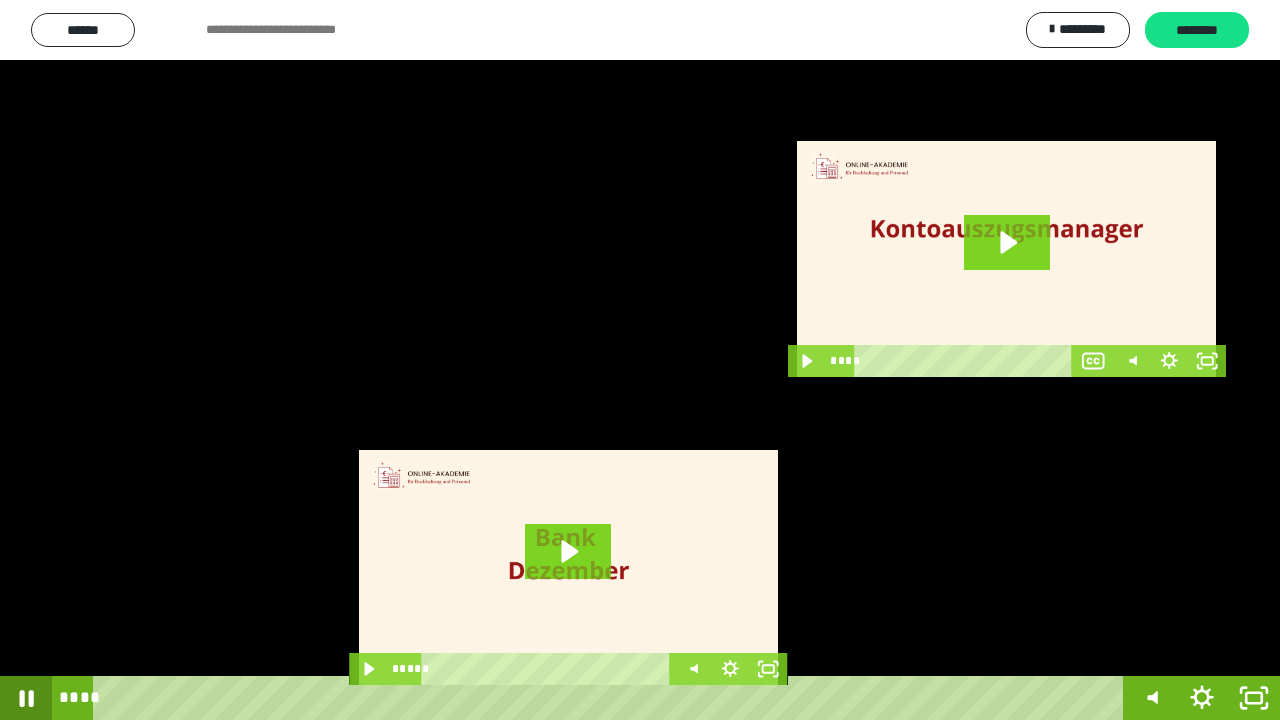 click 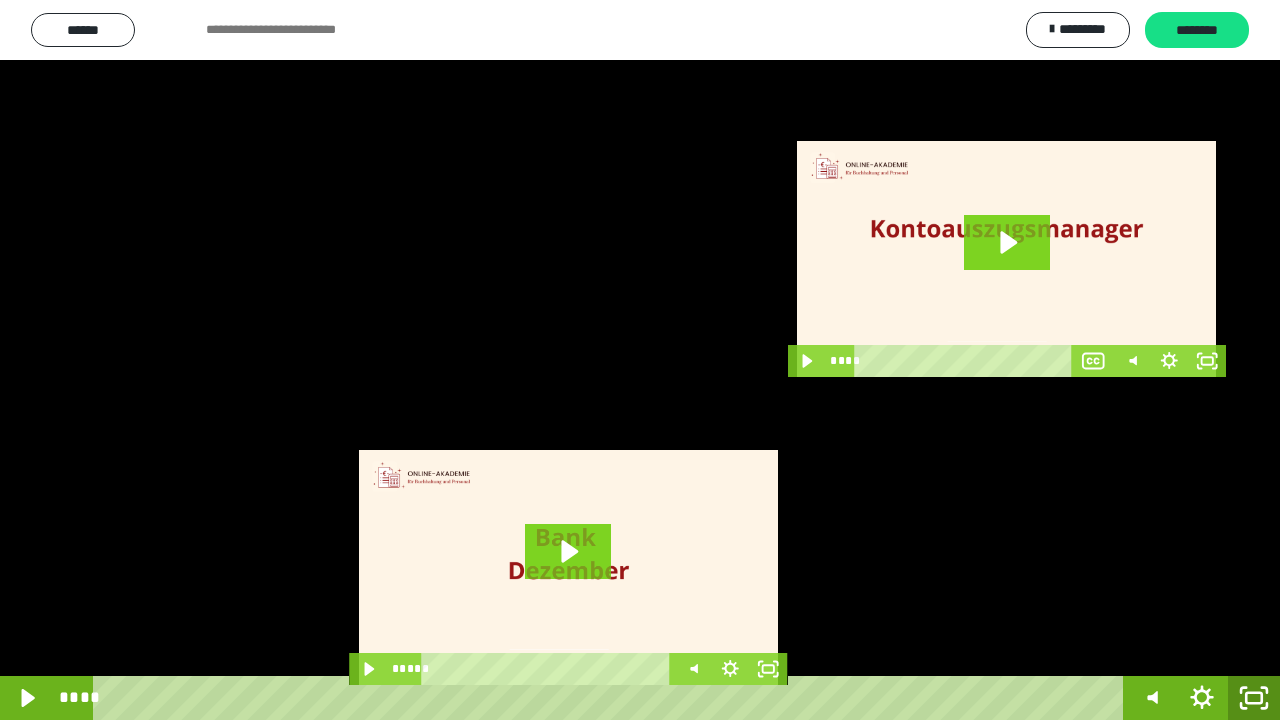 click 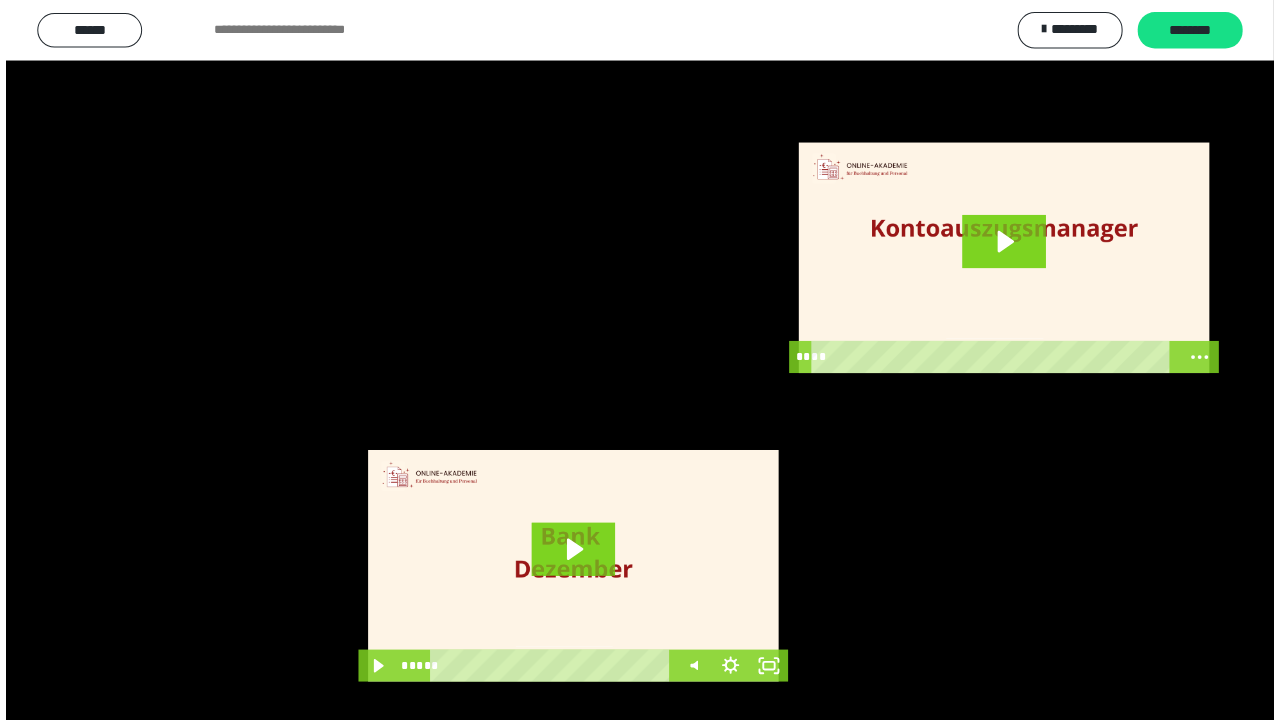 scroll, scrollTop: 3984, scrollLeft: 0, axis: vertical 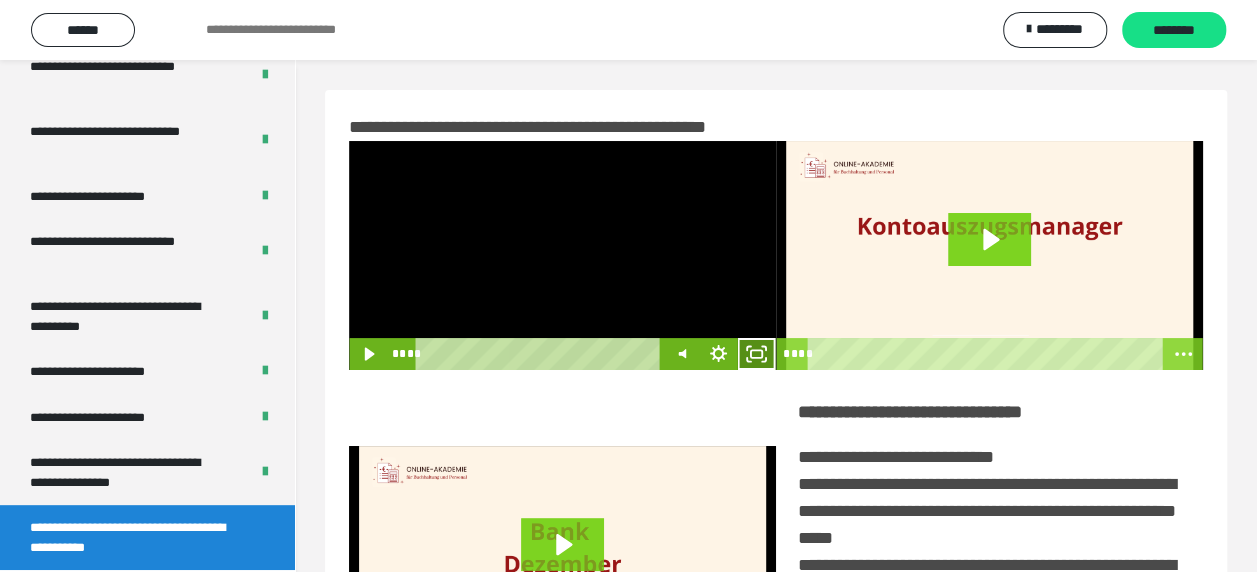 click 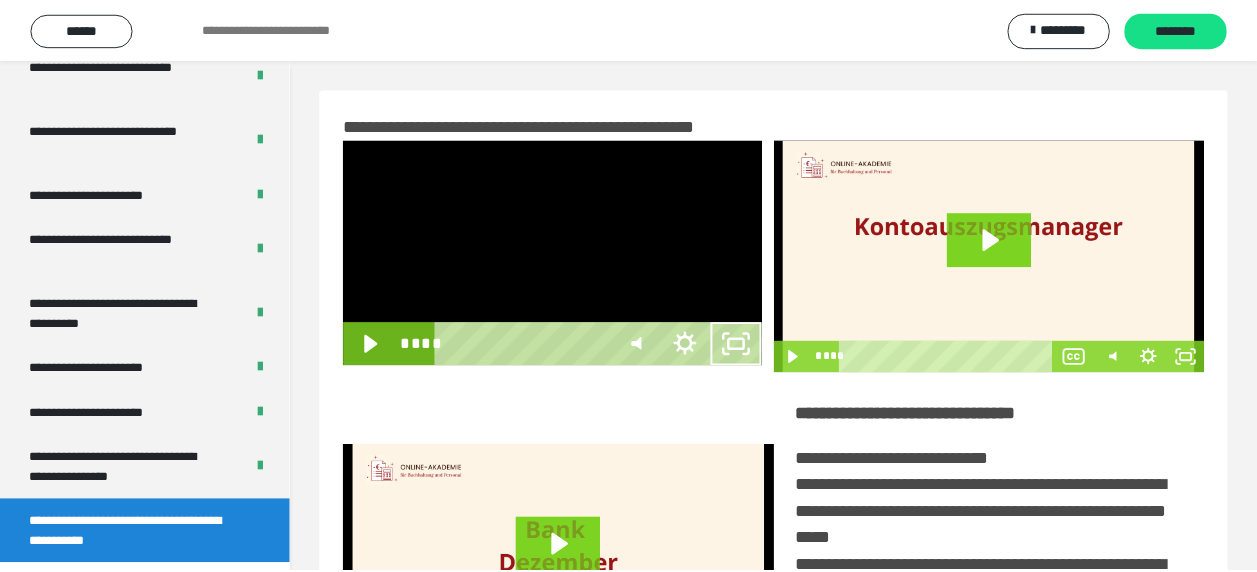 scroll, scrollTop: 3836, scrollLeft: 0, axis: vertical 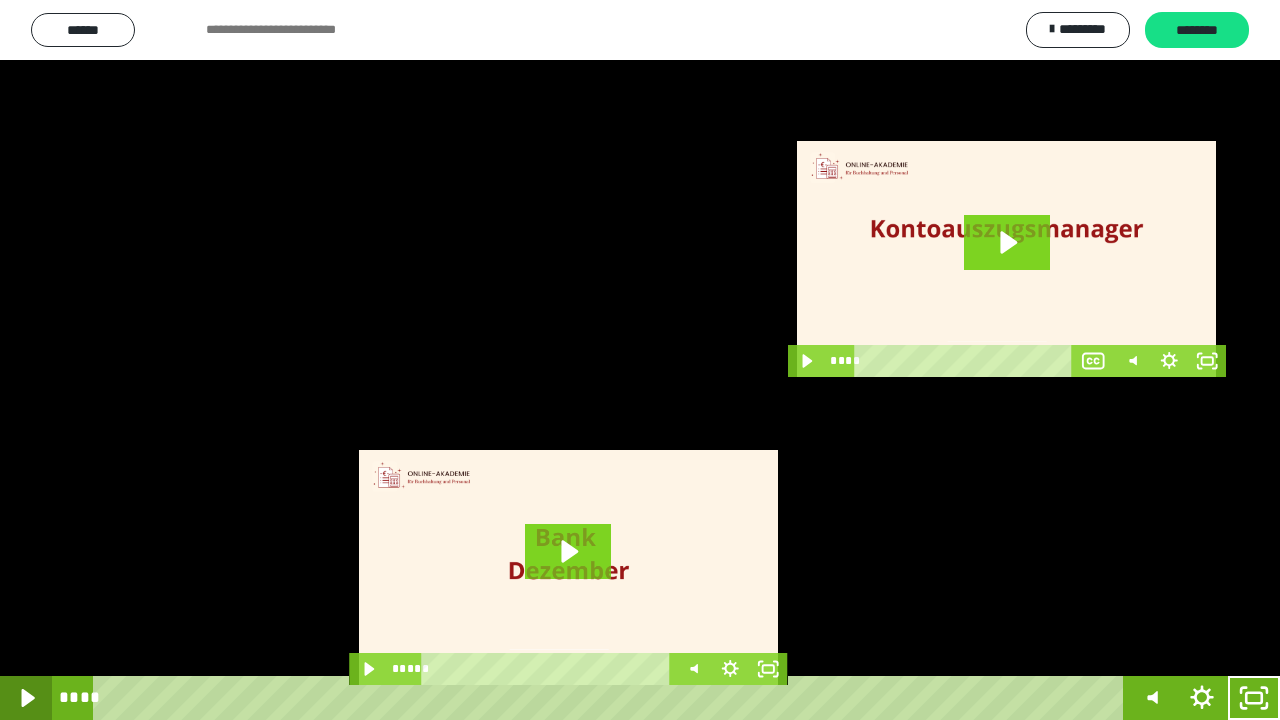 click 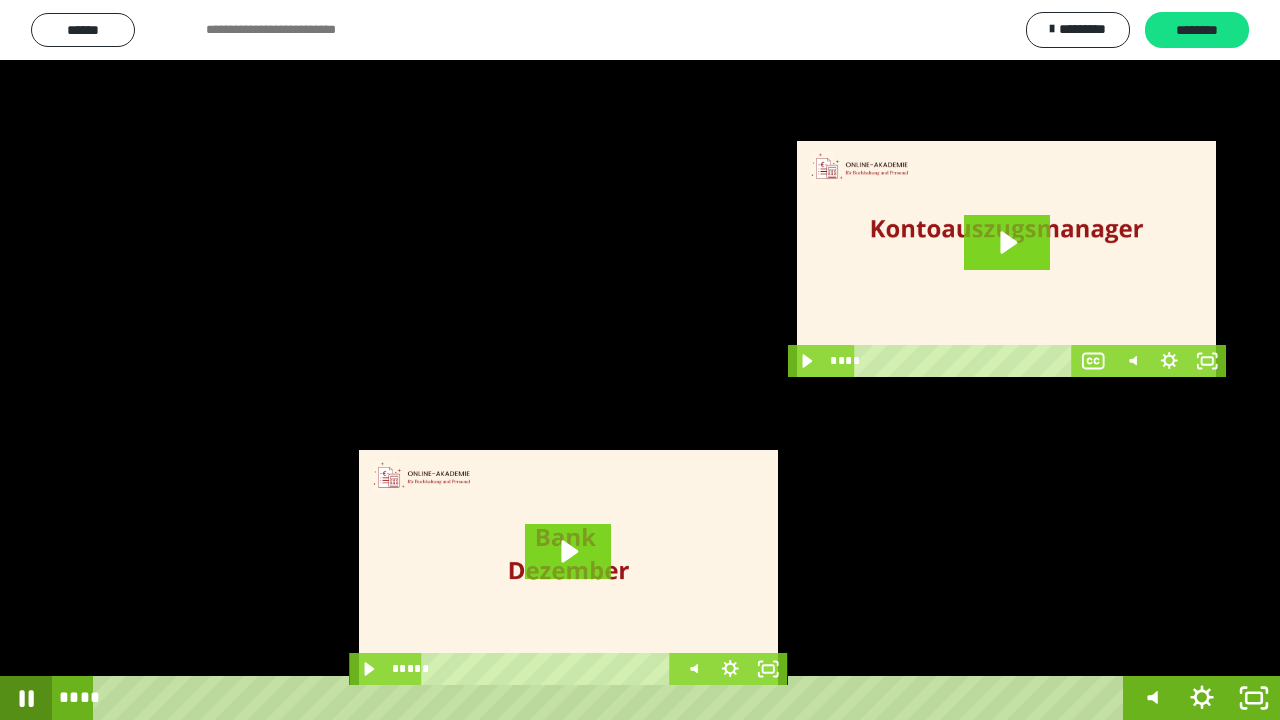 click 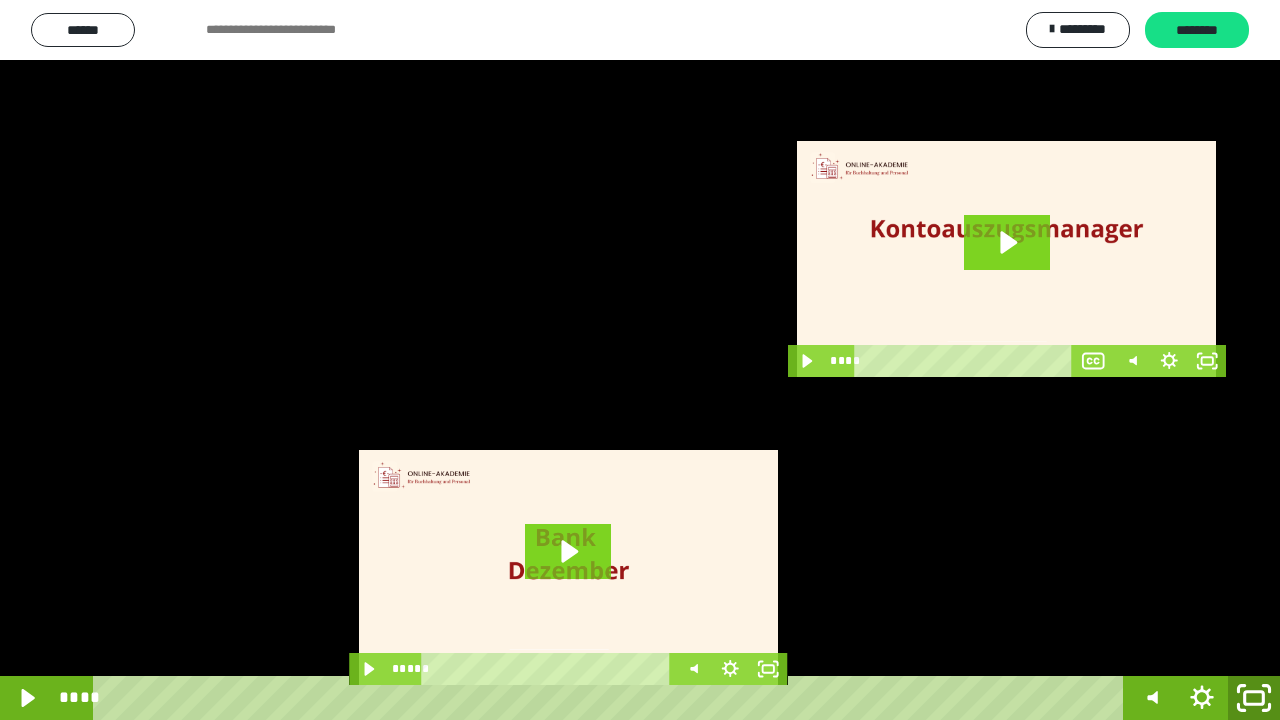 click 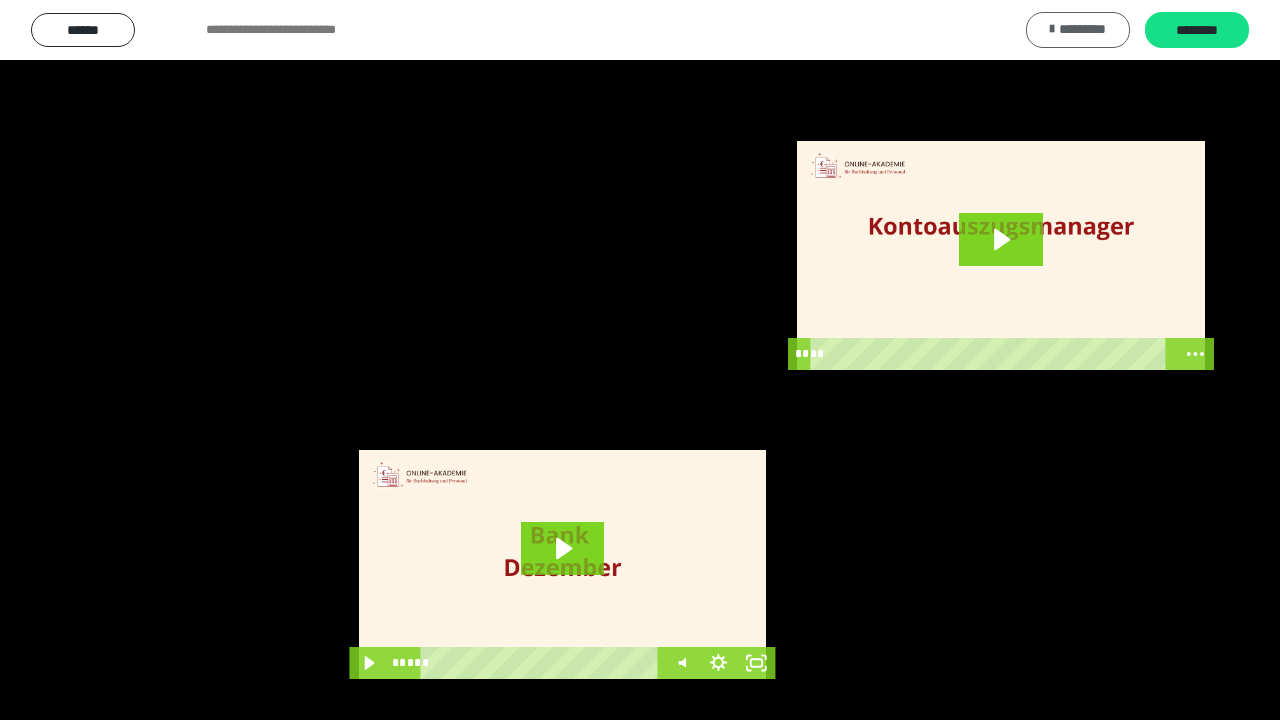 scroll, scrollTop: 3984, scrollLeft: 0, axis: vertical 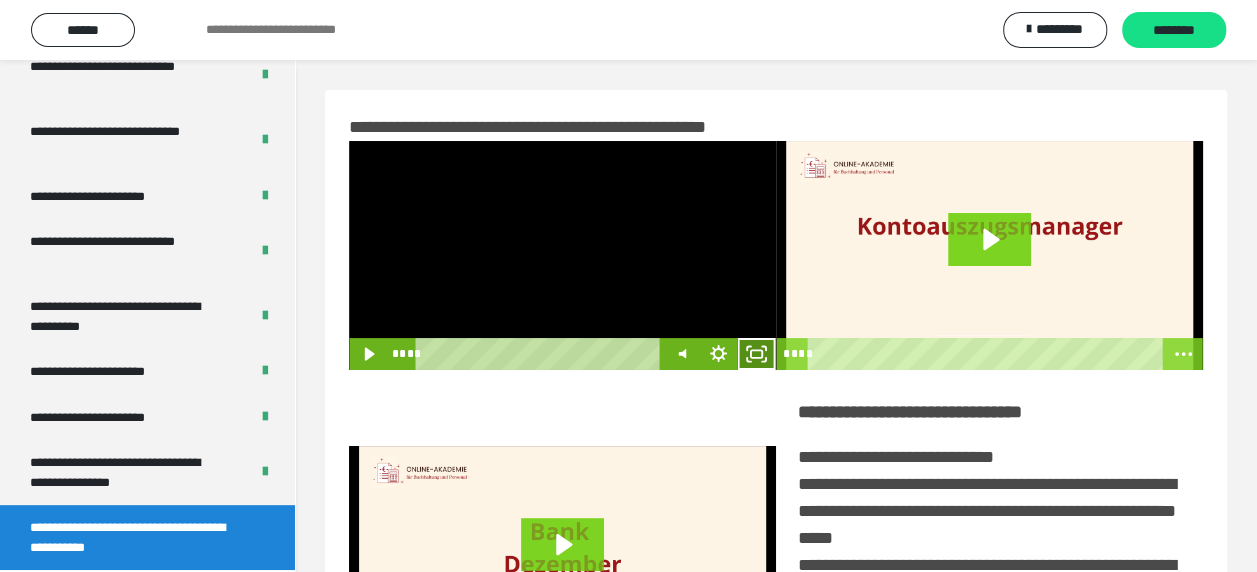 click 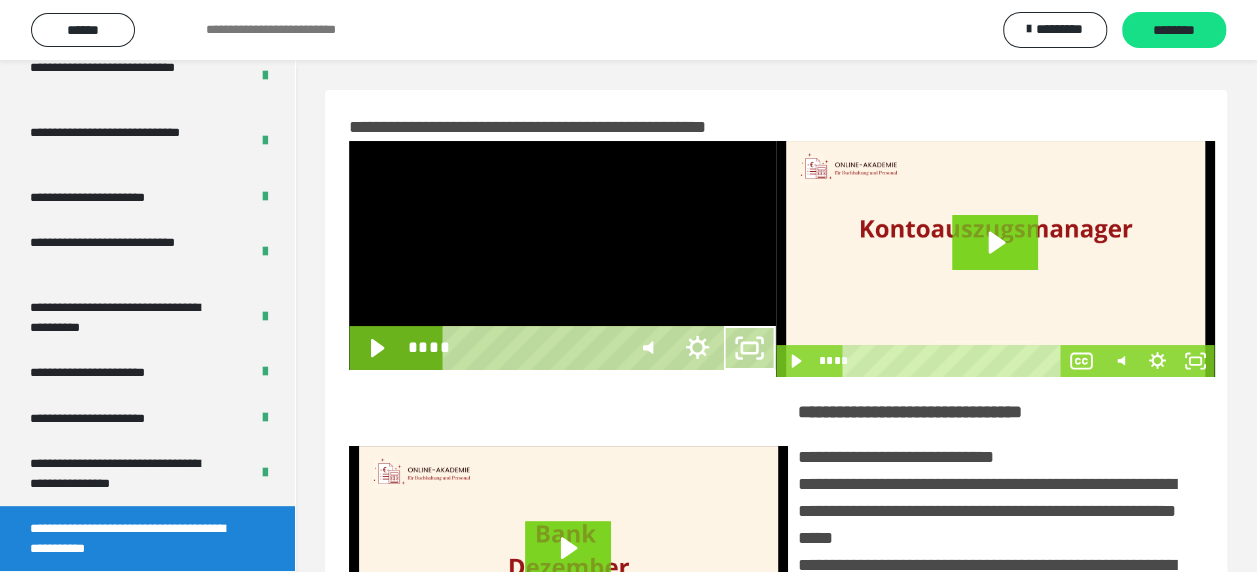 scroll, scrollTop: 3836, scrollLeft: 0, axis: vertical 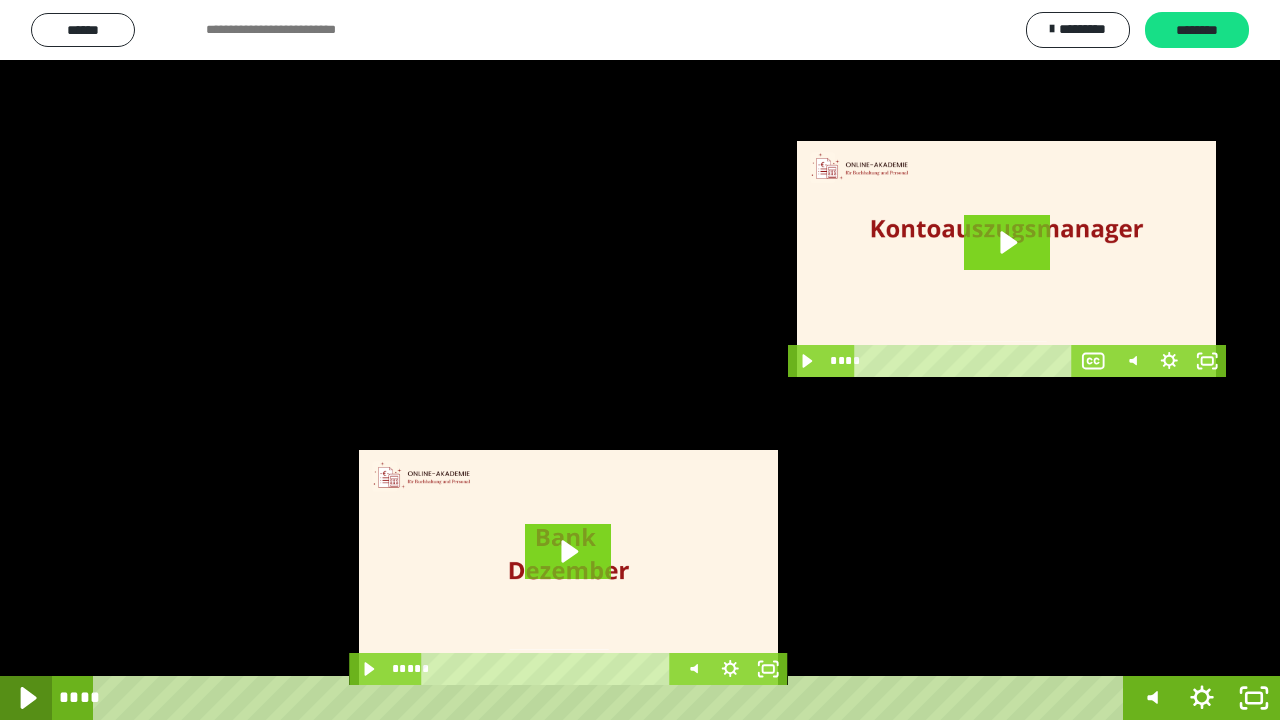 click 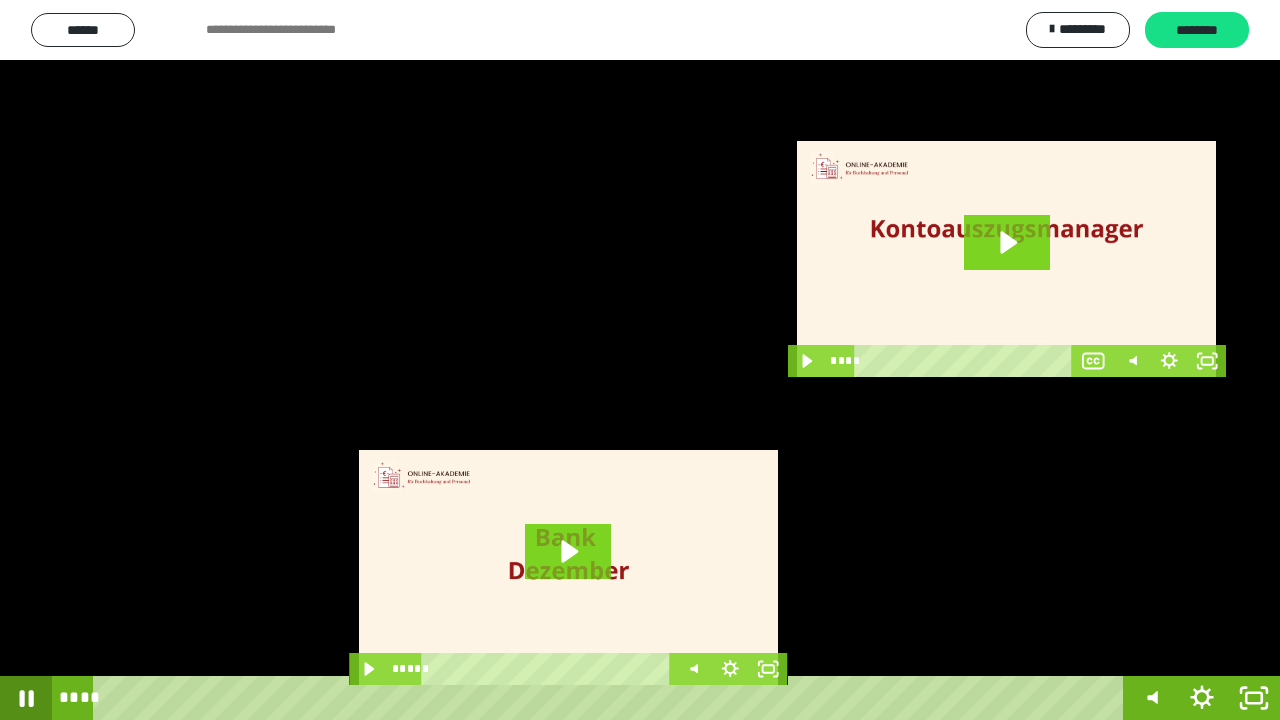 click 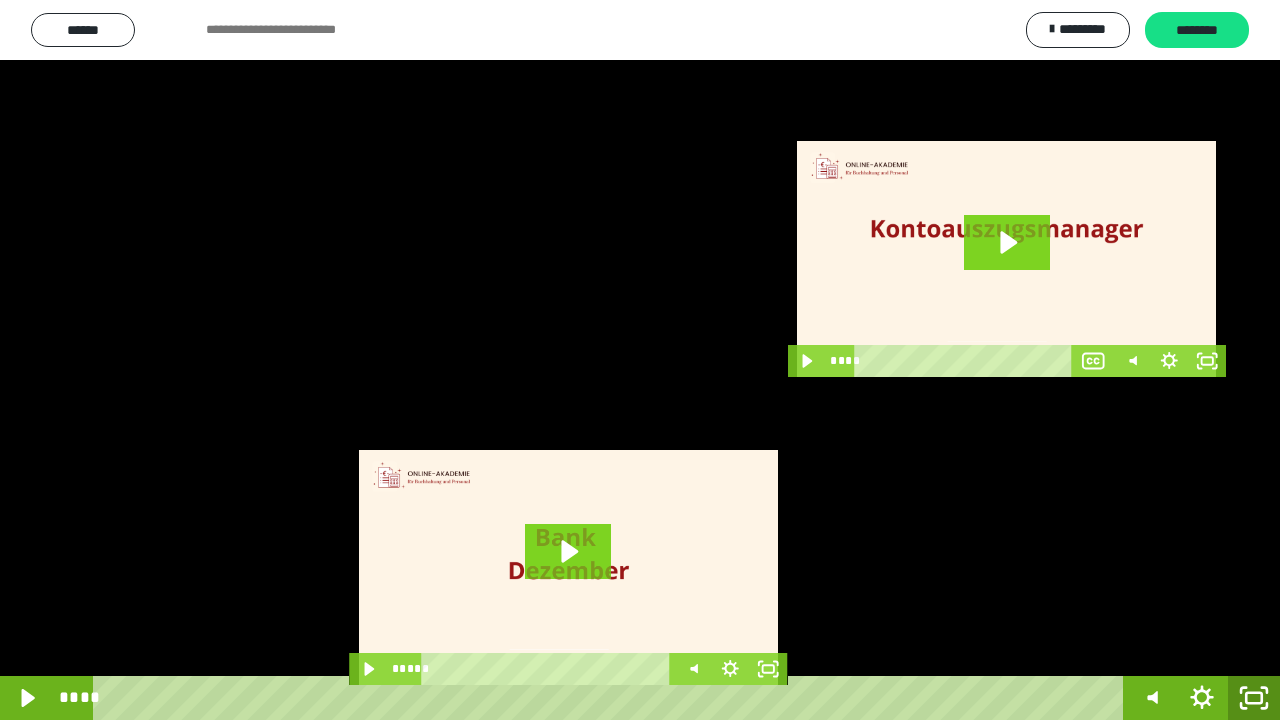 click 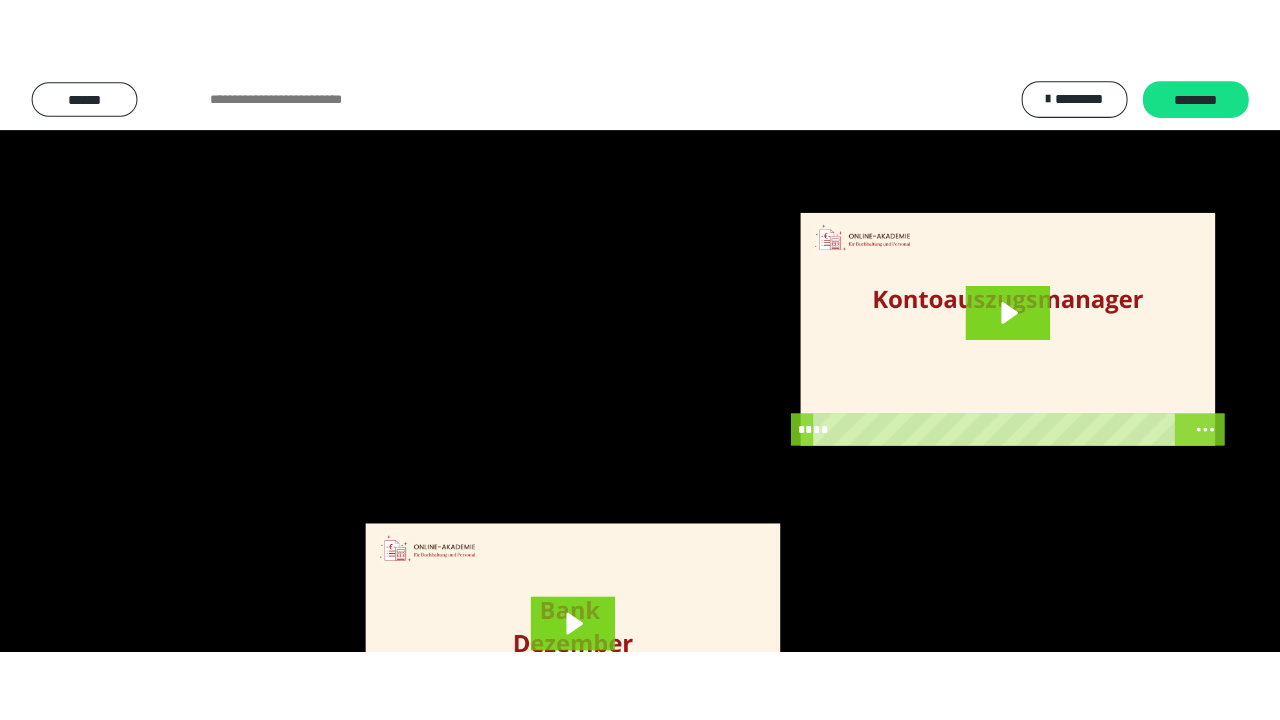 scroll, scrollTop: 3984, scrollLeft: 0, axis: vertical 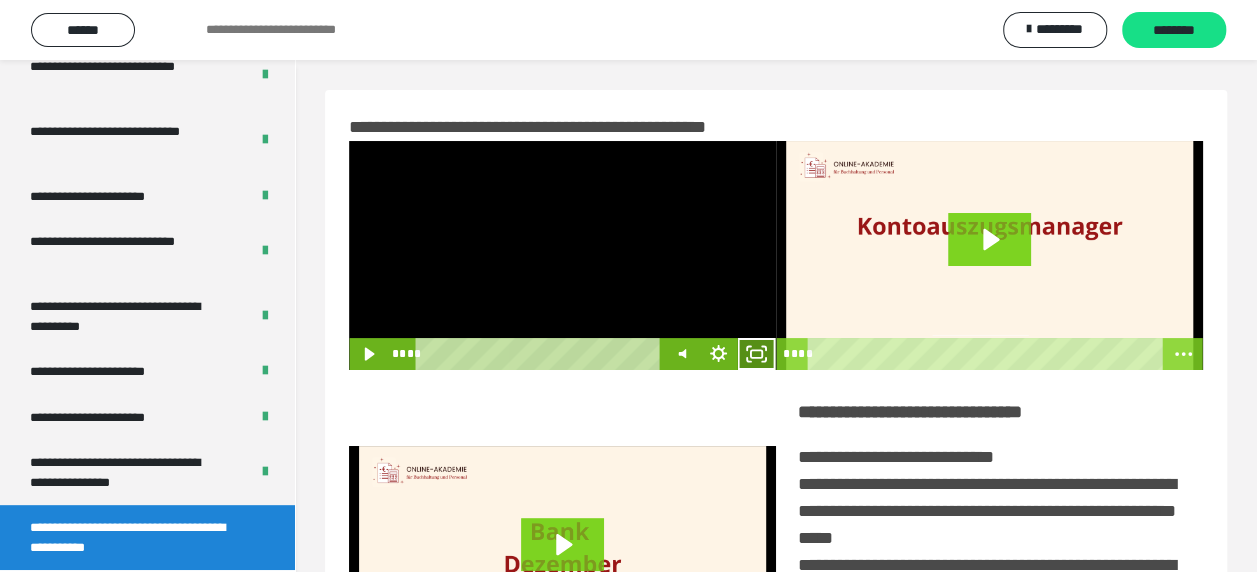 drag, startPoint x: 760, startPoint y: 360, endPoint x: 682, endPoint y: 464, distance: 130 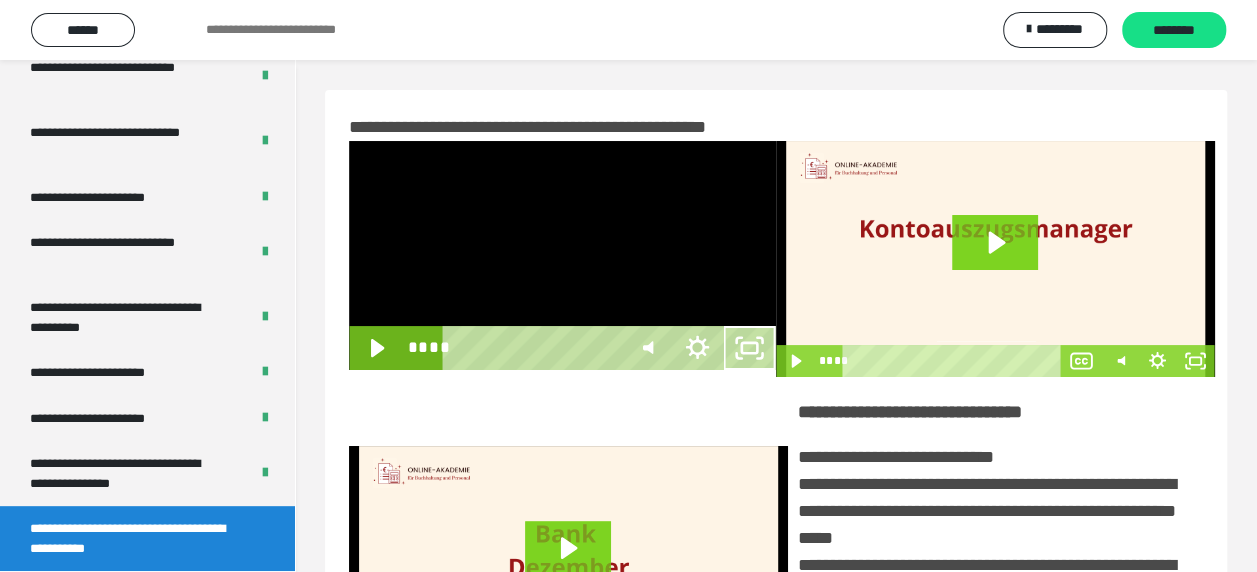 scroll, scrollTop: 3836, scrollLeft: 0, axis: vertical 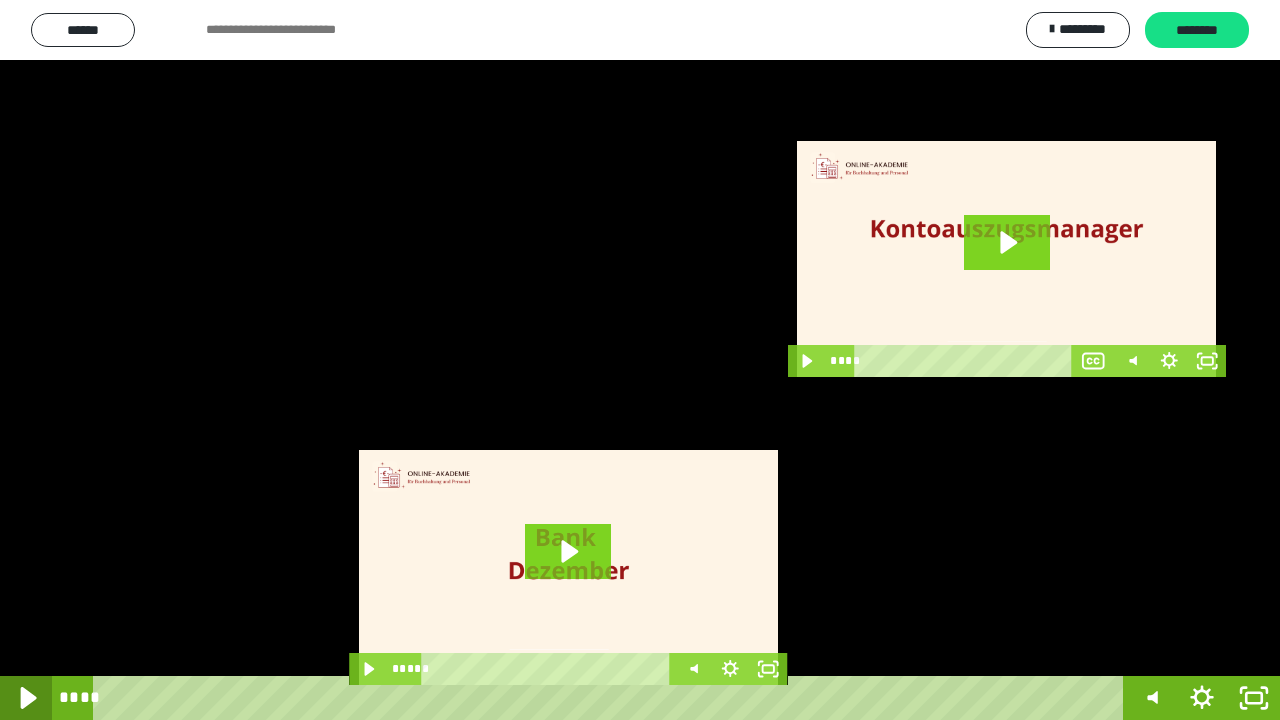 click 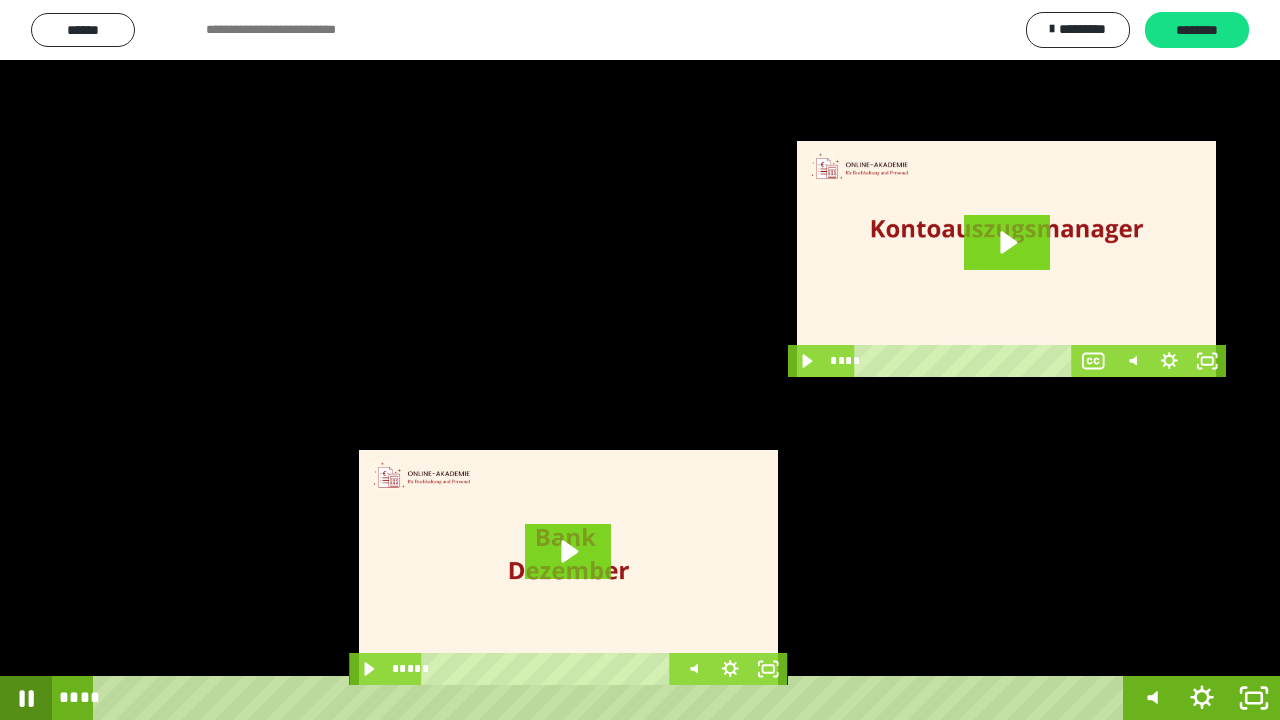 click 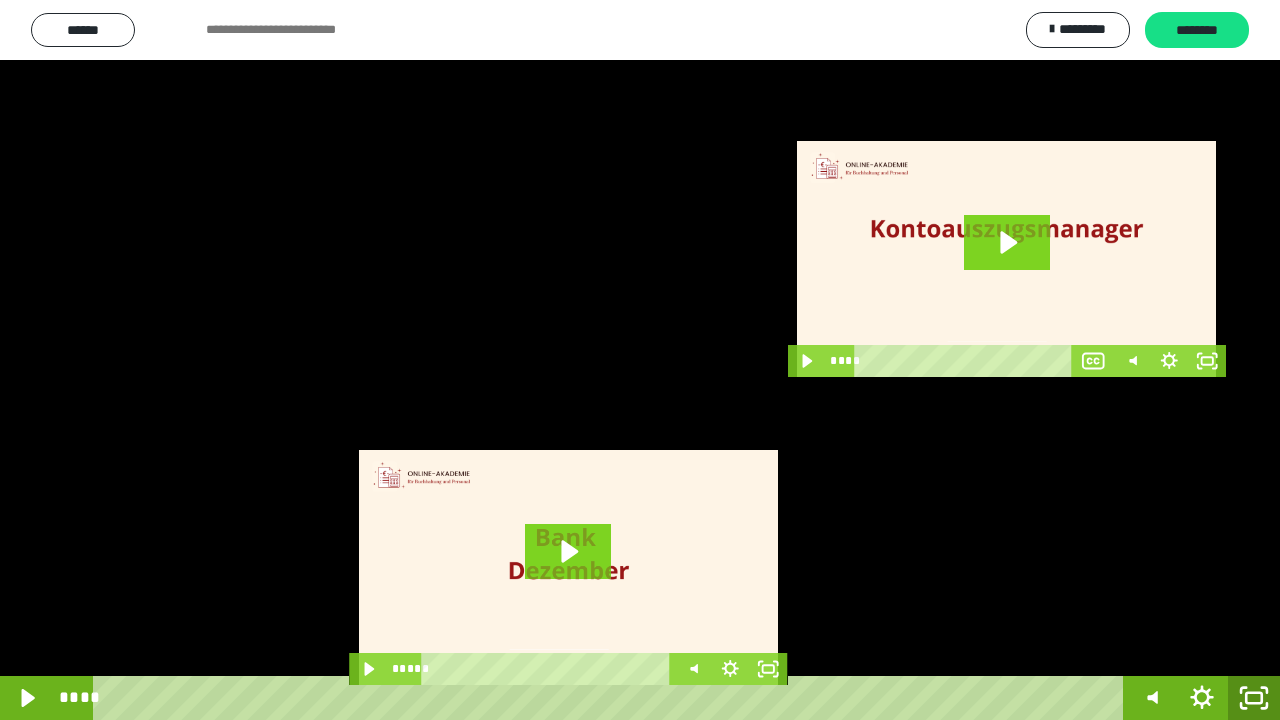 click 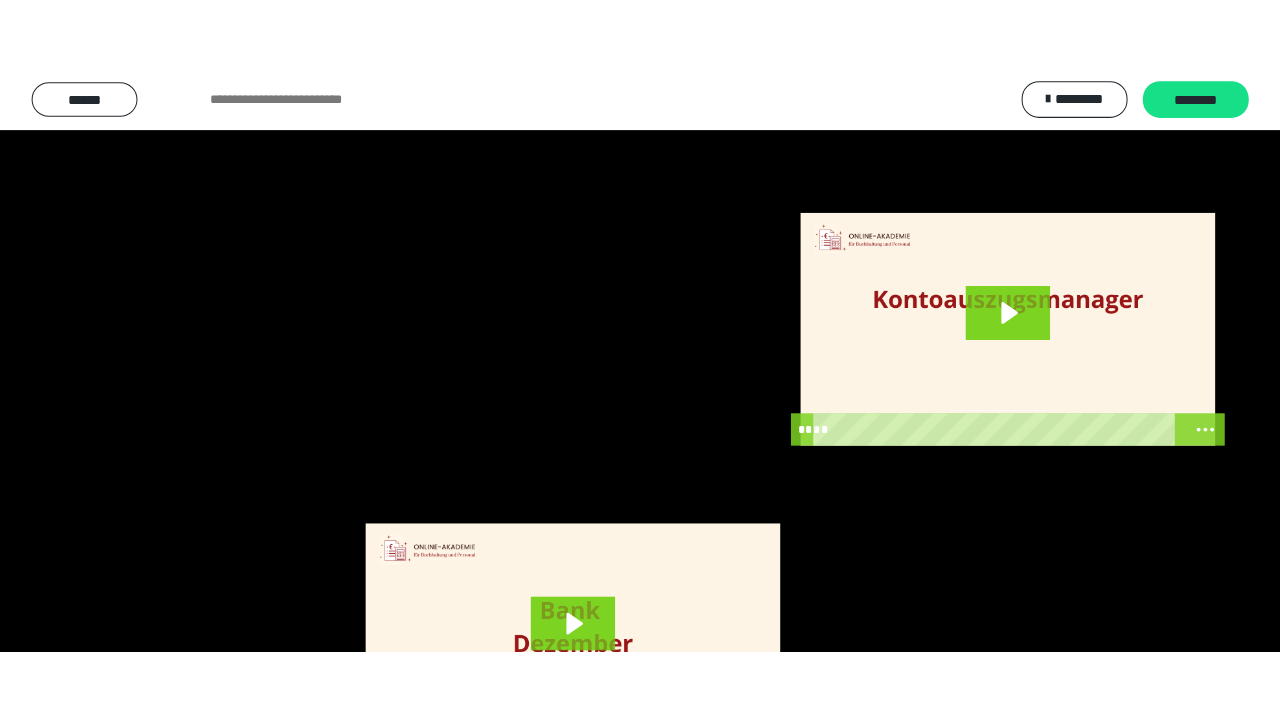 scroll, scrollTop: 3984, scrollLeft: 0, axis: vertical 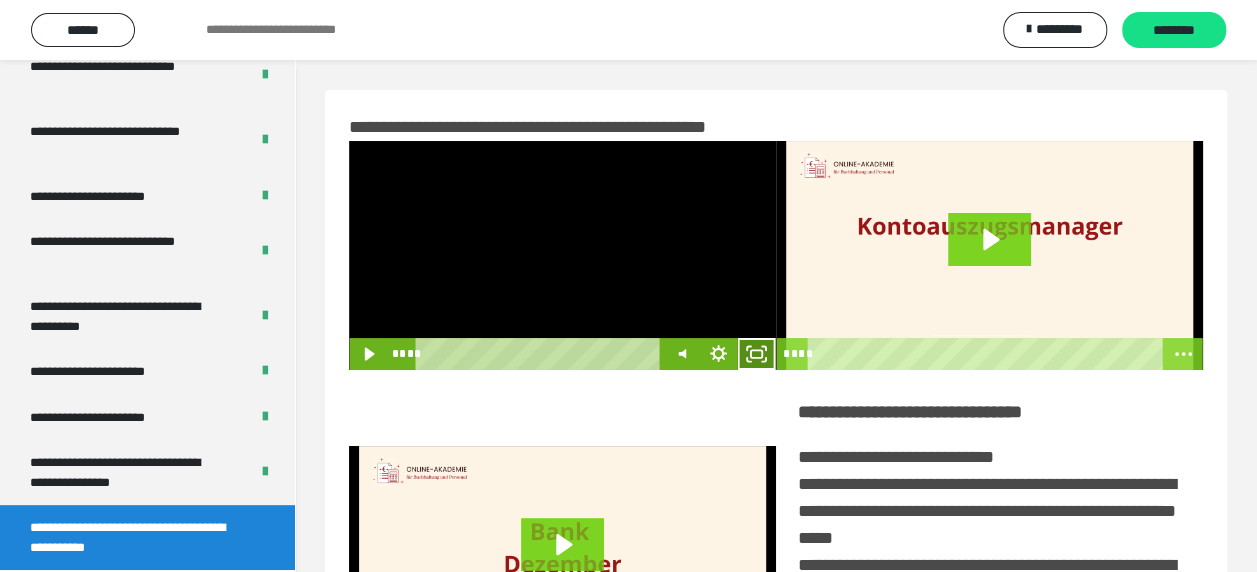 click 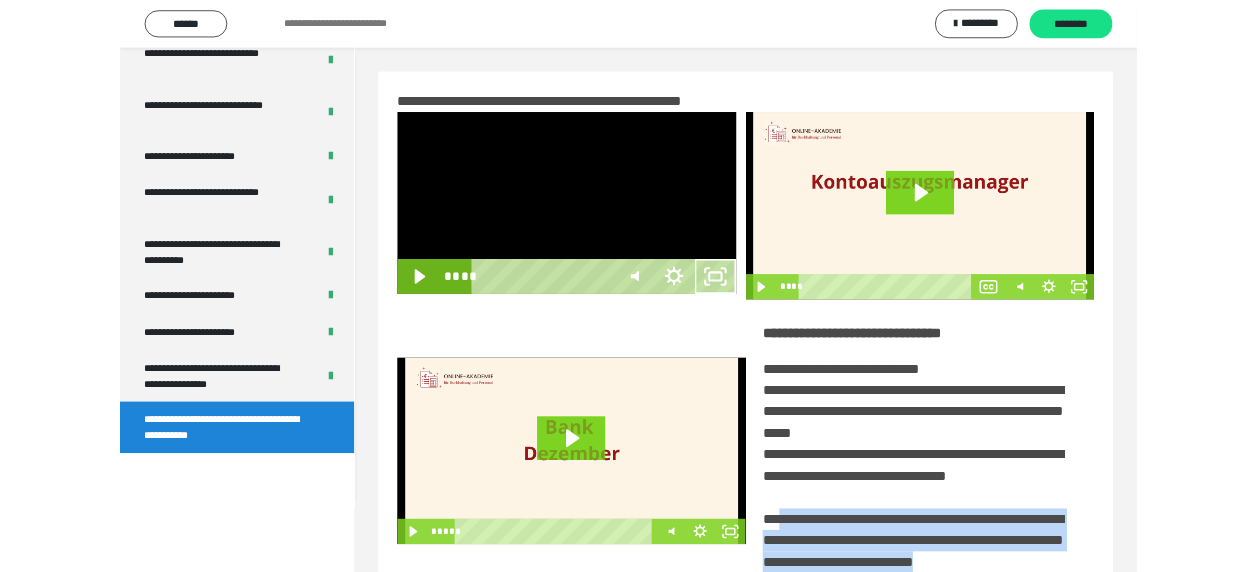 scroll, scrollTop: 3836, scrollLeft: 0, axis: vertical 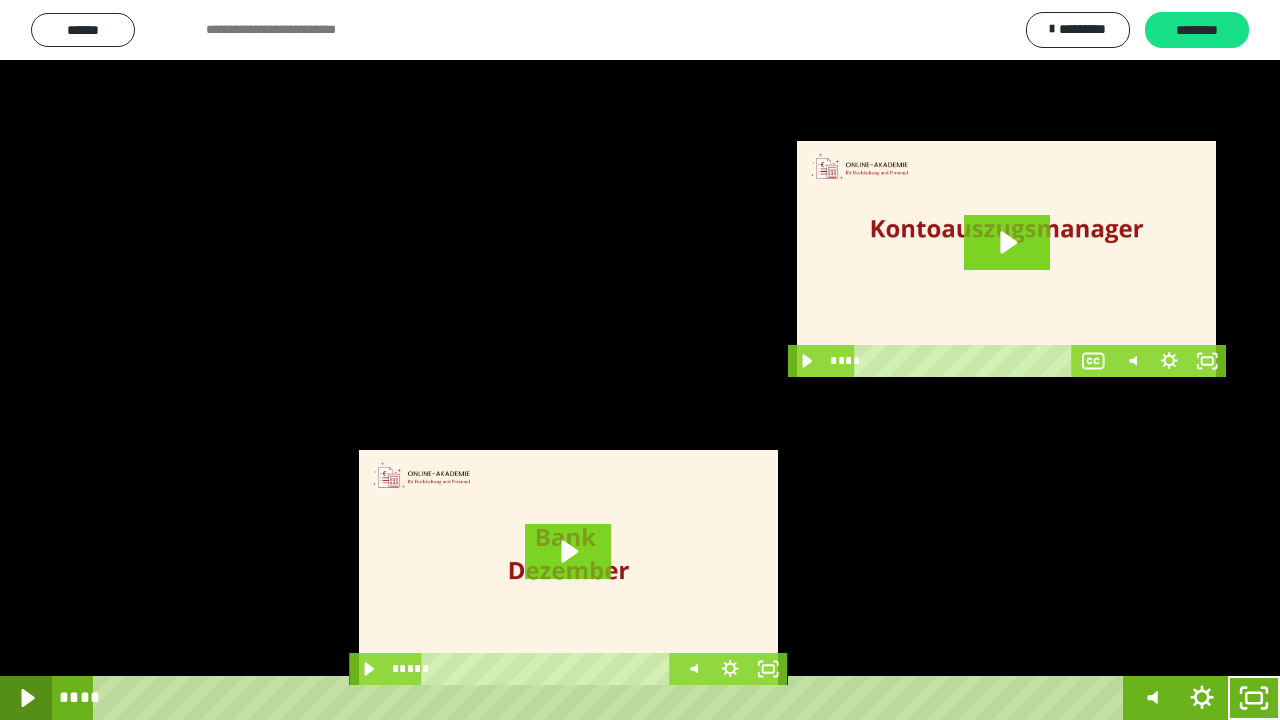 click 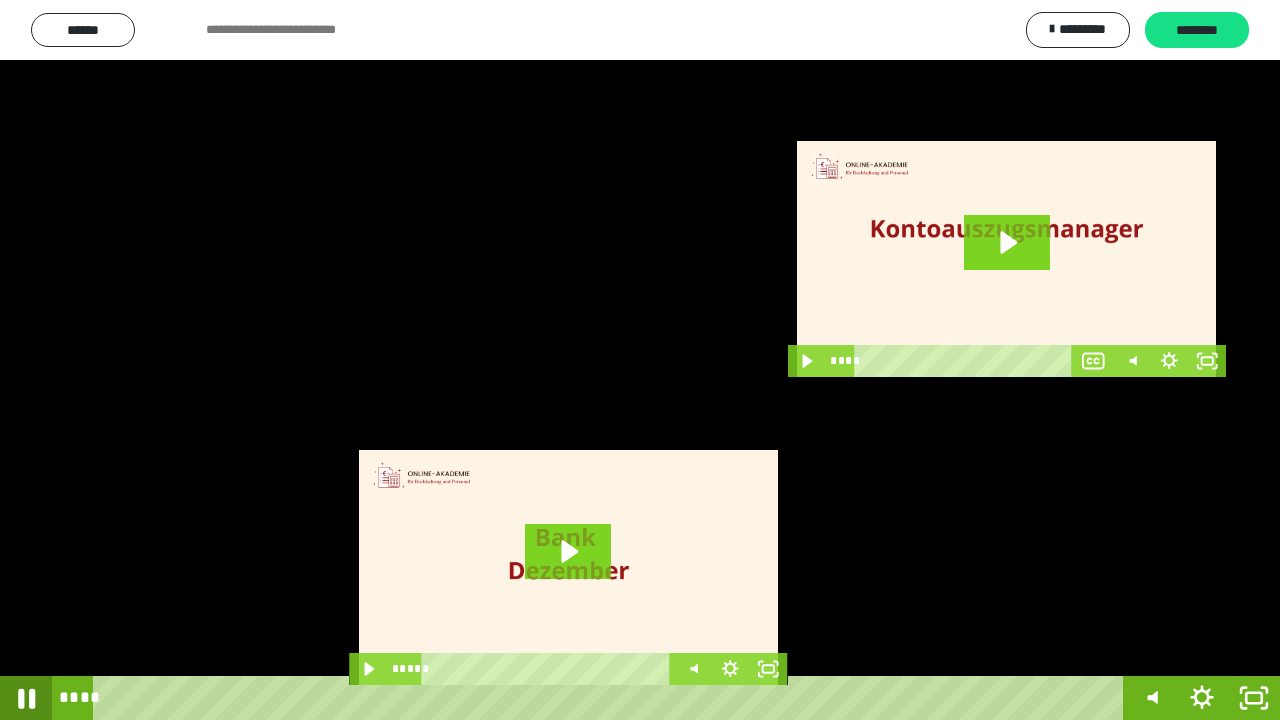 click 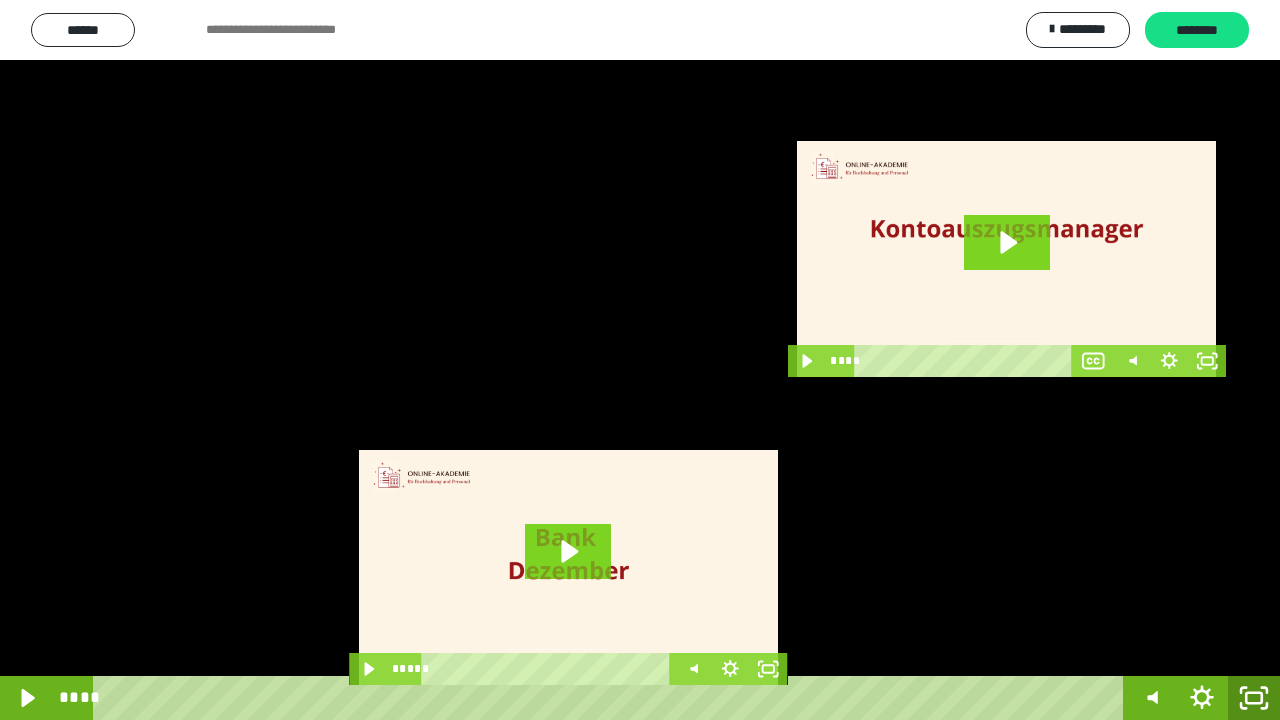 click 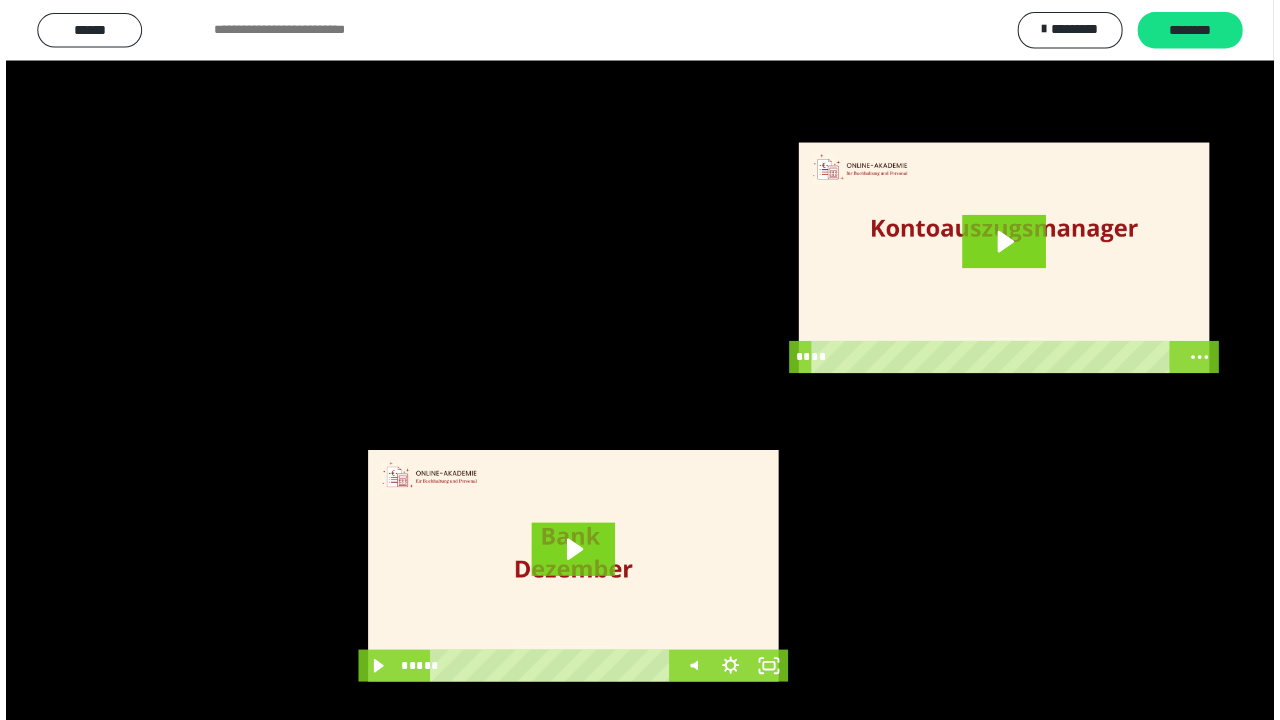 scroll, scrollTop: 3984, scrollLeft: 0, axis: vertical 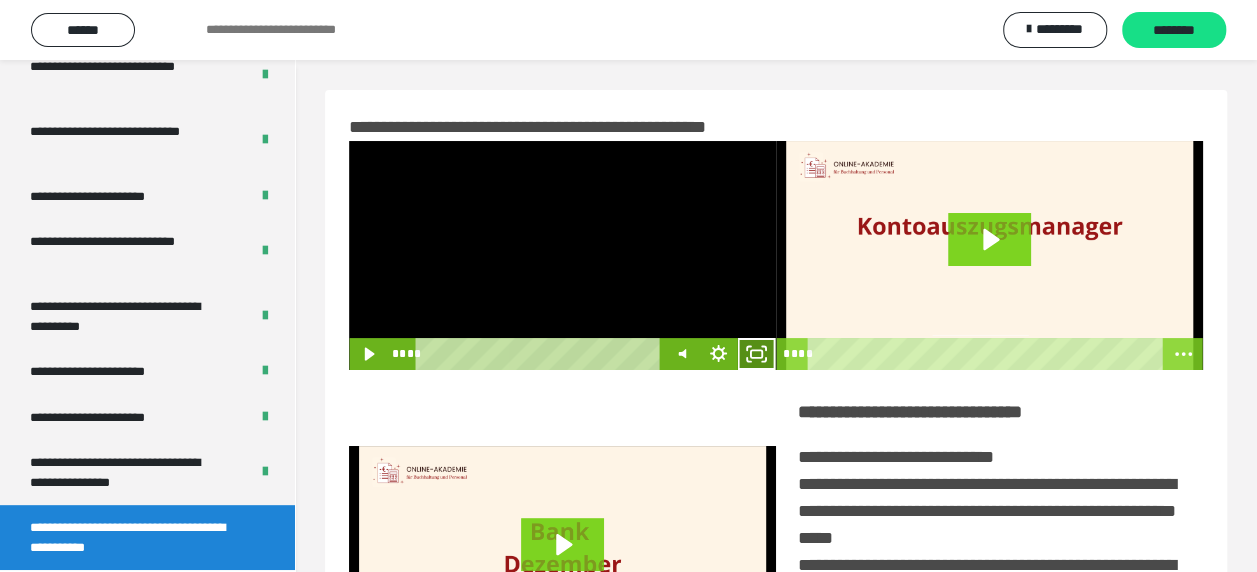 click 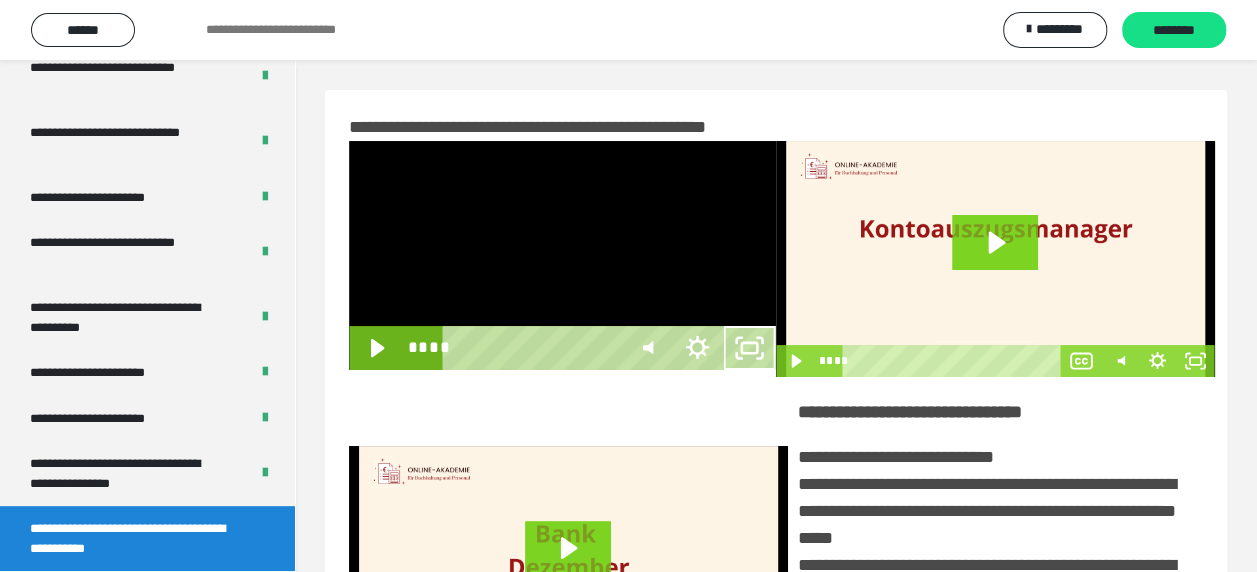 scroll, scrollTop: 3836, scrollLeft: 0, axis: vertical 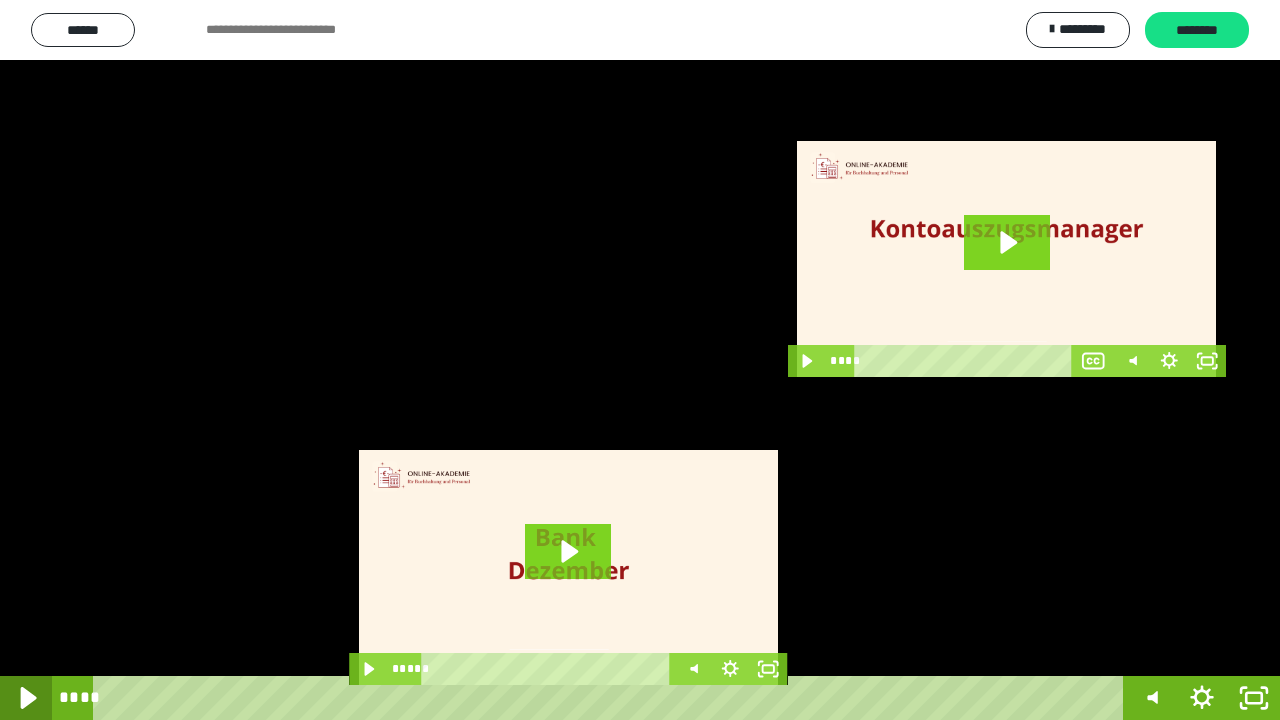 click 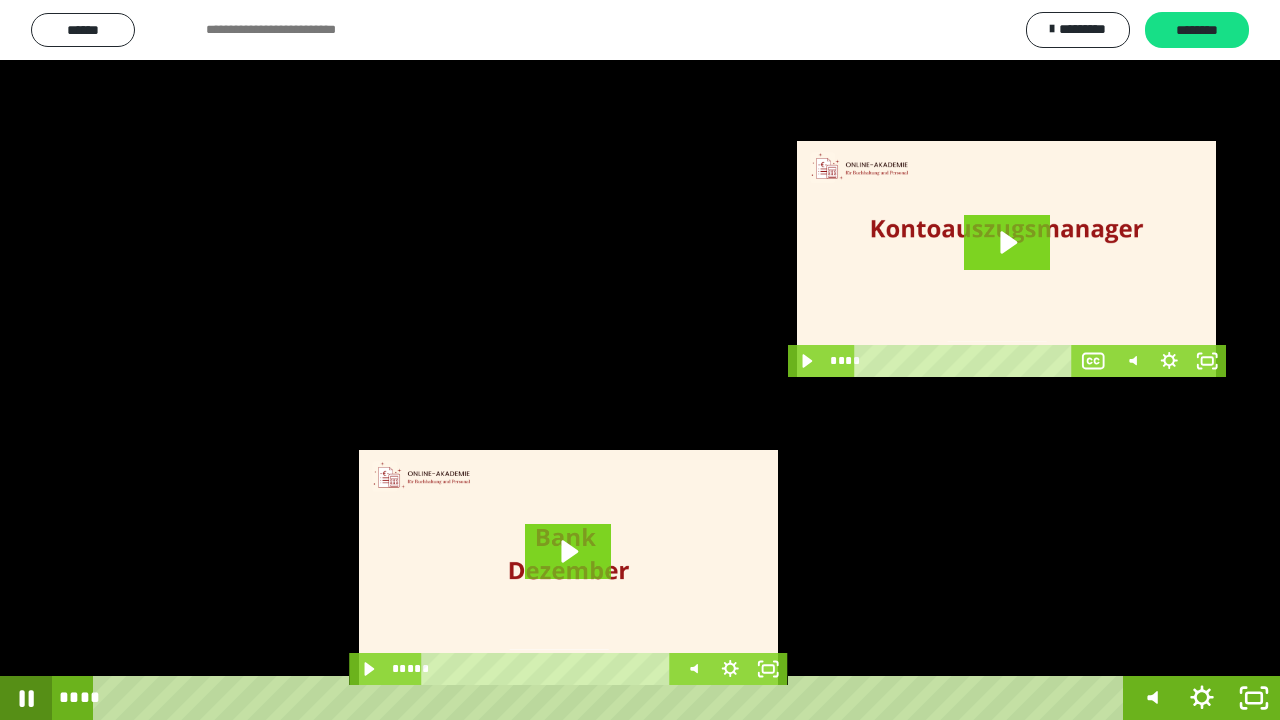 click 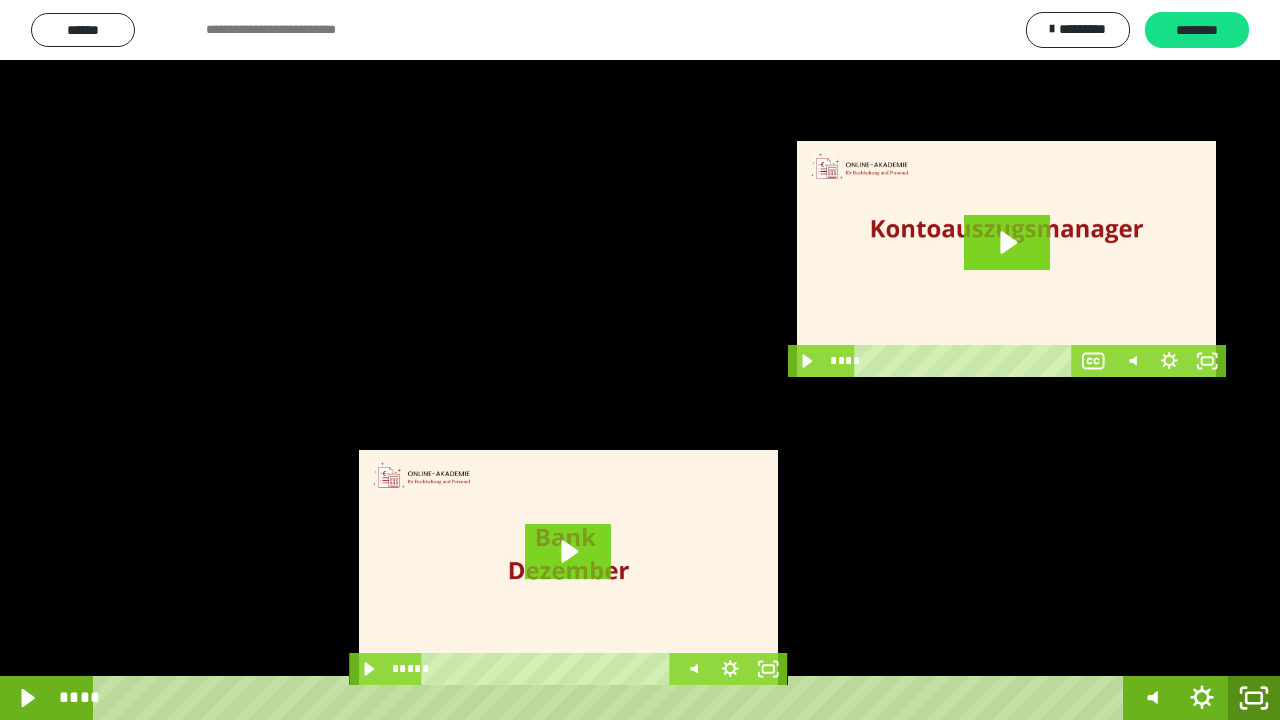 click 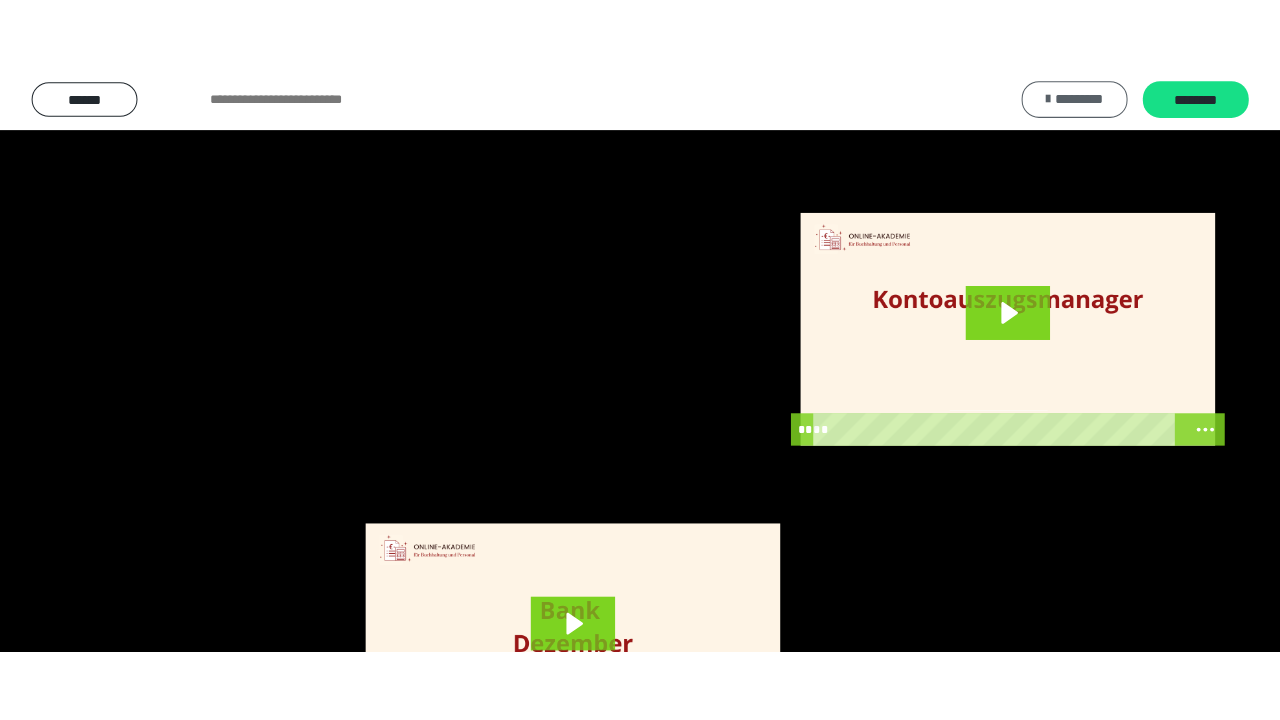 scroll, scrollTop: 3984, scrollLeft: 0, axis: vertical 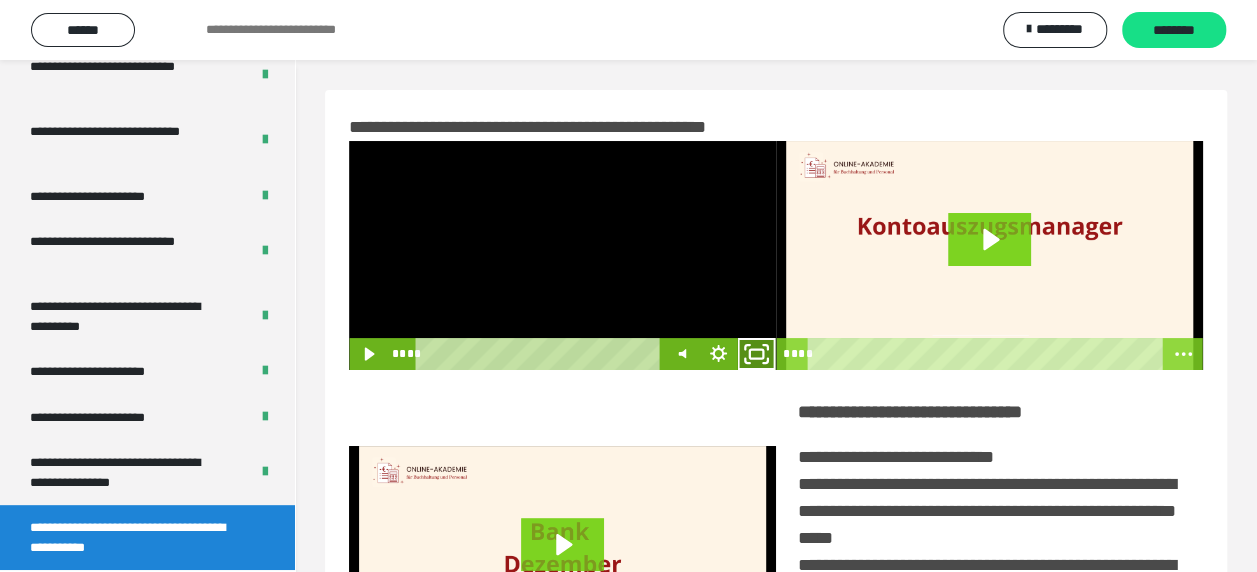 click 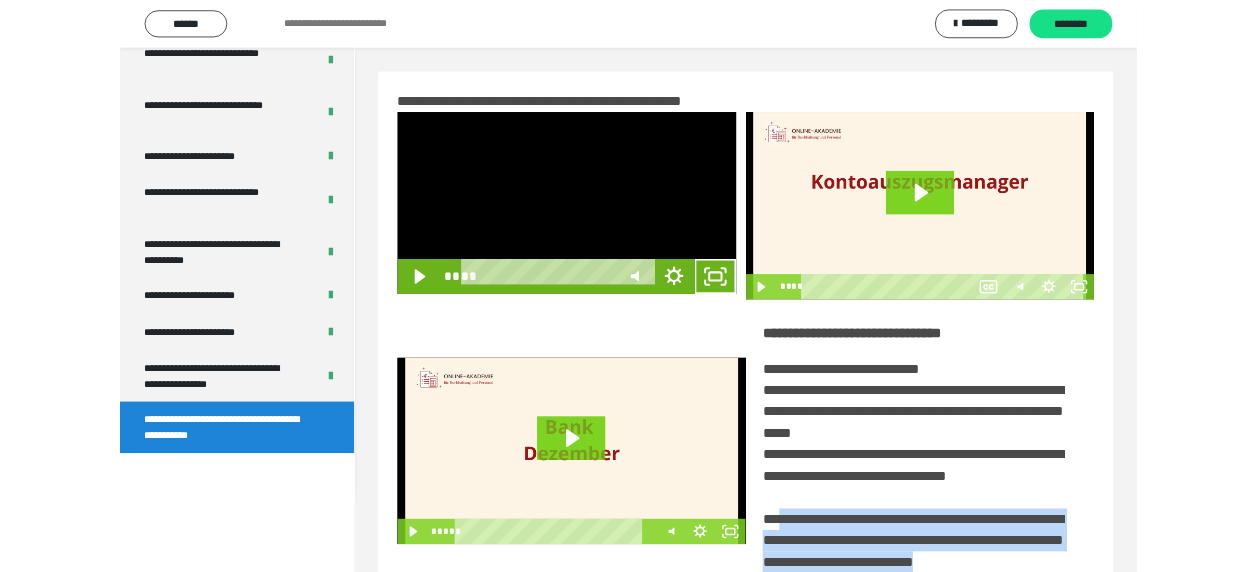 scroll, scrollTop: 3836, scrollLeft: 0, axis: vertical 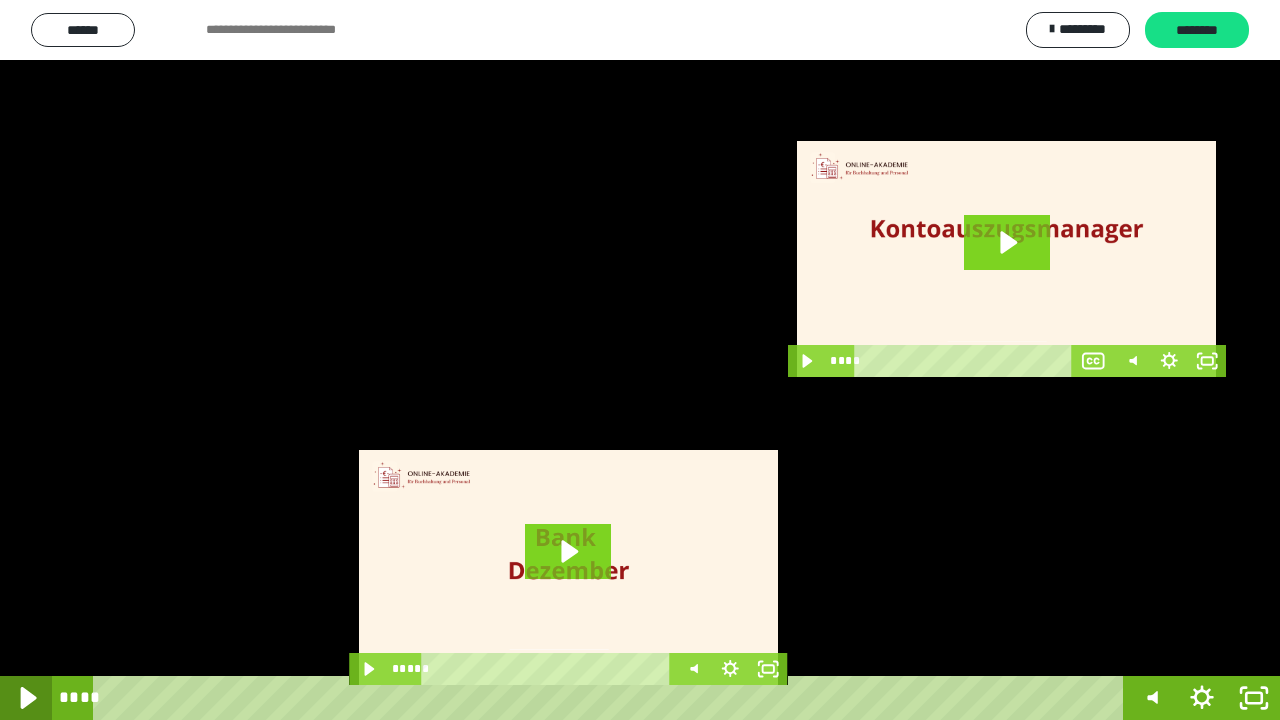 click 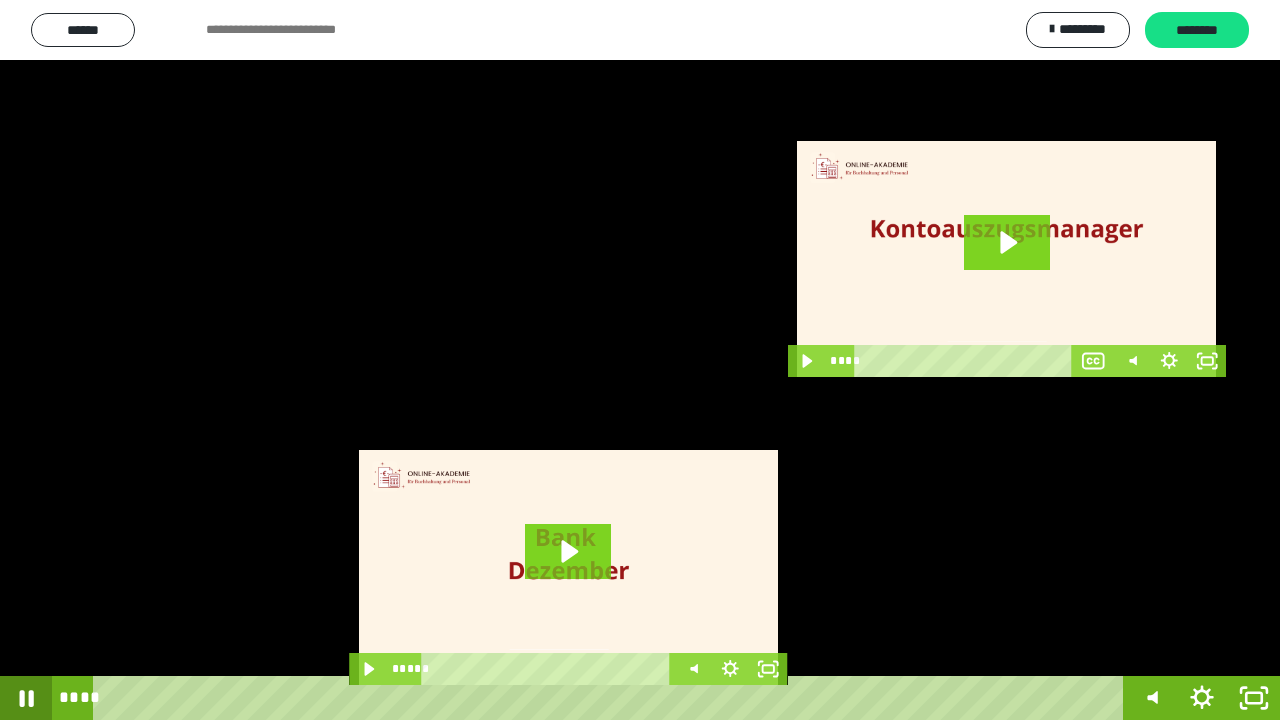 click 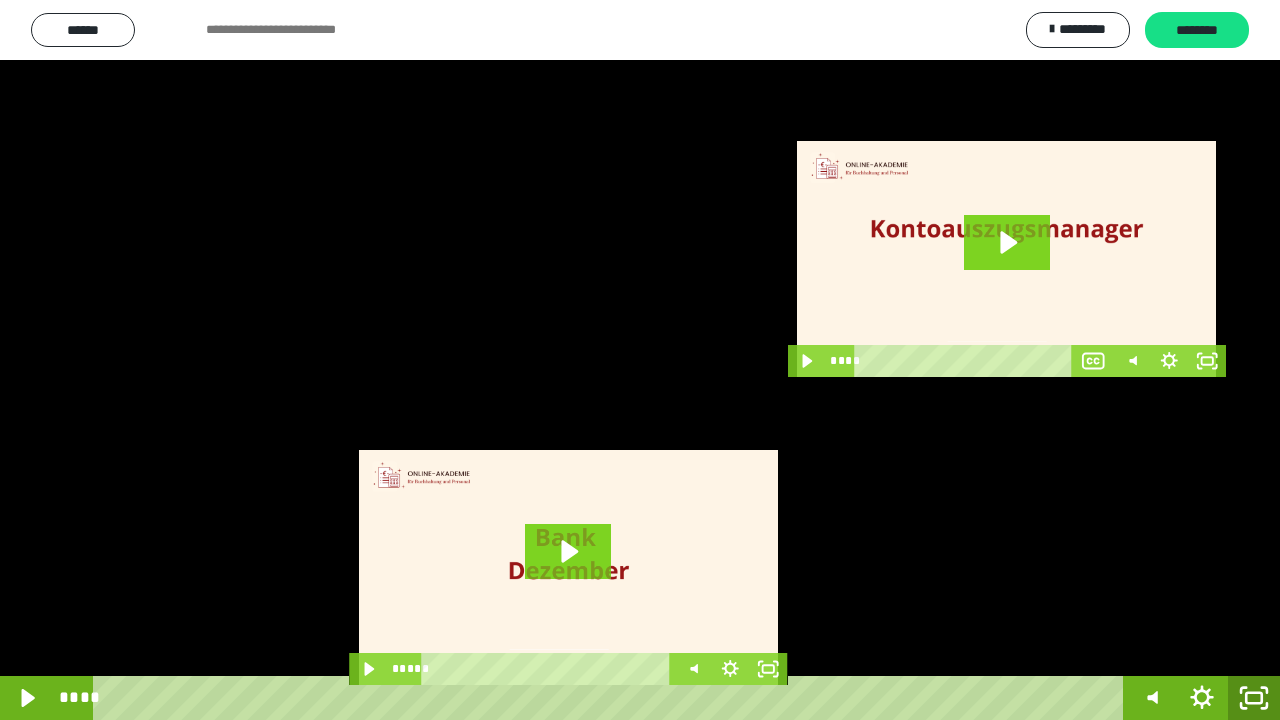 click 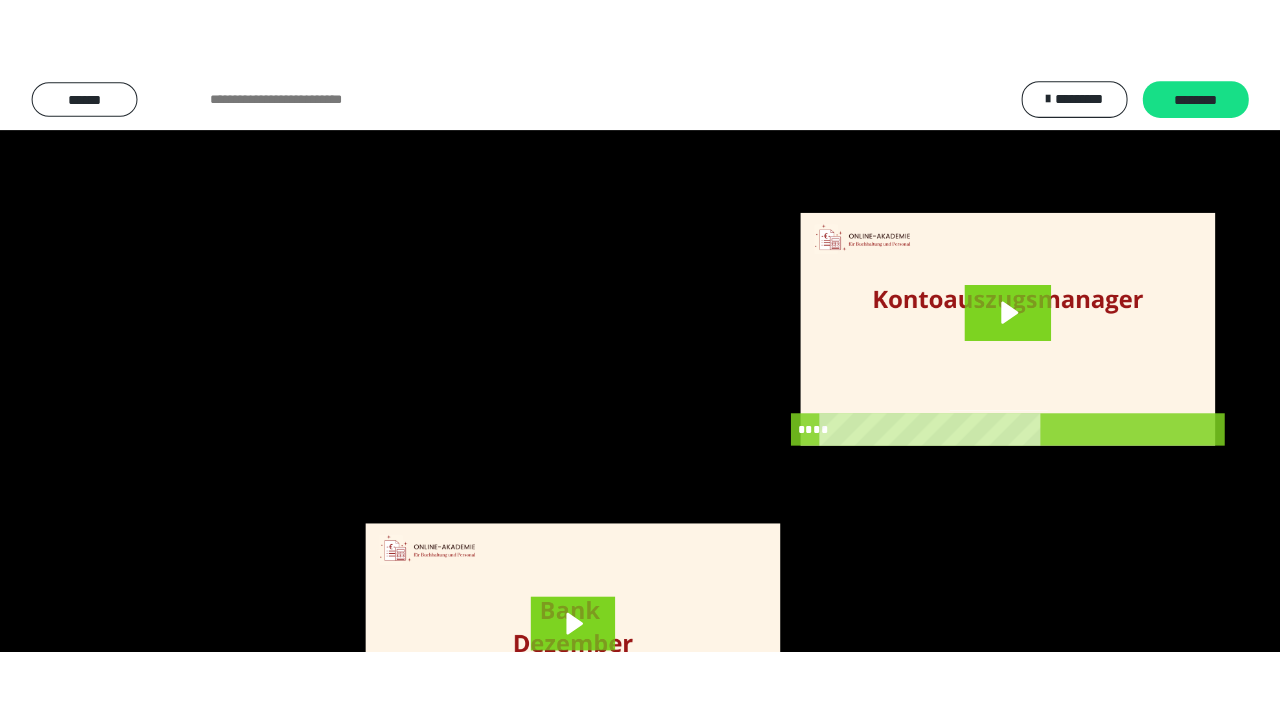 scroll, scrollTop: 3984, scrollLeft: 0, axis: vertical 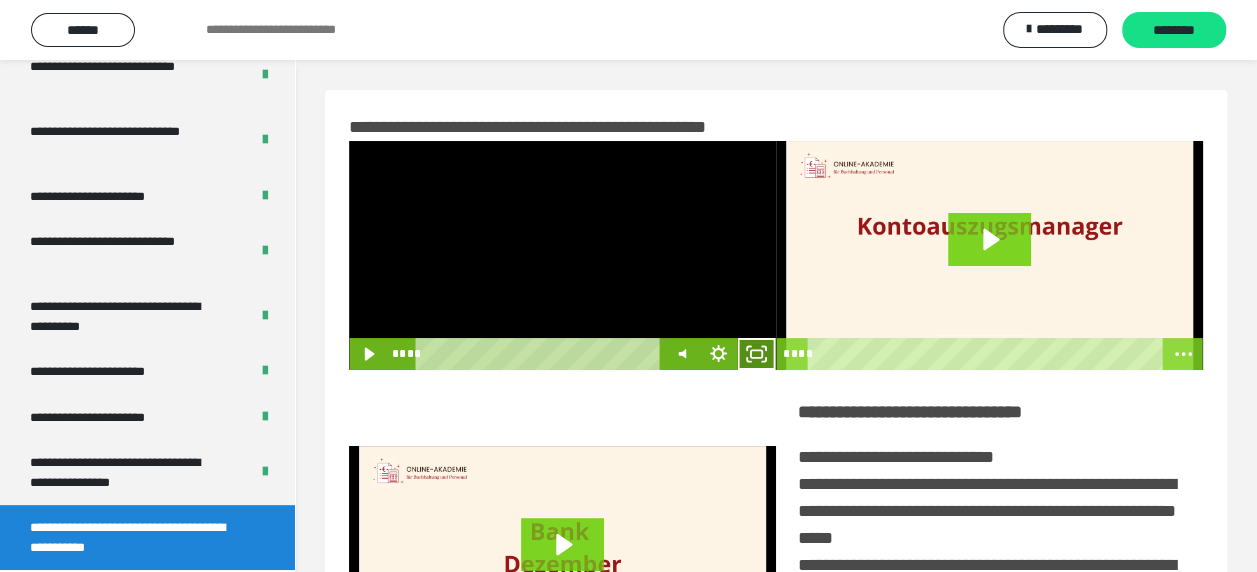 click 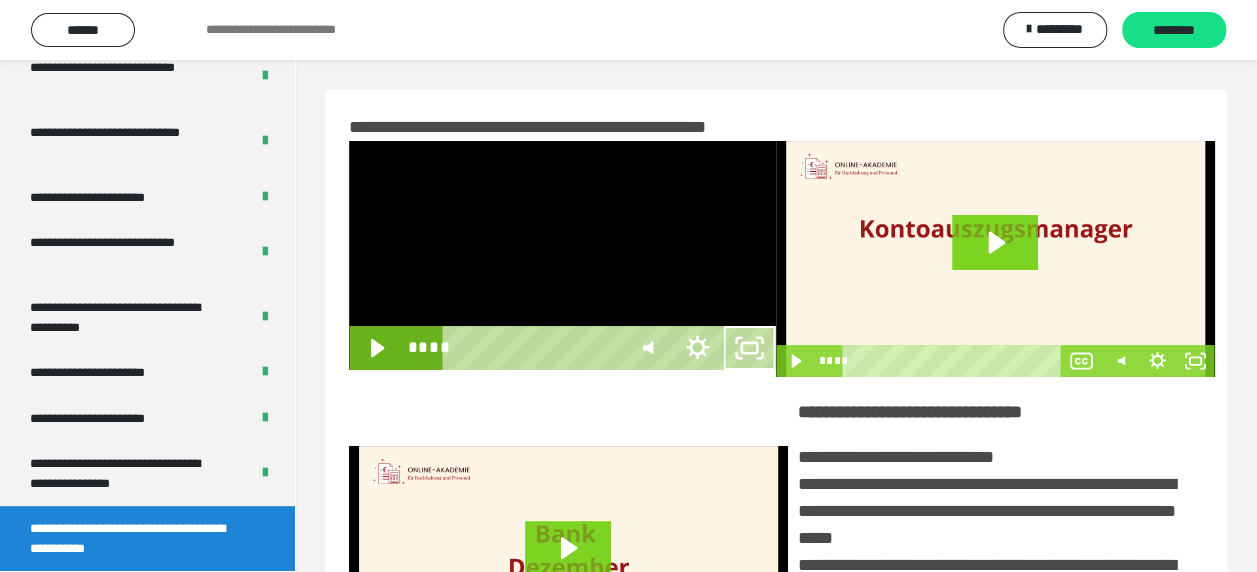 scroll, scrollTop: 3836, scrollLeft: 0, axis: vertical 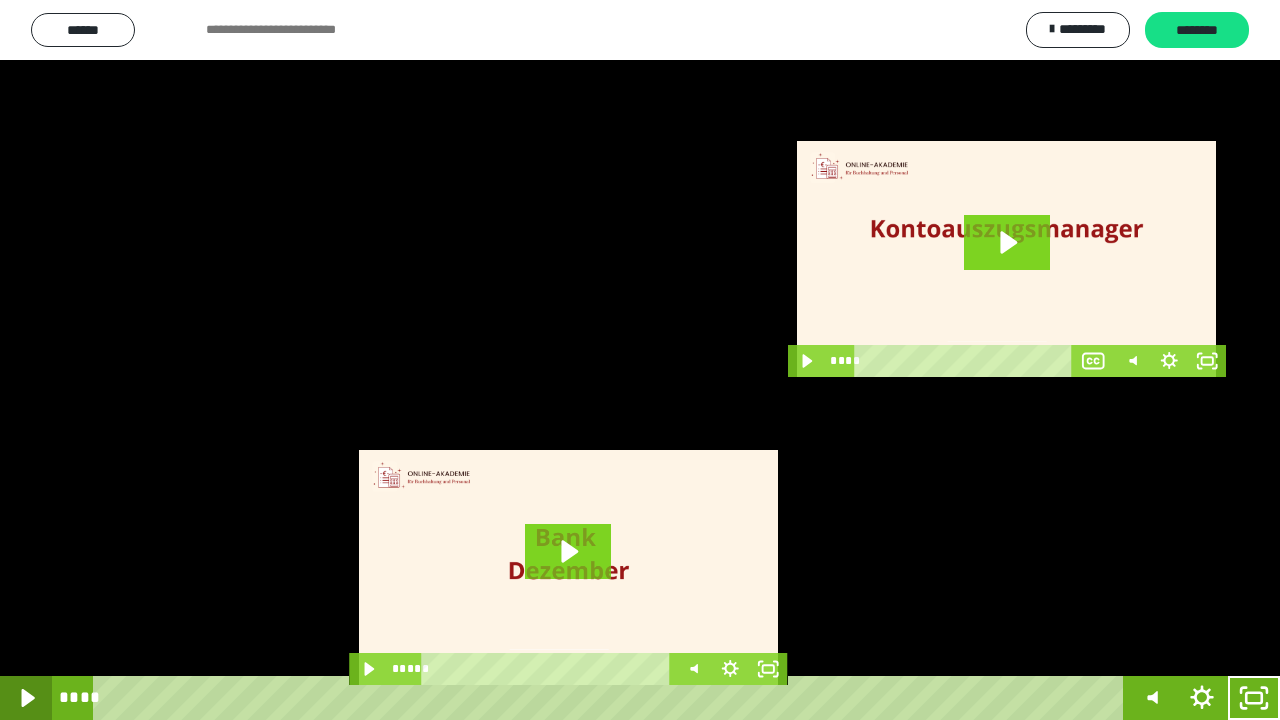 click 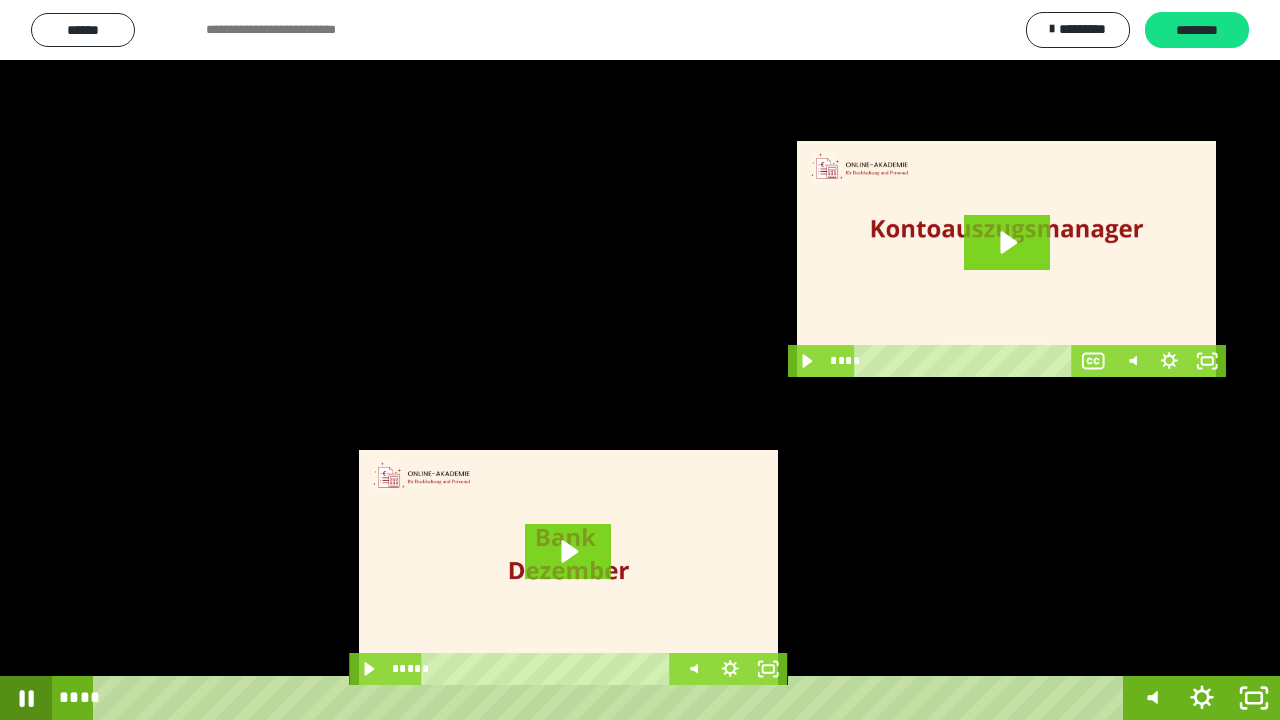 click 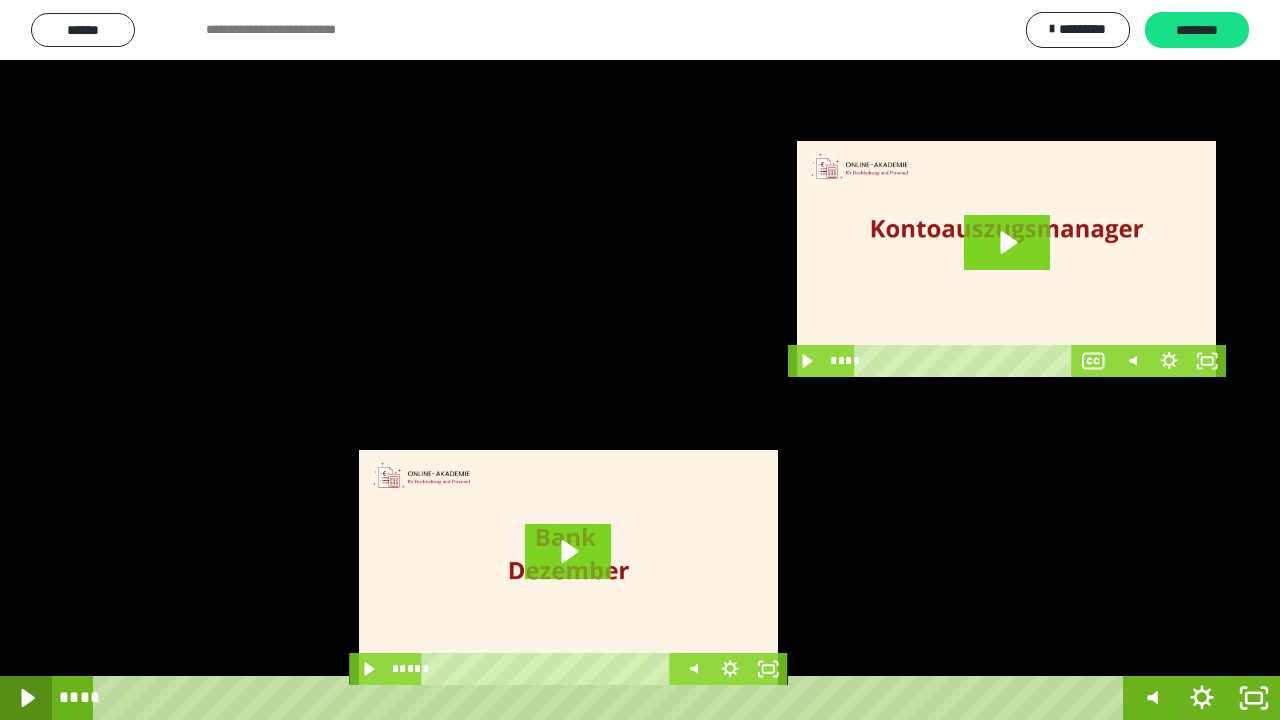 click 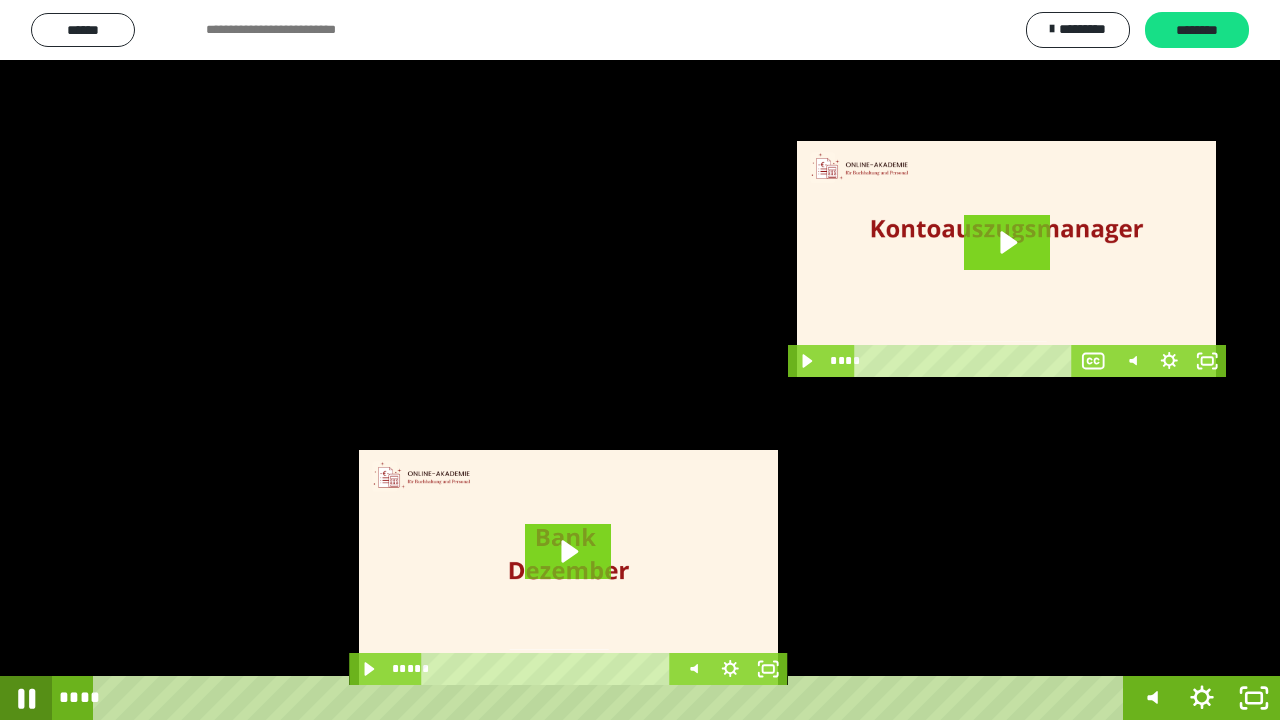 click 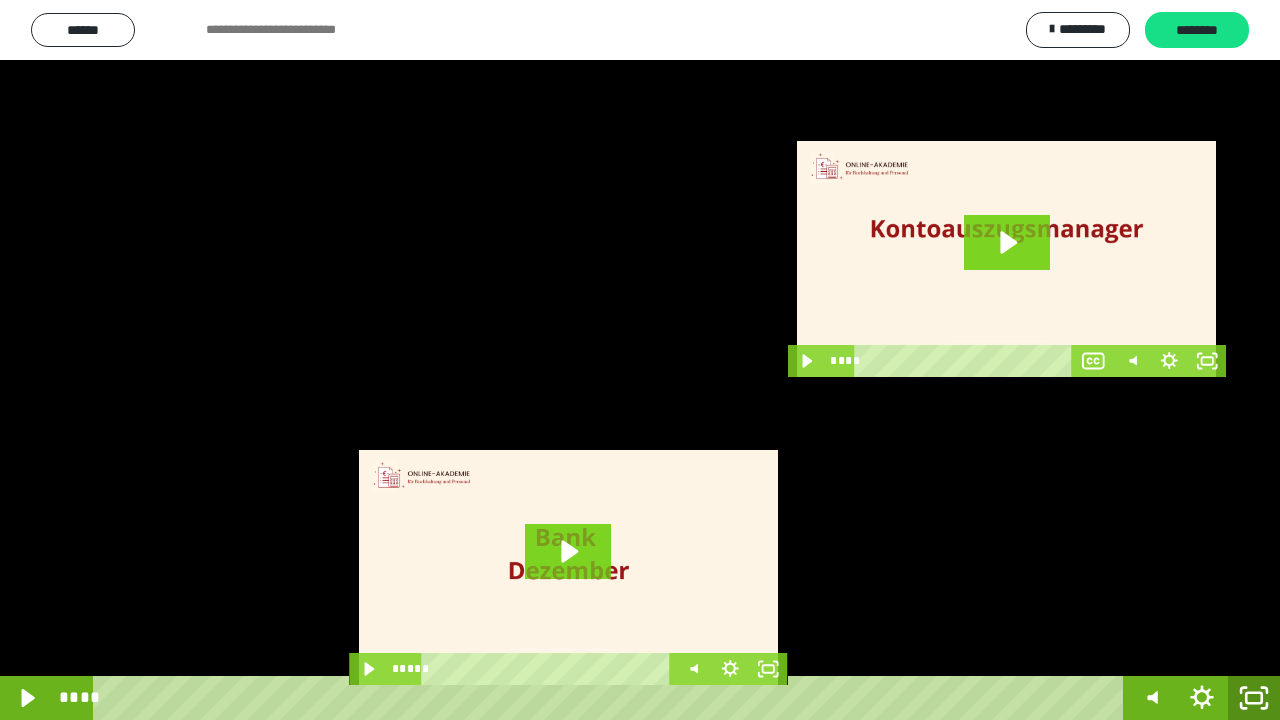 click 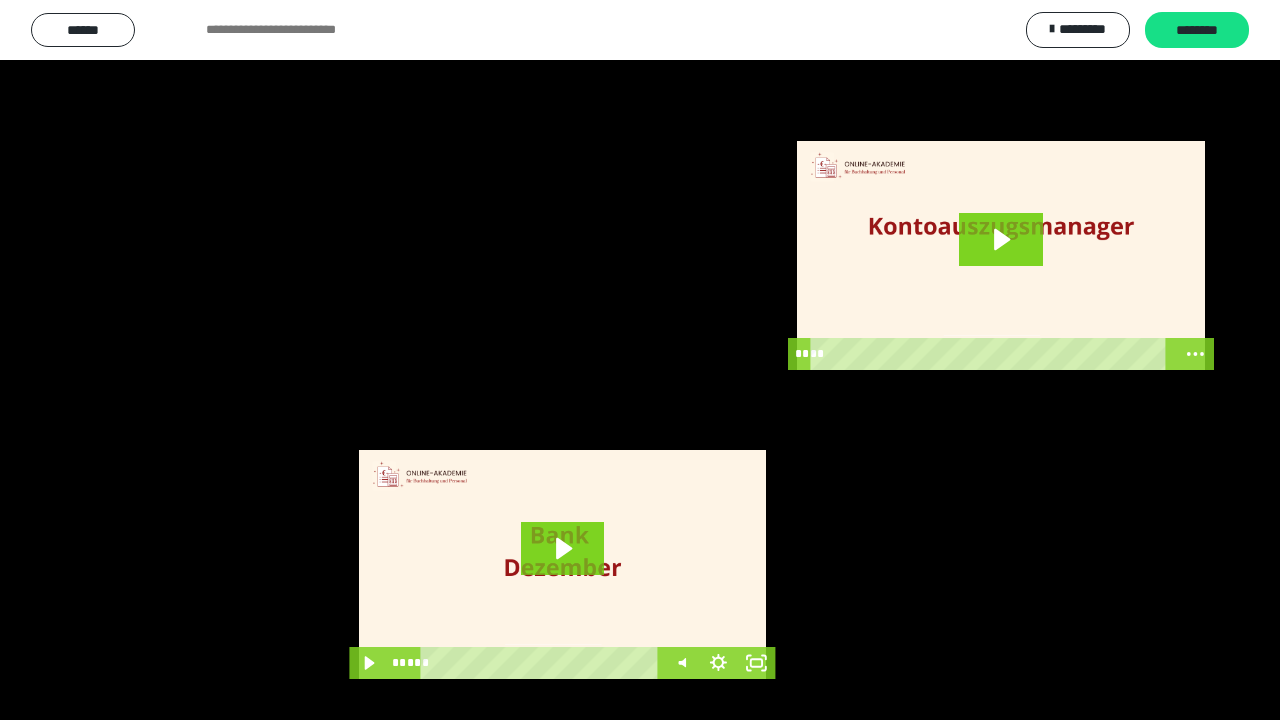 scroll, scrollTop: 3984, scrollLeft: 0, axis: vertical 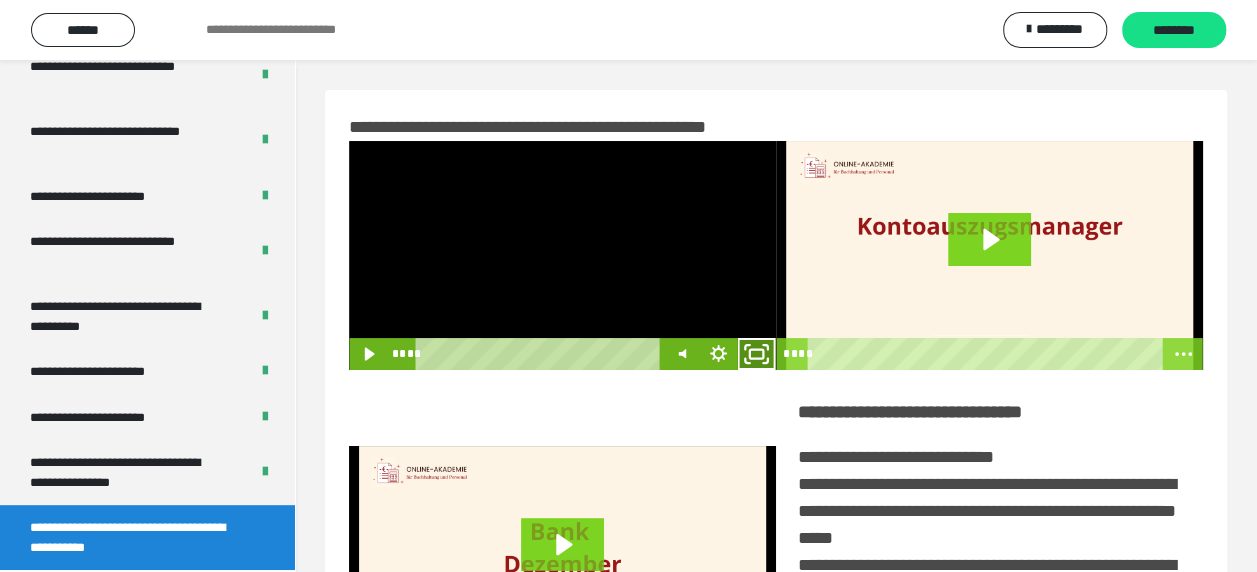 click 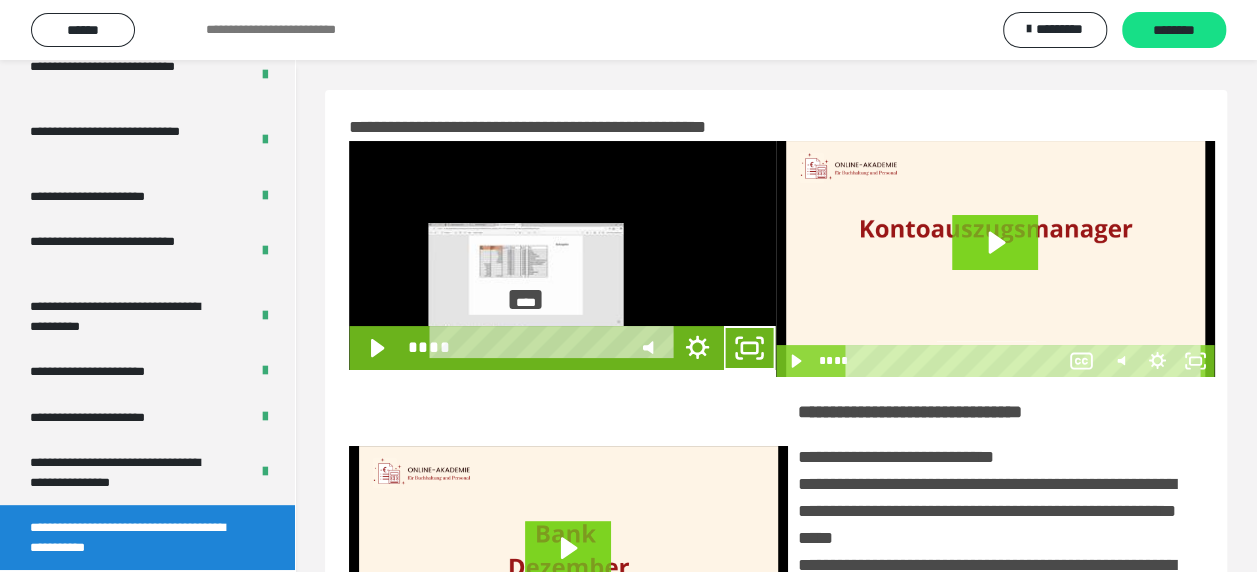 scroll, scrollTop: 3836, scrollLeft: 0, axis: vertical 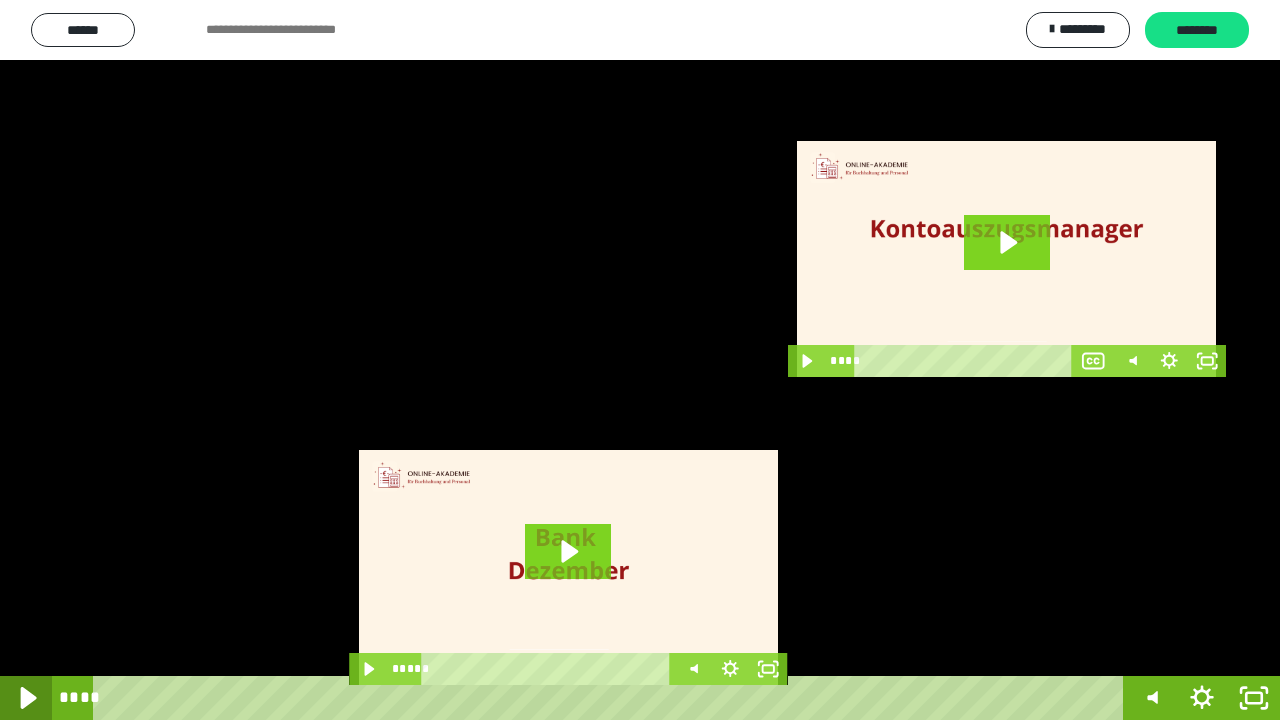 click 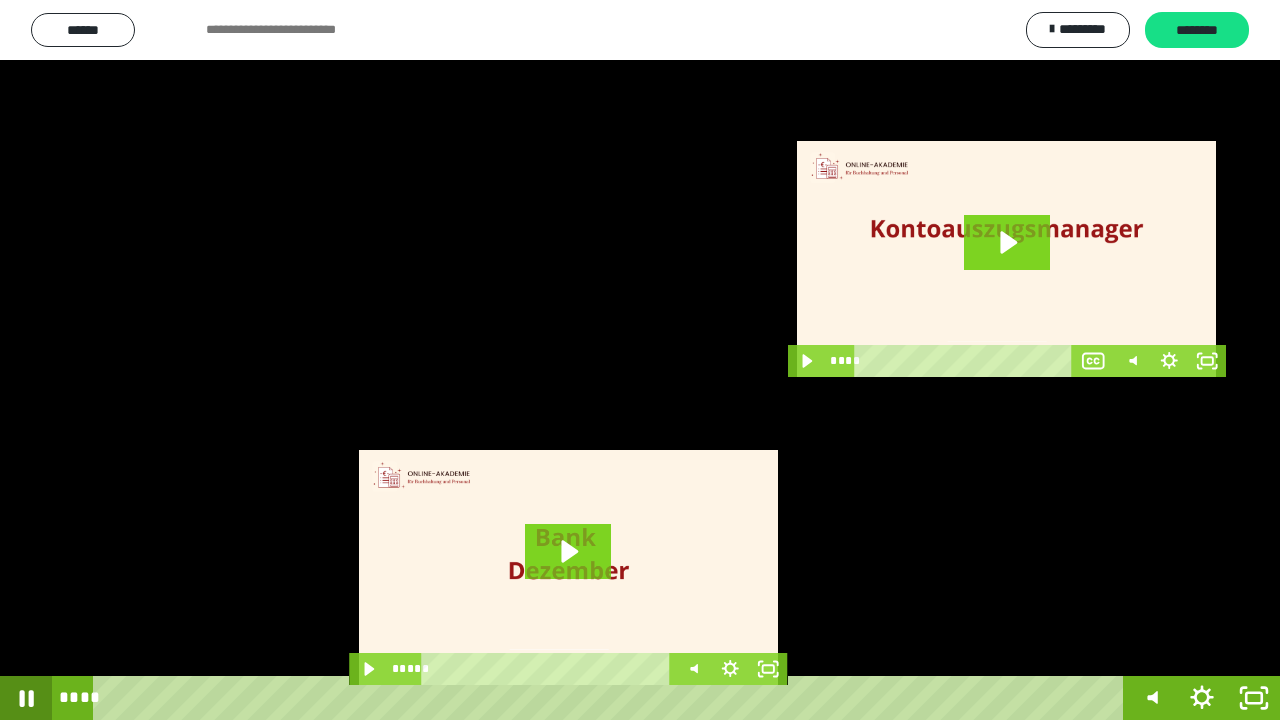 click 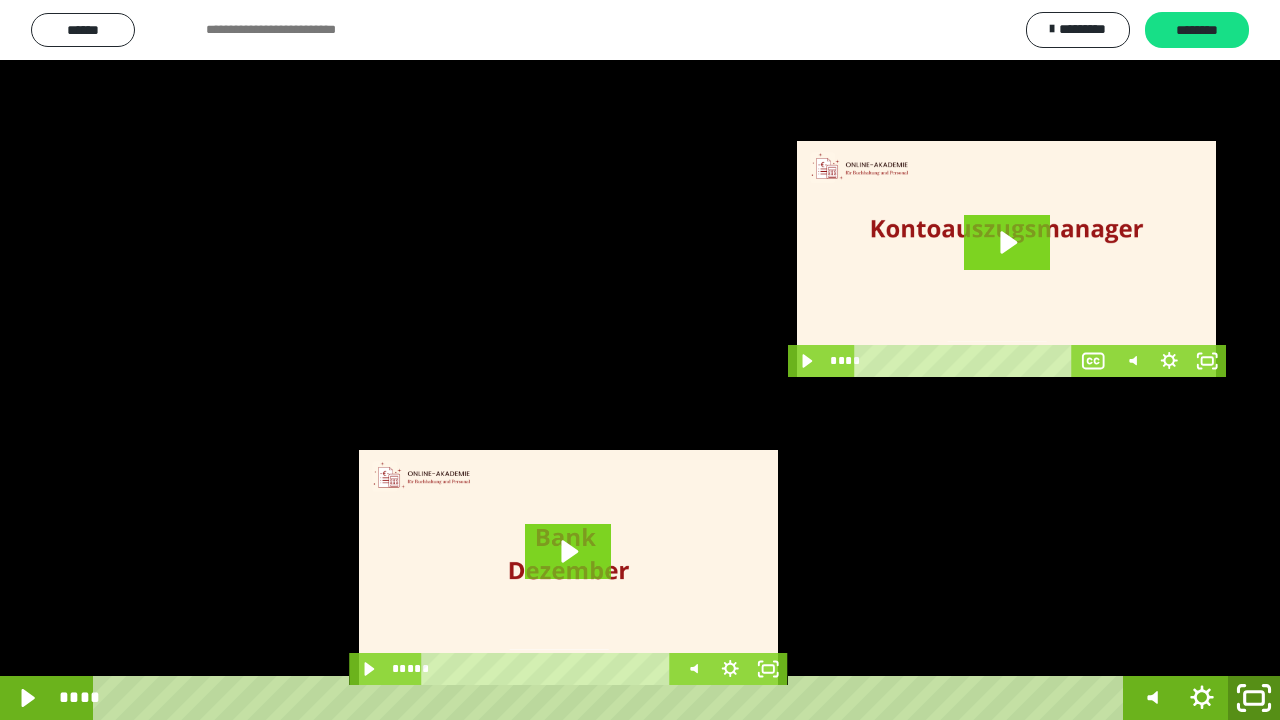 click 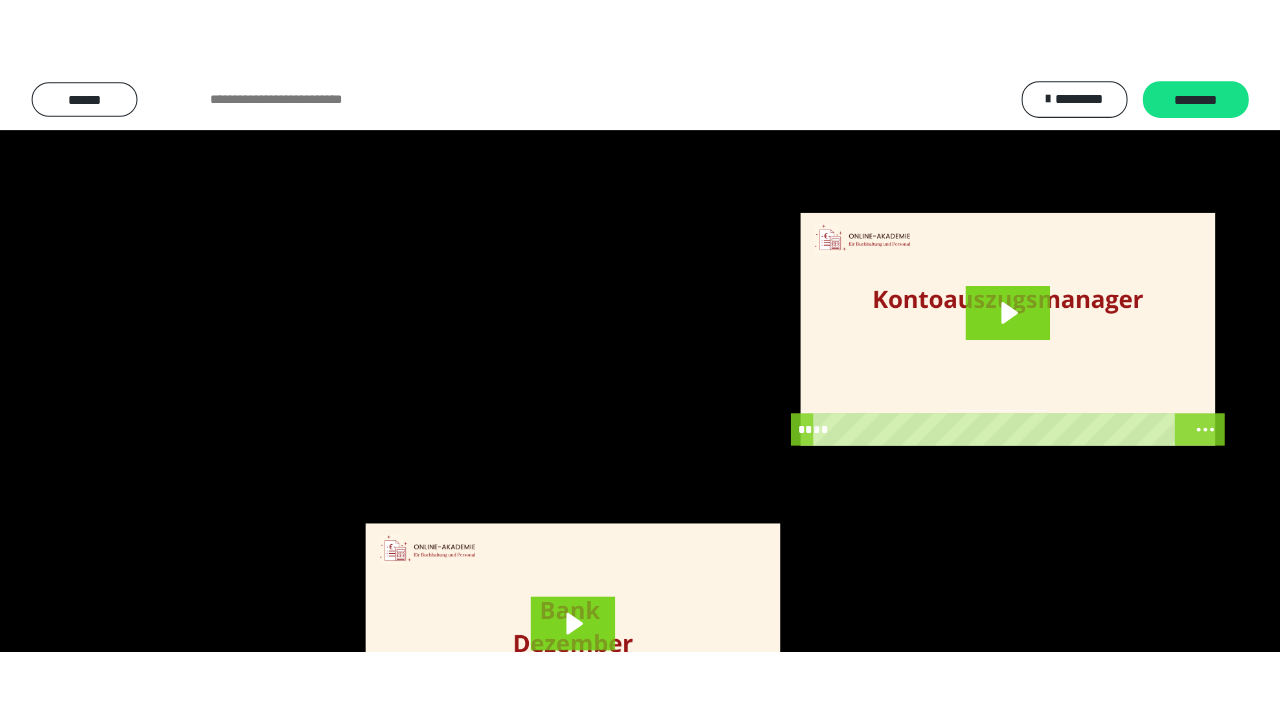 scroll, scrollTop: 3984, scrollLeft: 0, axis: vertical 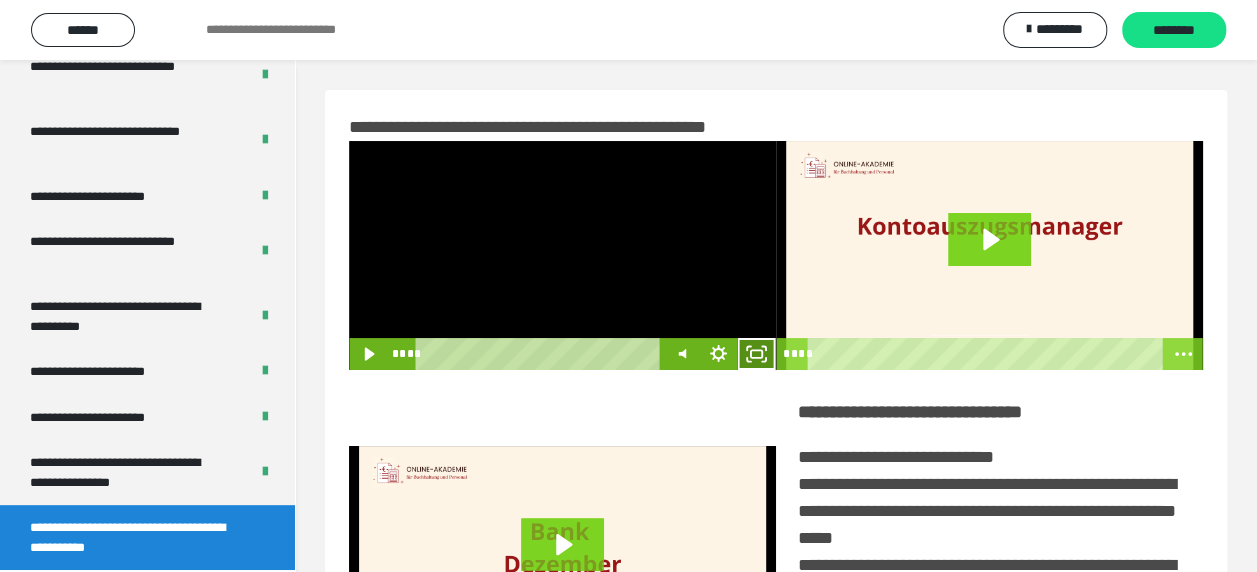 click 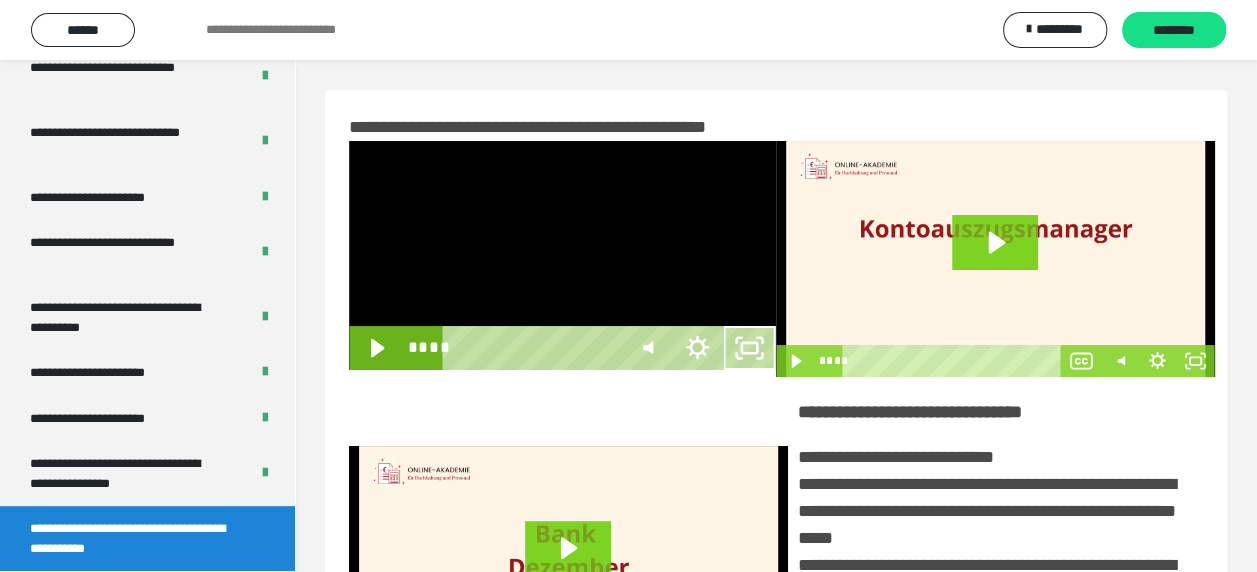 scroll, scrollTop: 3836, scrollLeft: 0, axis: vertical 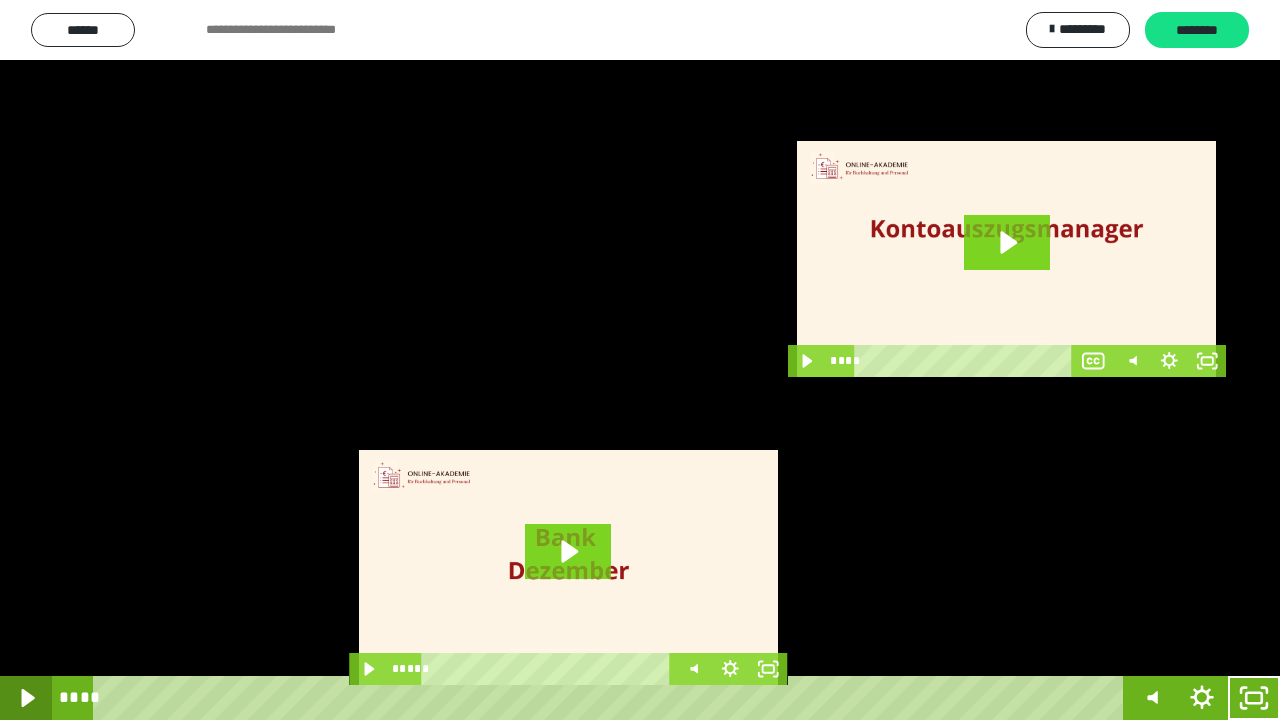 click 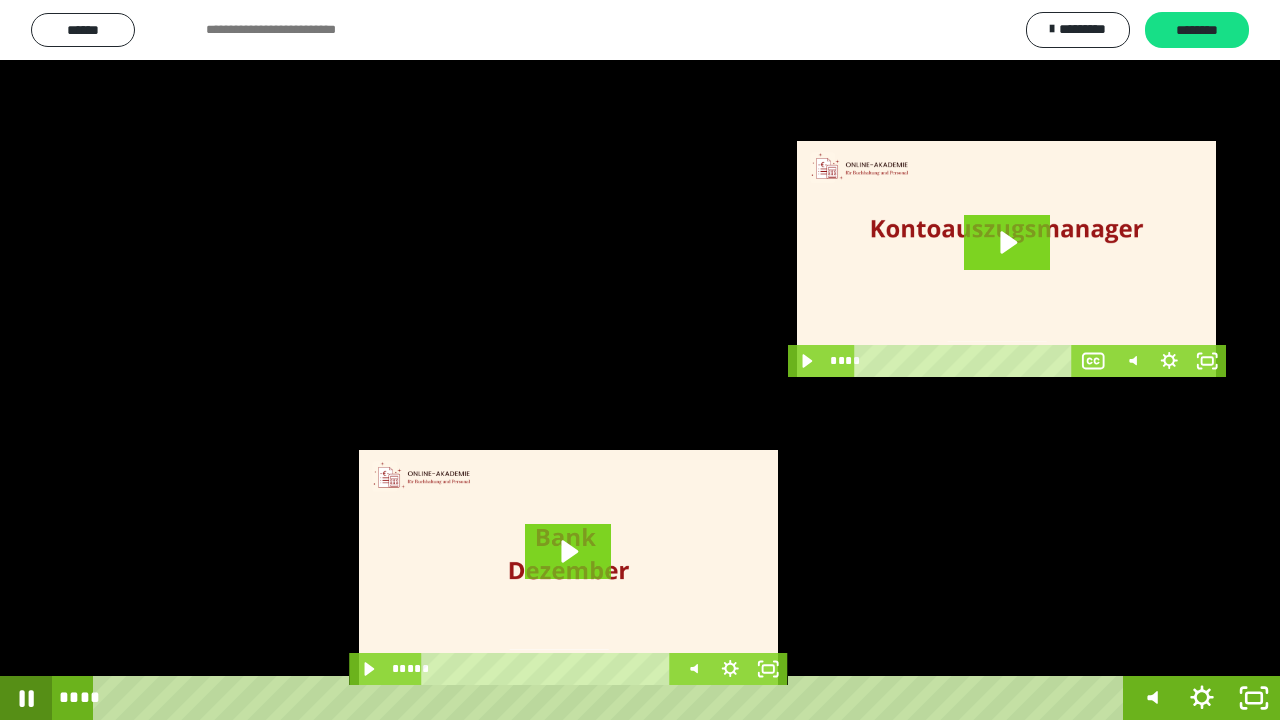 click 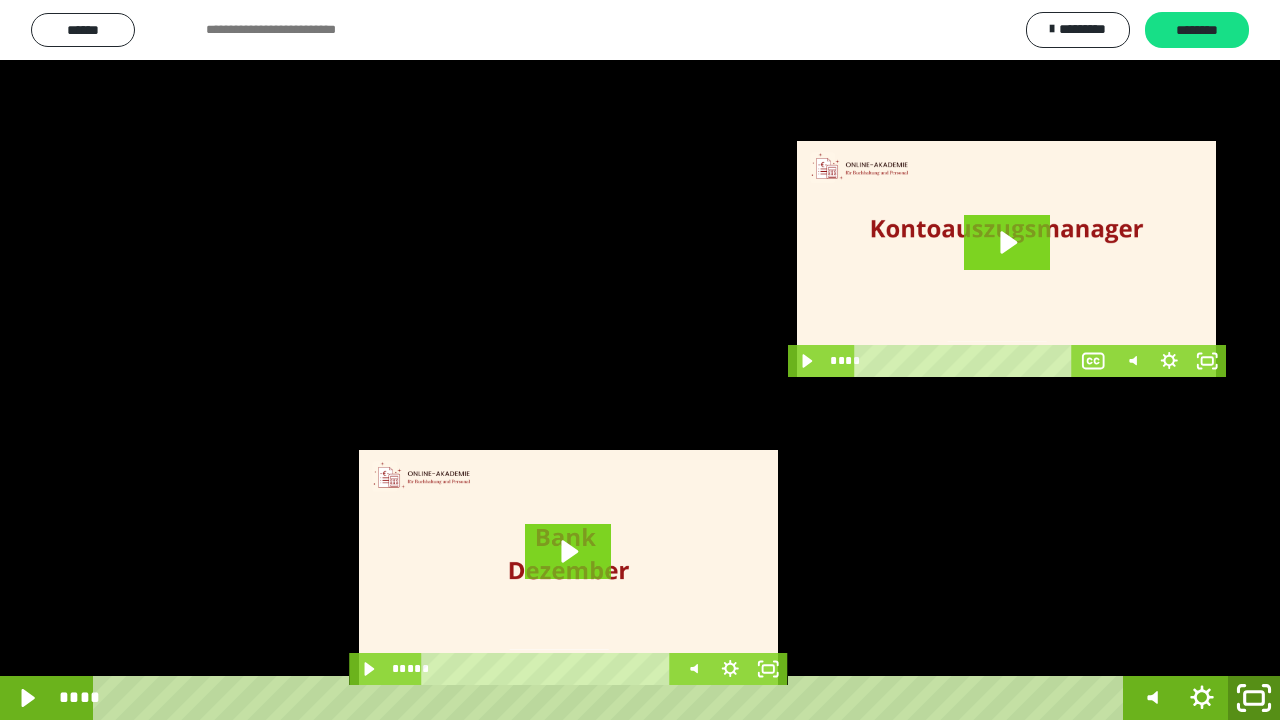 click 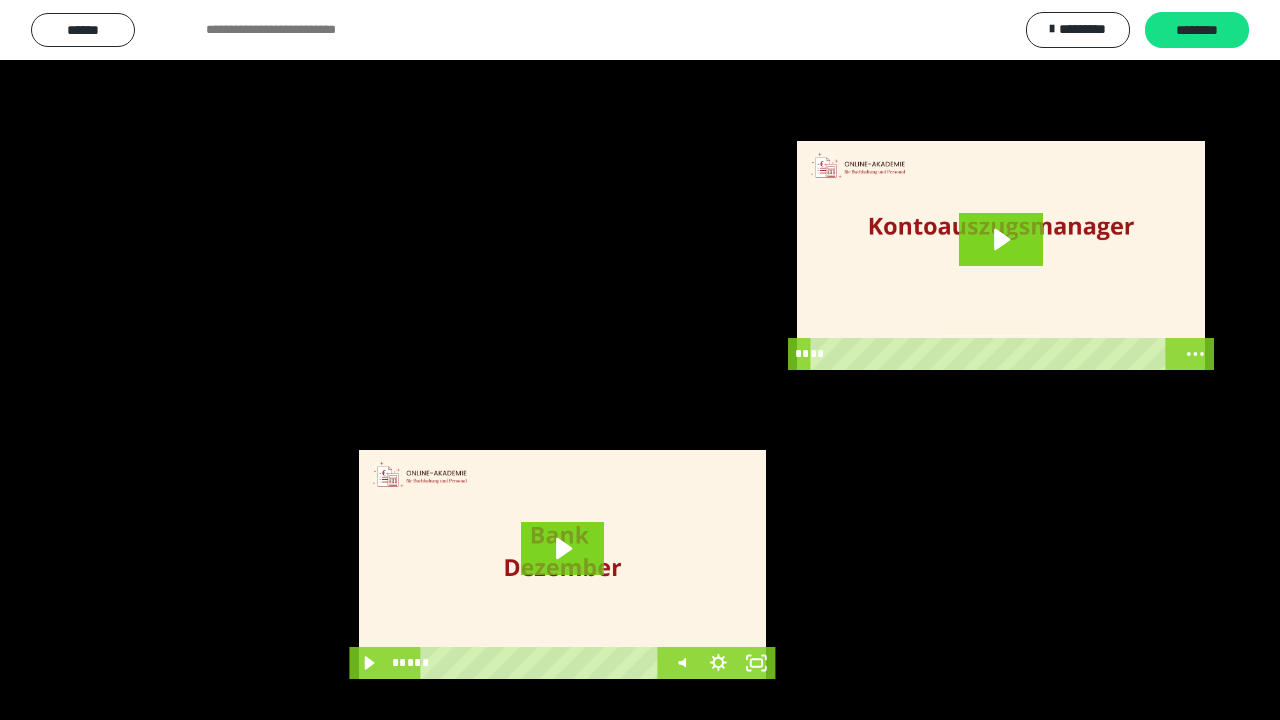 scroll, scrollTop: 3984, scrollLeft: 0, axis: vertical 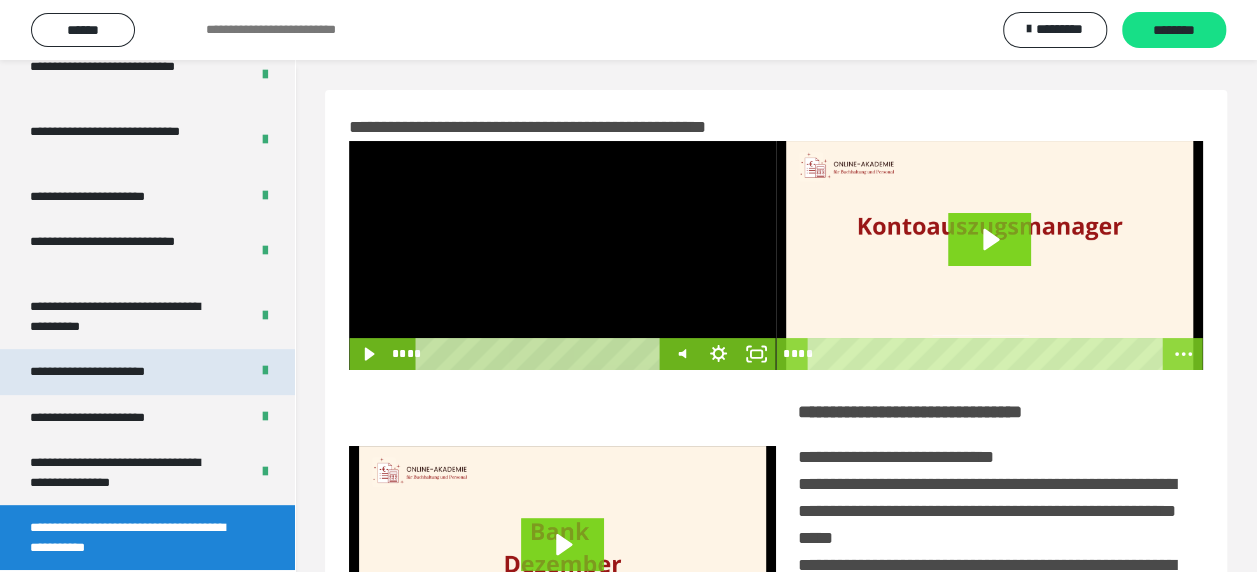 drag, startPoint x: 648, startPoint y: 350, endPoint x: 273, endPoint y: 349, distance: 375.00134 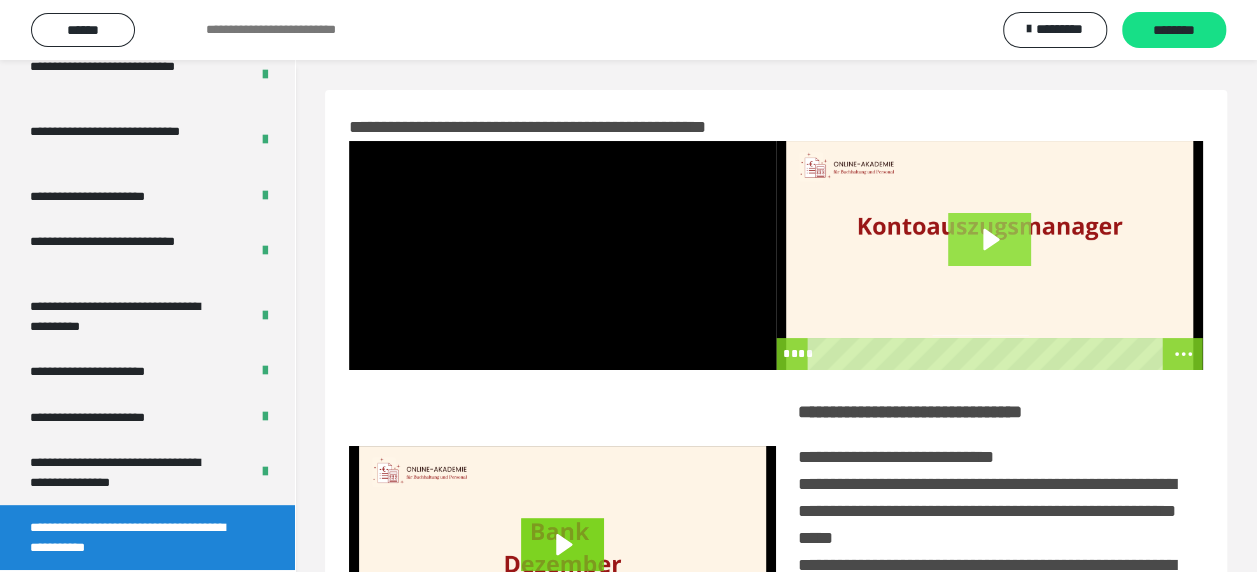 click 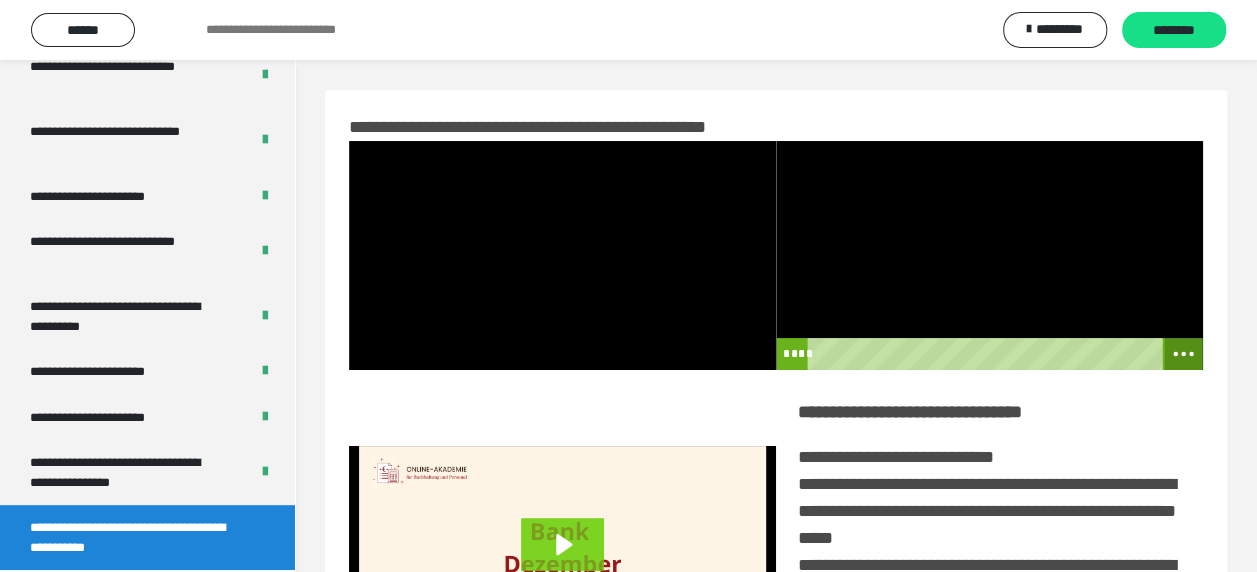 click 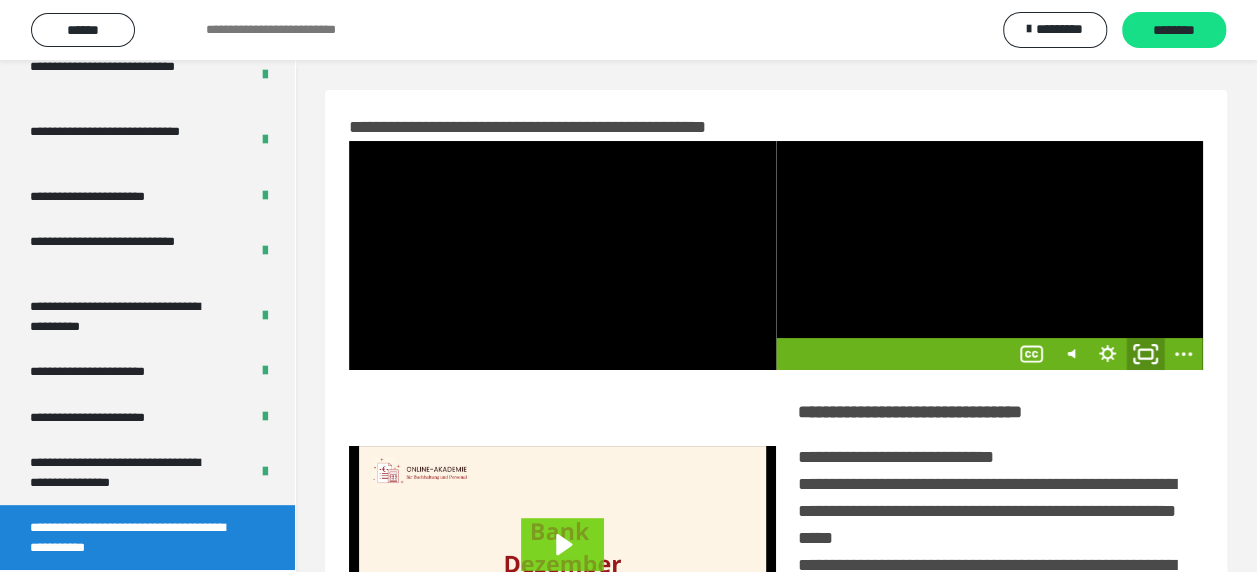 click 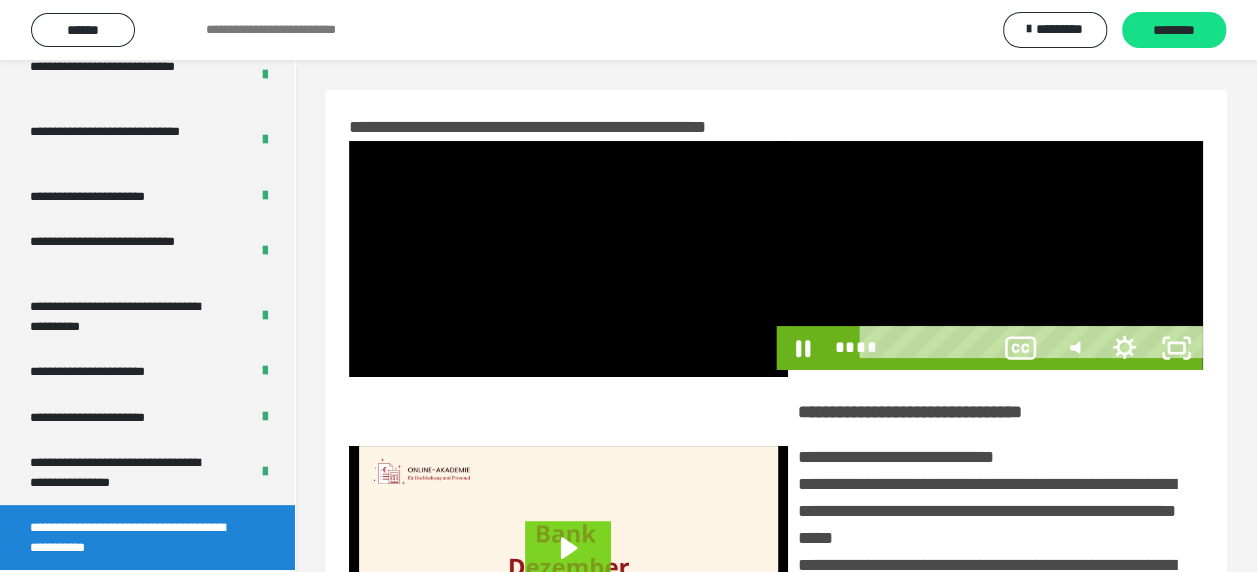 scroll, scrollTop: 3836, scrollLeft: 0, axis: vertical 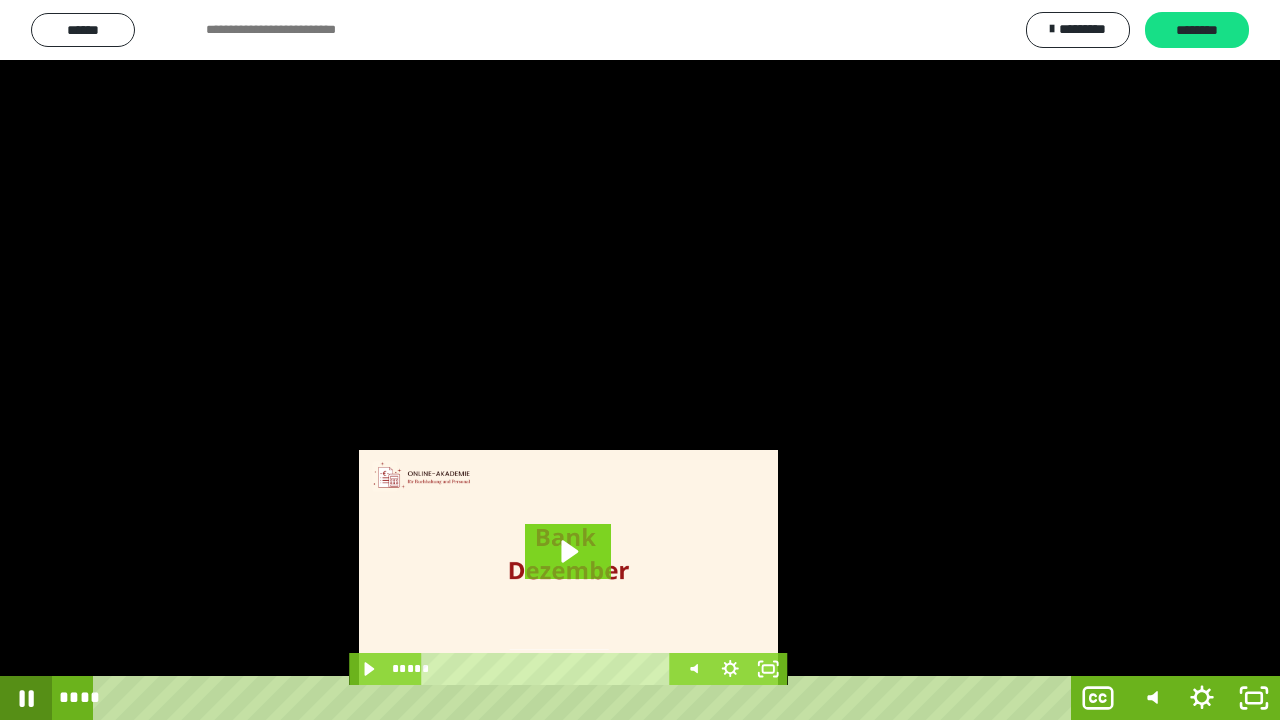 click 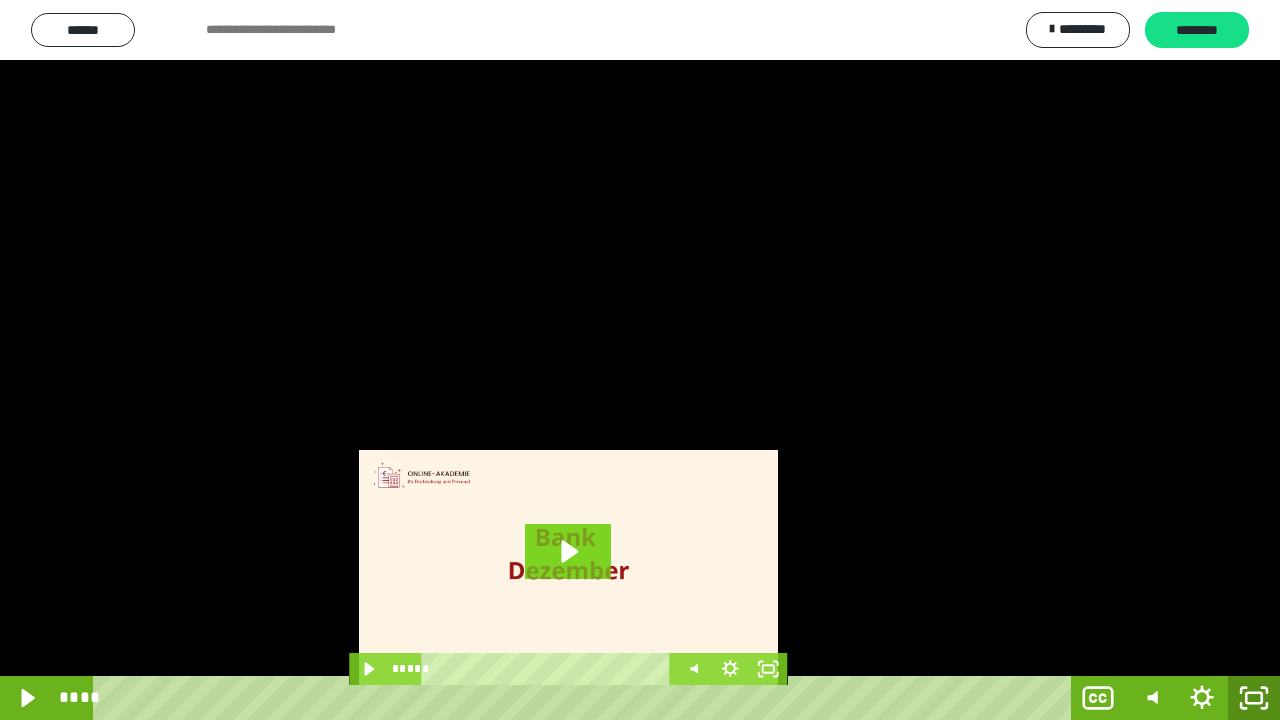 click 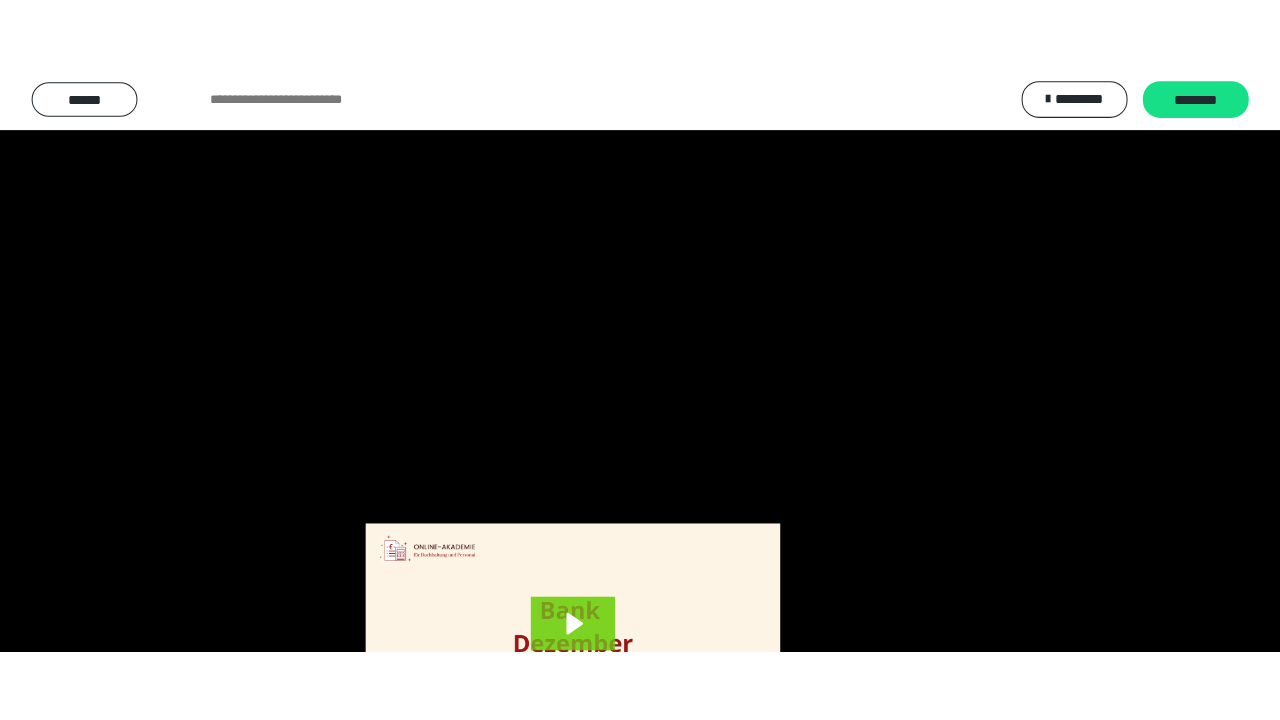 scroll, scrollTop: 3984, scrollLeft: 0, axis: vertical 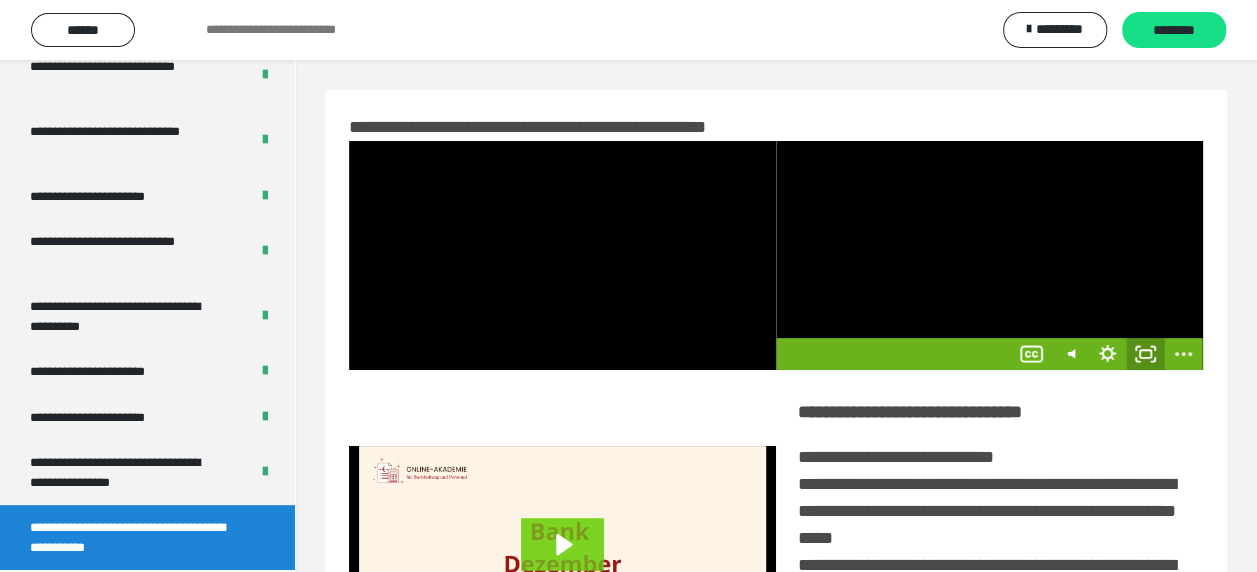 click 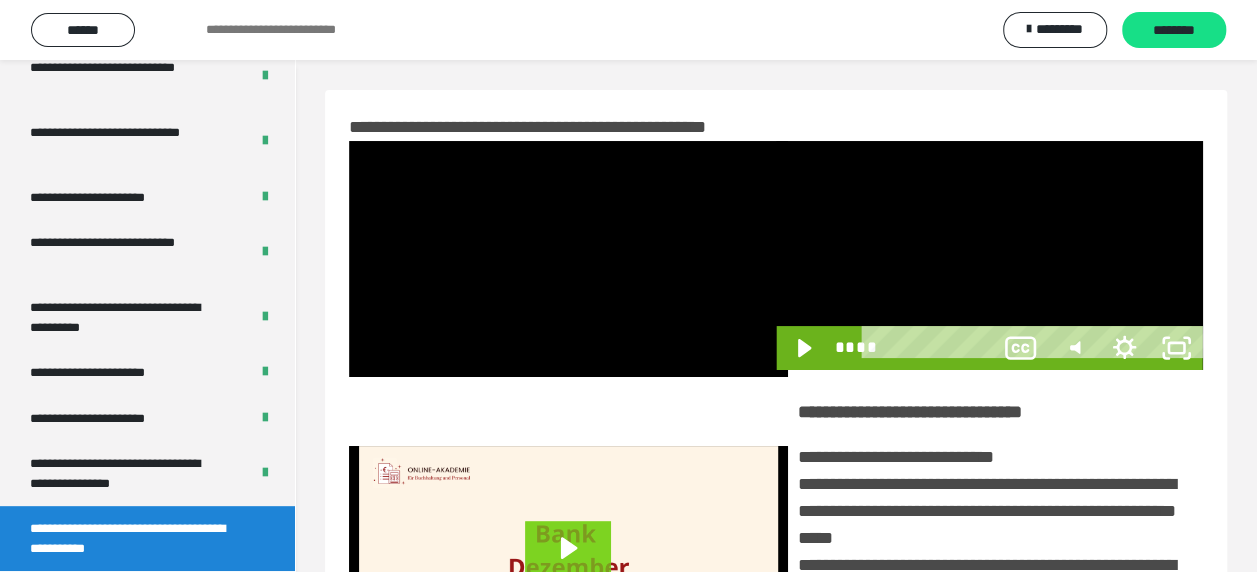 scroll, scrollTop: 3836, scrollLeft: 0, axis: vertical 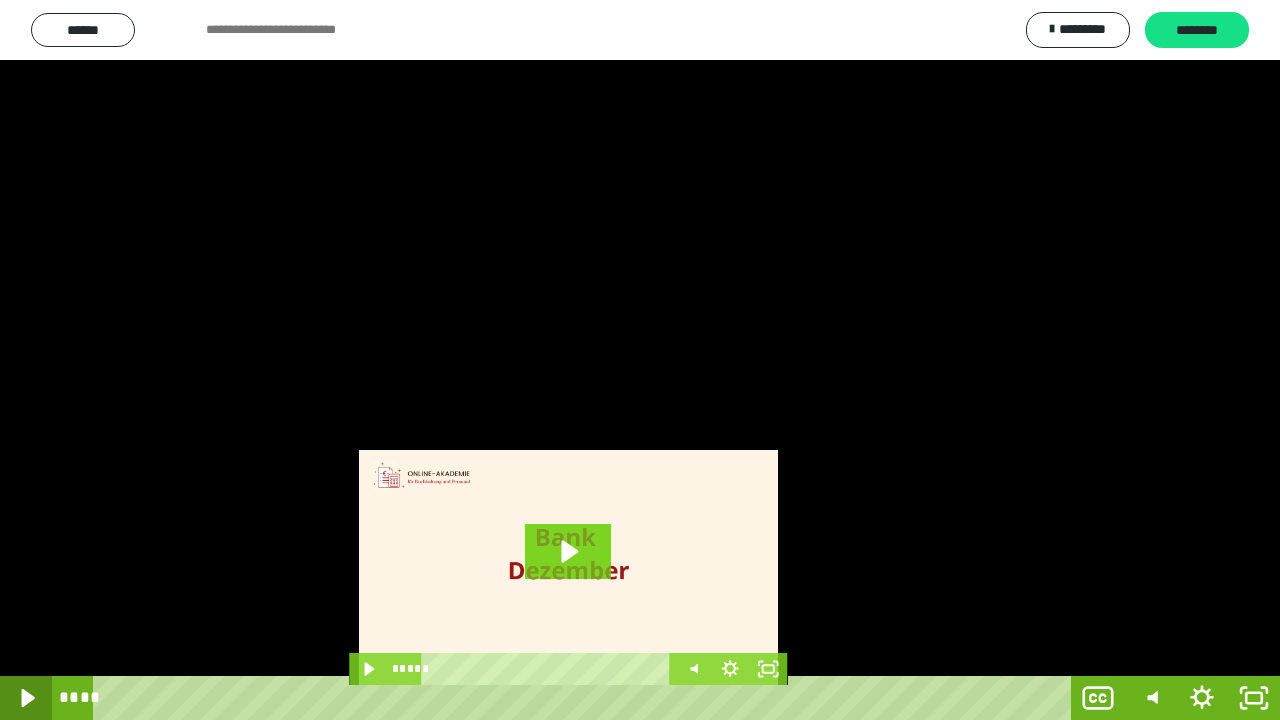 click 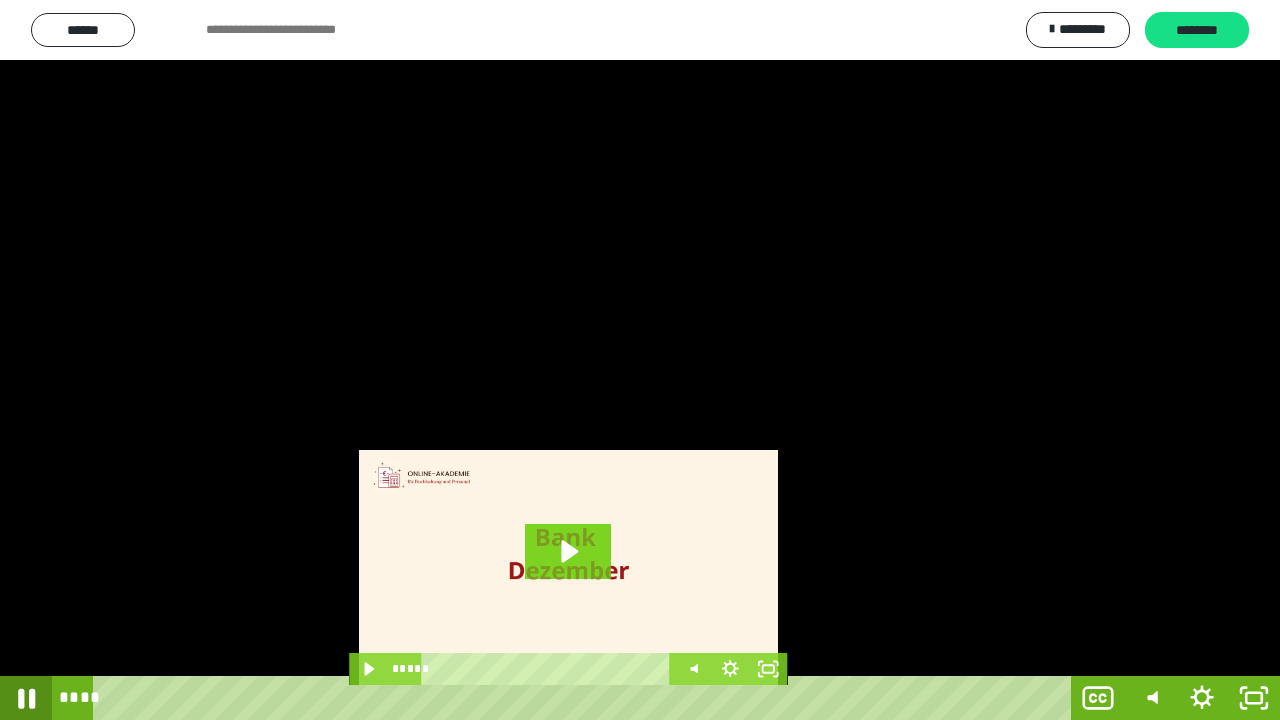 click 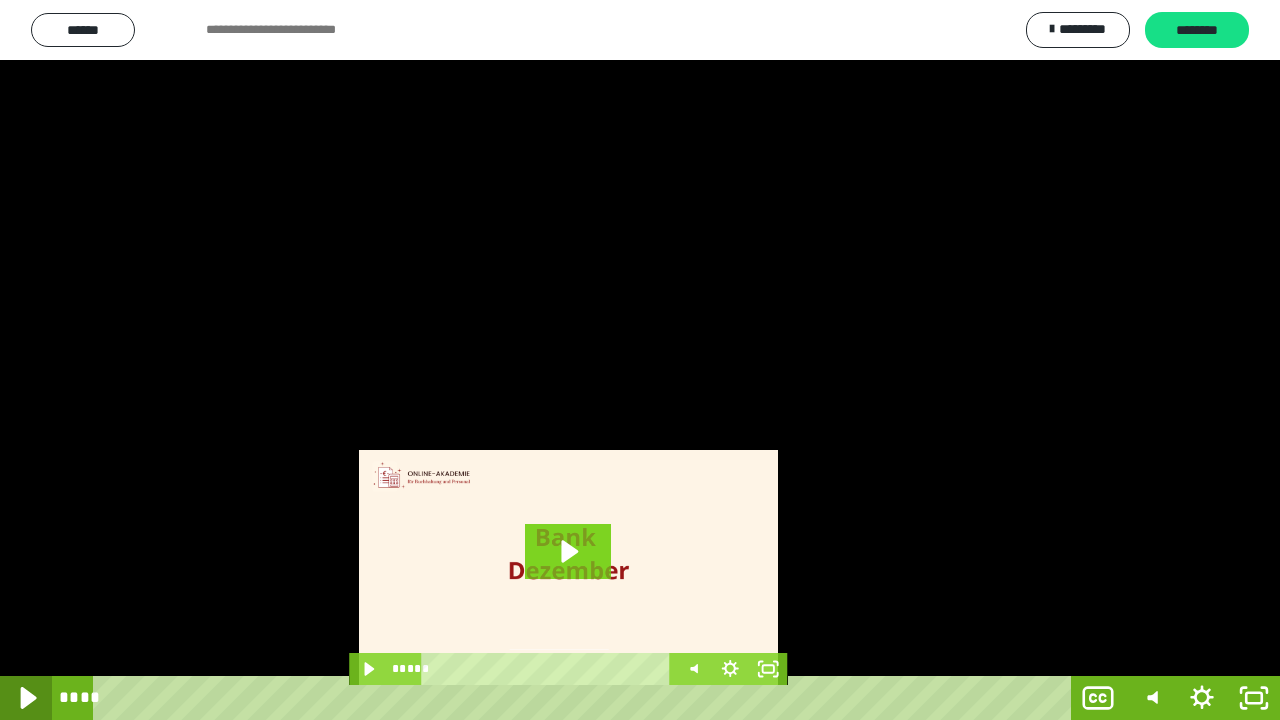 click 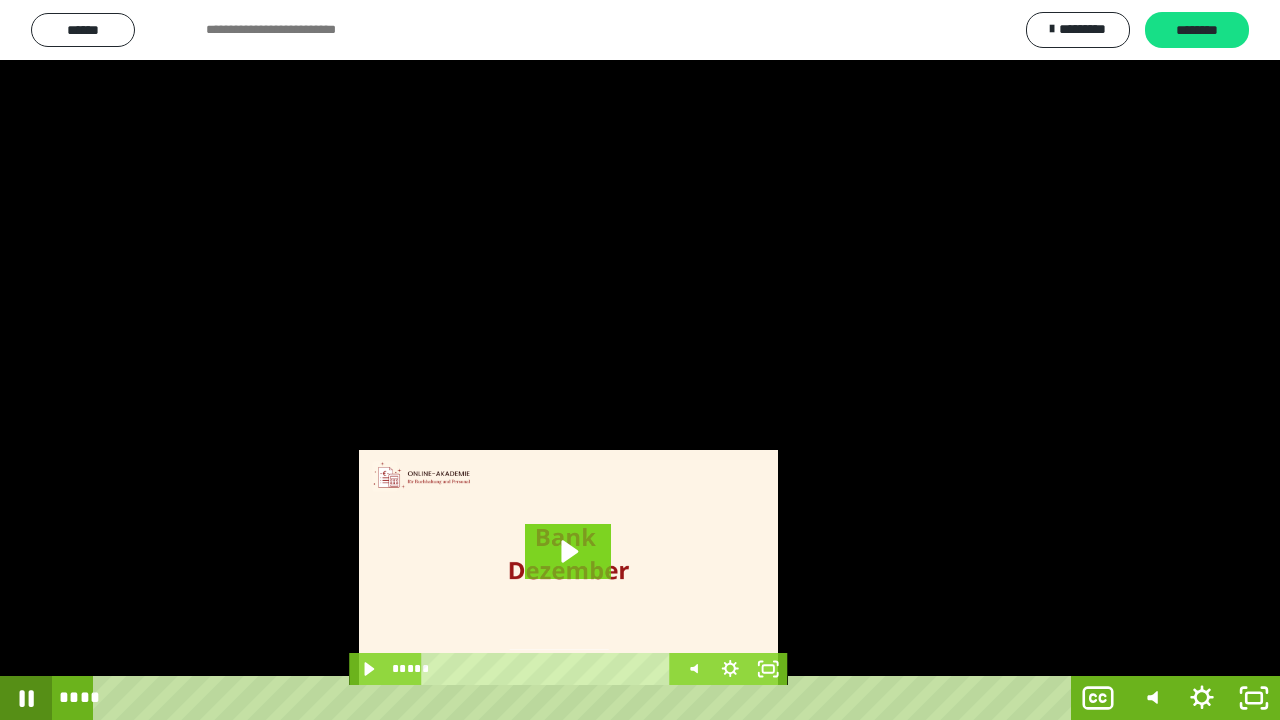 click 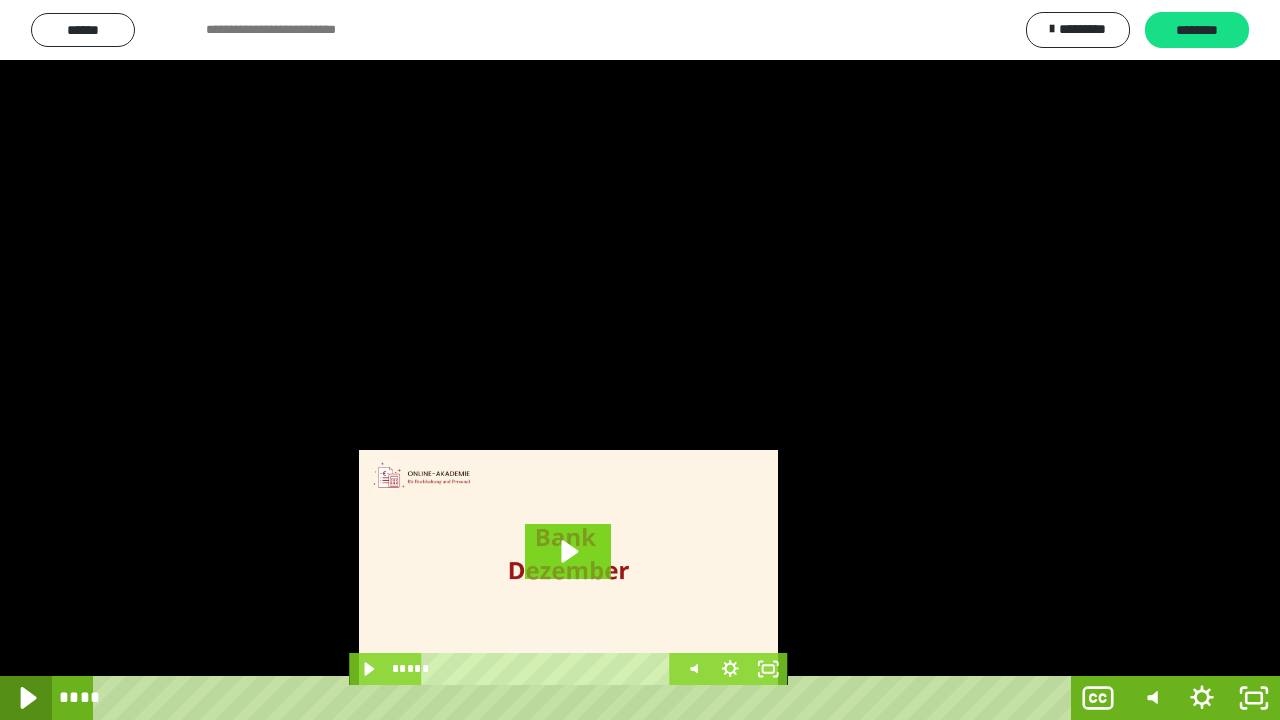 click 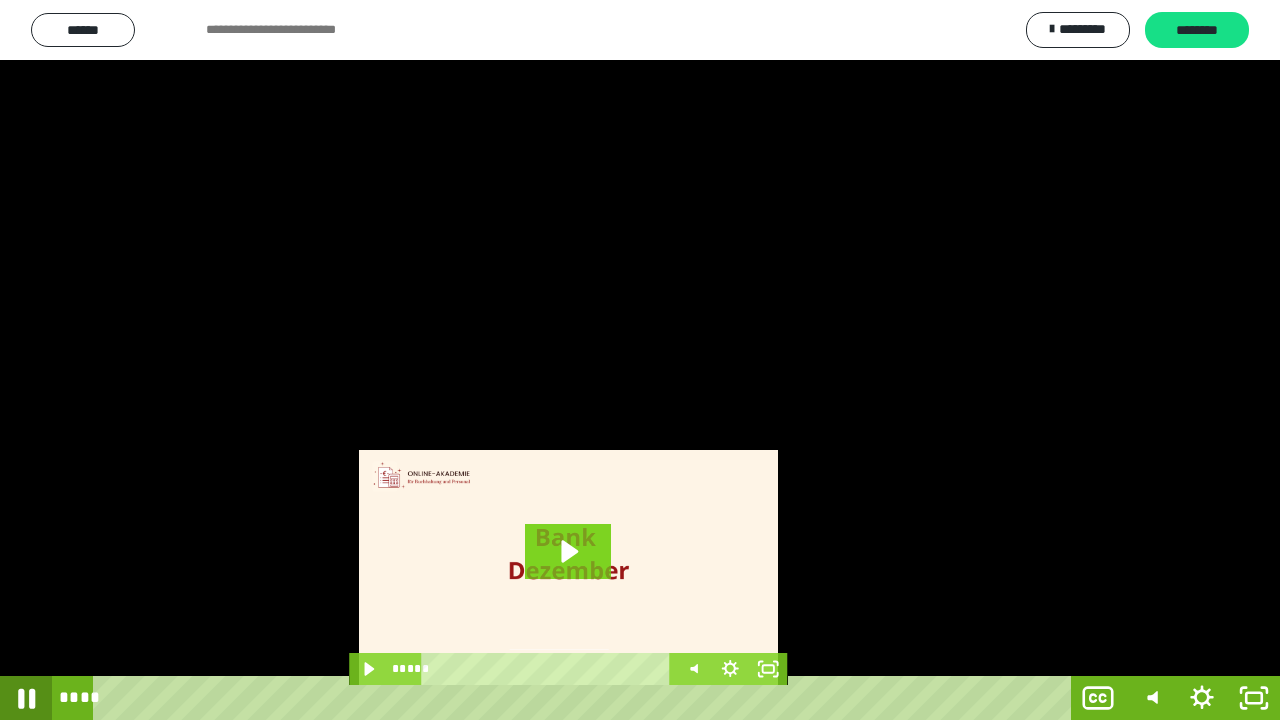 click 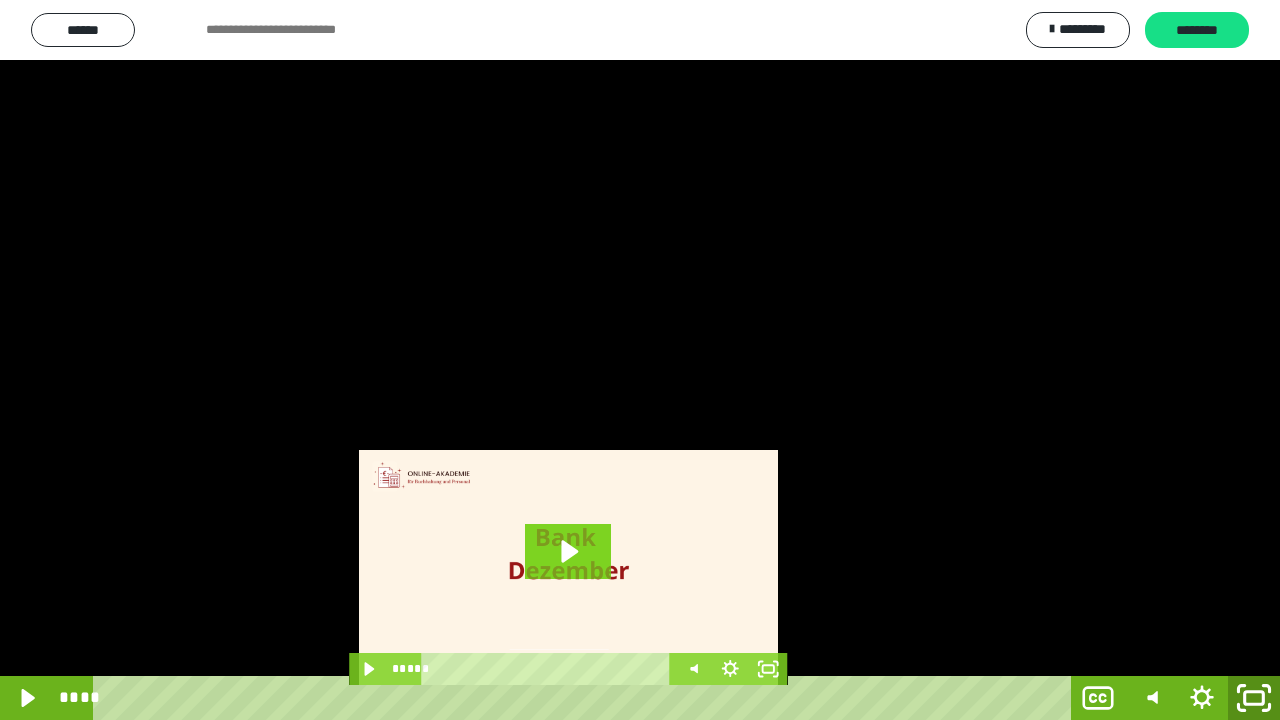 click 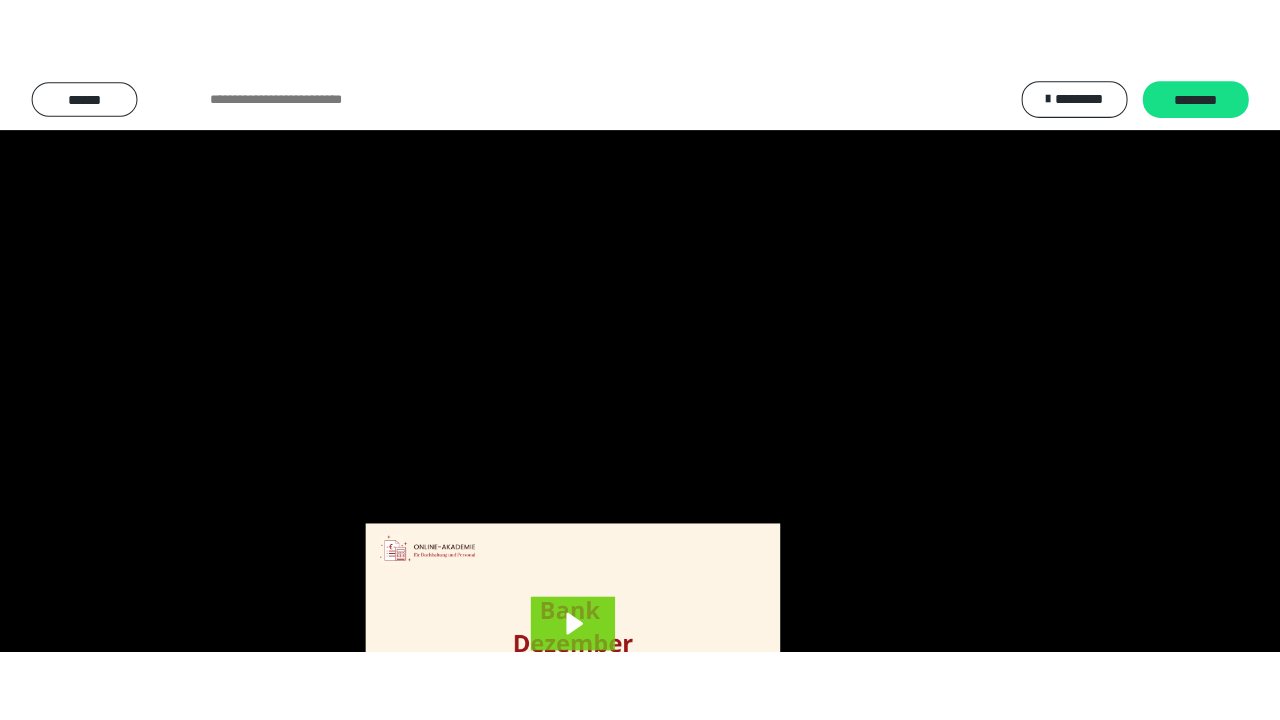 scroll, scrollTop: 3984, scrollLeft: 0, axis: vertical 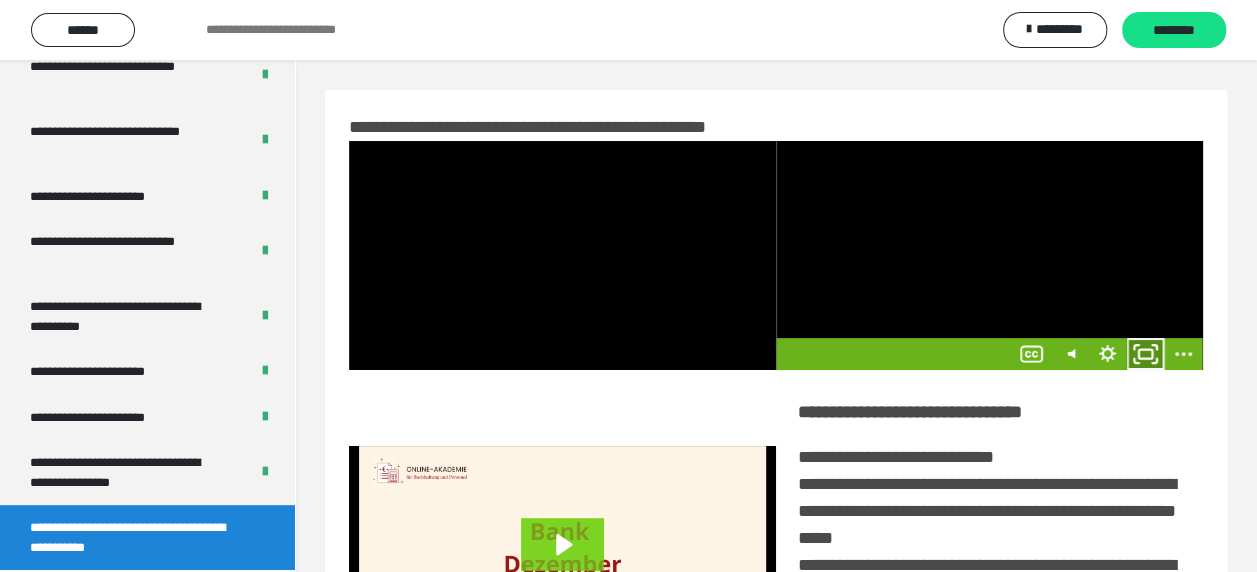 click 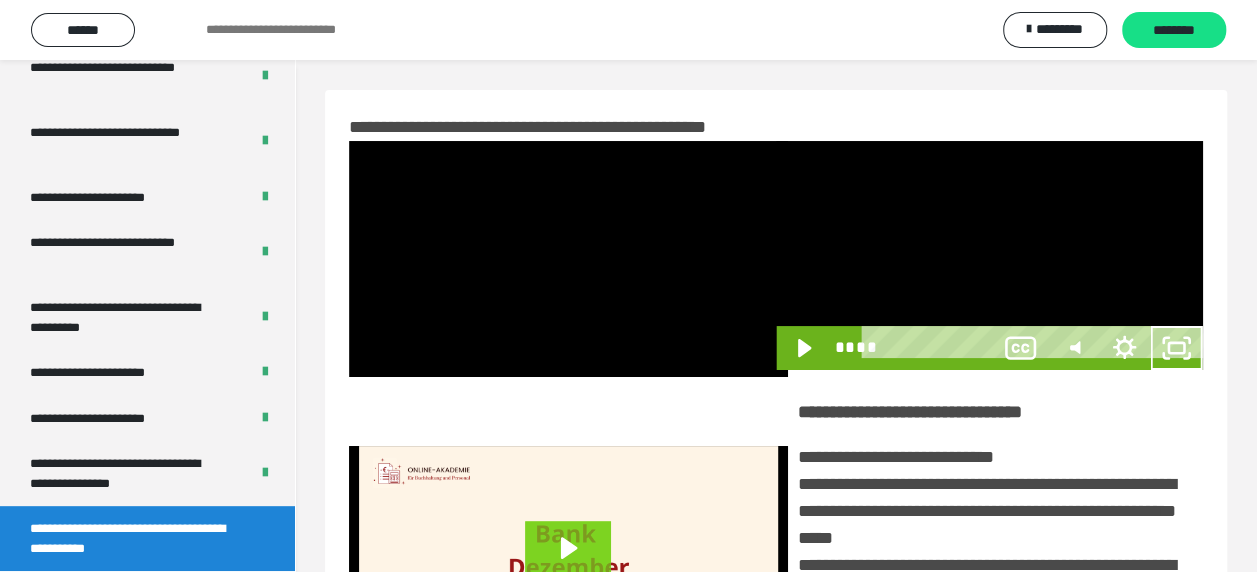 scroll, scrollTop: 3836, scrollLeft: 0, axis: vertical 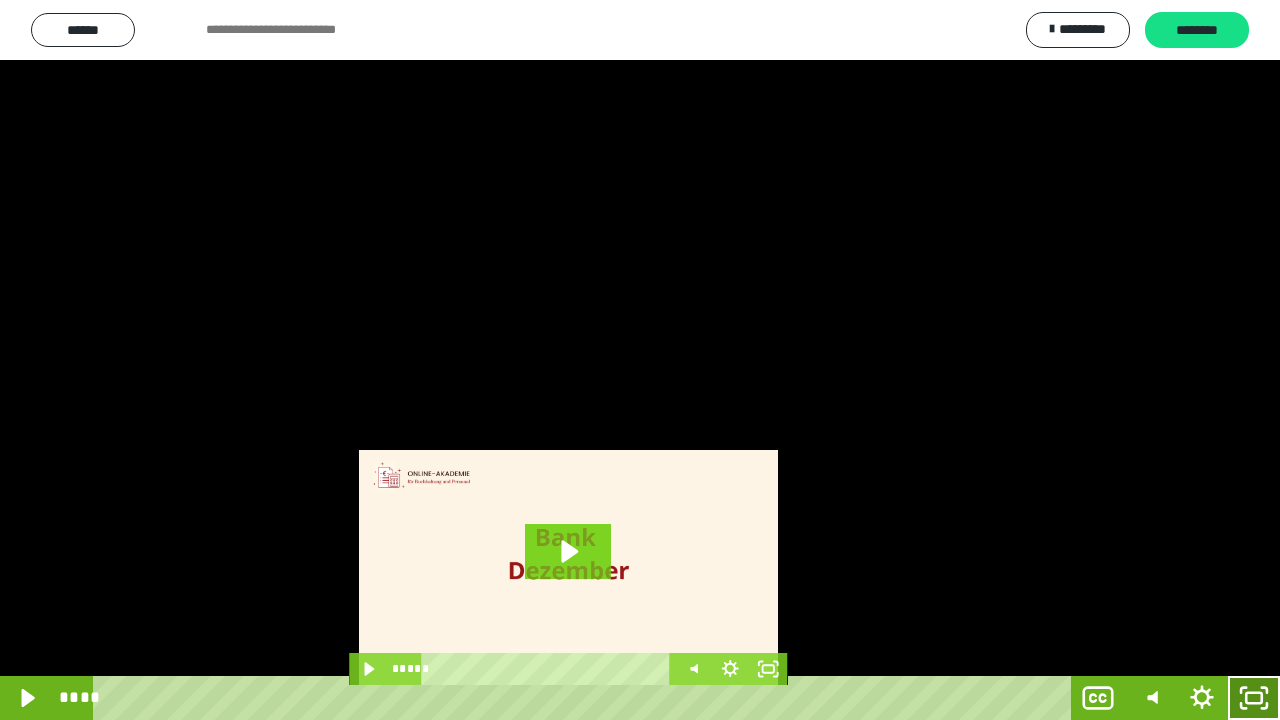 click 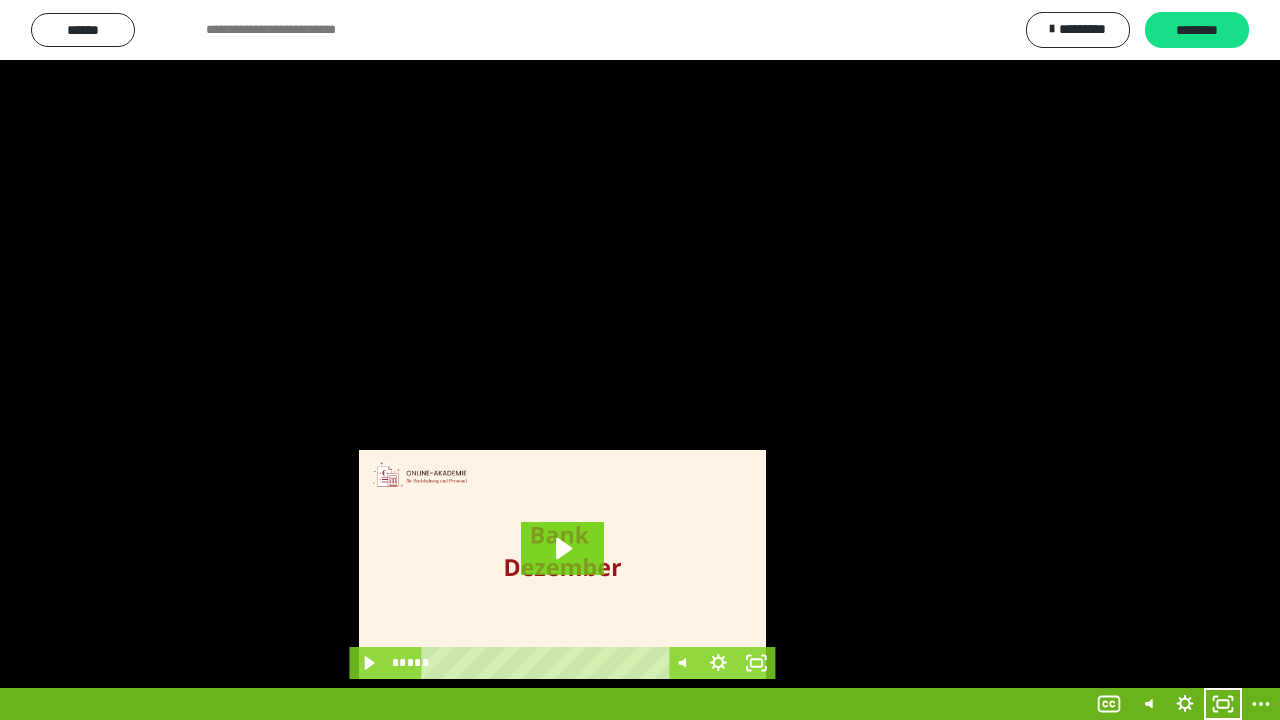 scroll, scrollTop: 3984, scrollLeft: 0, axis: vertical 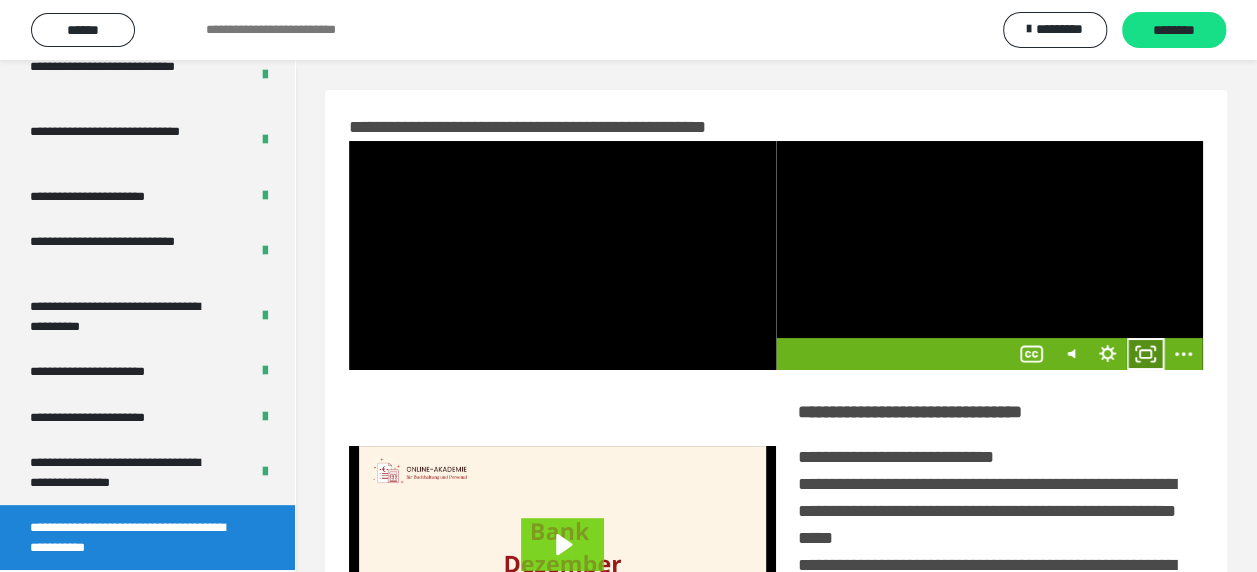 click 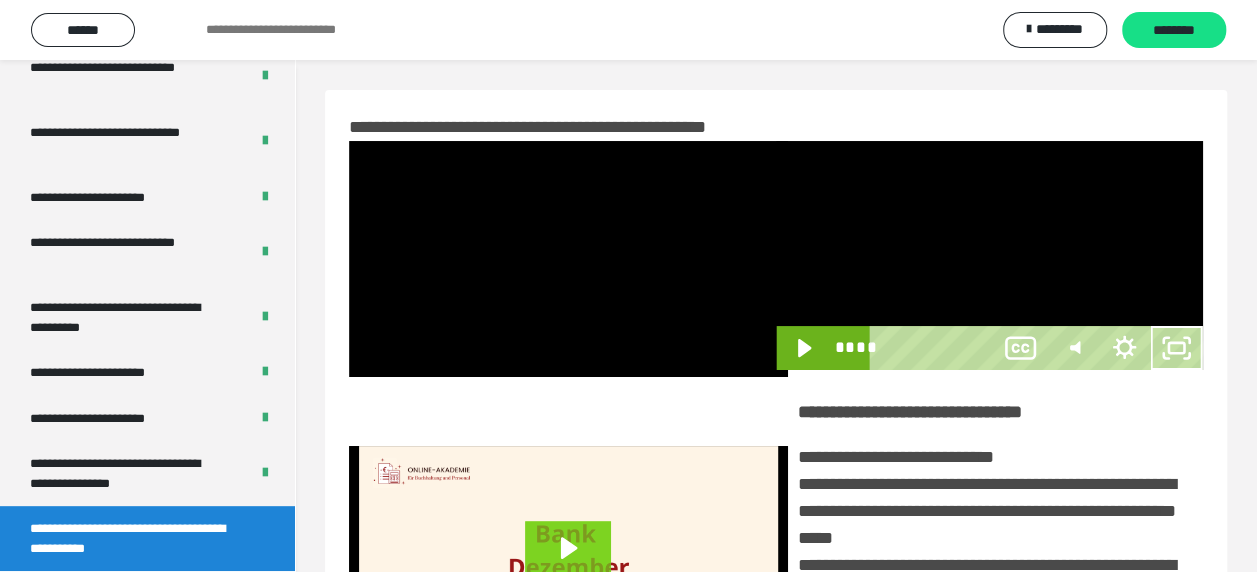 scroll, scrollTop: 3836, scrollLeft: 0, axis: vertical 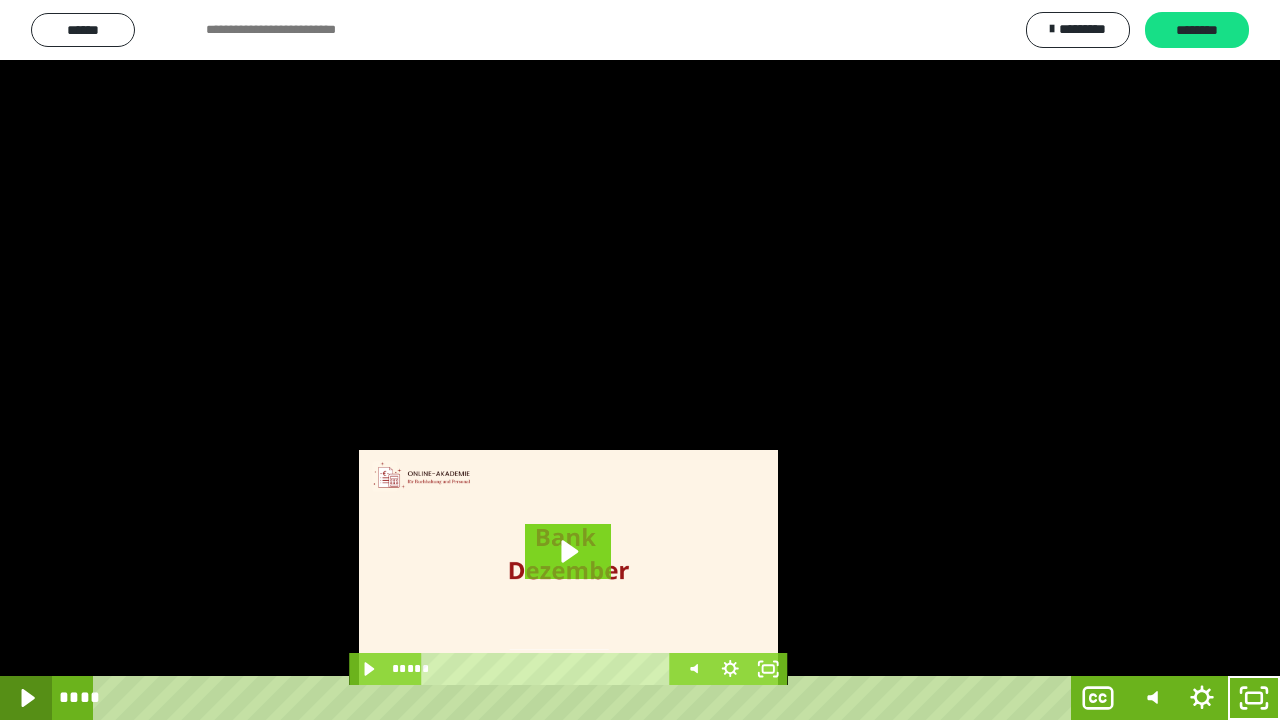 click 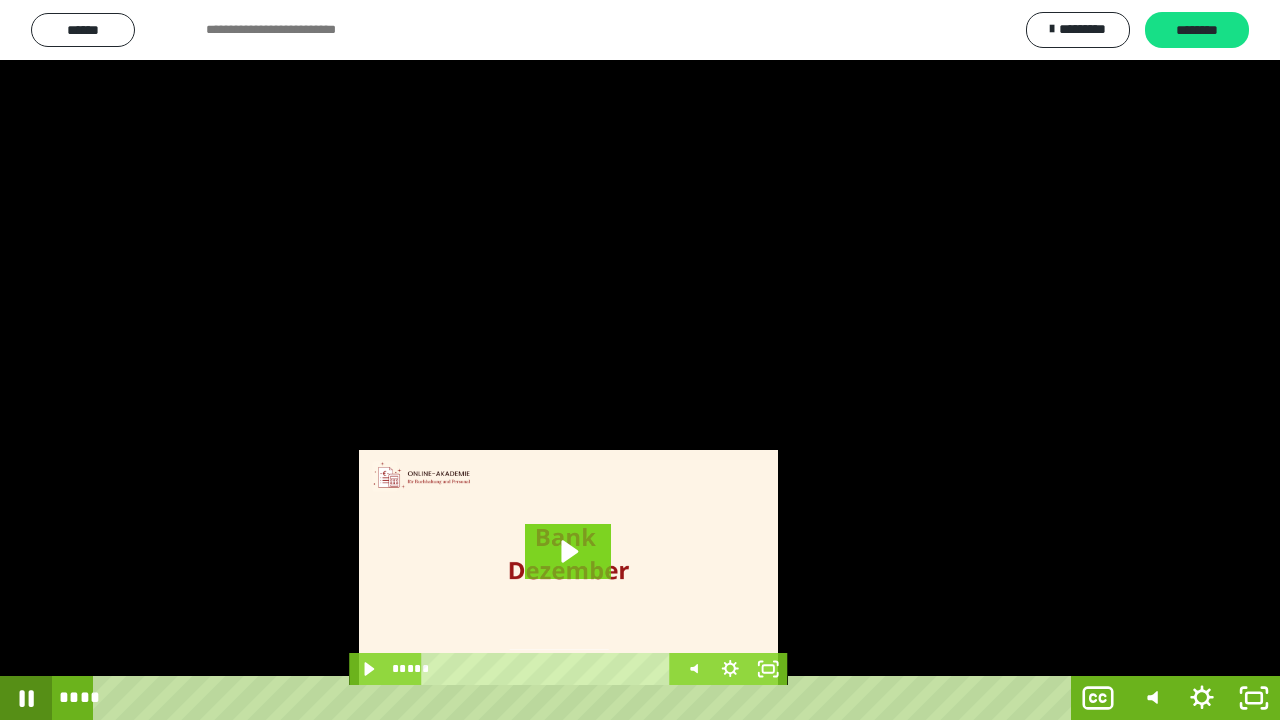 click 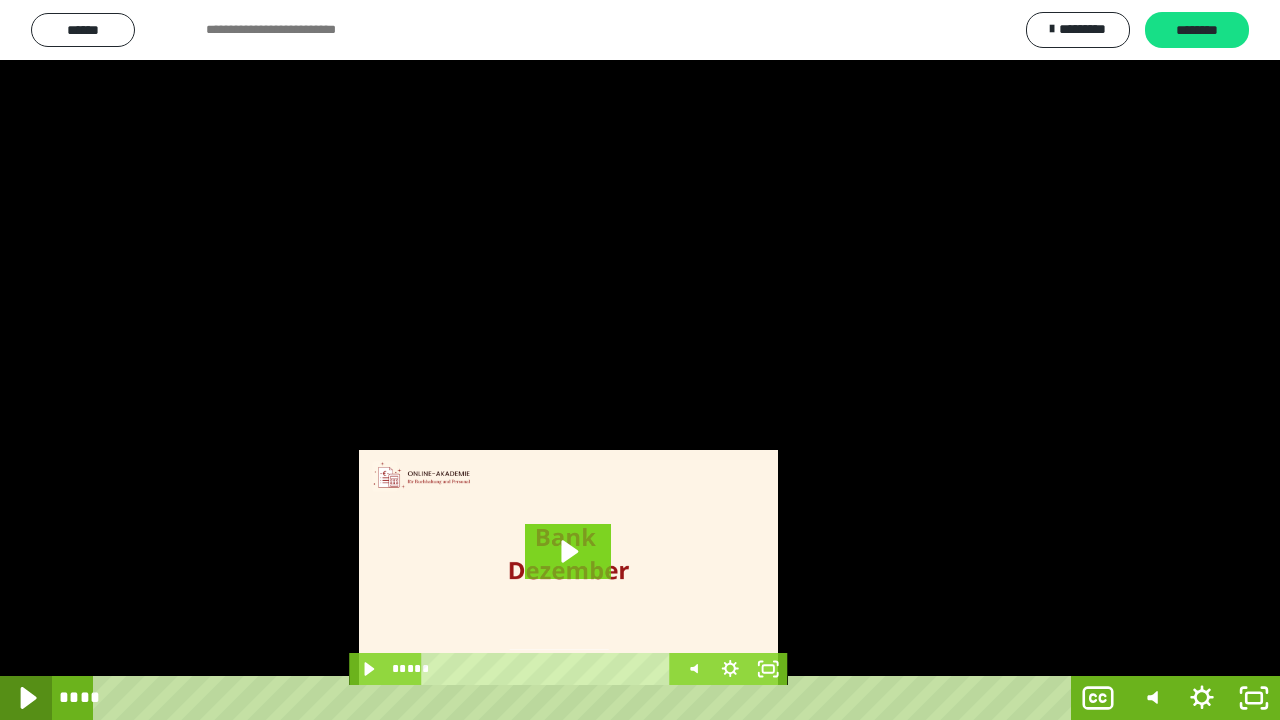 click 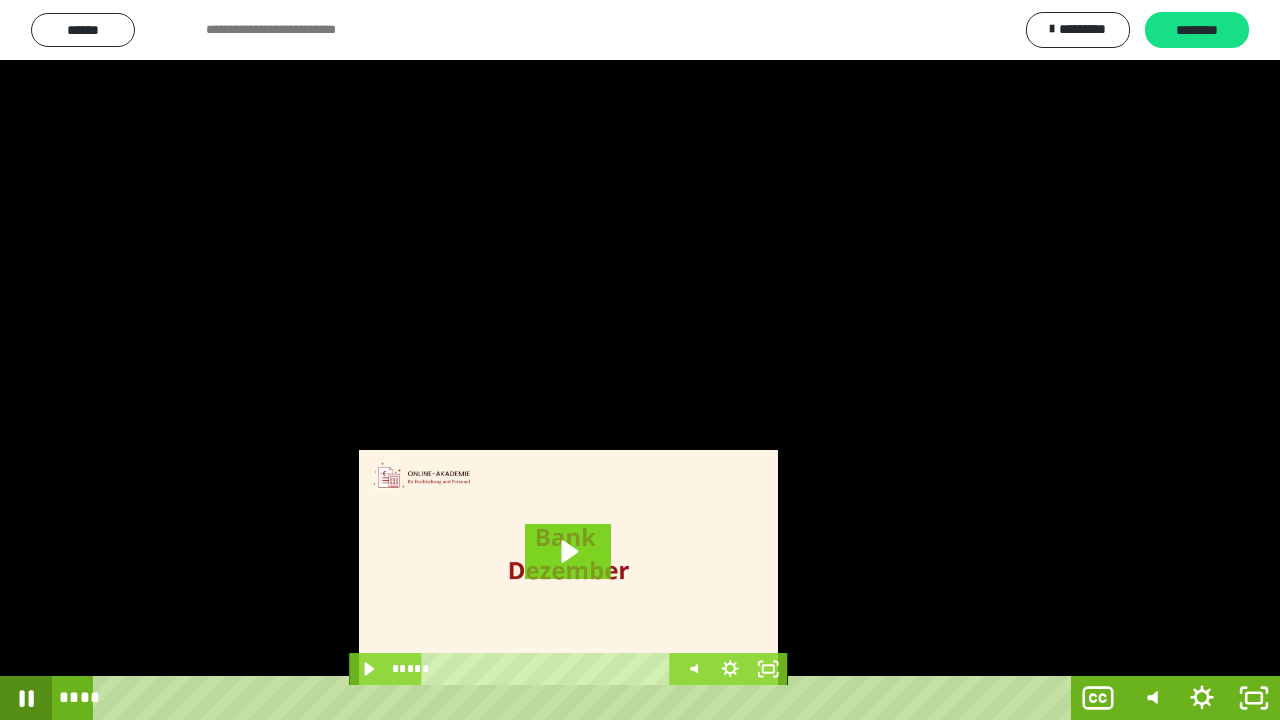 click 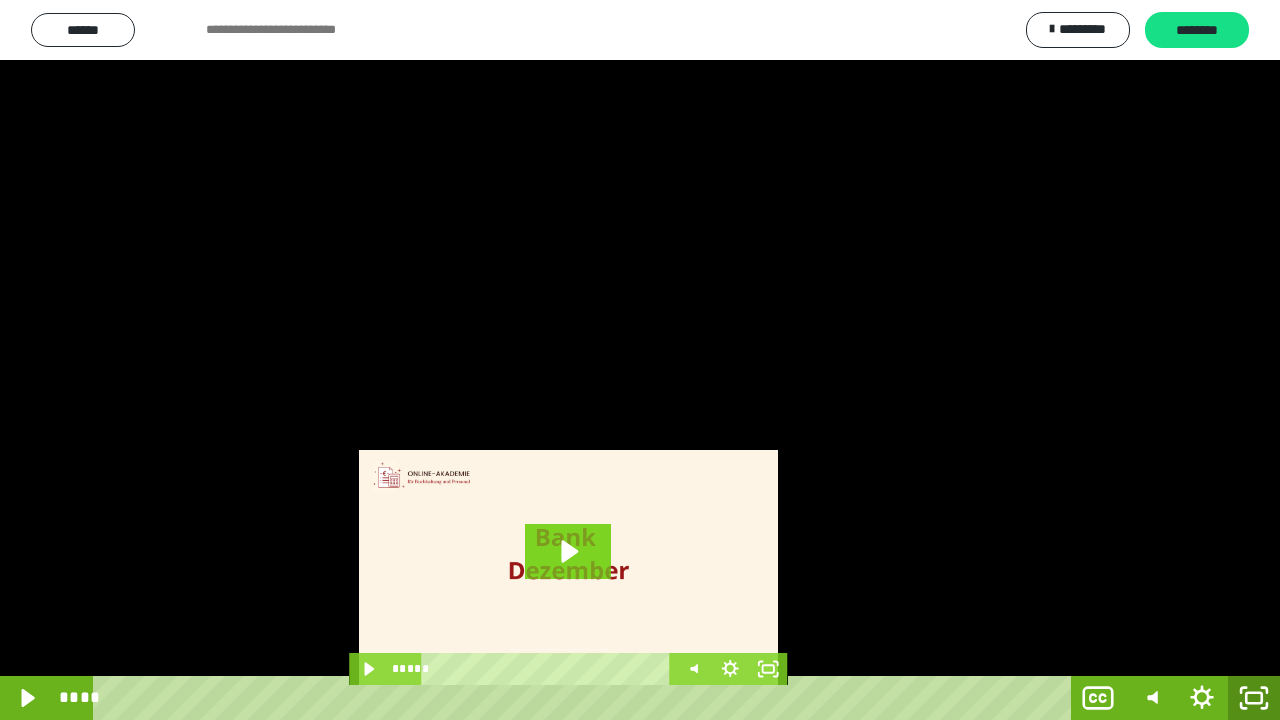 click 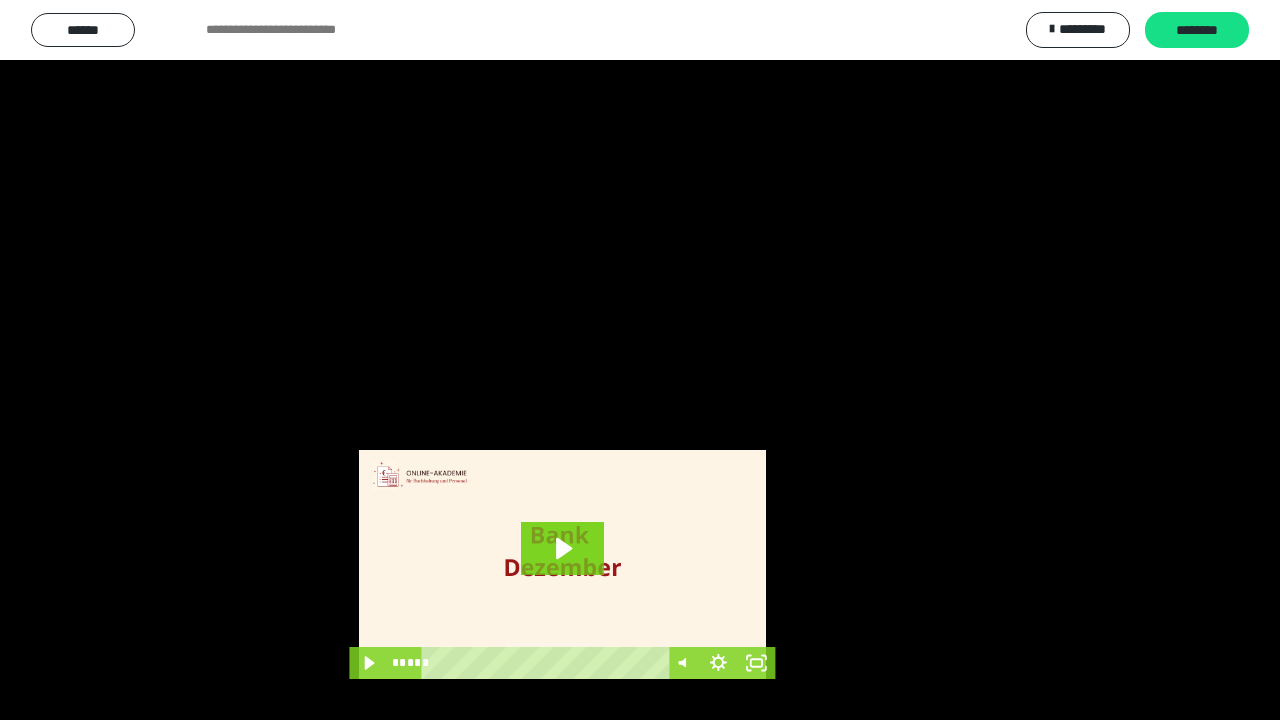 scroll, scrollTop: 3984, scrollLeft: 0, axis: vertical 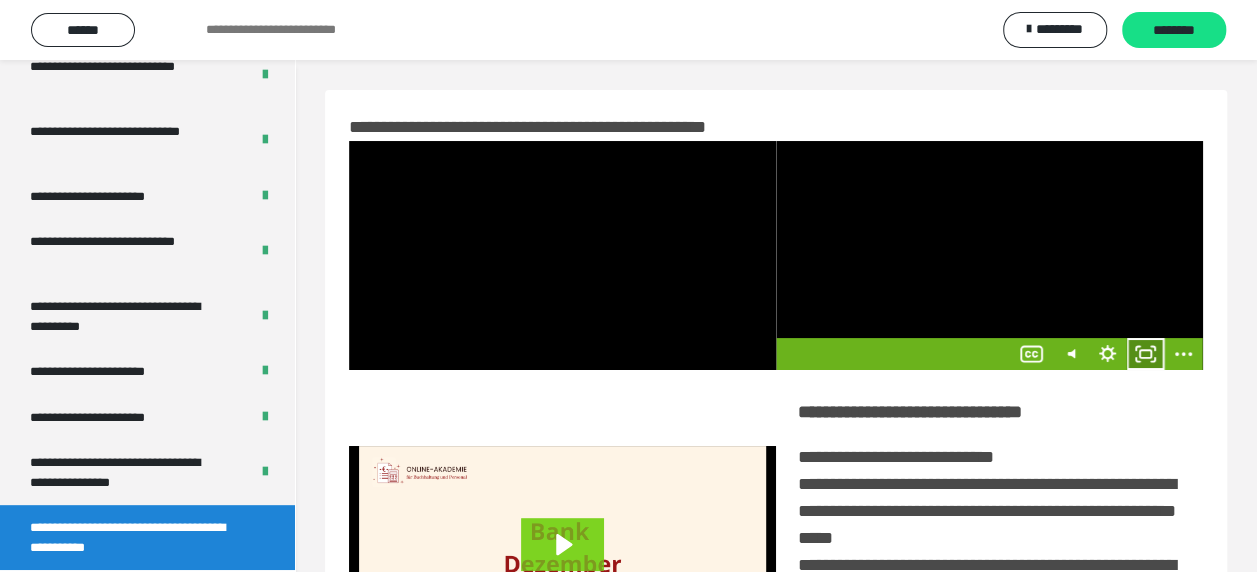 click 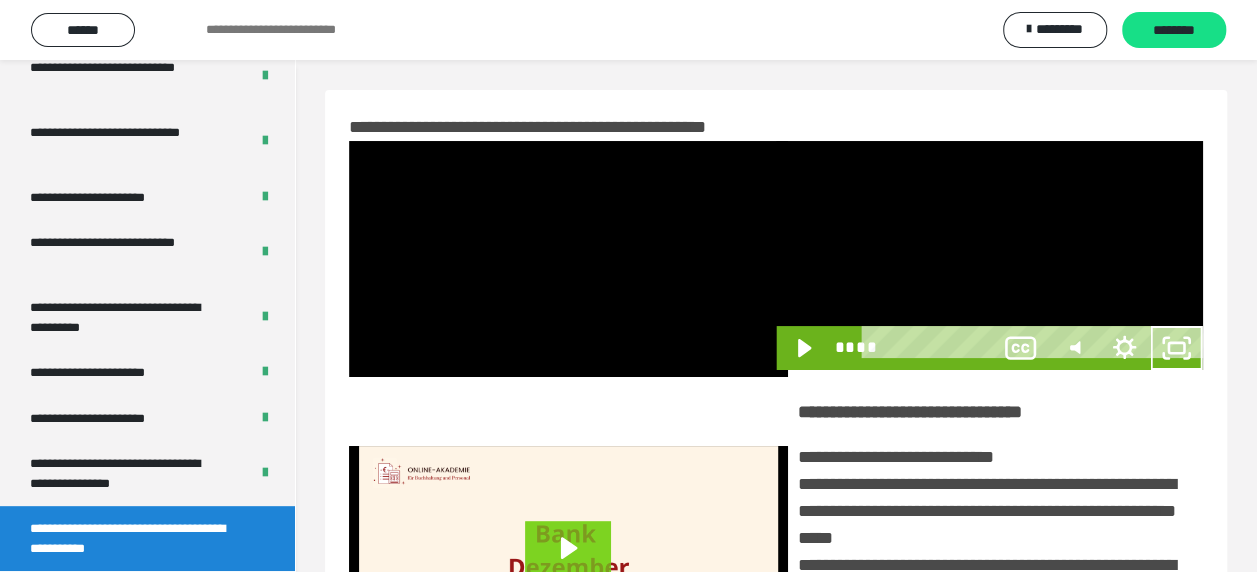 scroll, scrollTop: 3836, scrollLeft: 0, axis: vertical 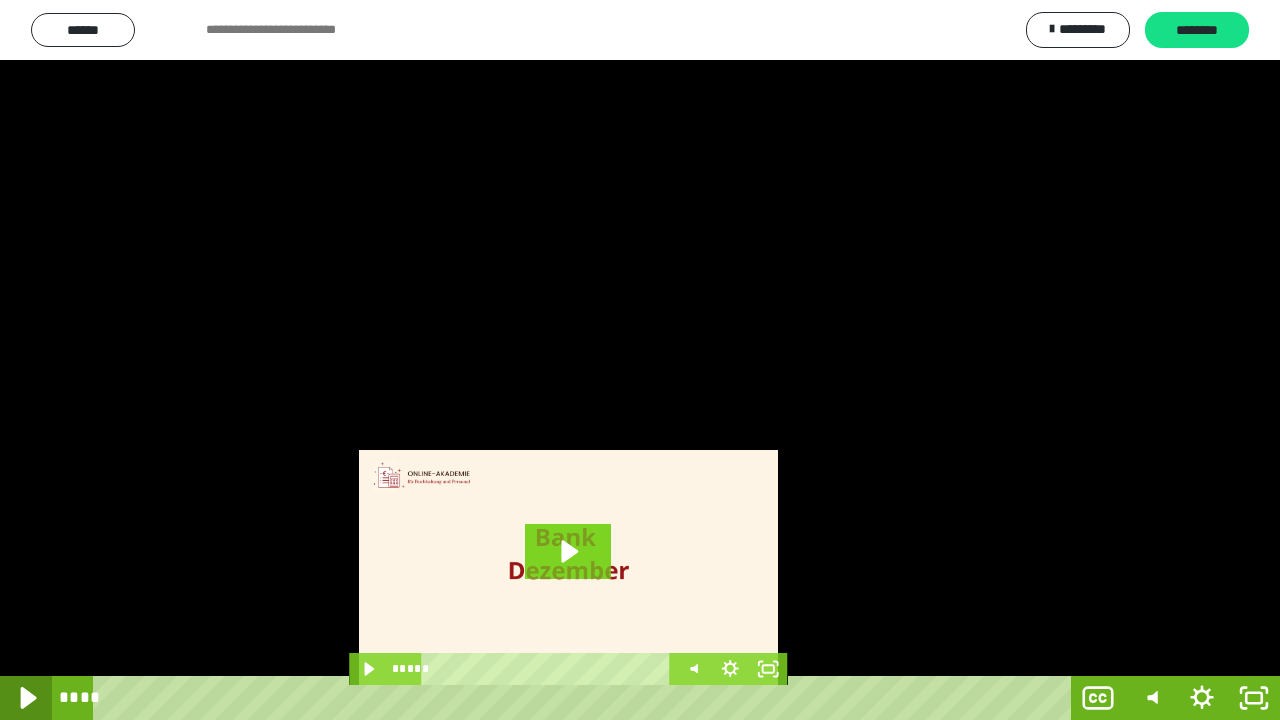 click 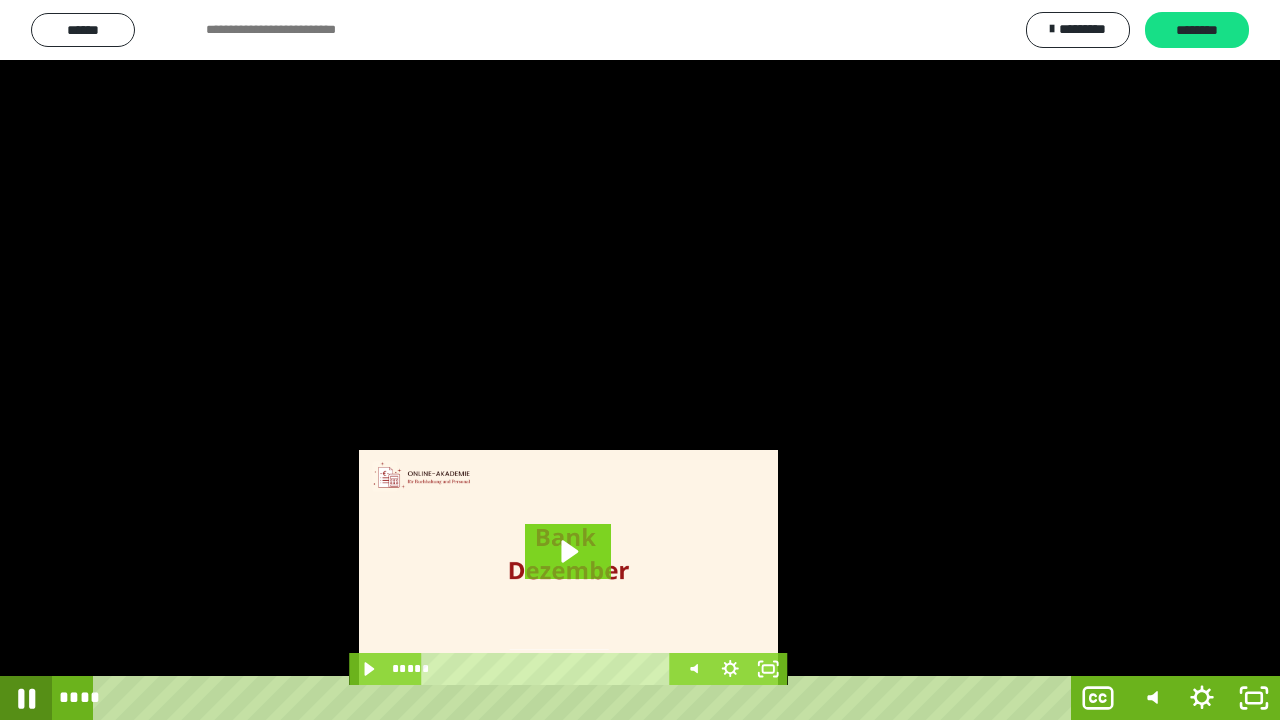 click 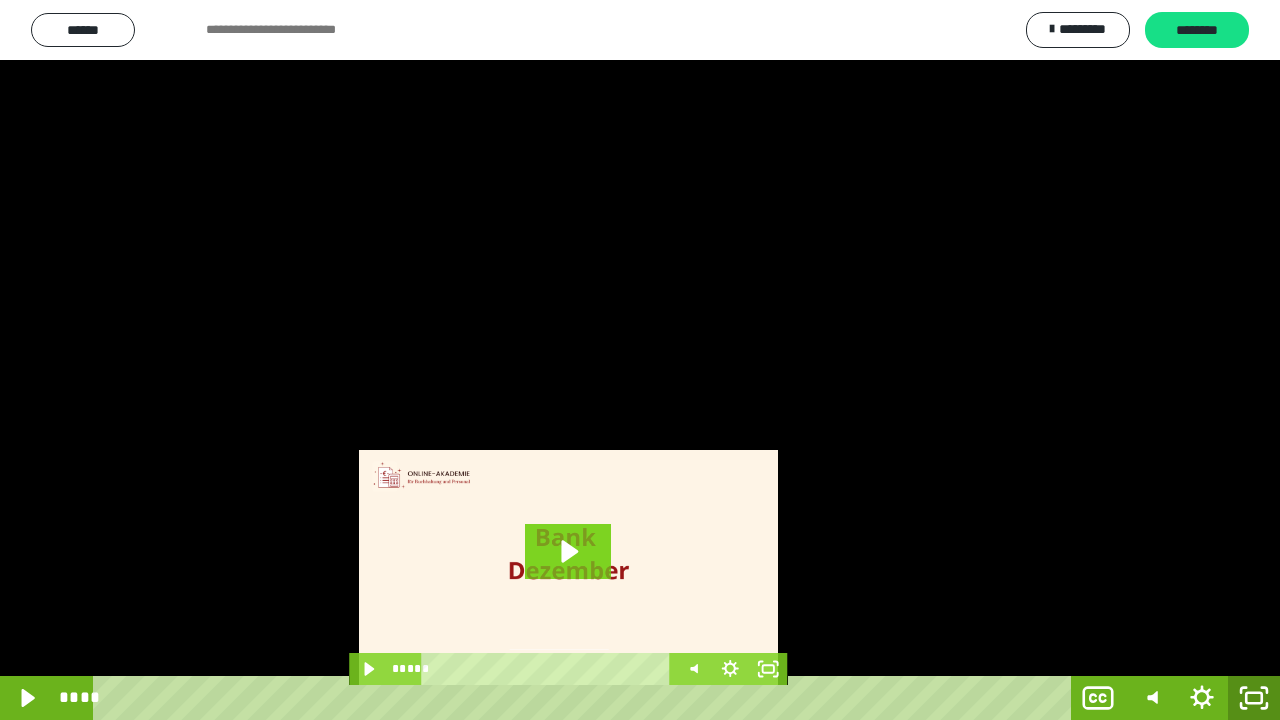 click 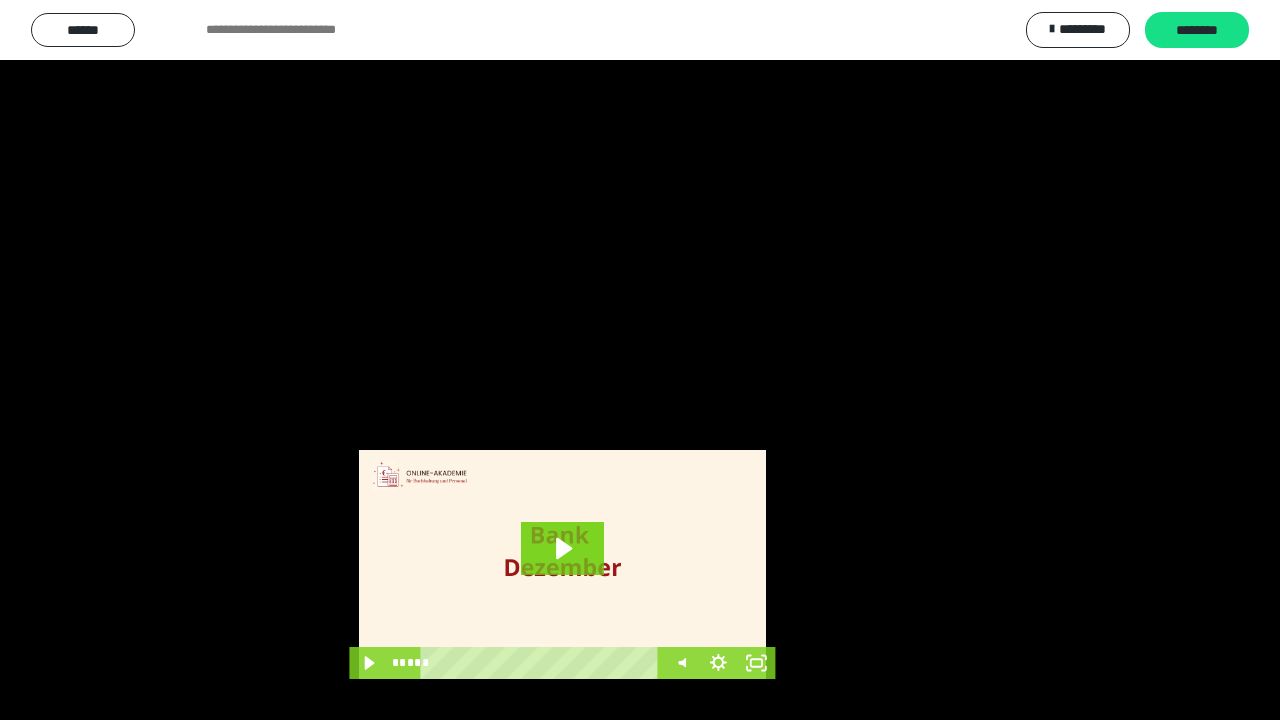 scroll, scrollTop: 3984, scrollLeft: 0, axis: vertical 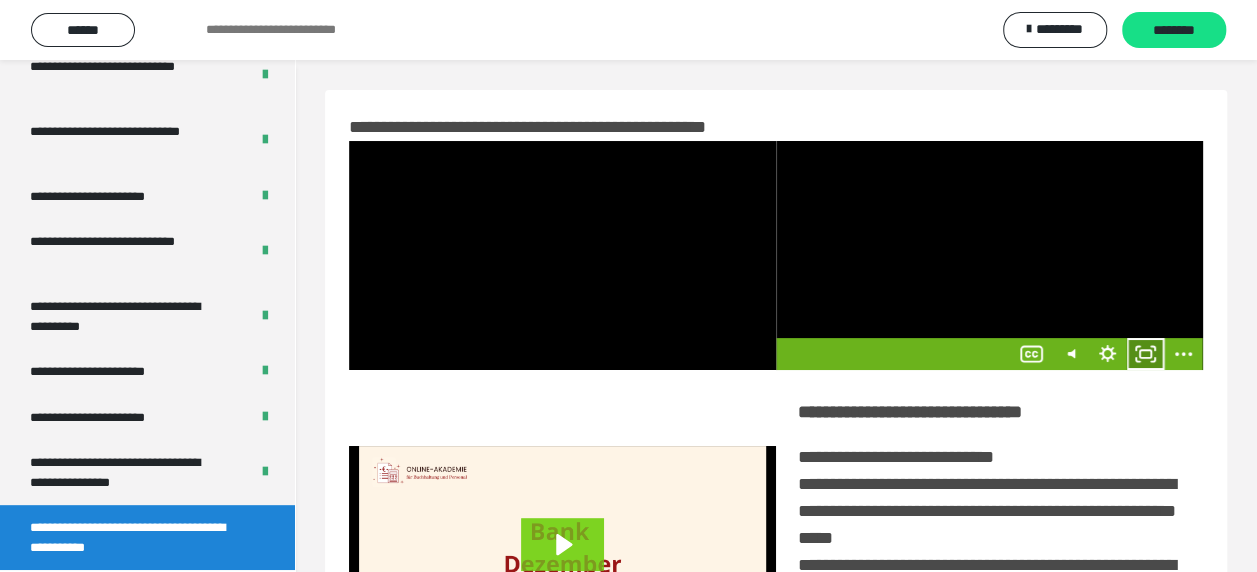 drag, startPoint x: 1138, startPoint y: 352, endPoint x: 1142, endPoint y: 456, distance: 104.0769 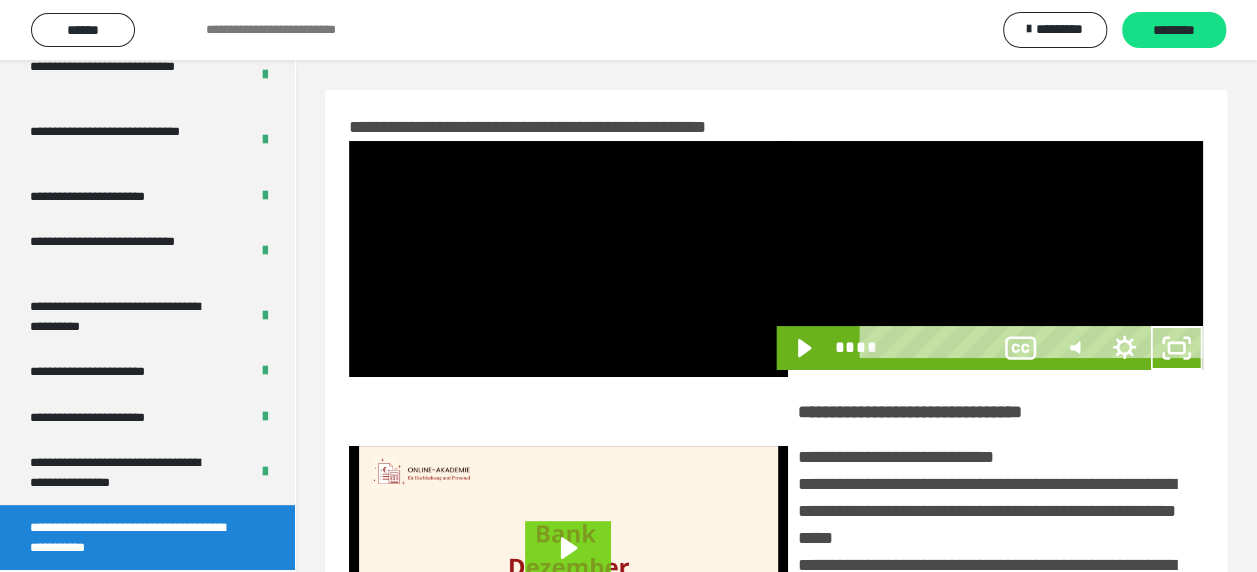 scroll, scrollTop: 3836, scrollLeft: 0, axis: vertical 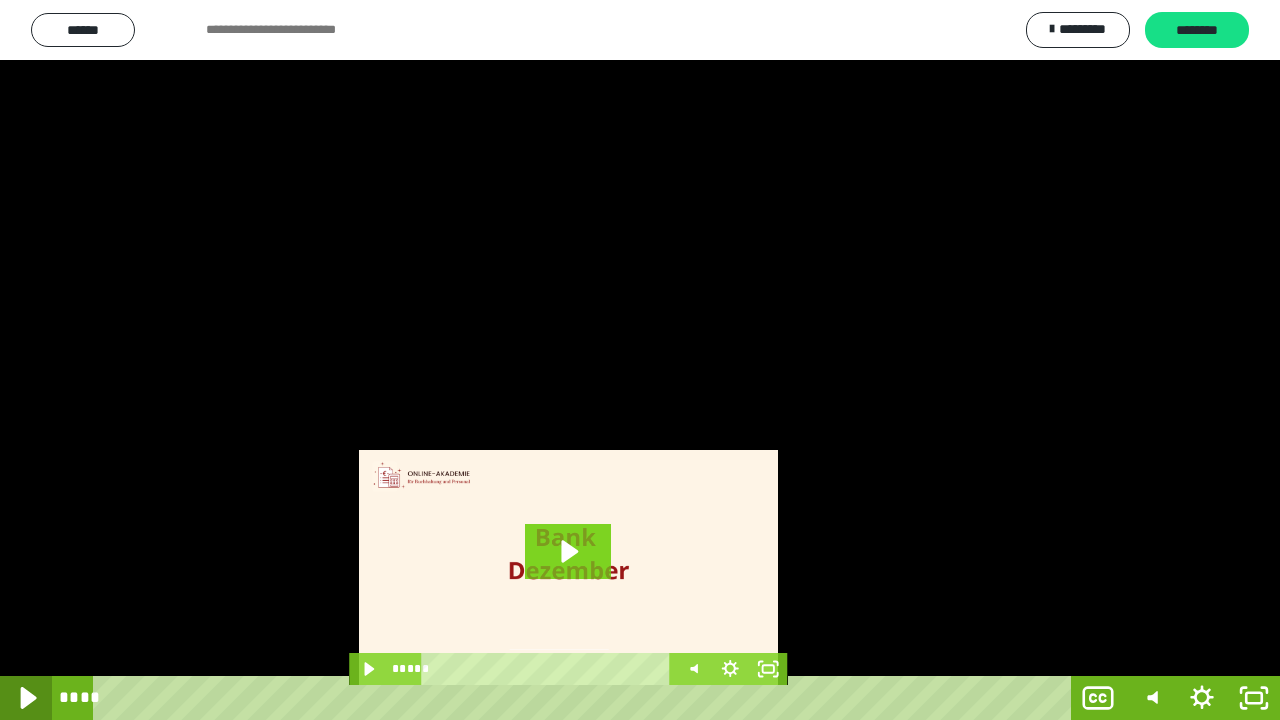 click 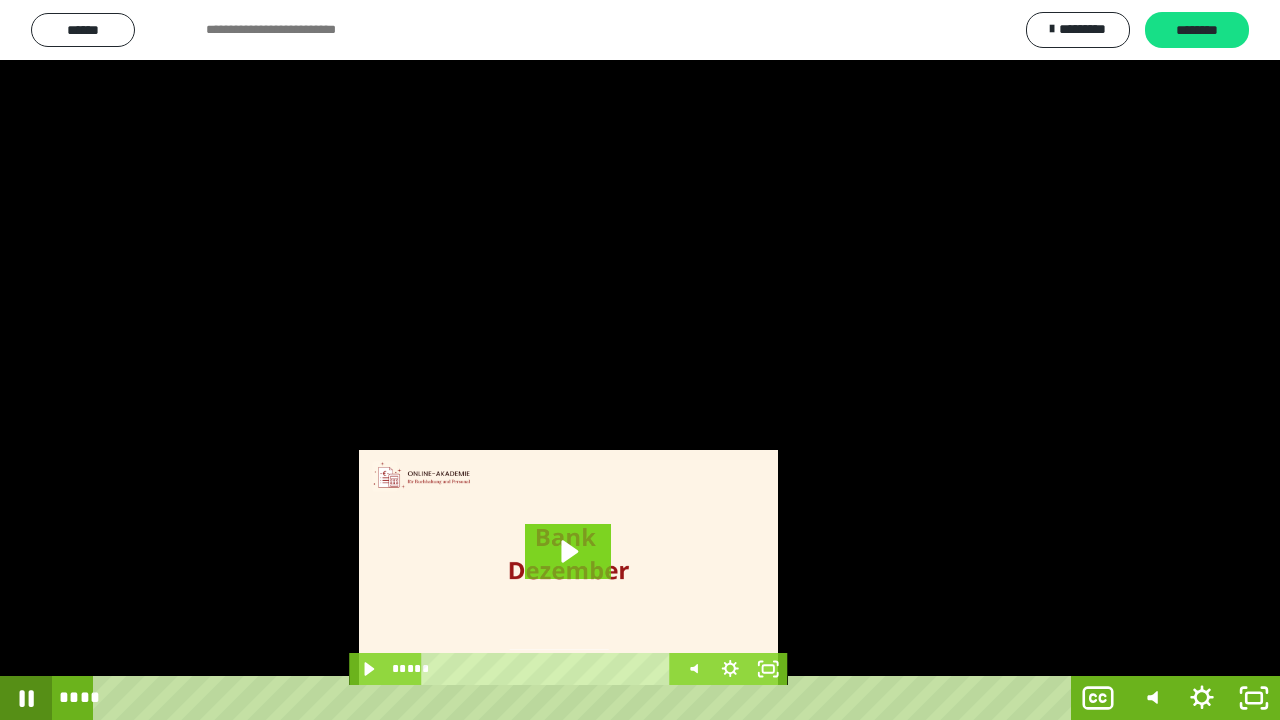click 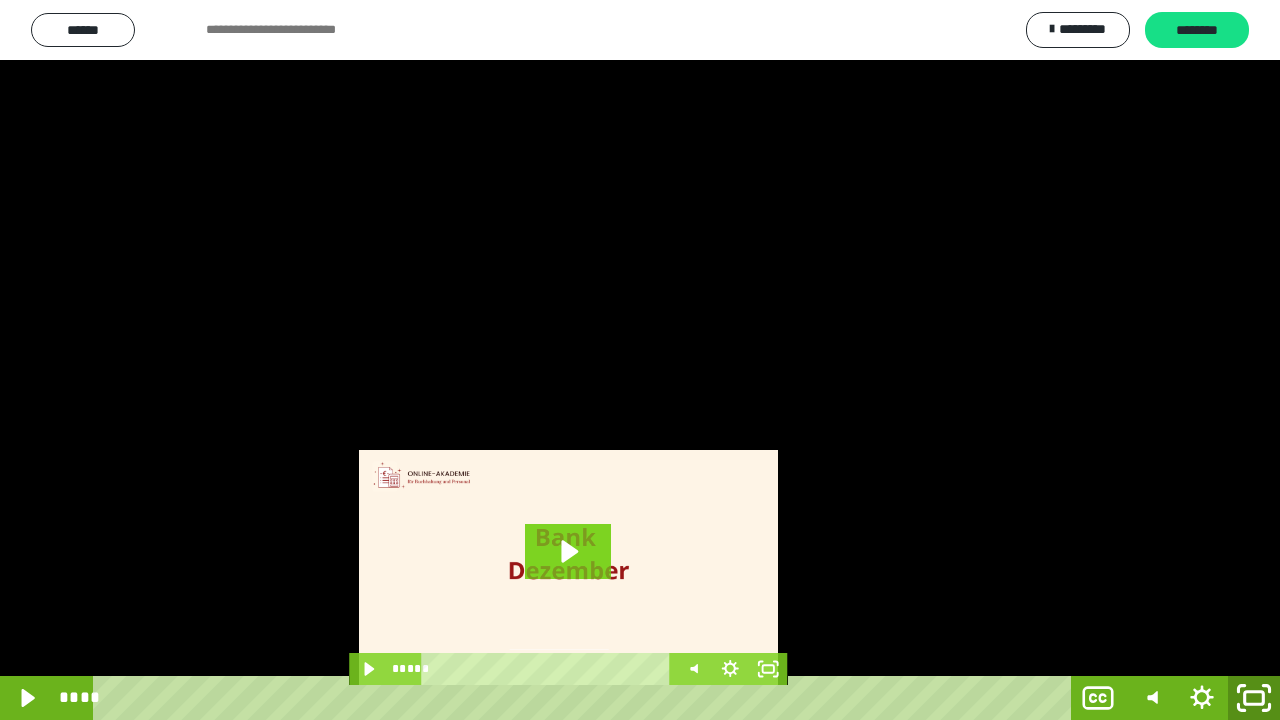 click 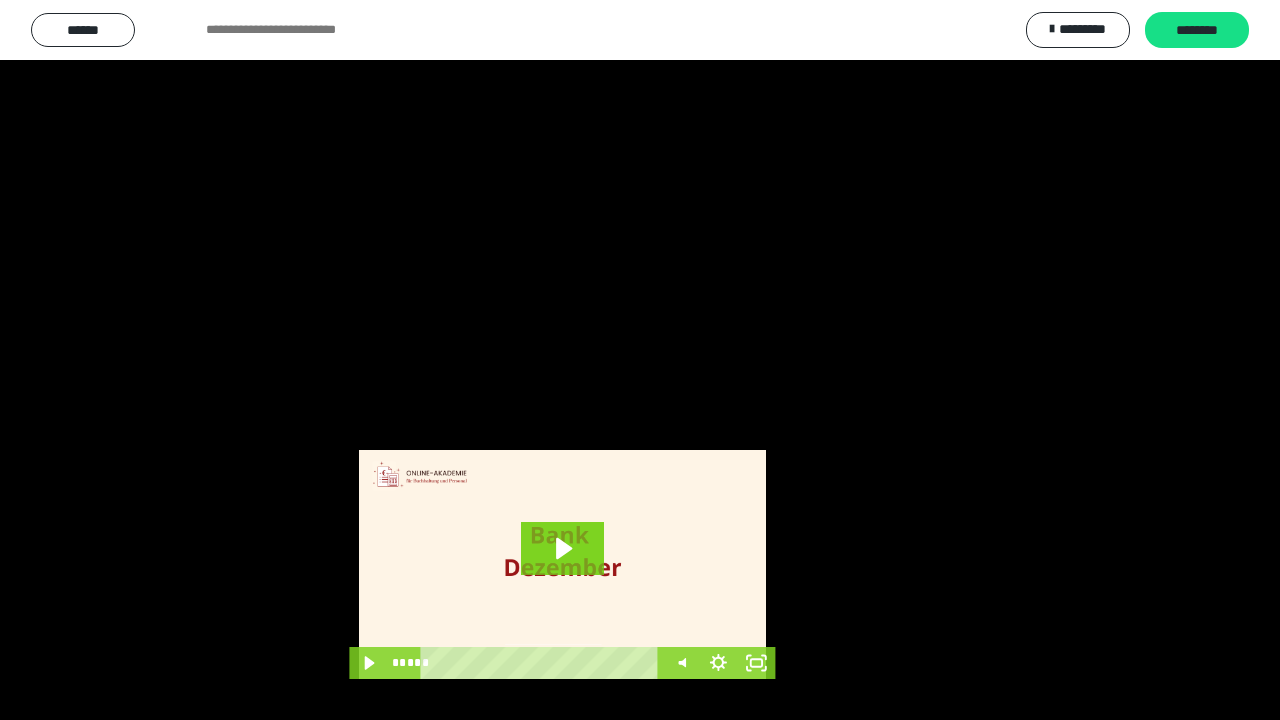 scroll, scrollTop: 3984, scrollLeft: 0, axis: vertical 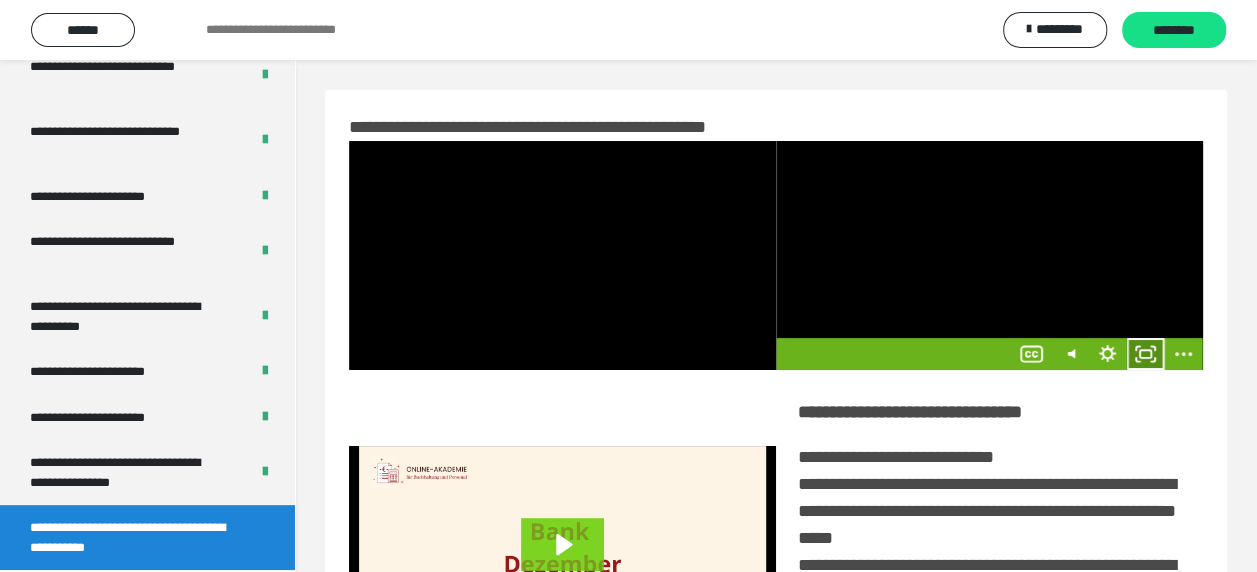 click 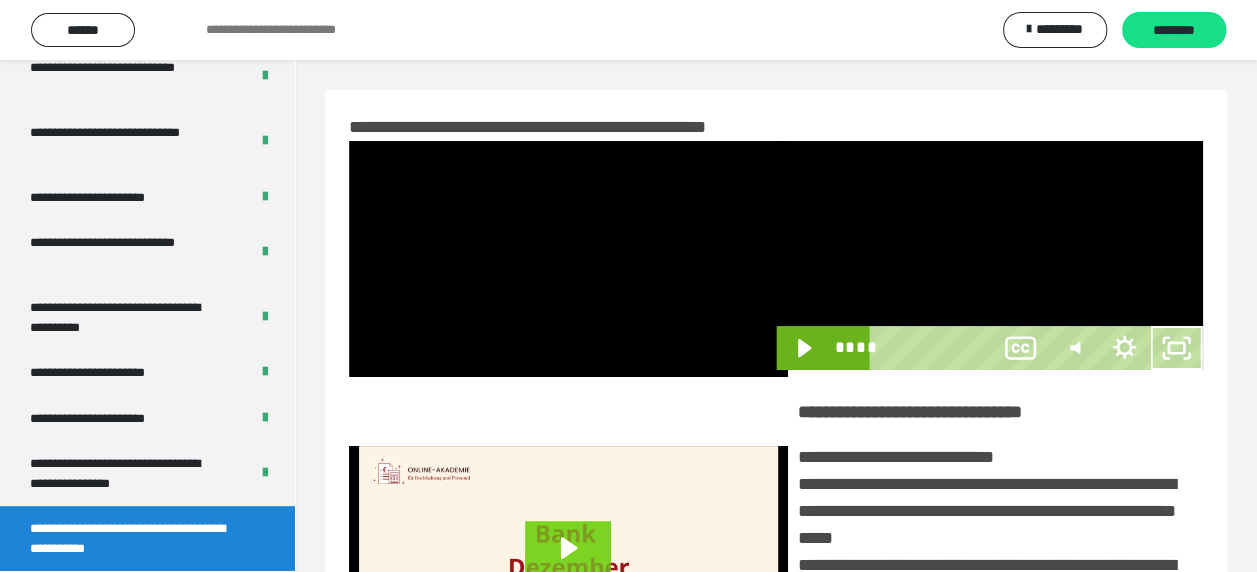scroll, scrollTop: 3836, scrollLeft: 0, axis: vertical 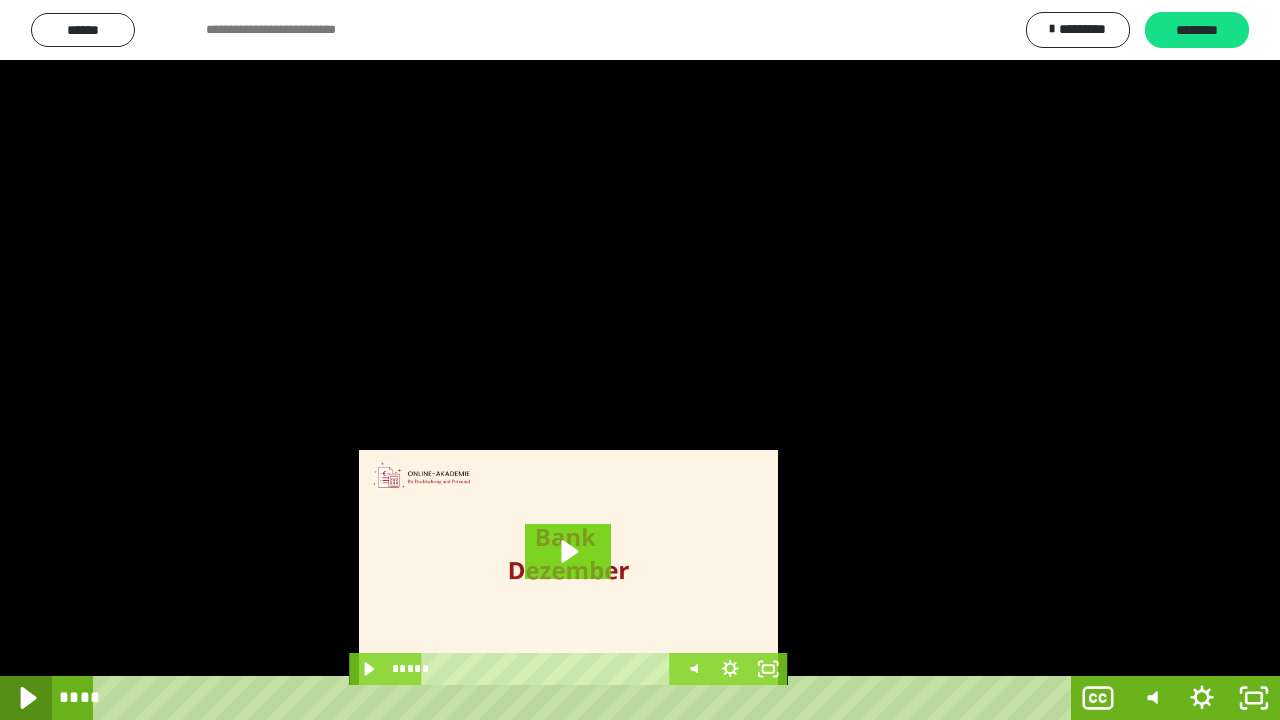 click 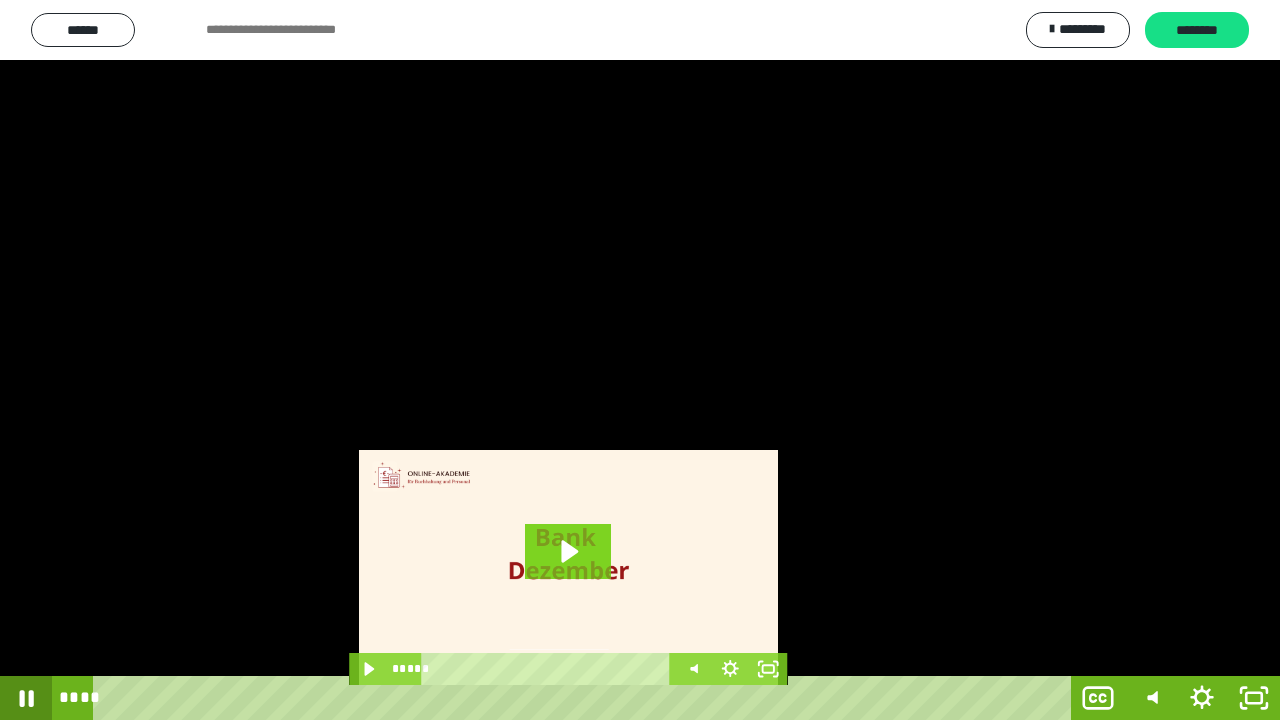 click 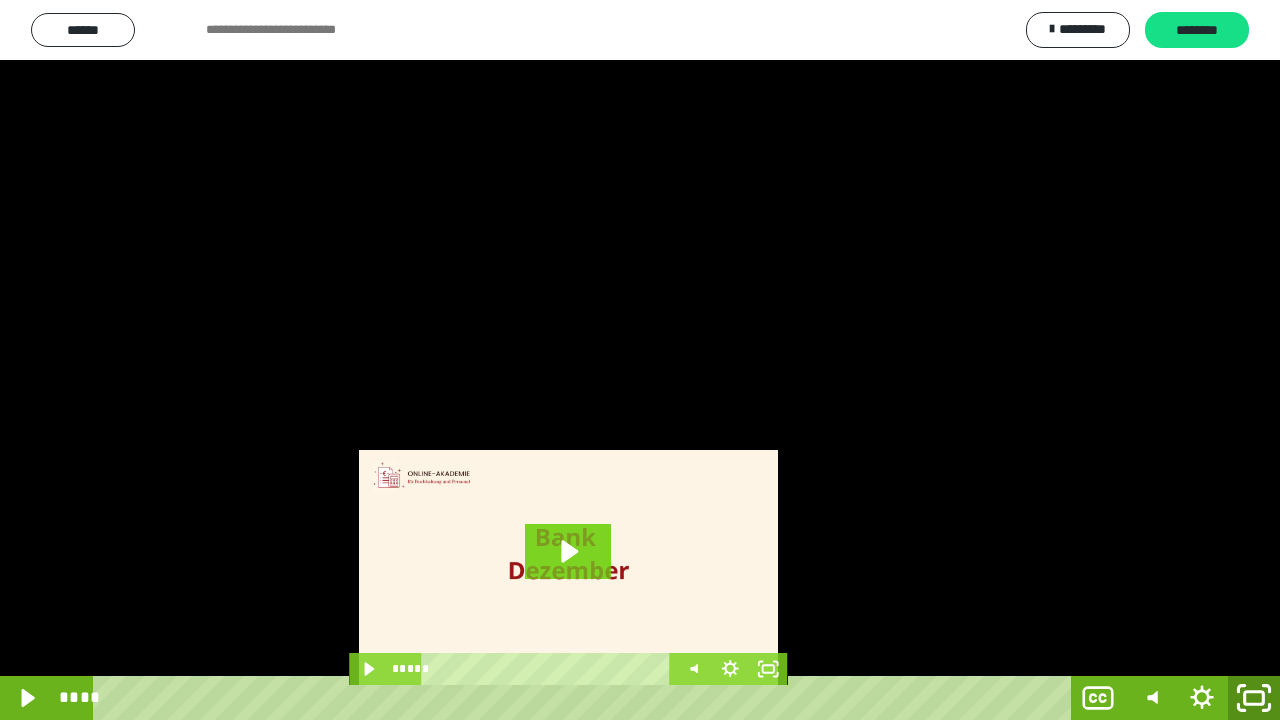 click 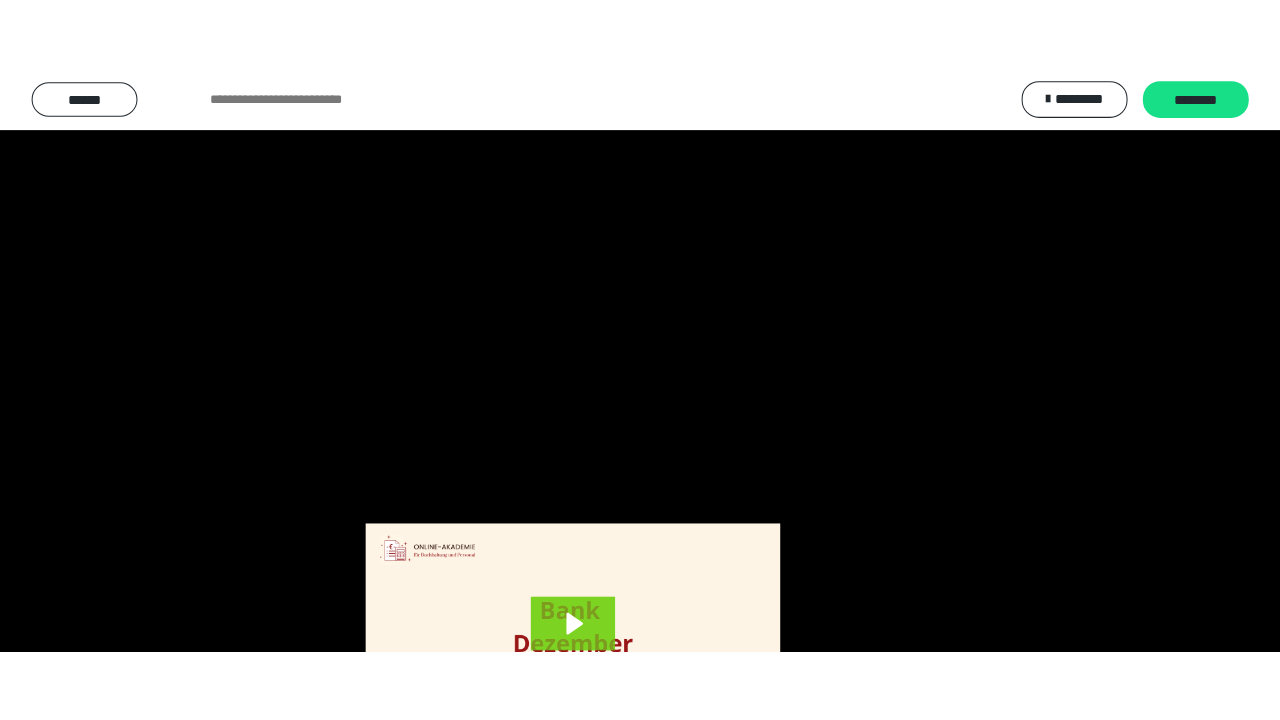 scroll, scrollTop: 3984, scrollLeft: 0, axis: vertical 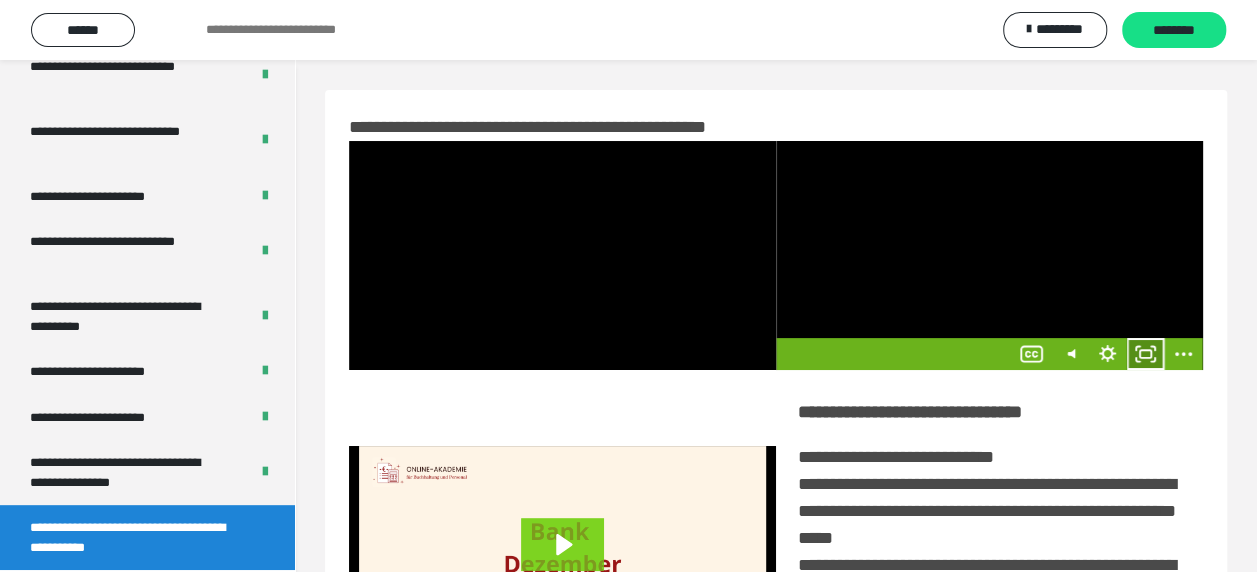 click 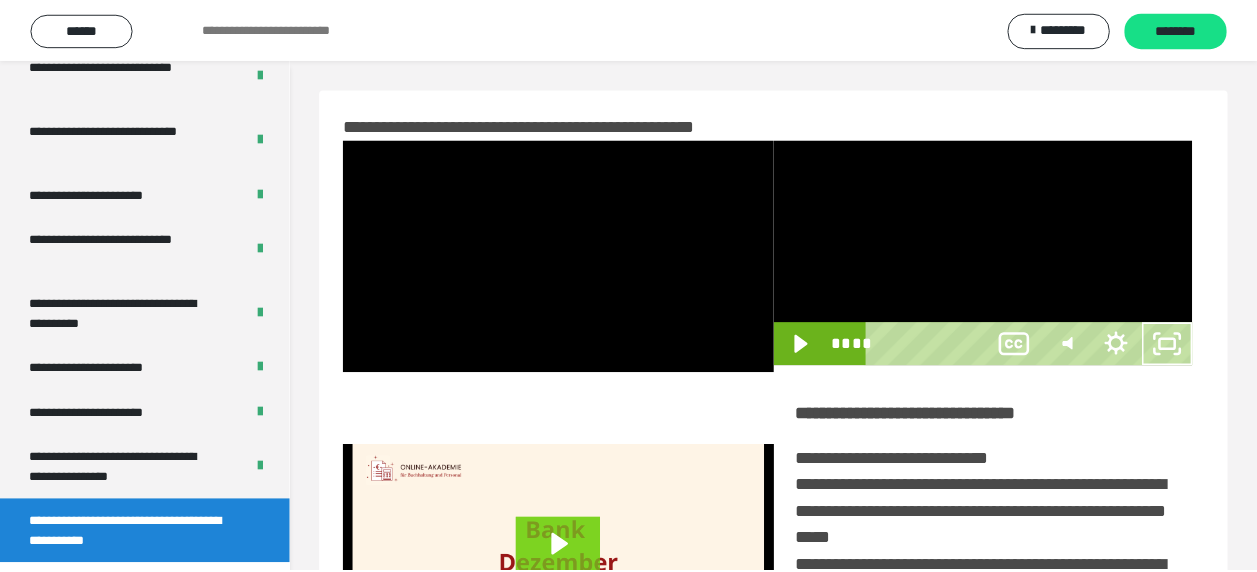 scroll, scrollTop: 3836, scrollLeft: 0, axis: vertical 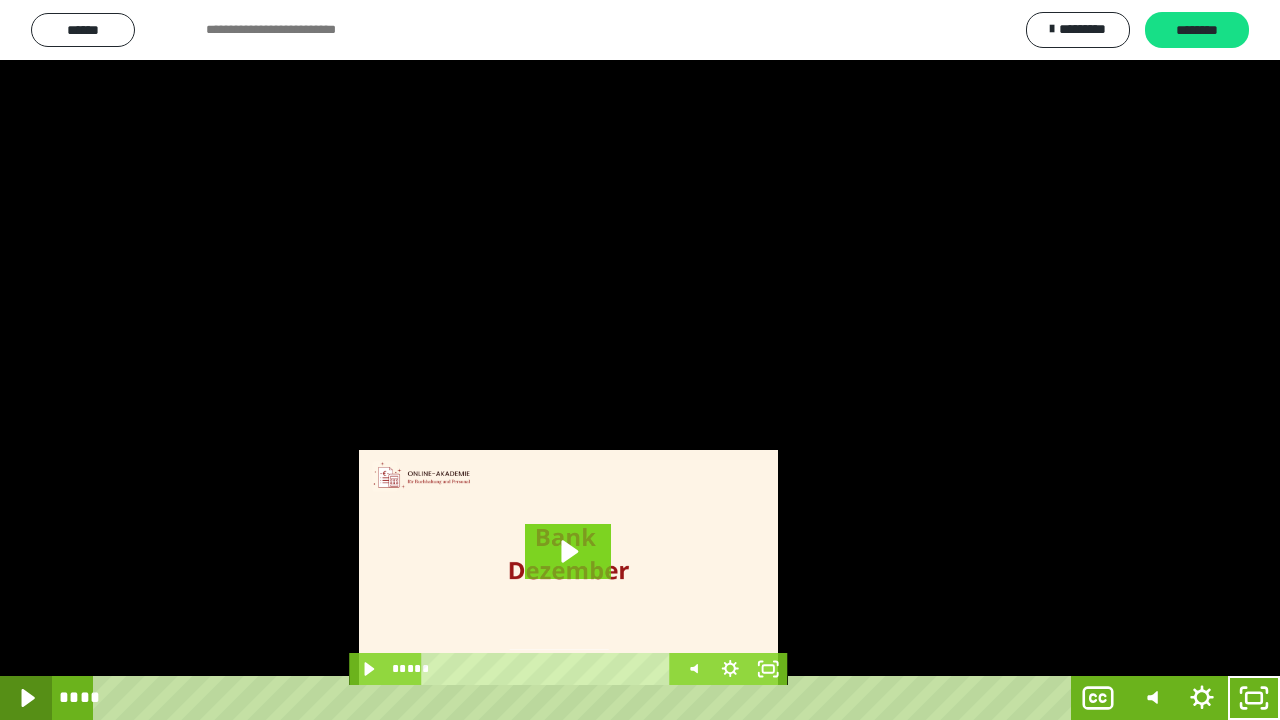 click 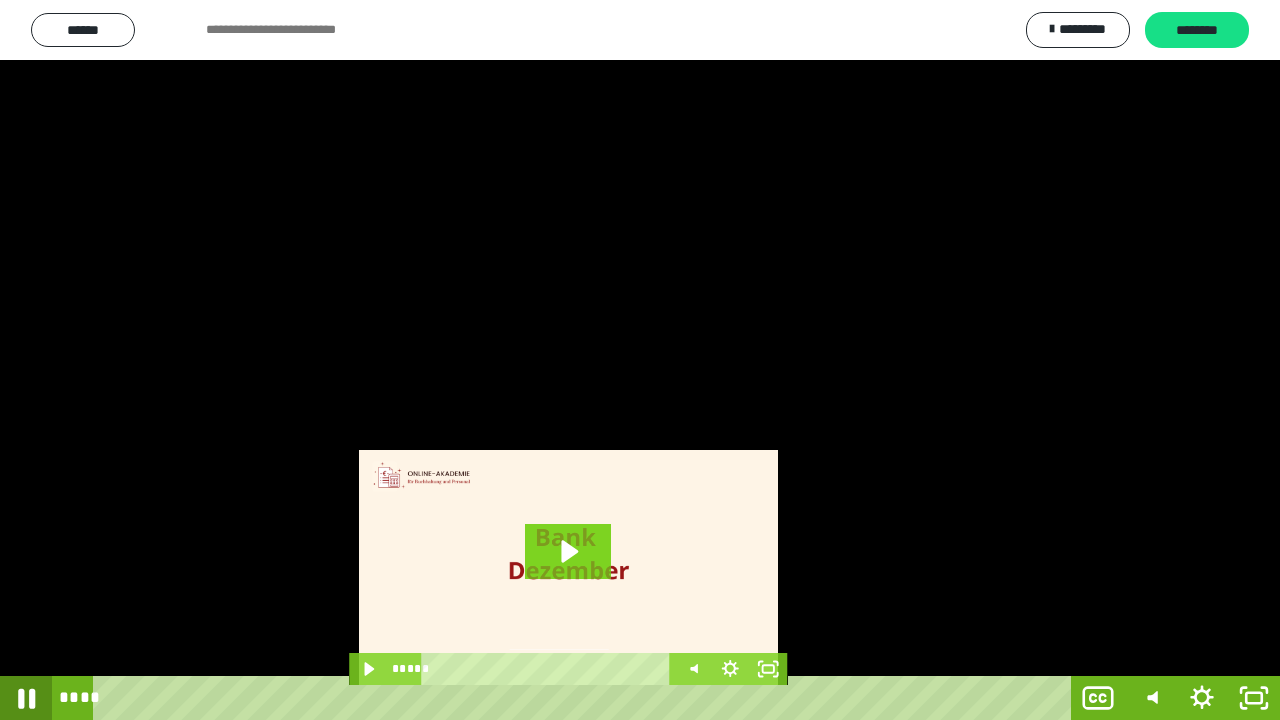 click 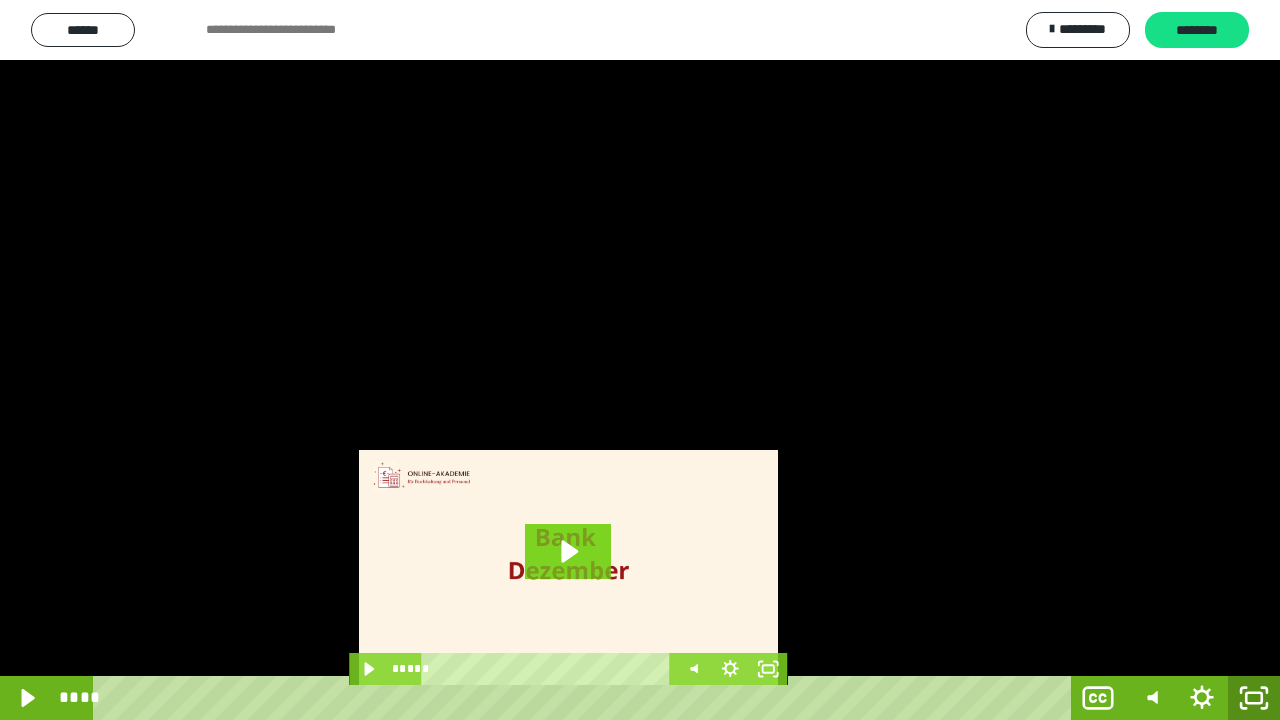 click 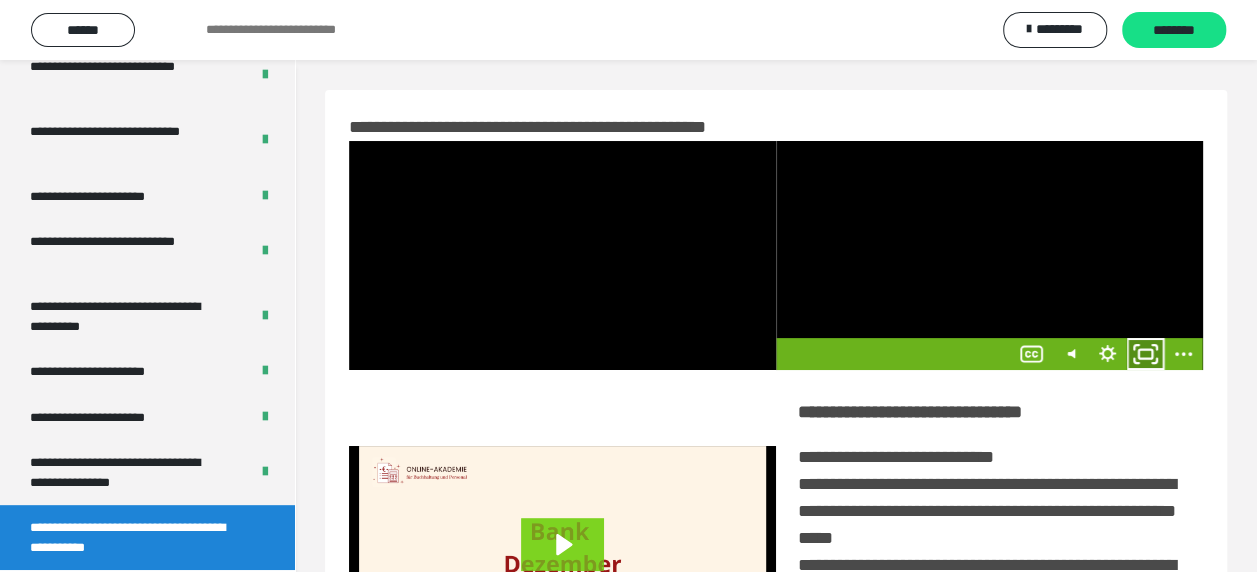 click 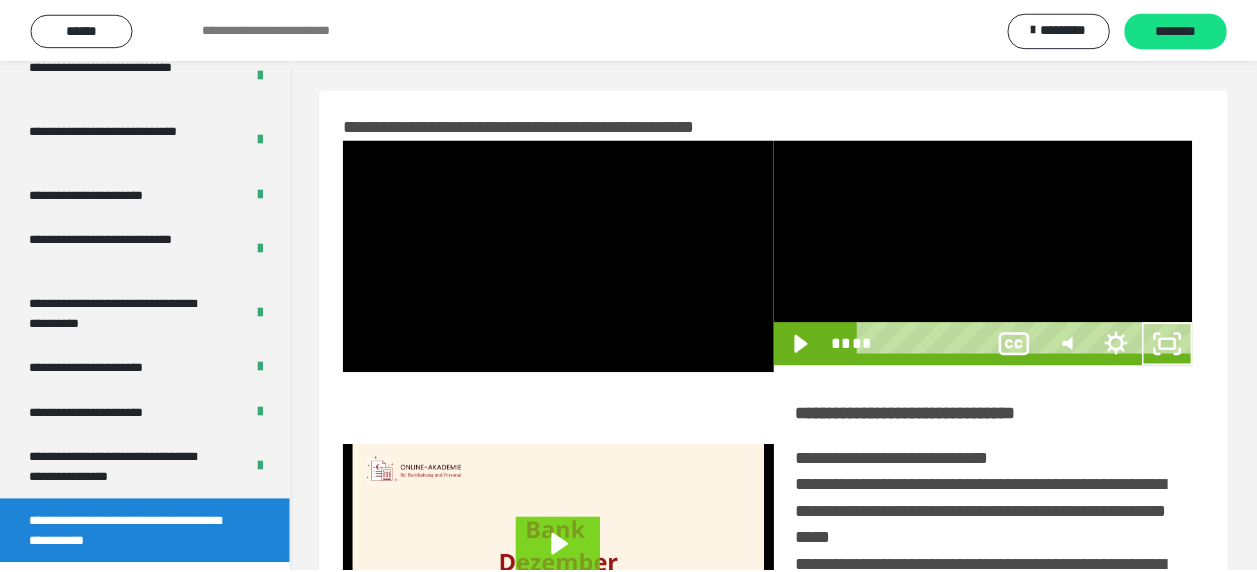 scroll, scrollTop: 3836, scrollLeft: 0, axis: vertical 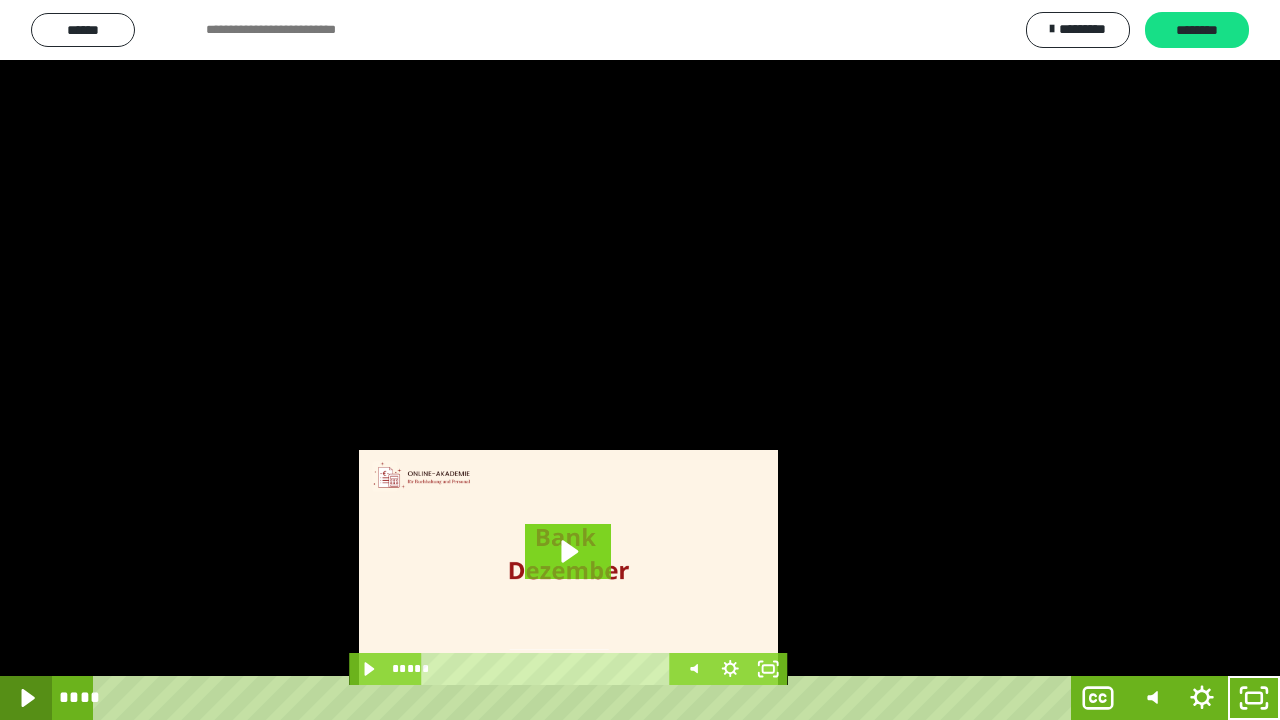 click 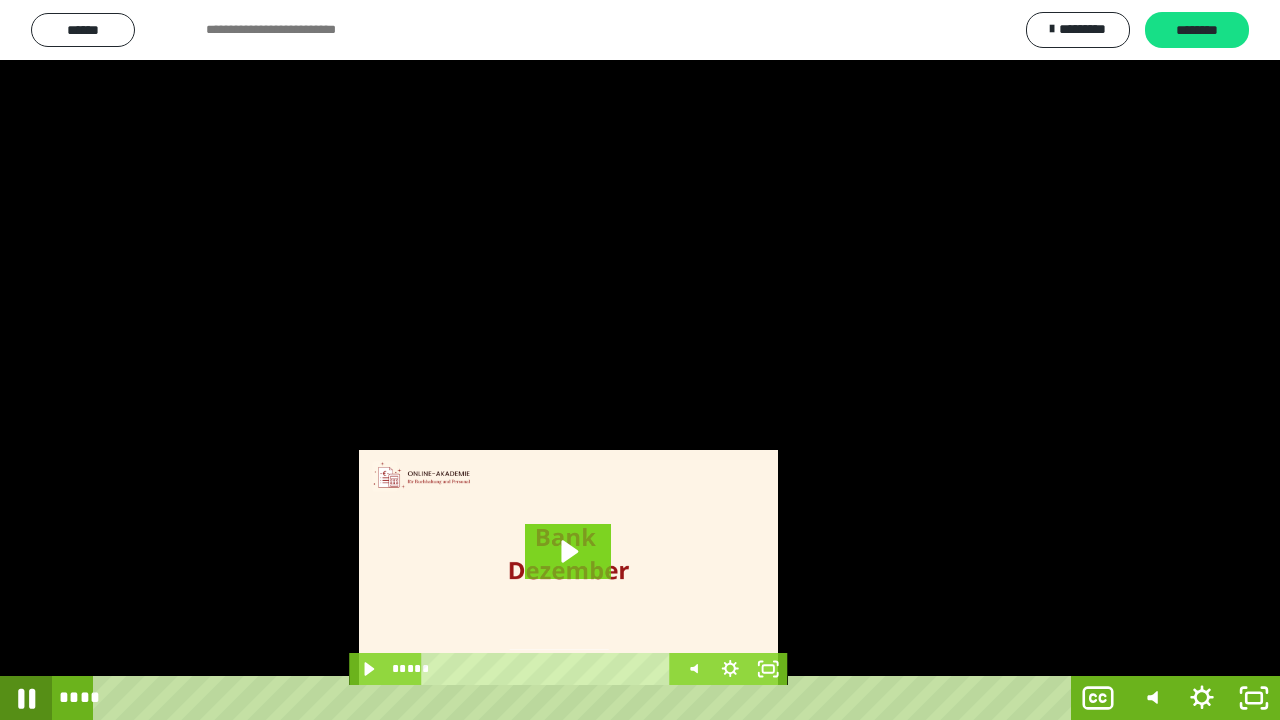 click 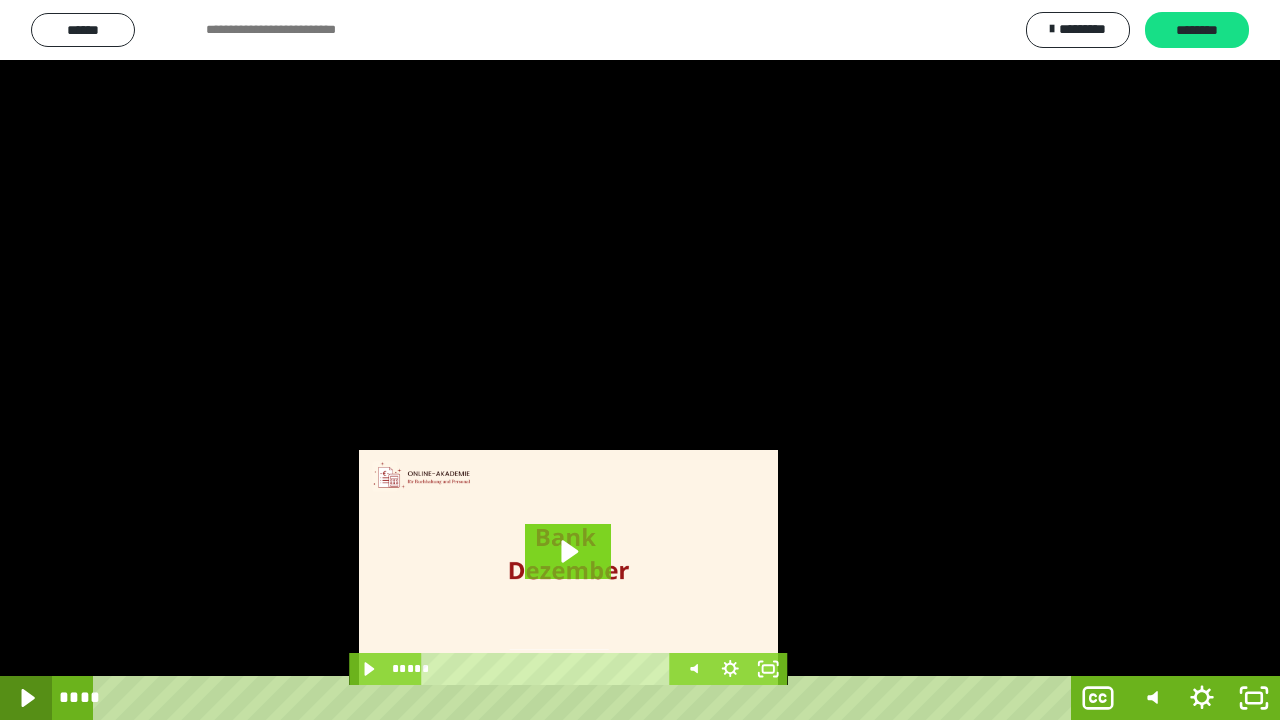 click 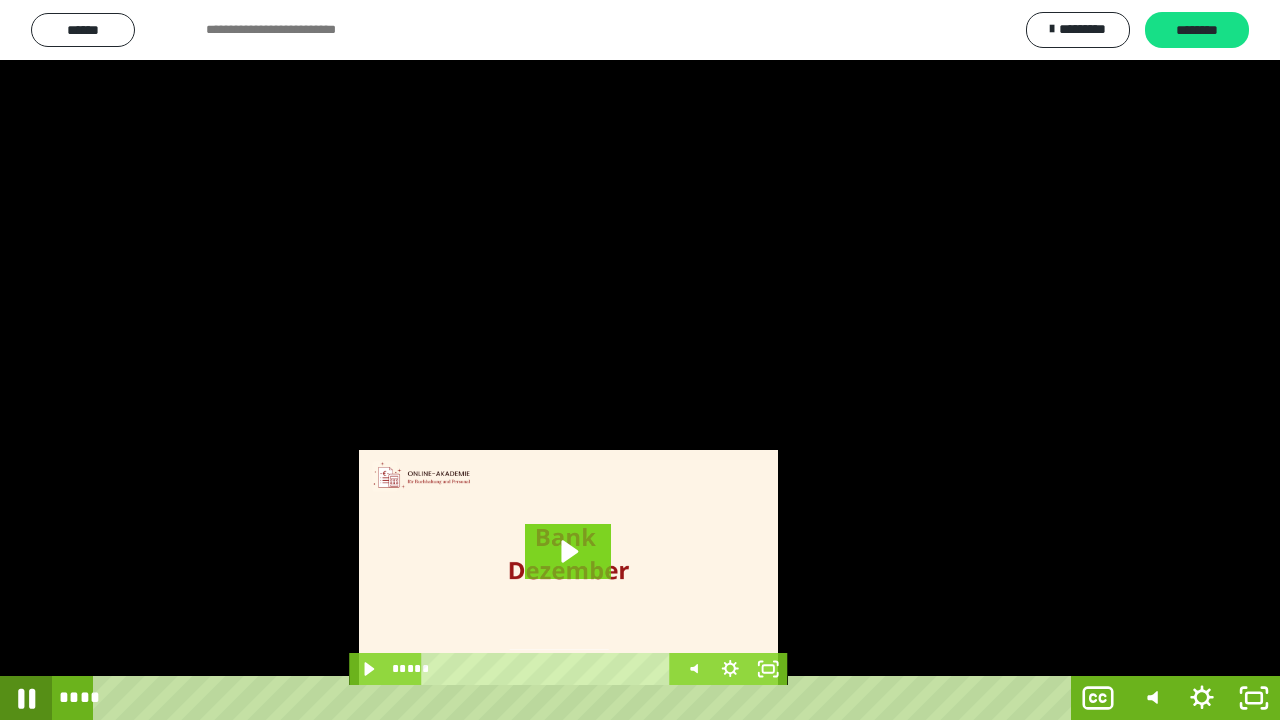 click 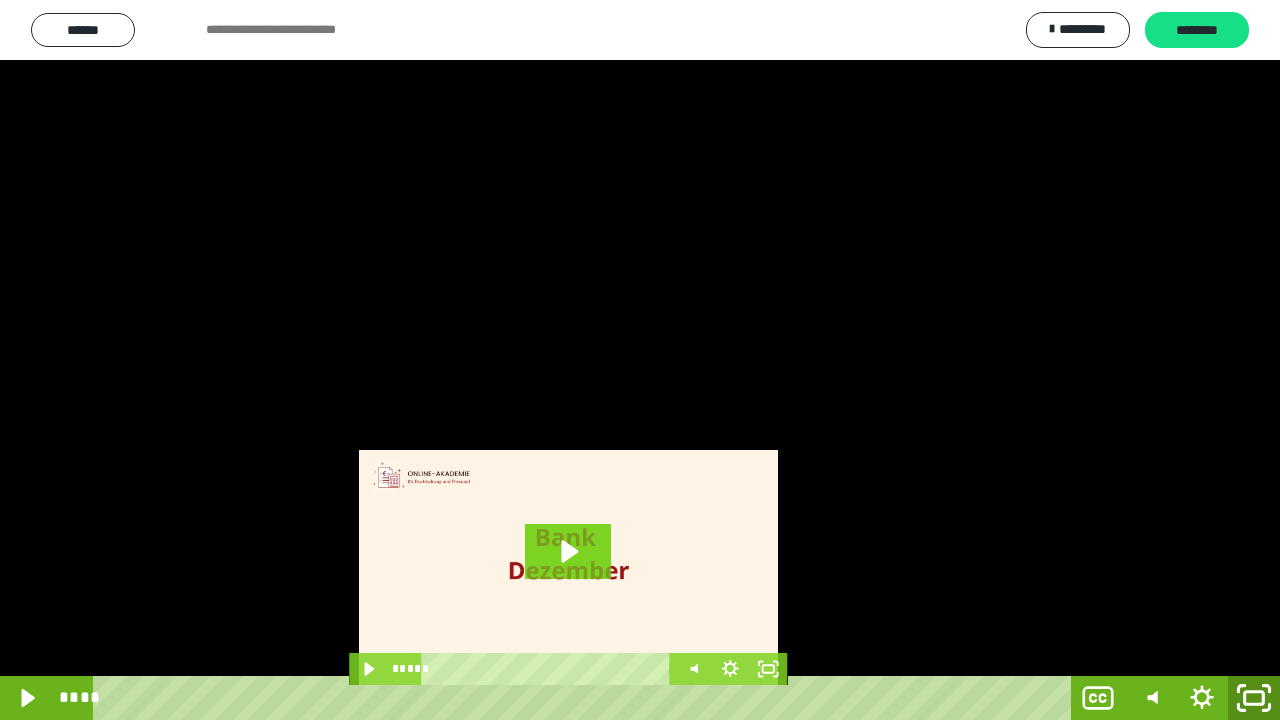click 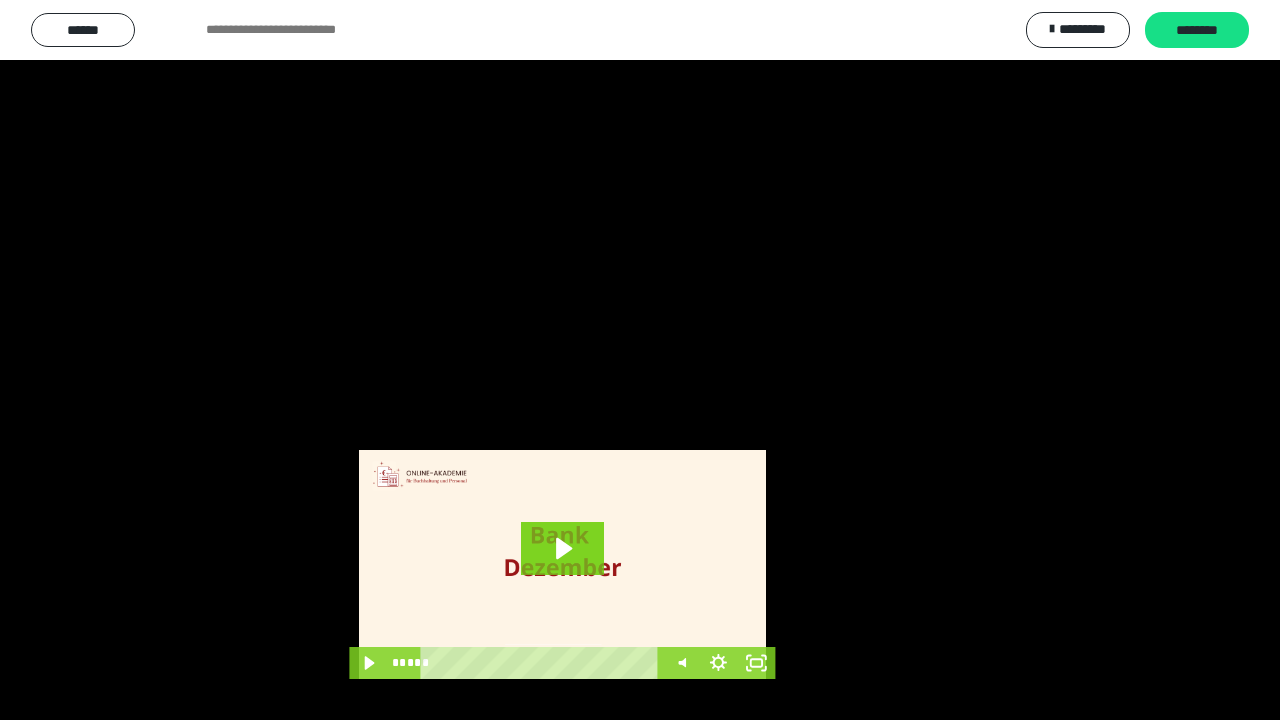 scroll, scrollTop: 3984, scrollLeft: 0, axis: vertical 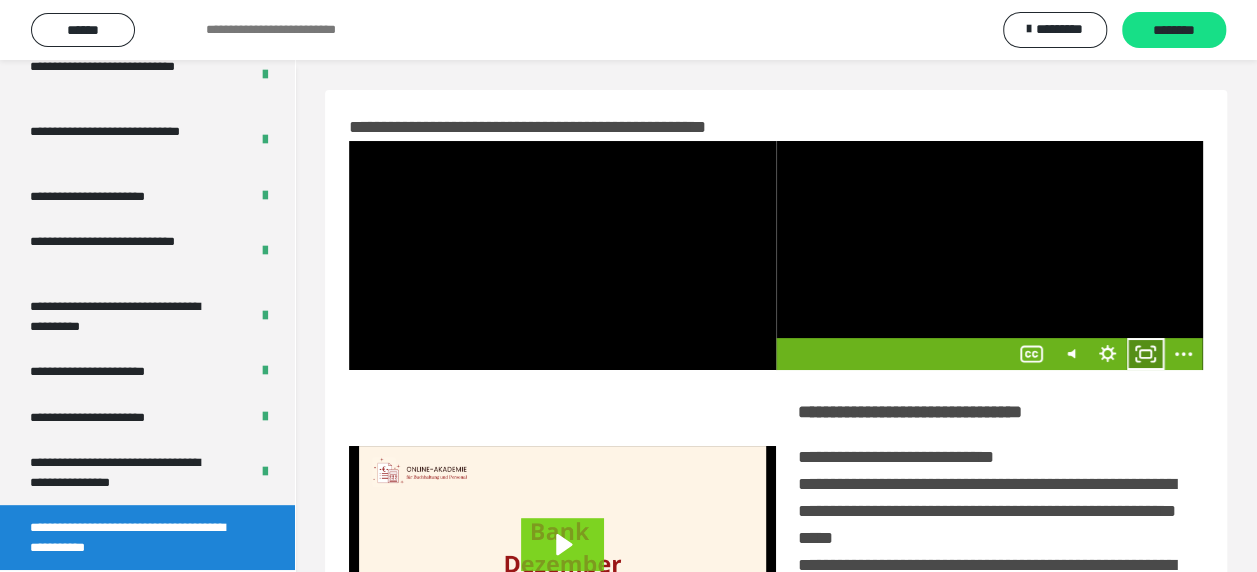 click 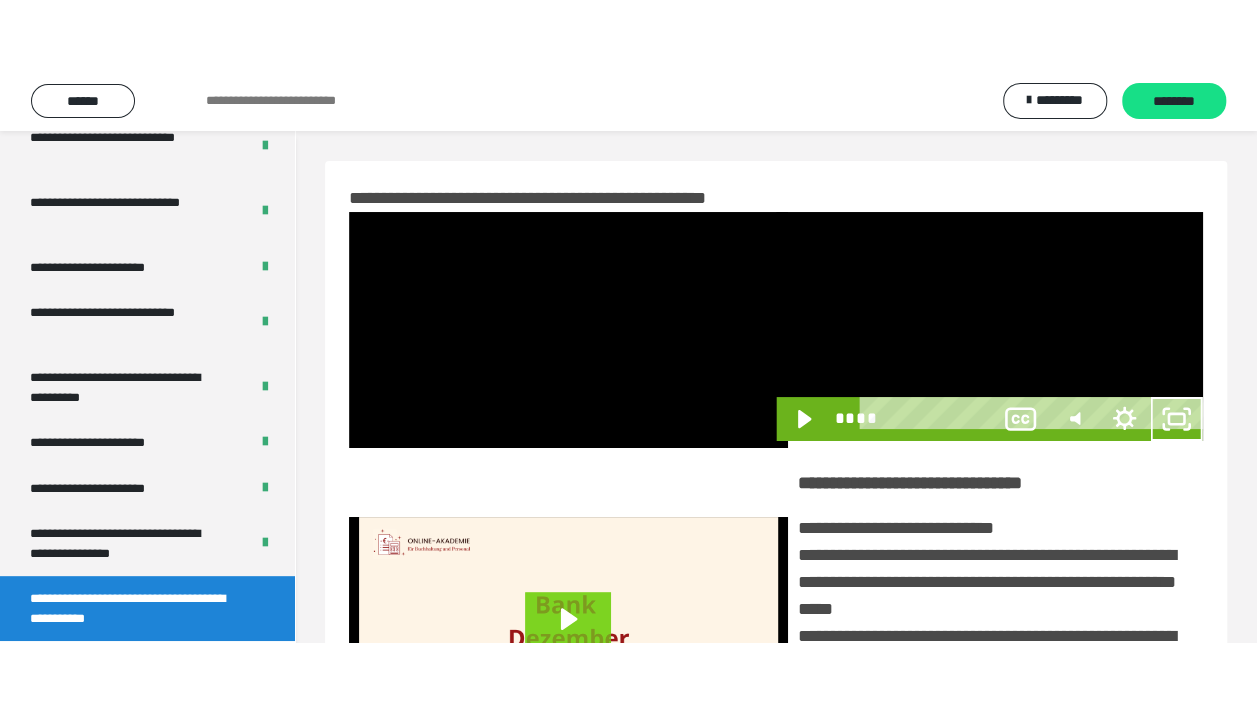 scroll, scrollTop: 3836, scrollLeft: 0, axis: vertical 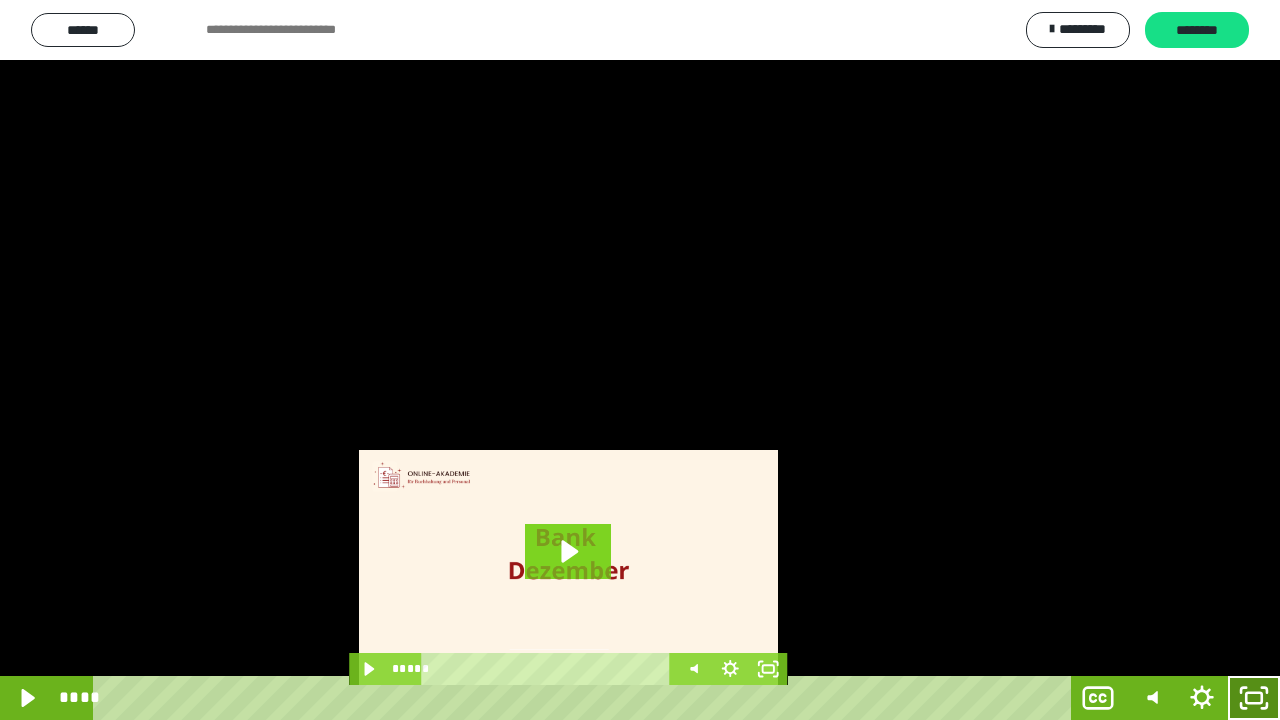 click 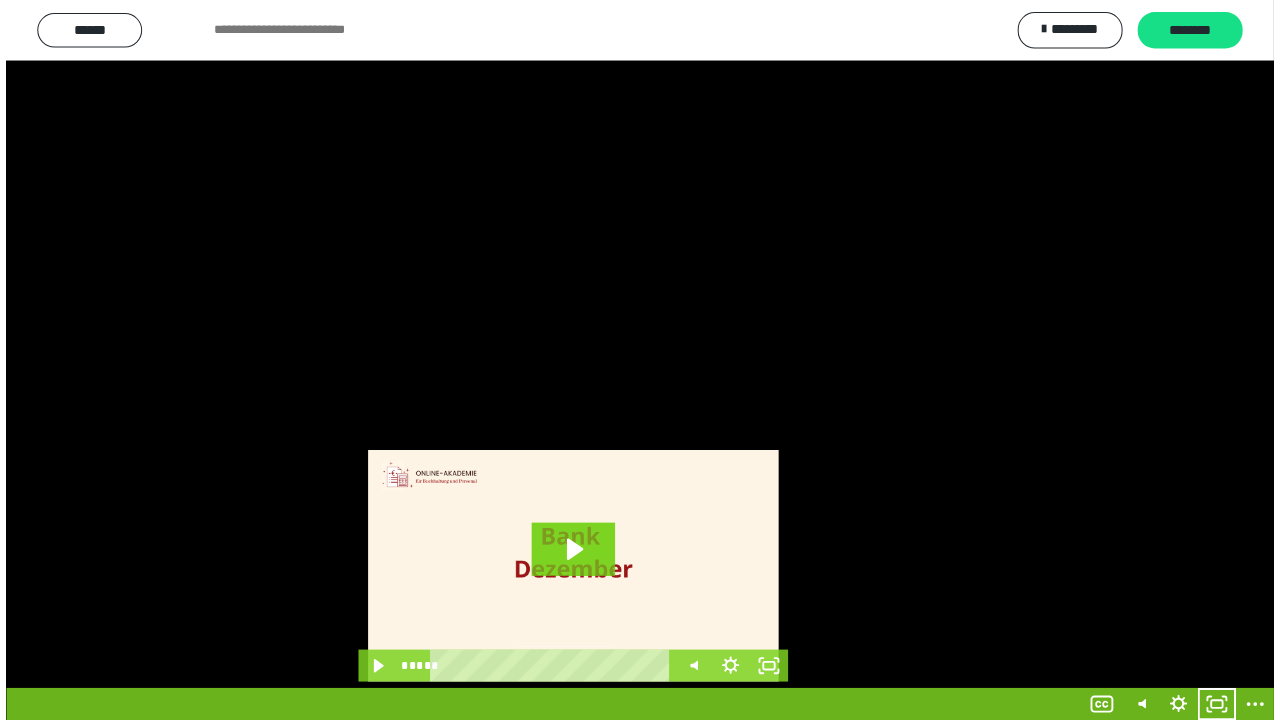 scroll, scrollTop: 3984, scrollLeft: 0, axis: vertical 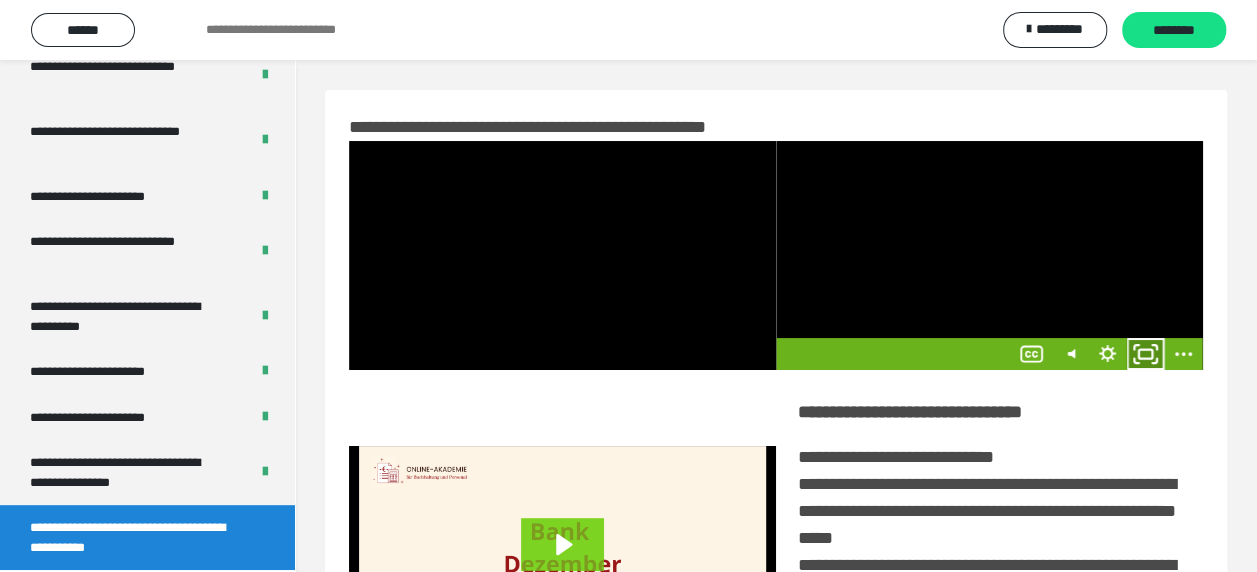 click 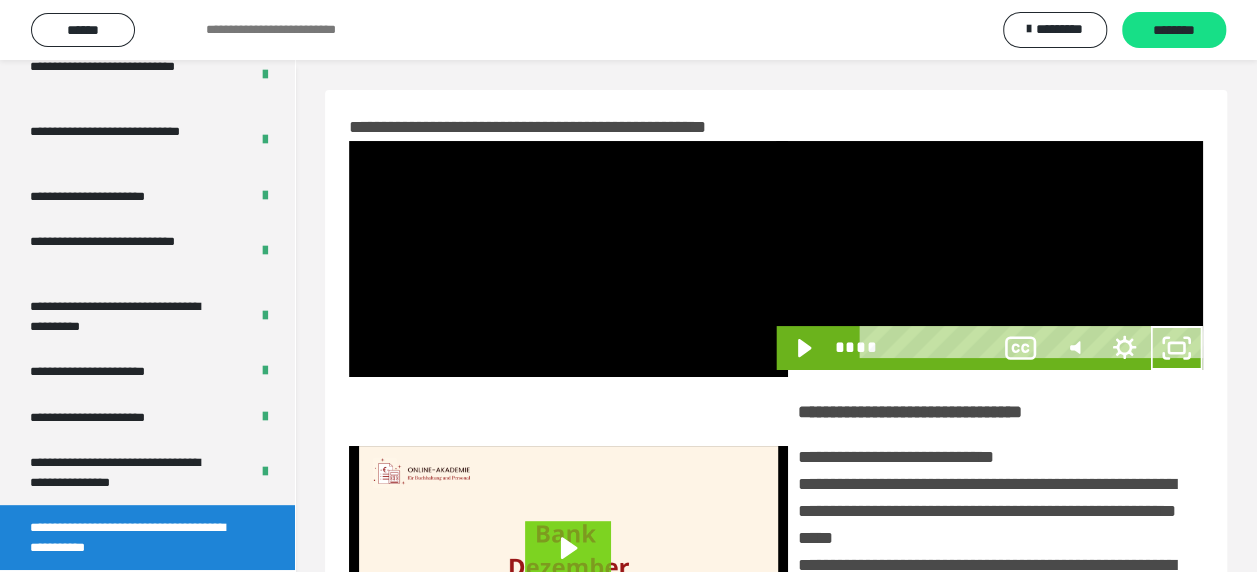 scroll, scrollTop: 3836, scrollLeft: 0, axis: vertical 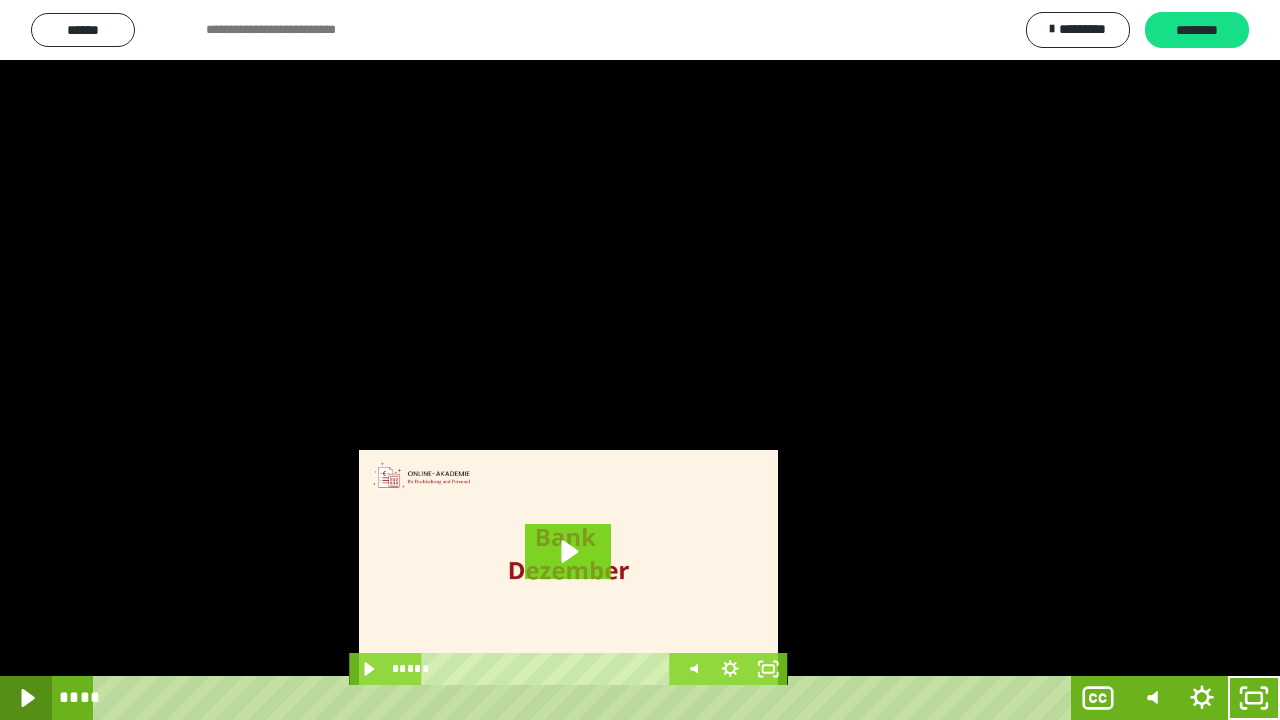 click 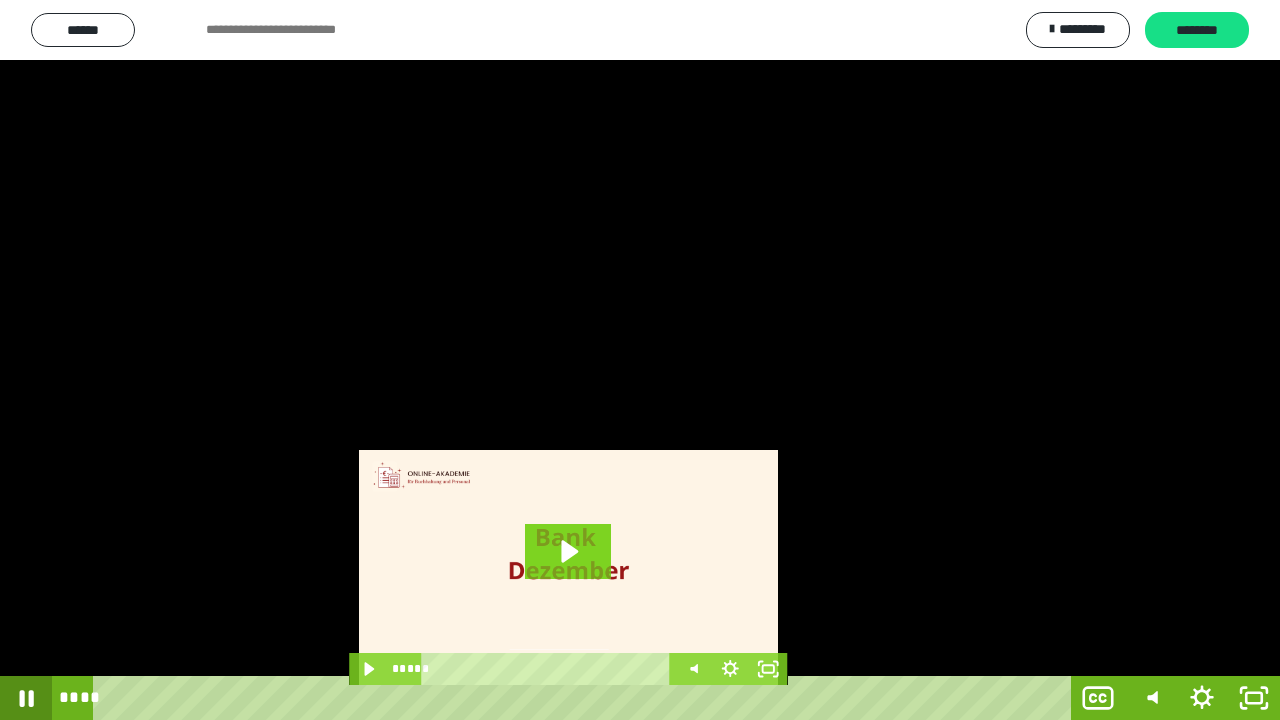 click 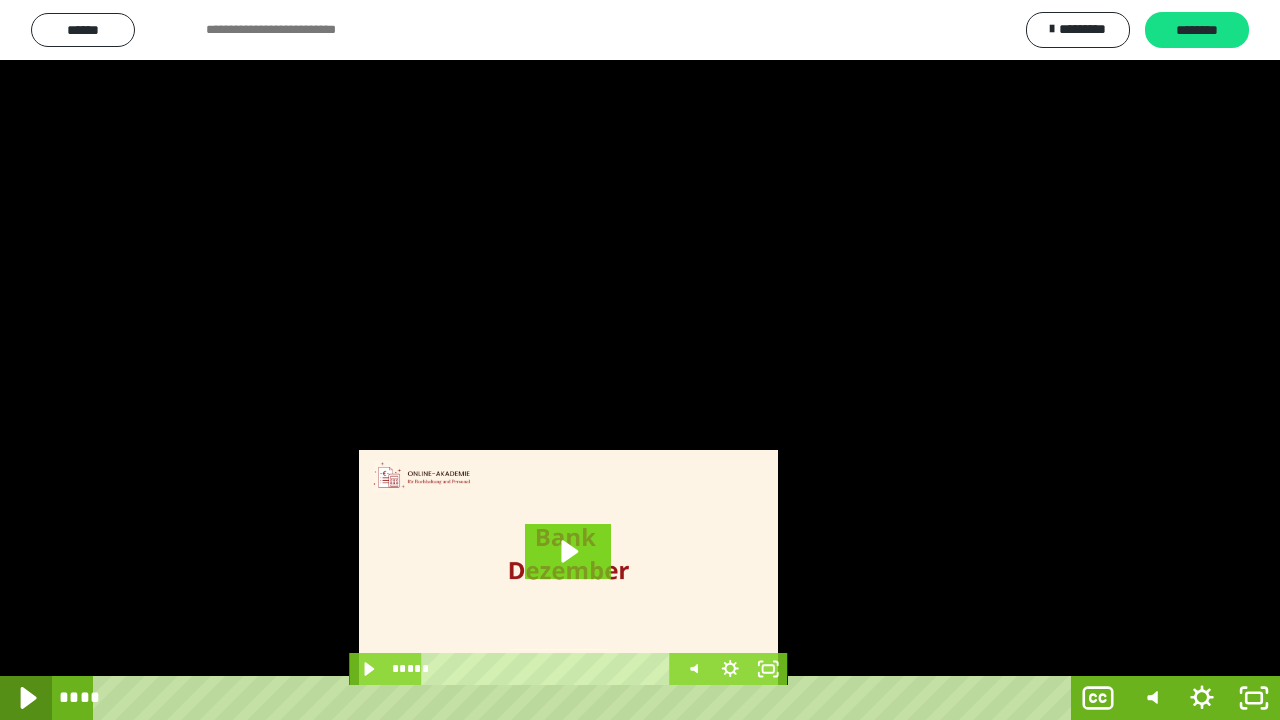 click 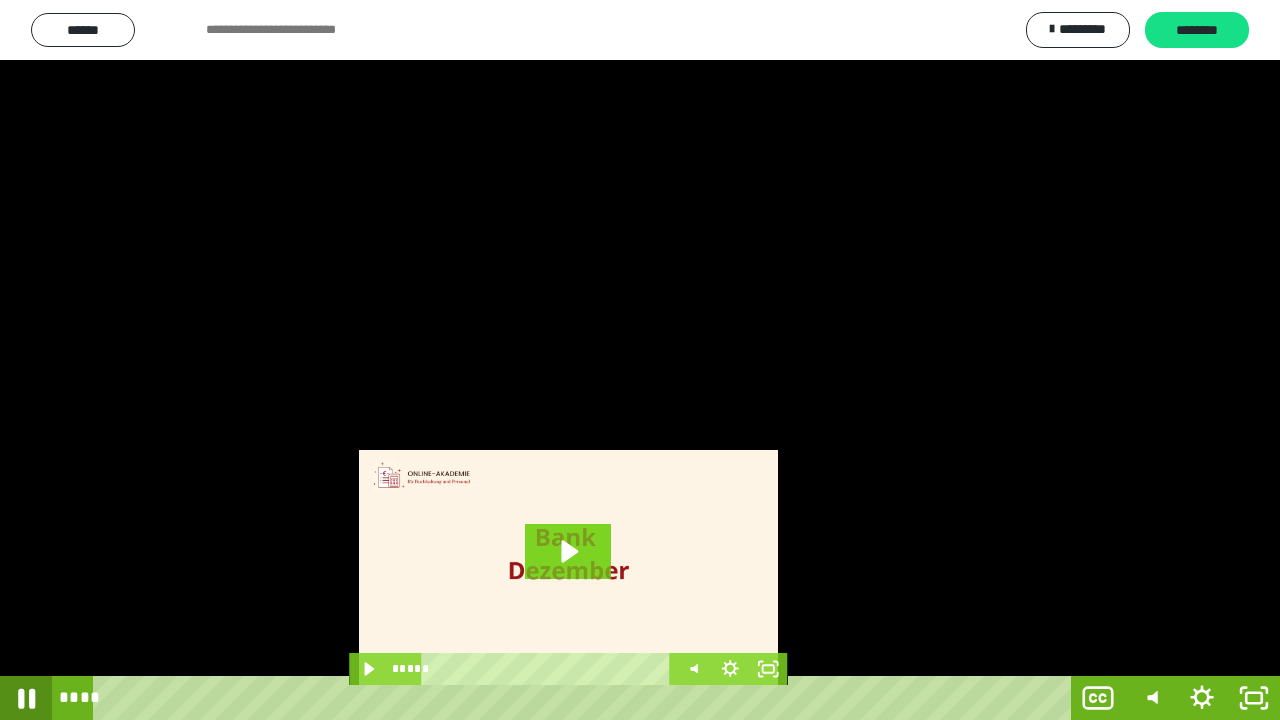 click 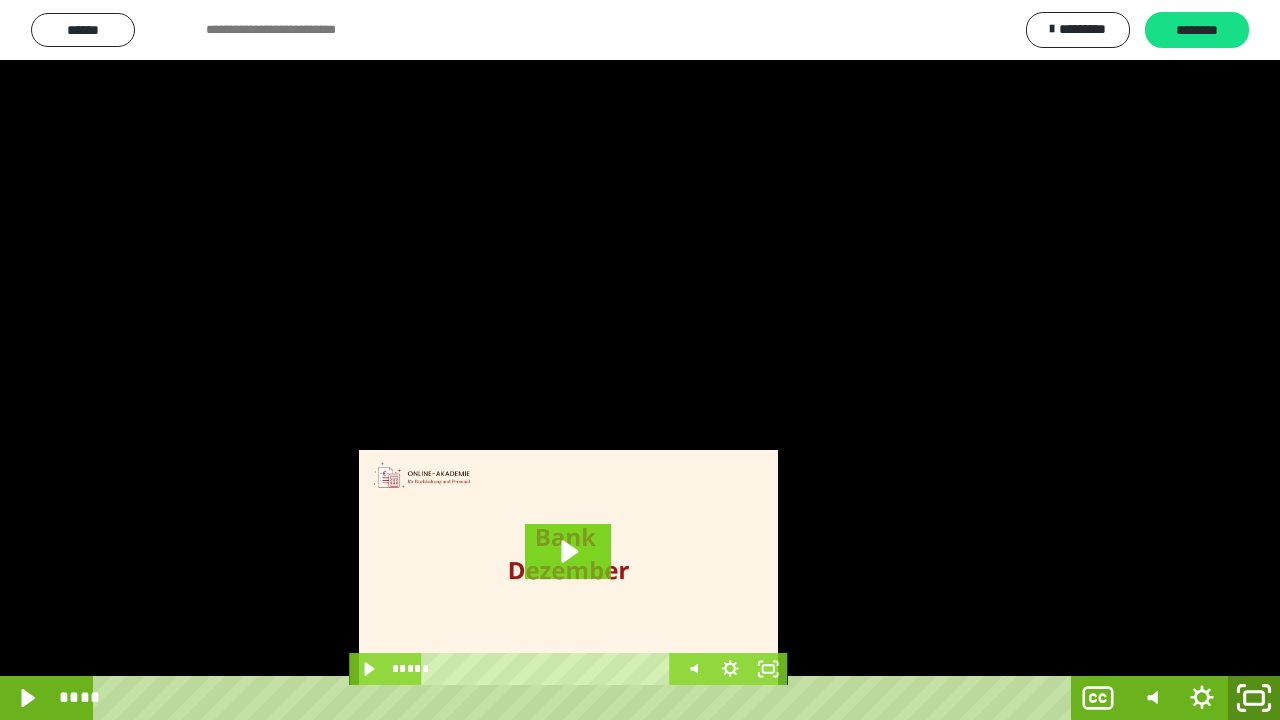 click 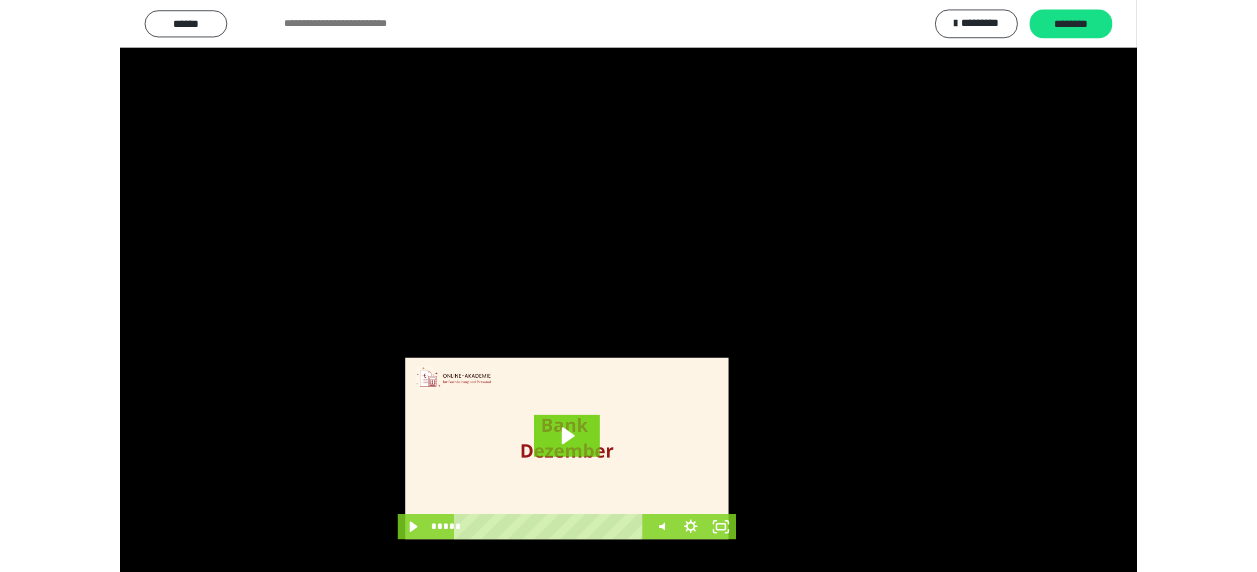scroll, scrollTop: 3984, scrollLeft: 0, axis: vertical 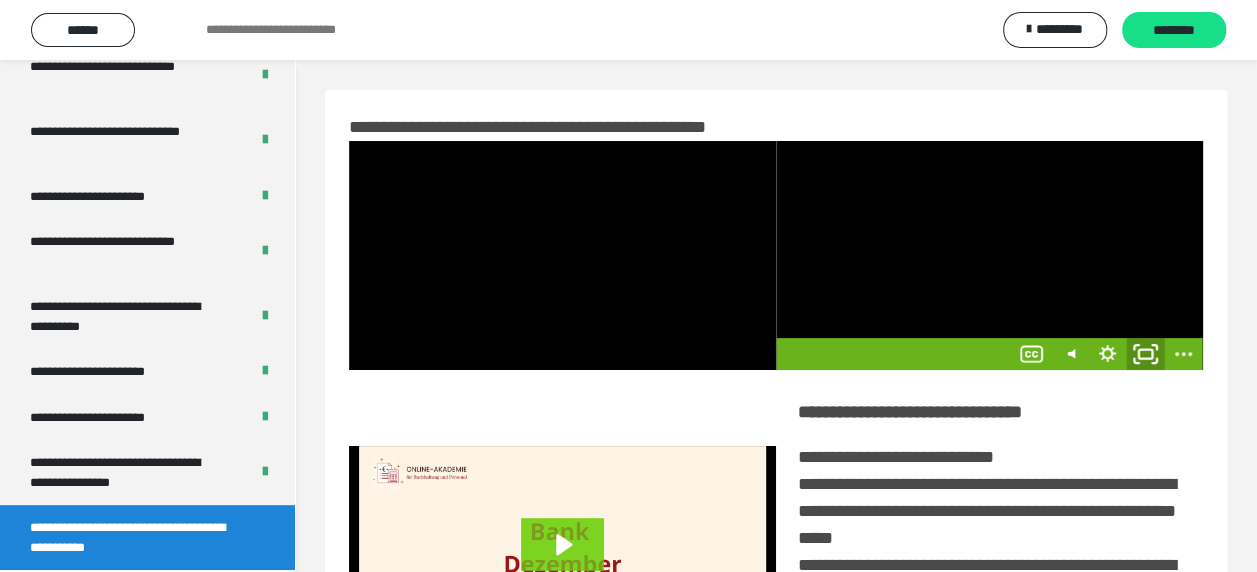 click 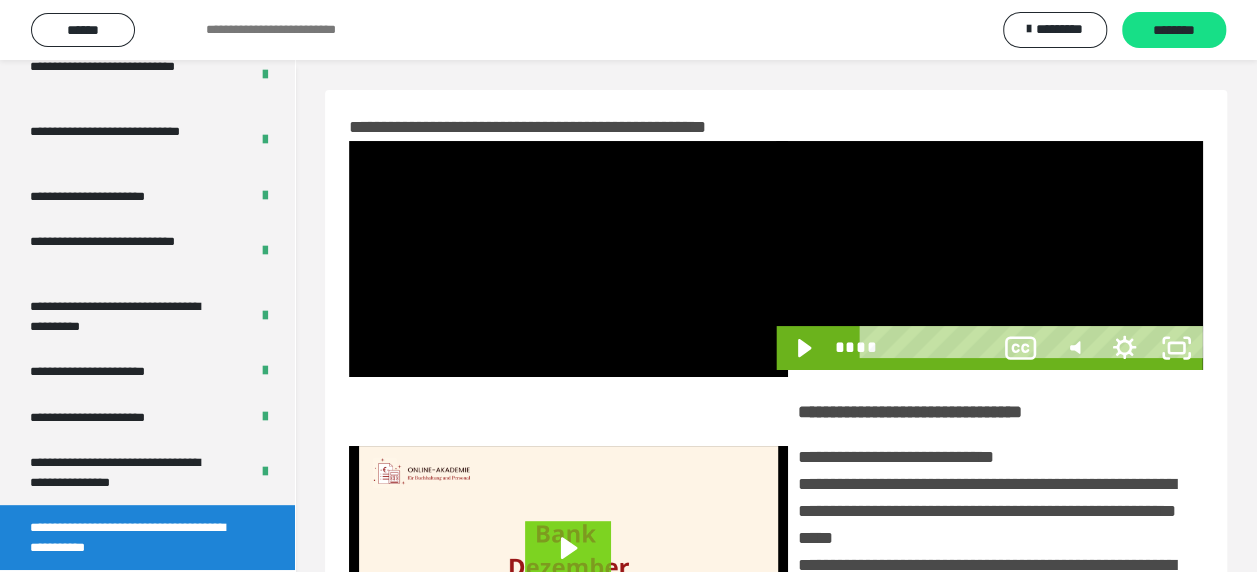 scroll, scrollTop: 3836, scrollLeft: 0, axis: vertical 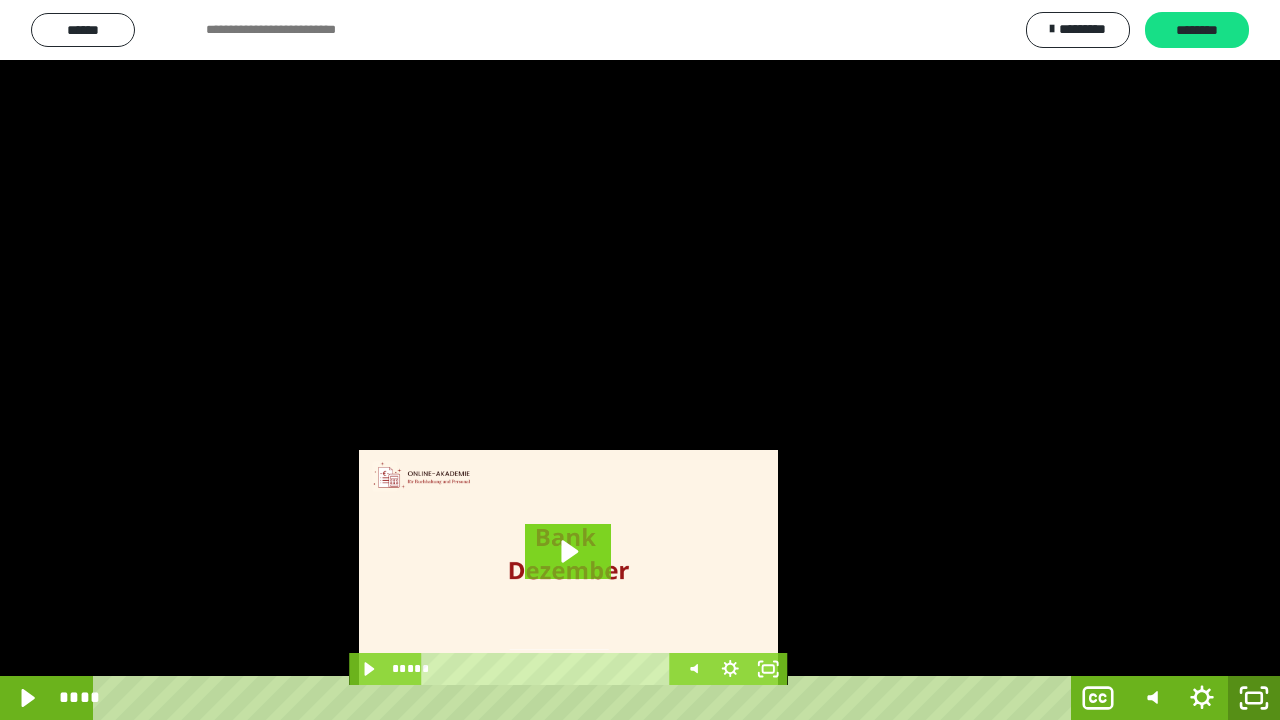 click 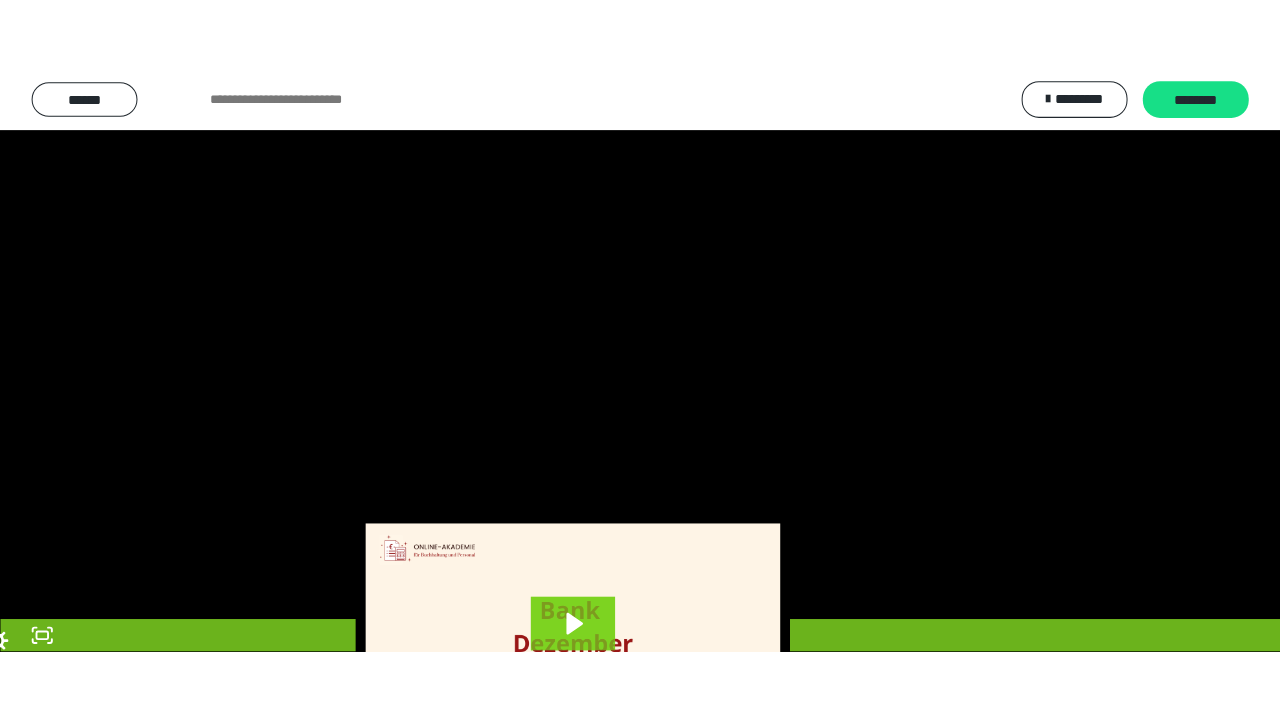 scroll, scrollTop: 3984, scrollLeft: 0, axis: vertical 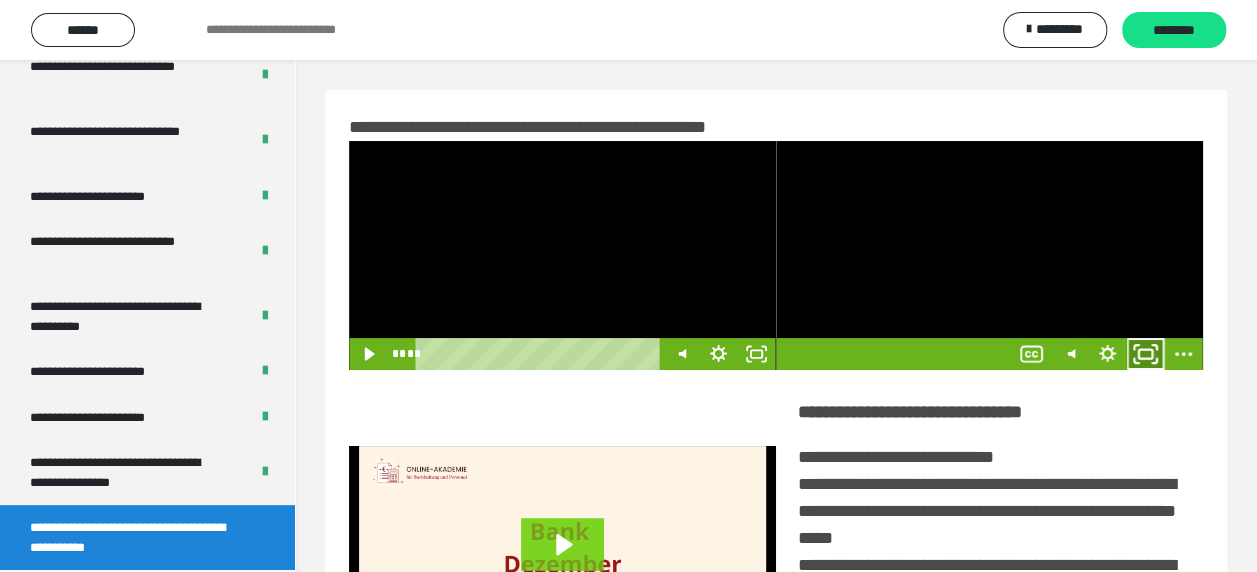 click 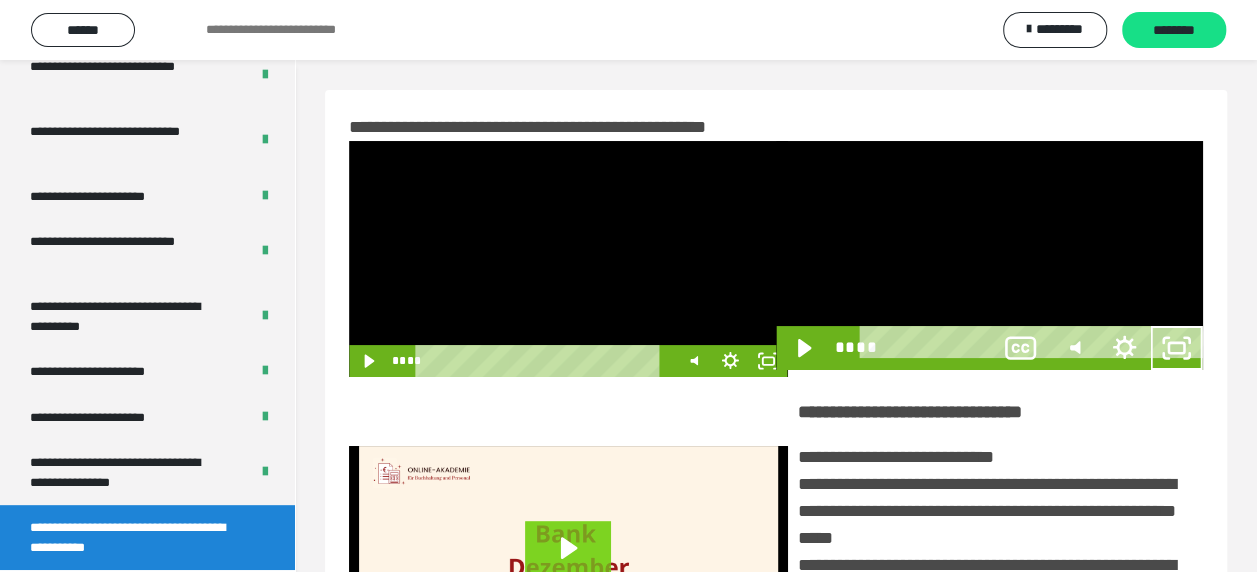 scroll, scrollTop: 3836, scrollLeft: 0, axis: vertical 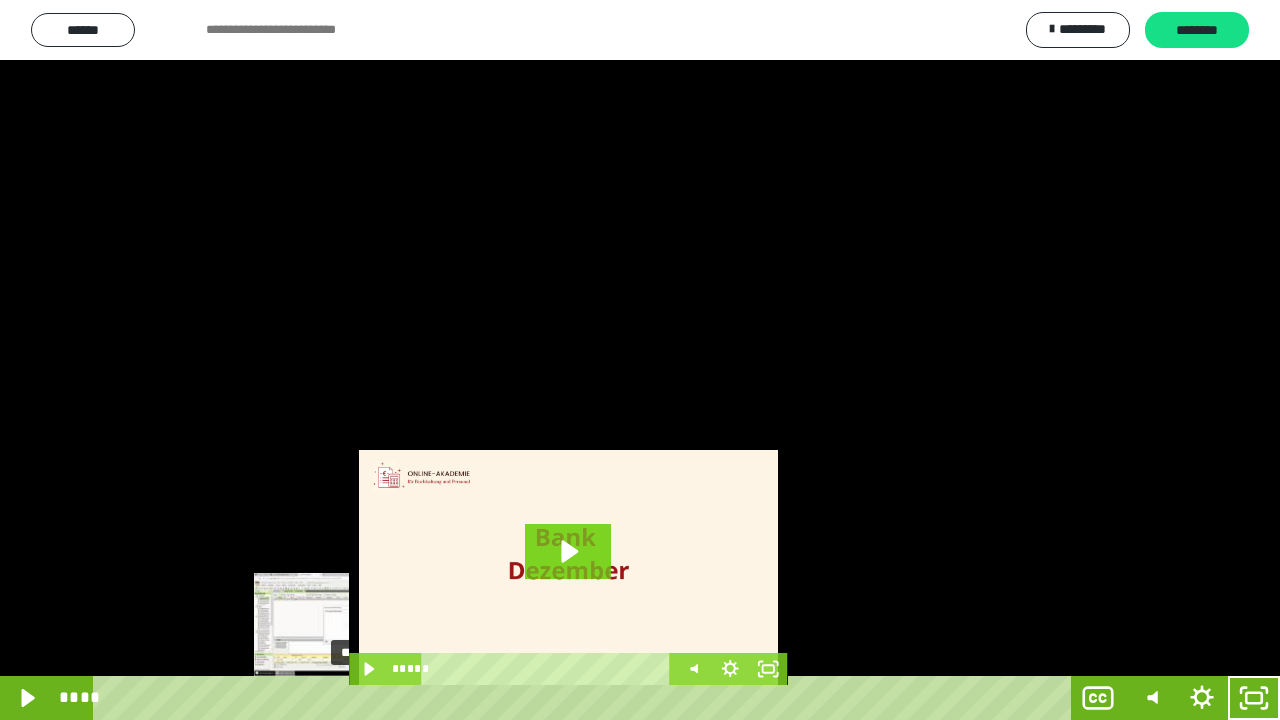 click on "****" at bounding box center (586, 698) 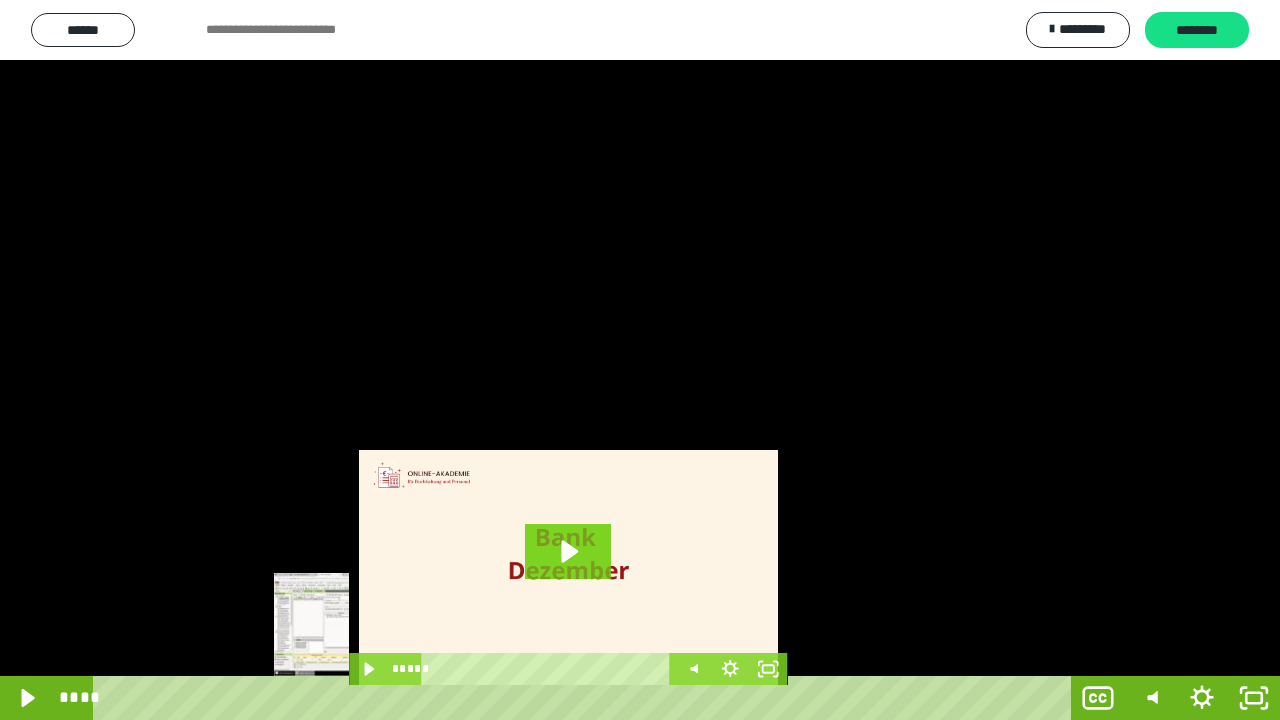 click on "****" at bounding box center (586, 698) 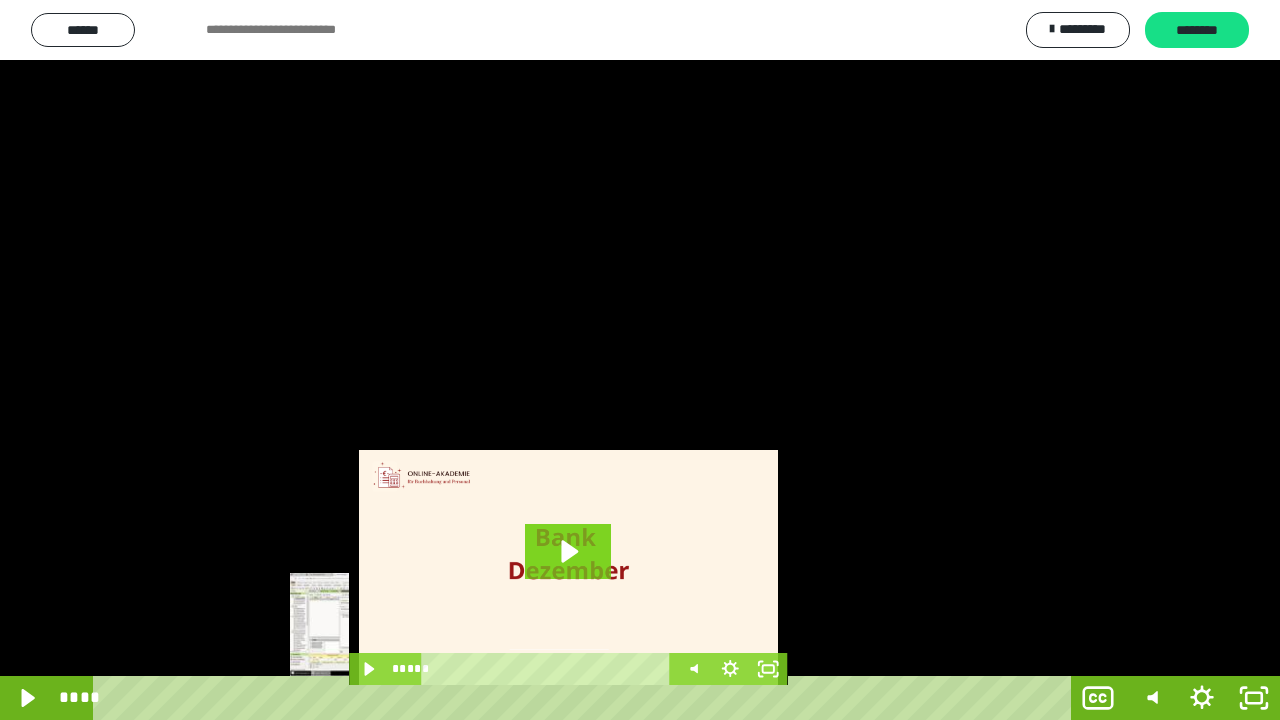 click on "****" at bounding box center (586, 698) 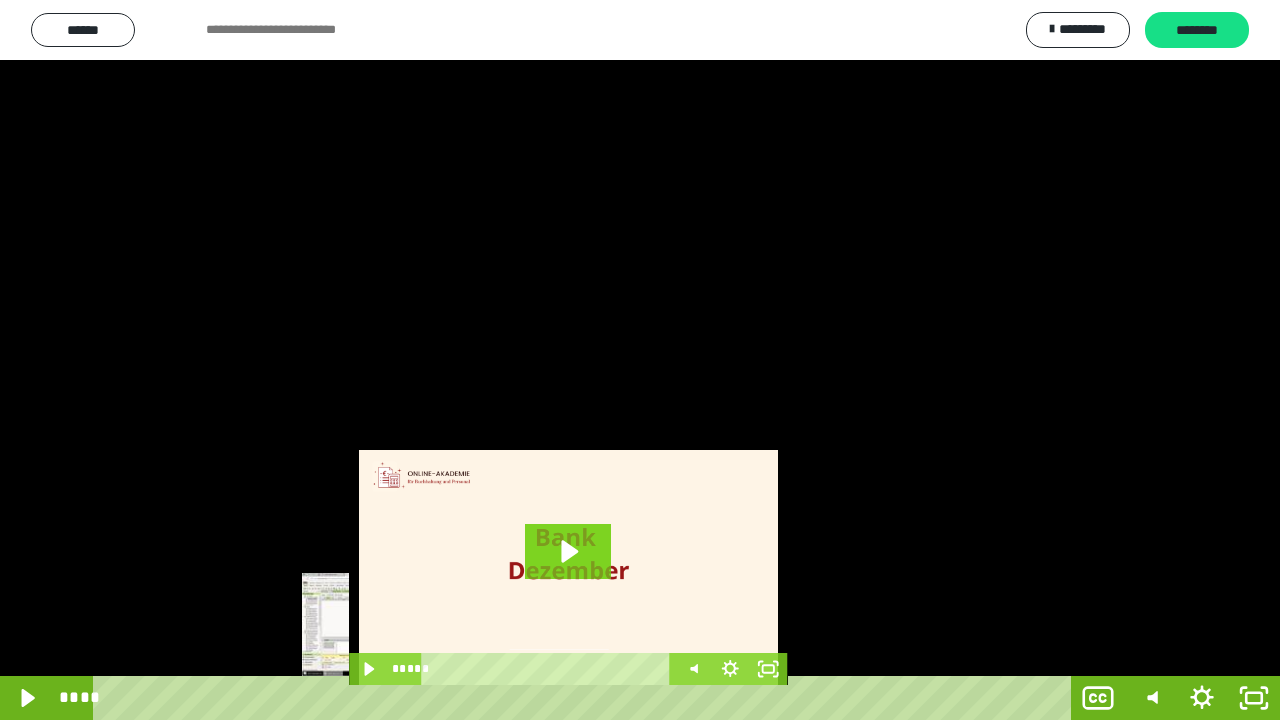 click on "****" at bounding box center (586, 698) 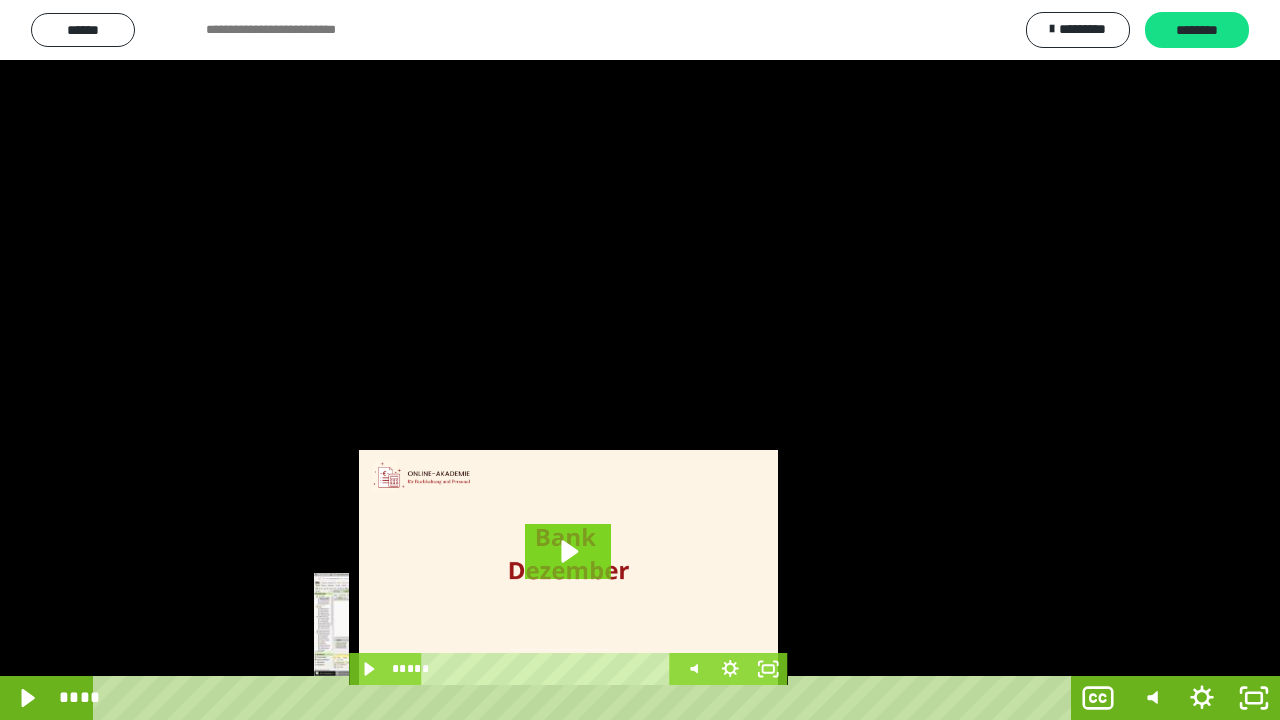 click on "****" at bounding box center [586, 698] 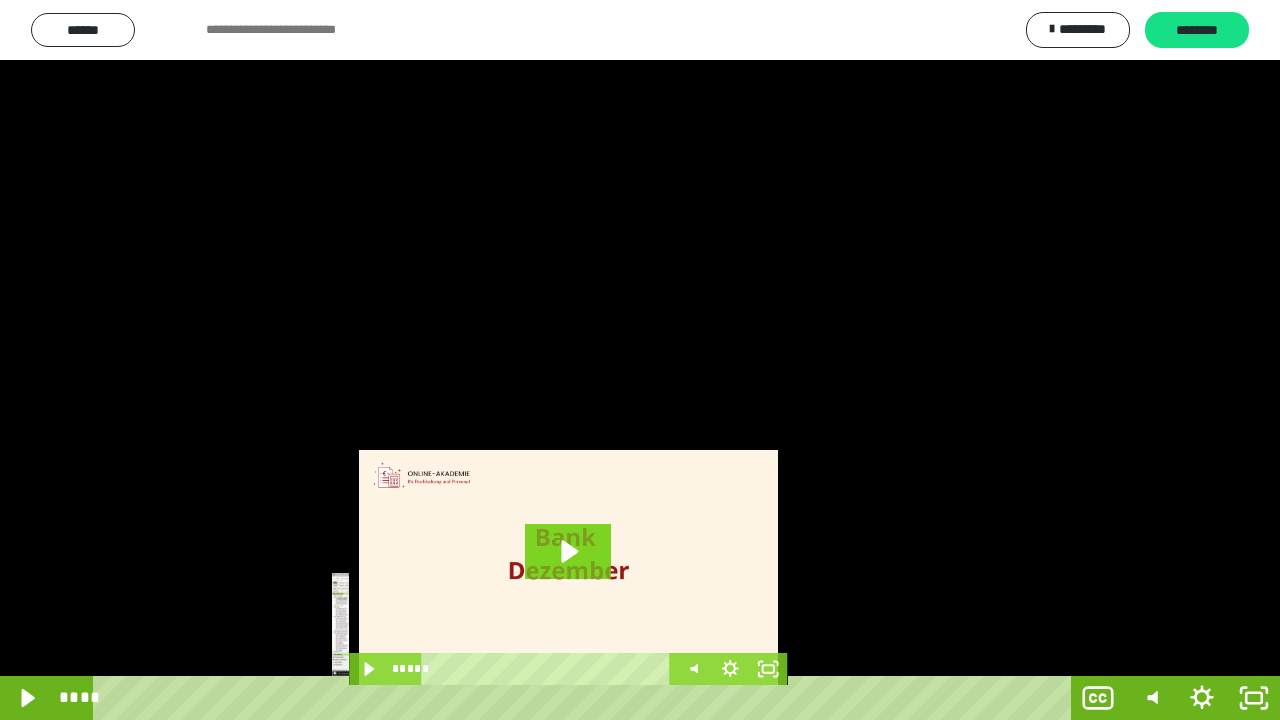 click on "****" at bounding box center (586, 698) 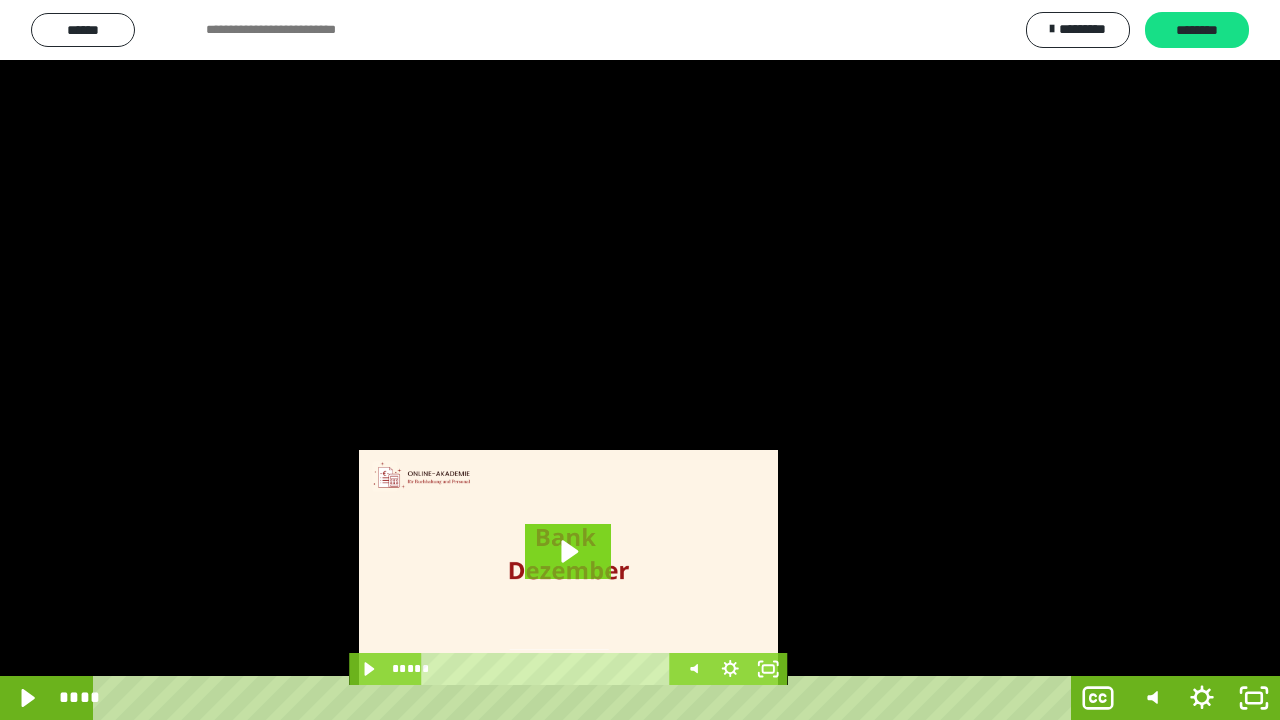 click on "****" at bounding box center [586, 698] 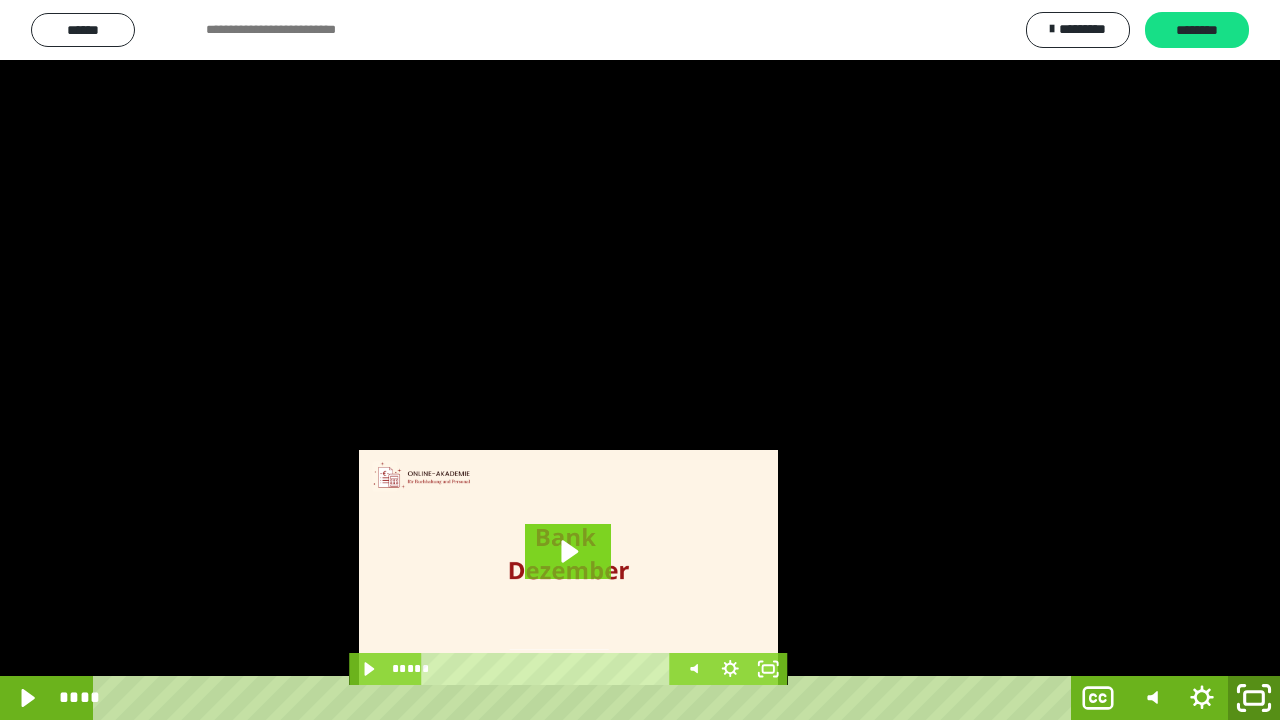 click 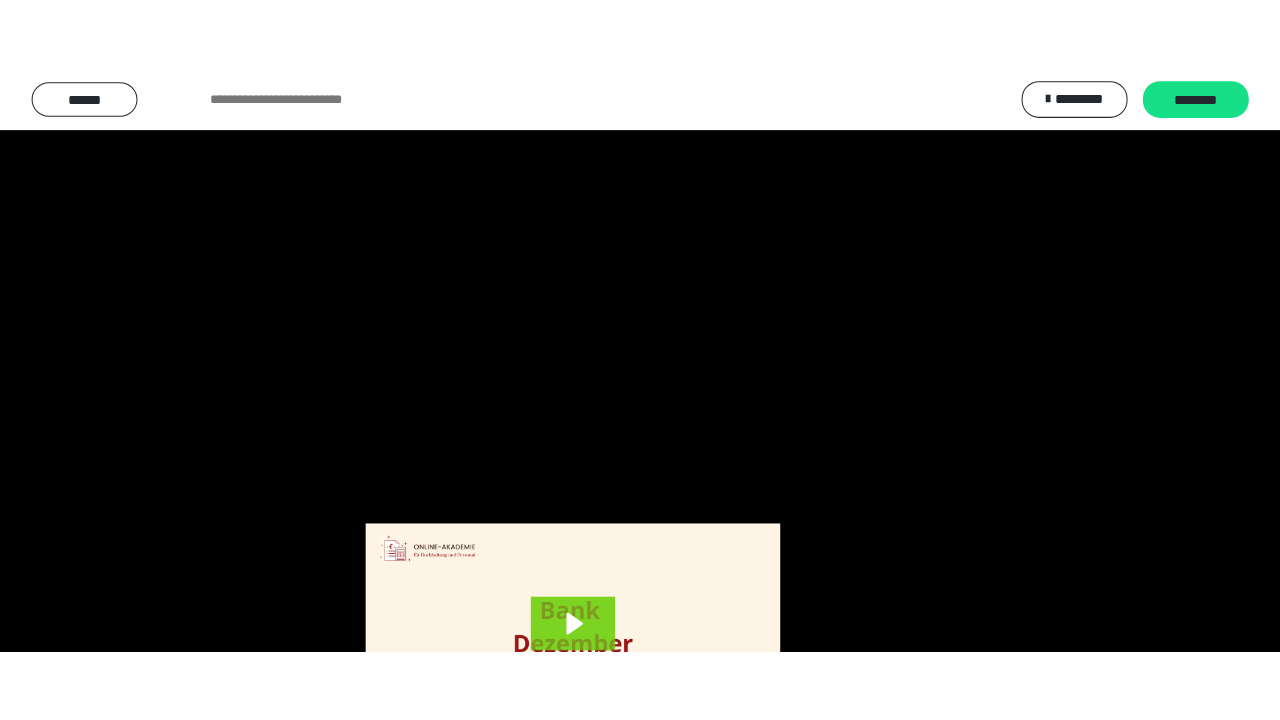 scroll, scrollTop: 3984, scrollLeft: 0, axis: vertical 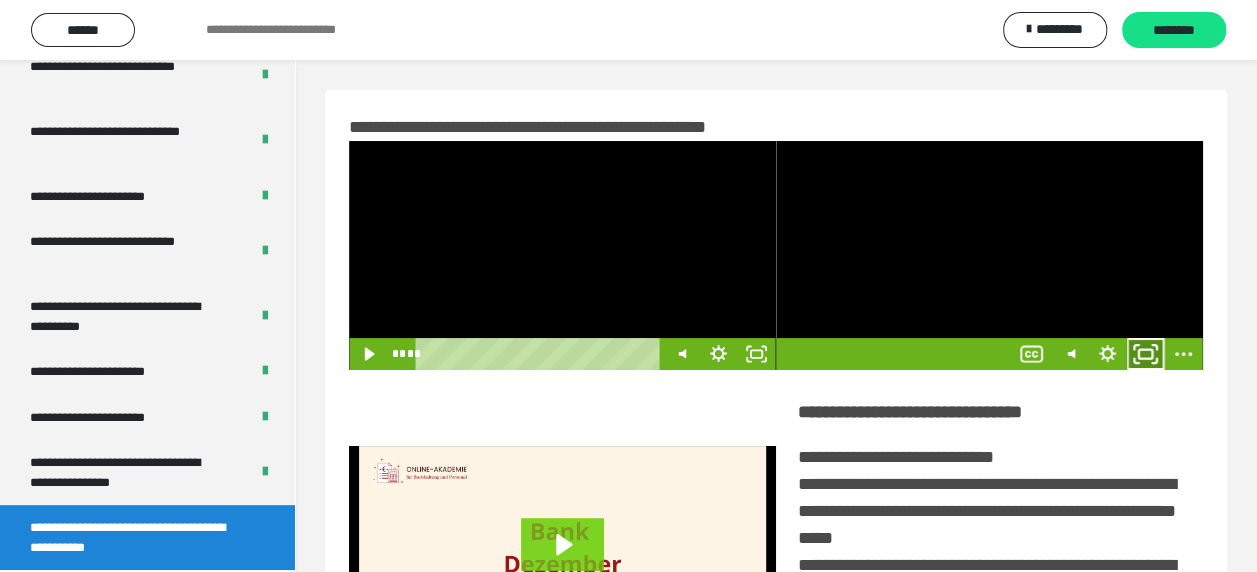 click 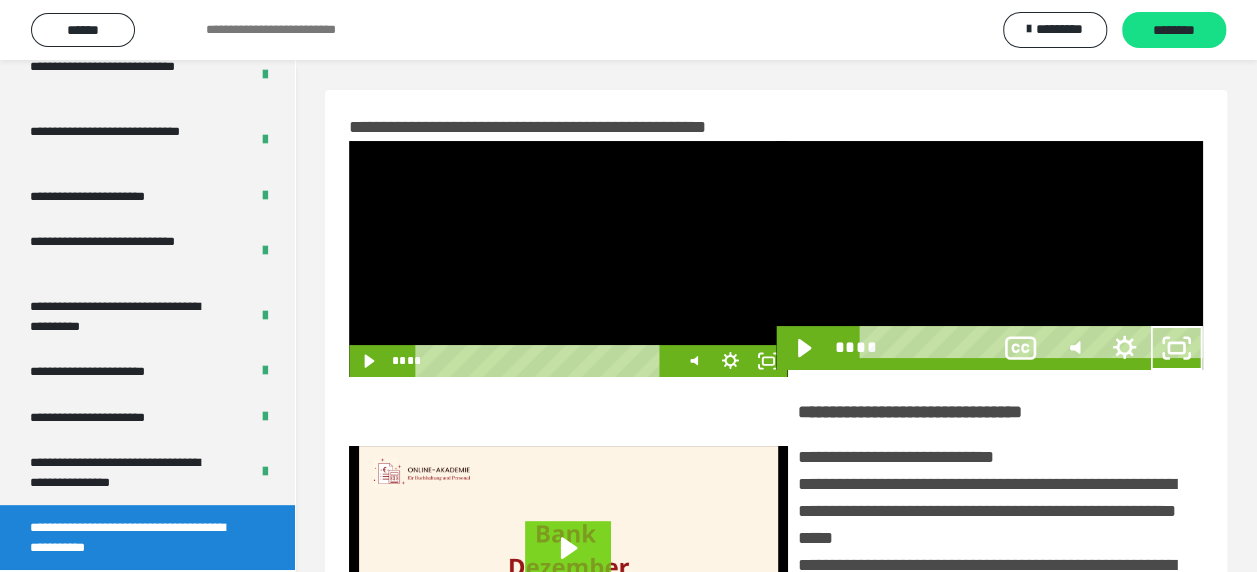 scroll, scrollTop: 3836, scrollLeft: 0, axis: vertical 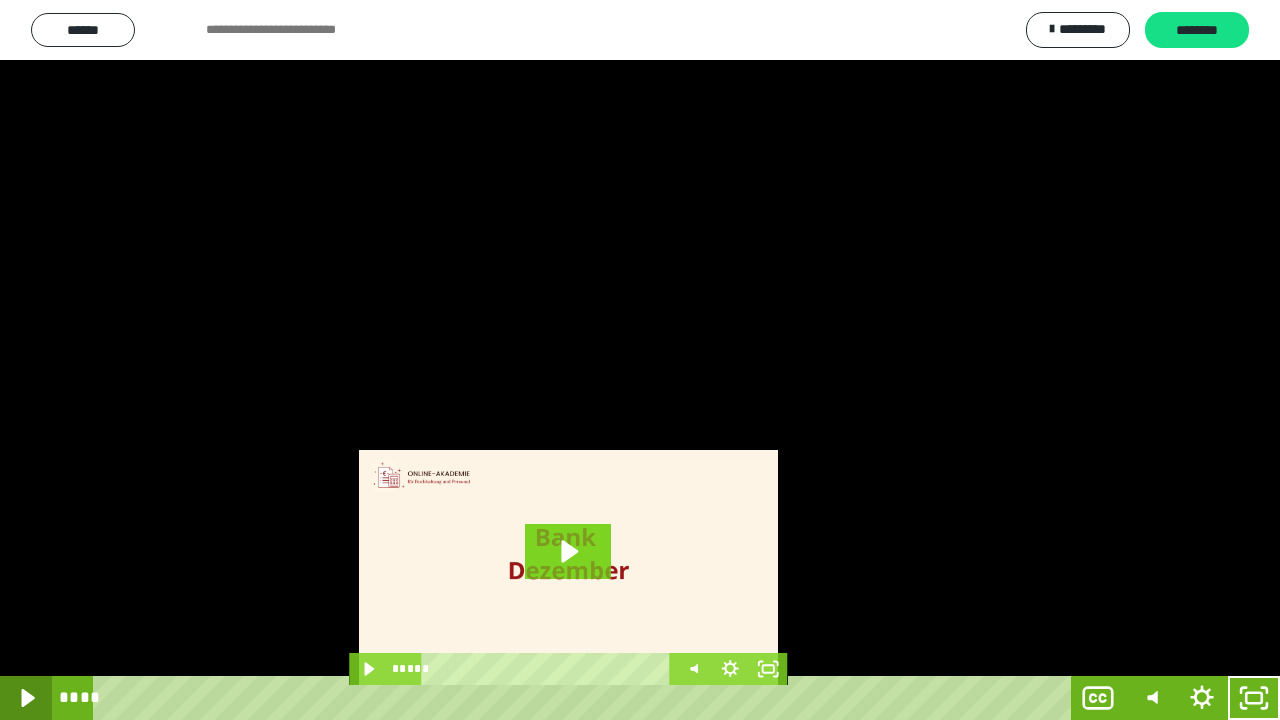 click 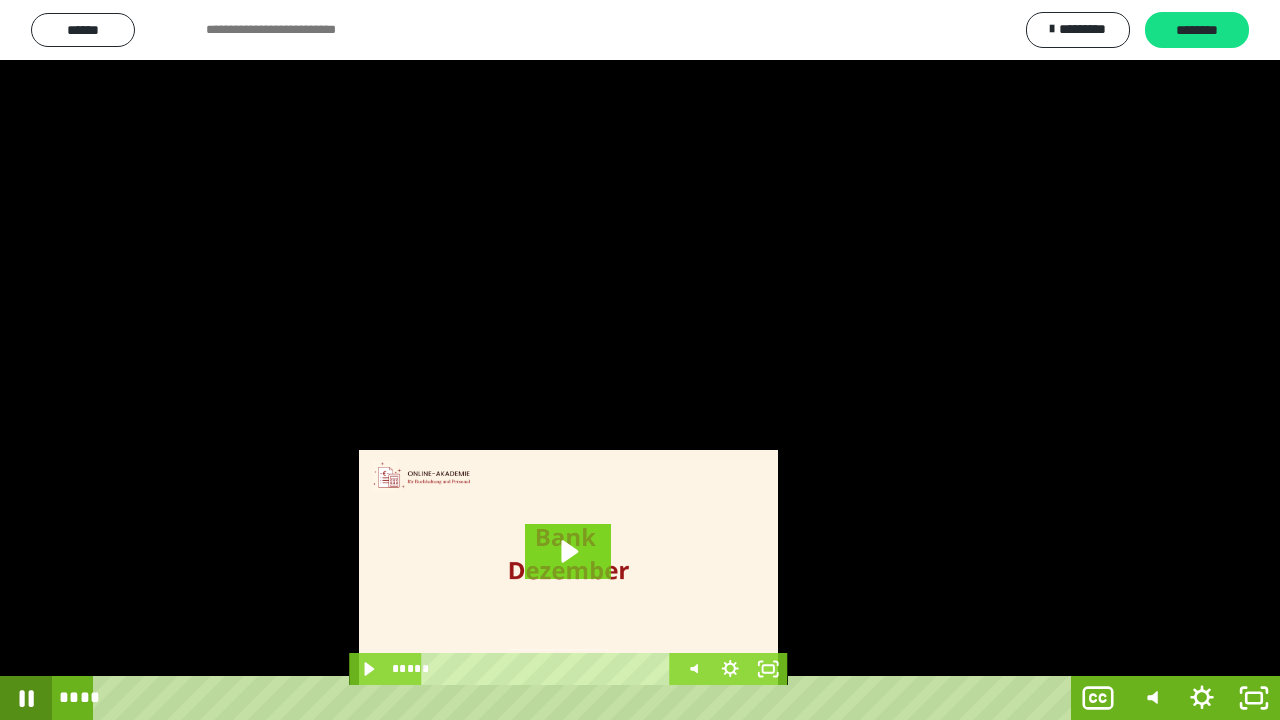 click 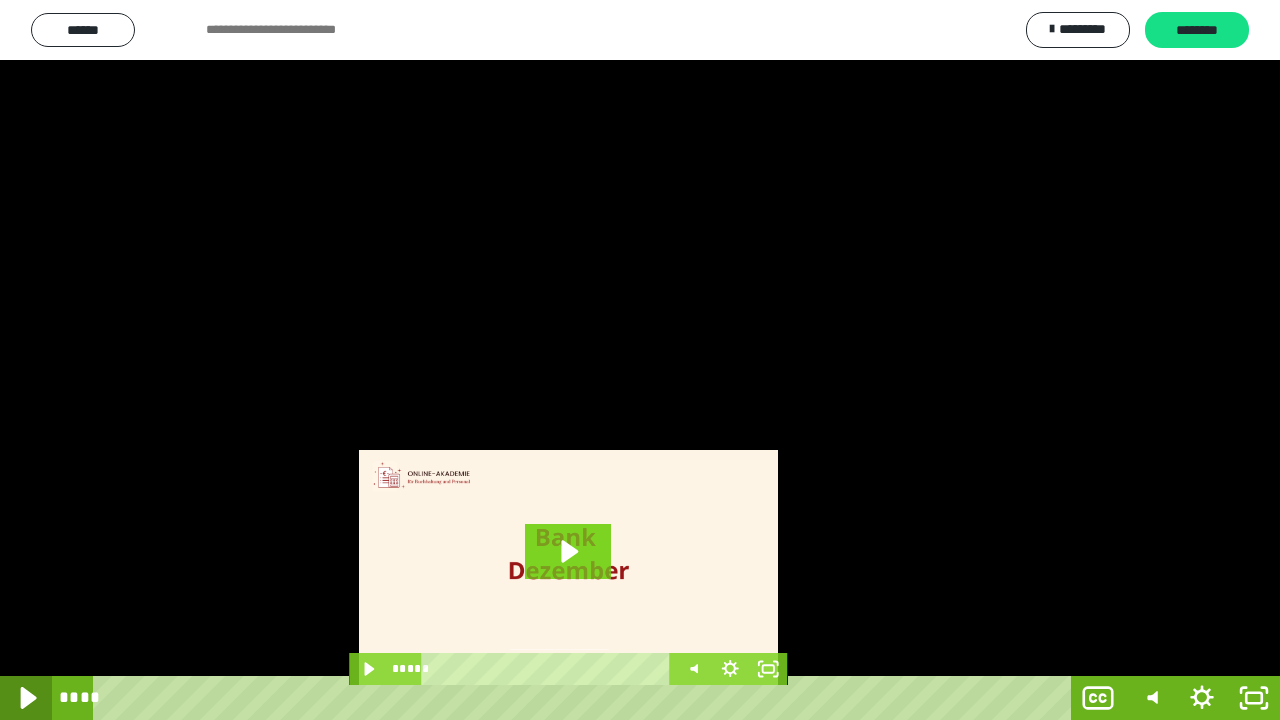 click 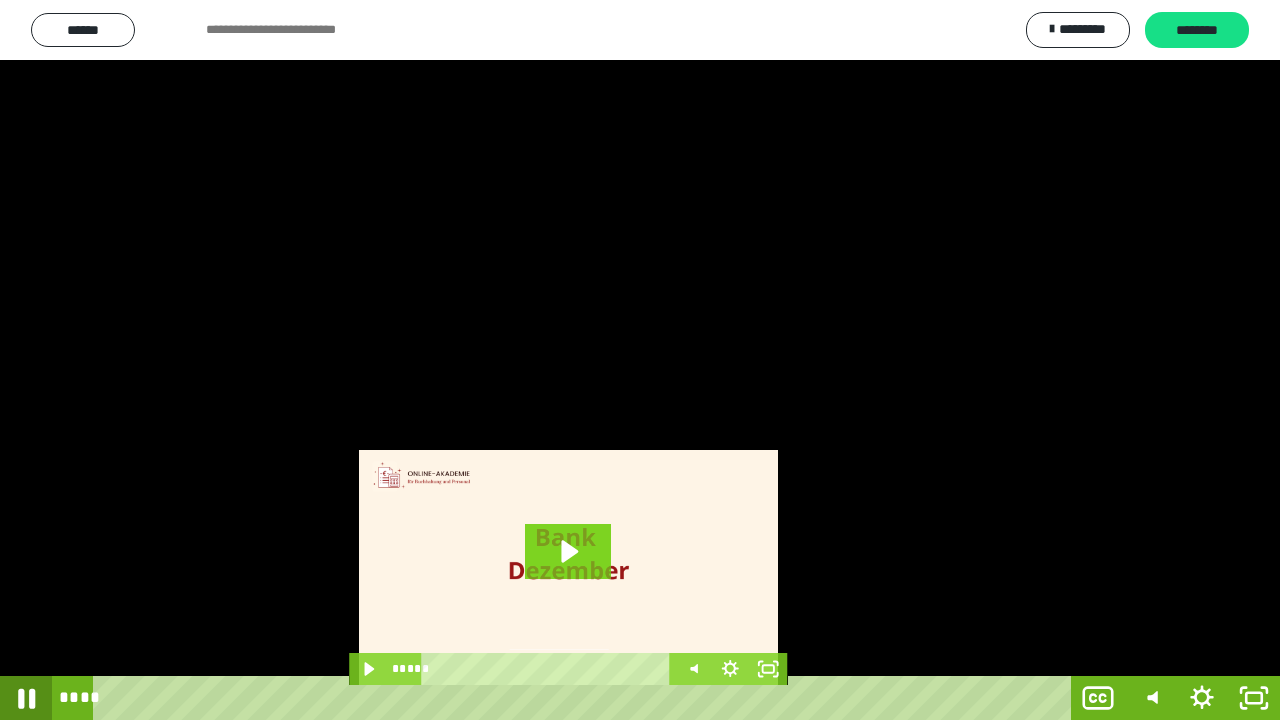 click 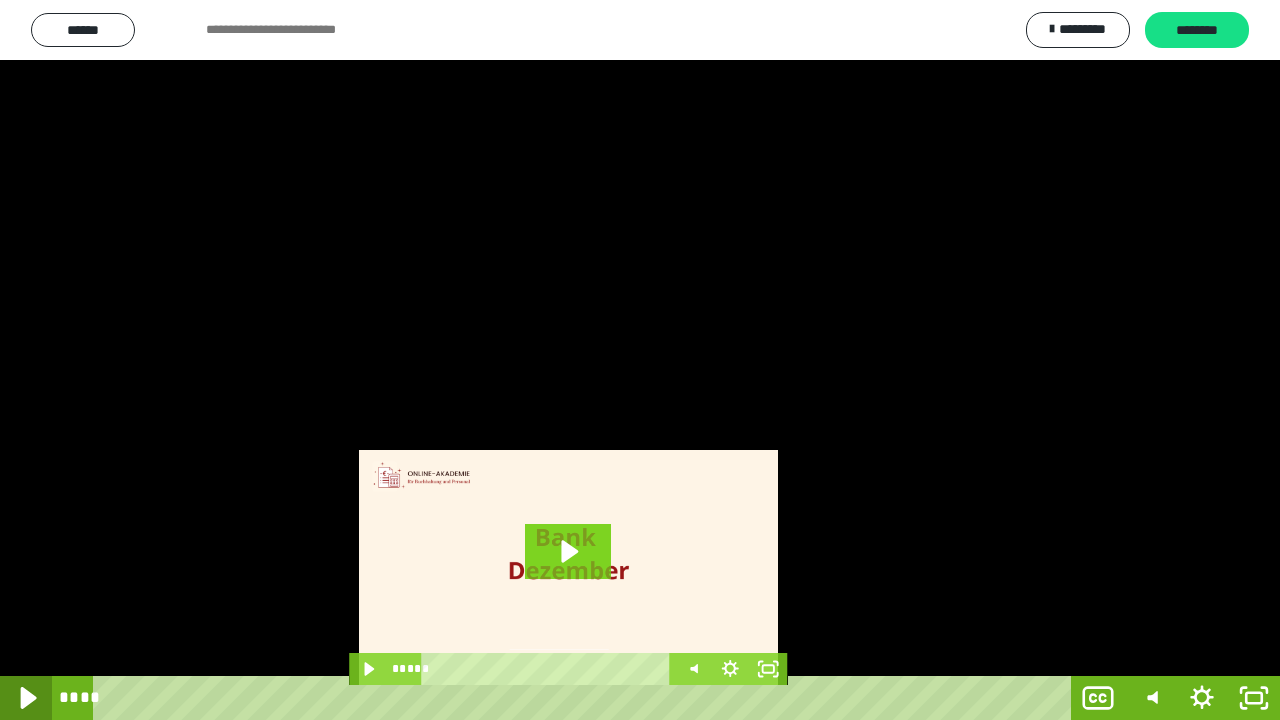 click 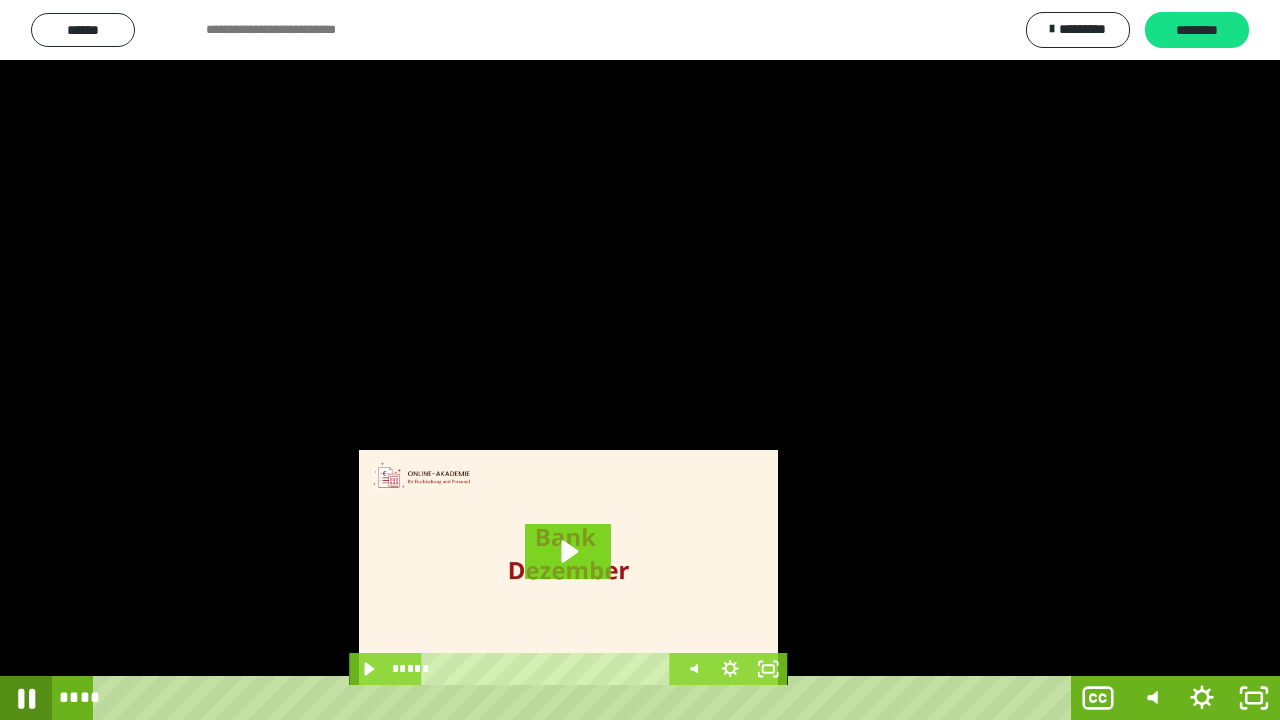 click 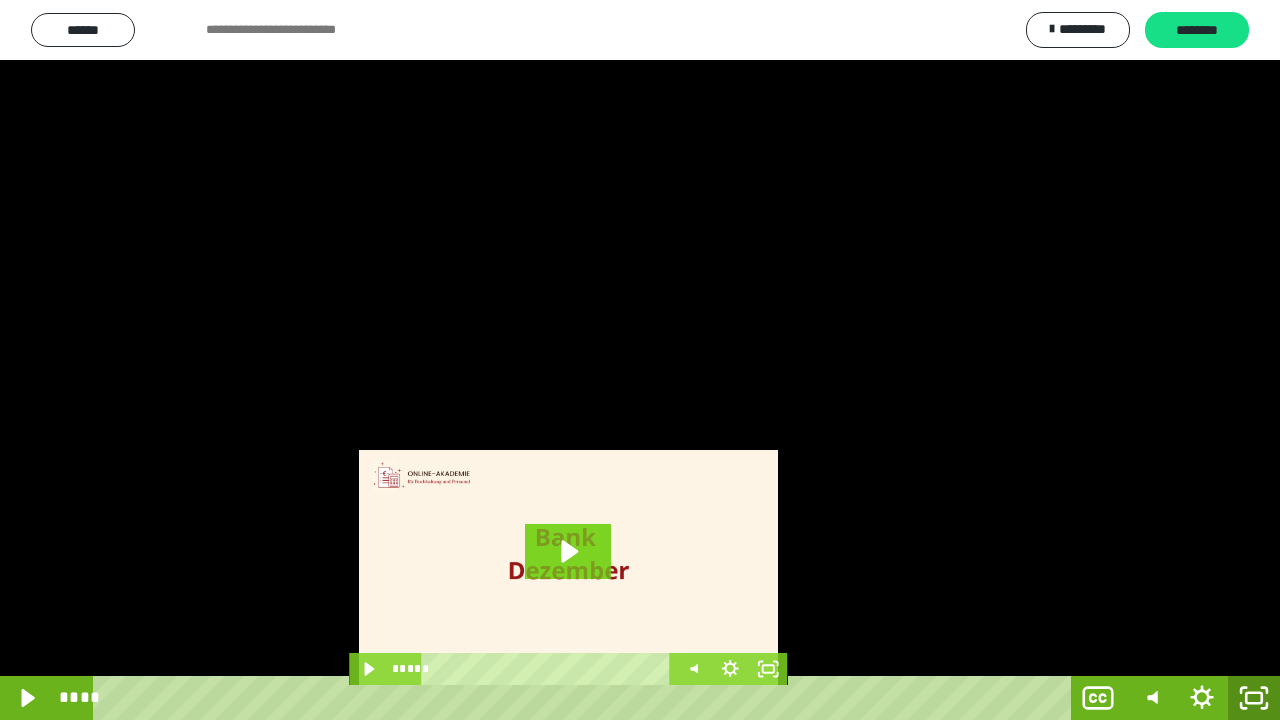 click 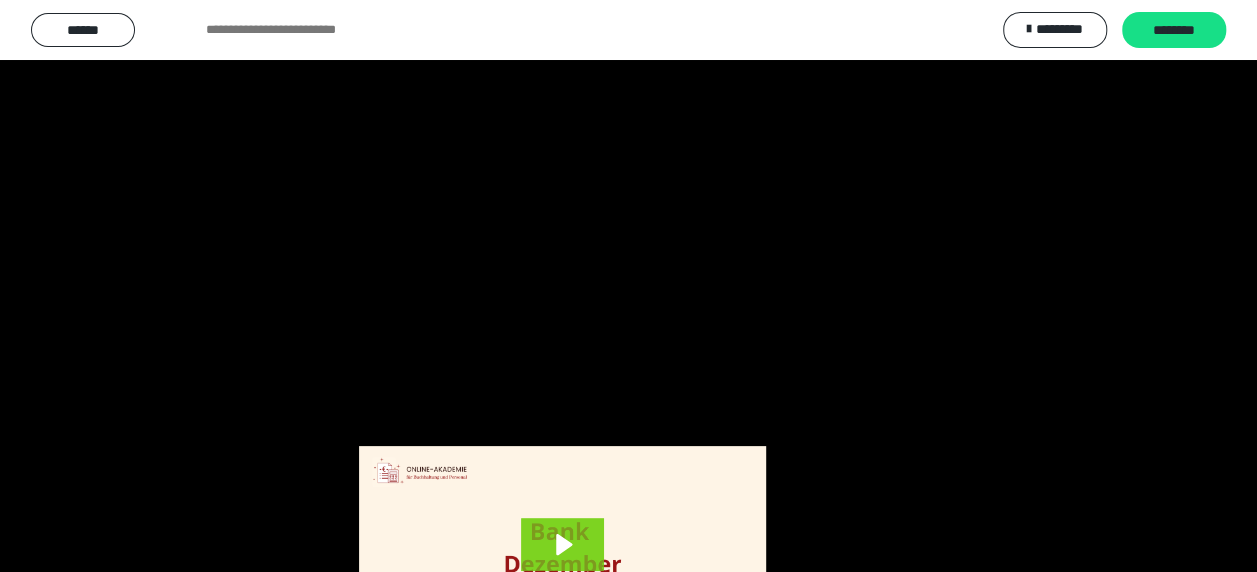 scroll, scrollTop: 3984, scrollLeft: 0, axis: vertical 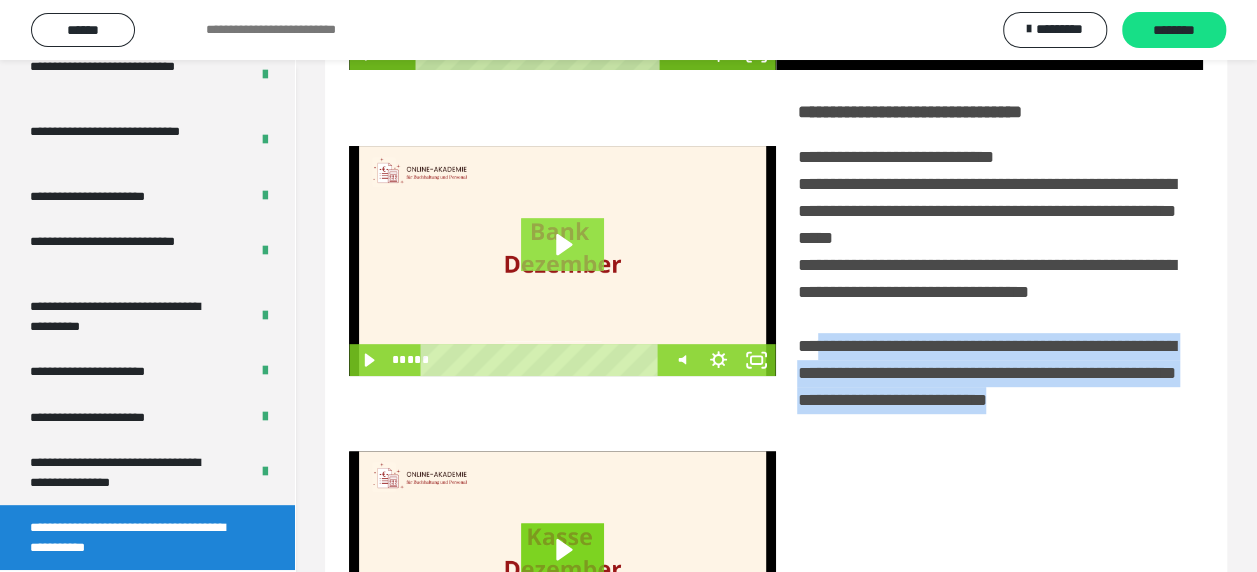 click 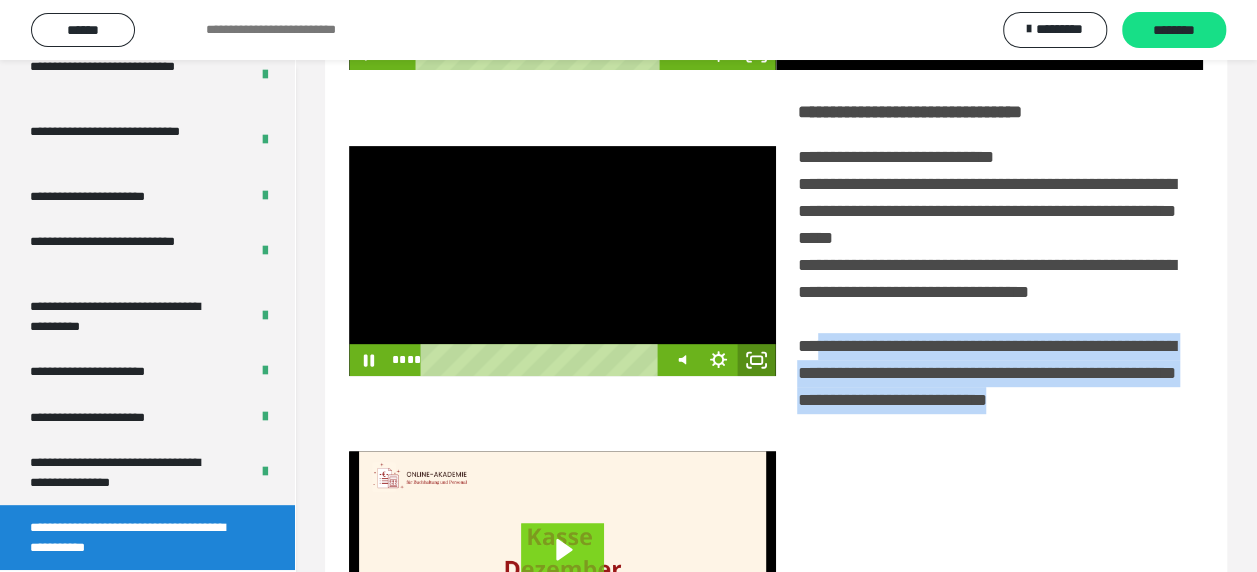 click 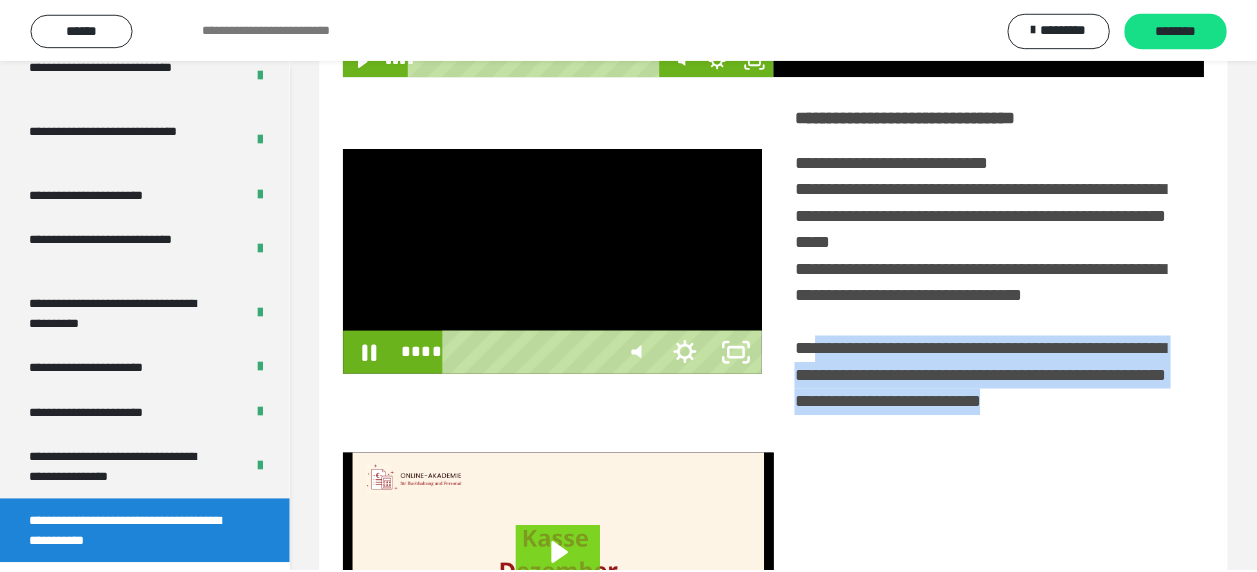 scroll, scrollTop: 3836, scrollLeft: 0, axis: vertical 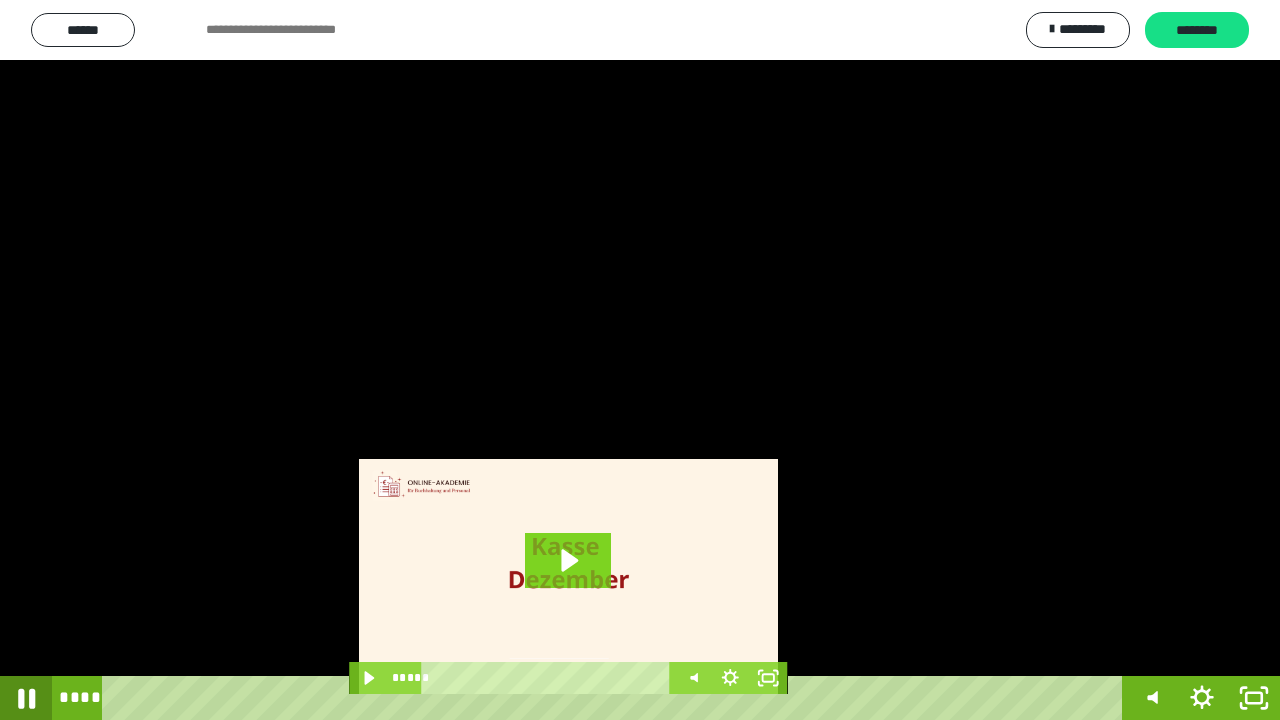 click 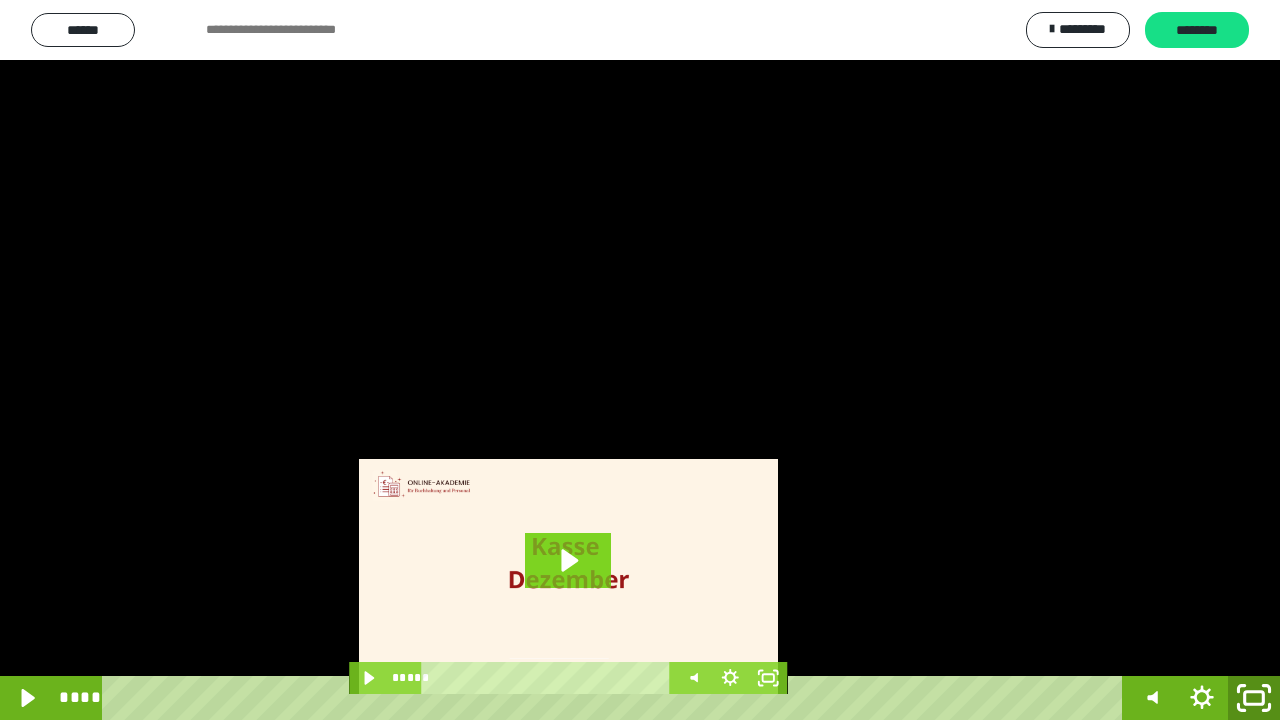 click 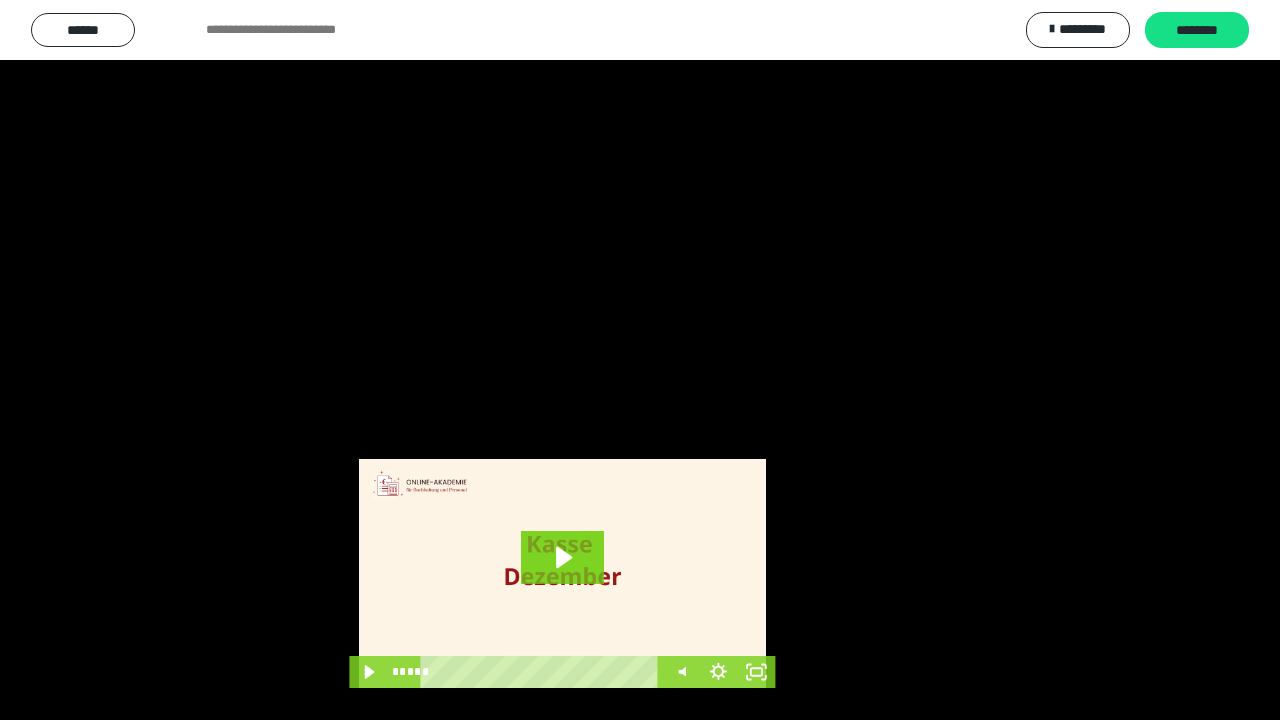 scroll, scrollTop: 3984, scrollLeft: 0, axis: vertical 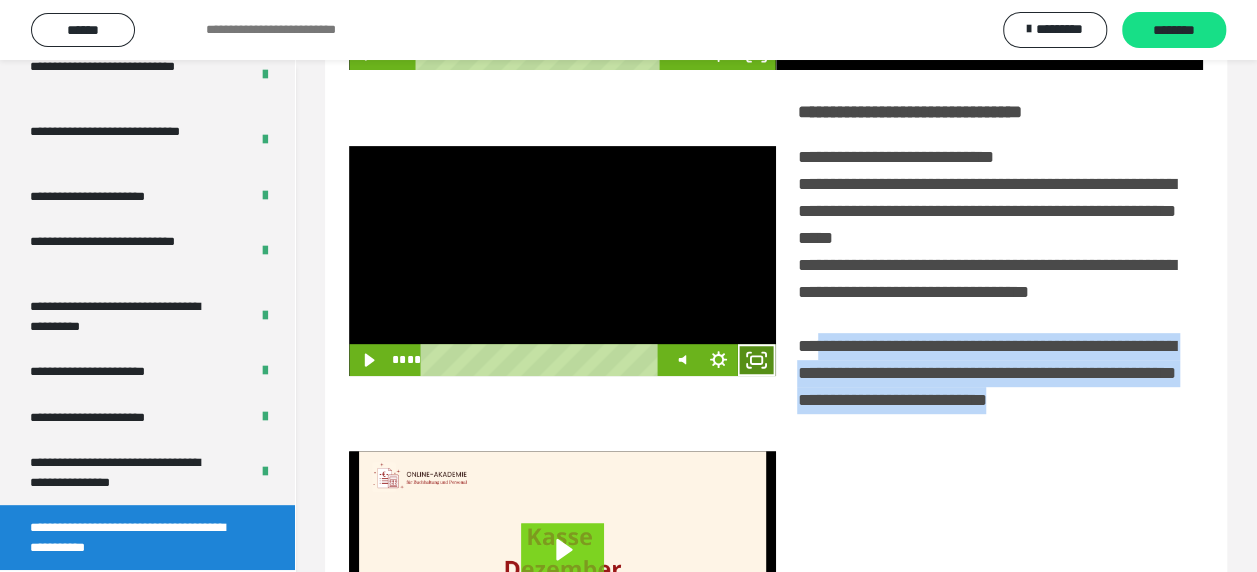 click 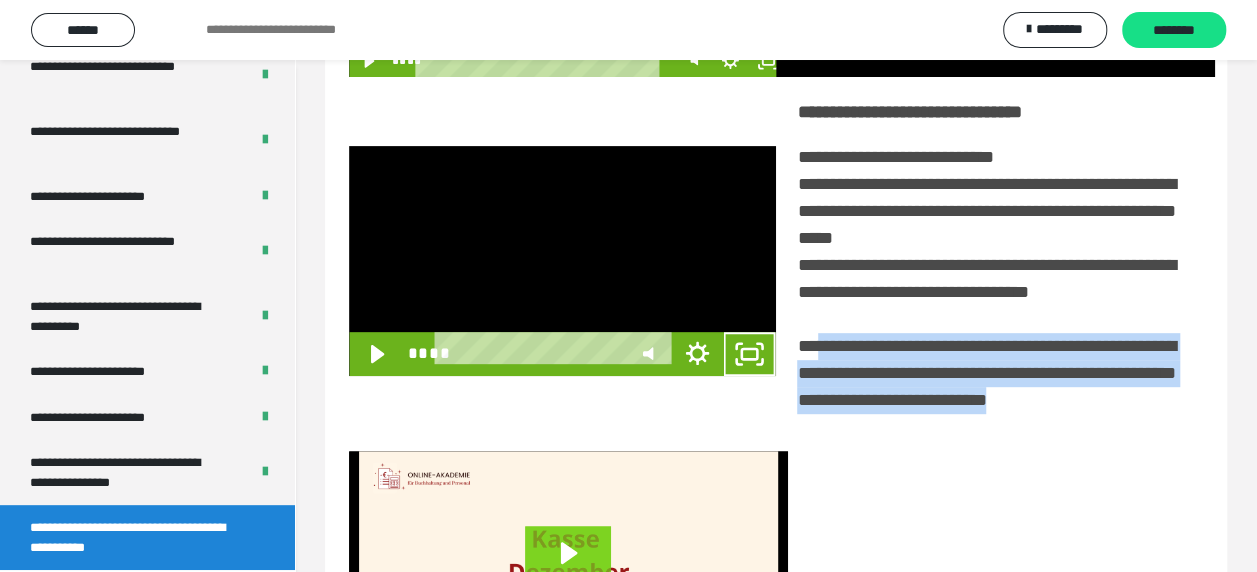 scroll, scrollTop: 3836, scrollLeft: 0, axis: vertical 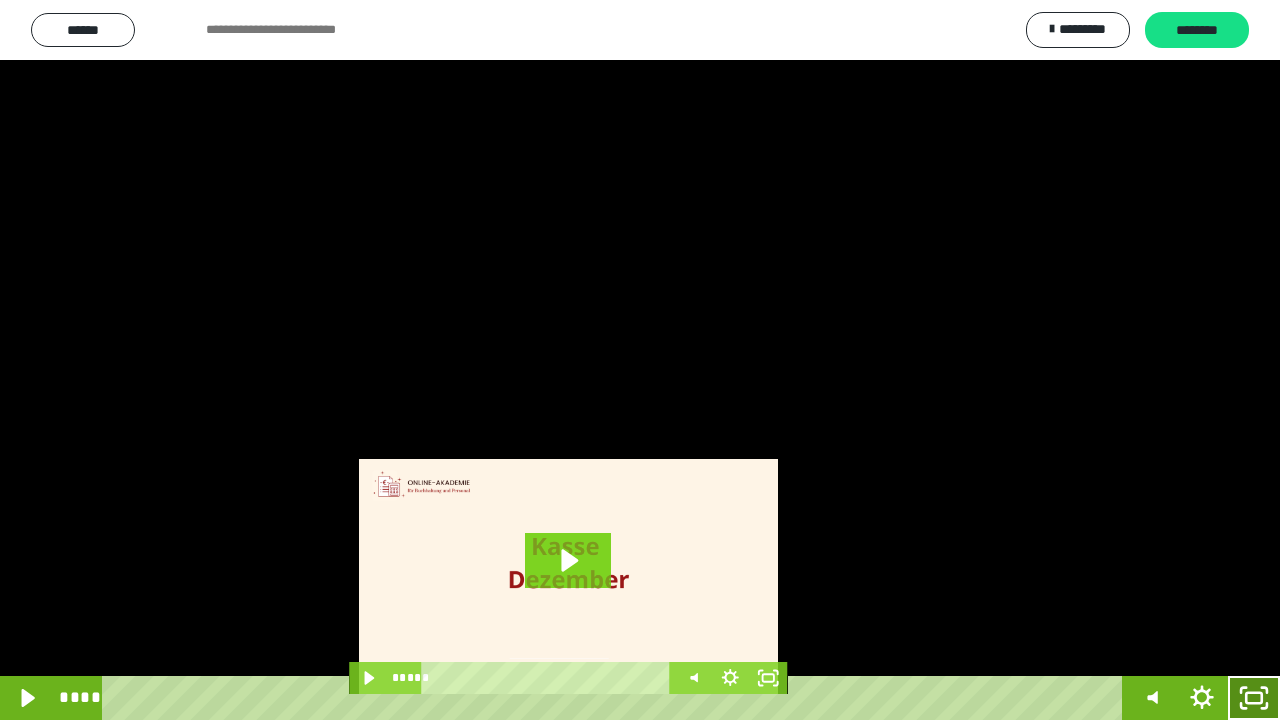 click 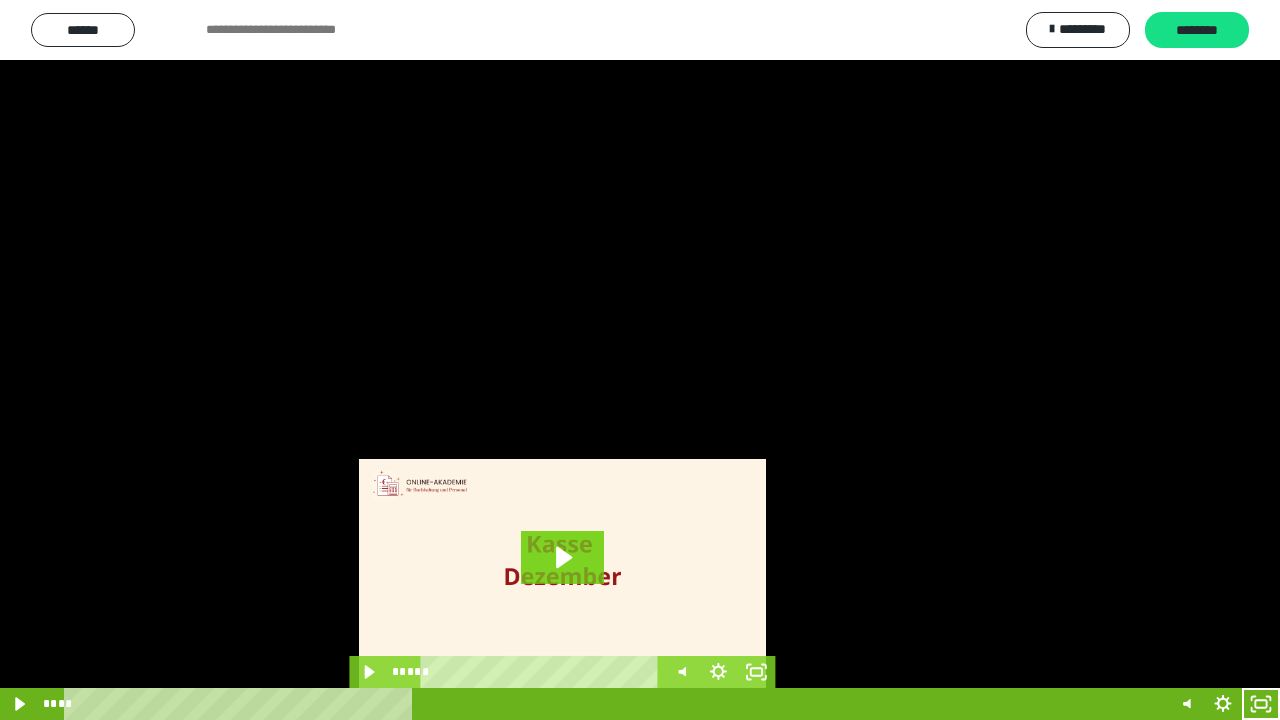 scroll, scrollTop: 3984, scrollLeft: 0, axis: vertical 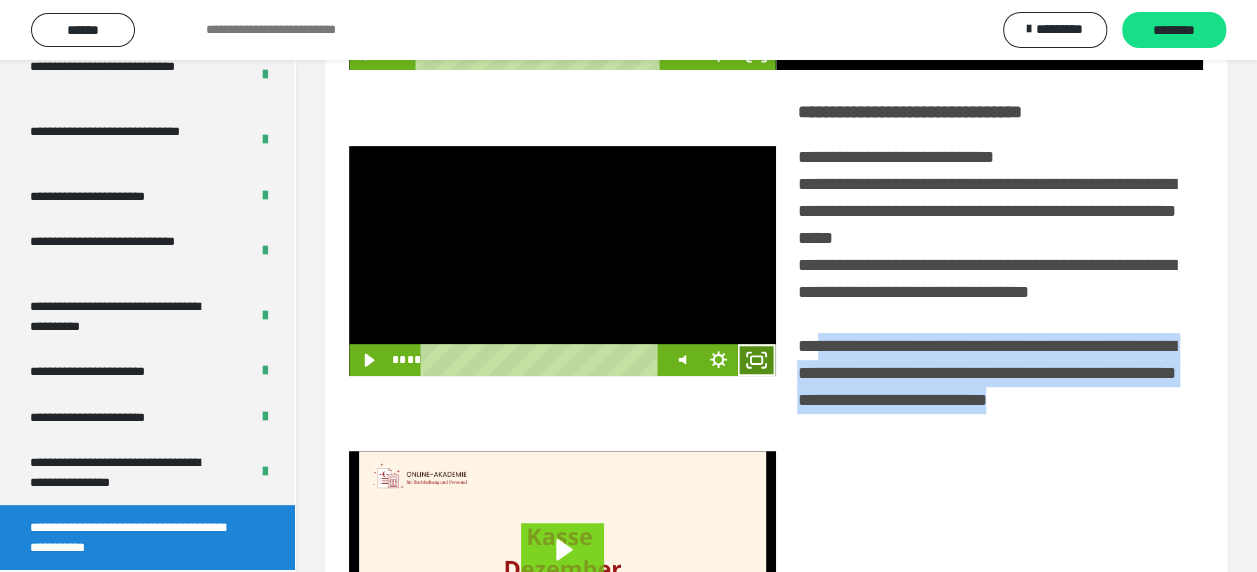 click 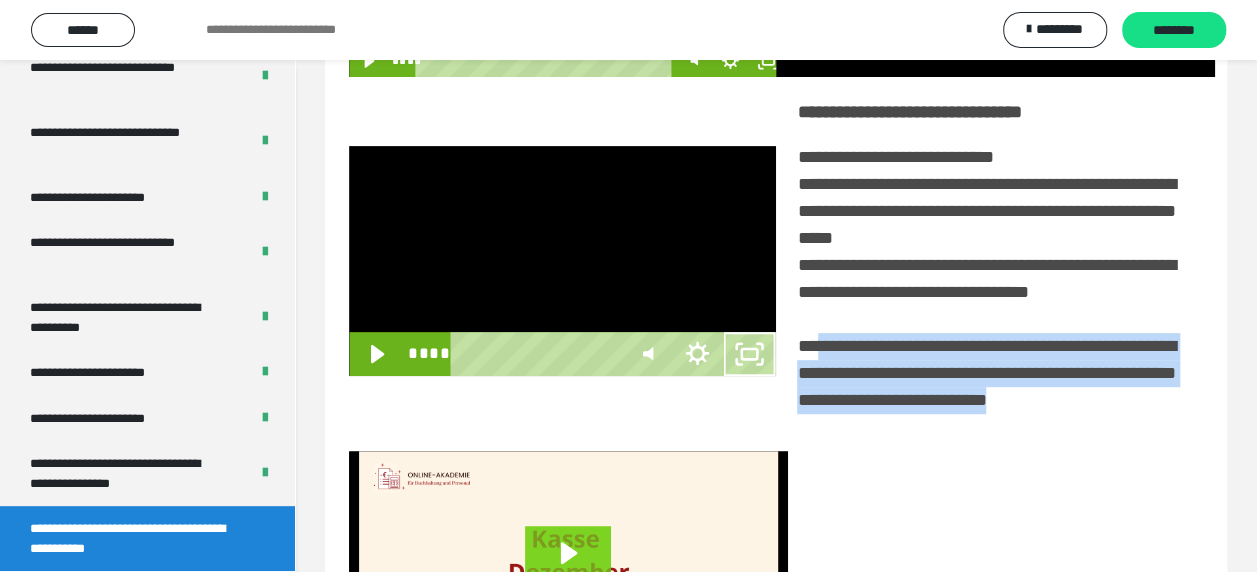 scroll, scrollTop: 3836, scrollLeft: 0, axis: vertical 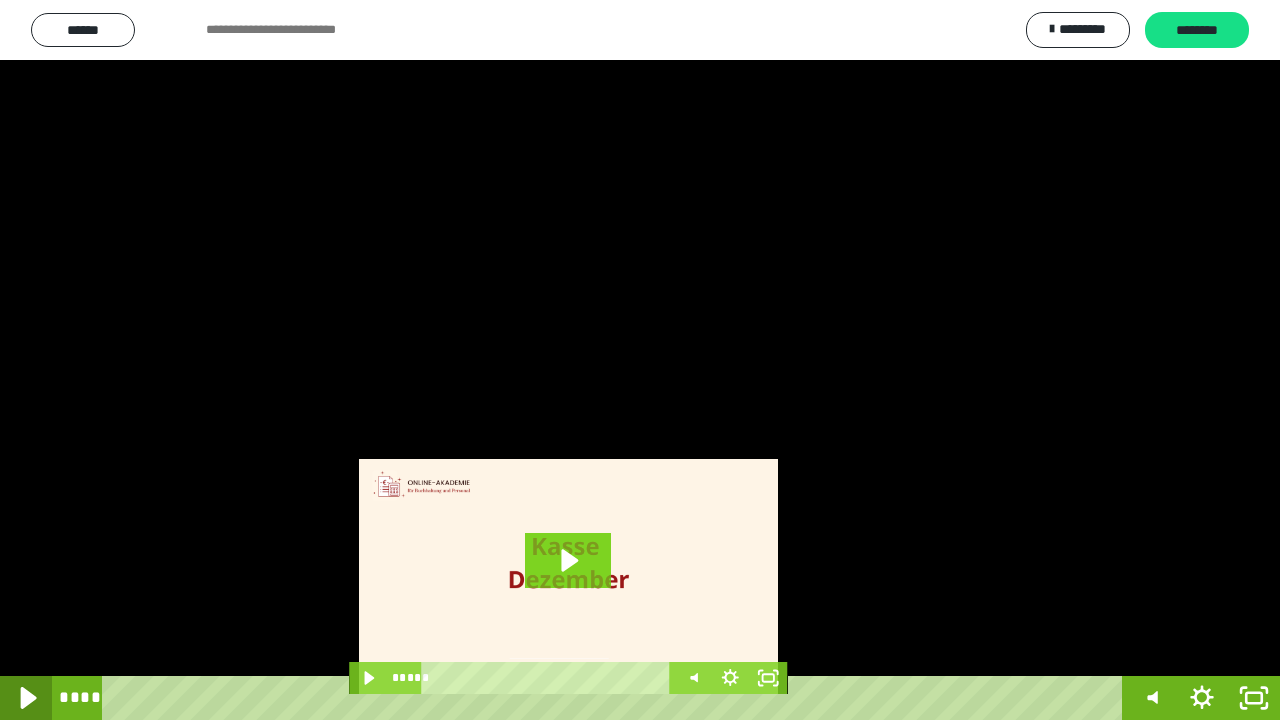 click 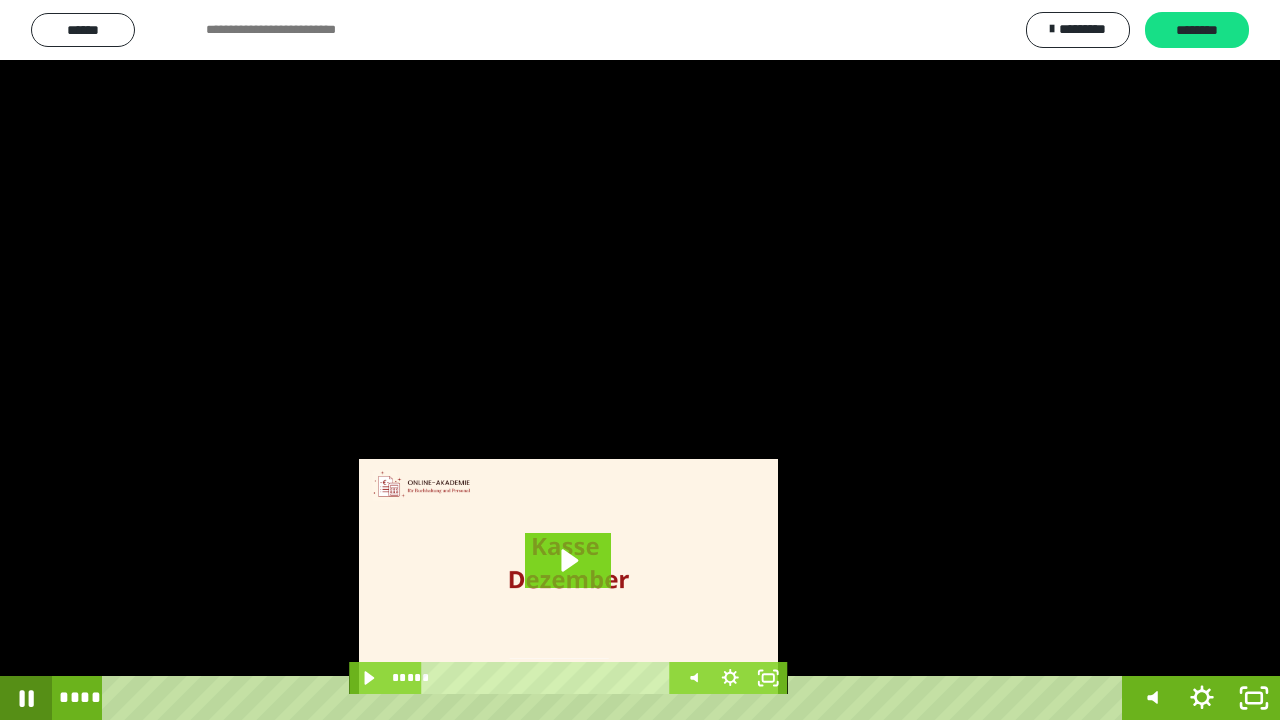 click 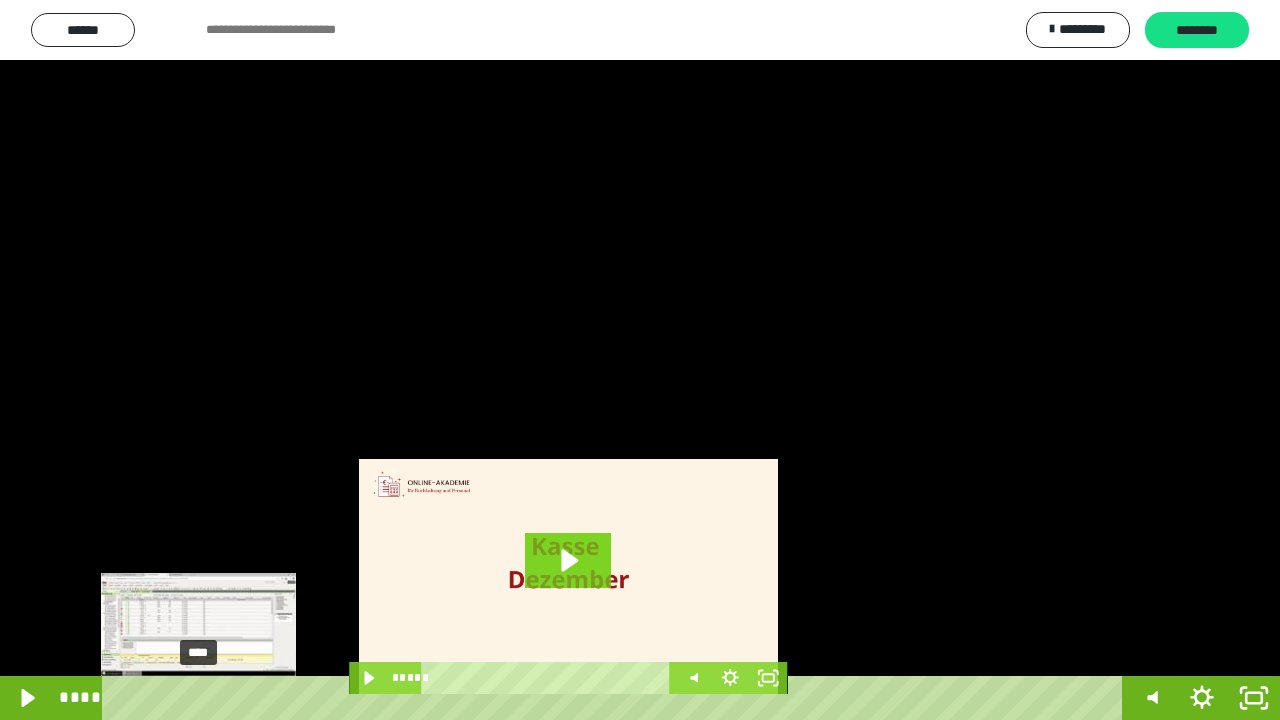 click at bounding box center (199, 698) 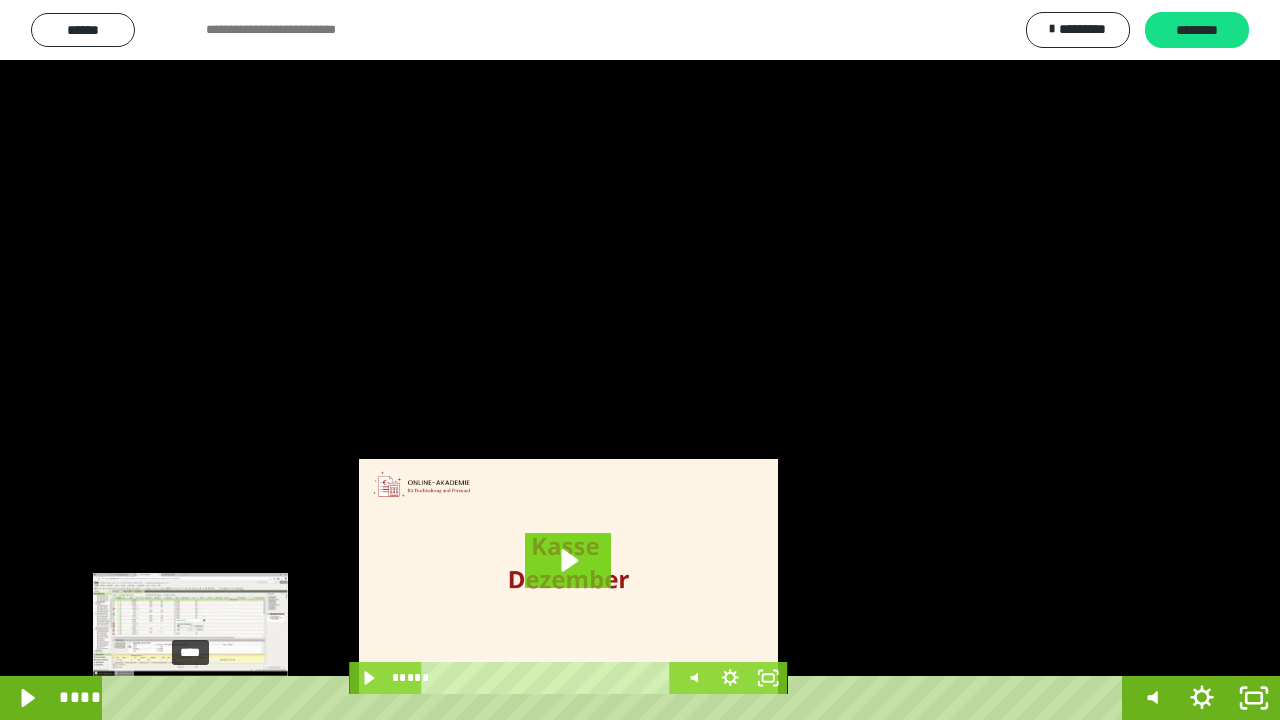 click on "****" at bounding box center (616, 698) 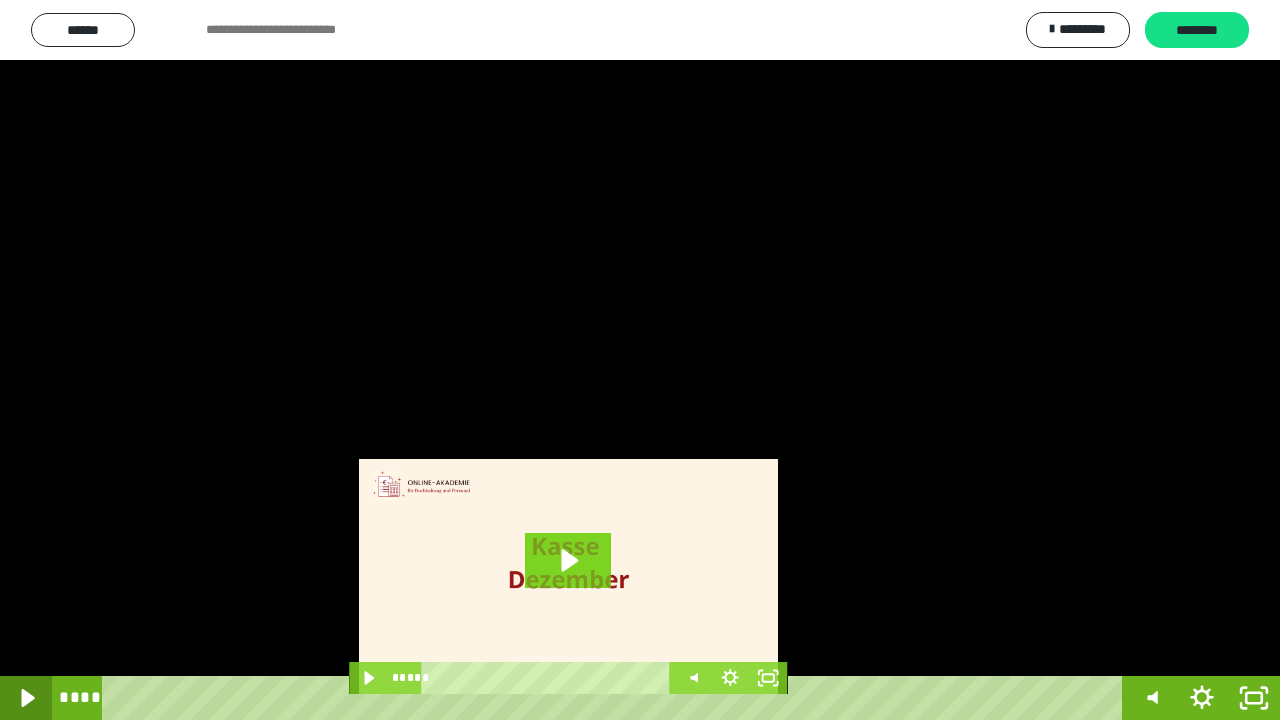 click 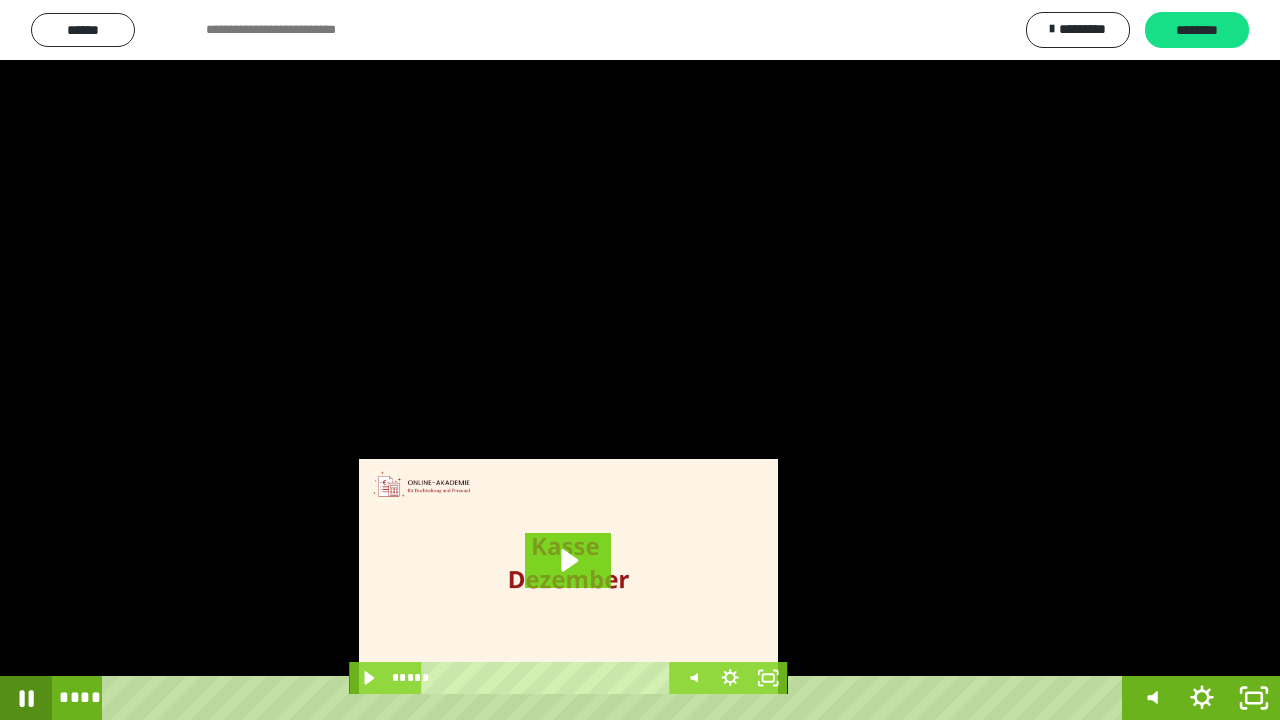 click 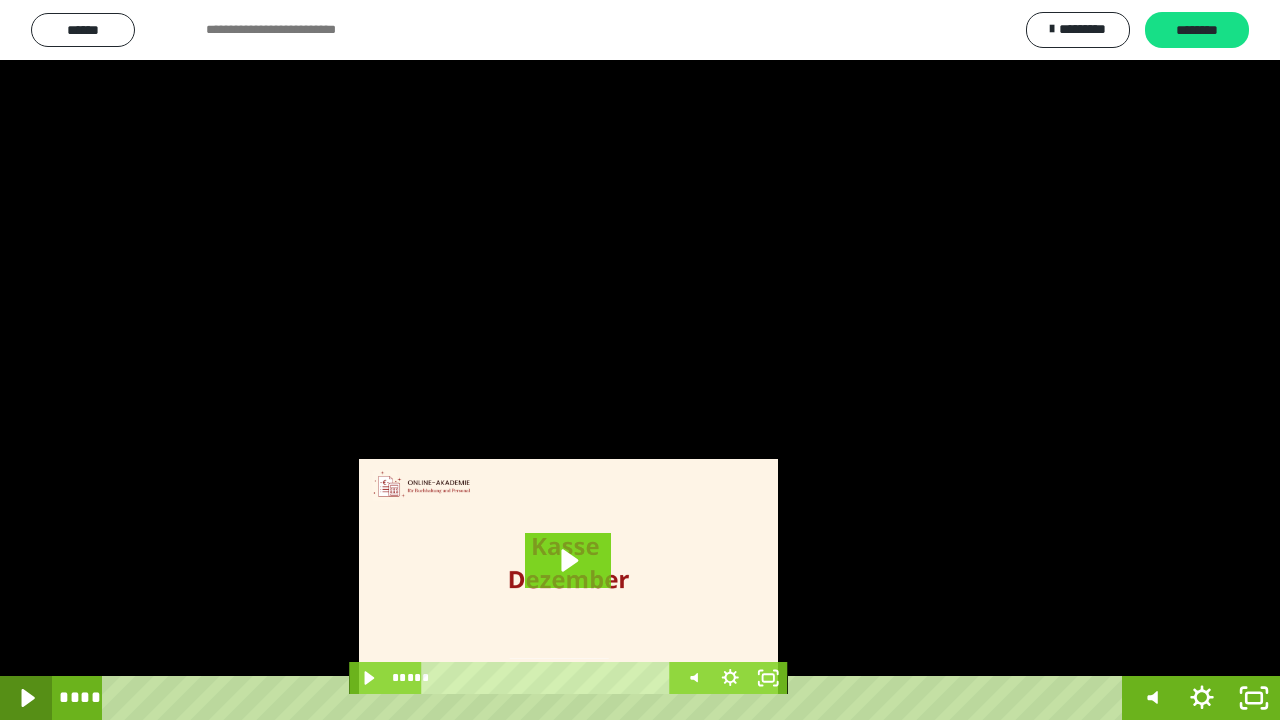 click 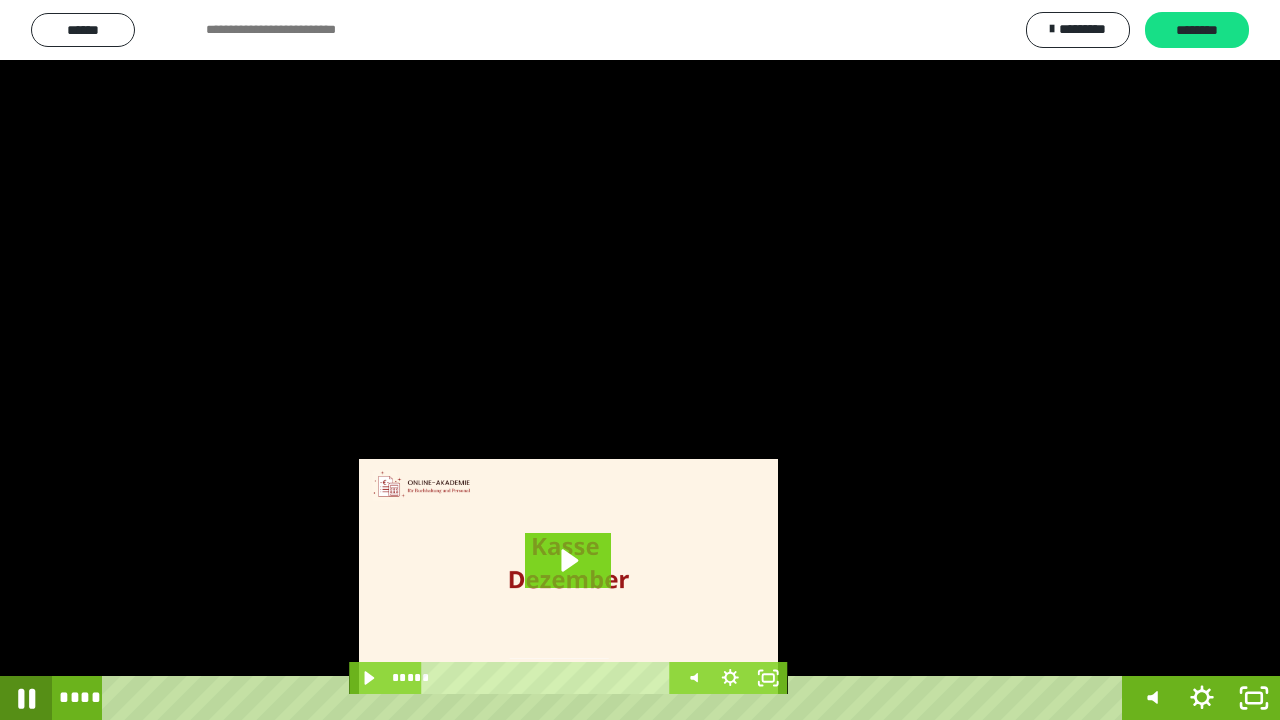 click 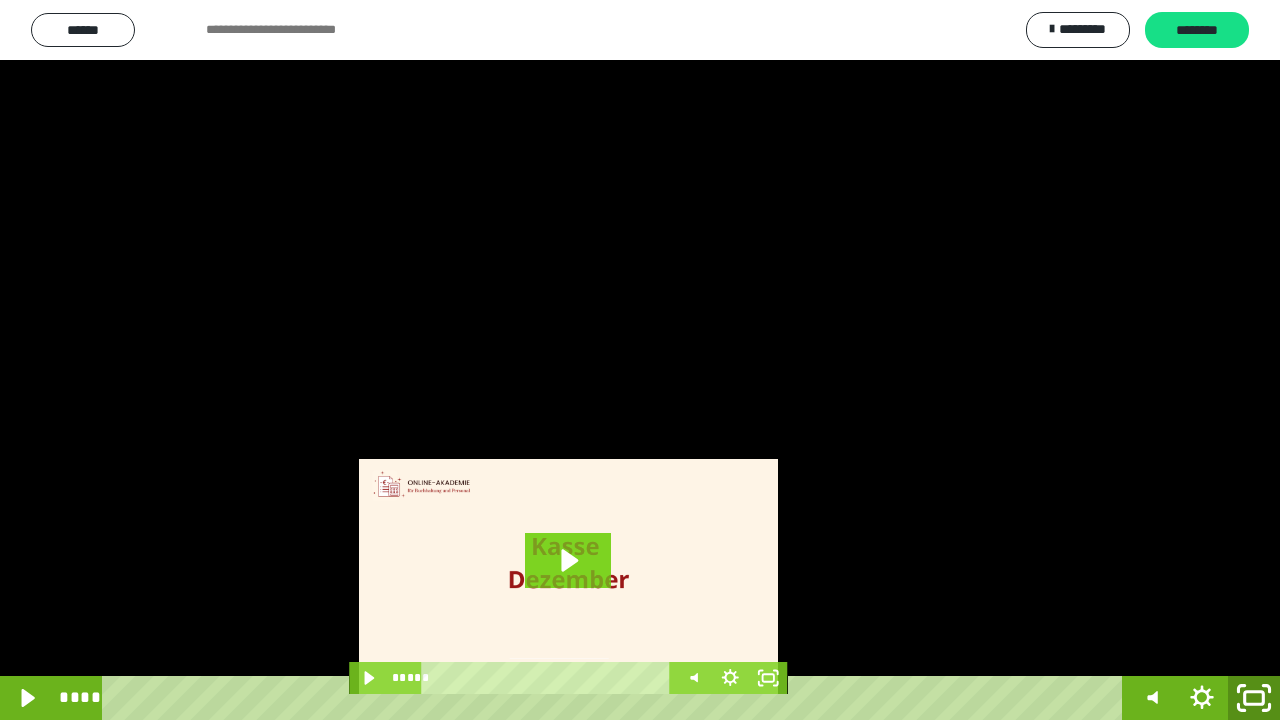 click 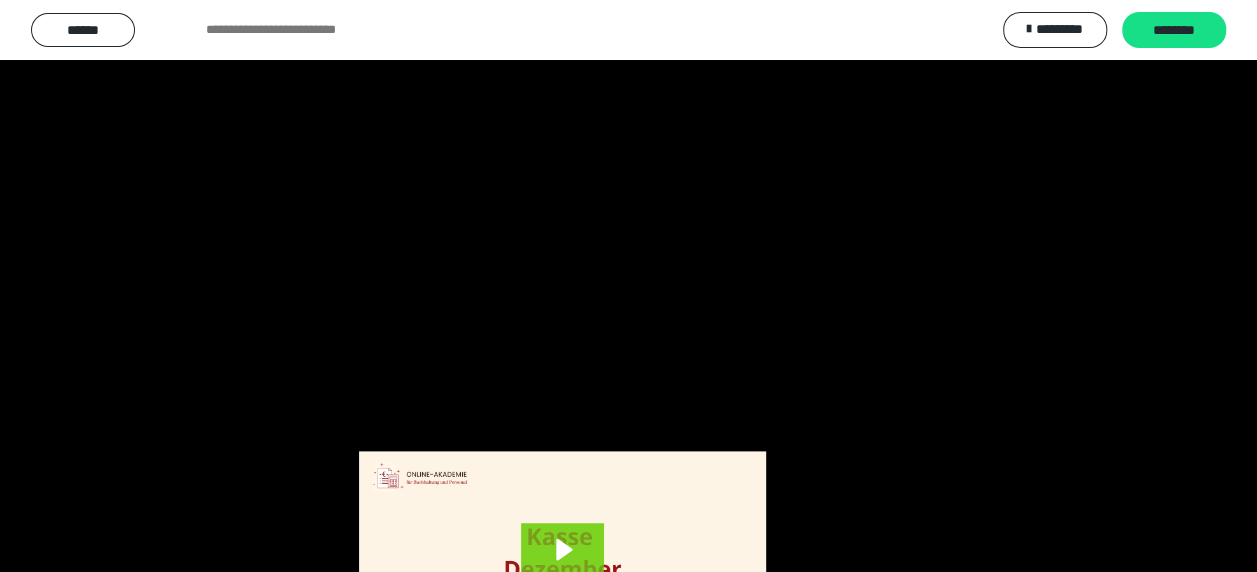 scroll, scrollTop: 3984, scrollLeft: 0, axis: vertical 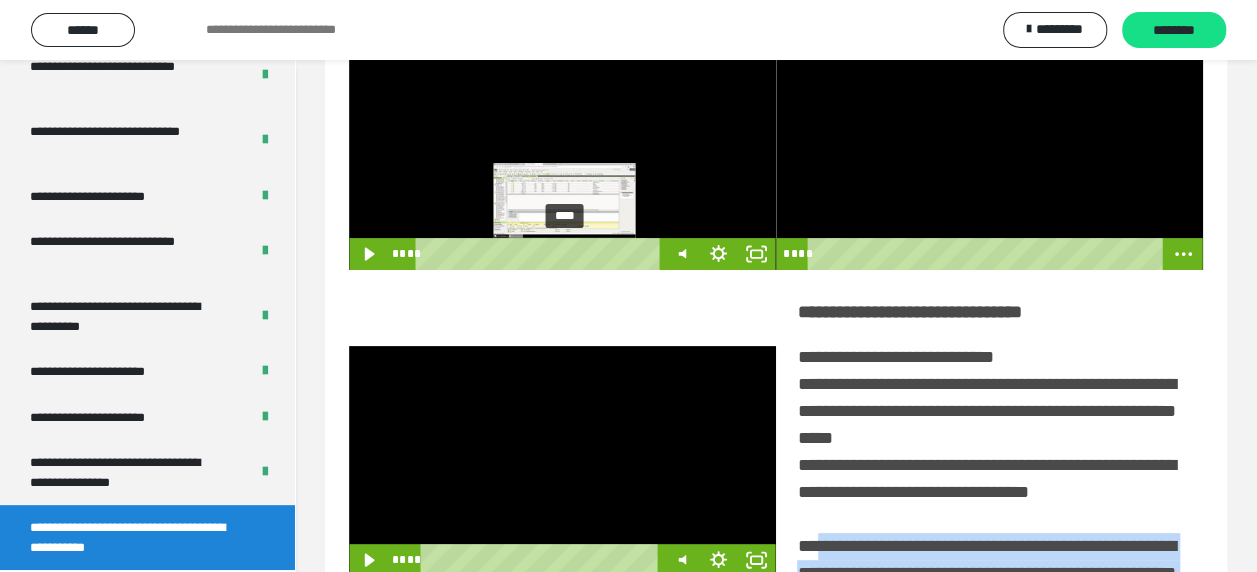 click on "**********" at bounding box center [776, 156] 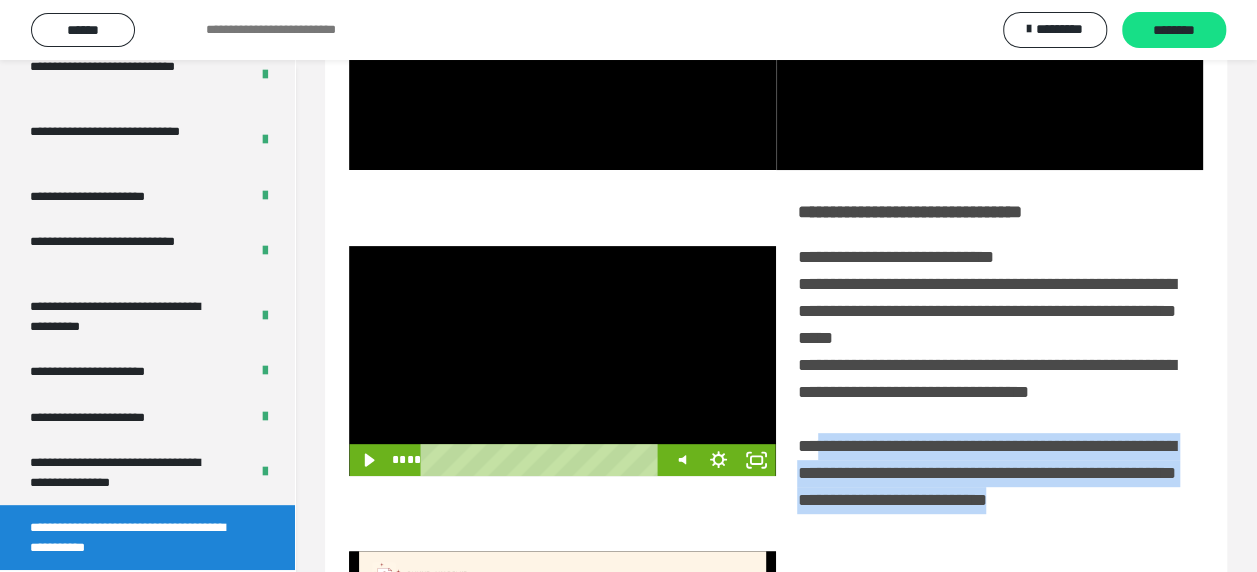 scroll, scrollTop: 400, scrollLeft: 0, axis: vertical 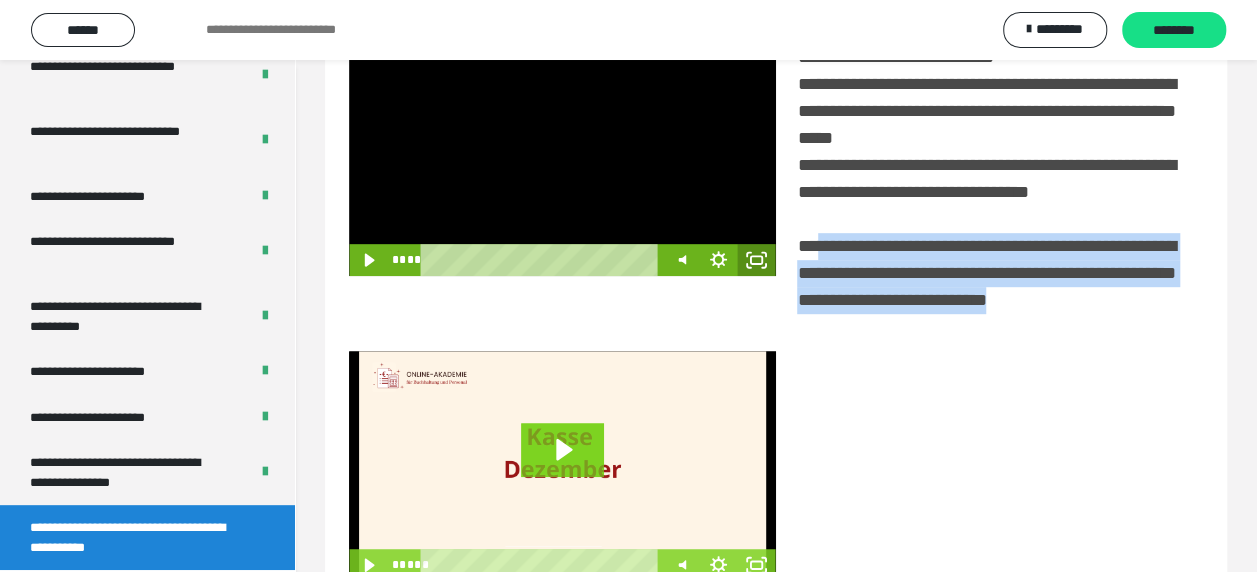 click 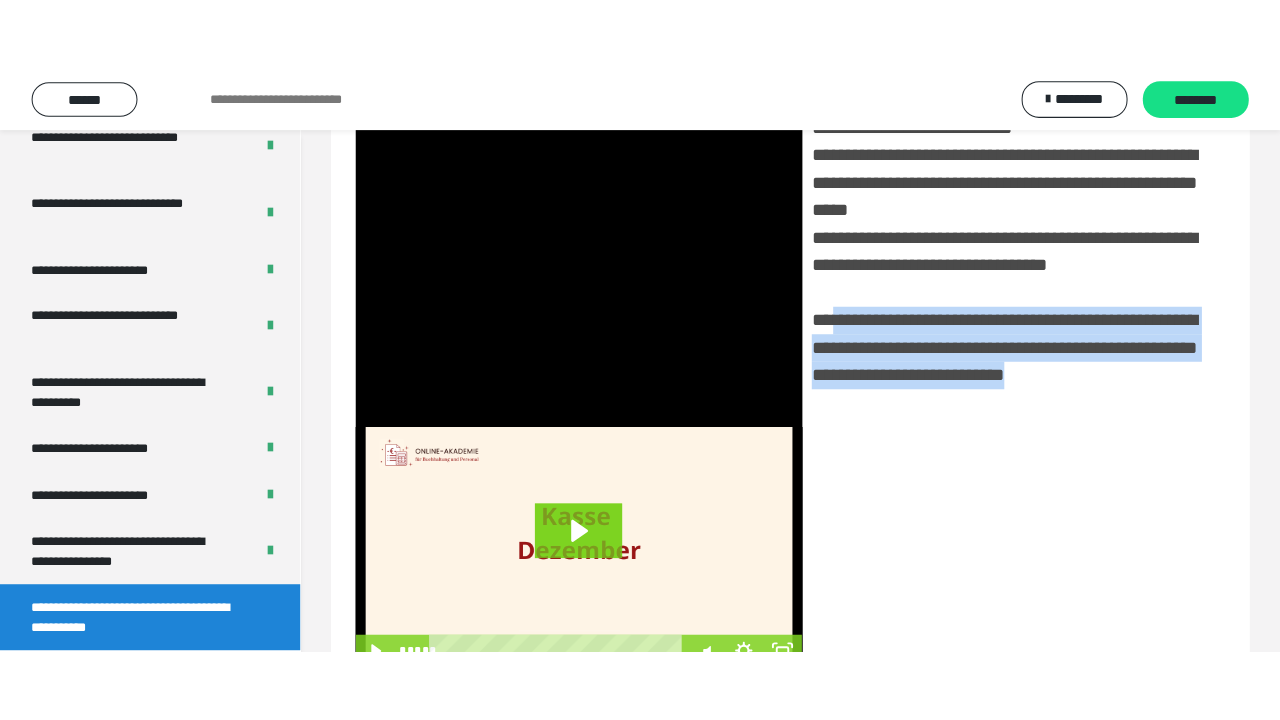 scroll, scrollTop: 382, scrollLeft: 0, axis: vertical 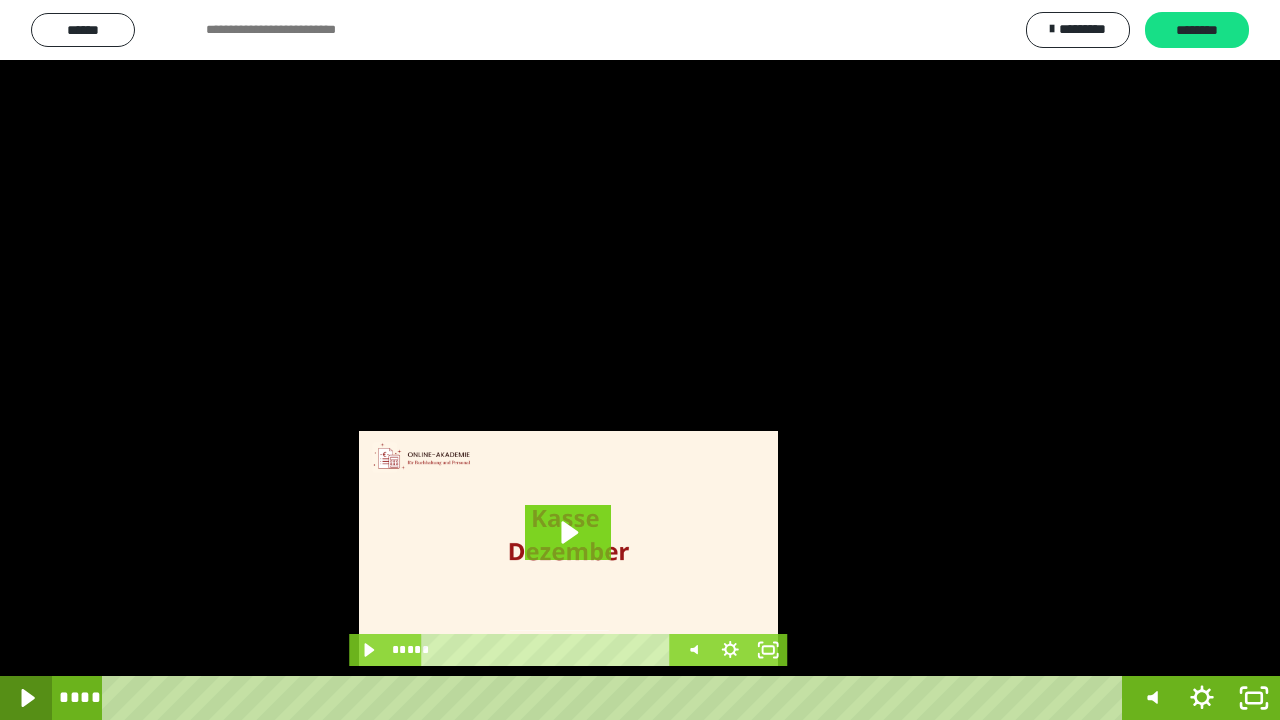 click 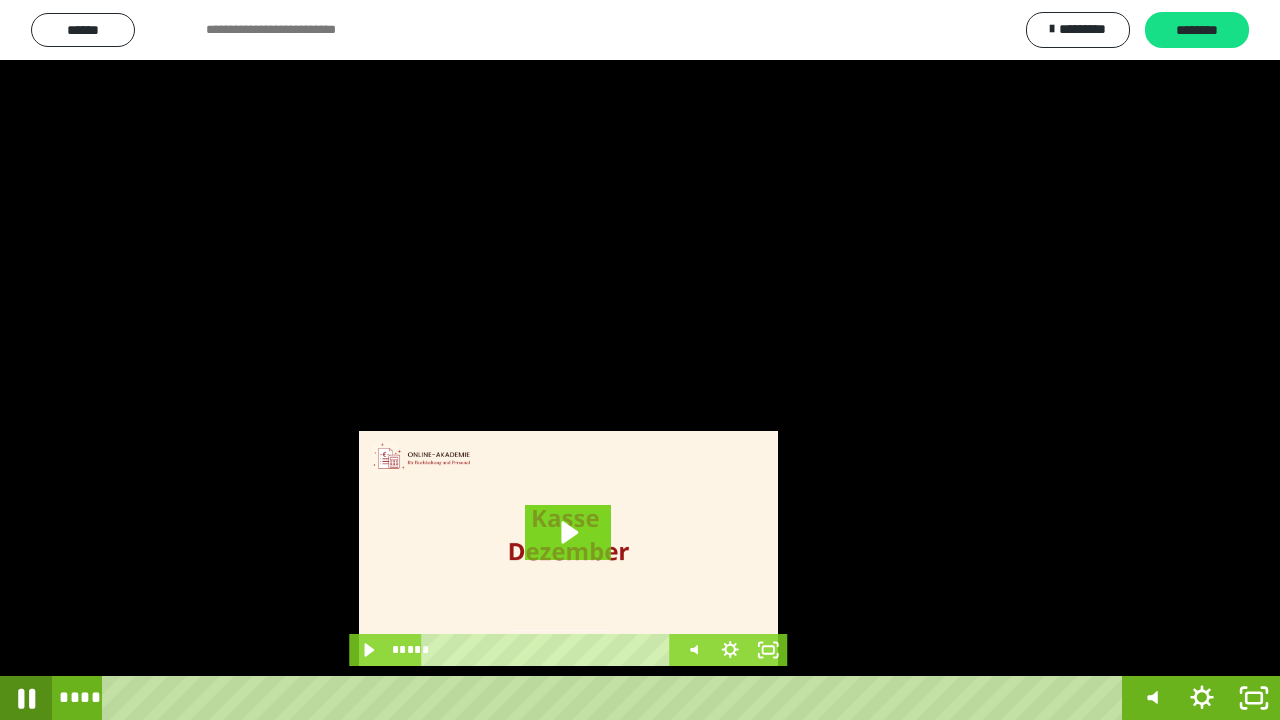 click 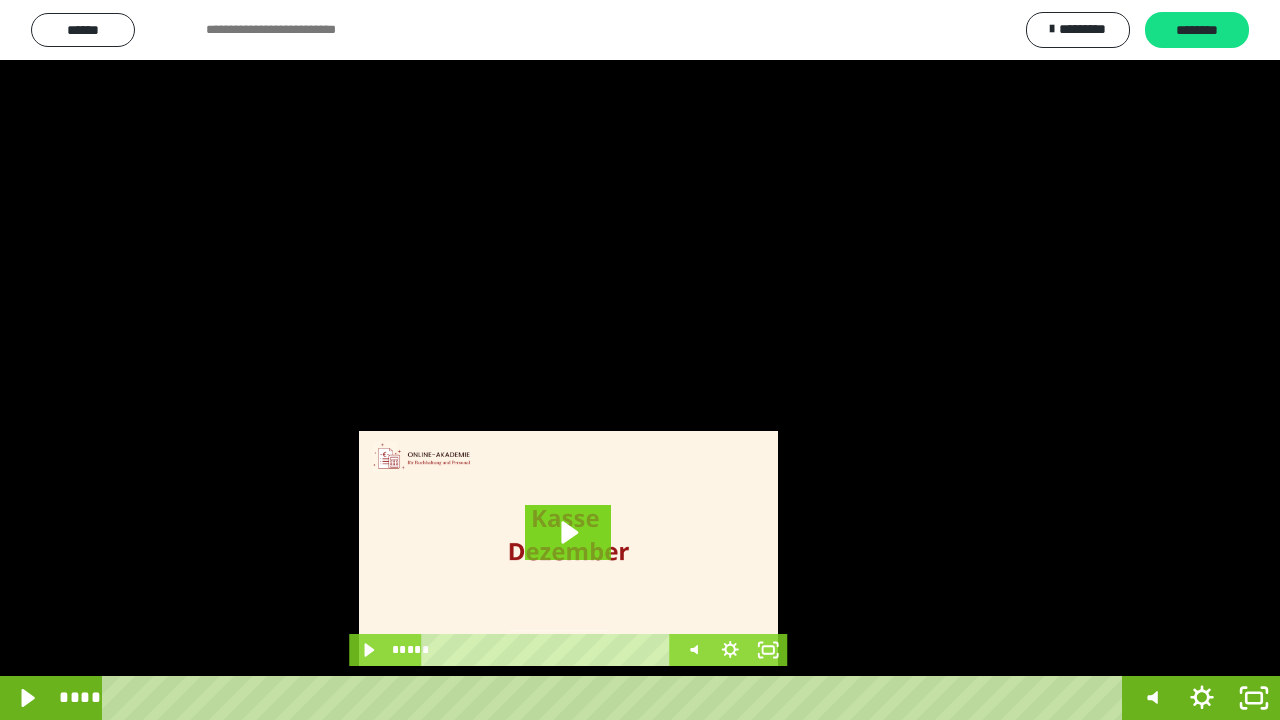 click 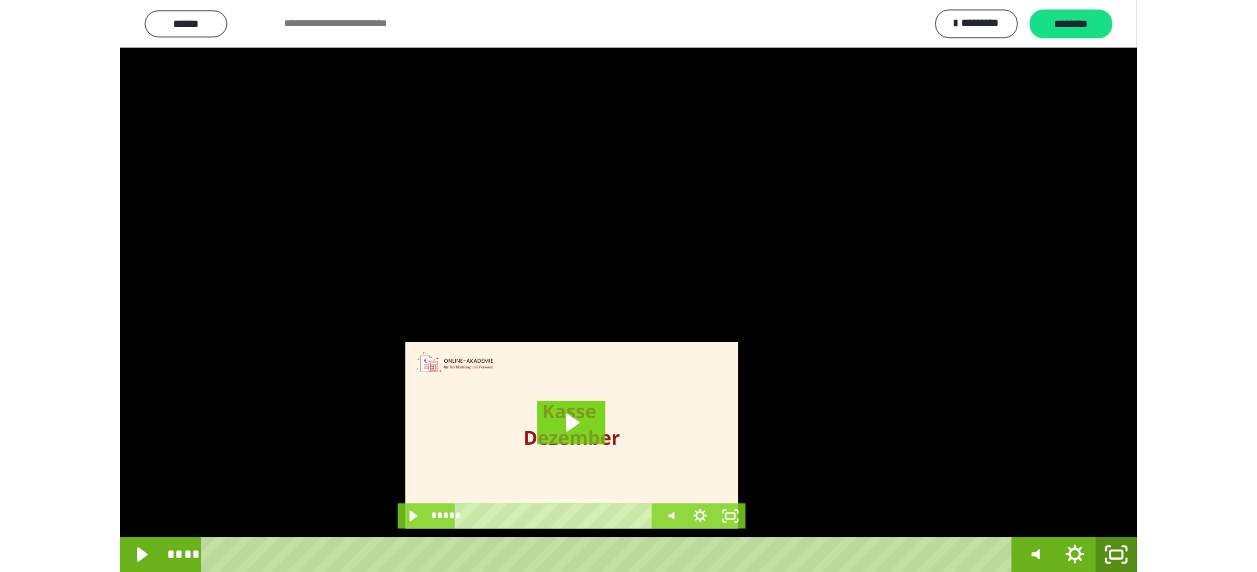 scroll, scrollTop: 374, scrollLeft: 0, axis: vertical 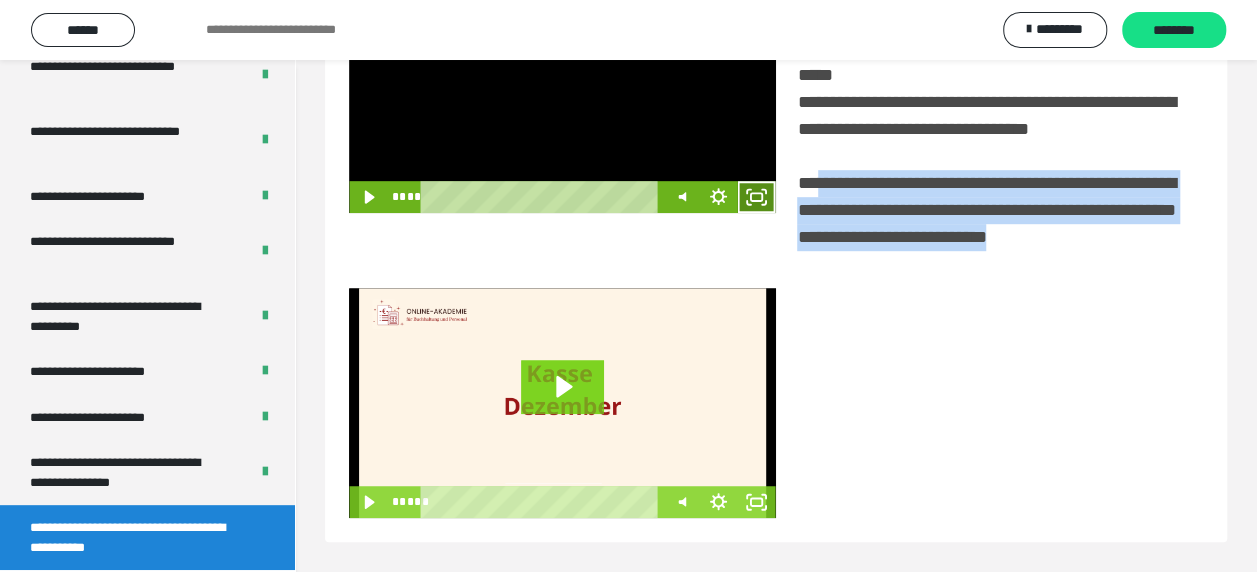 click 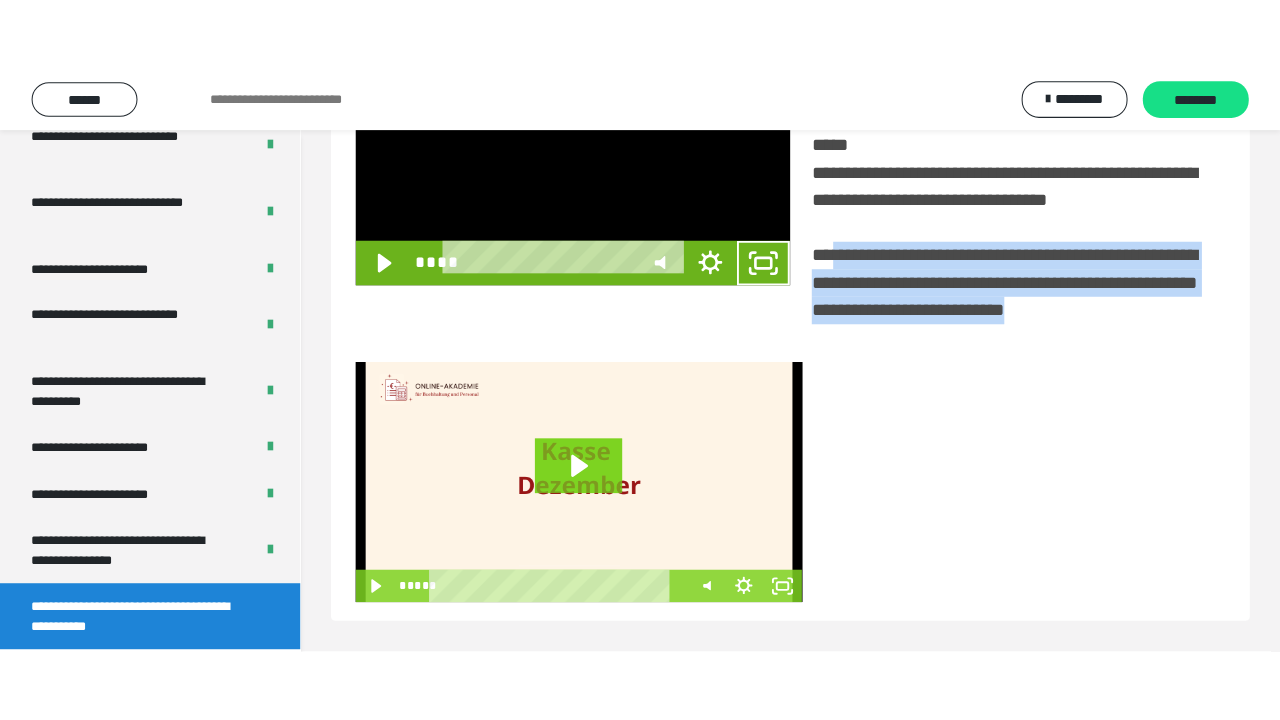 scroll, scrollTop: 382, scrollLeft: 0, axis: vertical 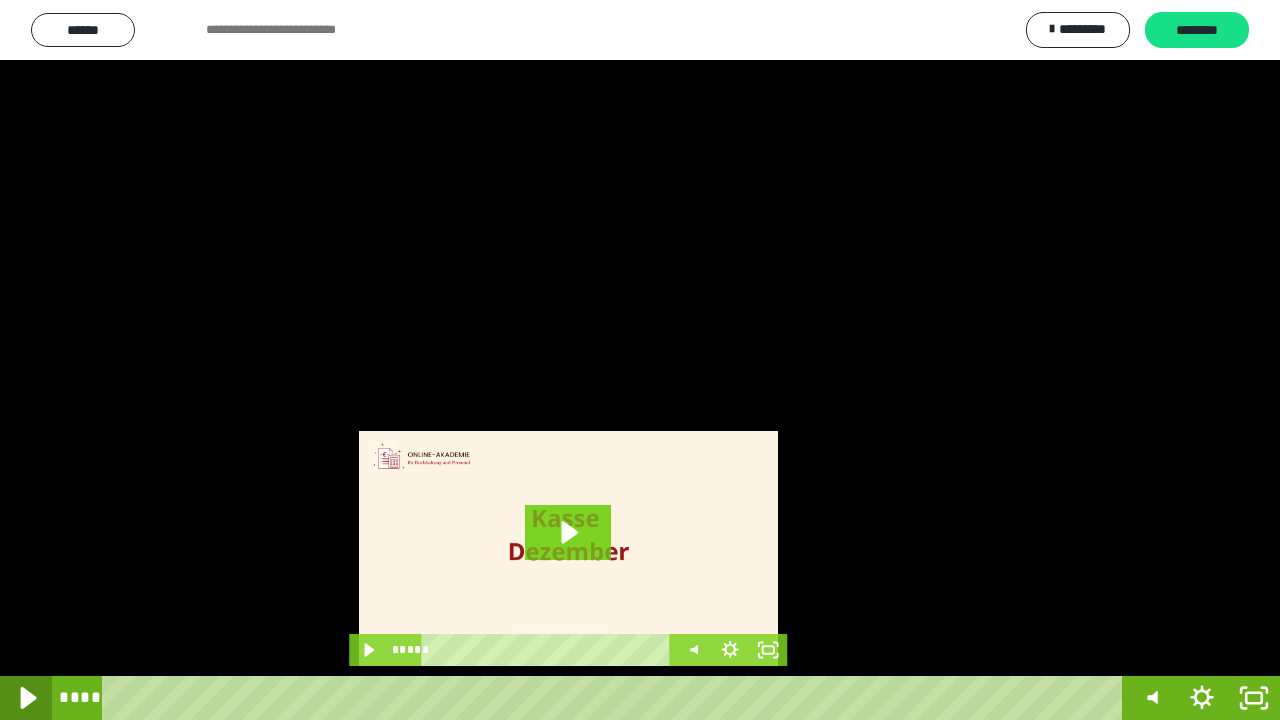 click 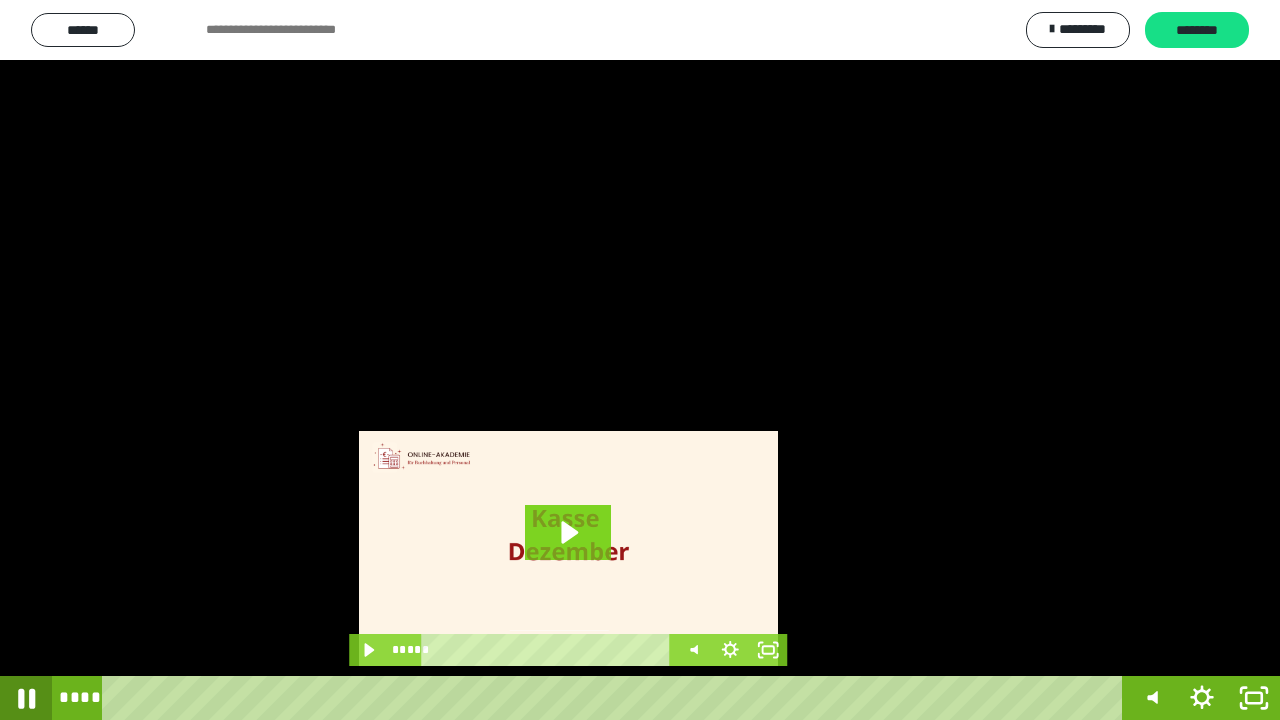 click 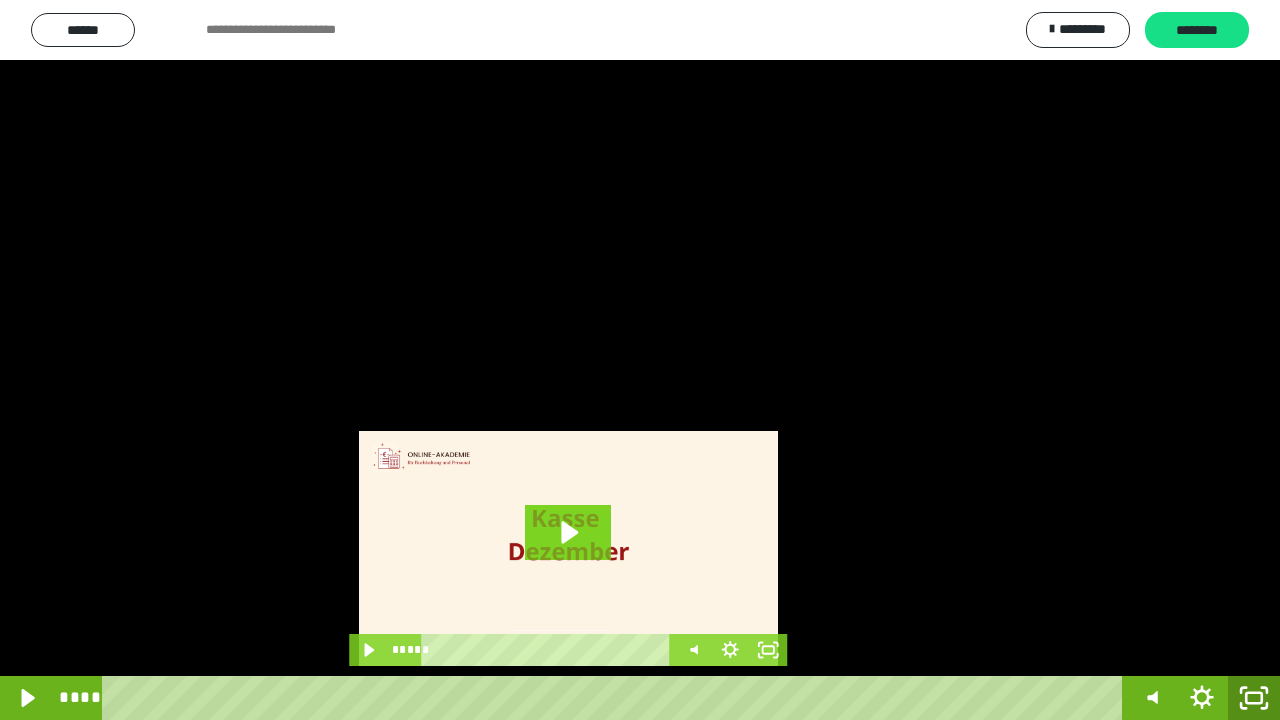 click 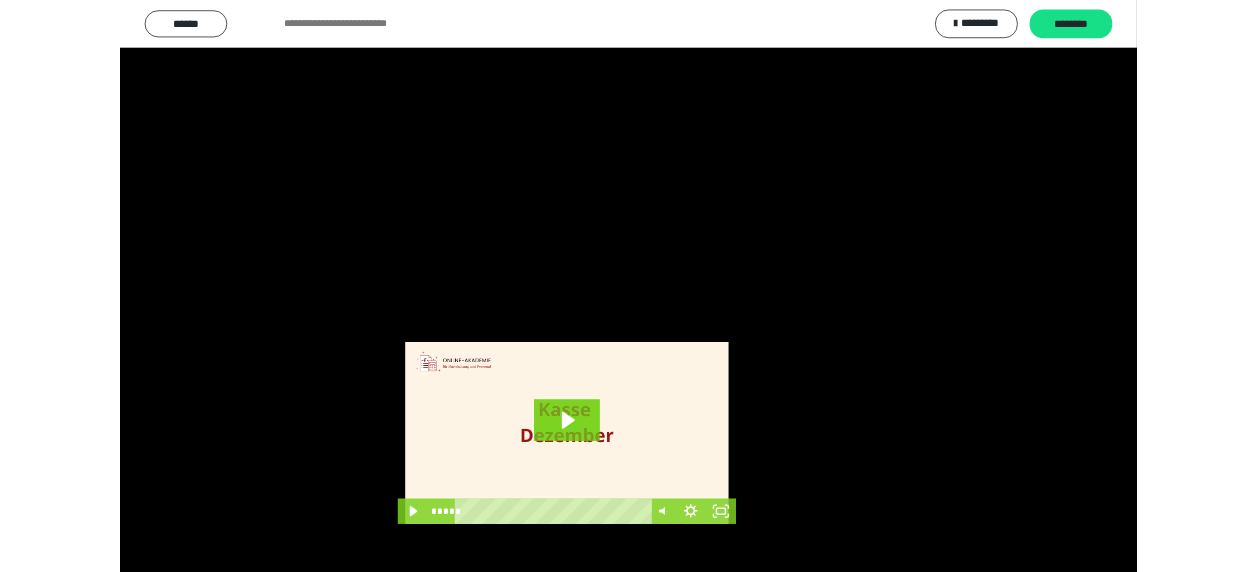 scroll, scrollTop: 374, scrollLeft: 0, axis: vertical 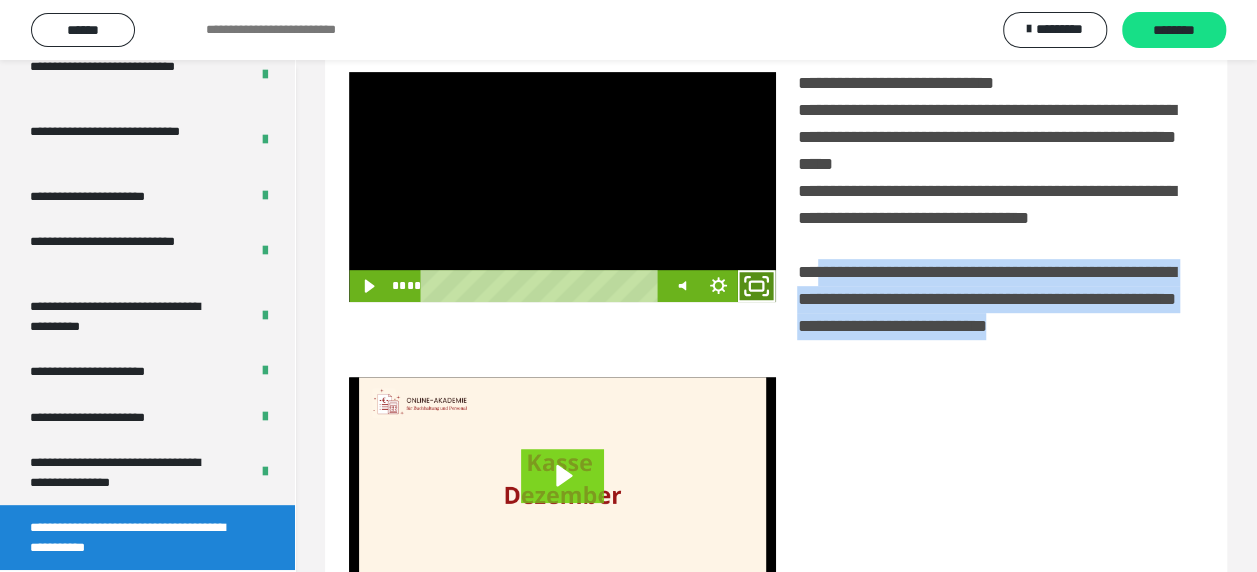 click 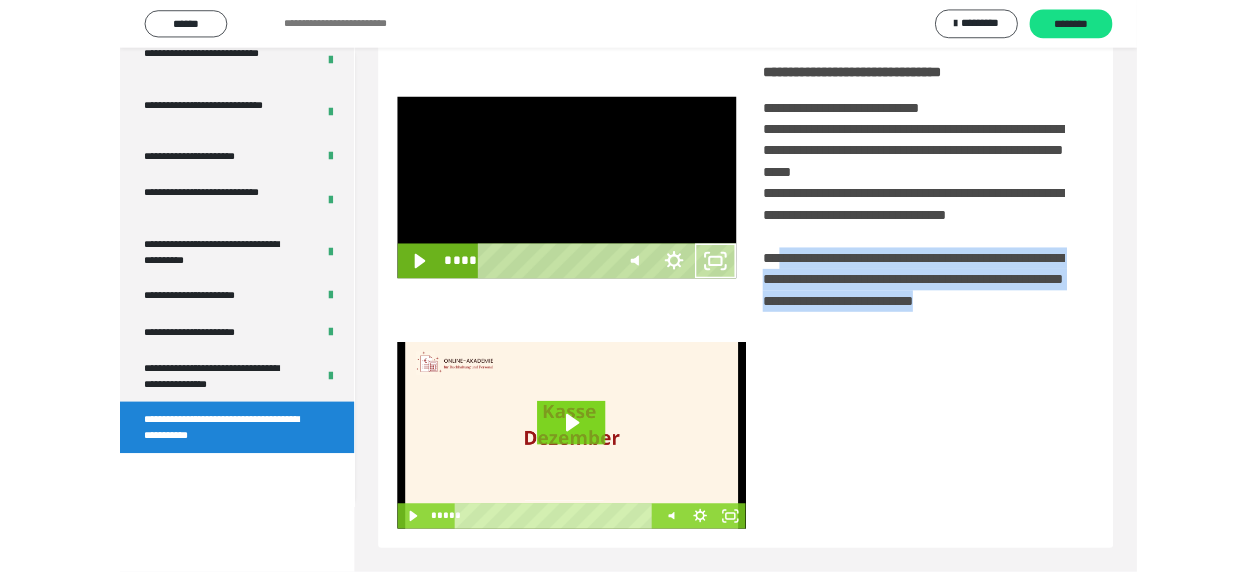 scroll, scrollTop: 3836, scrollLeft: 0, axis: vertical 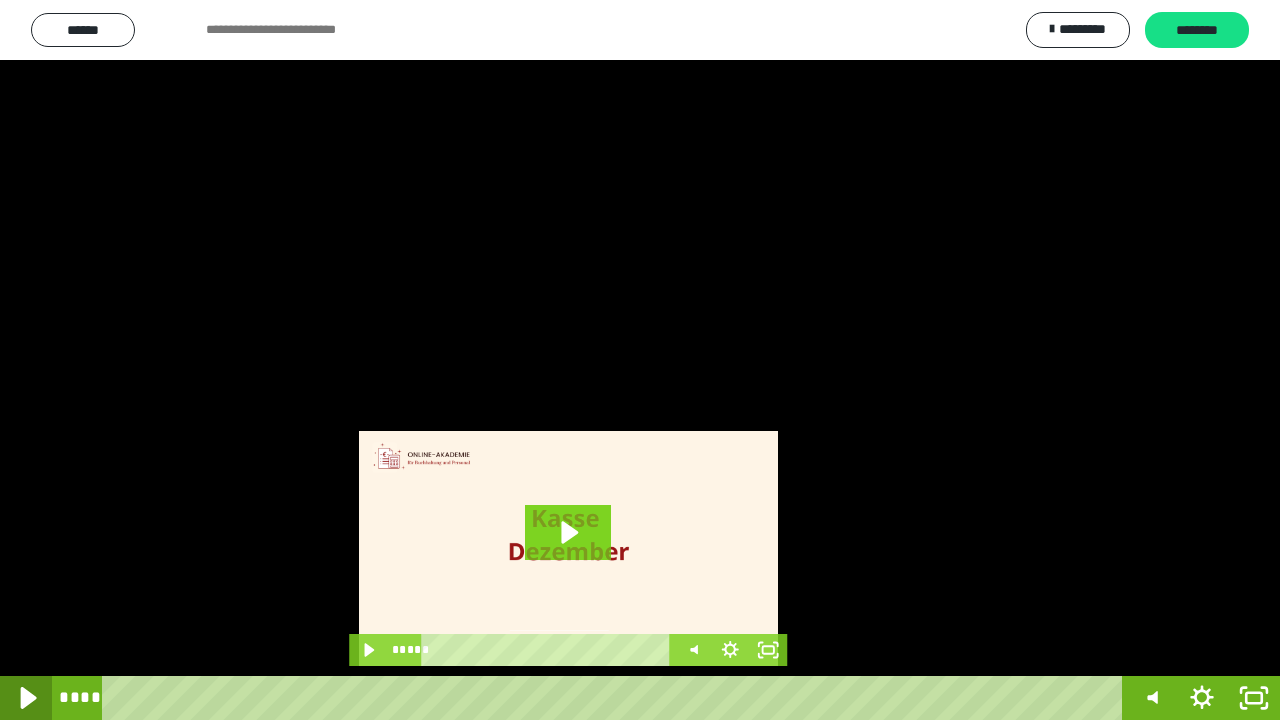 click 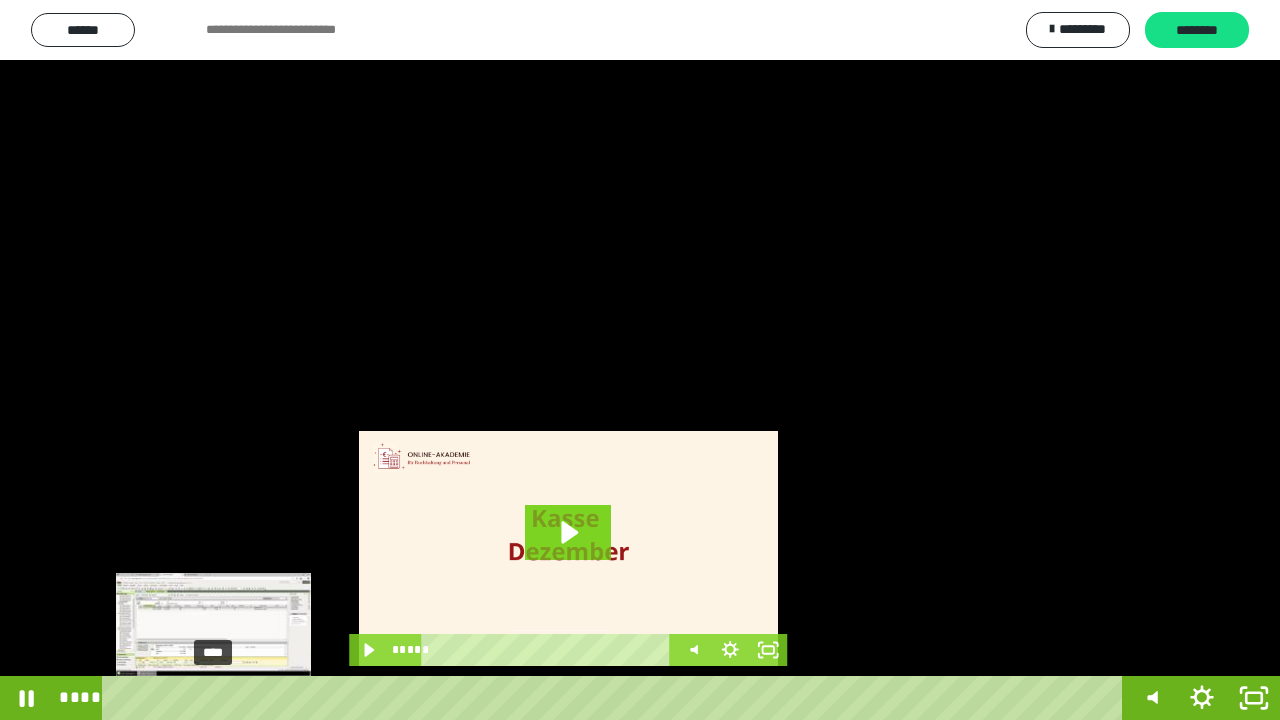 click on "****" at bounding box center [616, 698] 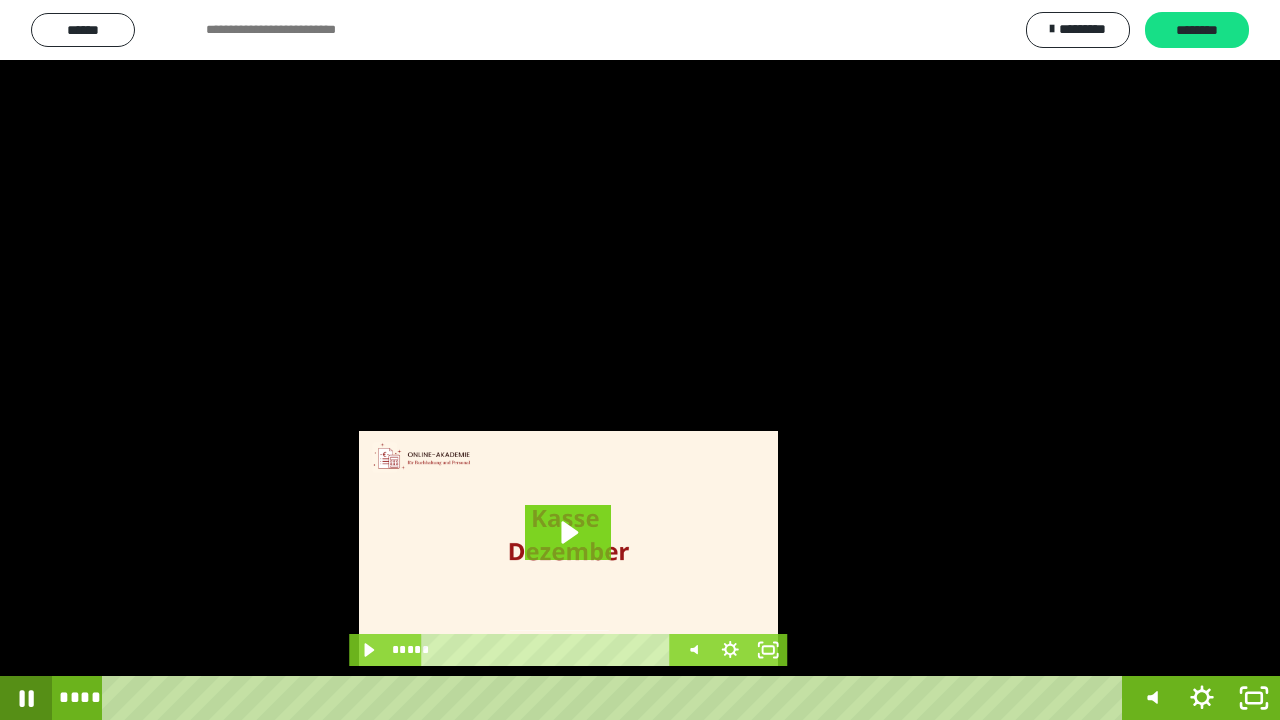 click 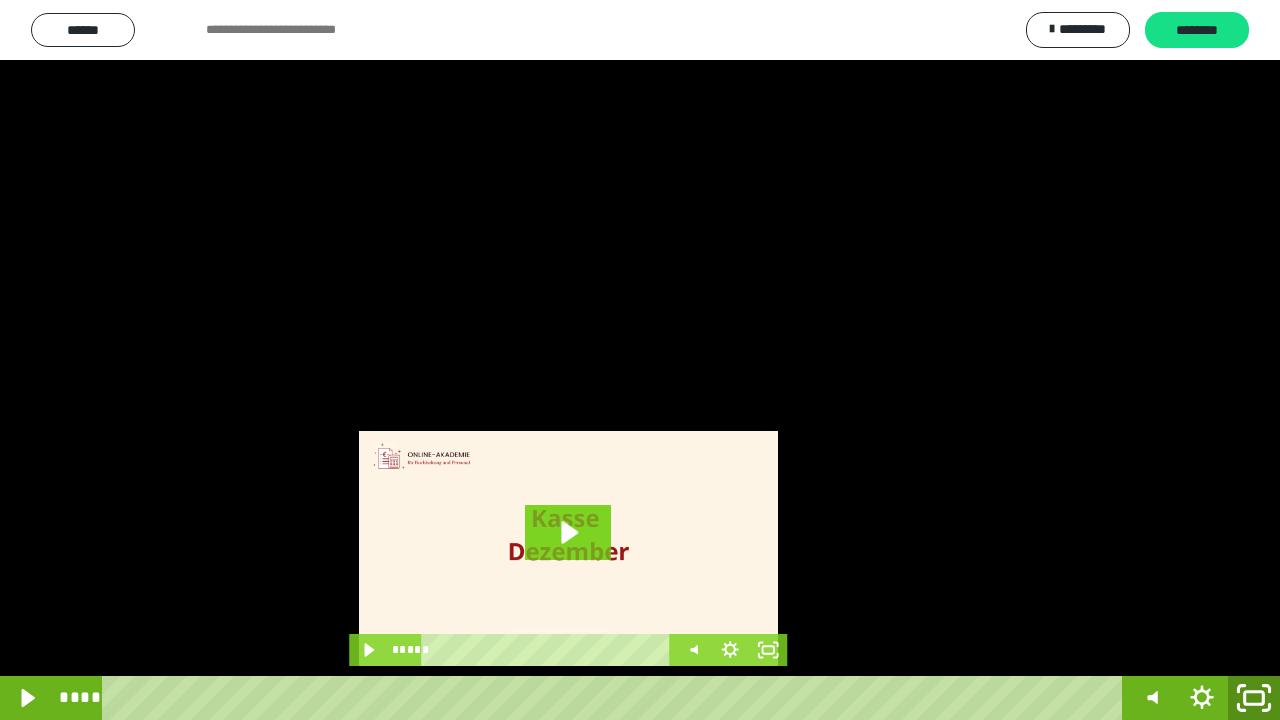 click 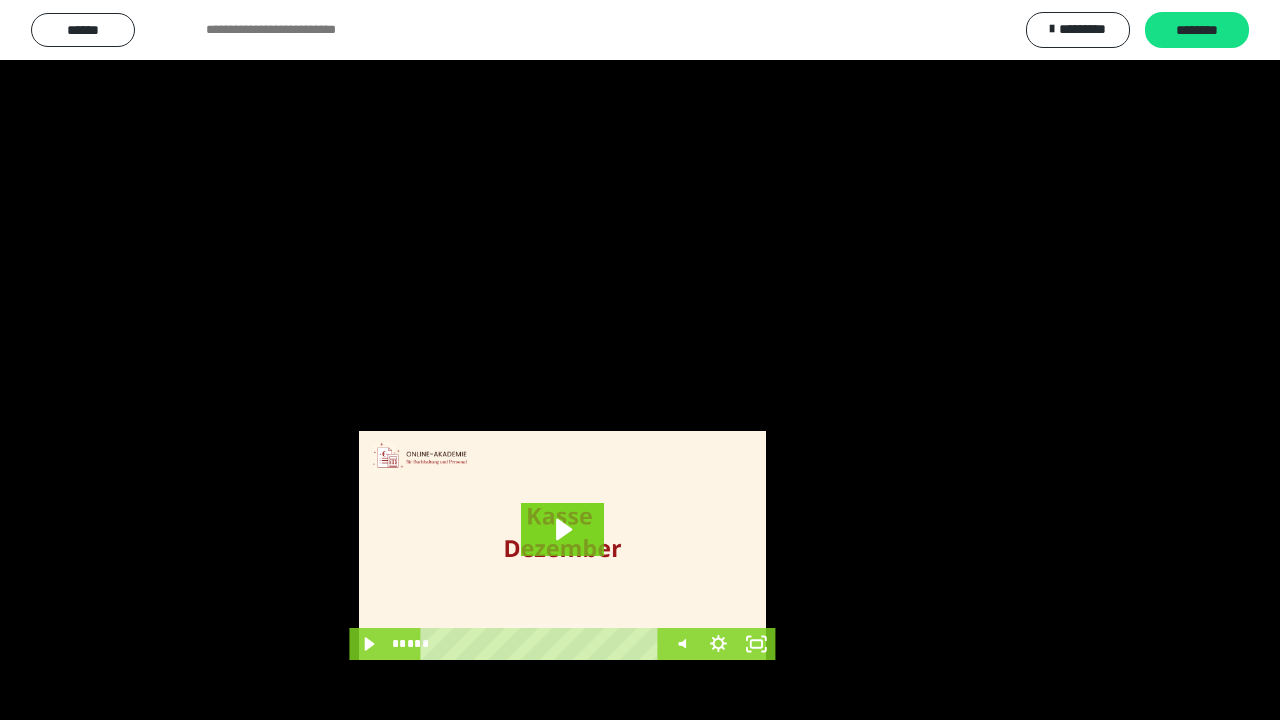 scroll, scrollTop: 3984, scrollLeft: 0, axis: vertical 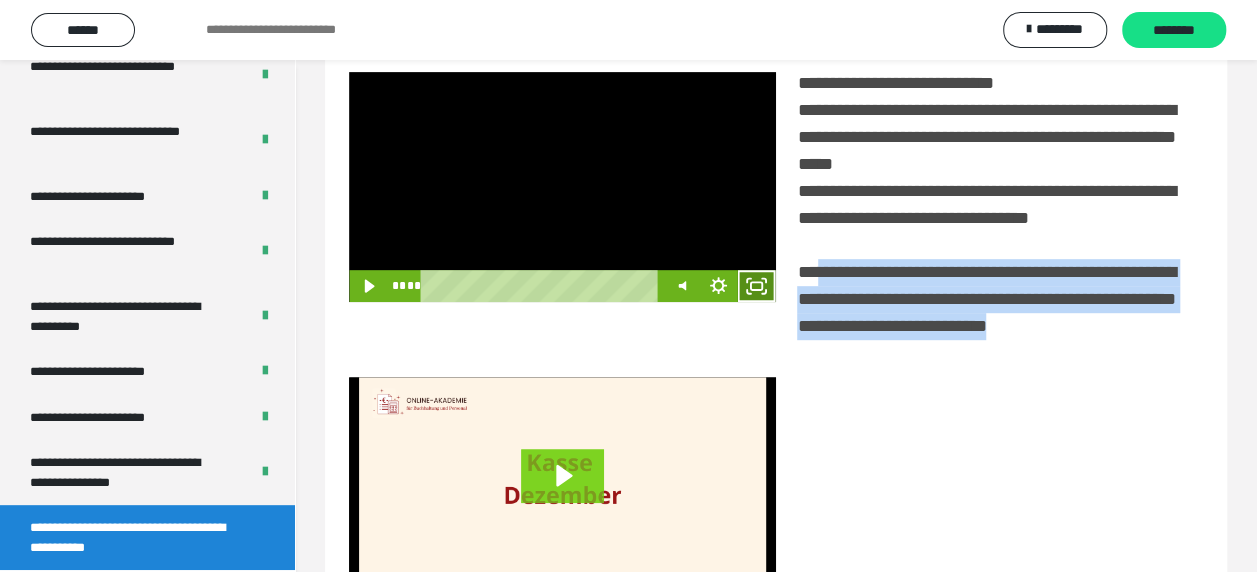 click 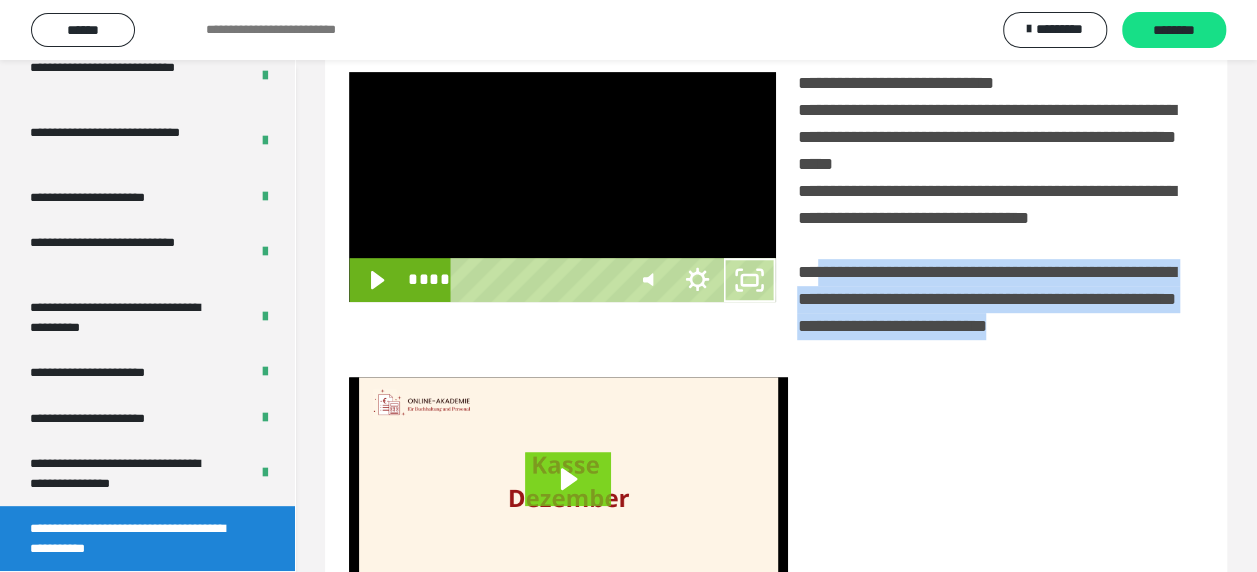 scroll, scrollTop: 3836, scrollLeft: 0, axis: vertical 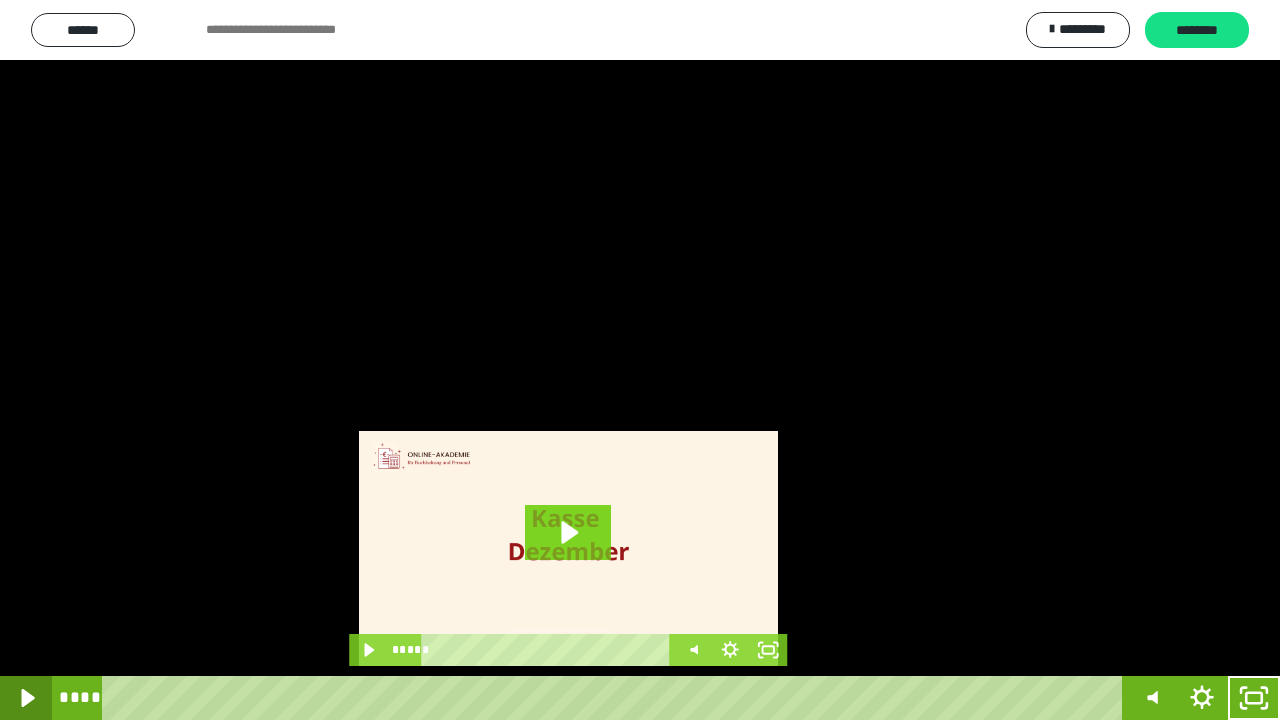 click 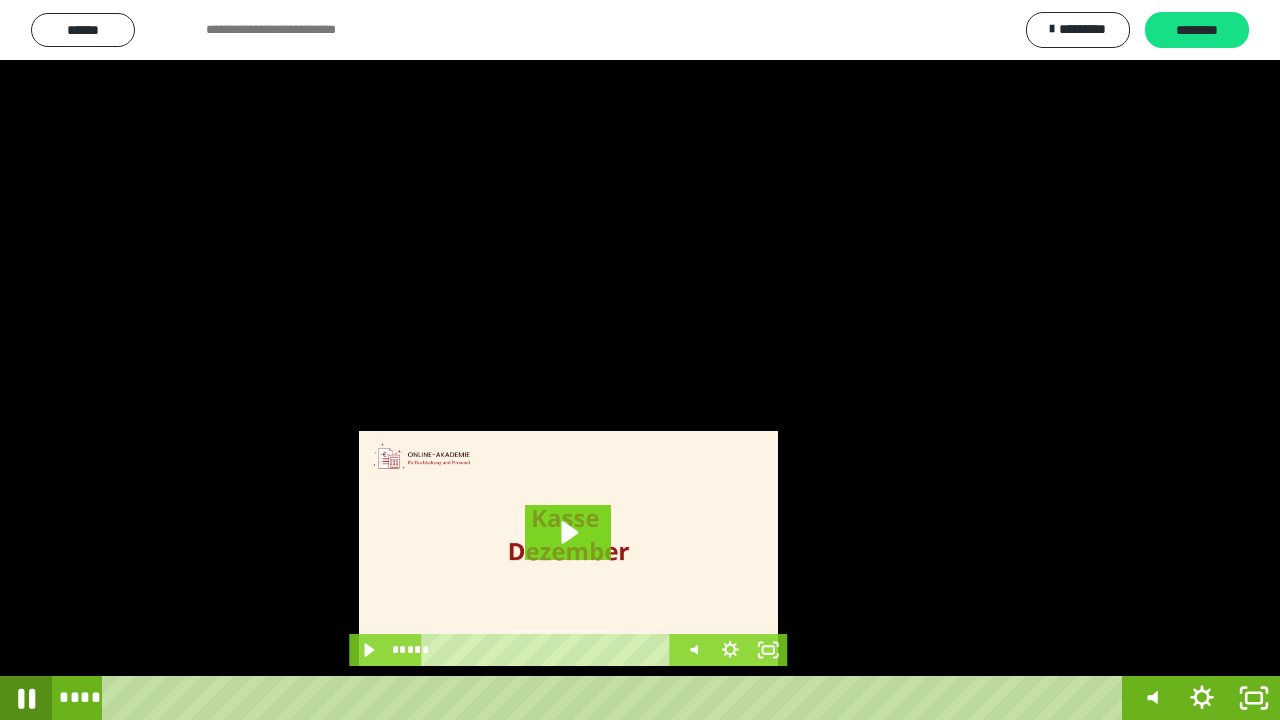 click 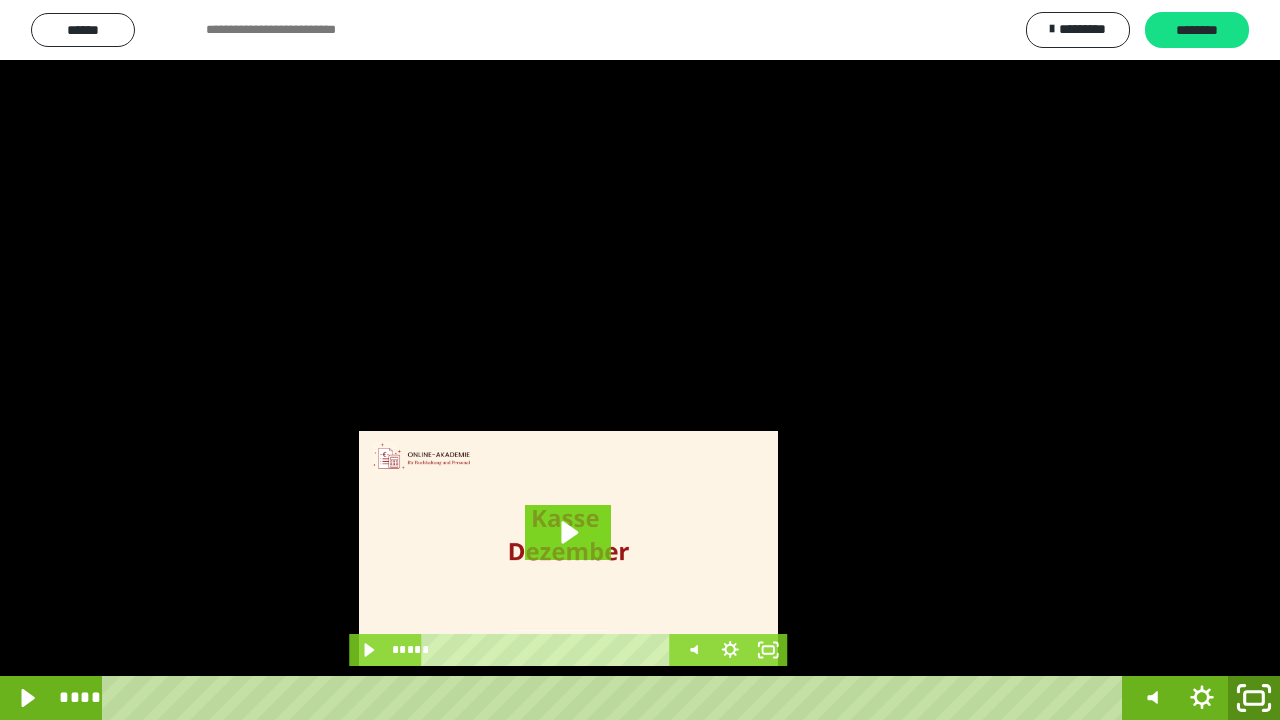 click 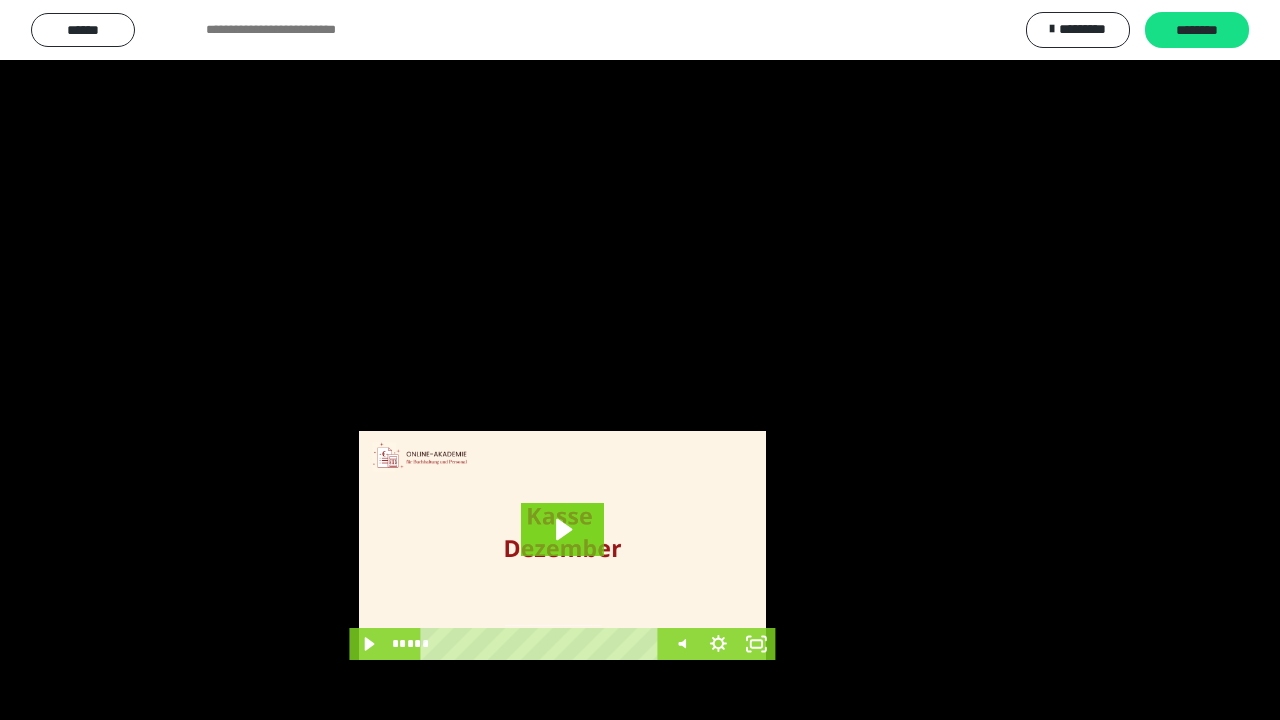 scroll, scrollTop: 3984, scrollLeft: 0, axis: vertical 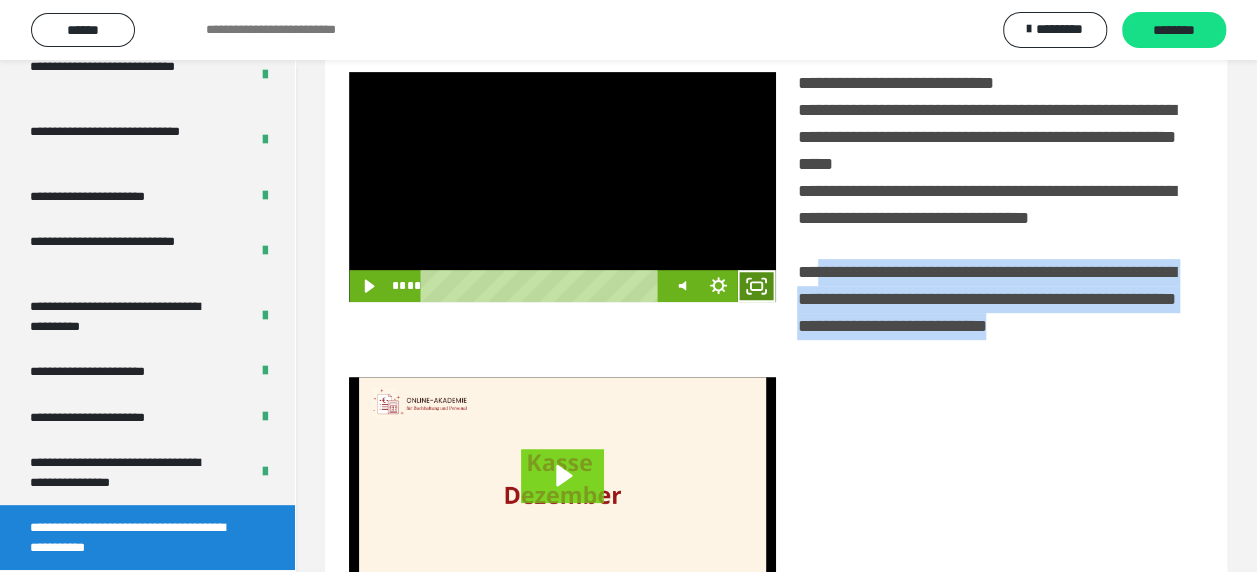 click 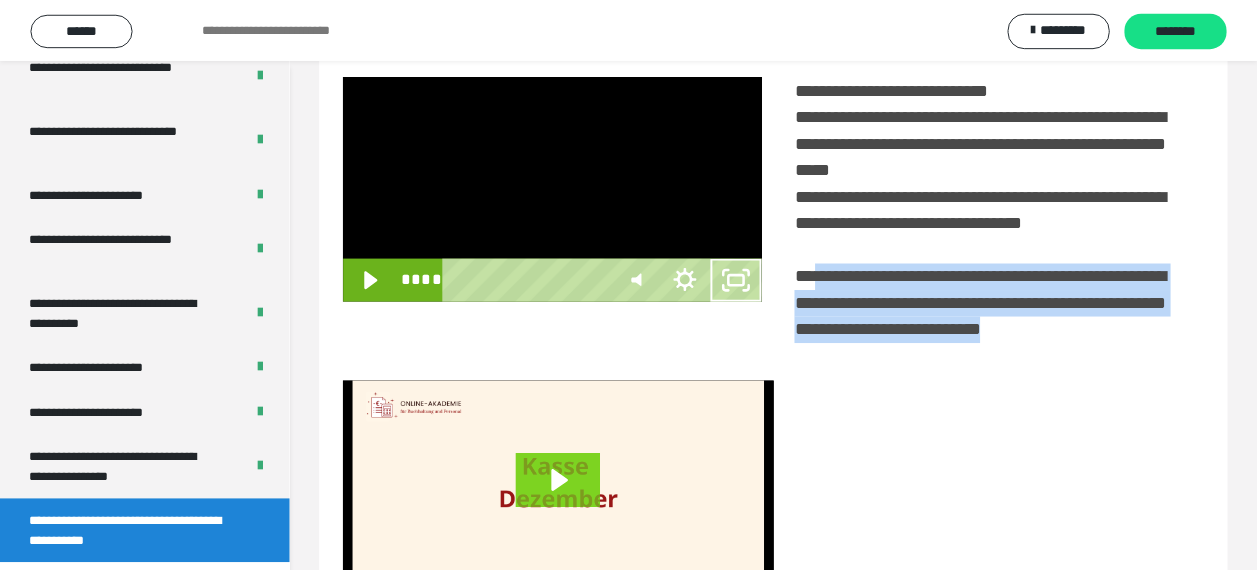 scroll, scrollTop: 3836, scrollLeft: 0, axis: vertical 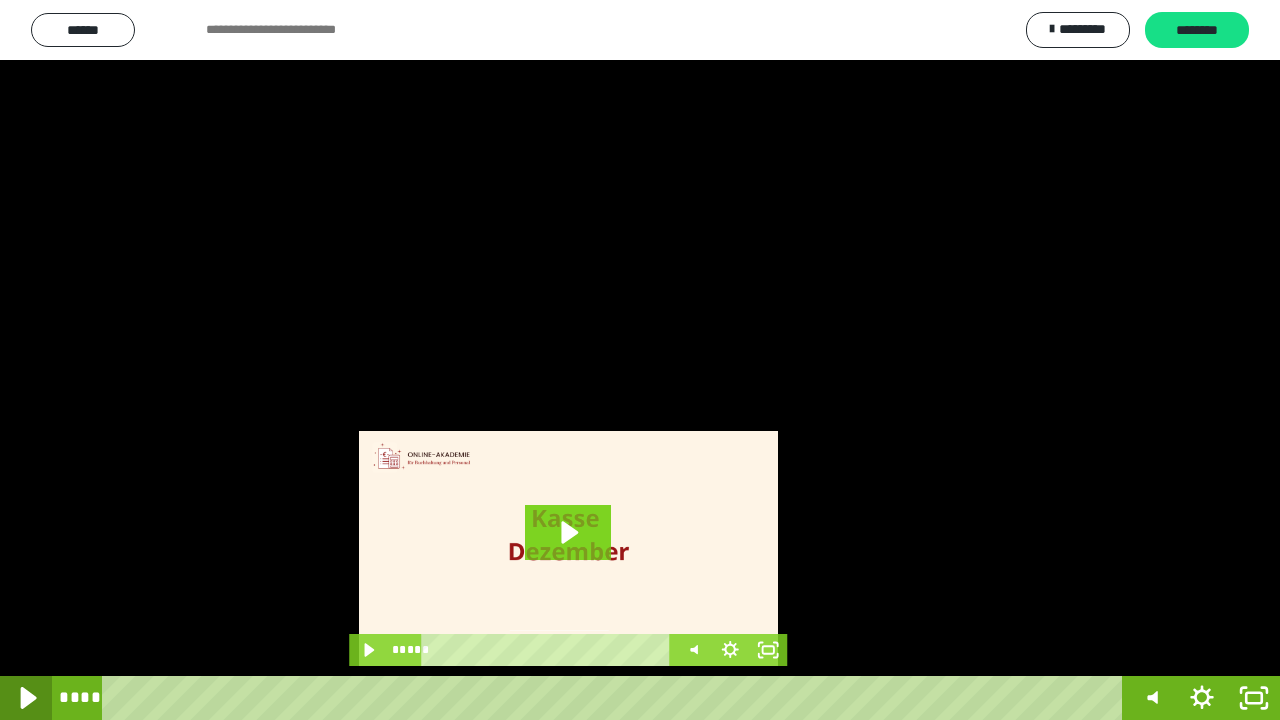 click 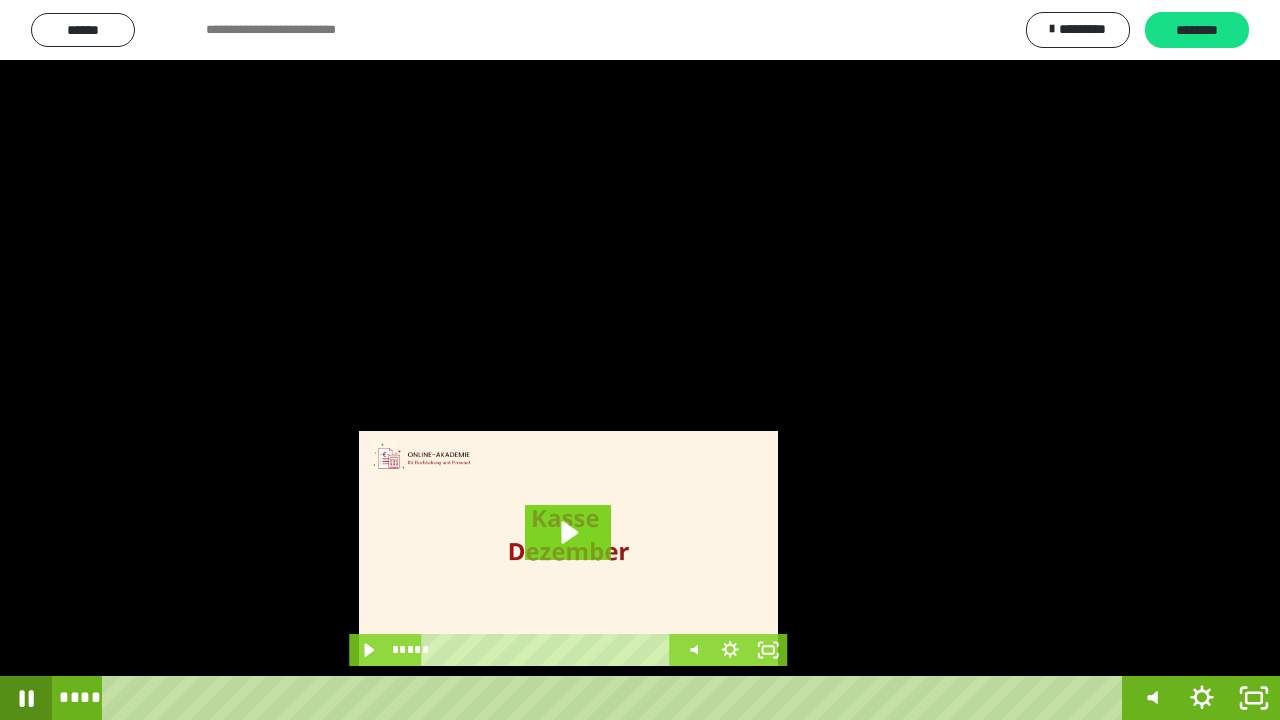 click 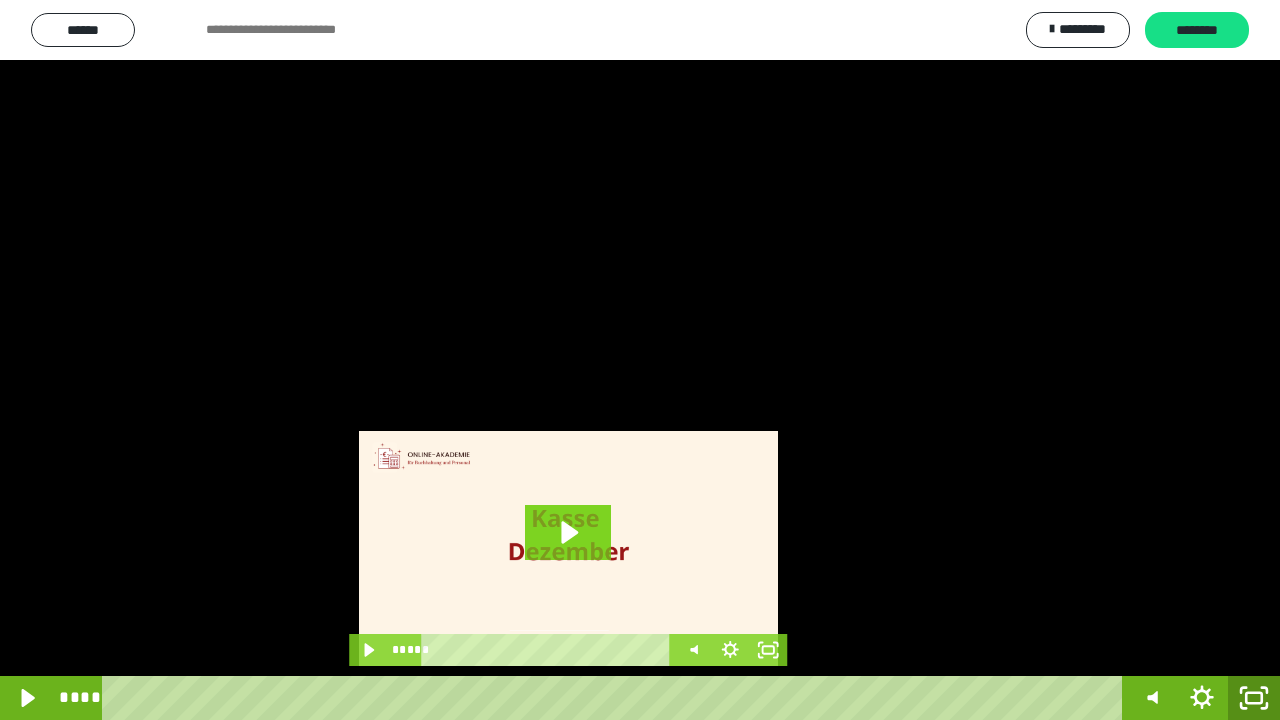 click 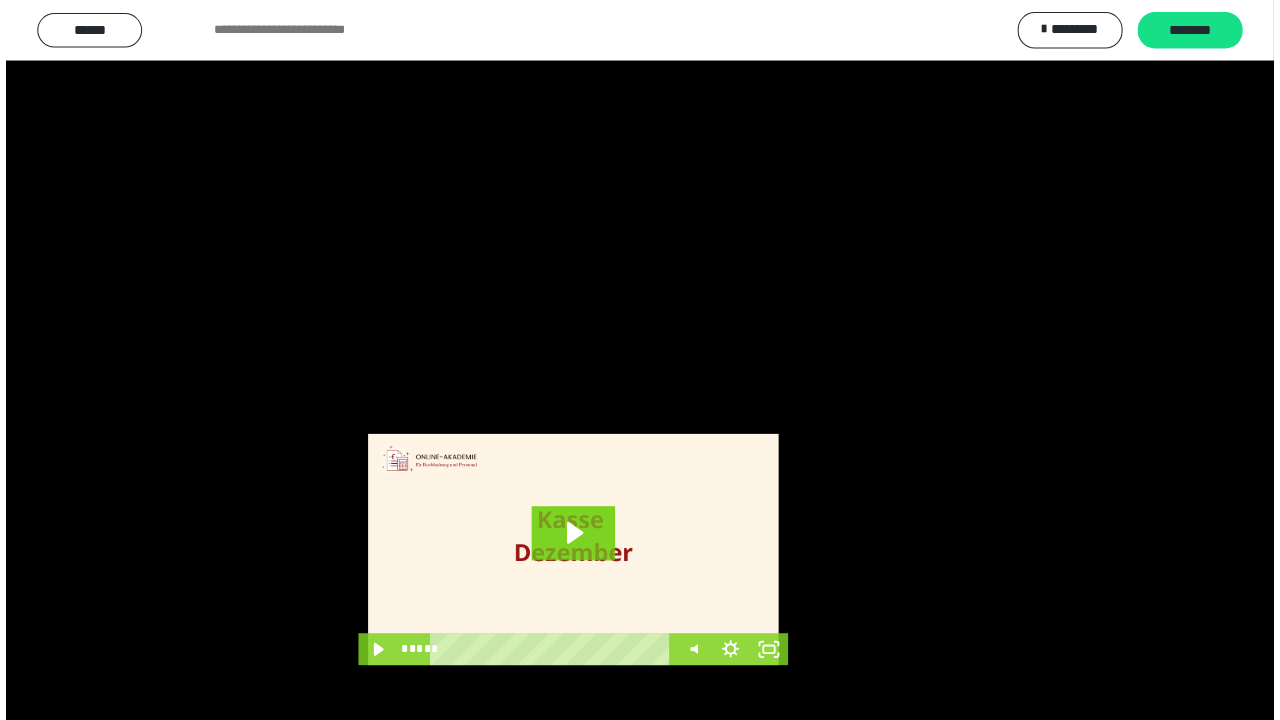 scroll, scrollTop: 3984, scrollLeft: 0, axis: vertical 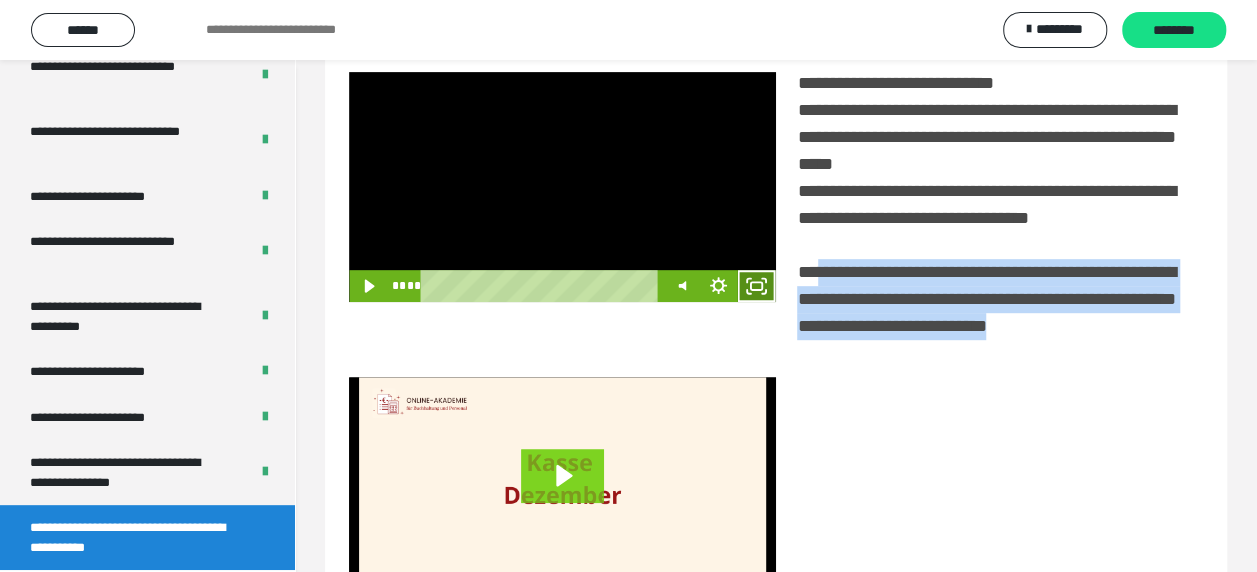 click 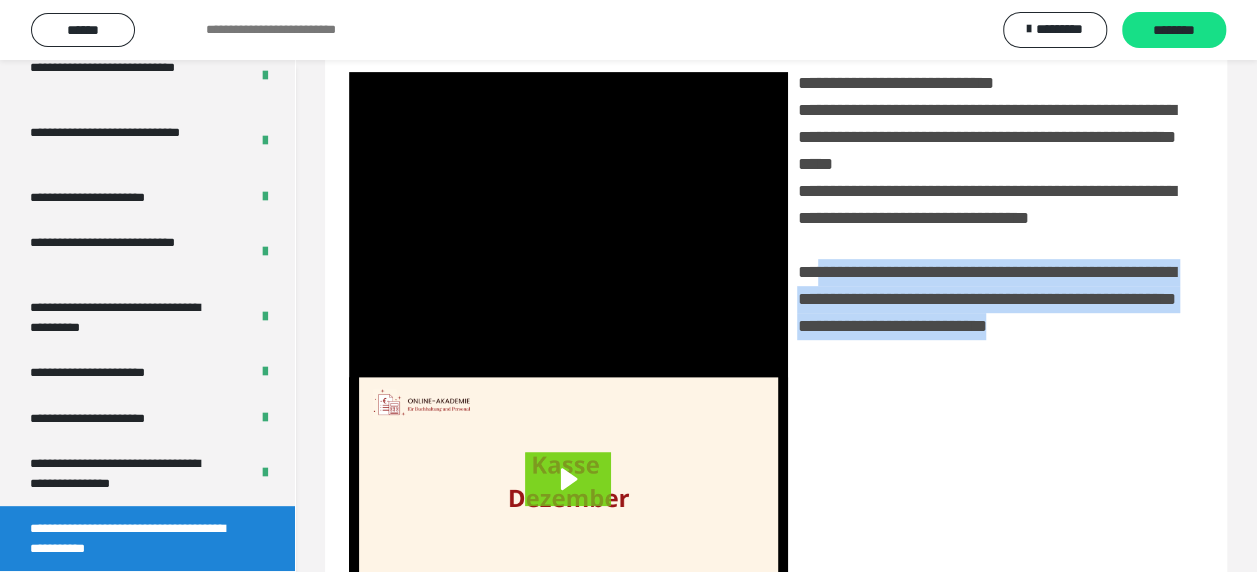 scroll, scrollTop: 3836, scrollLeft: 0, axis: vertical 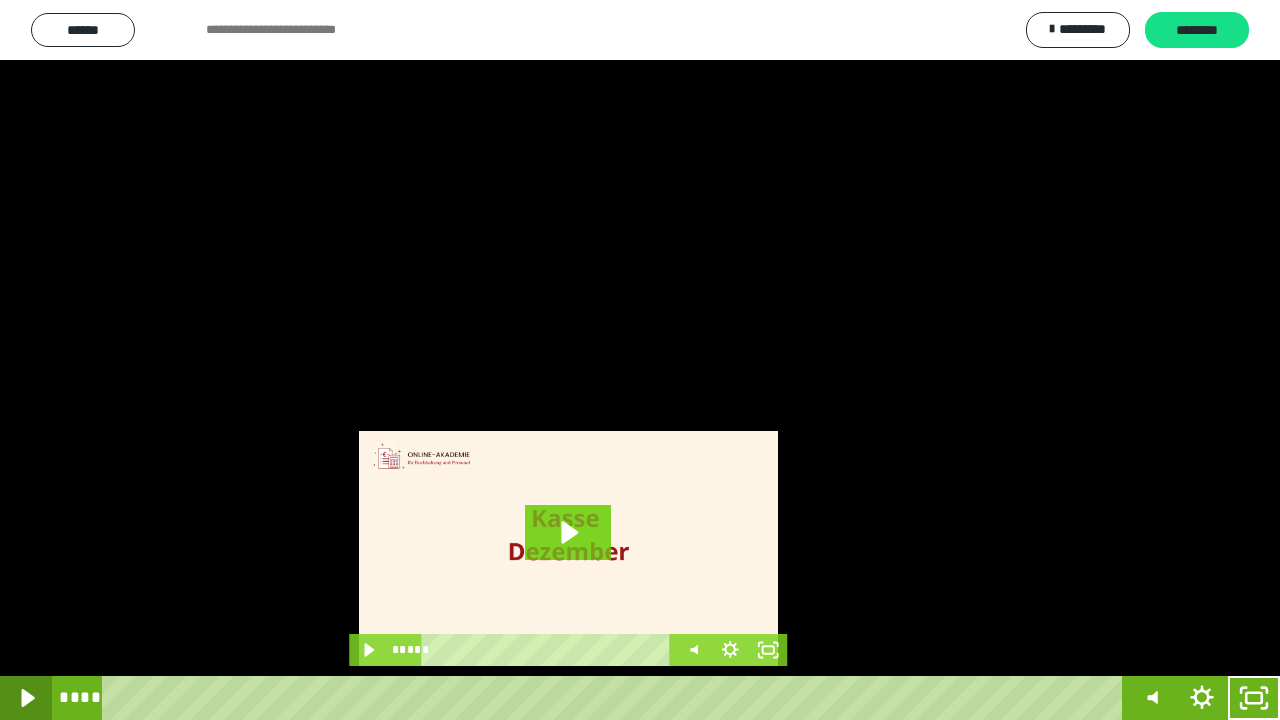 click 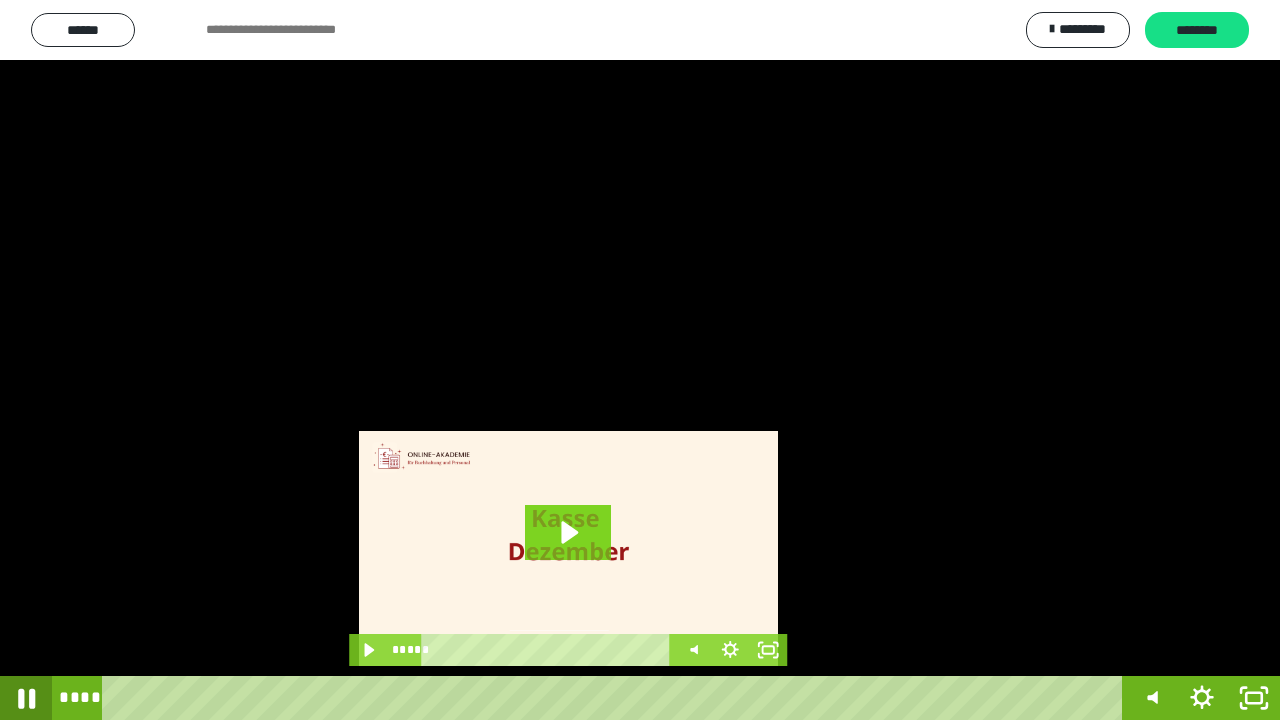 click 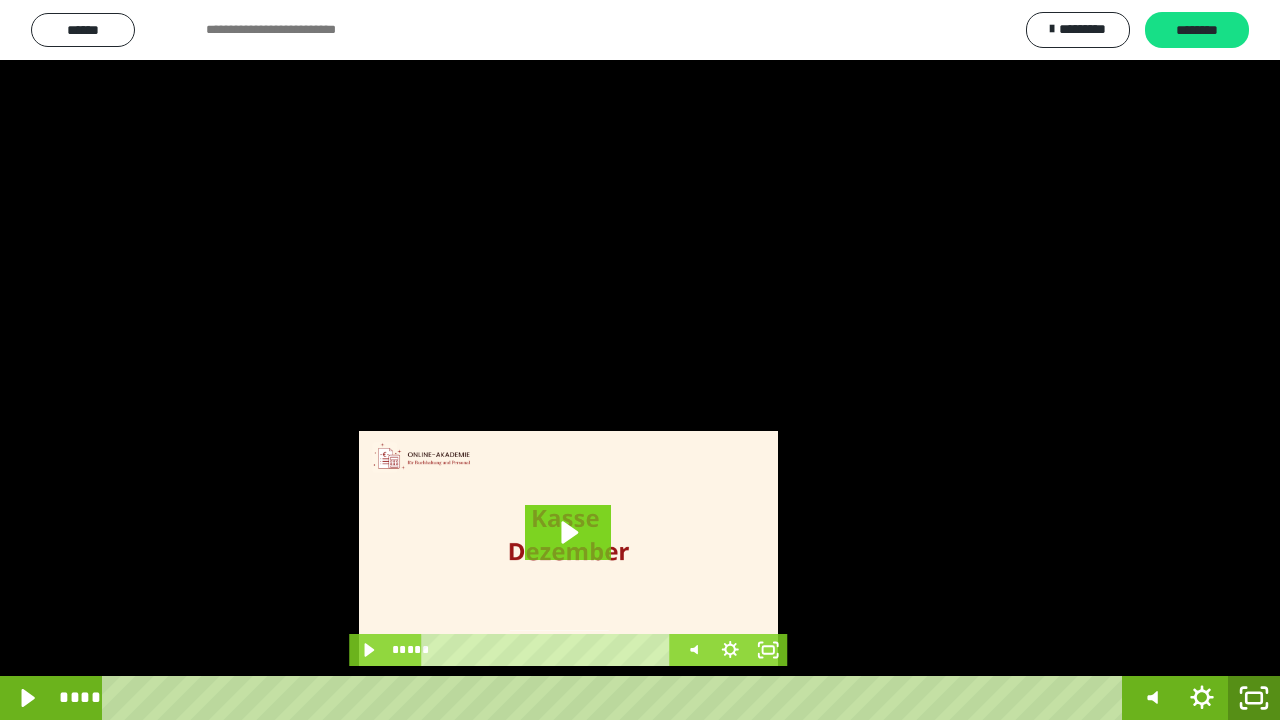 click 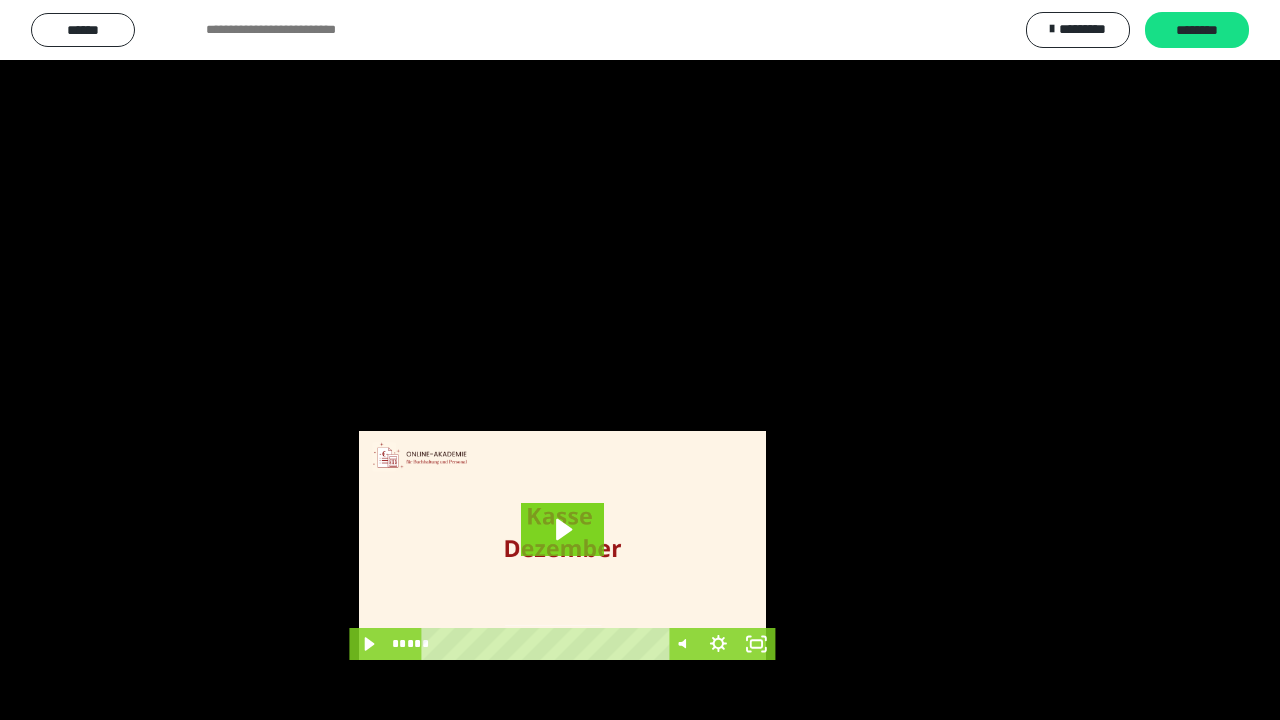 scroll, scrollTop: 3984, scrollLeft: 0, axis: vertical 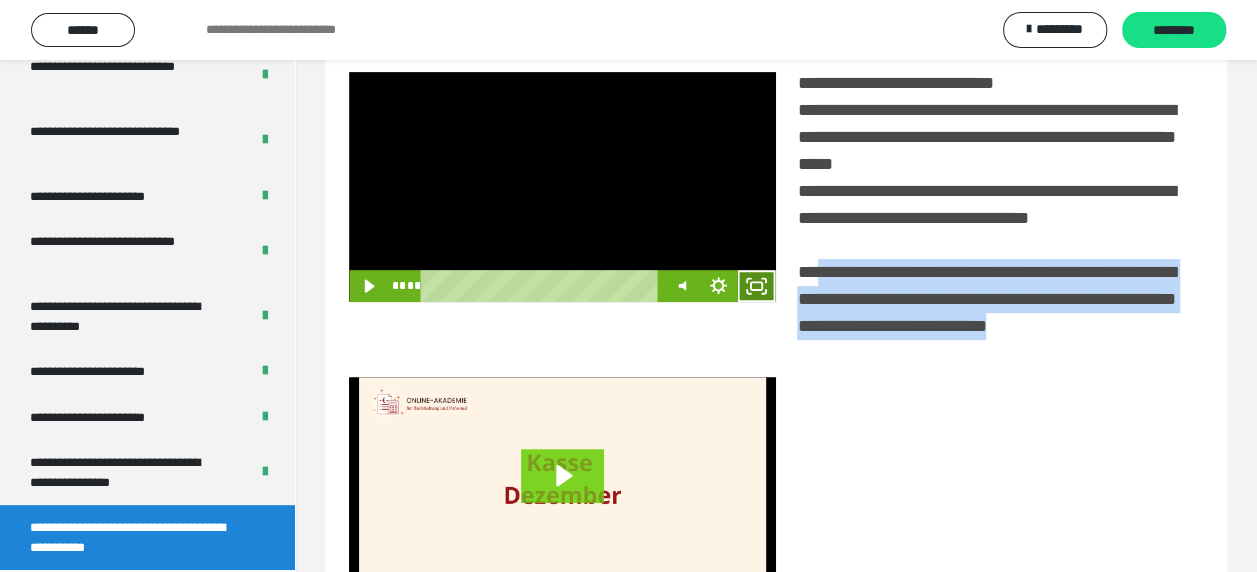 click 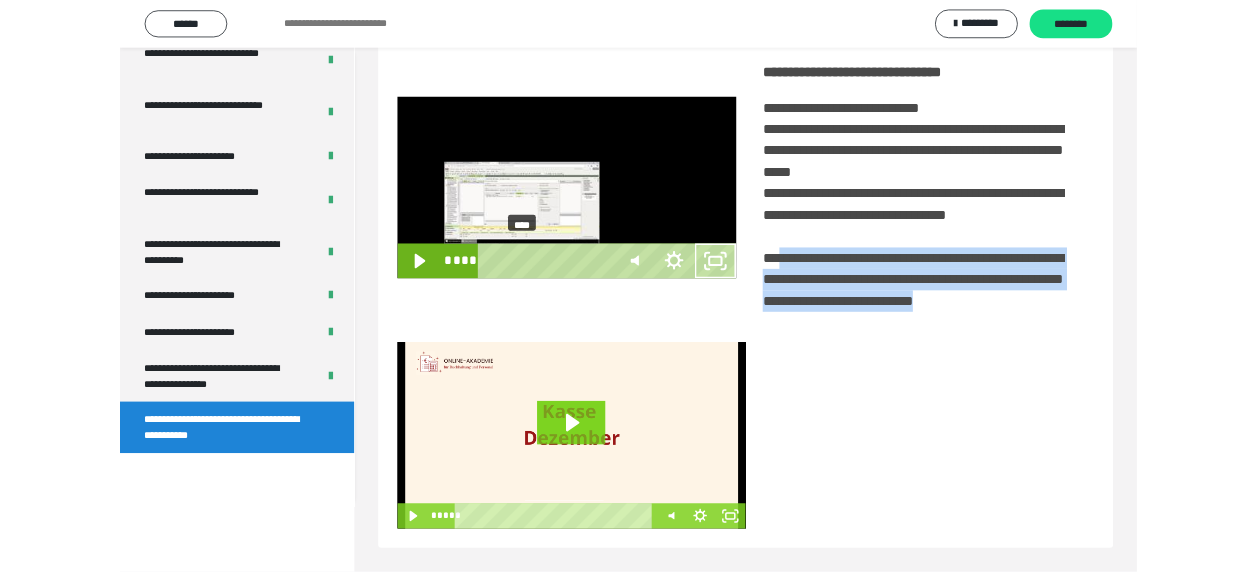scroll, scrollTop: 3836, scrollLeft: 0, axis: vertical 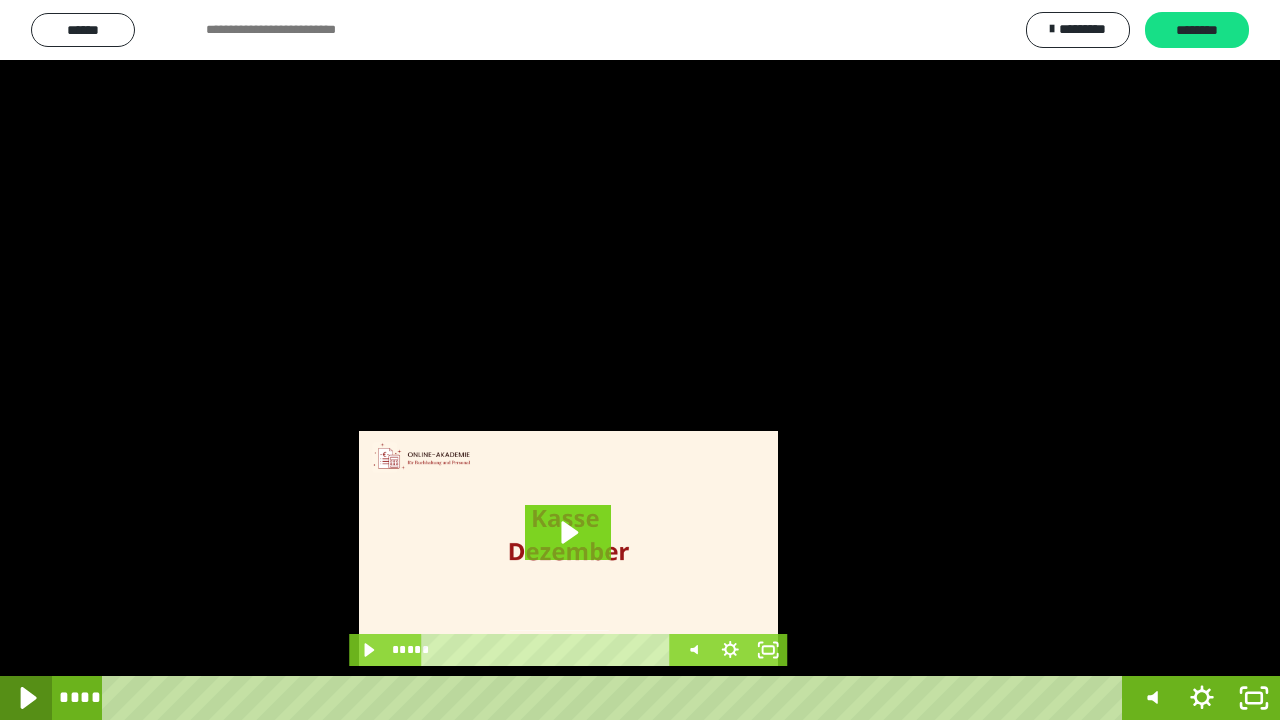 click 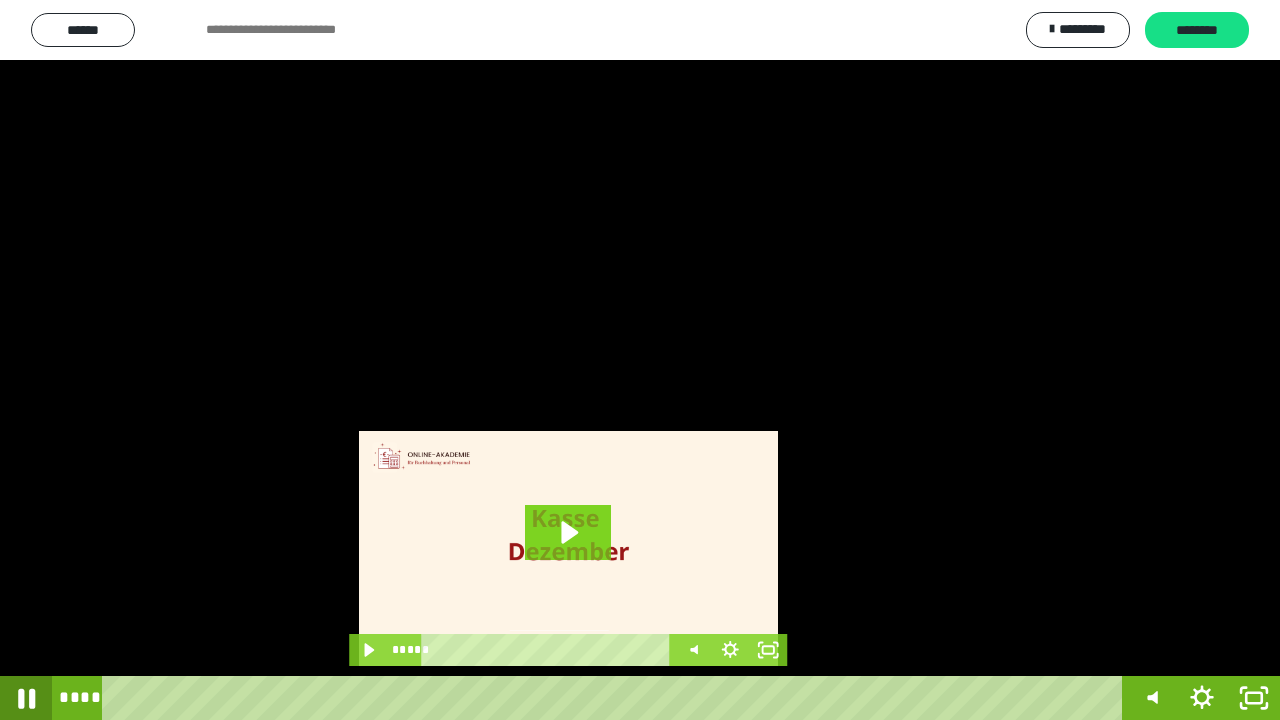 click 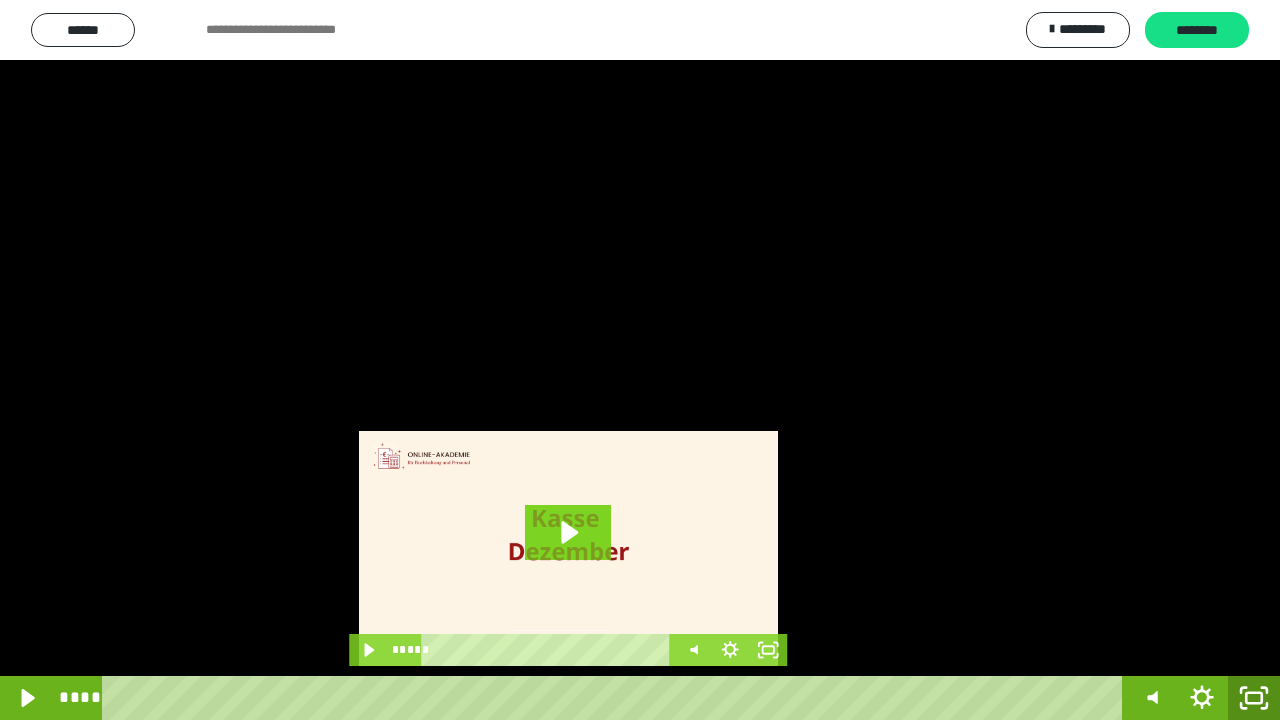 click 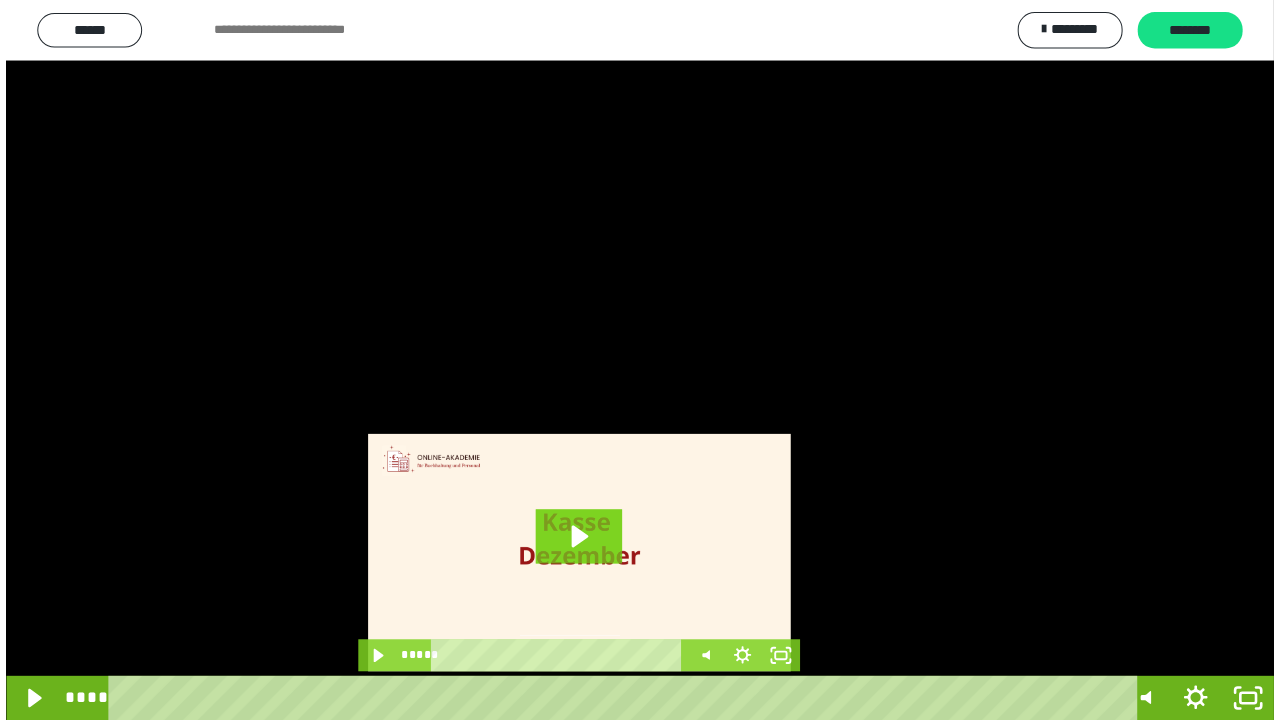 scroll, scrollTop: 3984, scrollLeft: 0, axis: vertical 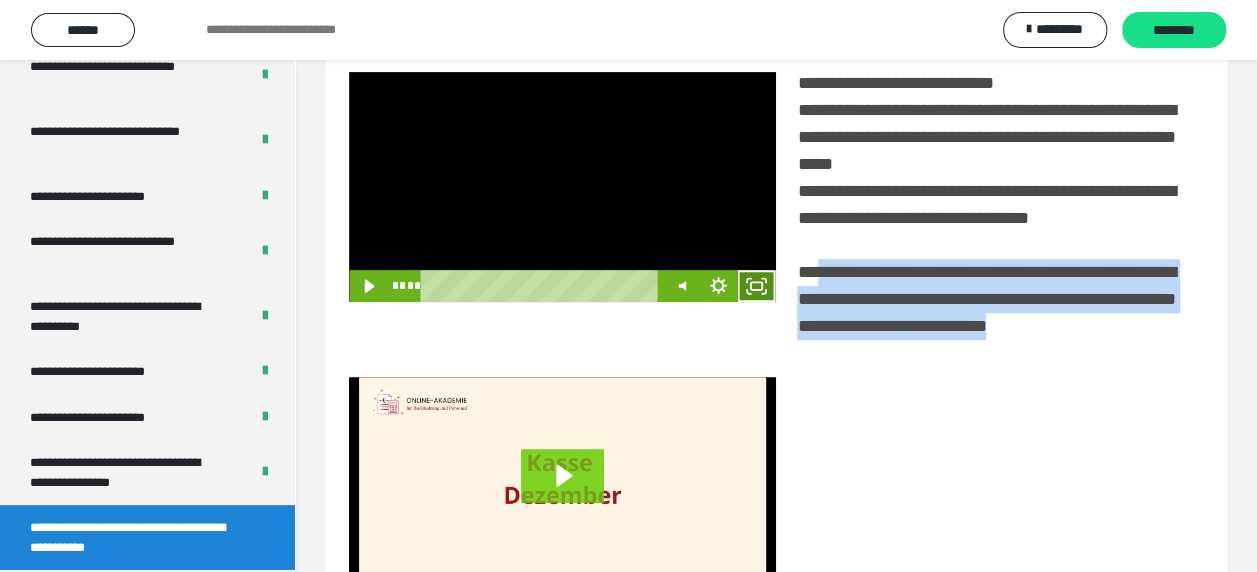 click 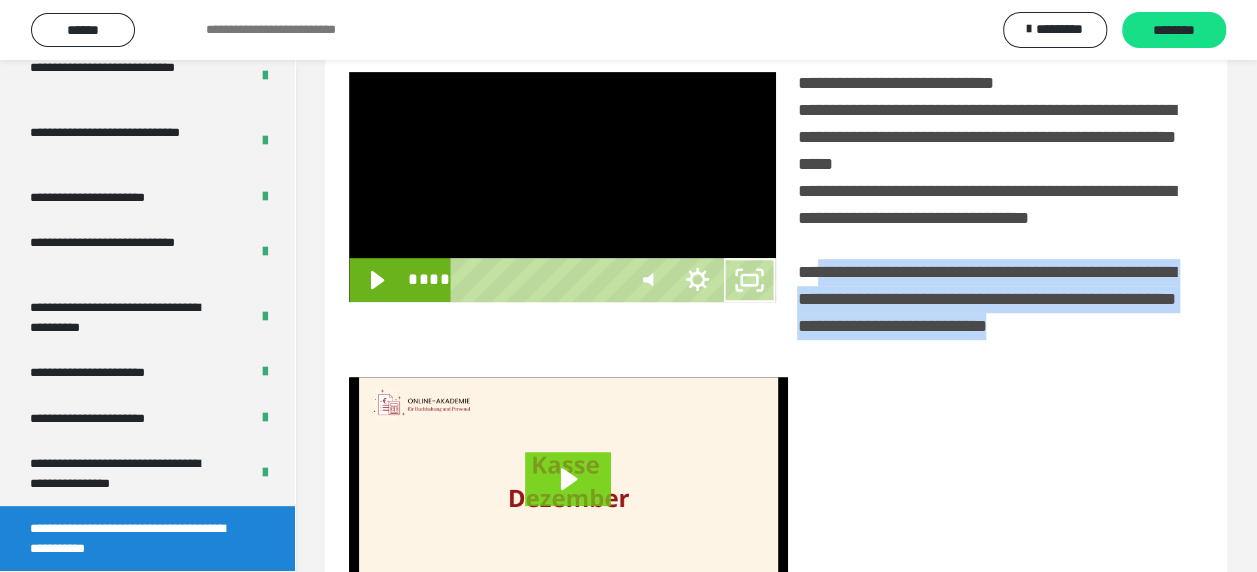 scroll, scrollTop: 3836, scrollLeft: 0, axis: vertical 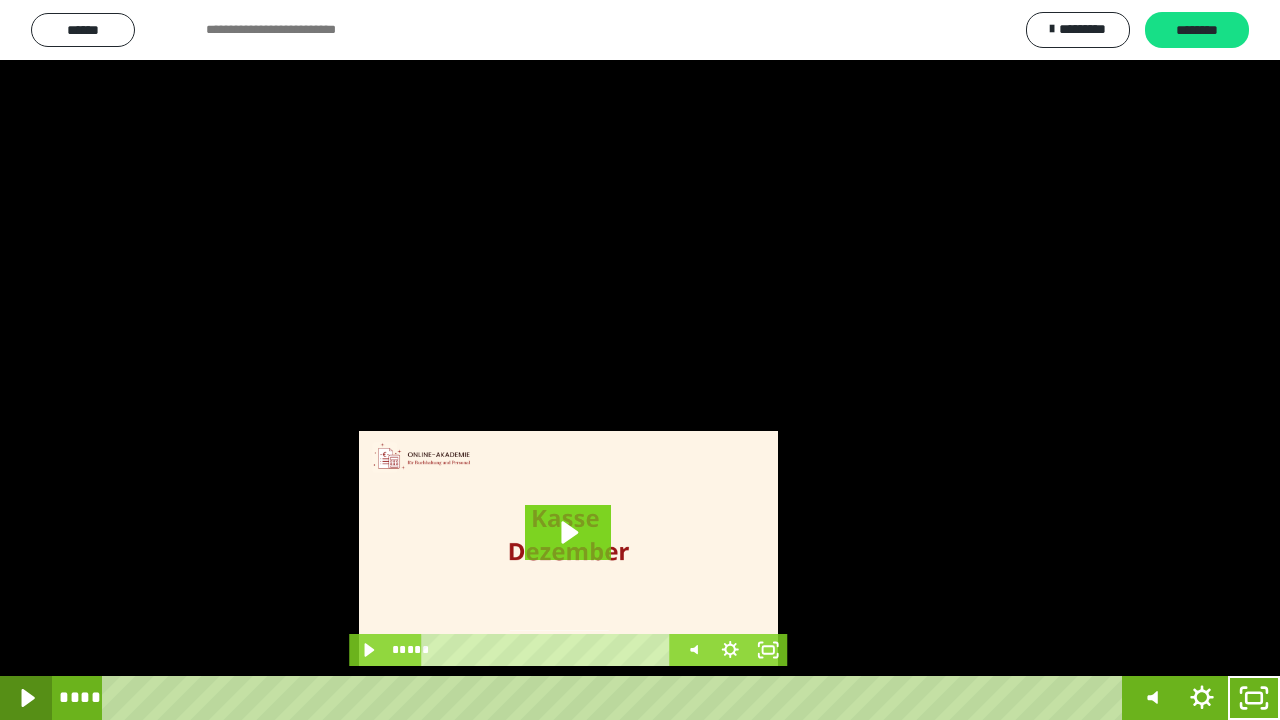 click 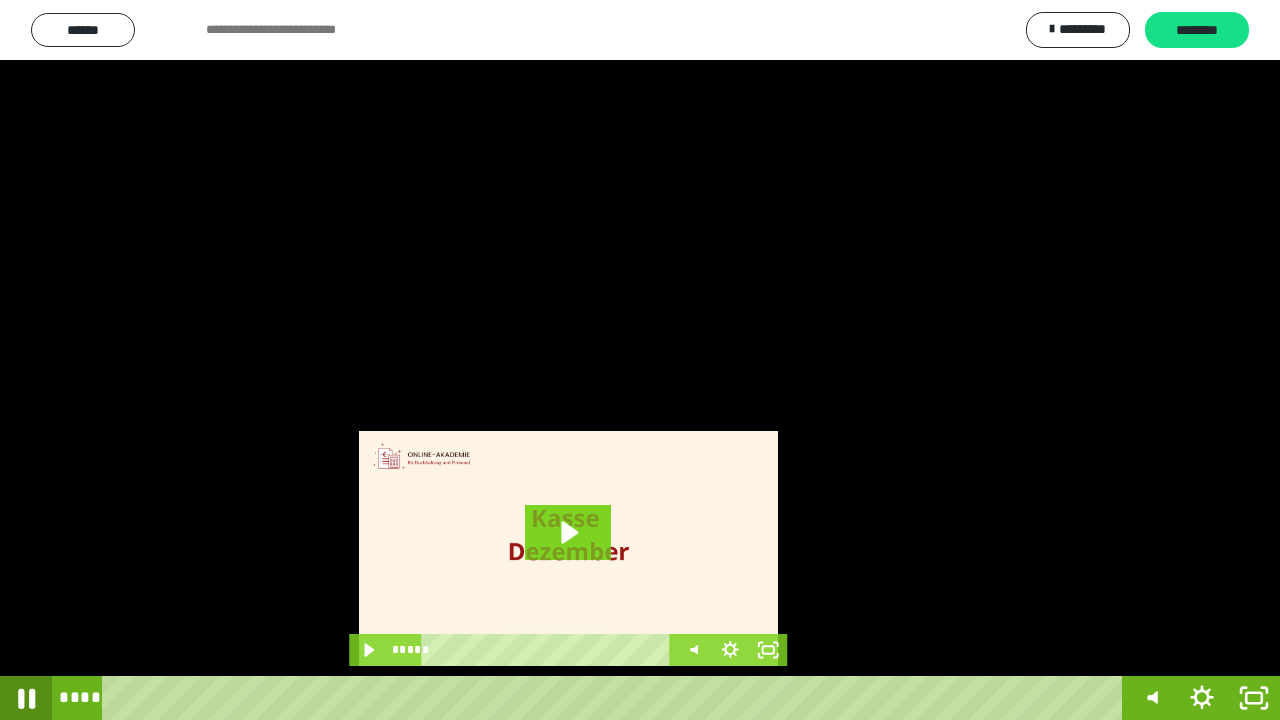 click 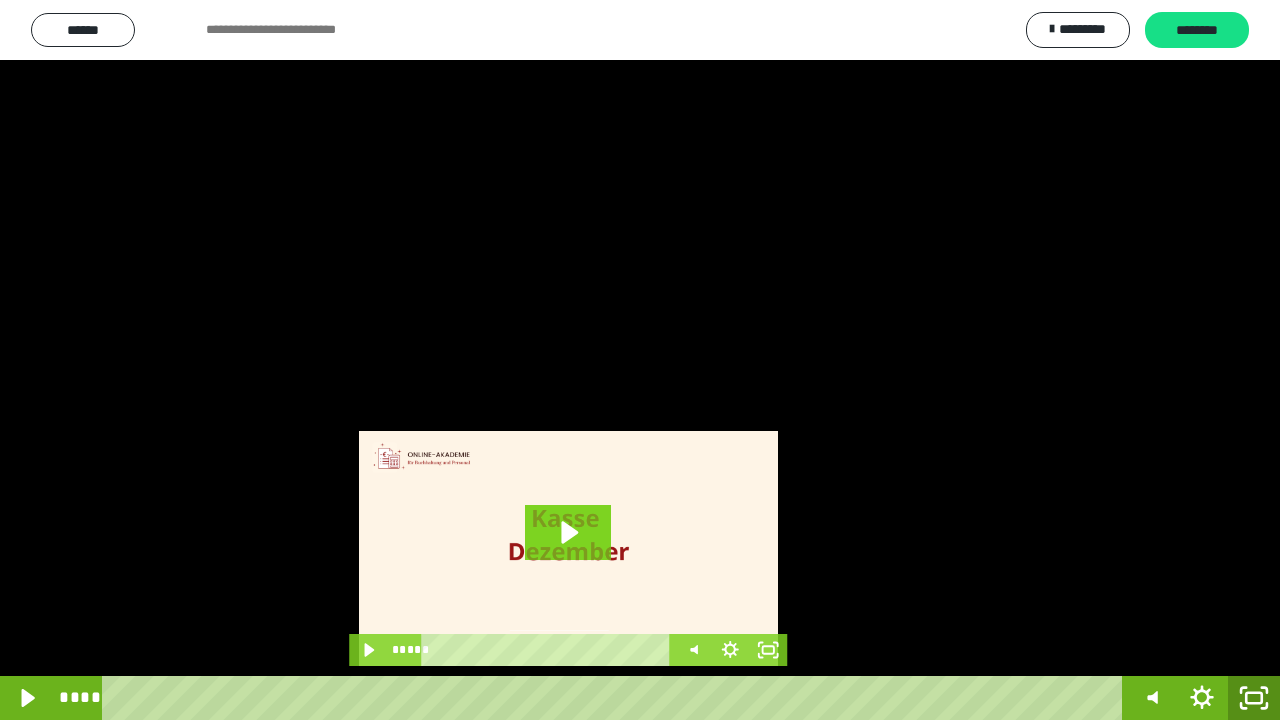 click 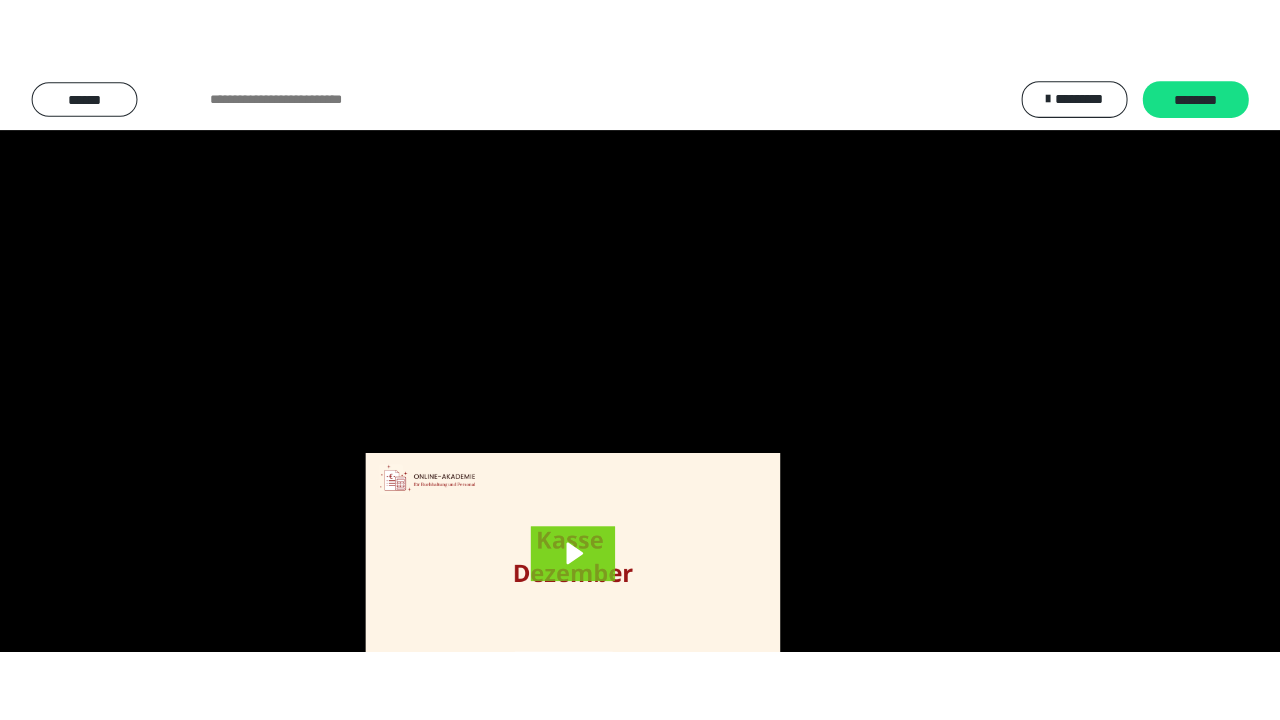 scroll, scrollTop: 3984, scrollLeft: 0, axis: vertical 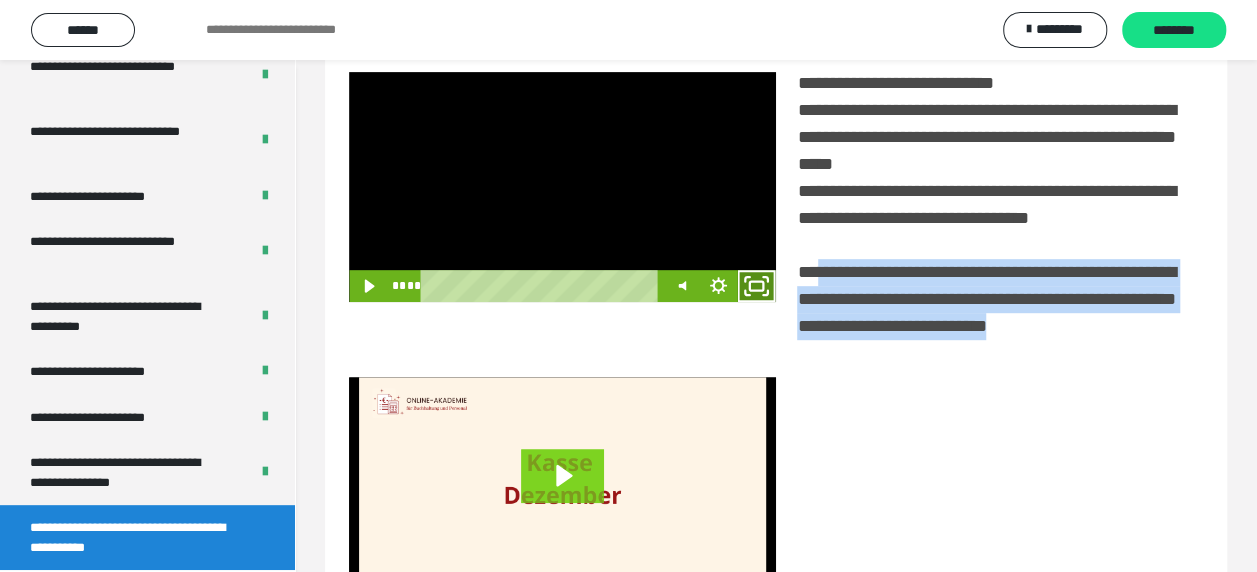 click 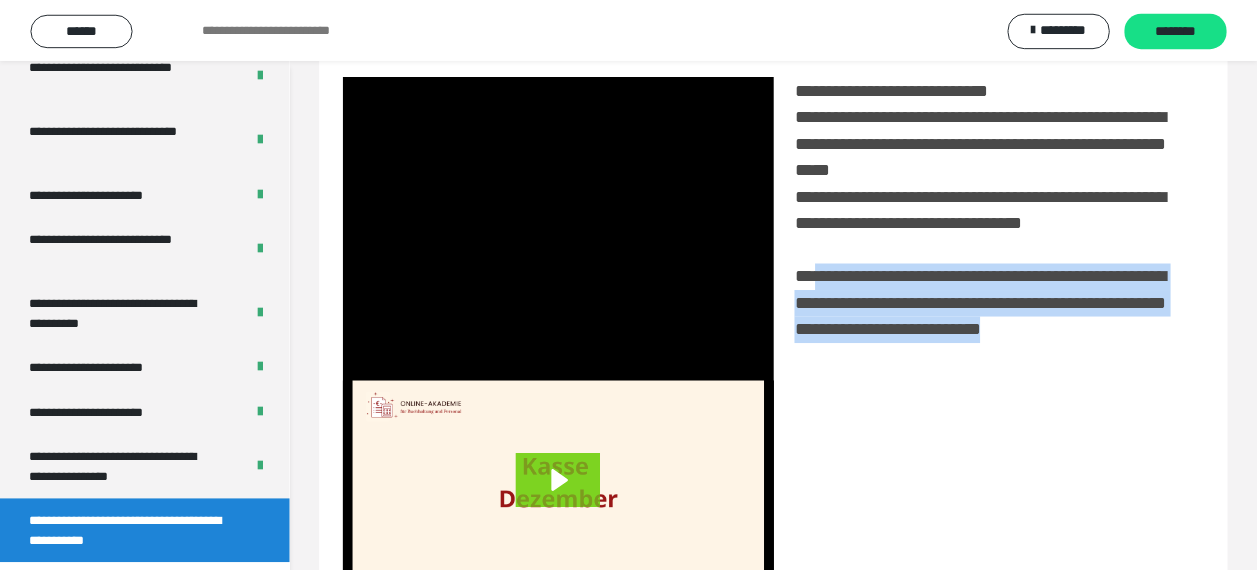 scroll, scrollTop: 3836, scrollLeft: 0, axis: vertical 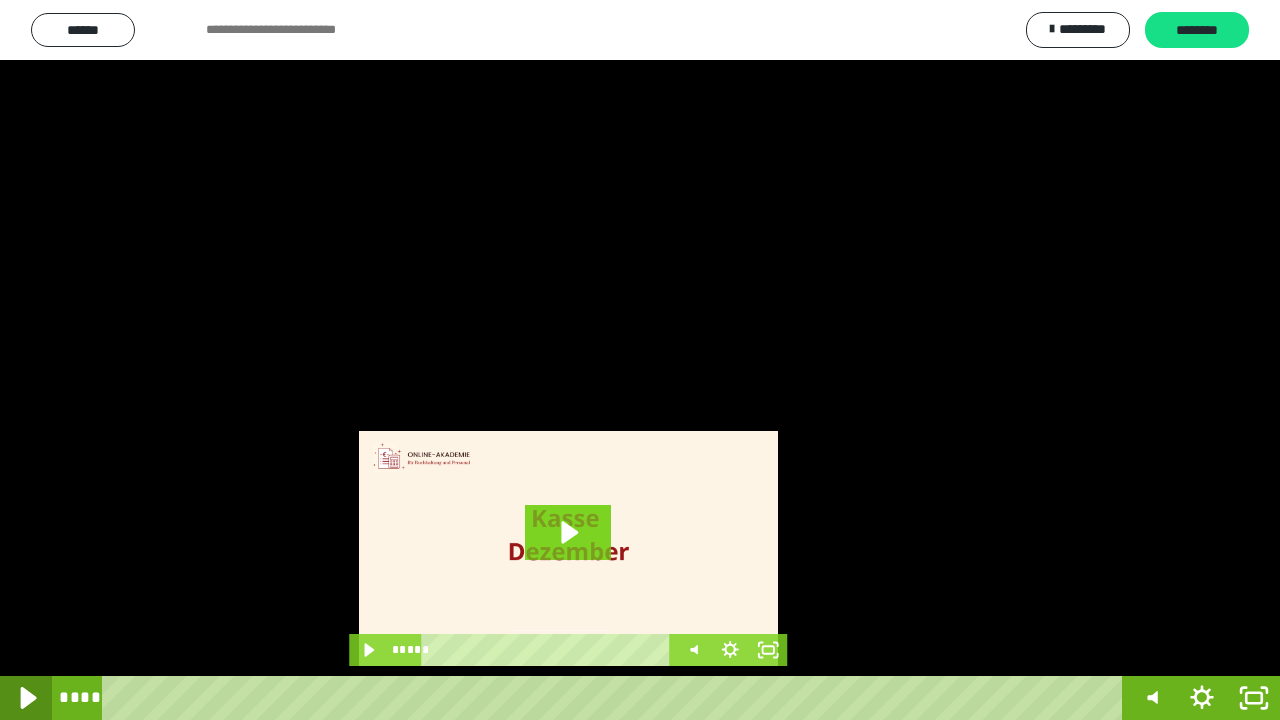 click 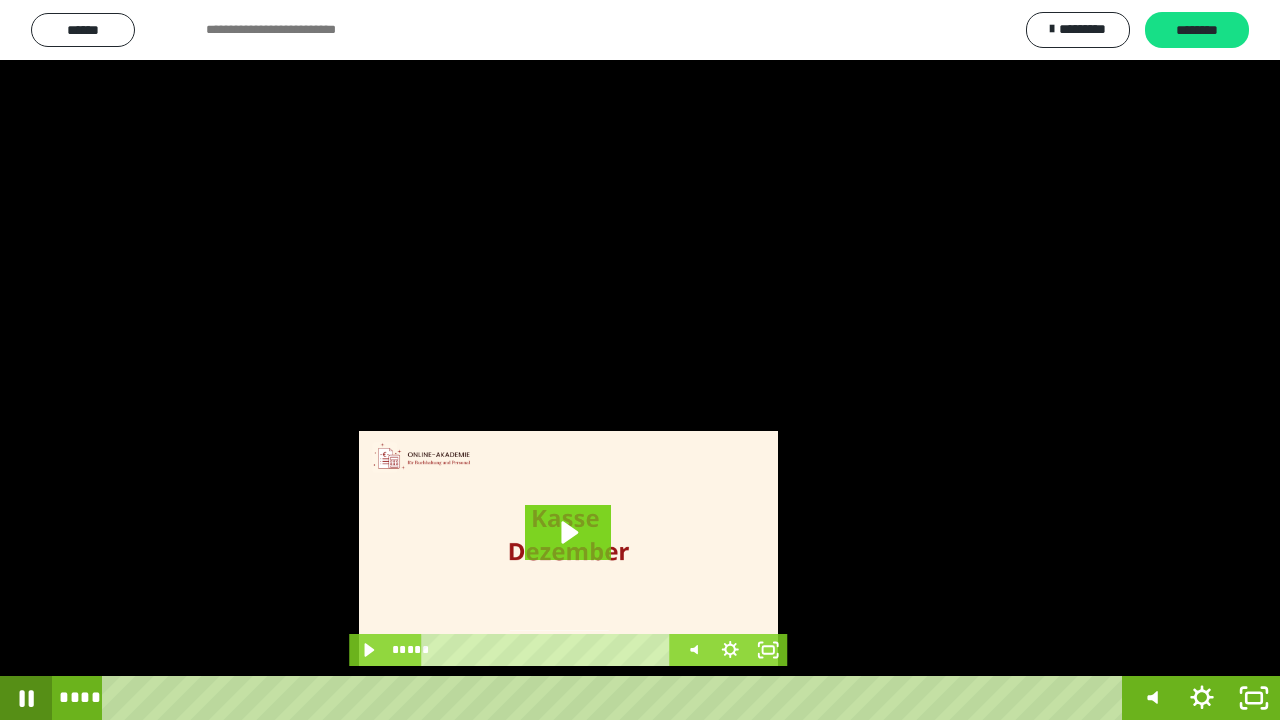 click 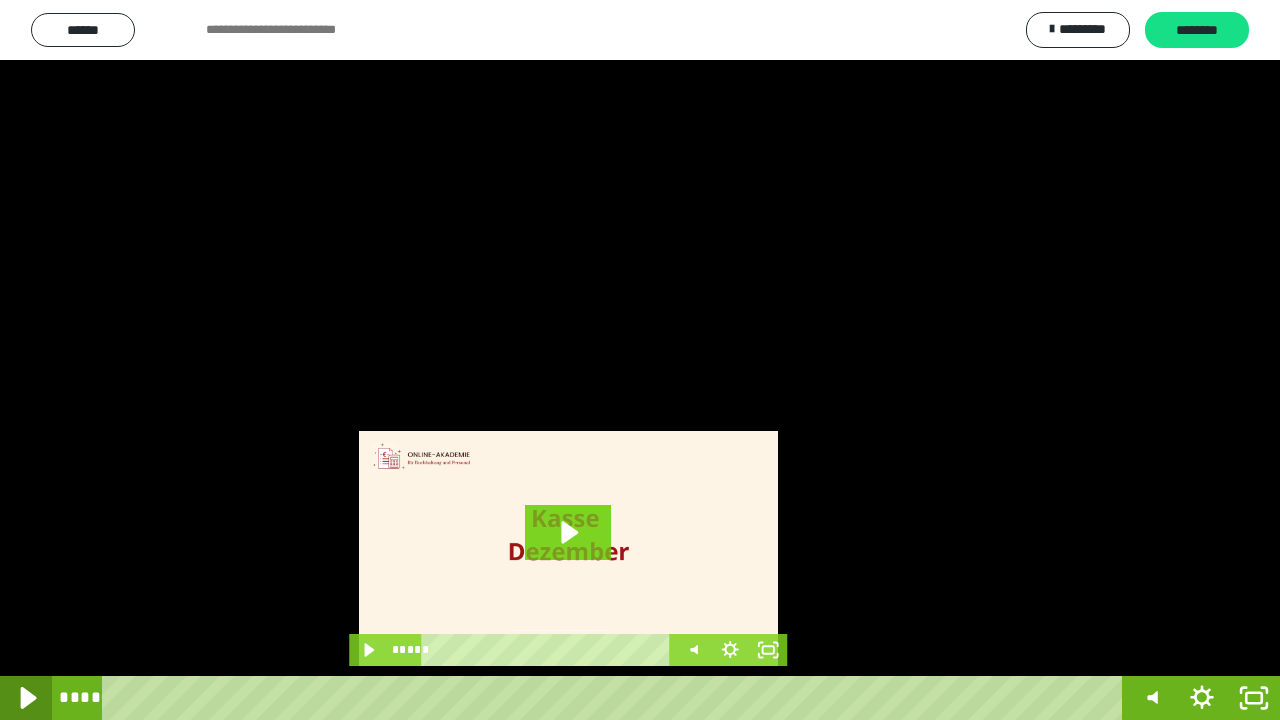 click 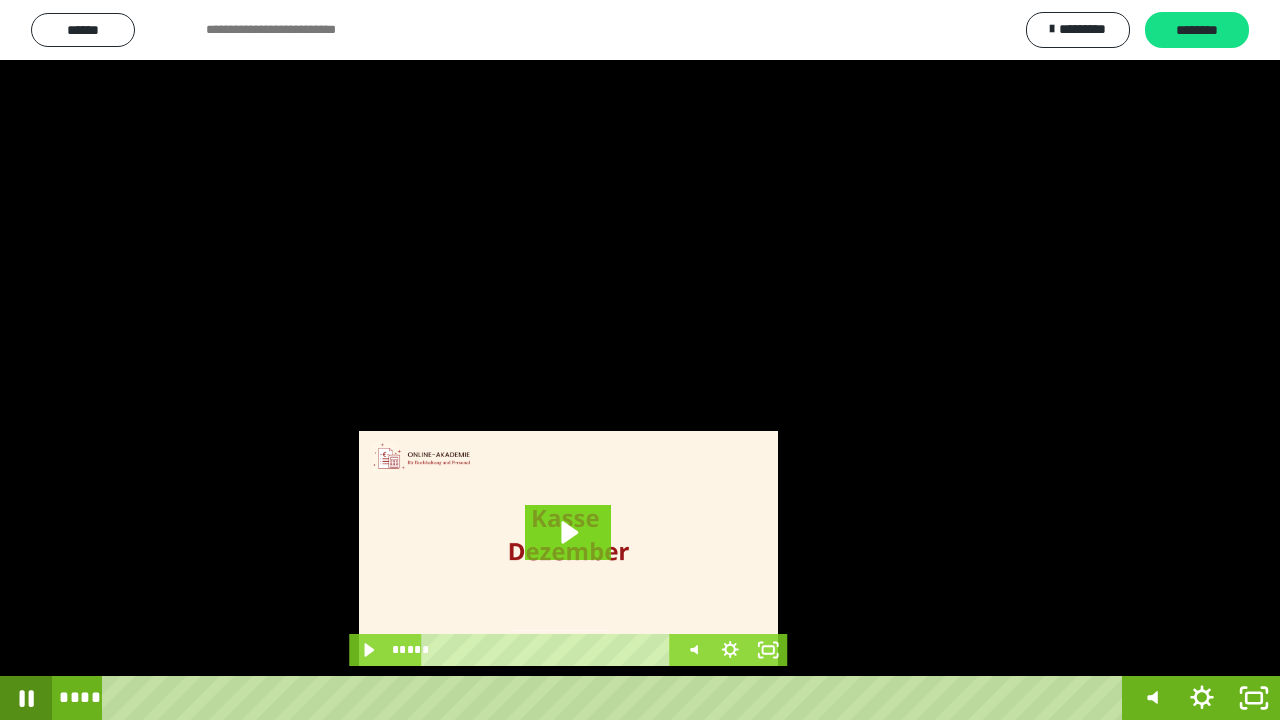 click 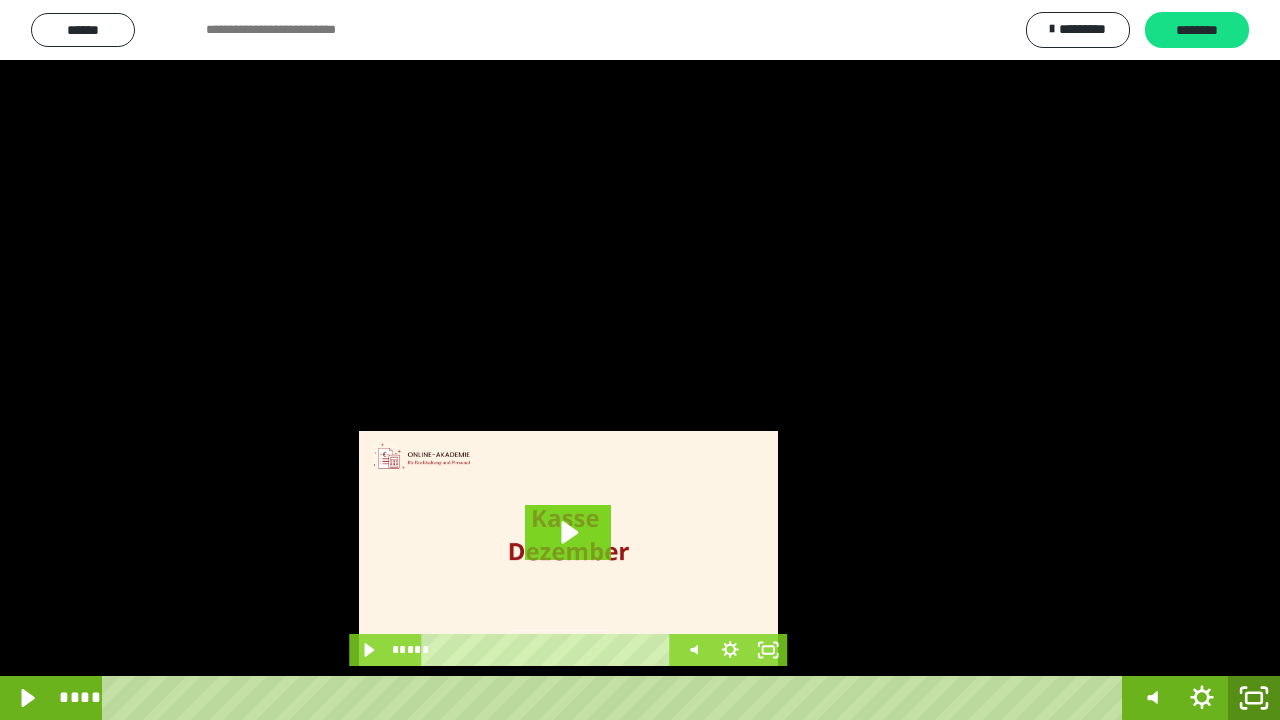 click 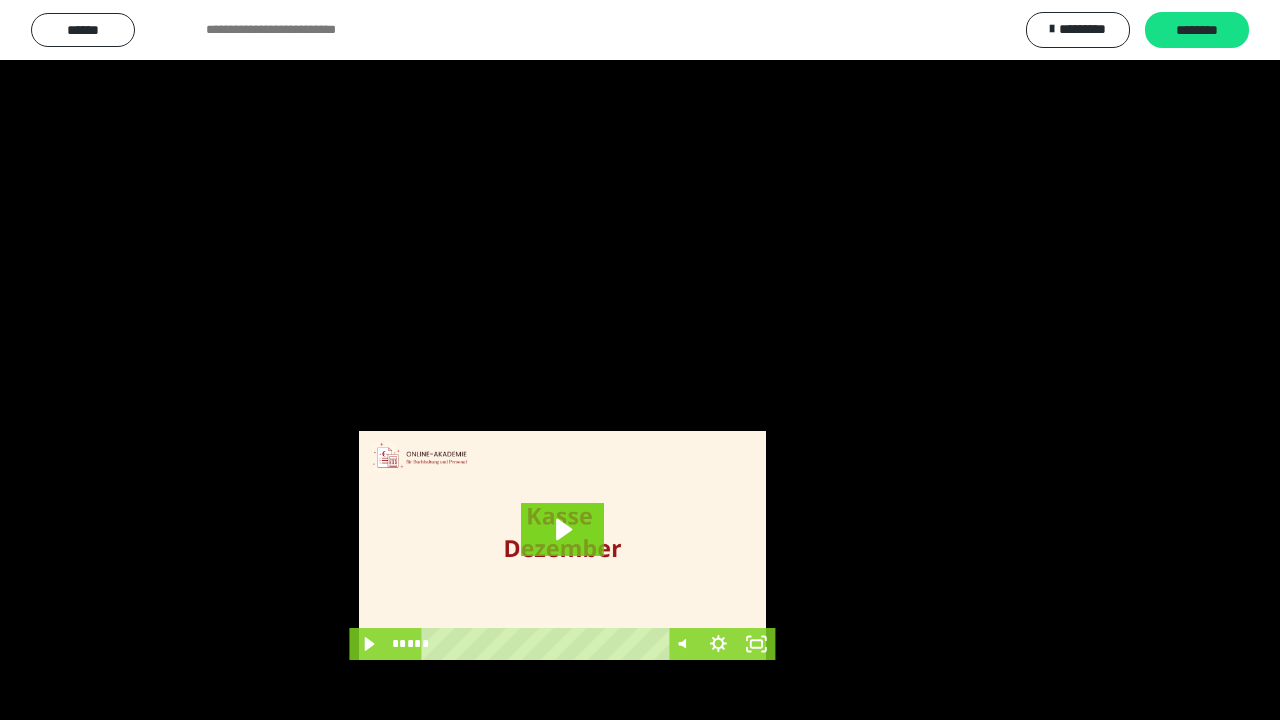 scroll, scrollTop: 3984, scrollLeft: 0, axis: vertical 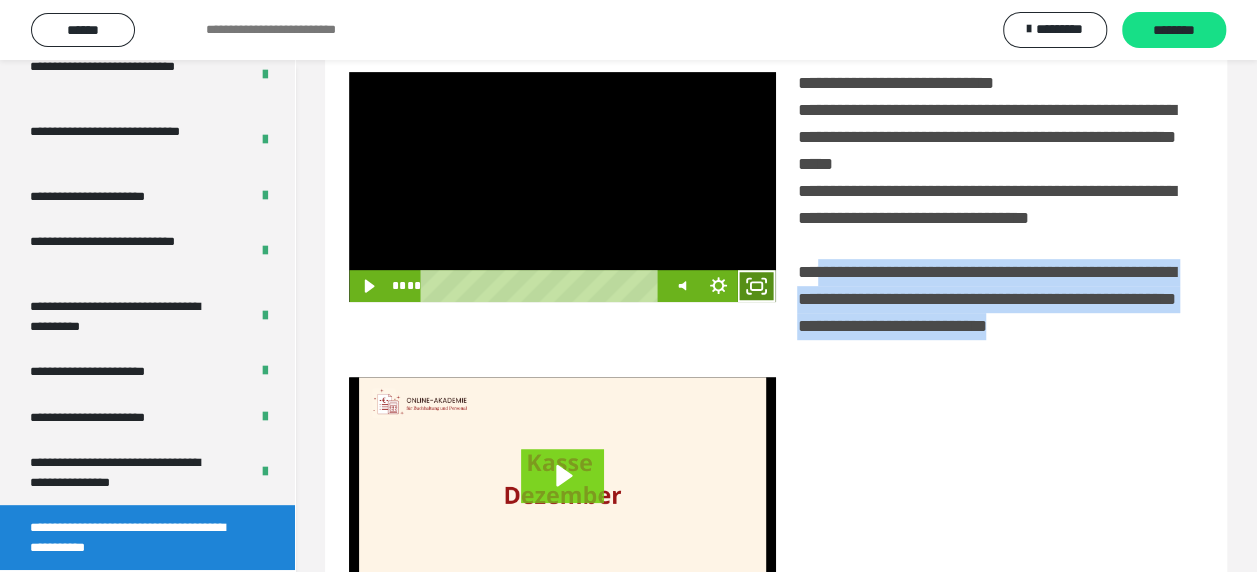 click 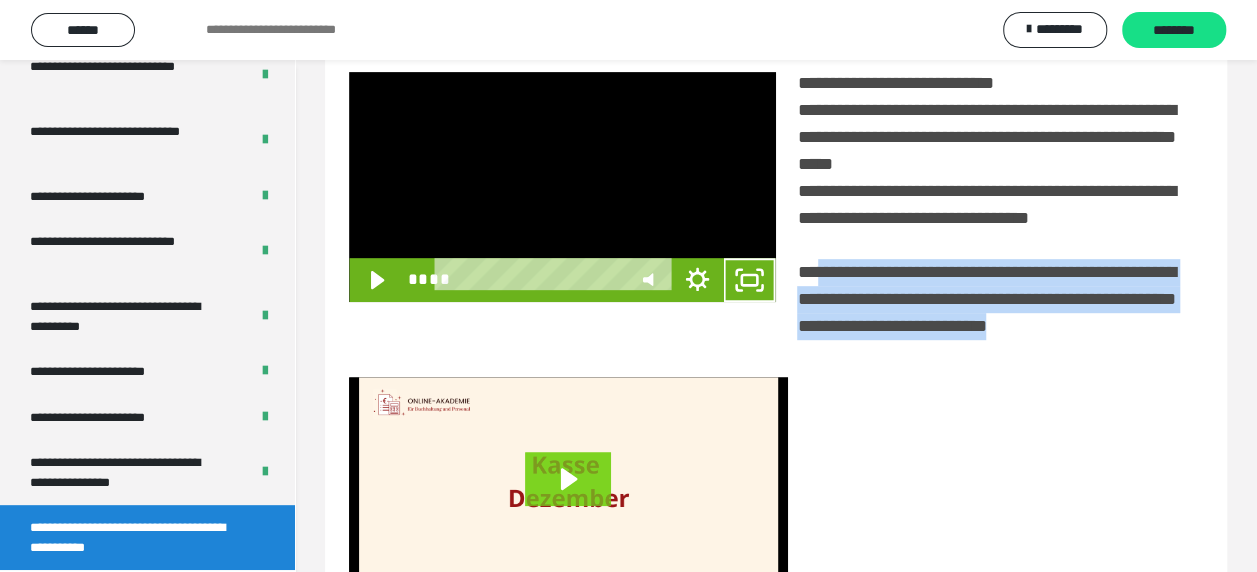 scroll, scrollTop: 3836, scrollLeft: 0, axis: vertical 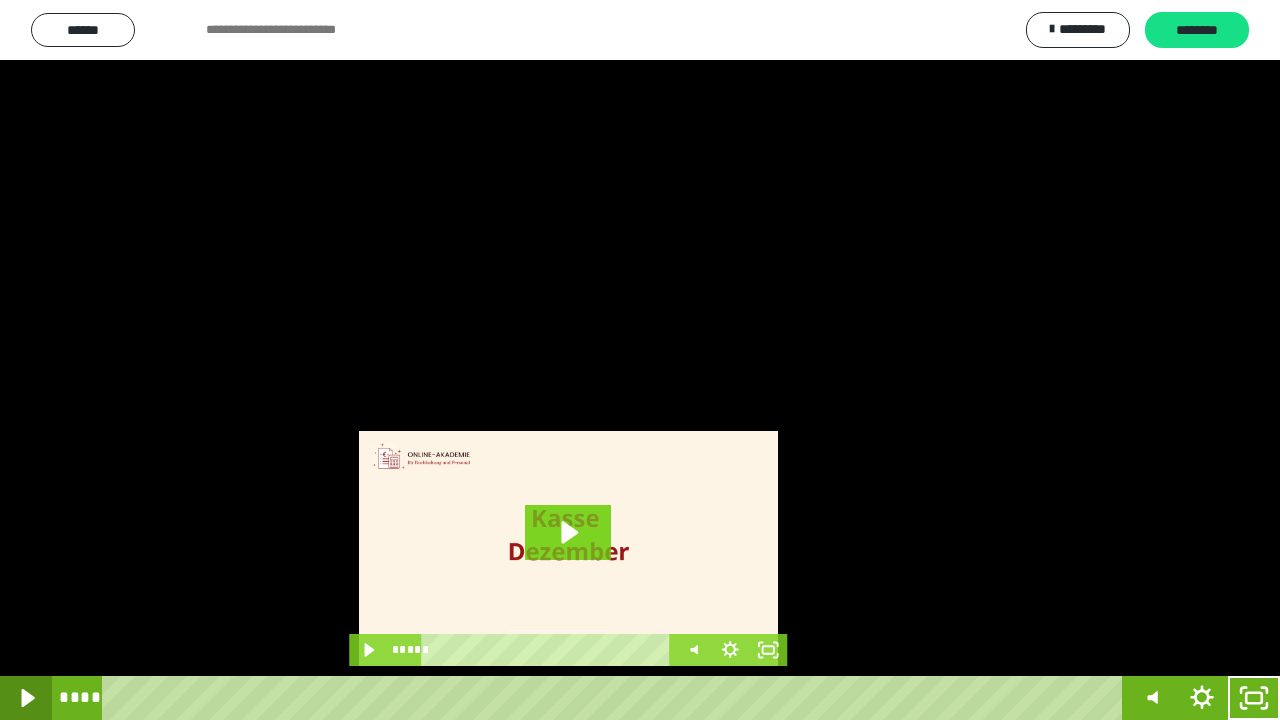 click 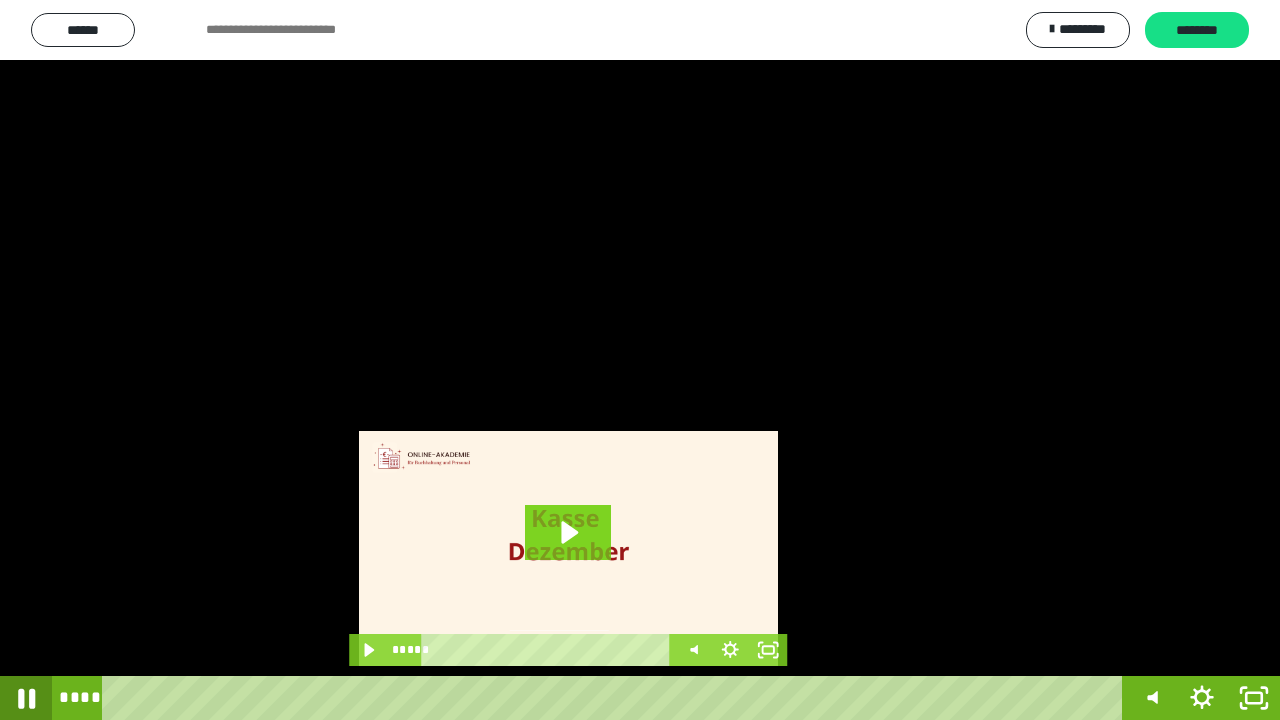 click 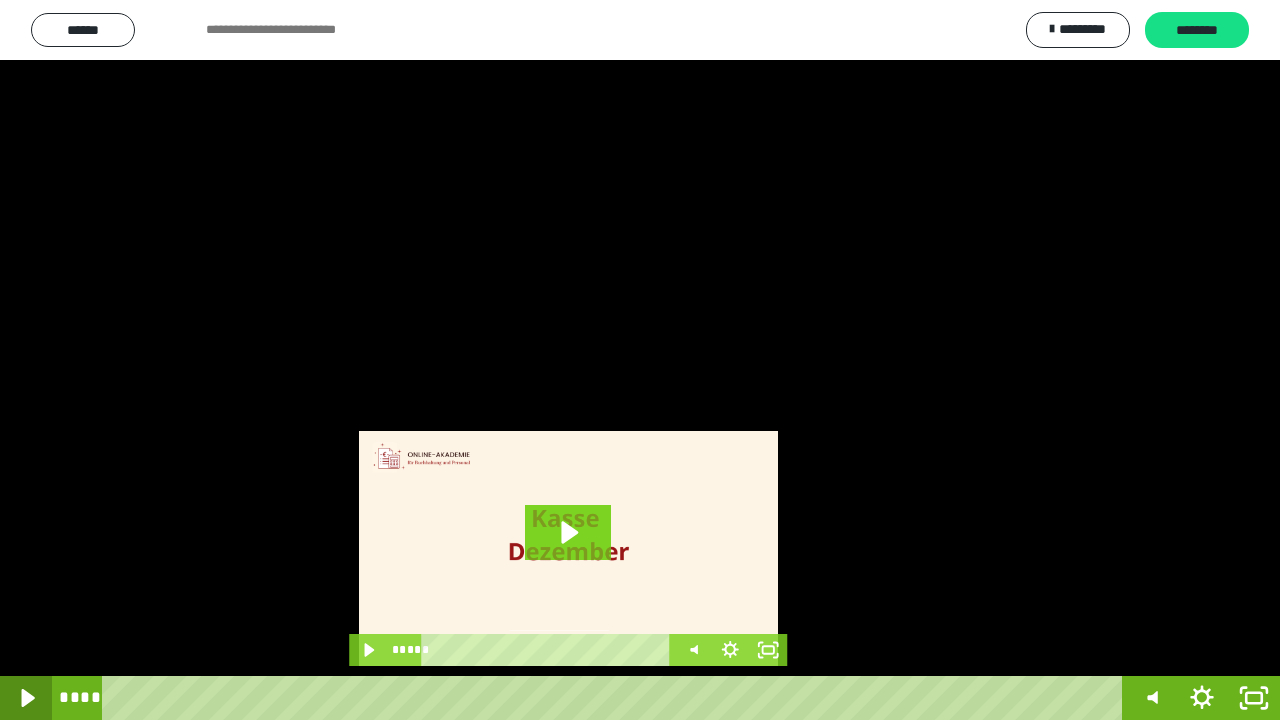 click 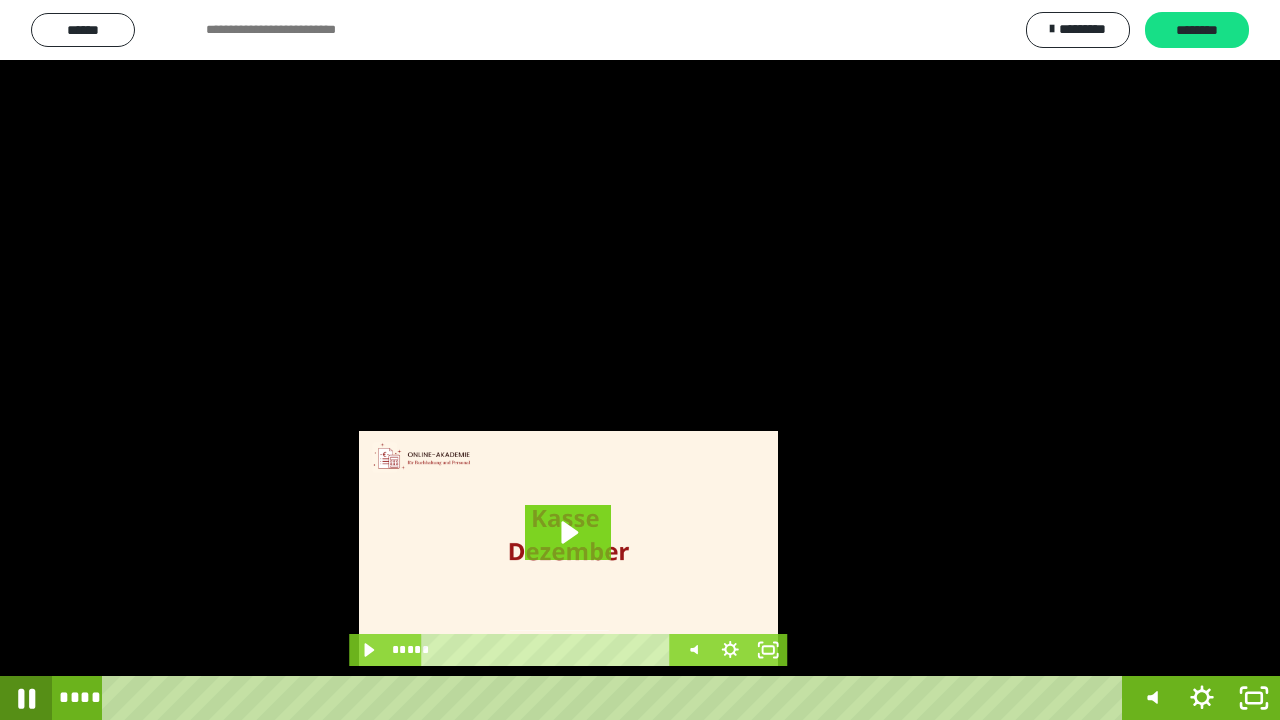 click 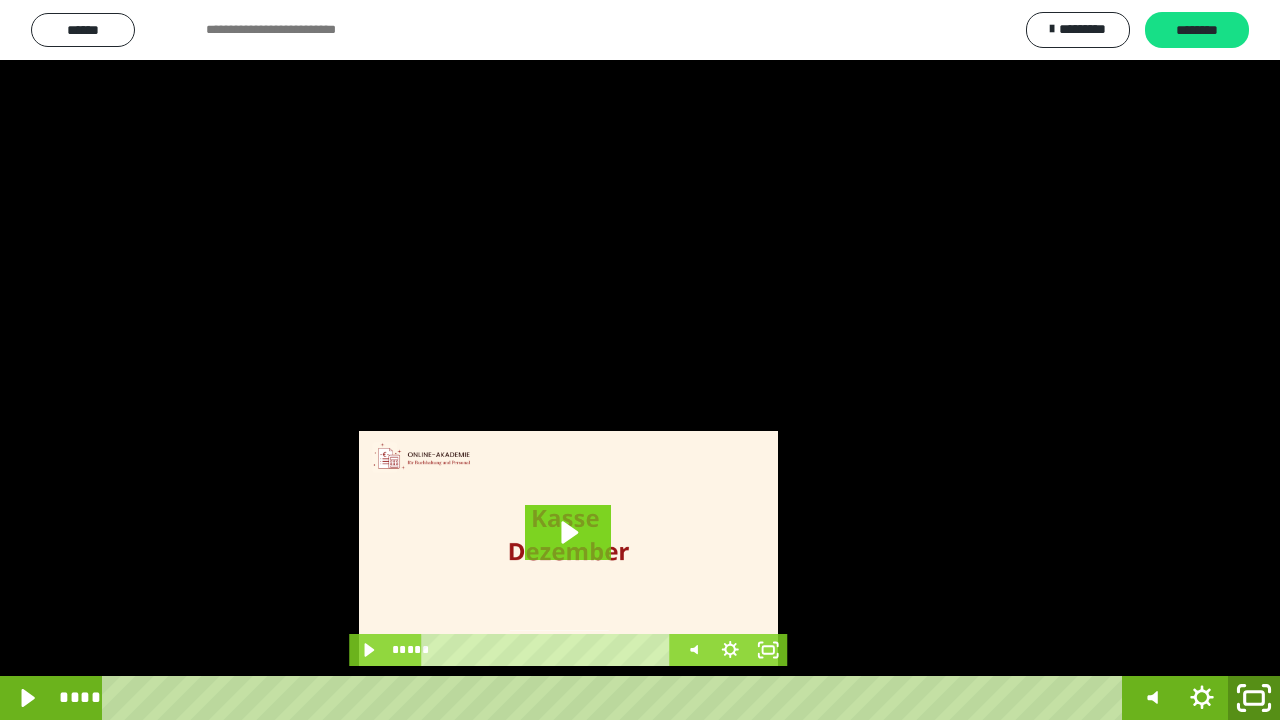 click 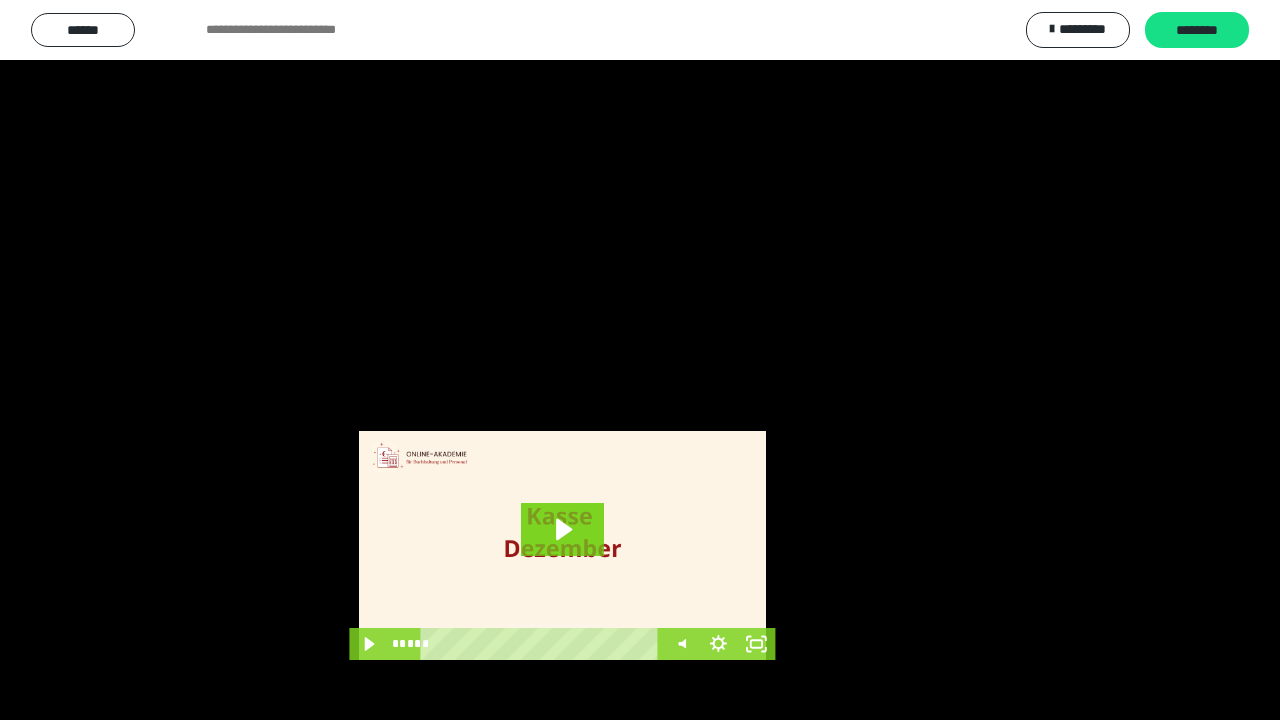 scroll, scrollTop: 3984, scrollLeft: 0, axis: vertical 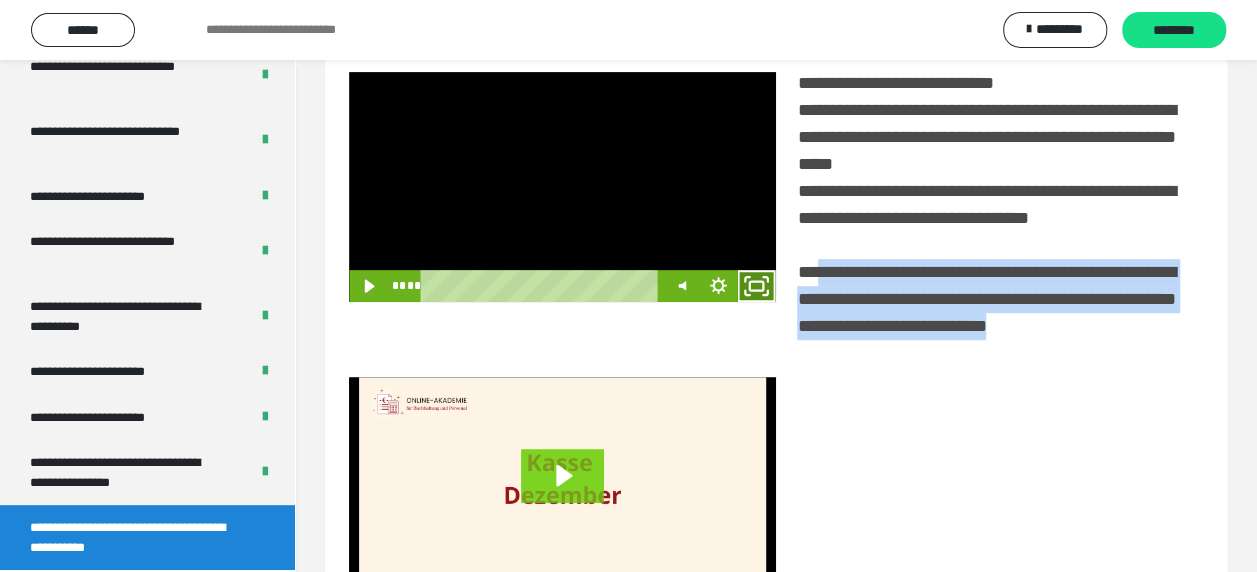 click 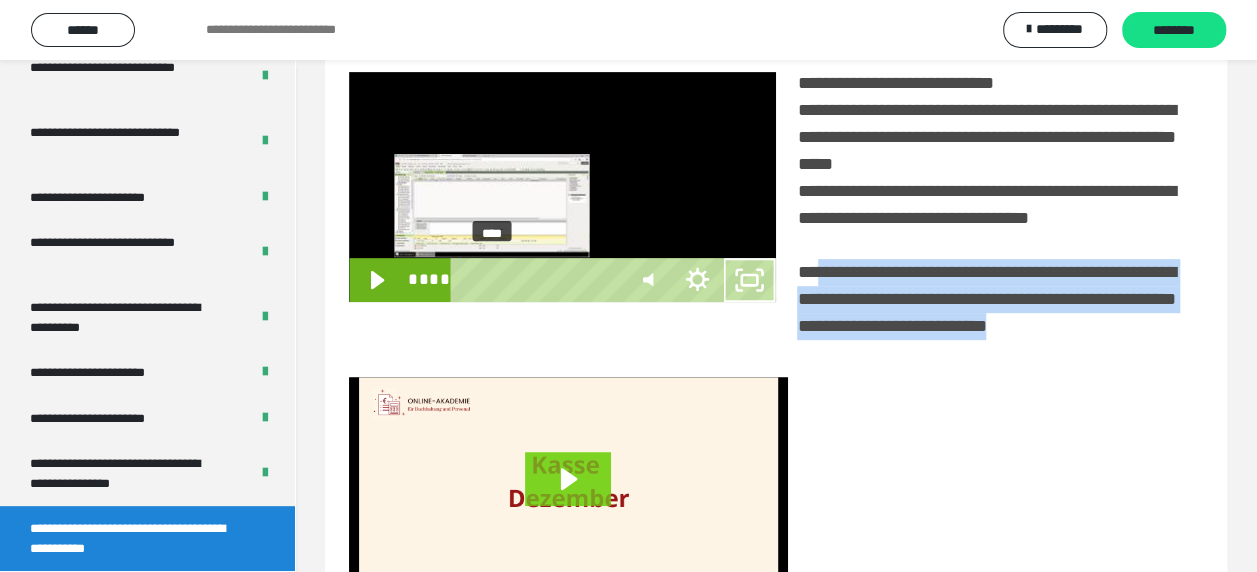 scroll, scrollTop: 3836, scrollLeft: 0, axis: vertical 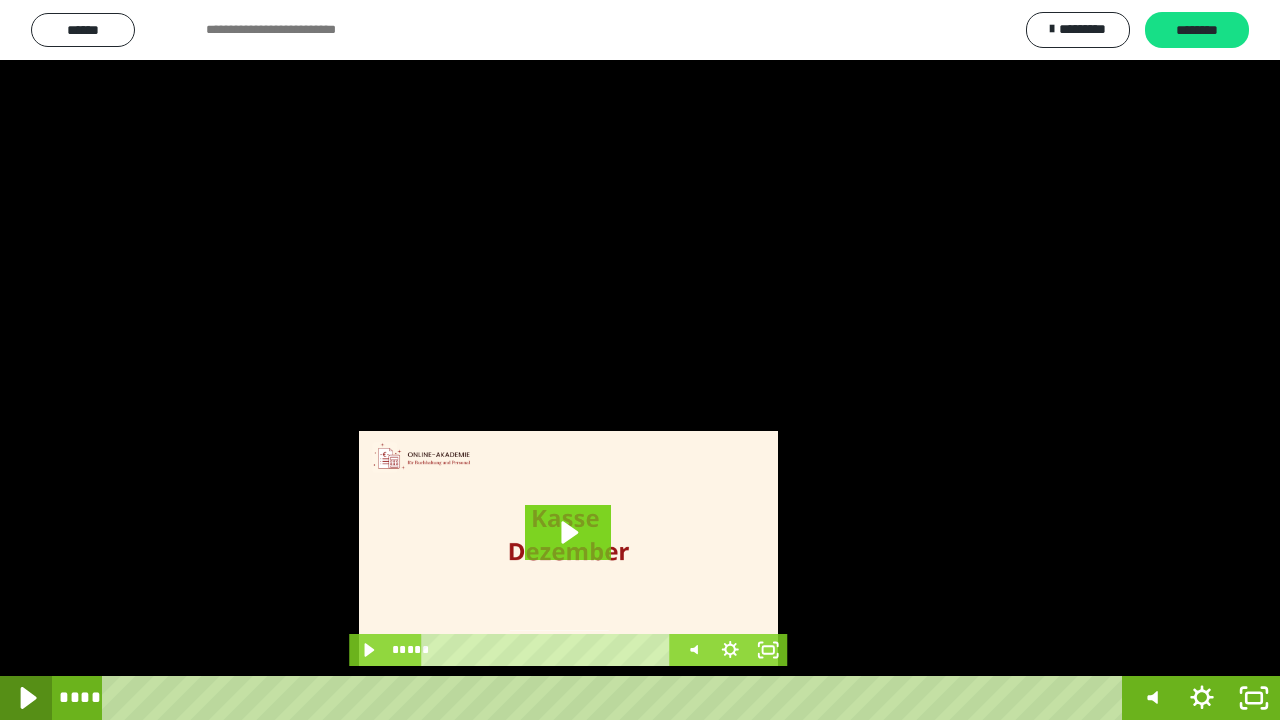 click 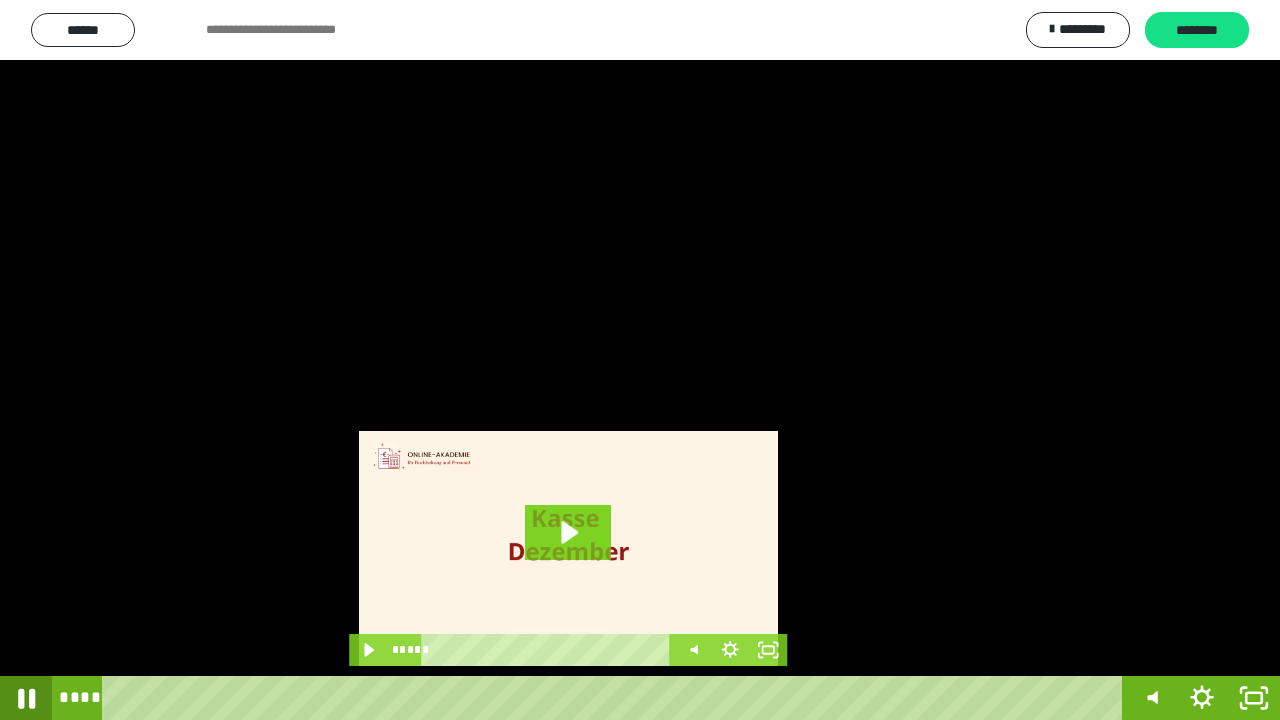 click 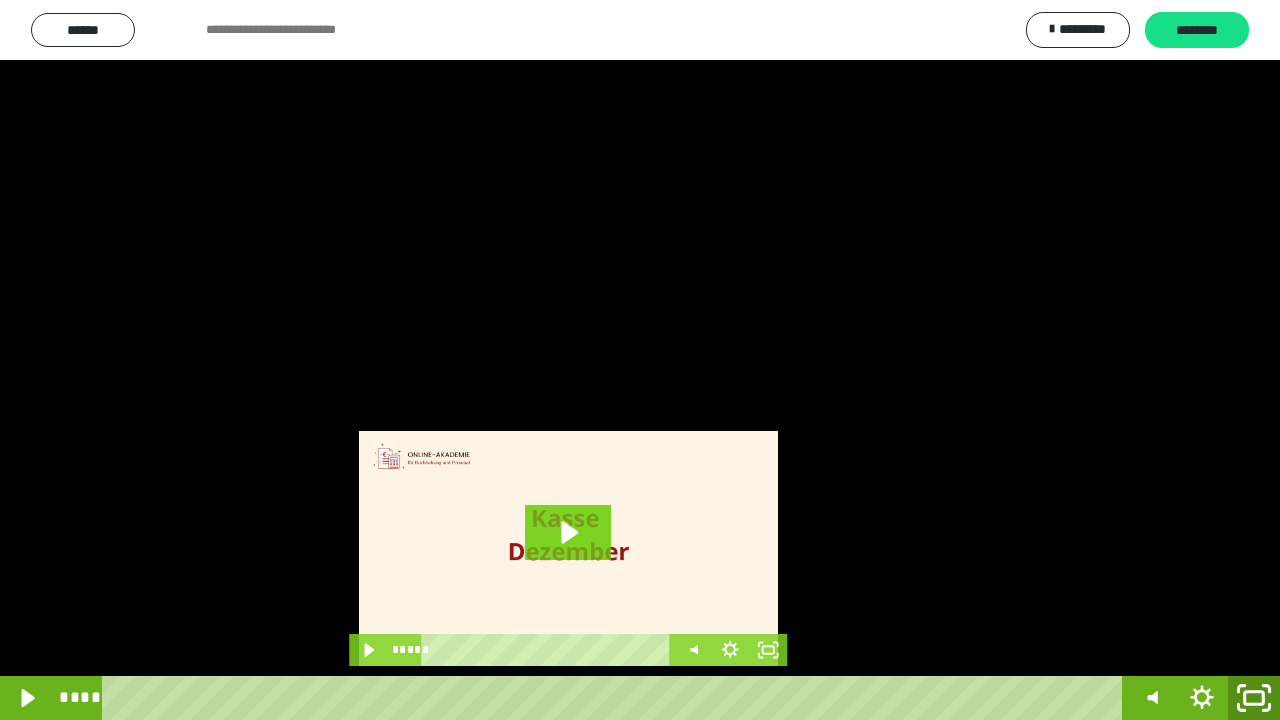 click 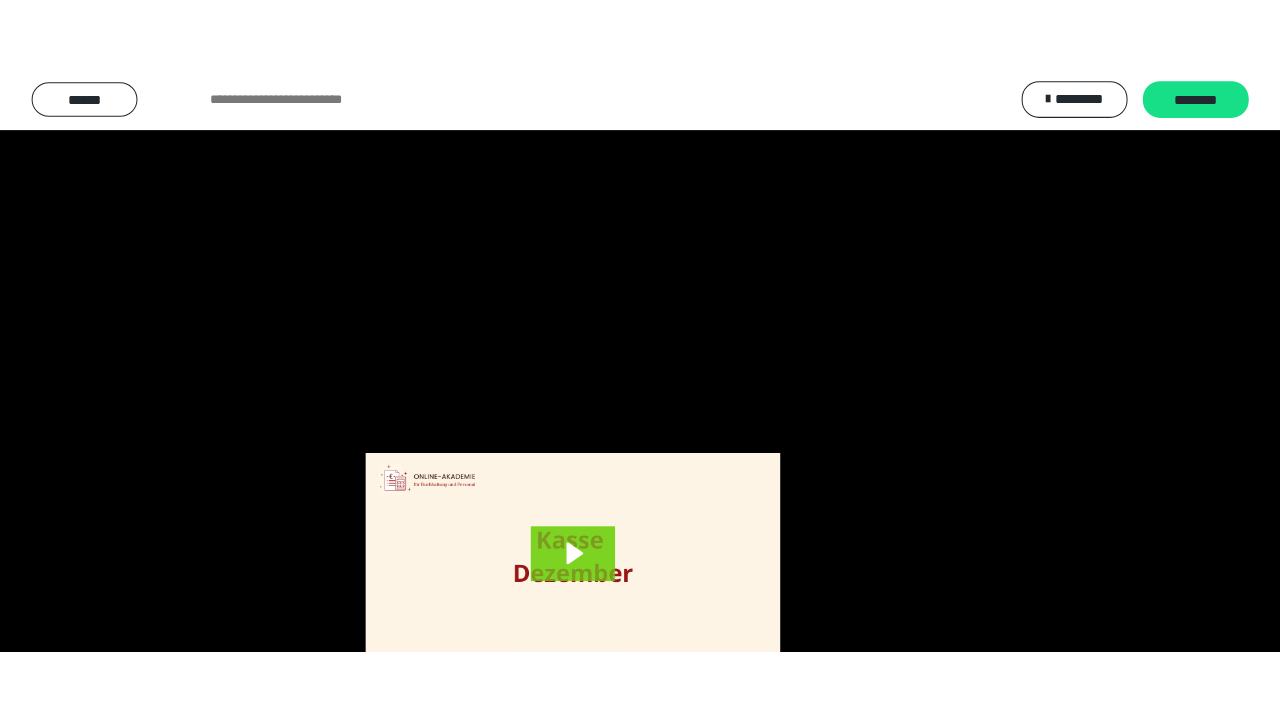 scroll, scrollTop: 3984, scrollLeft: 0, axis: vertical 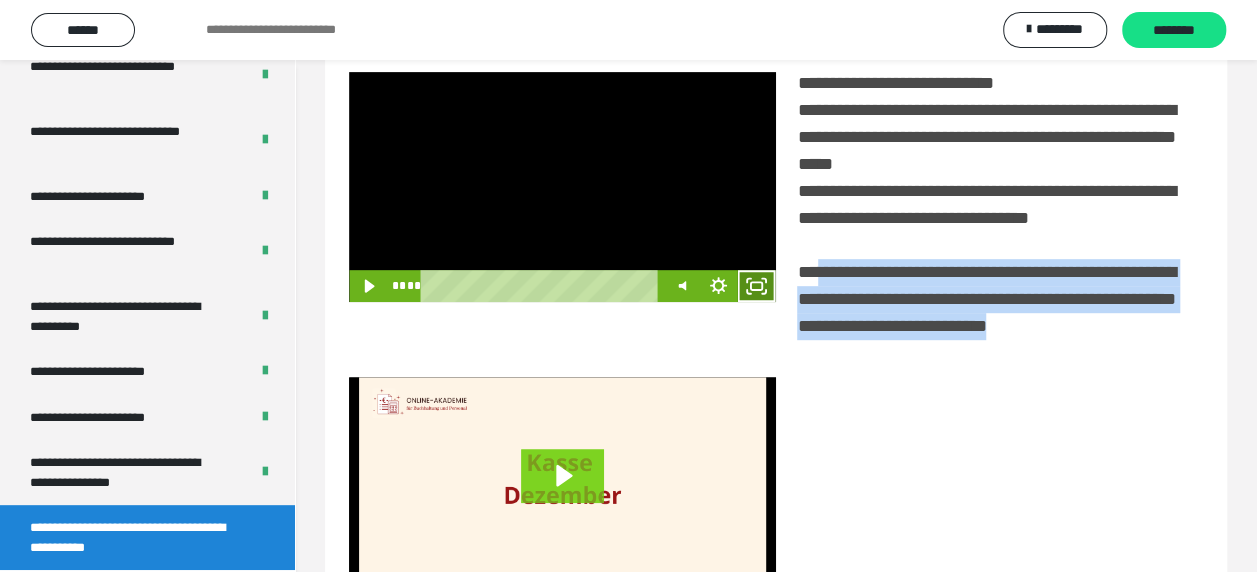 click 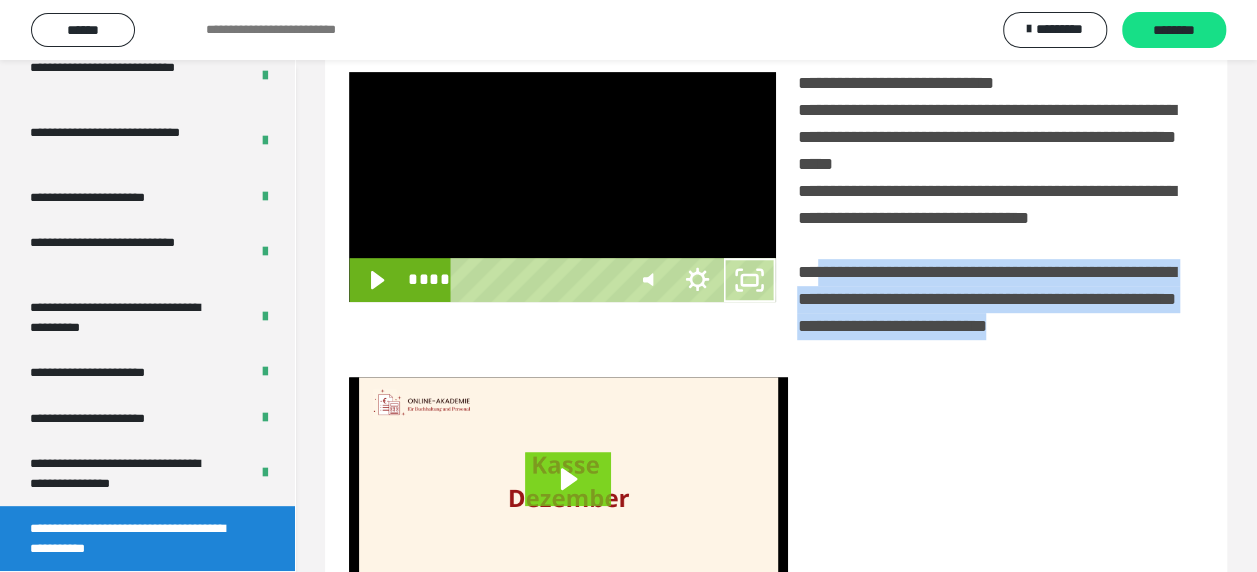 scroll, scrollTop: 3836, scrollLeft: 0, axis: vertical 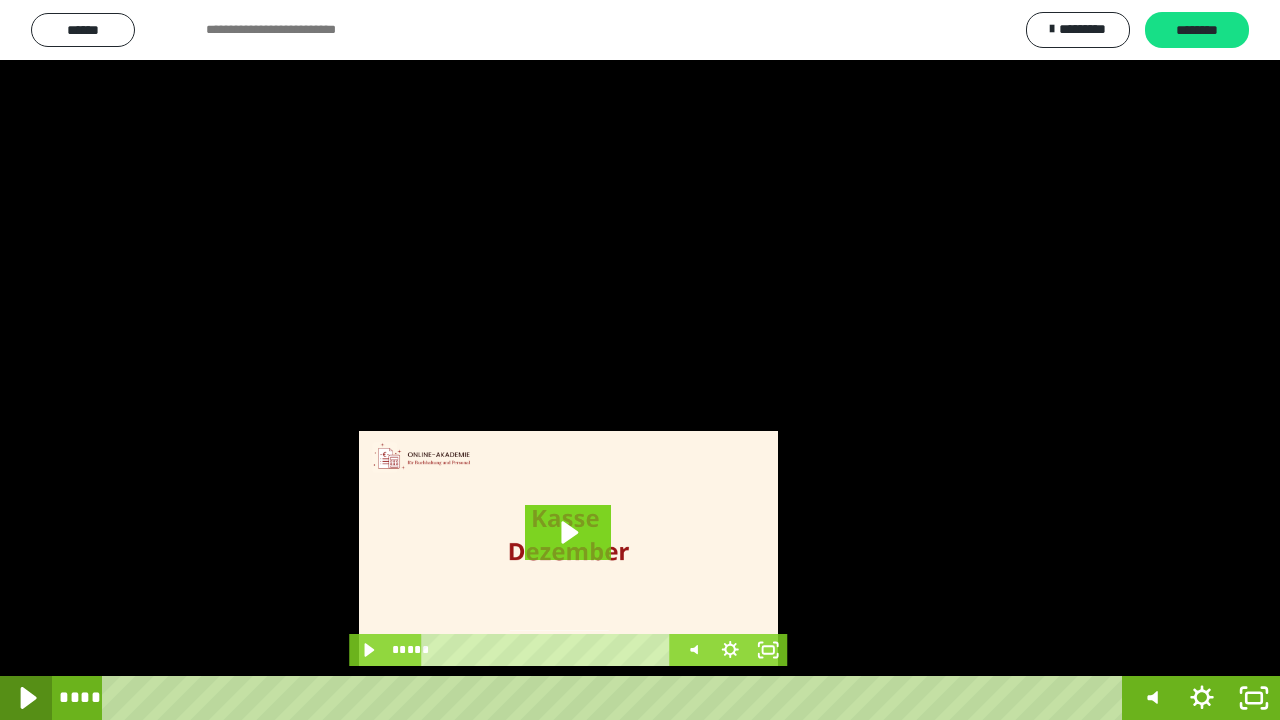 click 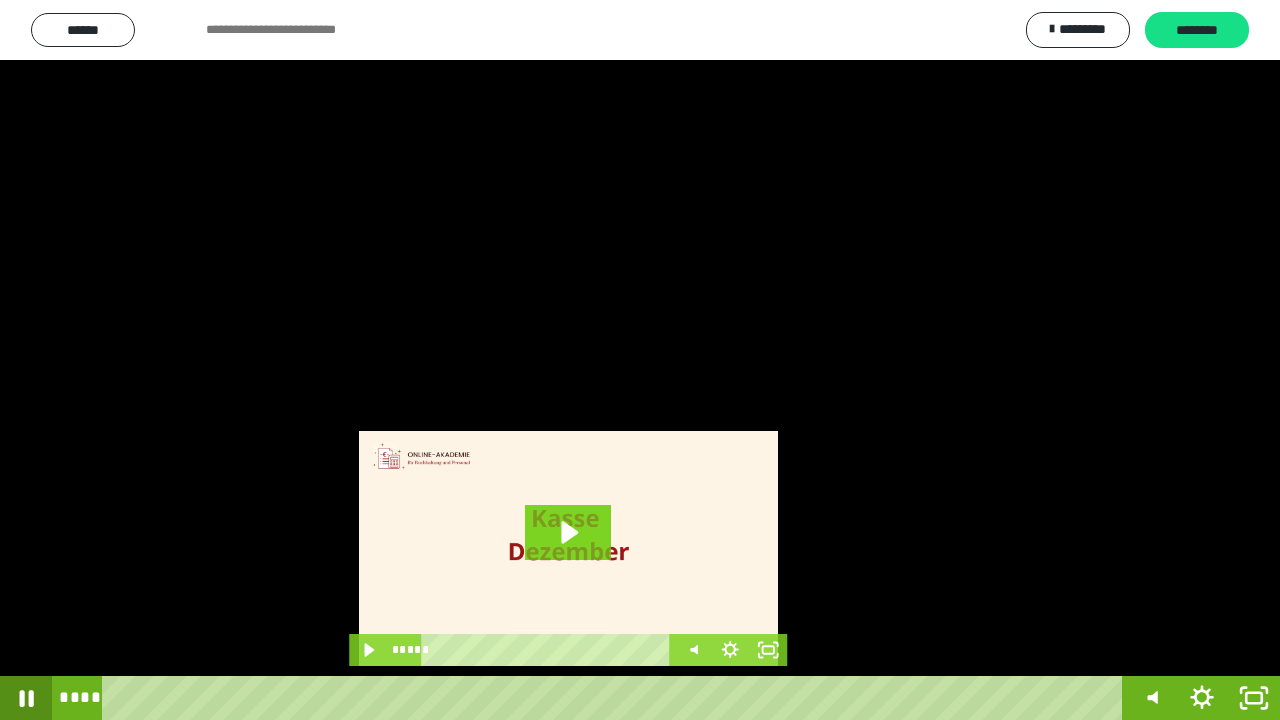 click 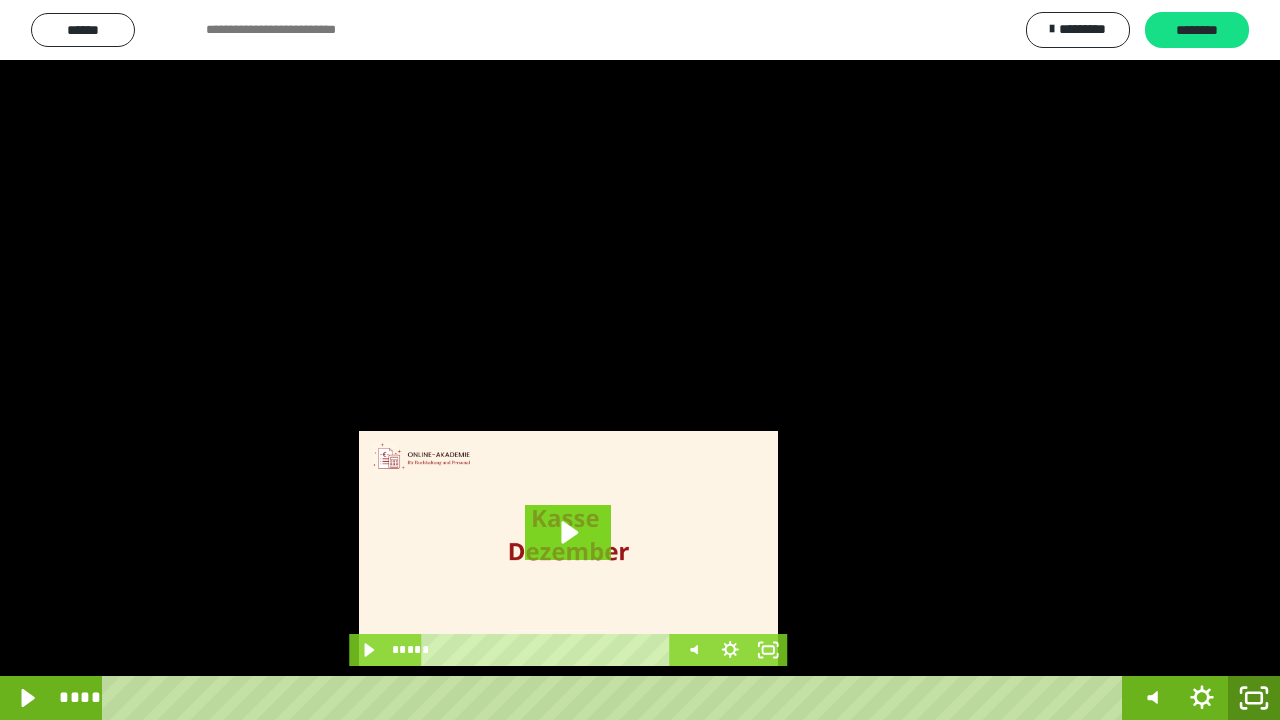 click 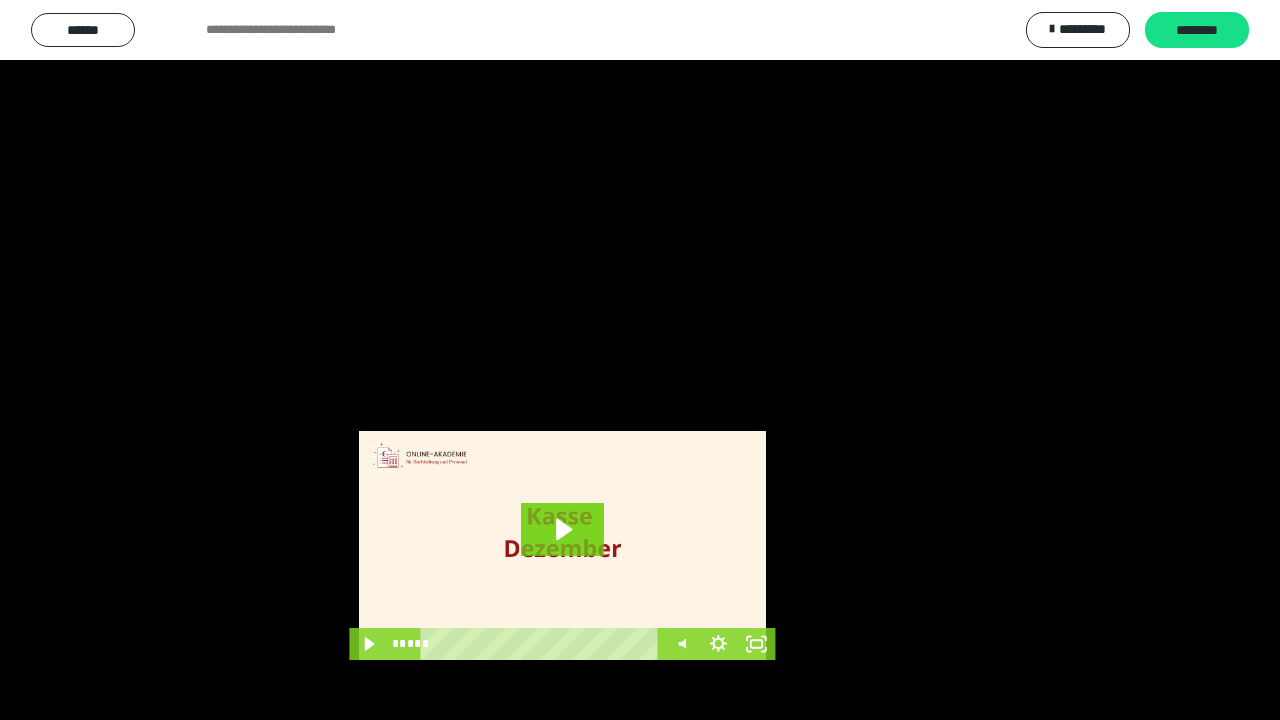scroll, scrollTop: 3984, scrollLeft: 0, axis: vertical 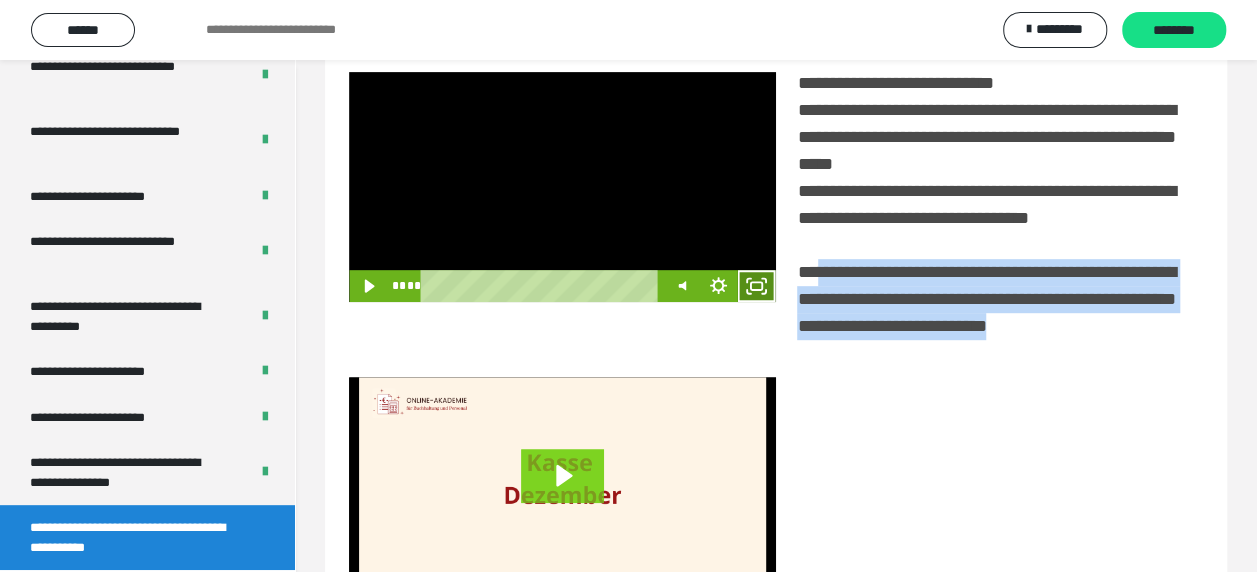click 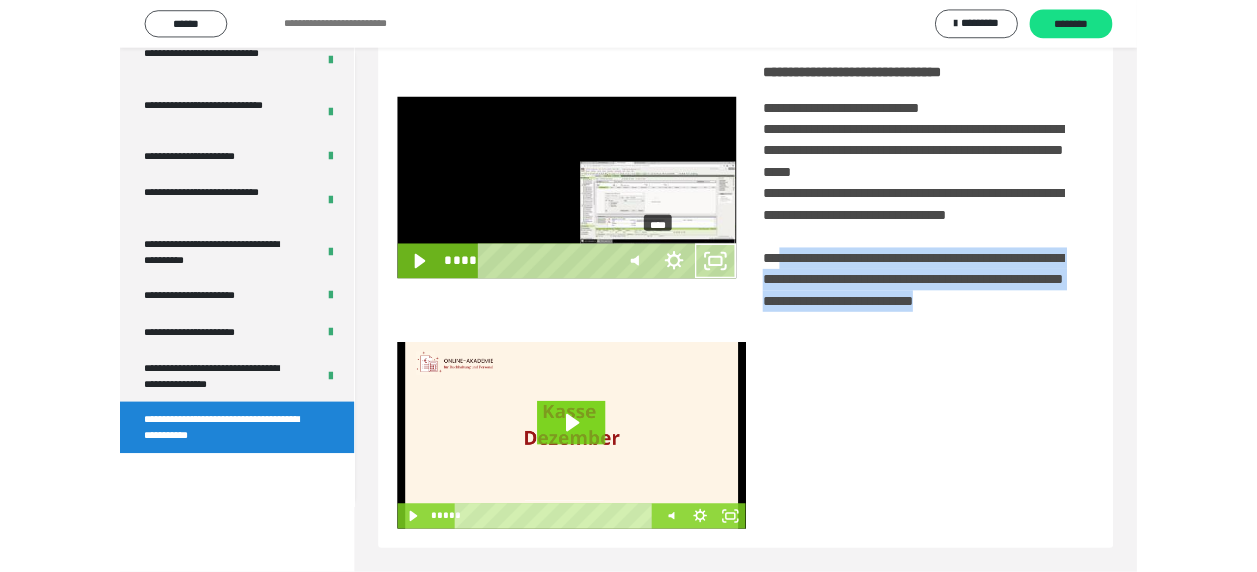 scroll, scrollTop: 3836, scrollLeft: 0, axis: vertical 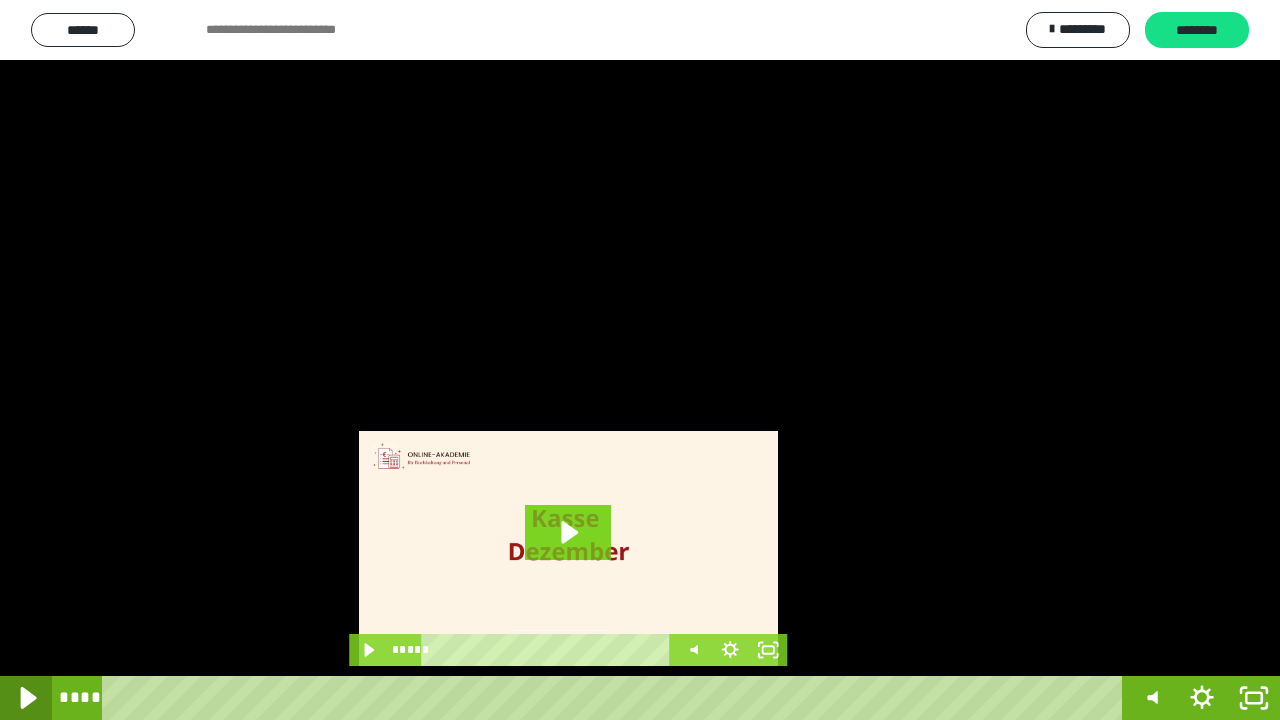 click 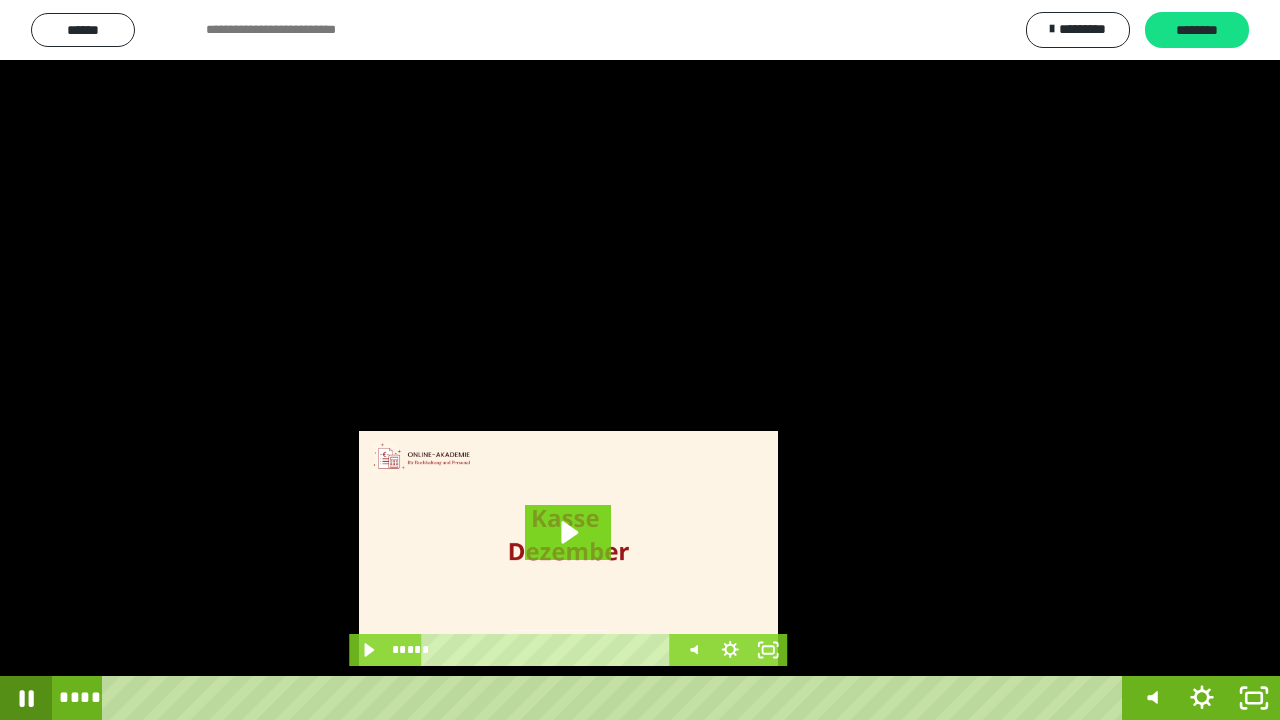 click 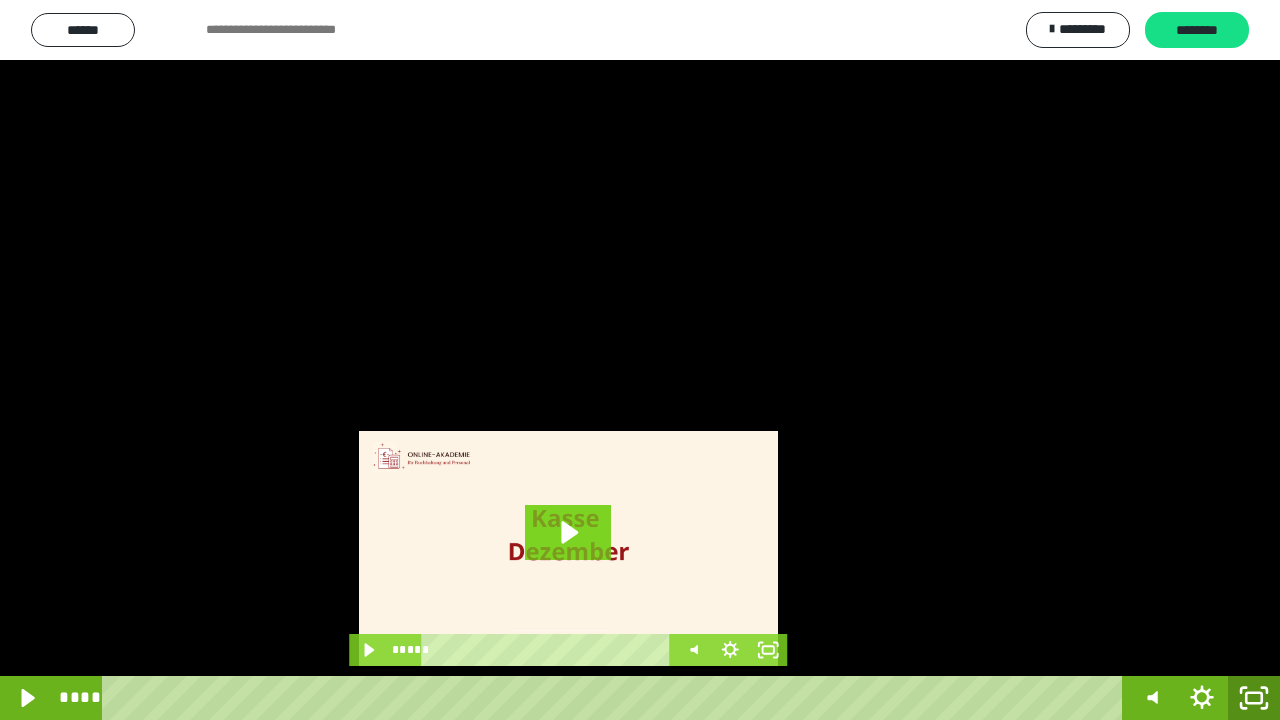 click 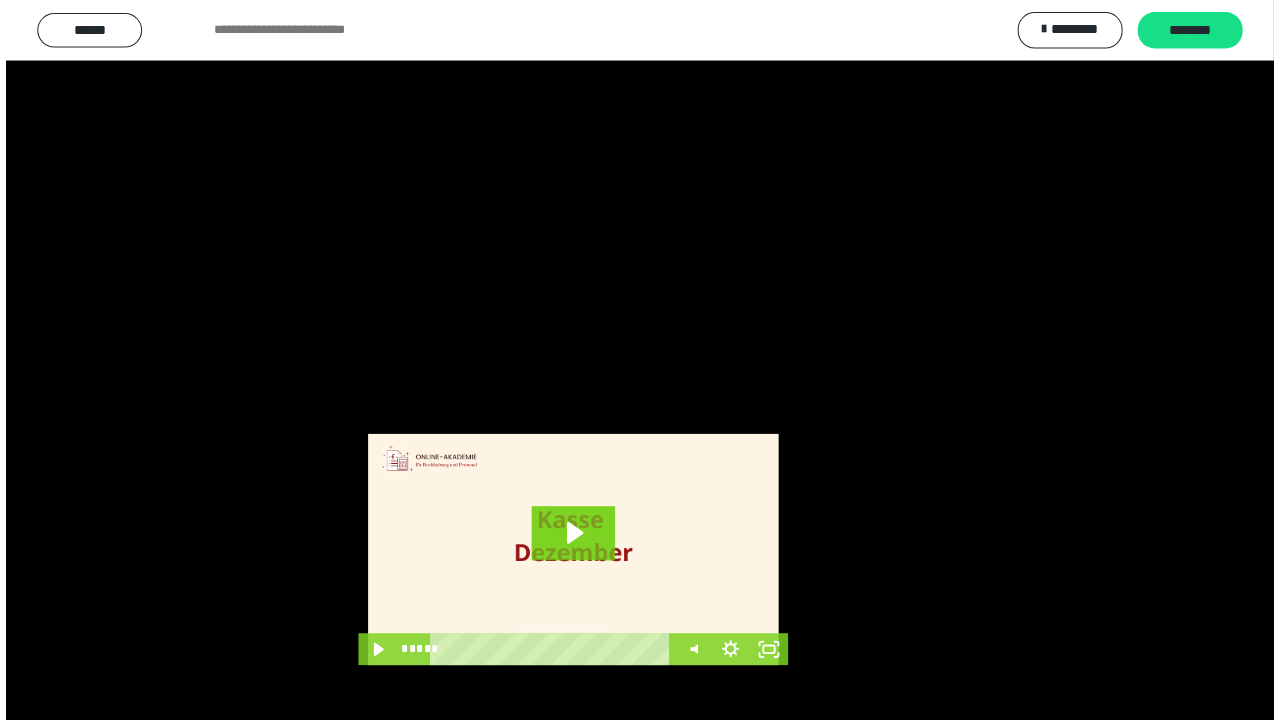 scroll, scrollTop: 3984, scrollLeft: 0, axis: vertical 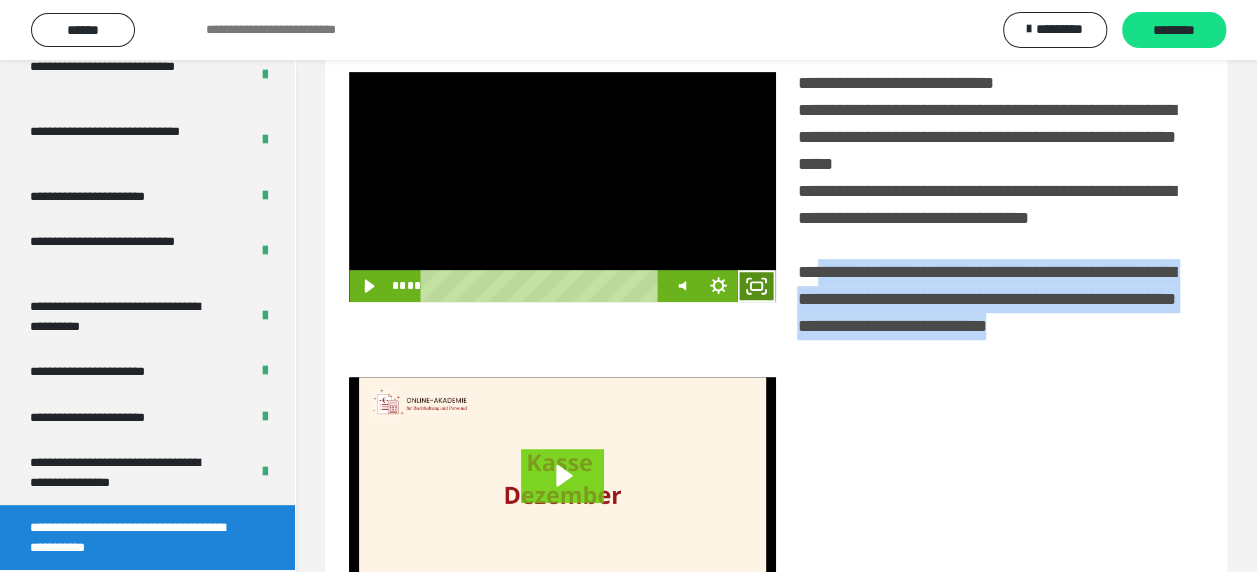 click 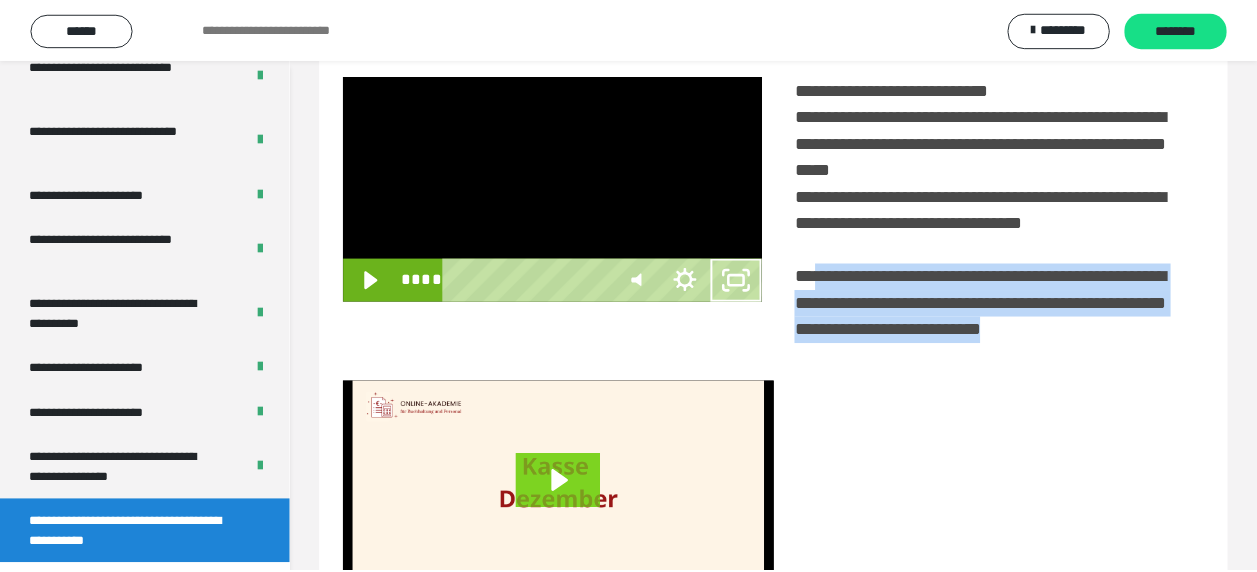 scroll, scrollTop: 3836, scrollLeft: 0, axis: vertical 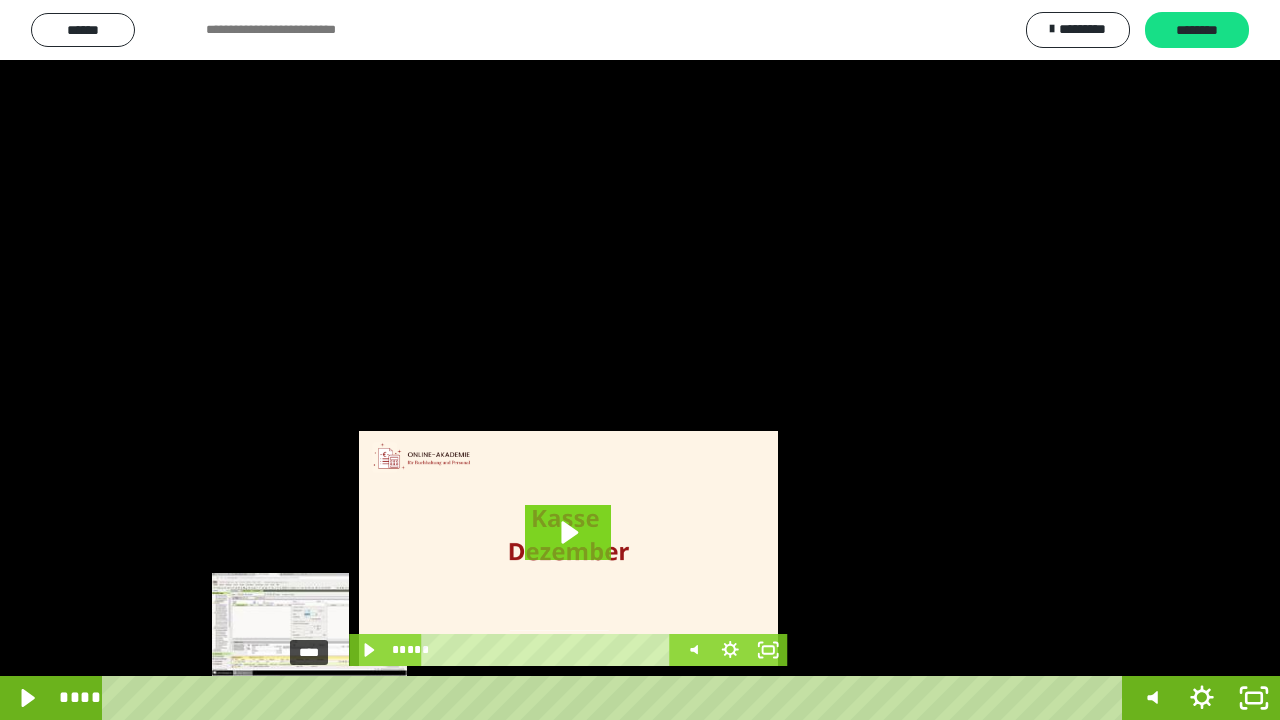 click on "****" at bounding box center [616, 698] 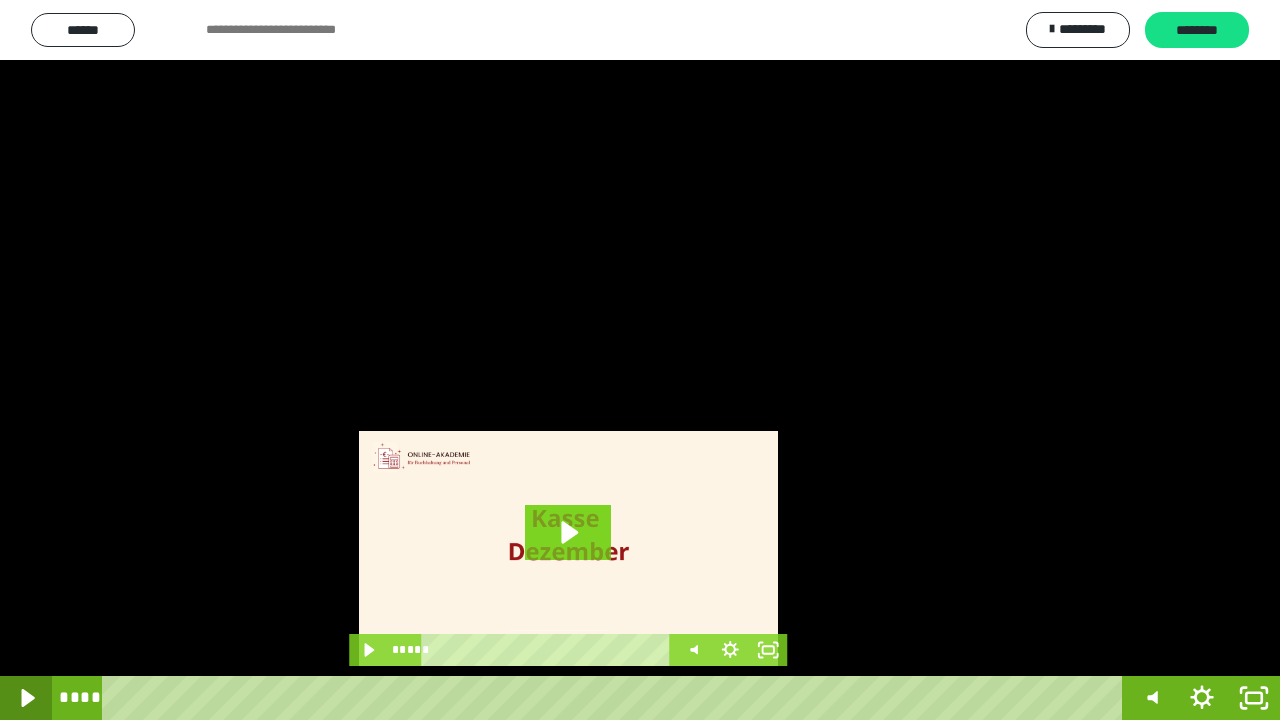 click 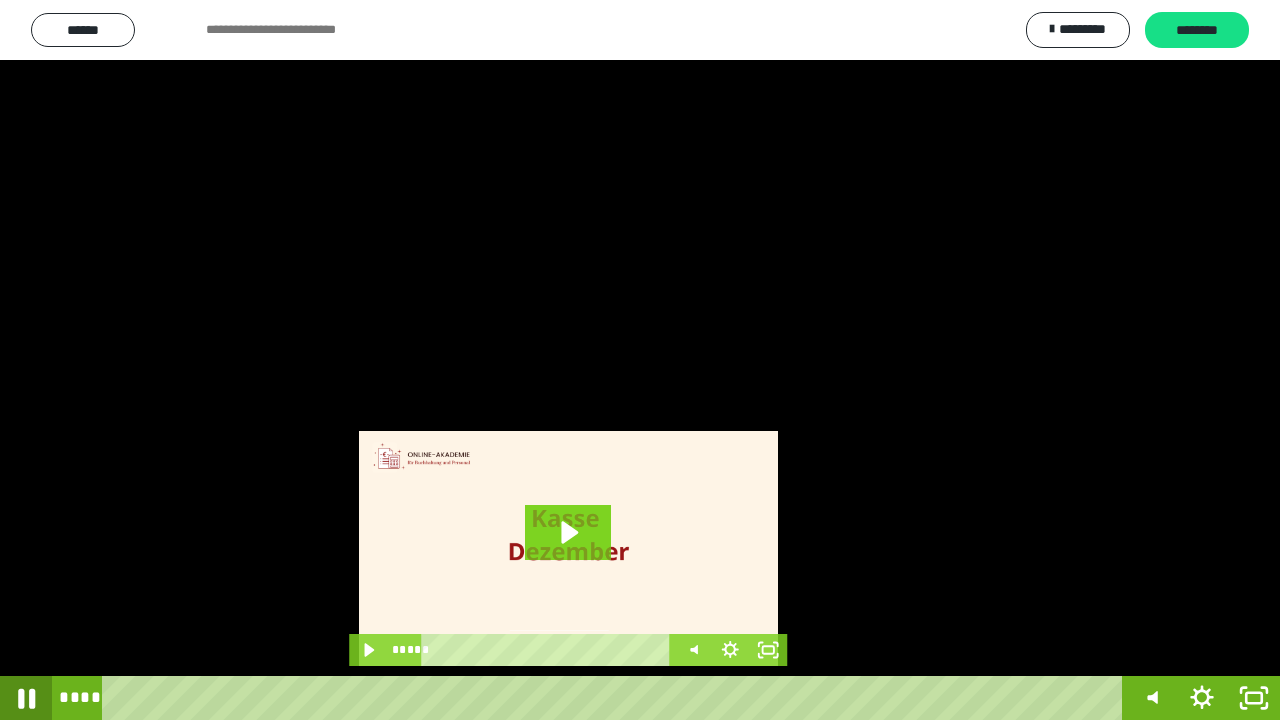 click 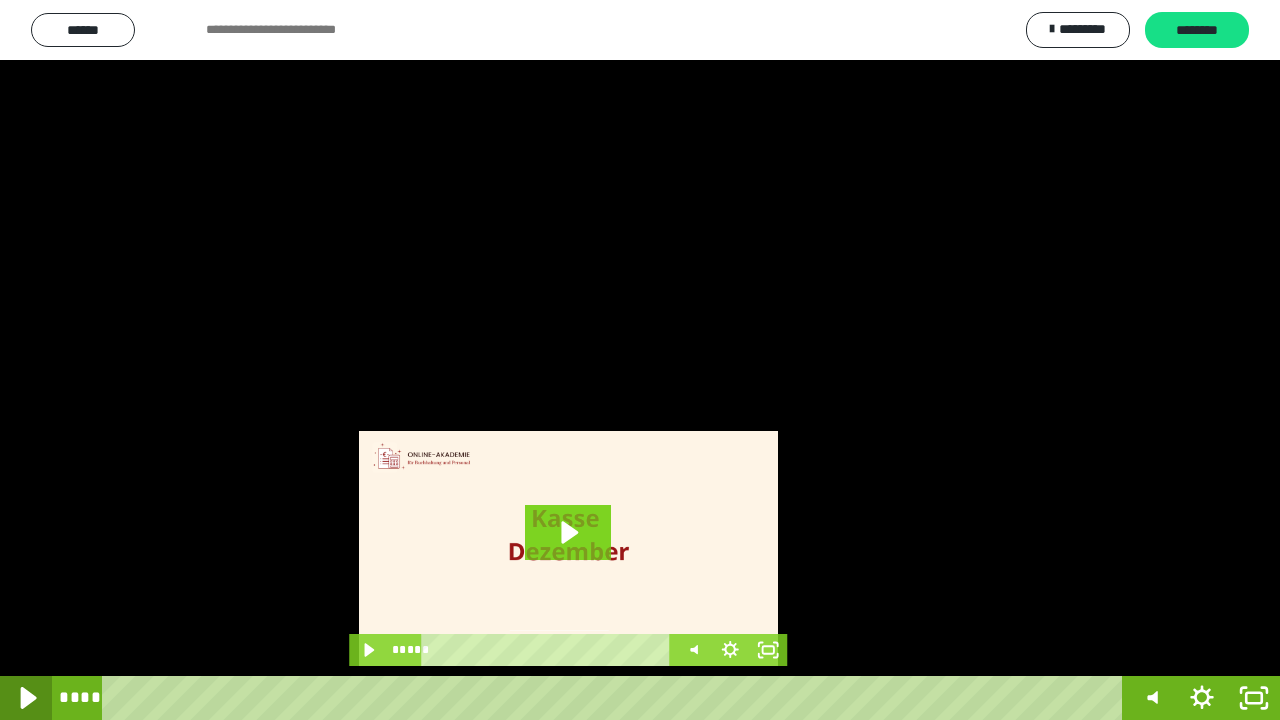 click 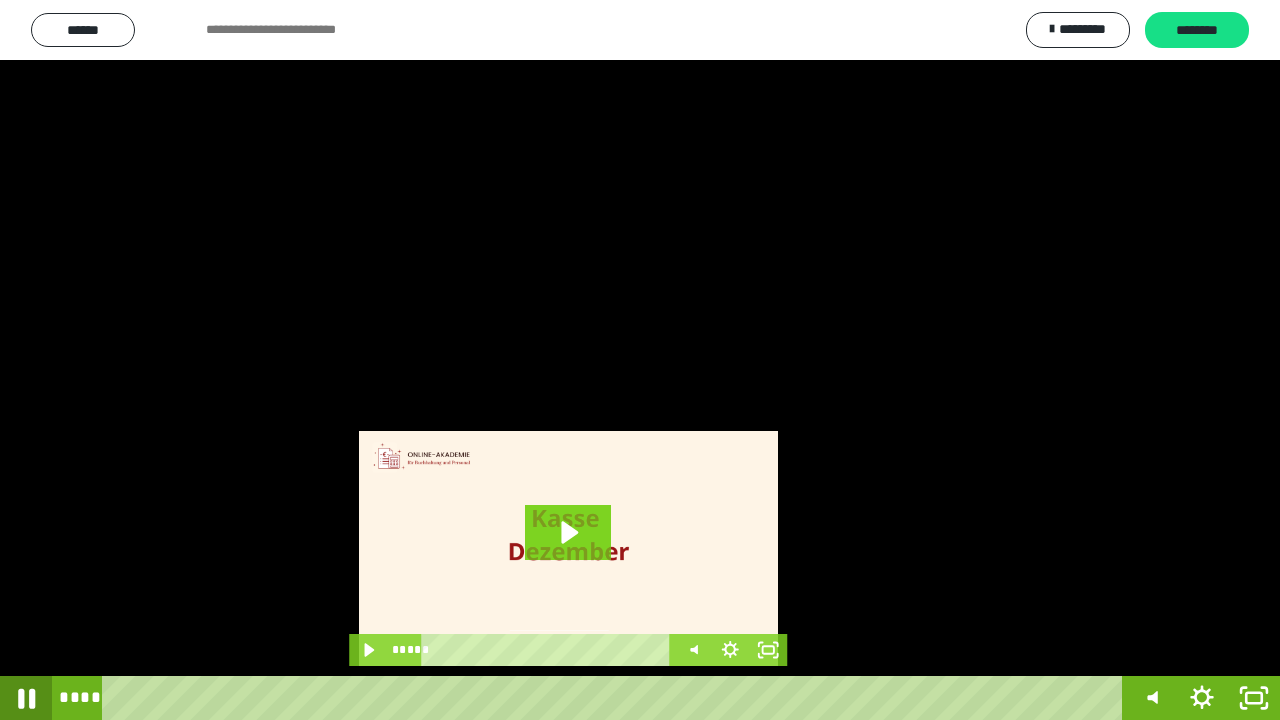 click 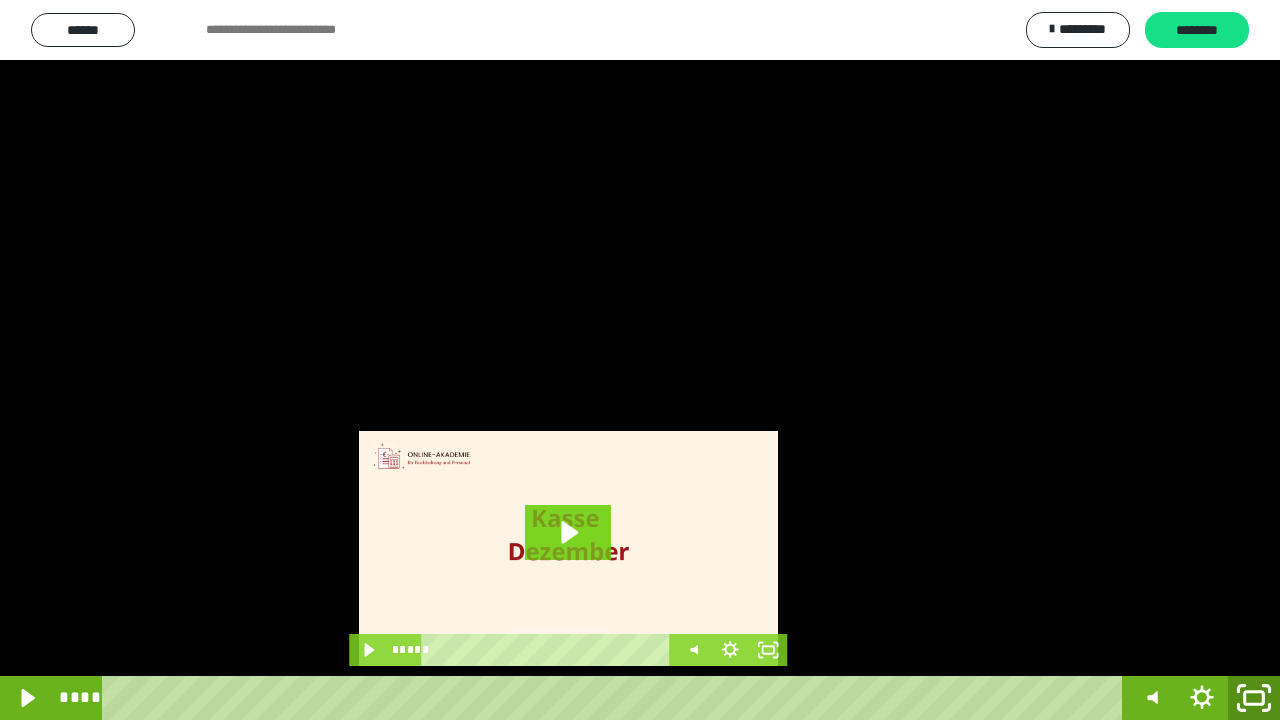 click 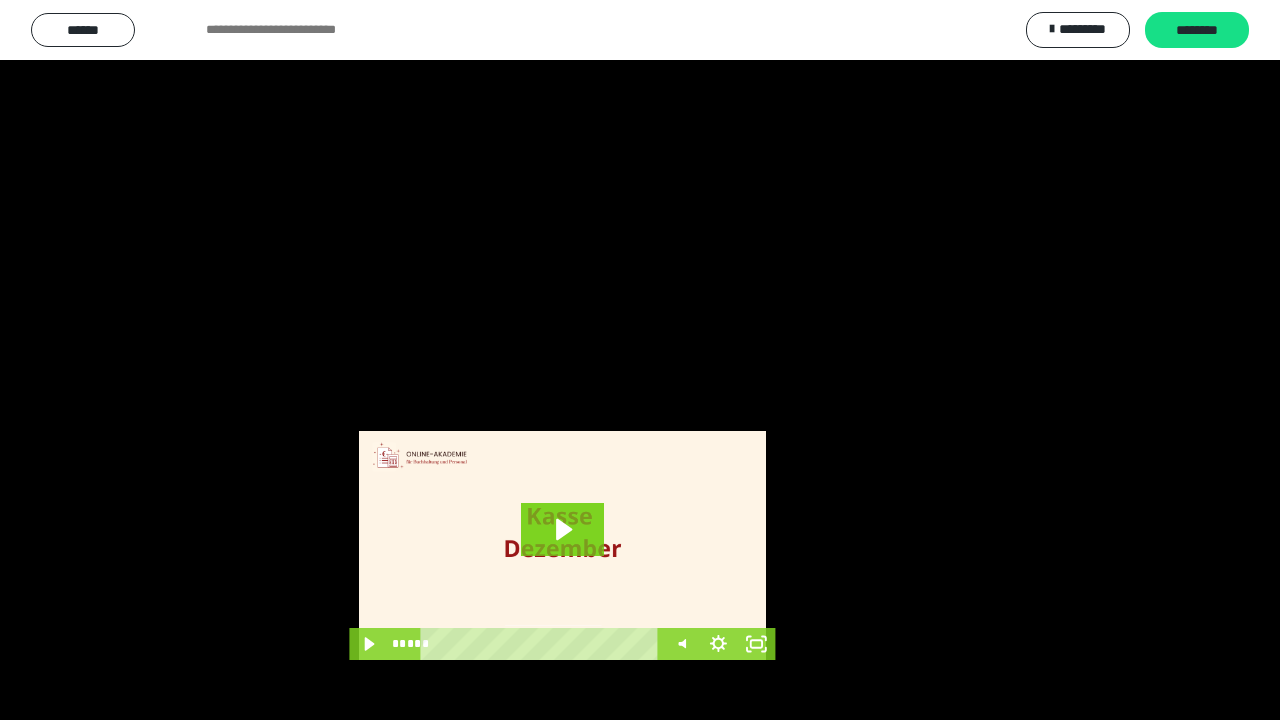 scroll, scrollTop: 3984, scrollLeft: 0, axis: vertical 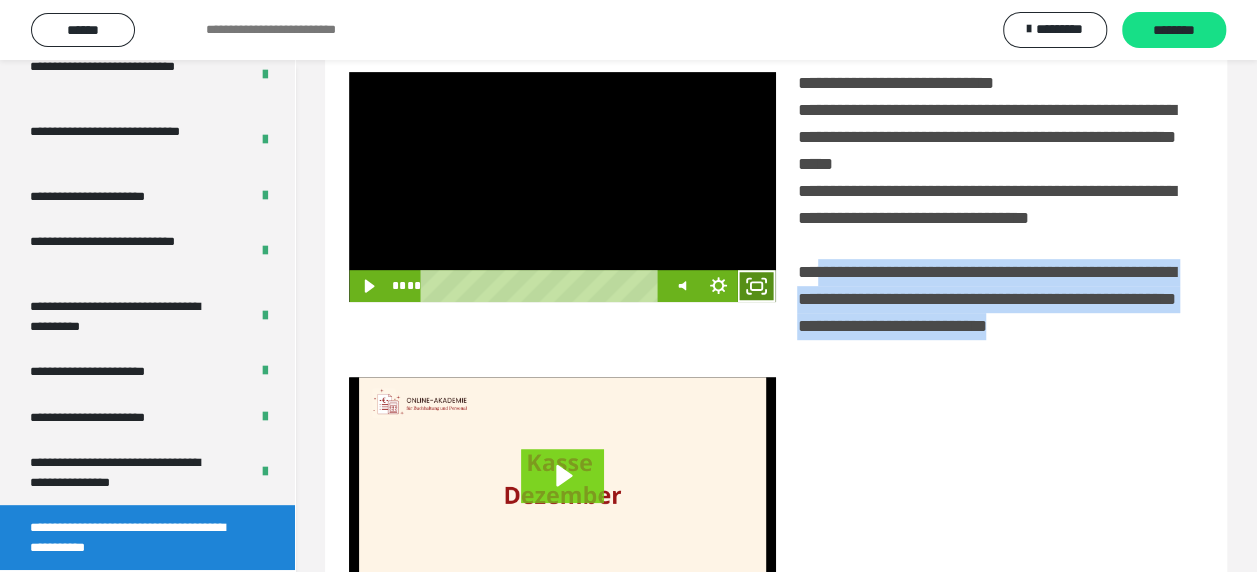 click 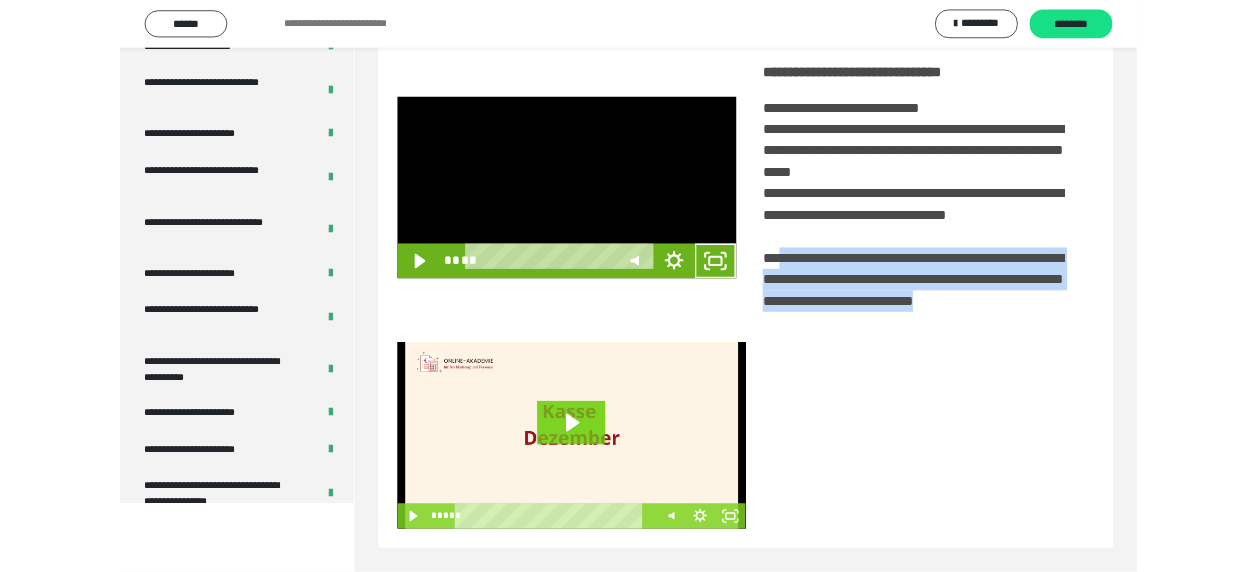 scroll, scrollTop: 3836, scrollLeft: 0, axis: vertical 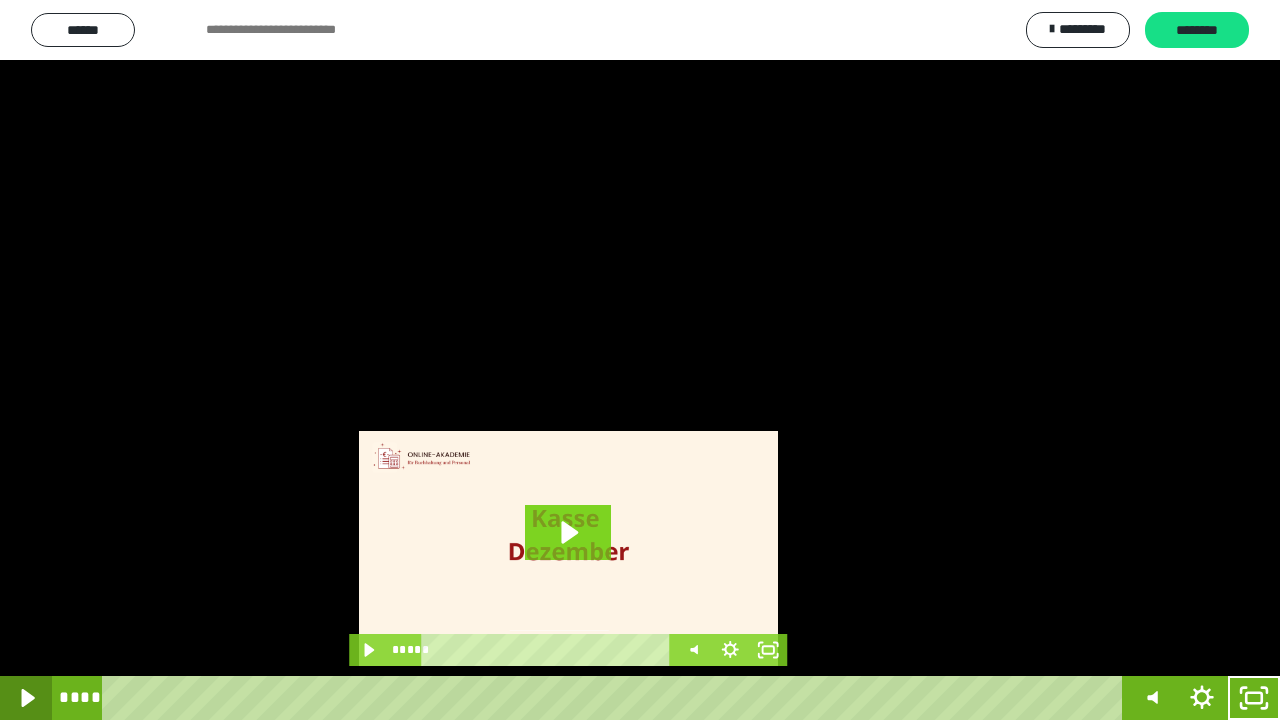 click 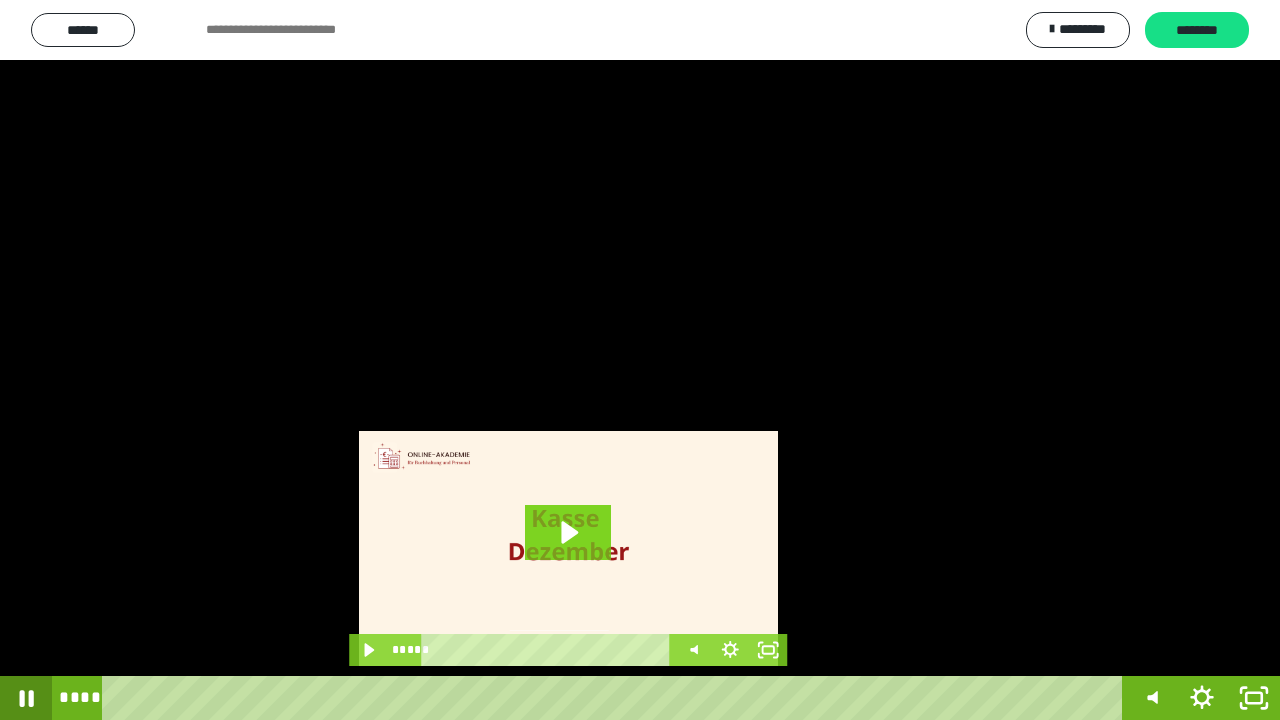 click 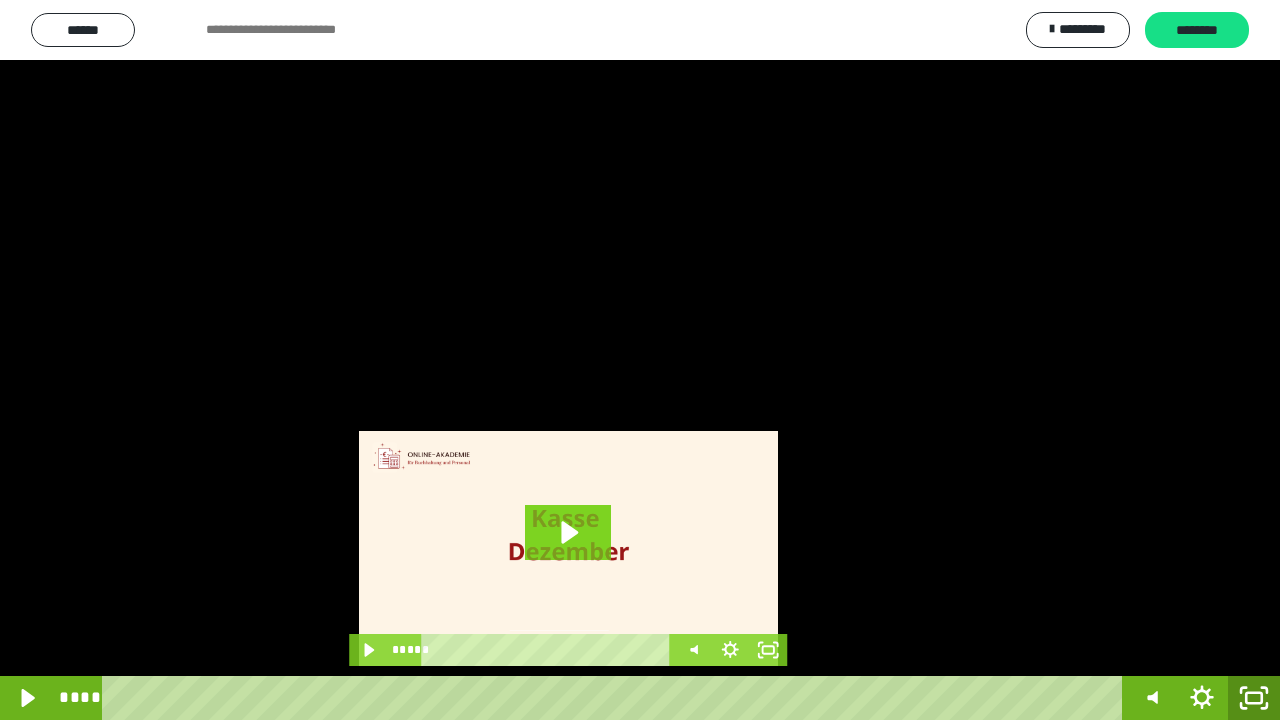 drag, startPoint x: 1257, startPoint y: 700, endPoint x: 1246, endPoint y: 571, distance: 129.46814 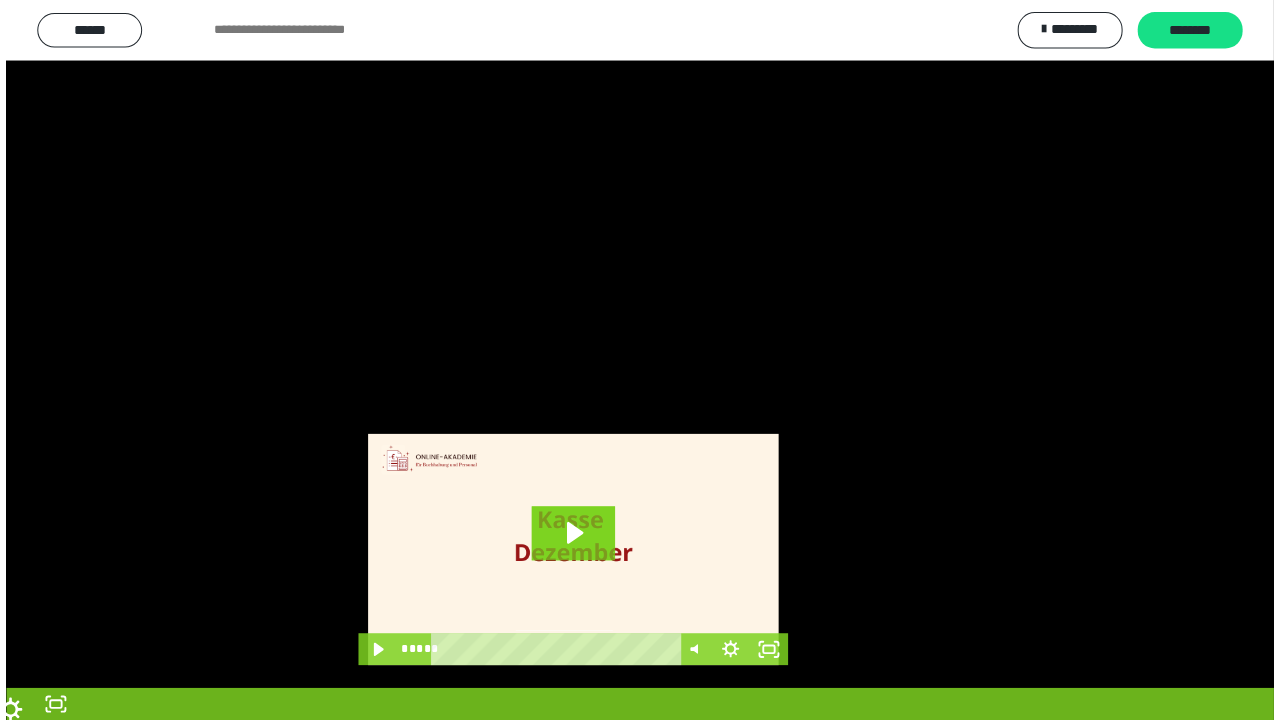 scroll, scrollTop: 3984, scrollLeft: 0, axis: vertical 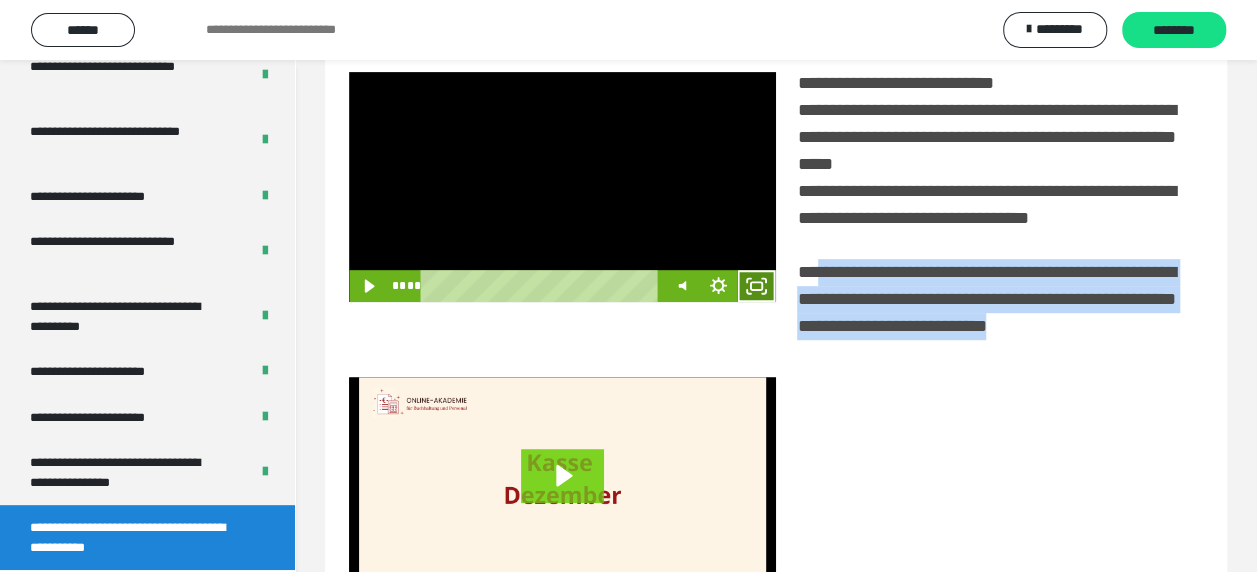 click 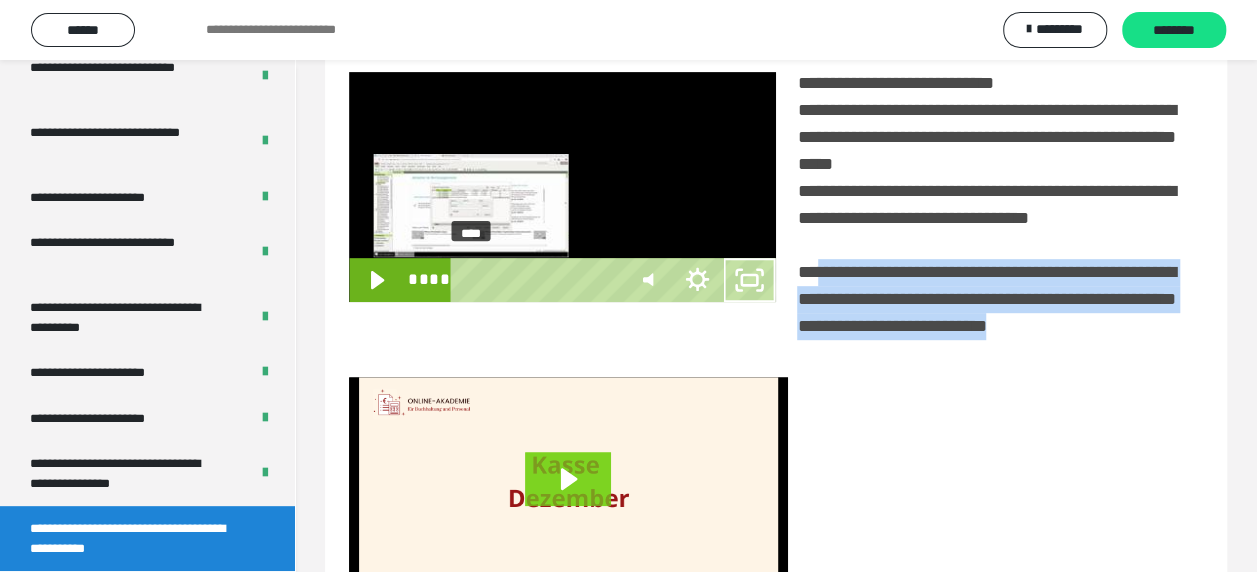 scroll, scrollTop: 3836, scrollLeft: 0, axis: vertical 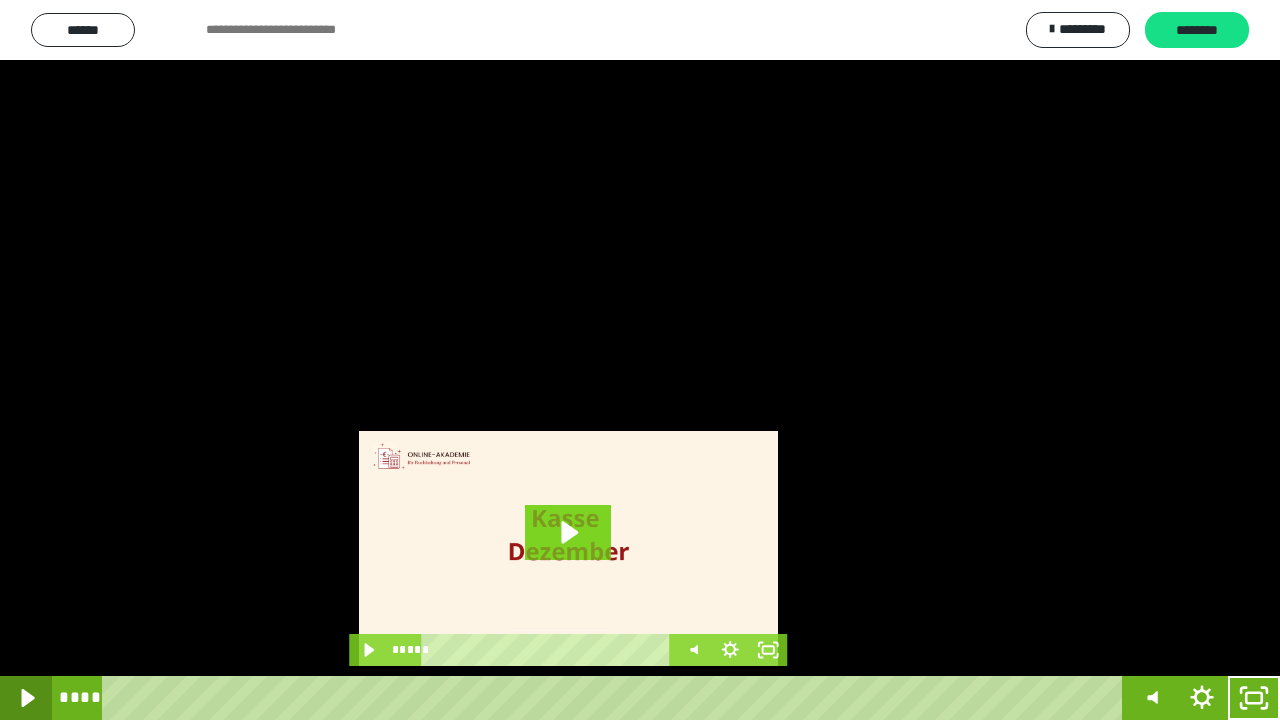 click 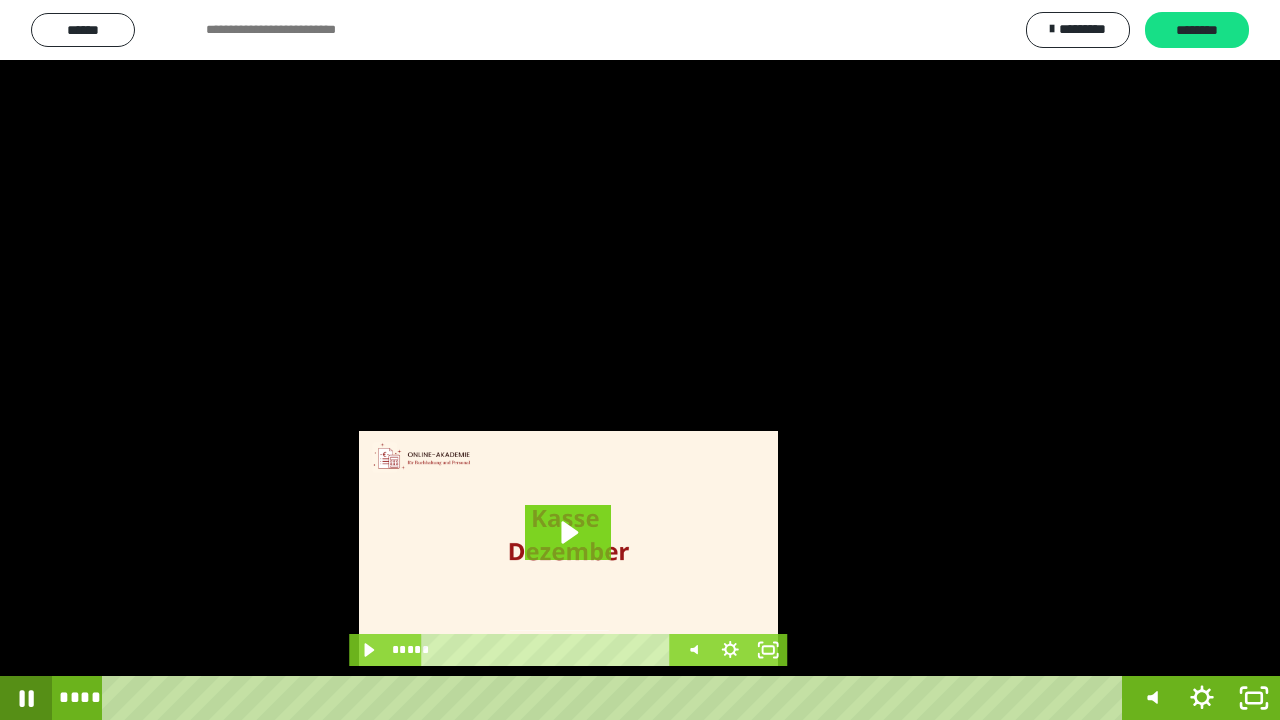 click 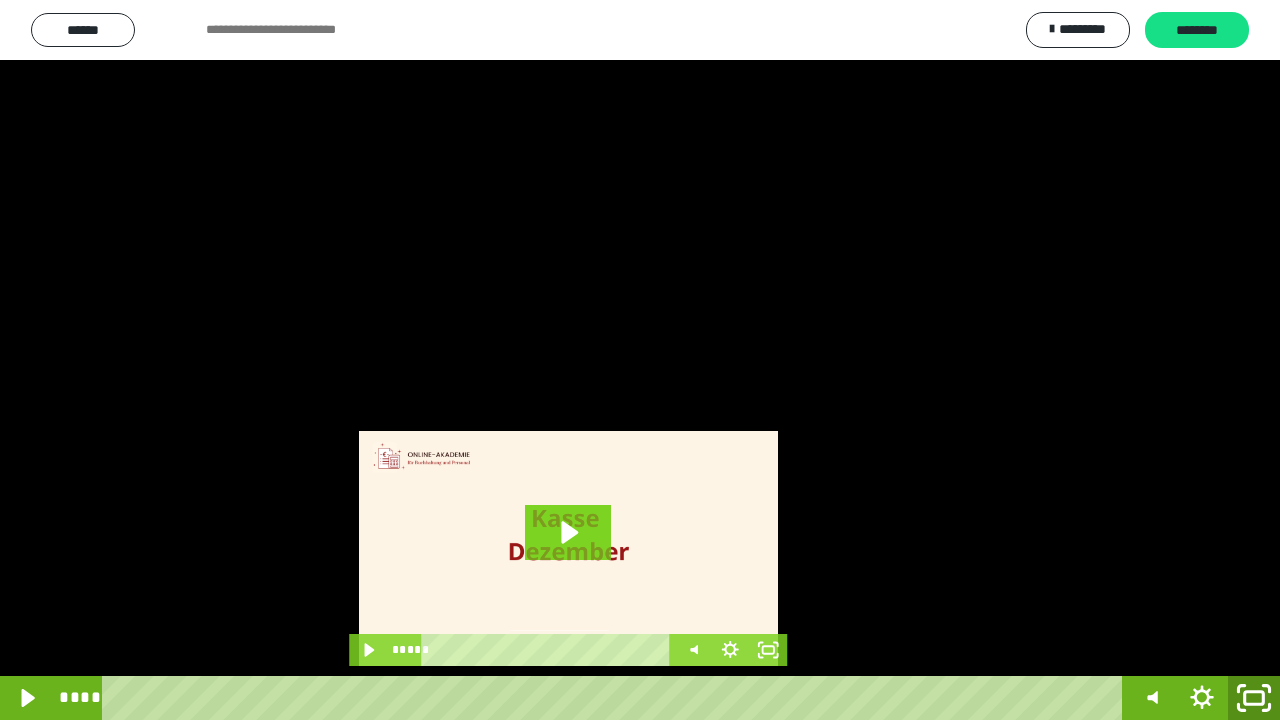 click 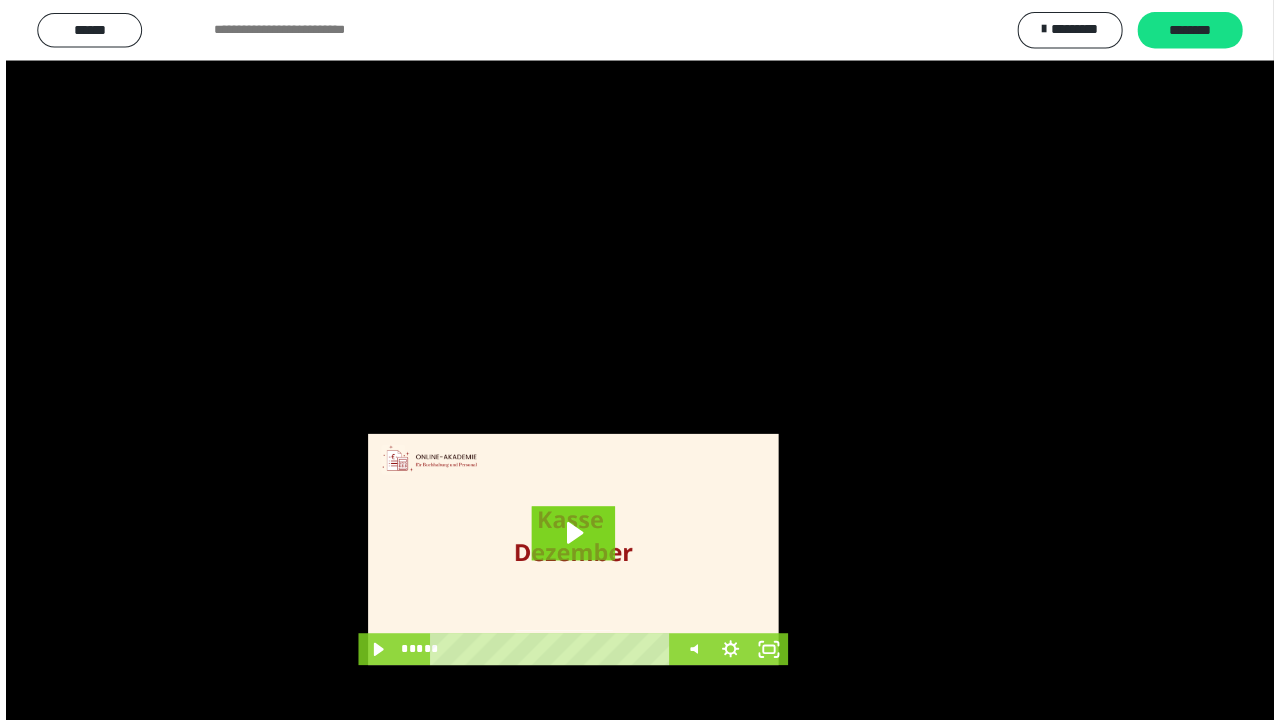 scroll, scrollTop: 3984, scrollLeft: 0, axis: vertical 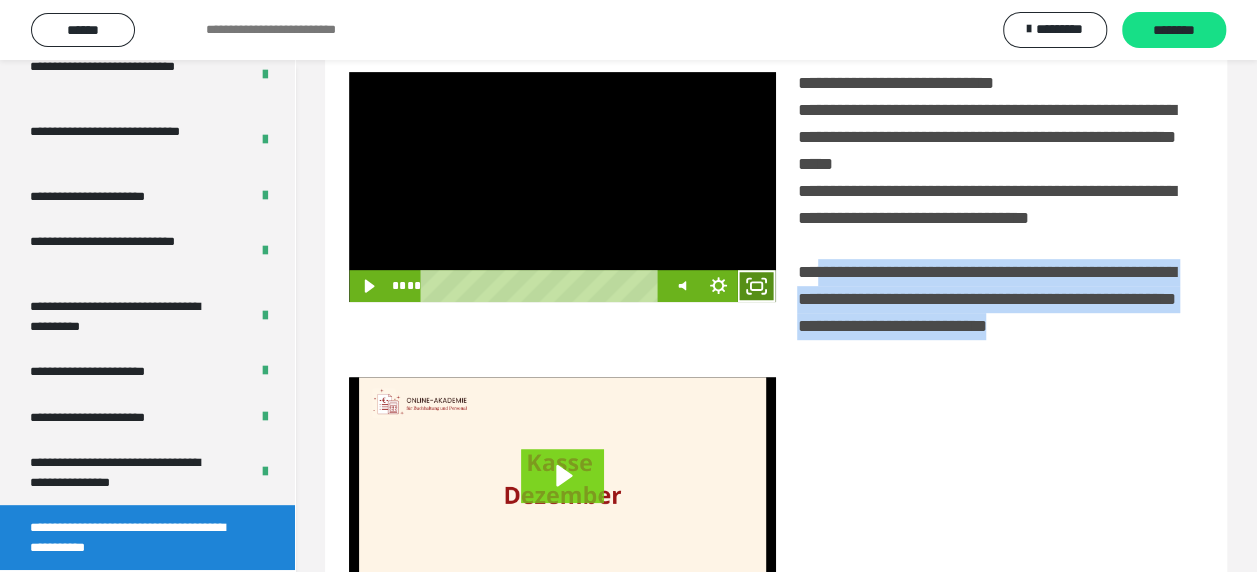 click 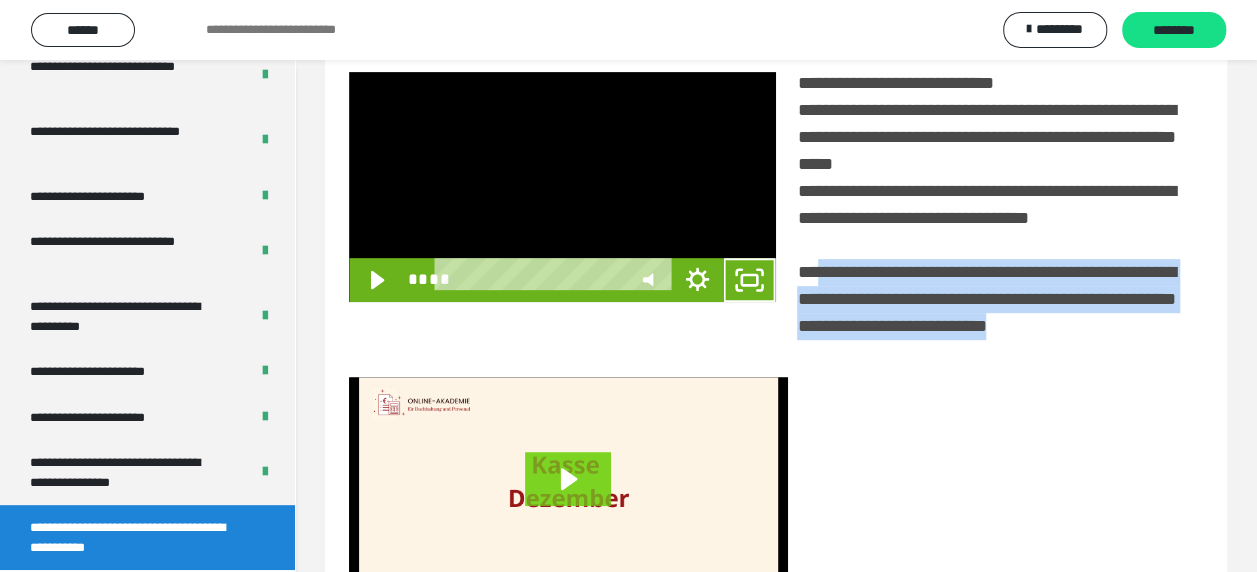 scroll, scrollTop: 3836, scrollLeft: 0, axis: vertical 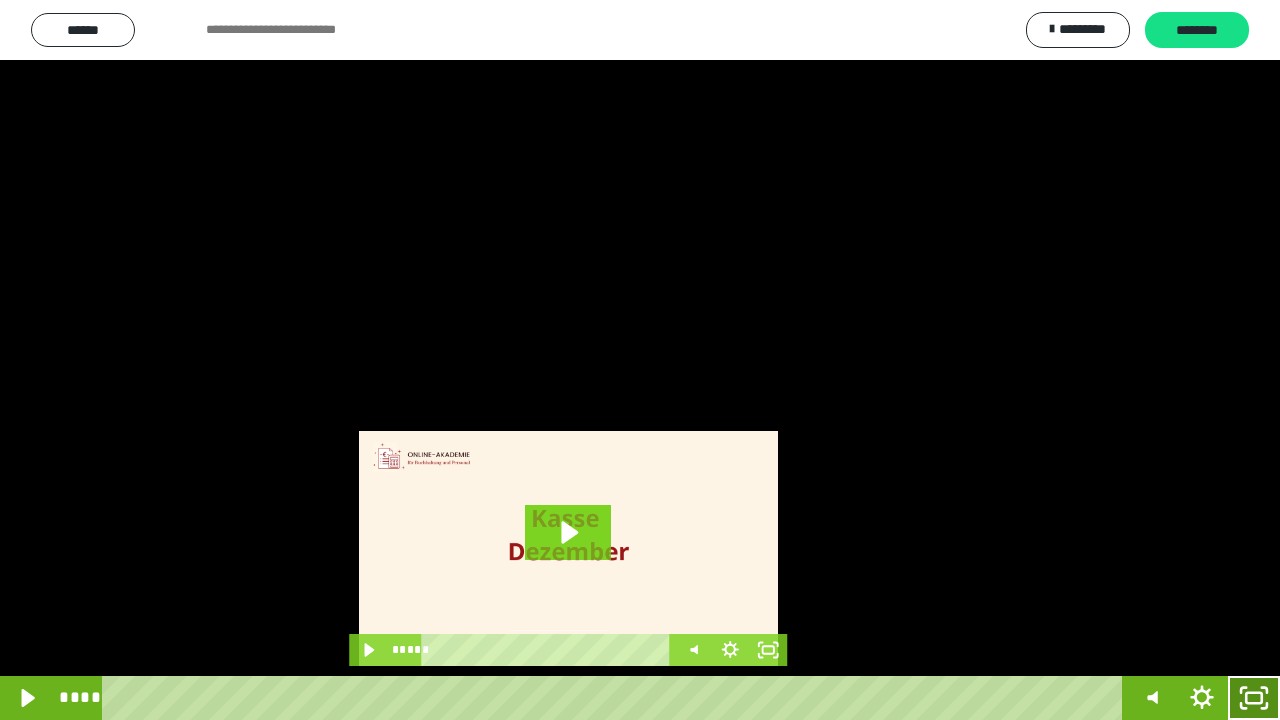 click 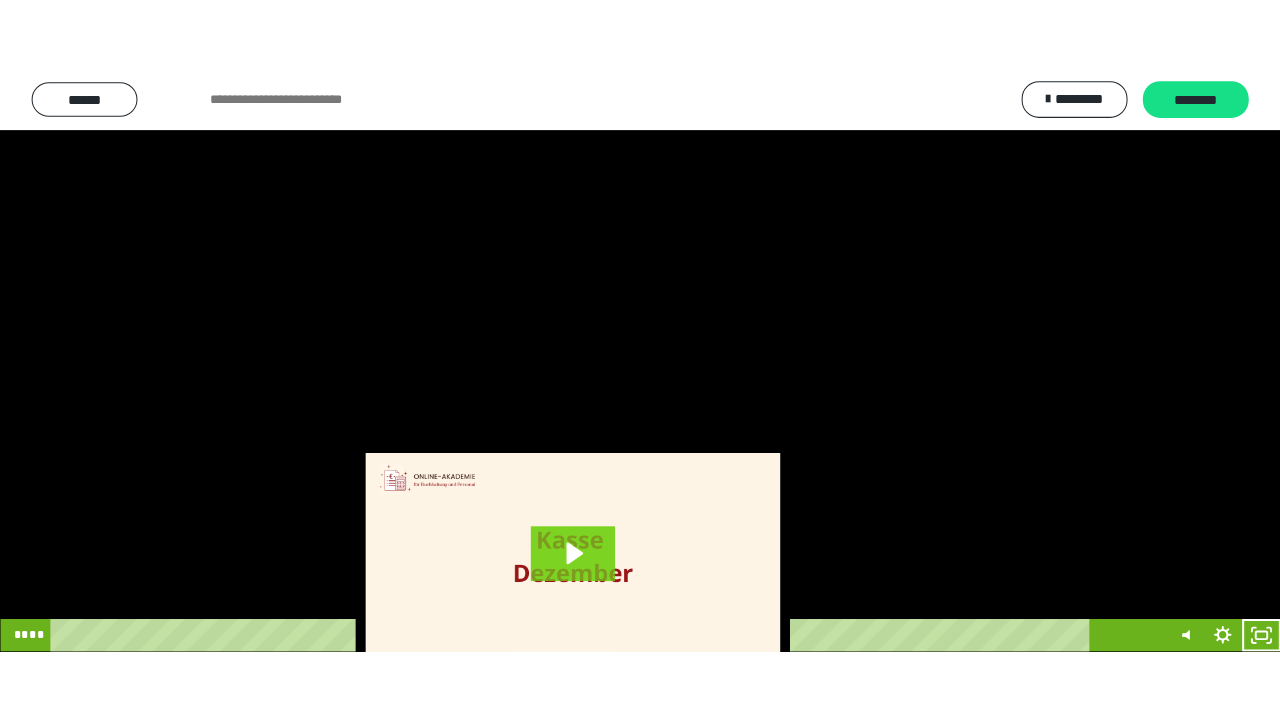 scroll, scrollTop: 3984, scrollLeft: 0, axis: vertical 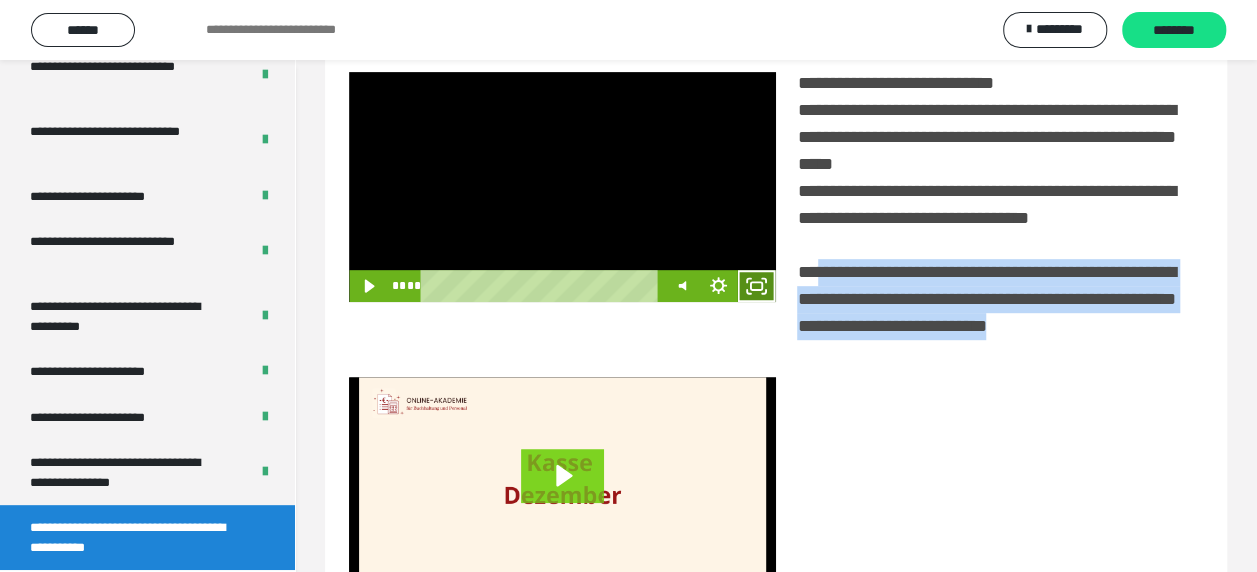 click 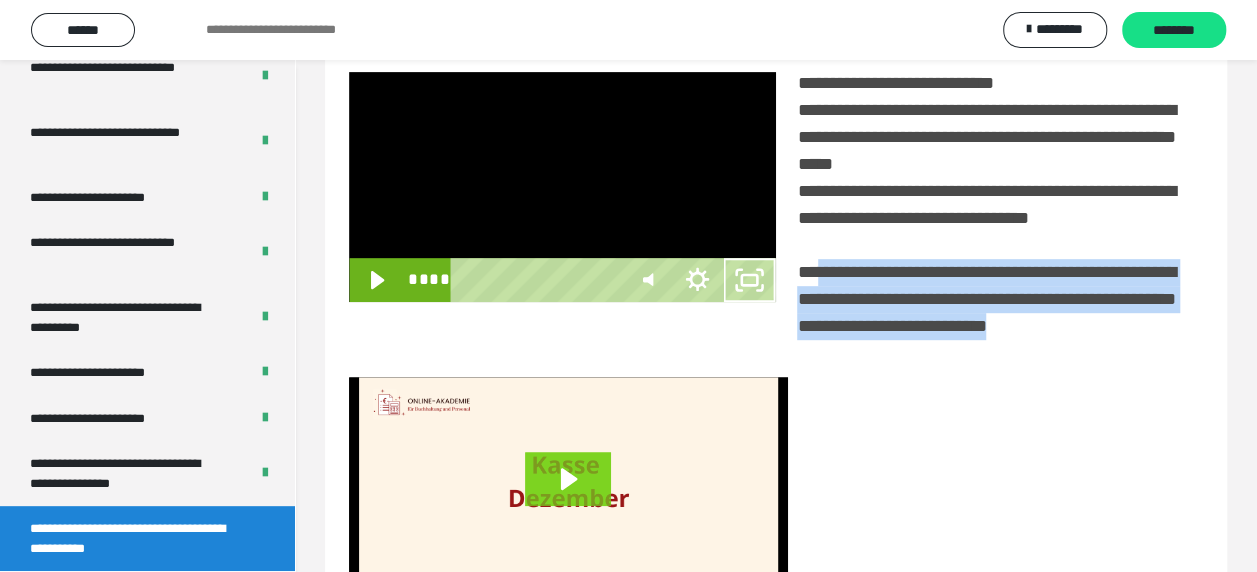 scroll, scrollTop: 3836, scrollLeft: 0, axis: vertical 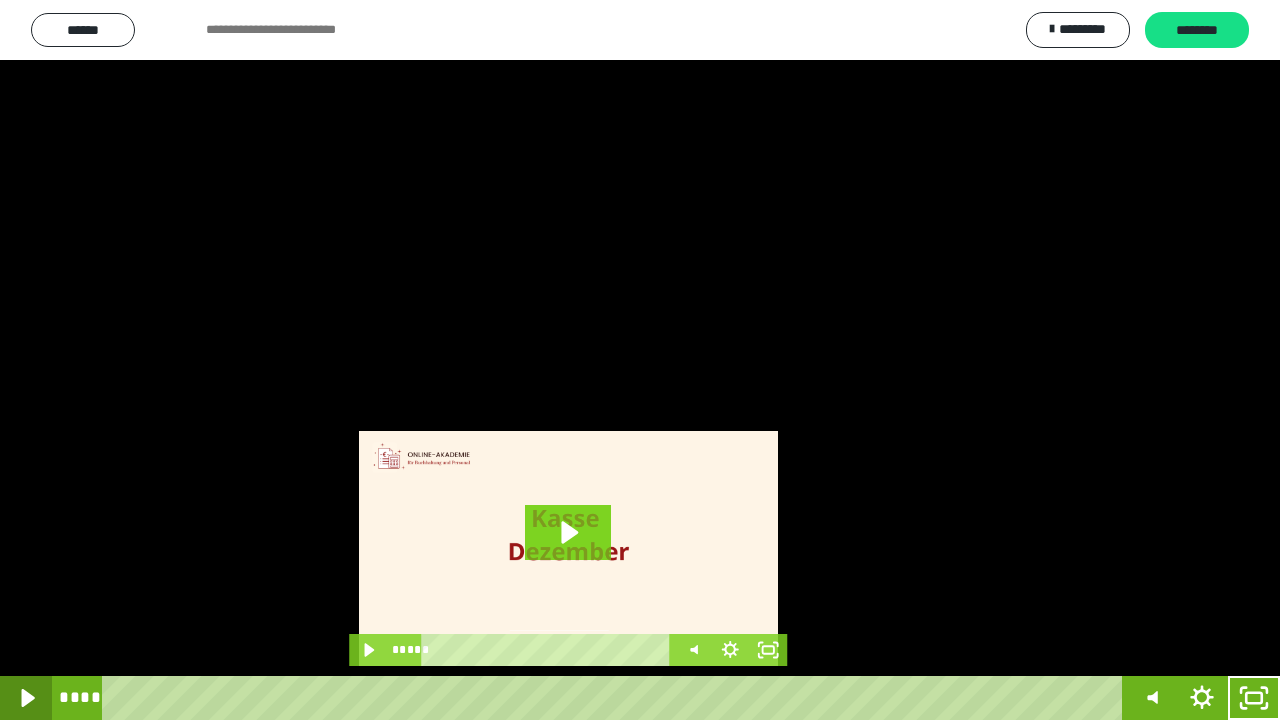 click 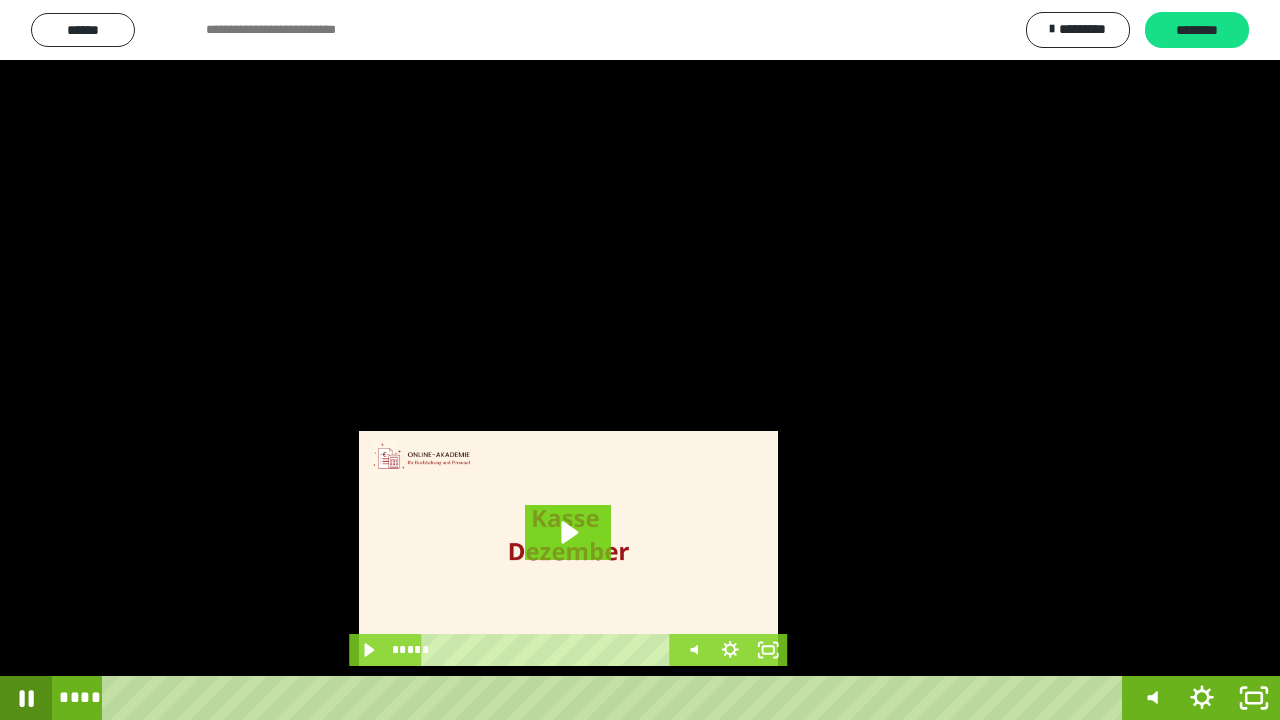 click 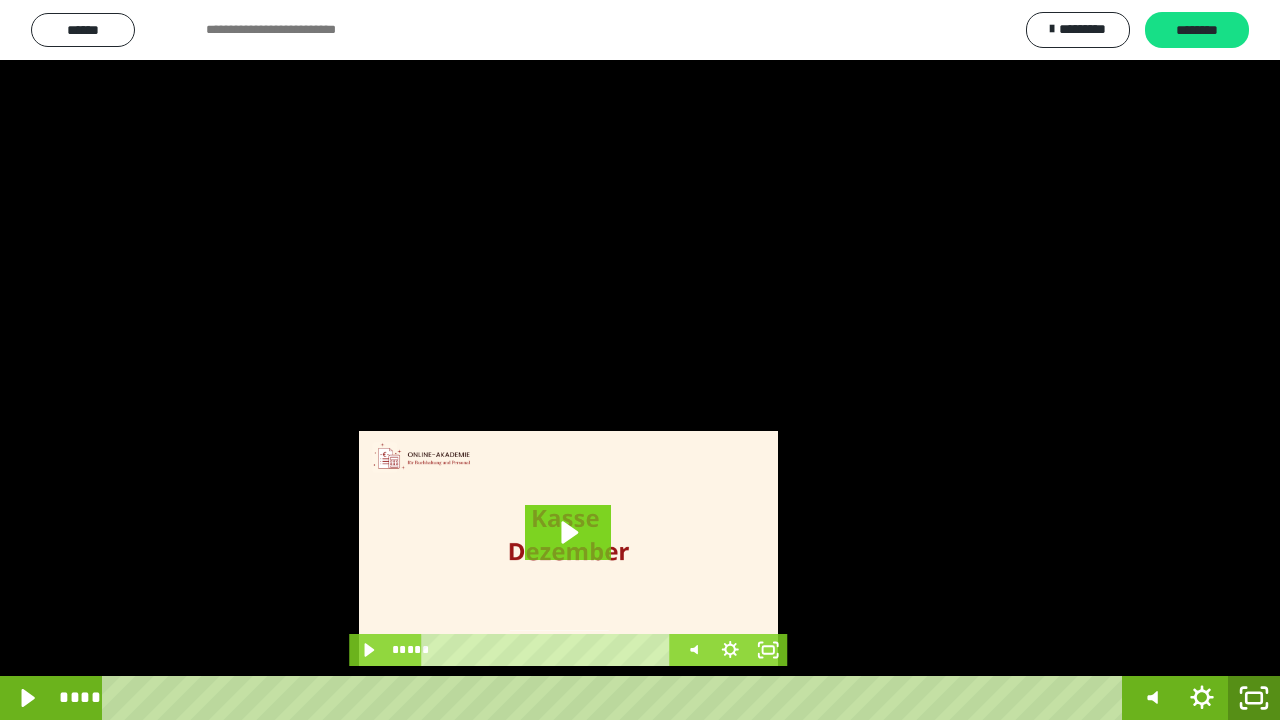 click 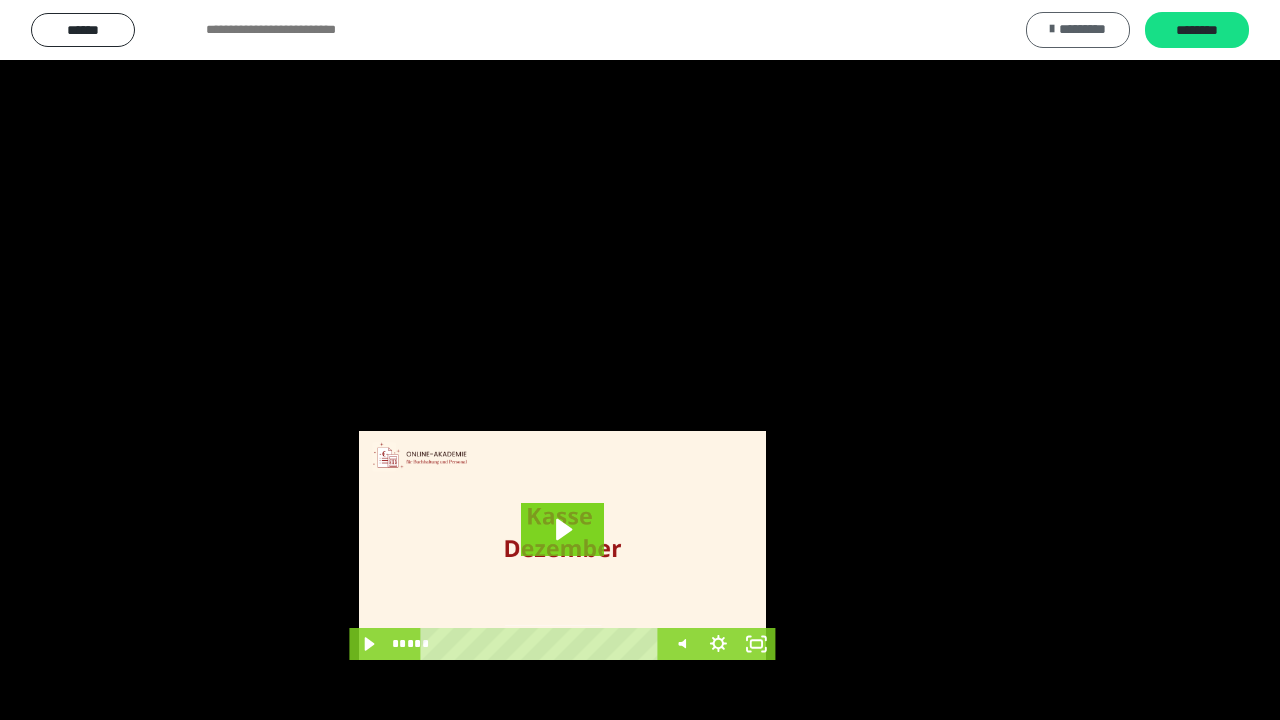 scroll, scrollTop: 3984, scrollLeft: 0, axis: vertical 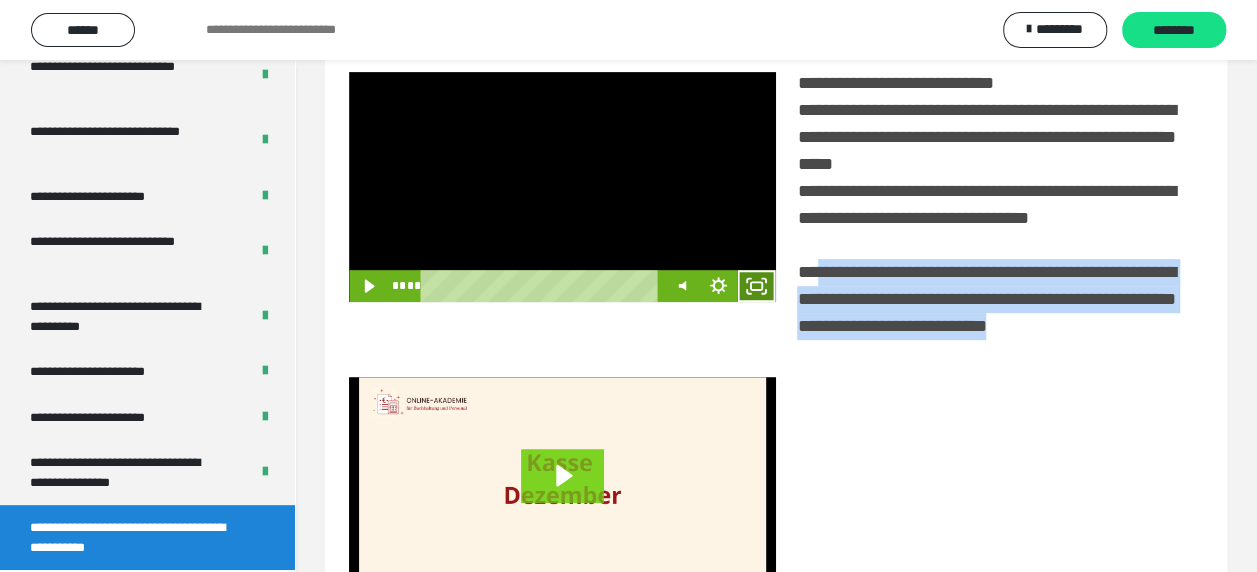 click 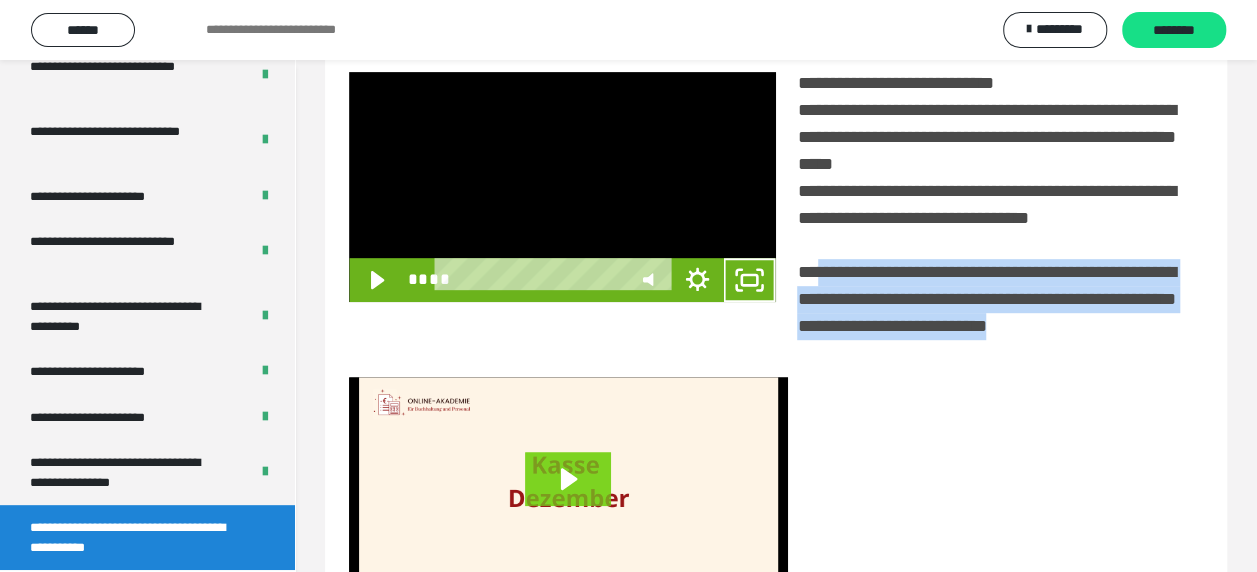 scroll, scrollTop: 3836, scrollLeft: 0, axis: vertical 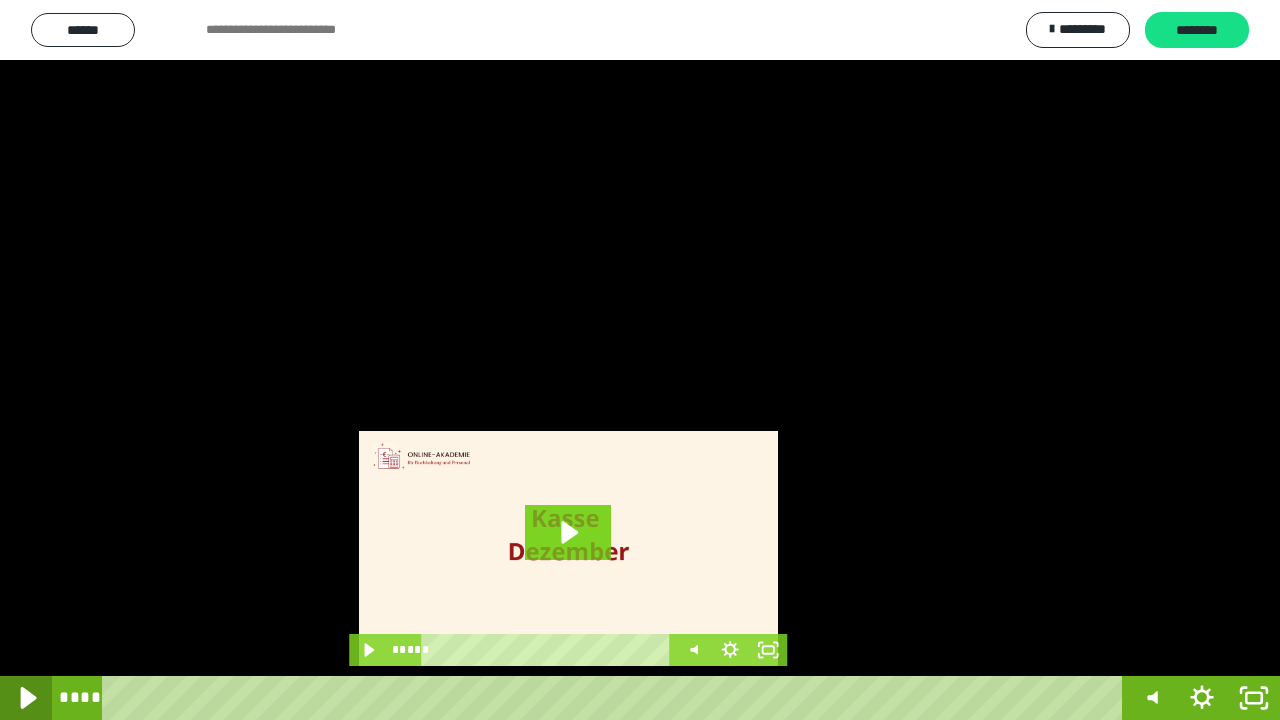 click 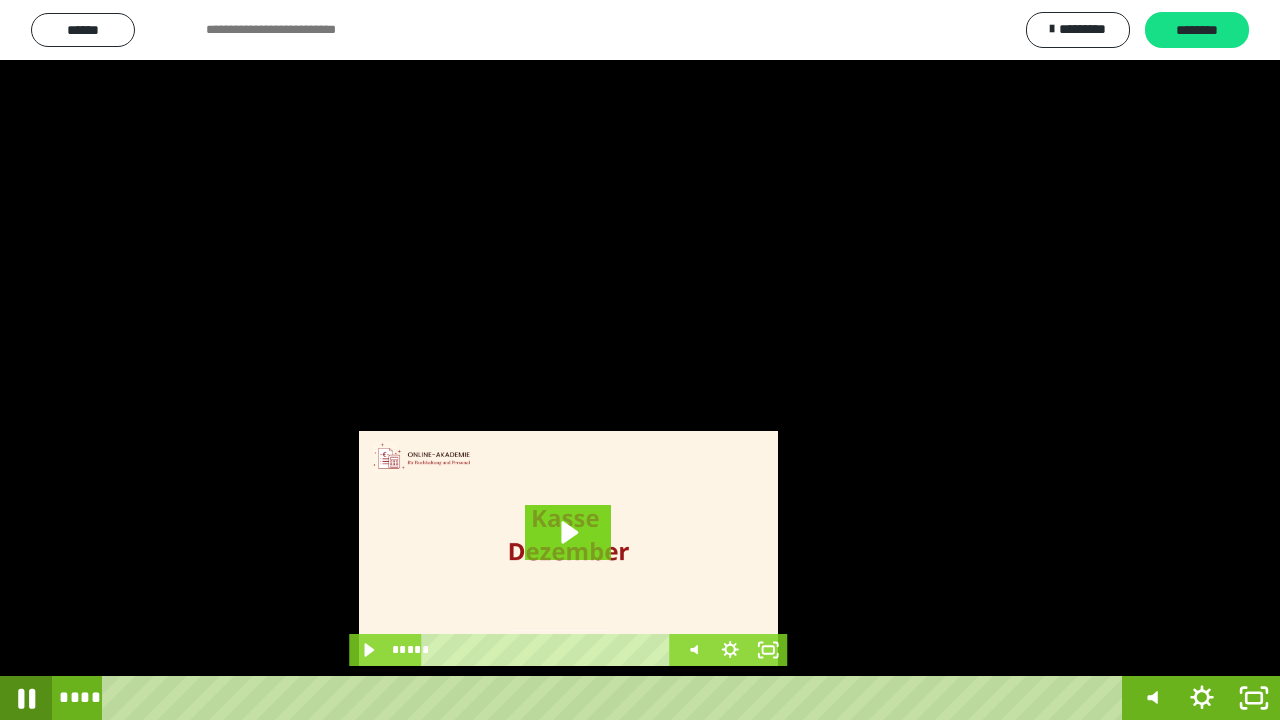 click 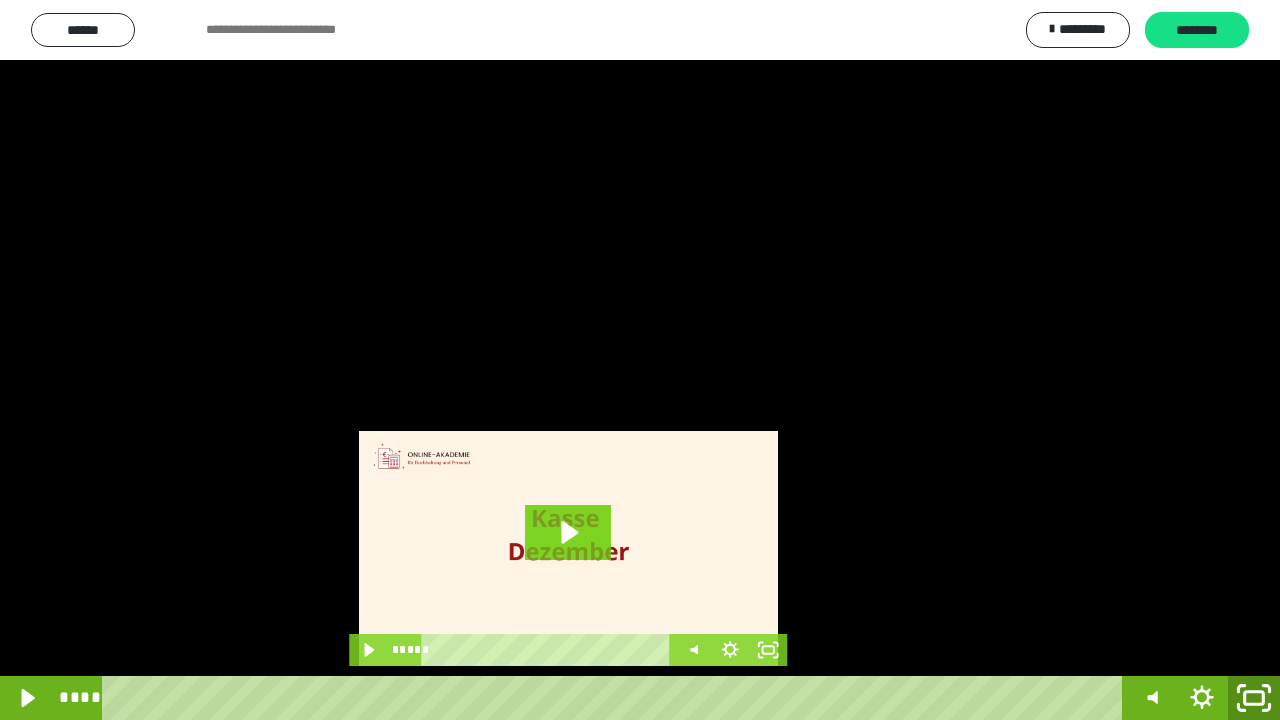 click 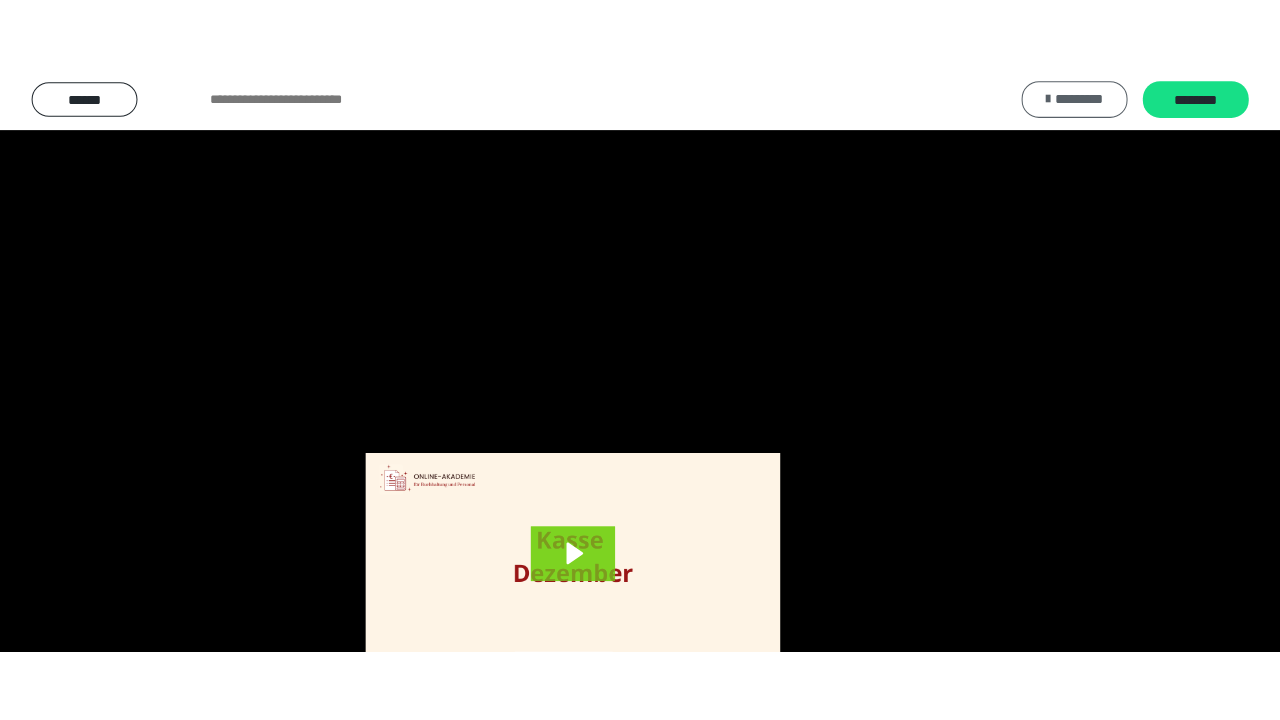 scroll, scrollTop: 3984, scrollLeft: 0, axis: vertical 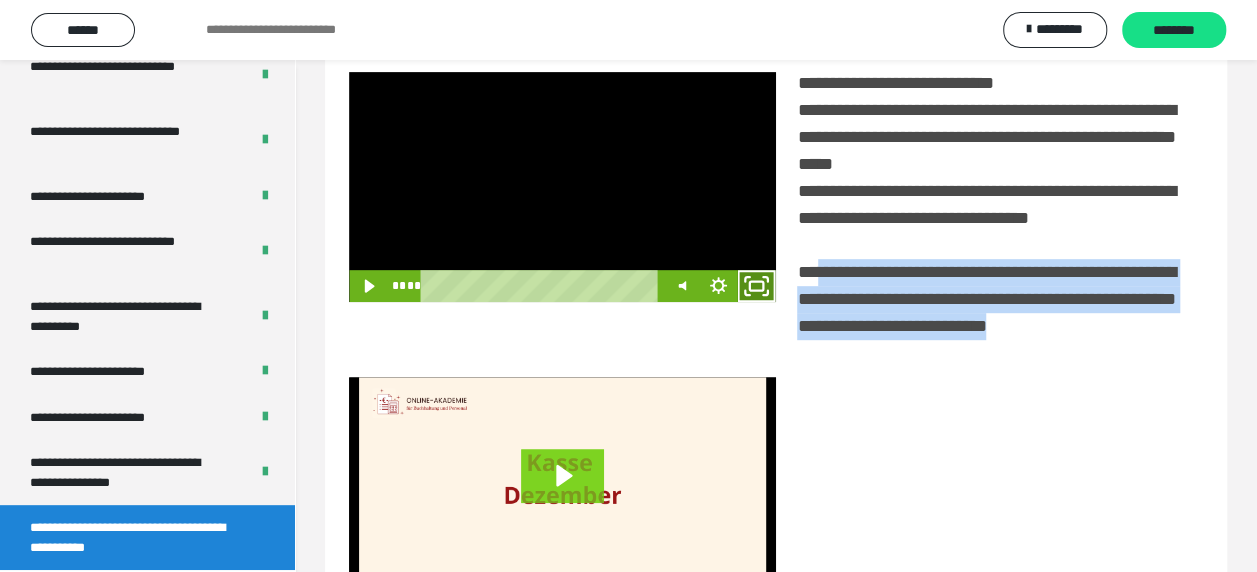 click 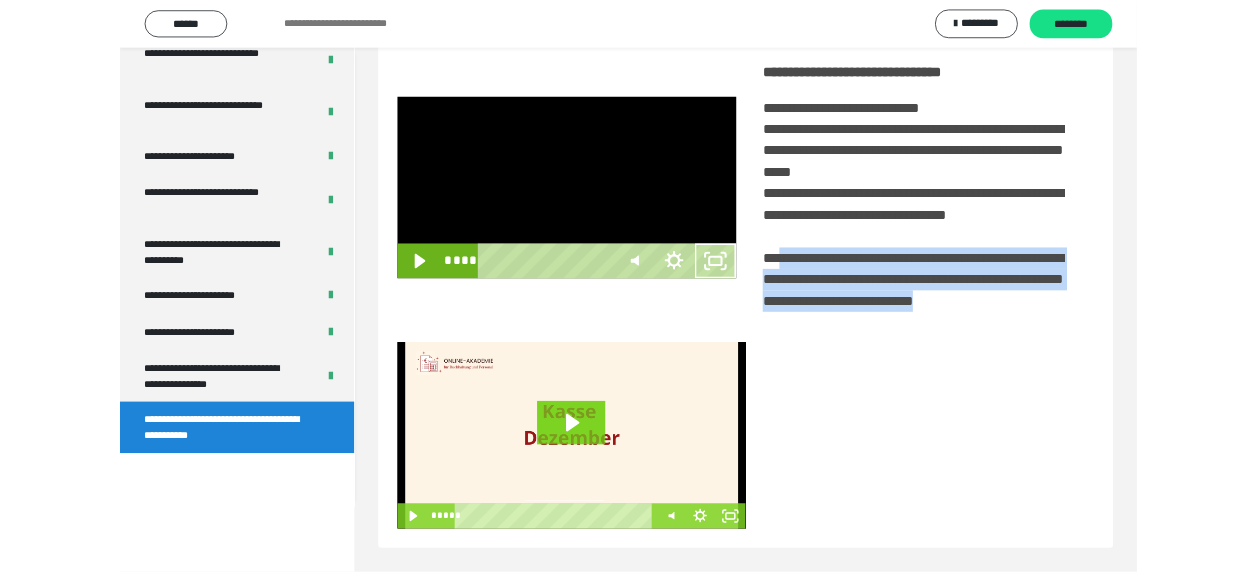 scroll, scrollTop: 3836, scrollLeft: 0, axis: vertical 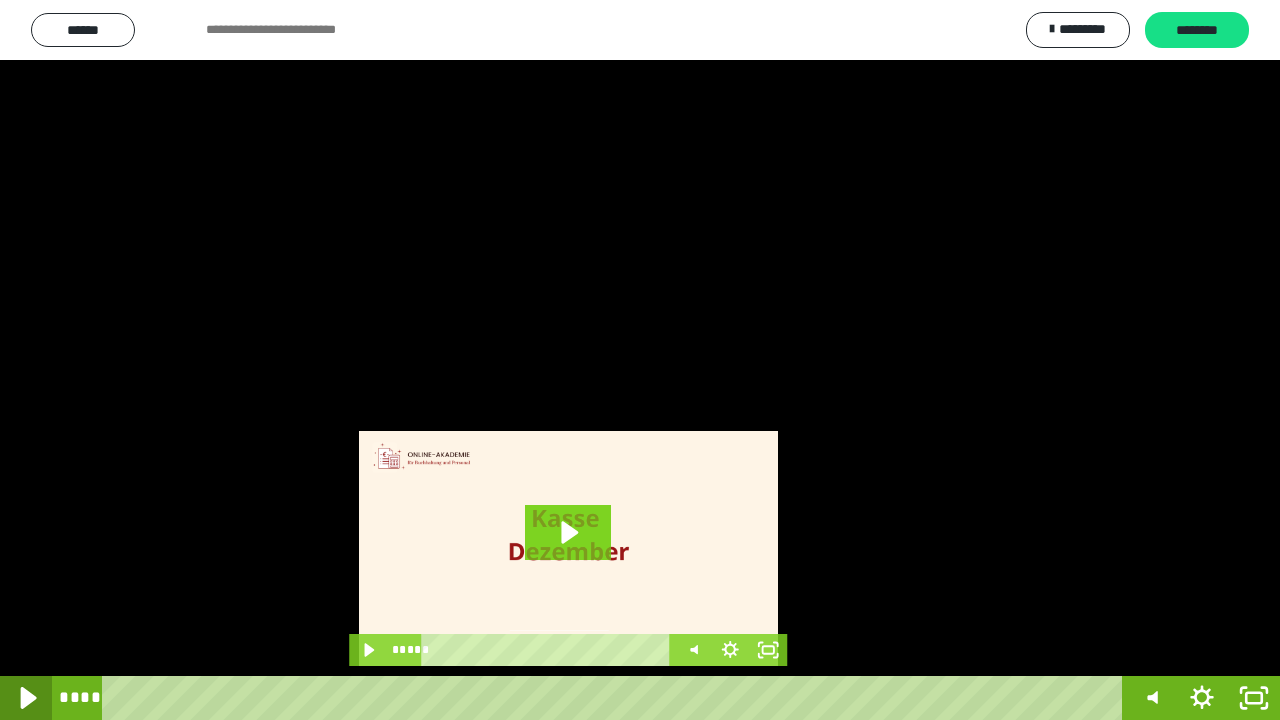 click 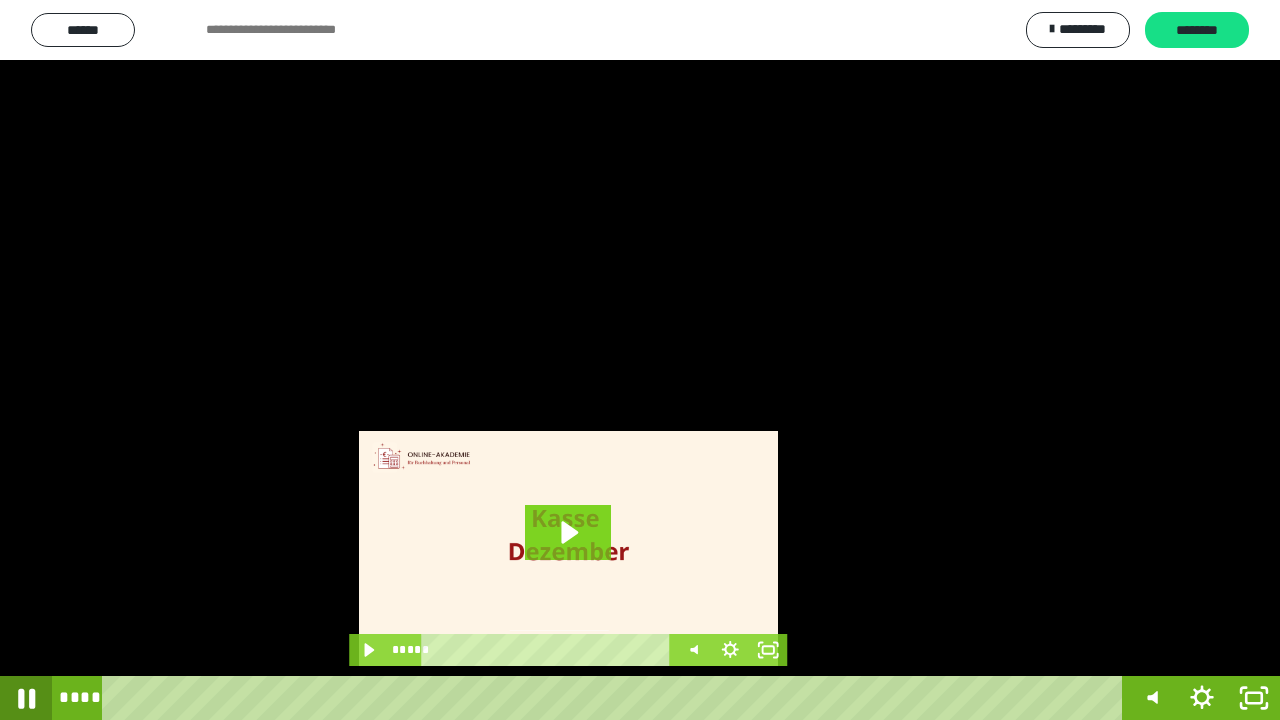 click 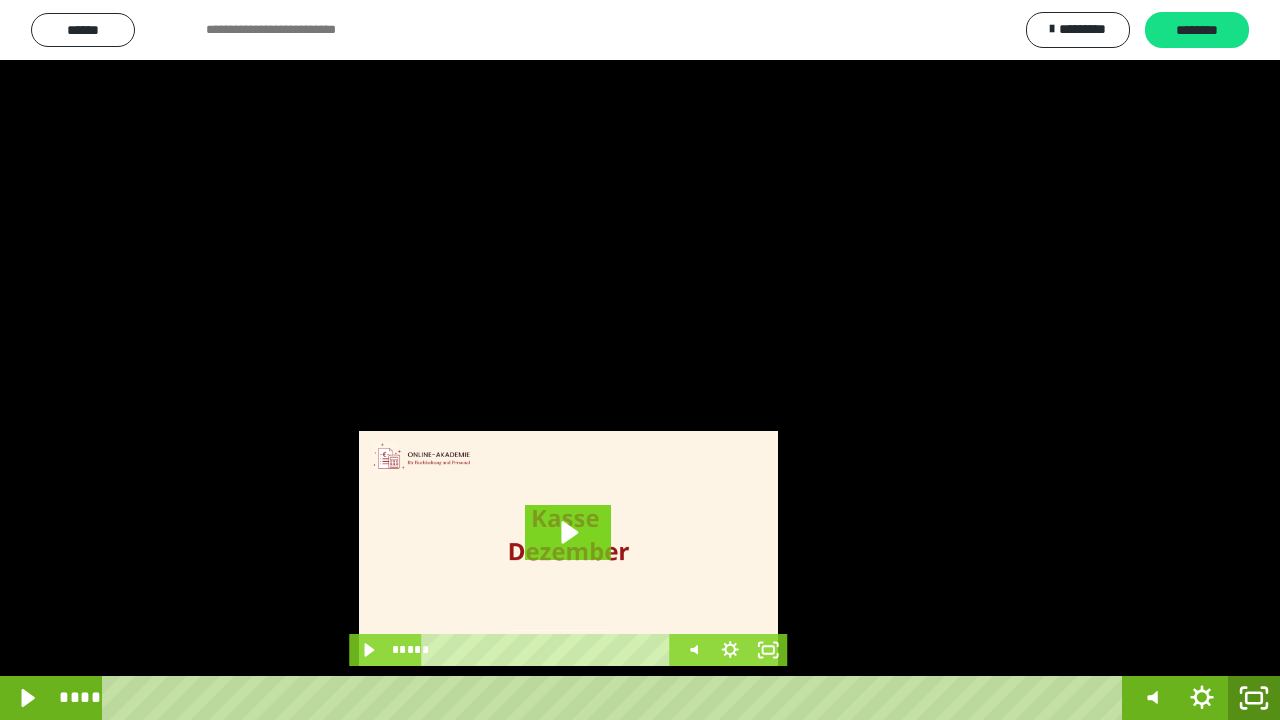 click 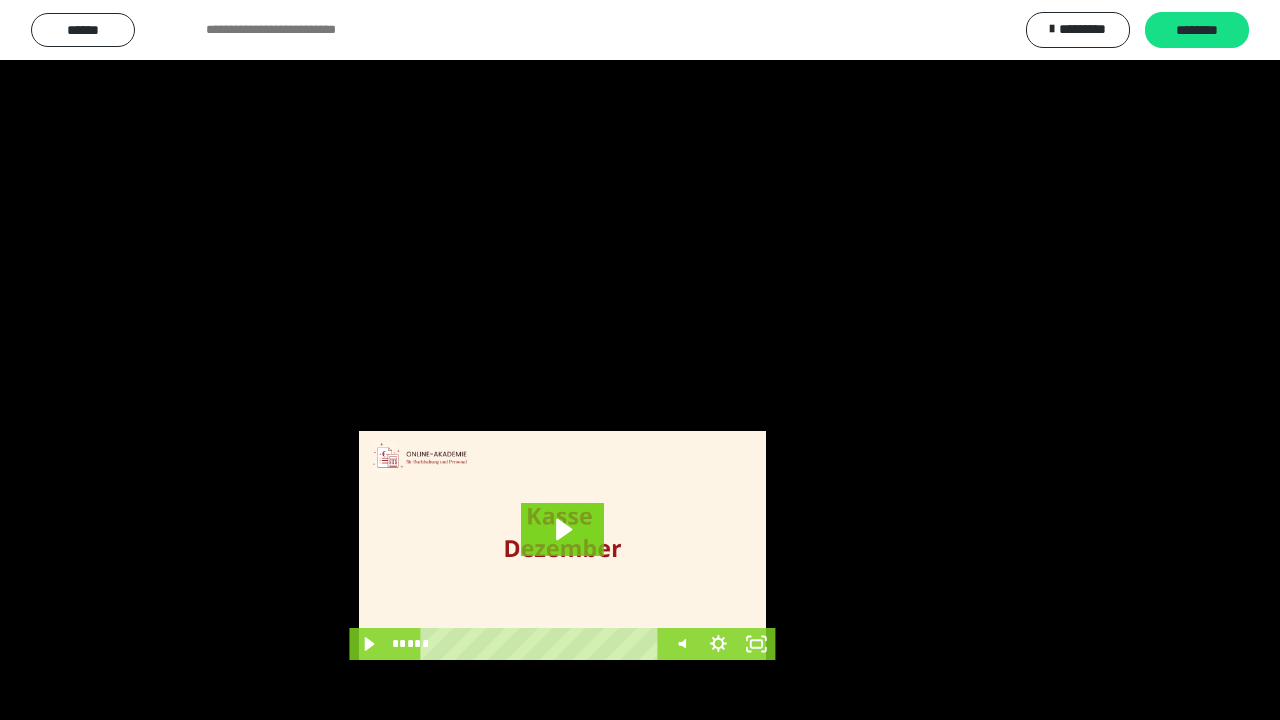 scroll, scrollTop: 3984, scrollLeft: 0, axis: vertical 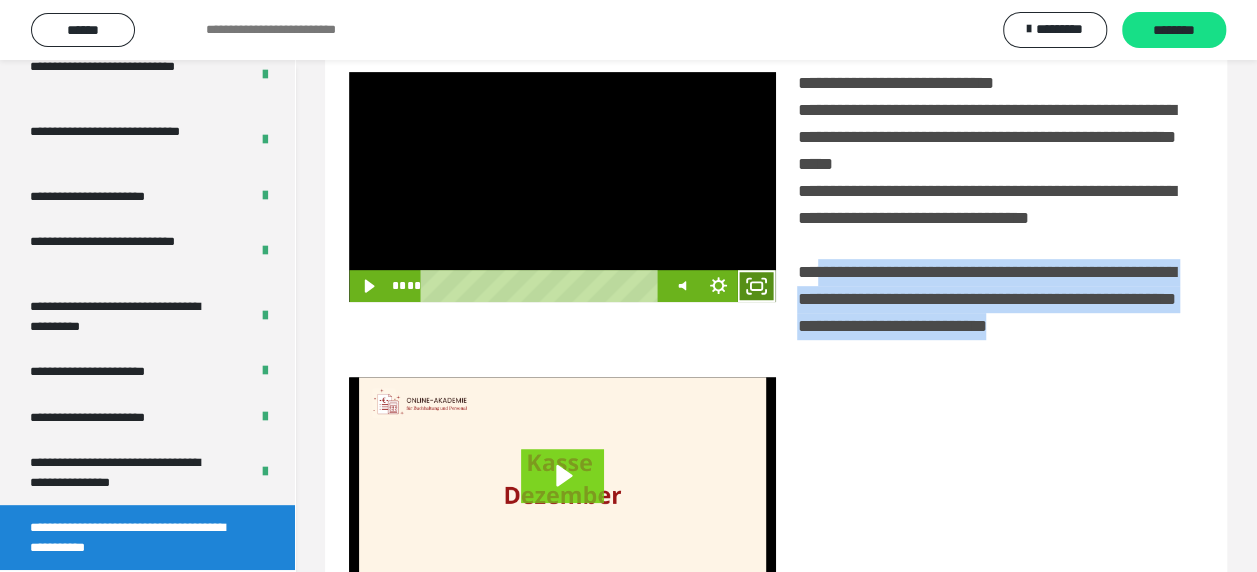 click 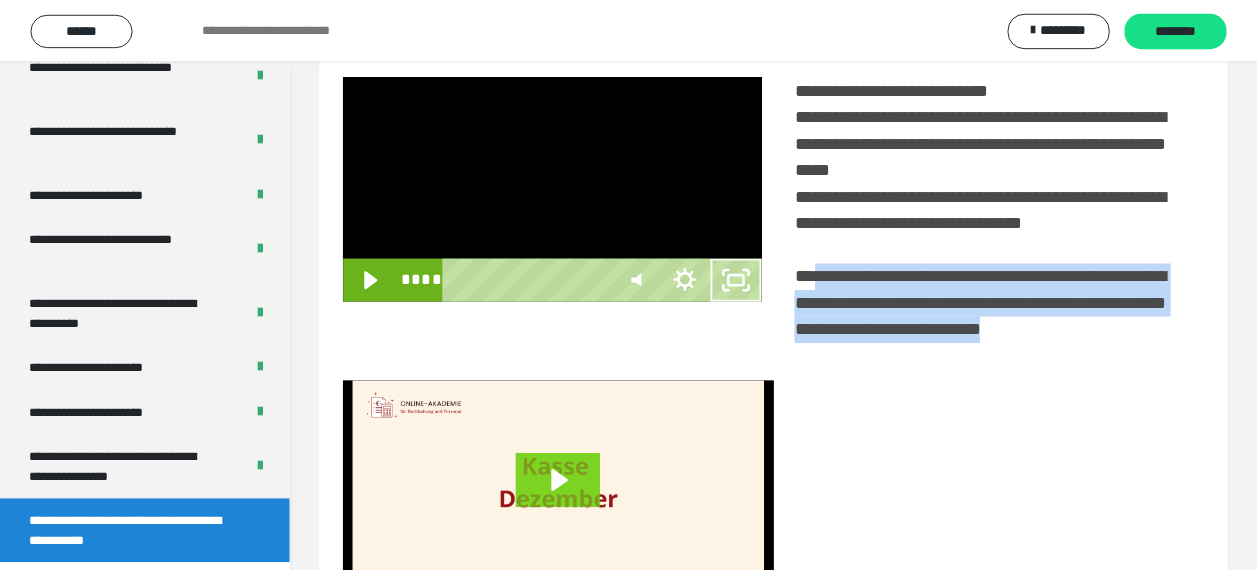 scroll, scrollTop: 3836, scrollLeft: 0, axis: vertical 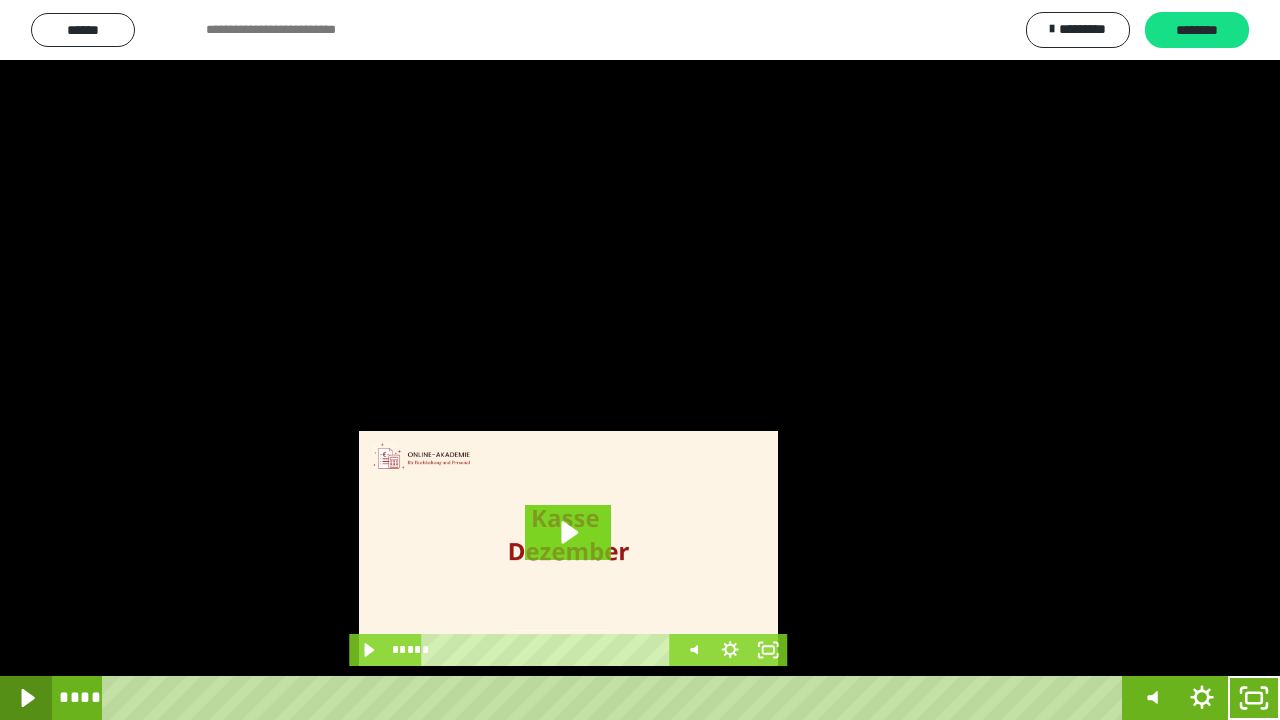 click 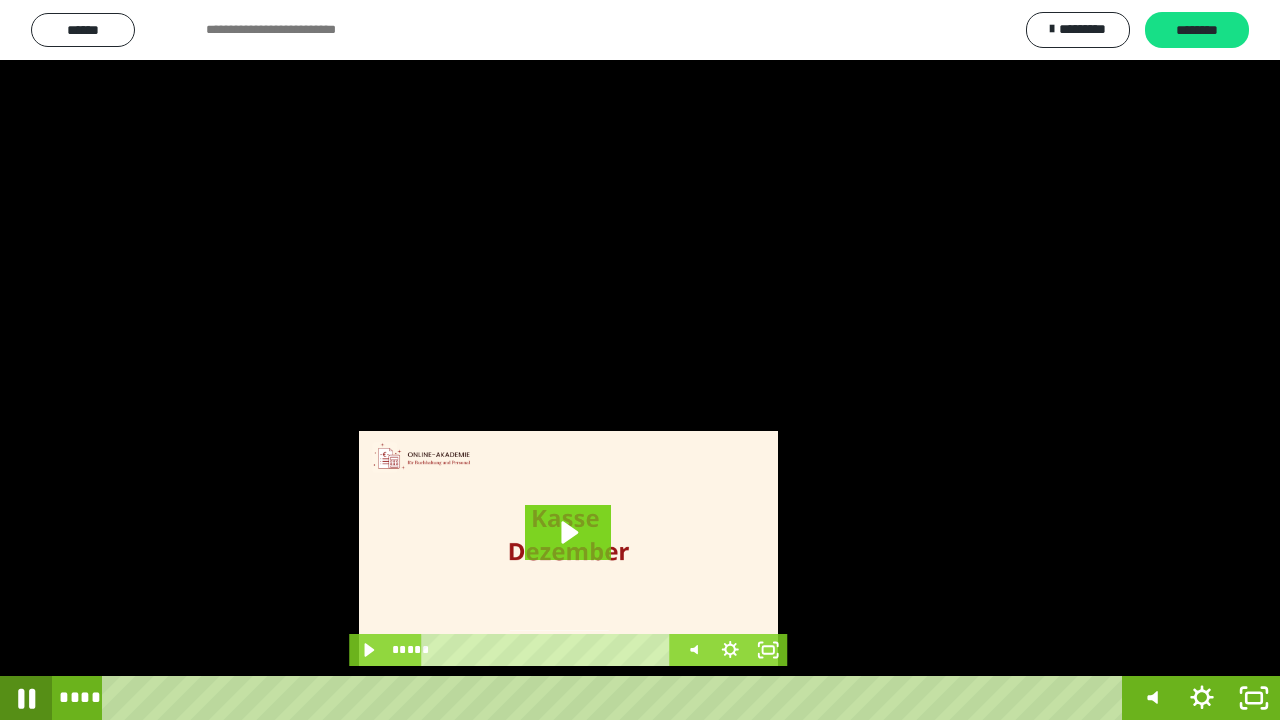 click 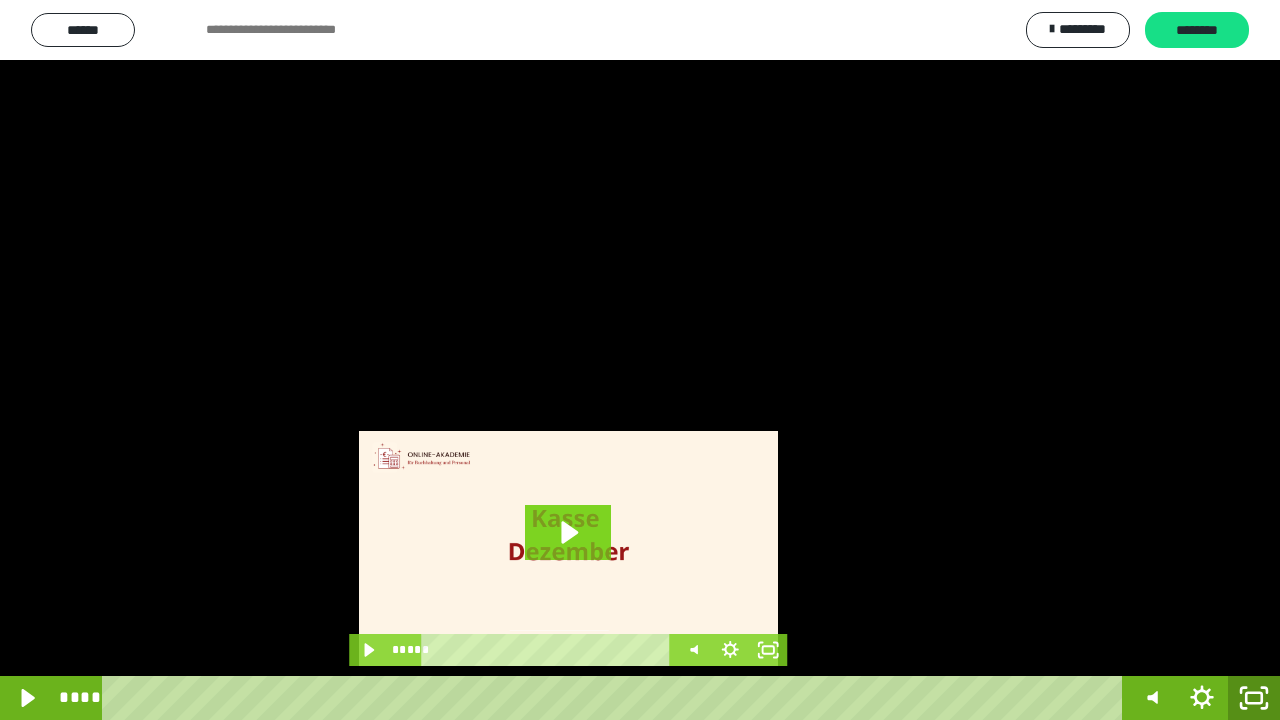 click 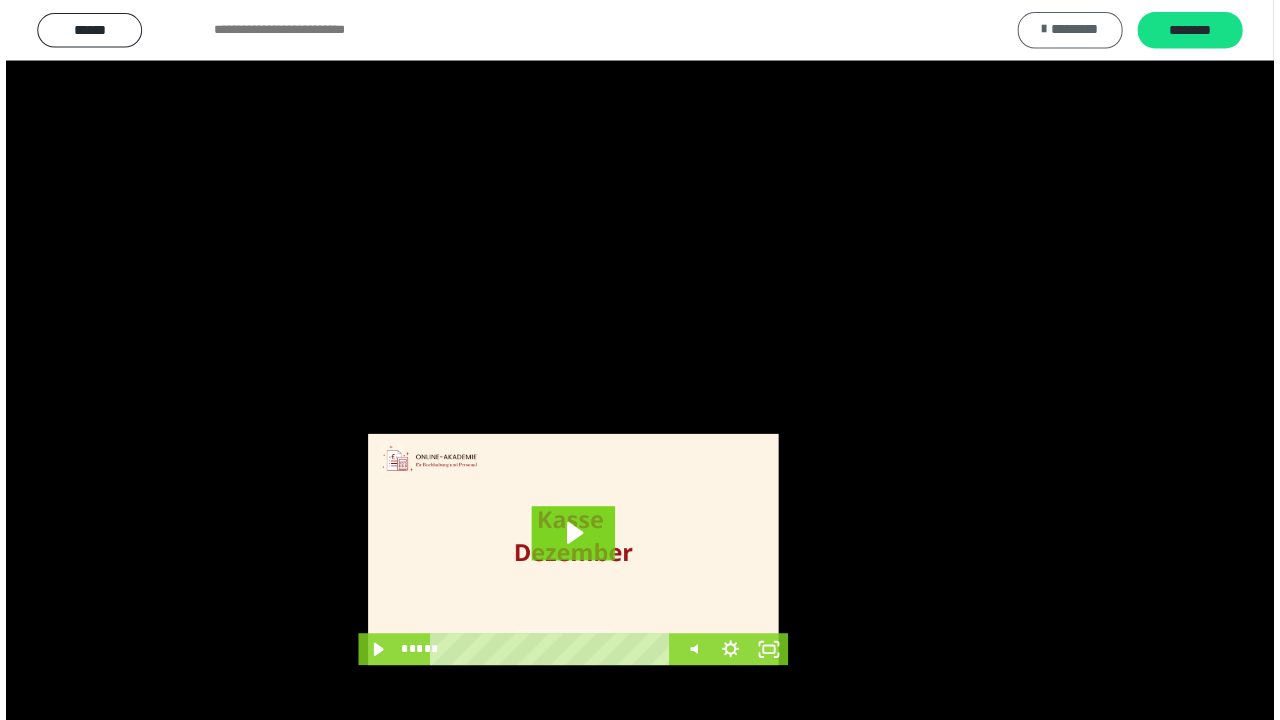 scroll, scrollTop: 3984, scrollLeft: 0, axis: vertical 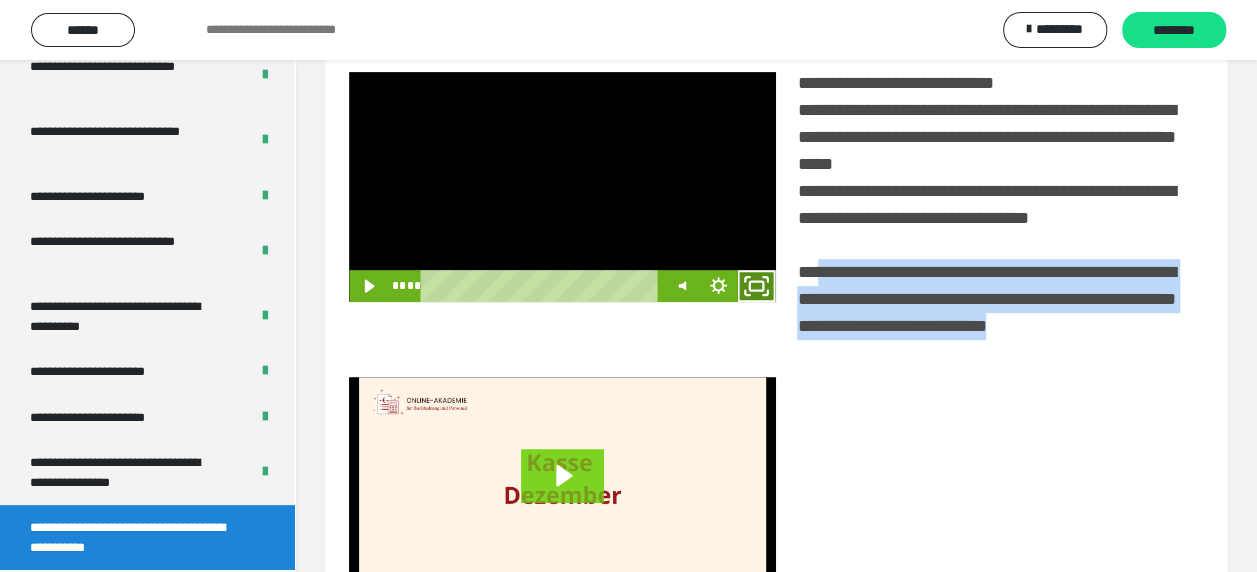 click 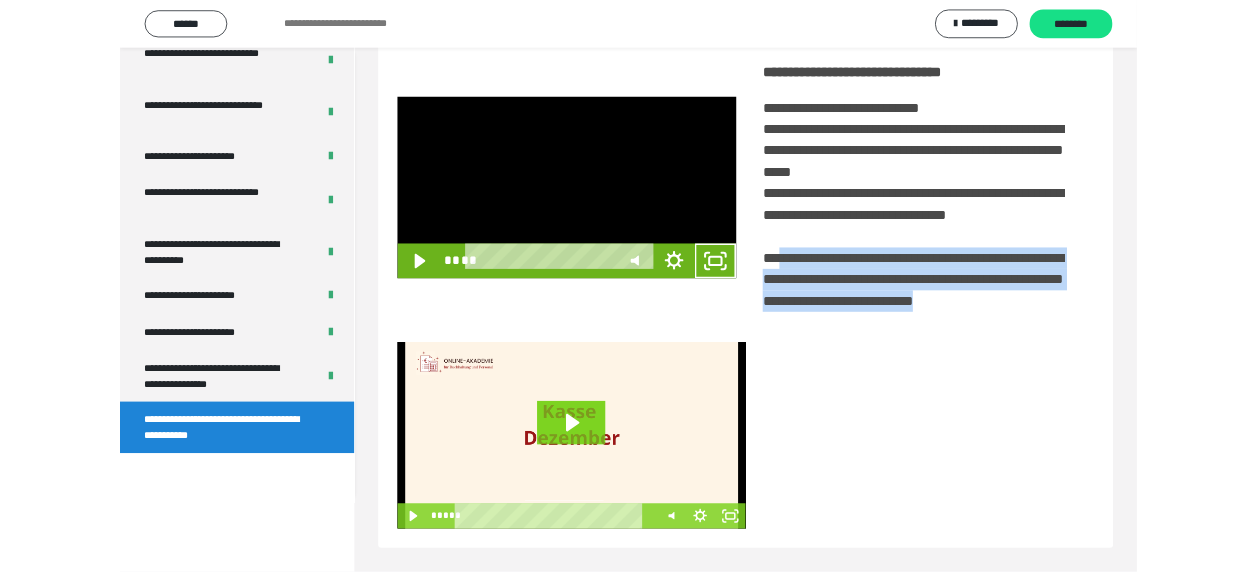 scroll, scrollTop: 3836, scrollLeft: 0, axis: vertical 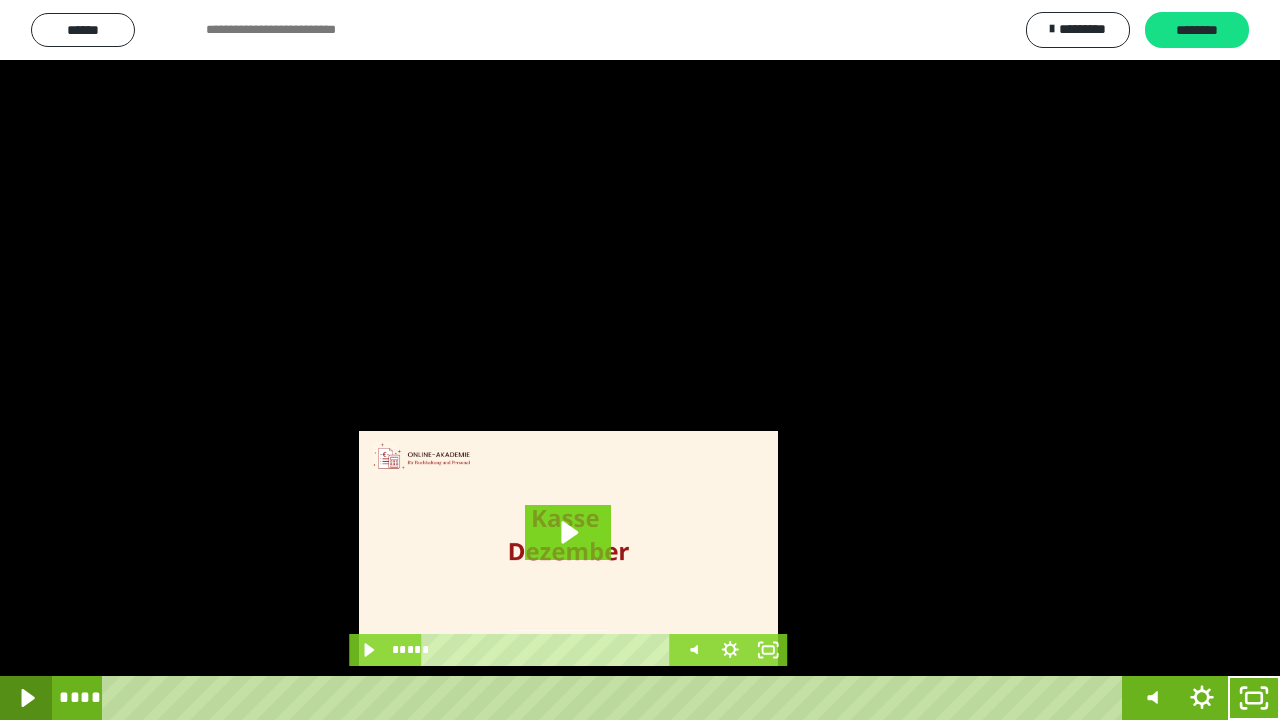 click 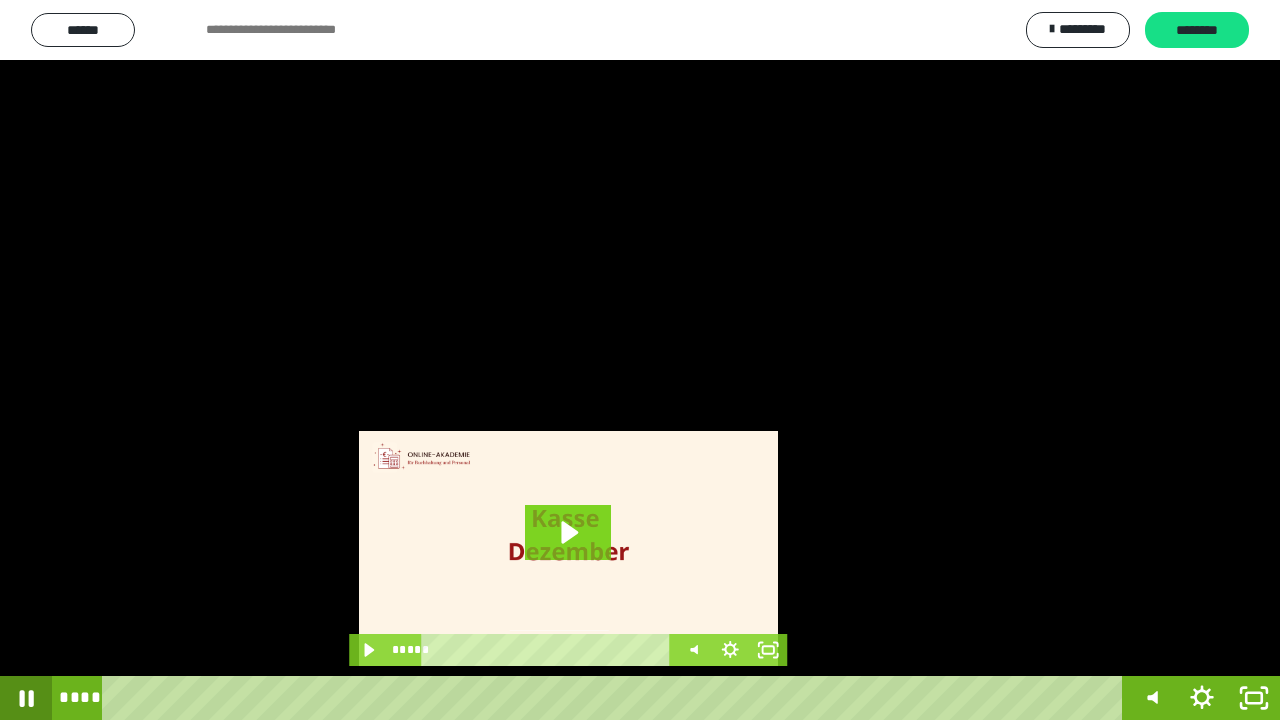 click 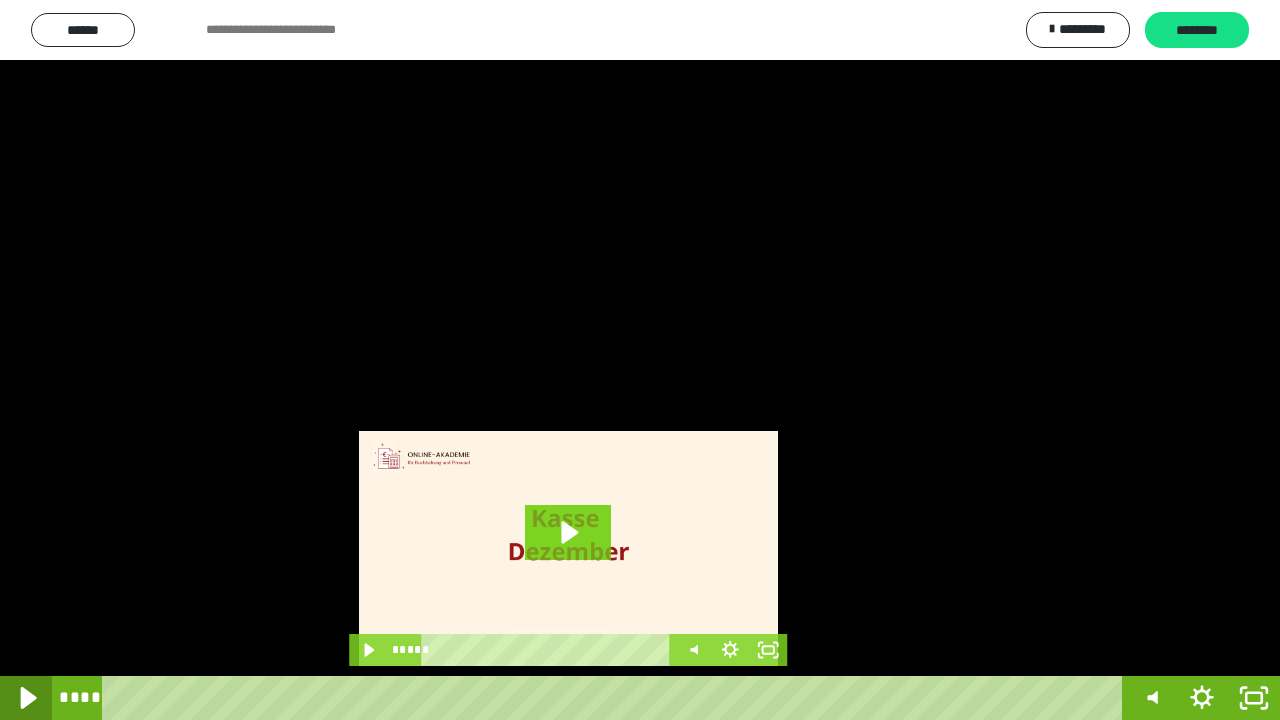 click 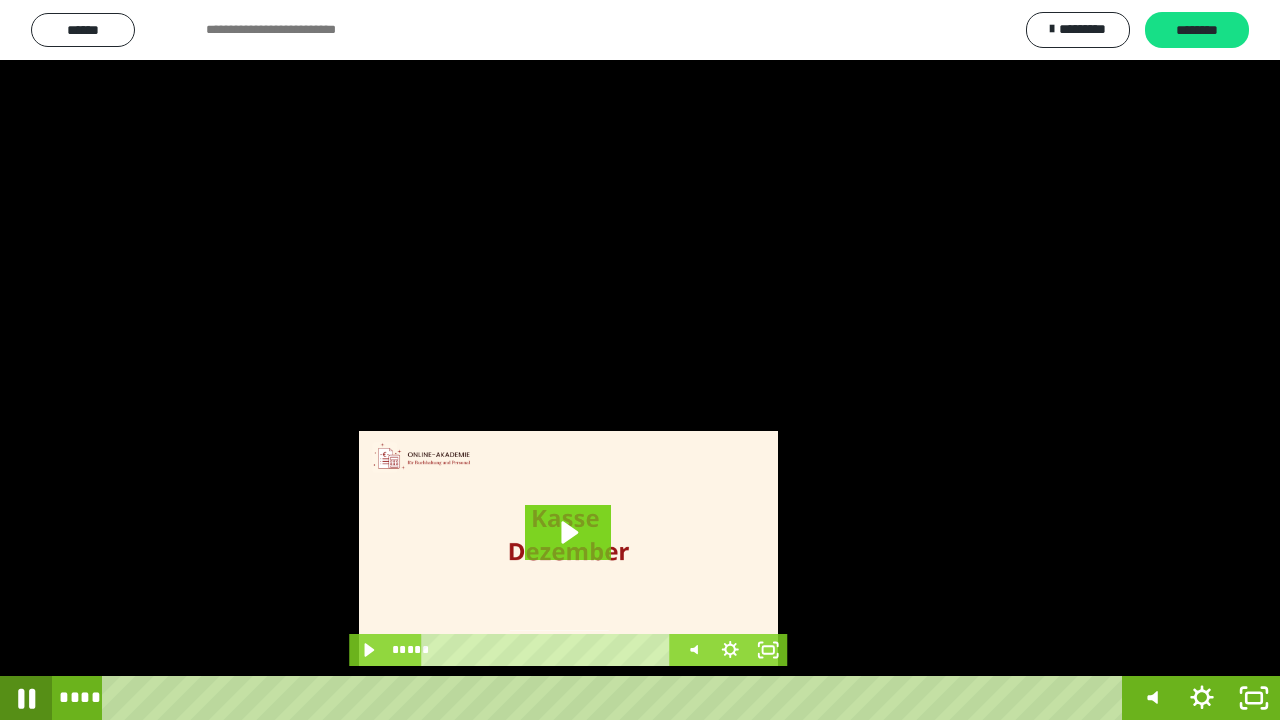 click 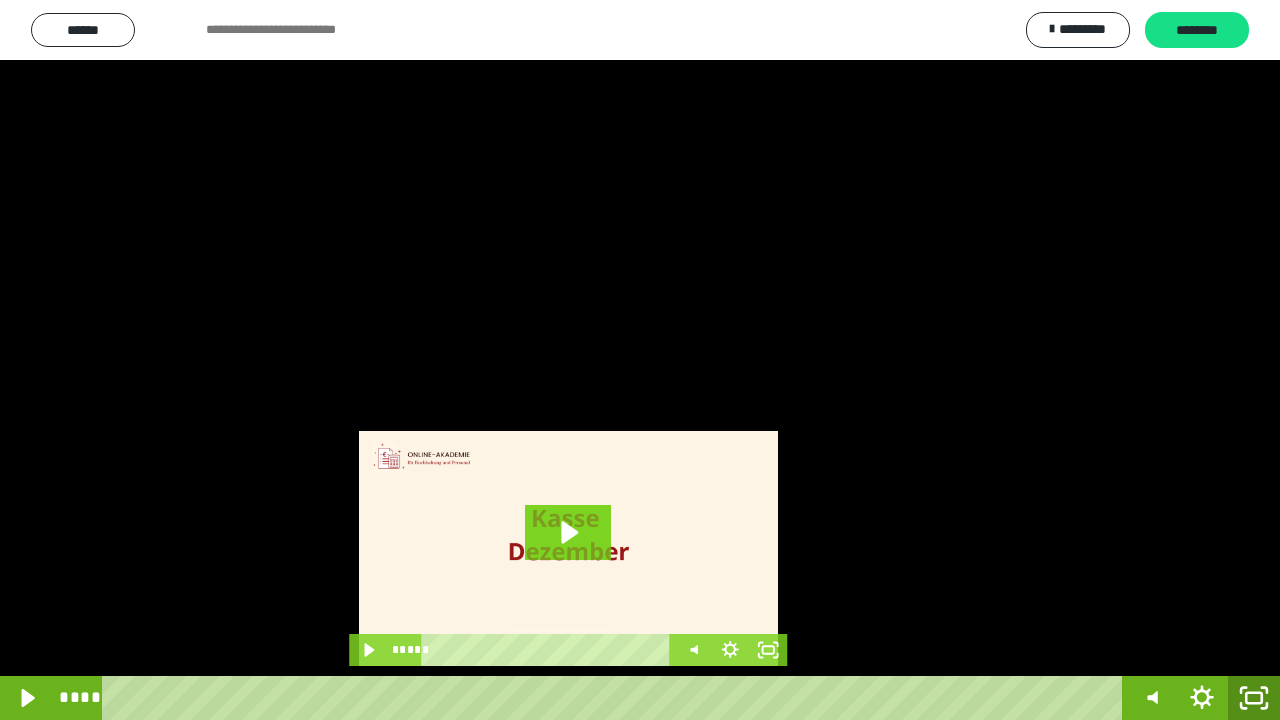 click 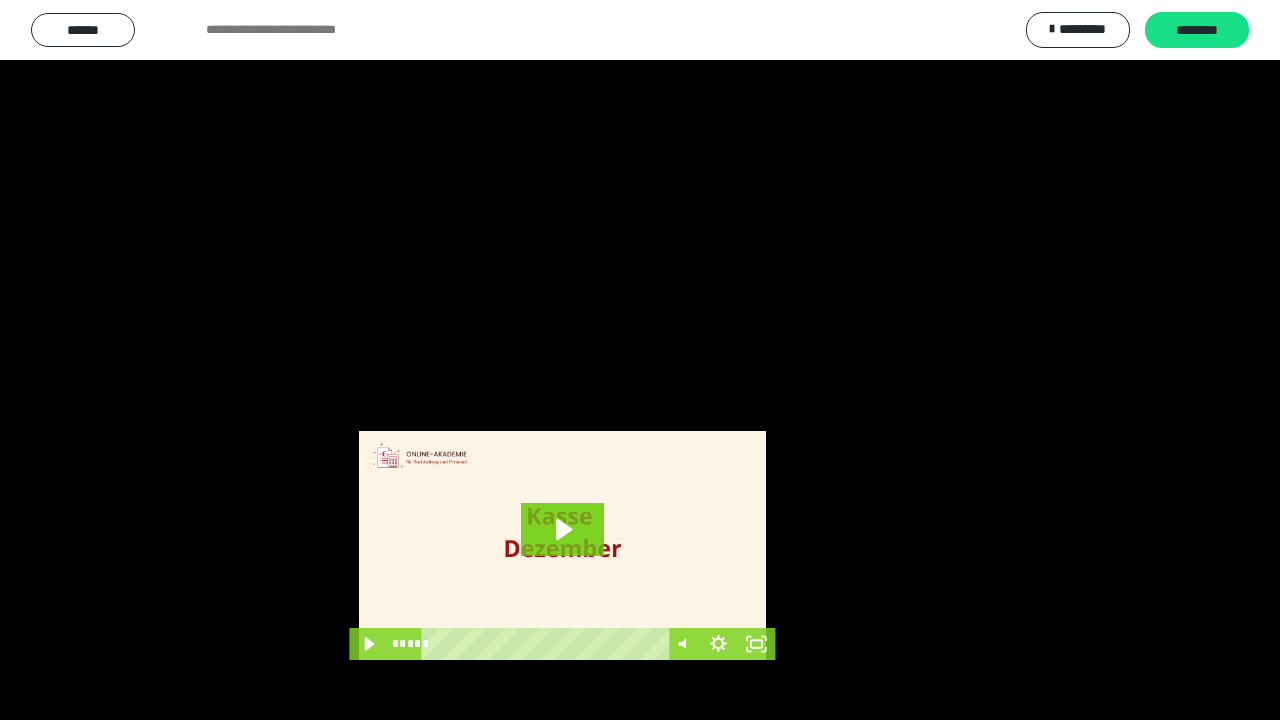 scroll, scrollTop: 3984, scrollLeft: 0, axis: vertical 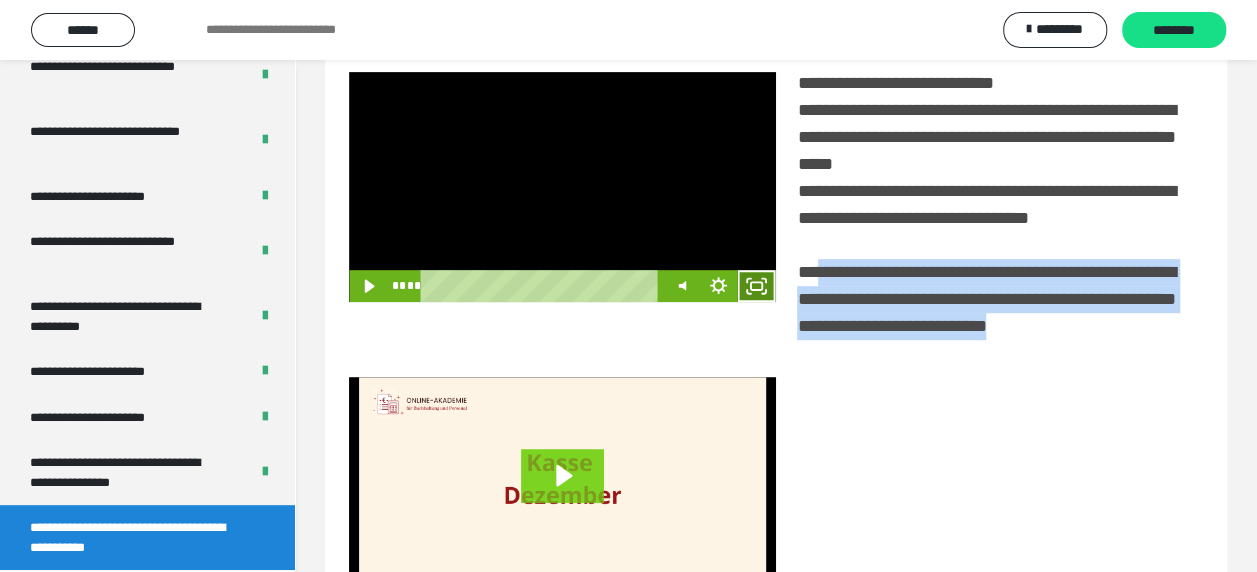 click 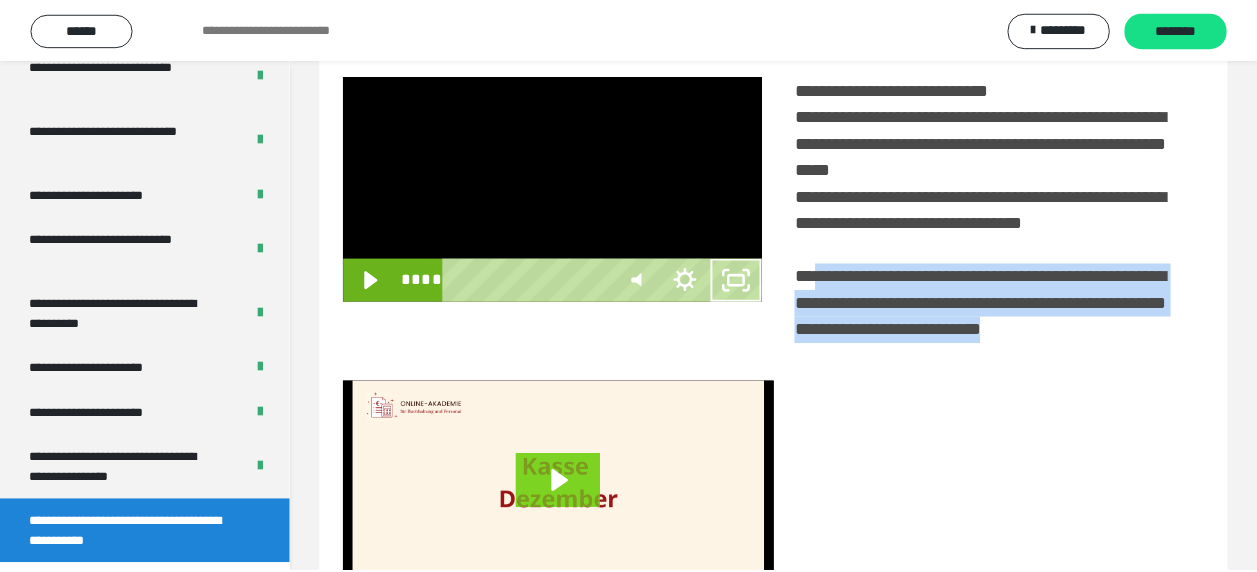 scroll, scrollTop: 3836, scrollLeft: 0, axis: vertical 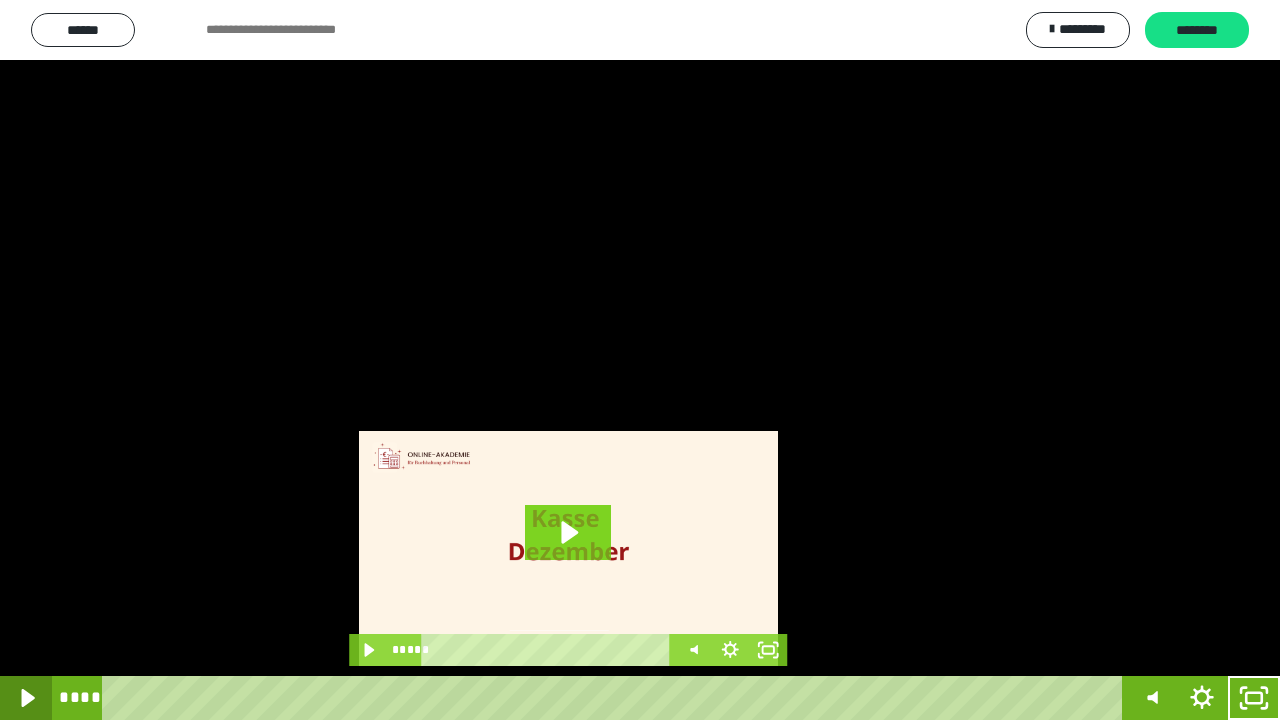 click 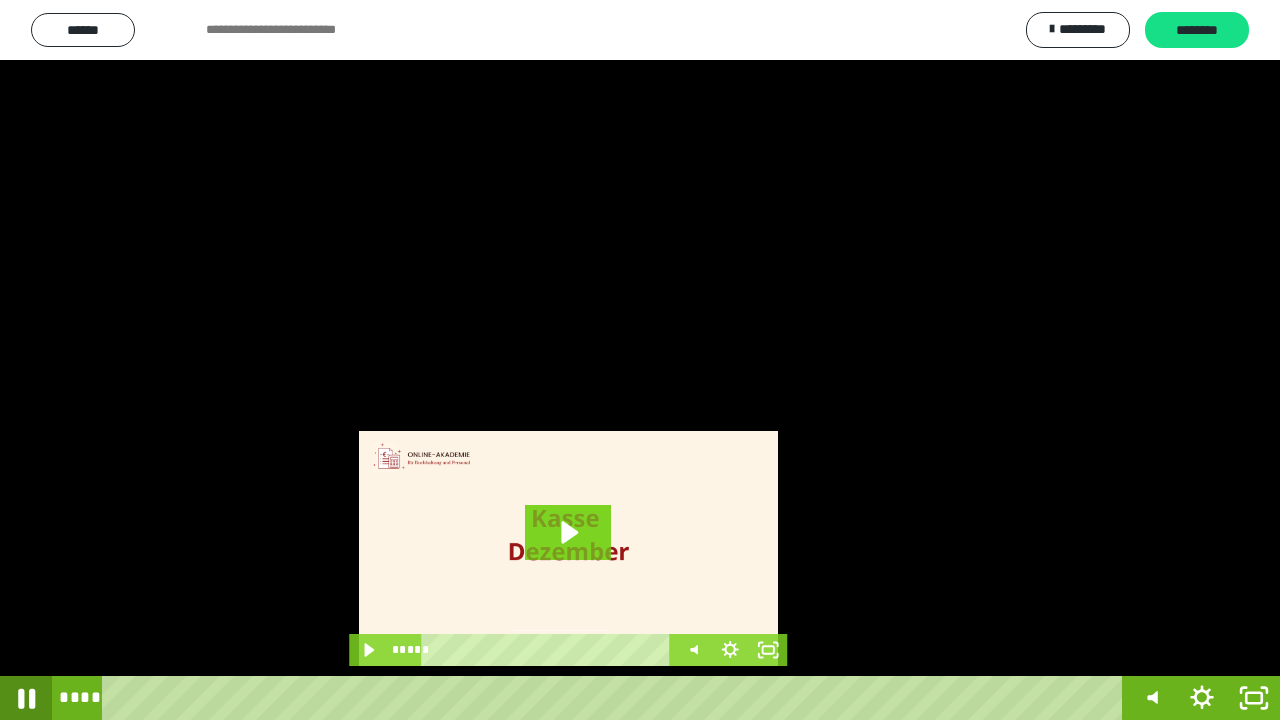 click 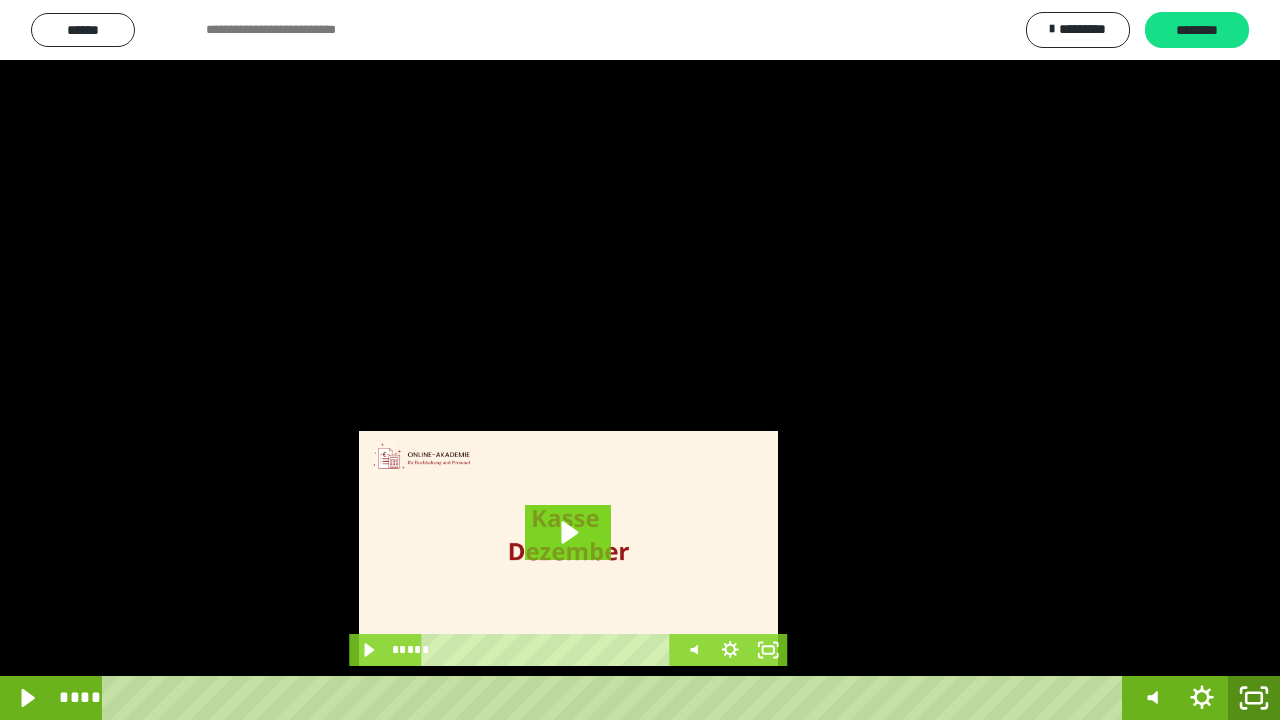 click 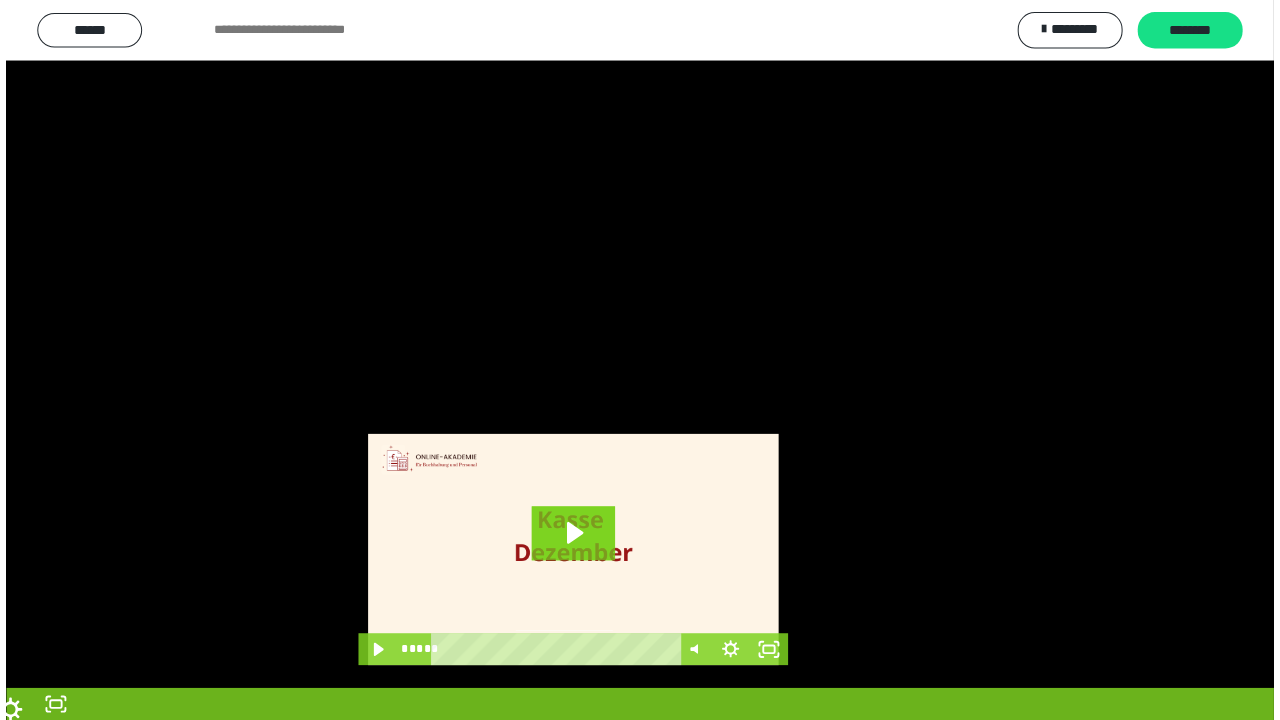 scroll, scrollTop: 3984, scrollLeft: 0, axis: vertical 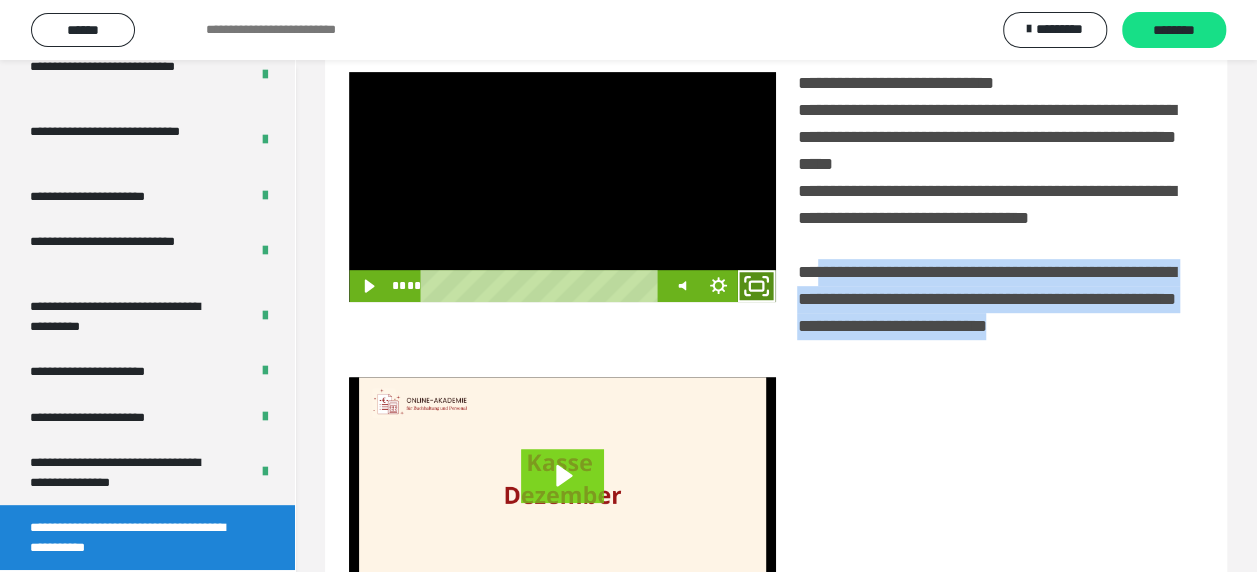 click 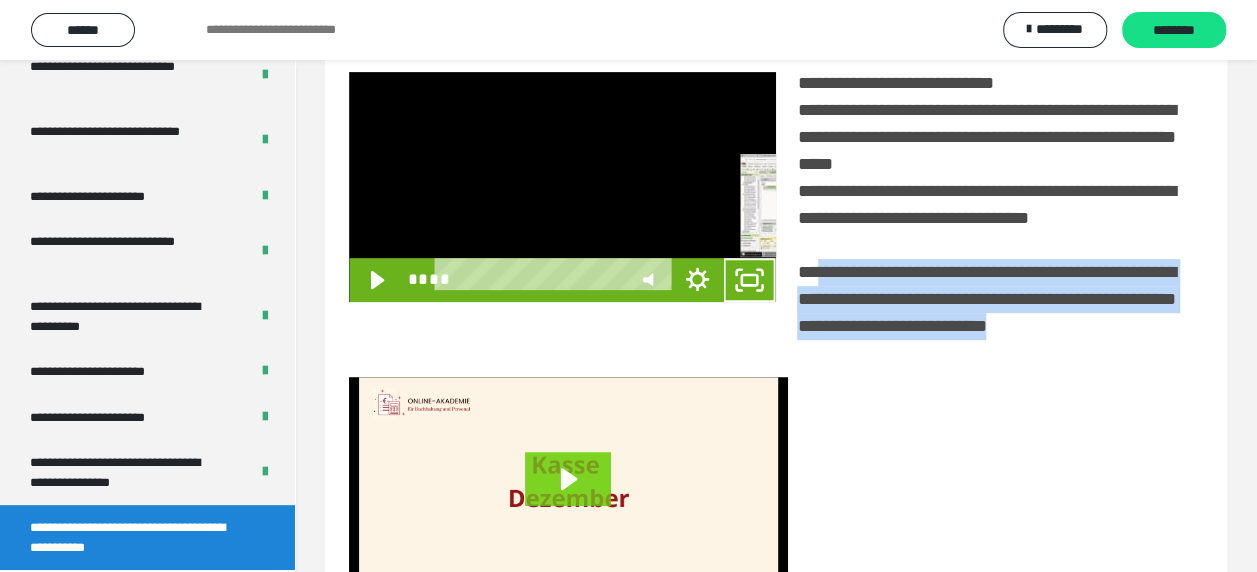 scroll, scrollTop: 3836, scrollLeft: 0, axis: vertical 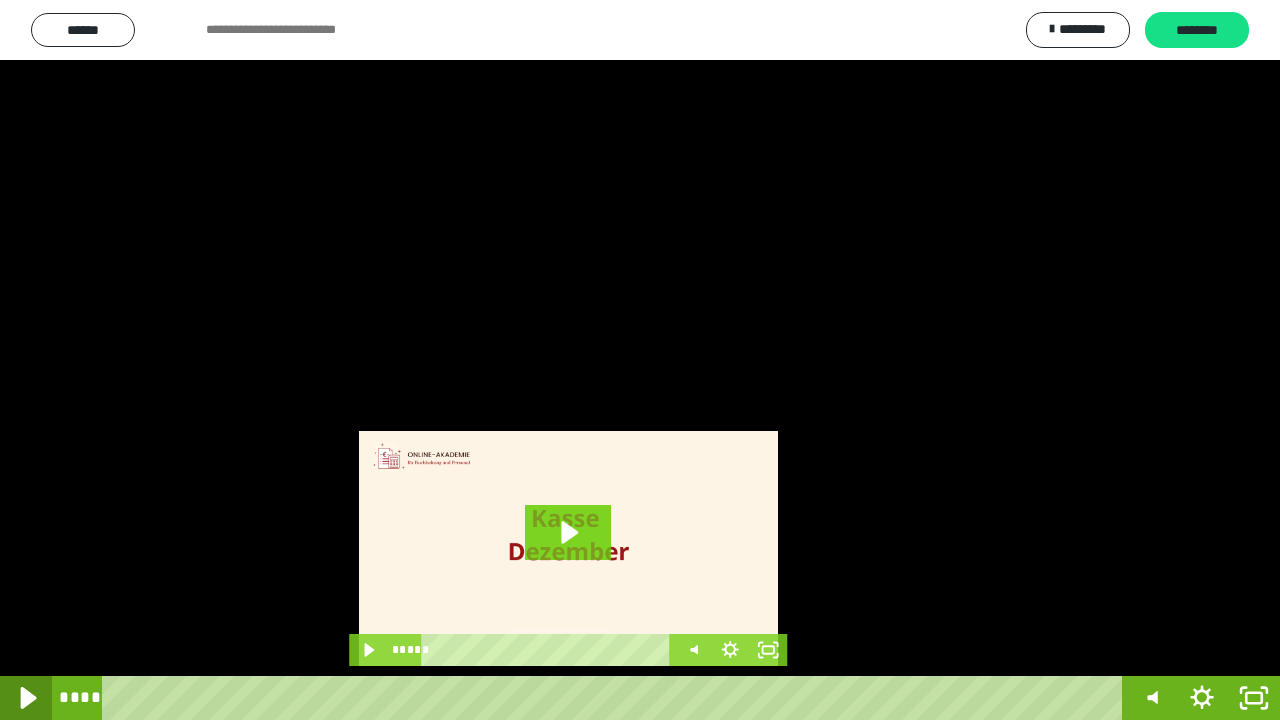 click 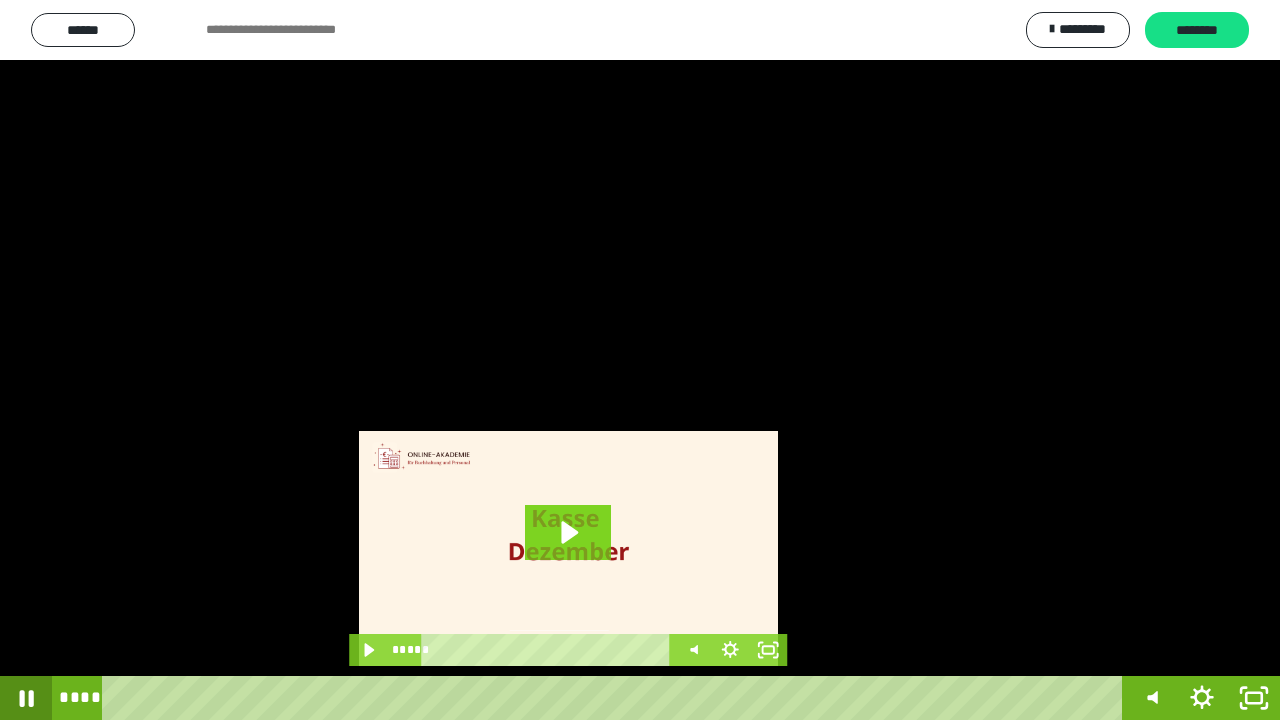 click 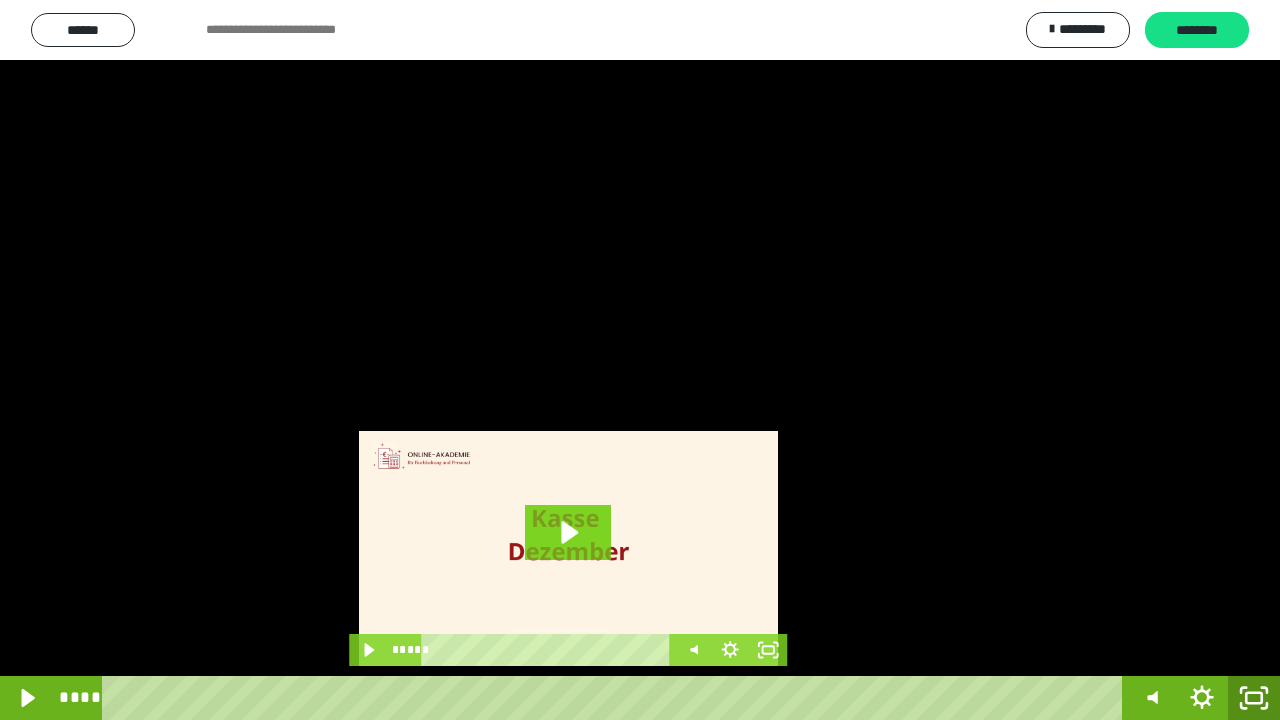 click 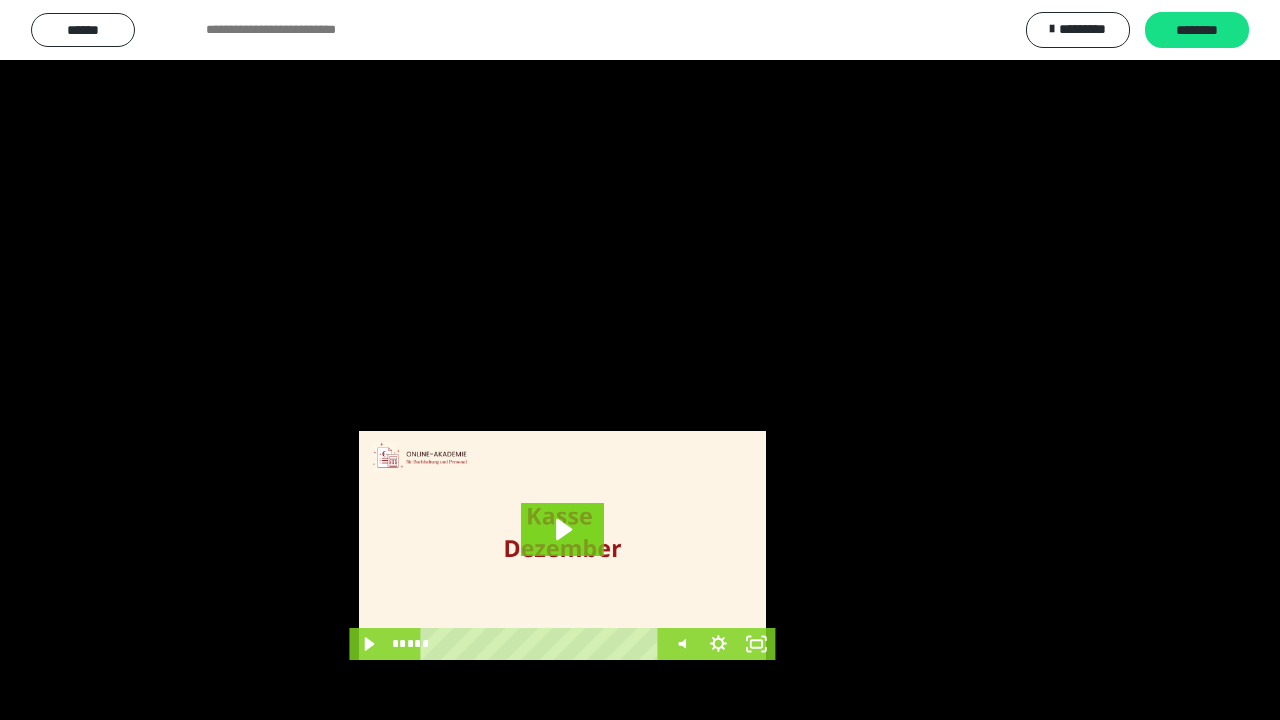 scroll, scrollTop: 3984, scrollLeft: 0, axis: vertical 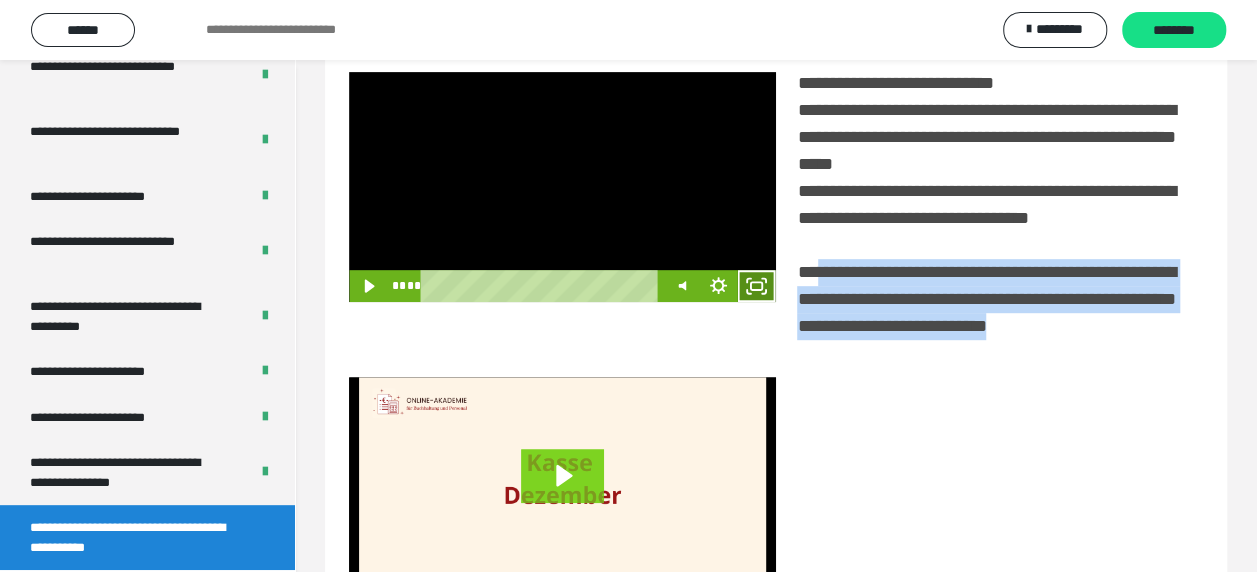 click 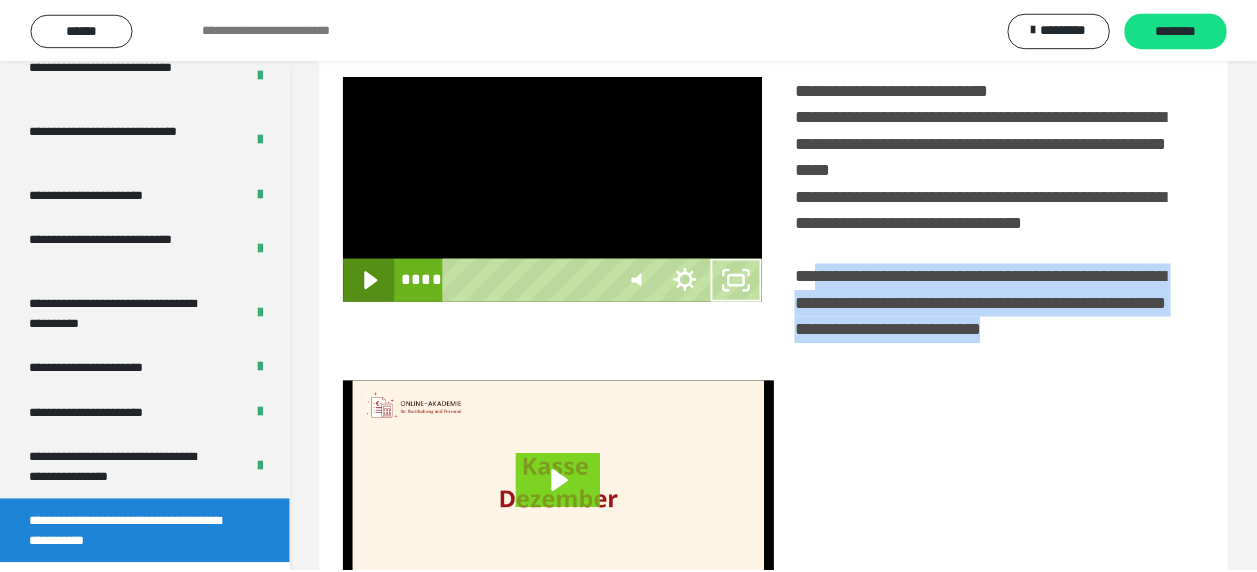 scroll, scrollTop: 3836, scrollLeft: 0, axis: vertical 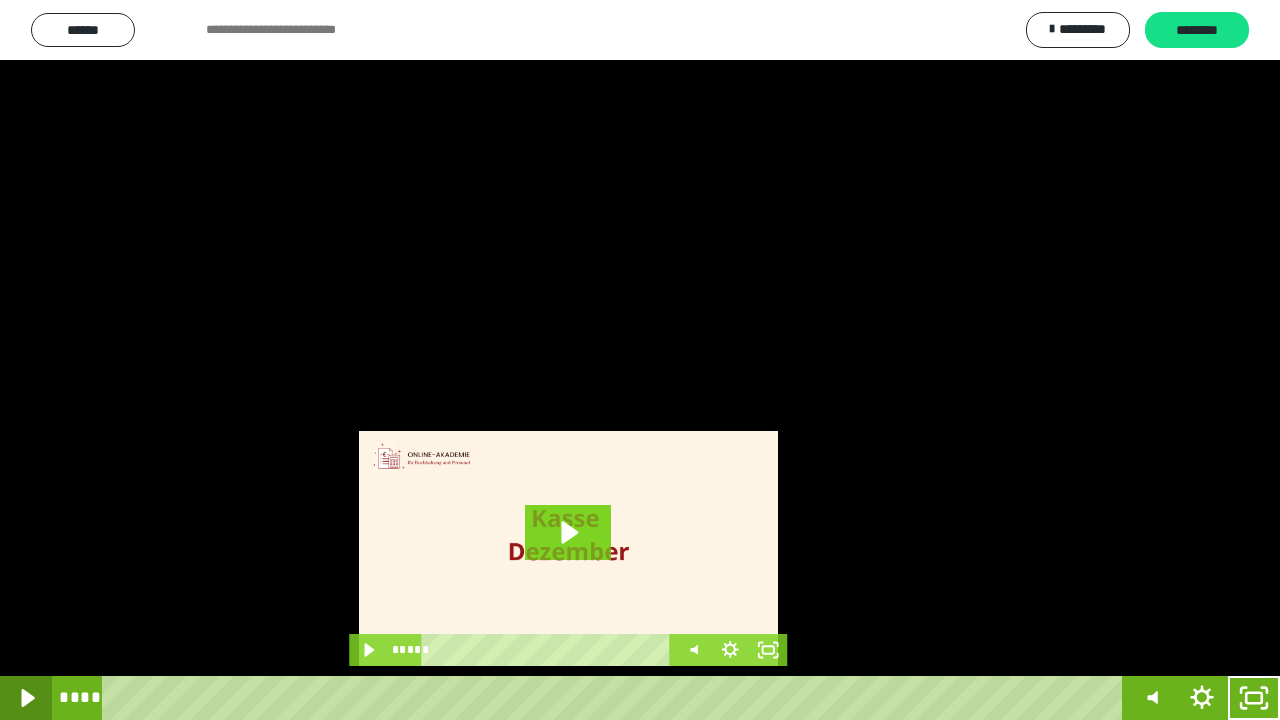 click 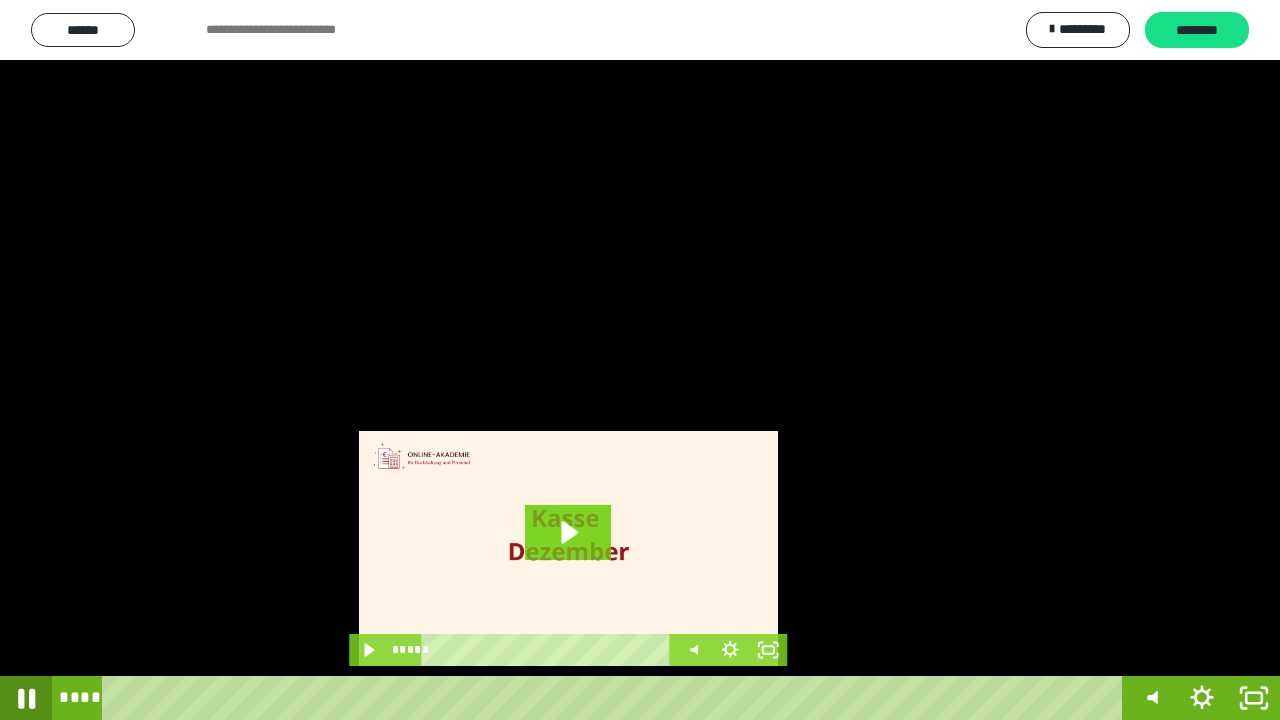 click 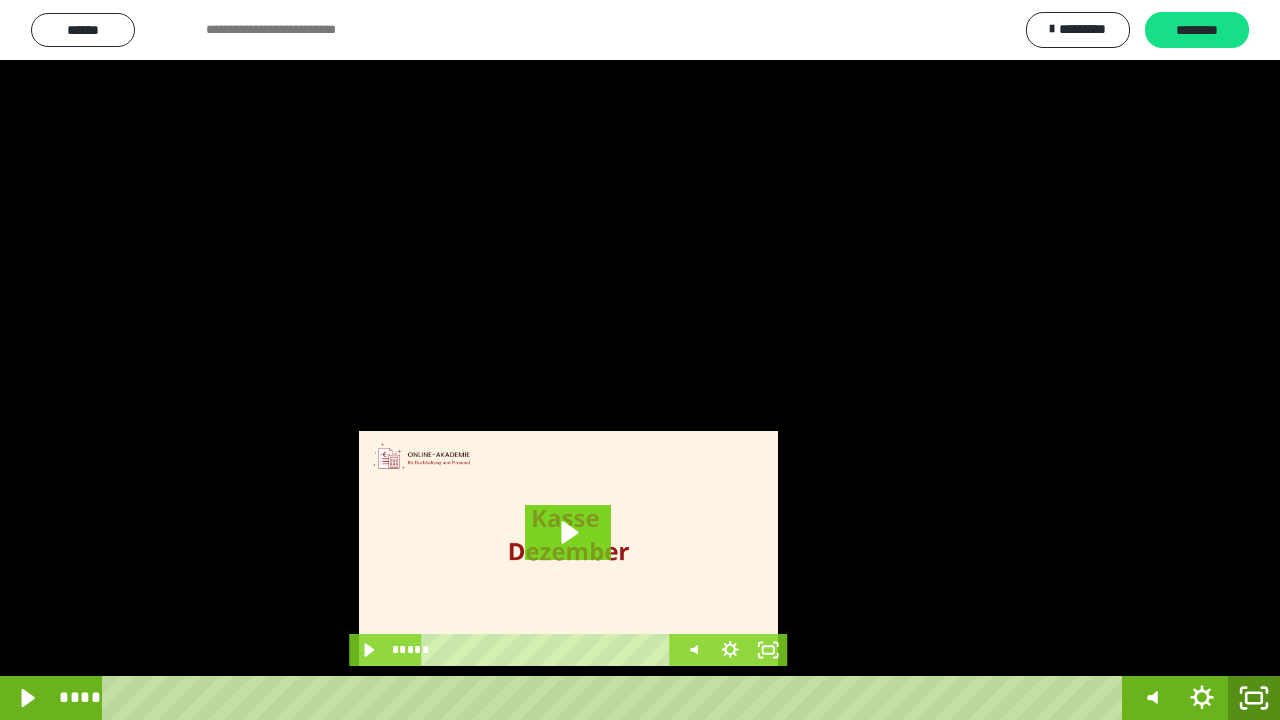 click 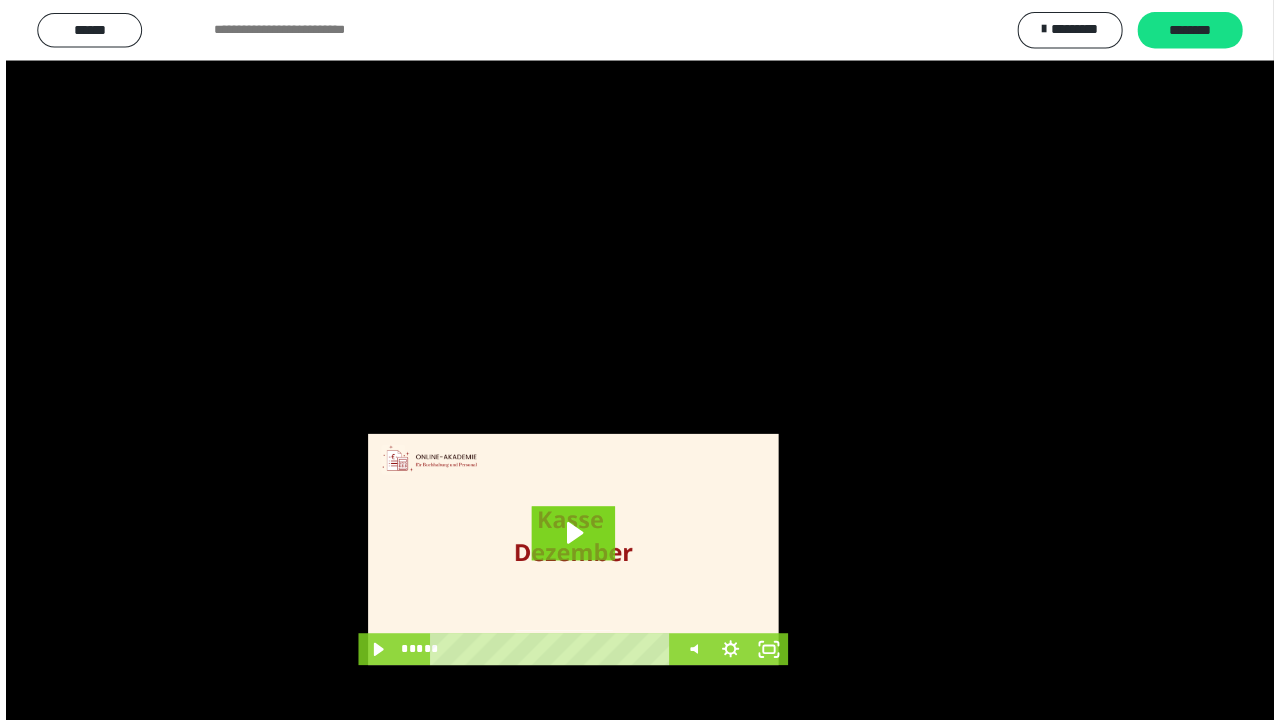 scroll, scrollTop: 3984, scrollLeft: 0, axis: vertical 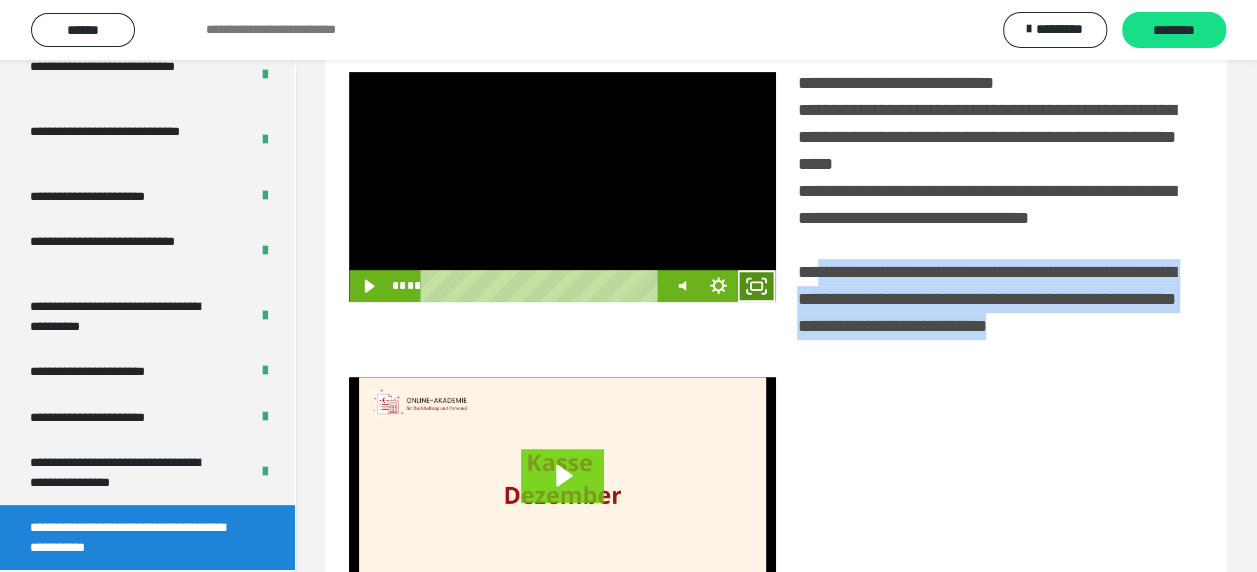 click 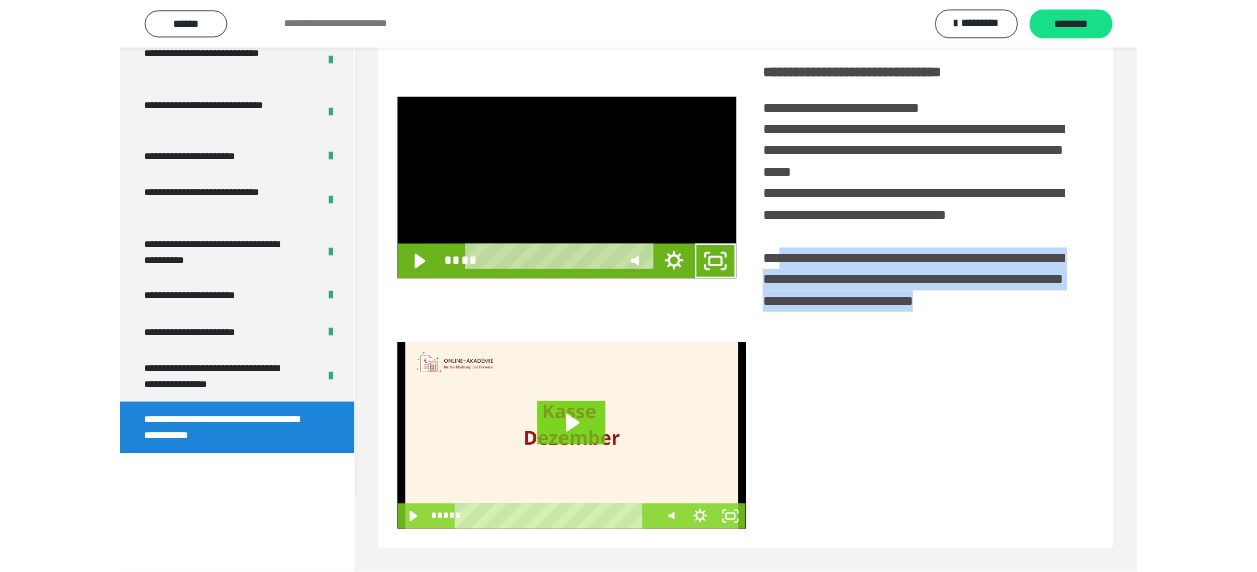scroll, scrollTop: 3836, scrollLeft: 0, axis: vertical 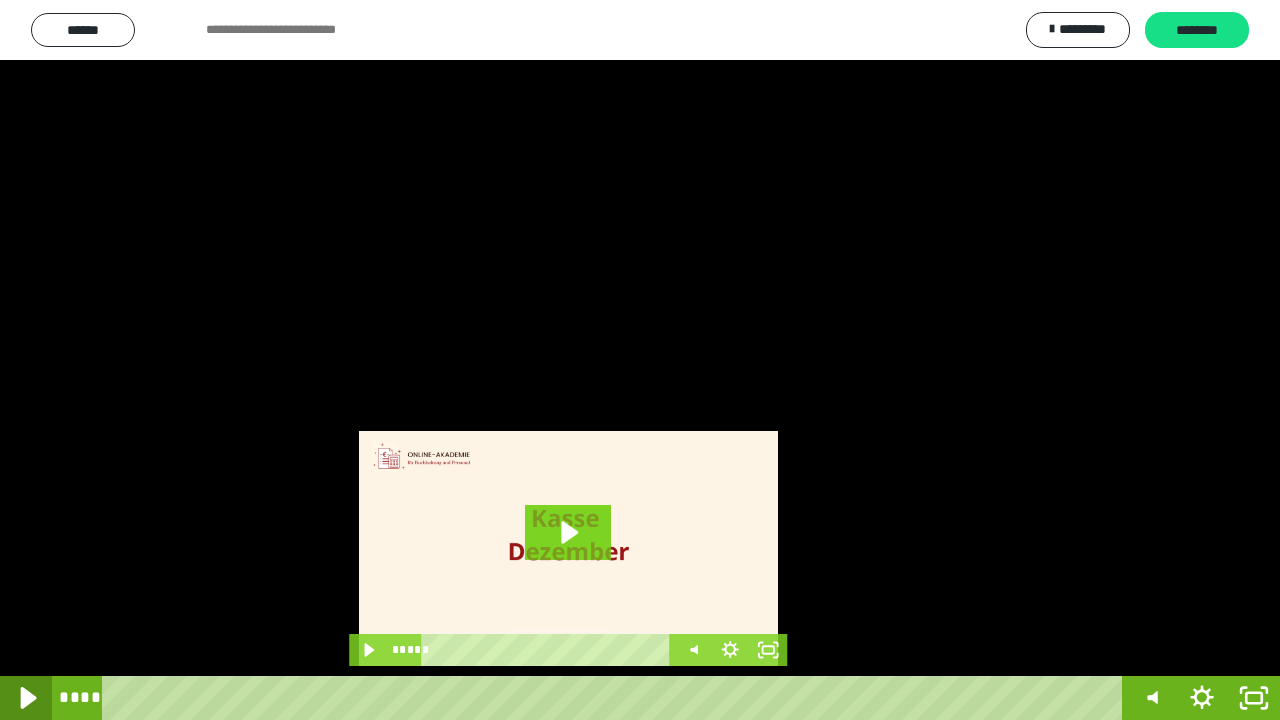click 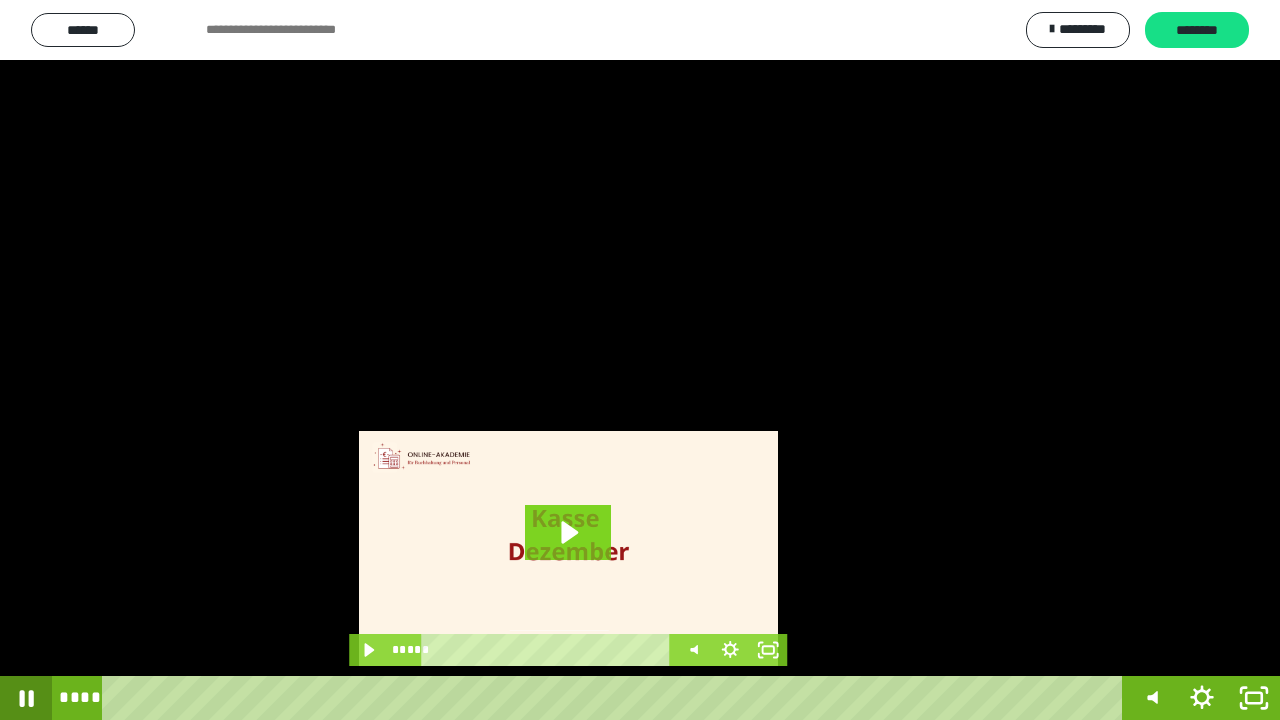 click 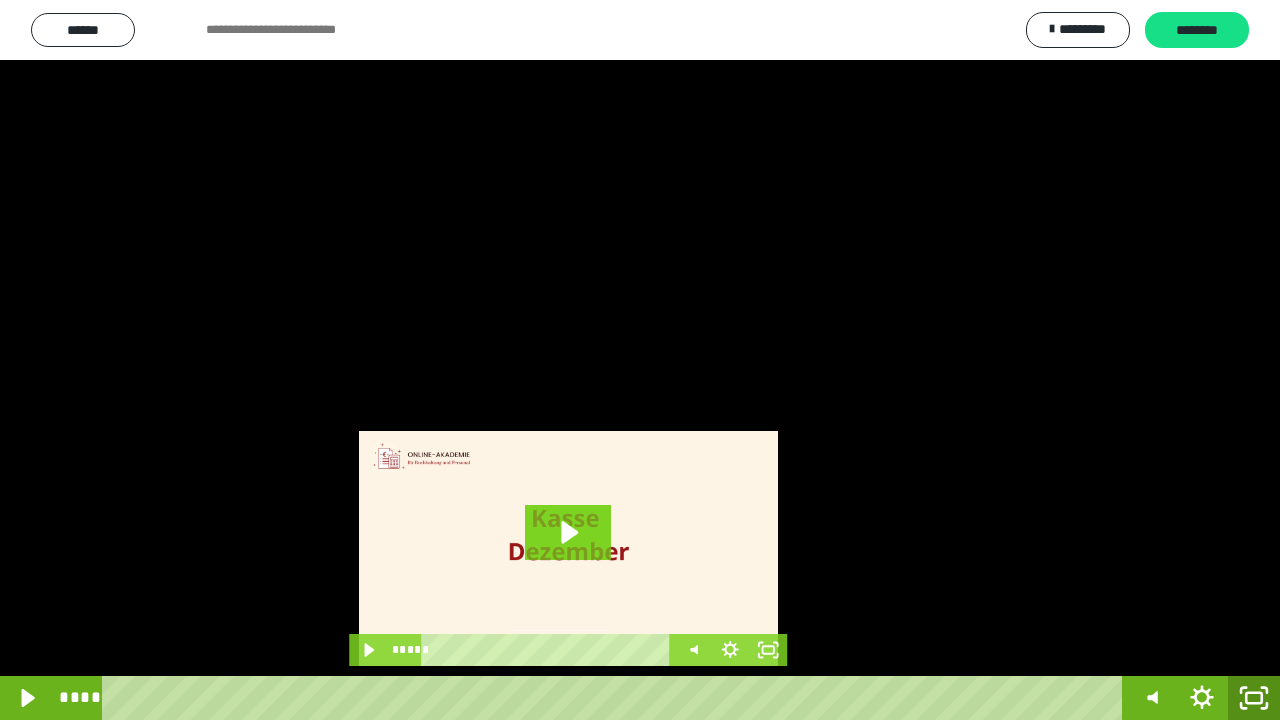 click 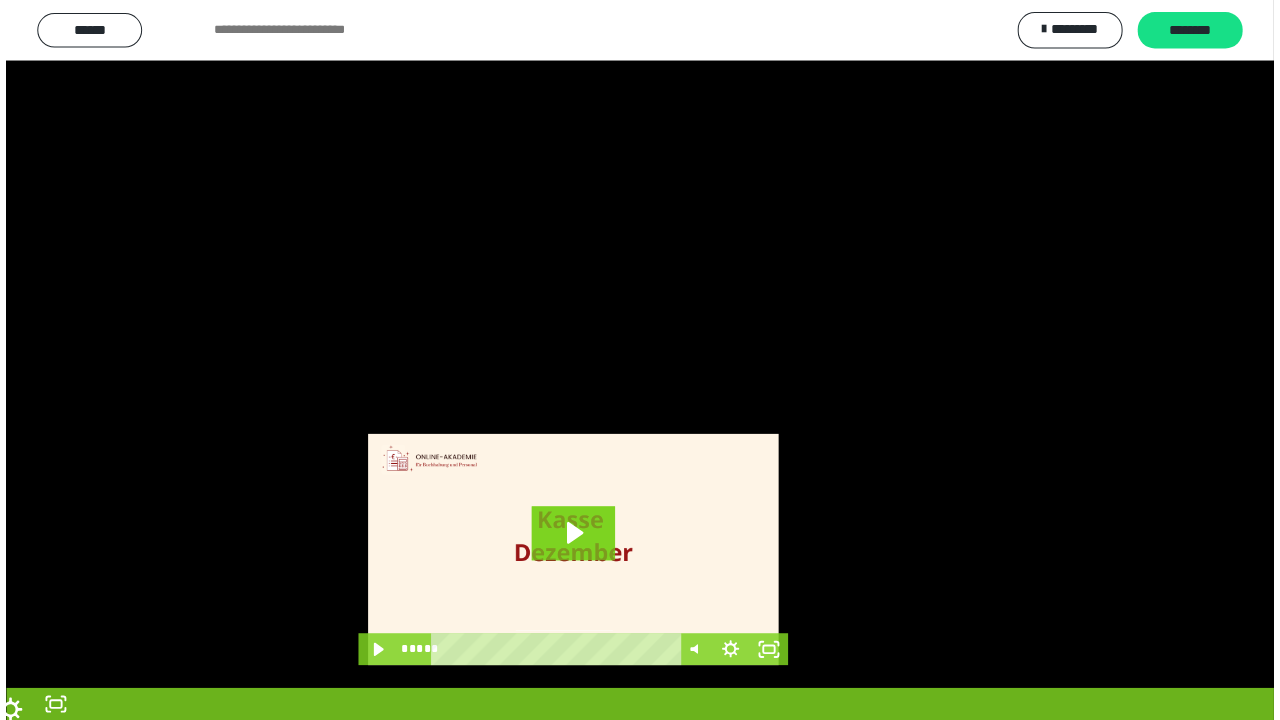scroll, scrollTop: 3984, scrollLeft: 0, axis: vertical 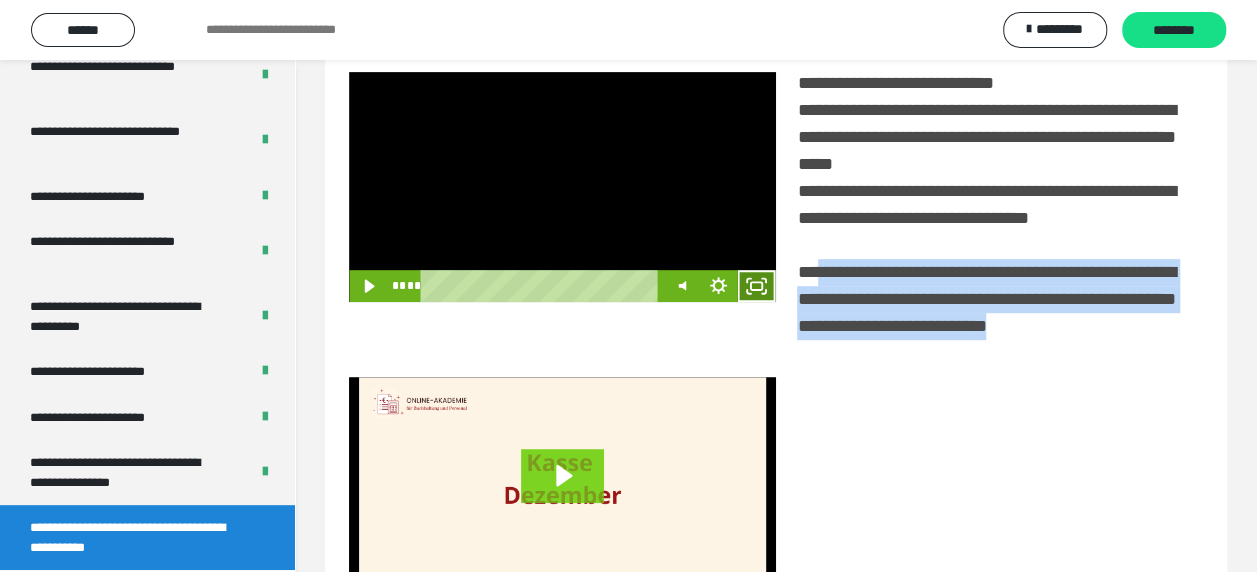 click 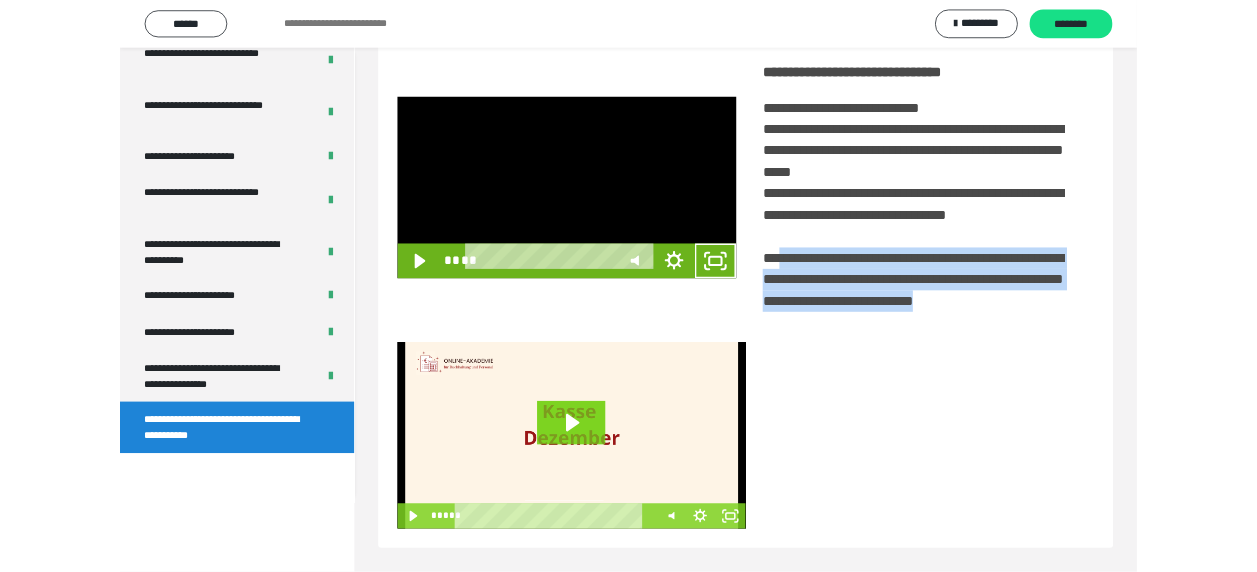 scroll, scrollTop: 3836, scrollLeft: 0, axis: vertical 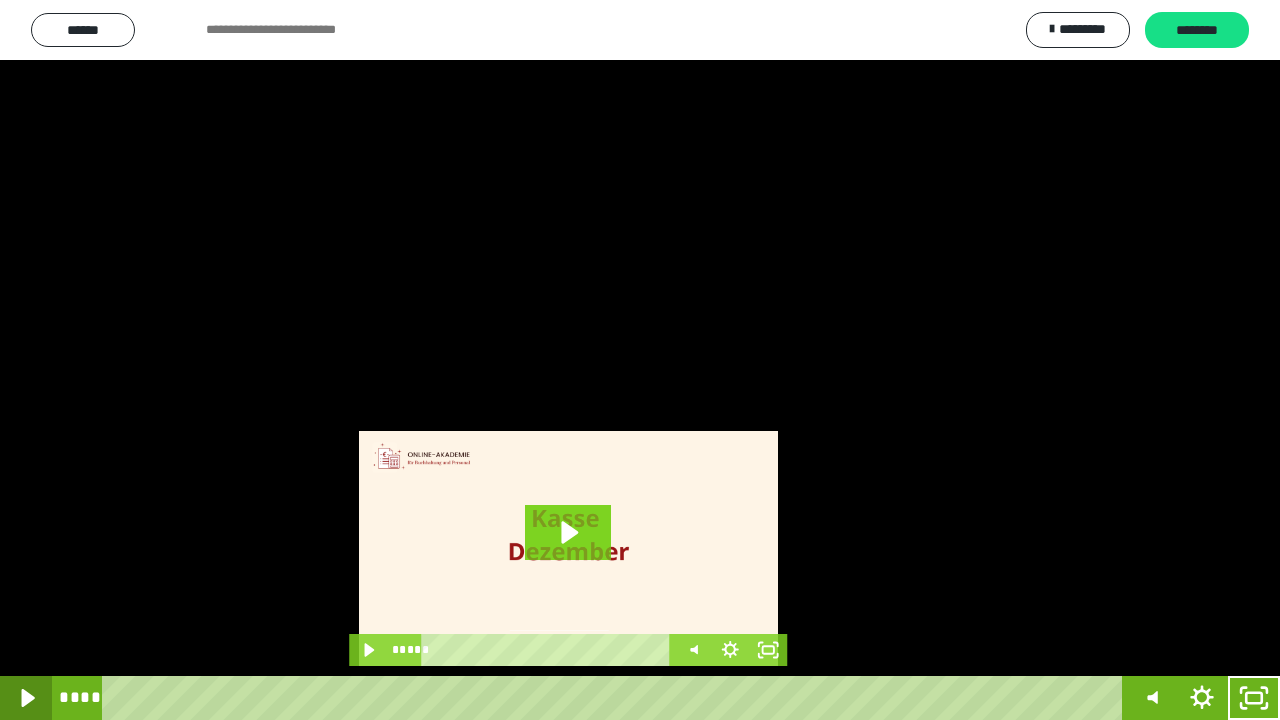 click 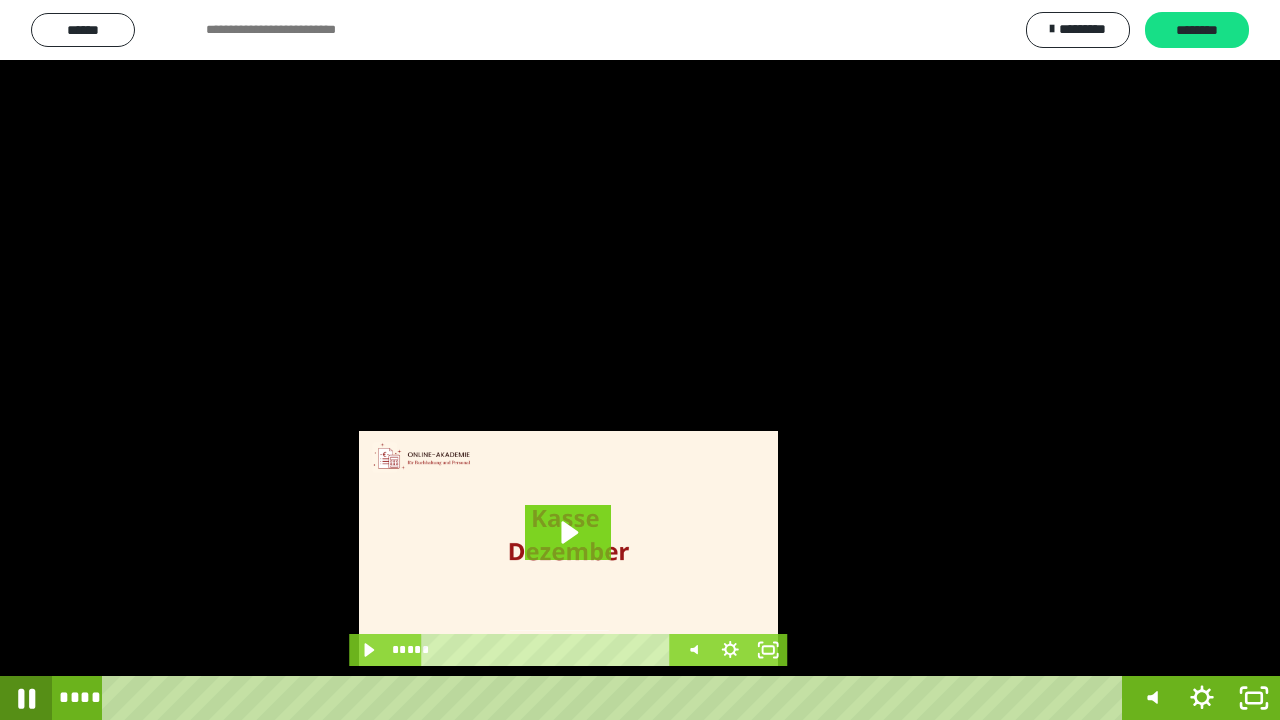 click 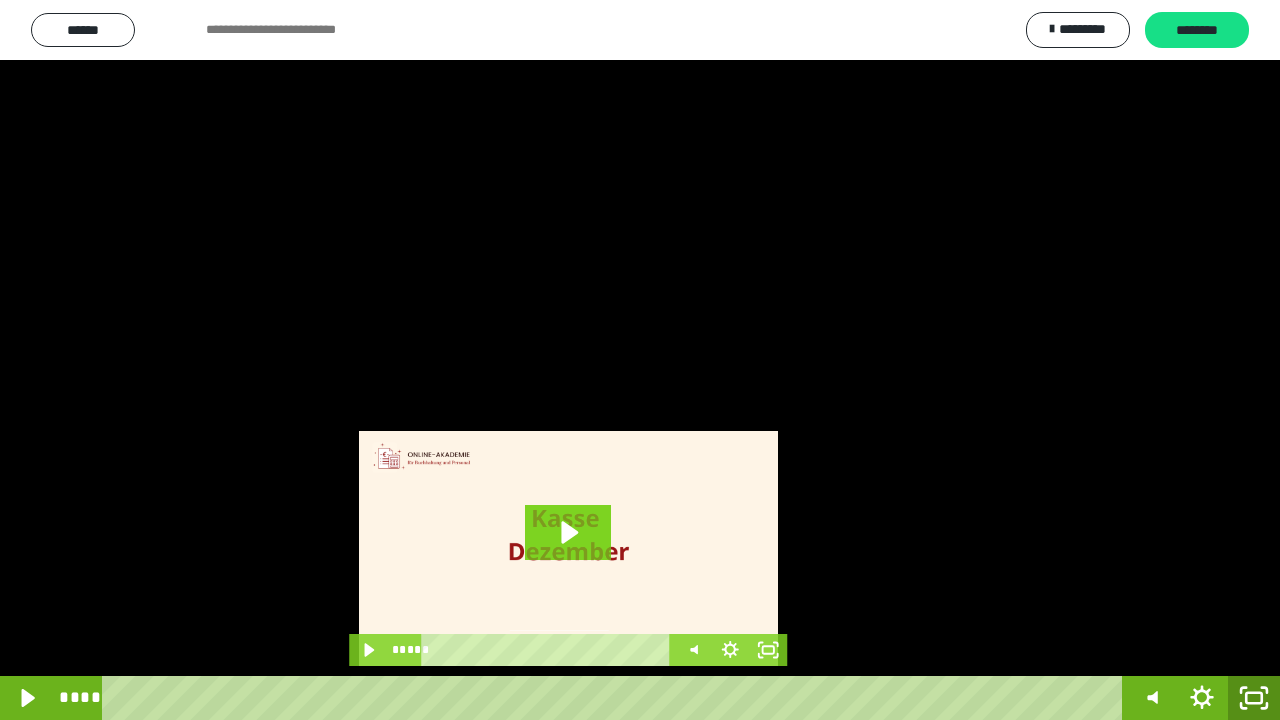 click 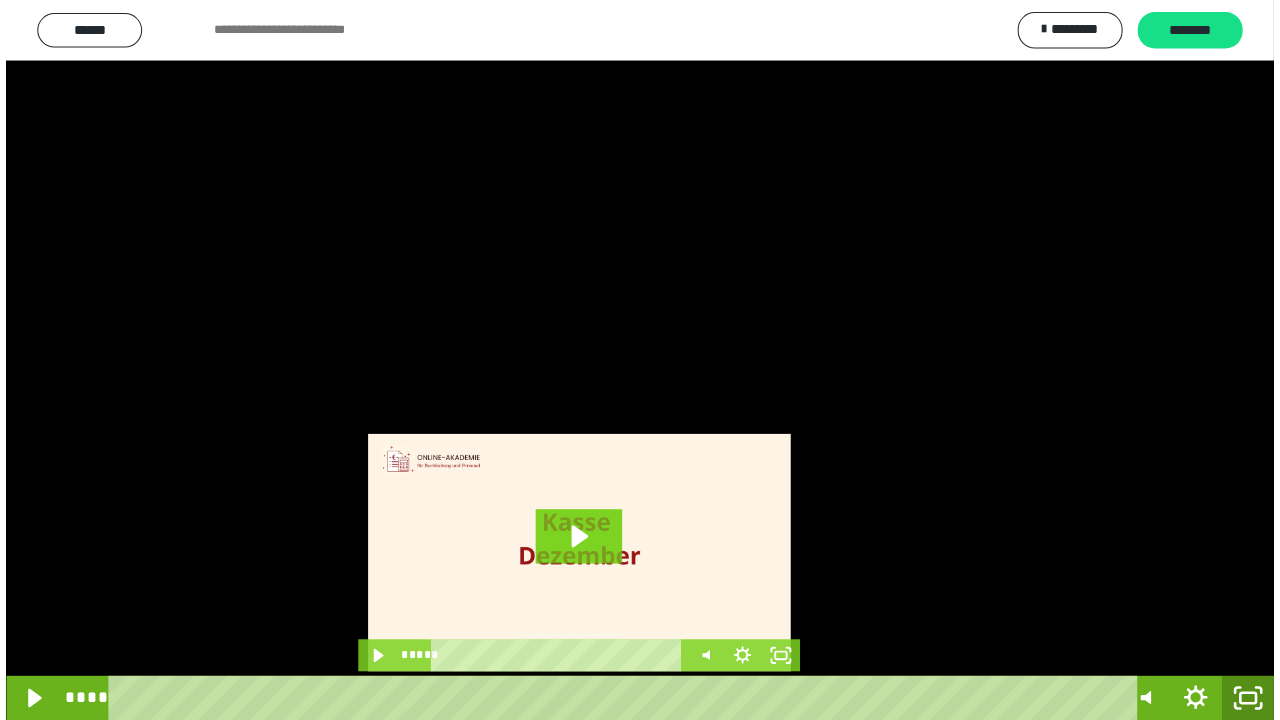 scroll, scrollTop: 3984, scrollLeft: 0, axis: vertical 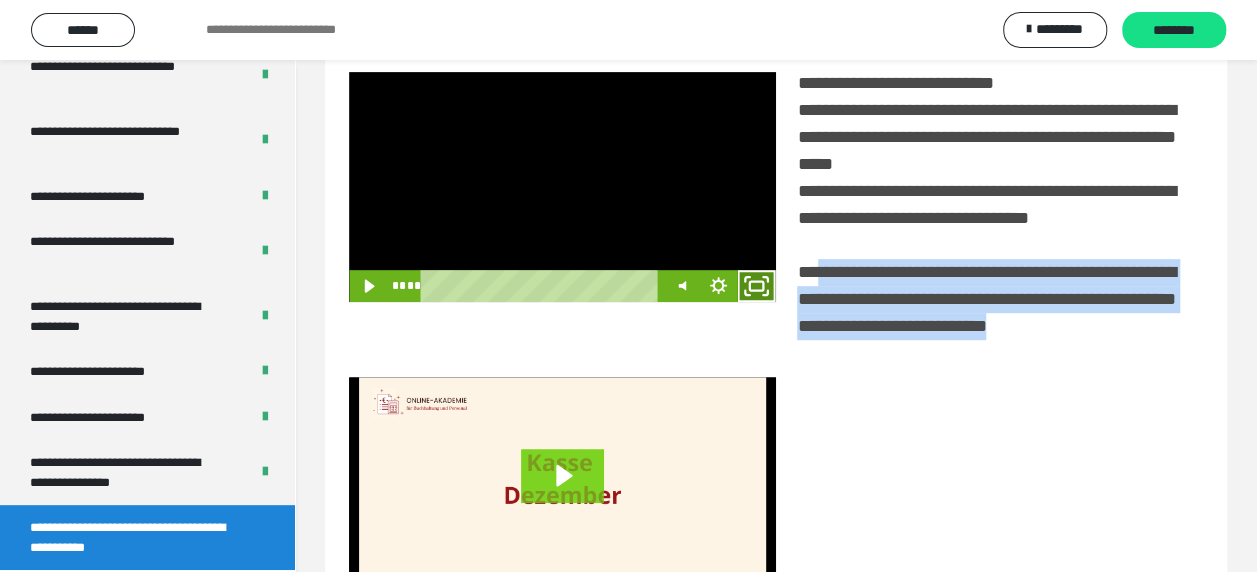 click 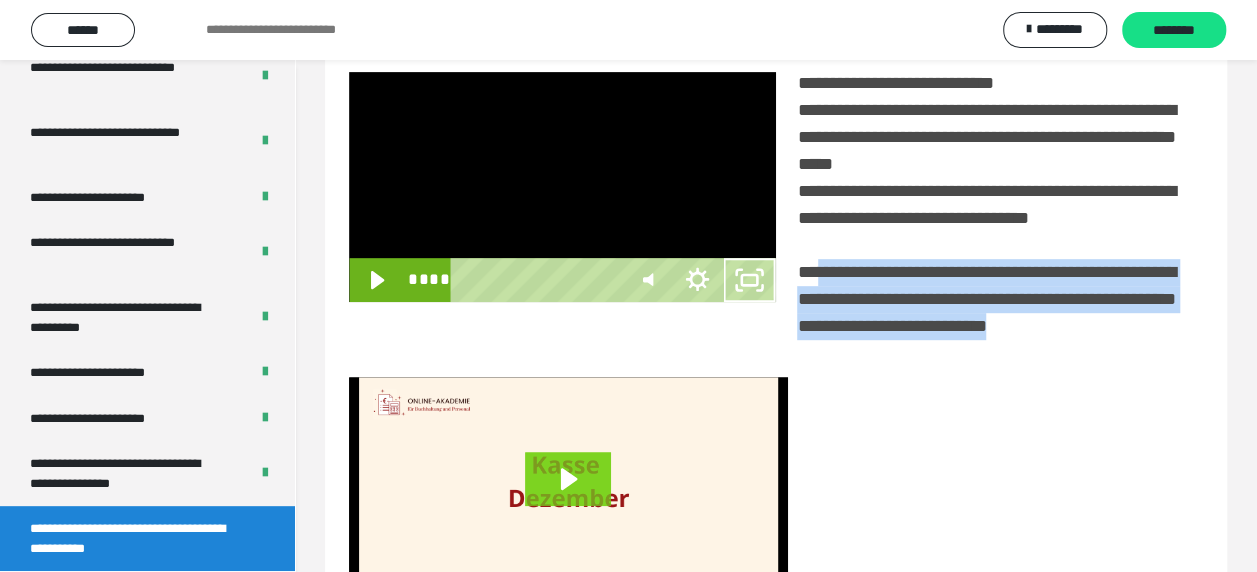 scroll, scrollTop: 3836, scrollLeft: 0, axis: vertical 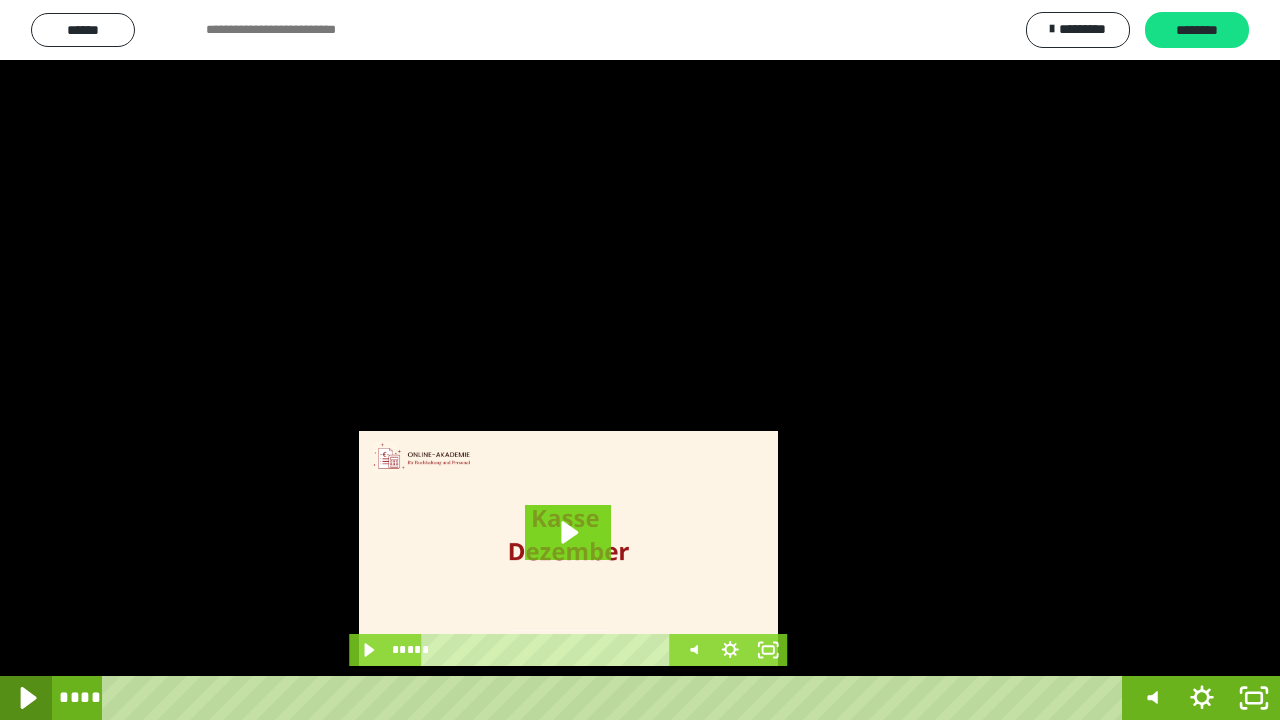 click 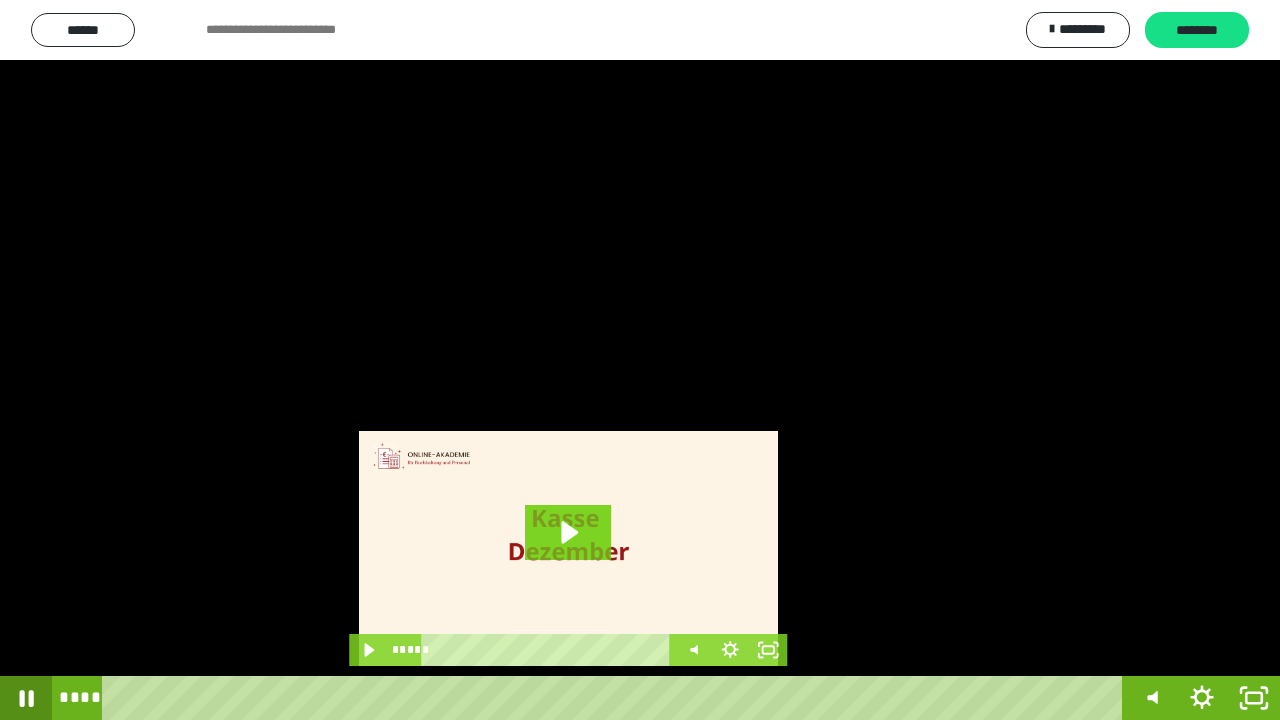 click 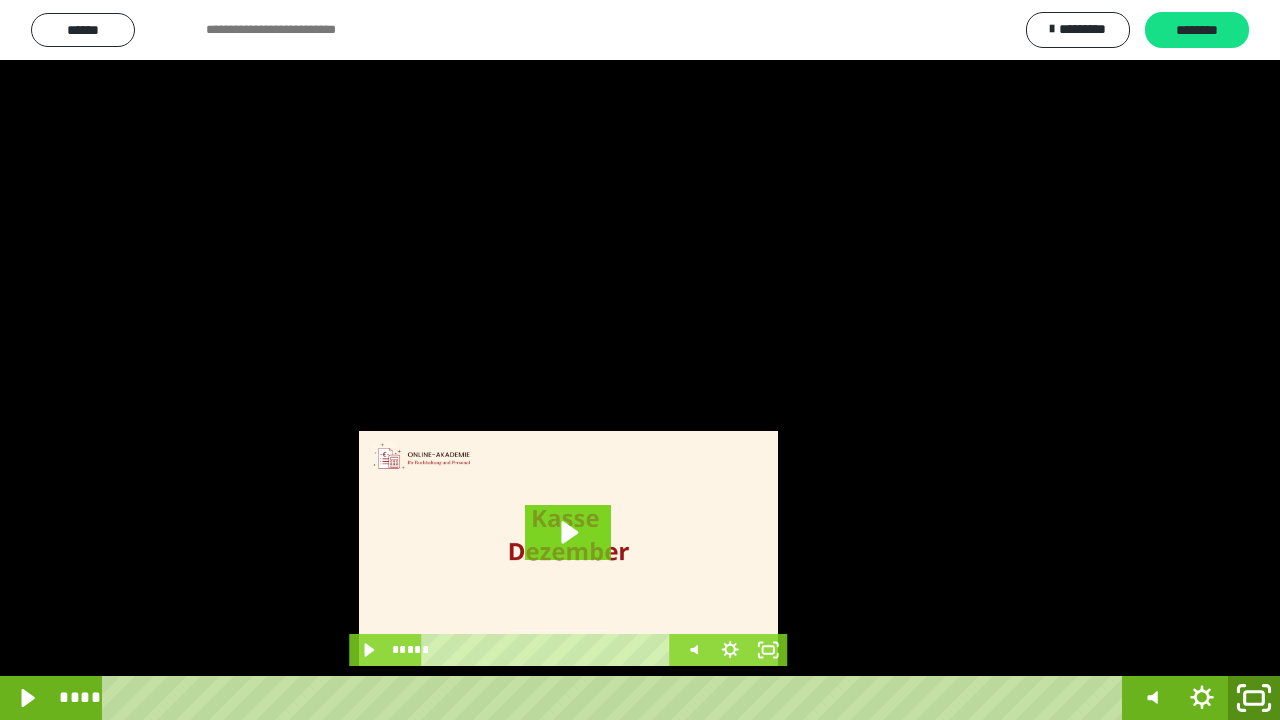 click 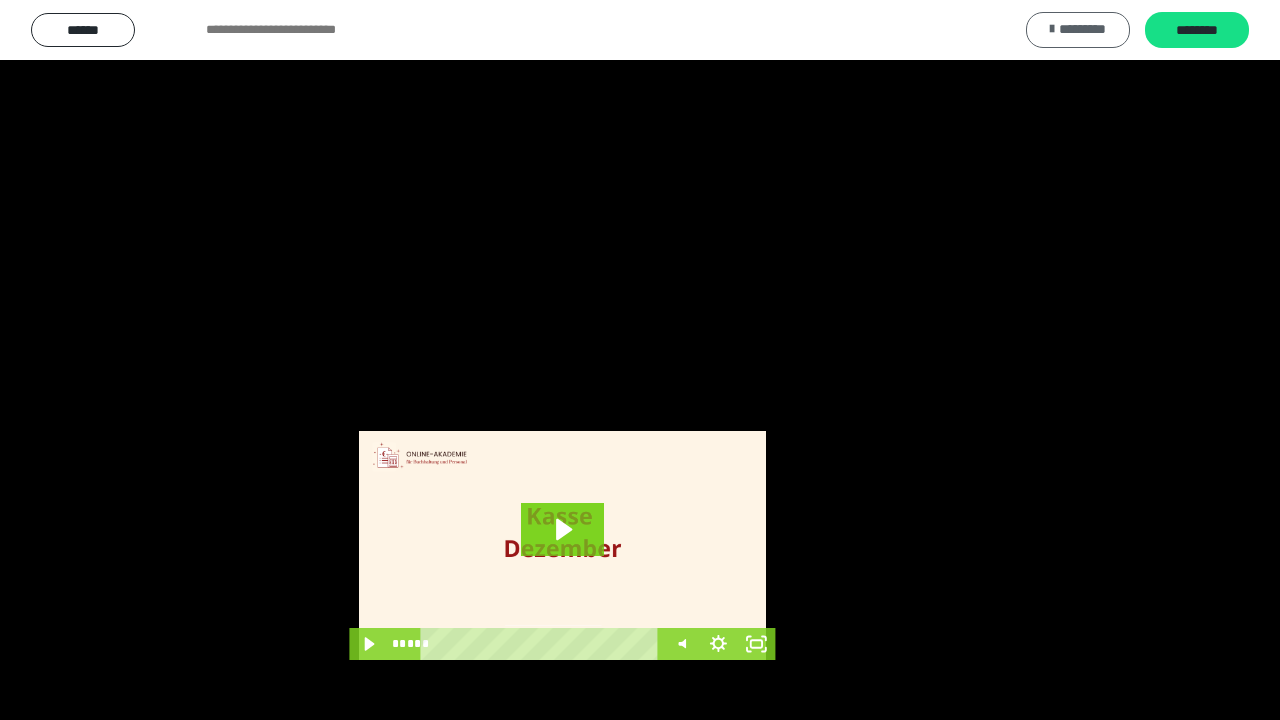 scroll, scrollTop: 3984, scrollLeft: 0, axis: vertical 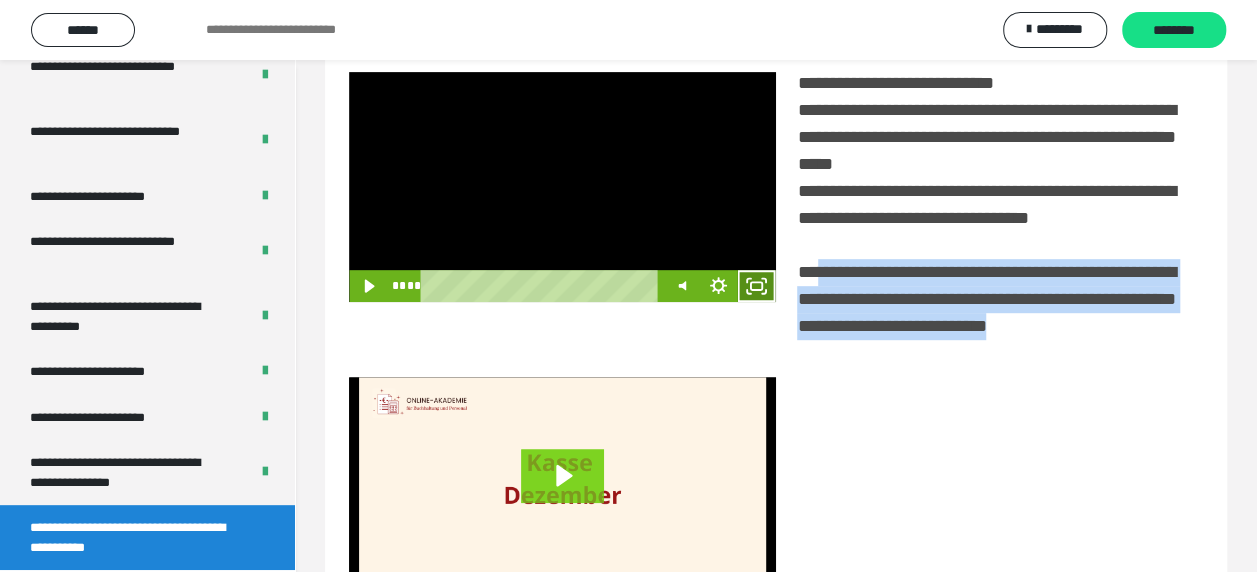 click 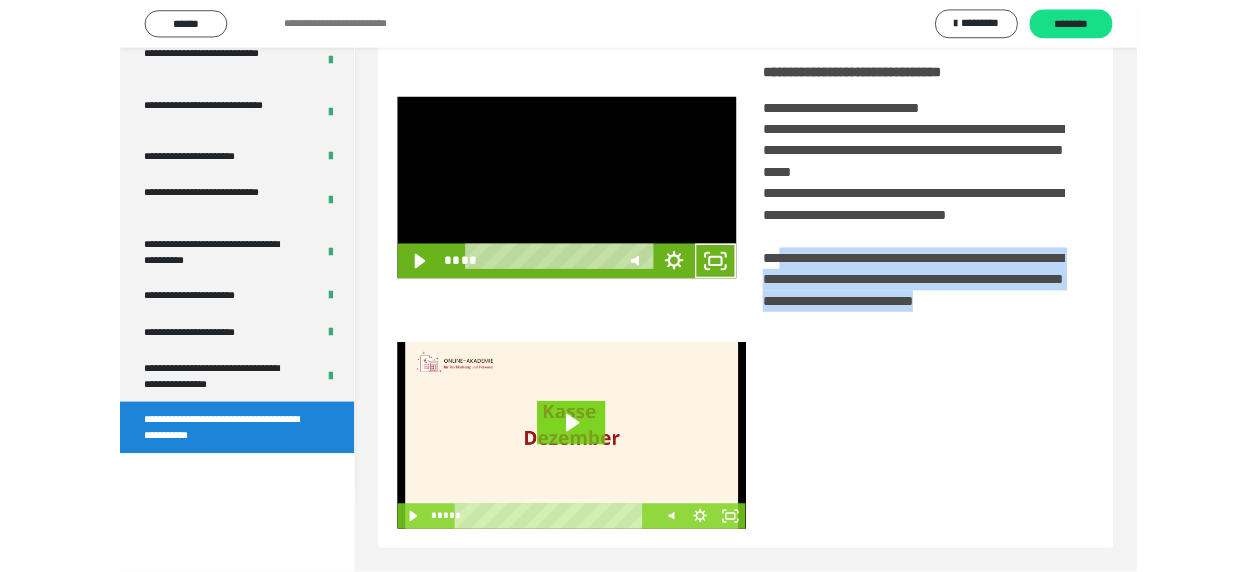scroll, scrollTop: 3836, scrollLeft: 0, axis: vertical 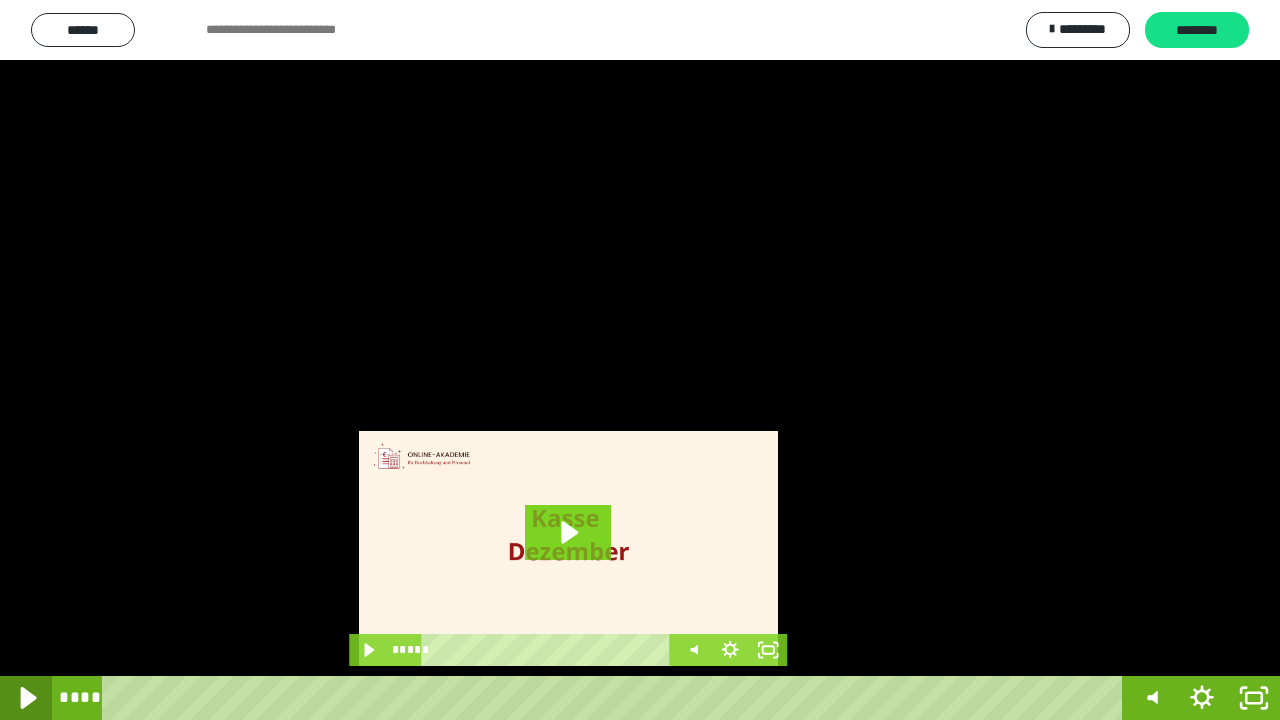 click 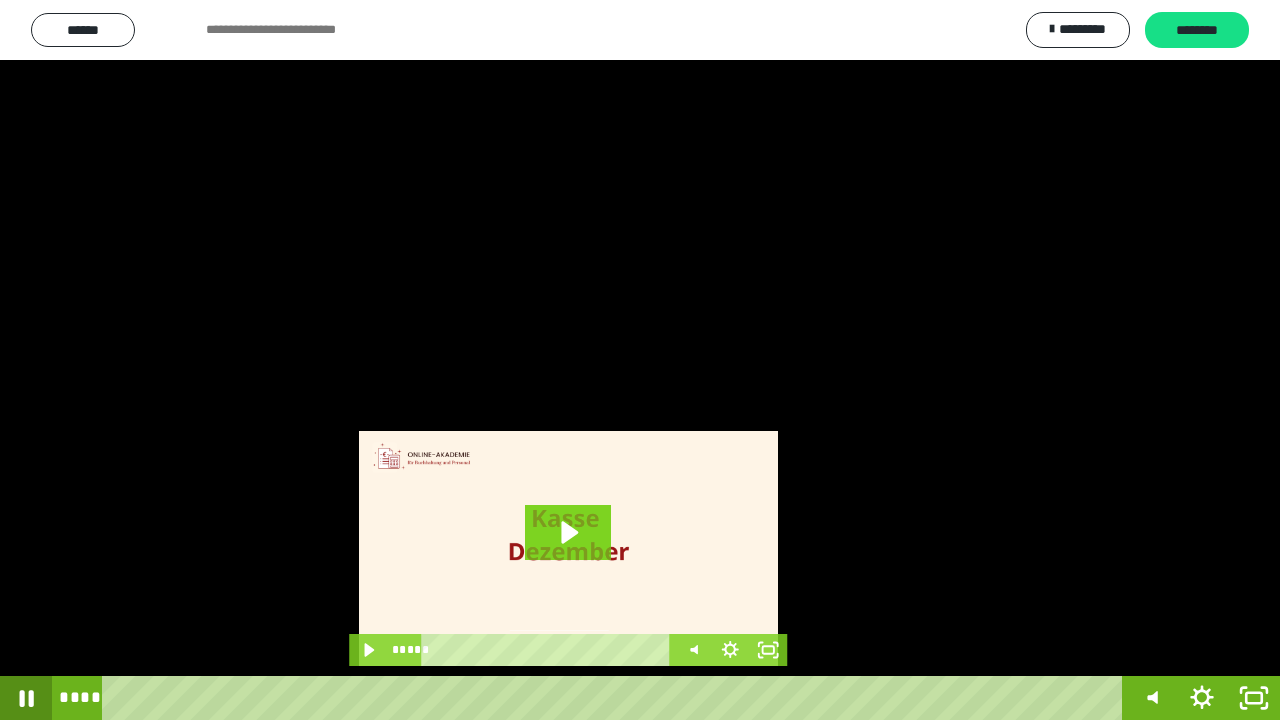 click 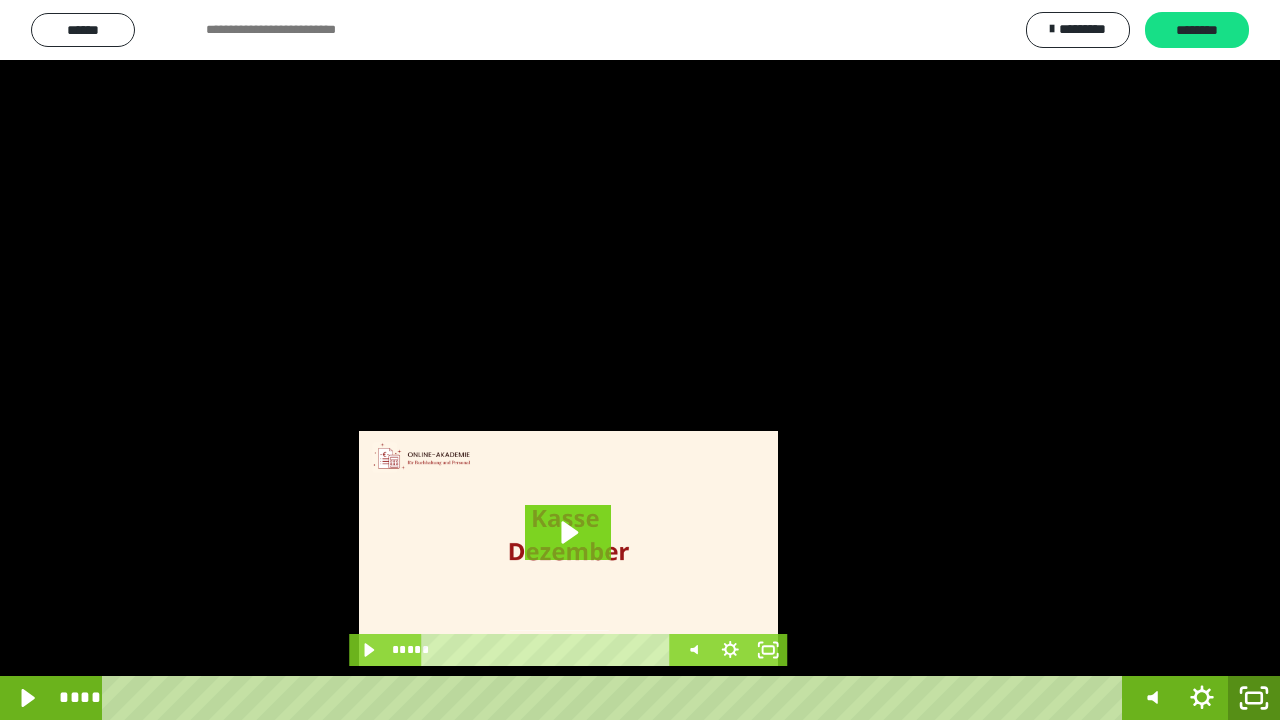 click 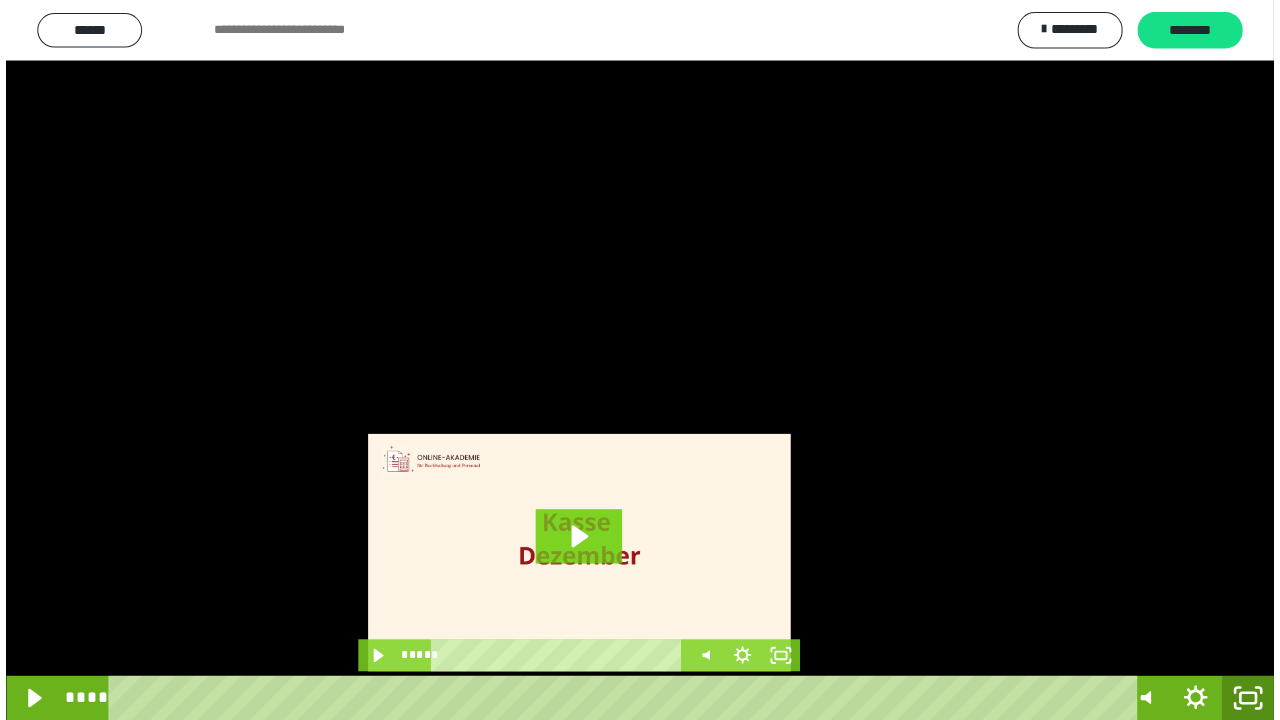 scroll, scrollTop: 3984, scrollLeft: 0, axis: vertical 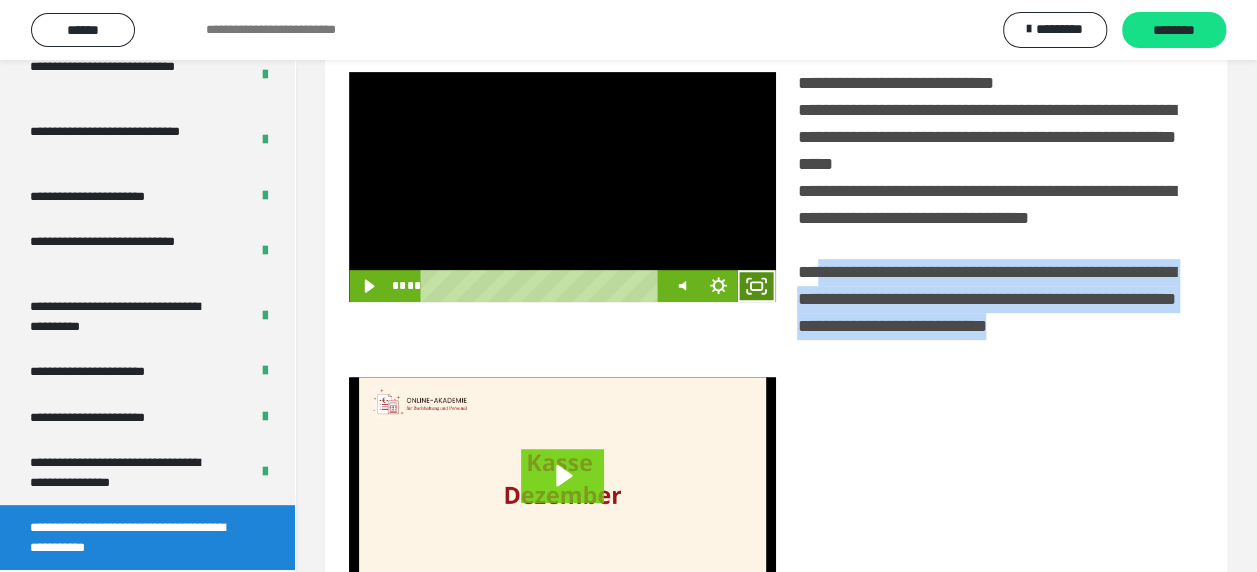 click 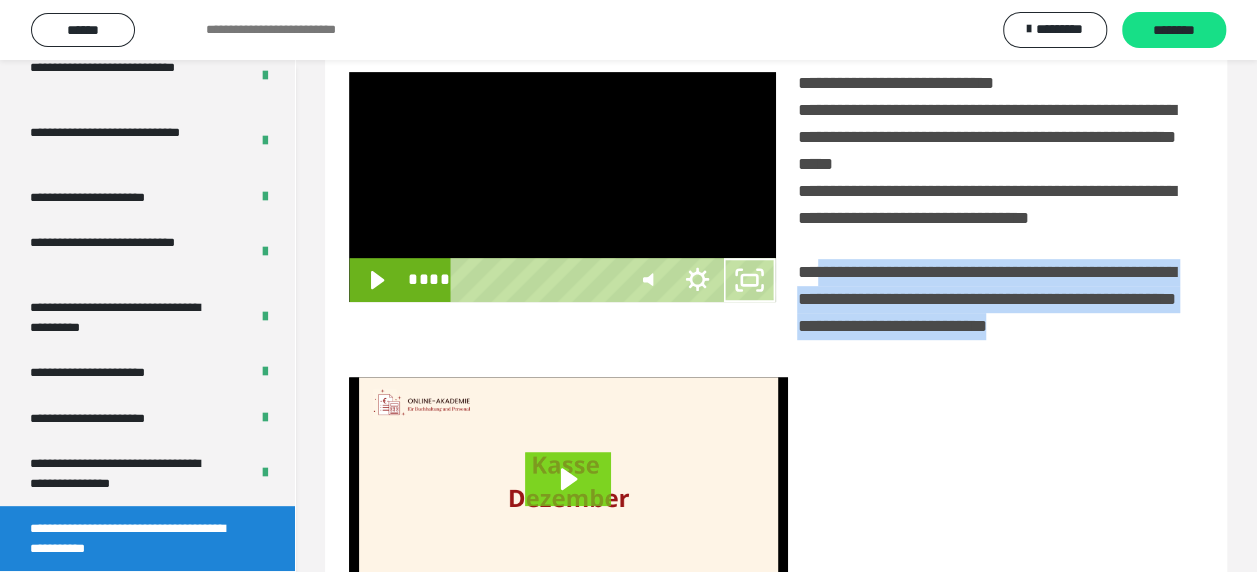 scroll, scrollTop: 3836, scrollLeft: 0, axis: vertical 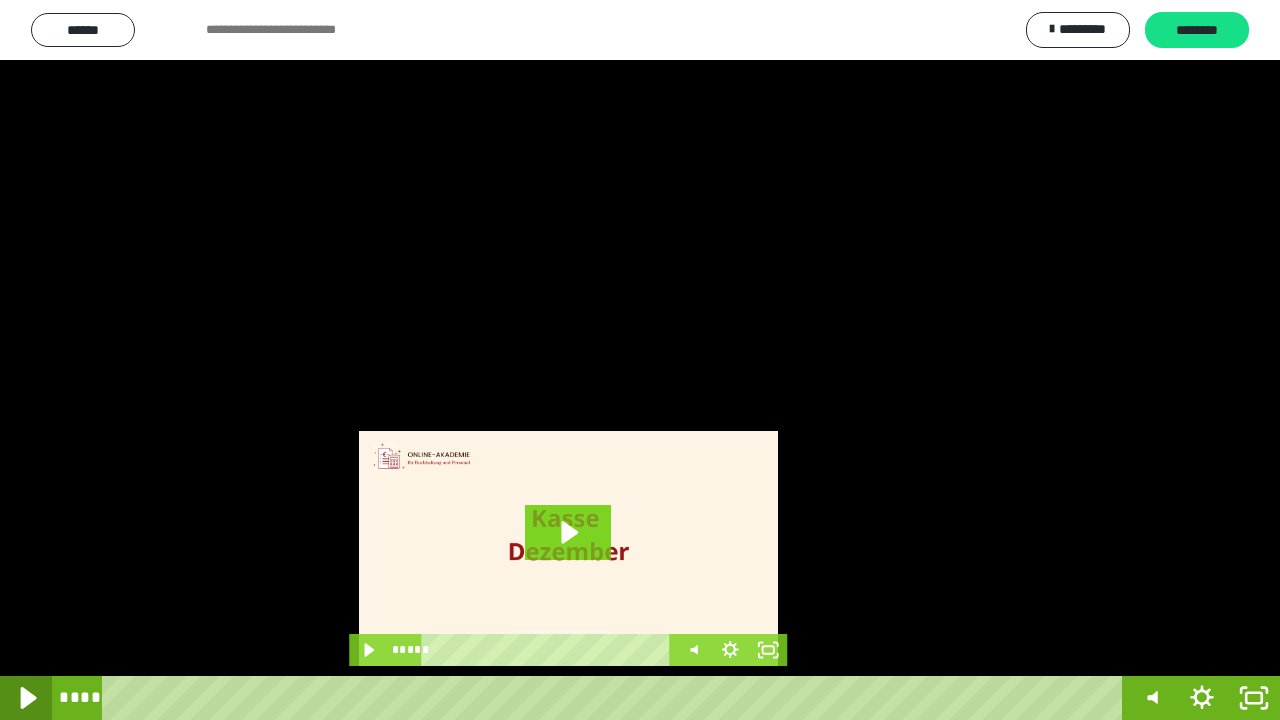 click 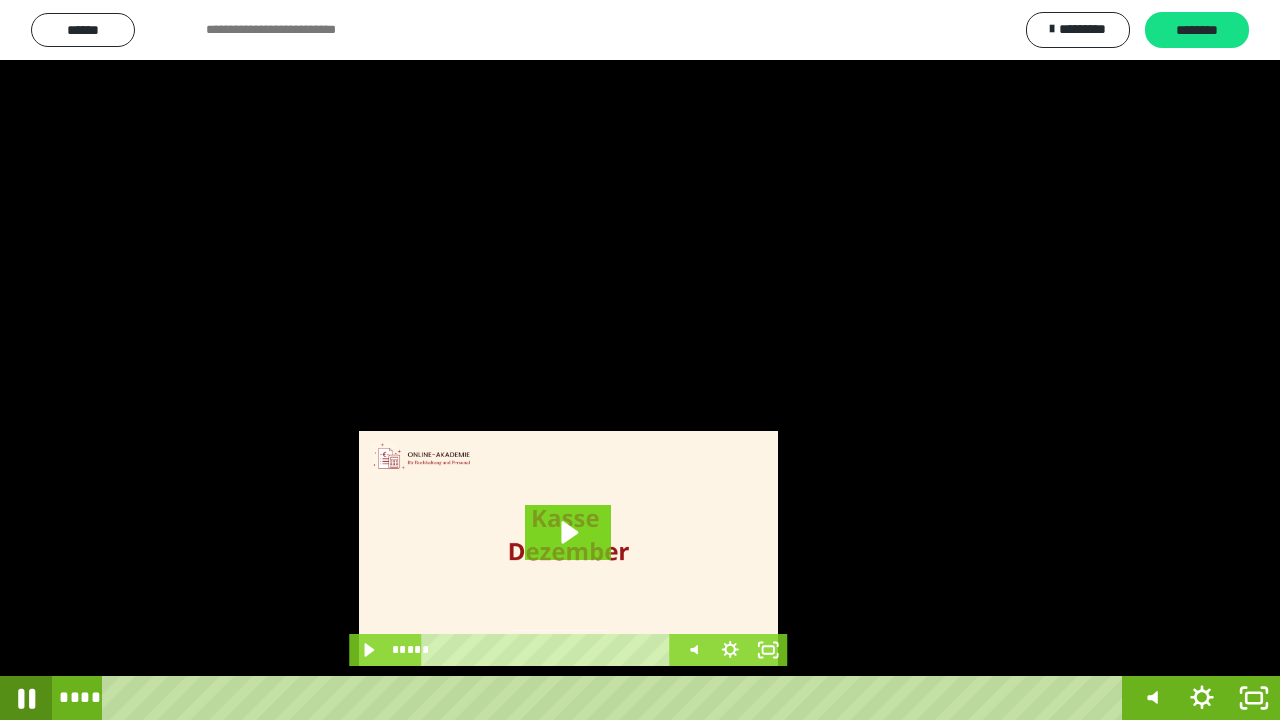 click 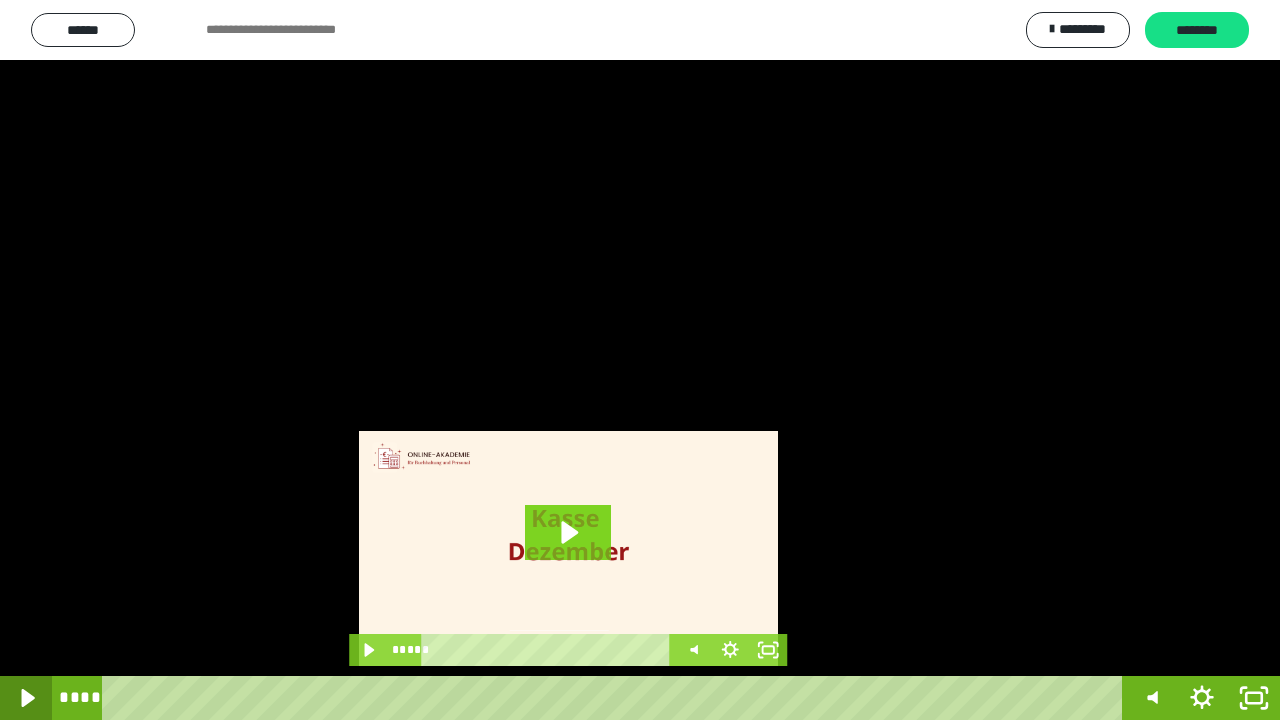 click 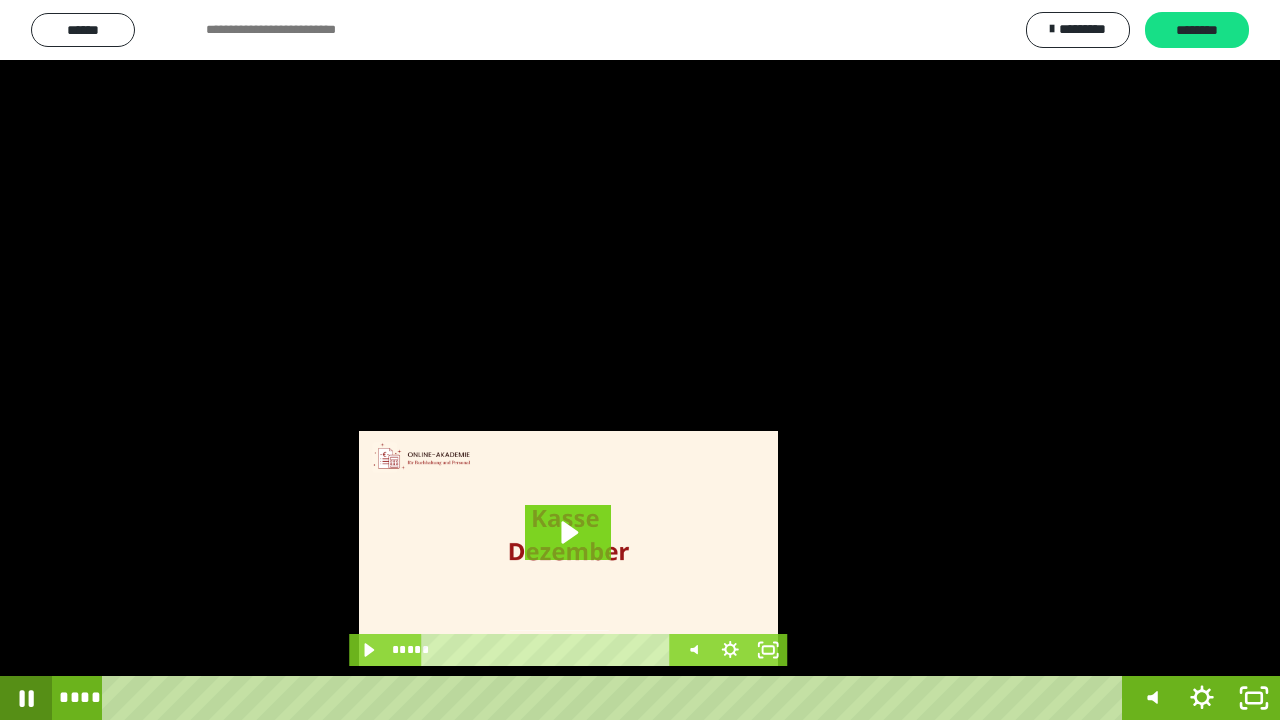 click 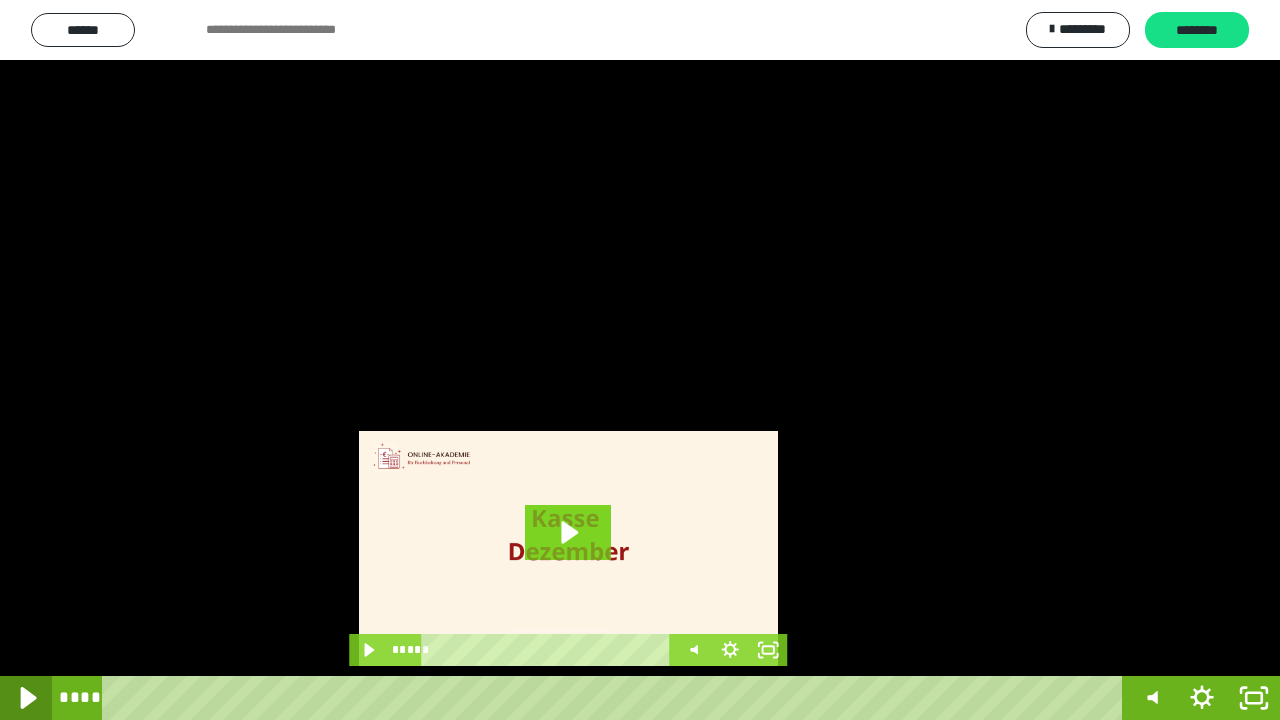 click 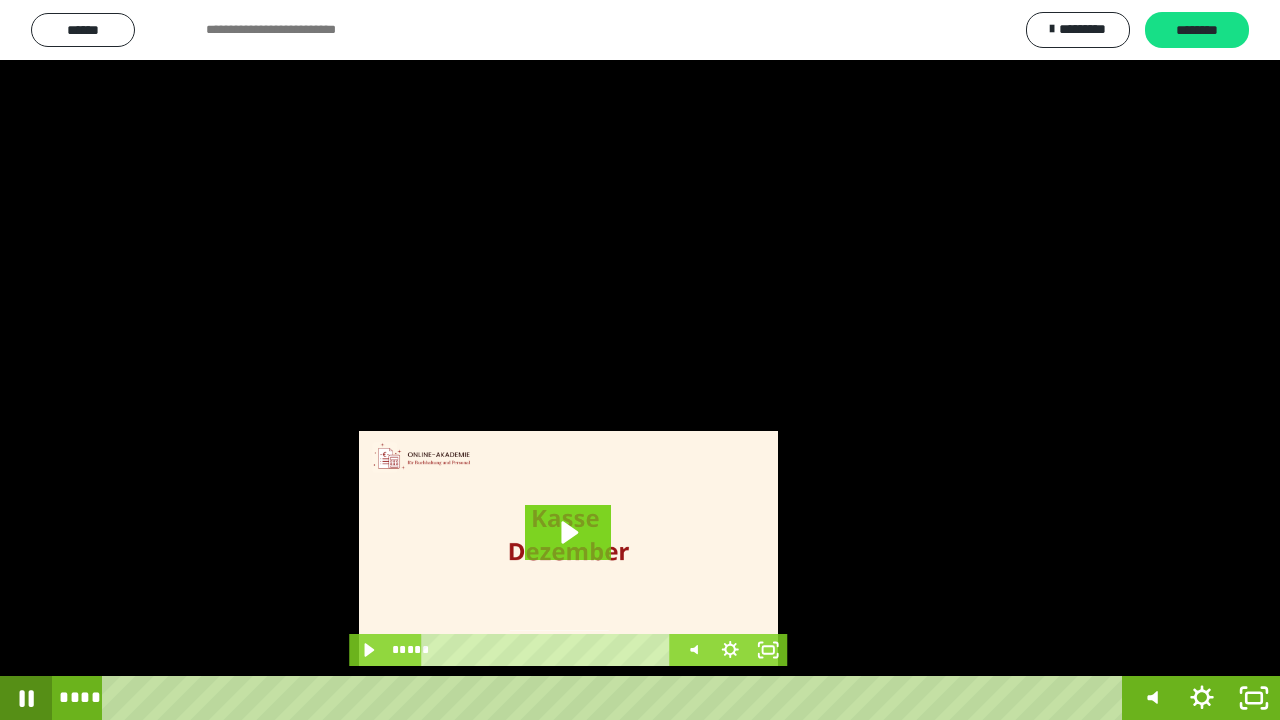 click 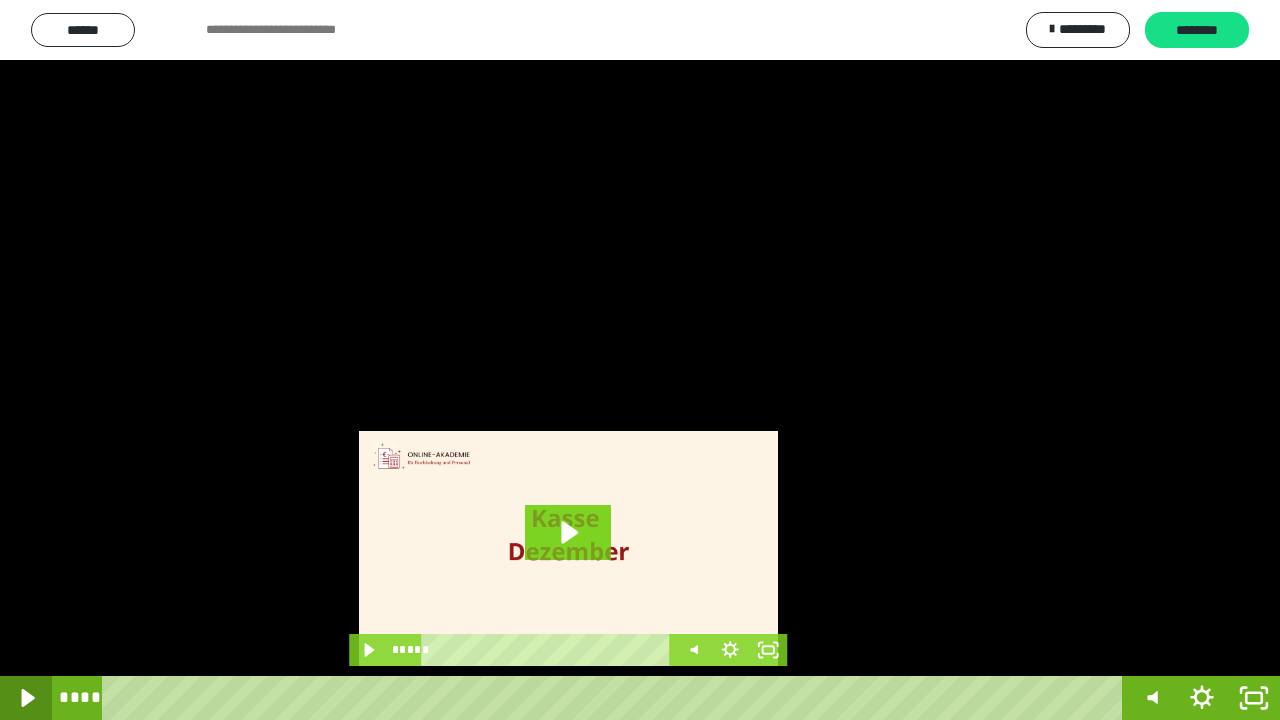 click 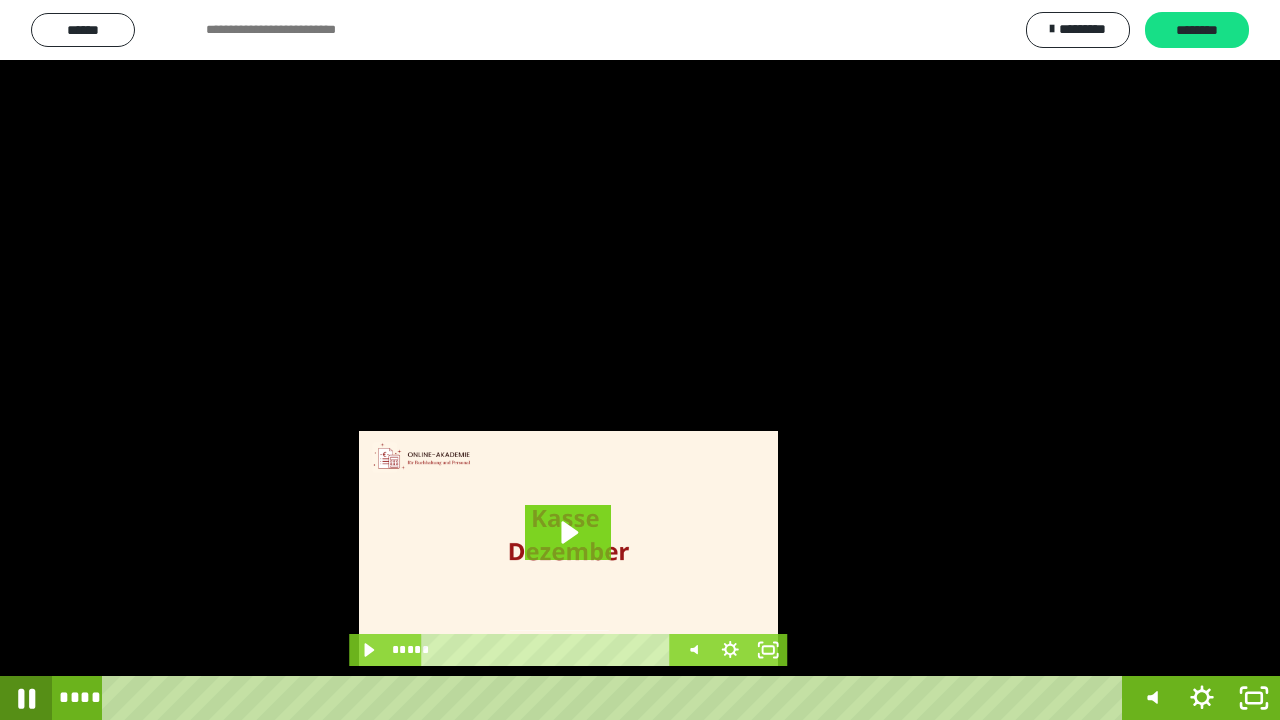 click 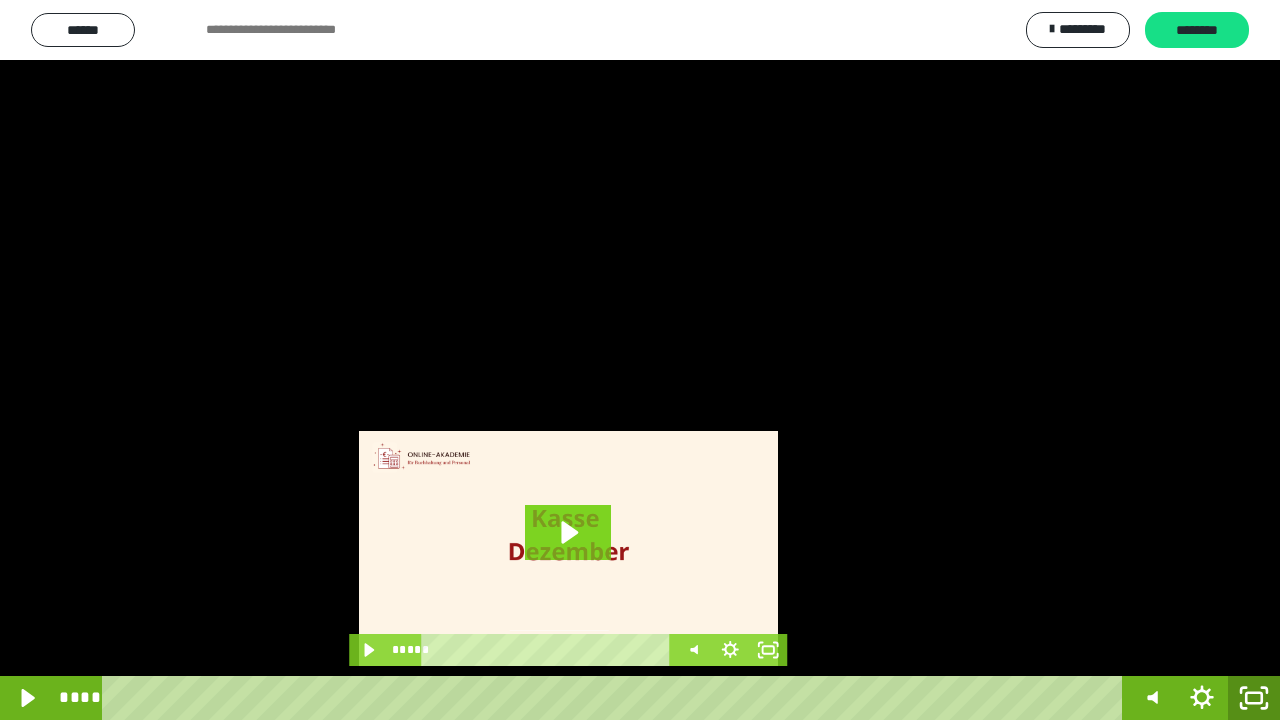 click 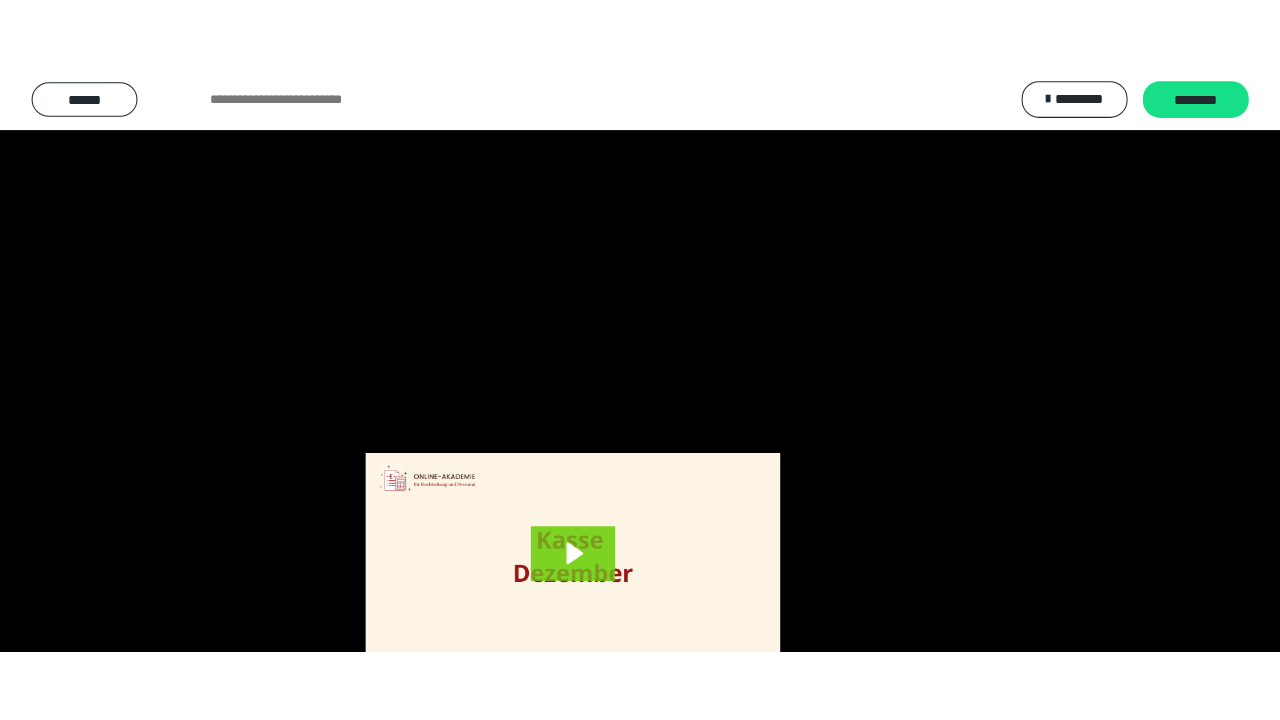 scroll, scrollTop: 3984, scrollLeft: 0, axis: vertical 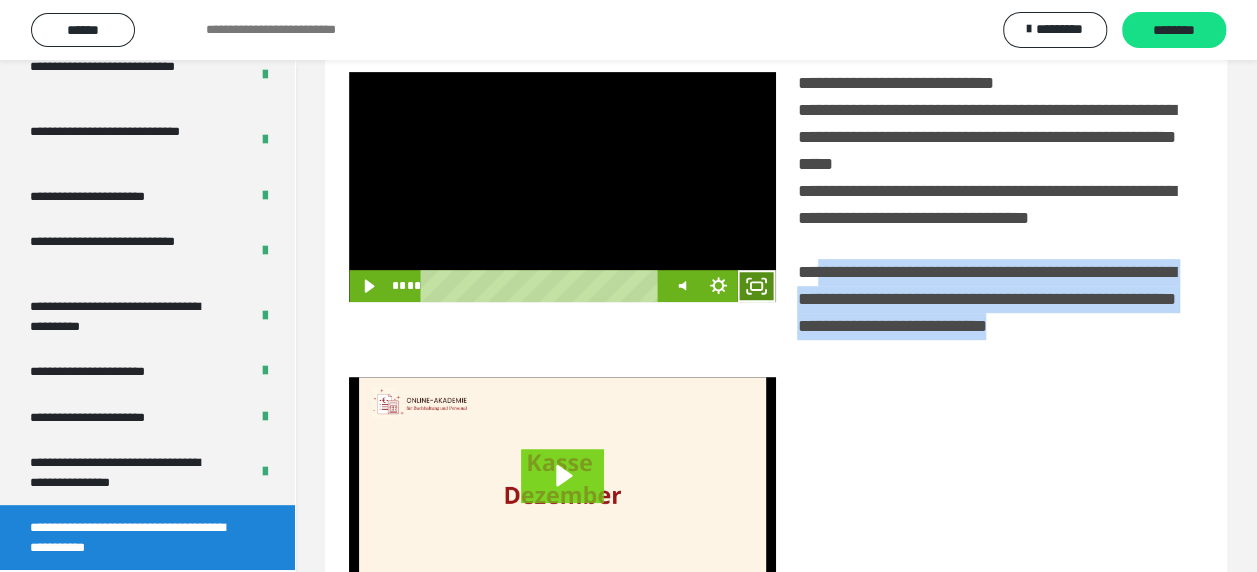 drag, startPoint x: 763, startPoint y: 307, endPoint x: 724, endPoint y: 412, distance: 112.00893 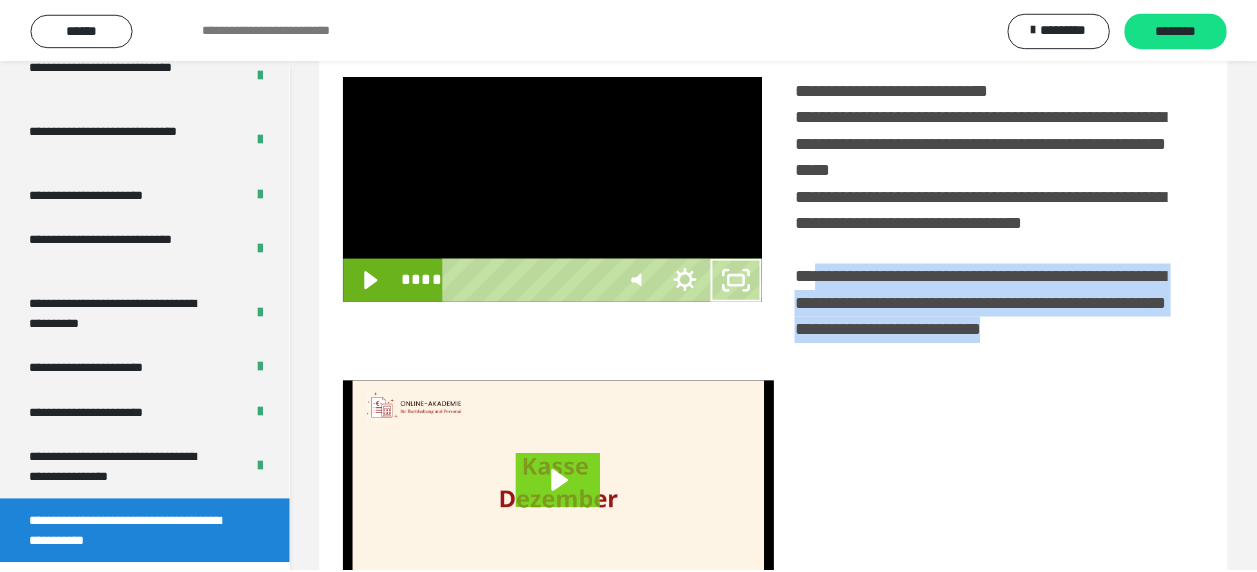 scroll, scrollTop: 3836, scrollLeft: 0, axis: vertical 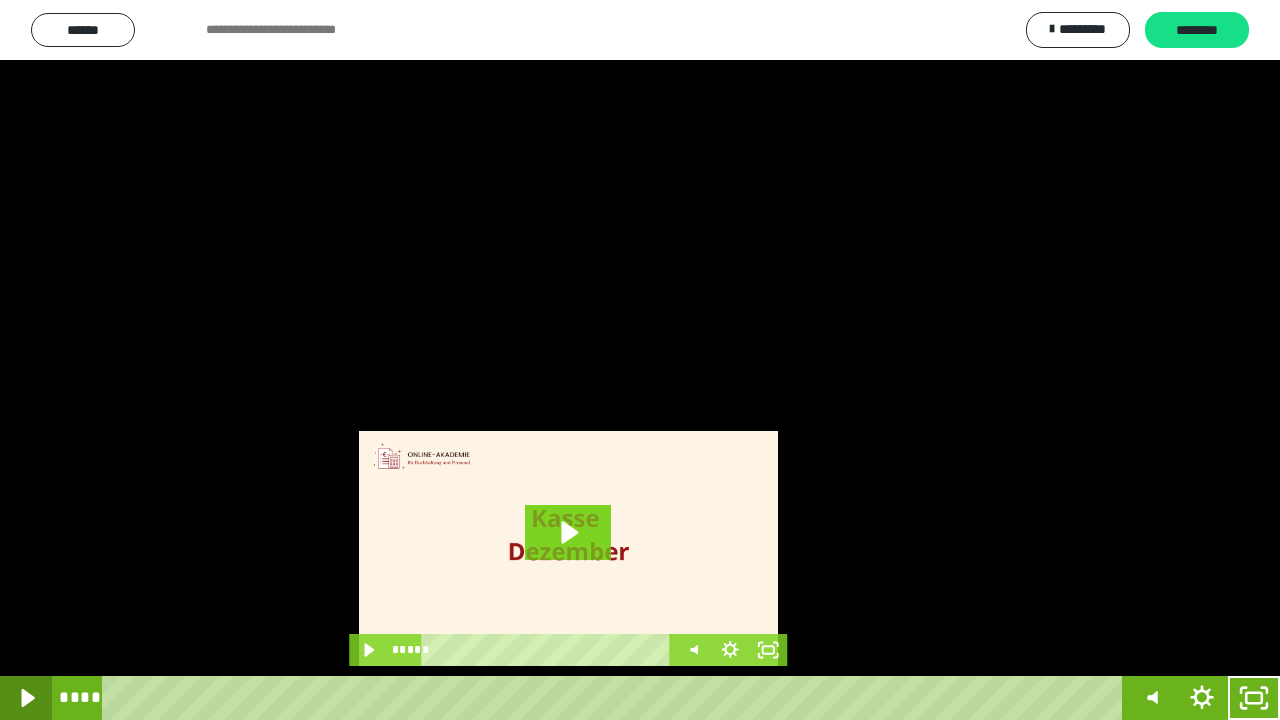click 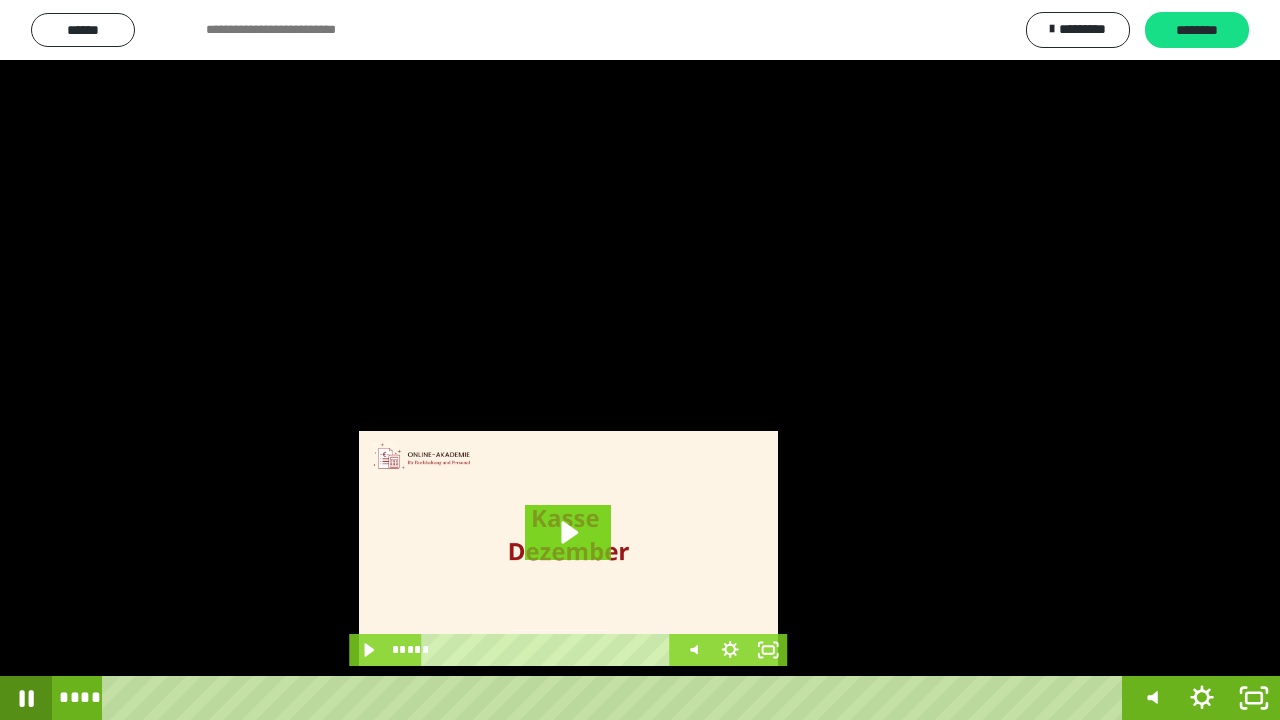 click 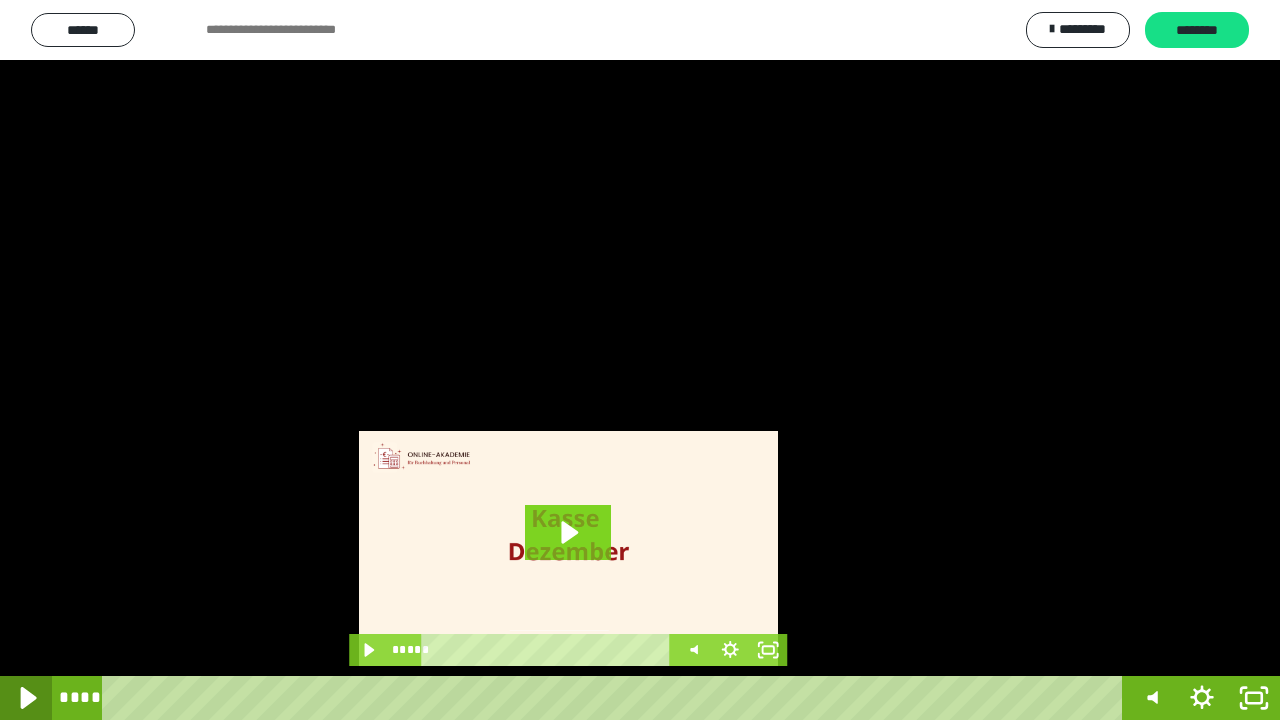 click 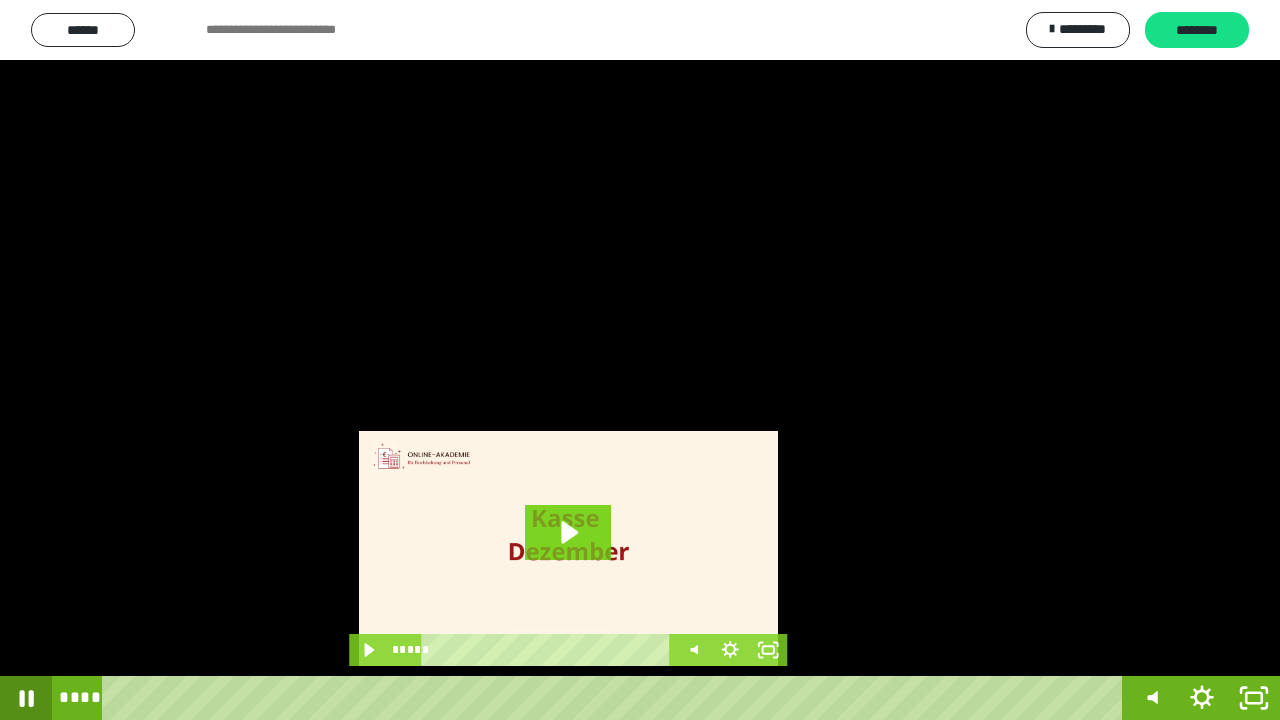 click 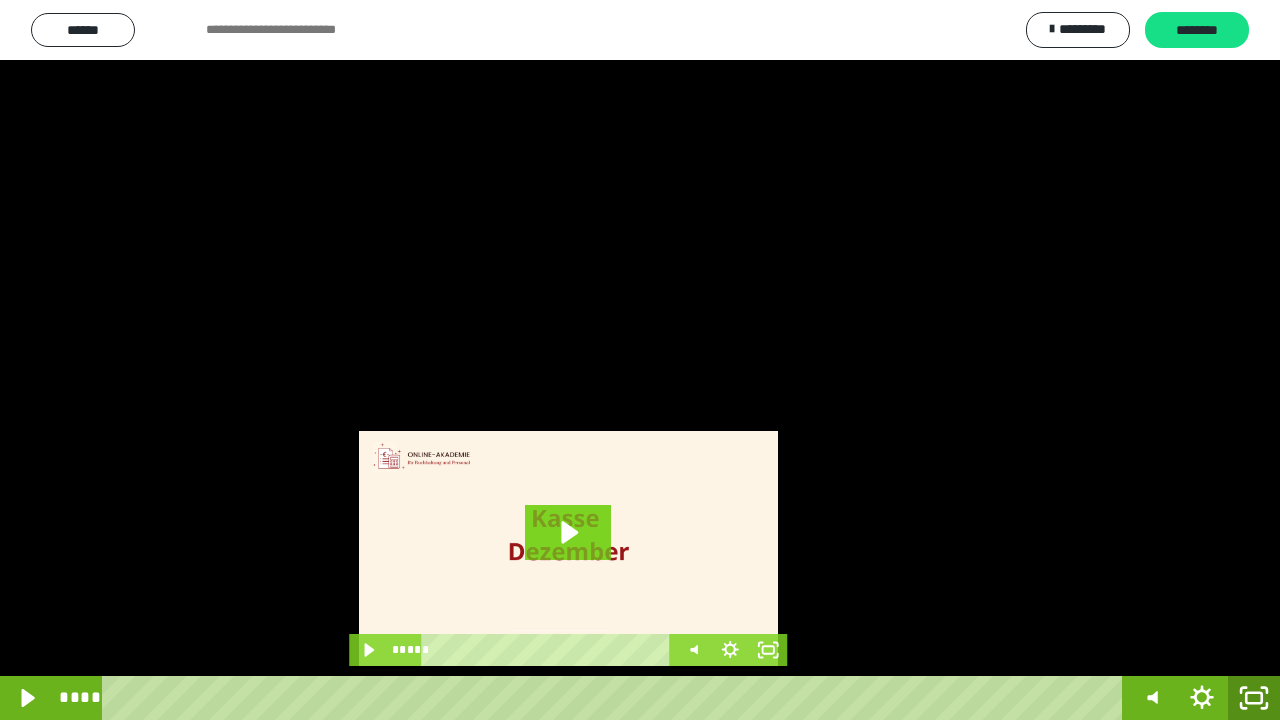 click 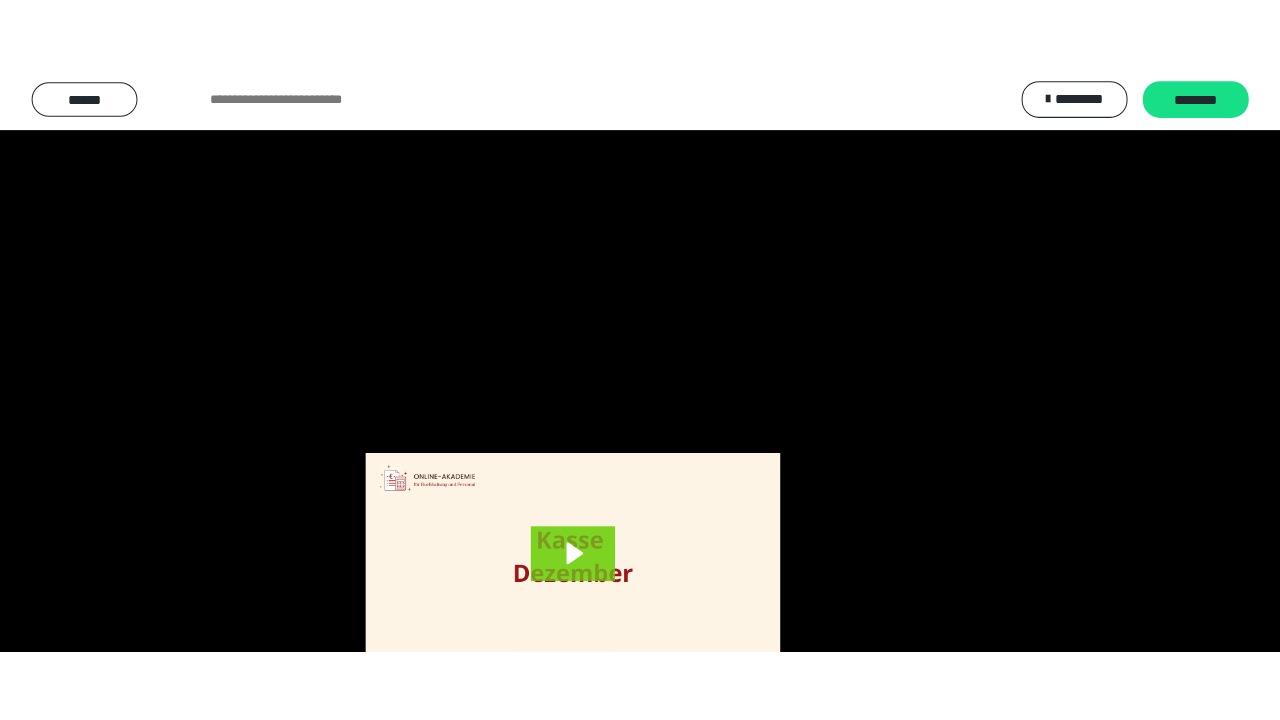 scroll, scrollTop: 3984, scrollLeft: 0, axis: vertical 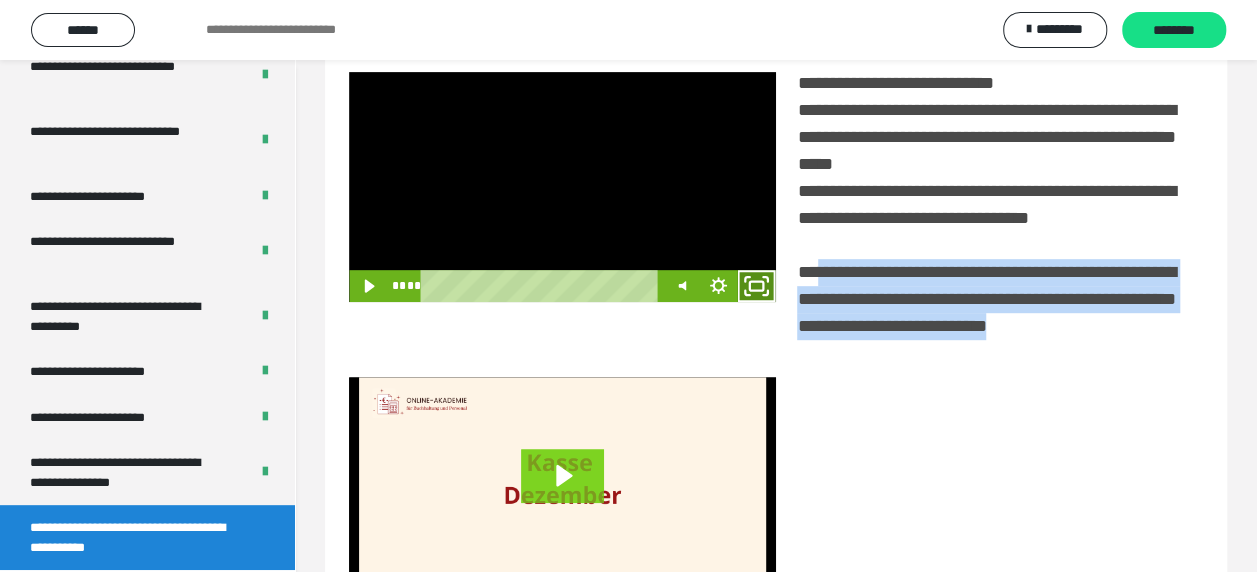 click 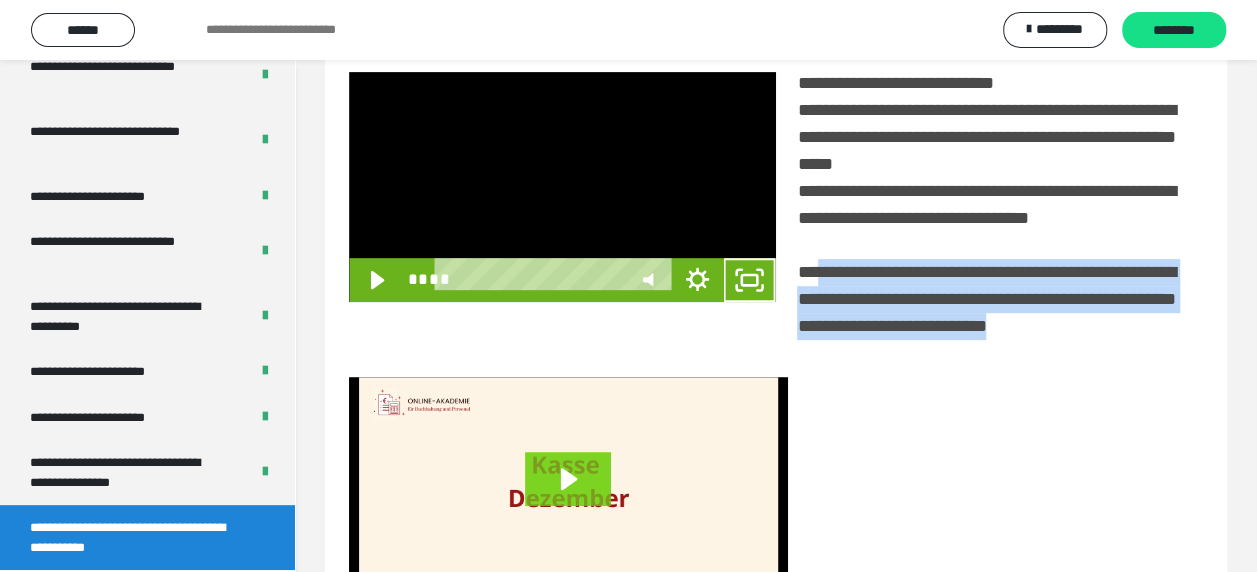 scroll, scrollTop: 3836, scrollLeft: 0, axis: vertical 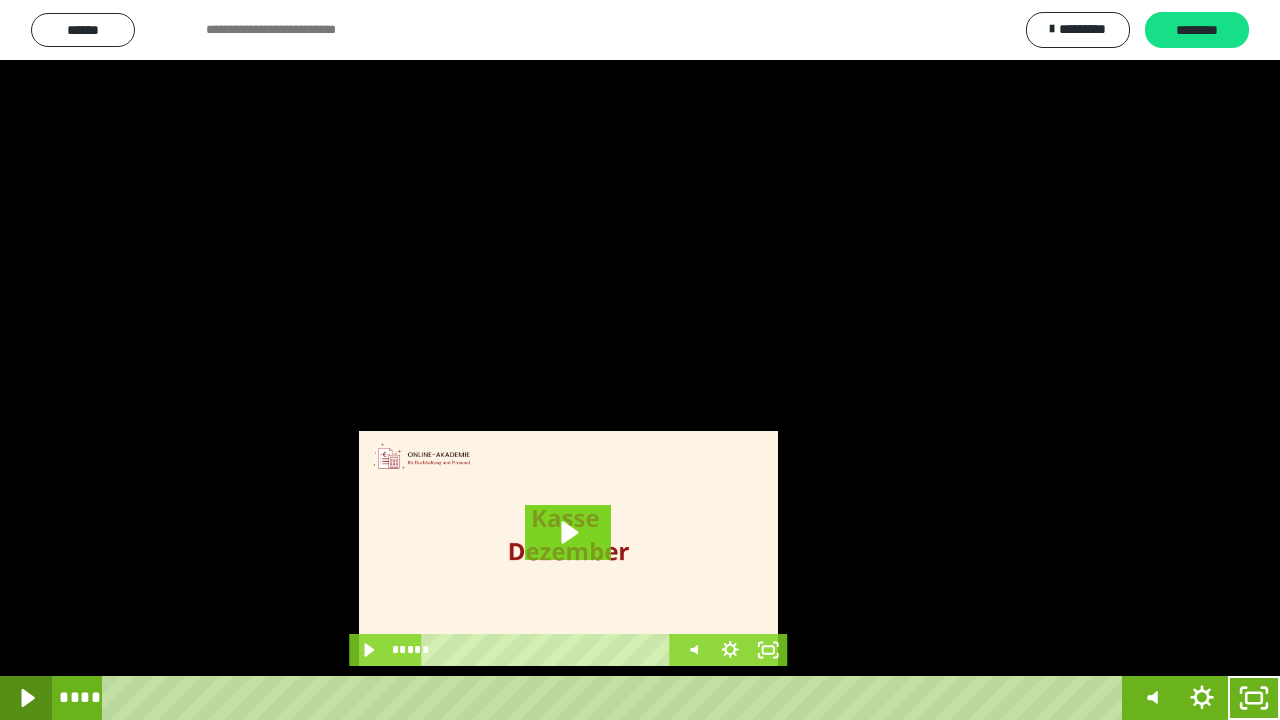 click 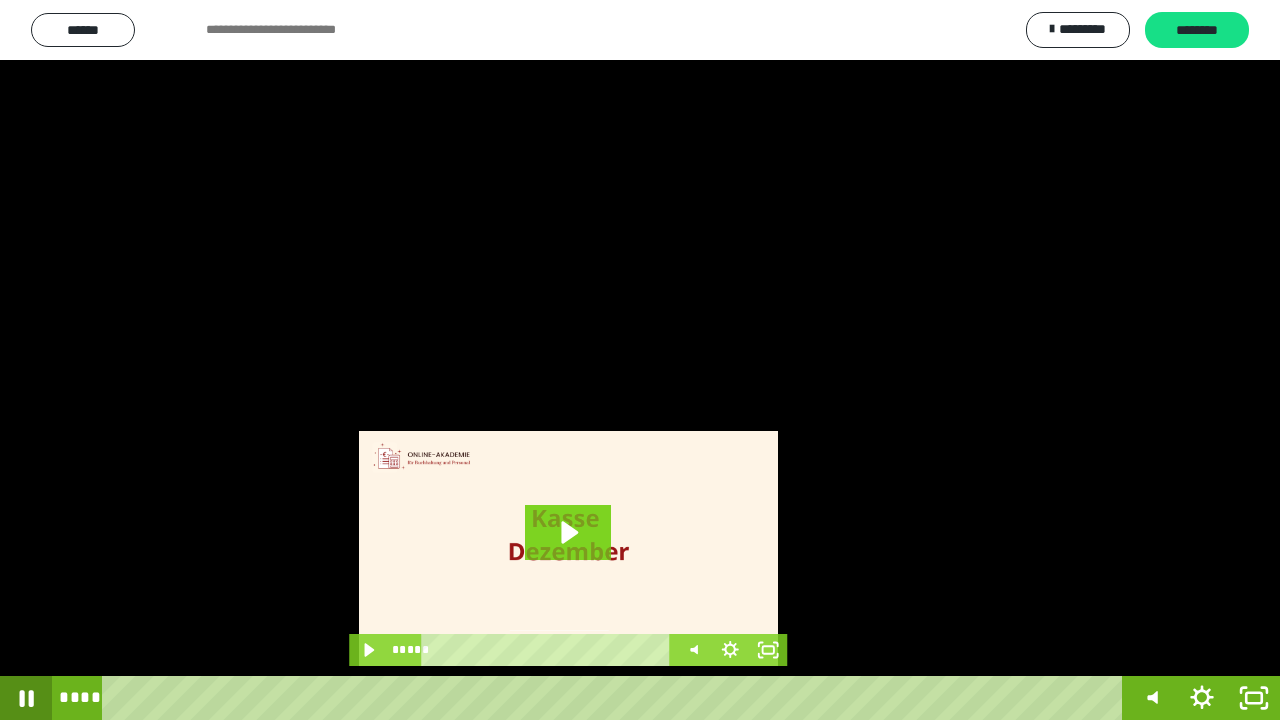 click 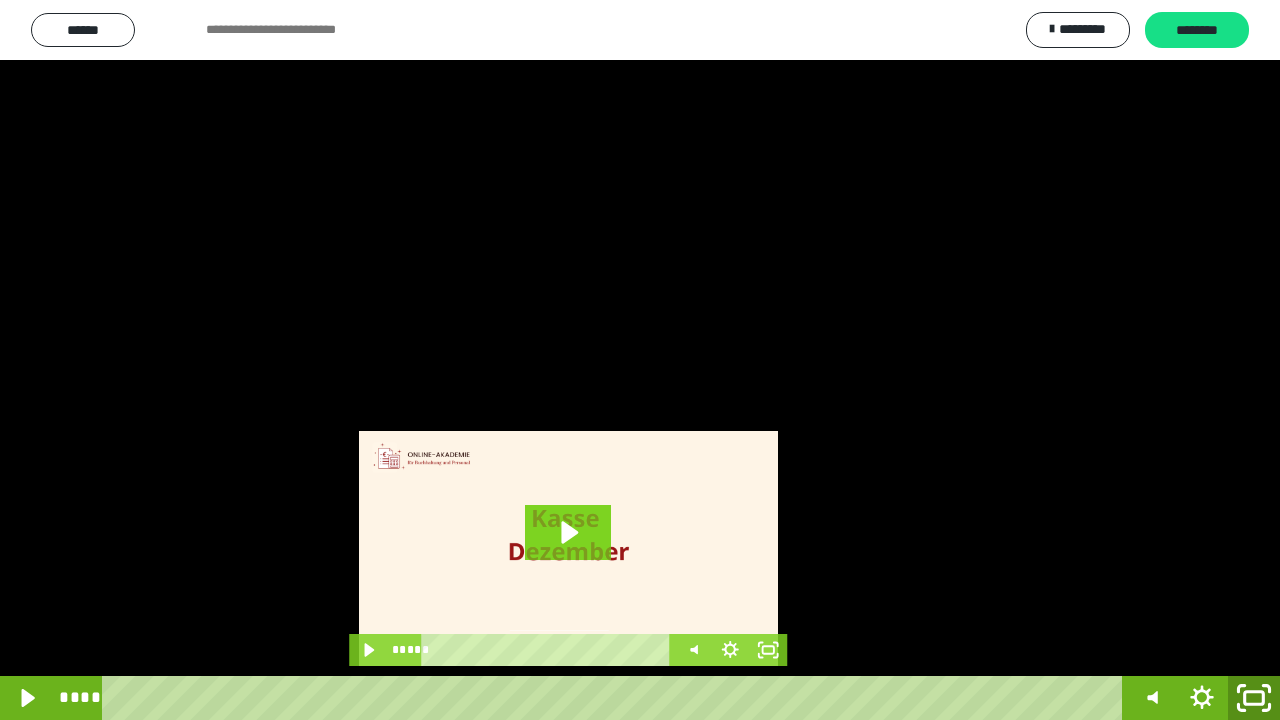 click 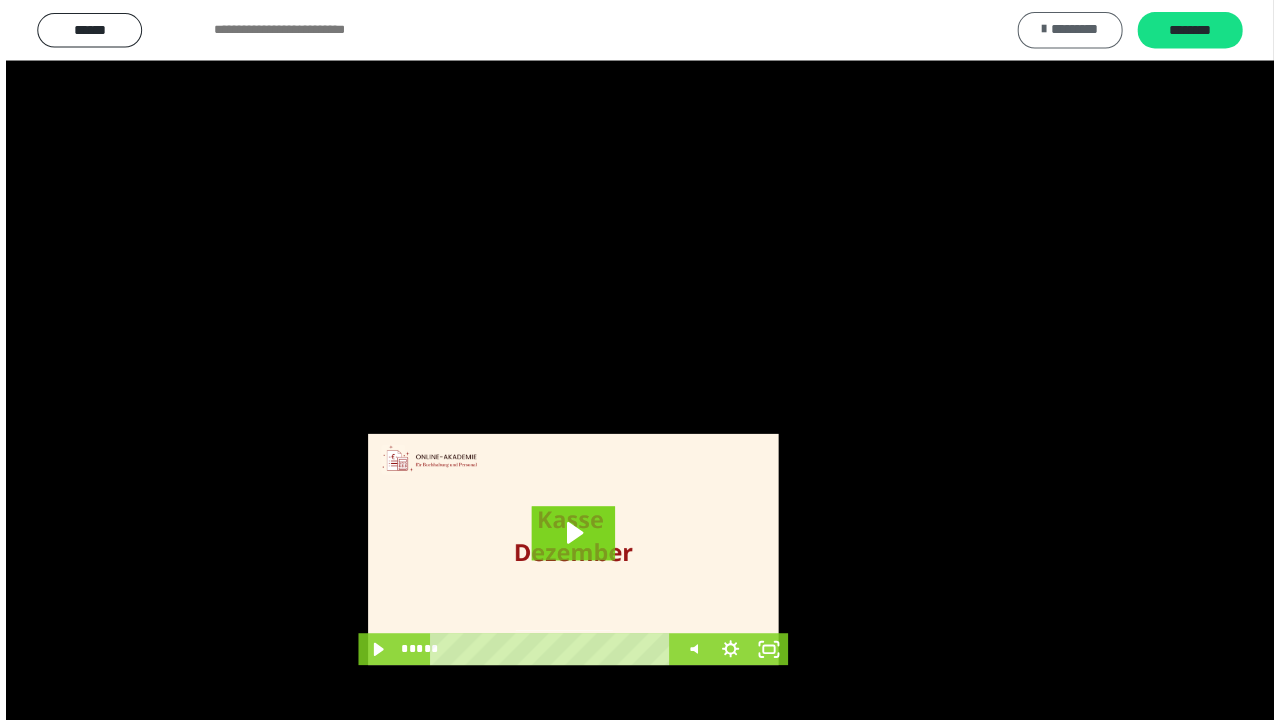 scroll, scrollTop: 3984, scrollLeft: 0, axis: vertical 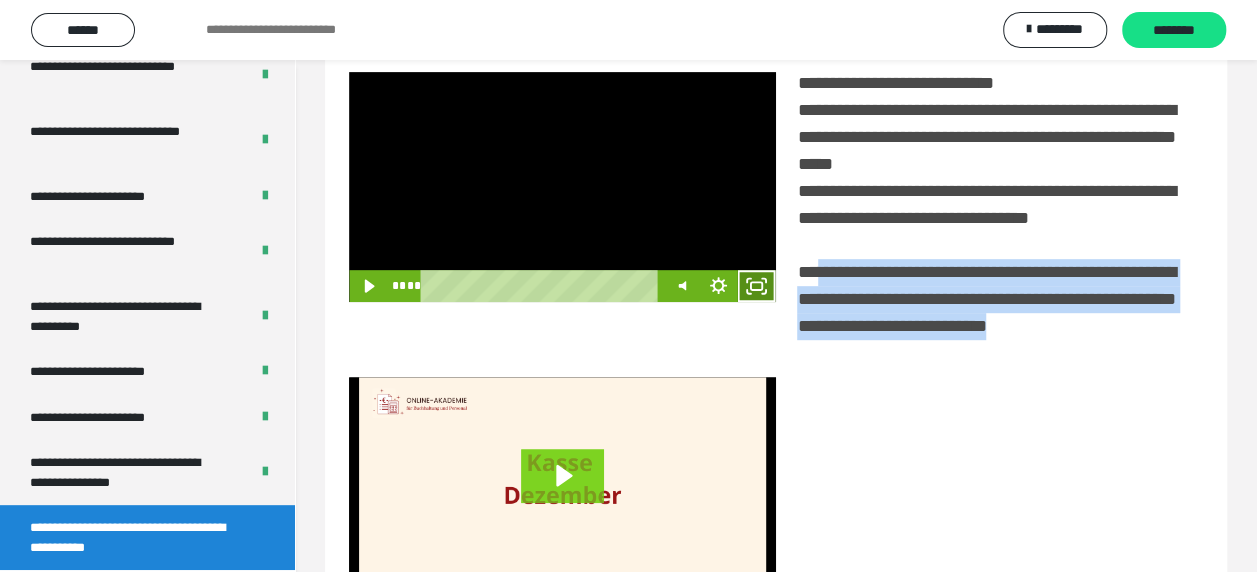 click 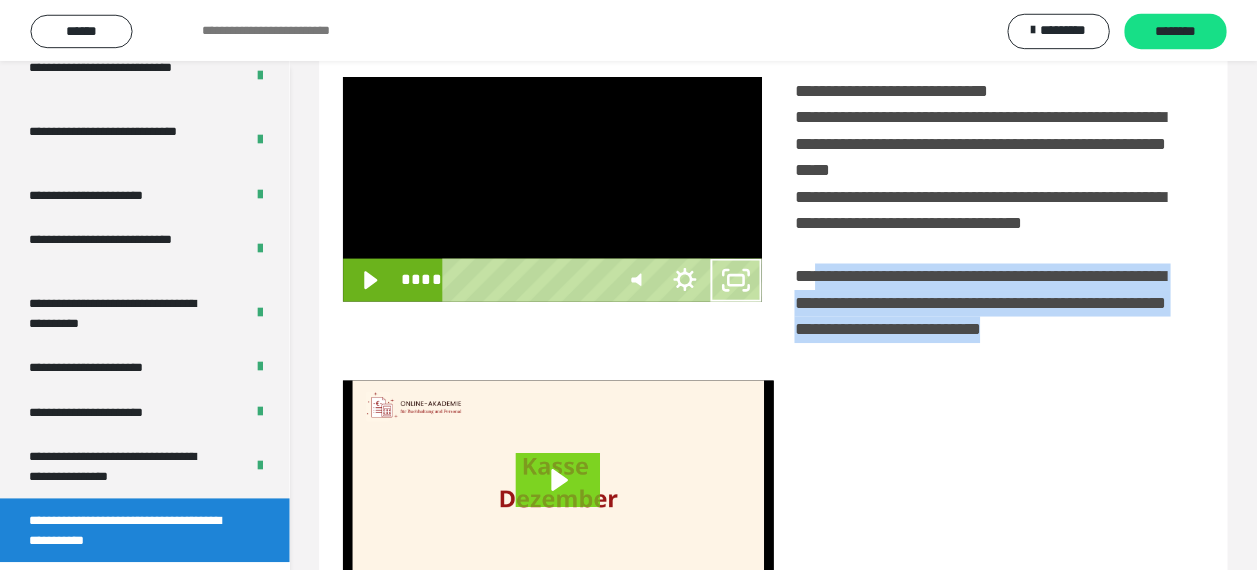 scroll, scrollTop: 3836, scrollLeft: 0, axis: vertical 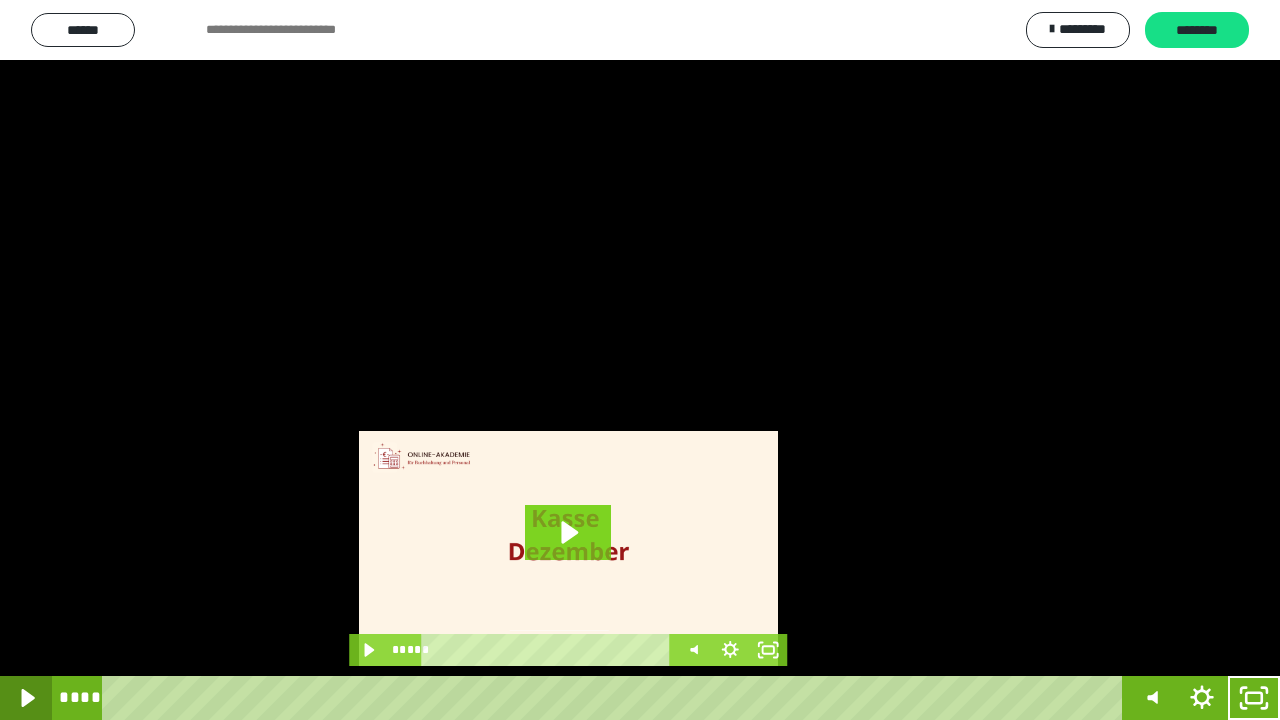 click 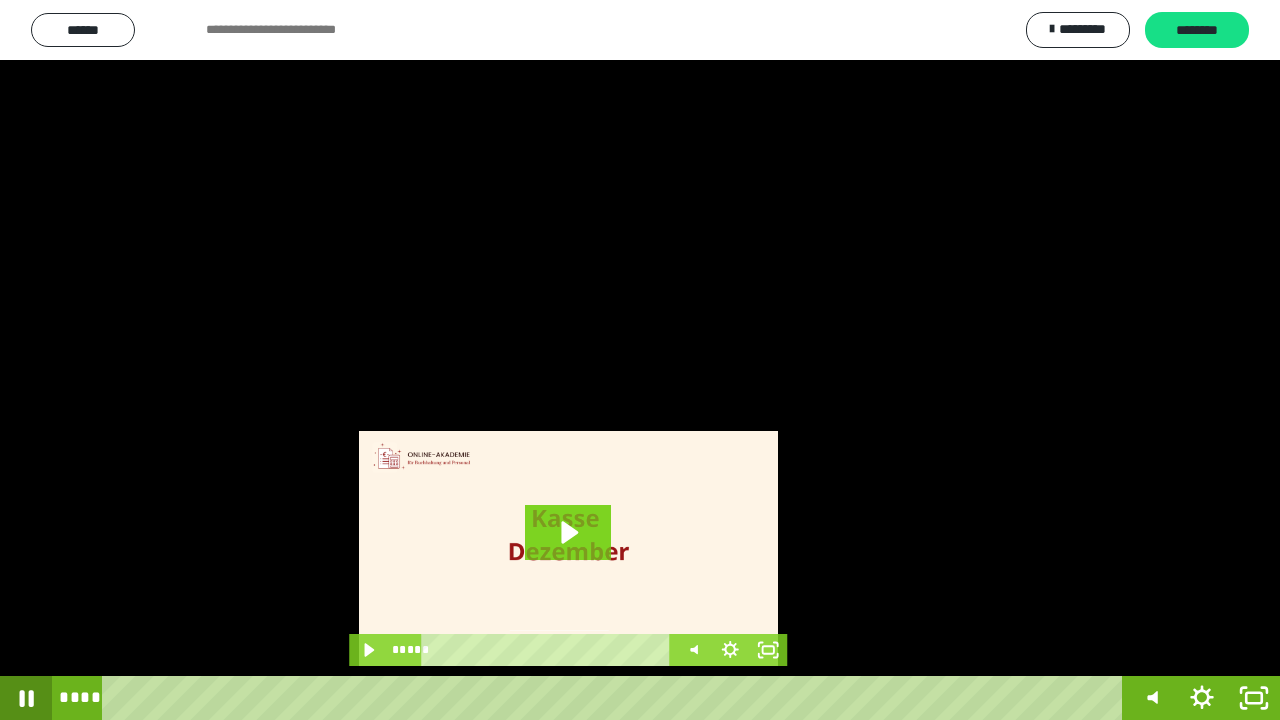 click 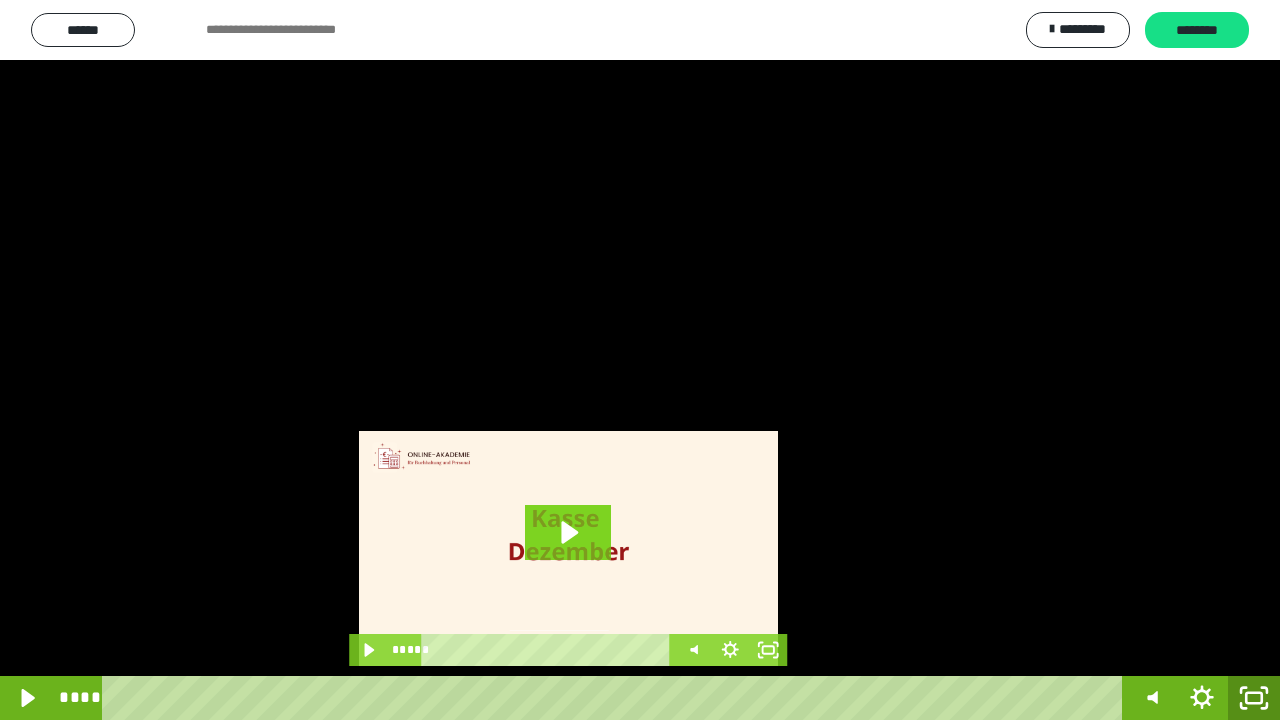 click 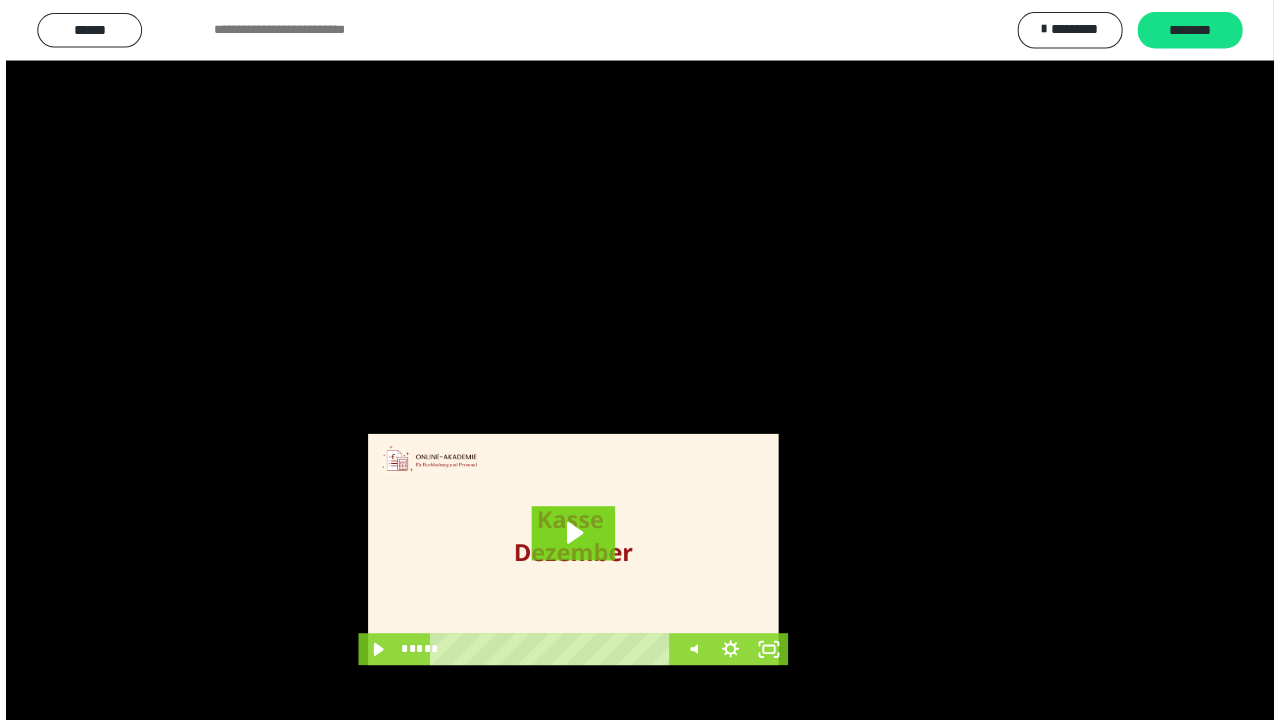 scroll, scrollTop: 3984, scrollLeft: 0, axis: vertical 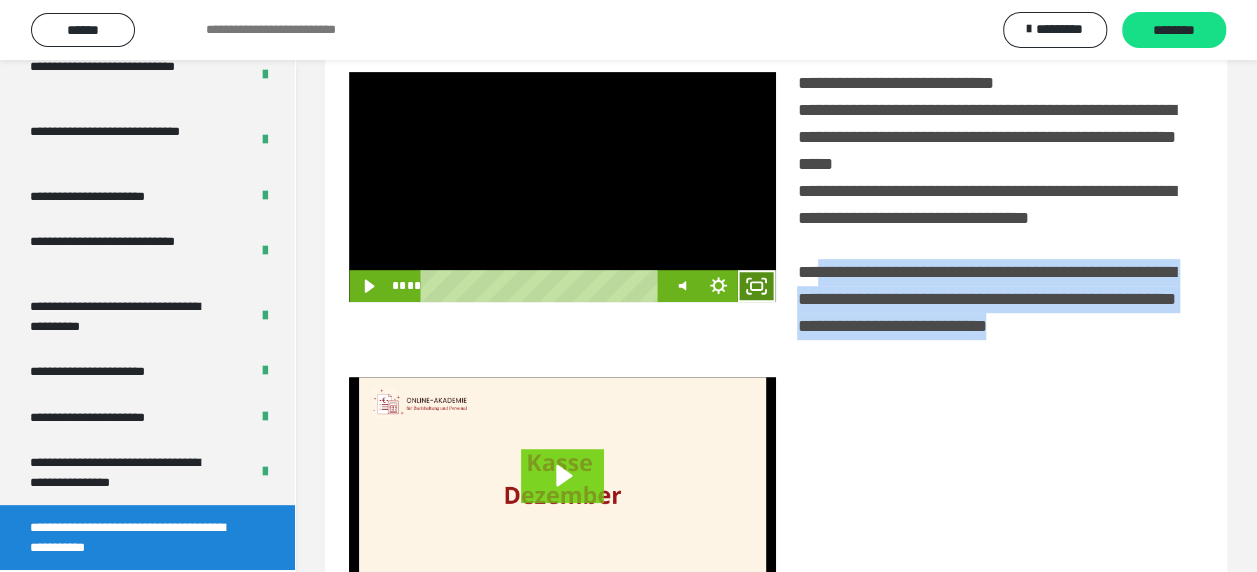 click 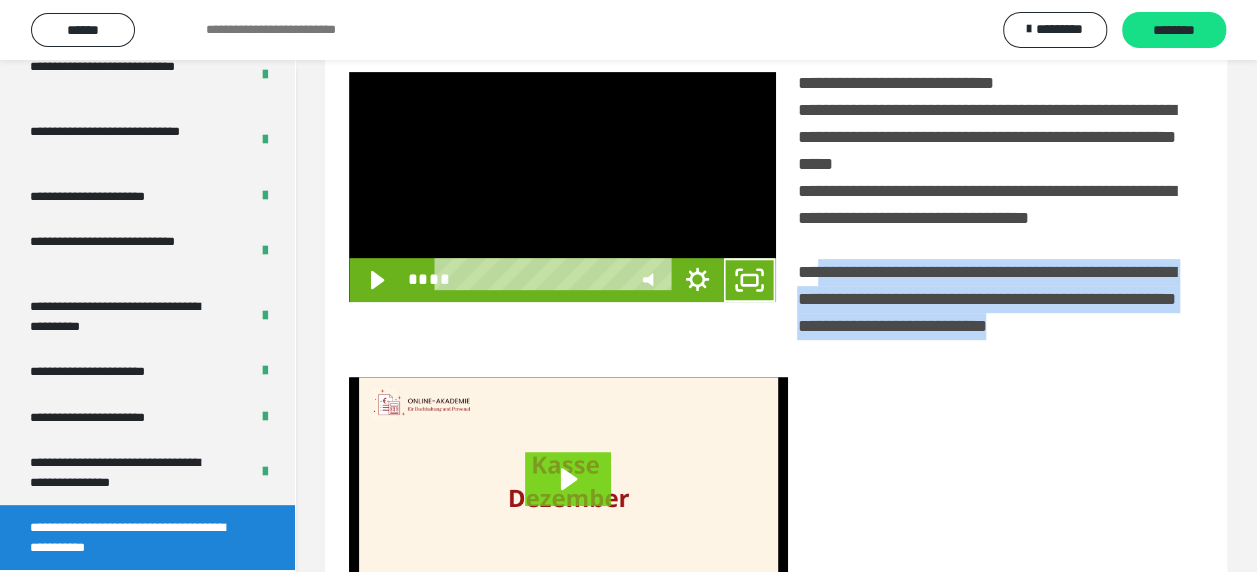 scroll, scrollTop: 3836, scrollLeft: 0, axis: vertical 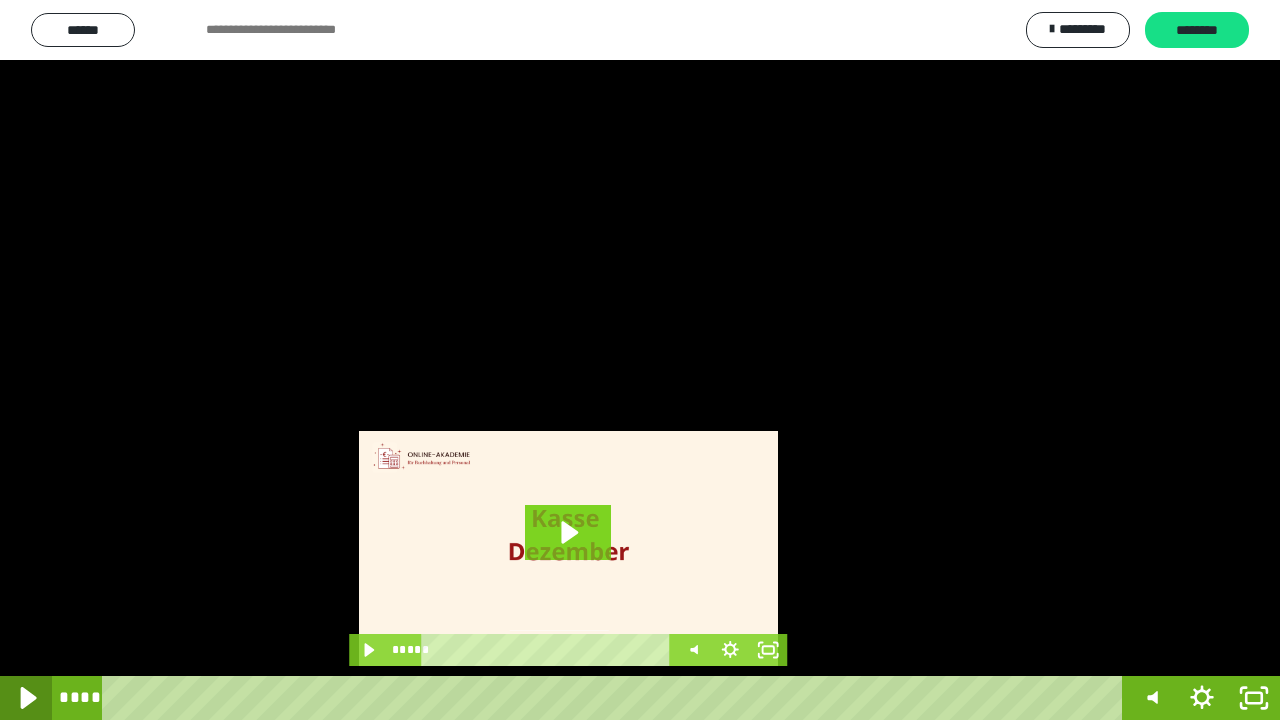 click 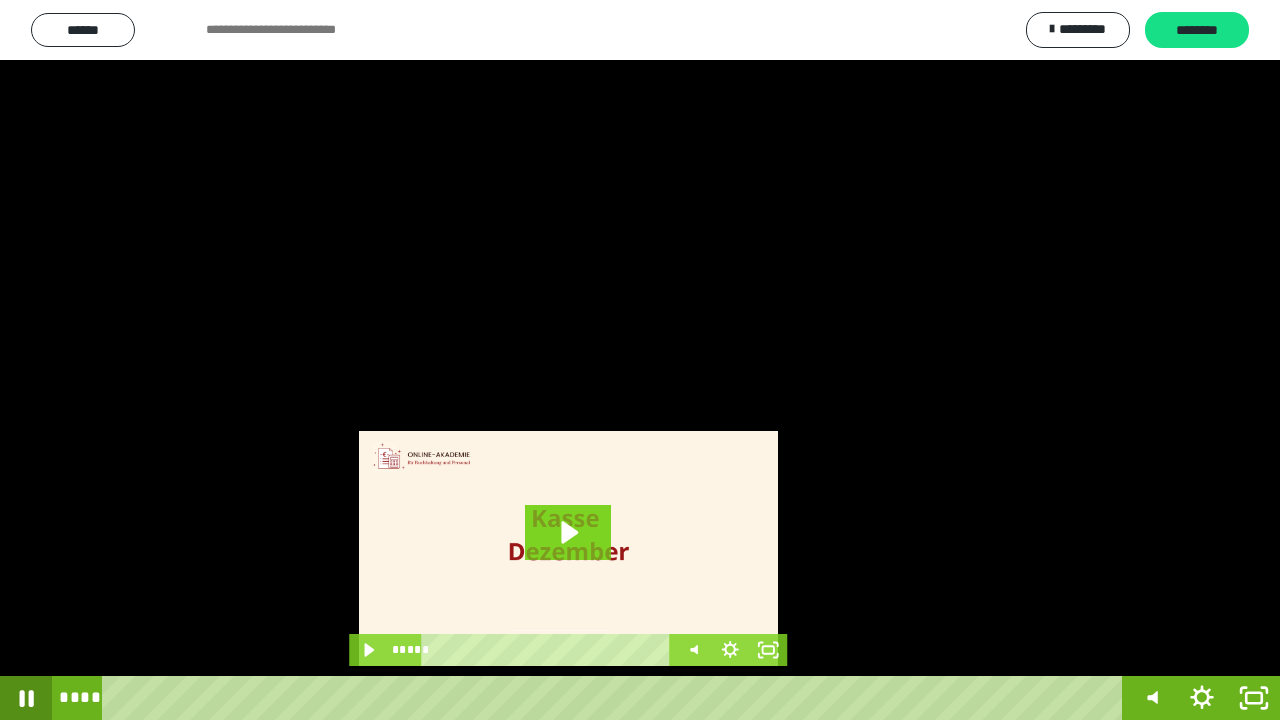 click 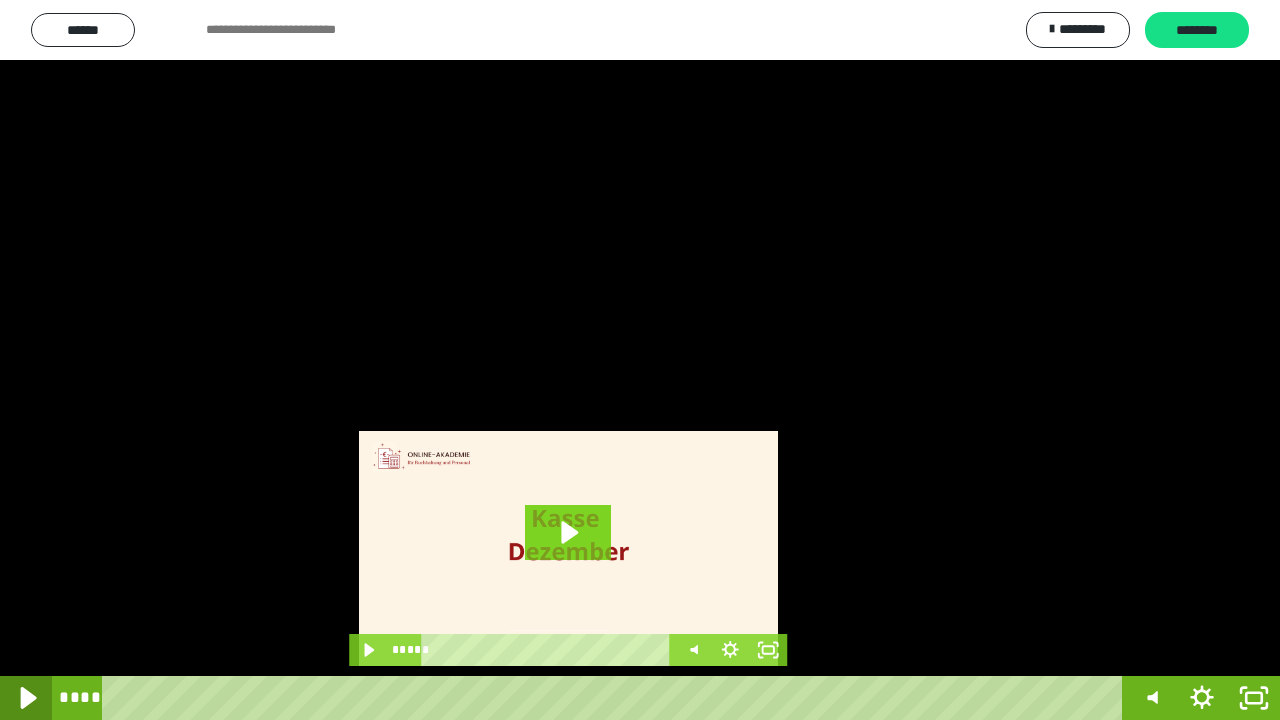 click 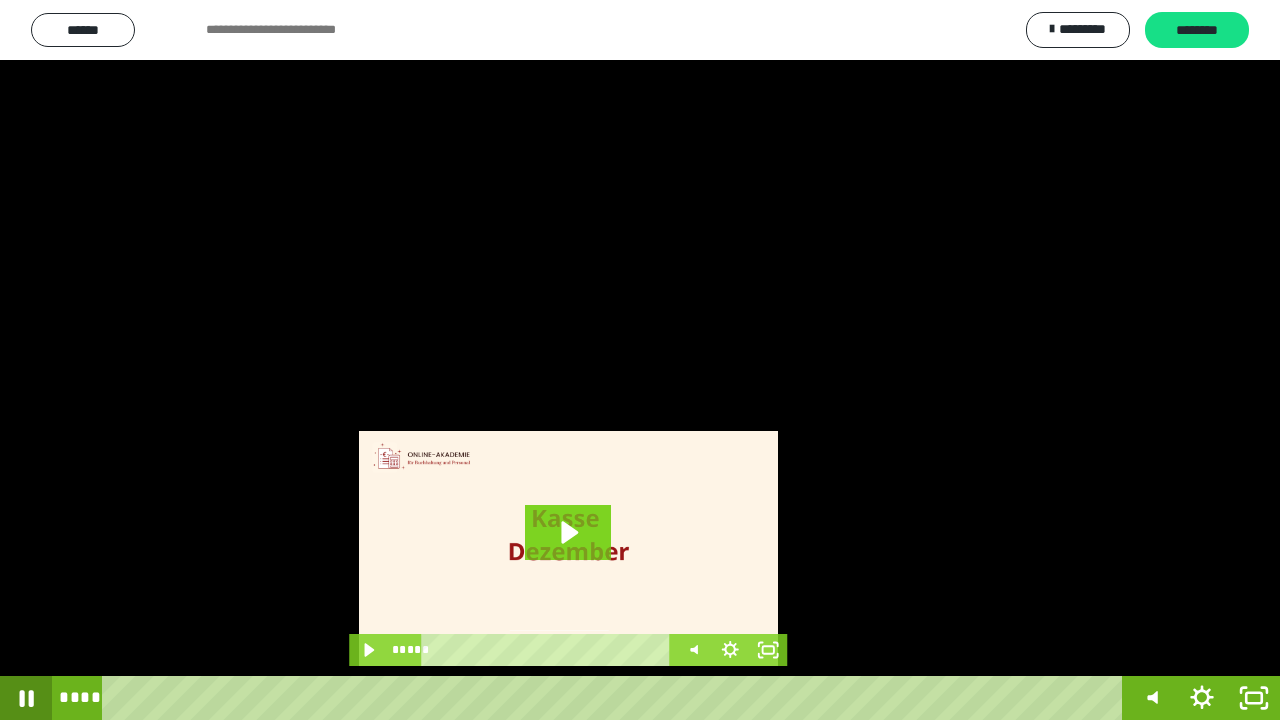 click 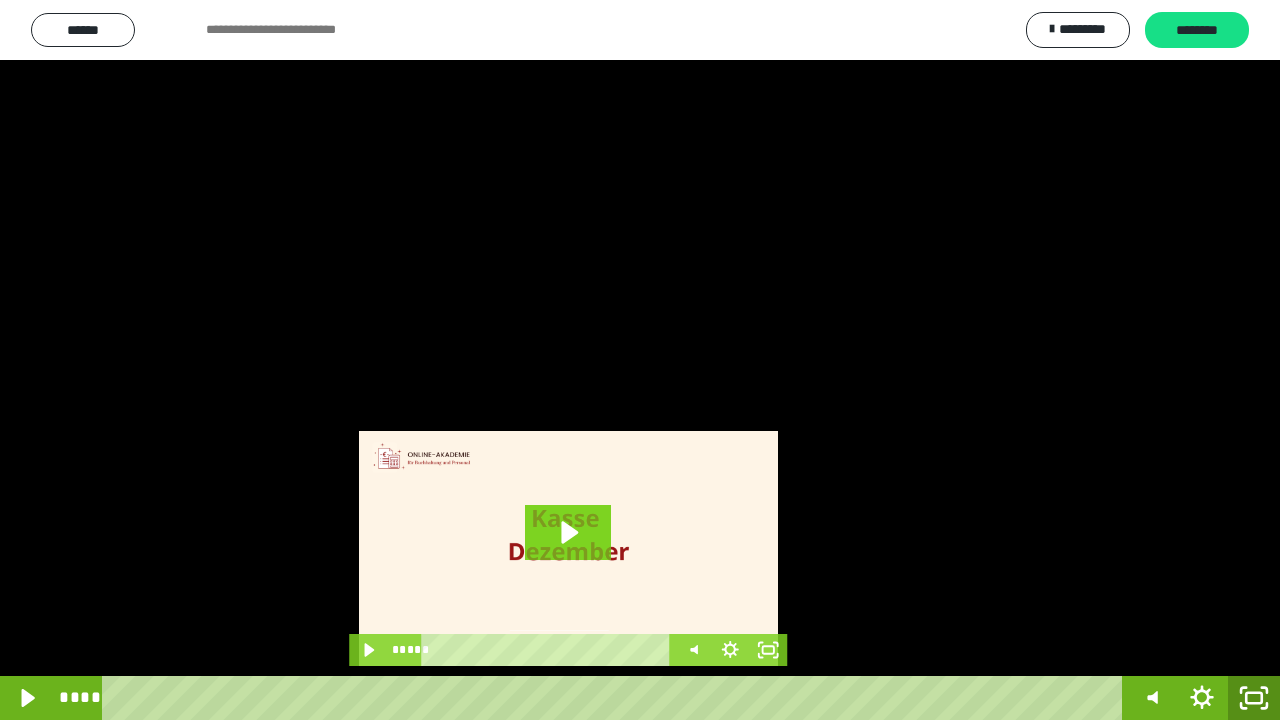 click 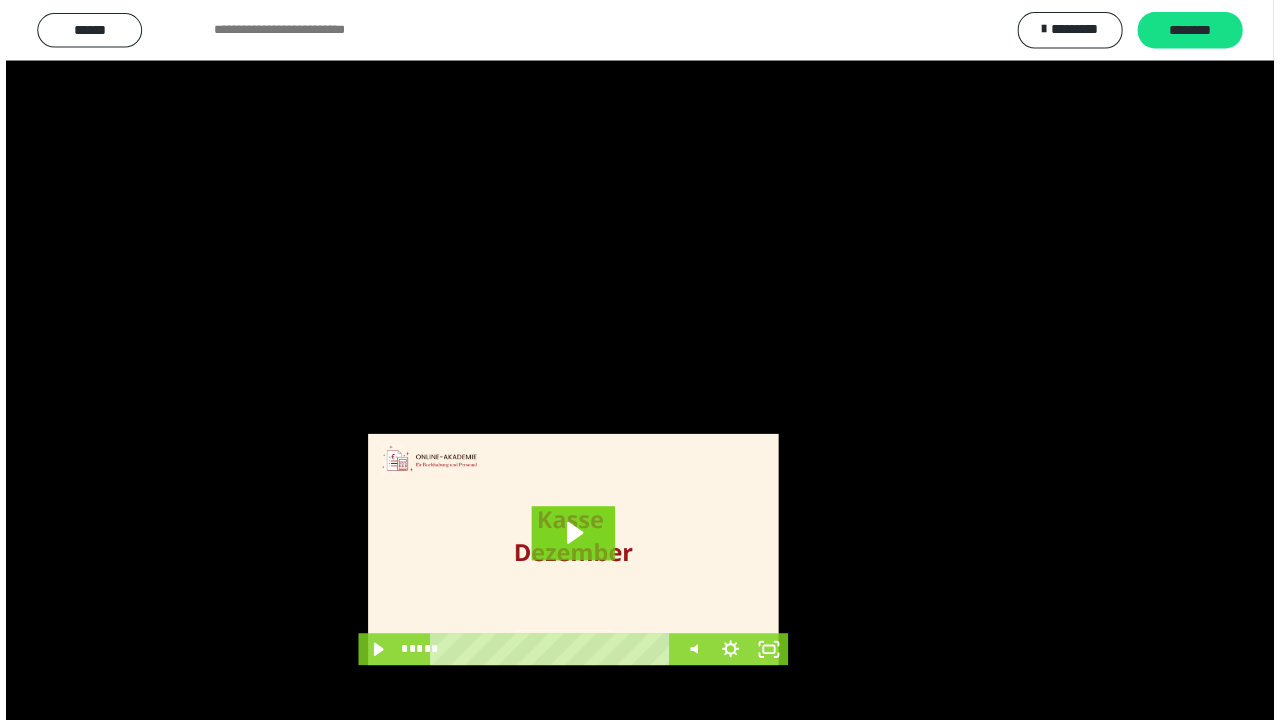 scroll, scrollTop: 3984, scrollLeft: 0, axis: vertical 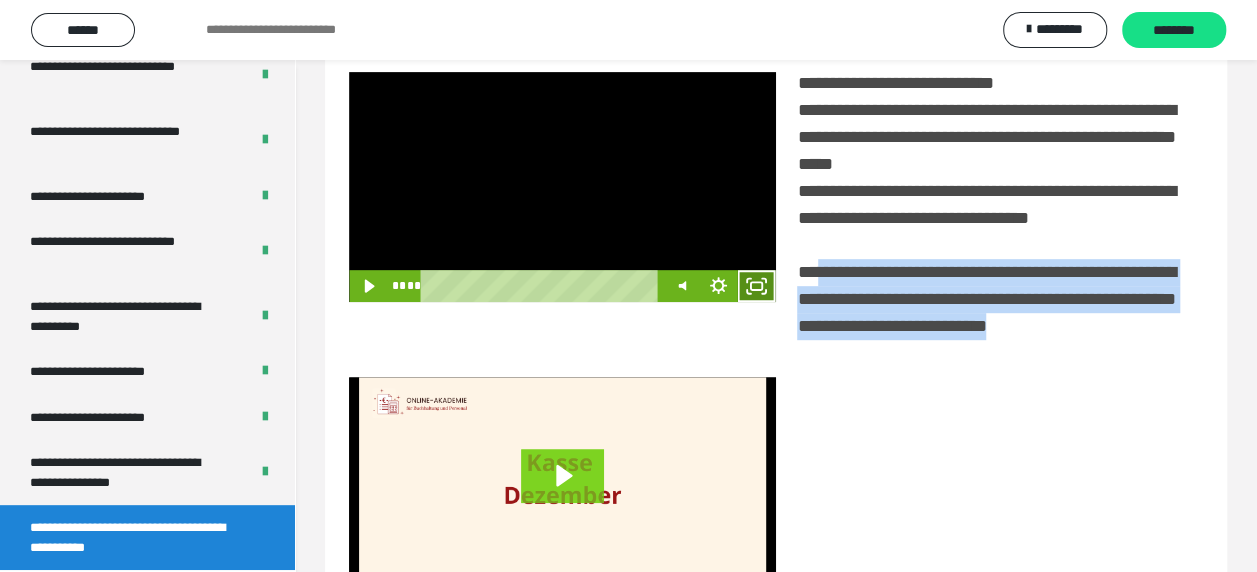 click 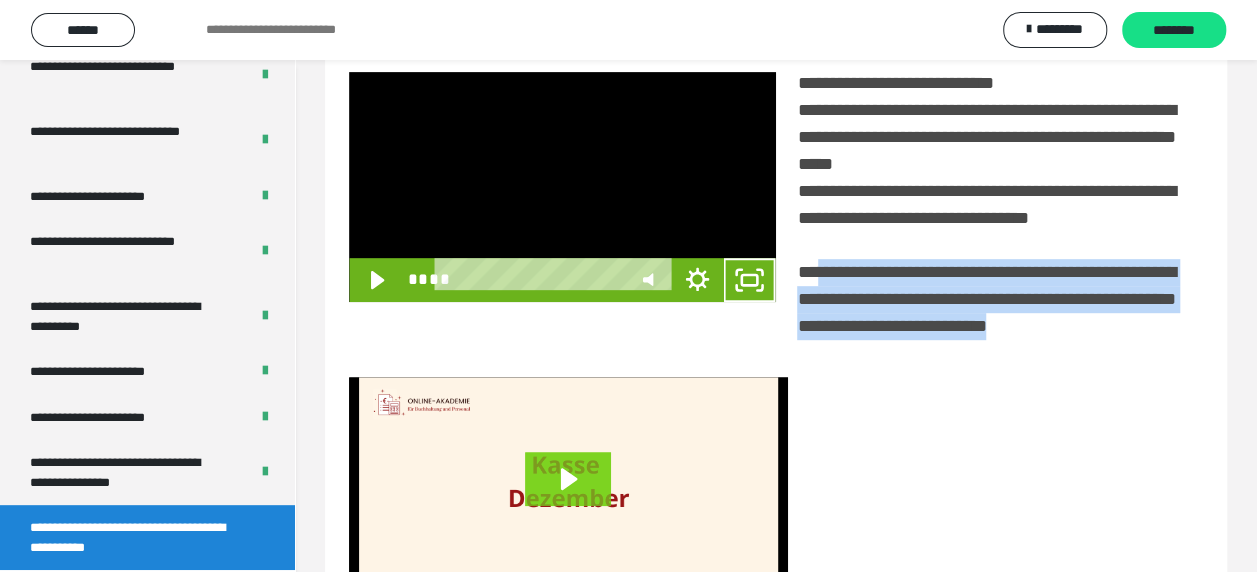 scroll, scrollTop: 3836, scrollLeft: 0, axis: vertical 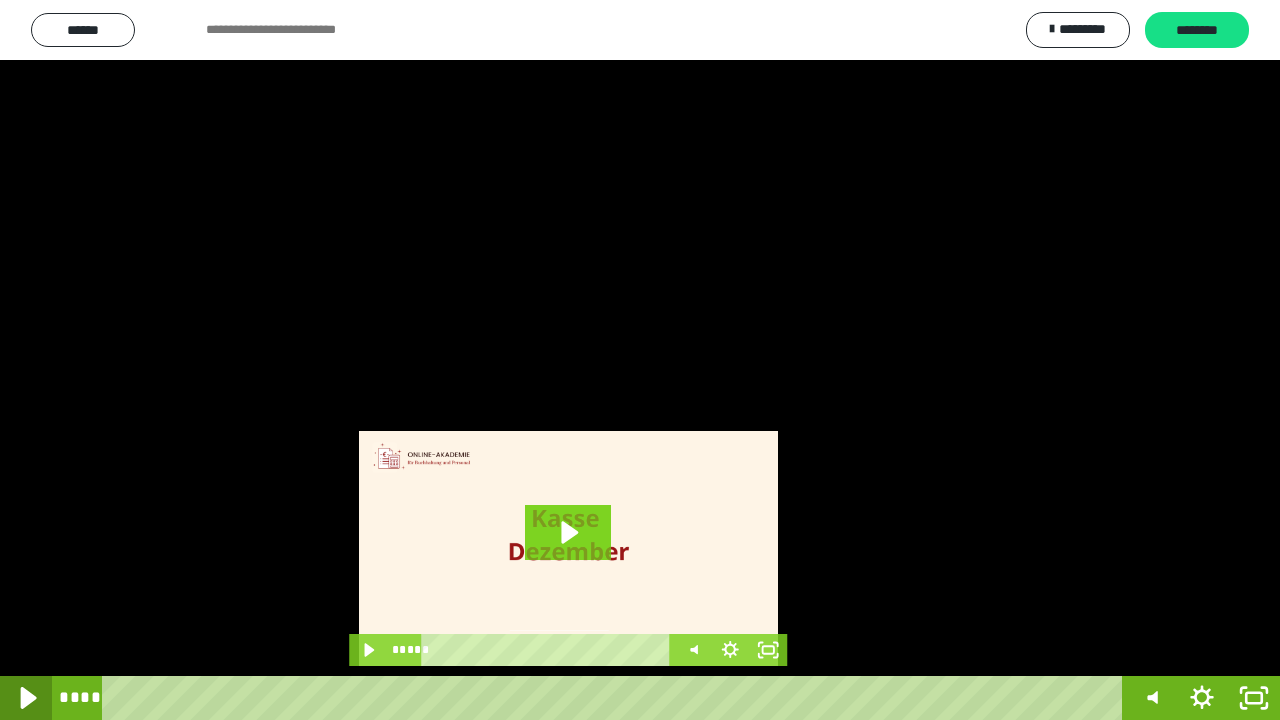 click 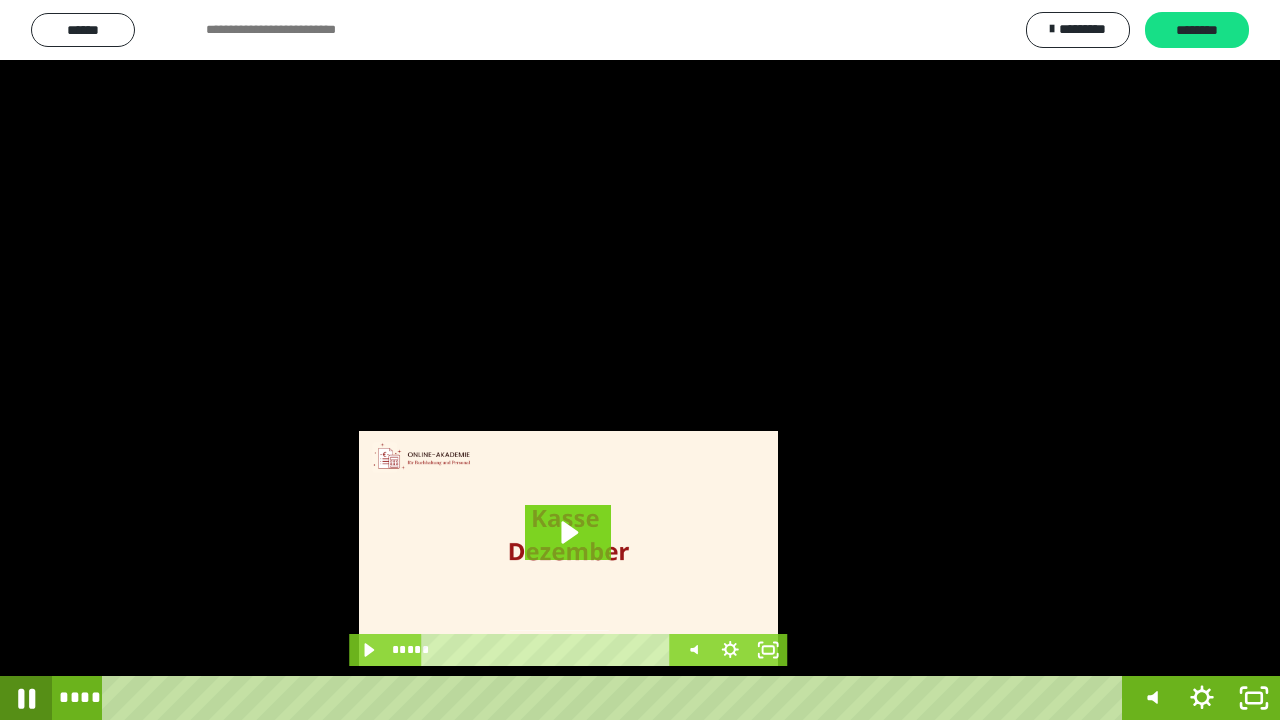 click 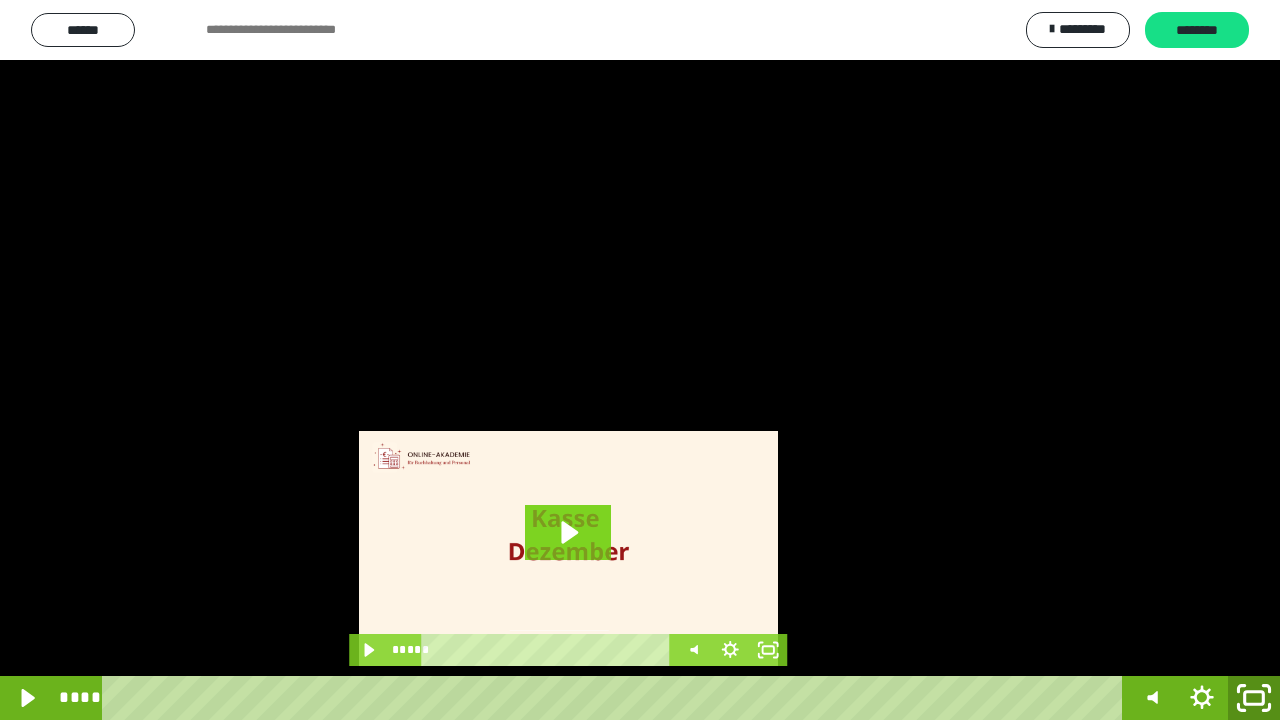 click 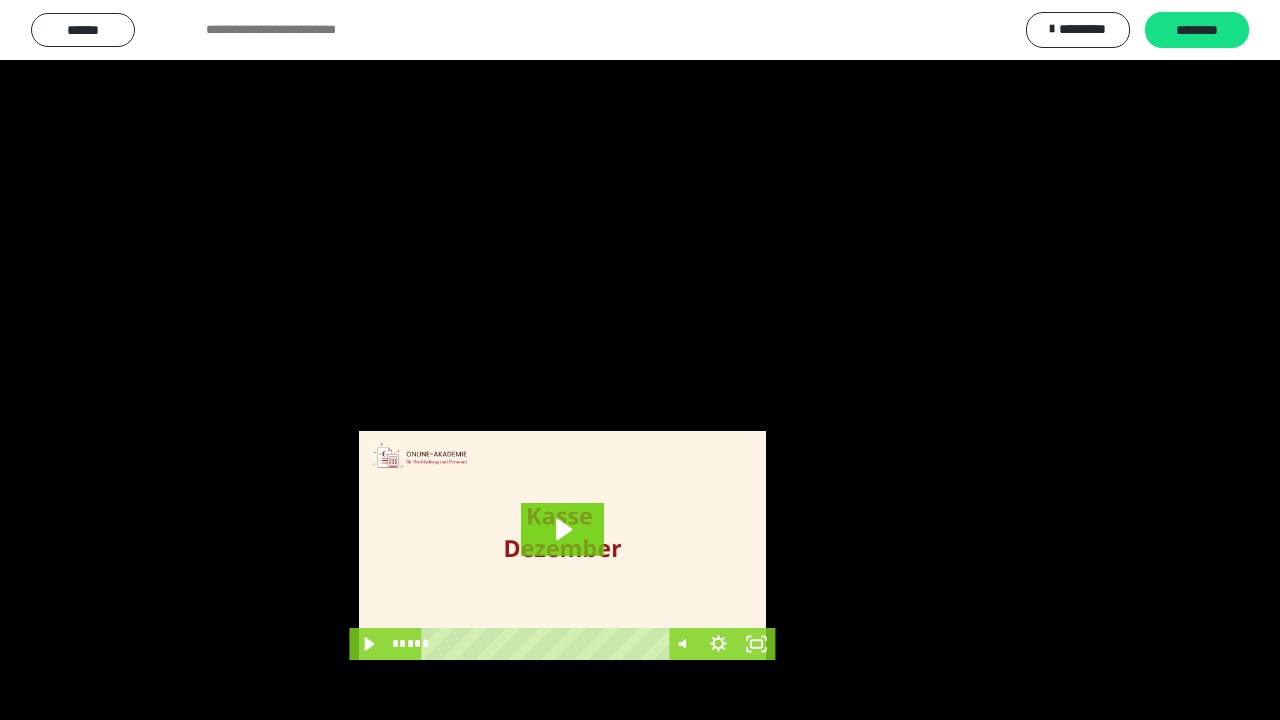 scroll, scrollTop: 3984, scrollLeft: 0, axis: vertical 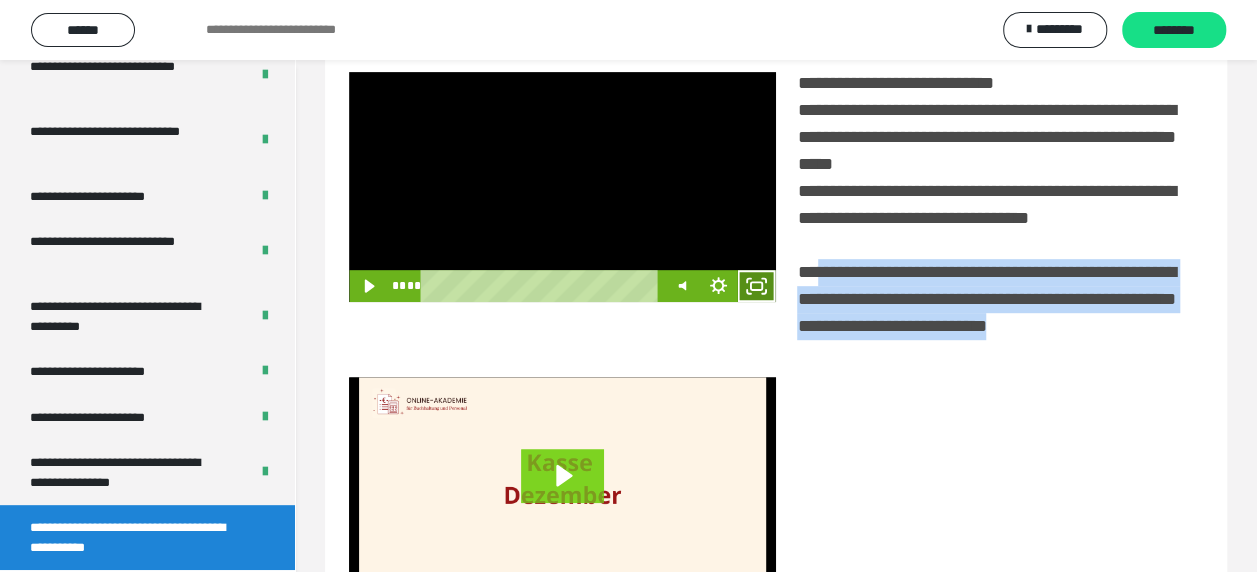 click 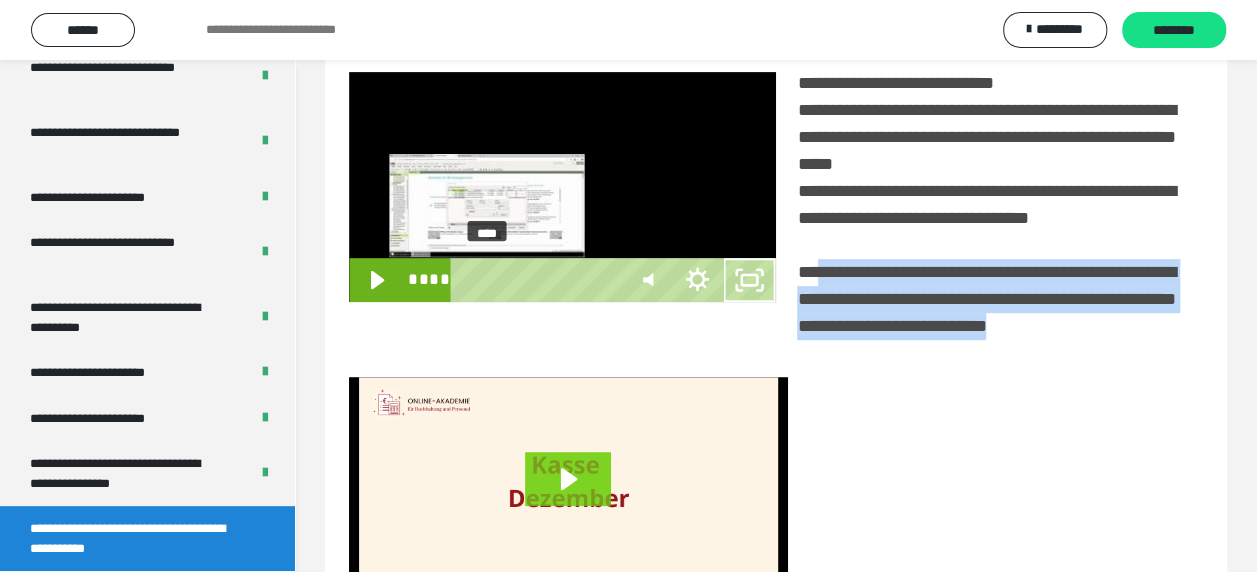 scroll, scrollTop: 3836, scrollLeft: 0, axis: vertical 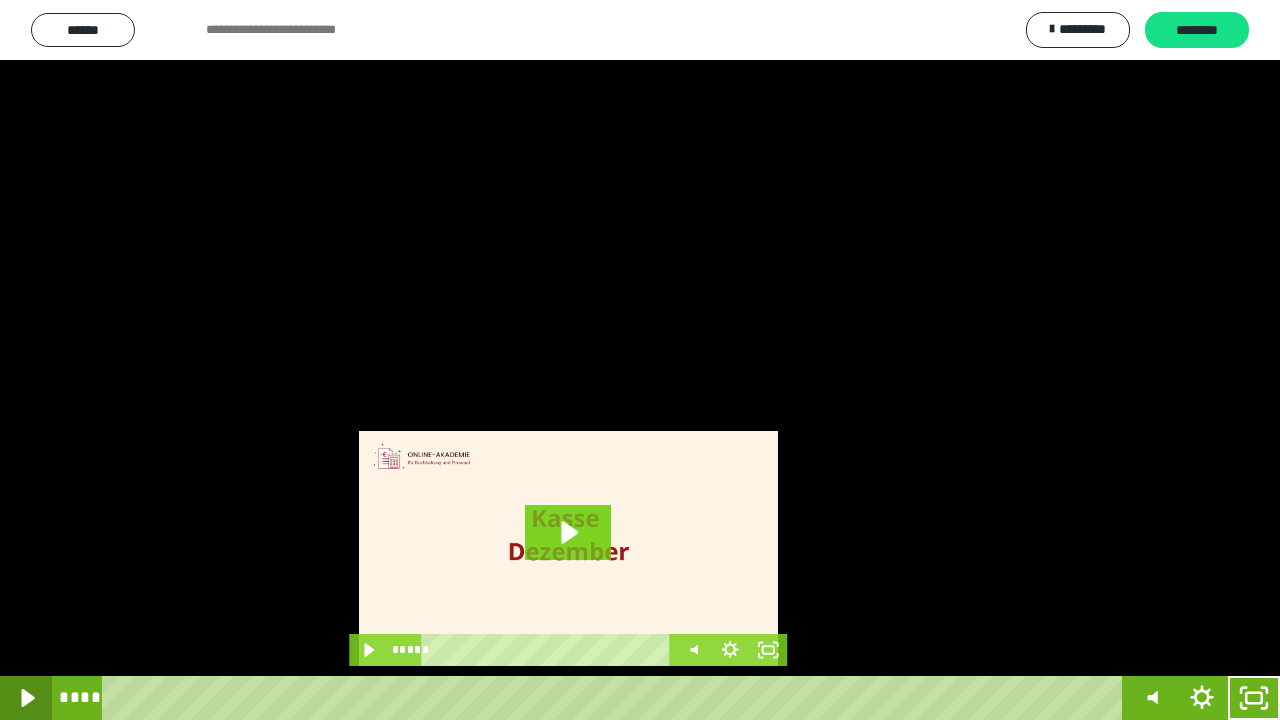 click 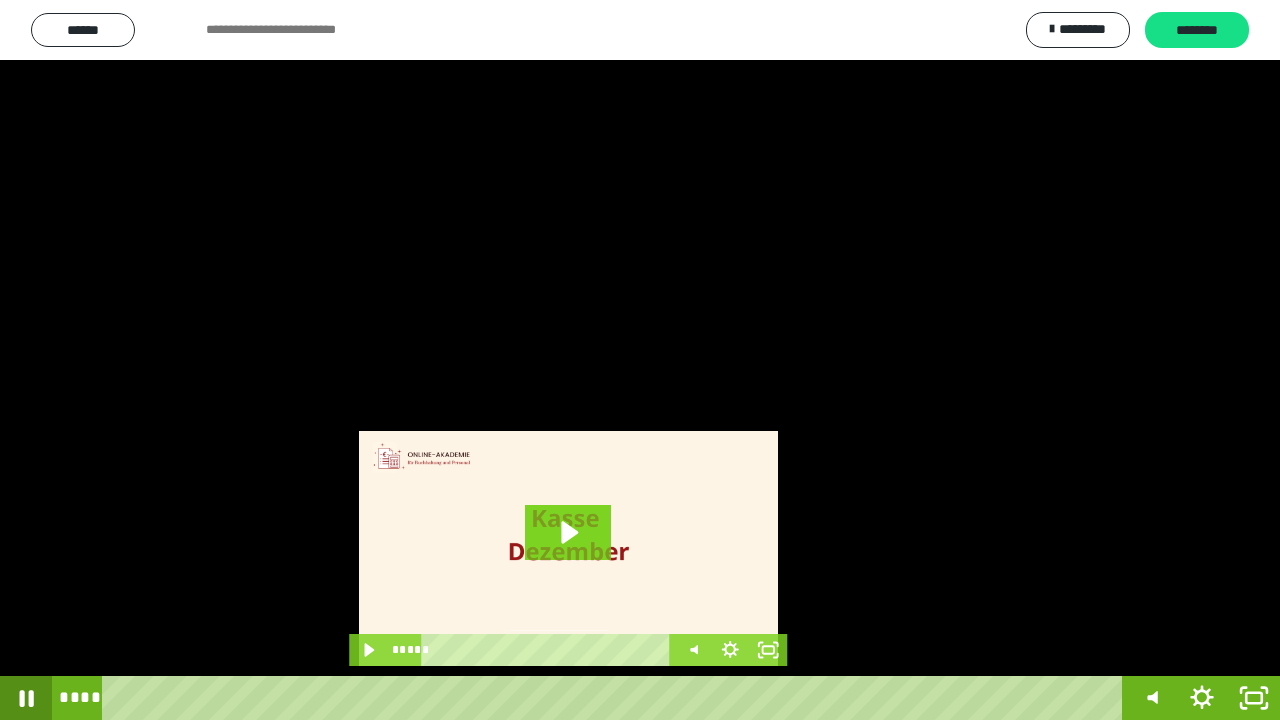 click 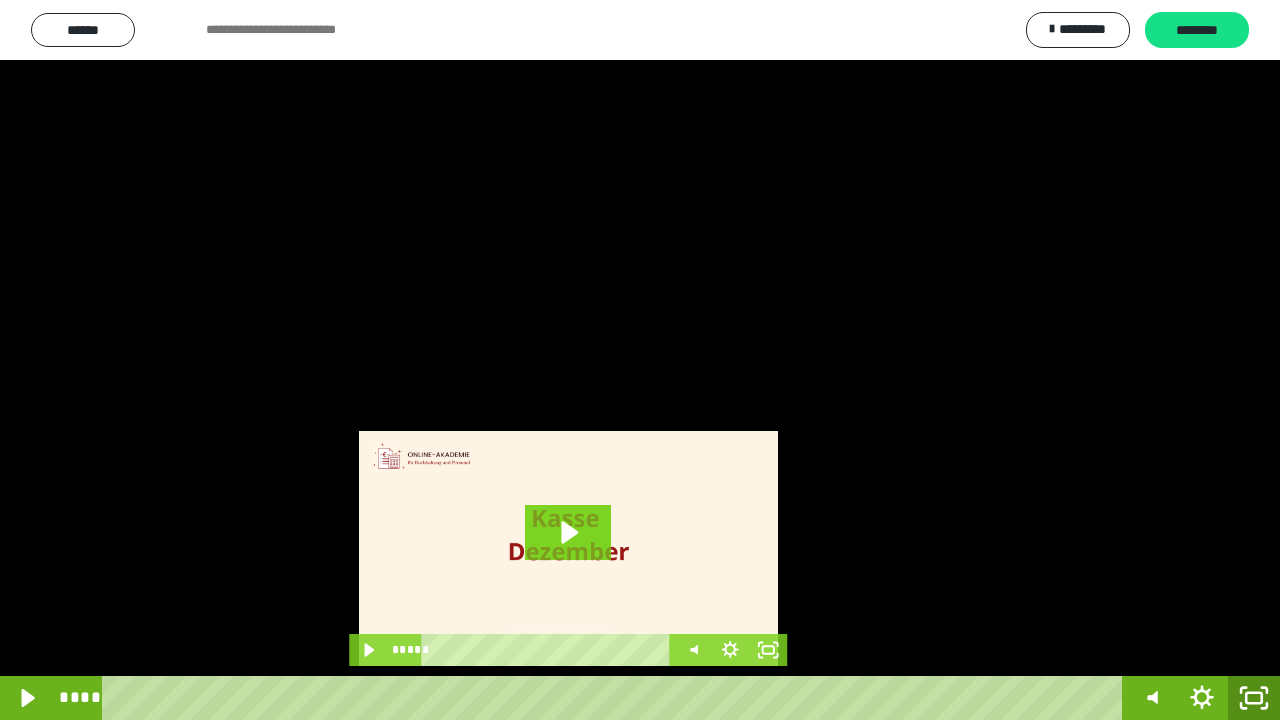 click 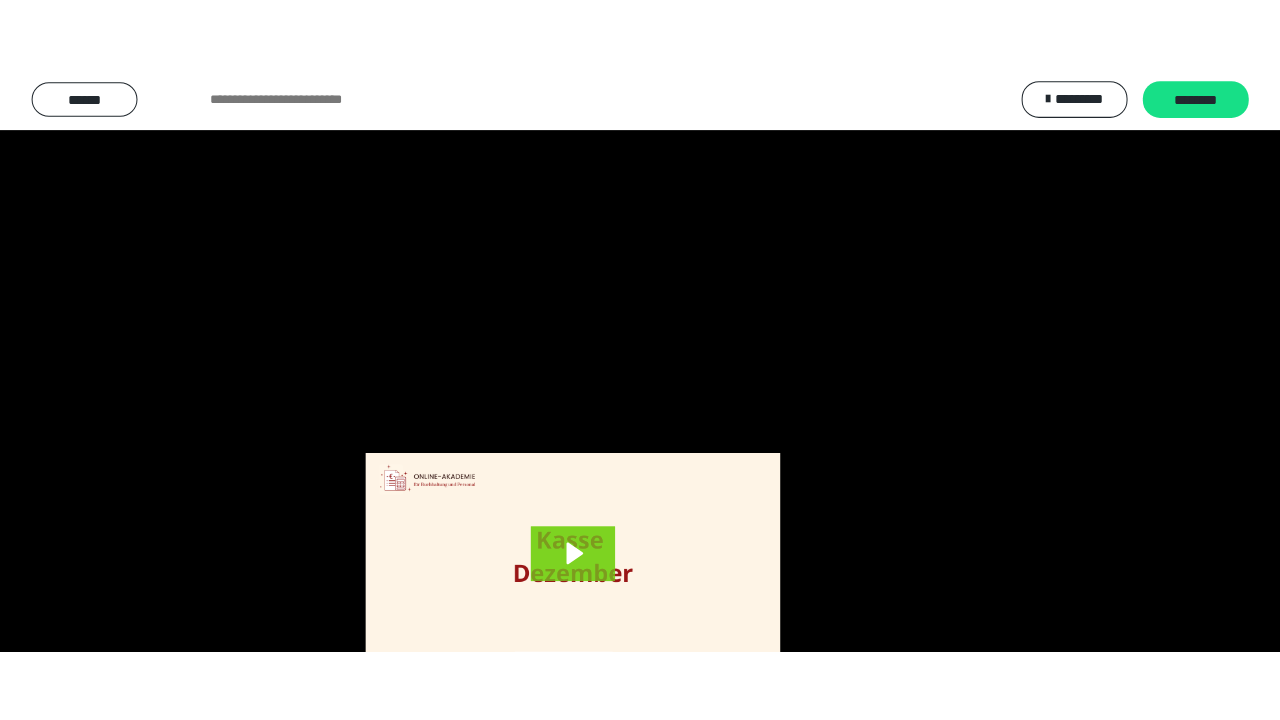 scroll, scrollTop: 3984, scrollLeft: 0, axis: vertical 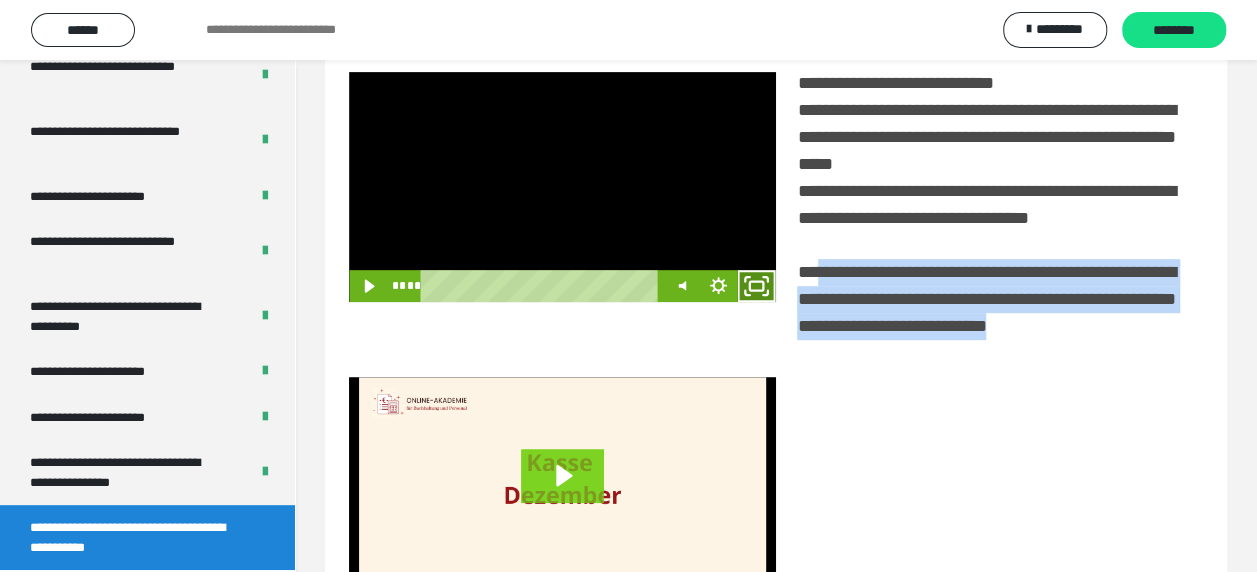 click 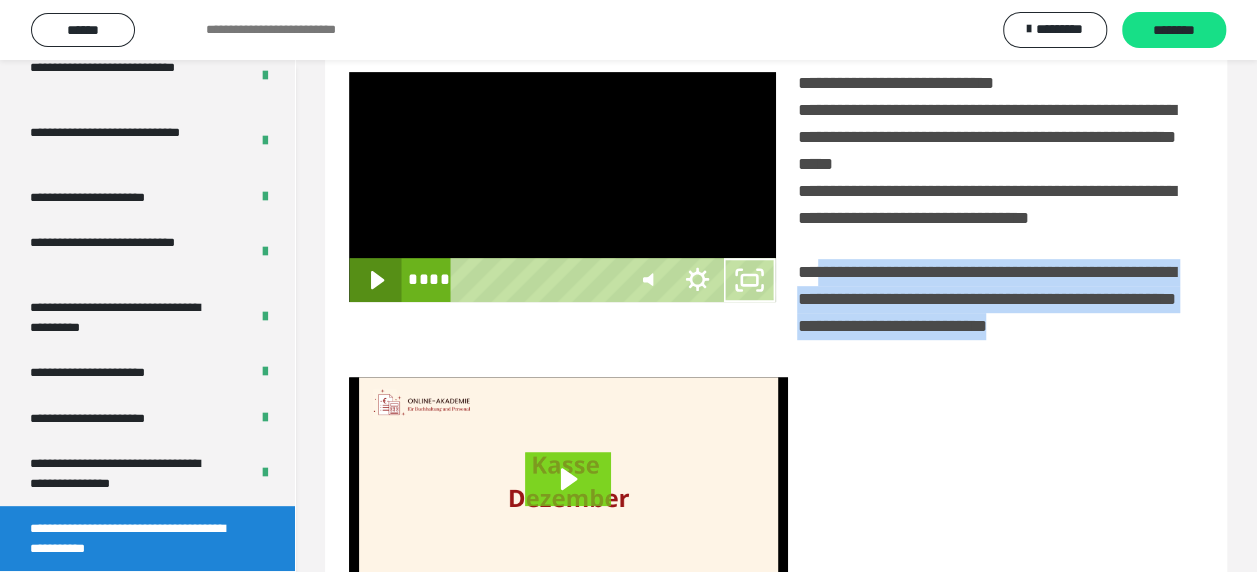 scroll, scrollTop: 3836, scrollLeft: 0, axis: vertical 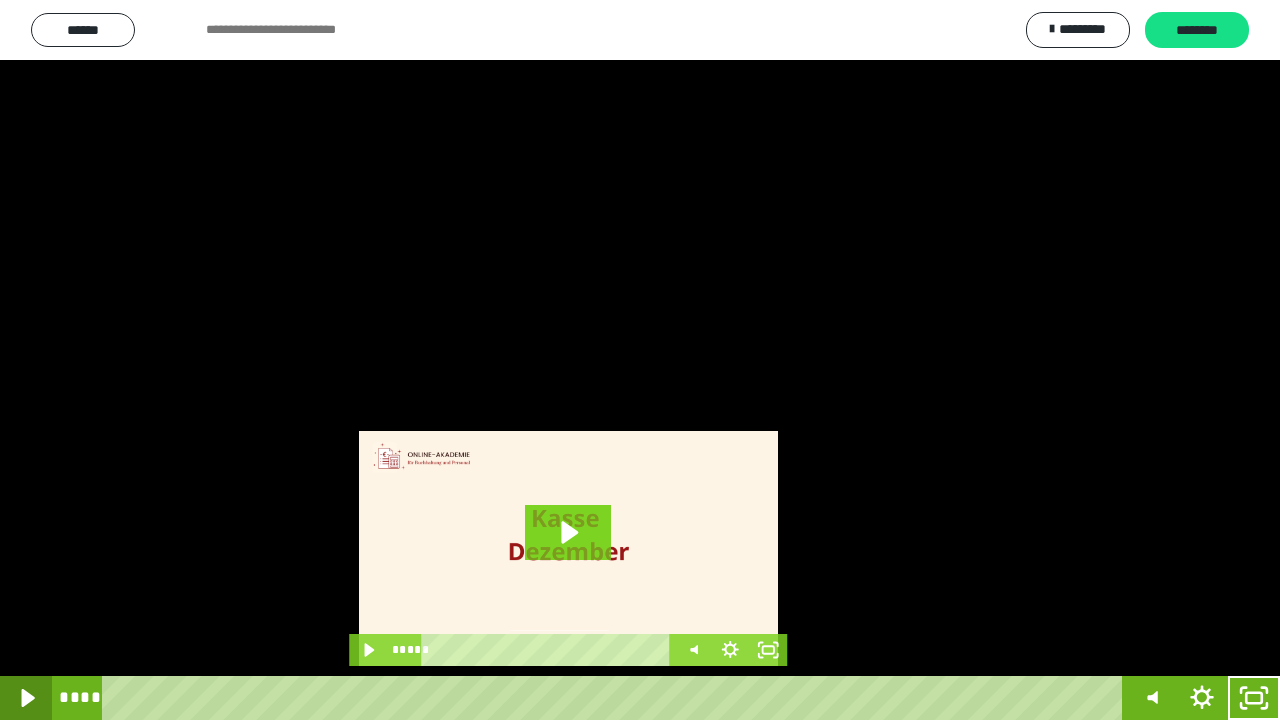 click 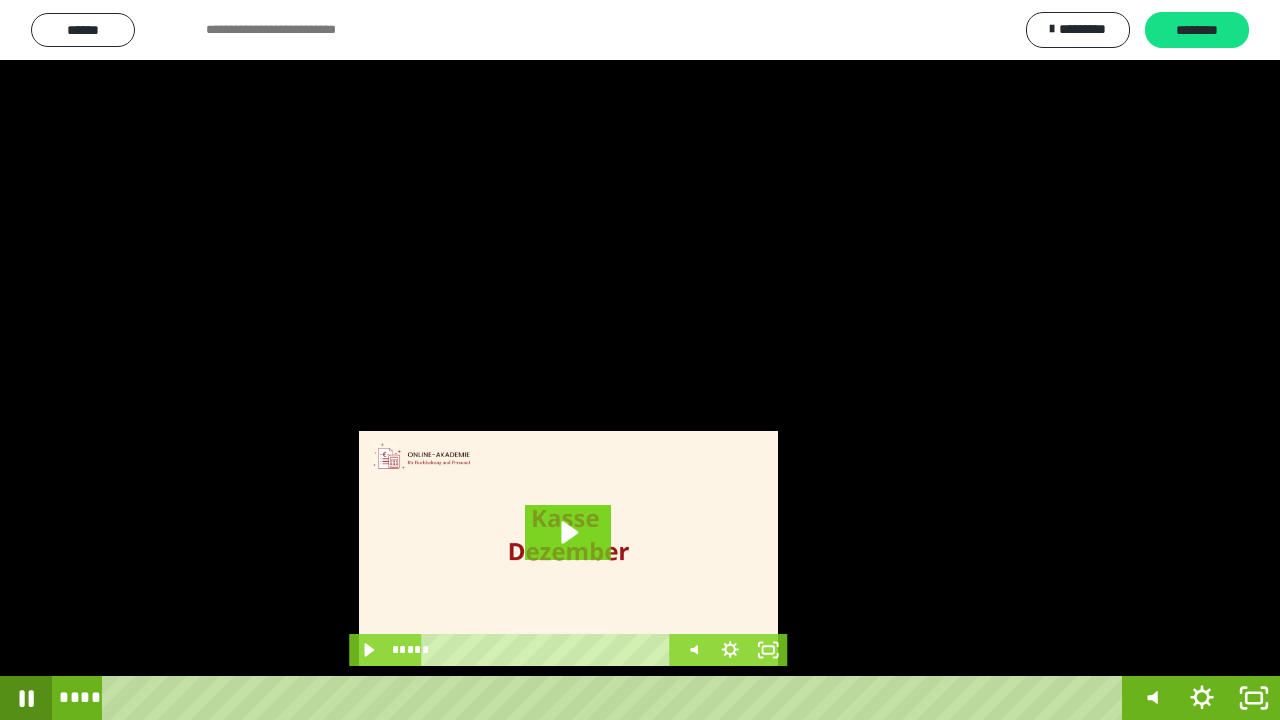 click 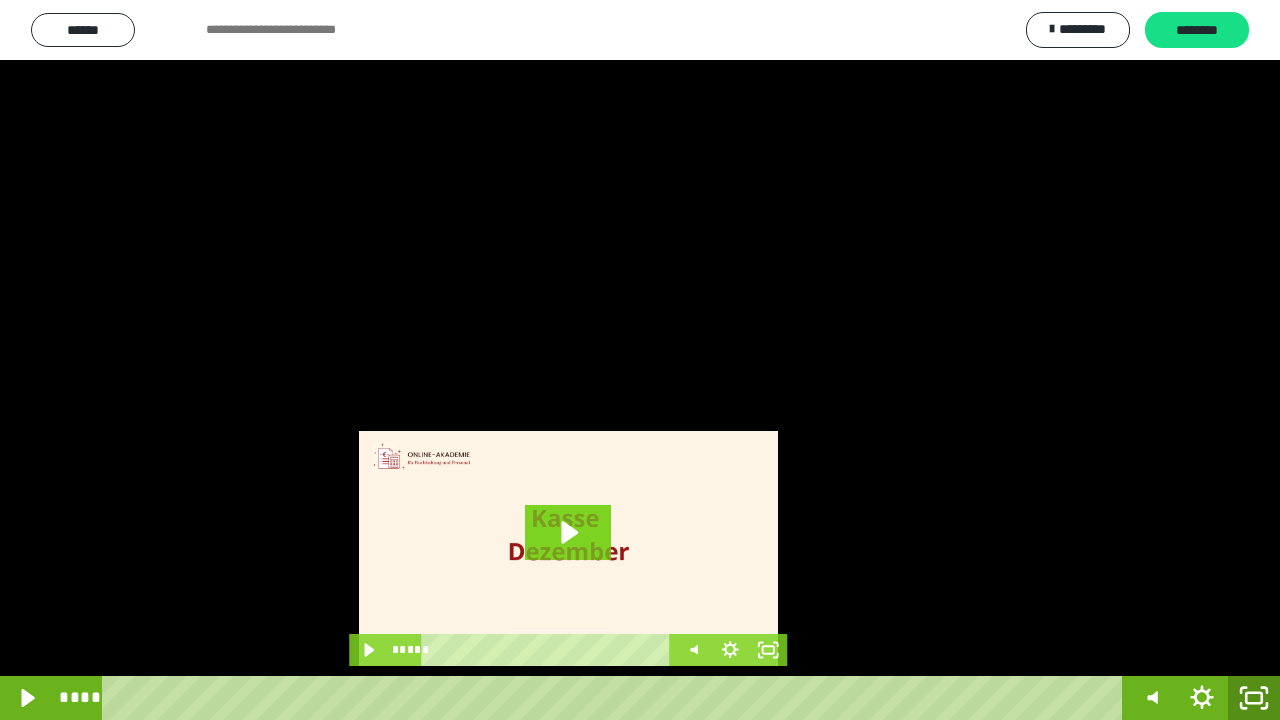 click 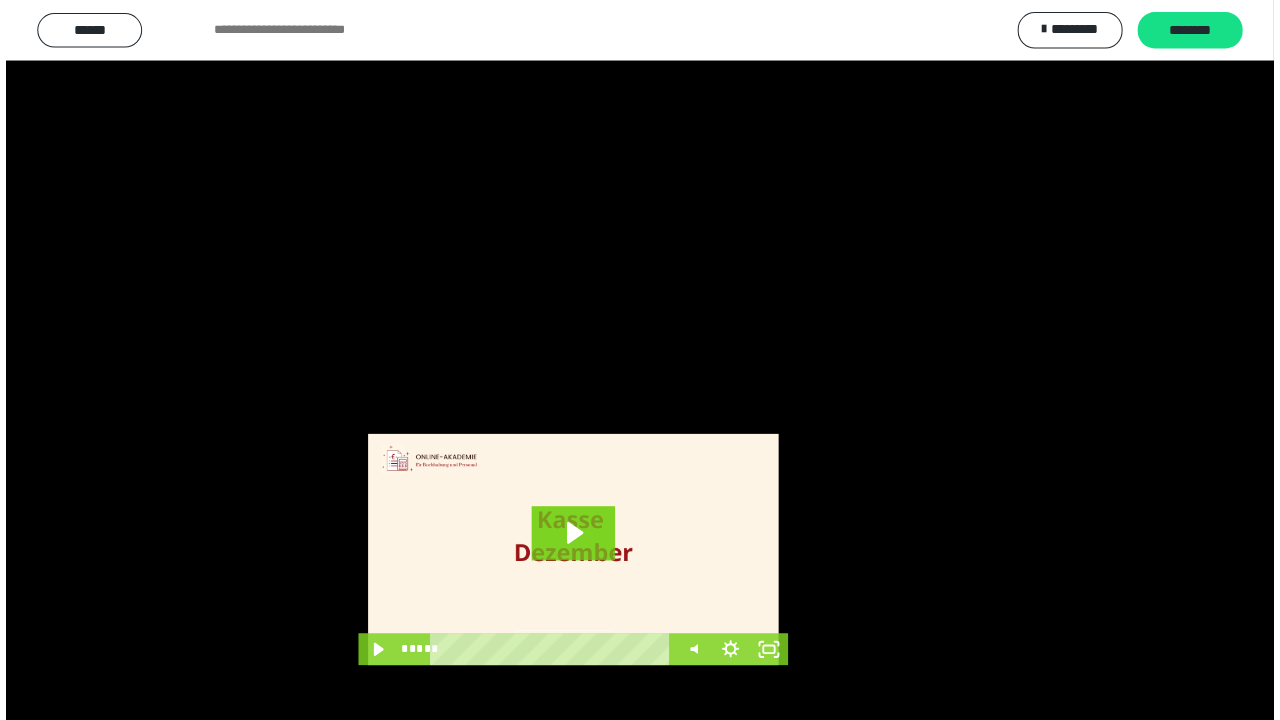 scroll, scrollTop: 3984, scrollLeft: 0, axis: vertical 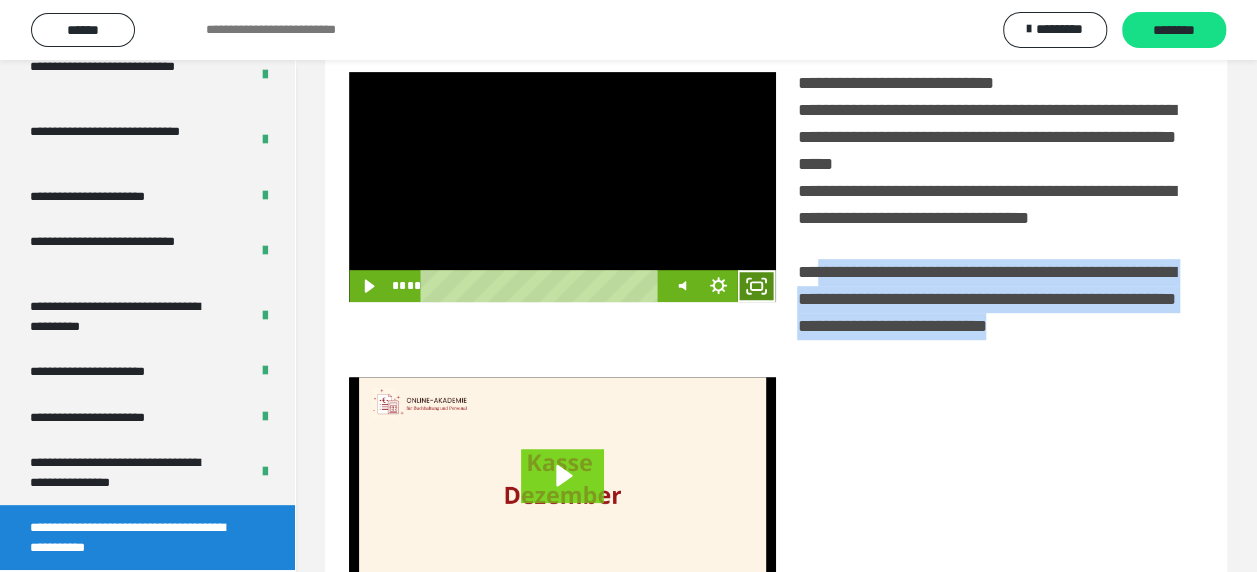 click 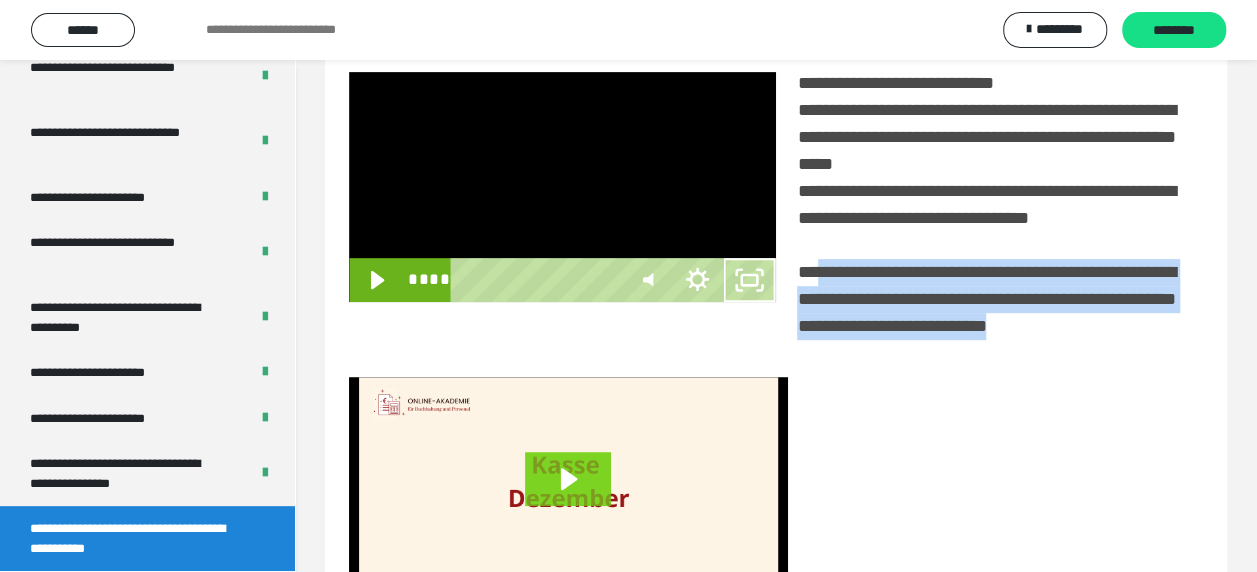 scroll, scrollTop: 3836, scrollLeft: 0, axis: vertical 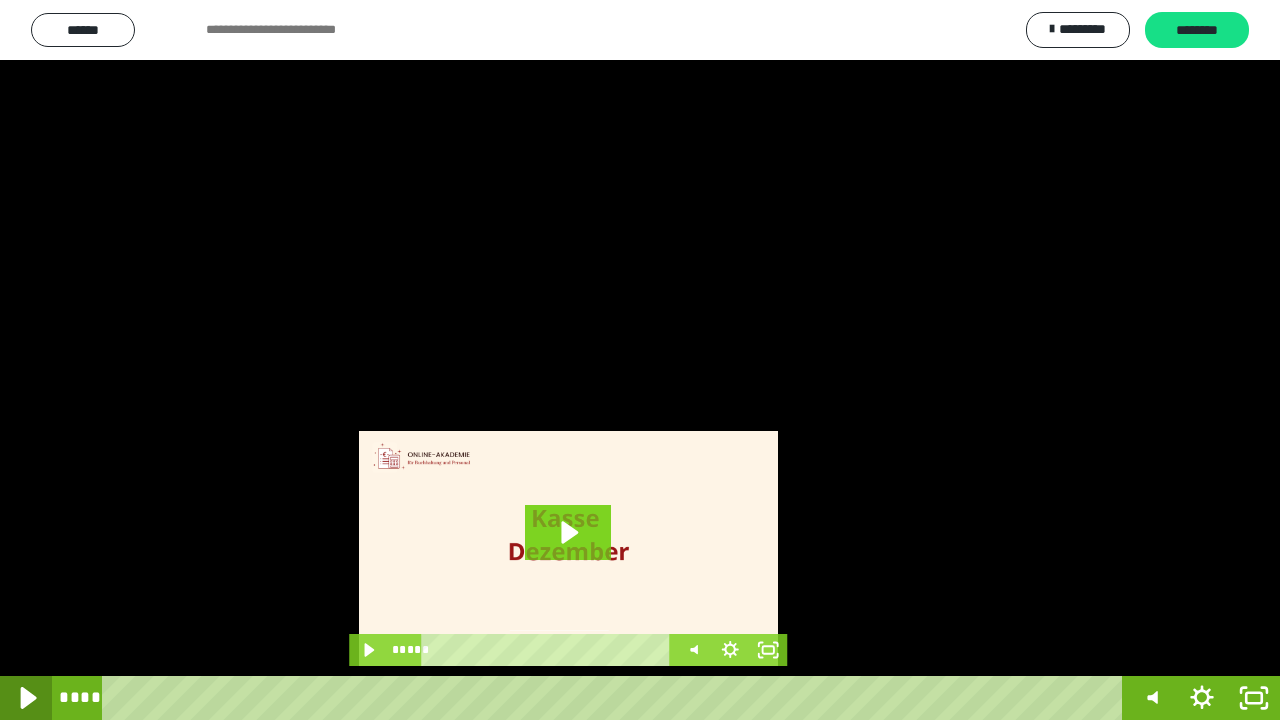 click 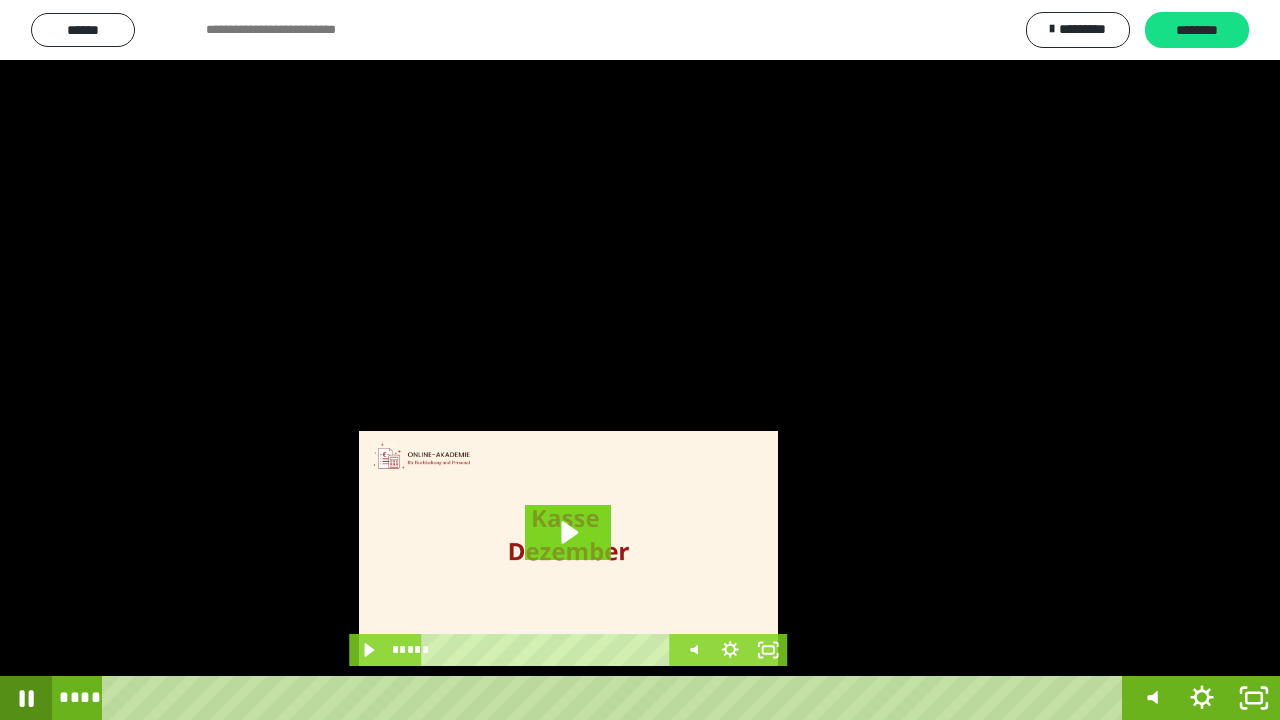 click 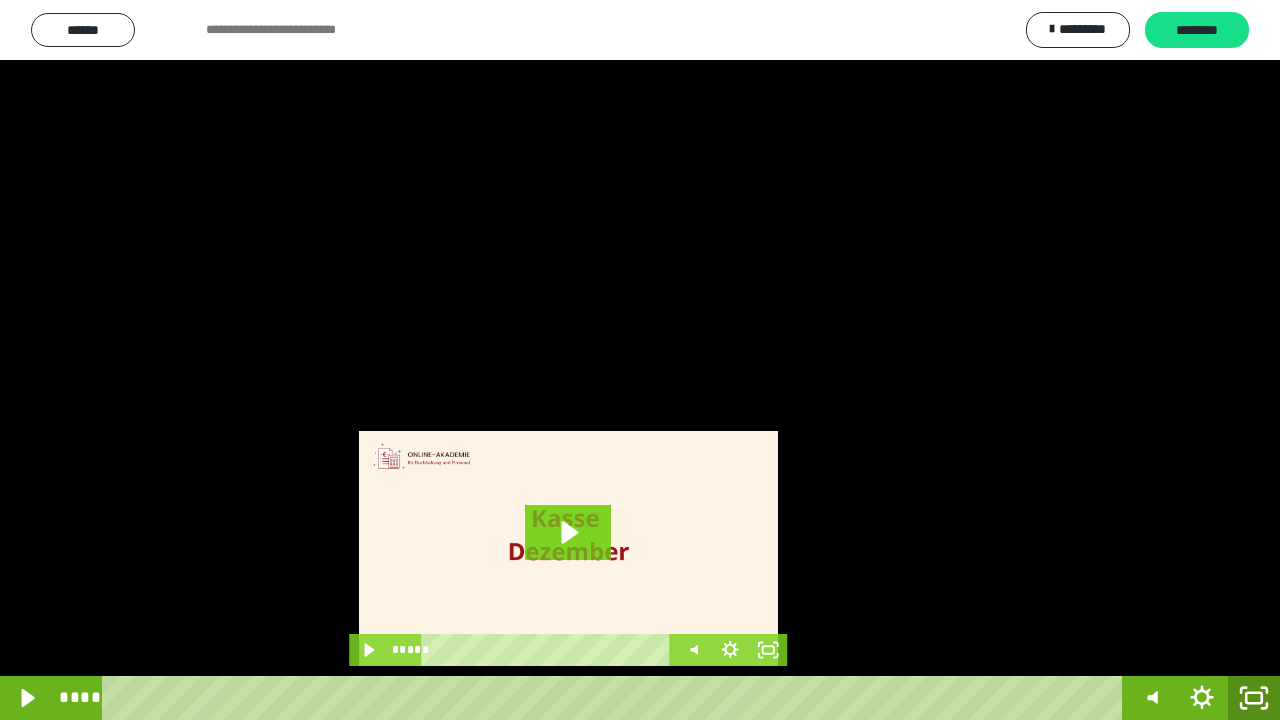 click 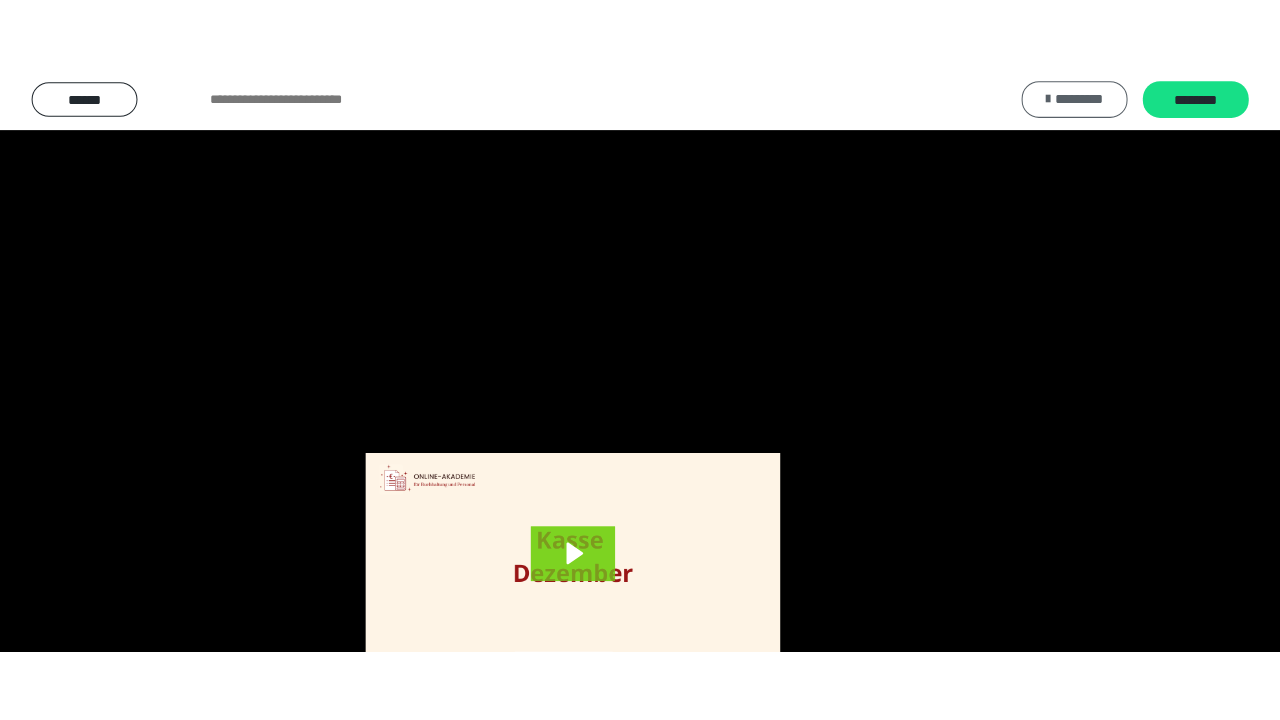 scroll, scrollTop: 3984, scrollLeft: 0, axis: vertical 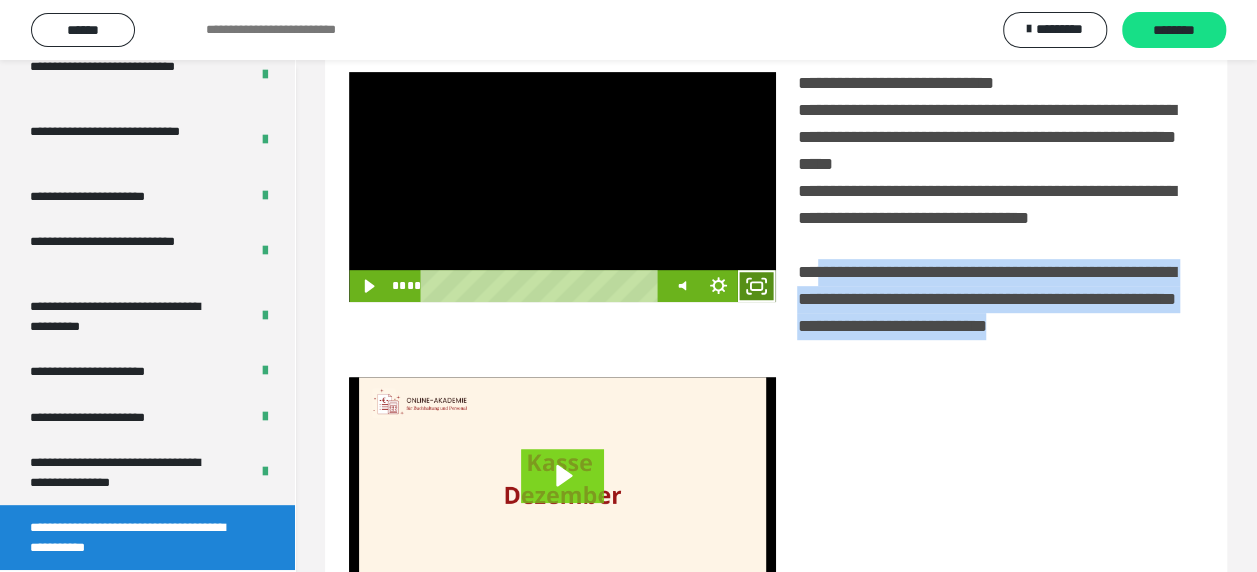 click 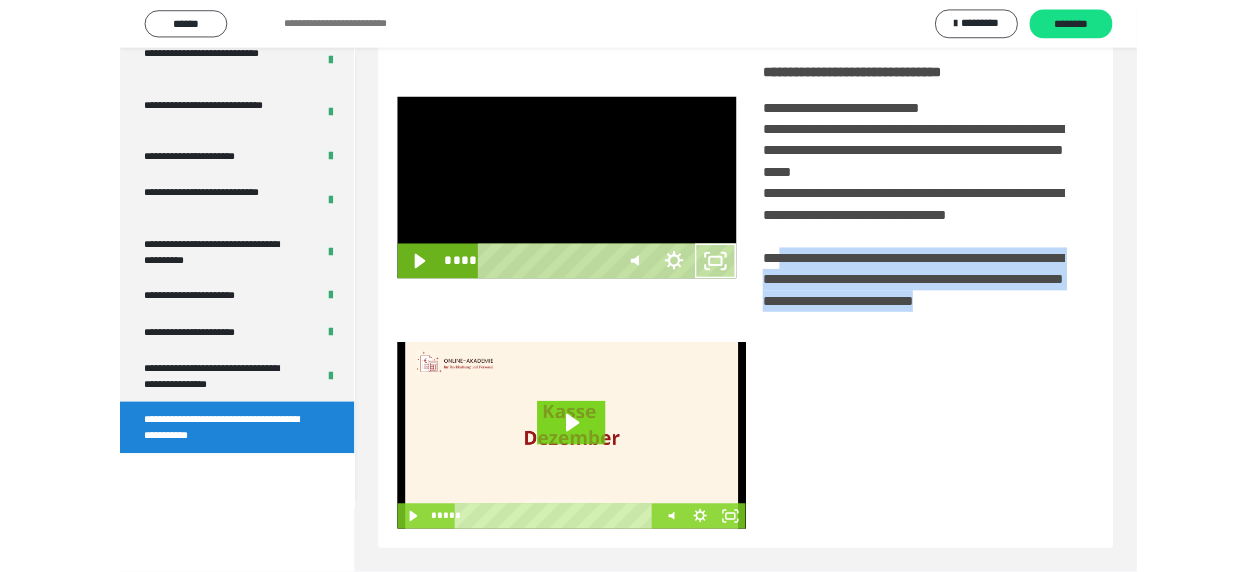 scroll, scrollTop: 3836, scrollLeft: 0, axis: vertical 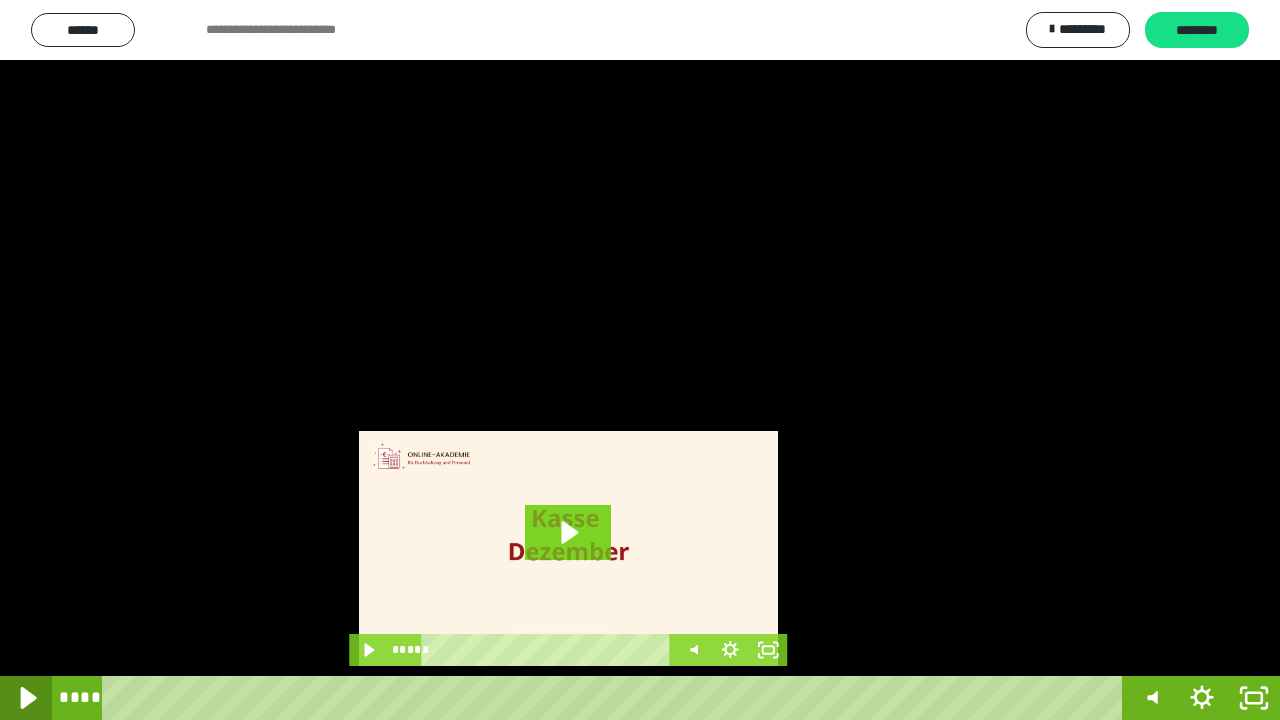 click 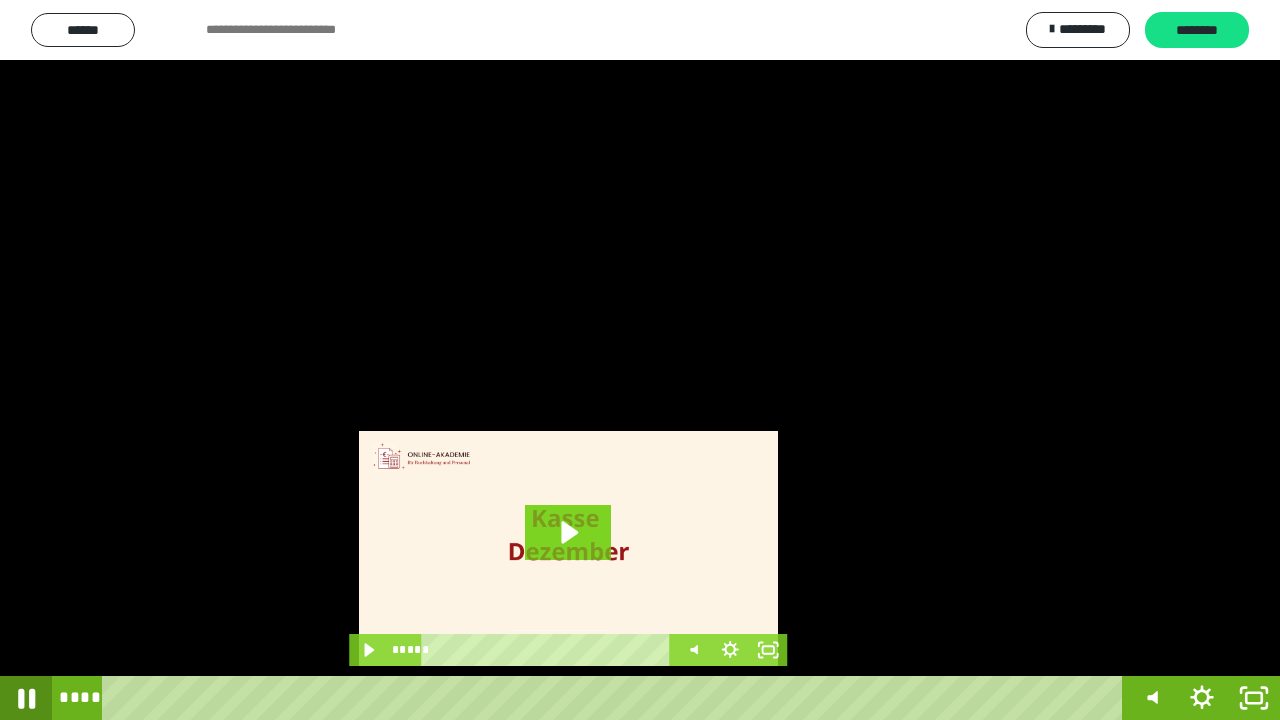 click 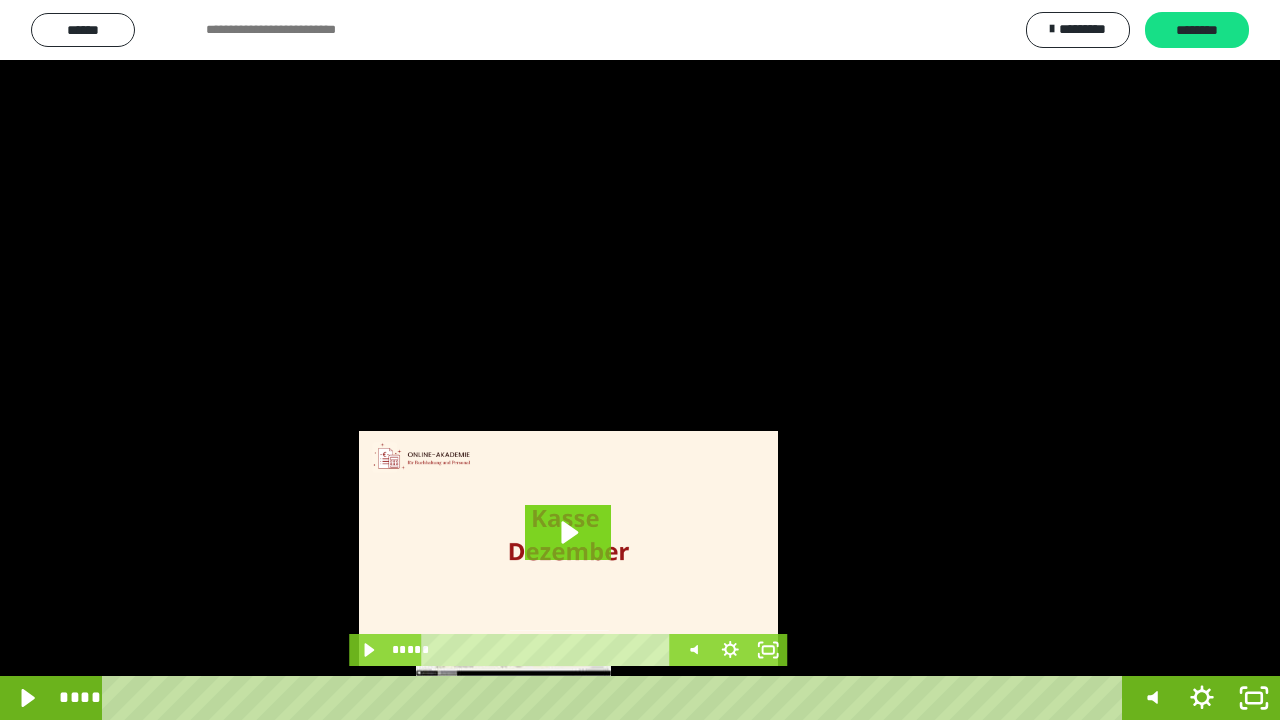 click at bounding box center [513, 698] 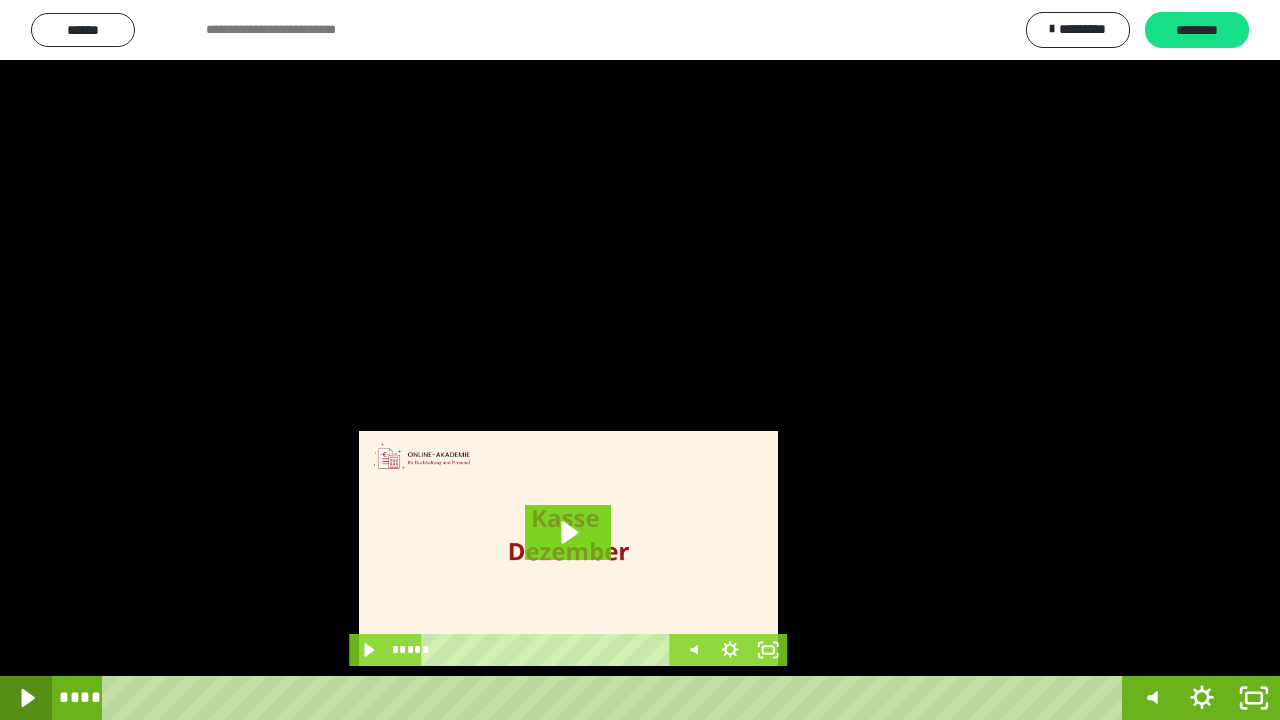 click 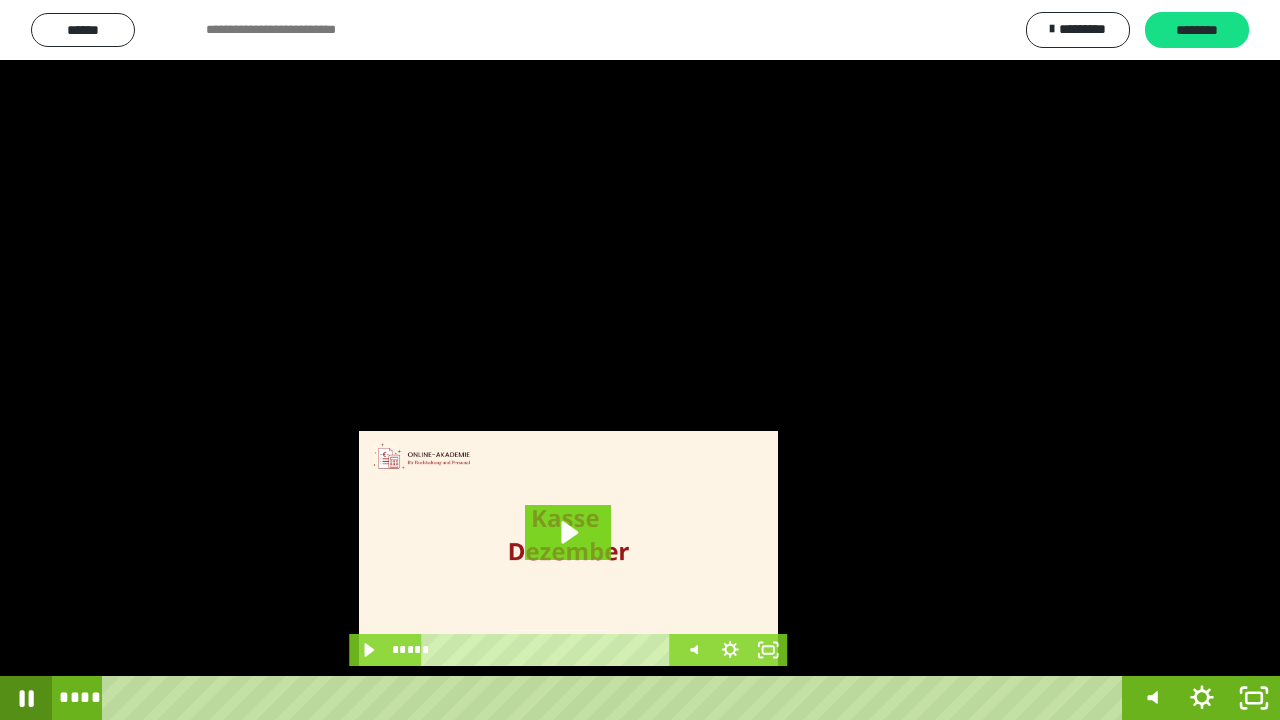 click 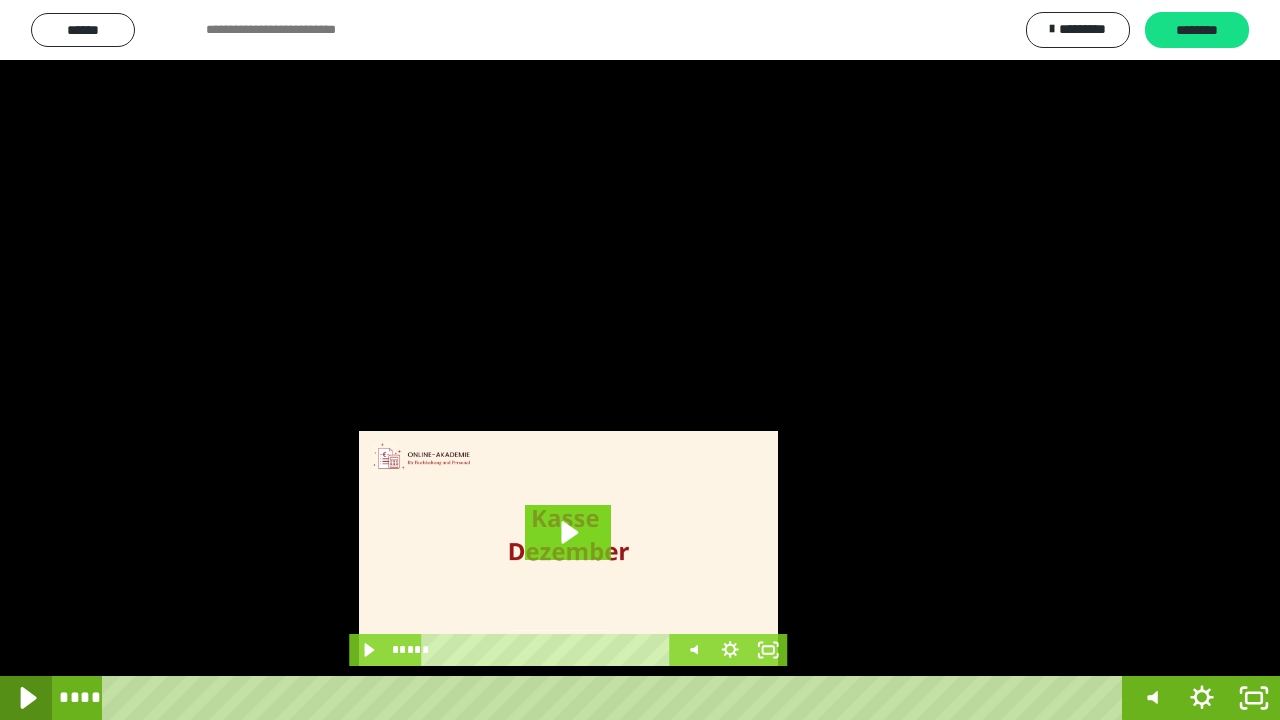 click 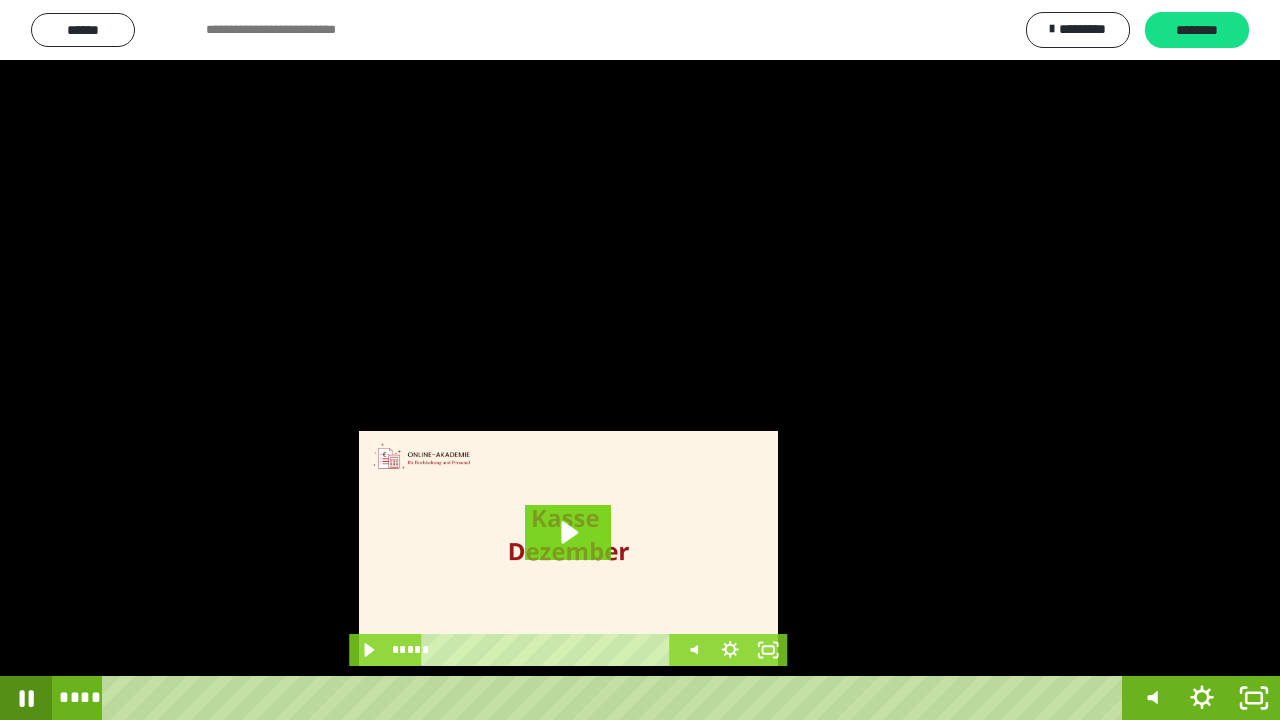 click 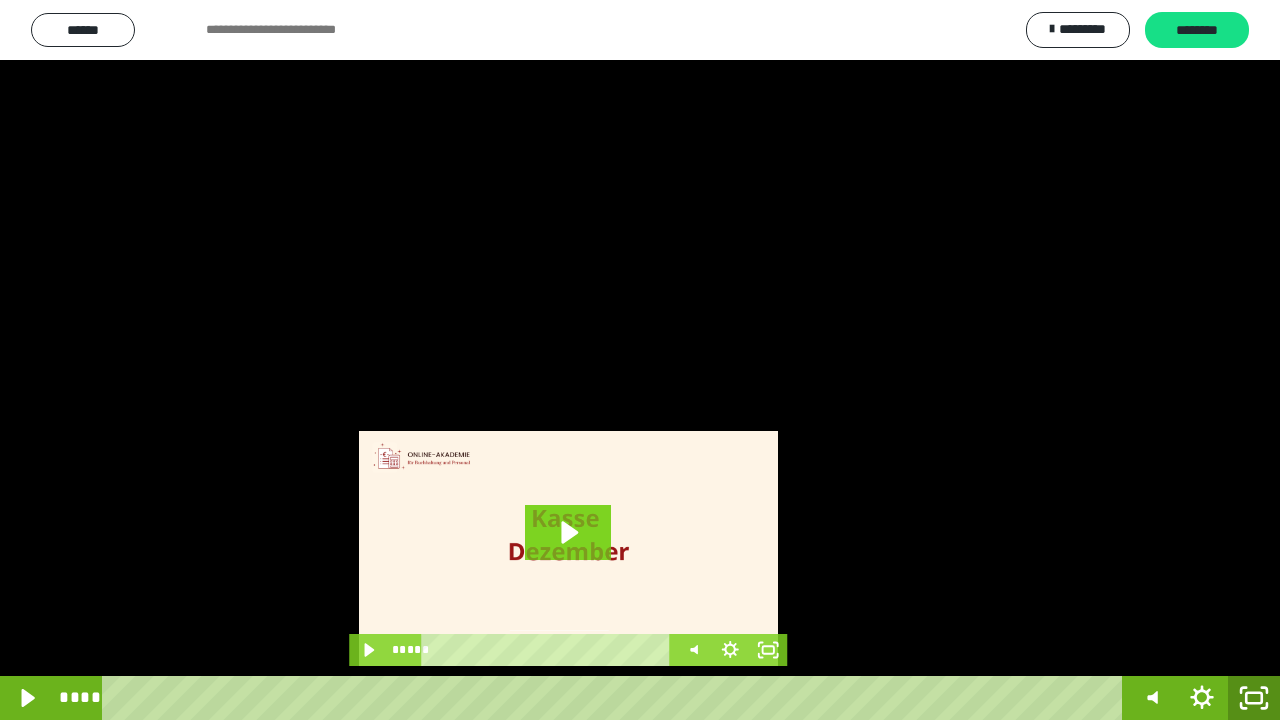 click 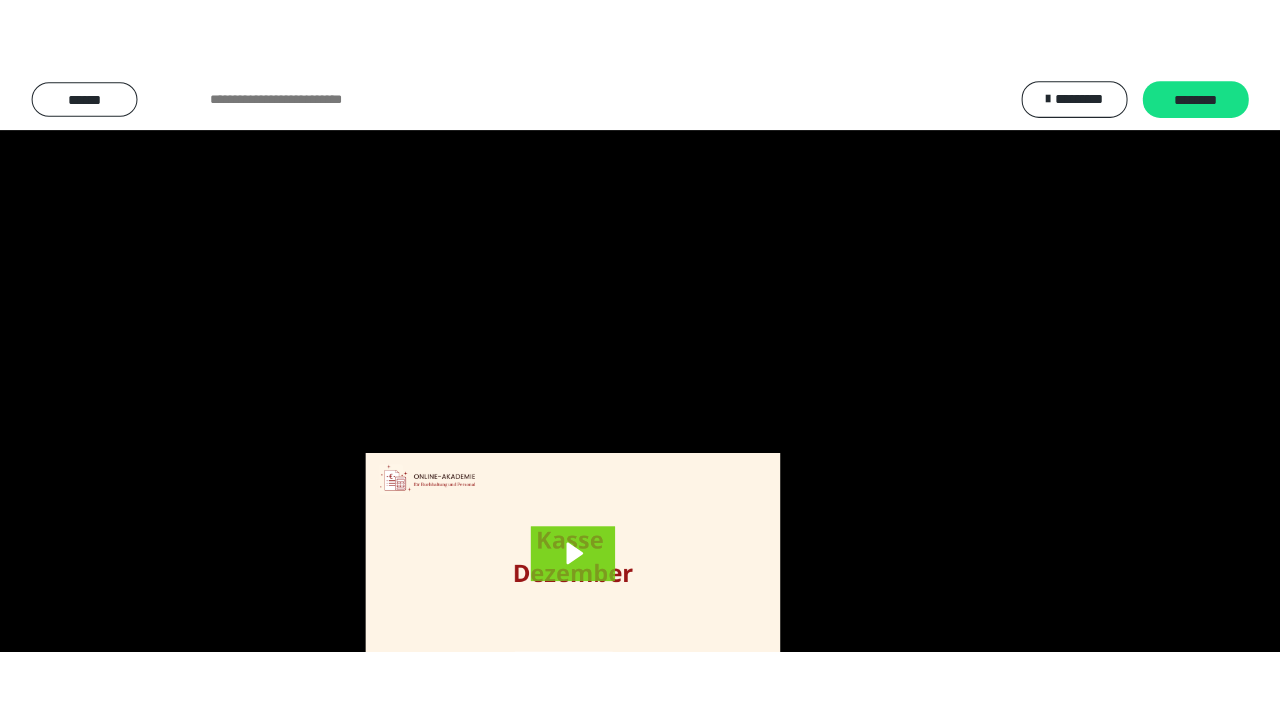 scroll, scrollTop: 3984, scrollLeft: 0, axis: vertical 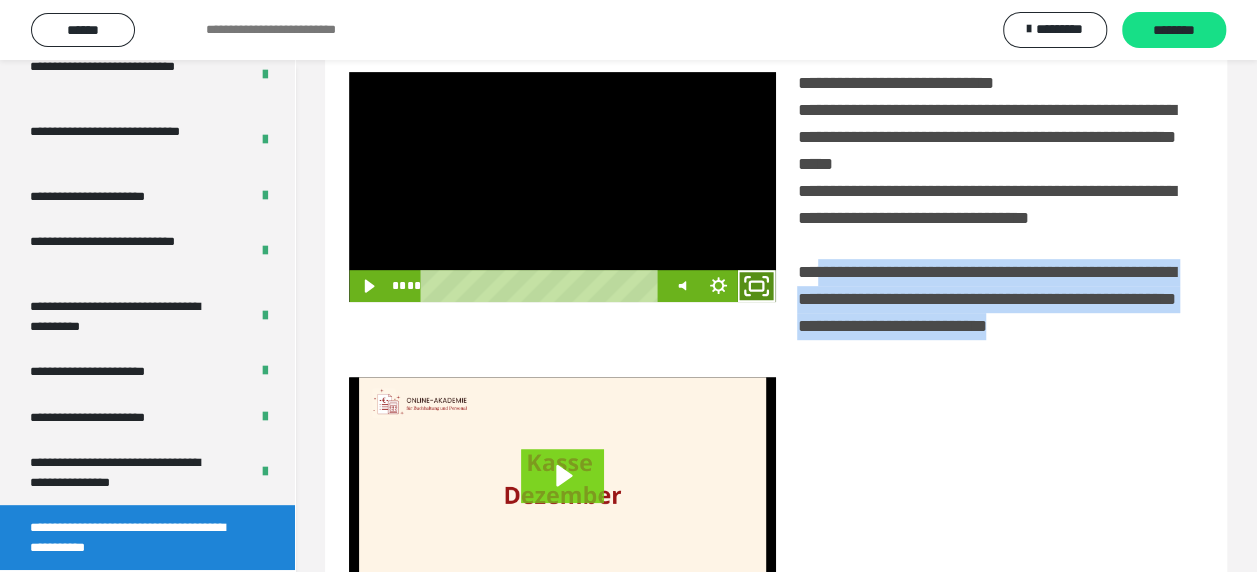 click 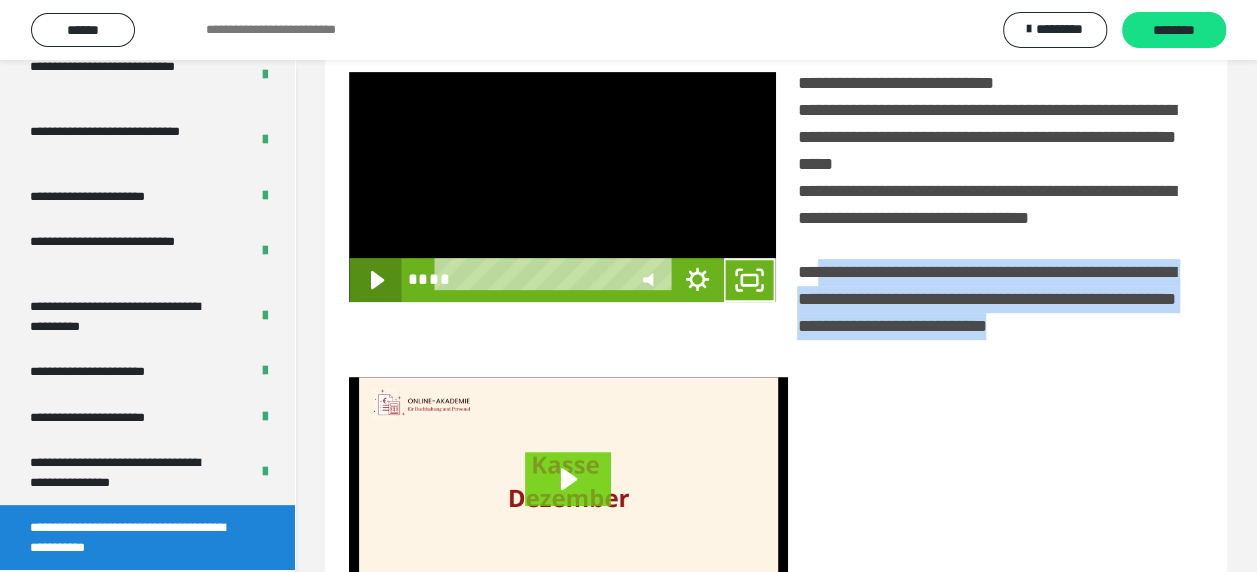 scroll, scrollTop: 3836, scrollLeft: 0, axis: vertical 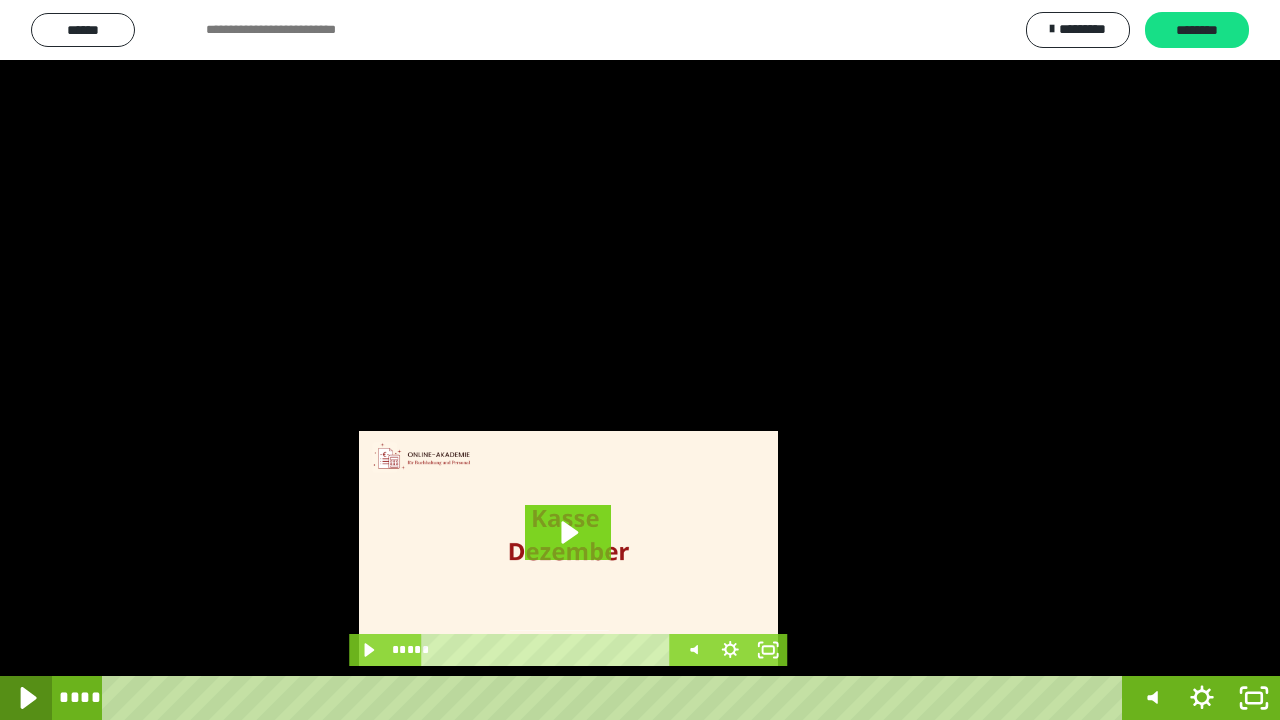 click 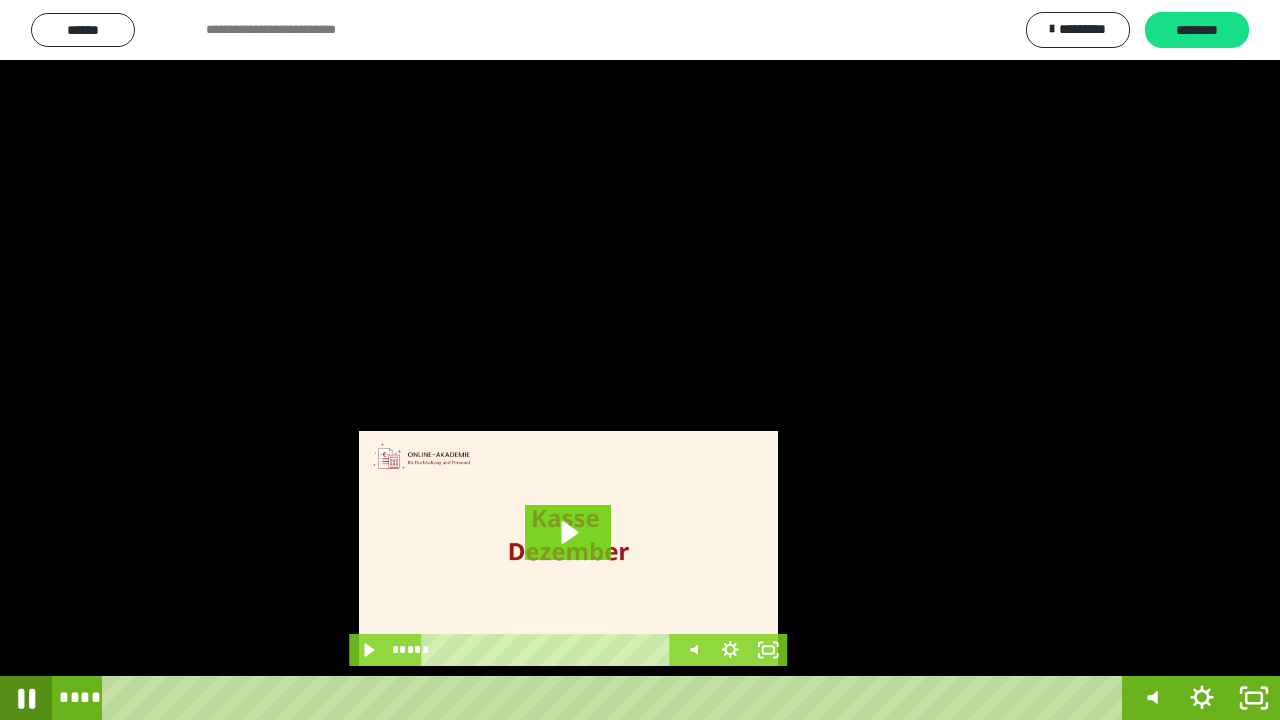 click 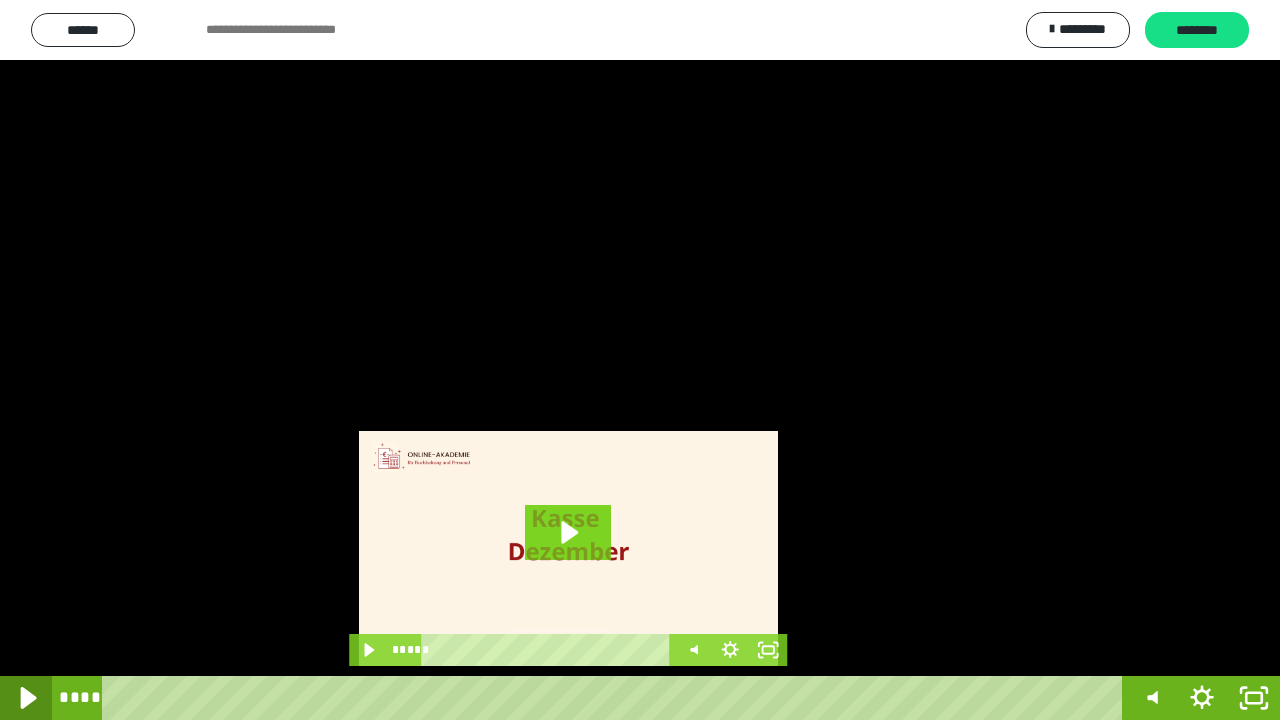 click 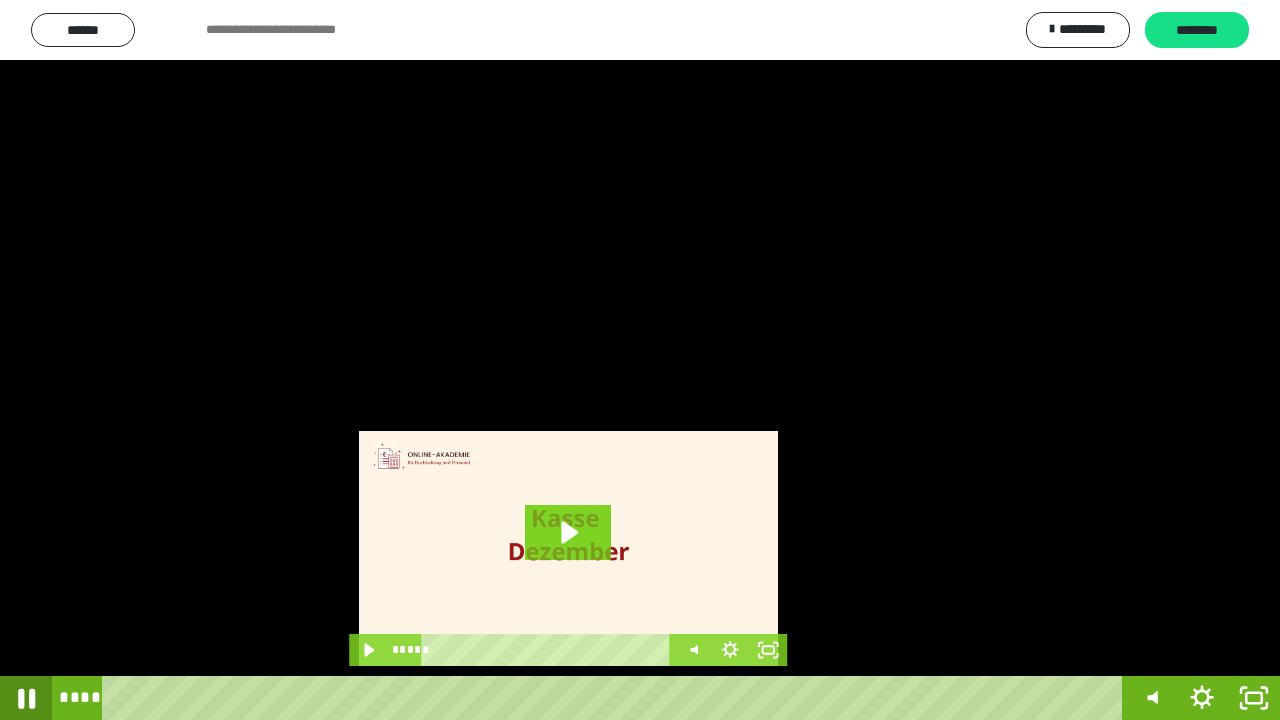 click 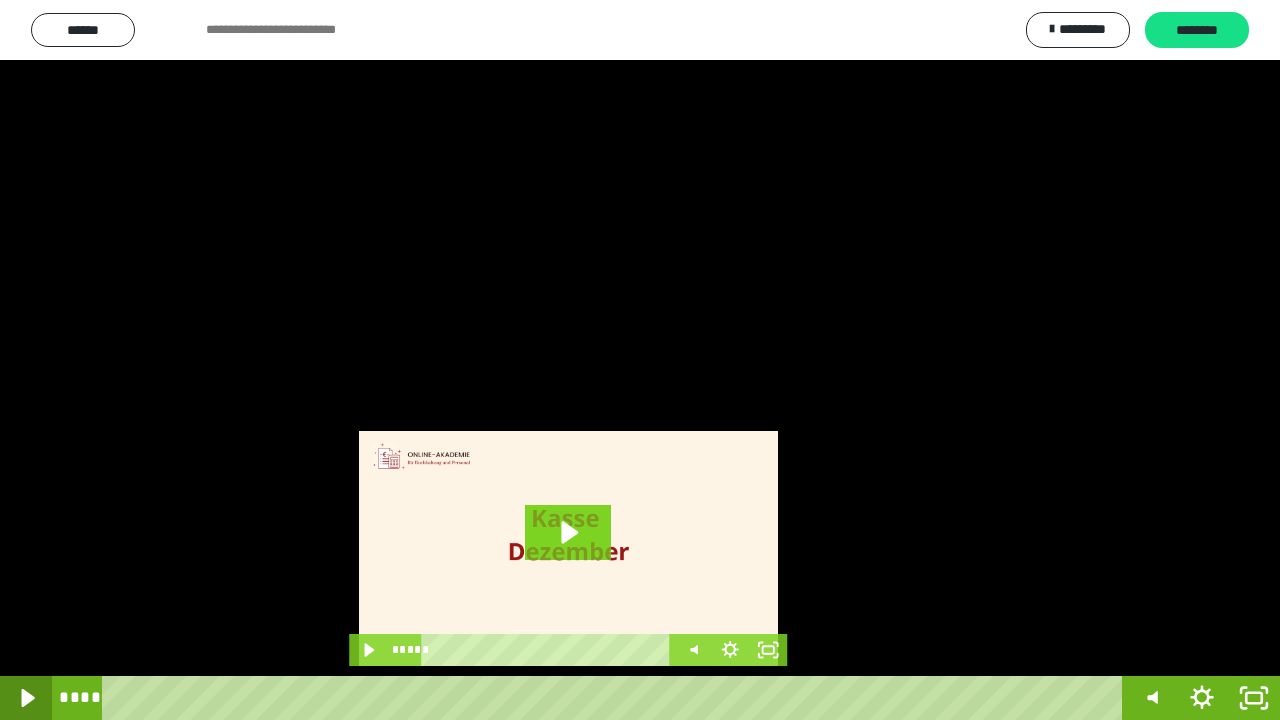 click 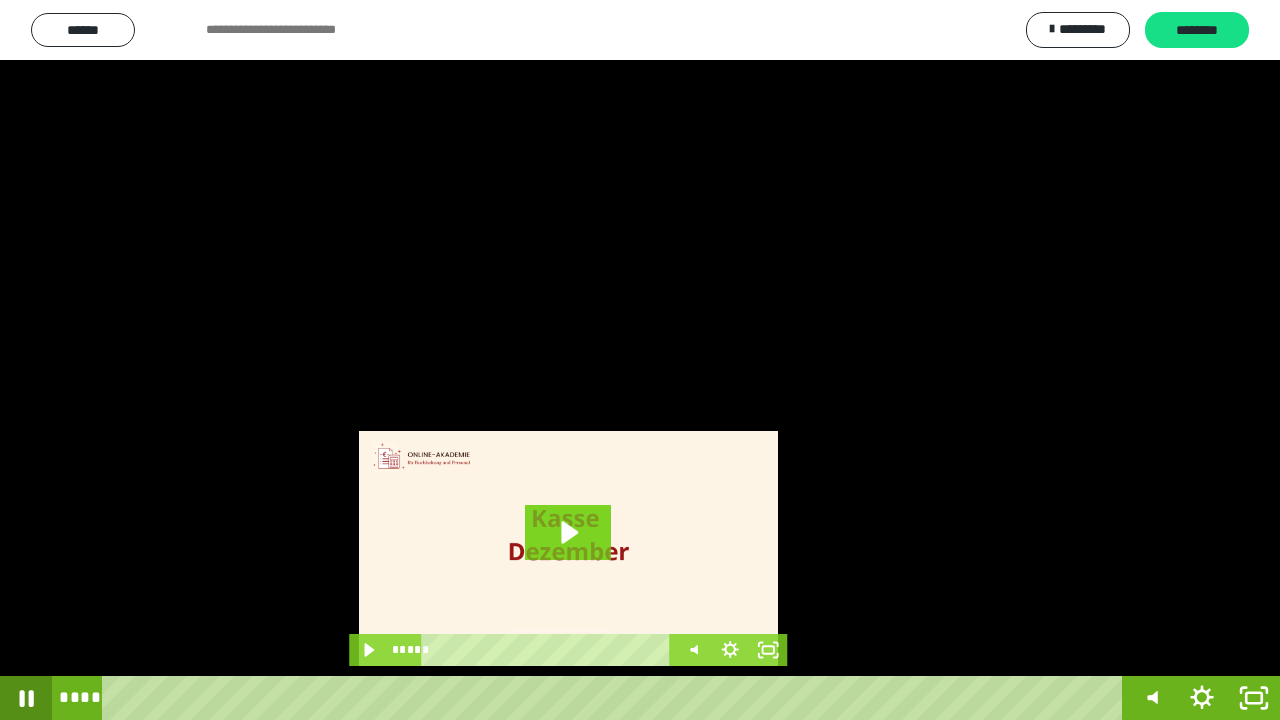 click 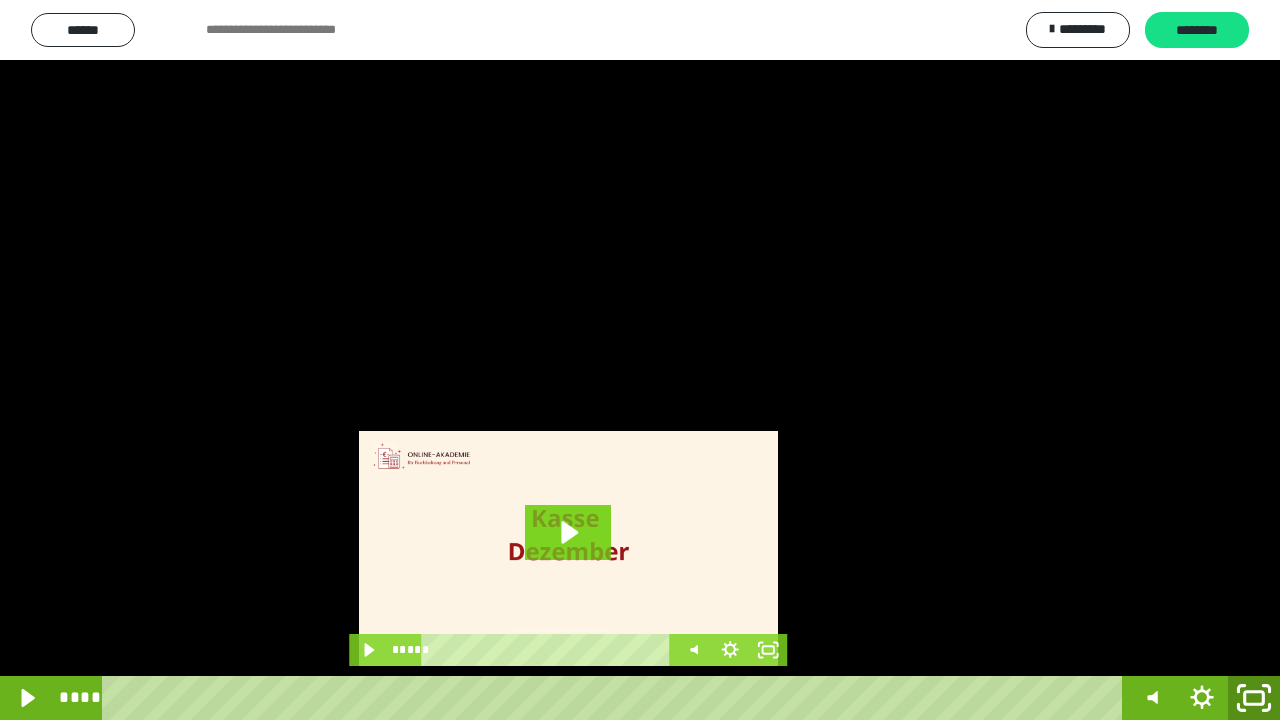 click 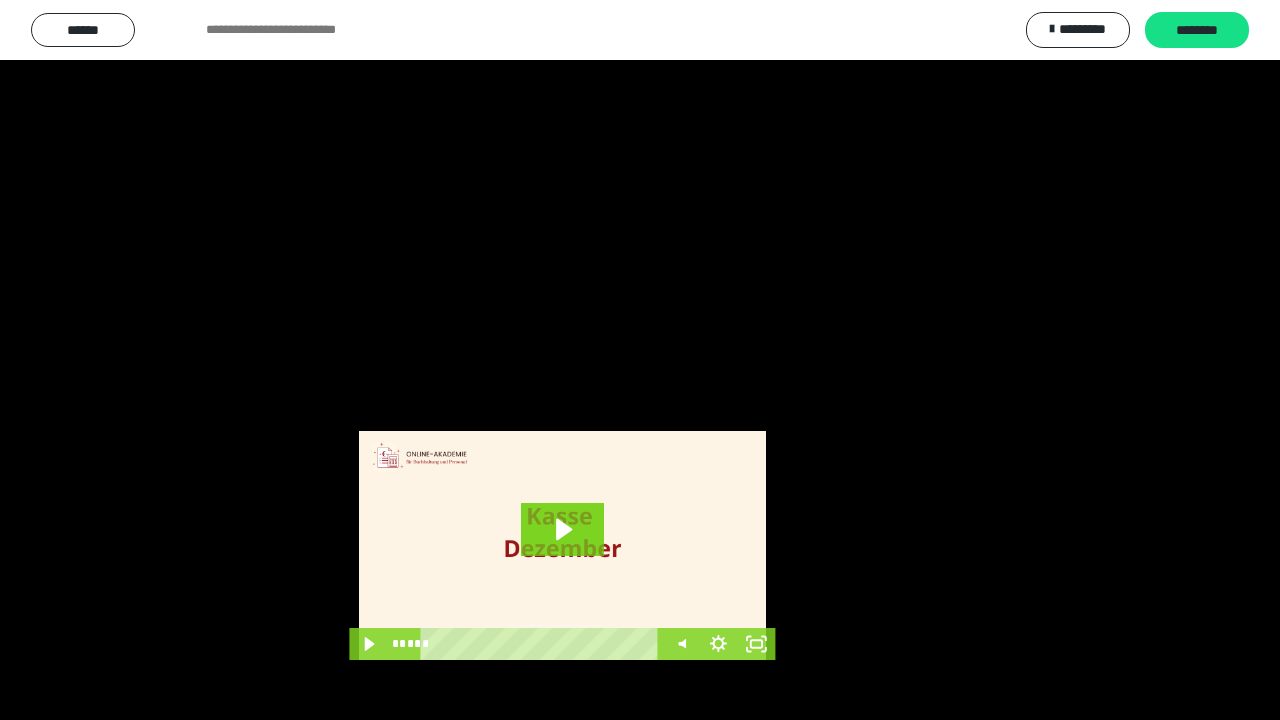 scroll, scrollTop: 3984, scrollLeft: 0, axis: vertical 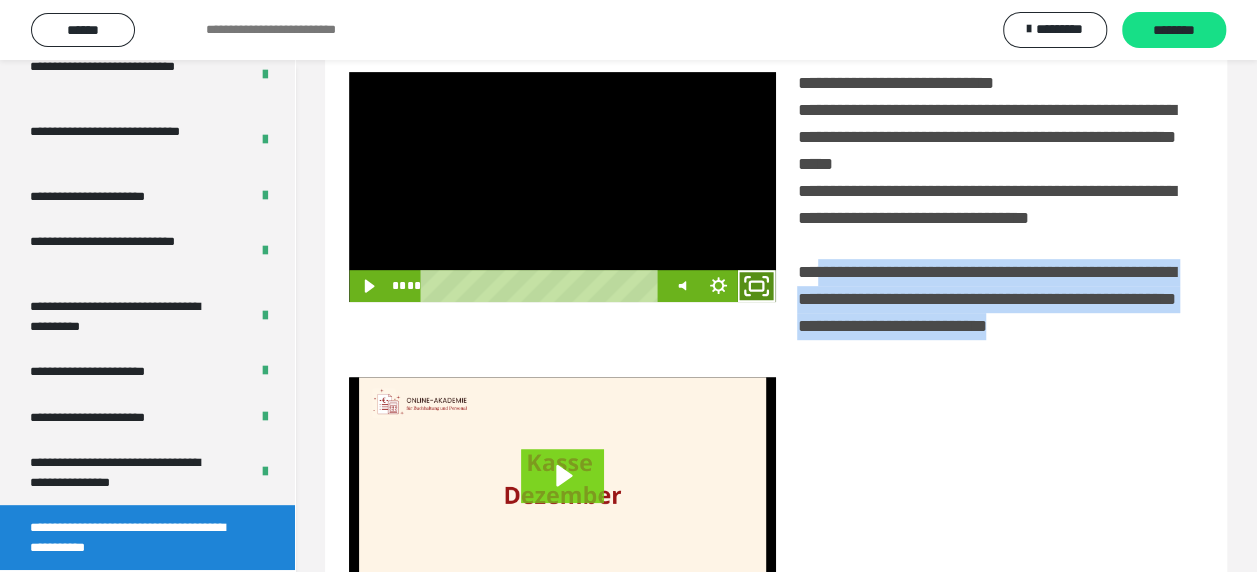 click 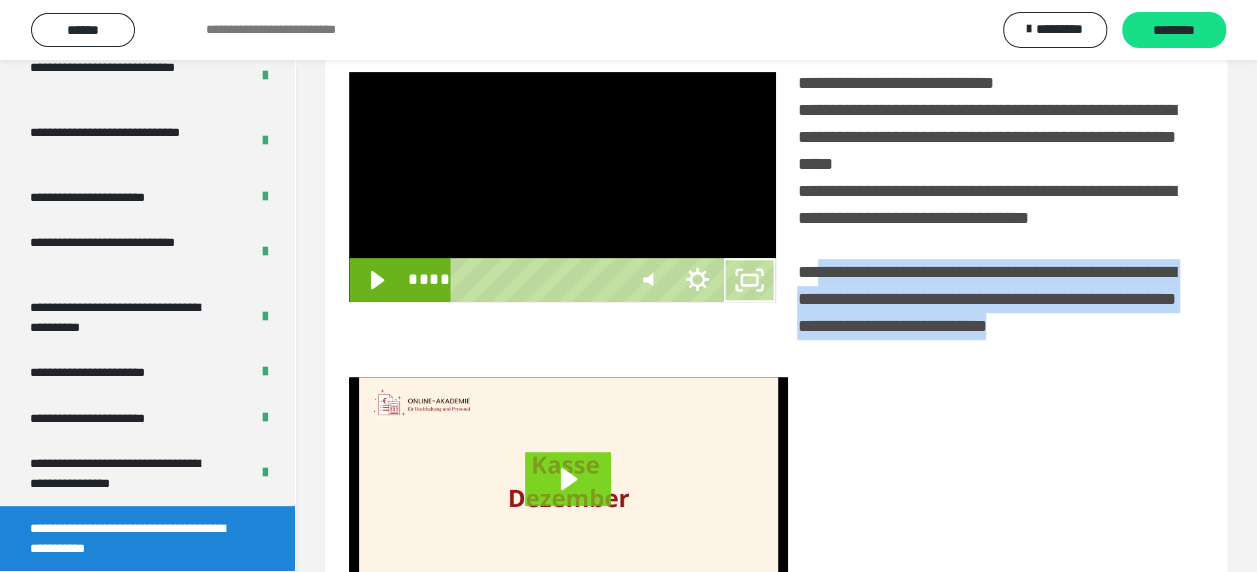 scroll, scrollTop: 3836, scrollLeft: 0, axis: vertical 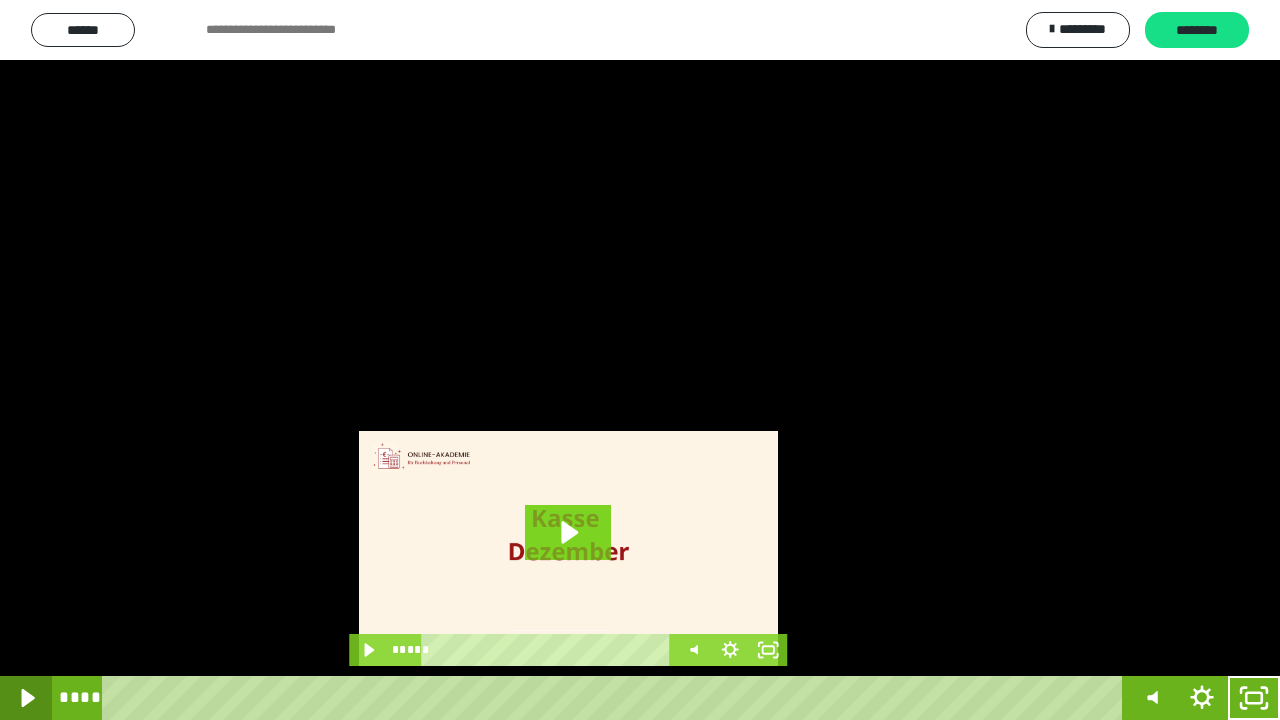 click 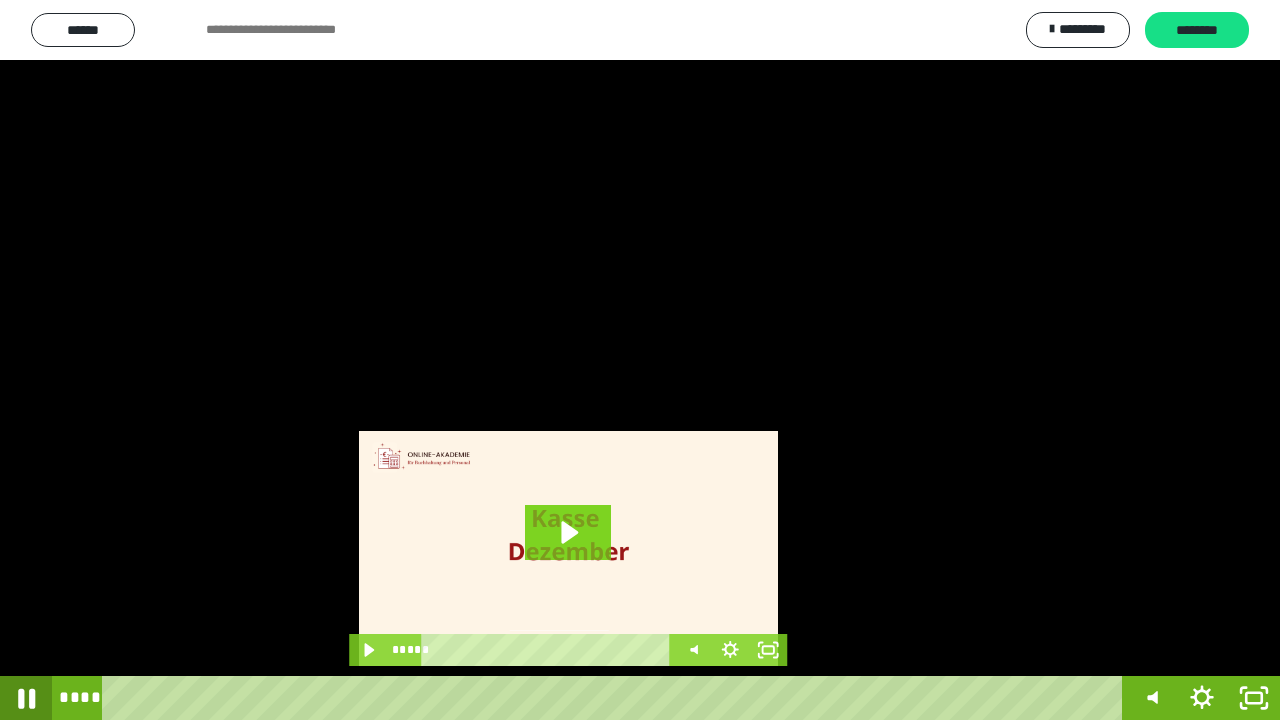 click 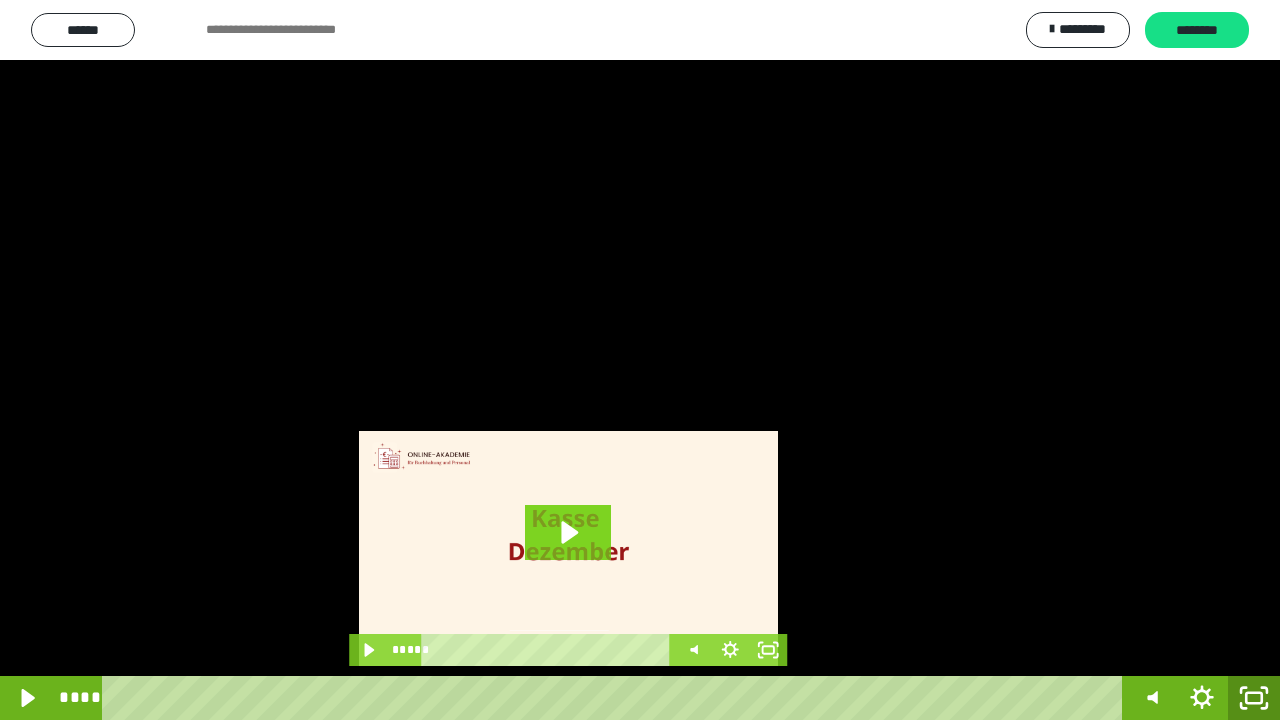click 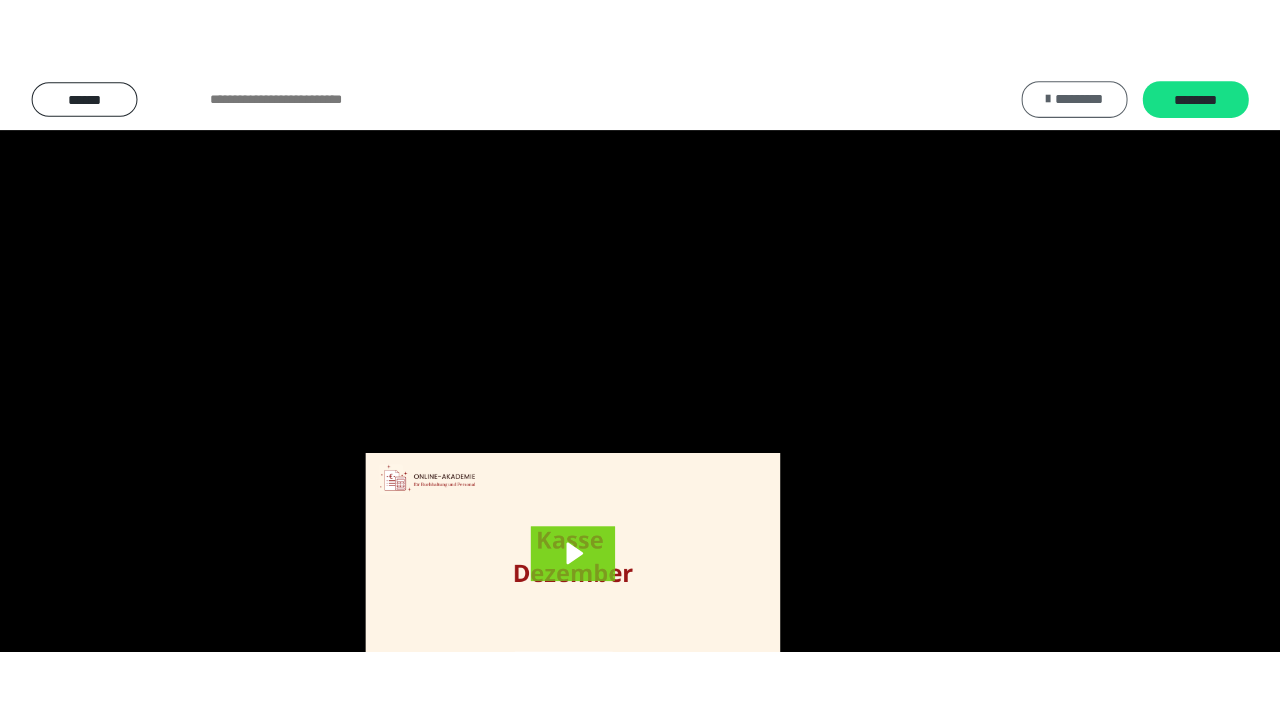 scroll, scrollTop: 3984, scrollLeft: 0, axis: vertical 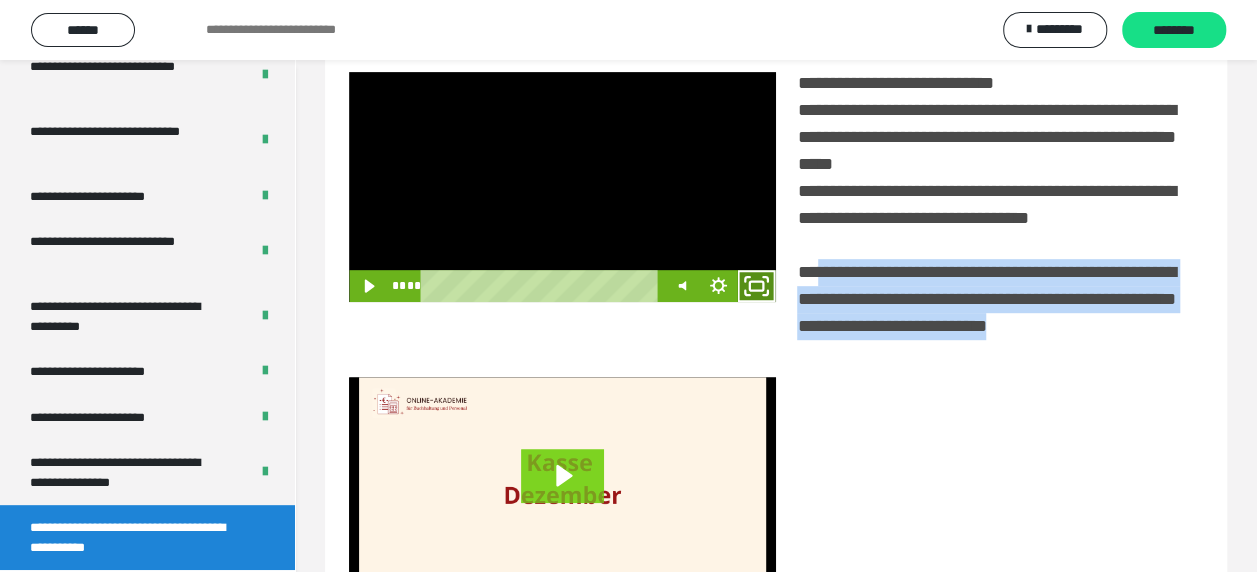 click 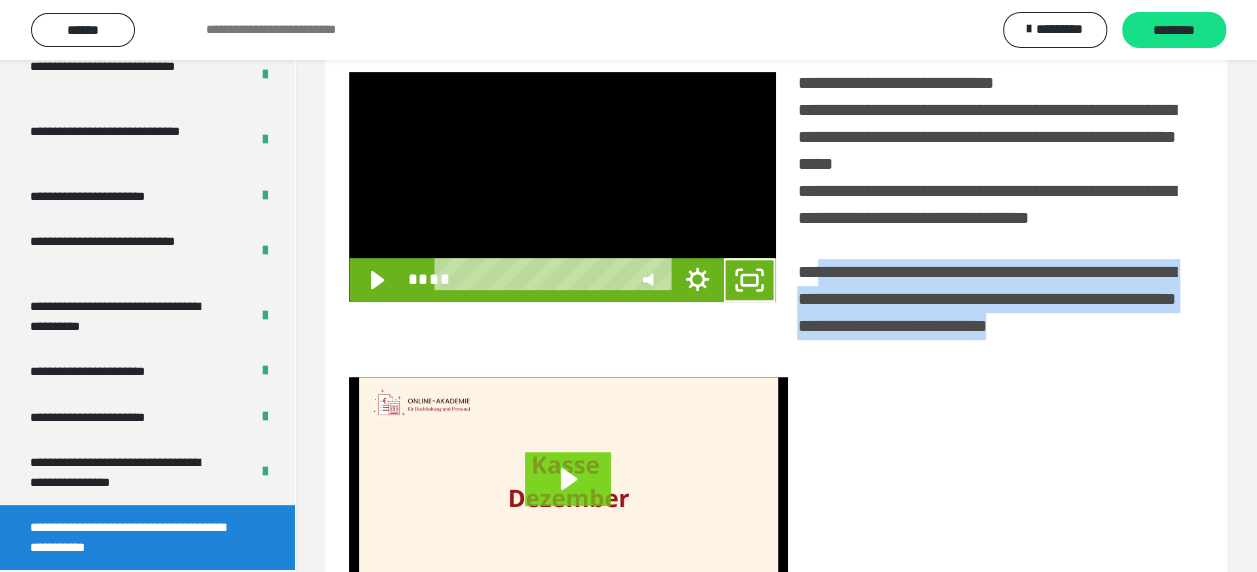 scroll, scrollTop: 3836, scrollLeft: 0, axis: vertical 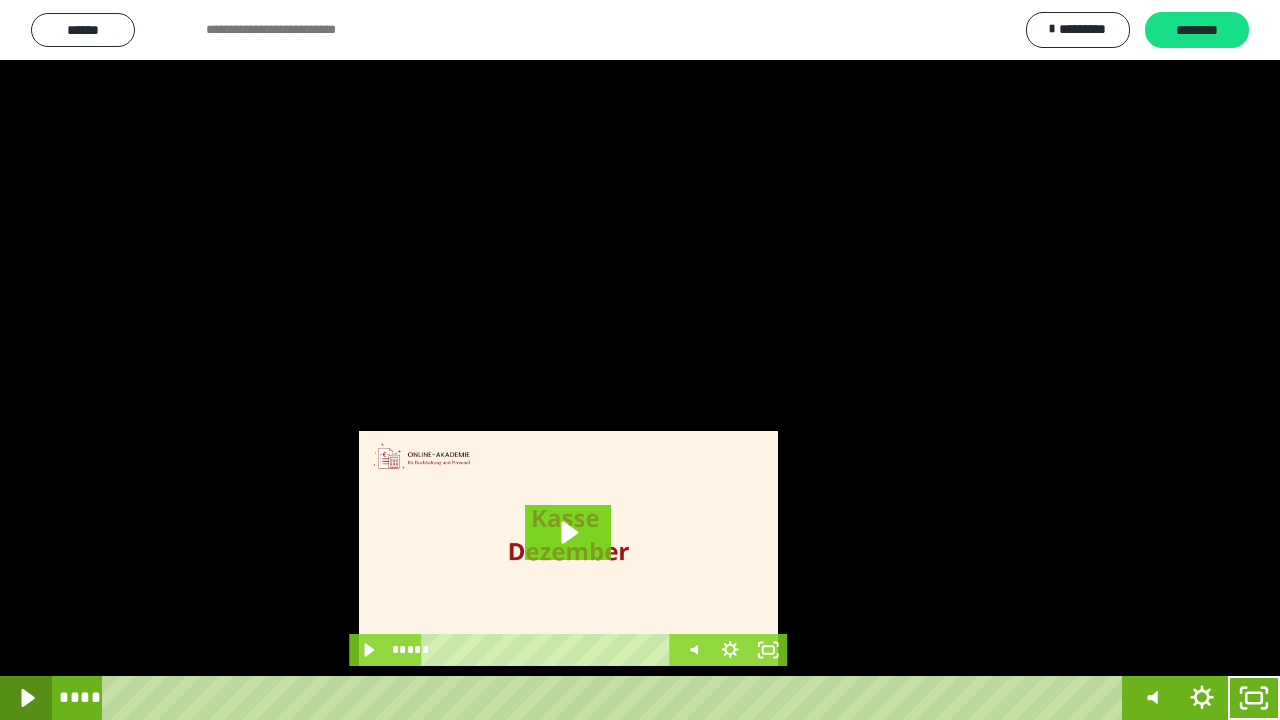 click 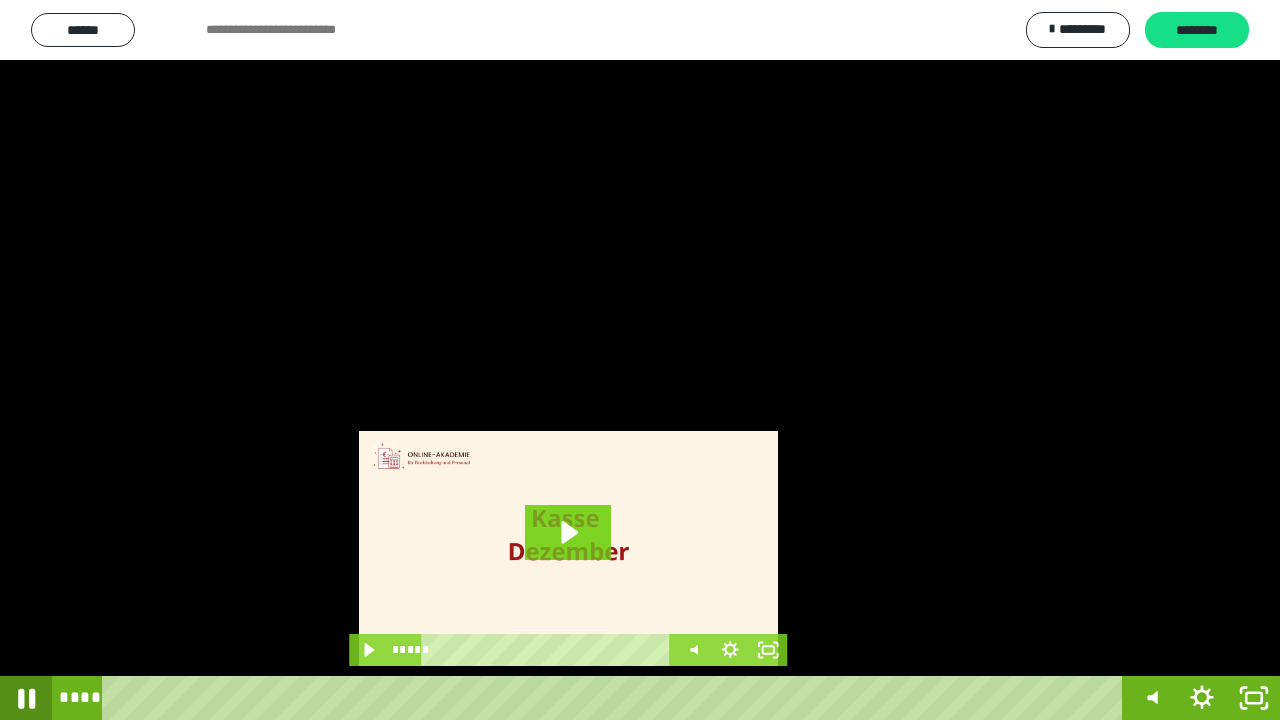 click 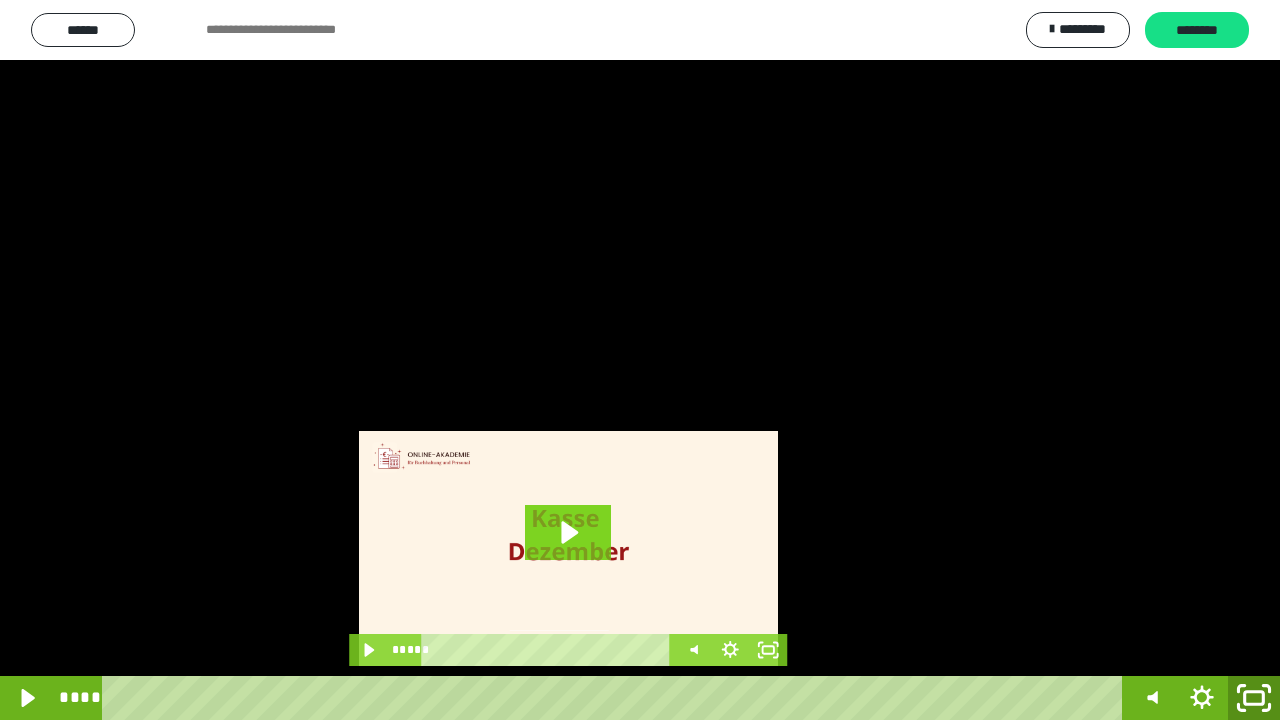 click 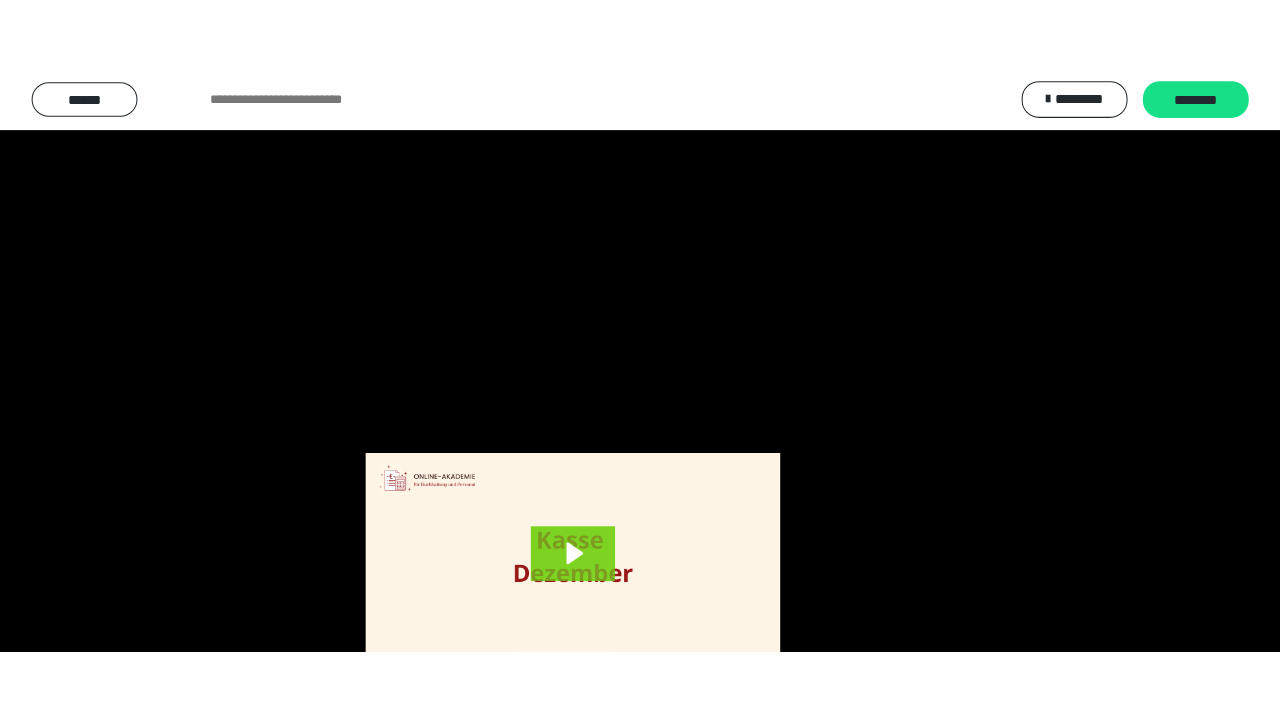 scroll, scrollTop: 3984, scrollLeft: 0, axis: vertical 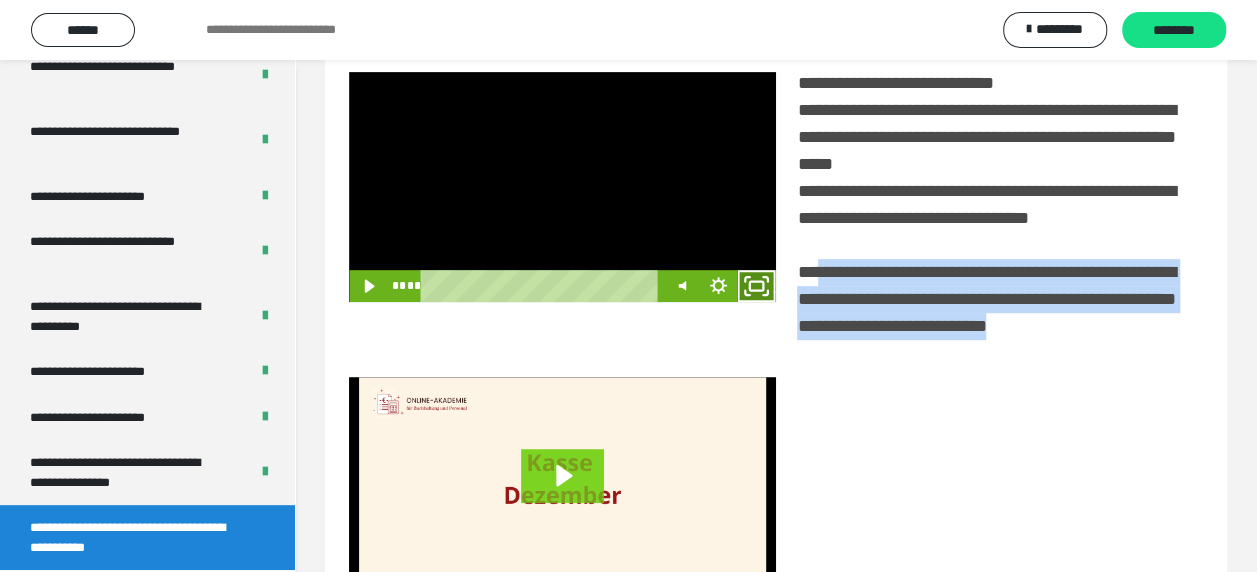 click 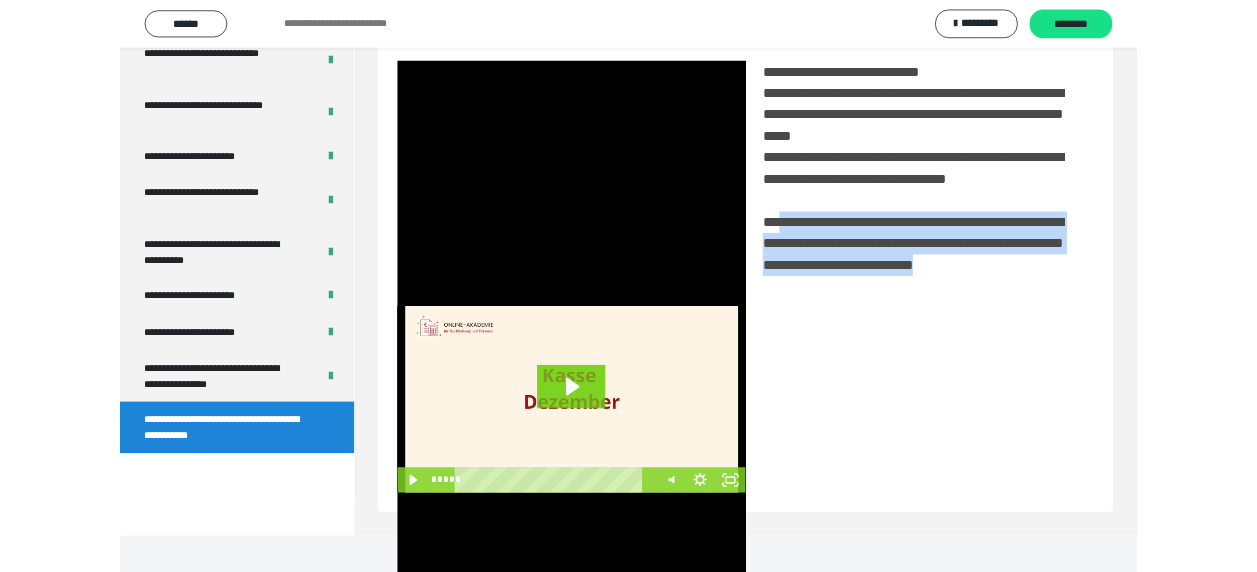 scroll, scrollTop: 3836, scrollLeft: 0, axis: vertical 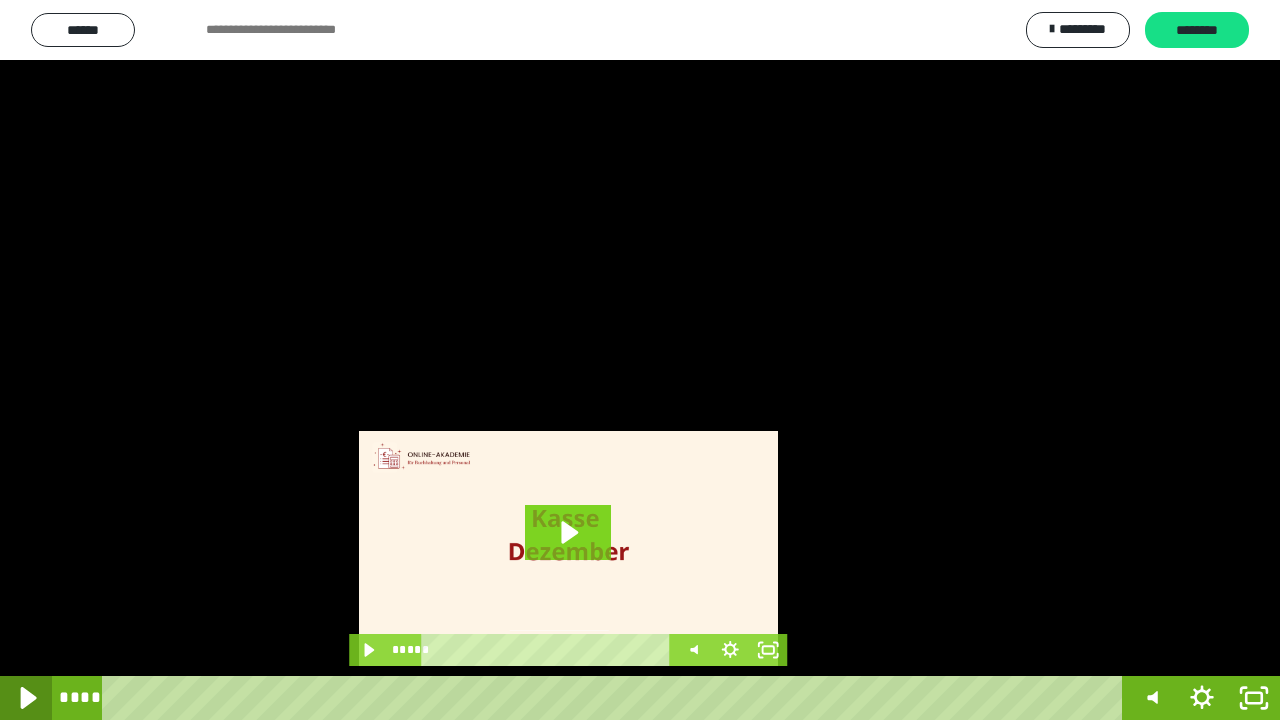 click 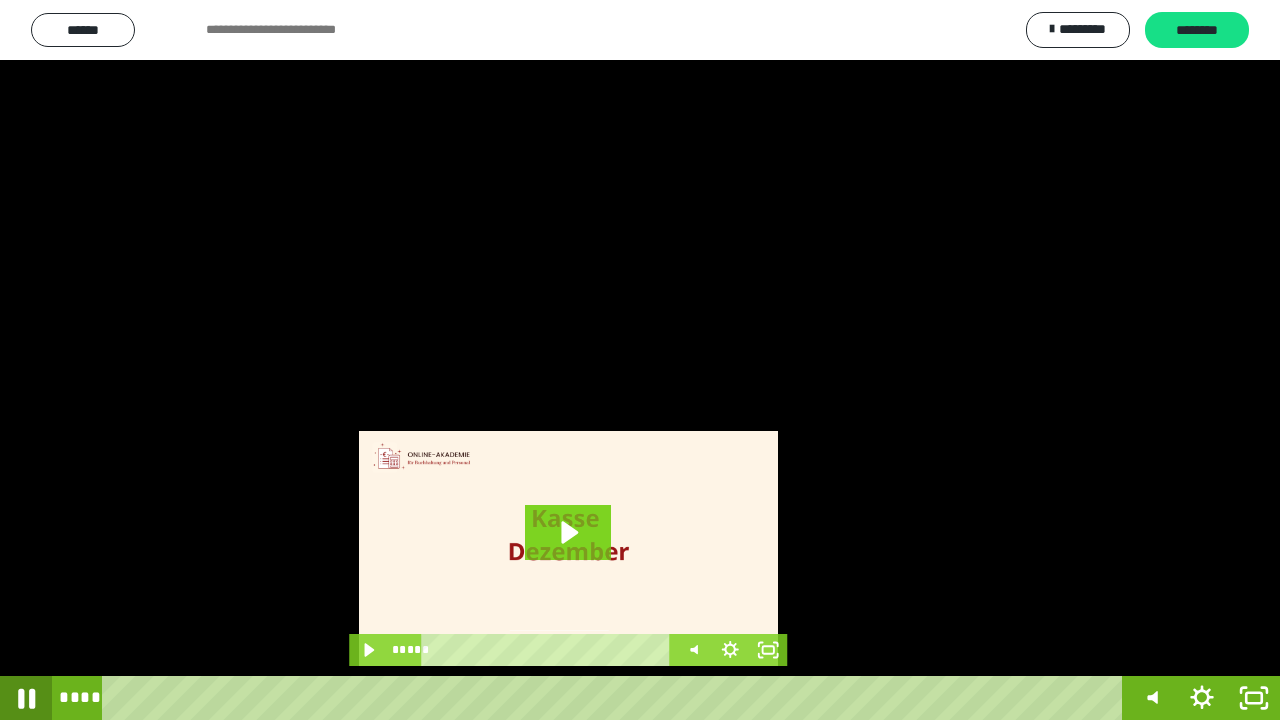 click 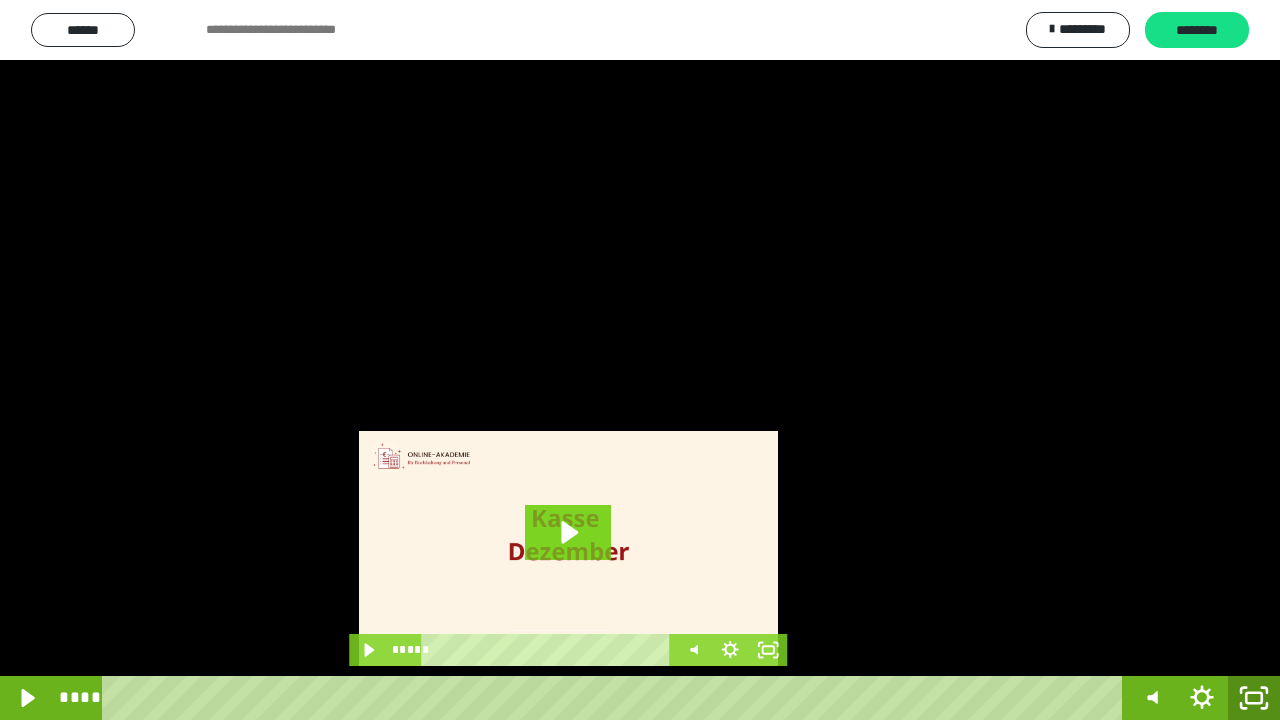 click 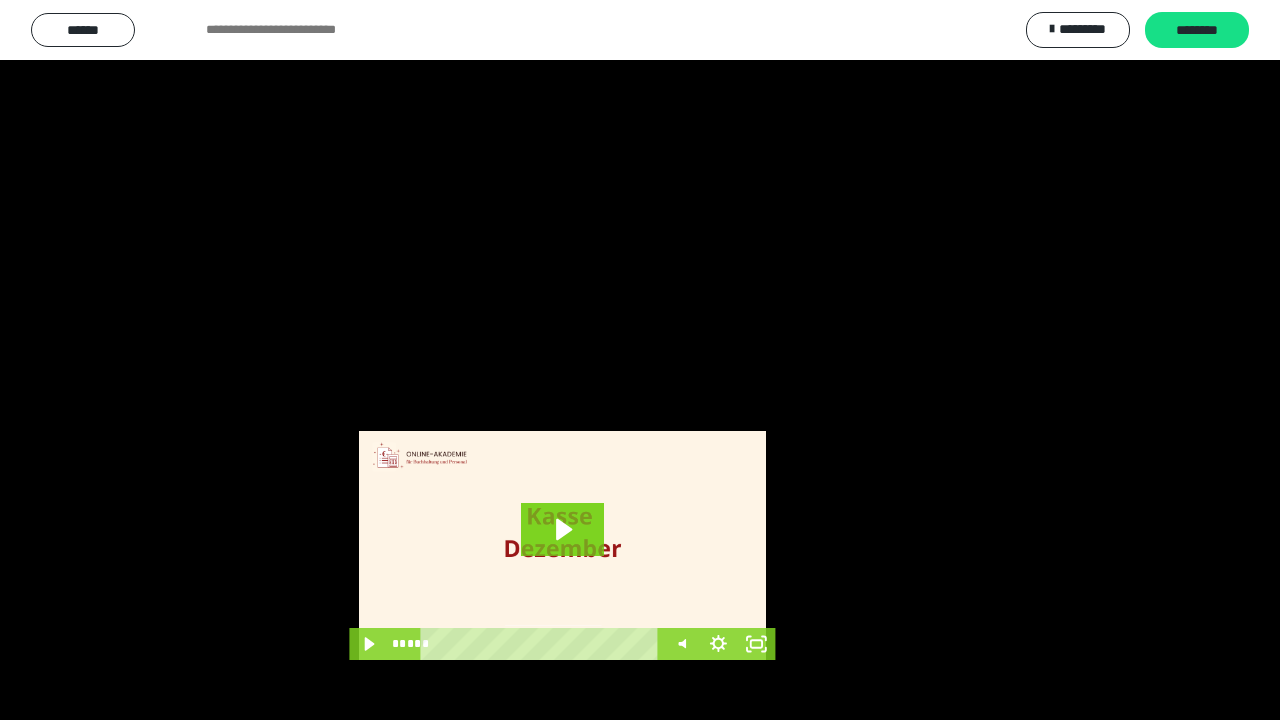 scroll, scrollTop: 3984, scrollLeft: 0, axis: vertical 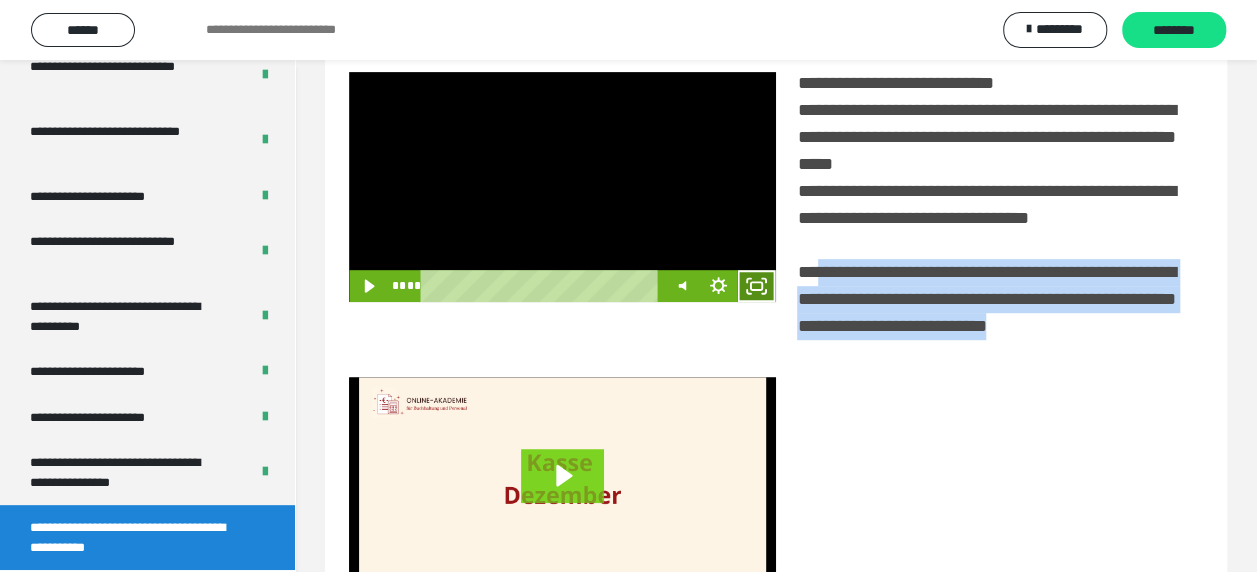 click 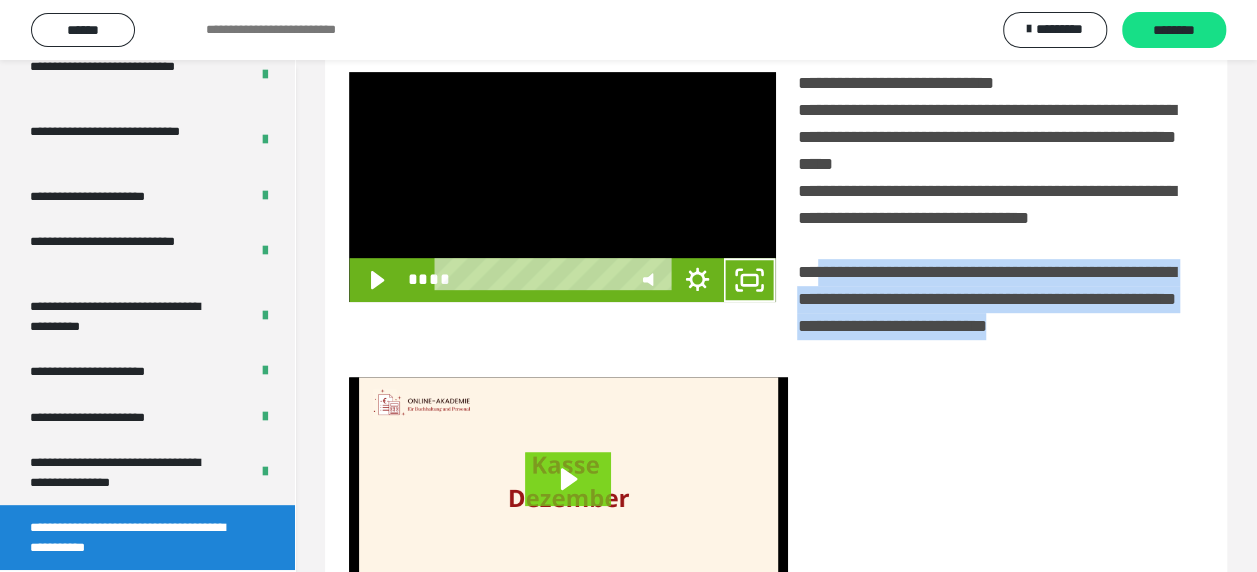 scroll, scrollTop: 3836, scrollLeft: 0, axis: vertical 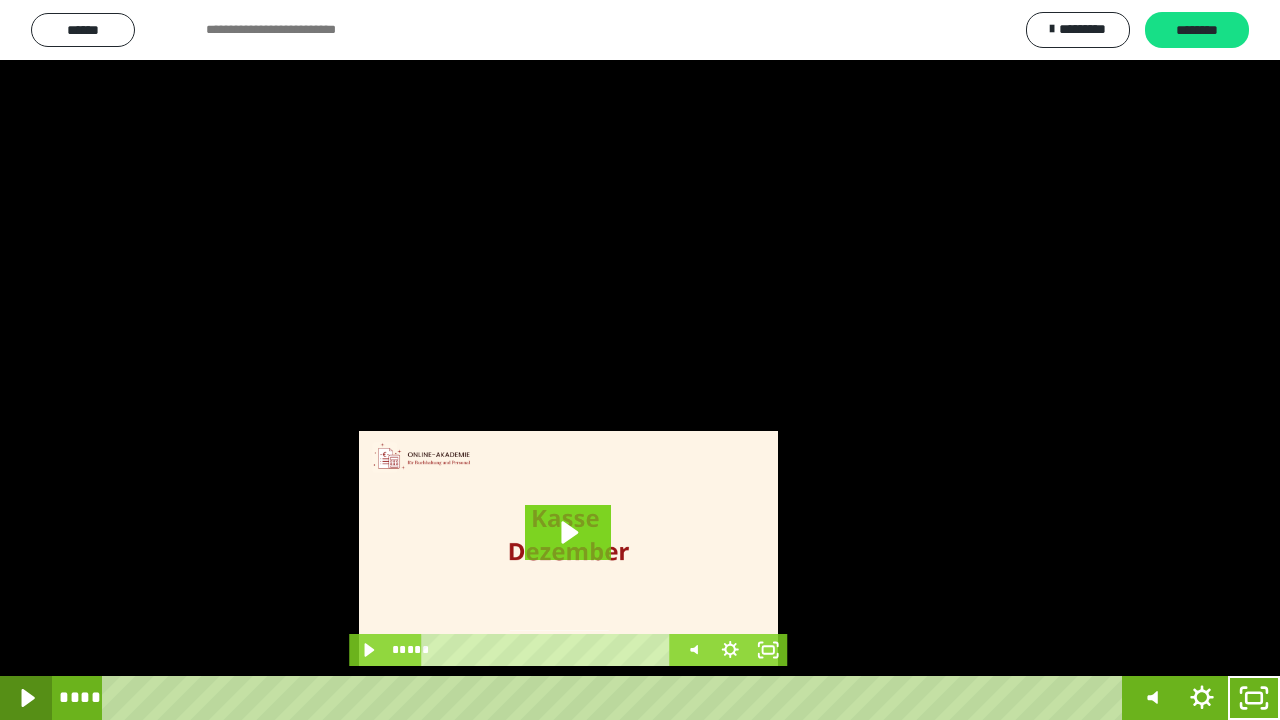 click 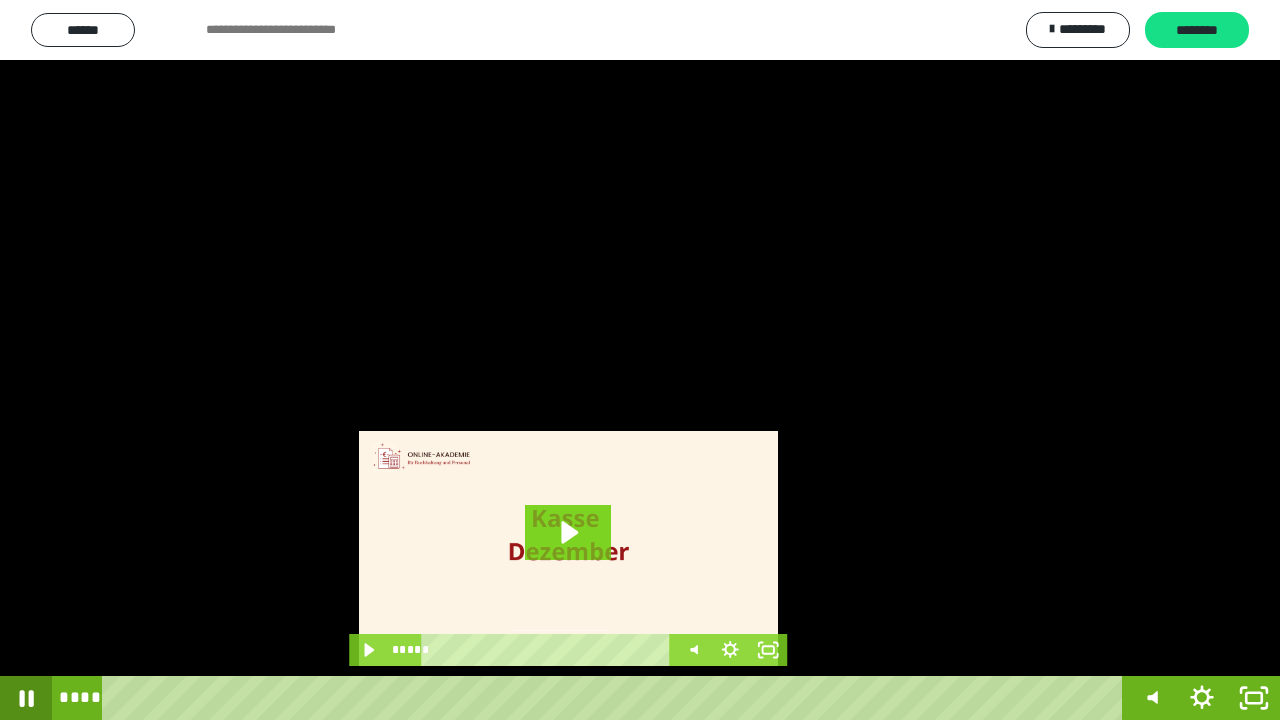 click 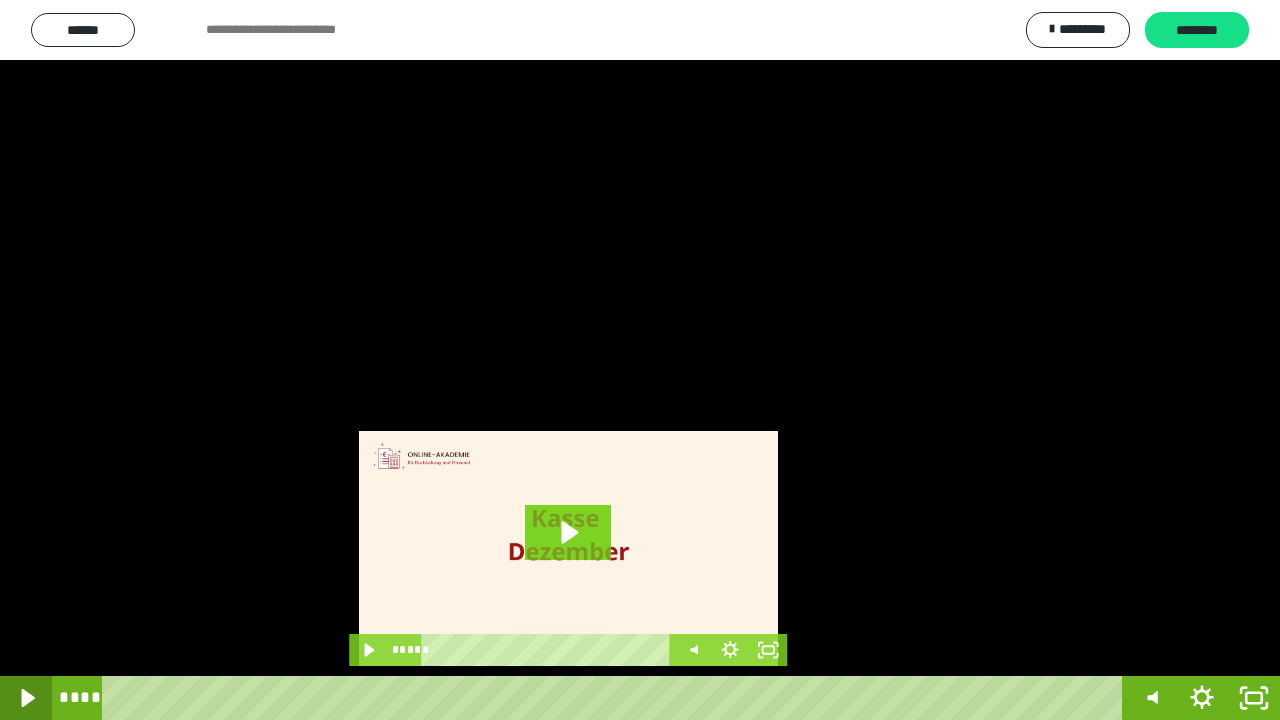 click 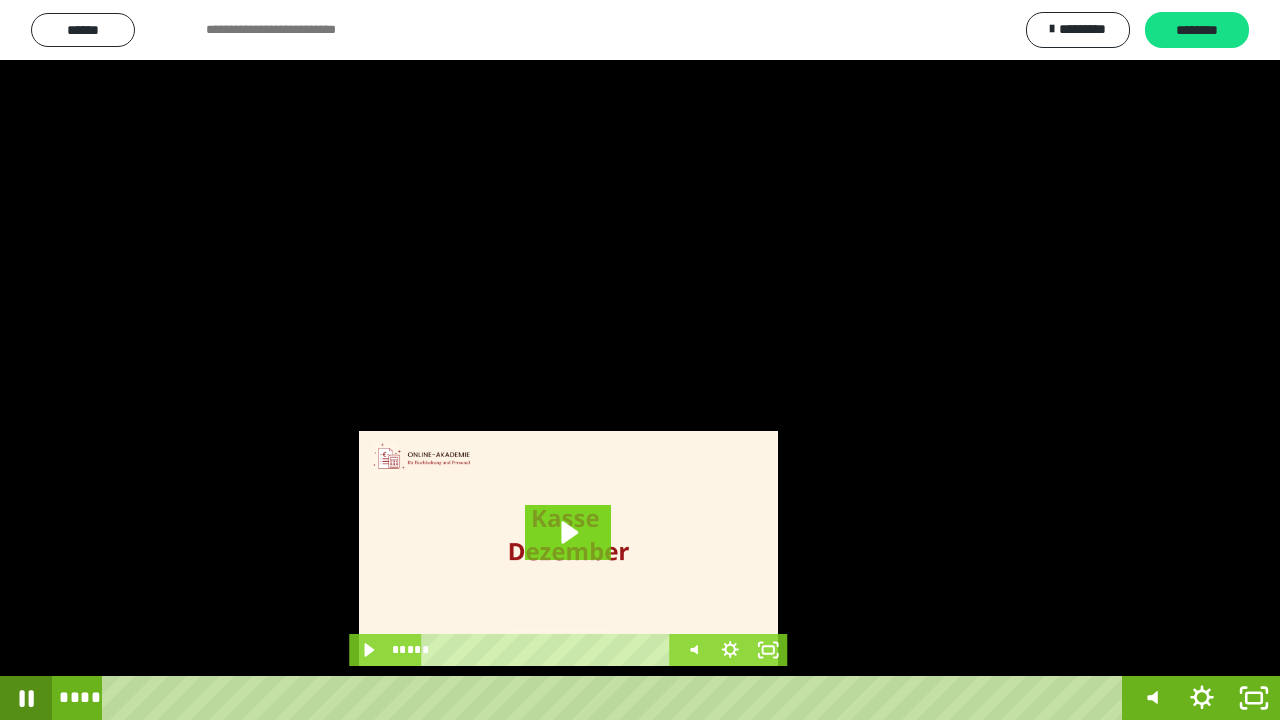 click 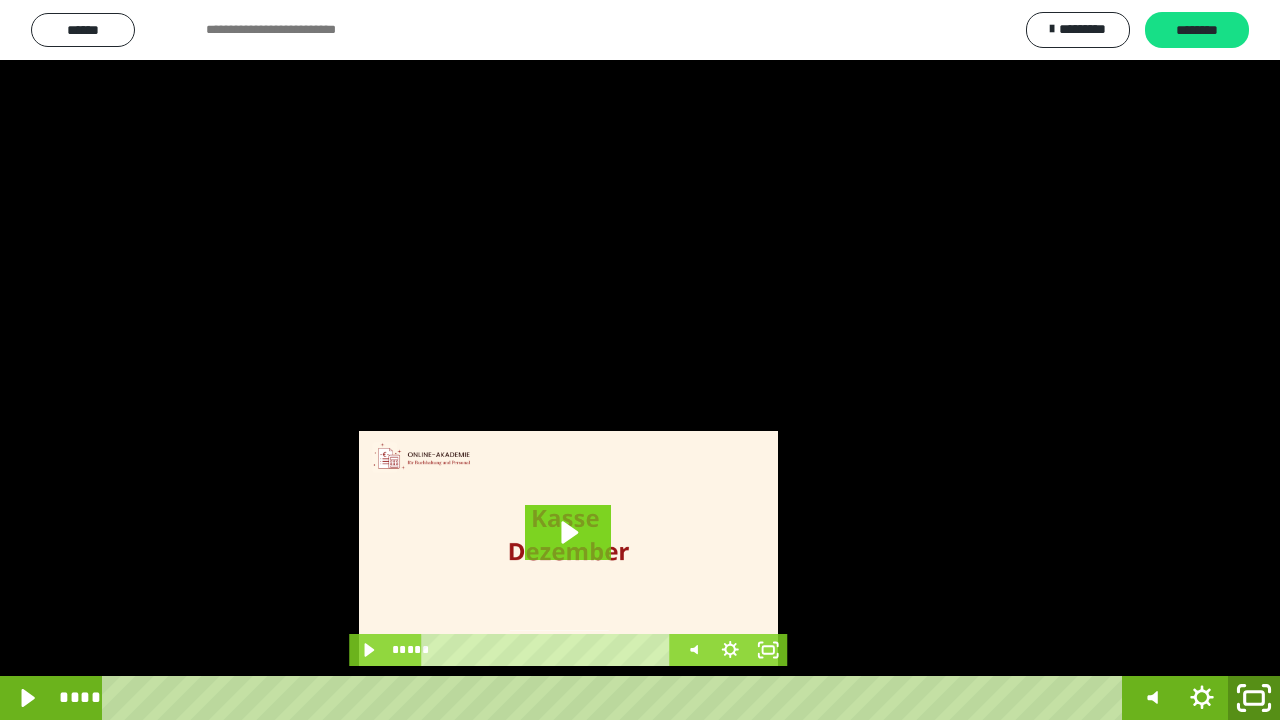click 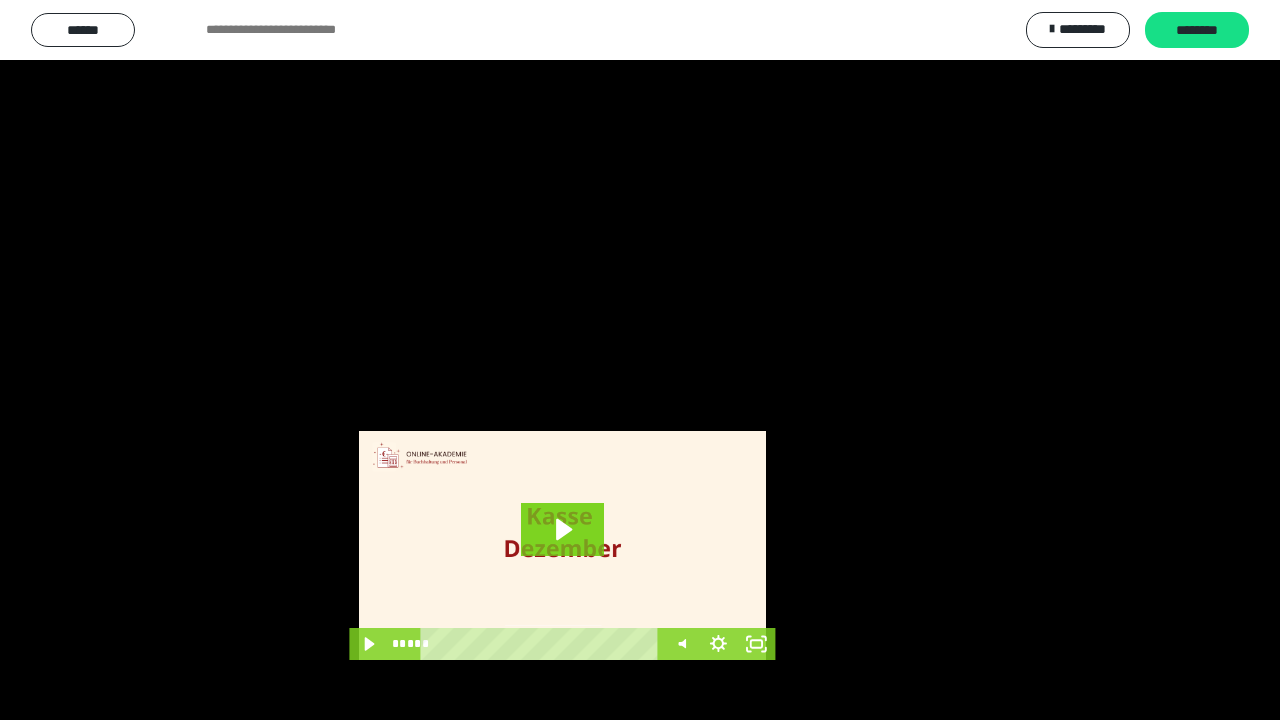 scroll, scrollTop: 3984, scrollLeft: 0, axis: vertical 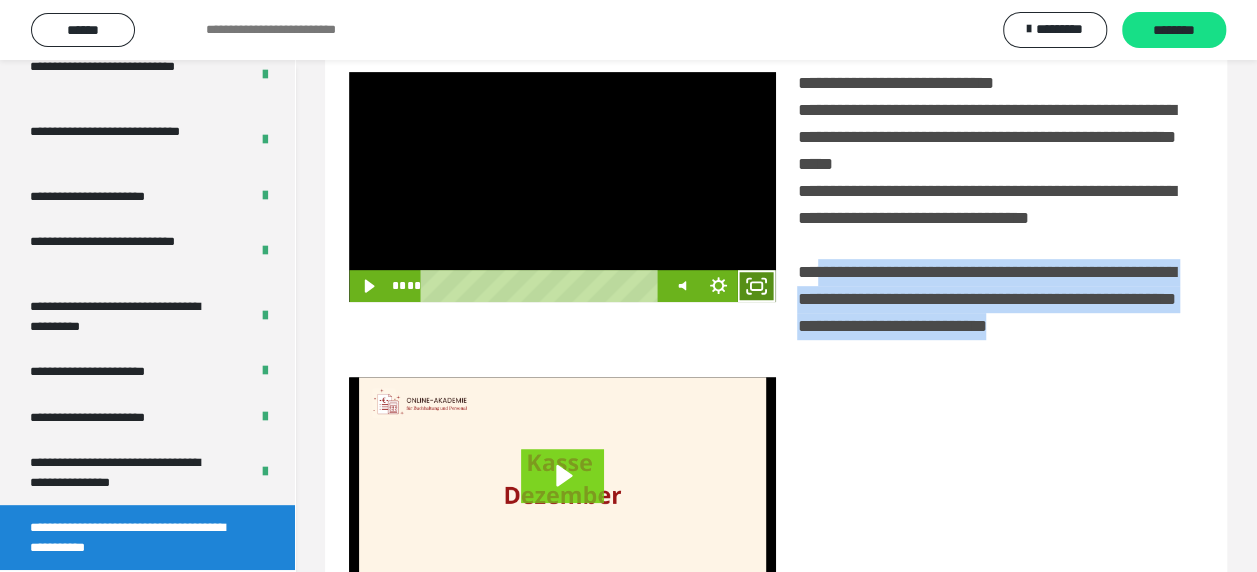 click 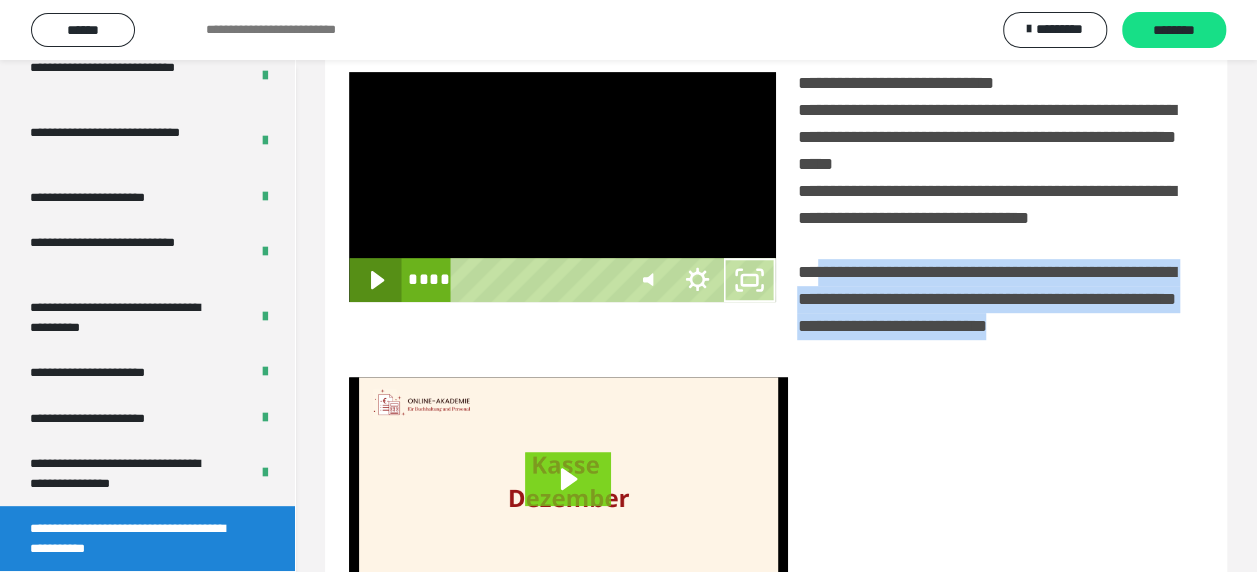 scroll, scrollTop: 3836, scrollLeft: 0, axis: vertical 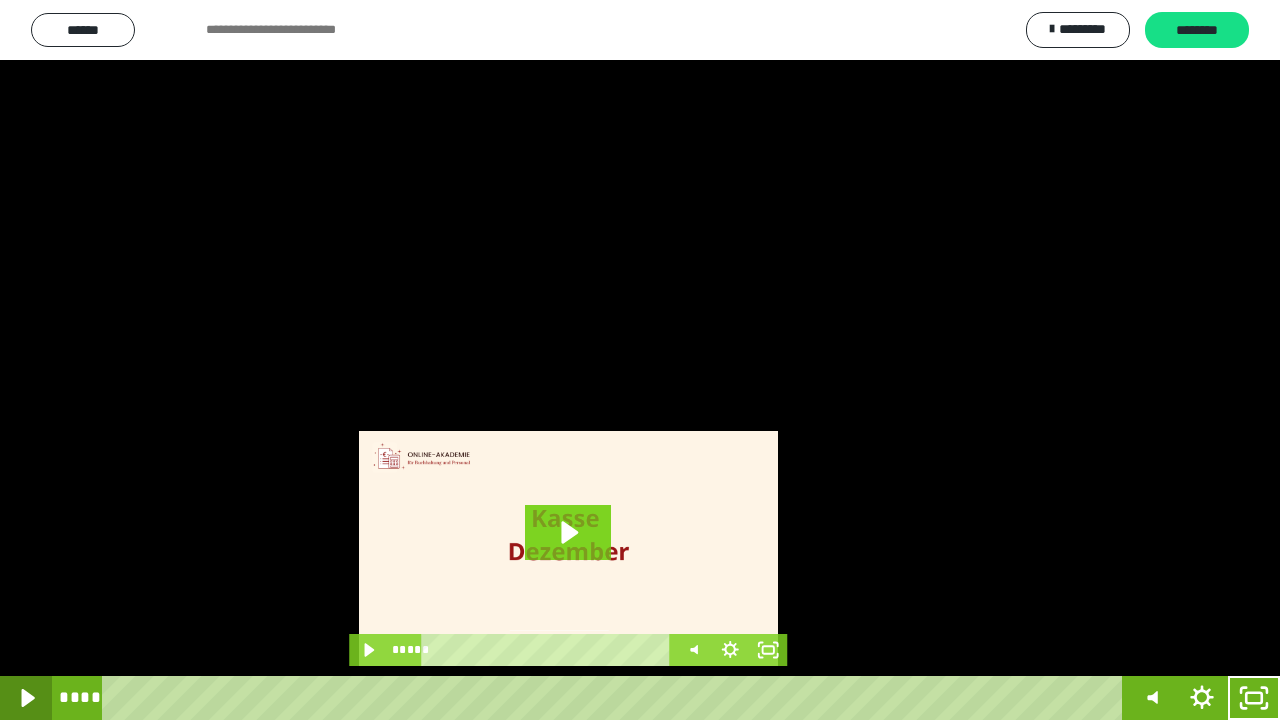 click 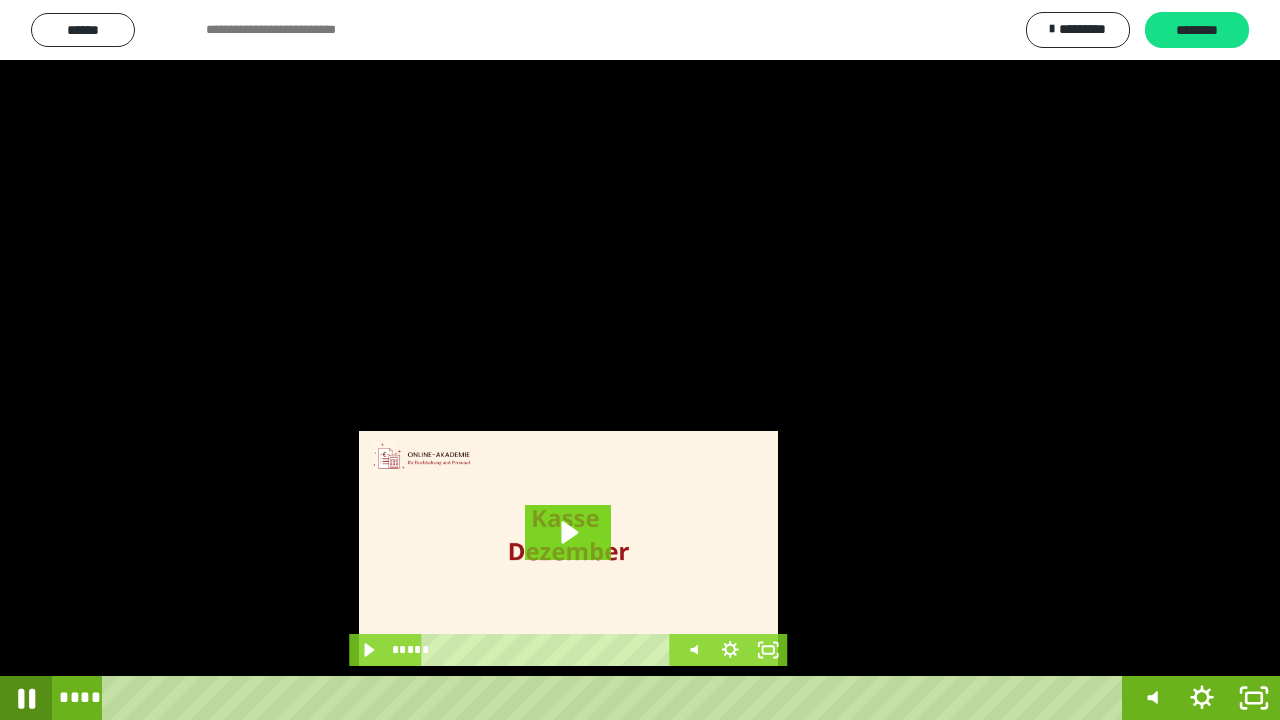 click 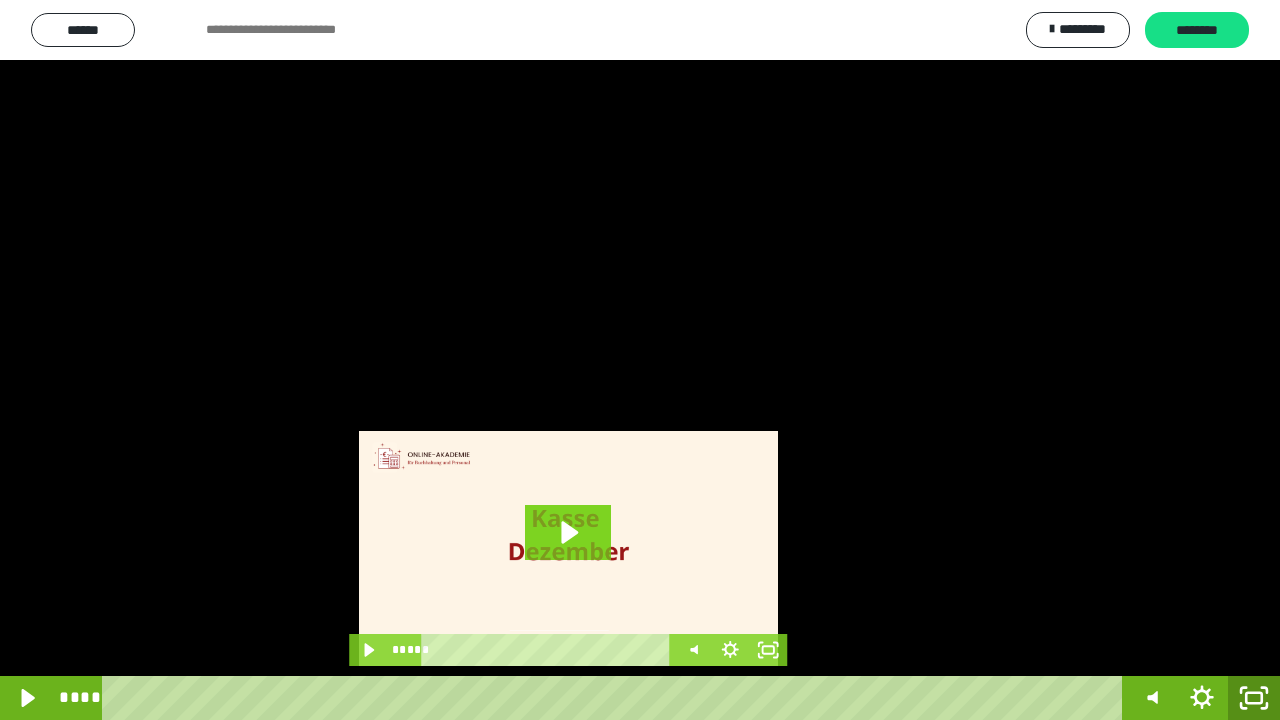 click 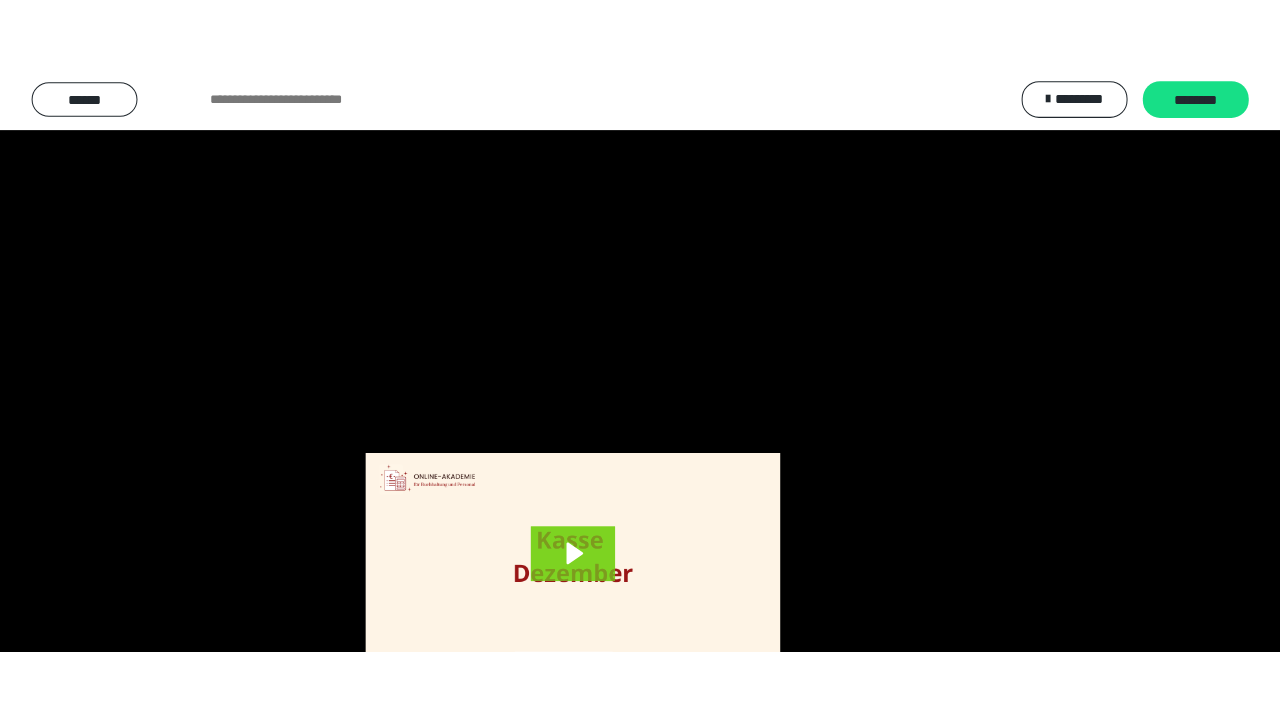 scroll, scrollTop: 3984, scrollLeft: 0, axis: vertical 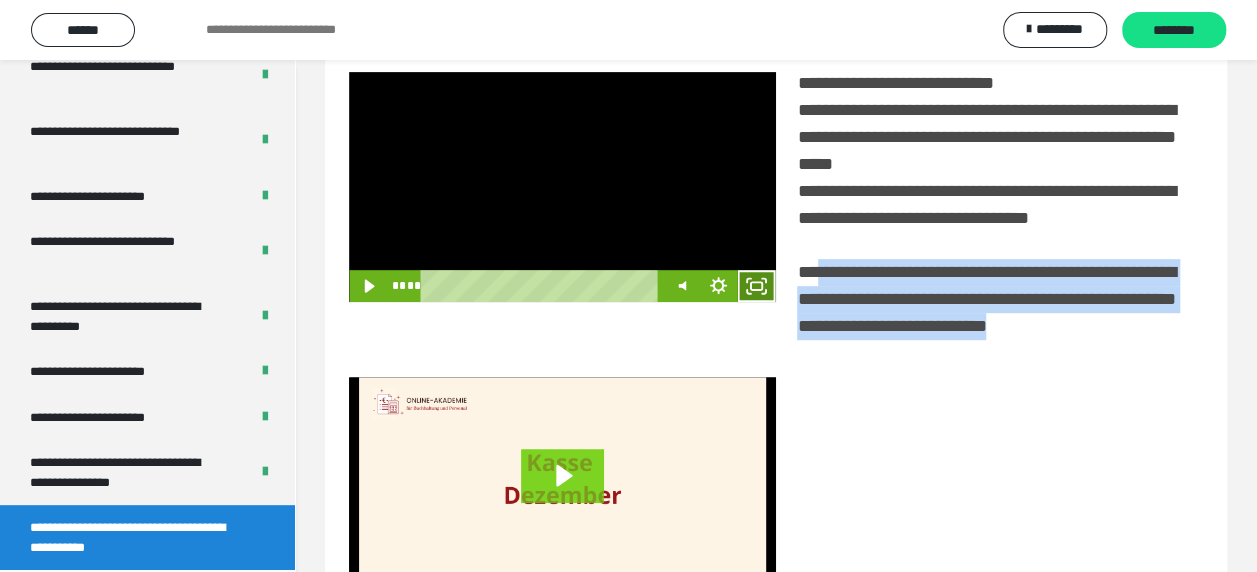 click 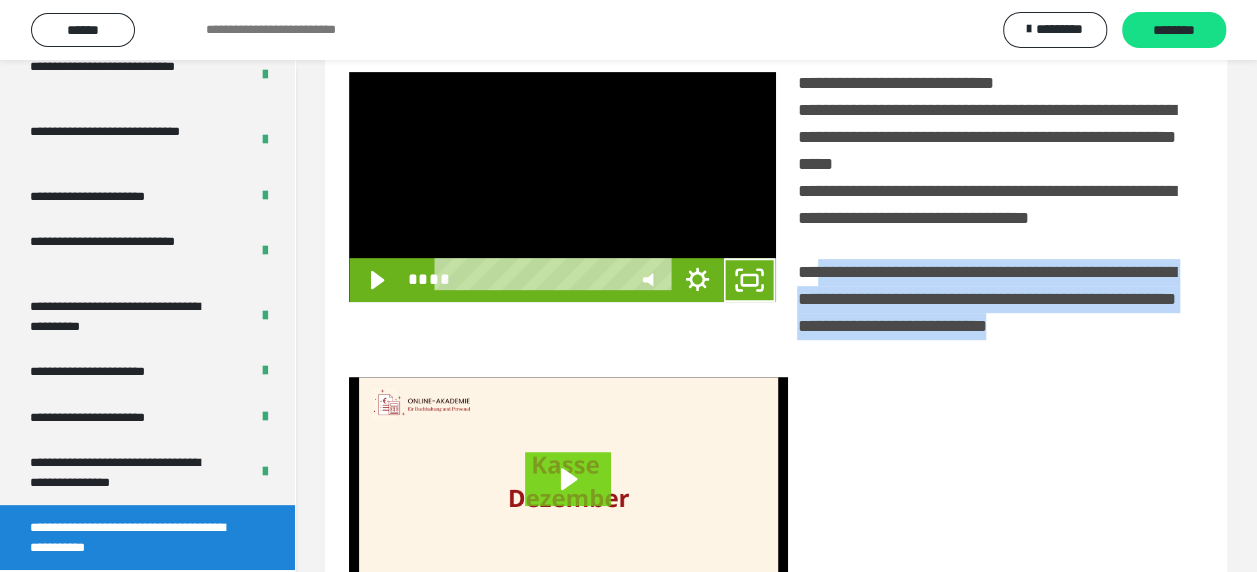 scroll, scrollTop: 3836, scrollLeft: 0, axis: vertical 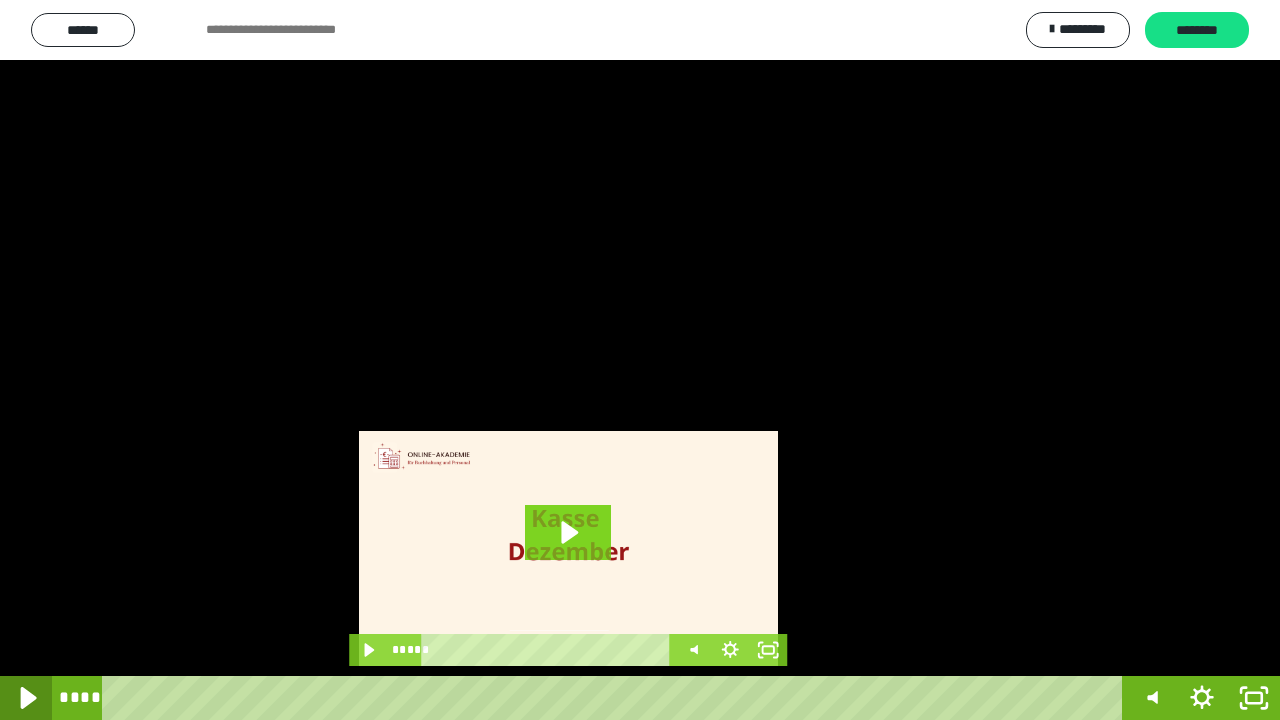 click 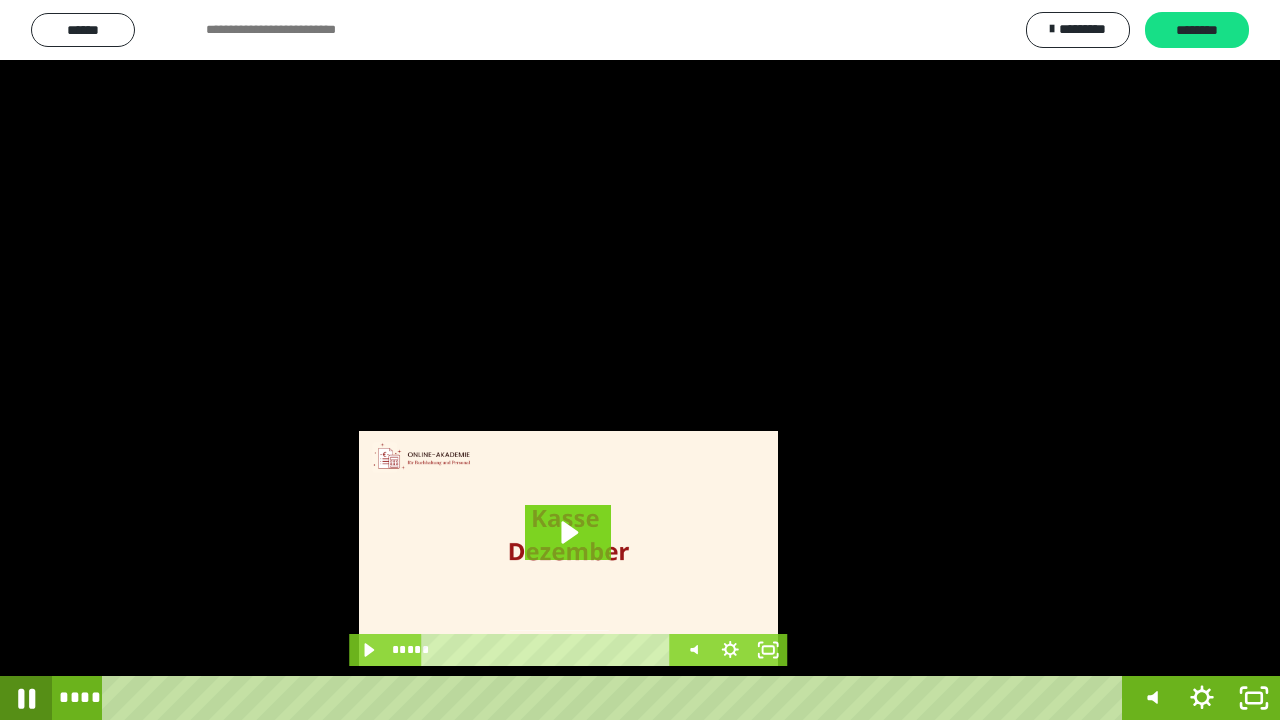click 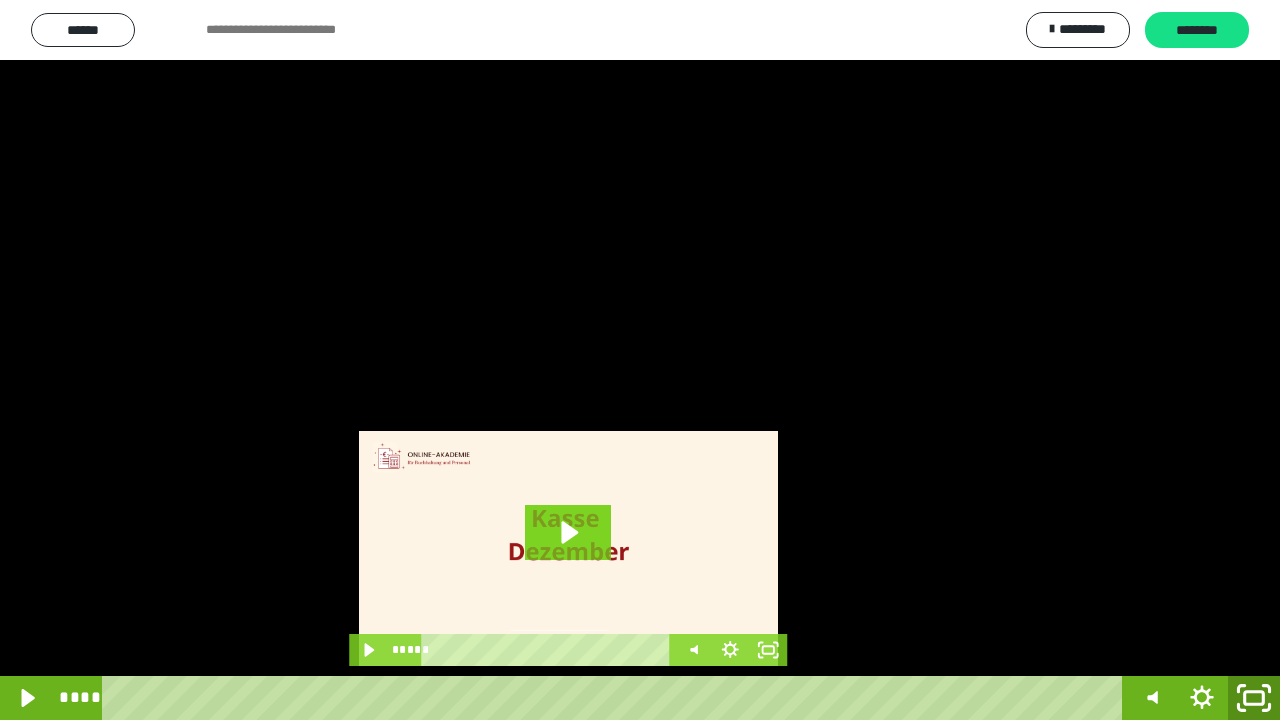 click 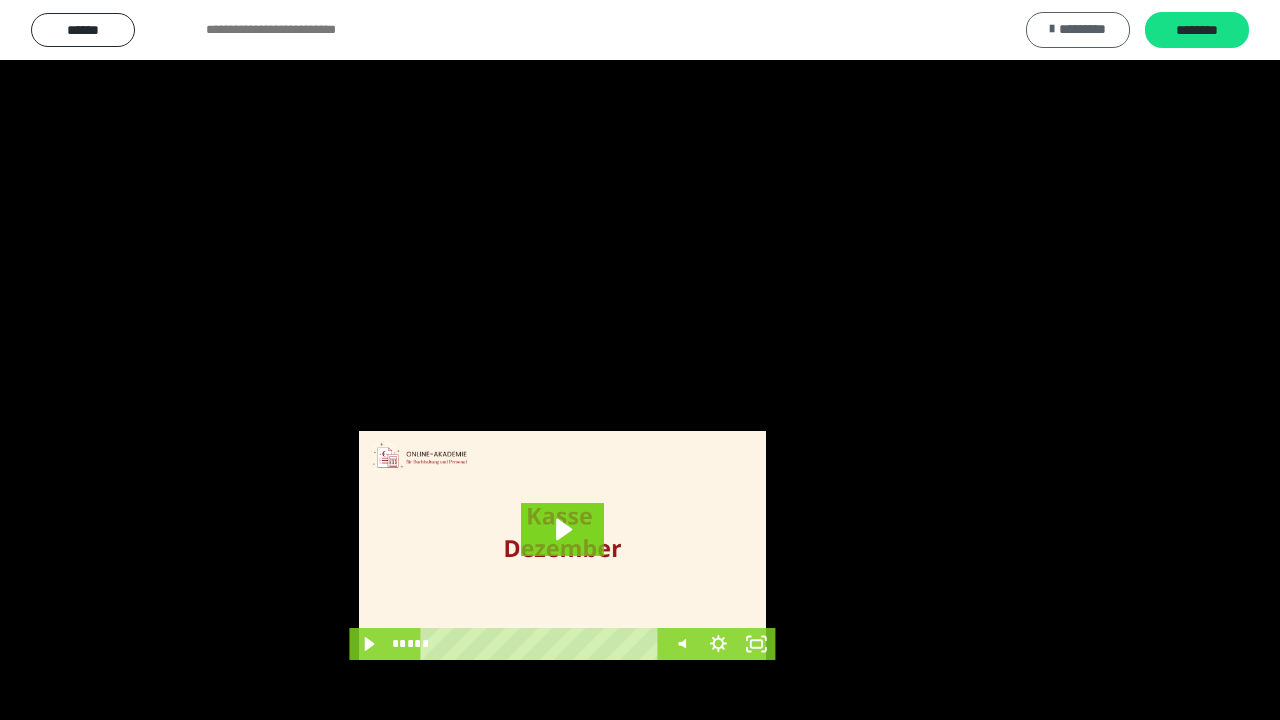 scroll, scrollTop: 3984, scrollLeft: 0, axis: vertical 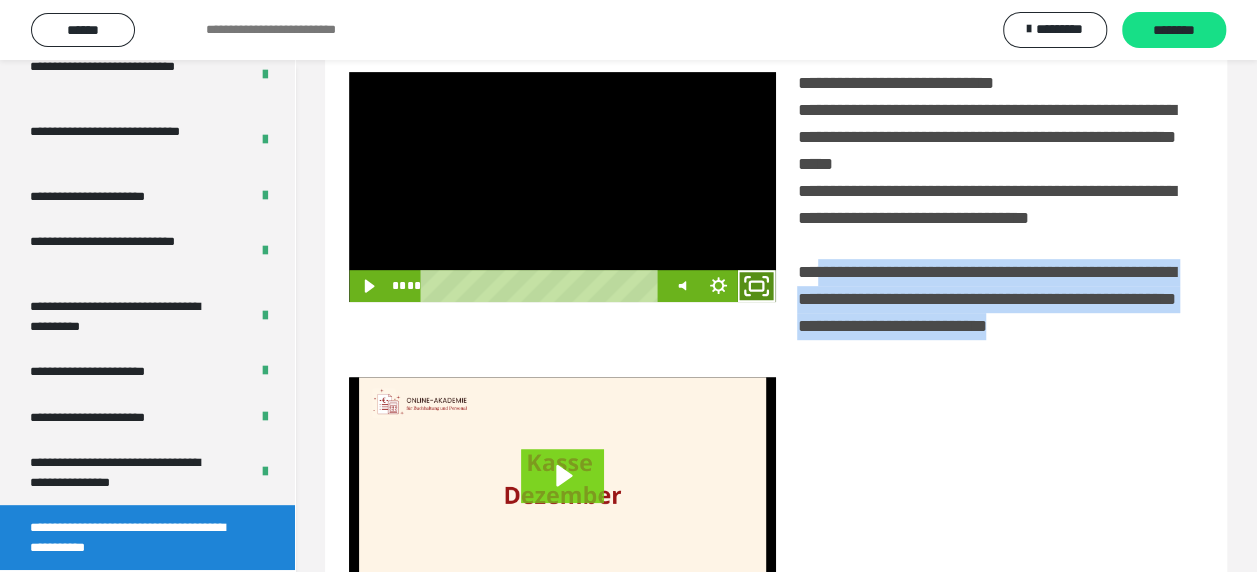 click 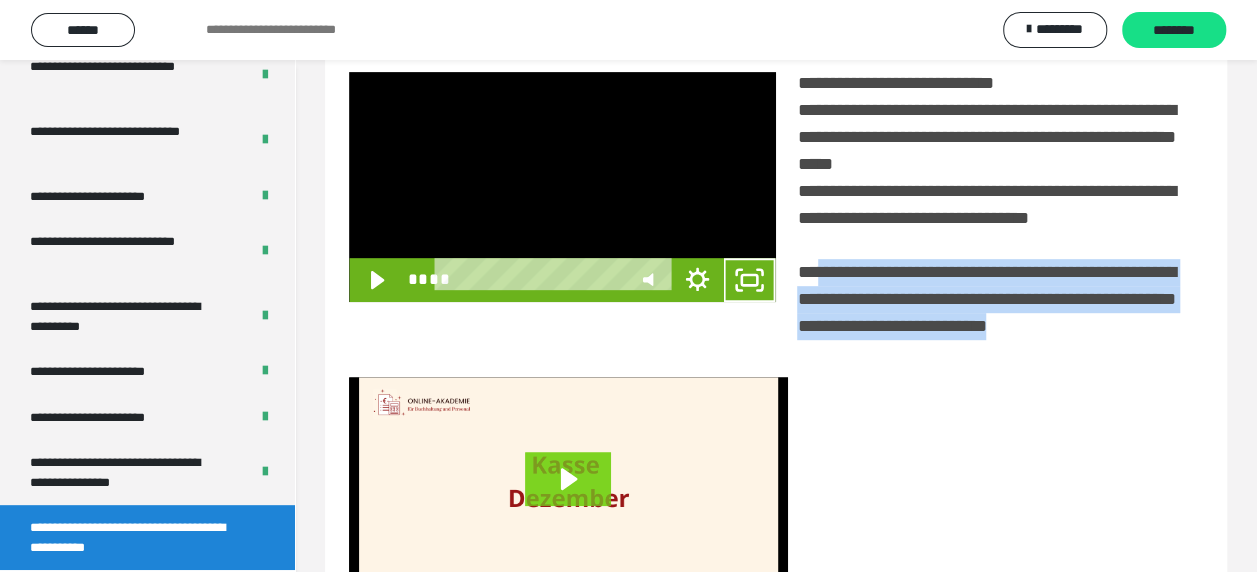 scroll, scrollTop: 3836, scrollLeft: 0, axis: vertical 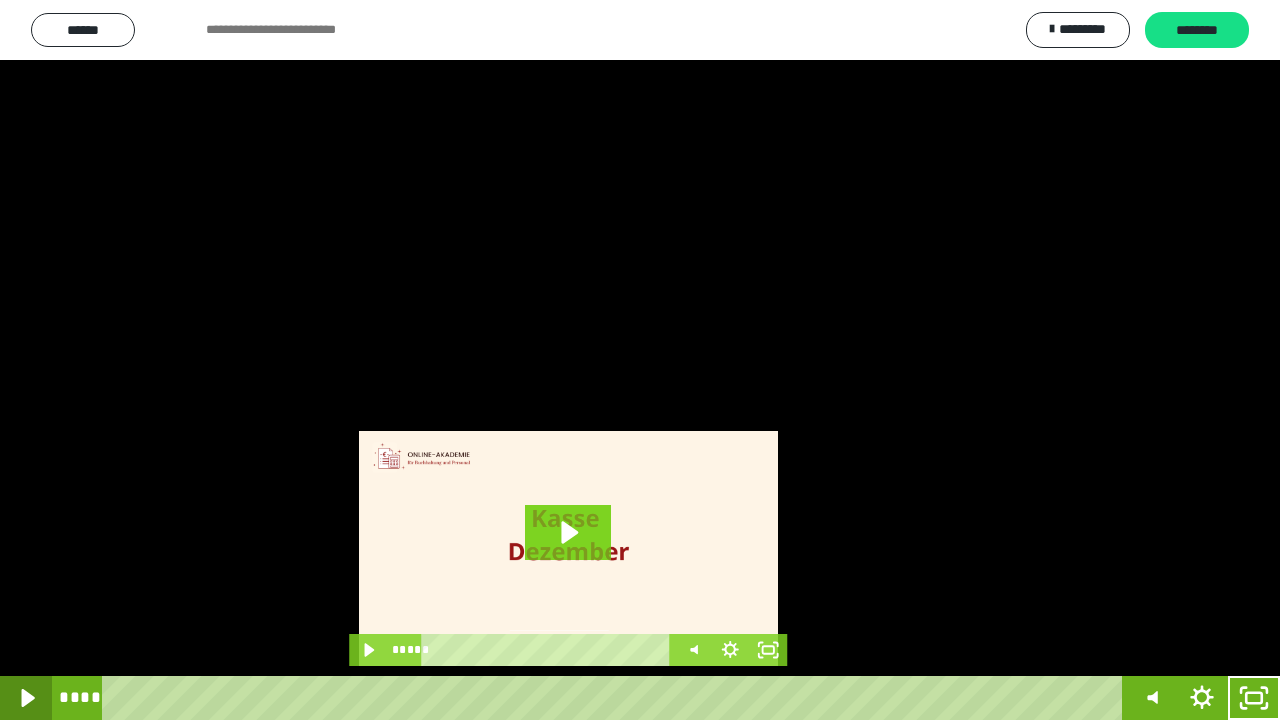 click 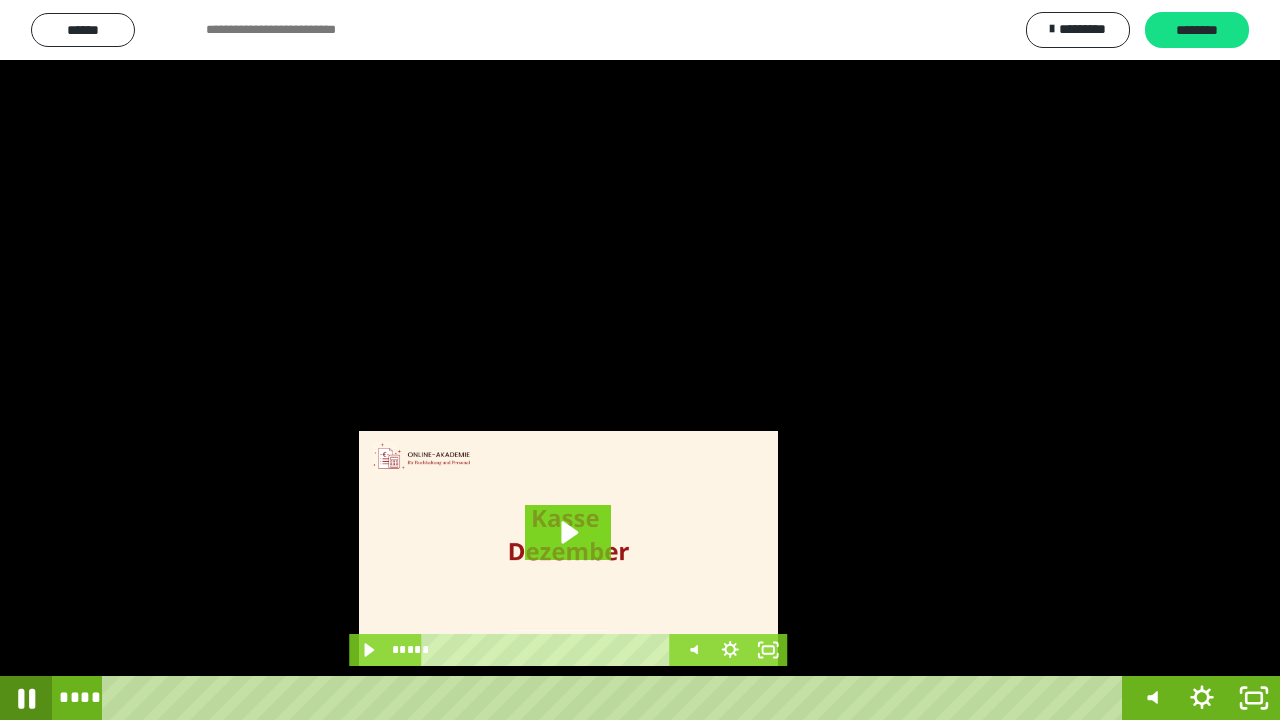 click 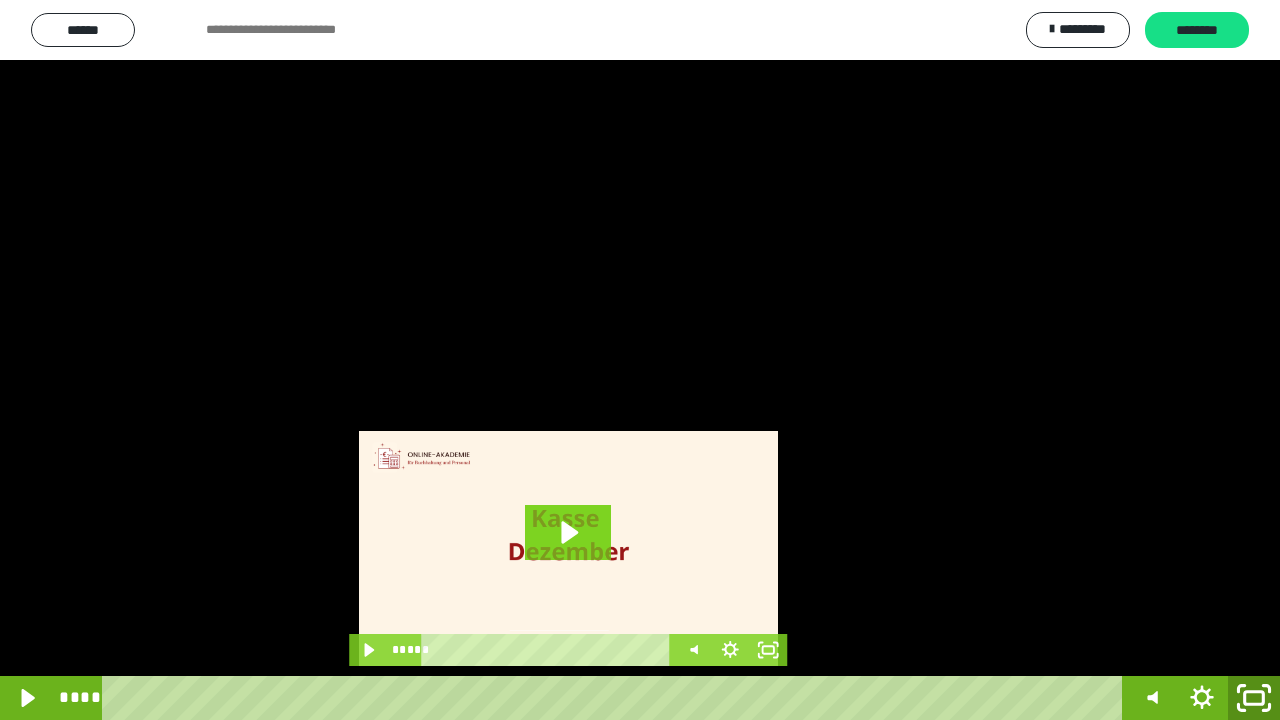 click 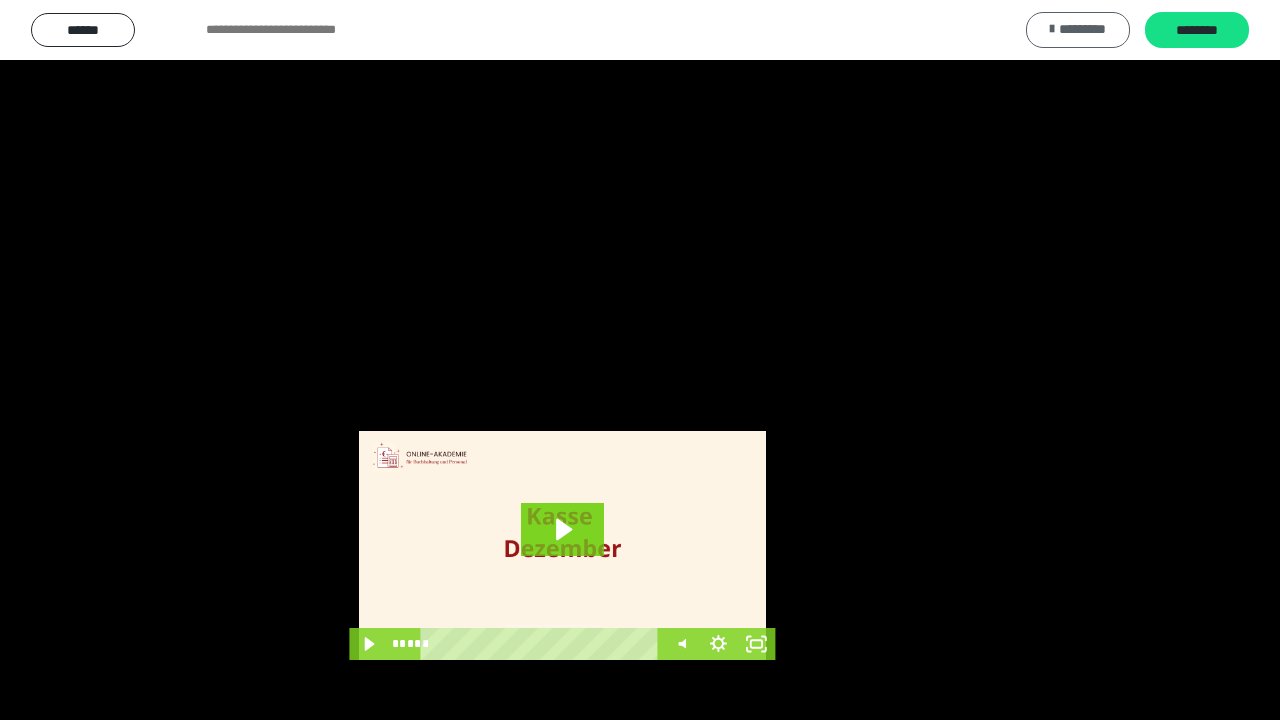 scroll, scrollTop: 3984, scrollLeft: 0, axis: vertical 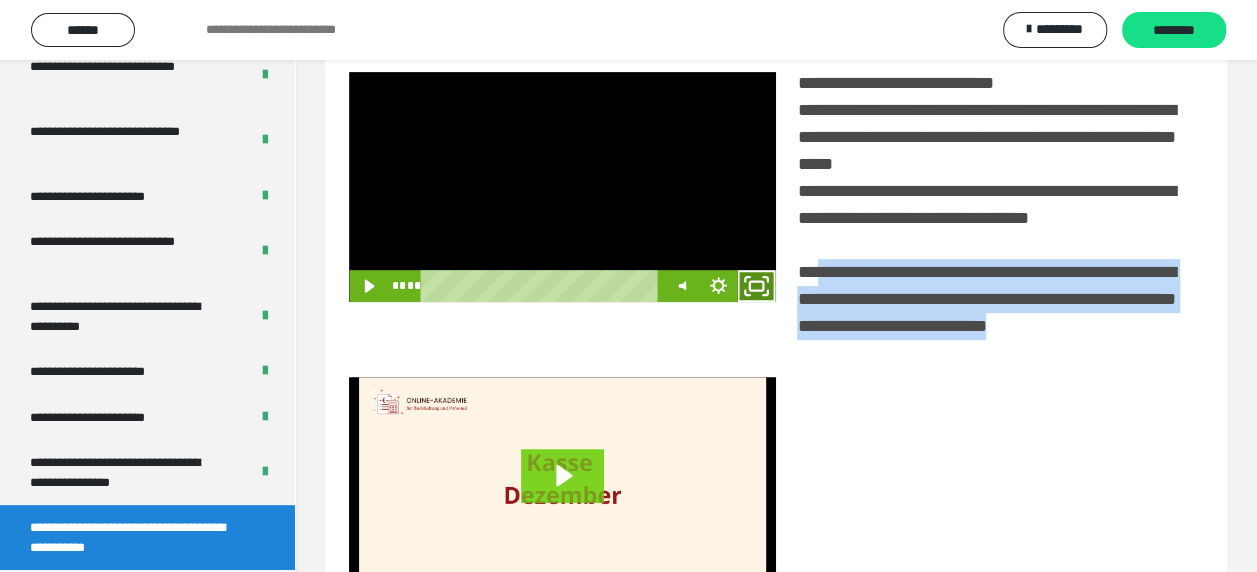 click 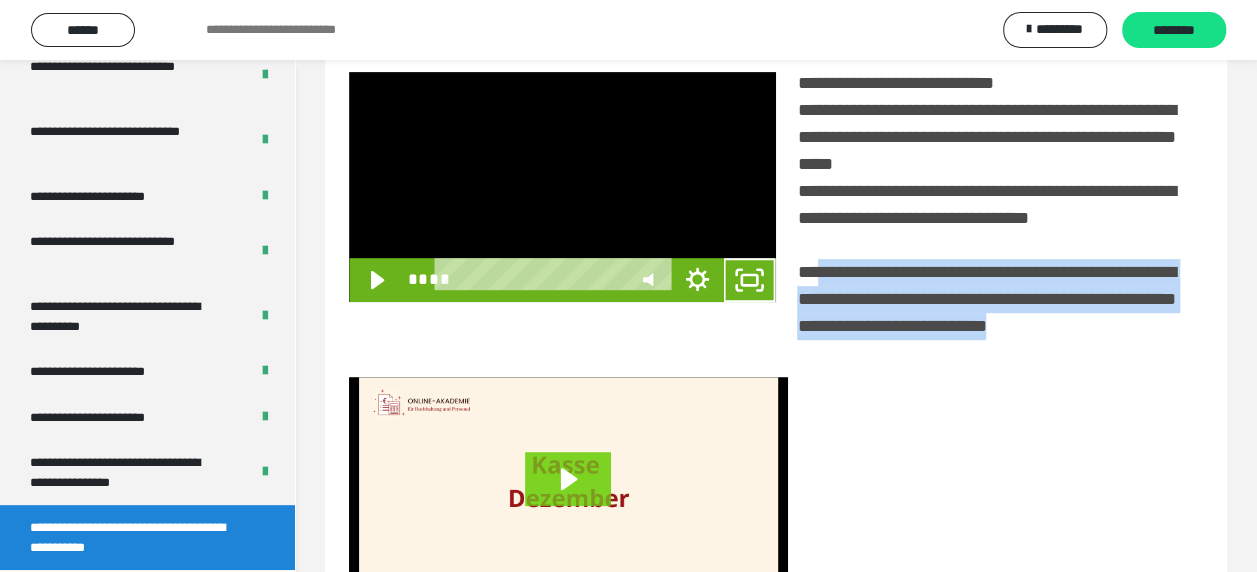 scroll, scrollTop: 3836, scrollLeft: 0, axis: vertical 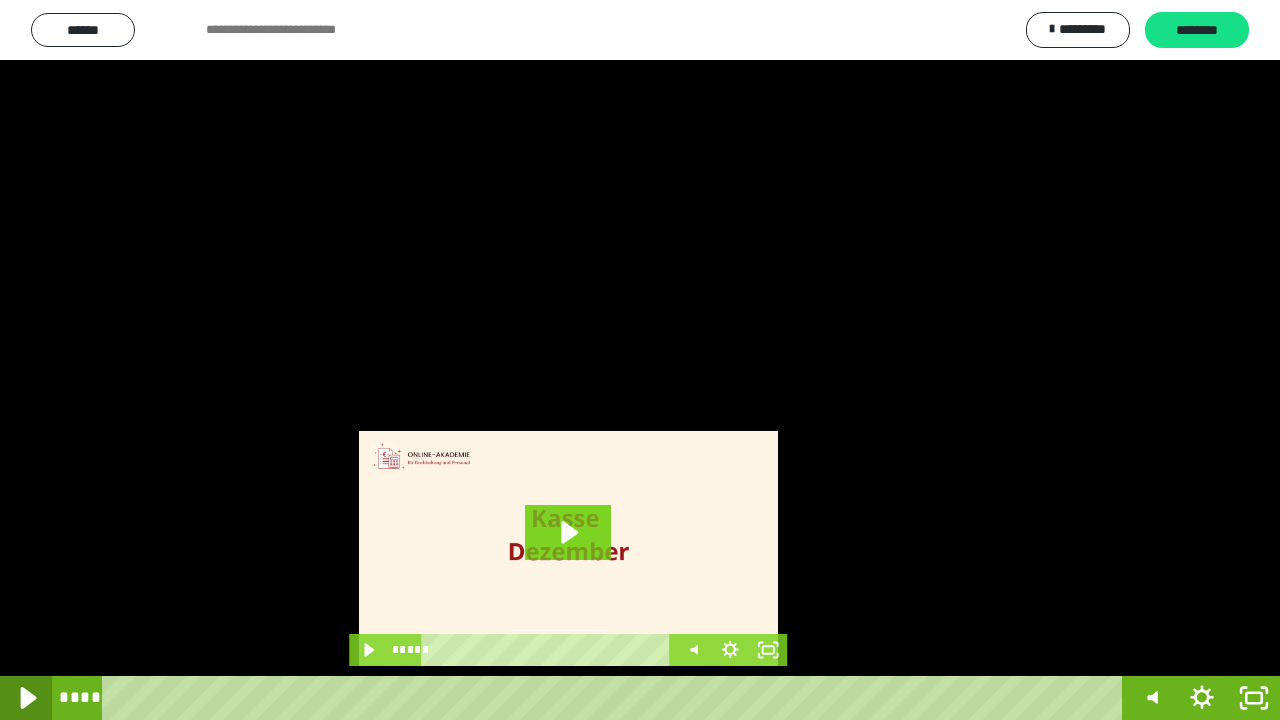 click 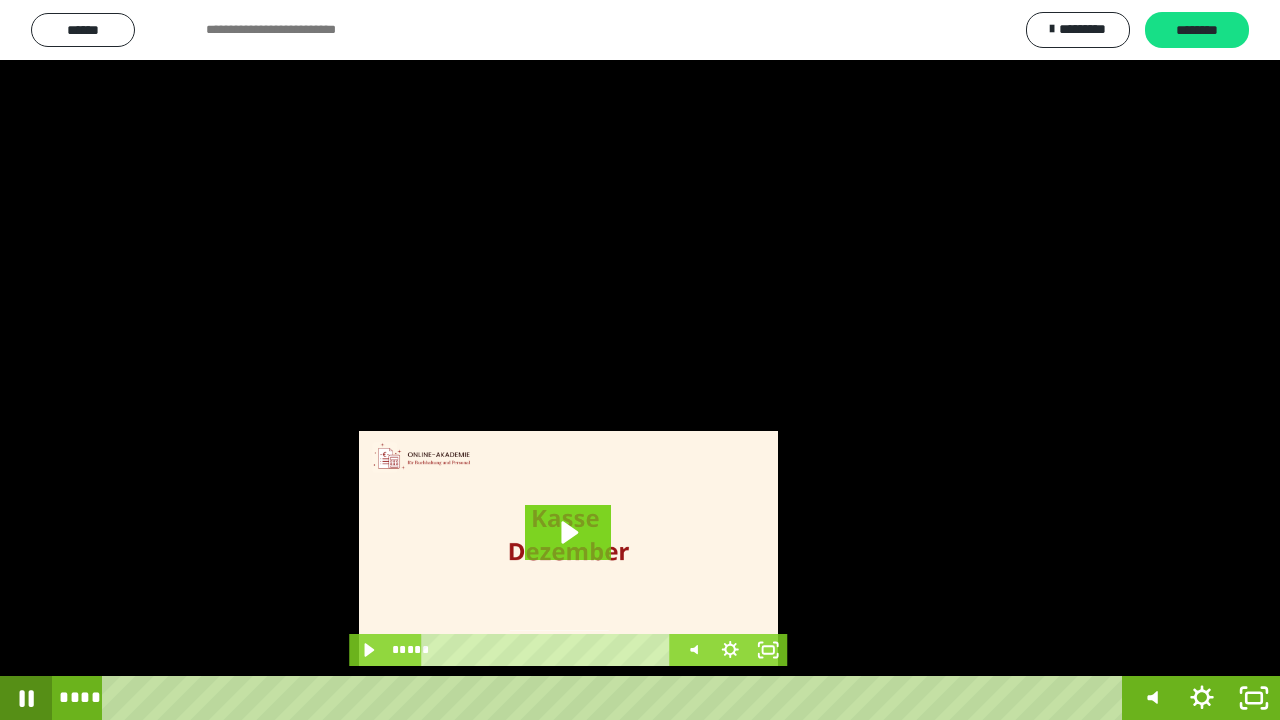 click 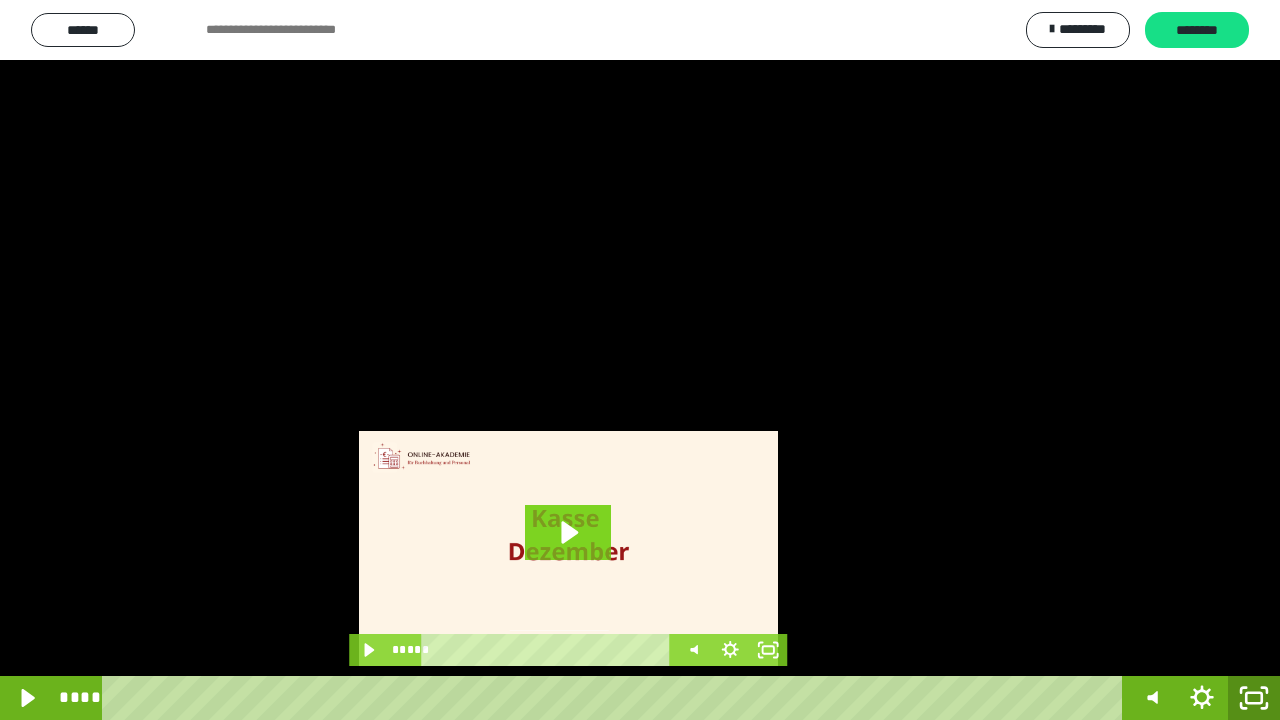click 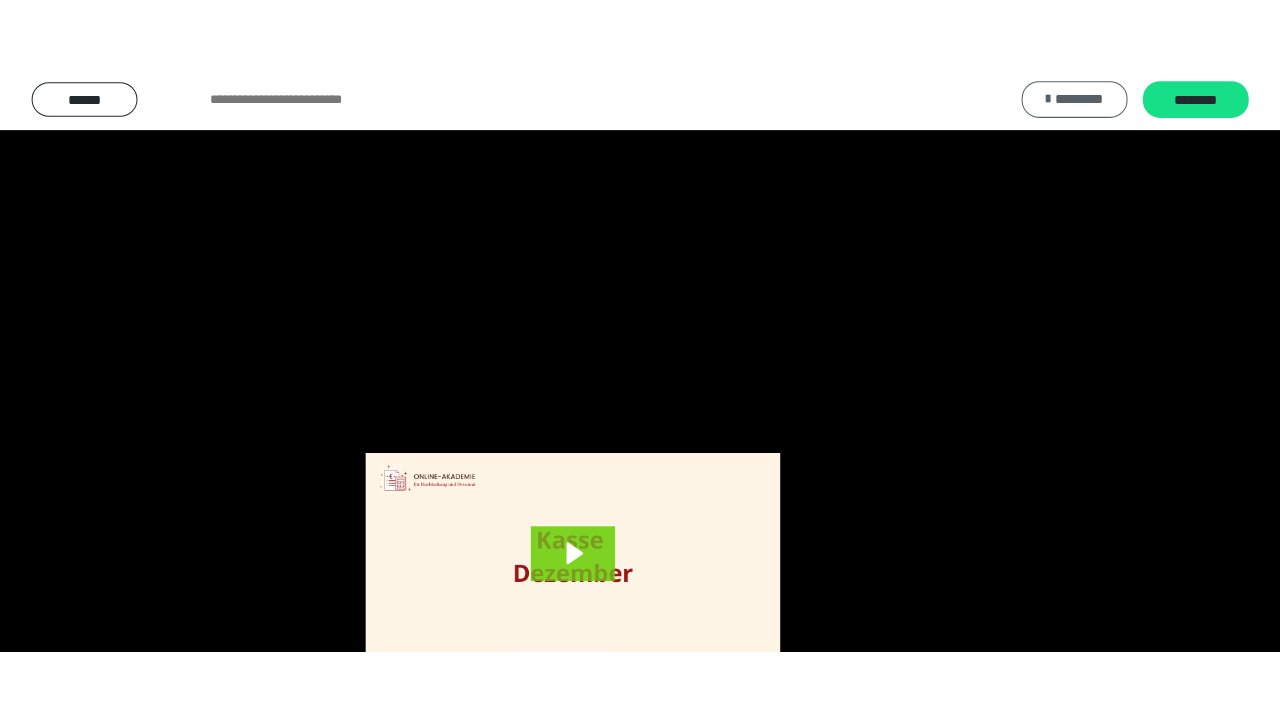 scroll, scrollTop: 3984, scrollLeft: 0, axis: vertical 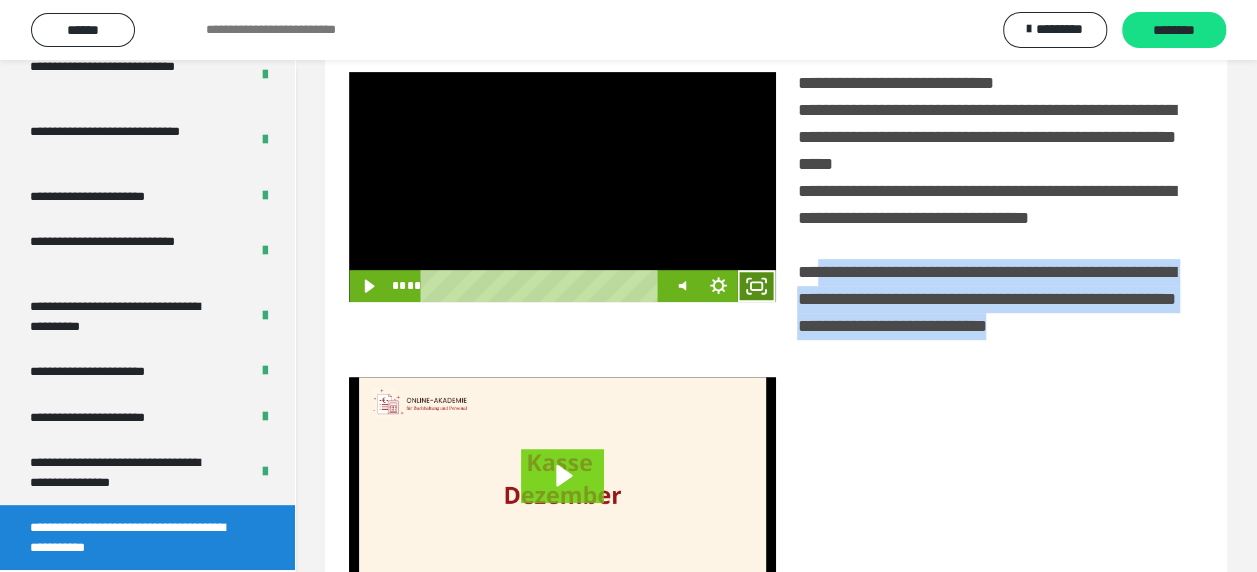 click 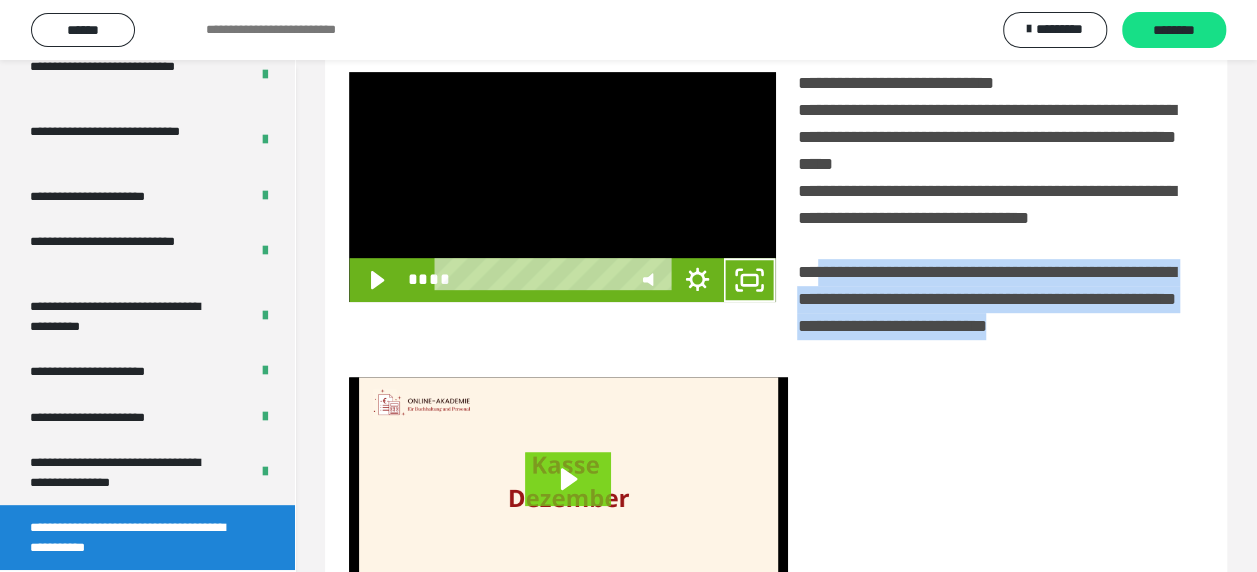 scroll, scrollTop: 3836, scrollLeft: 0, axis: vertical 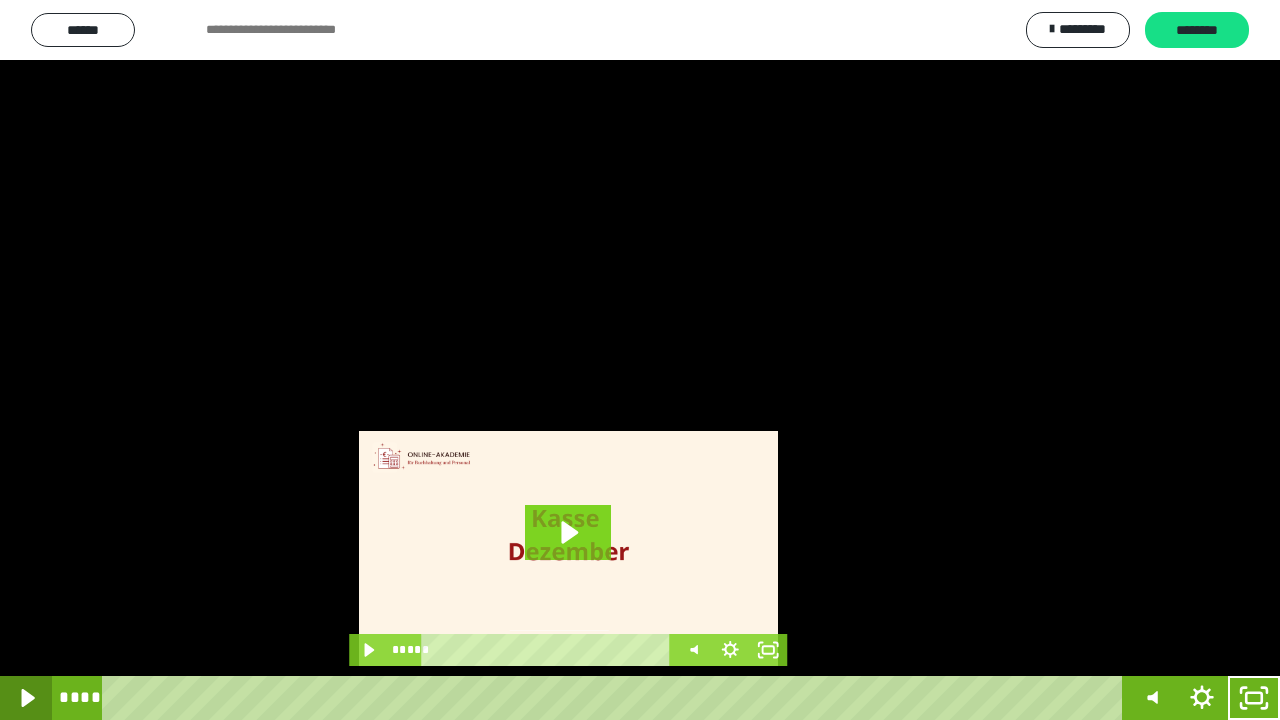 click 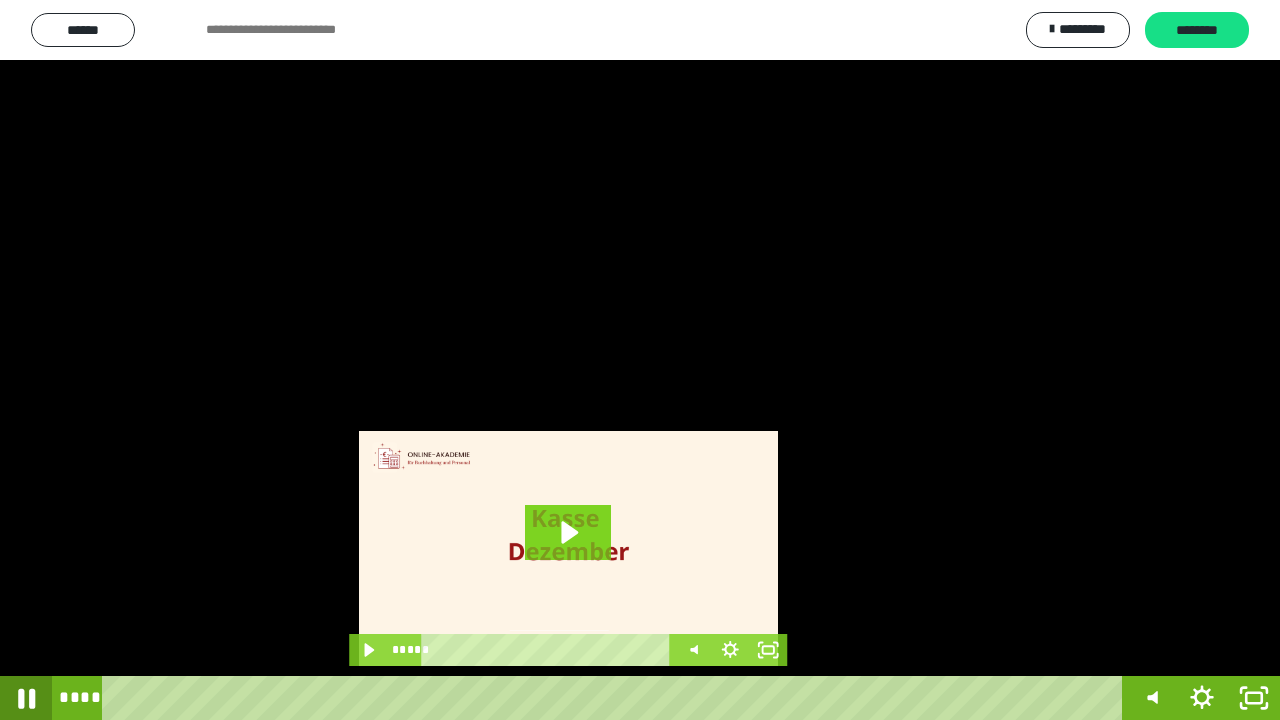 click 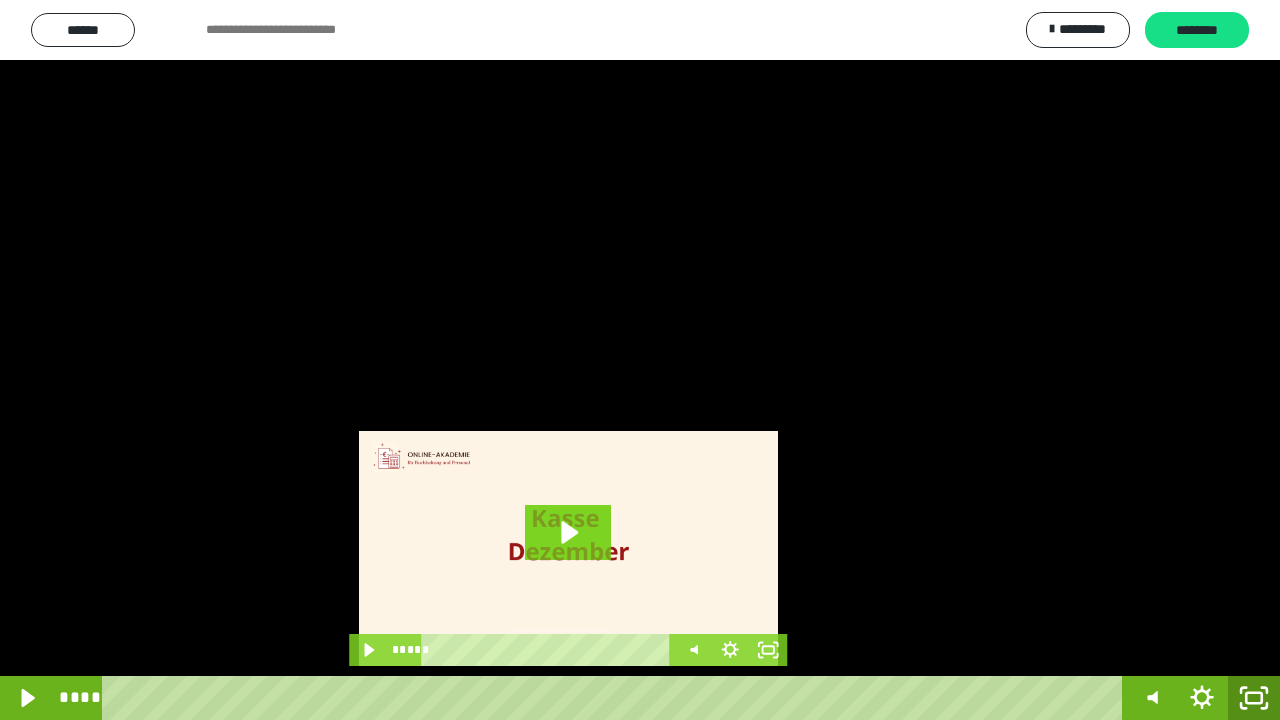 click 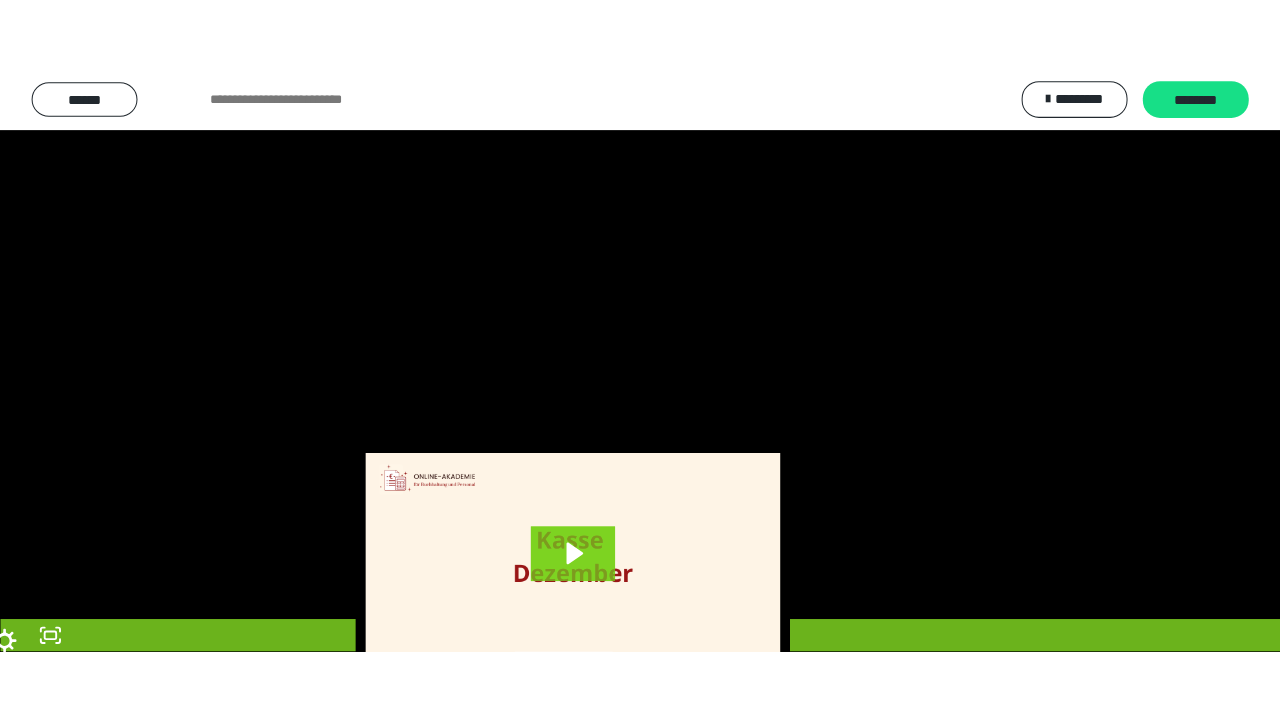 scroll, scrollTop: 3984, scrollLeft: 0, axis: vertical 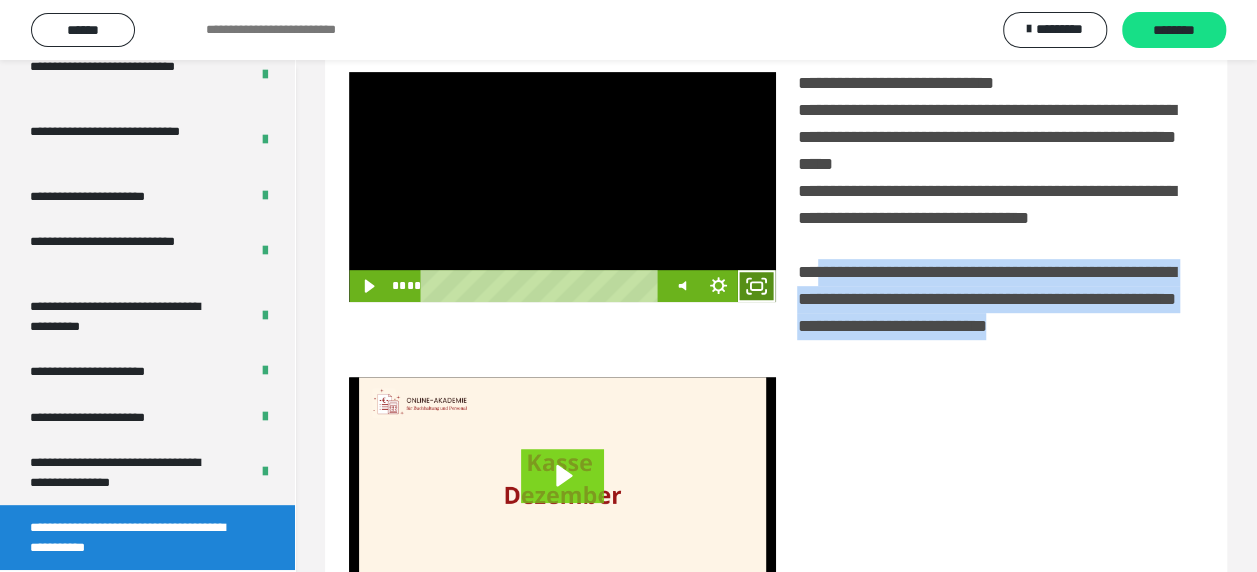 click 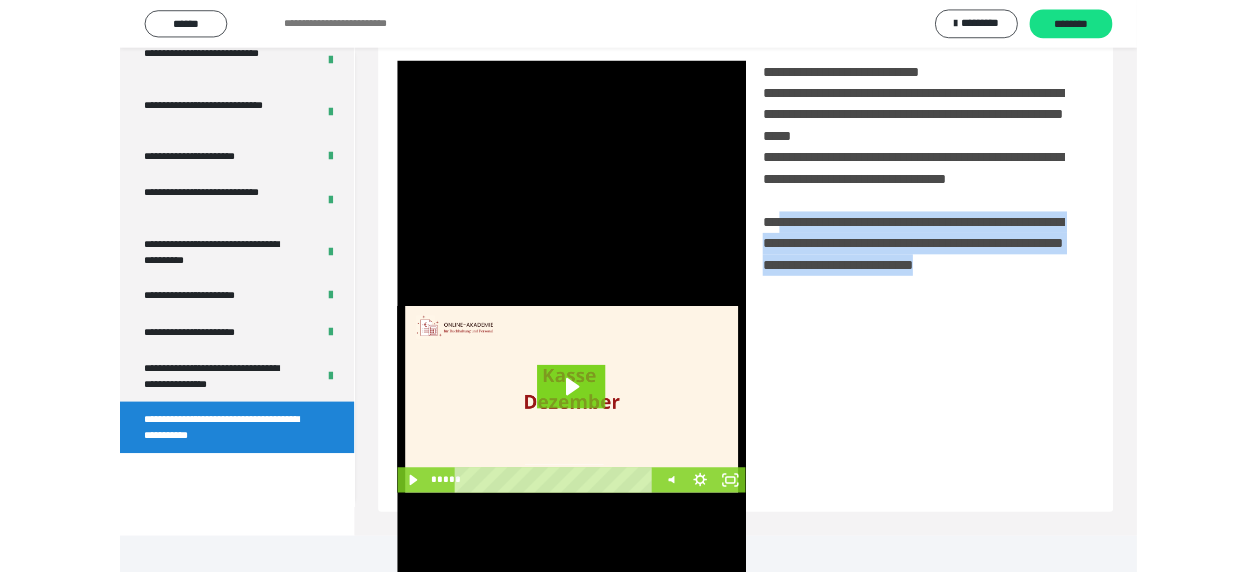 scroll, scrollTop: 3836, scrollLeft: 0, axis: vertical 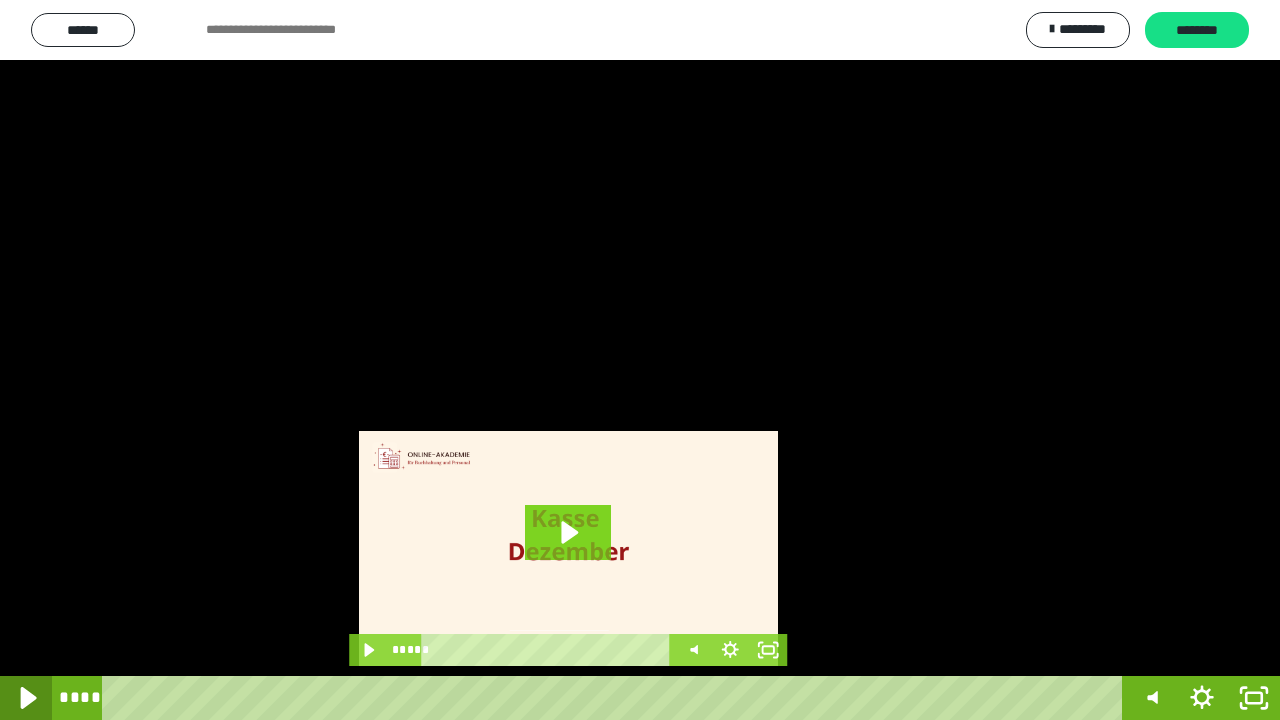 click 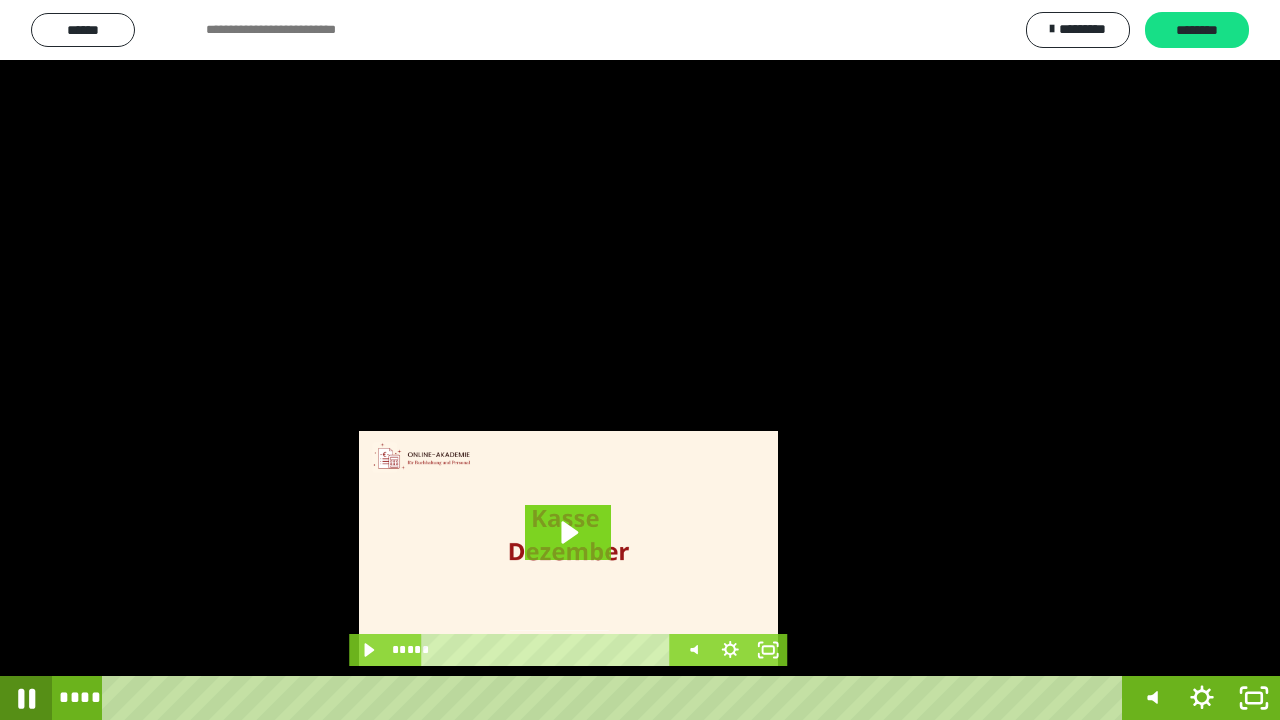 click 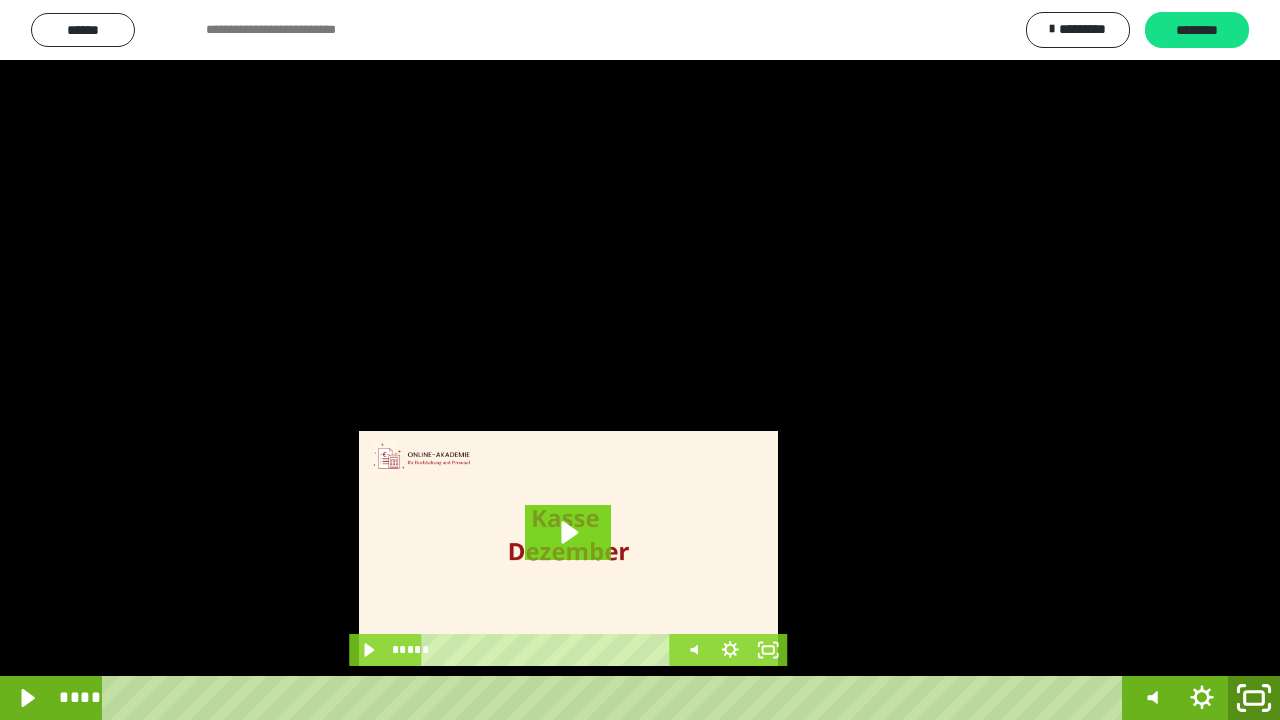 click 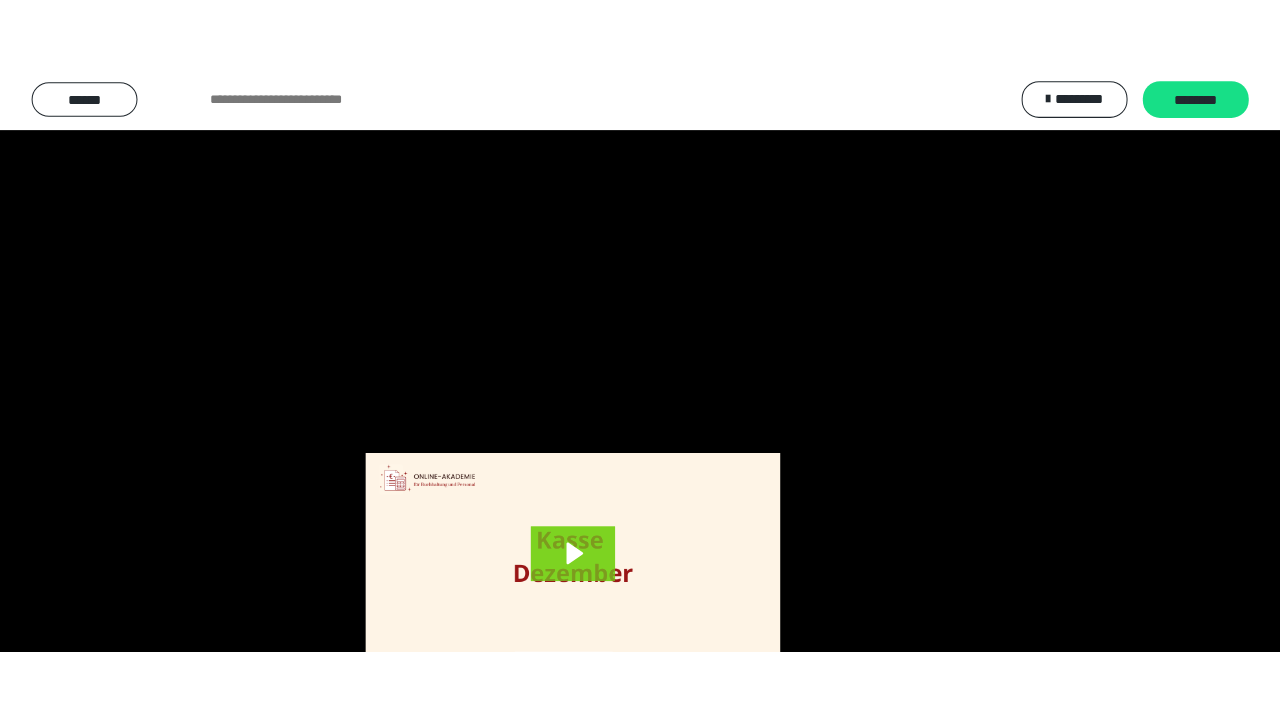 scroll, scrollTop: 3984, scrollLeft: 0, axis: vertical 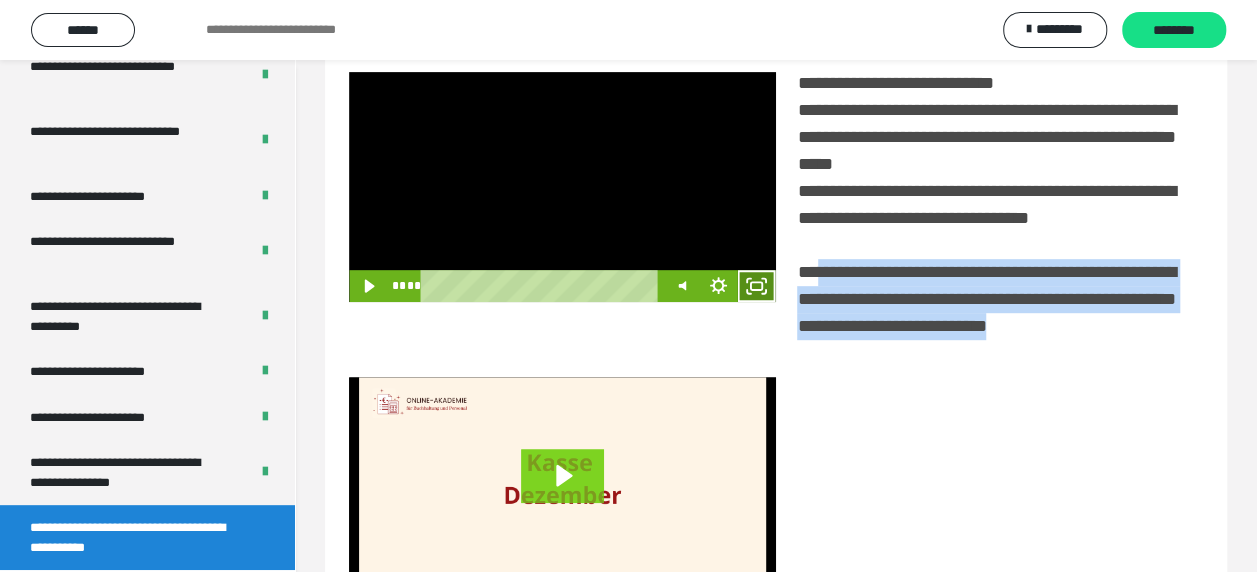 click 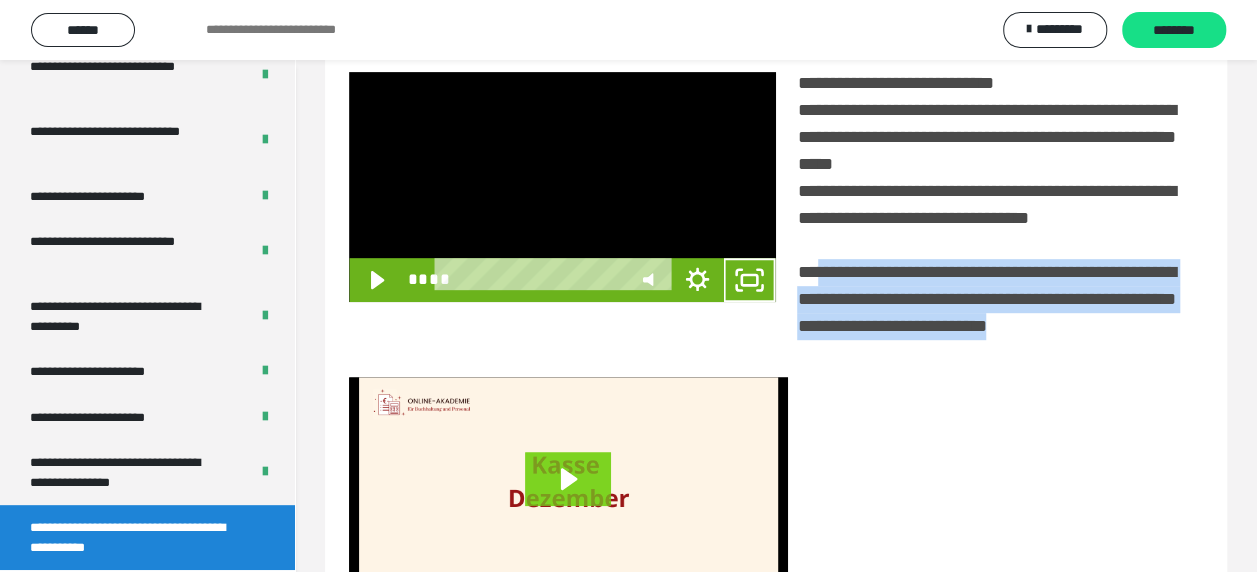 scroll, scrollTop: 3836, scrollLeft: 0, axis: vertical 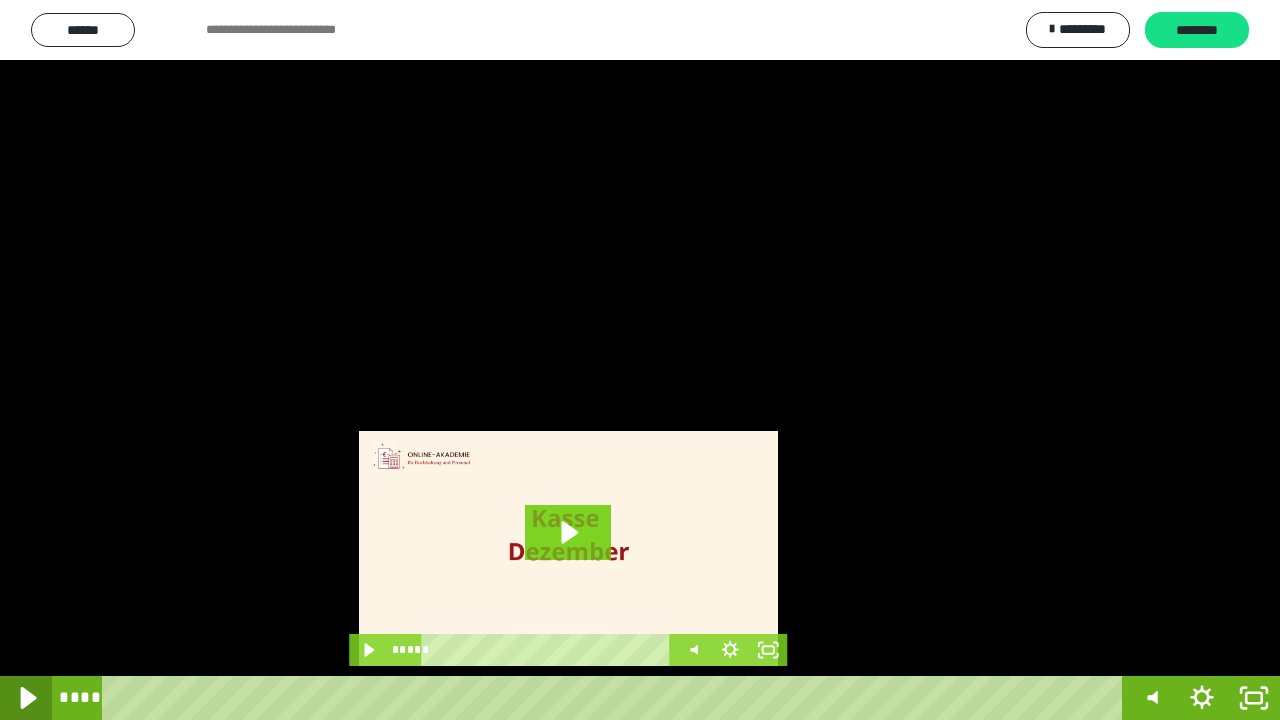 click 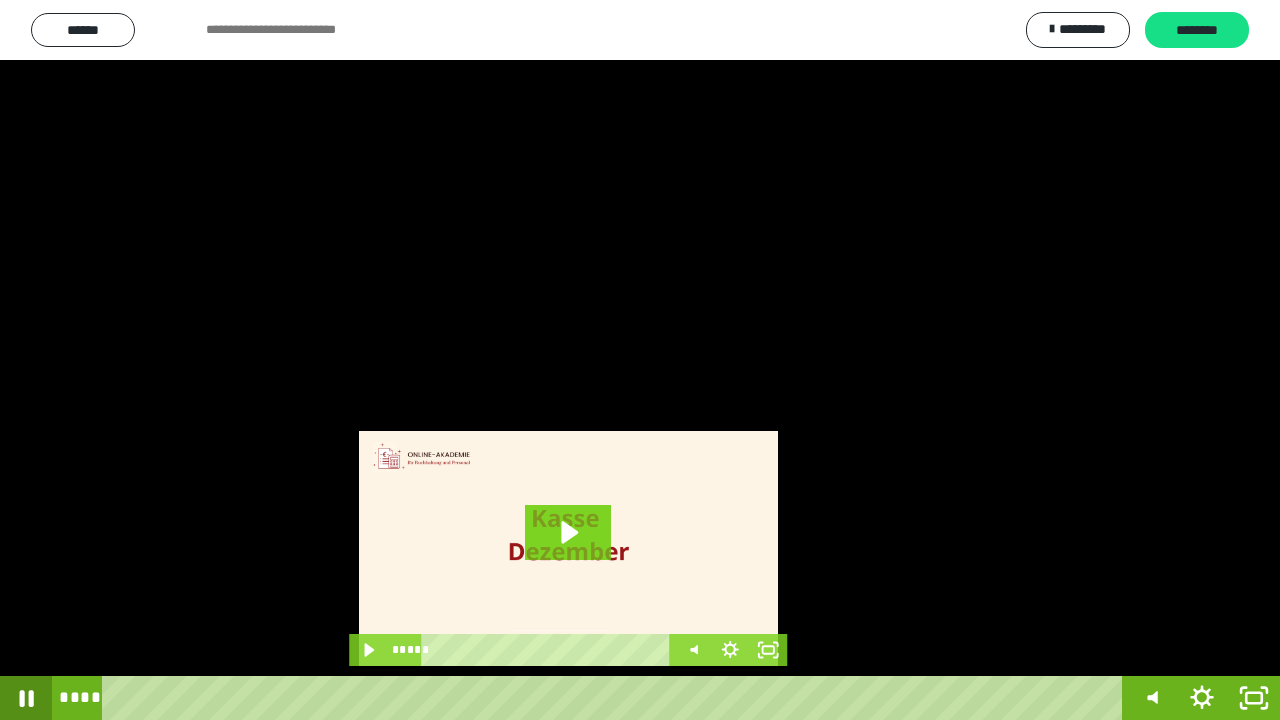 click 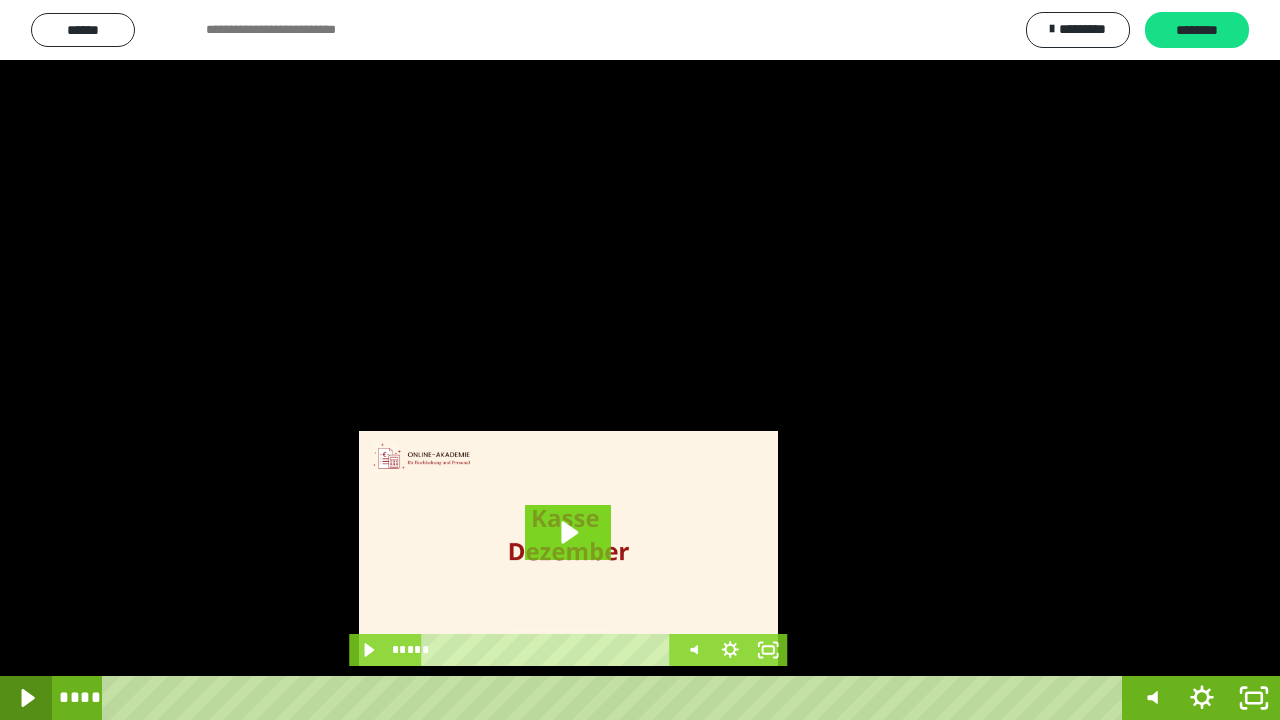 click 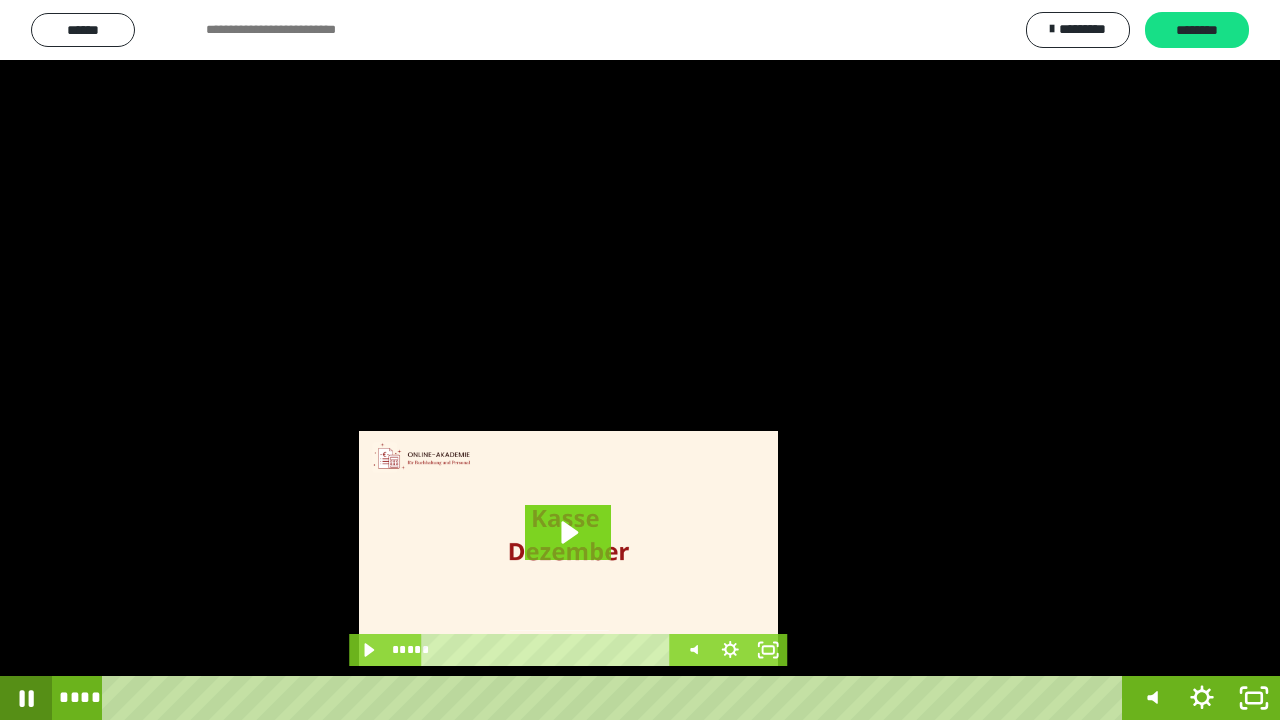 click 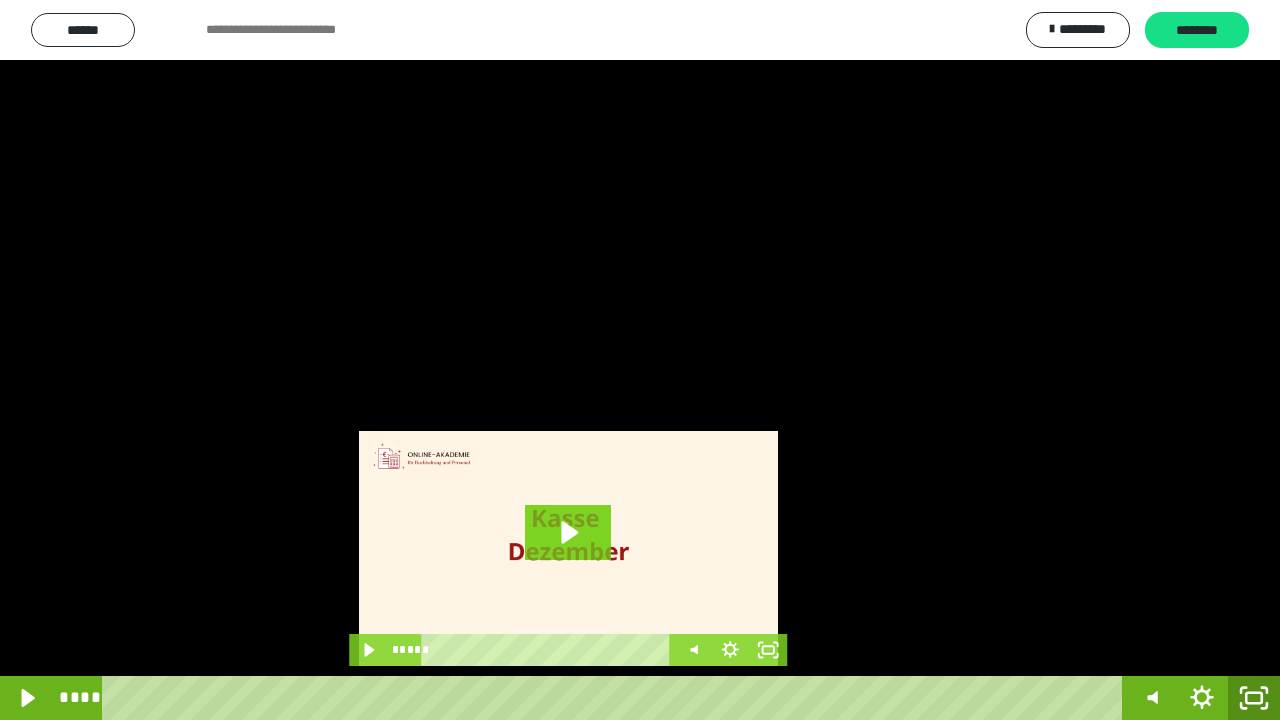 click 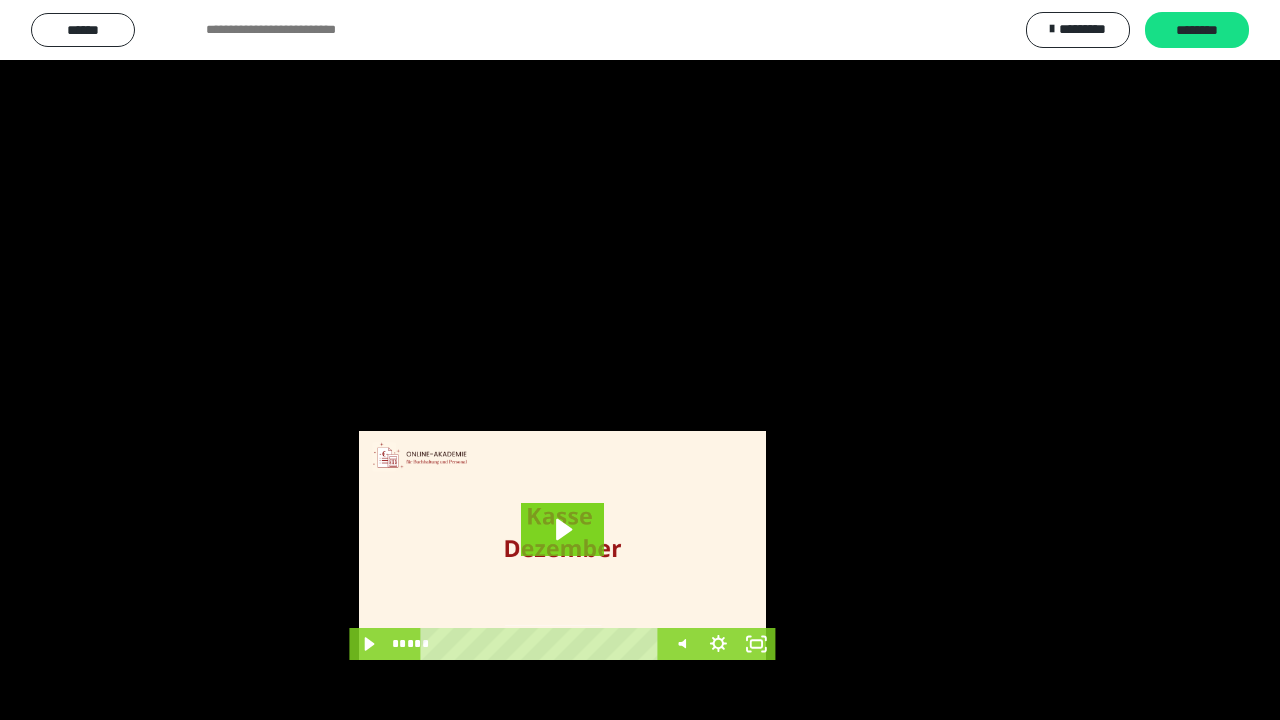 scroll, scrollTop: 3984, scrollLeft: 0, axis: vertical 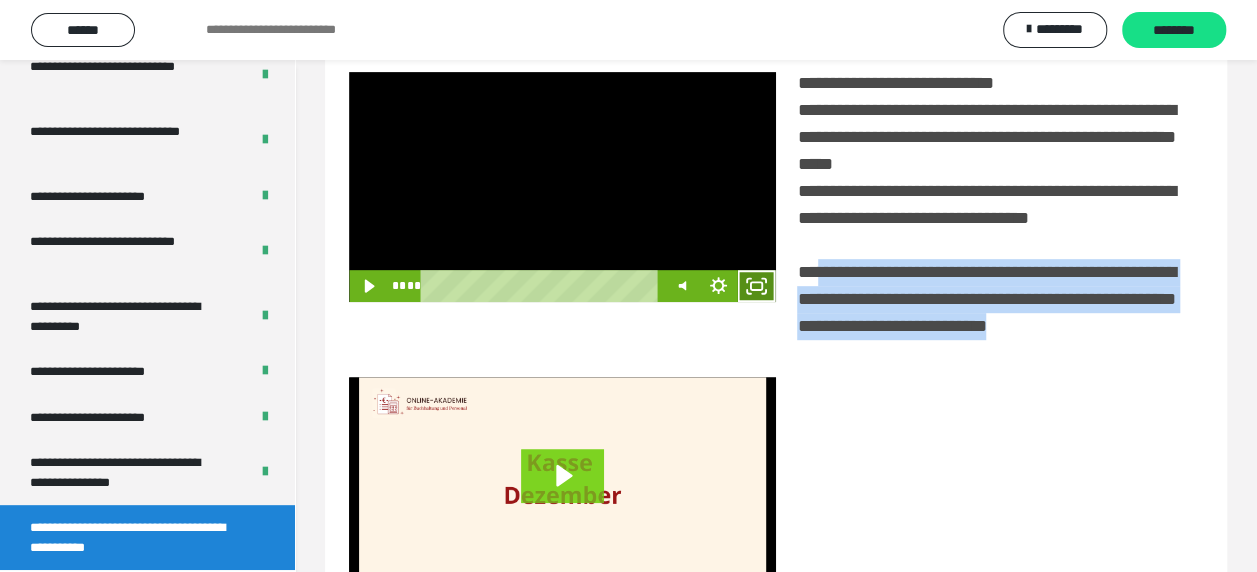 click 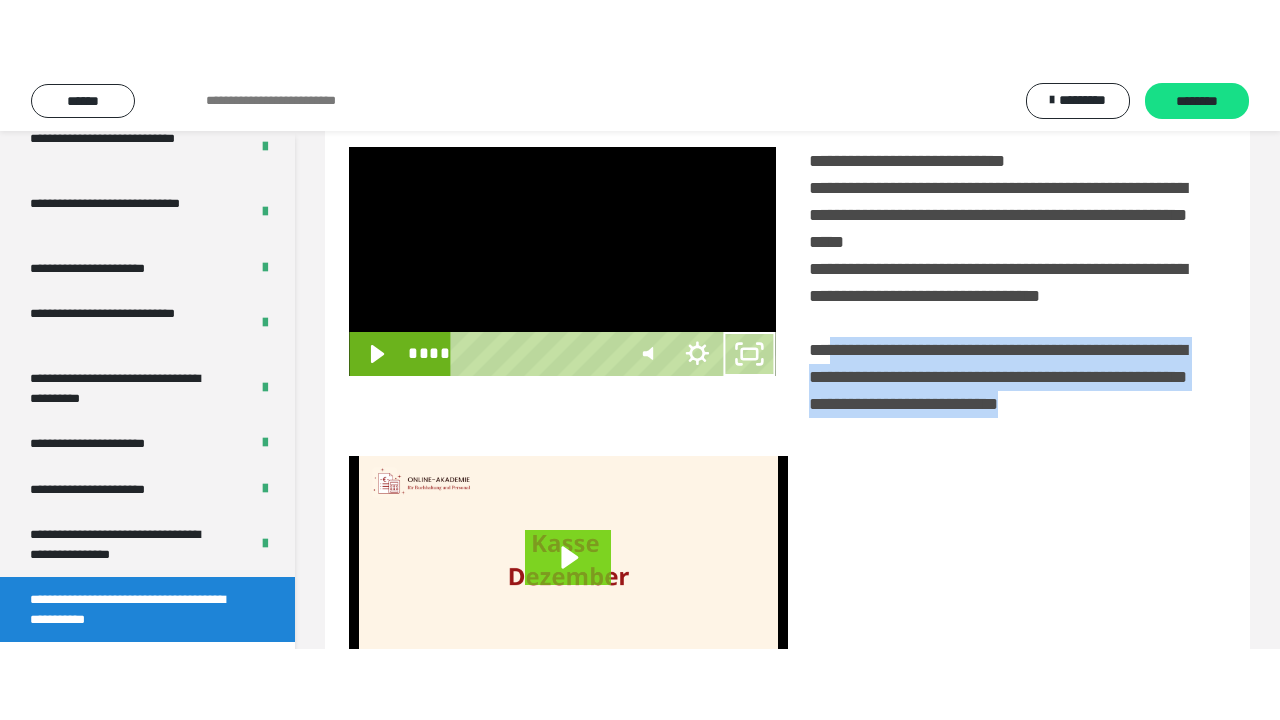 scroll, scrollTop: 3836, scrollLeft: 0, axis: vertical 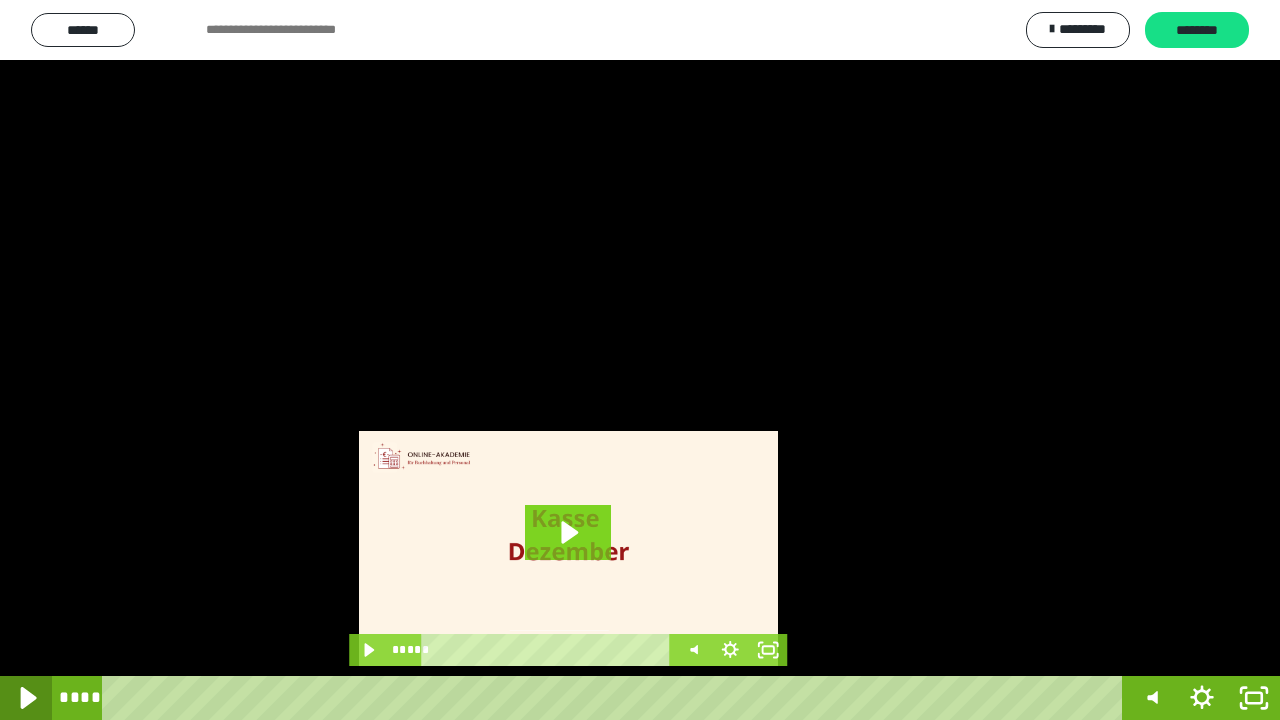 click 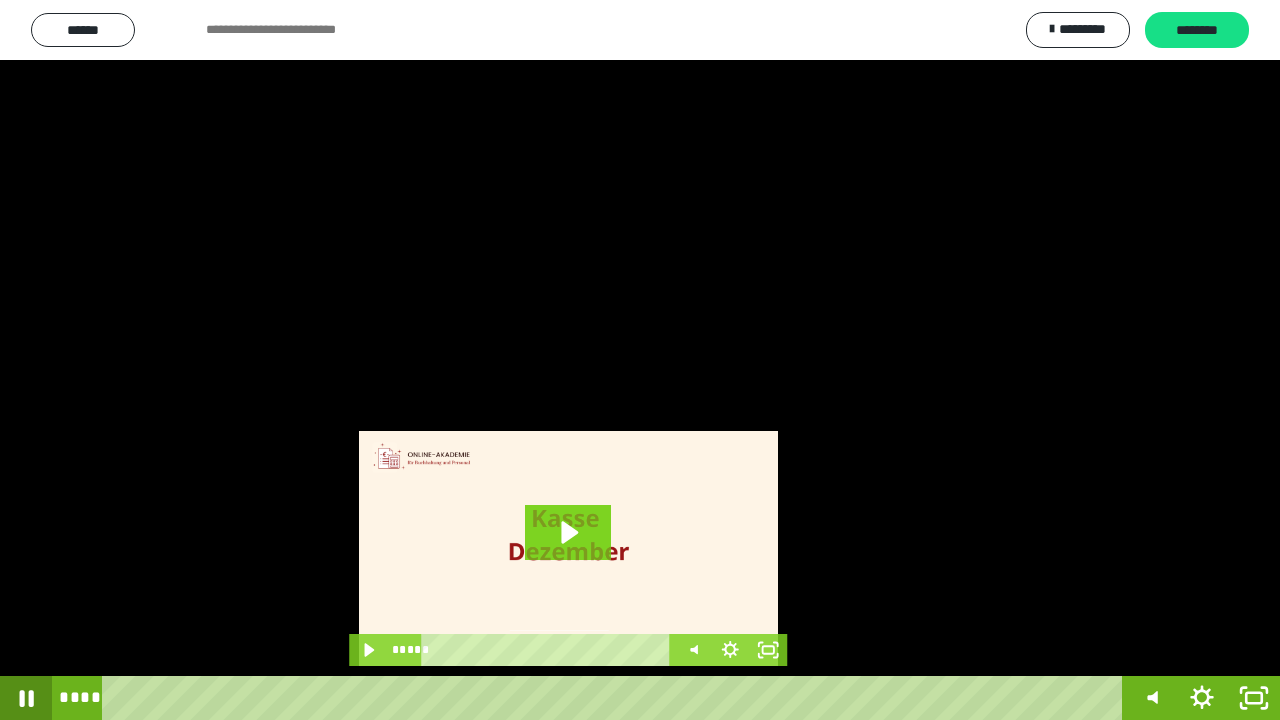 click 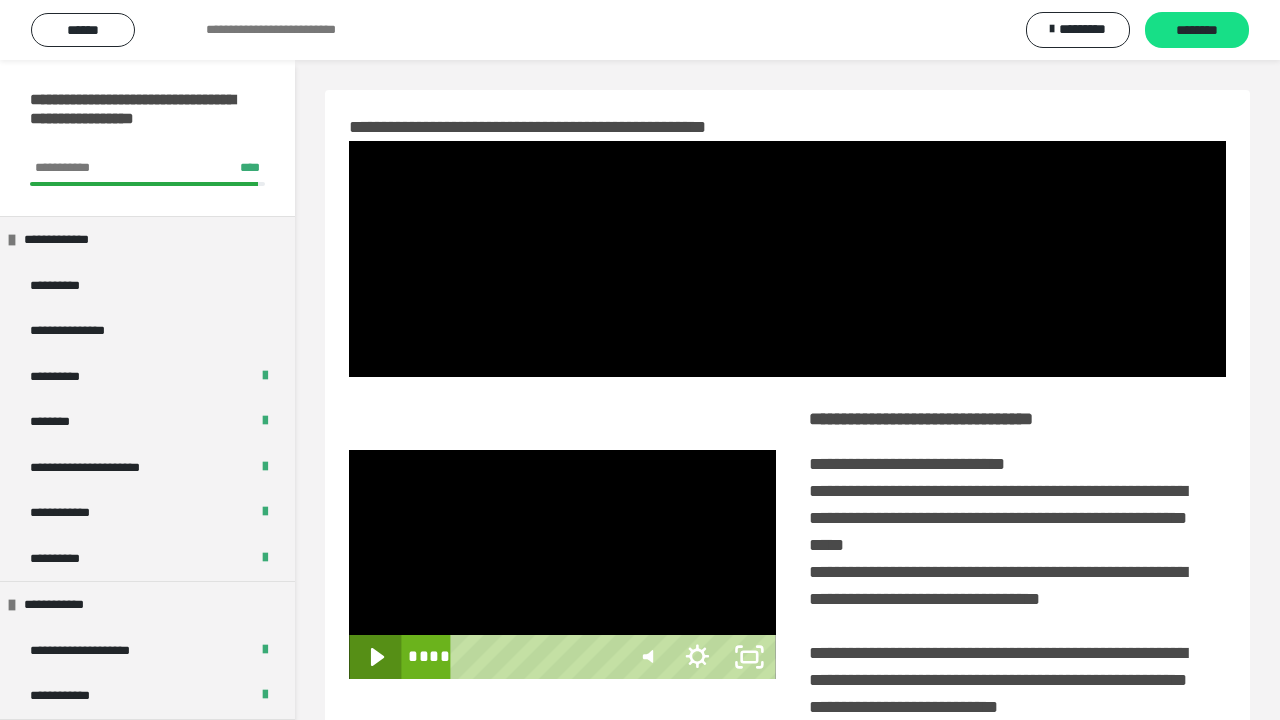 scroll, scrollTop: 374, scrollLeft: 0, axis: vertical 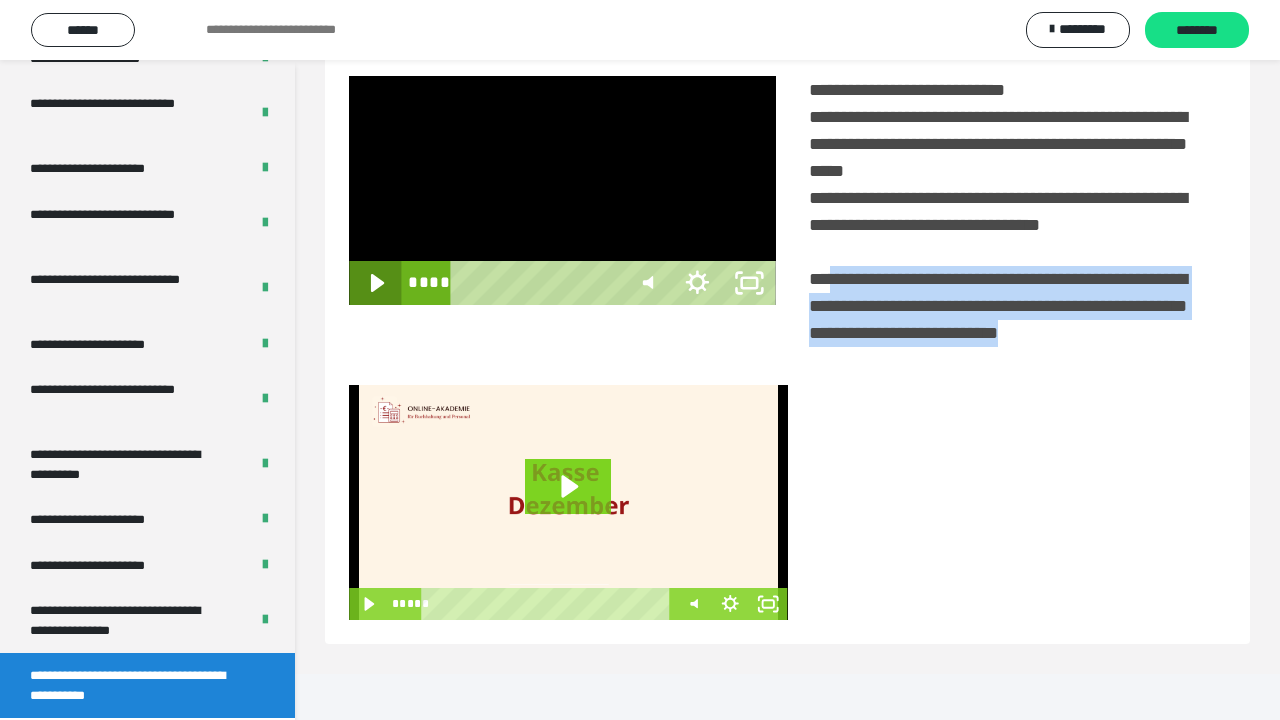 click 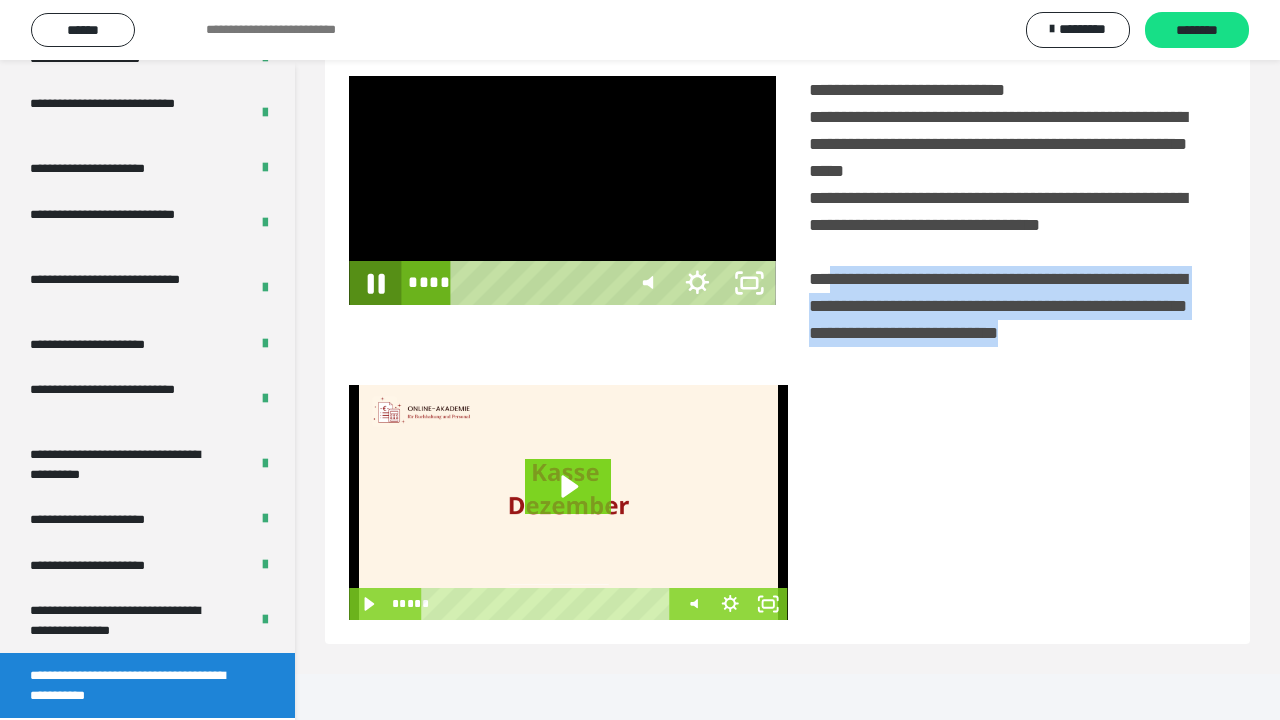 click 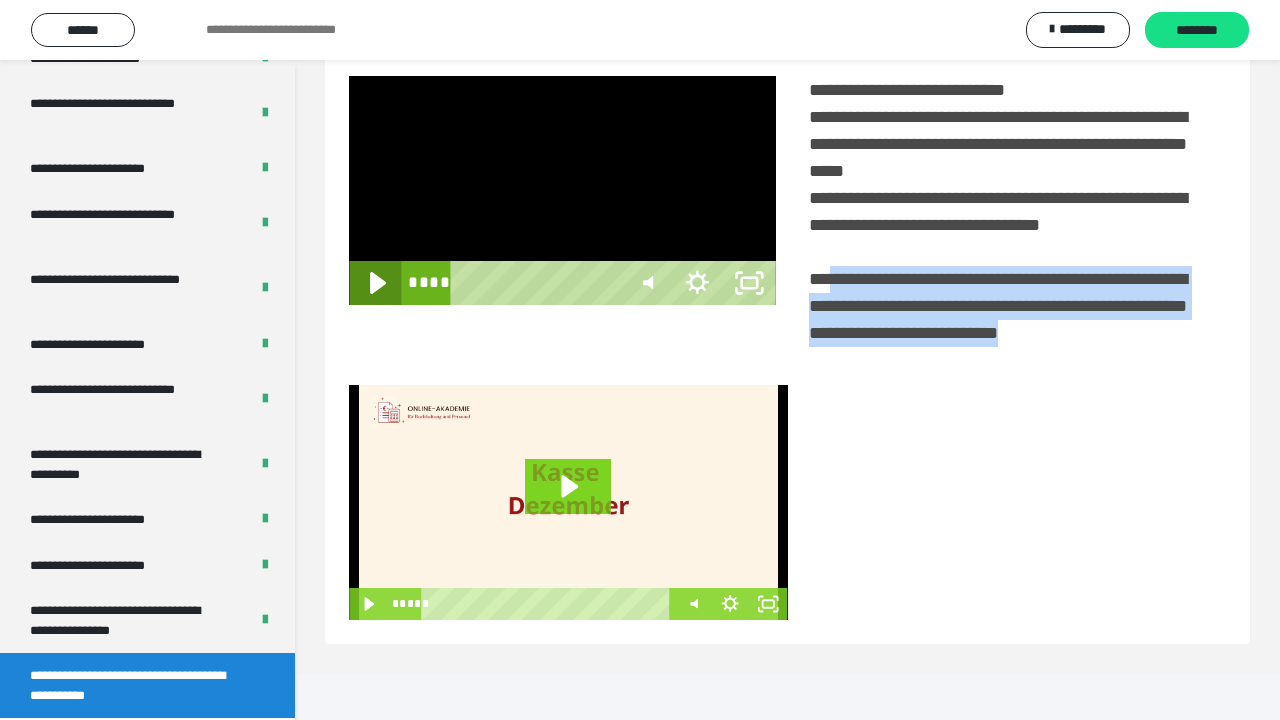 click 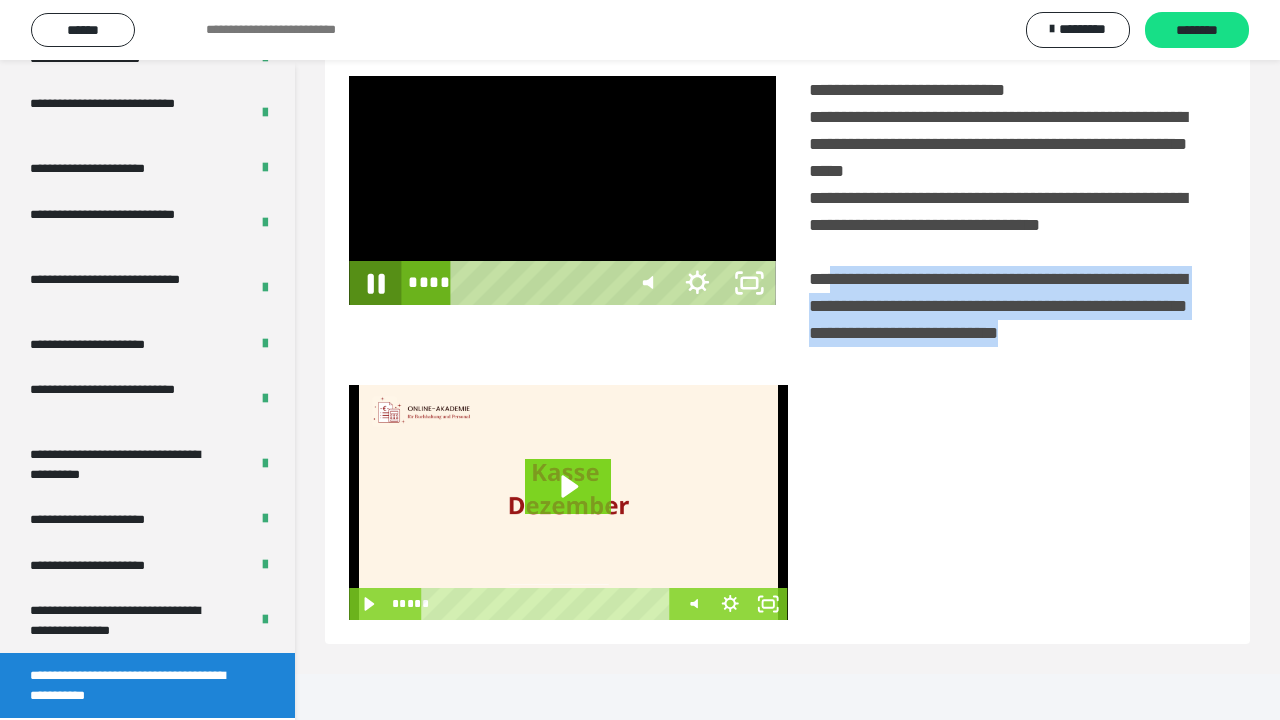 click 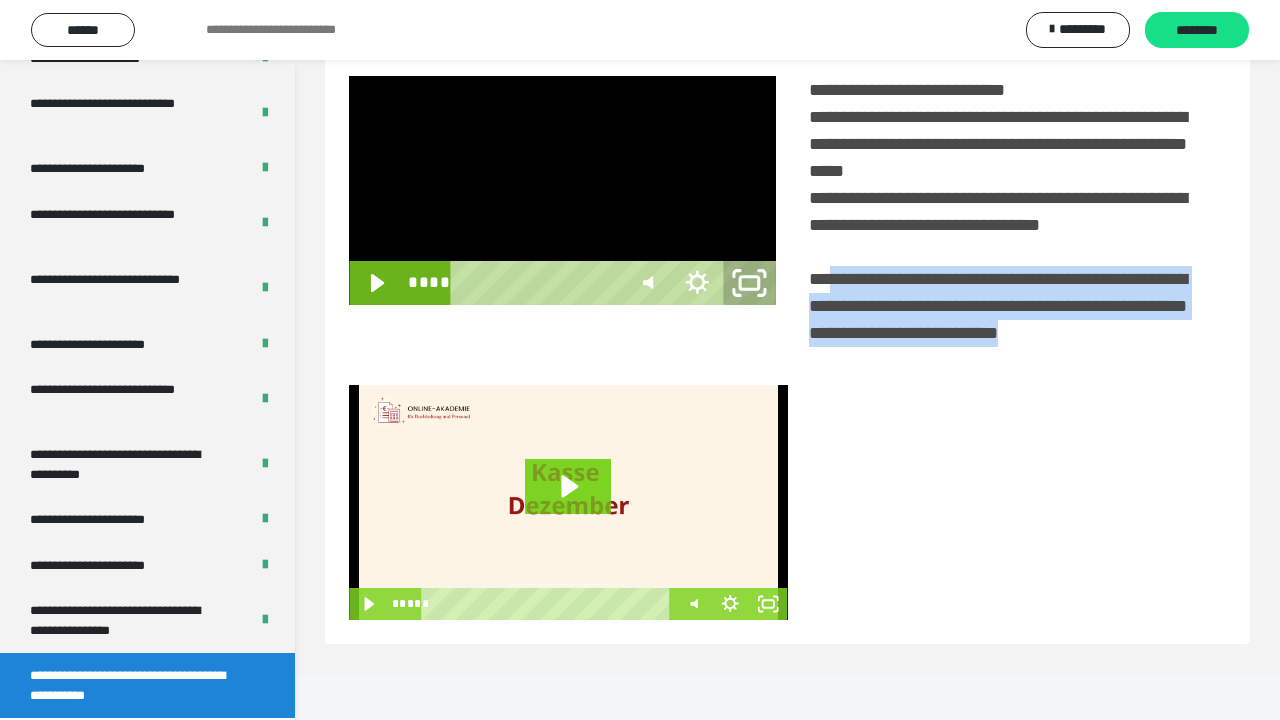drag, startPoint x: 1251, startPoint y: 698, endPoint x: 1238, endPoint y: 571, distance: 127.66362 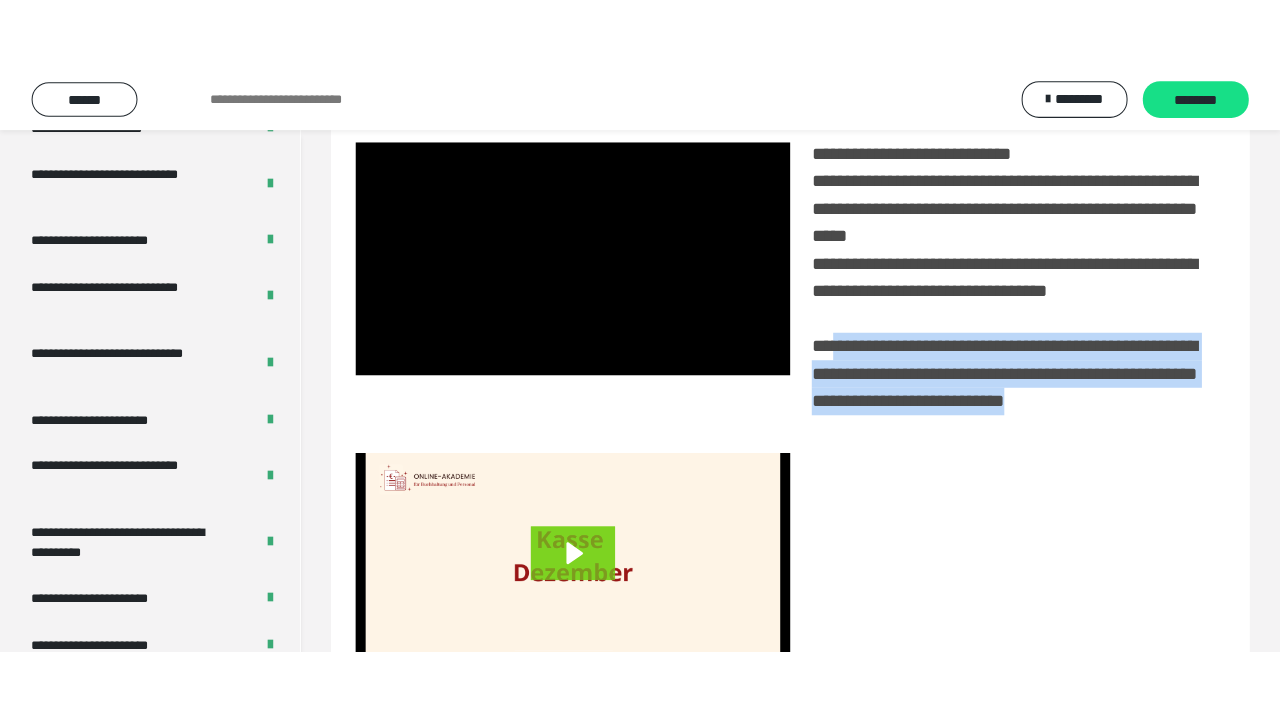 scroll, scrollTop: 3984, scrollLeft: 0, axis: vertical 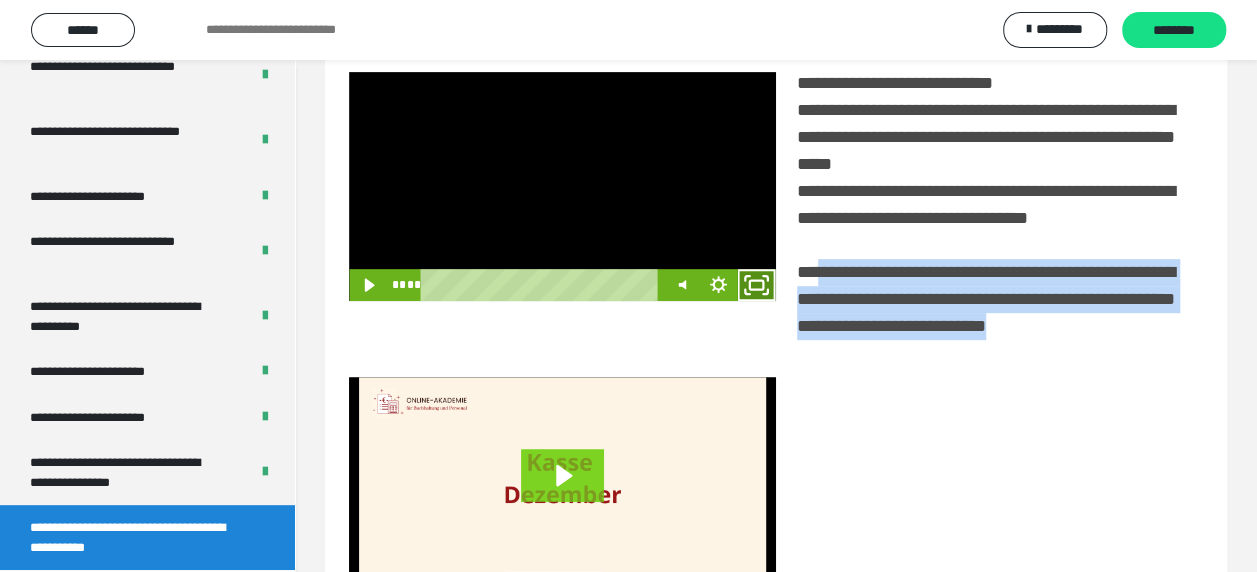 click 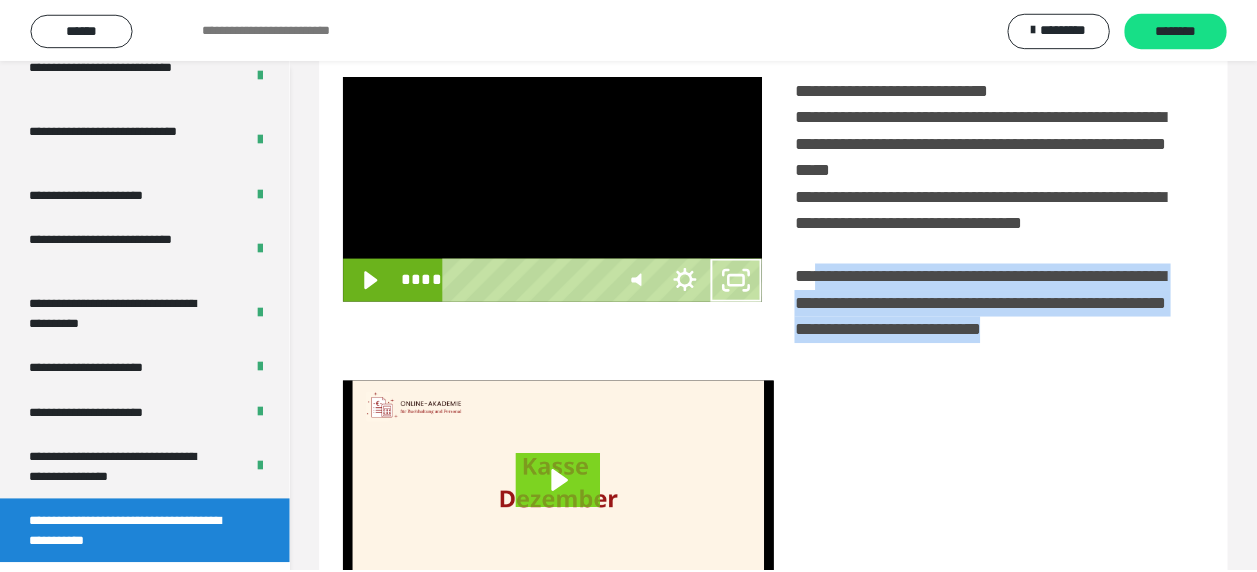 scroll, scrollTop: 3836, scrollLeft: 0, axis: vertical 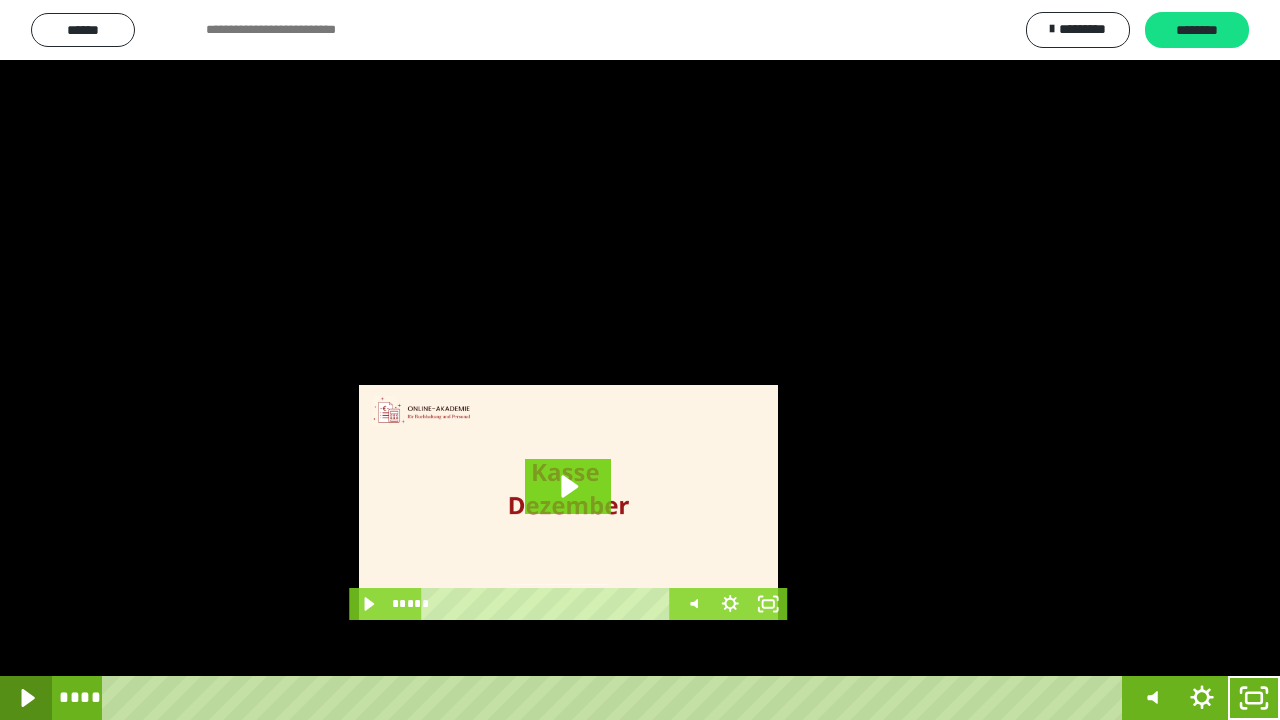 click 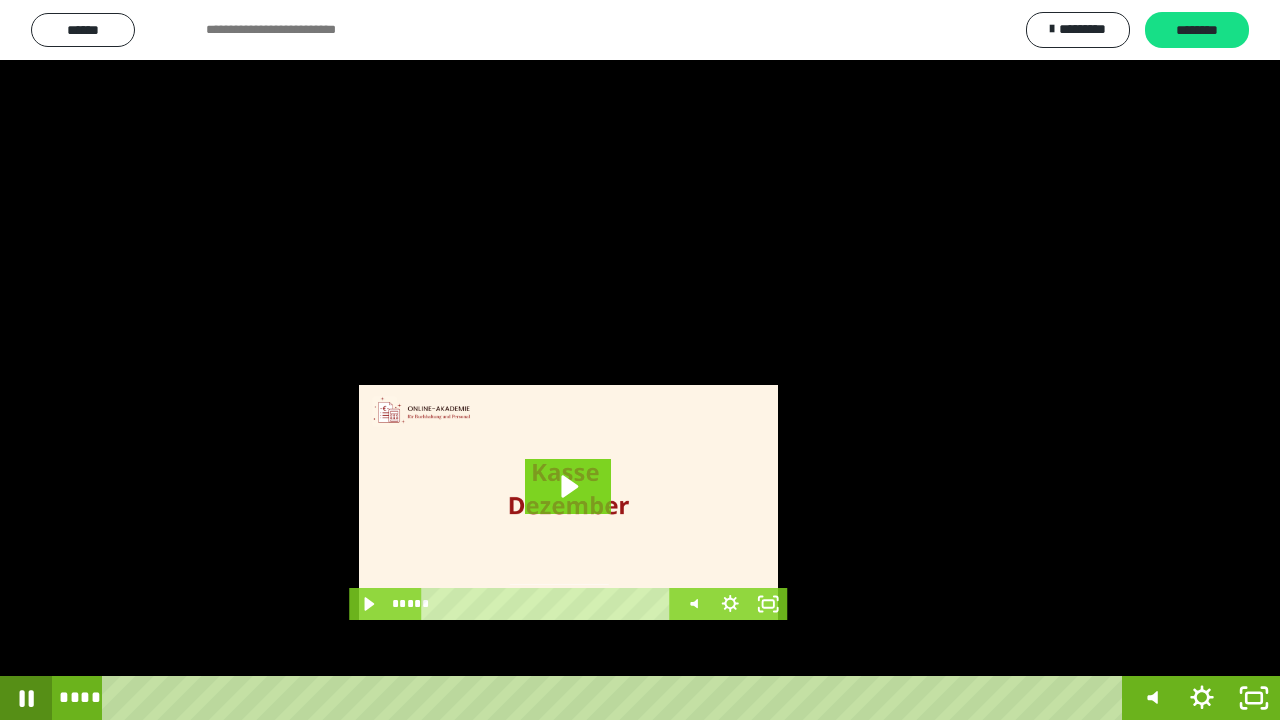 click 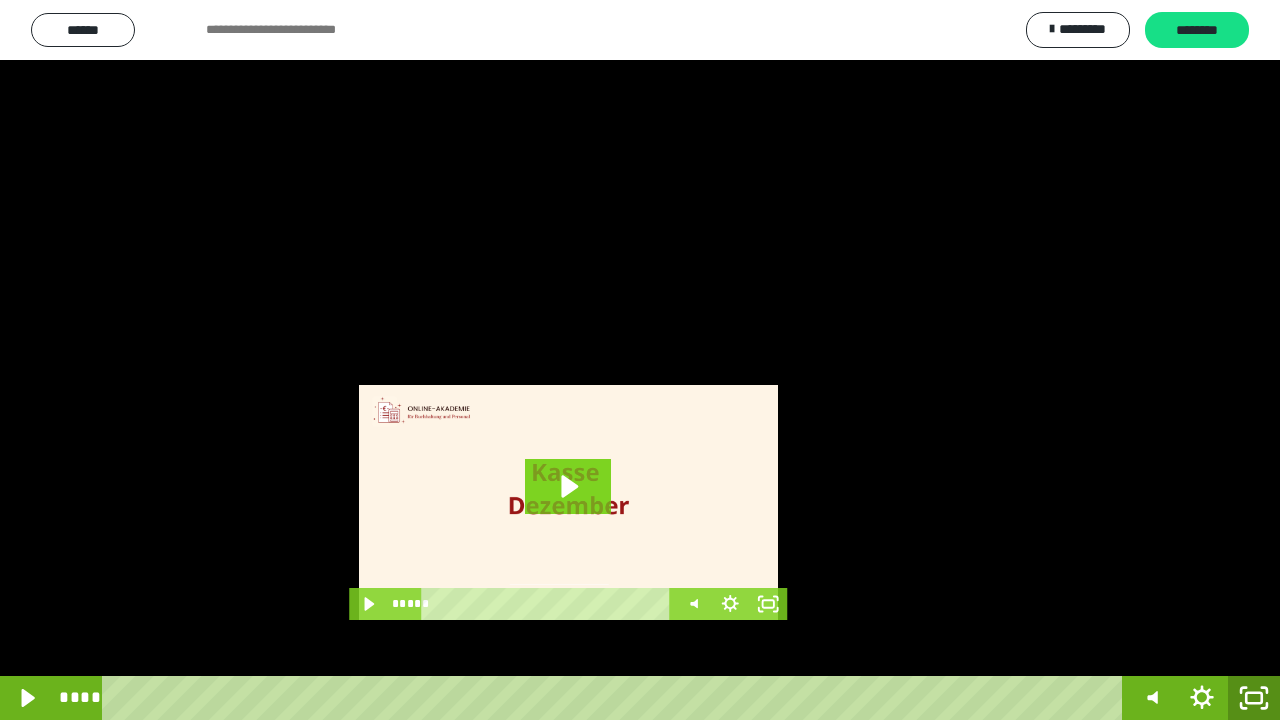 click 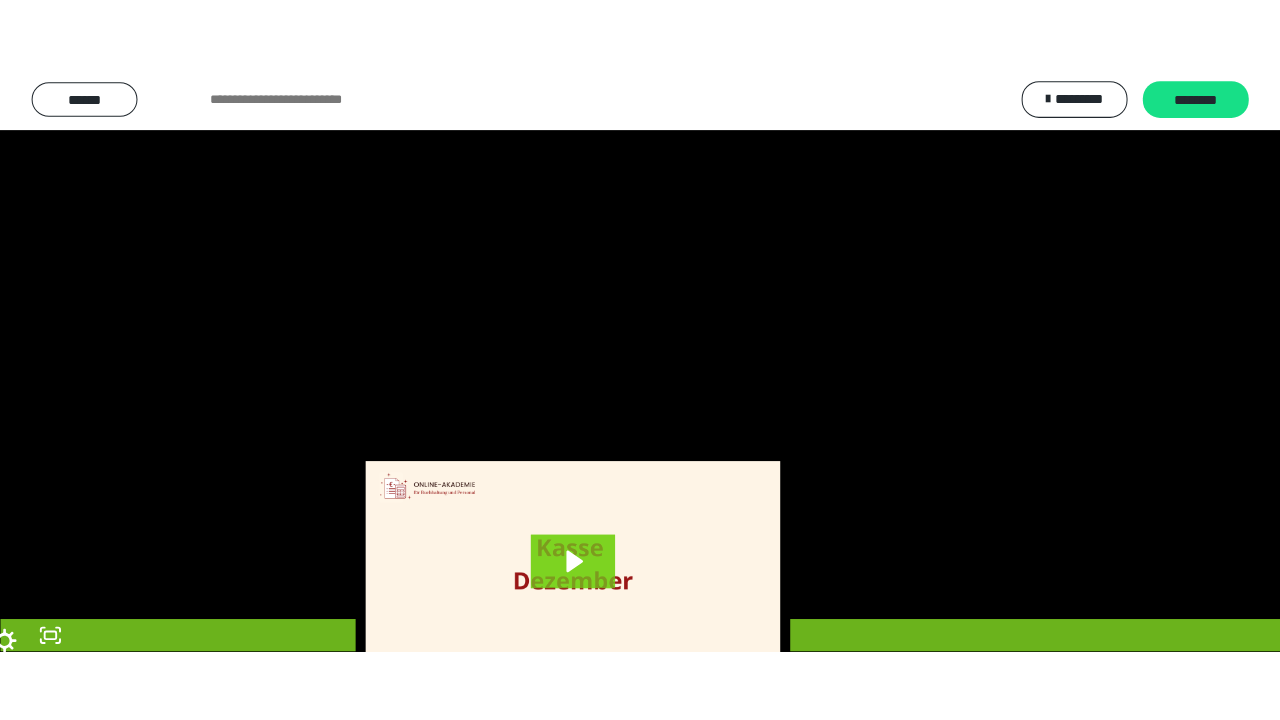 scroll, scrollTop: 3984, scrollLeft: 0, axis: vertical 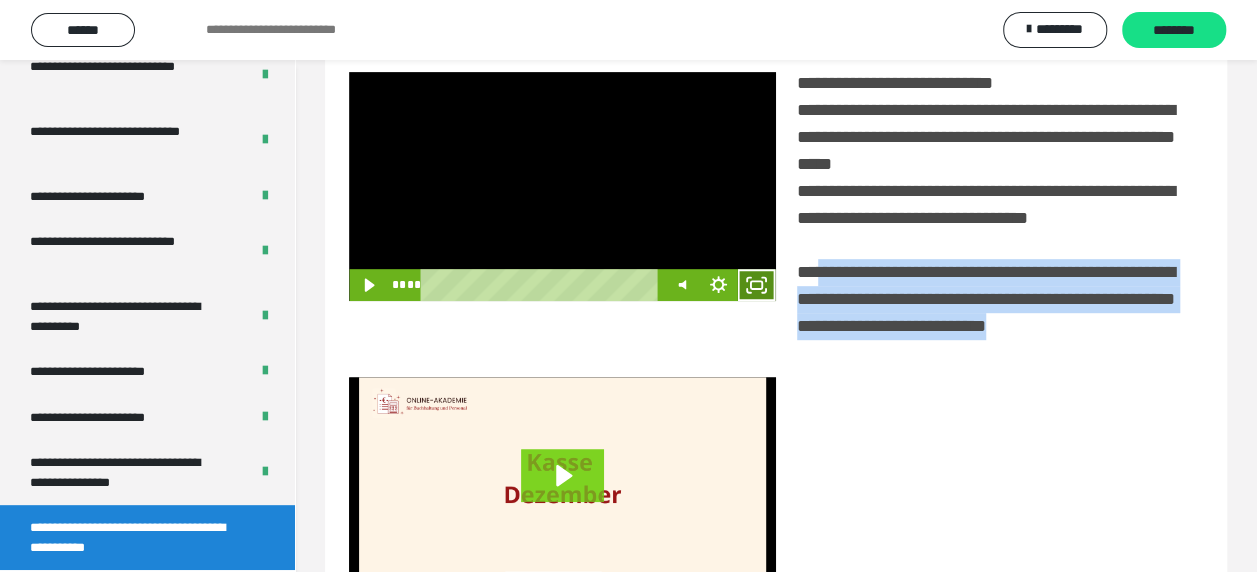 click 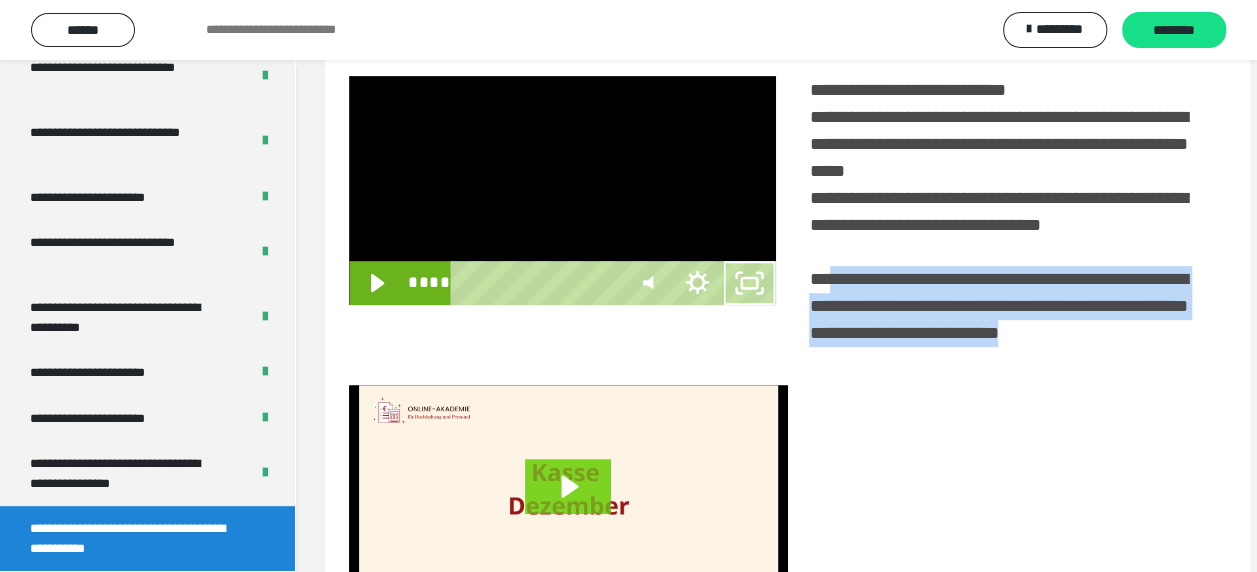 scroll, scrollTop: 3836, scrollLeft: 0, axis: vertical 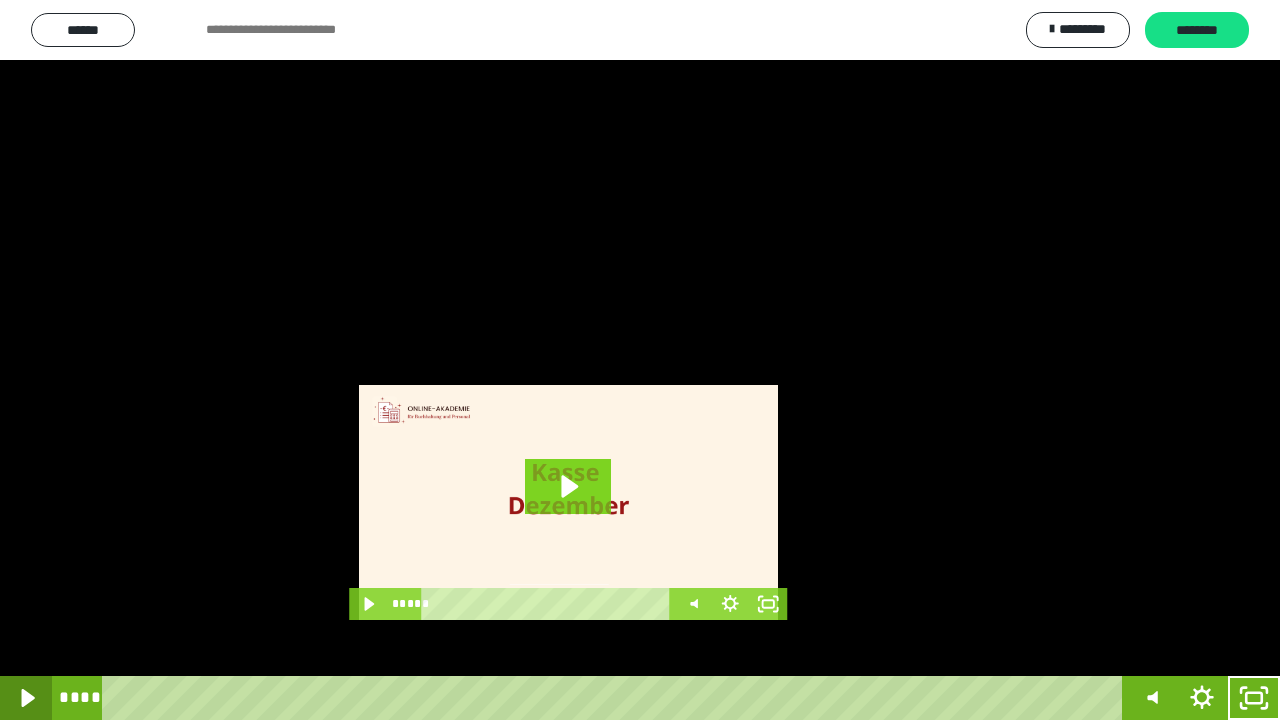 click 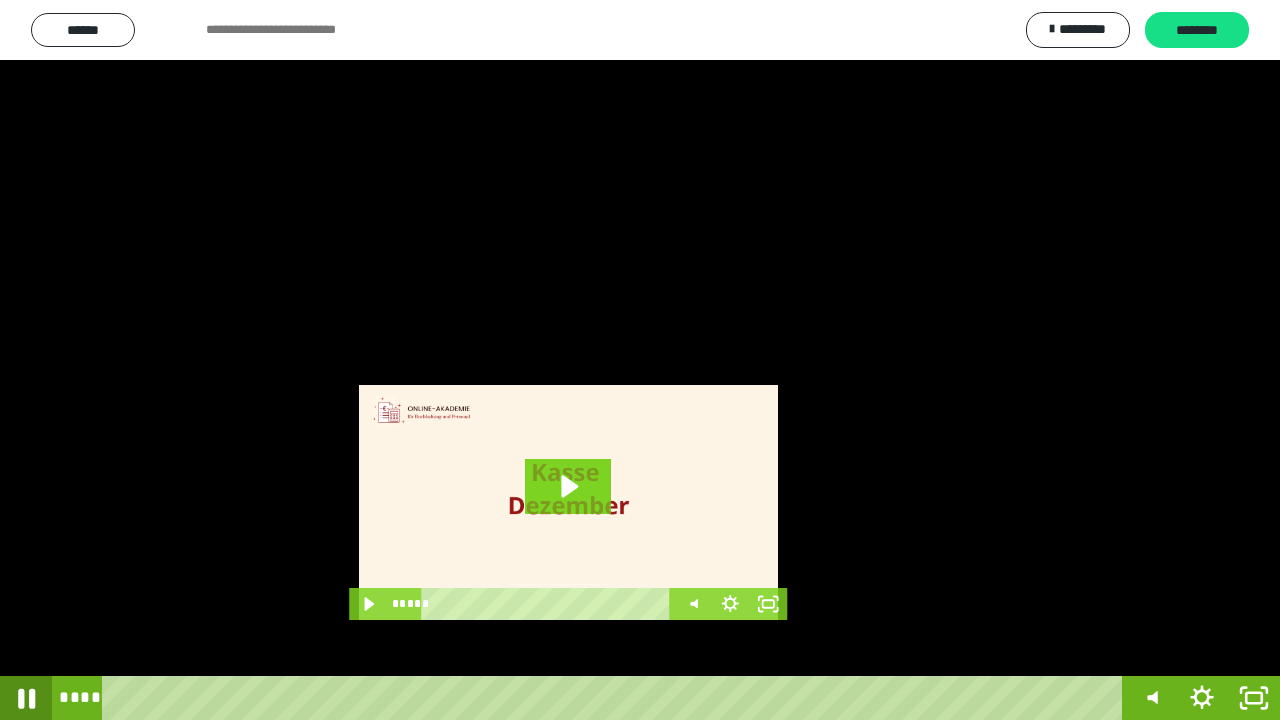 click 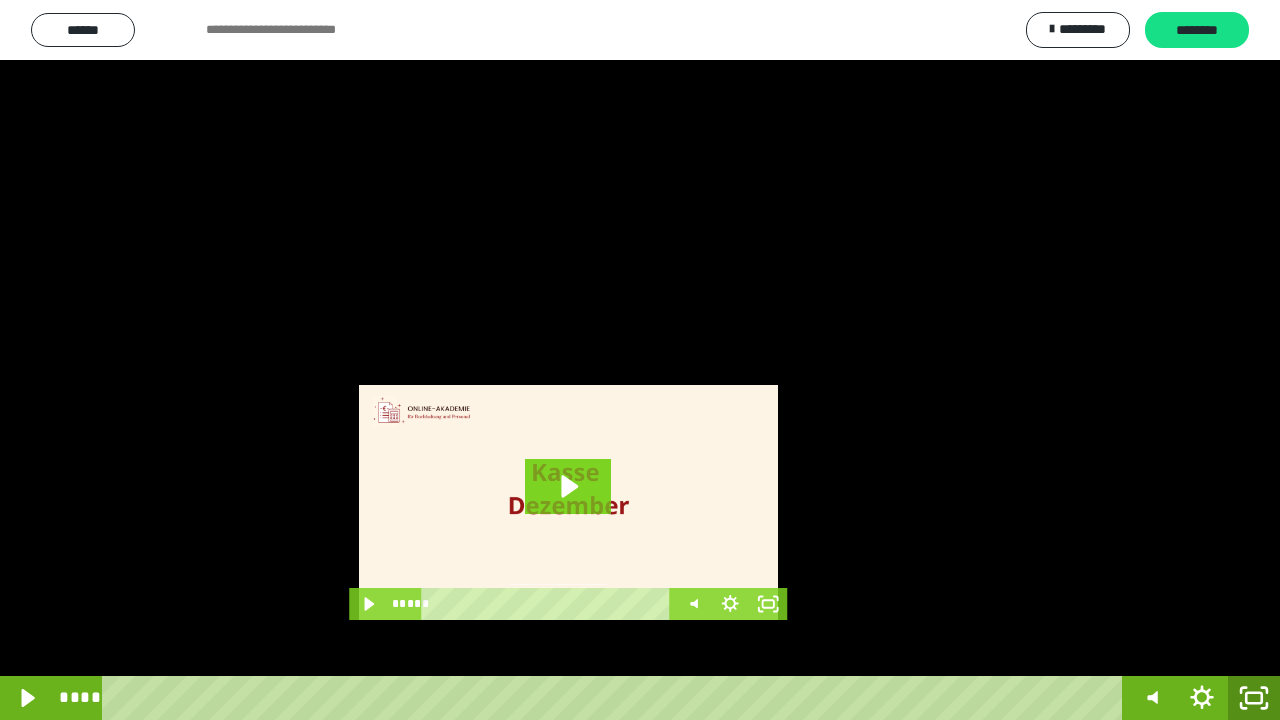 click 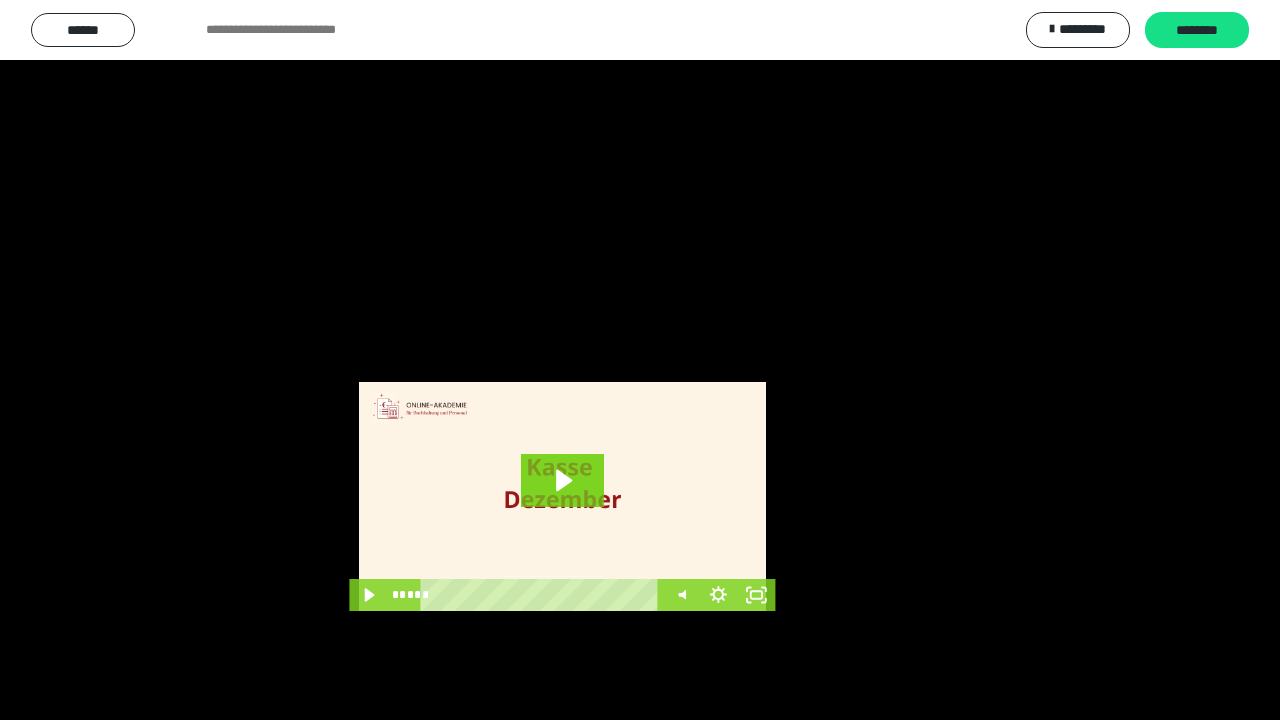 scroll, scrollTop: 3984, scrollLeft: 0, axis: vertical 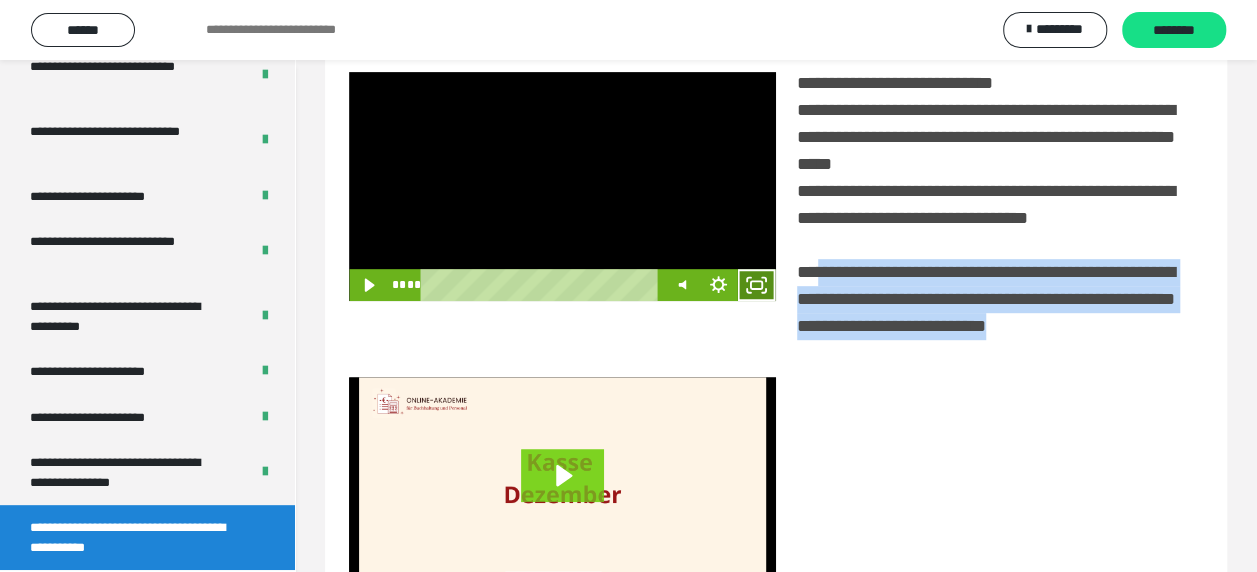 click 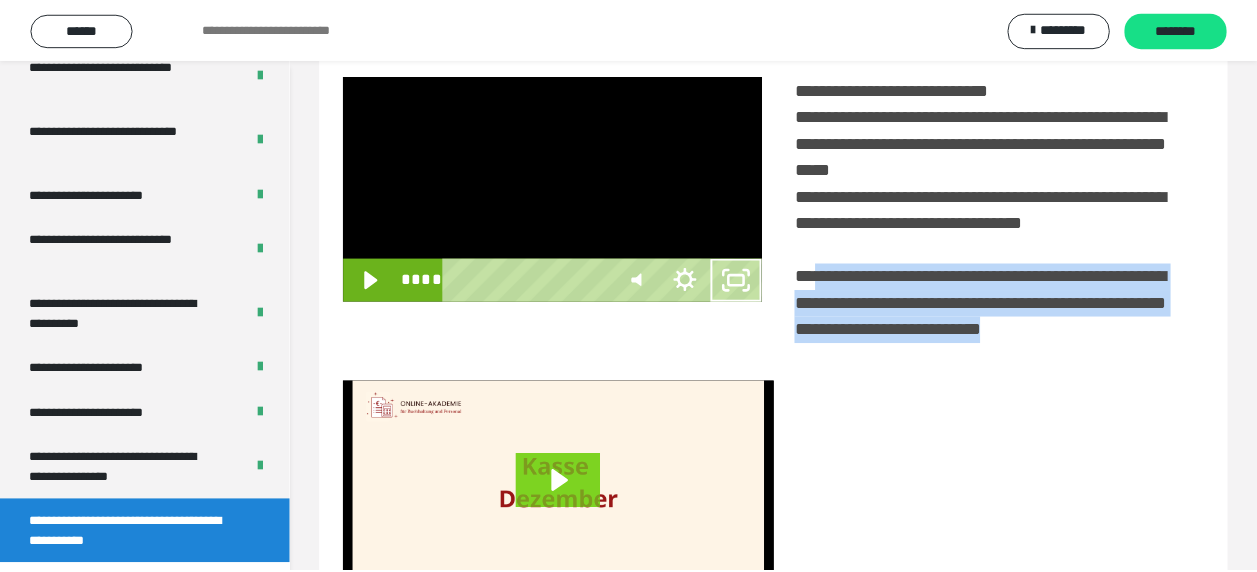 scroll, scrollTop: 3836, scrollLeft: 0, axis: vertical 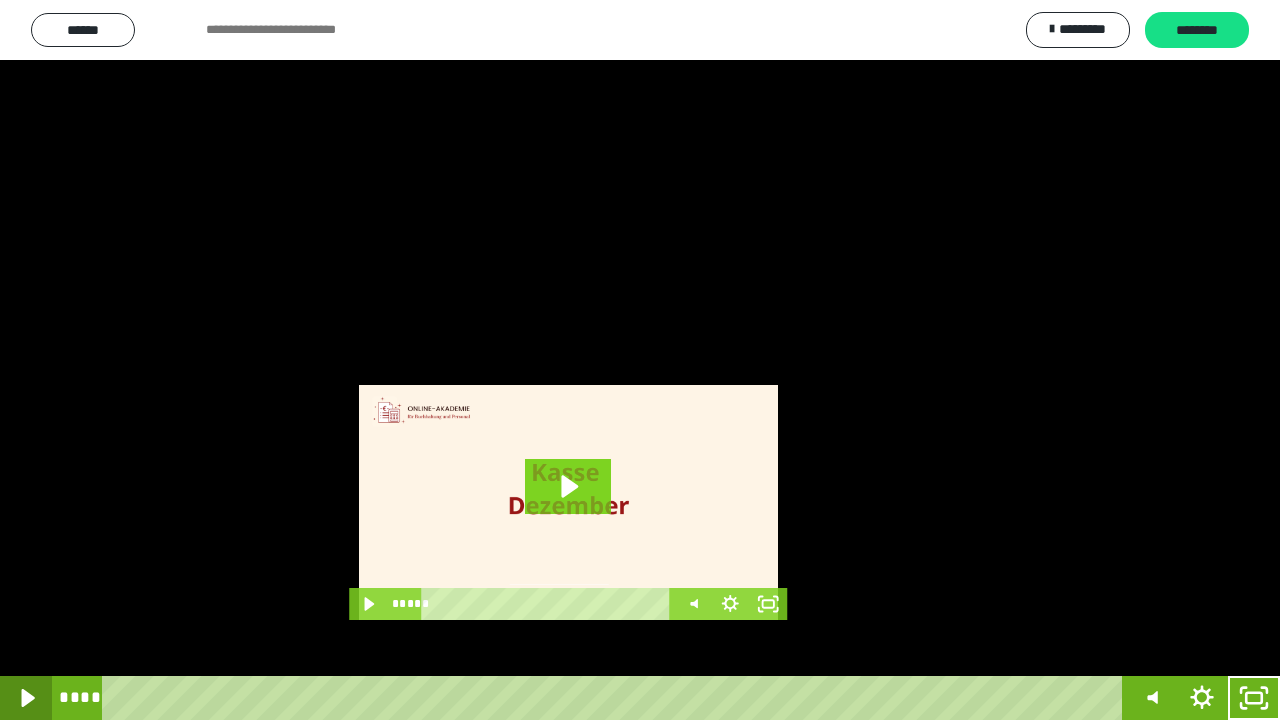 click 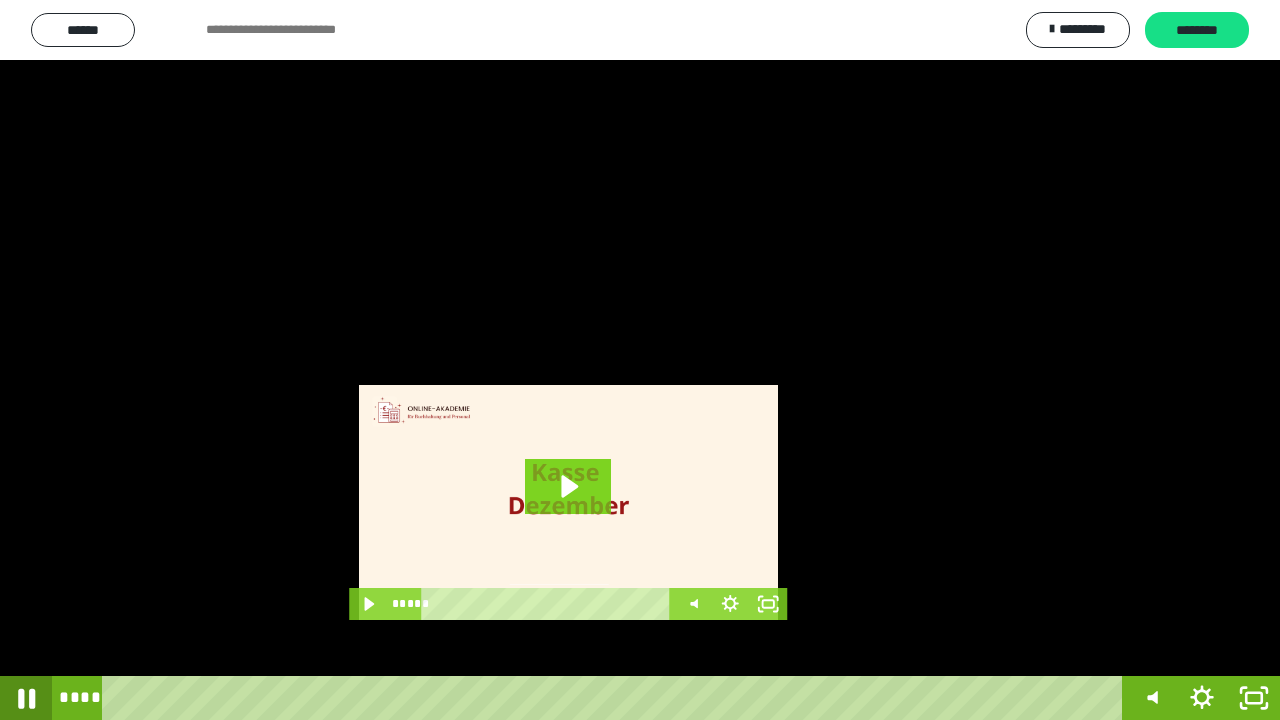 click 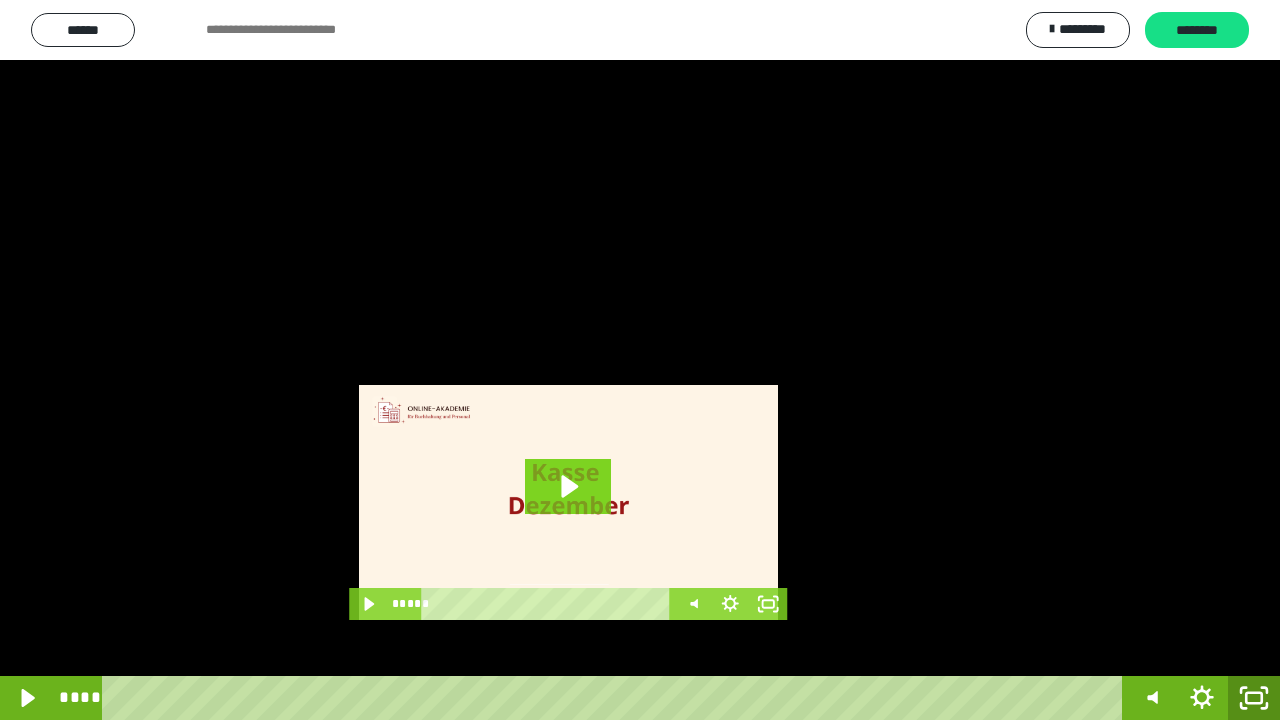 click 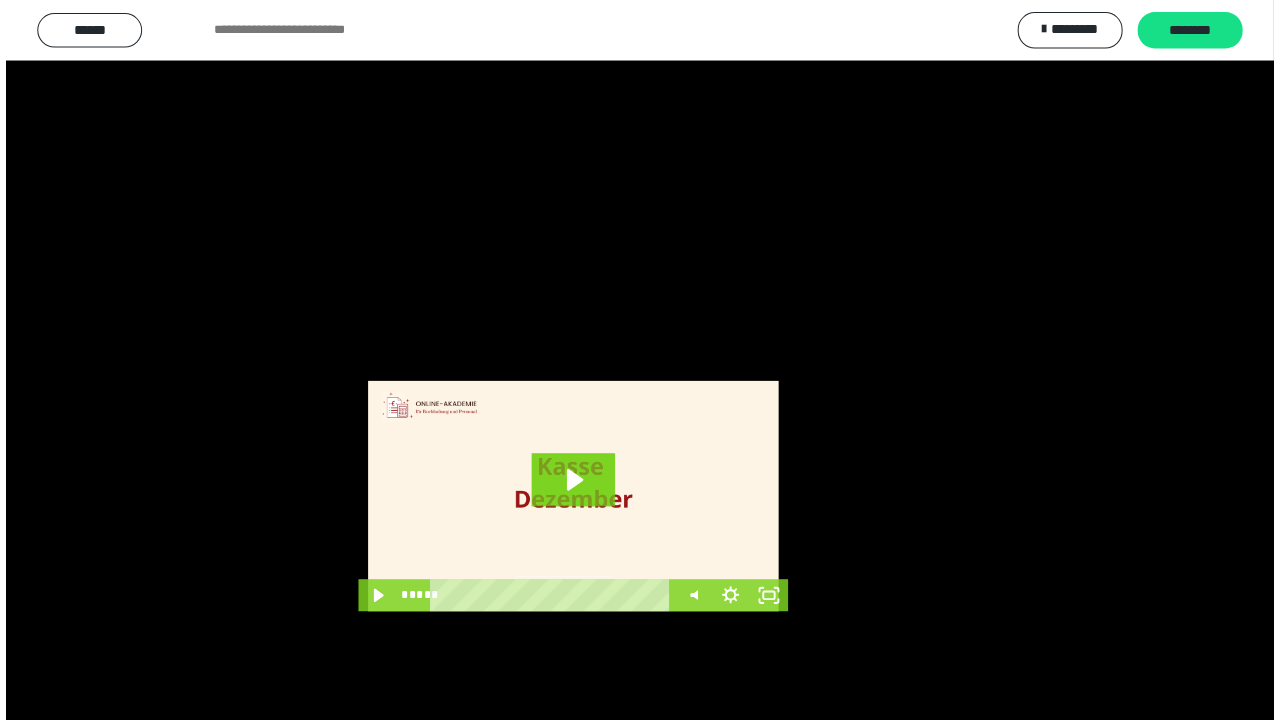 scroll, scrollTop: 3984, scrollLeft: 0, axis: vertical 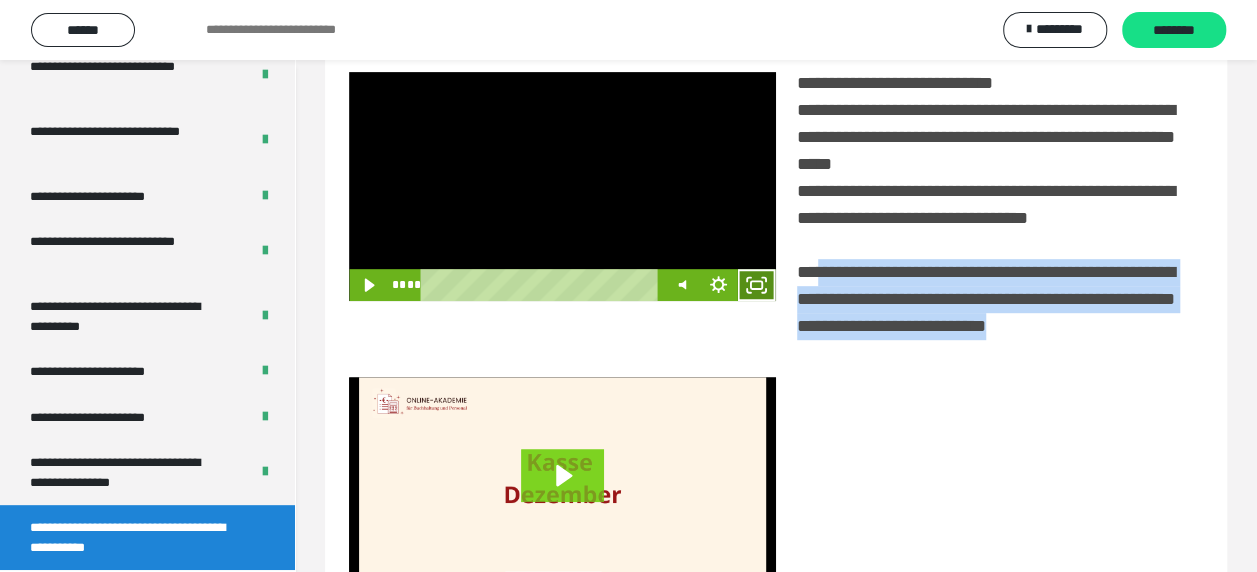 click 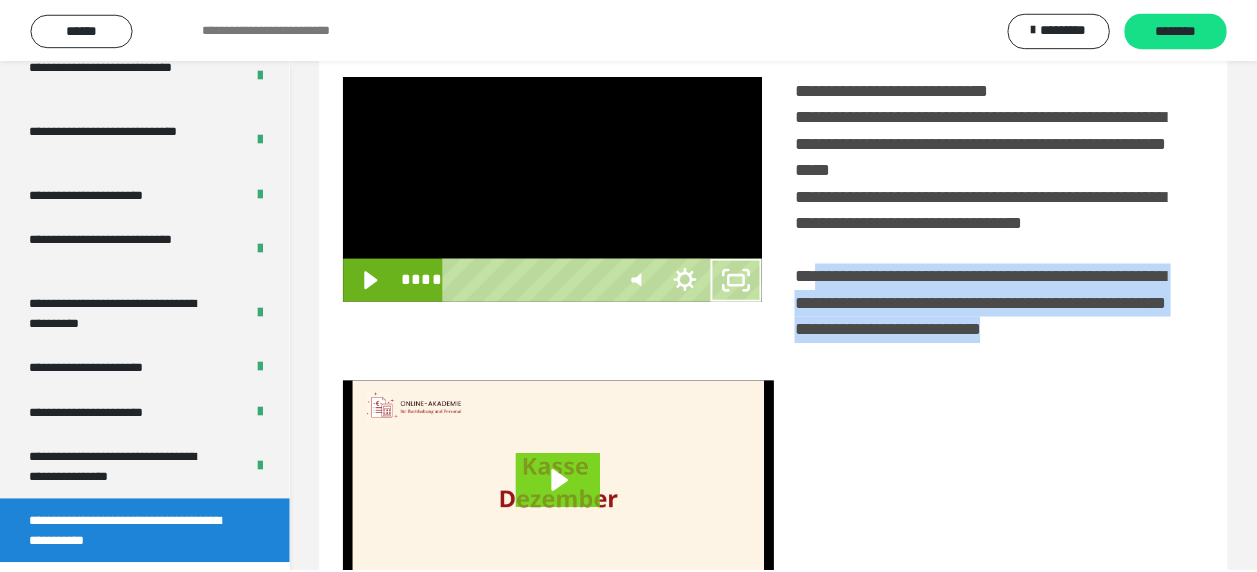 scroll, scrollTop: 3836, scrollLeft: 0, axis: vertical 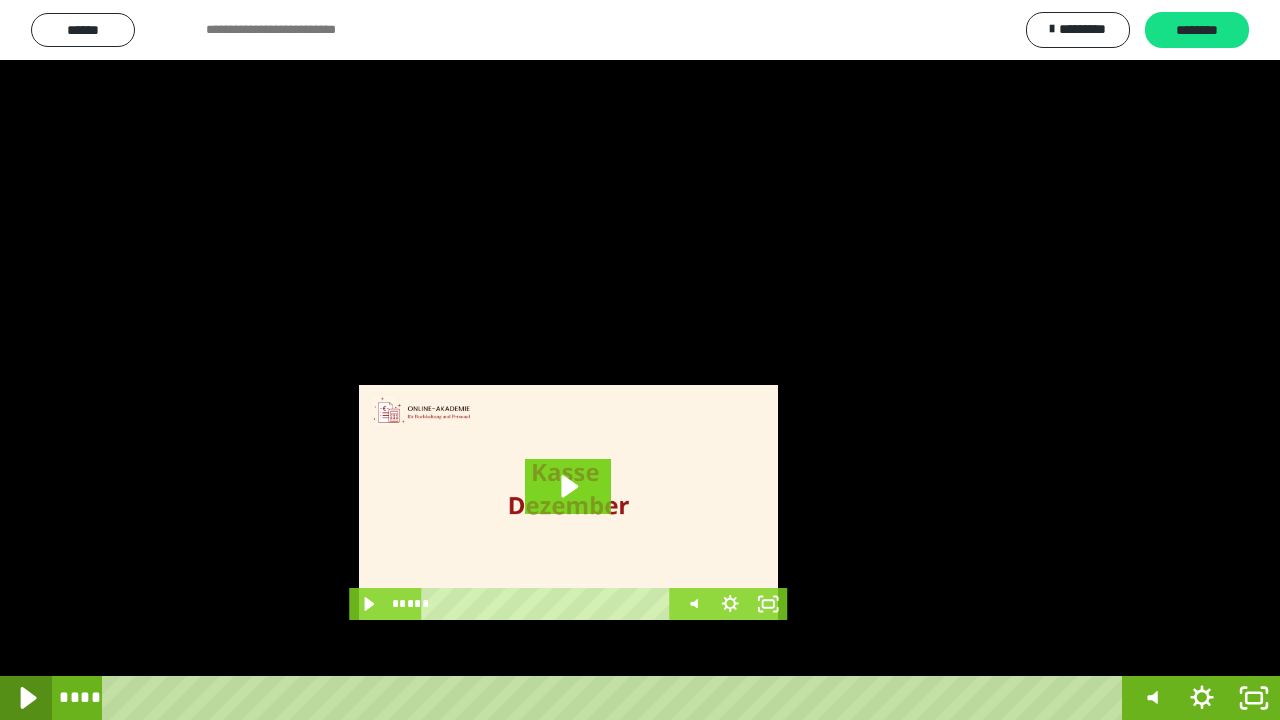 click 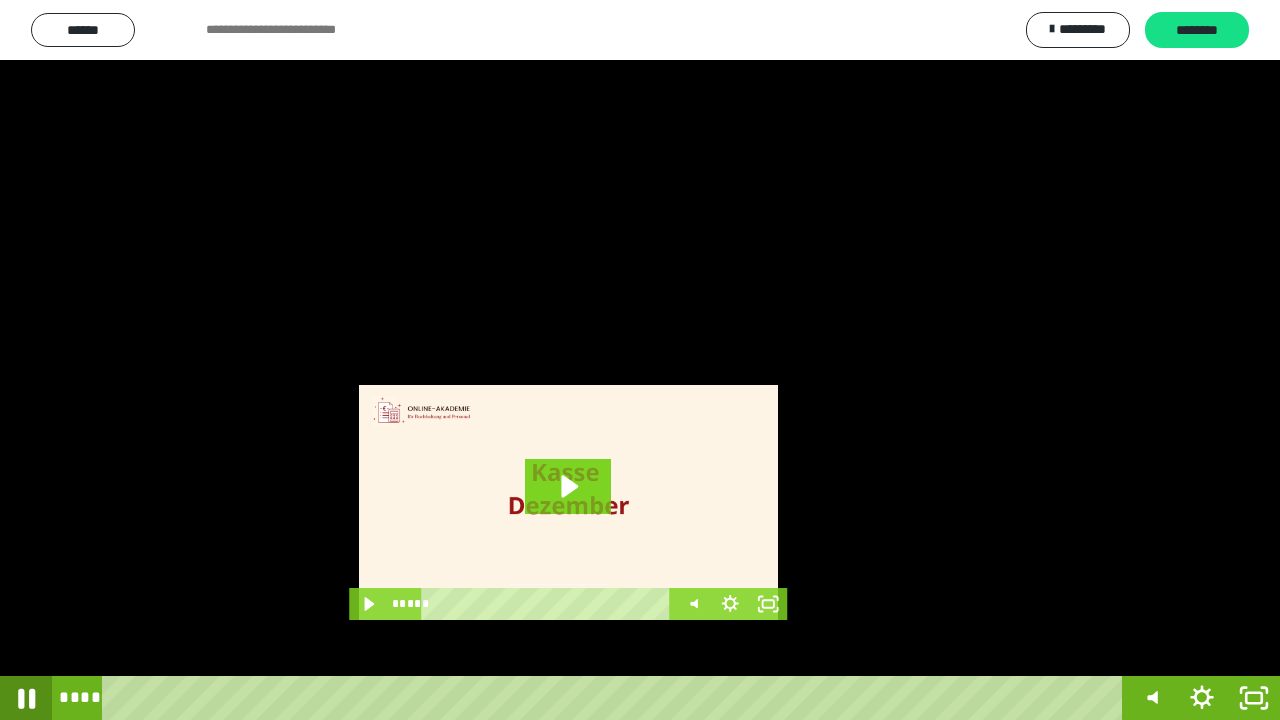 click 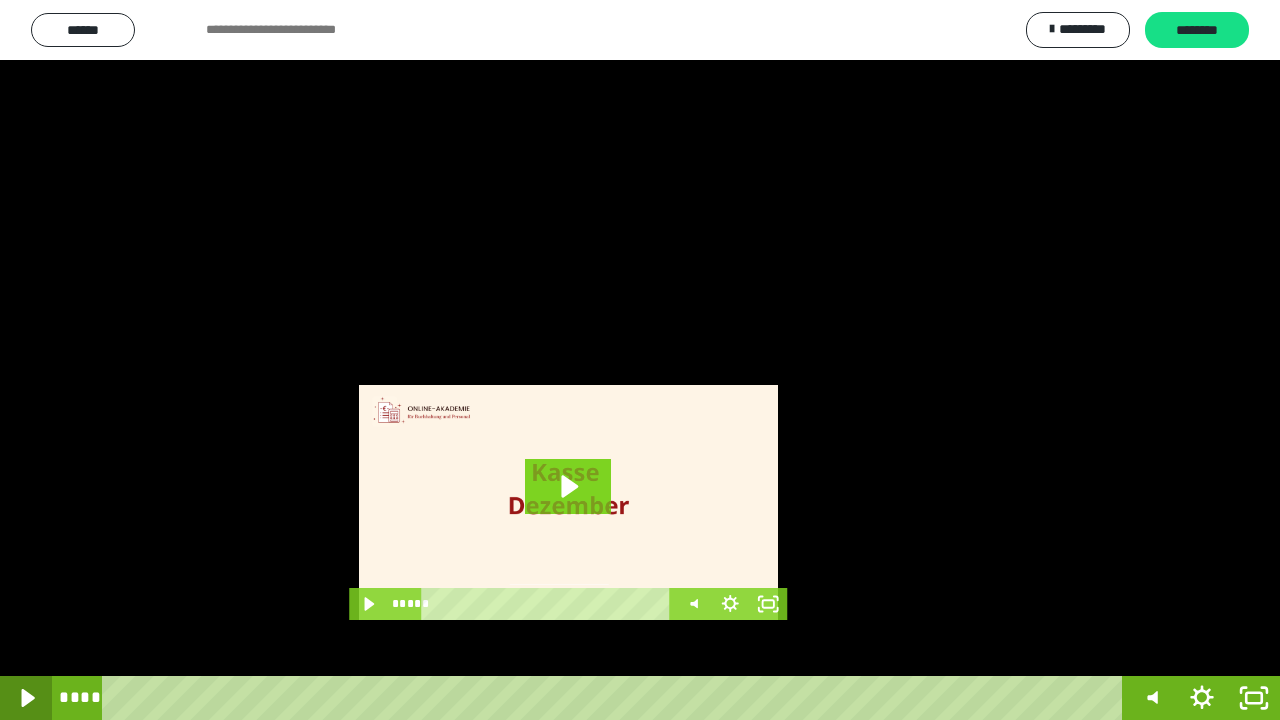 click 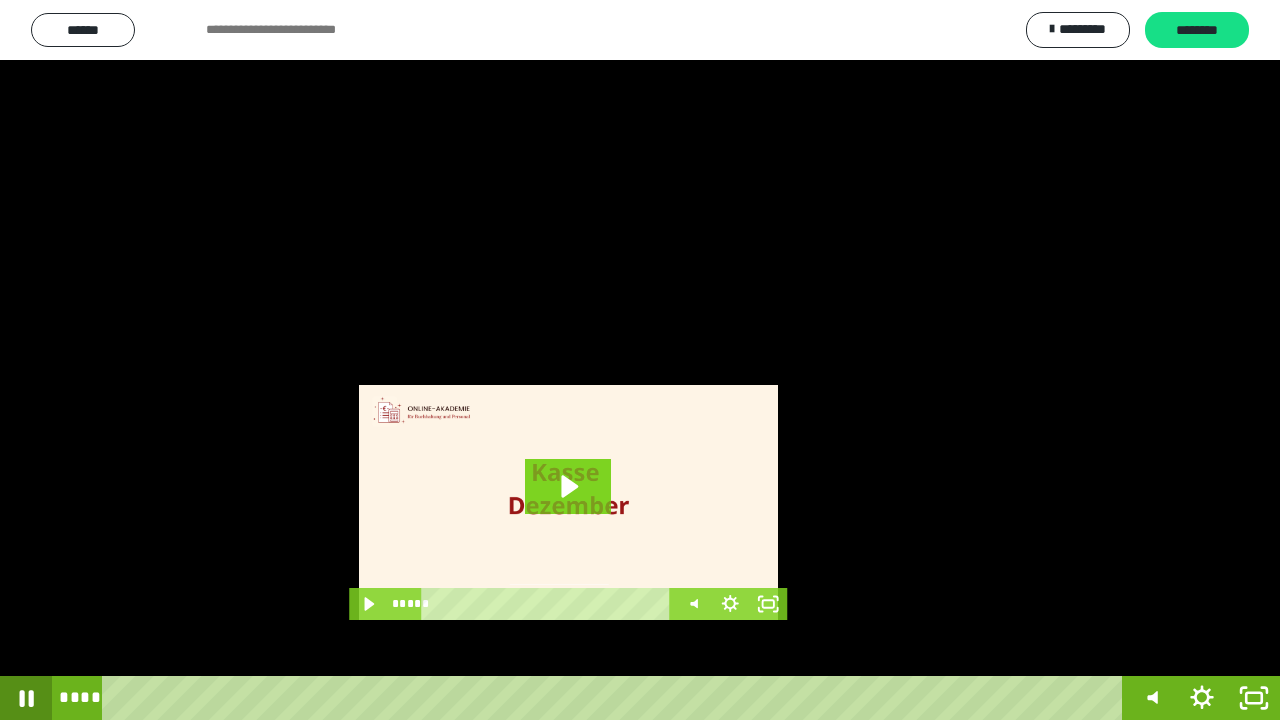 click 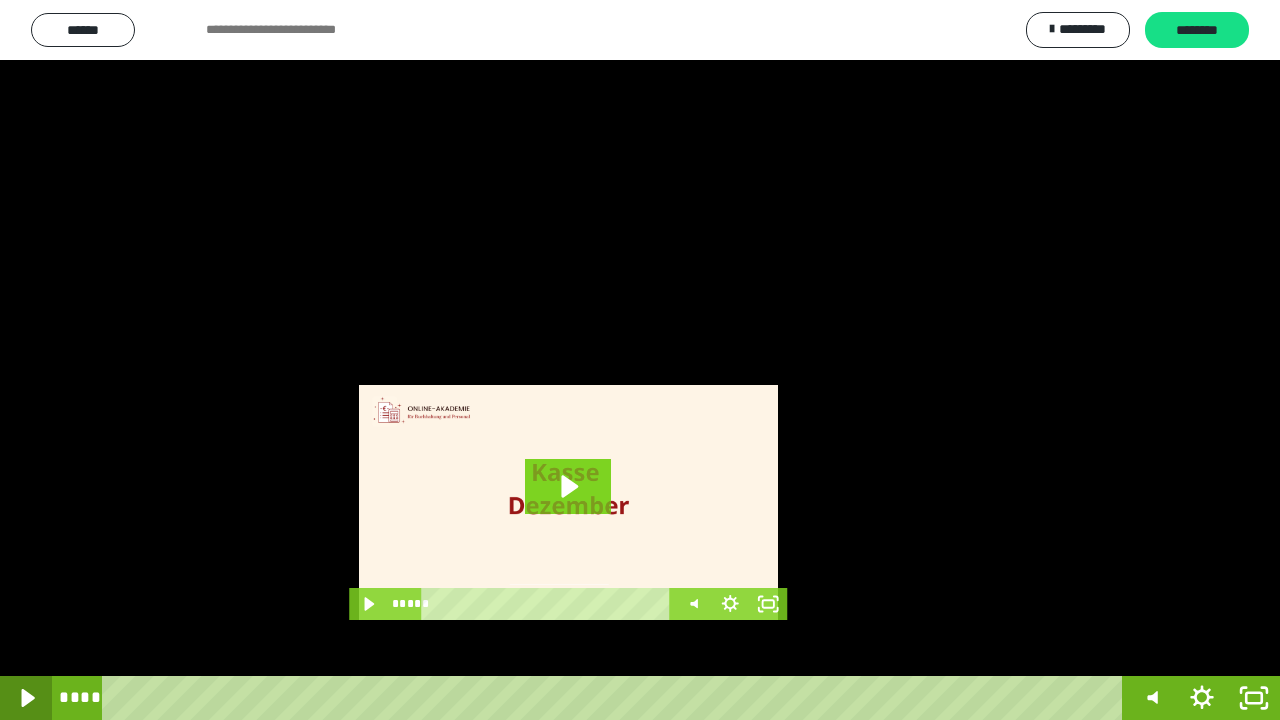click 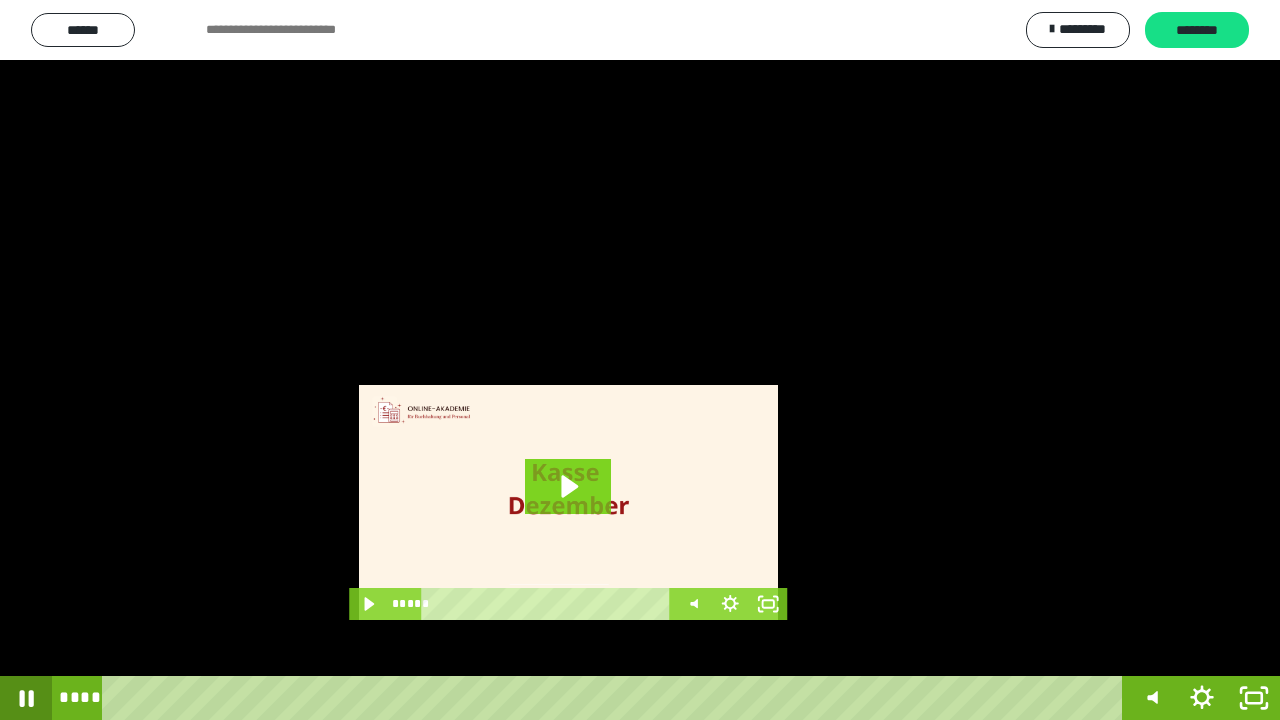 click 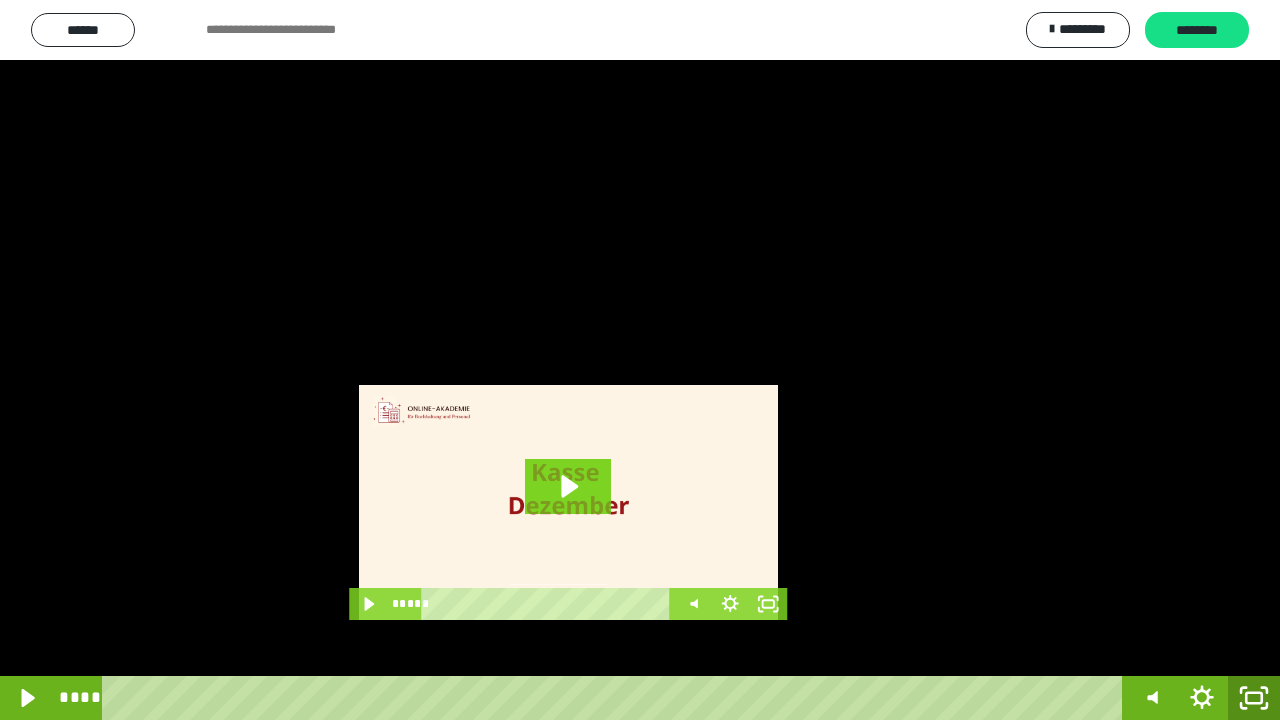 click 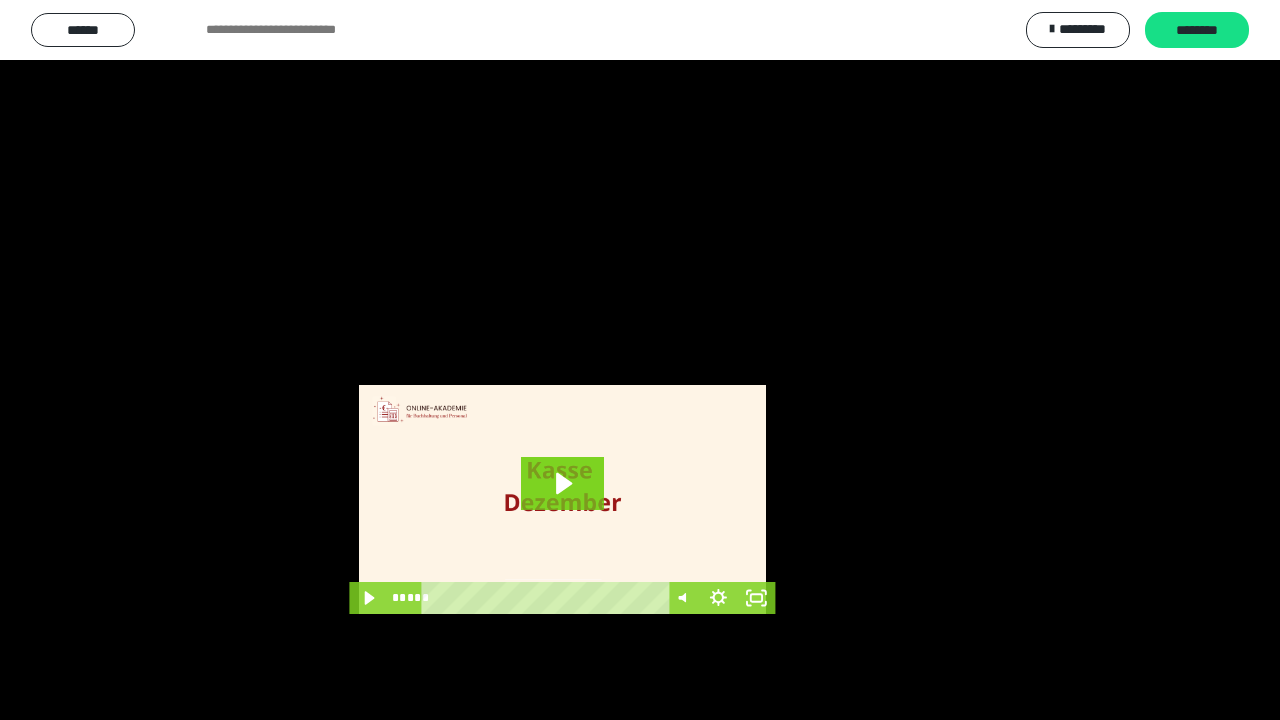 scroll, scrollTop: 3984, scrollLeft: 0, axis: vertical 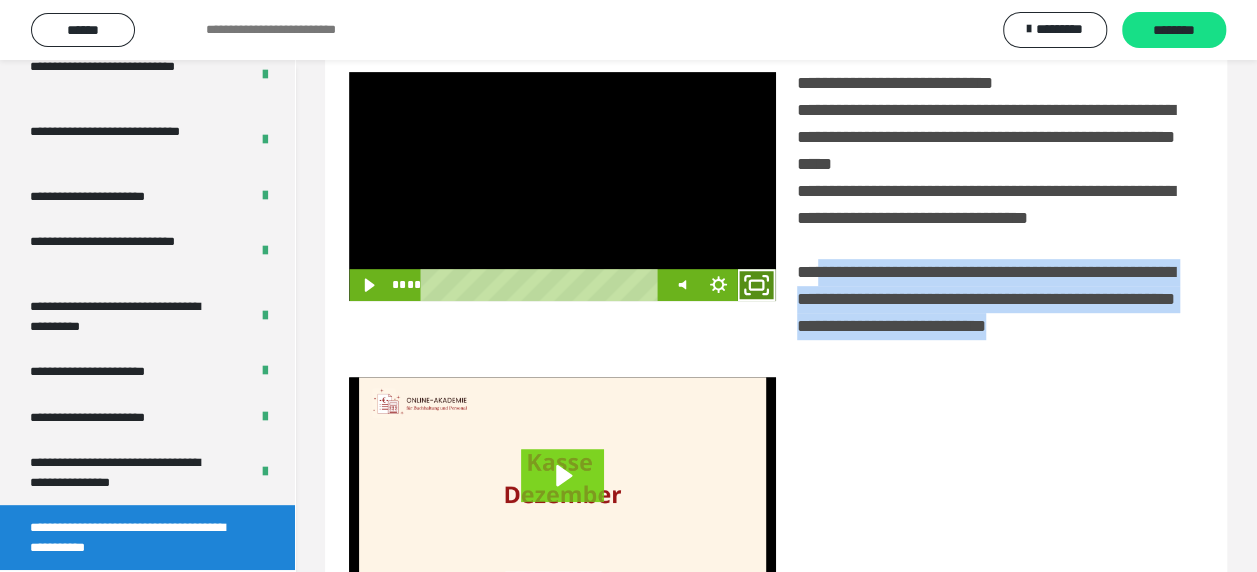 click 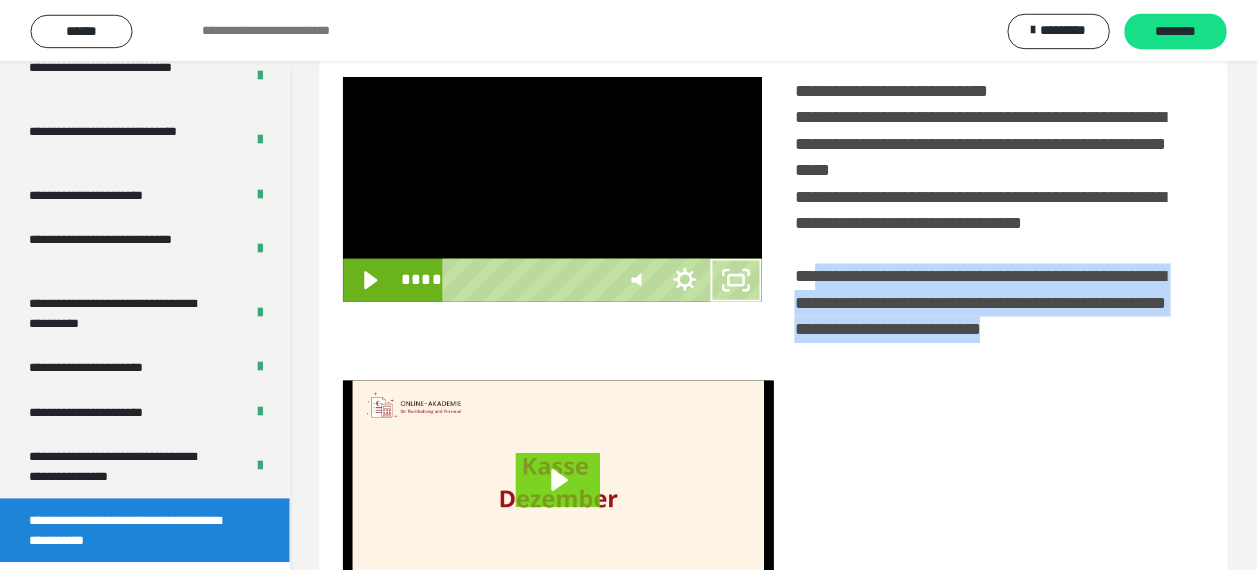scroll, scrollTop: 3836, scrollLeft: 0, axis: vertical 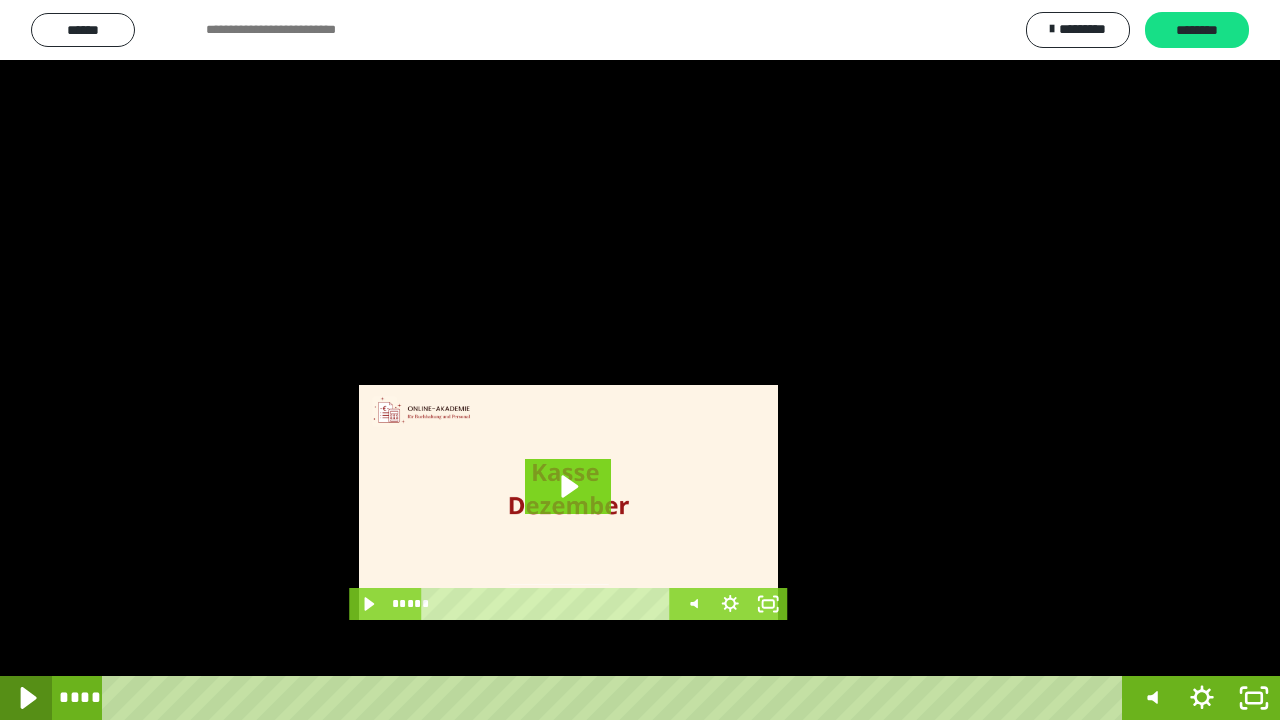 click 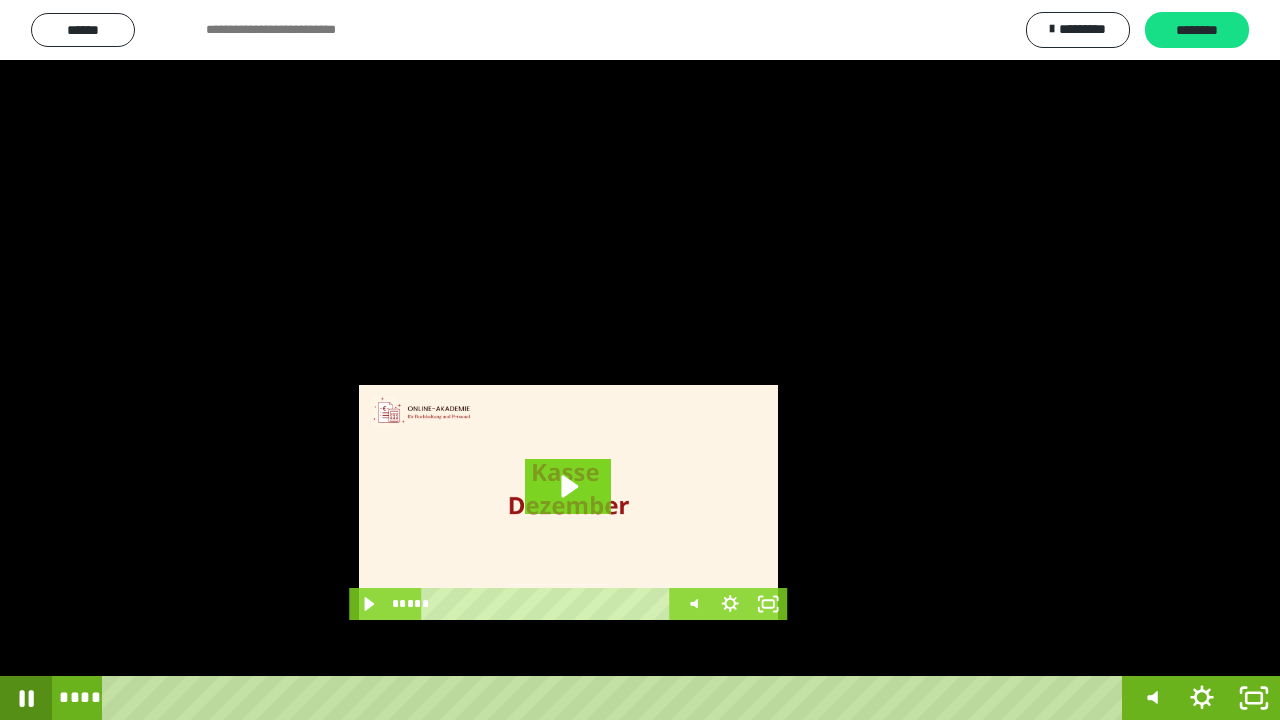 click 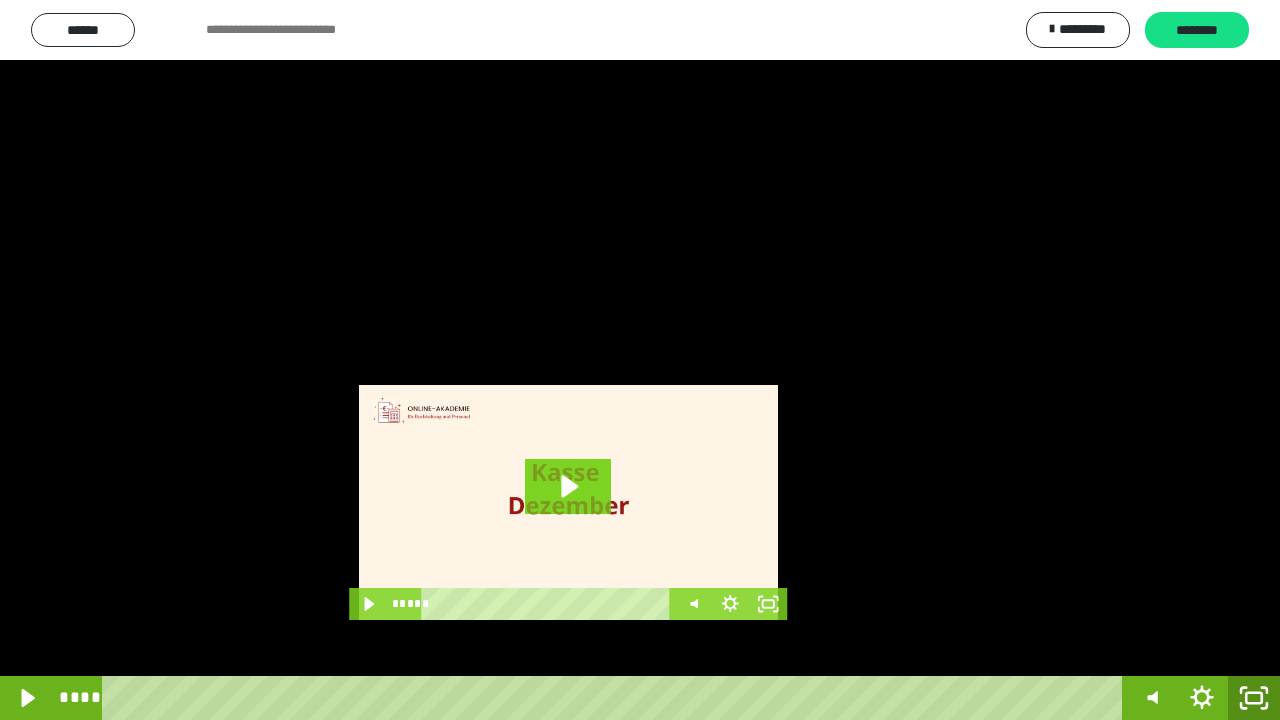 click 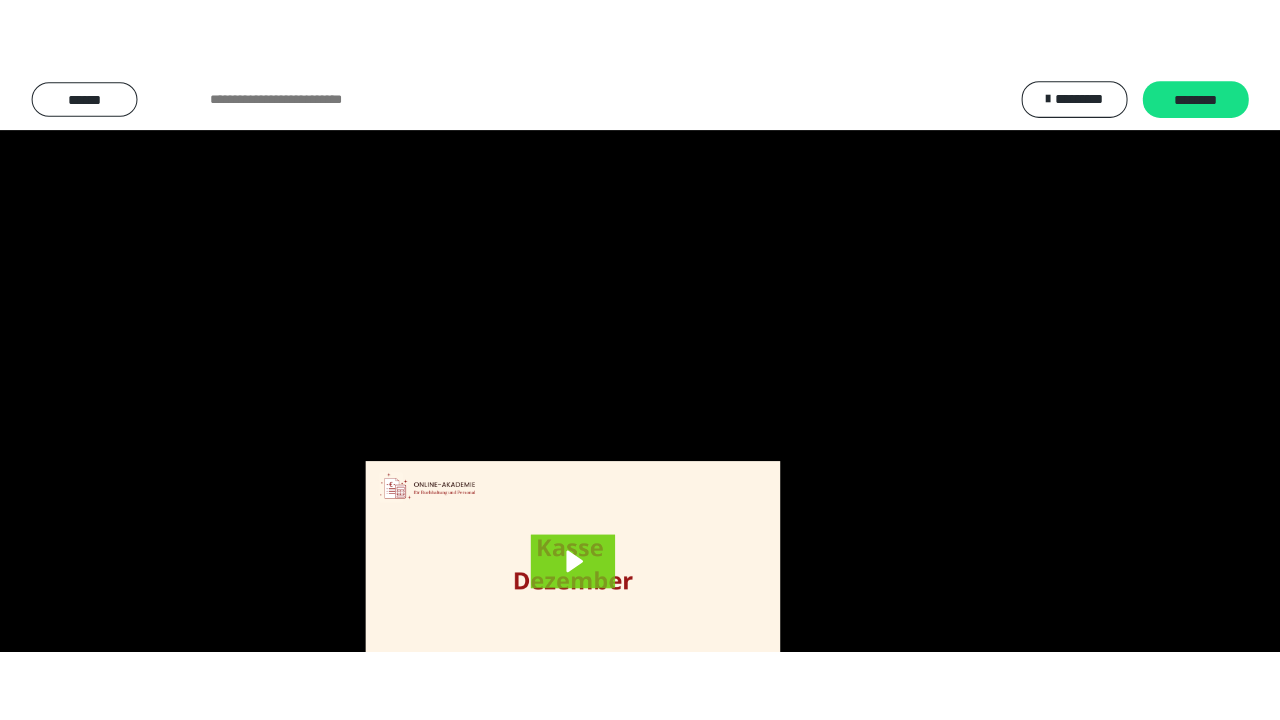 scroll, scrollTop: 3984, scrollLeft: 0, axis: vertical 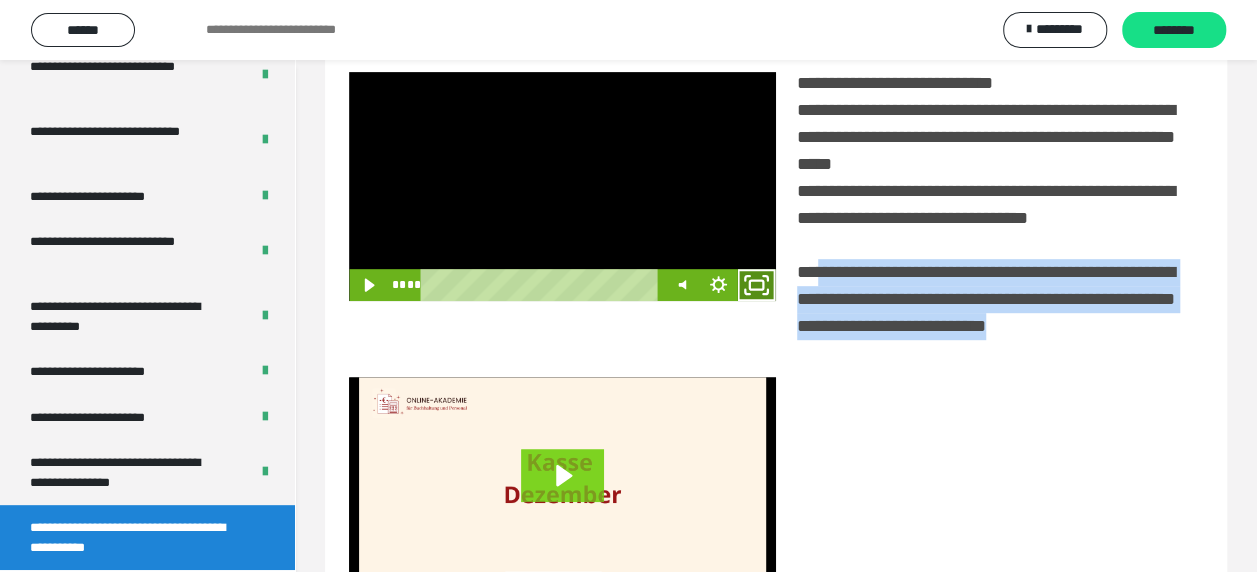 click 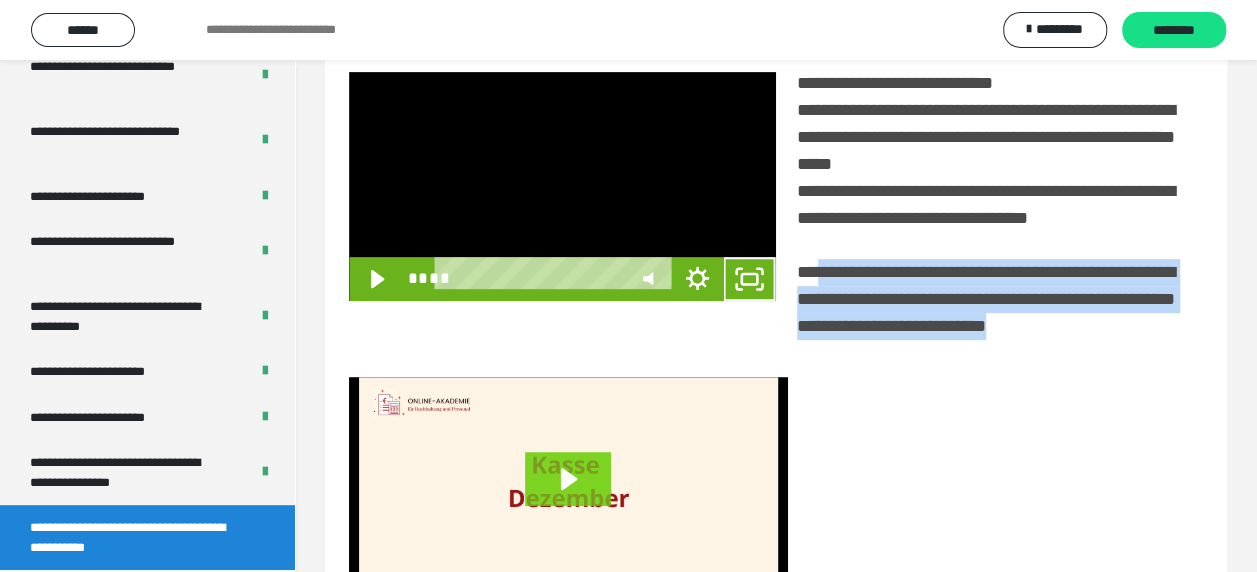 scroll, scrollTop: 3836, scrollLeft: 0, axis: vertical 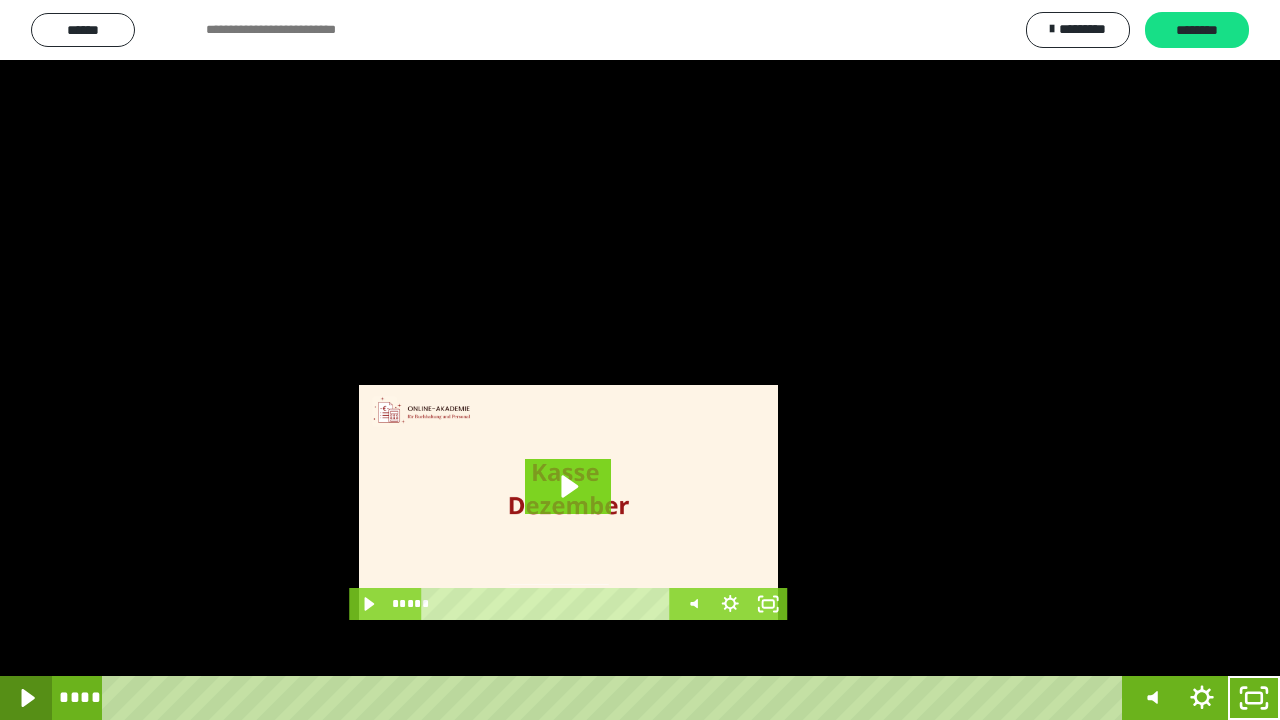 click 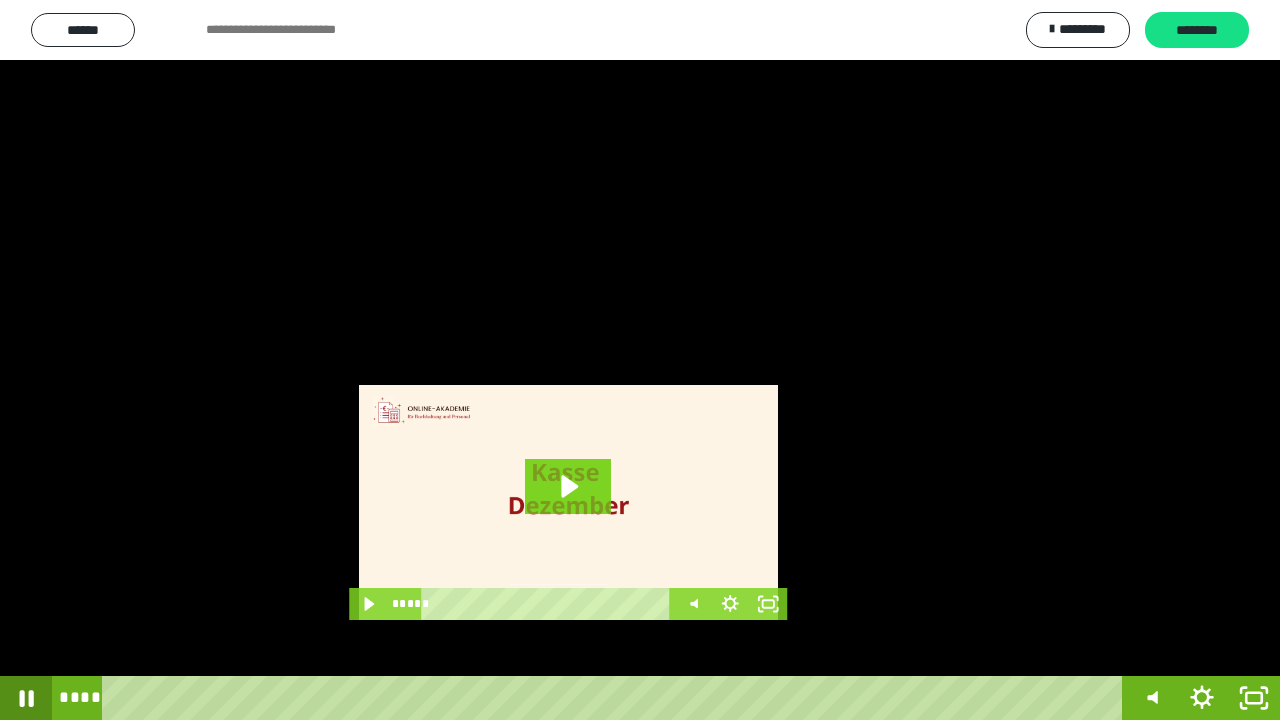 click 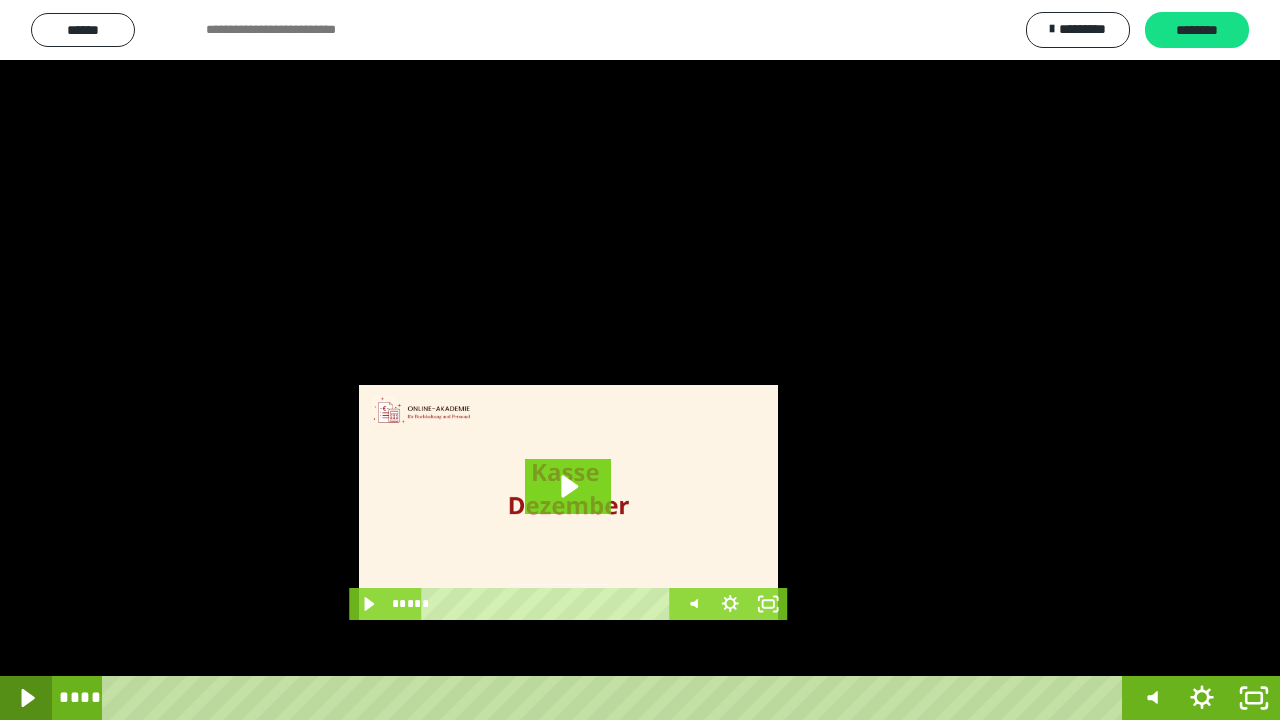 click 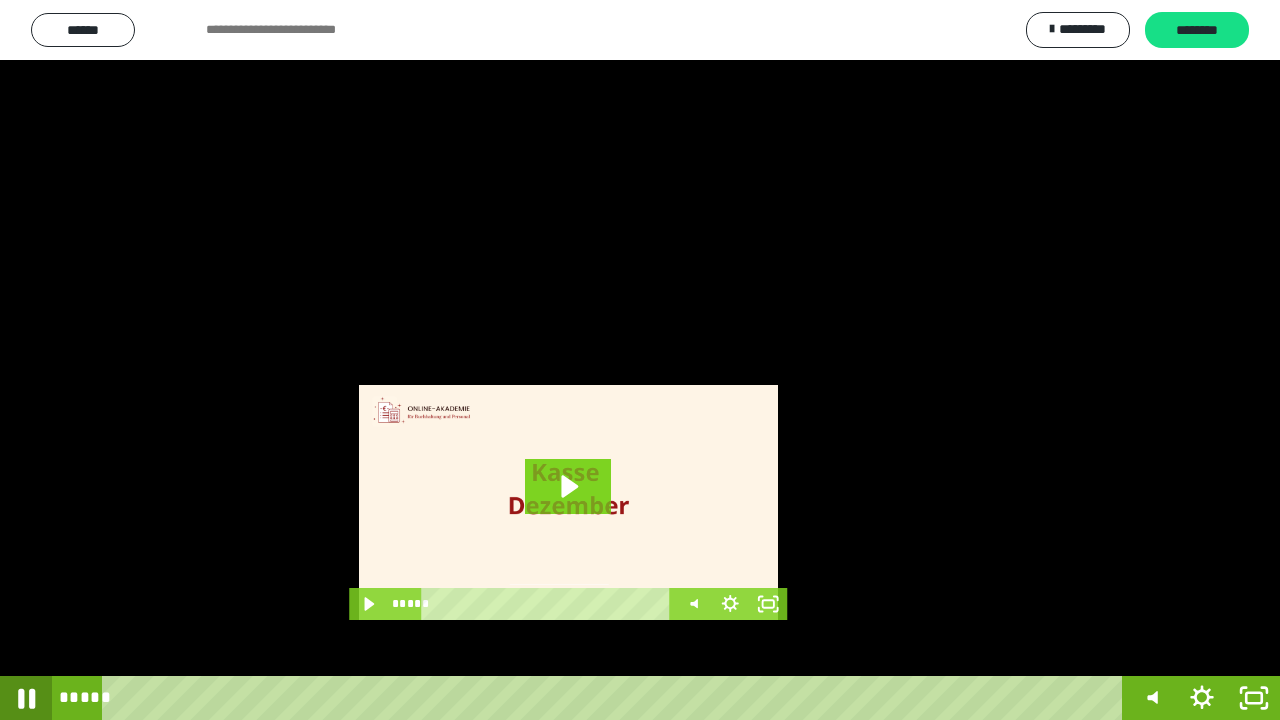 click 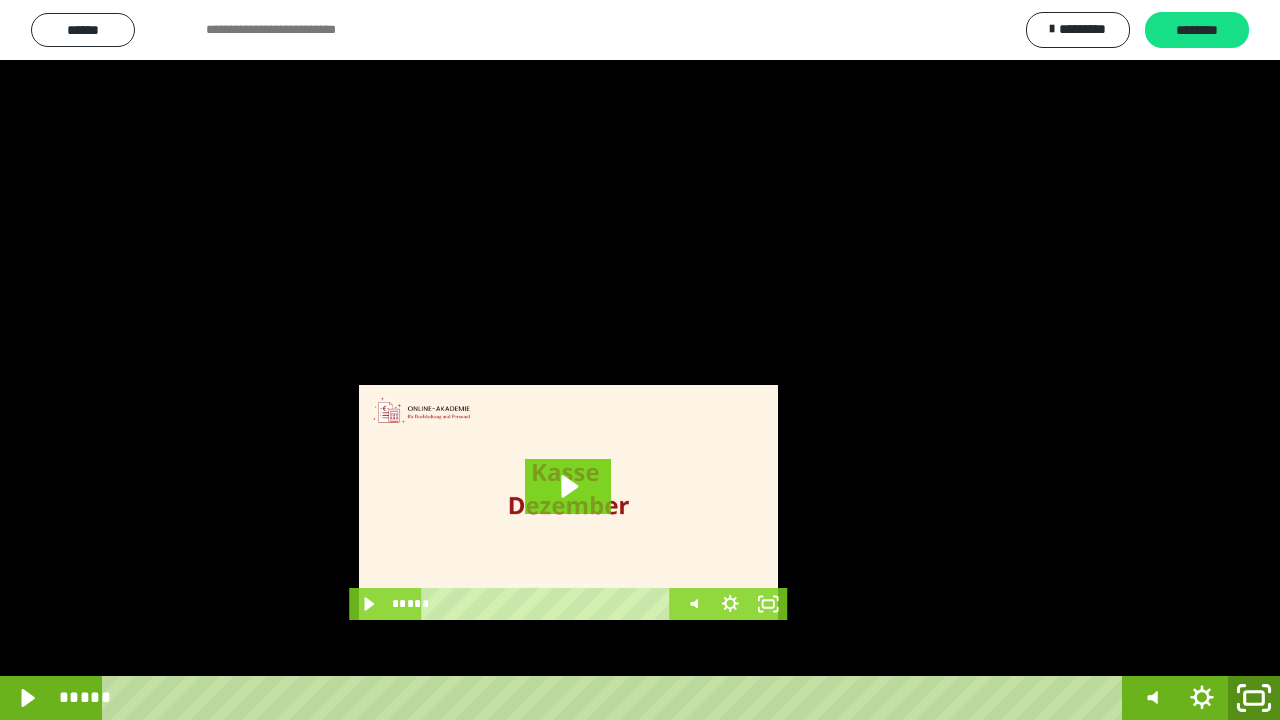 drag, startPoint x: 1252, startPoint y: 696, endPoint x: 1092, endPoint y: 8, distance: 706.3597 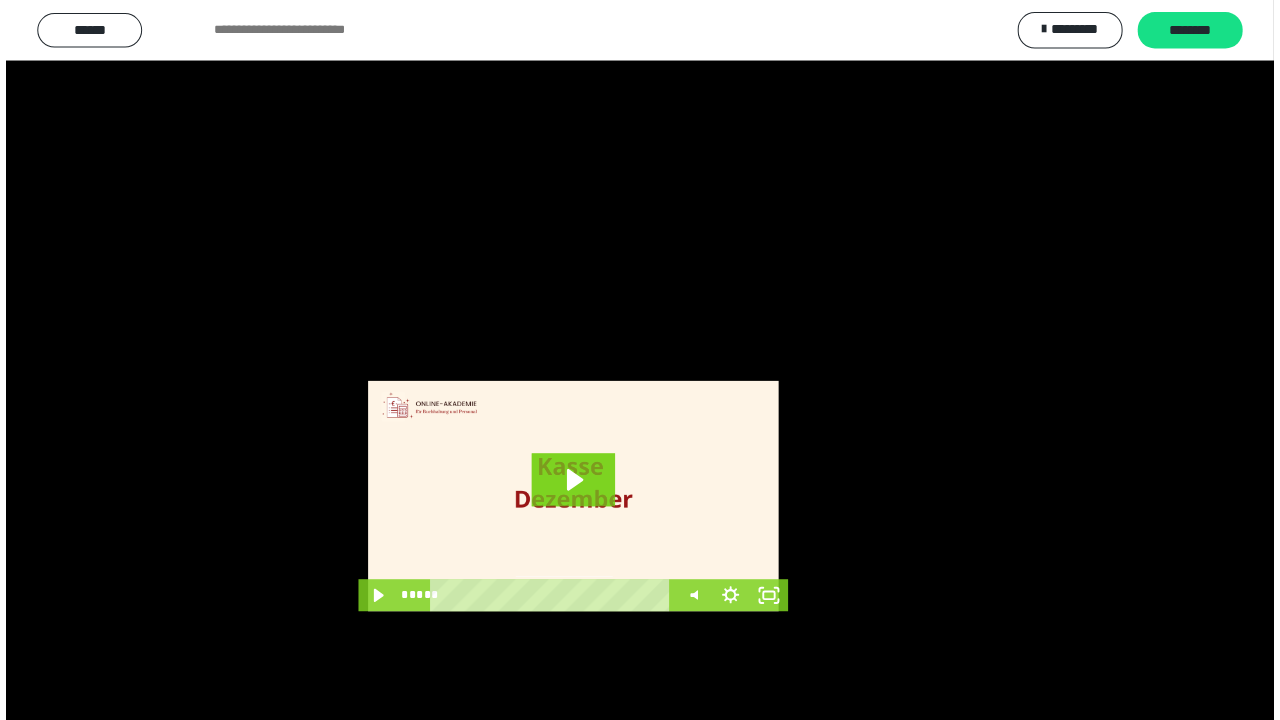 scroll, scrollTop: 3984, scrollLeft: 0, axis: vertical 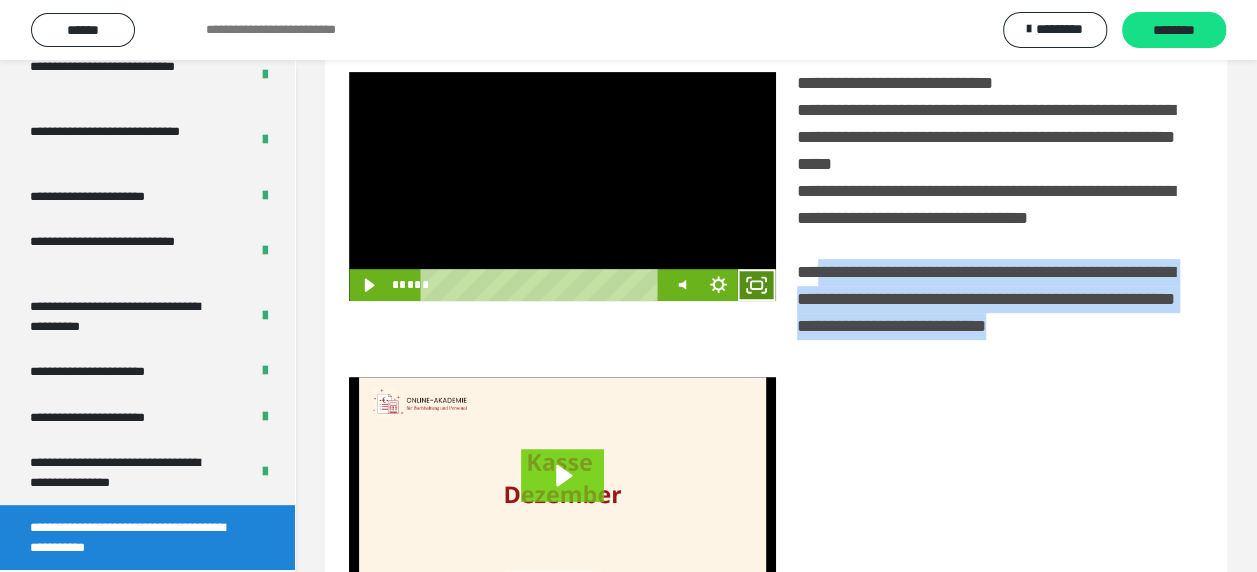 click 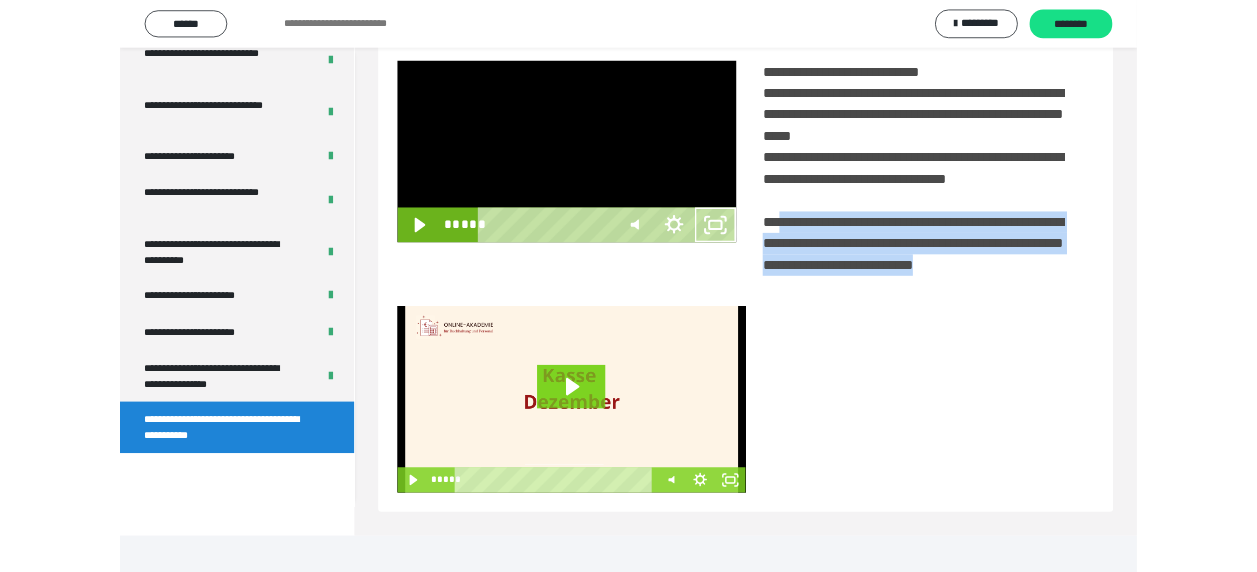 scroll, scrollTop: 3836, scrollLeft: 0, axis: vertical 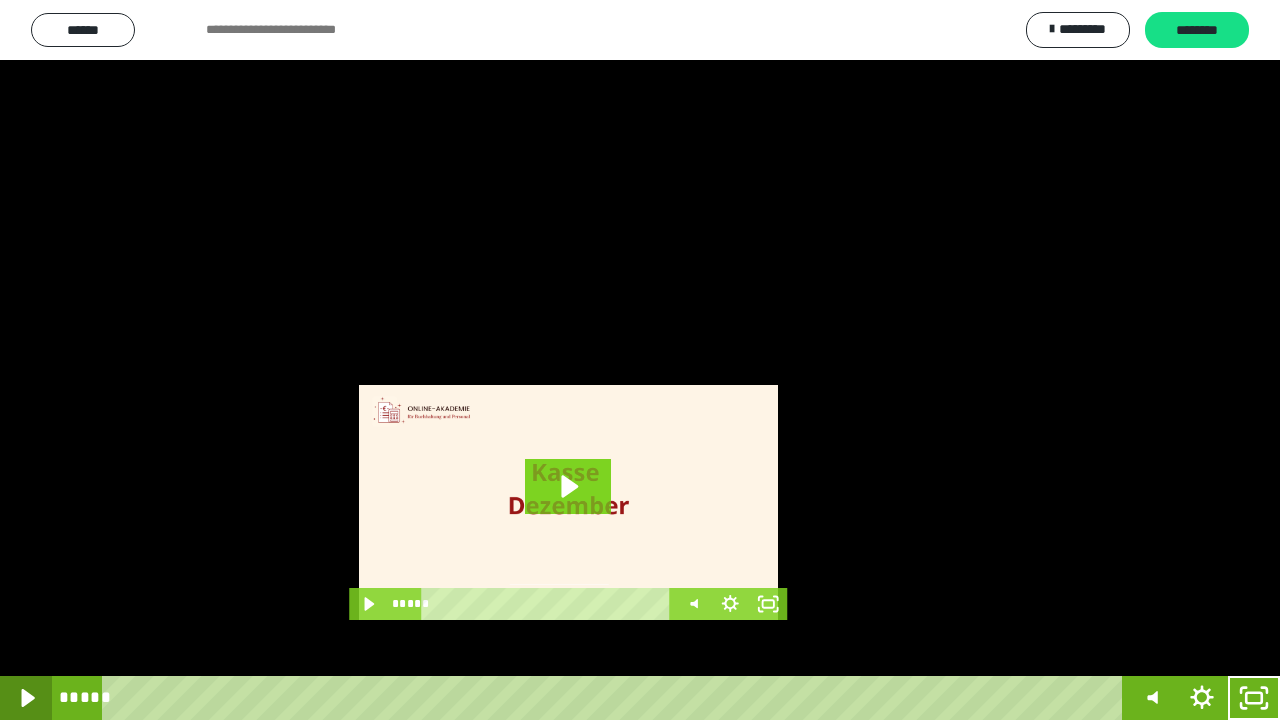 click 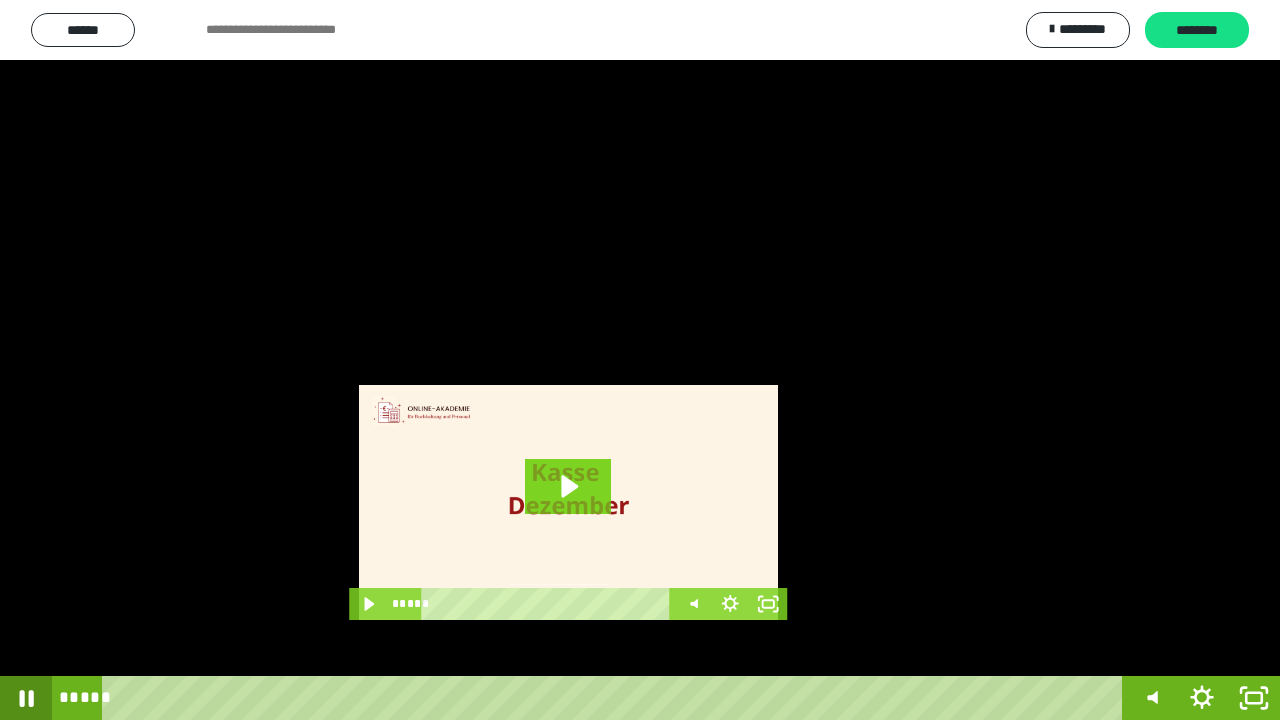 click 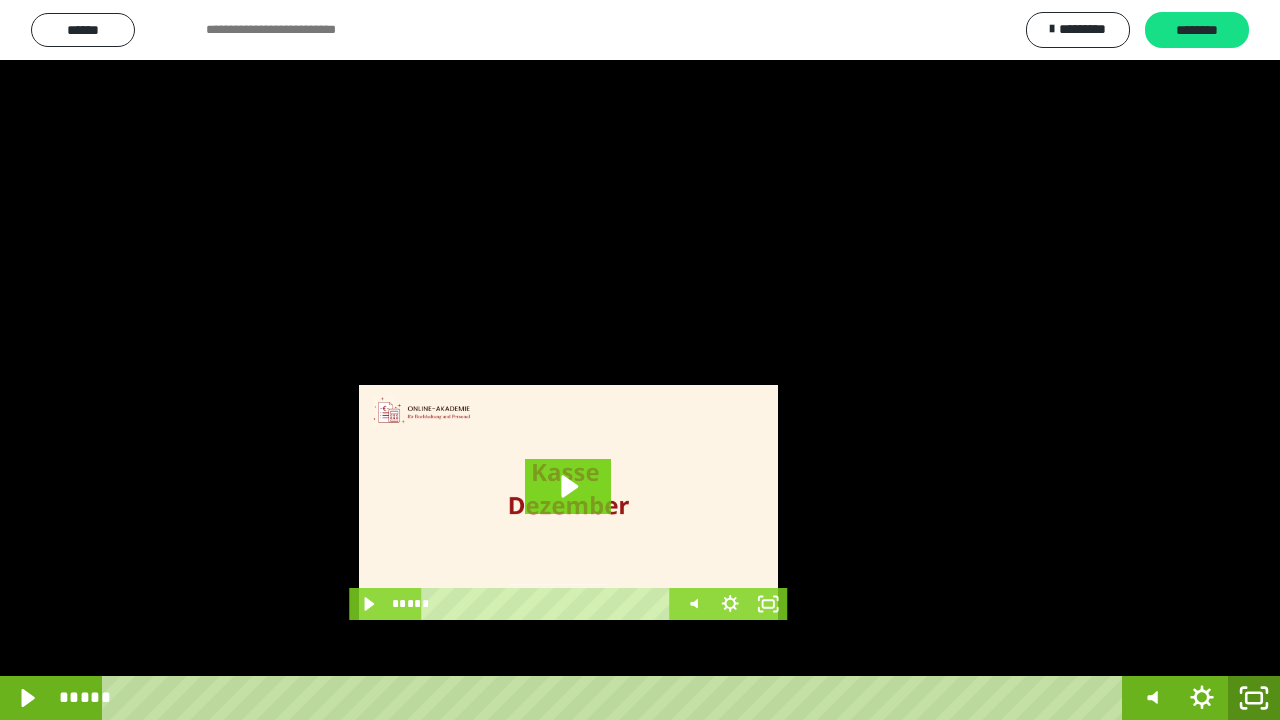 click 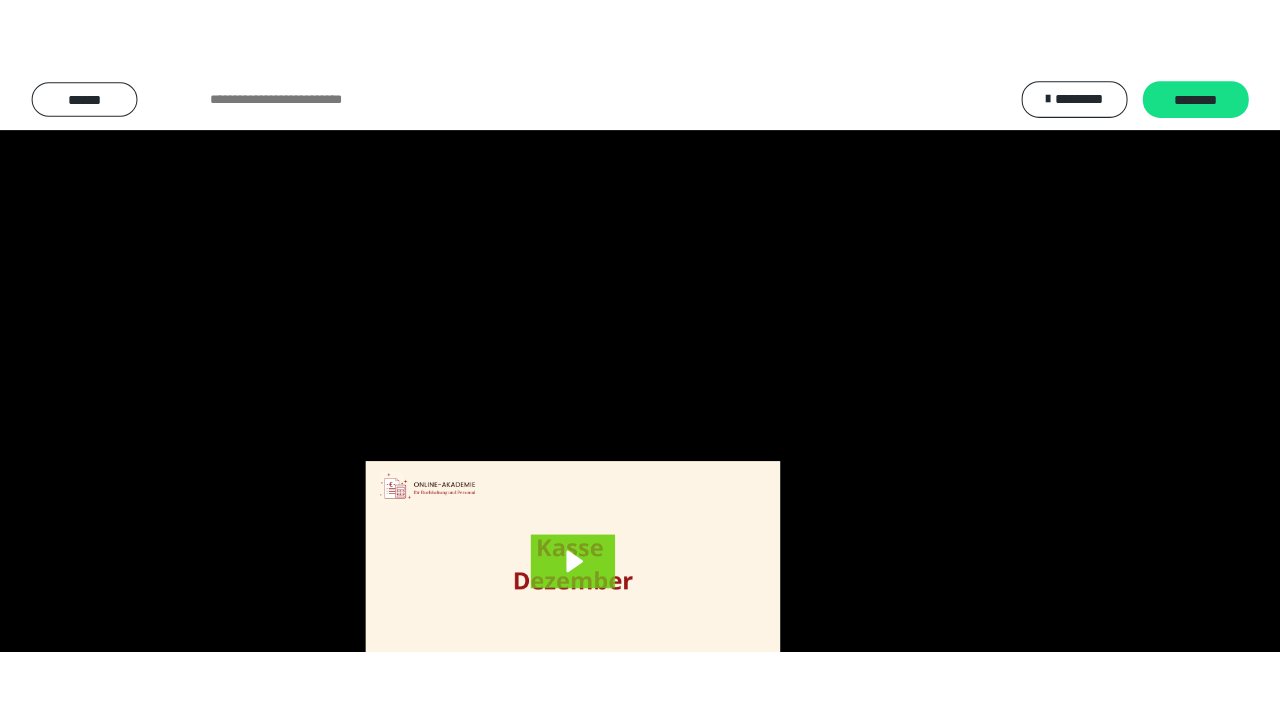 scroll, scrollTop: 3984, scrollLeft: 0, axis: vertical 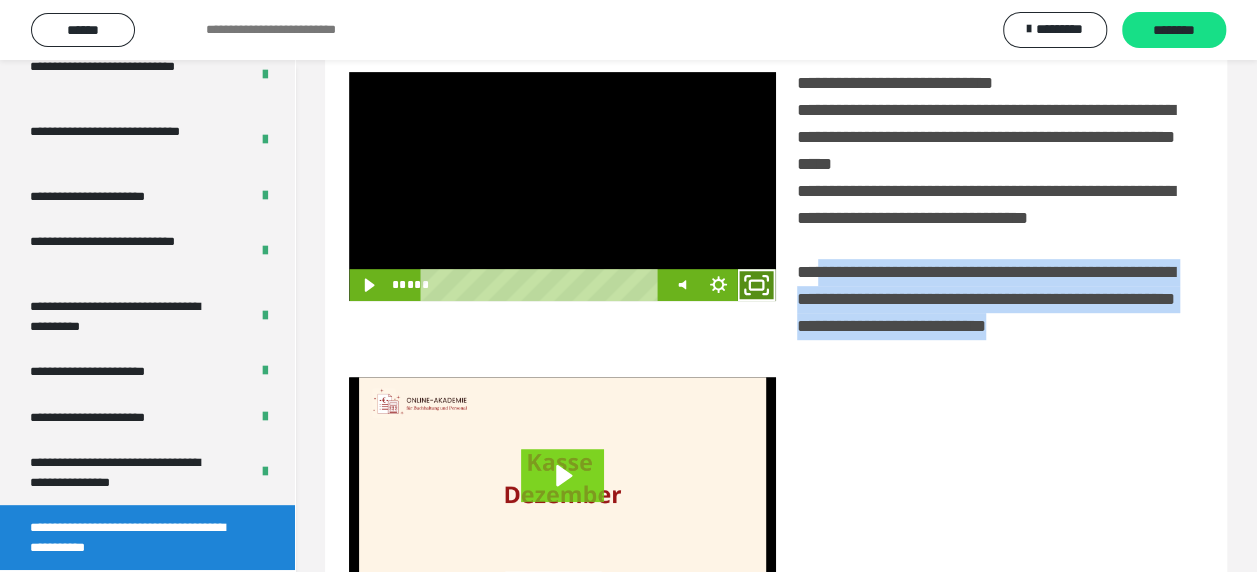 click 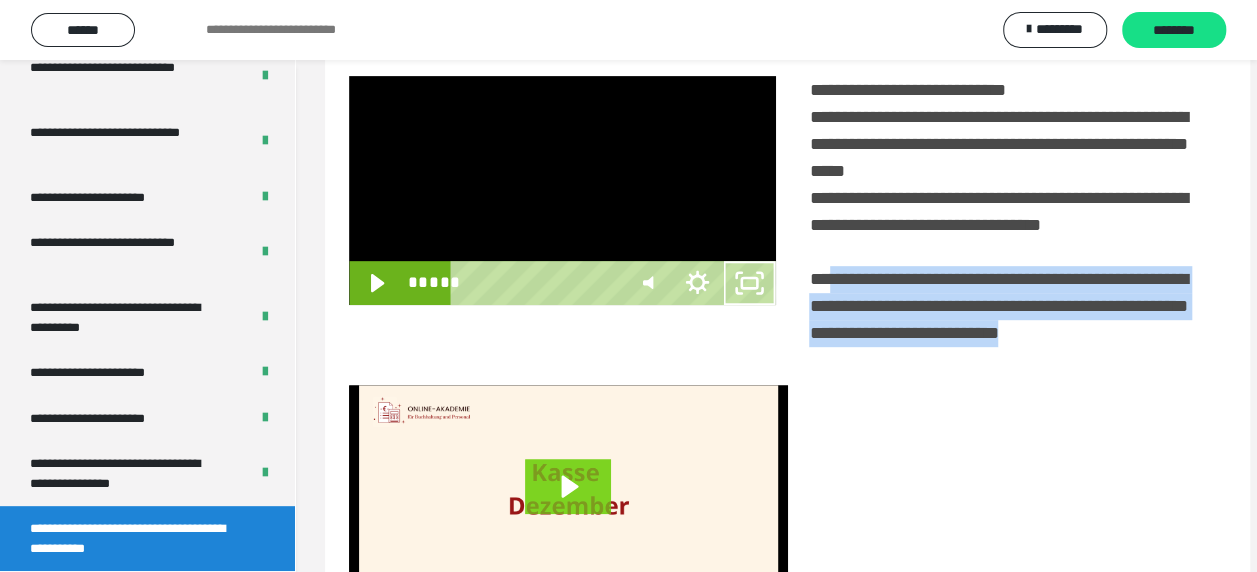 scroll, scrollTop: 3836, scrollLeft: 0, axis: vertical 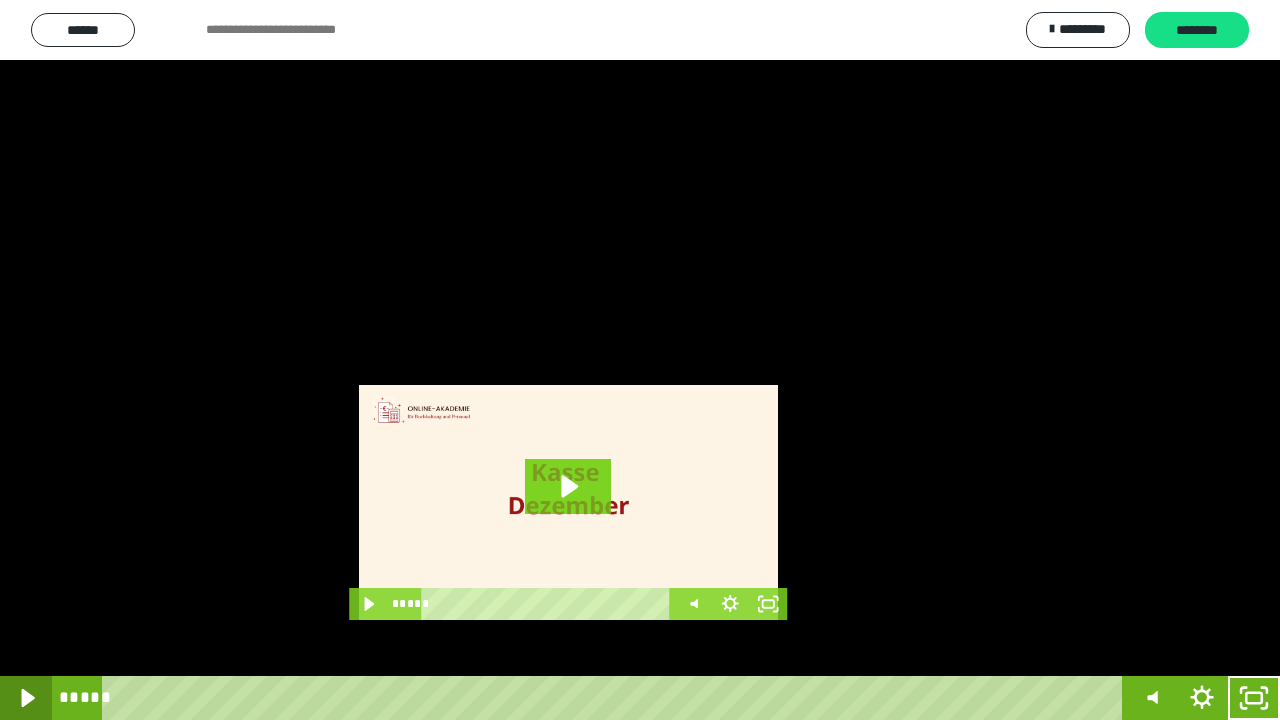 click 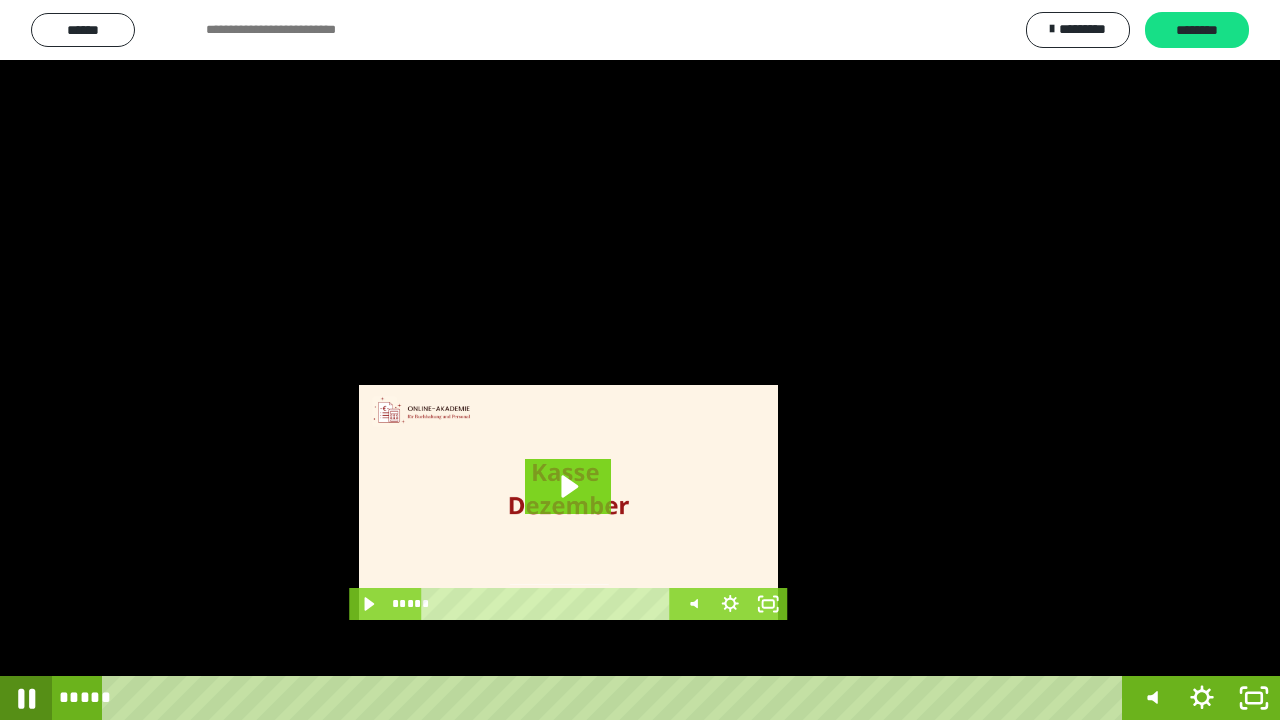 click 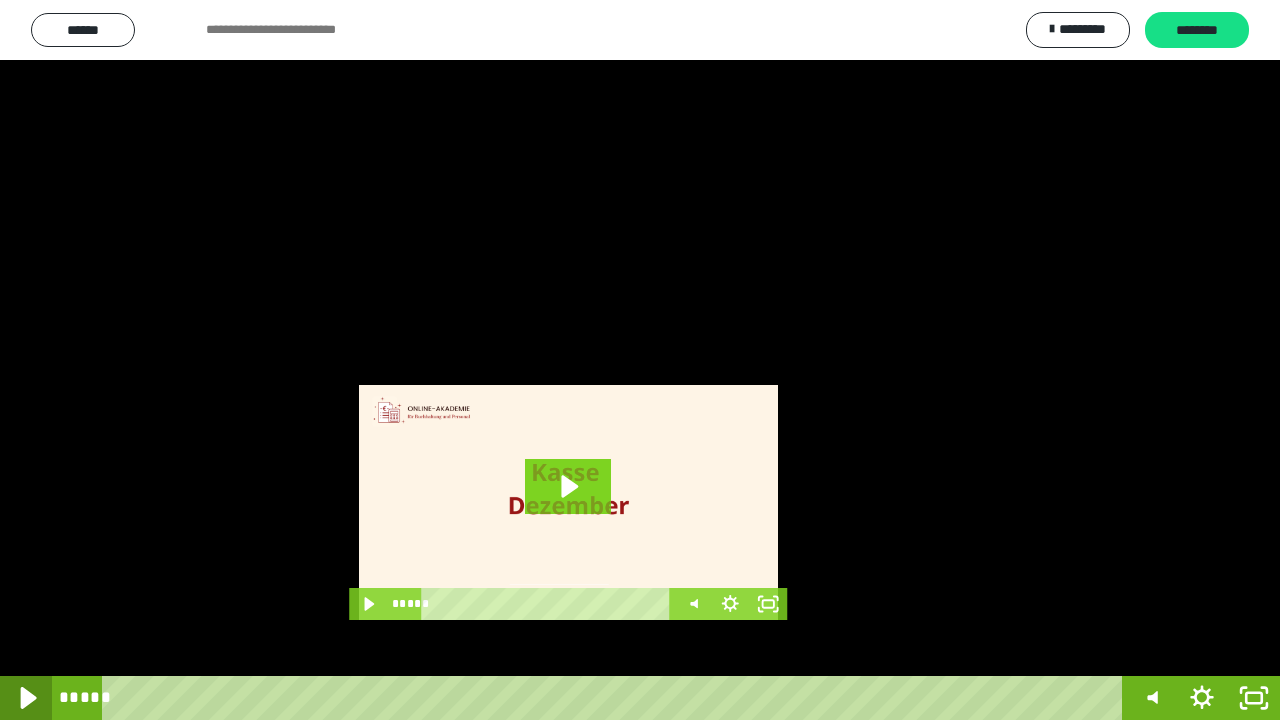 click 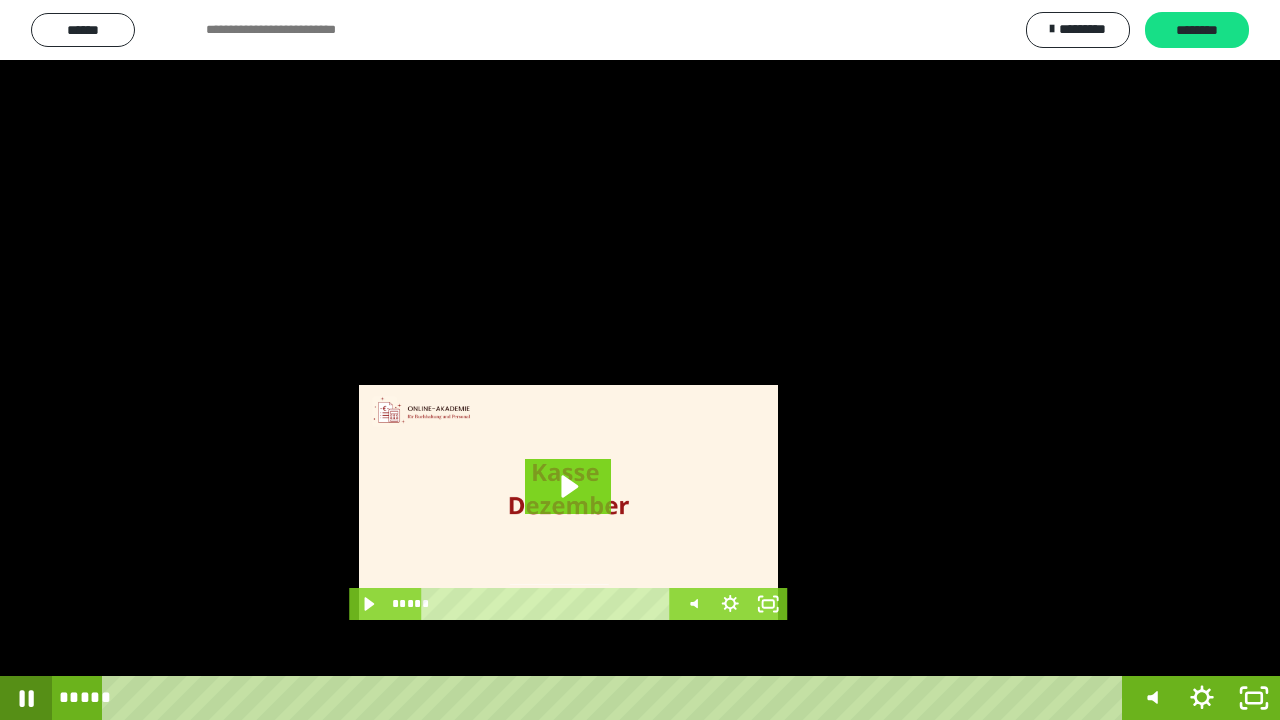click 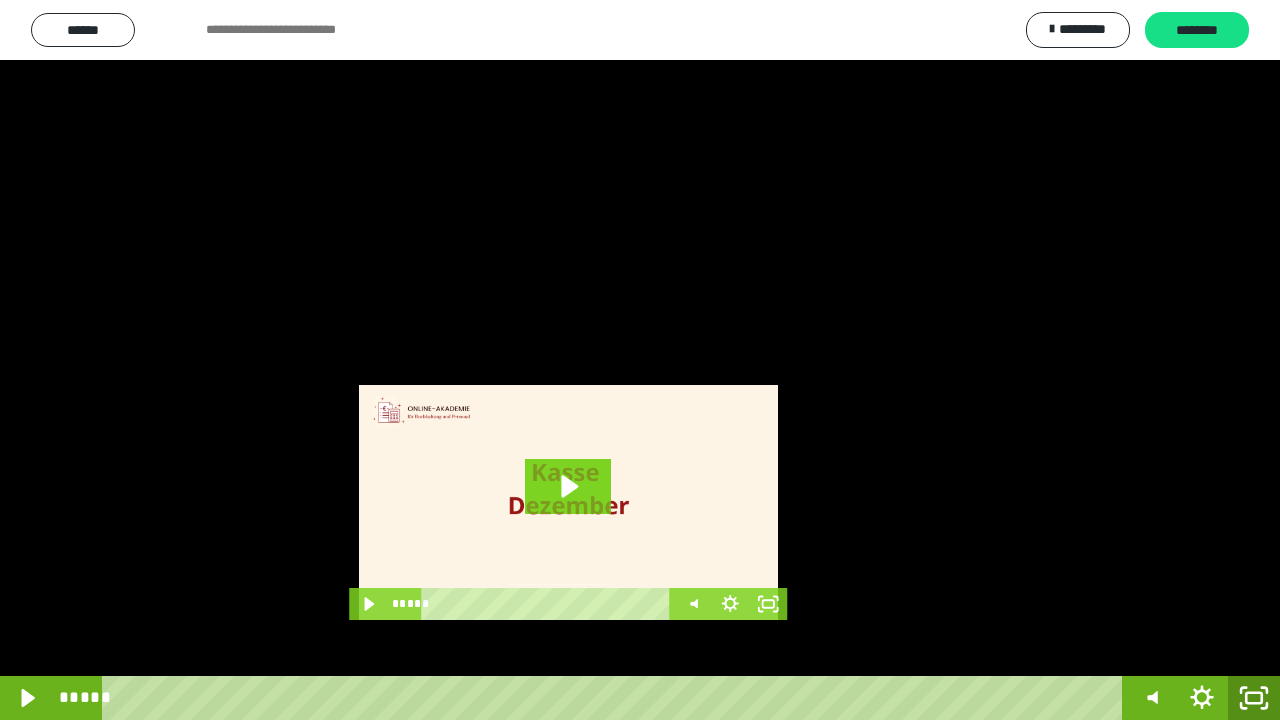 click 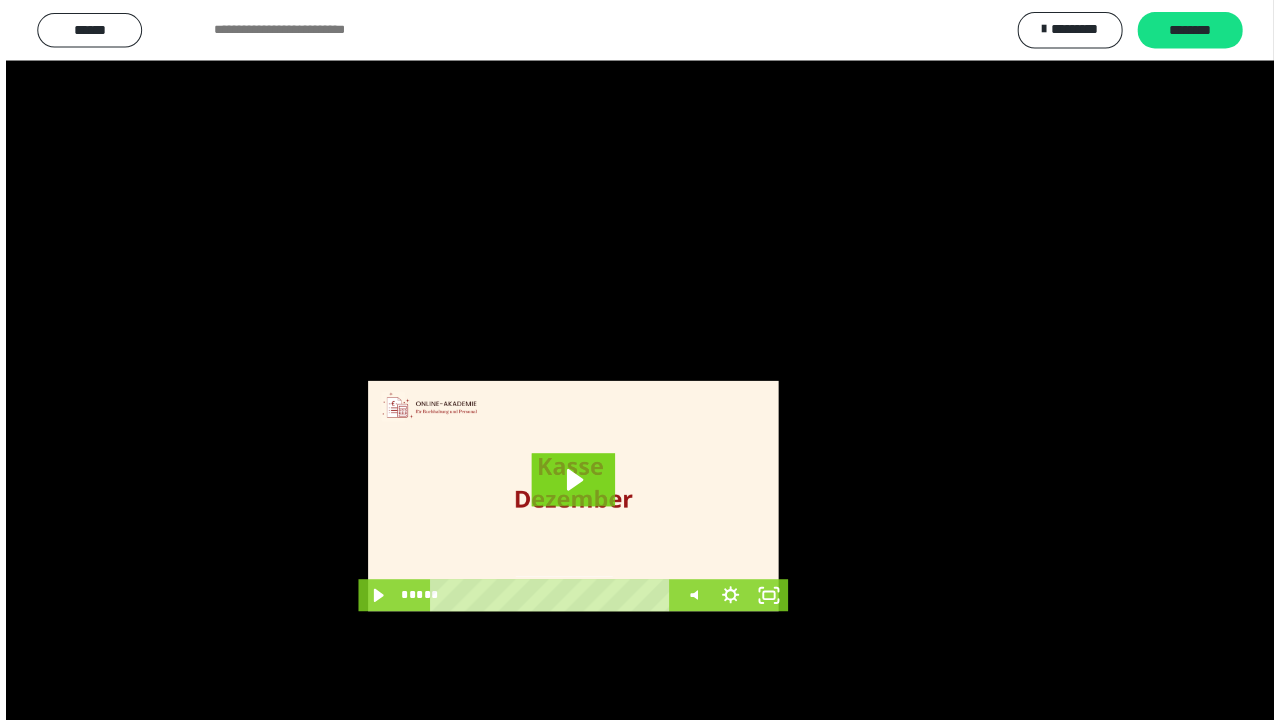 scroll, scrollTop: 3984, scrollLeft: 0, axis: vertical 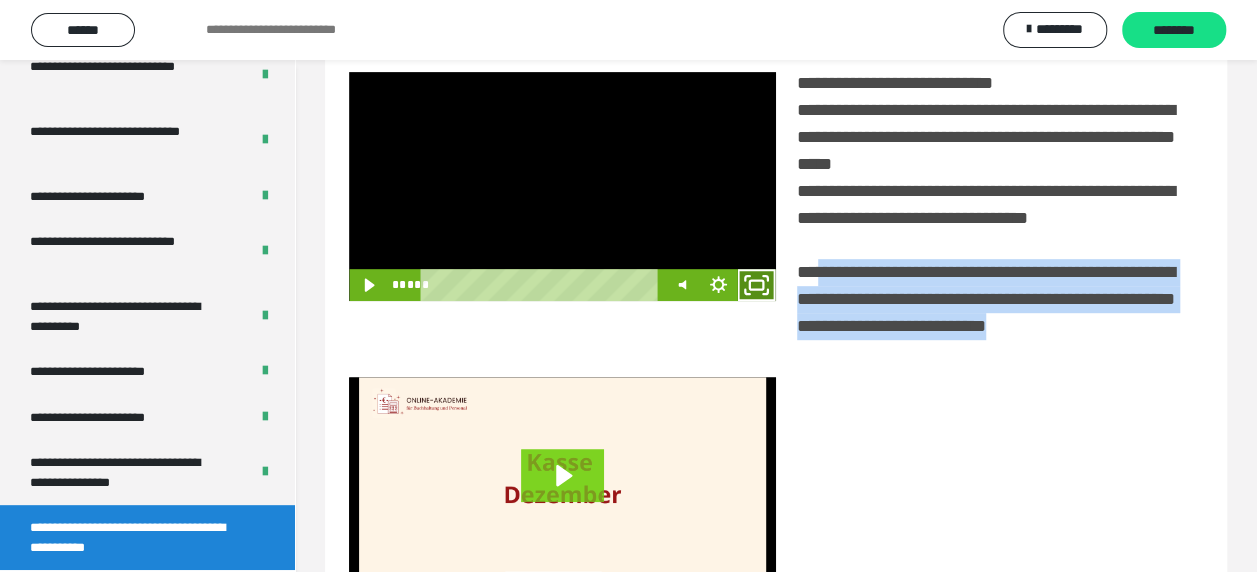 click 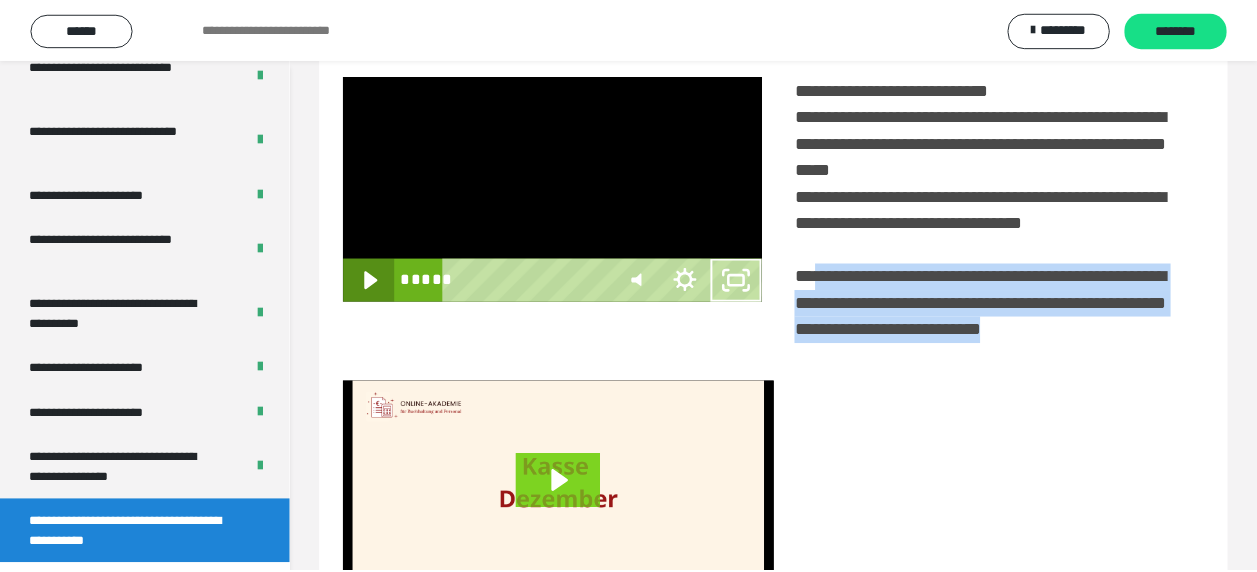 scroll, scrollTop: 3836, scrollLeft: 0, axis: vertical 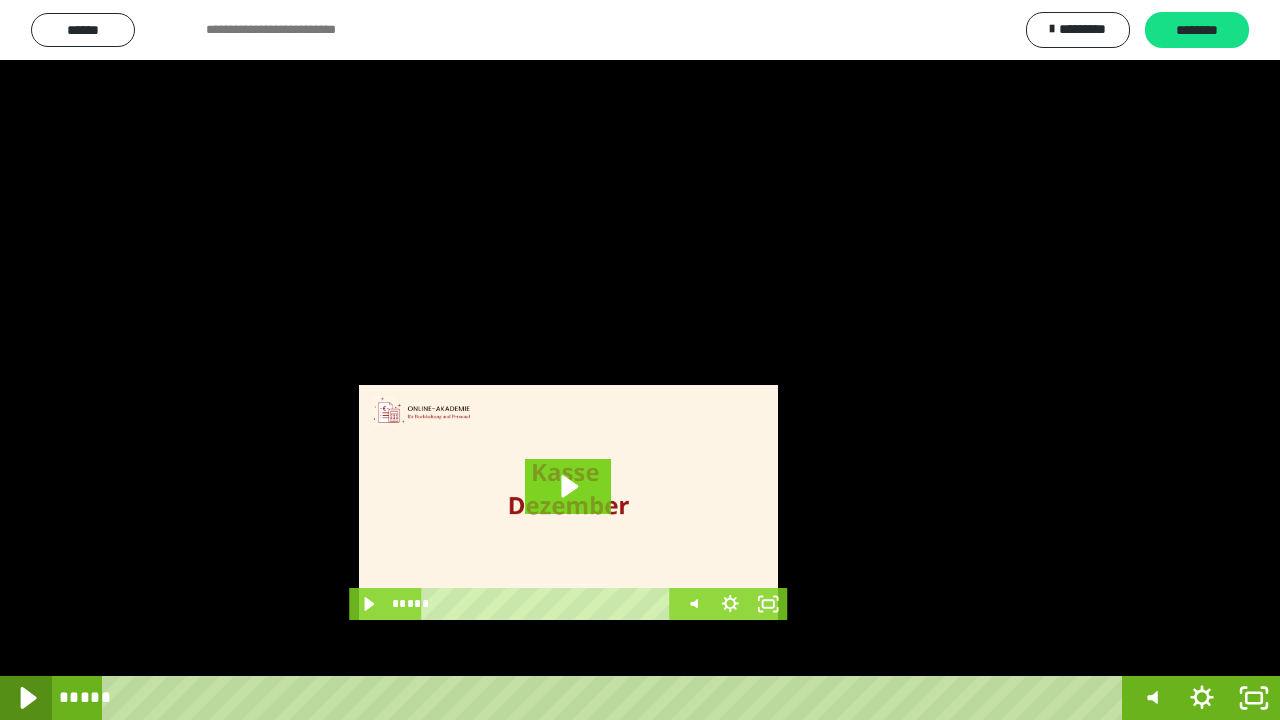 click 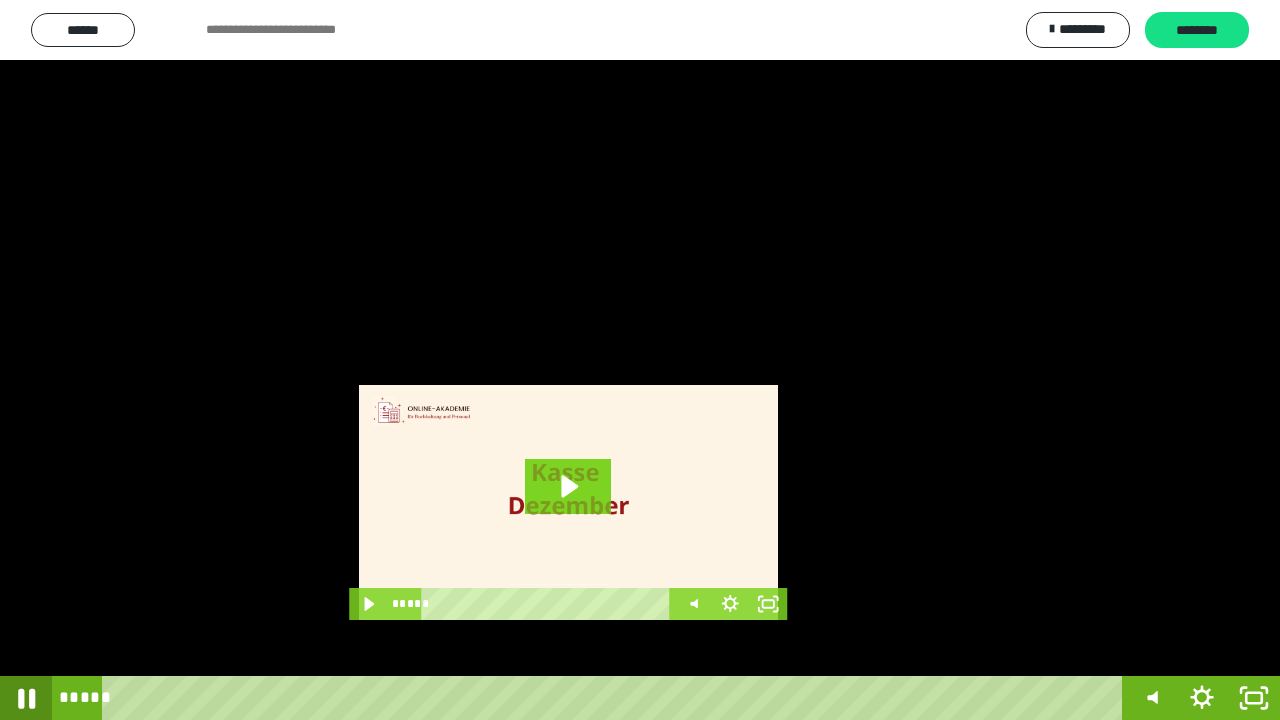 click 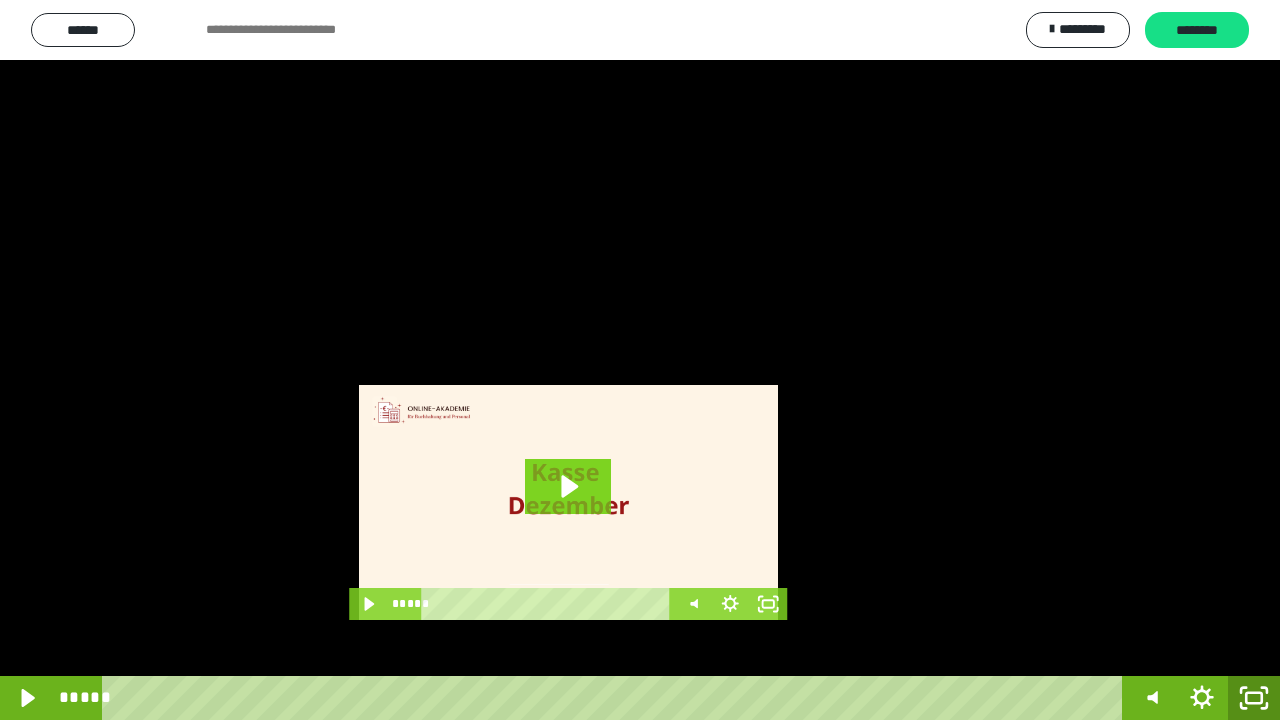 click 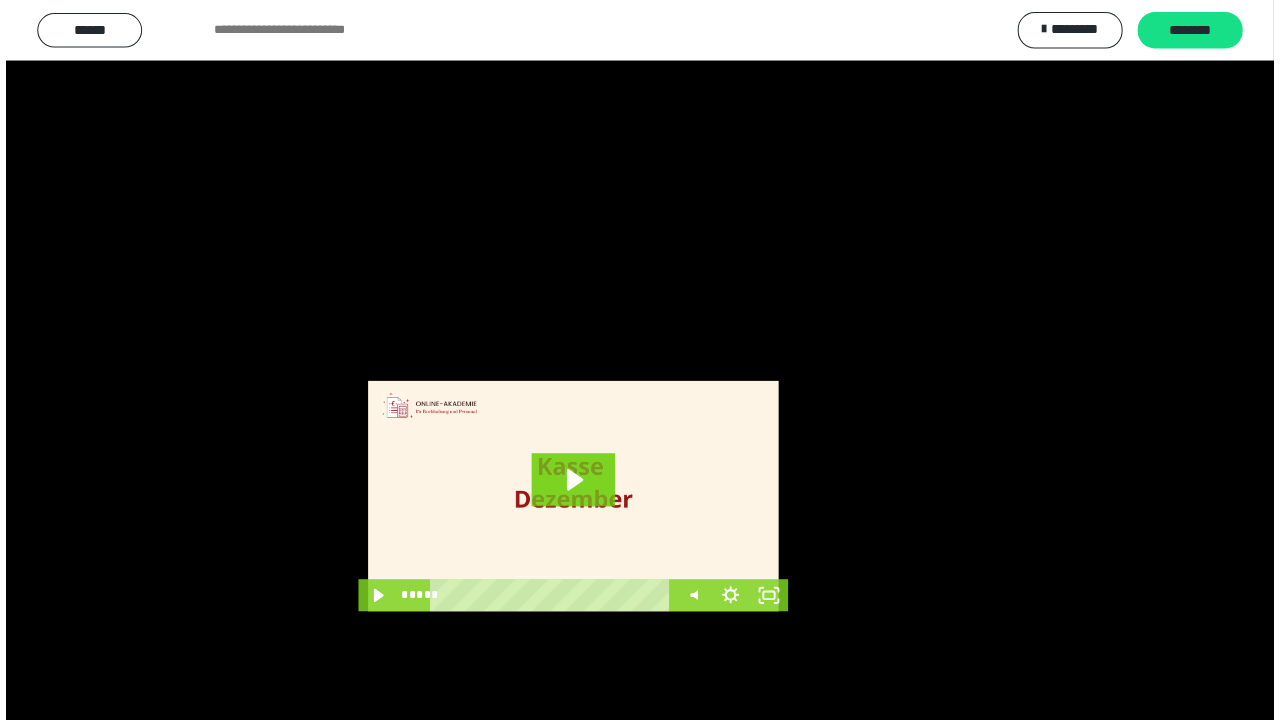 scroll, scrollTop: 3984, scrollLeft: 0, axis: vertical 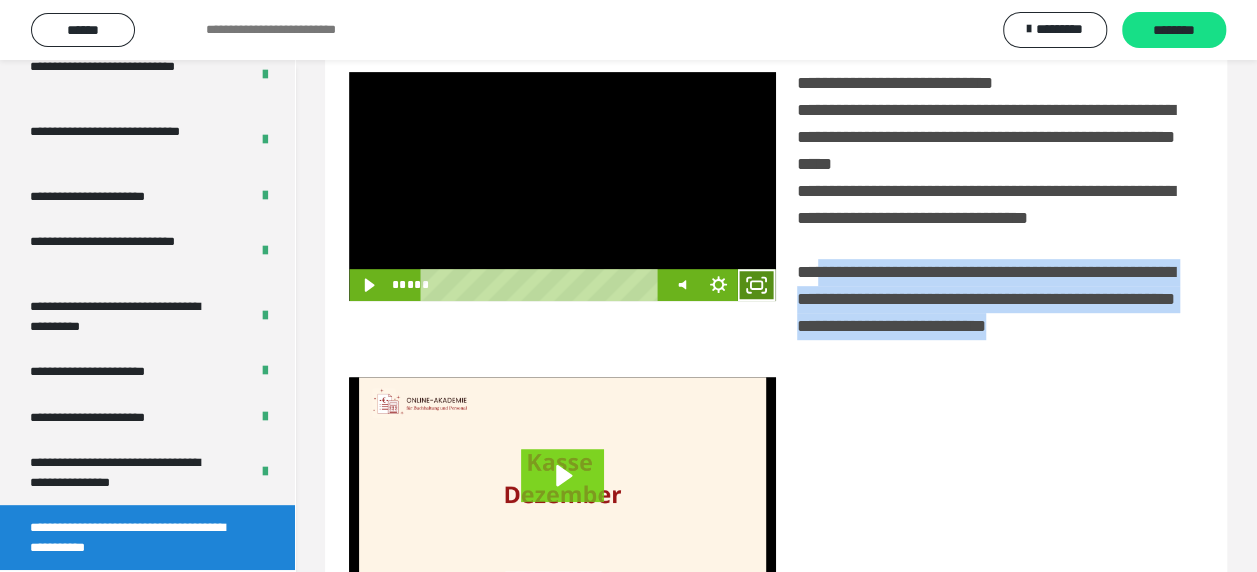 click 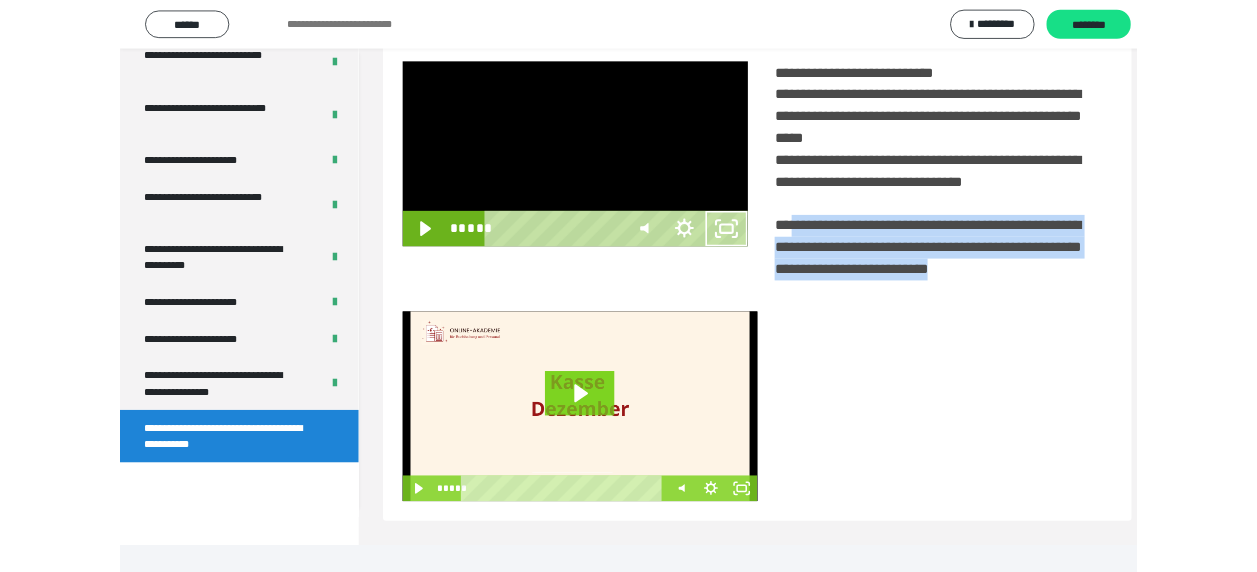 scroll, scrollTop: 3836, scrollLeft: 0, axis: vertical 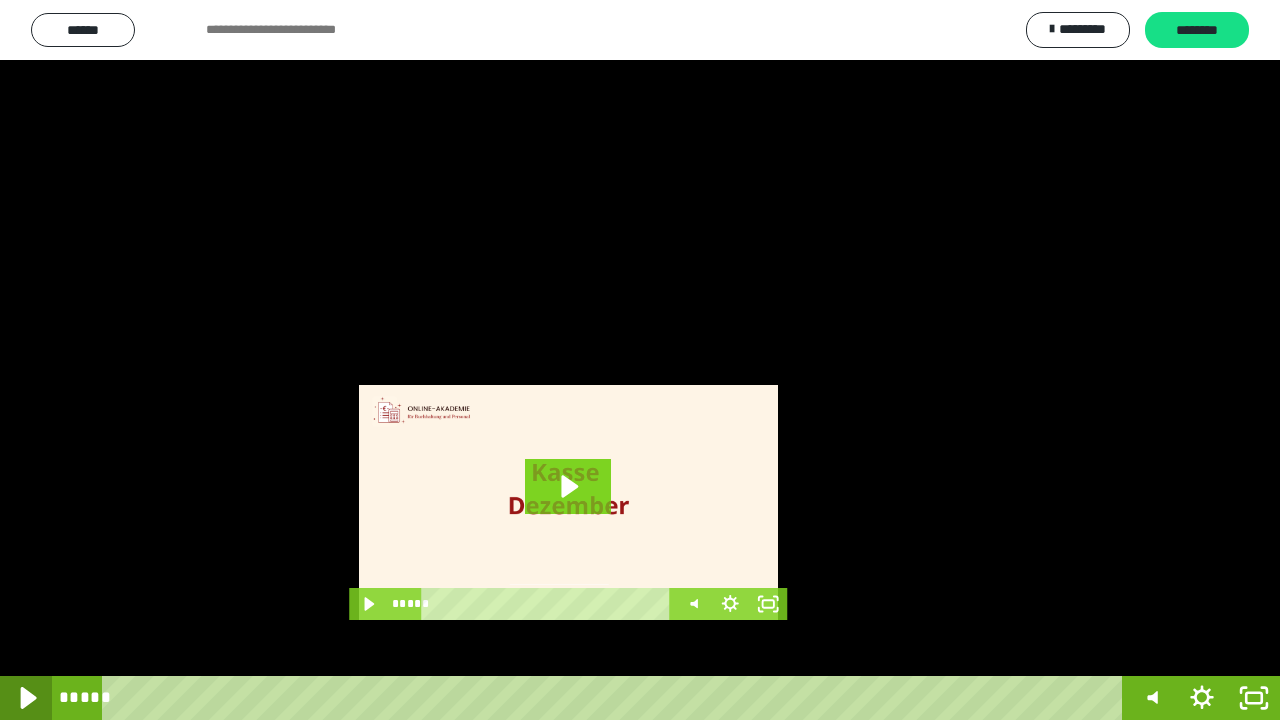 click 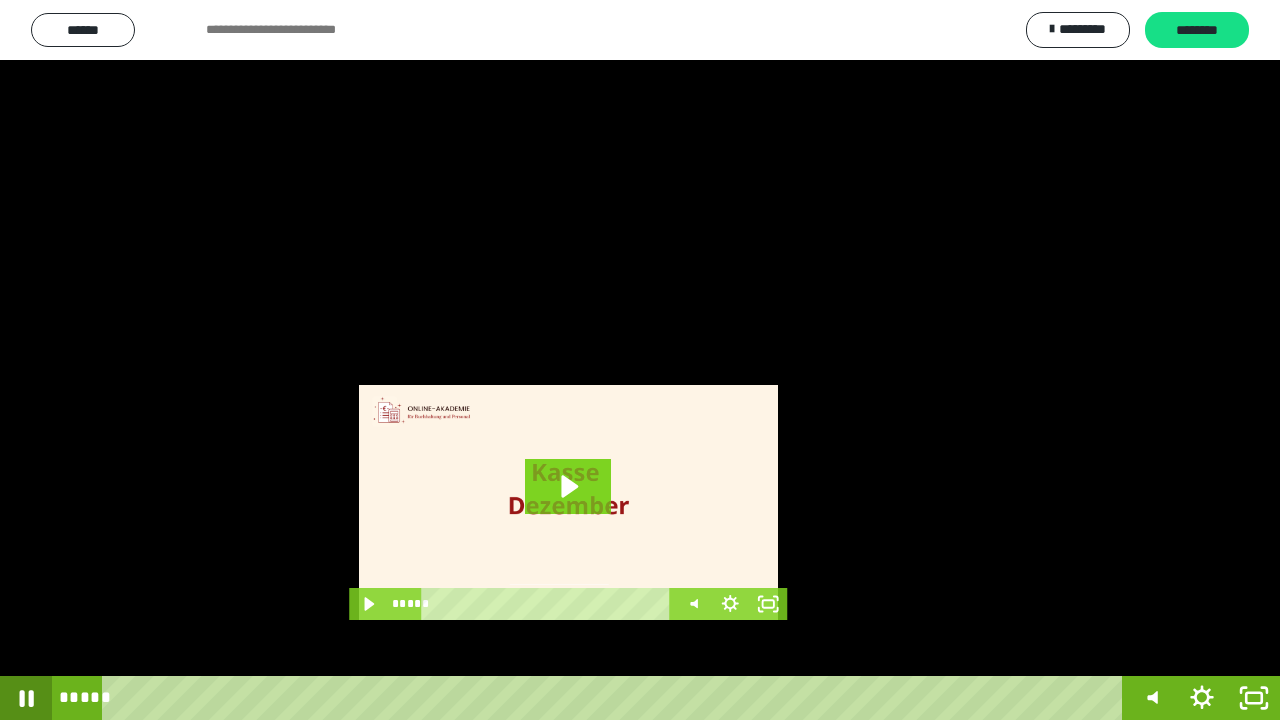 click 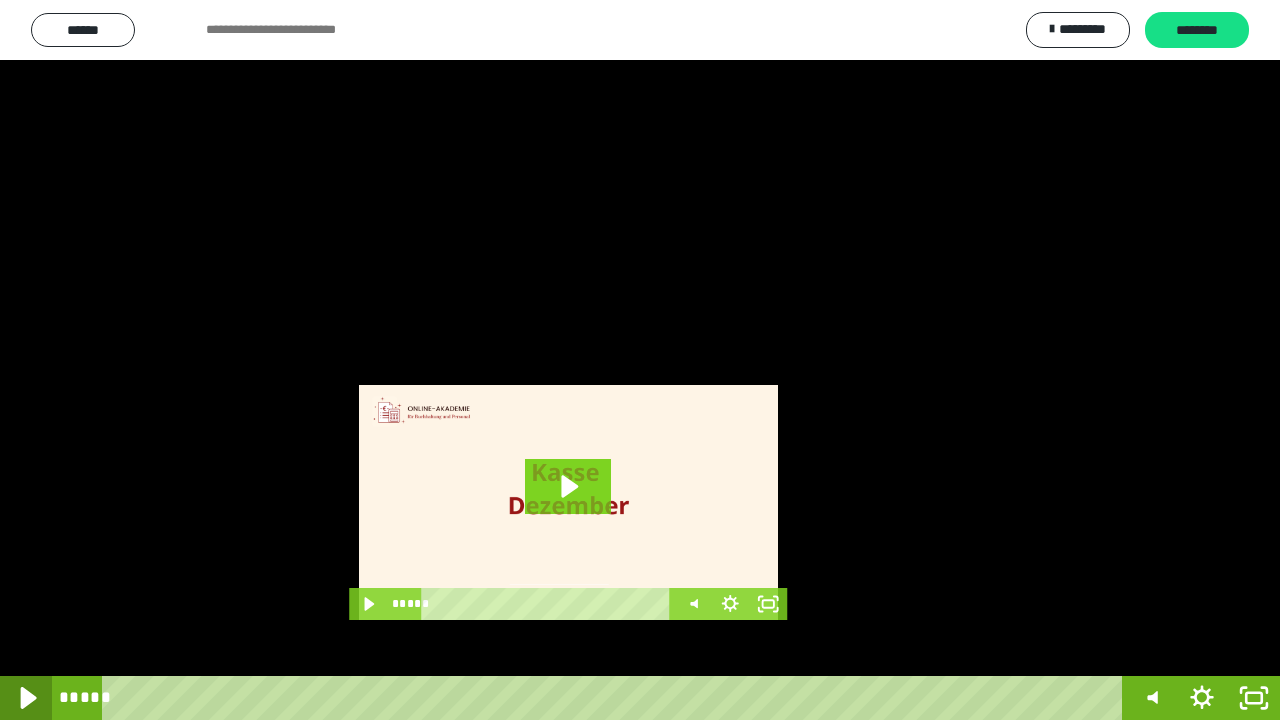 click 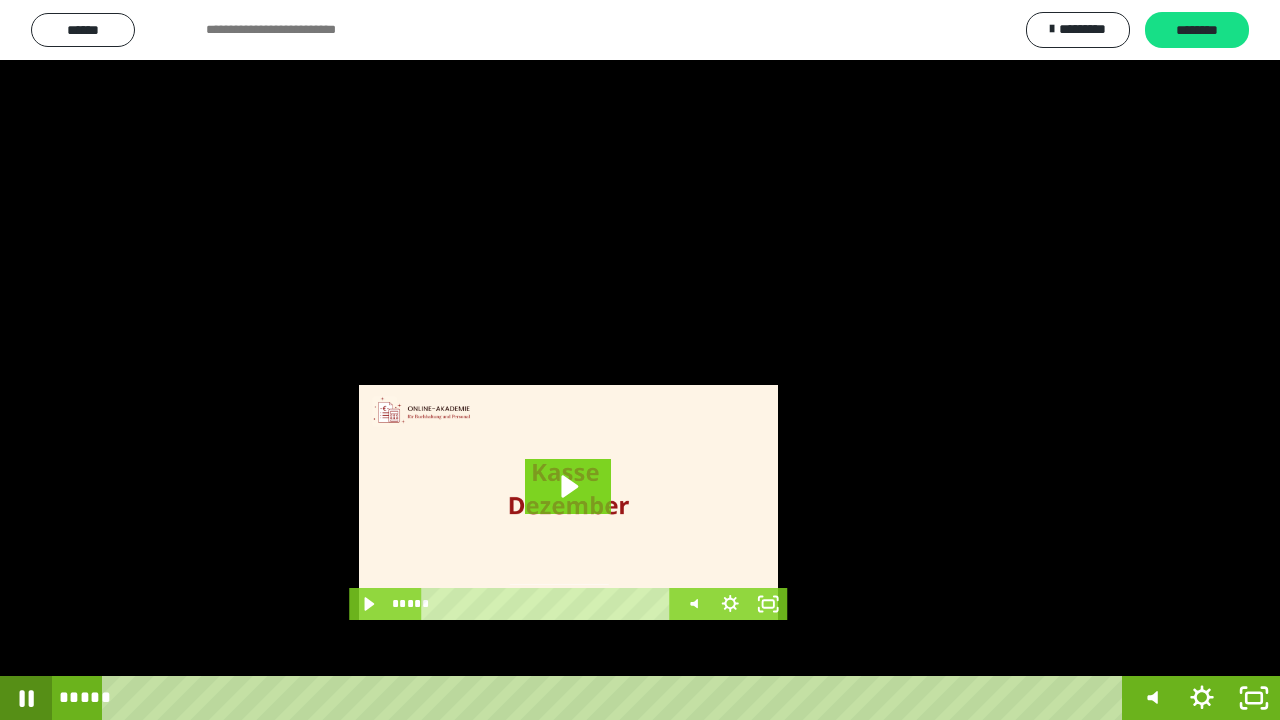 click 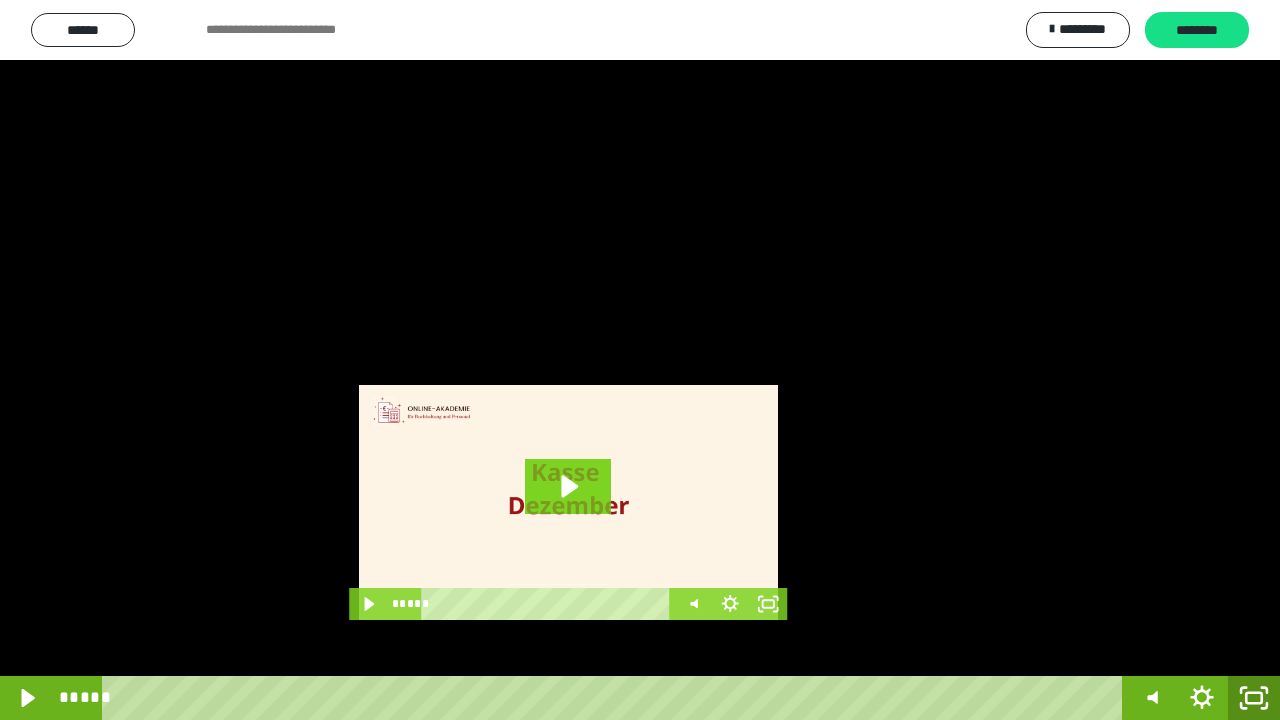 click 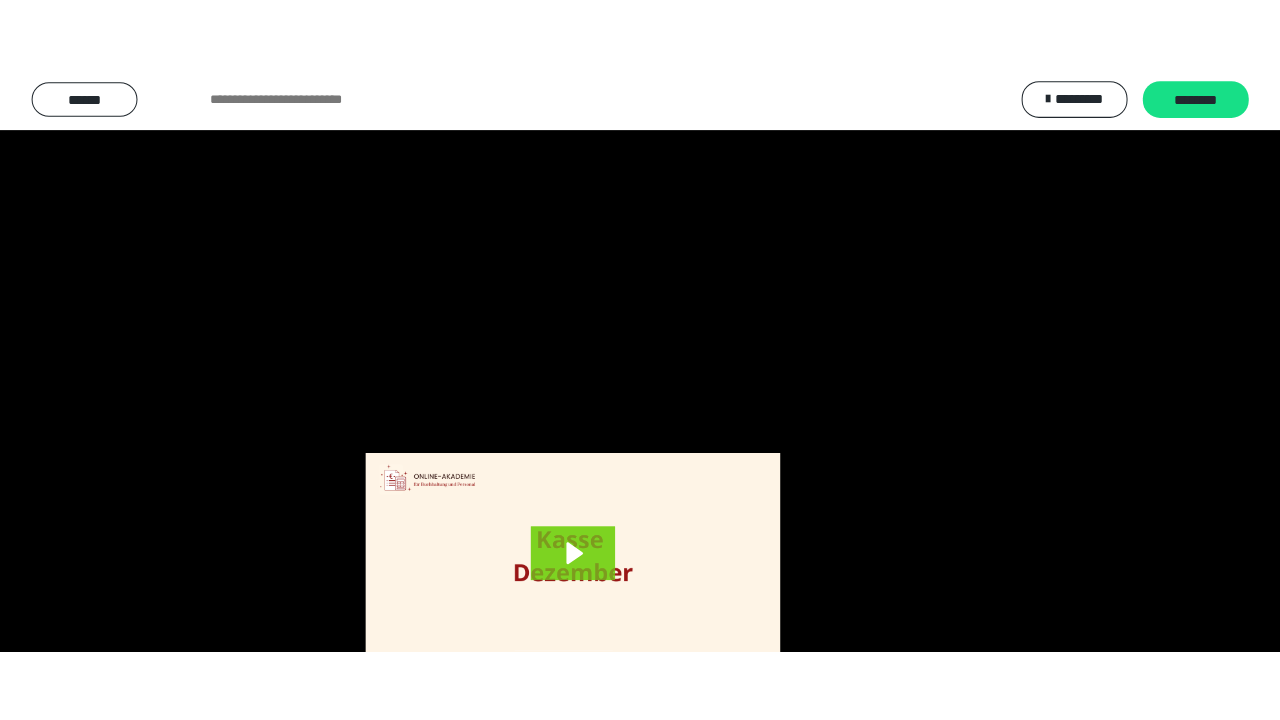 scroll, scrollTop: 3984, scrollLeft: 0, axis: vertical 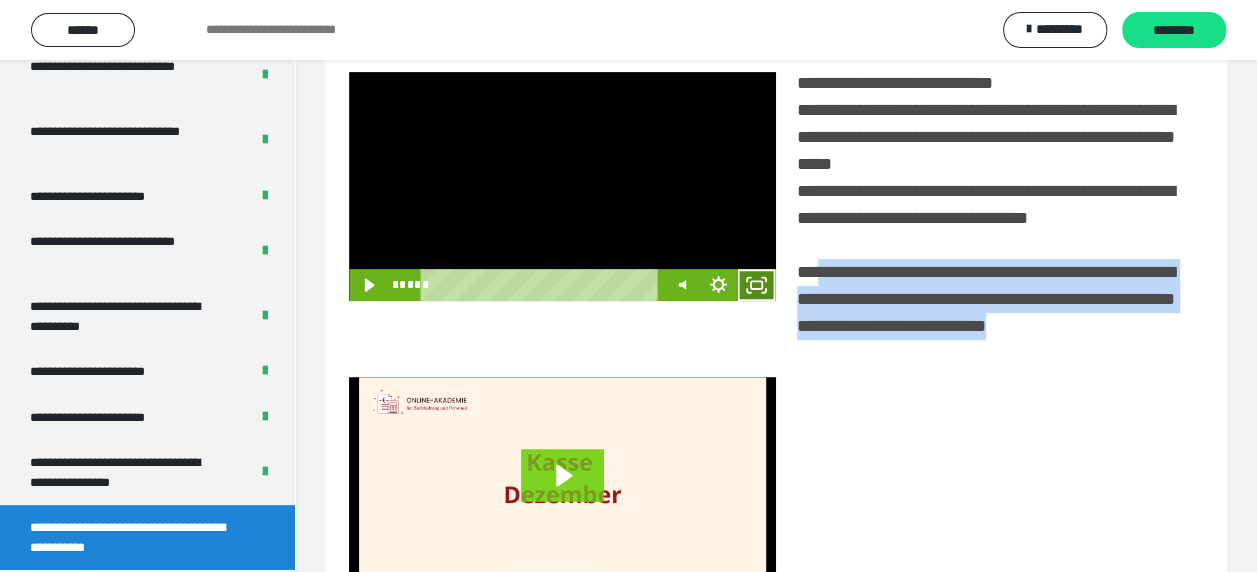 click 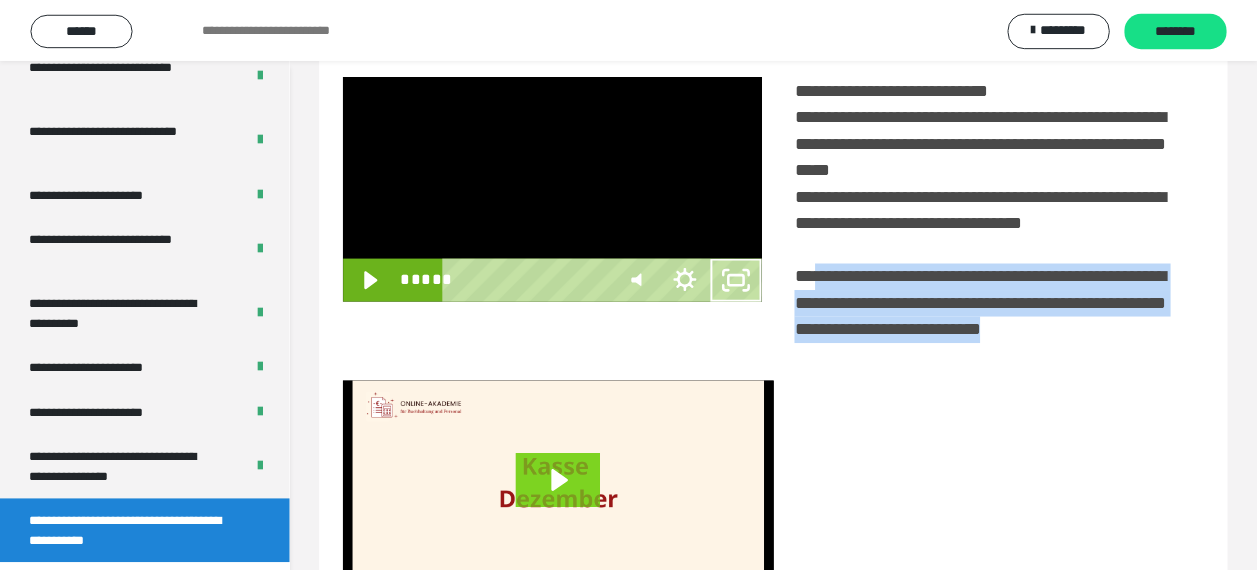 scroll, scrollTop: 3836, scrollLeft: 0, axis: vertical 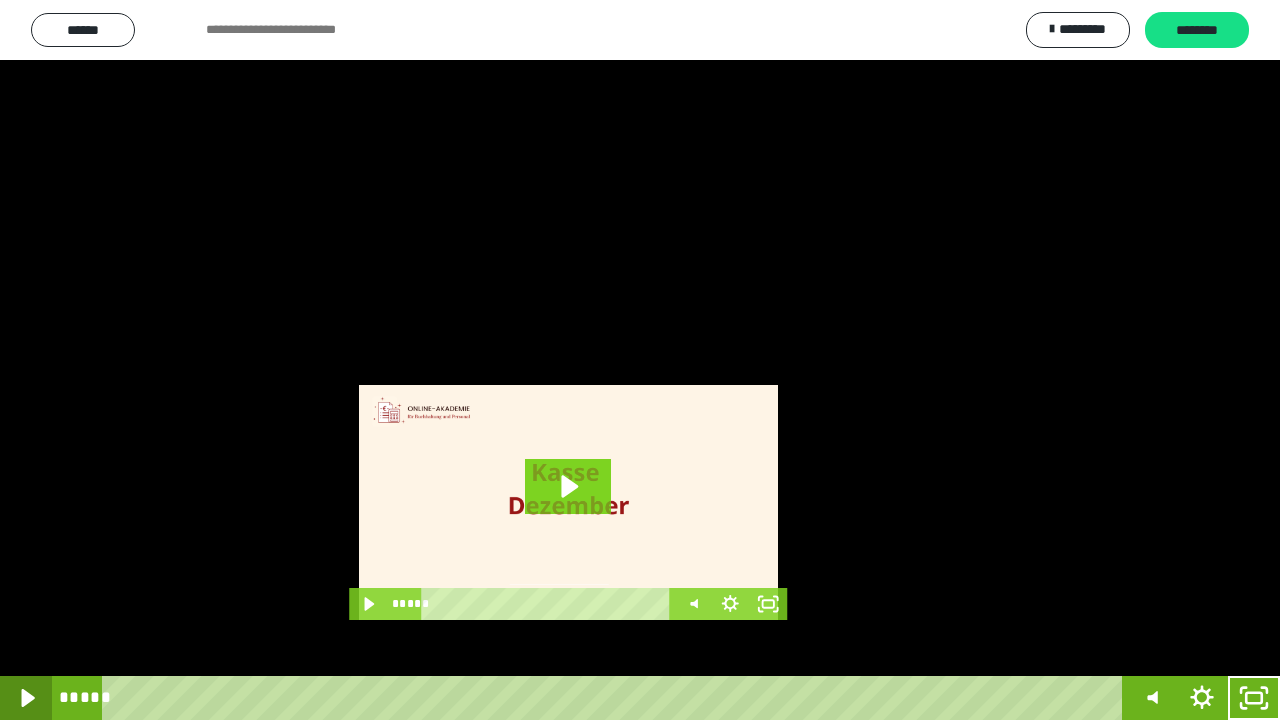 click 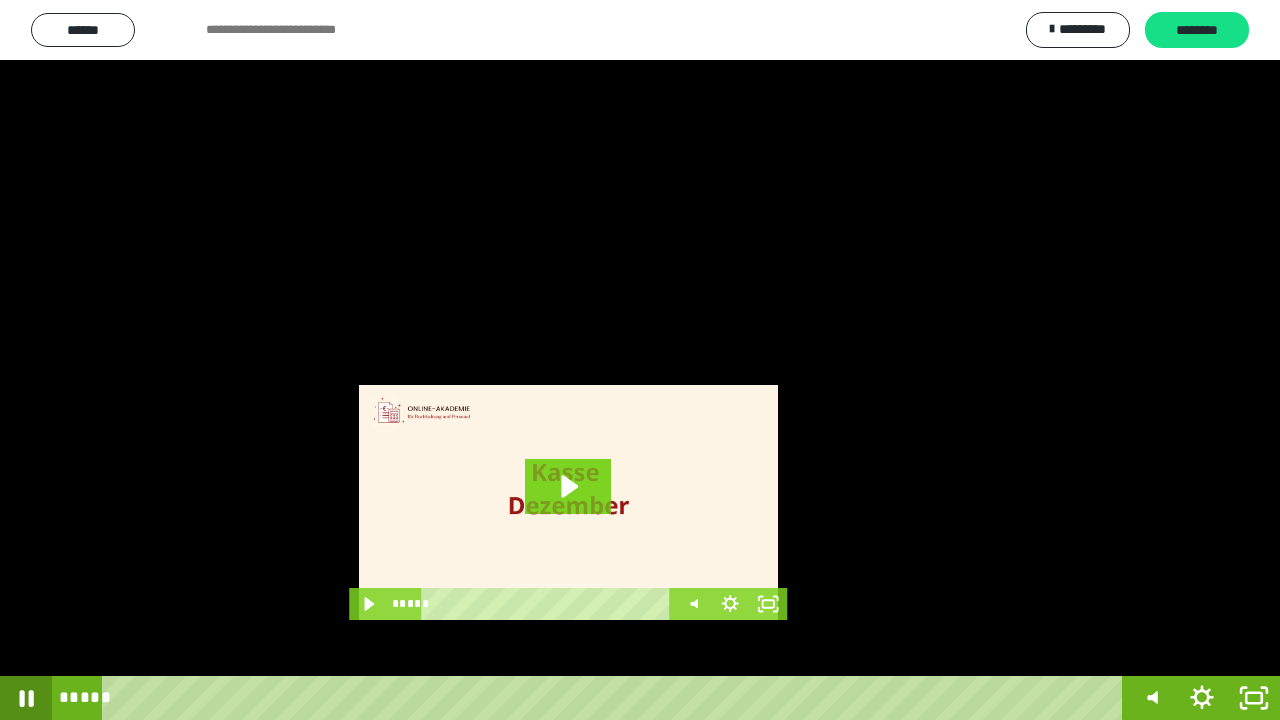 click 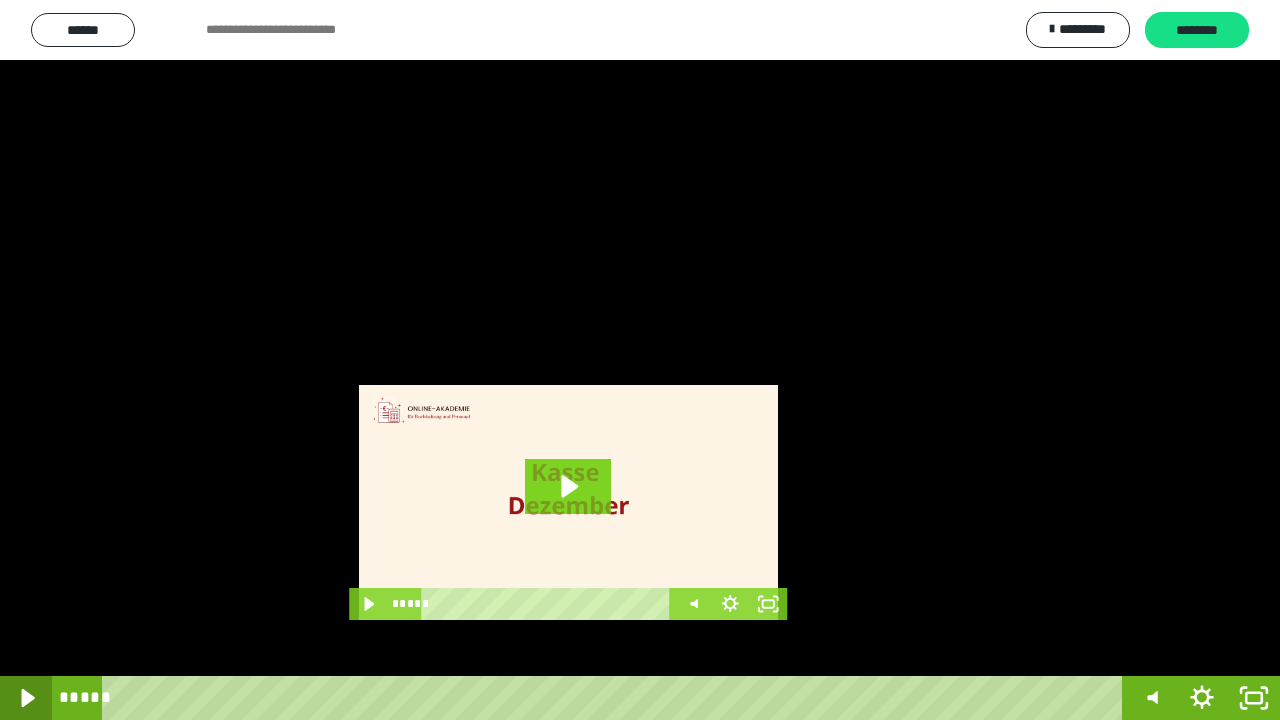 click 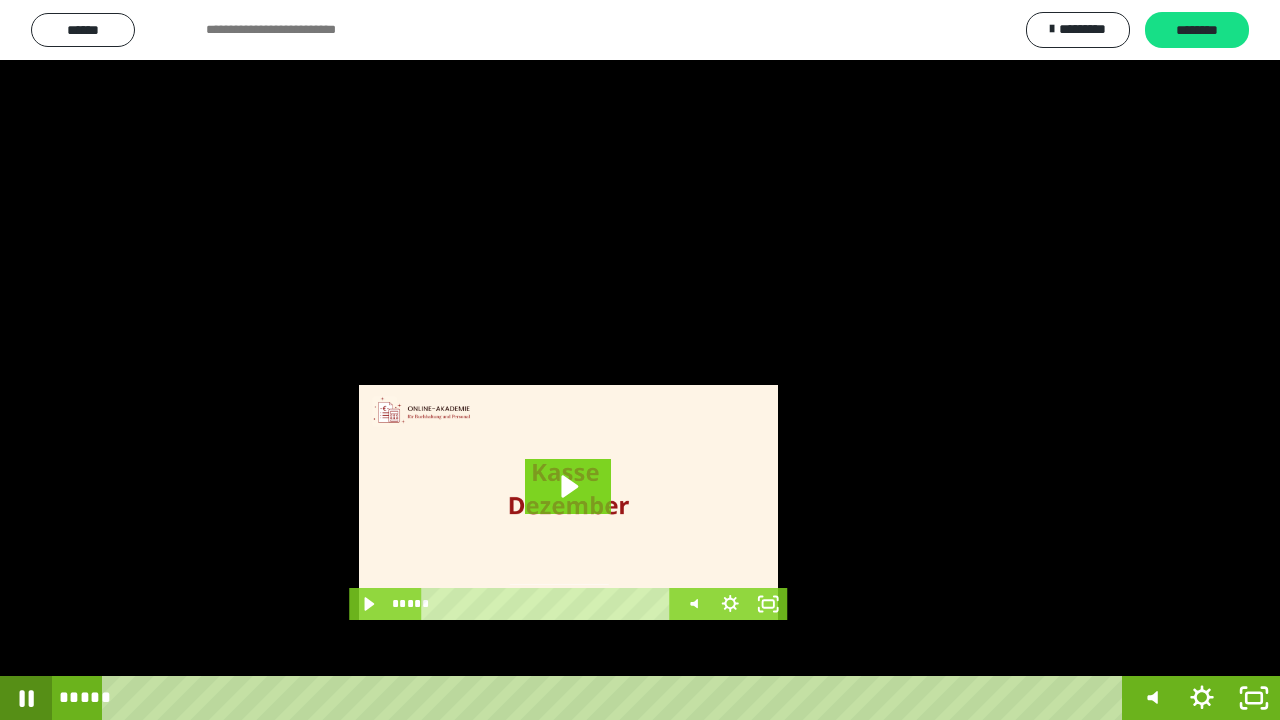 click 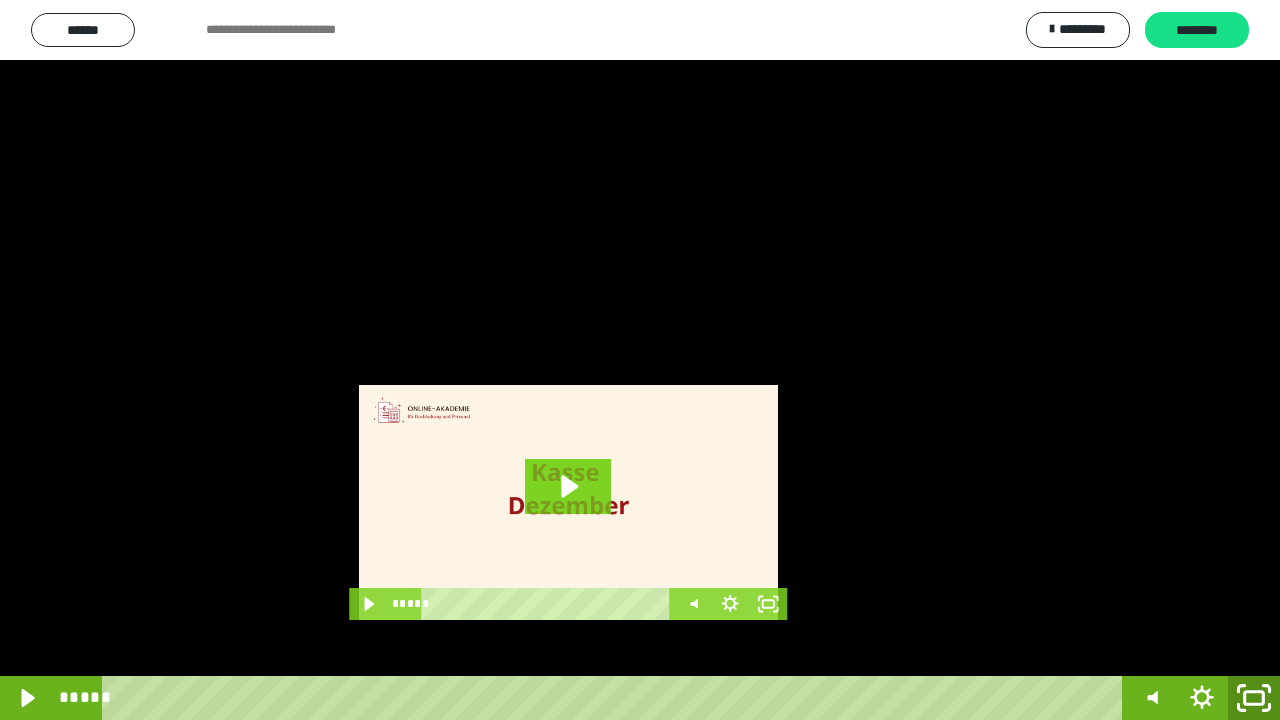 click 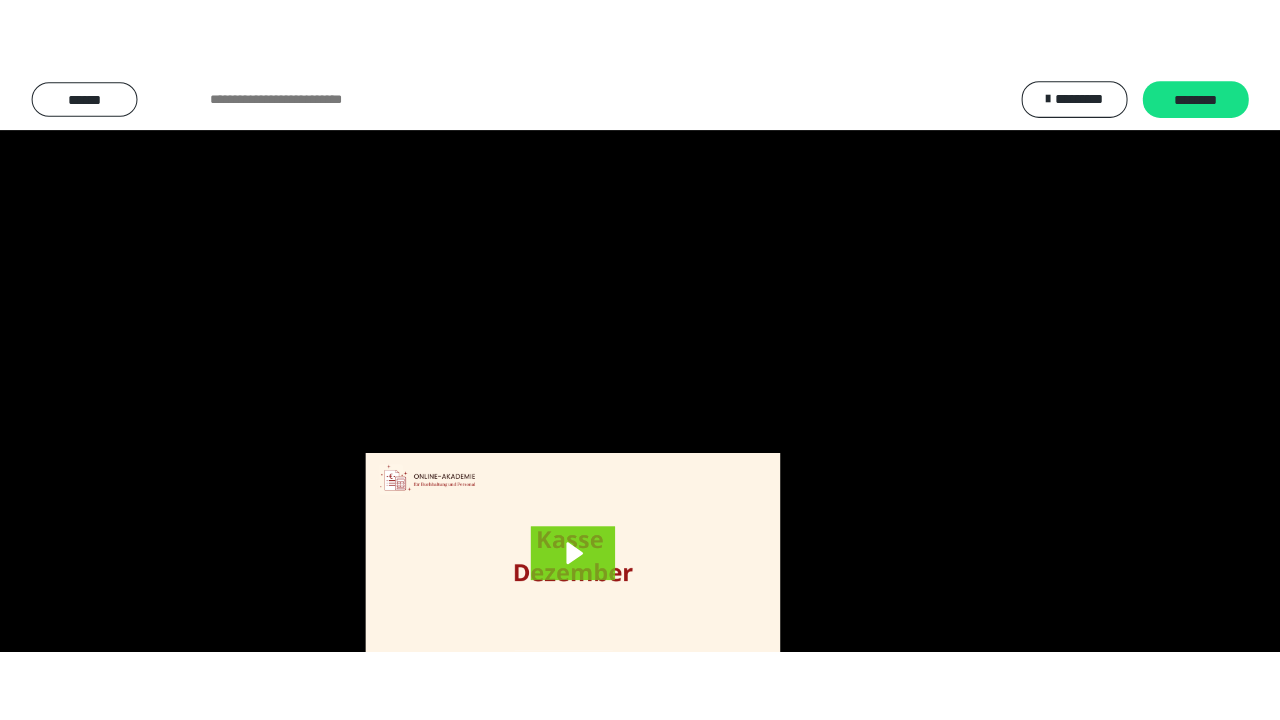 scroll, scrollTop: 3984, scrollLeft: 0, axis: vertical 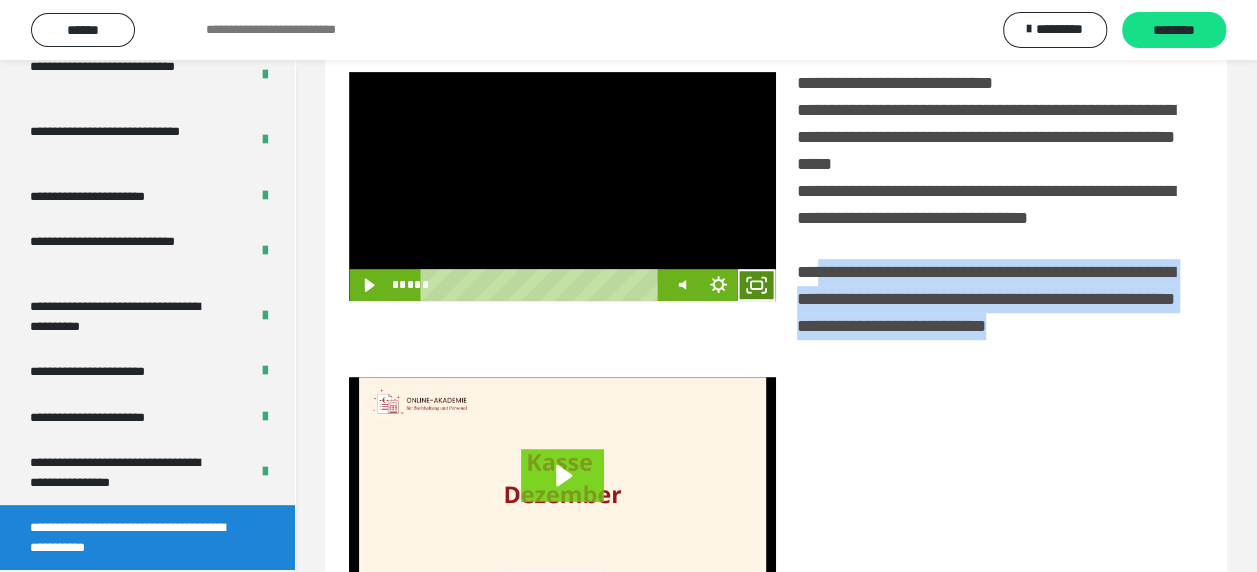 click 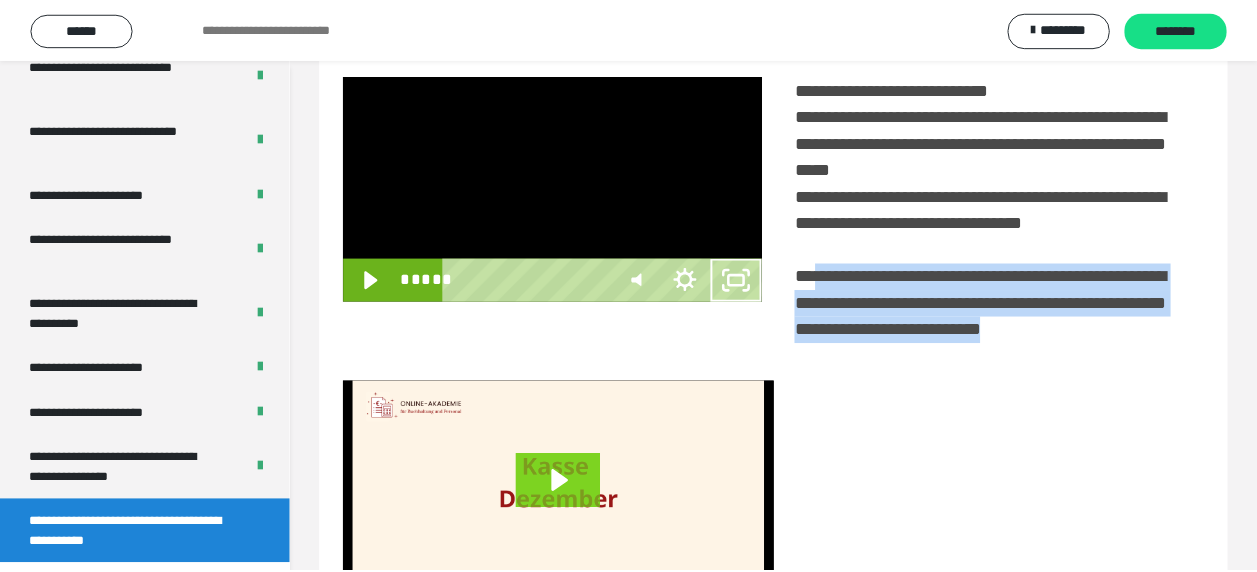 scroll, scrollTop: 3836, scrollLeft: 0, axis: vertical 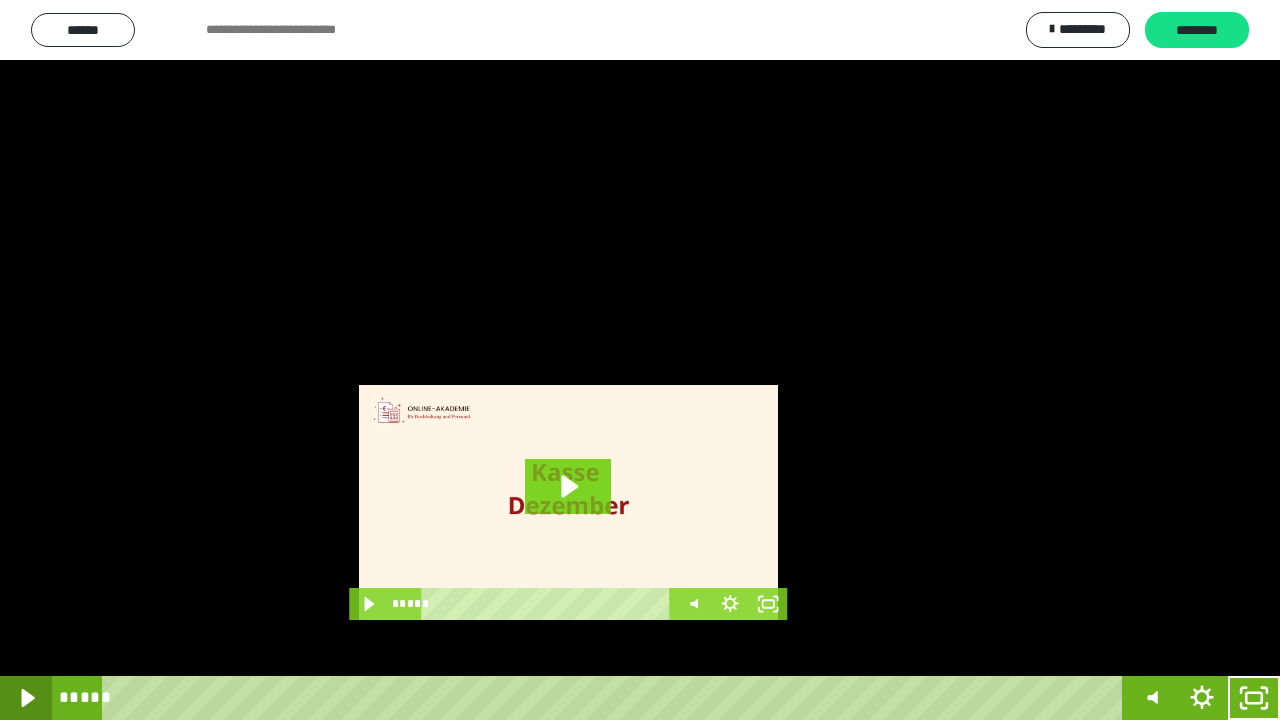 click 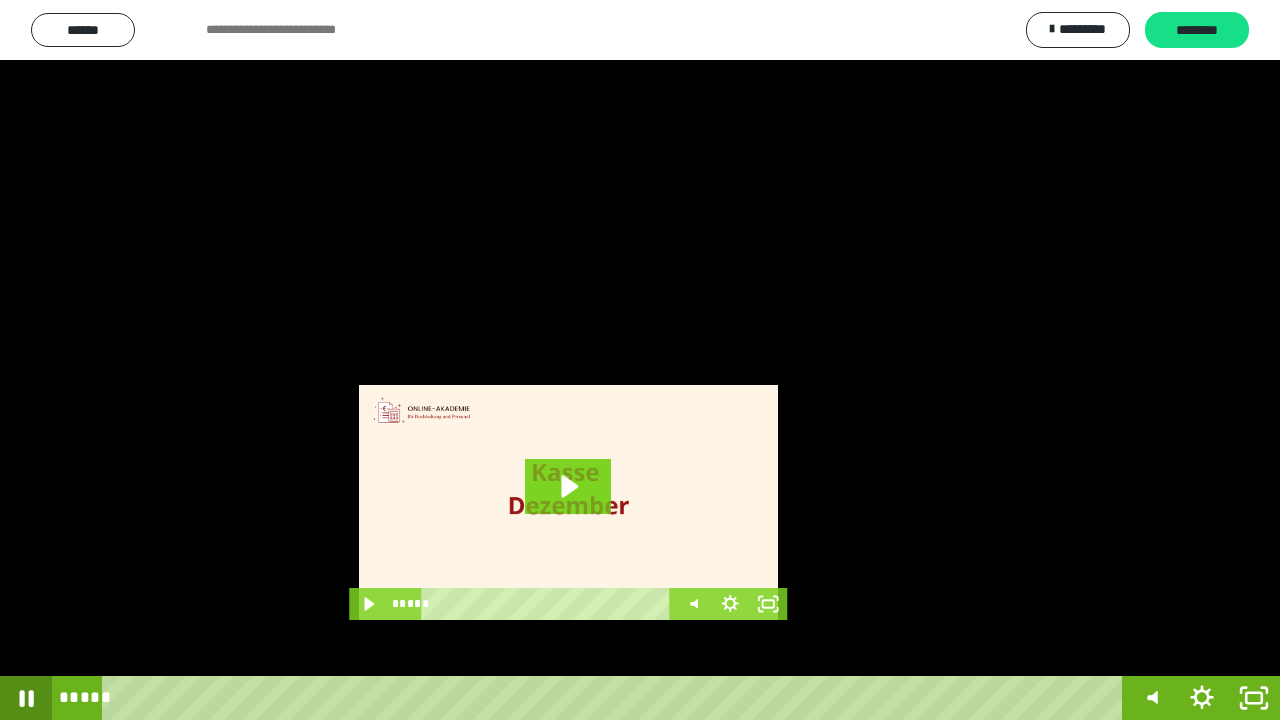click 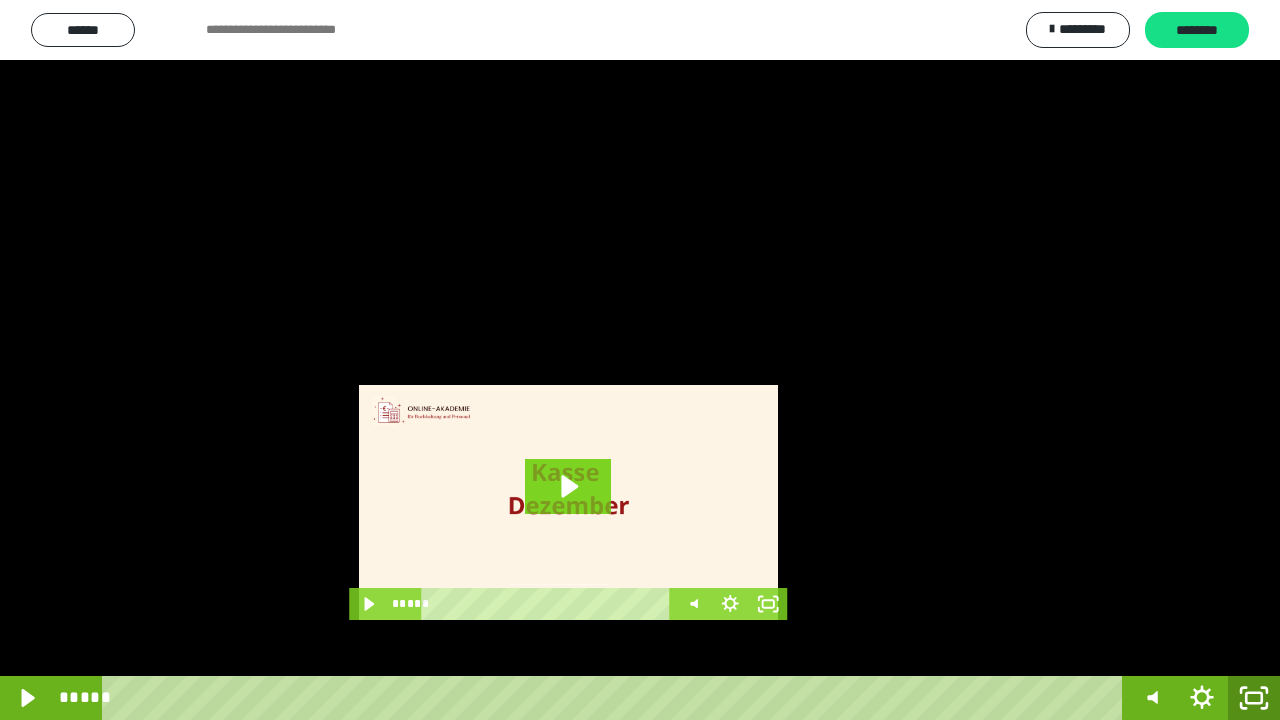 drag, startPoint x: 1252, startPoint y: 691, endPoint x: 1248, endPoint y: 568, distance: 123.065025 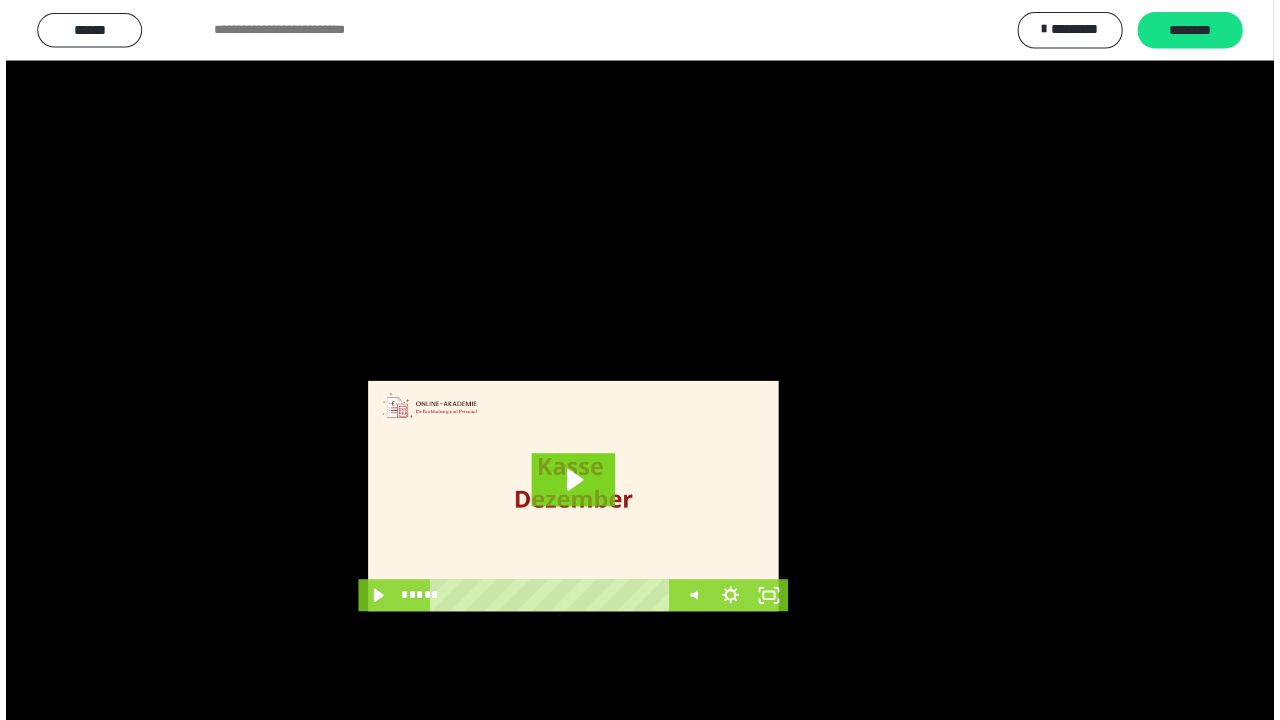 scroll, scrollTop: 3984, scrollLeft: 0, axis: vertical 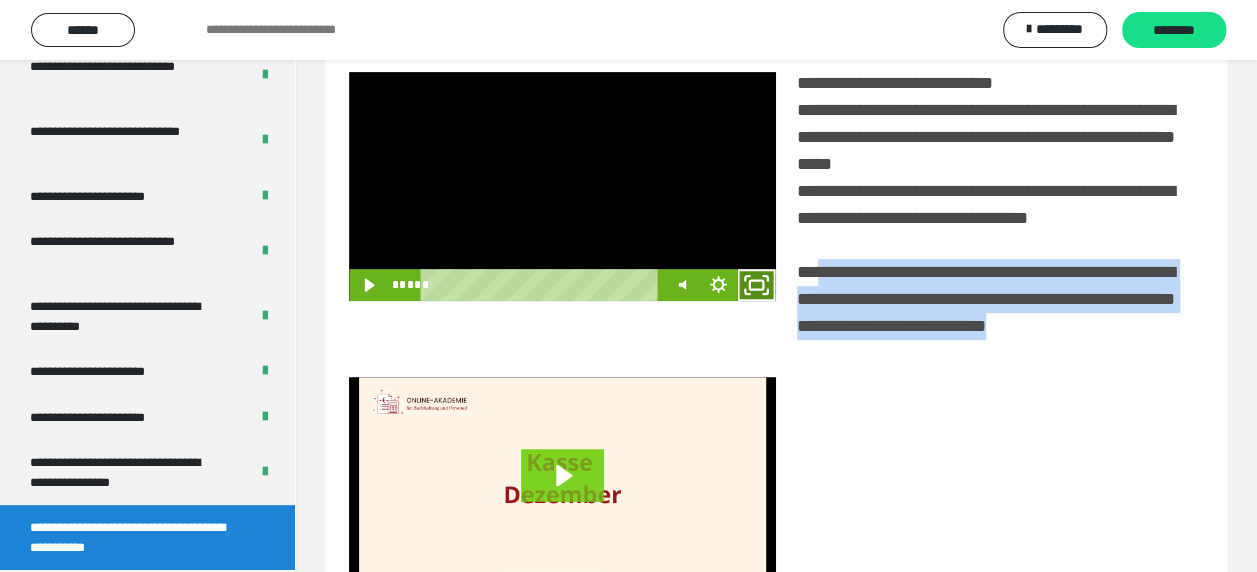 click 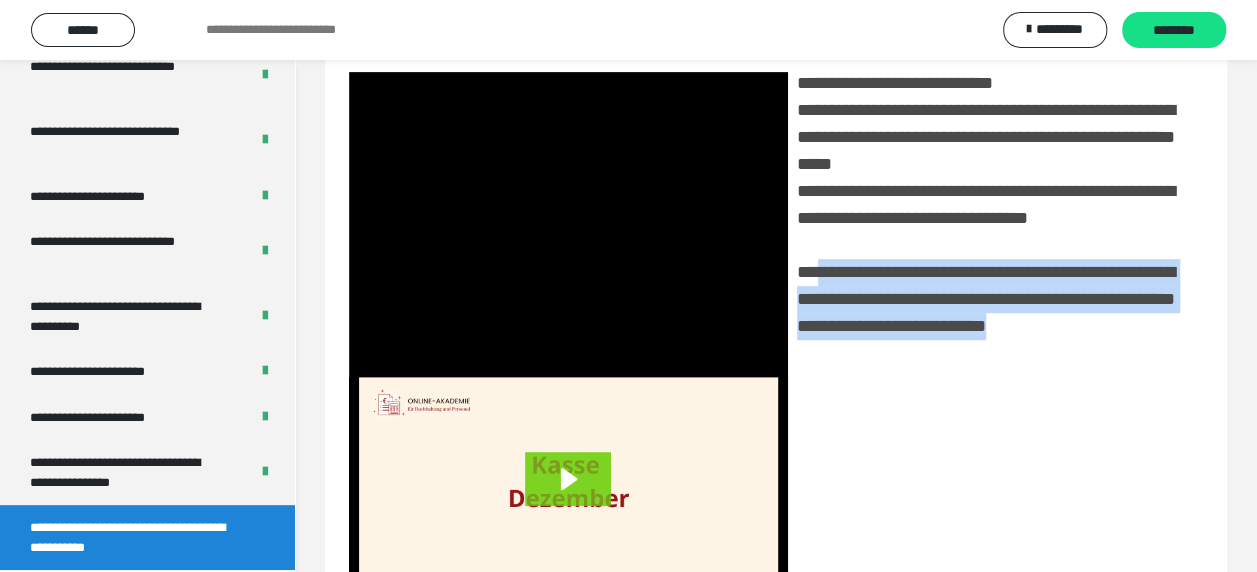 scroll, scrollTop: 3836, scrollLeft: 0, axis: vertical 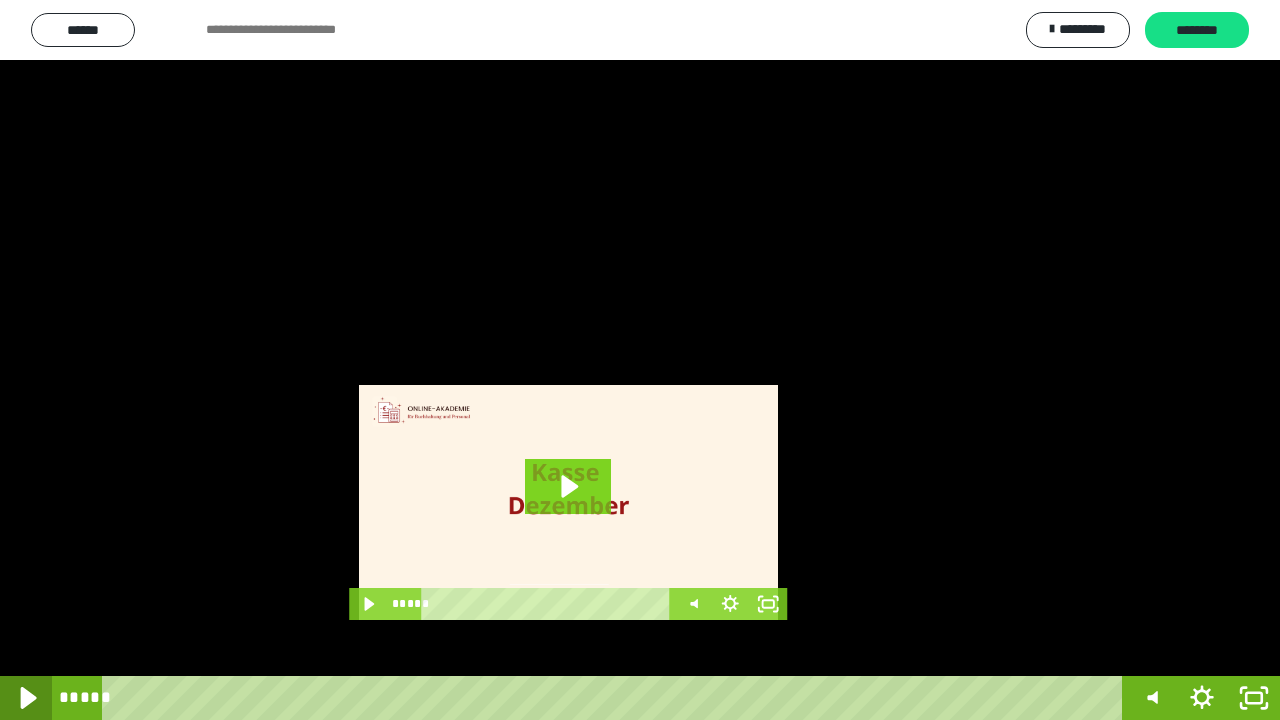click 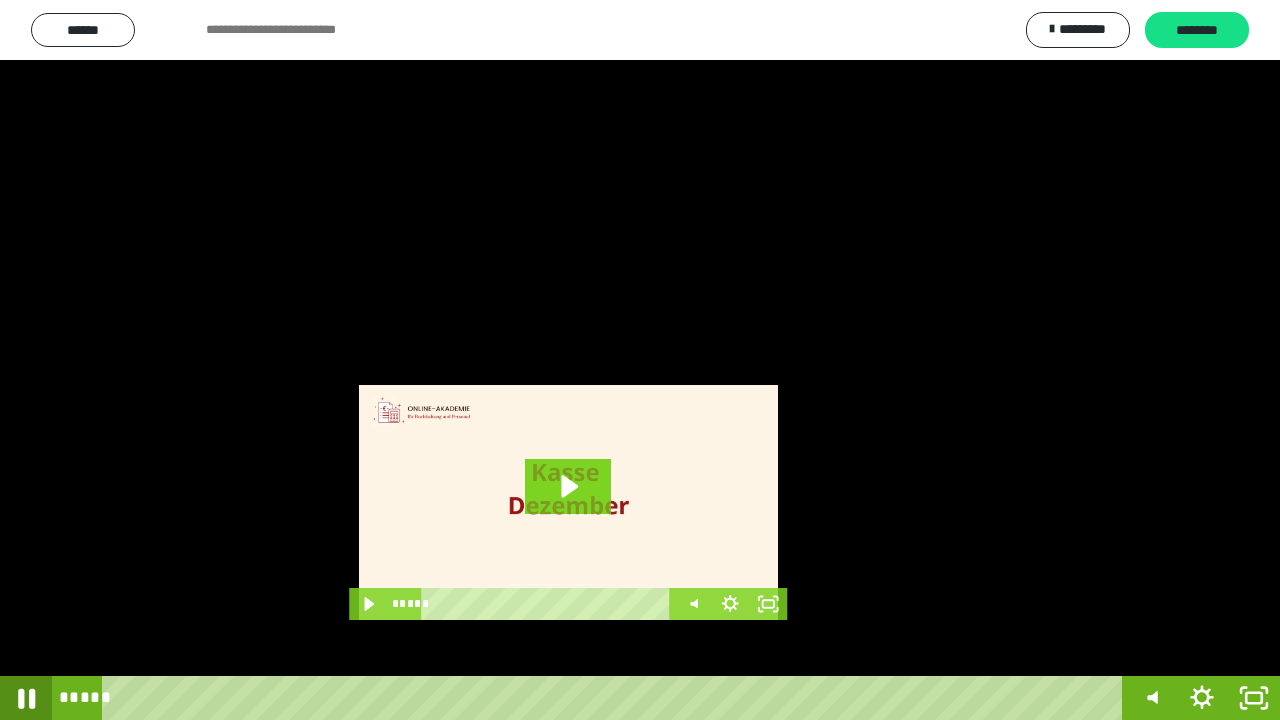 click 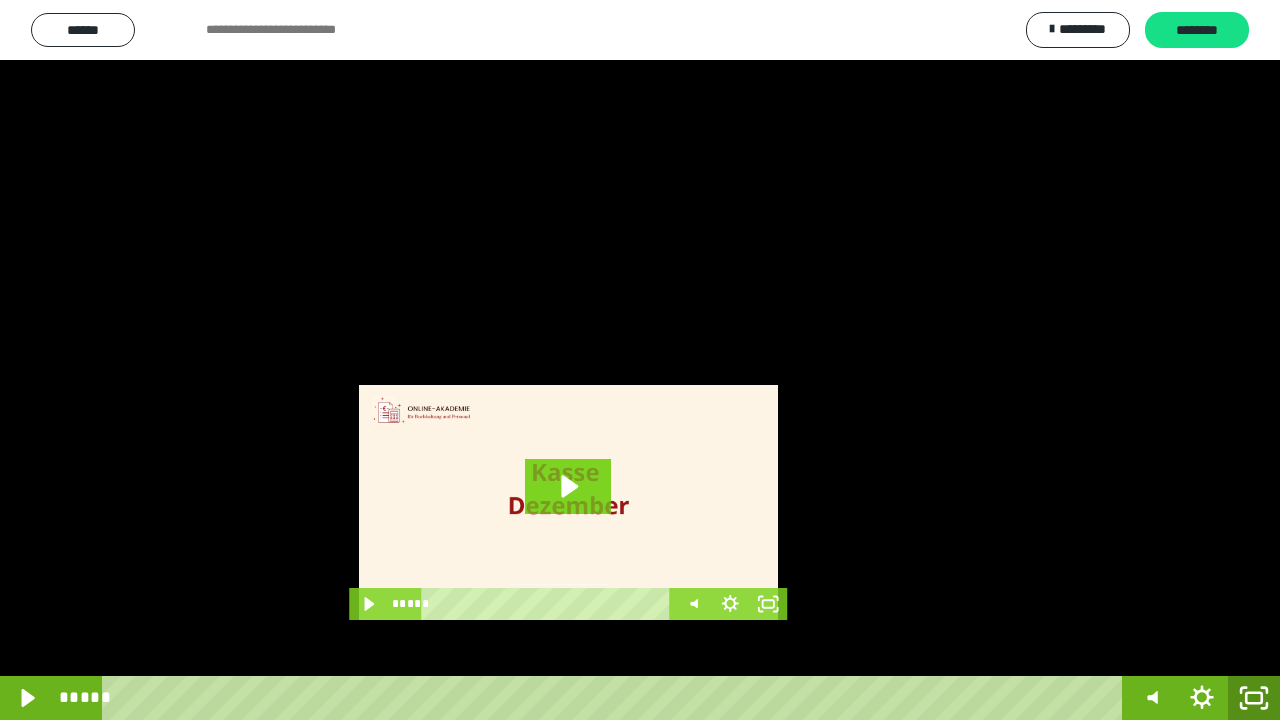 click 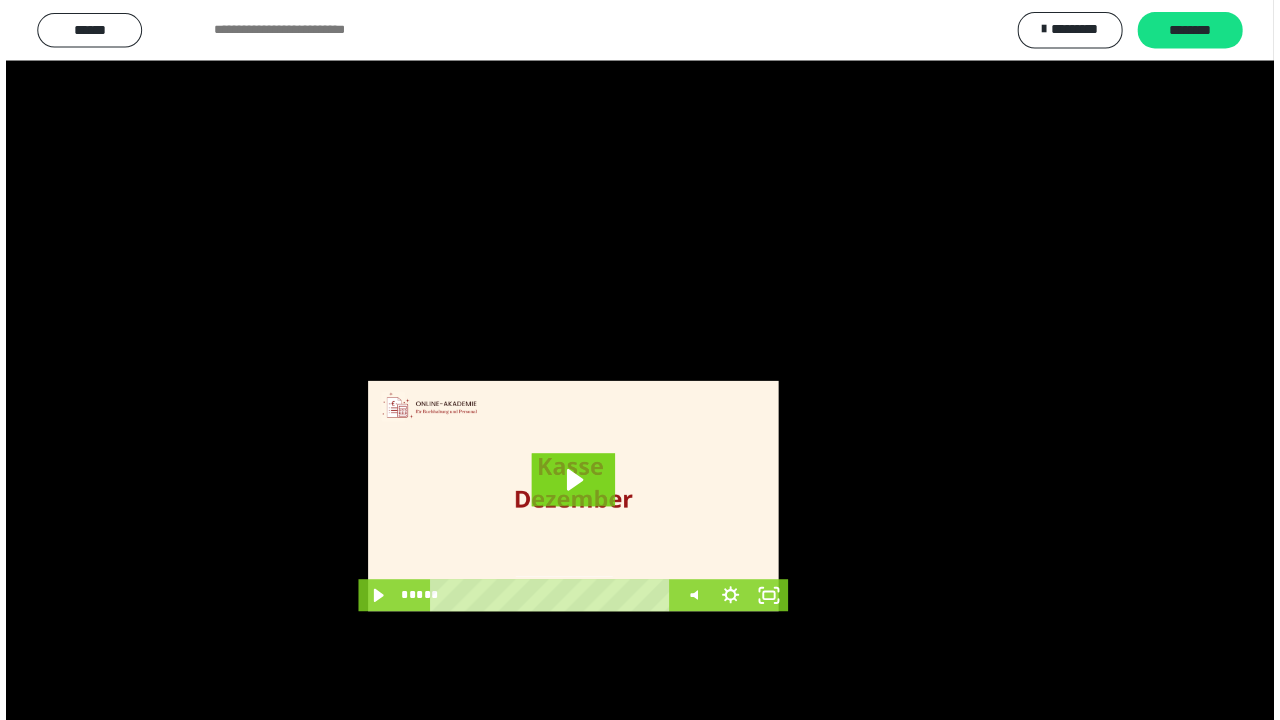 scroll, scrollTop: 3984, scrollLeft: 0, axis: vertical 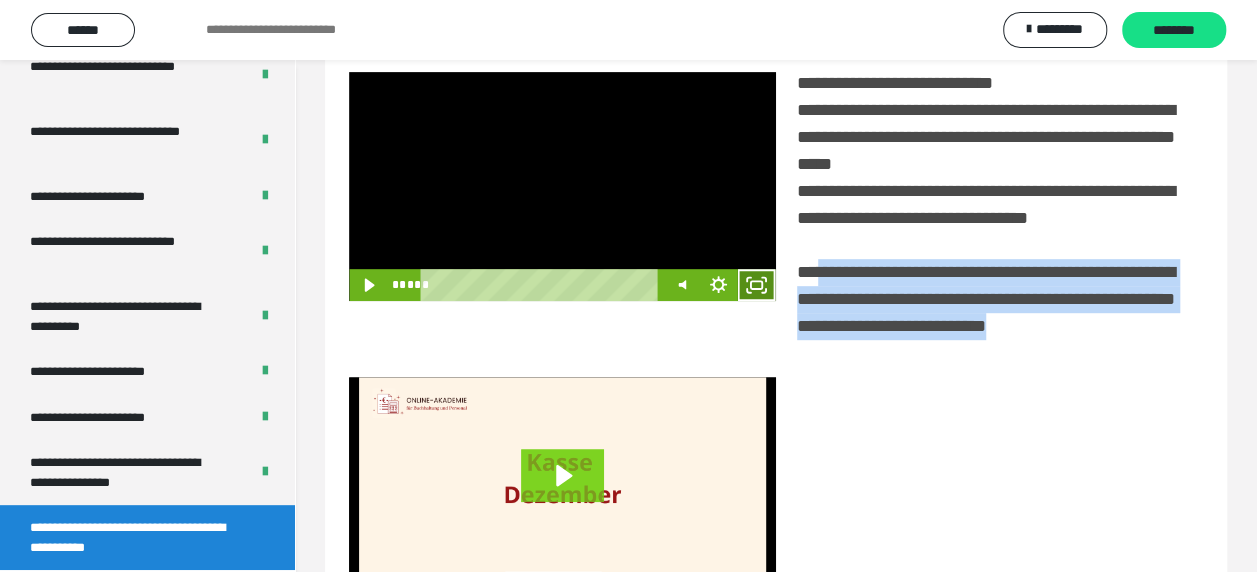 click 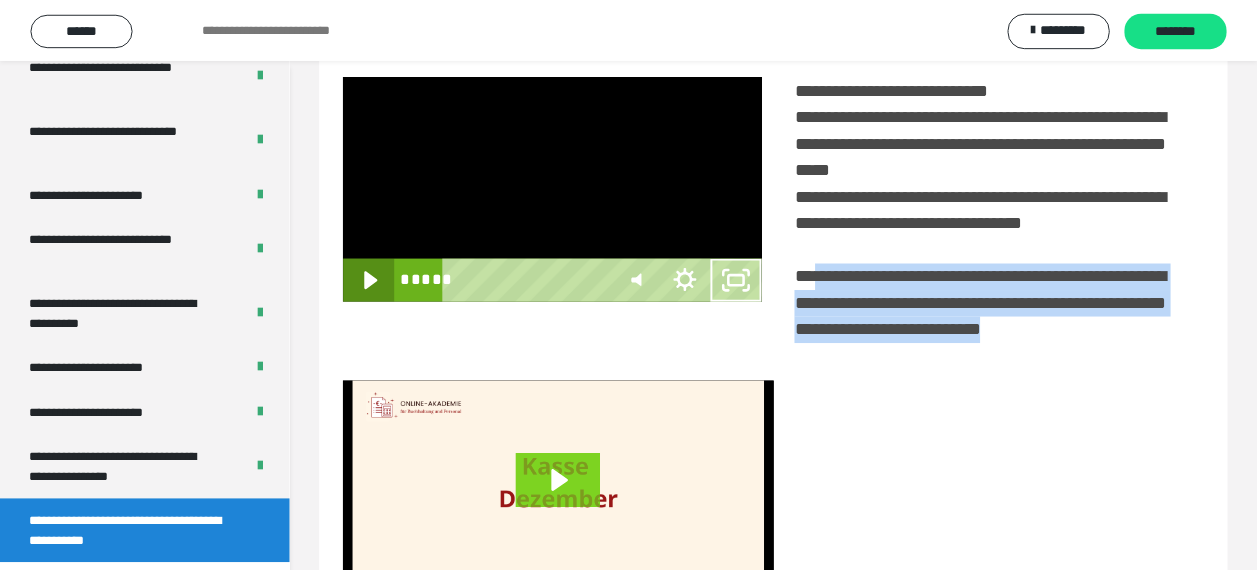 scroll, scrollTop: 3836, scrollLeft: 0, axis: vertical 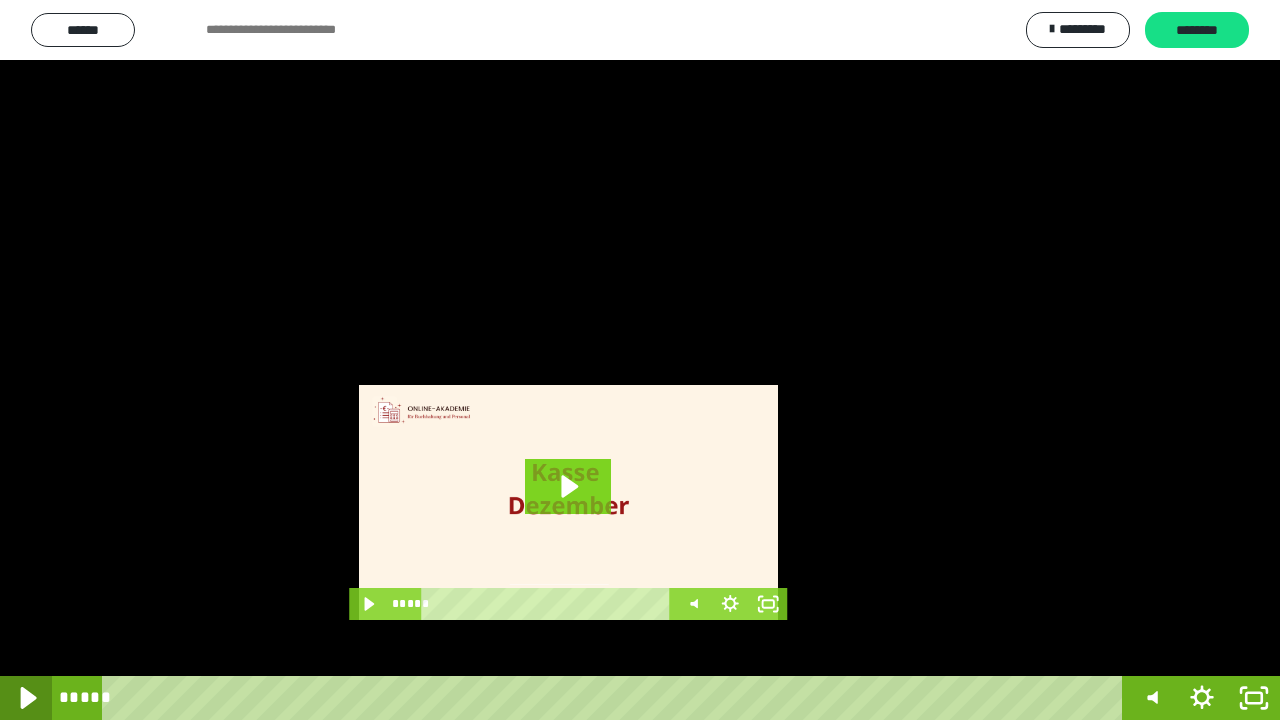 click 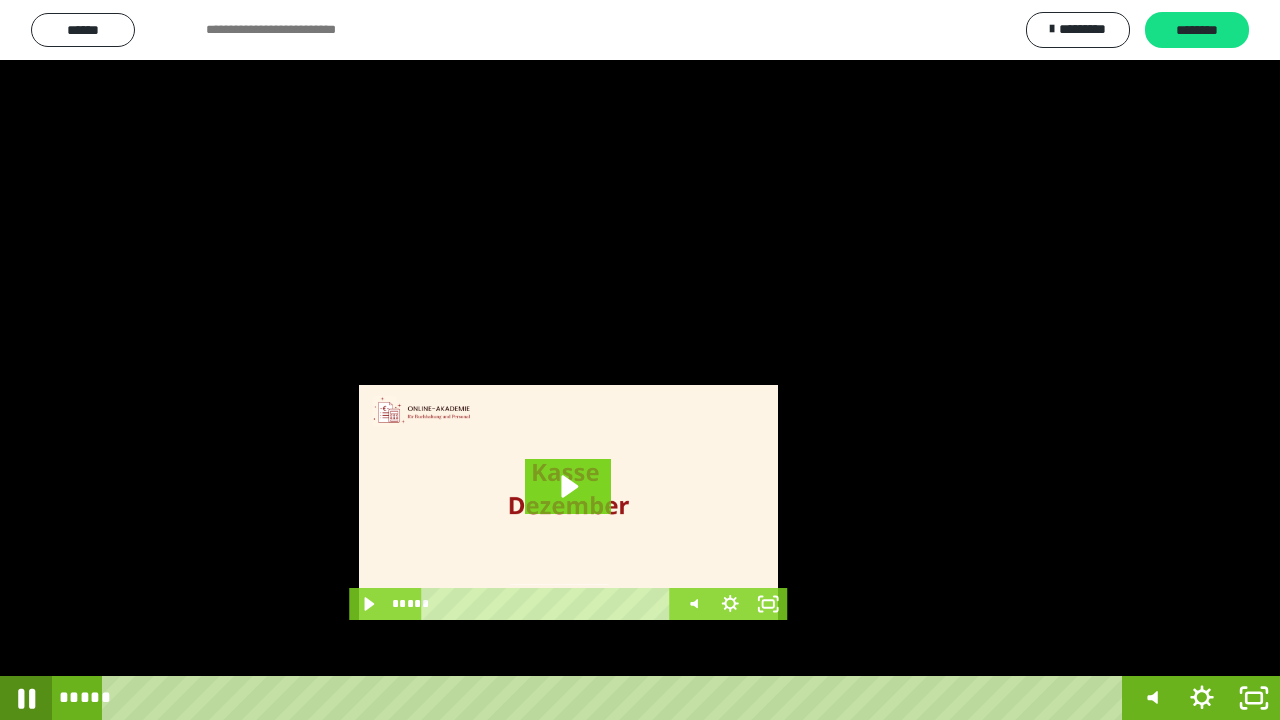 click 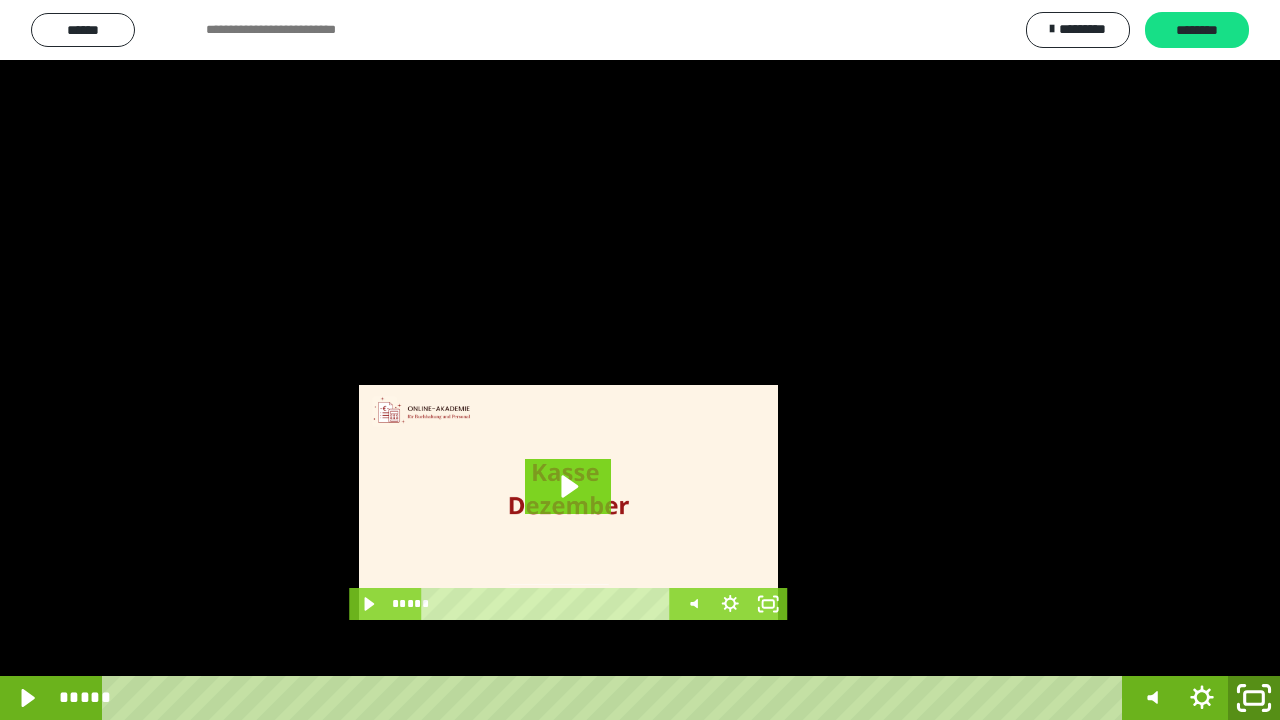 click 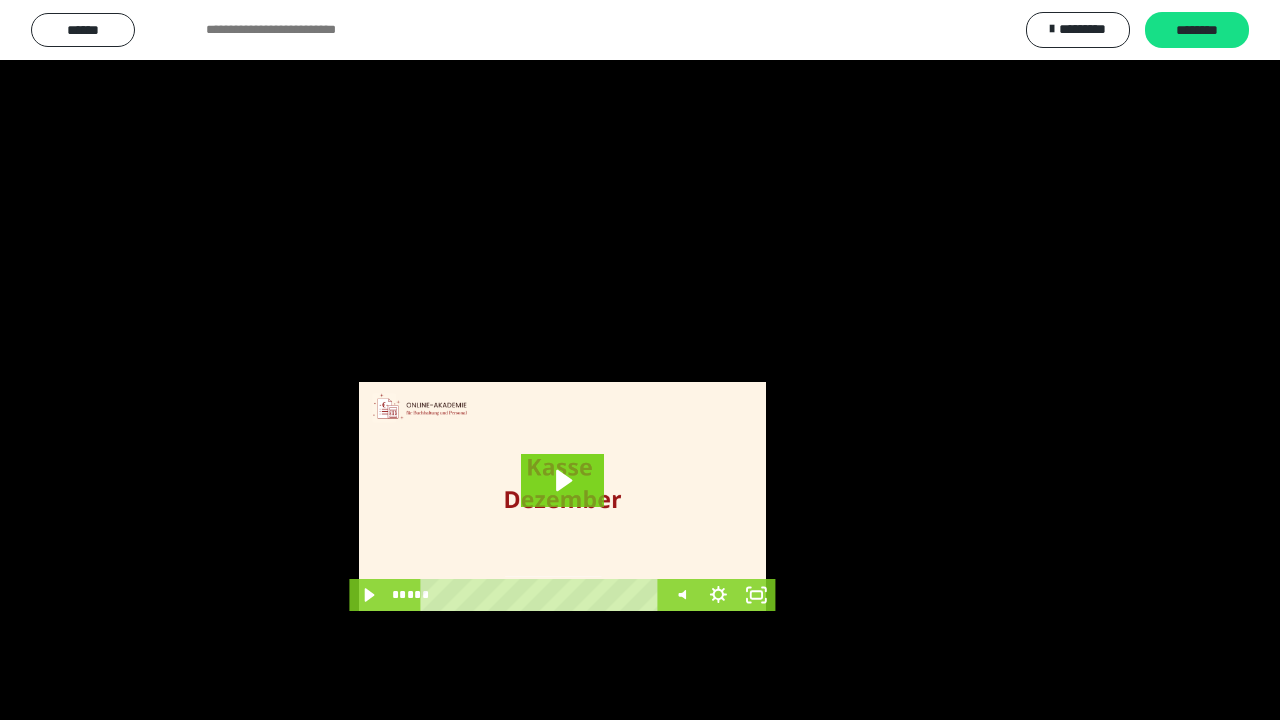 scroll, scrollTop: 3984, scrollLeft: 0, axis: vertical 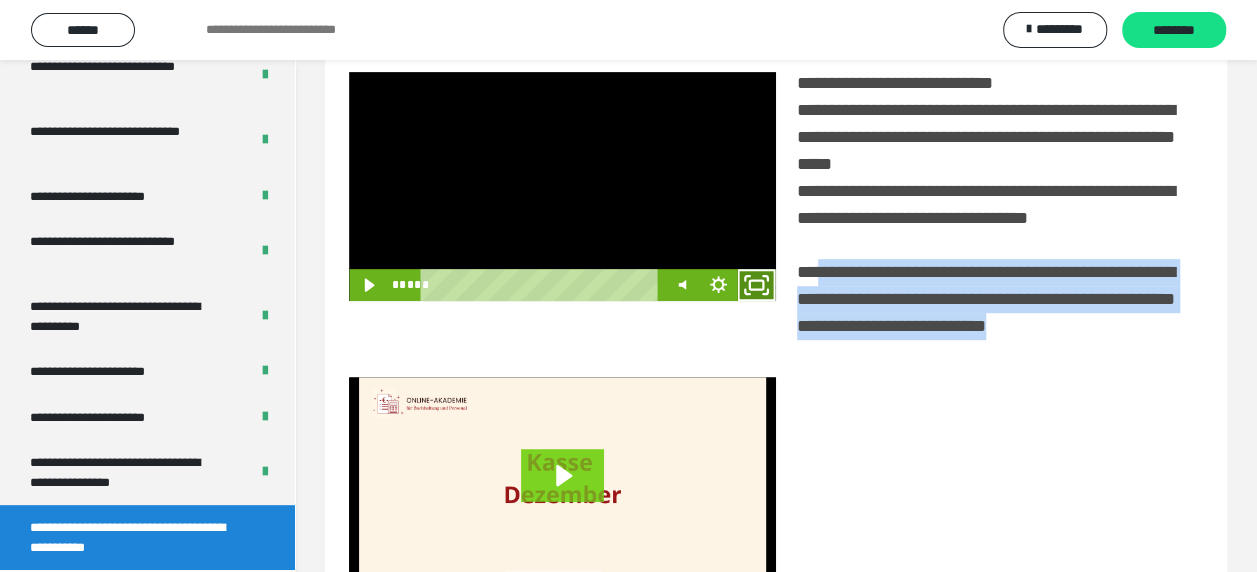 click 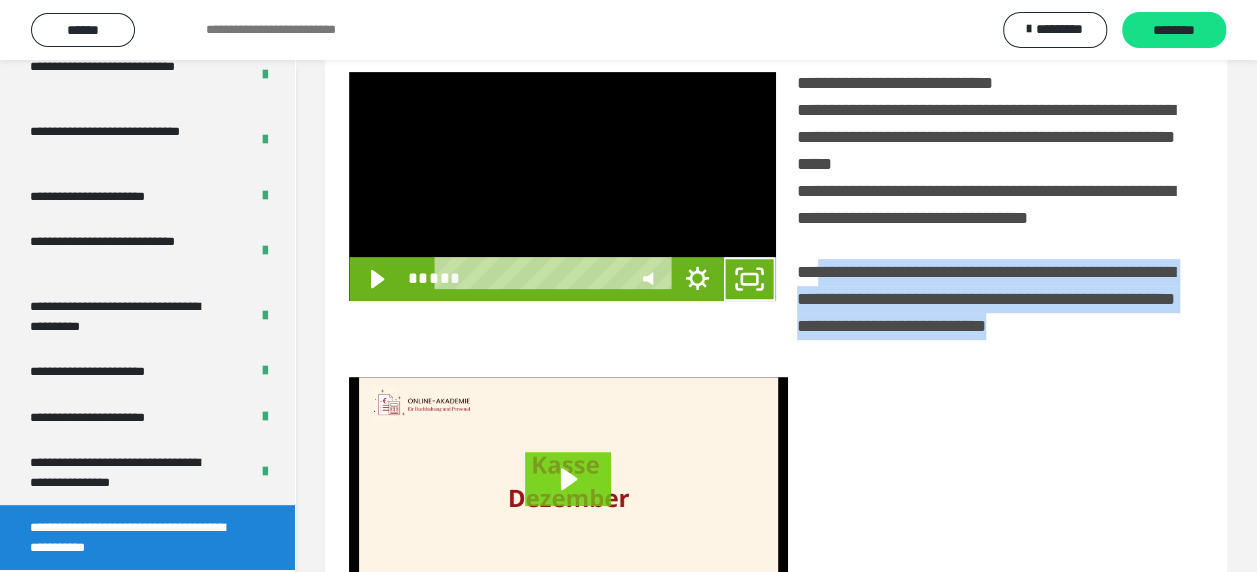 scroll, scrollTop: 3836, scrollLeft: 0, axis: vertical 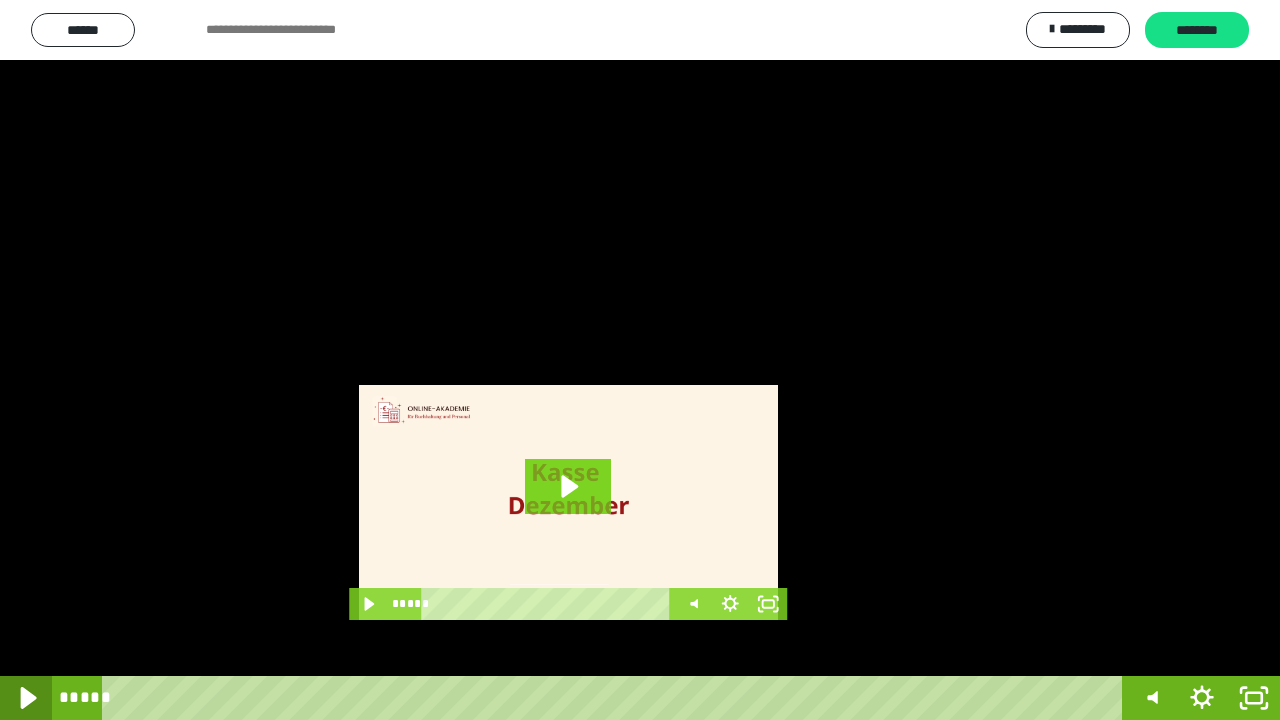 click 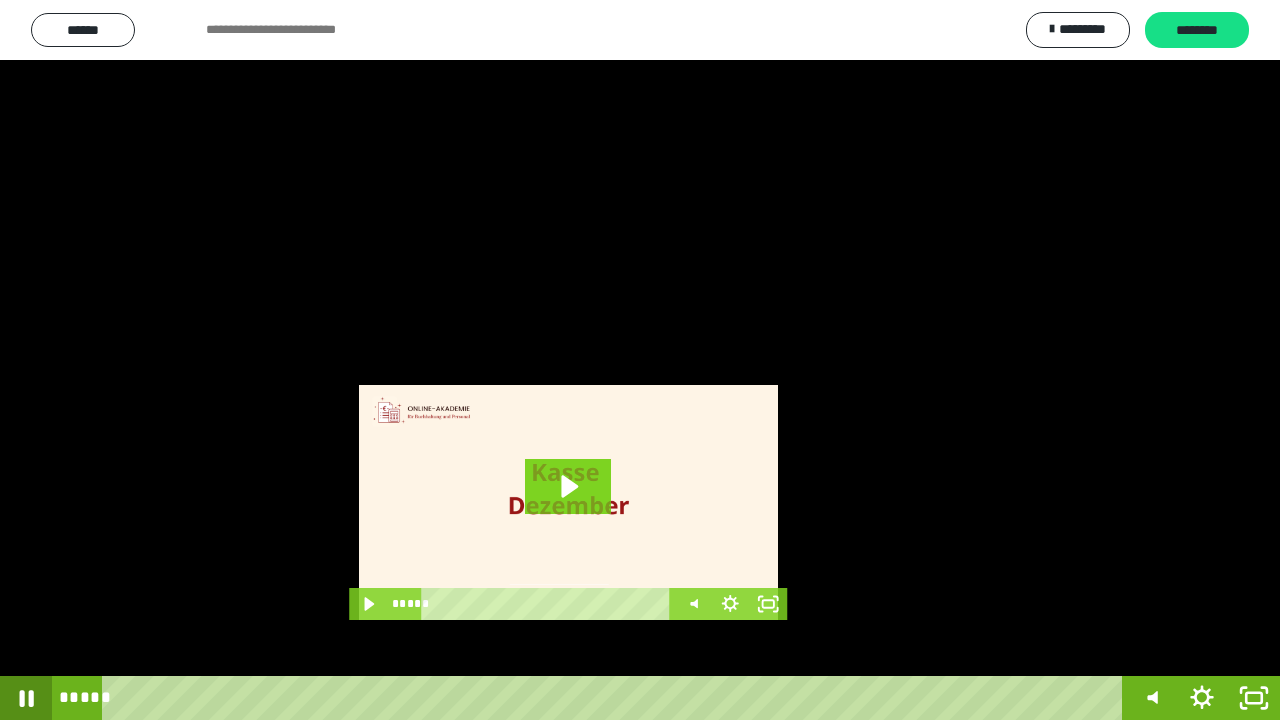 click 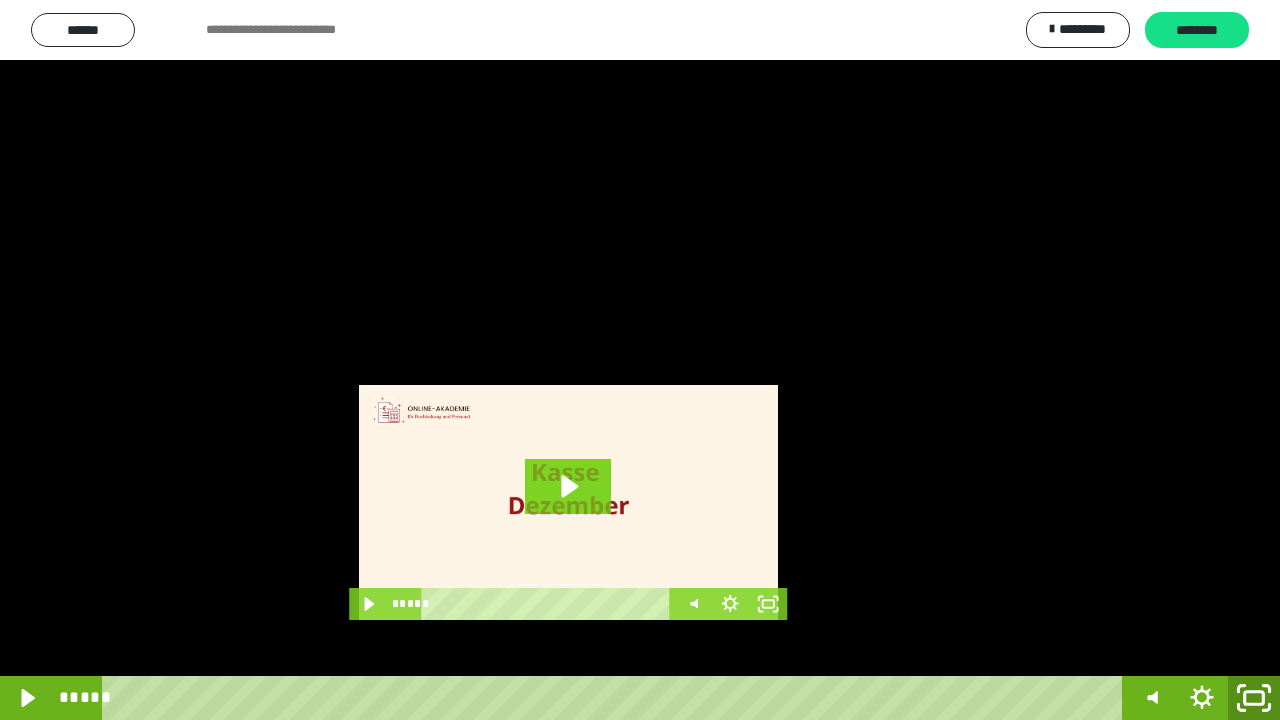 drag, startPoint x: 1261, startPoint y: 708, endPoint x: 1244, endPoint y: 571, distance: 138.05072 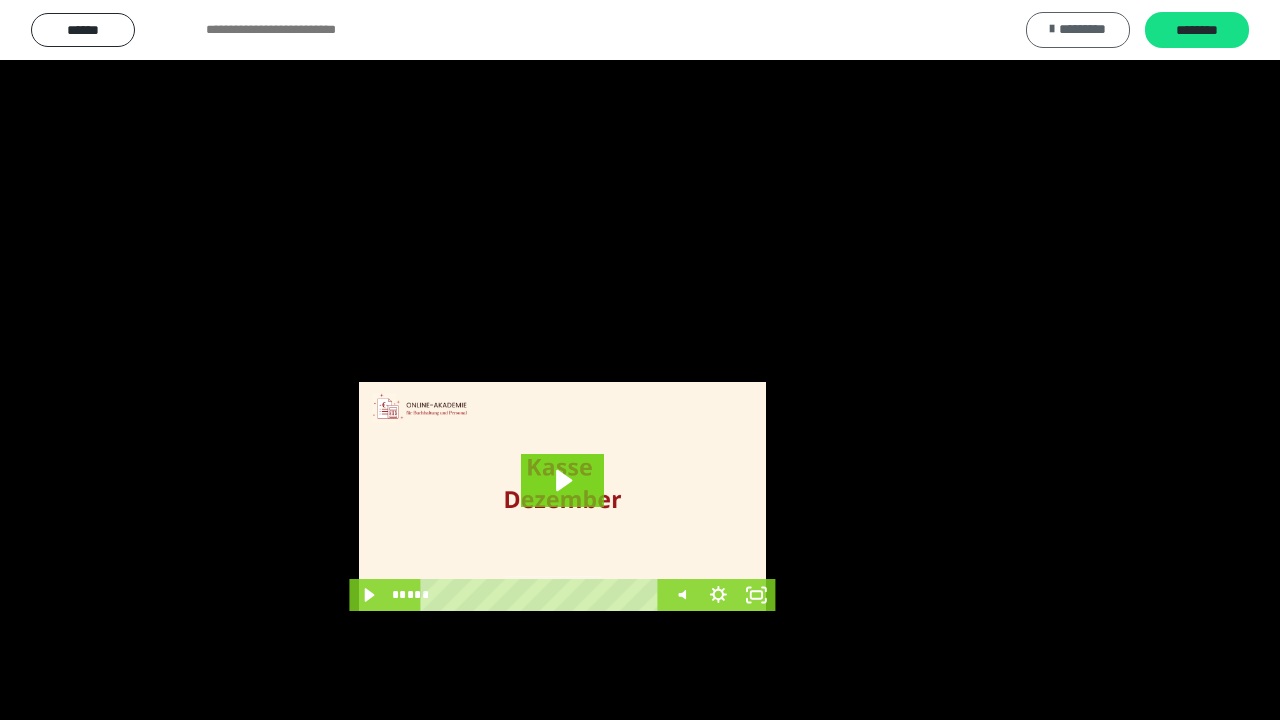 scroll, scrollTop: 3984, scrollLeft: 0, axis: vertical 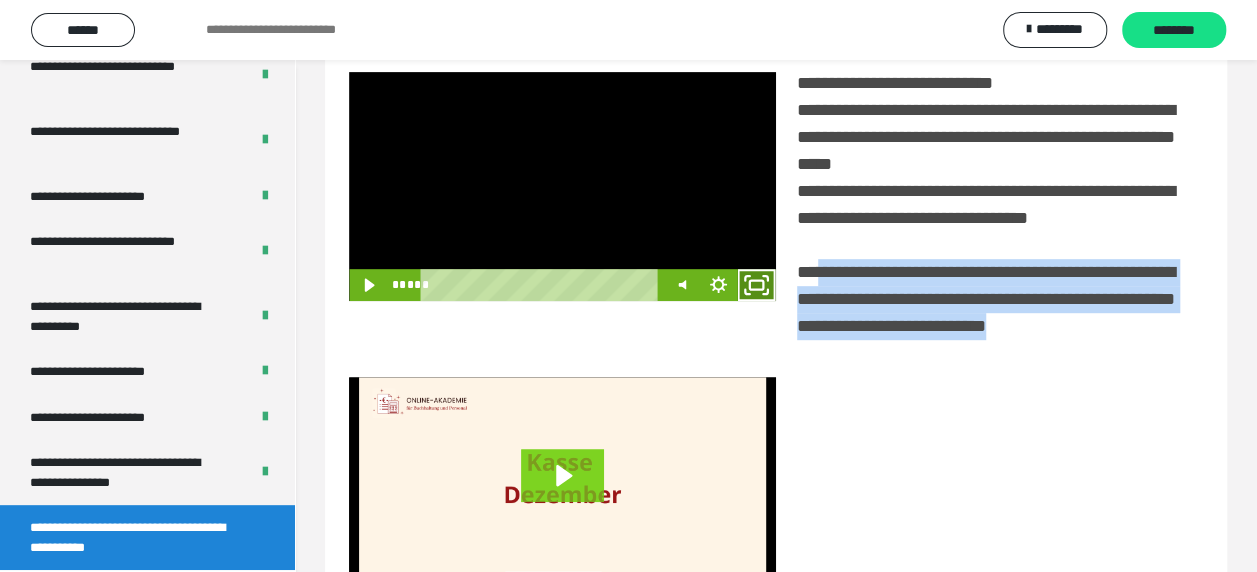 click 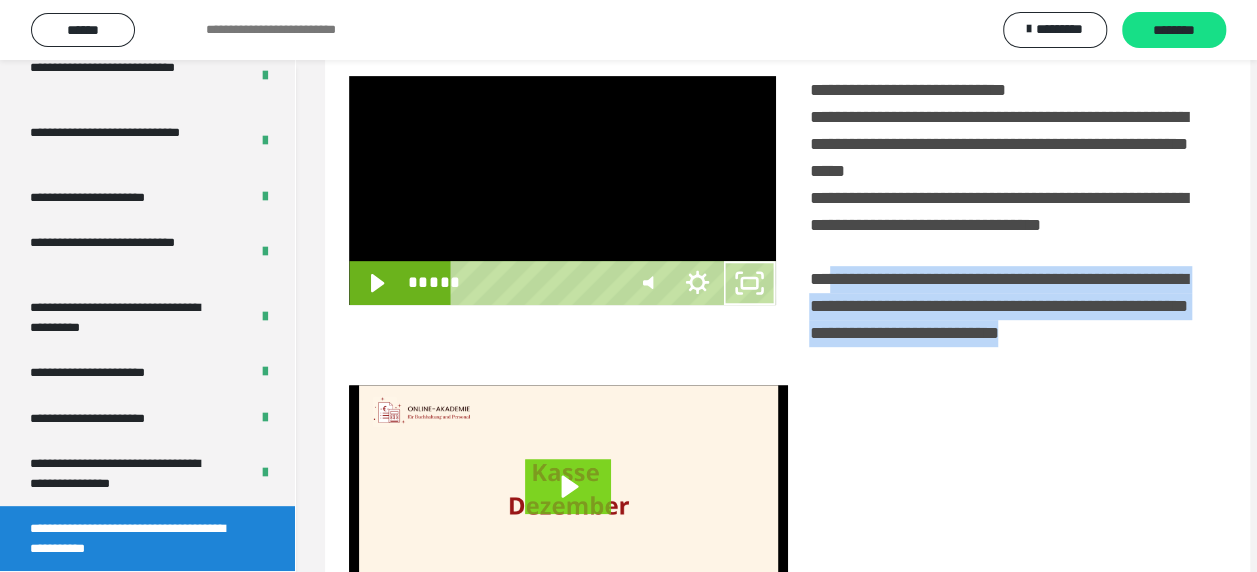 scroll, scrollTop: 3836, scrollLeft: 0, axis: vertical 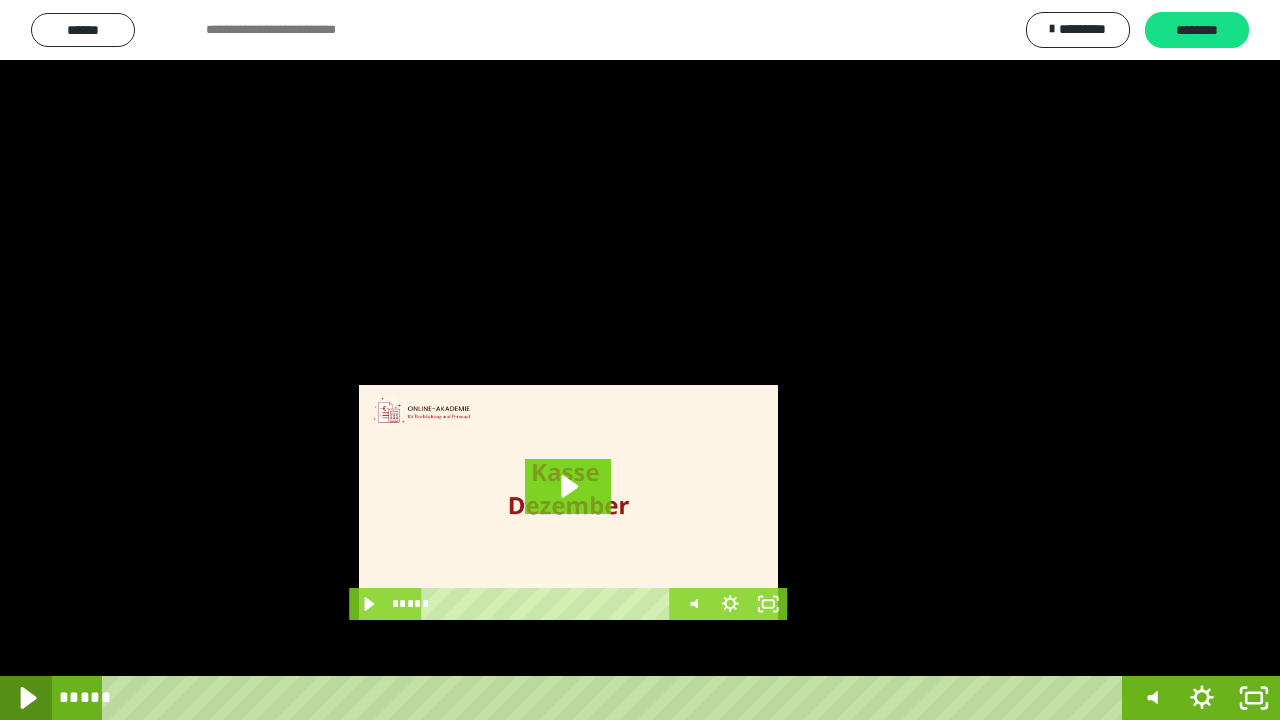 click 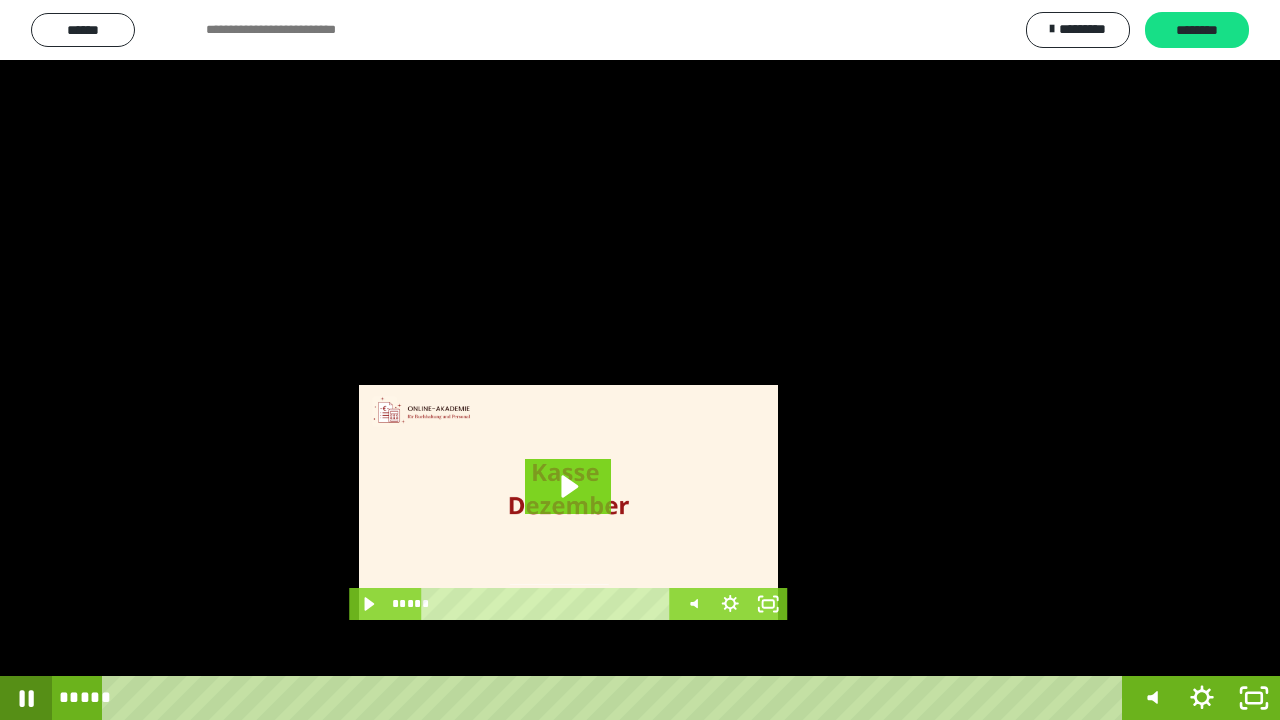 click 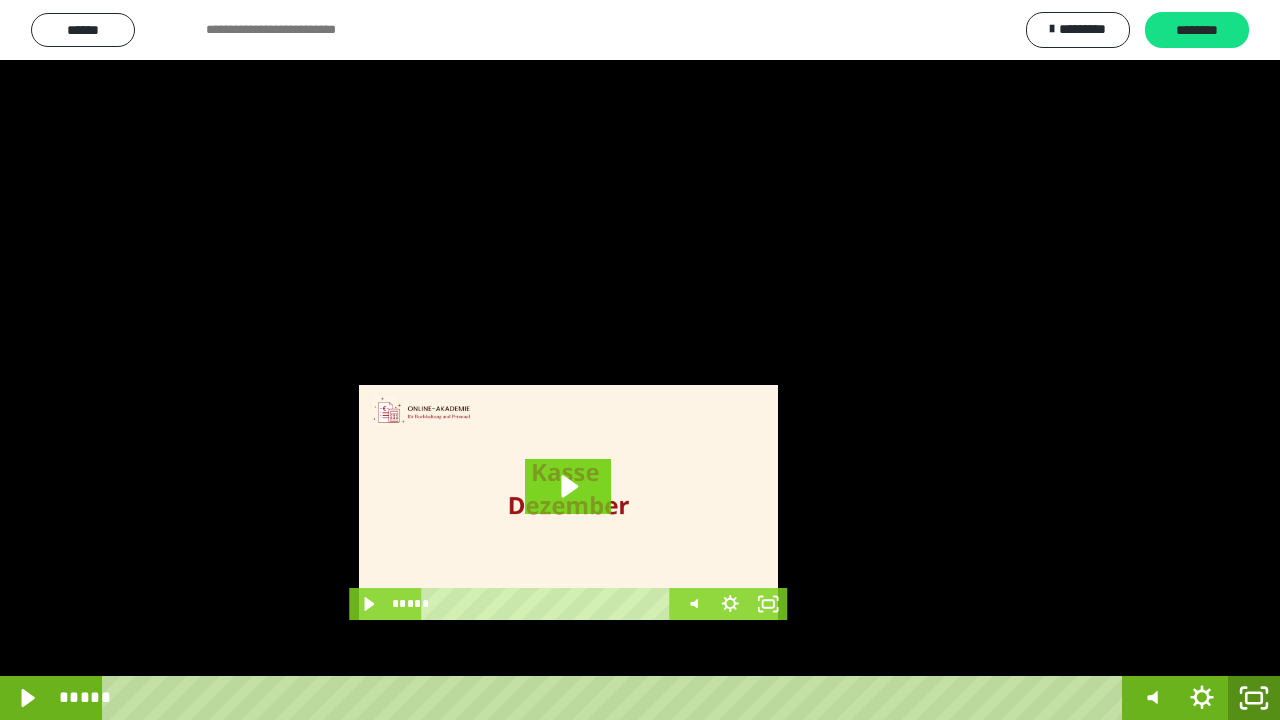 click 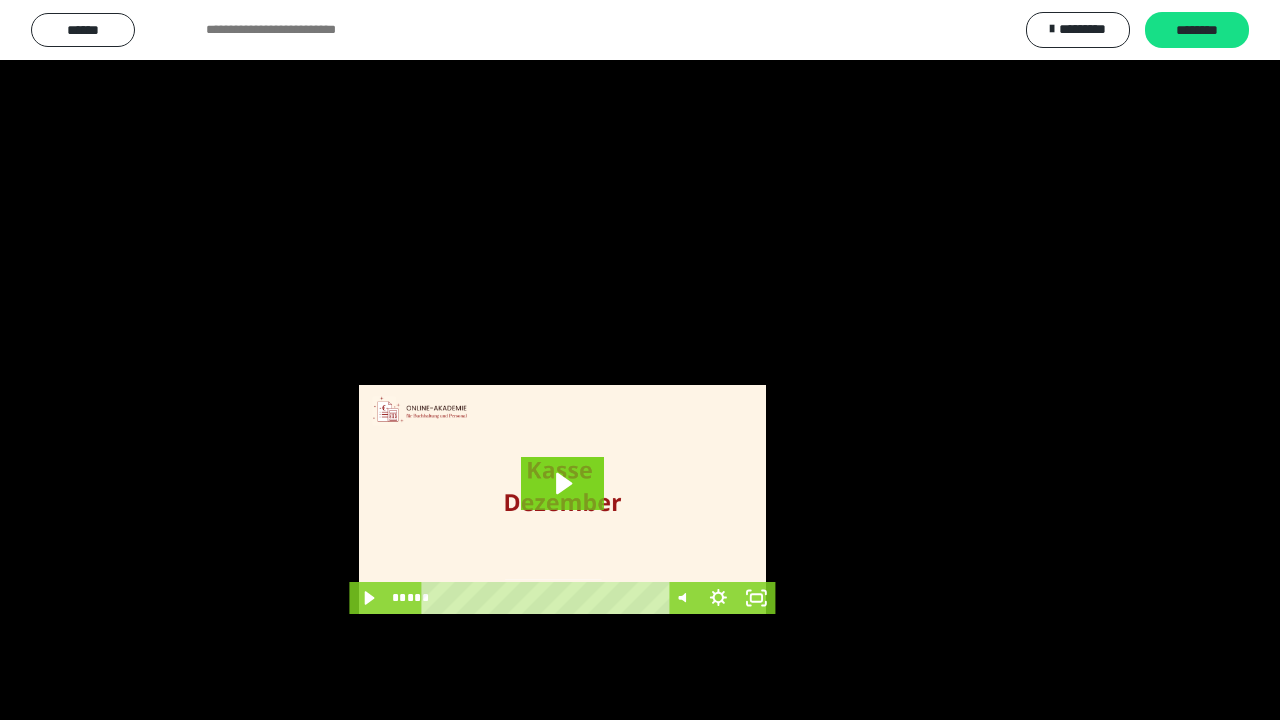 scroll, scrollTop: 3984, scrollLeft: 0, axis: vertical 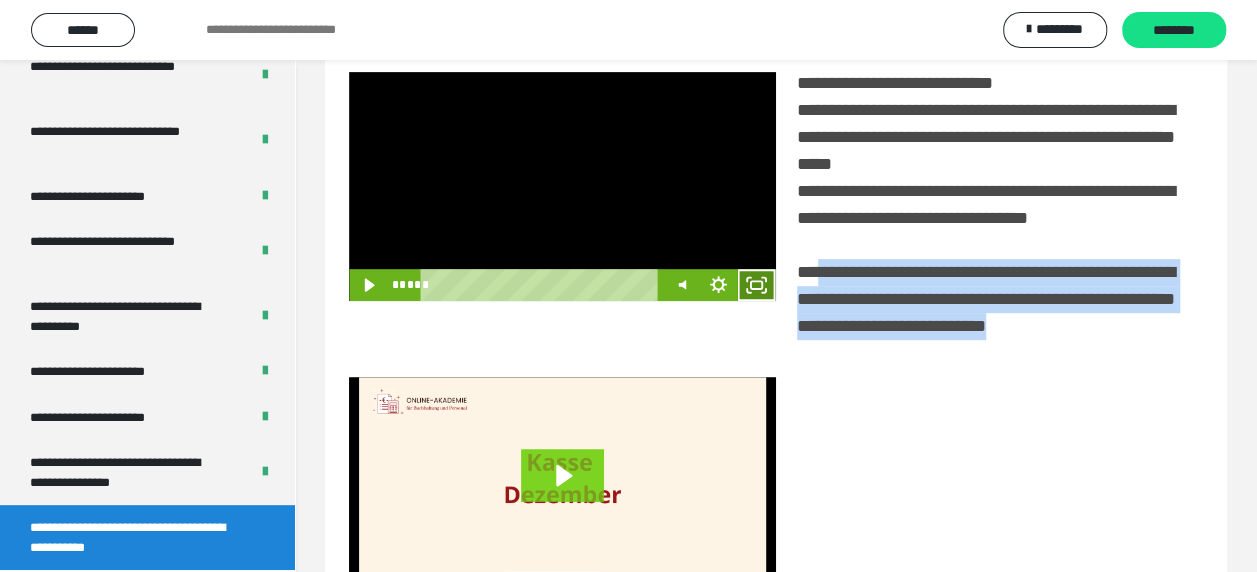 click 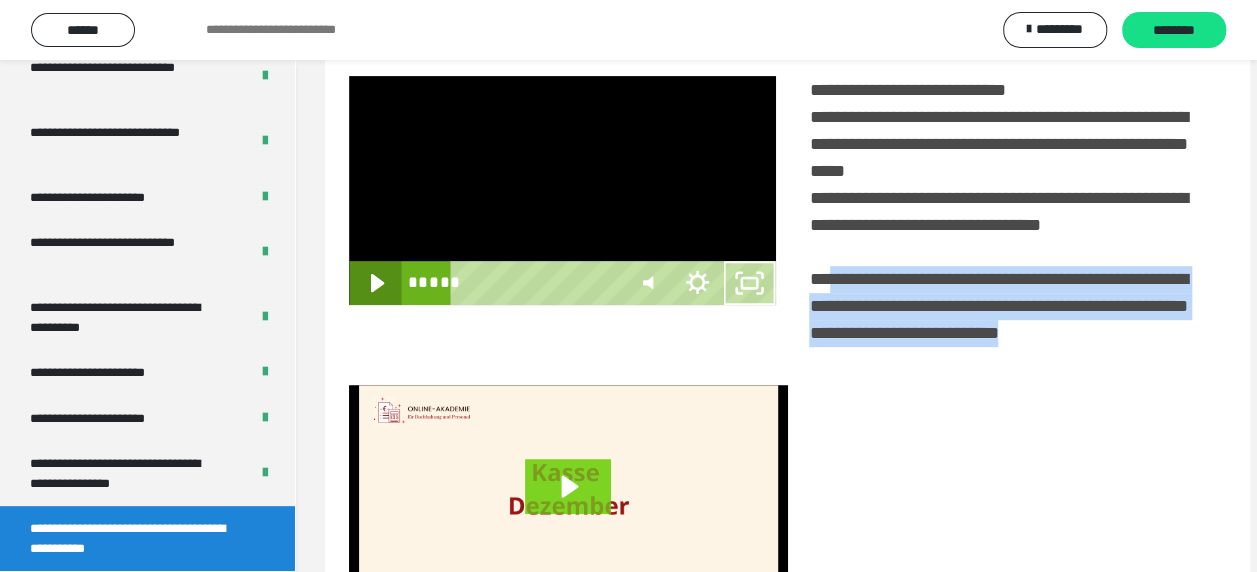 scroll, scrollTop: 3836, scrollLeft: 0, axis: vertical 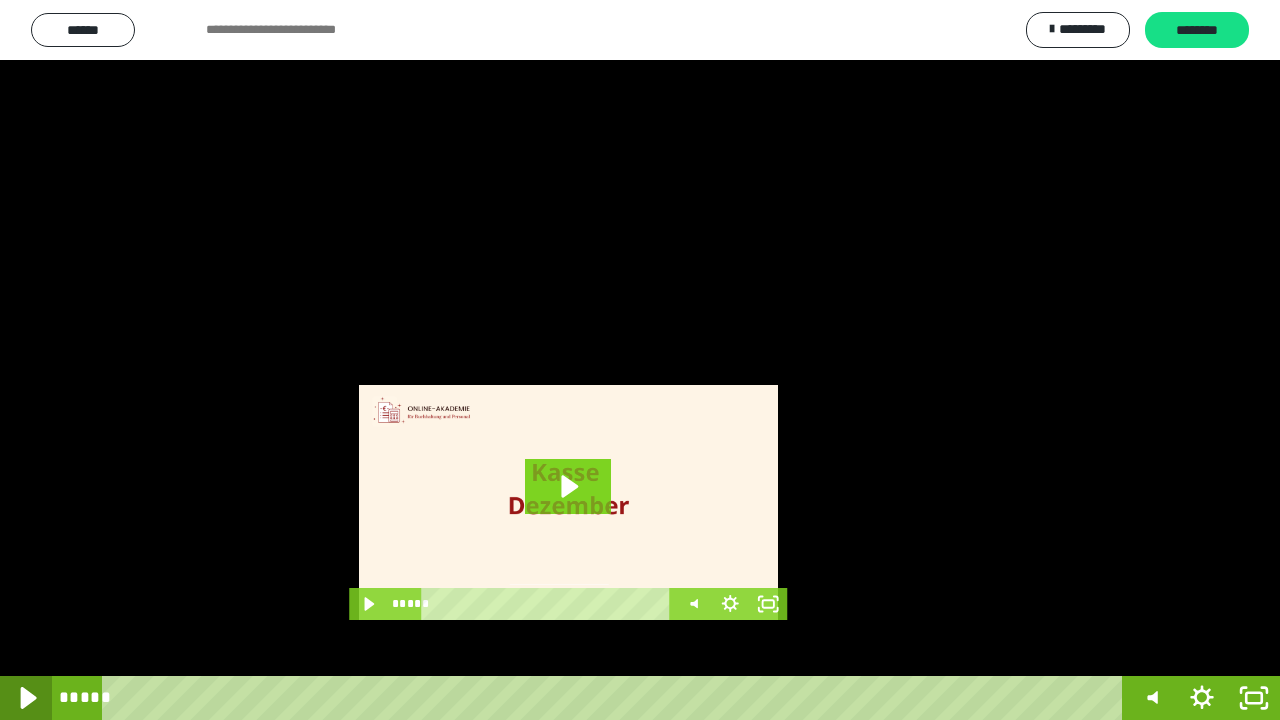 click 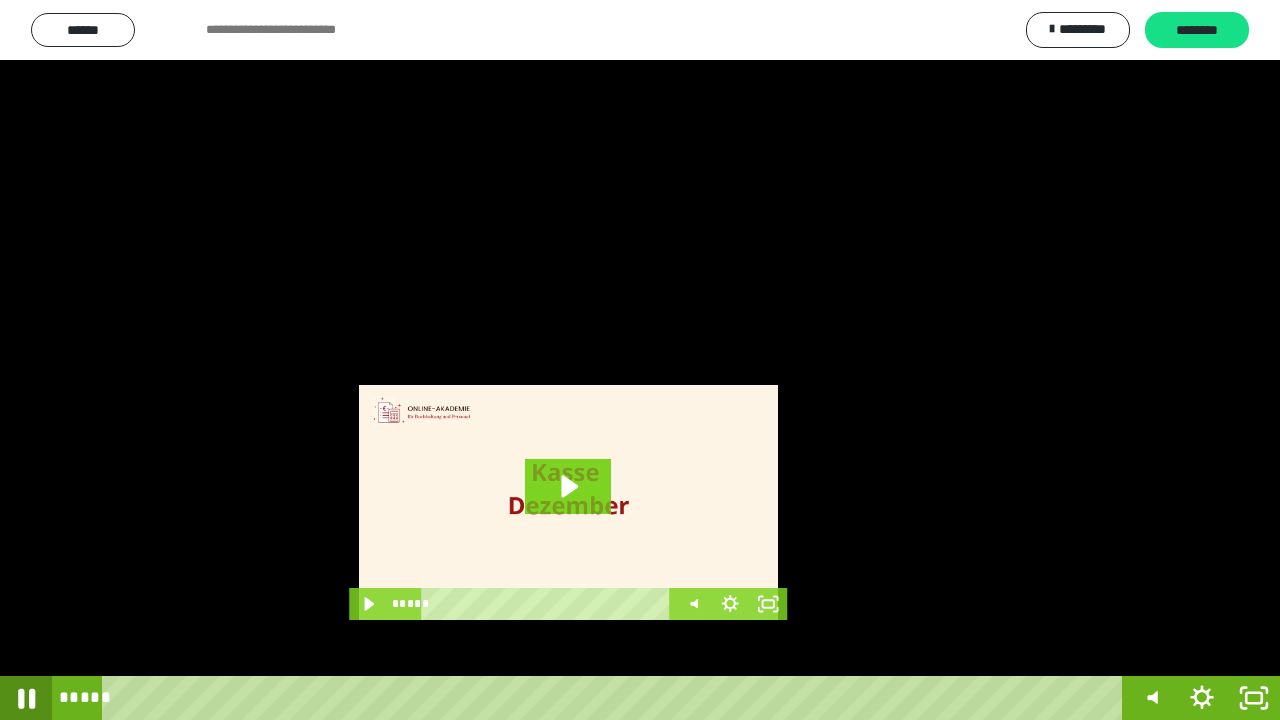 click 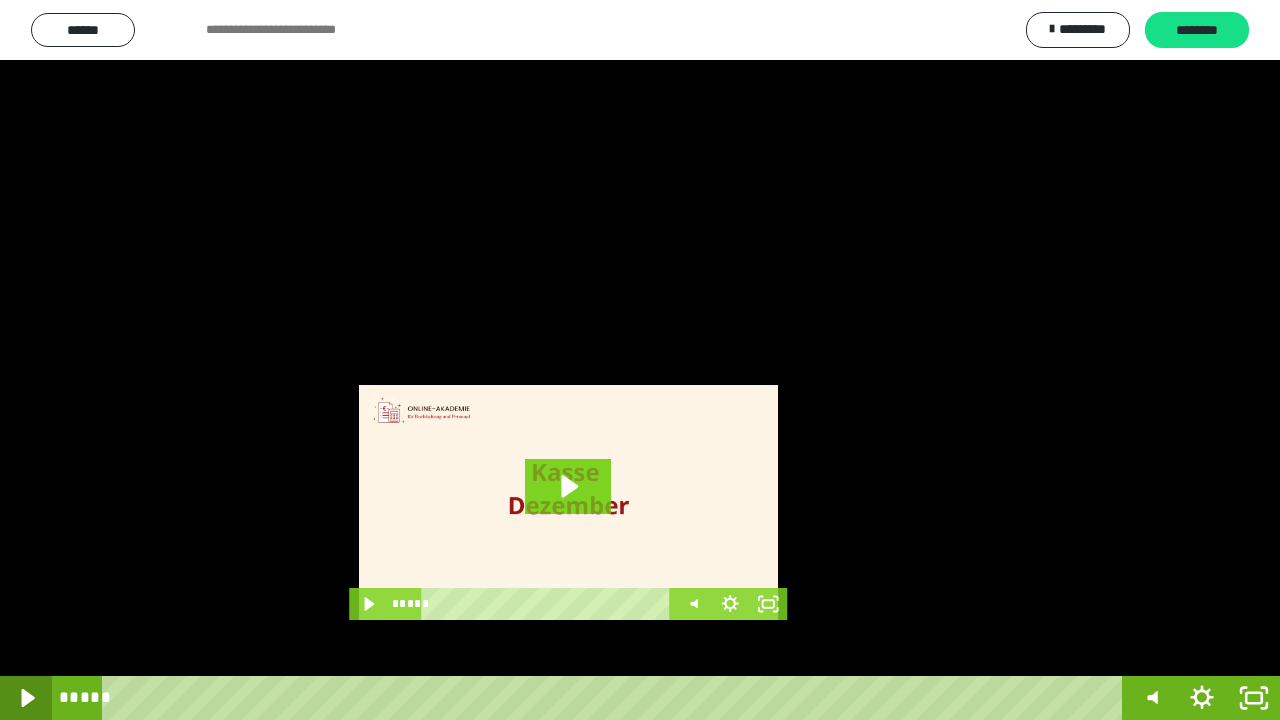 click 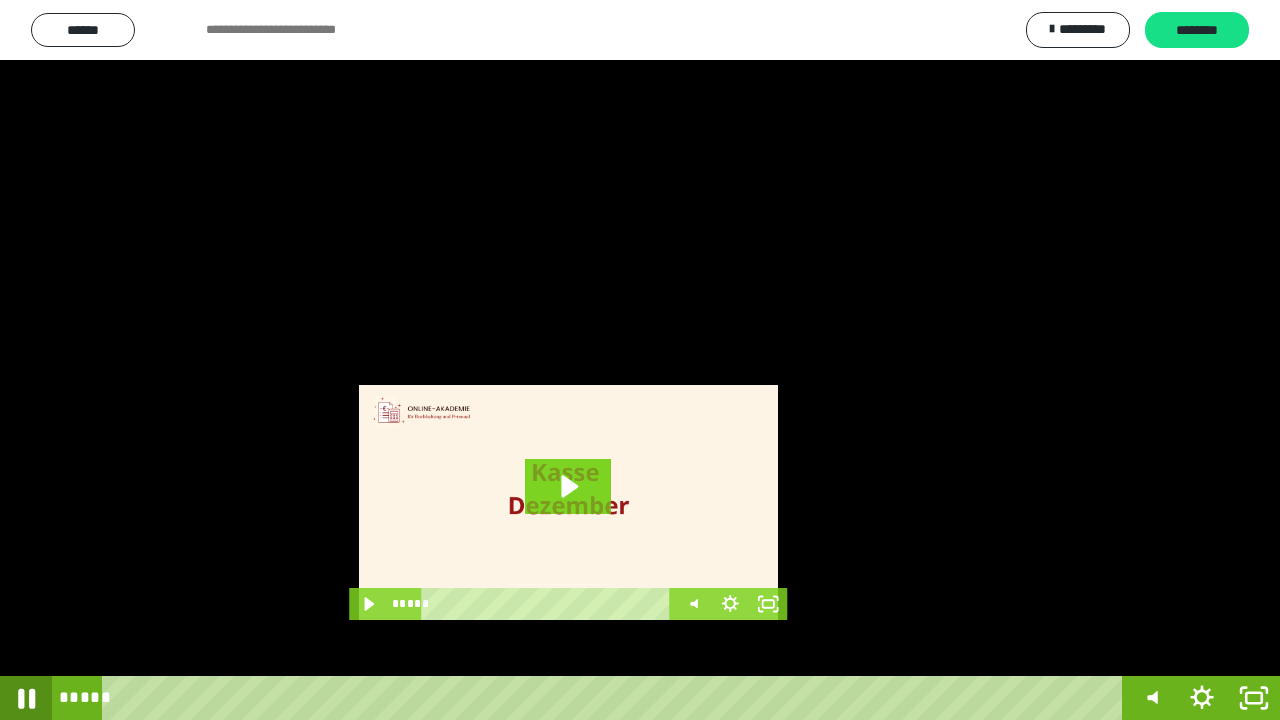 click 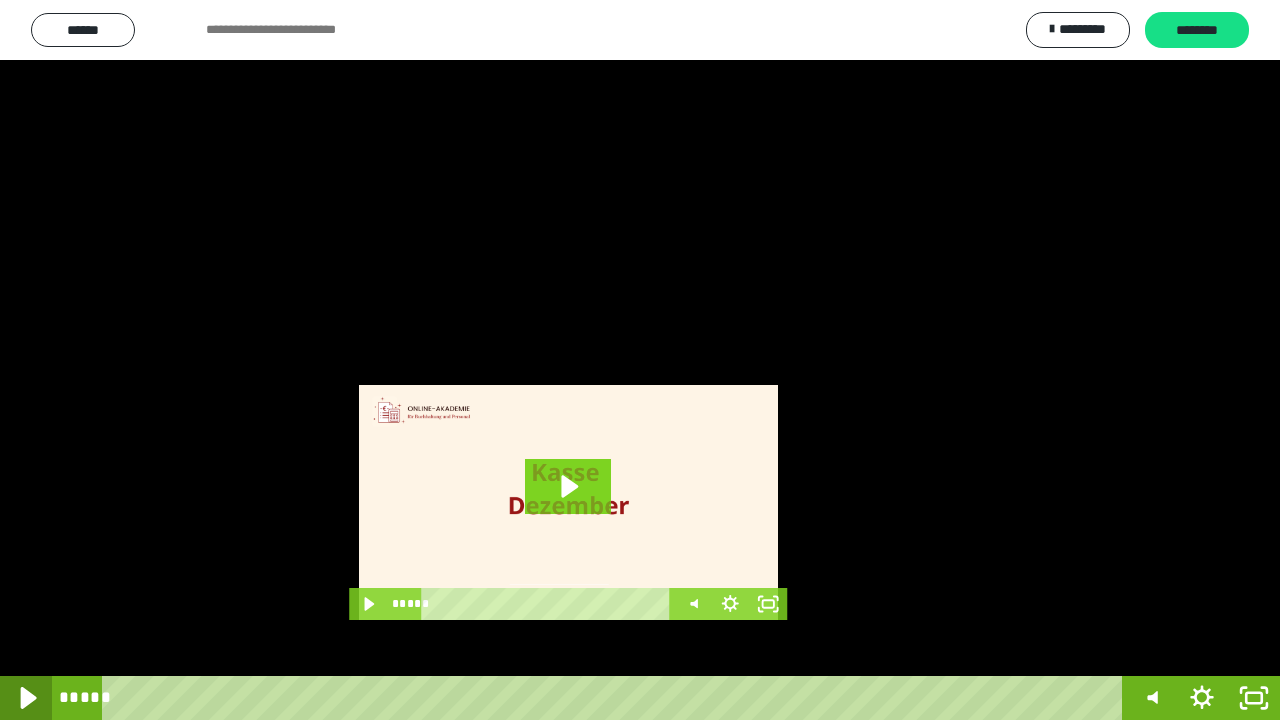 click 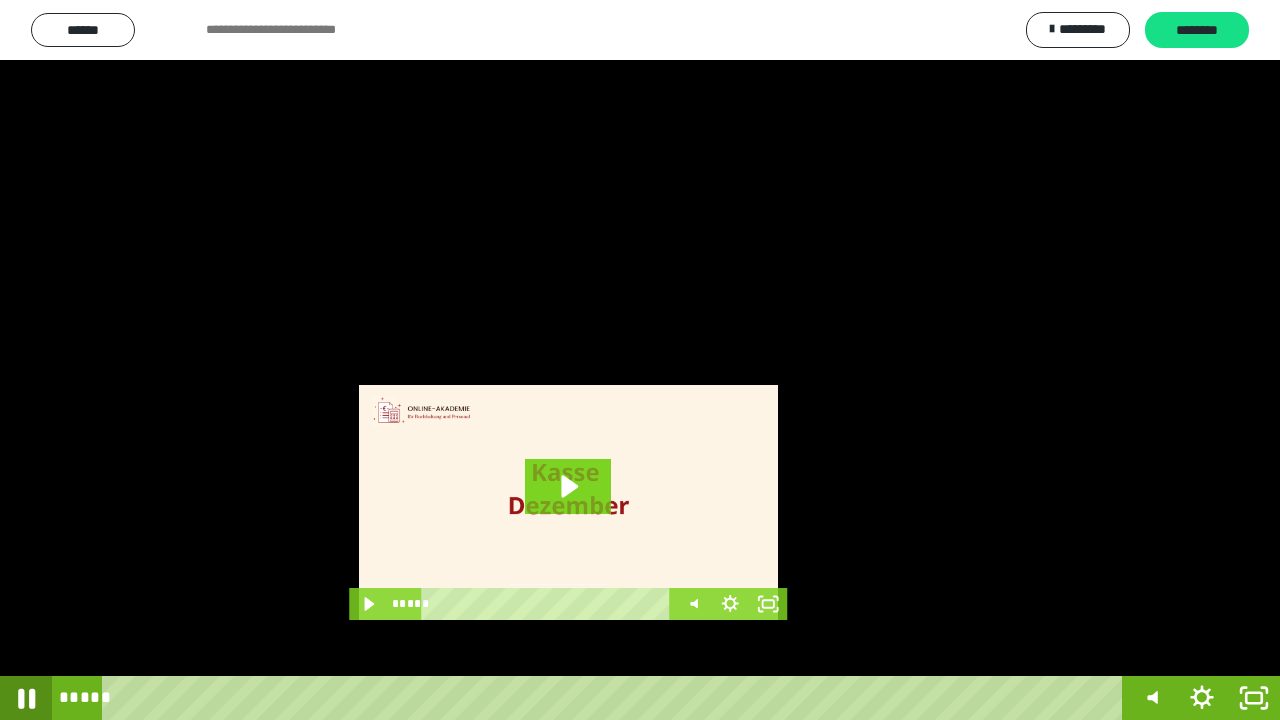 click 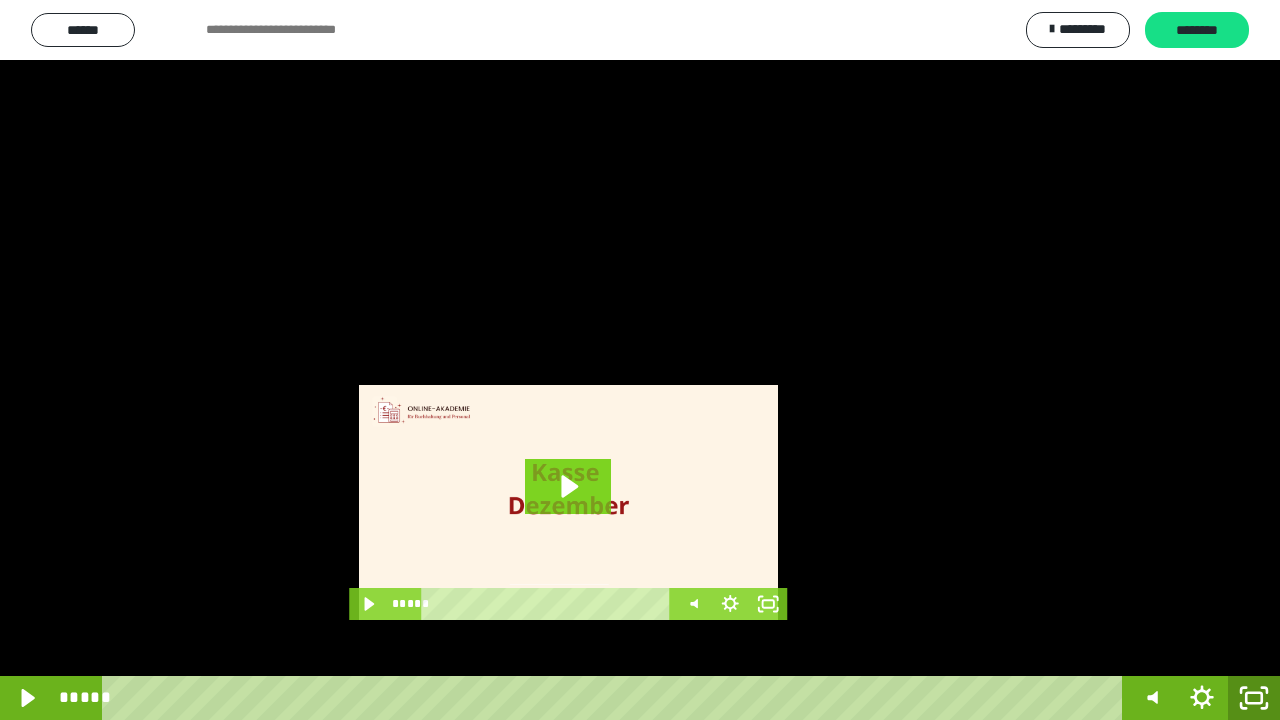 click 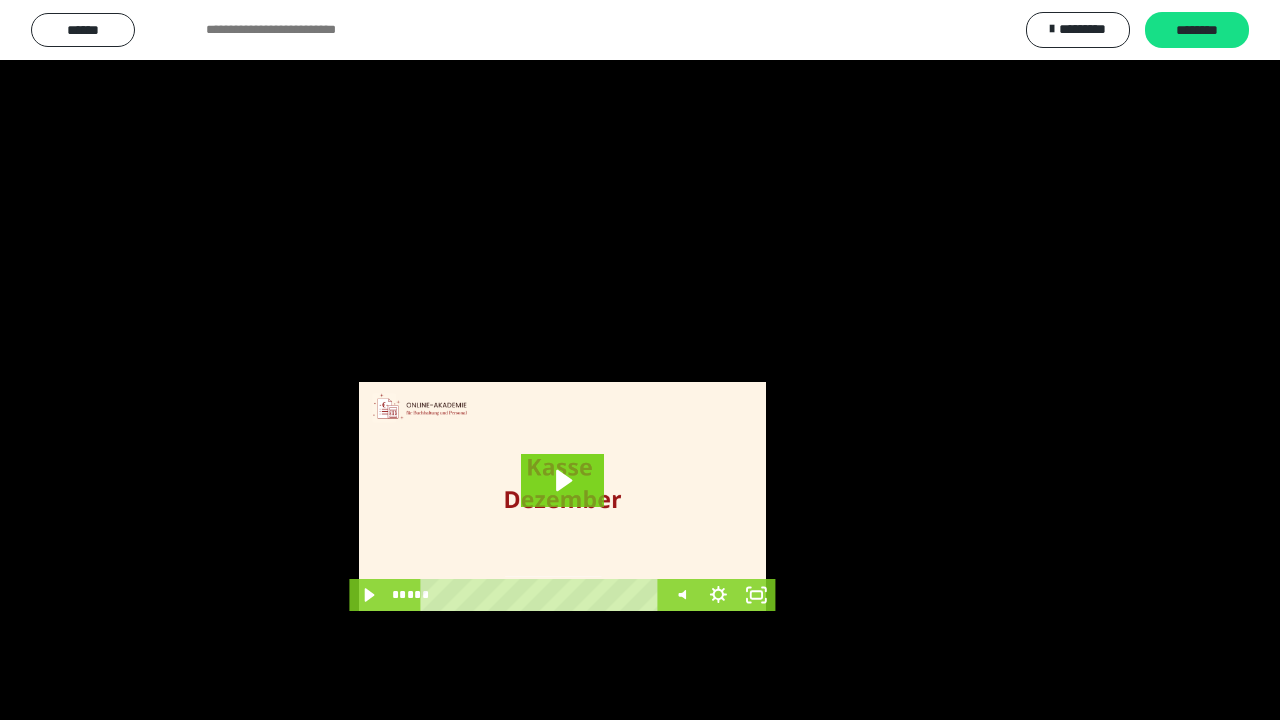 scroll, scrollTop: 3984, scrollLeft: 0, axis: vertical 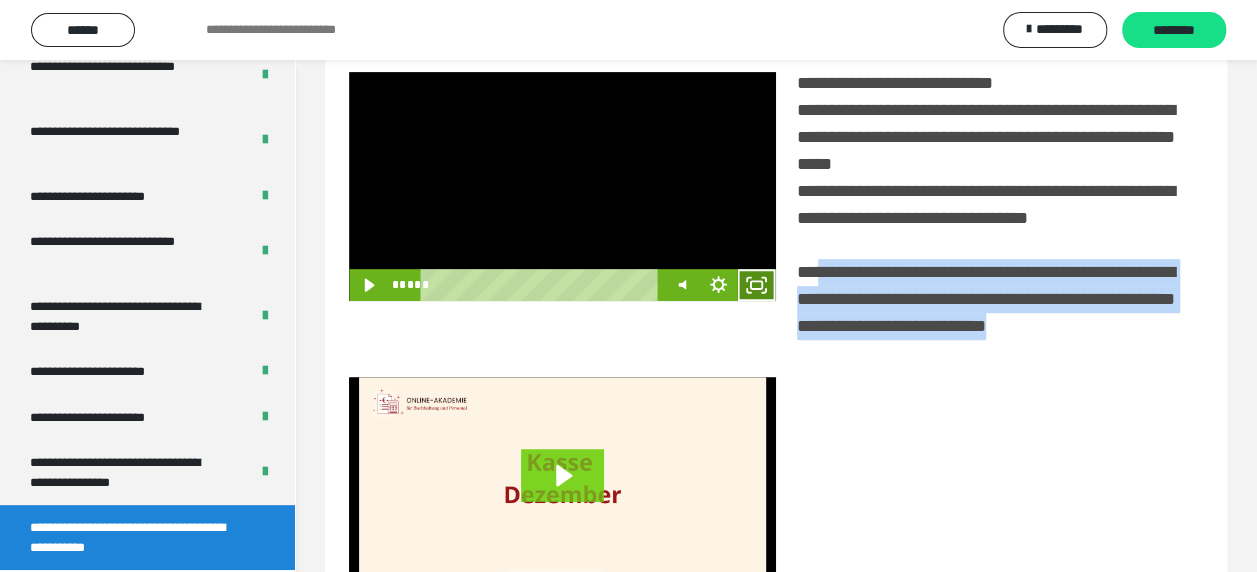 click 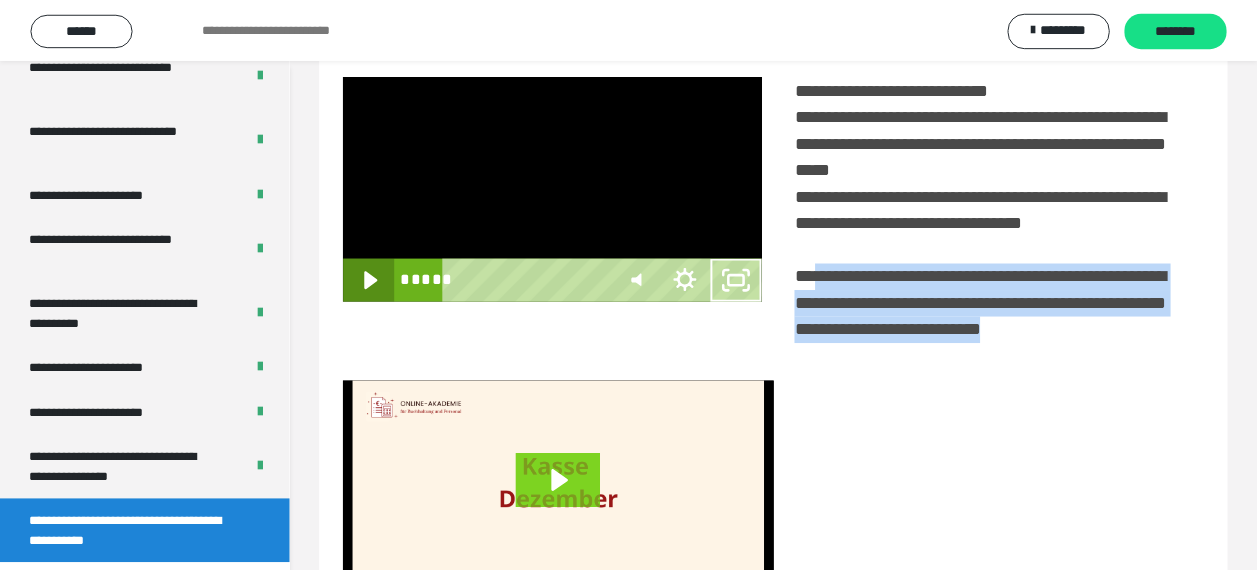 scroll, scrollTop: 3836, scrollLeft: 0, axis: vertical 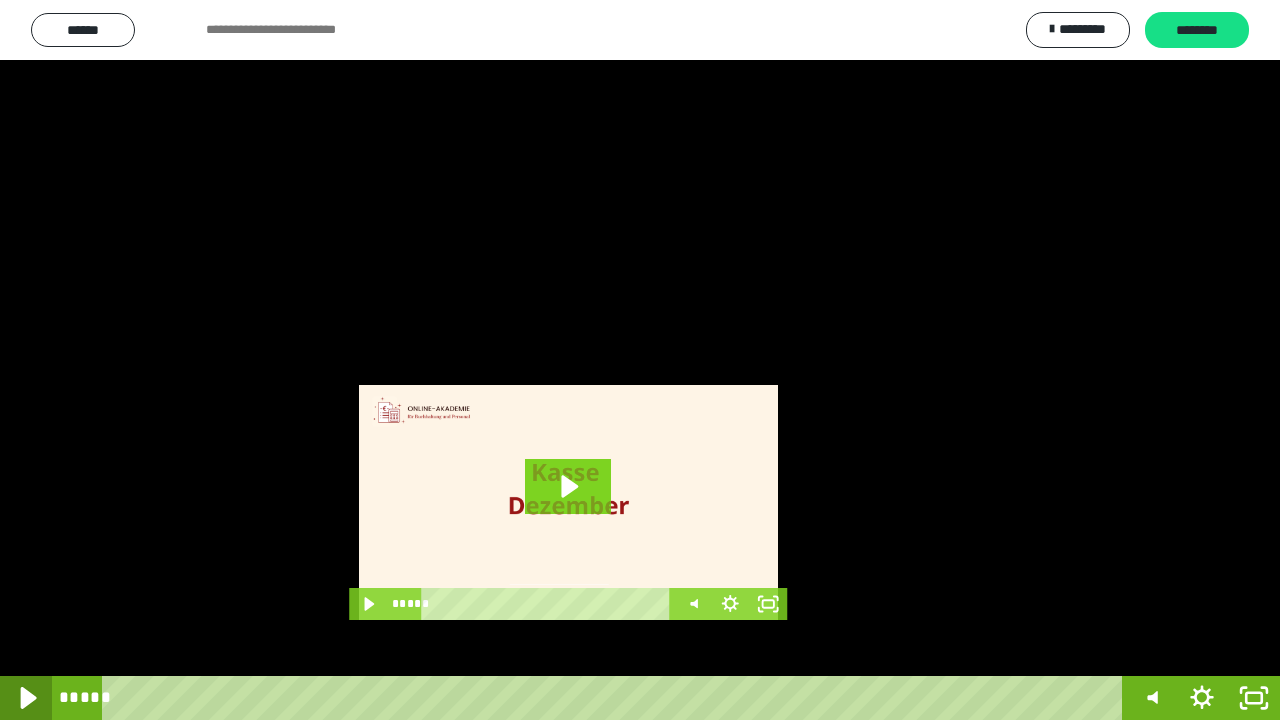 click 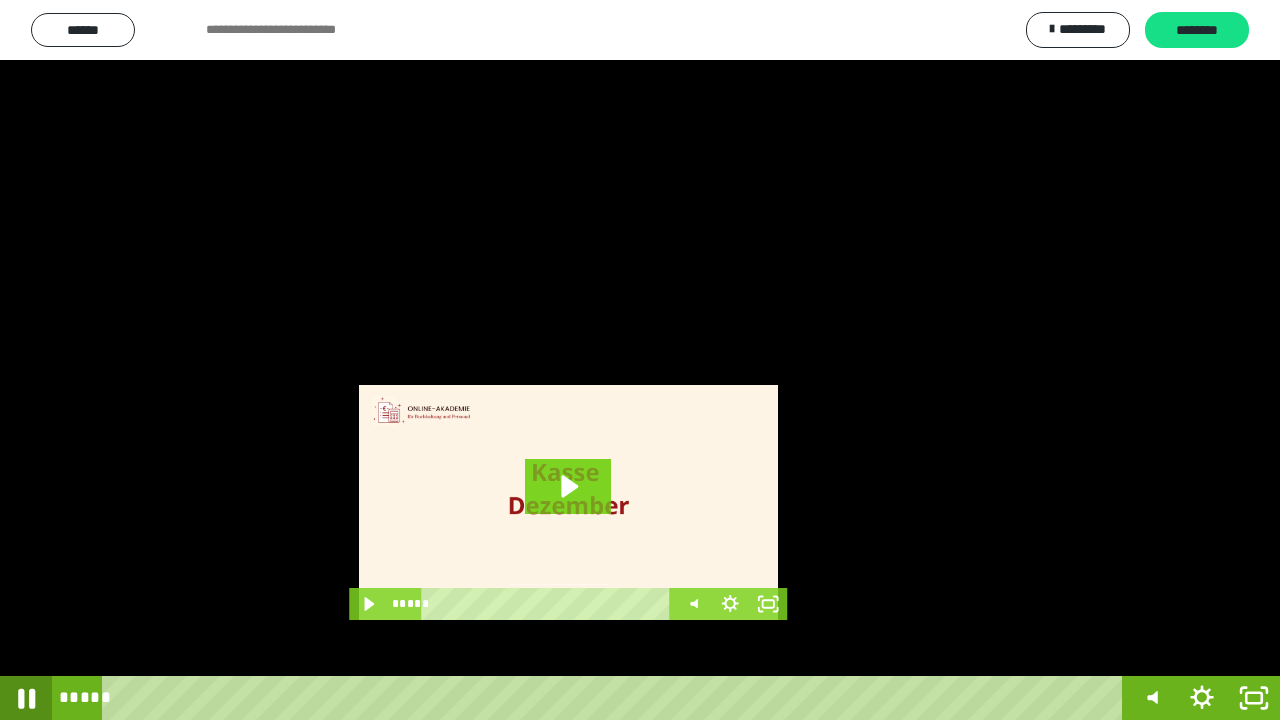 click 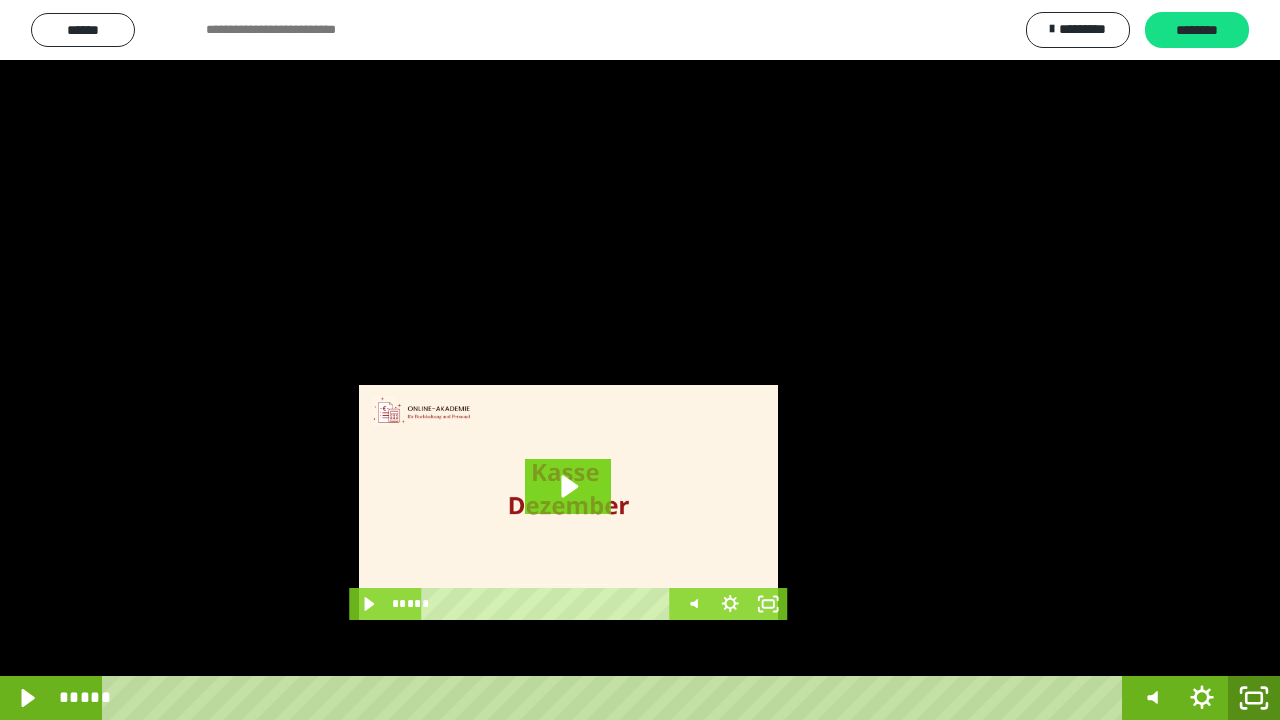 click 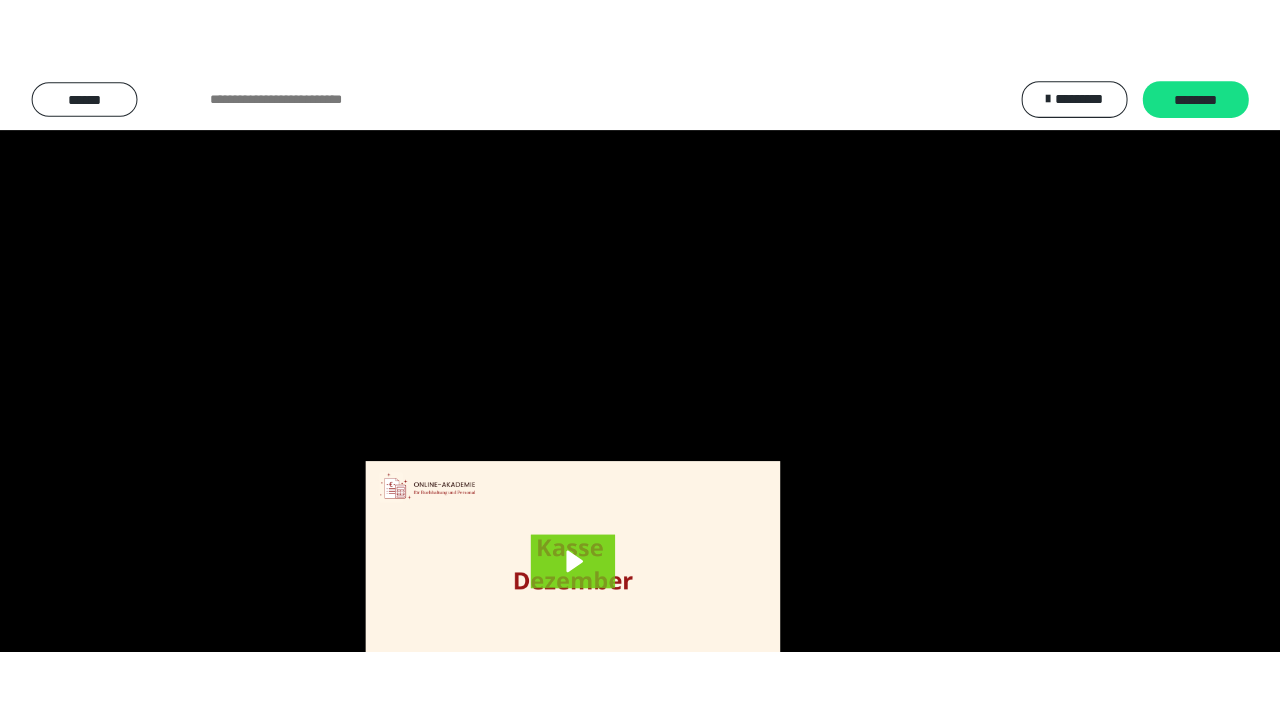 scroll, scrollTop: 3984, scrollLeft: 0, axis: vertical 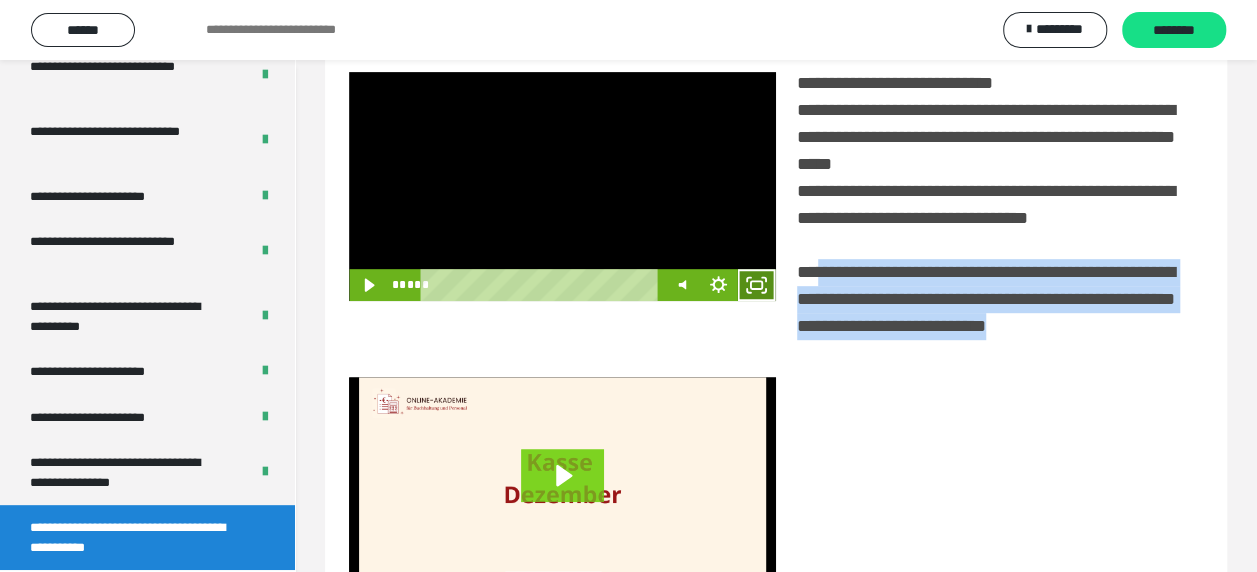 click 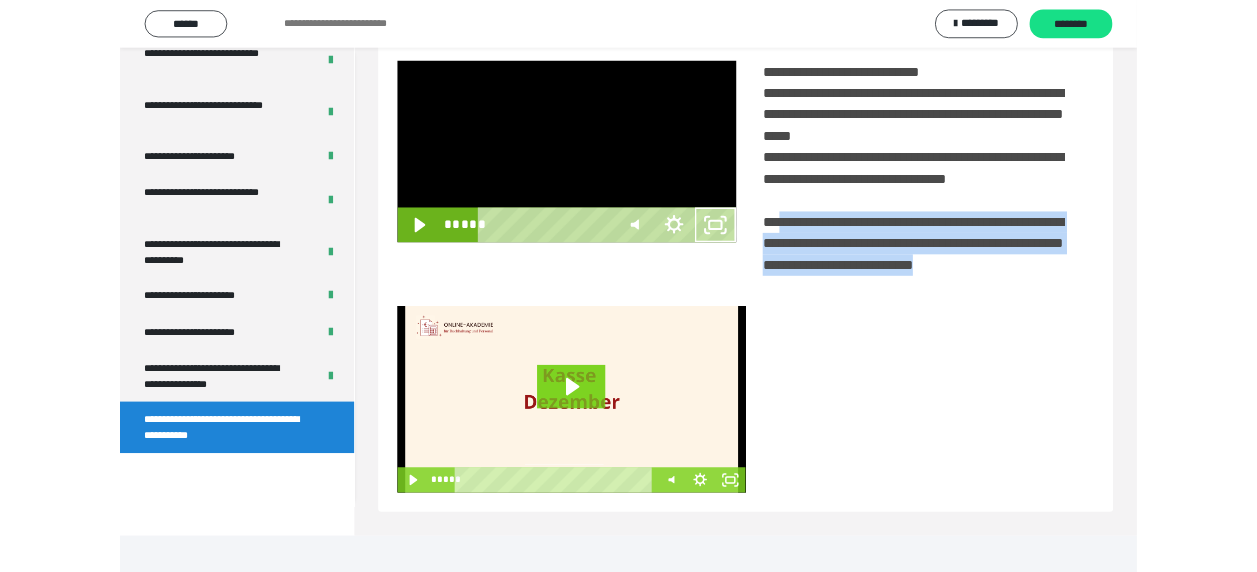 scroll, scrollTop: 3836, scrollLeft: 0, axis: vertical 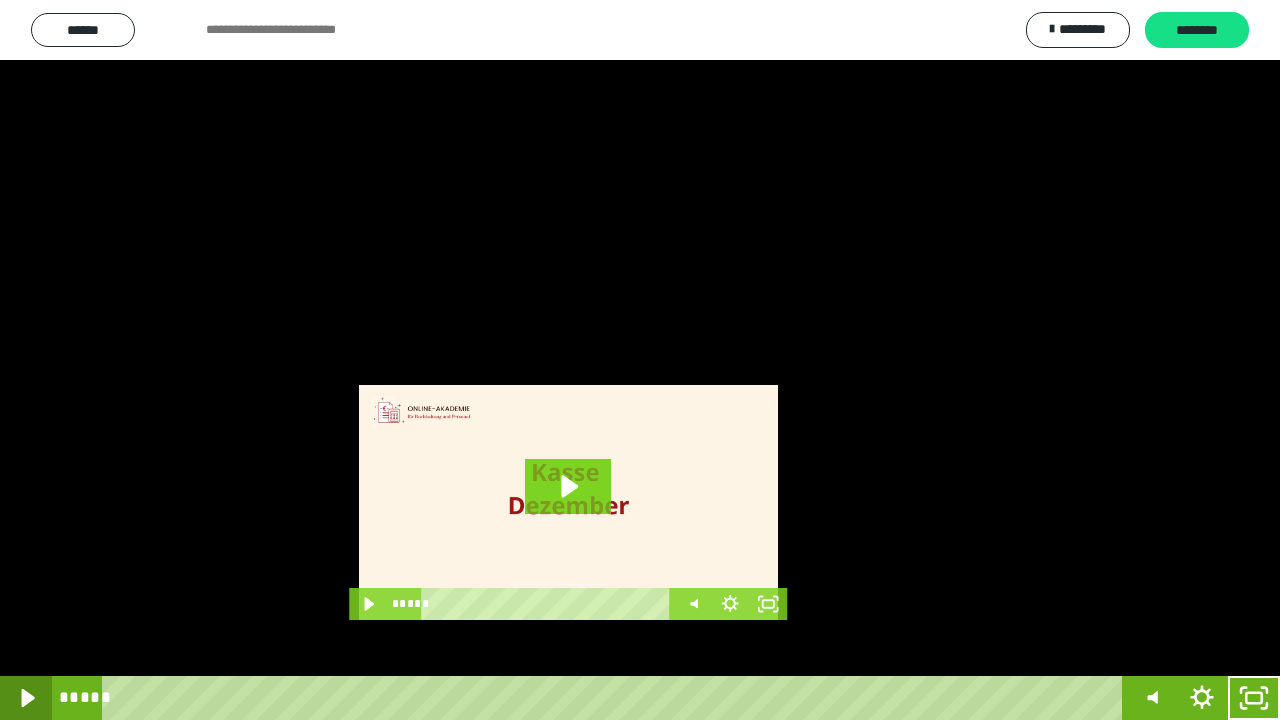 click 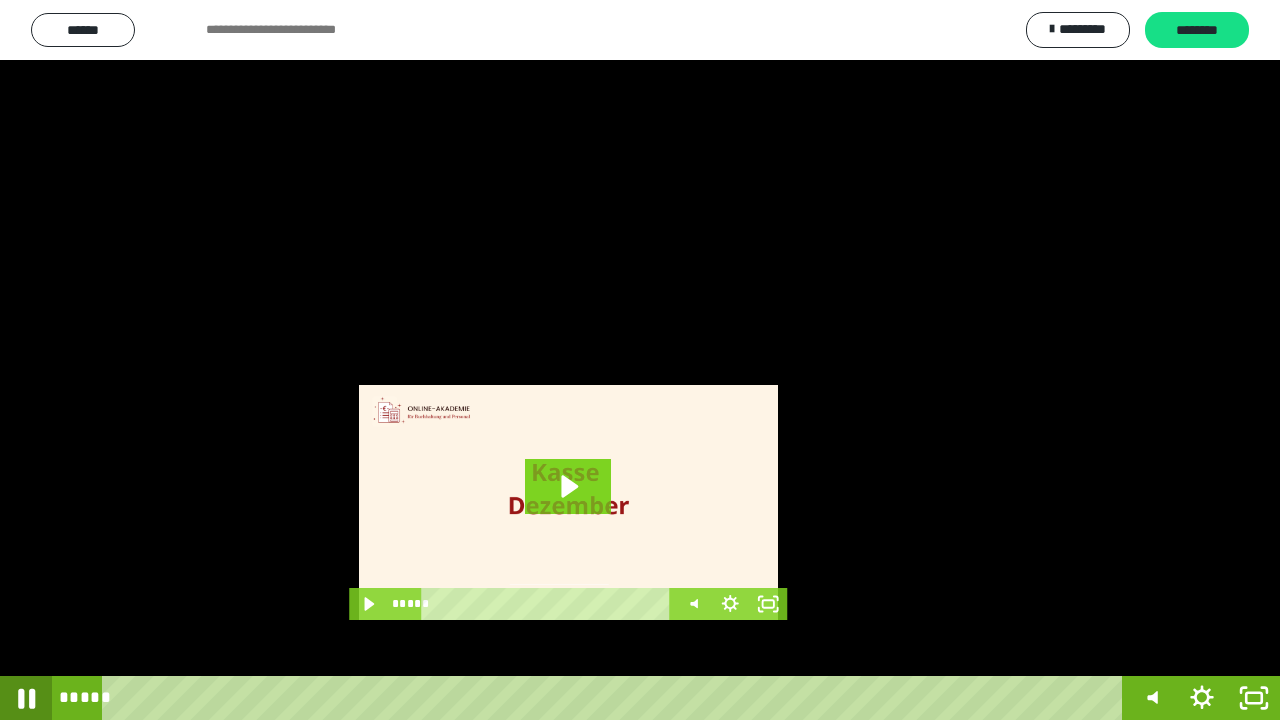 click 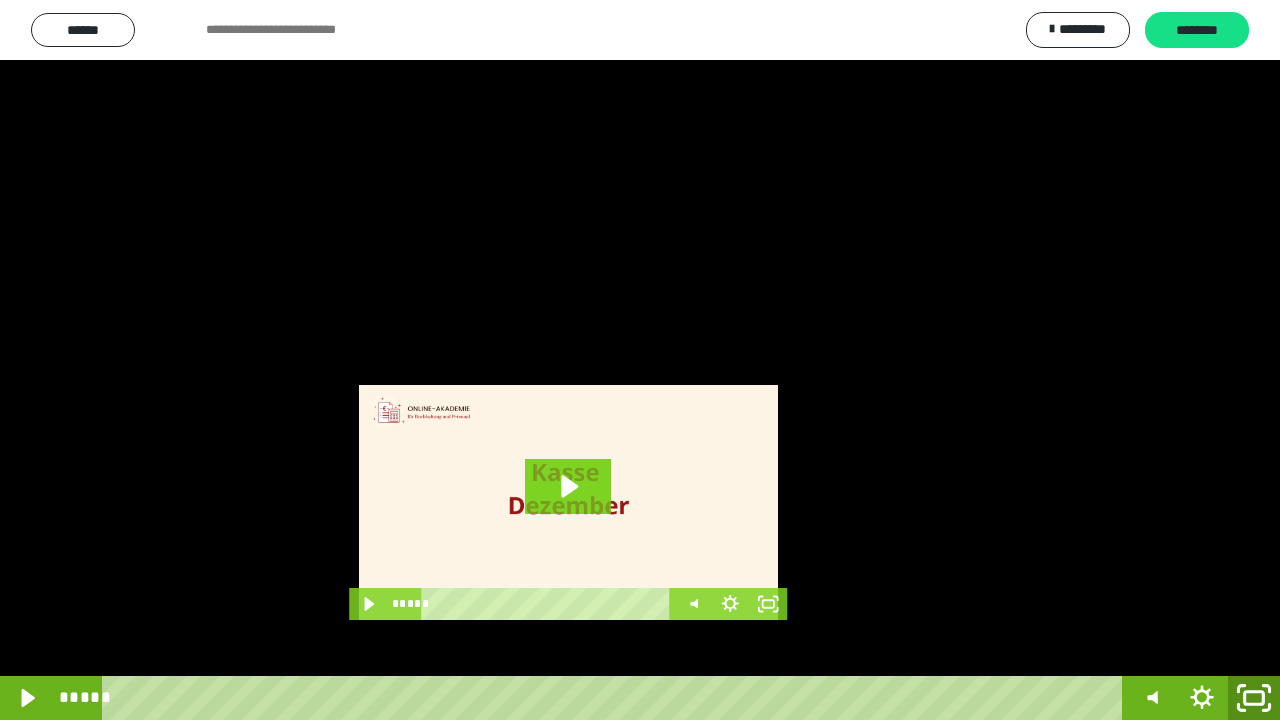 click 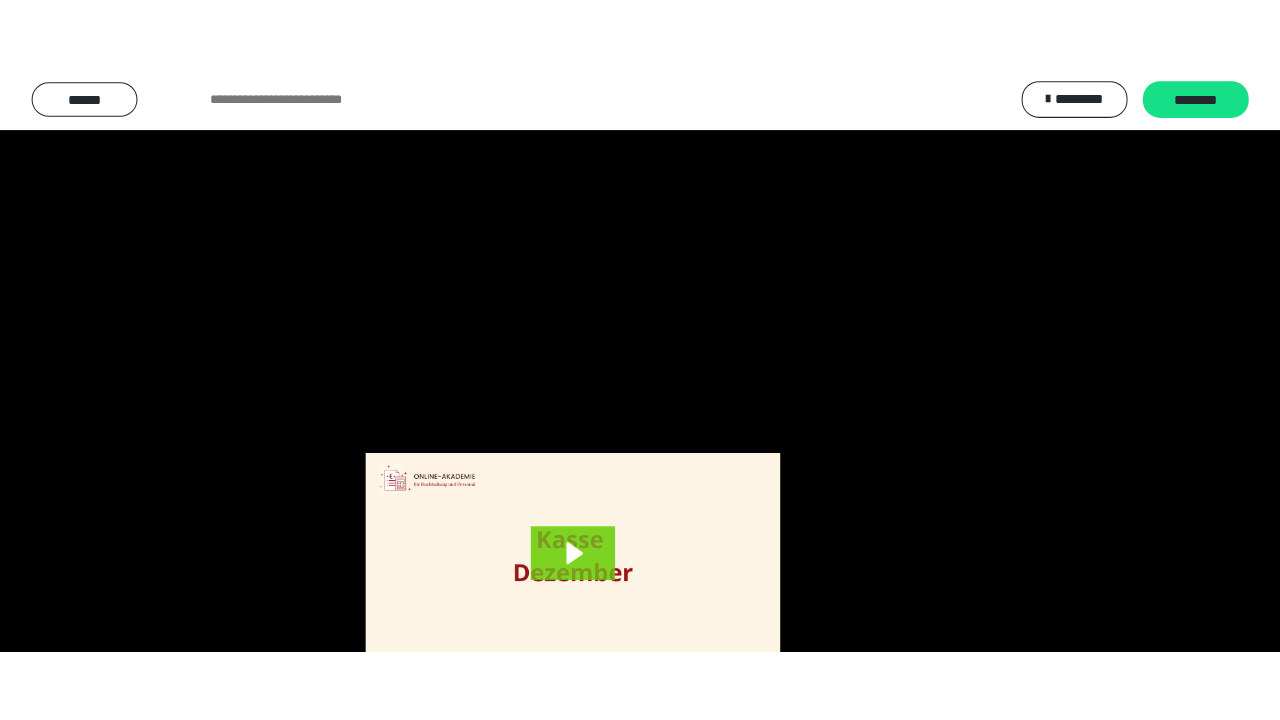 scroll, scrollTop: 3984, scrollLeft: 0, axis: vertical 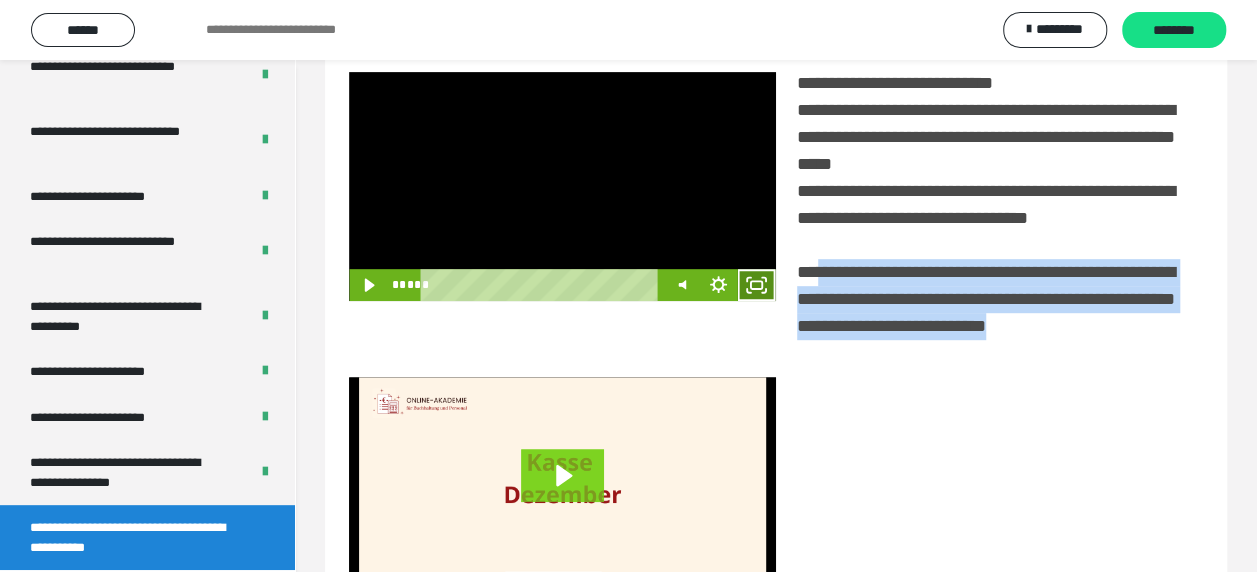 click 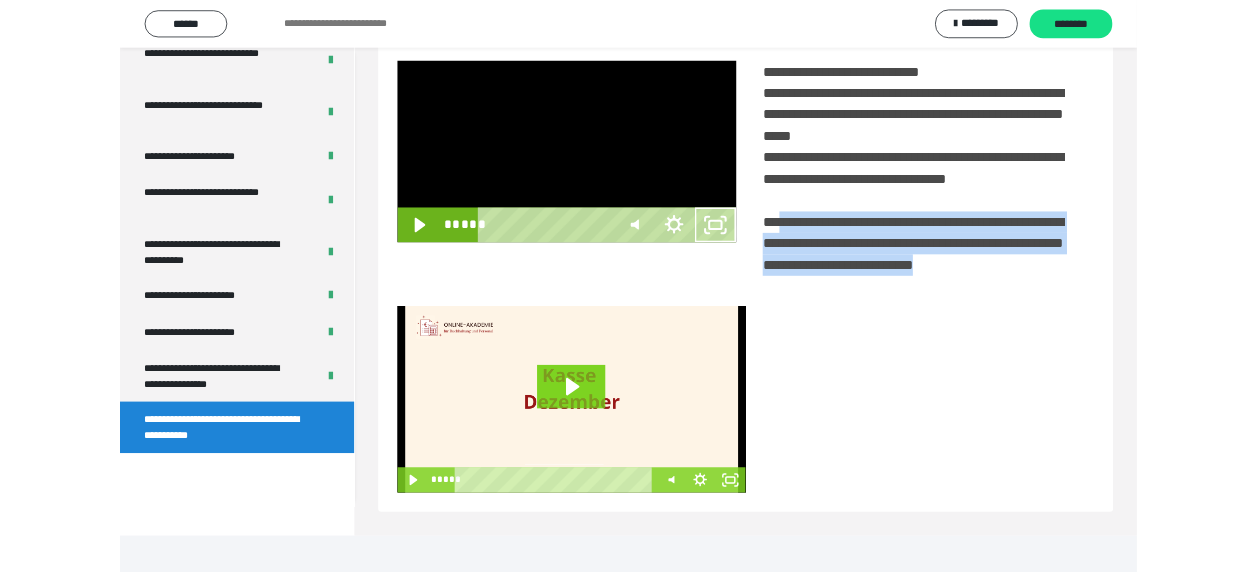 scroll, scrollTop: 3836, scrollLeft: 0, axis: vertical 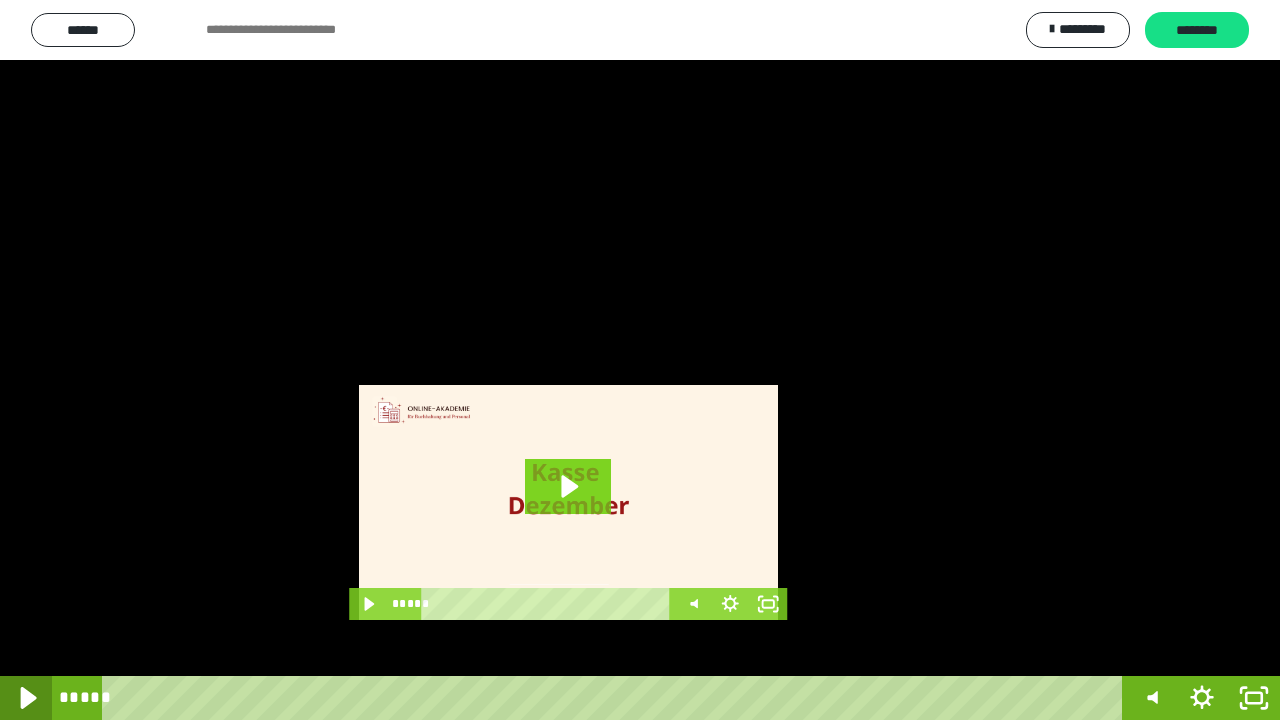 click 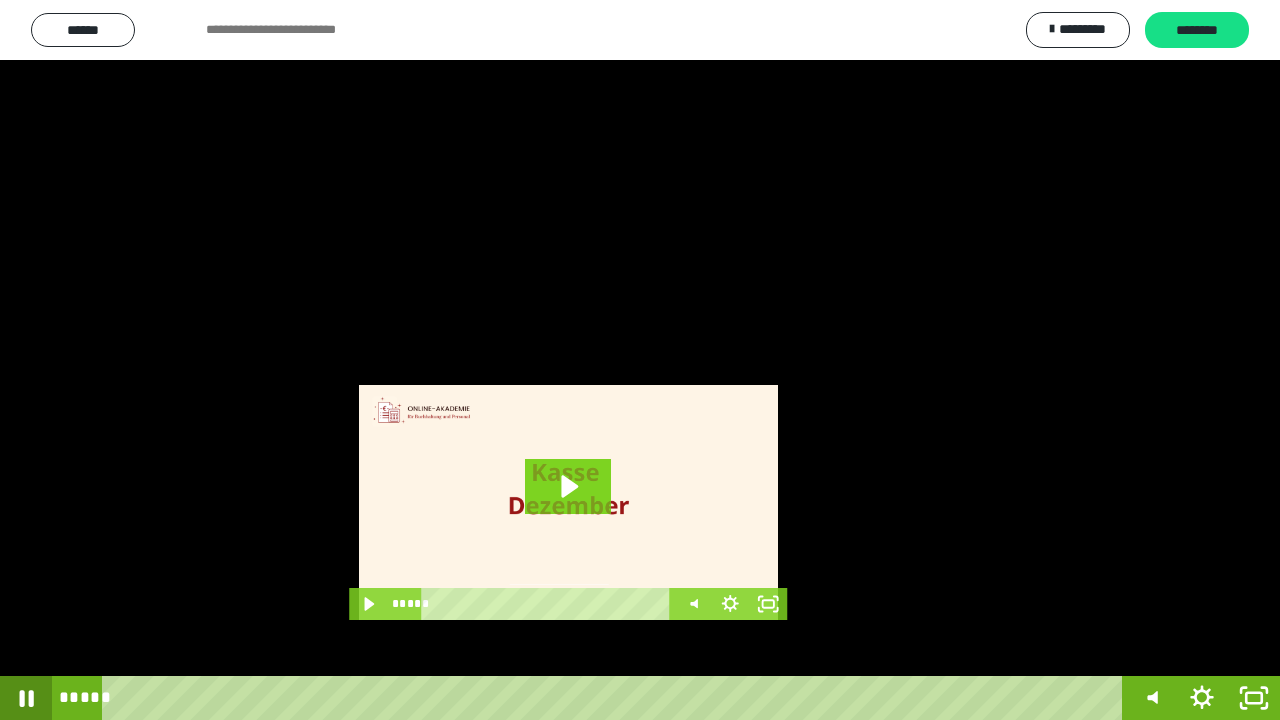 click 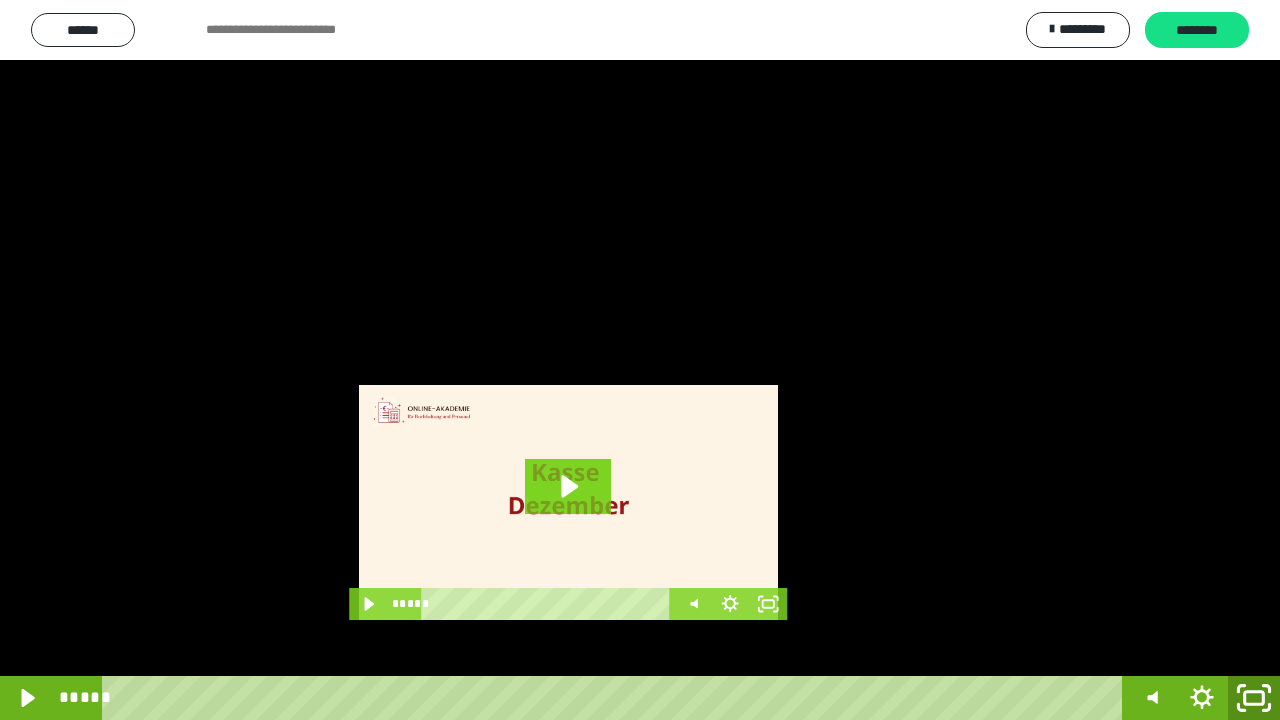 click 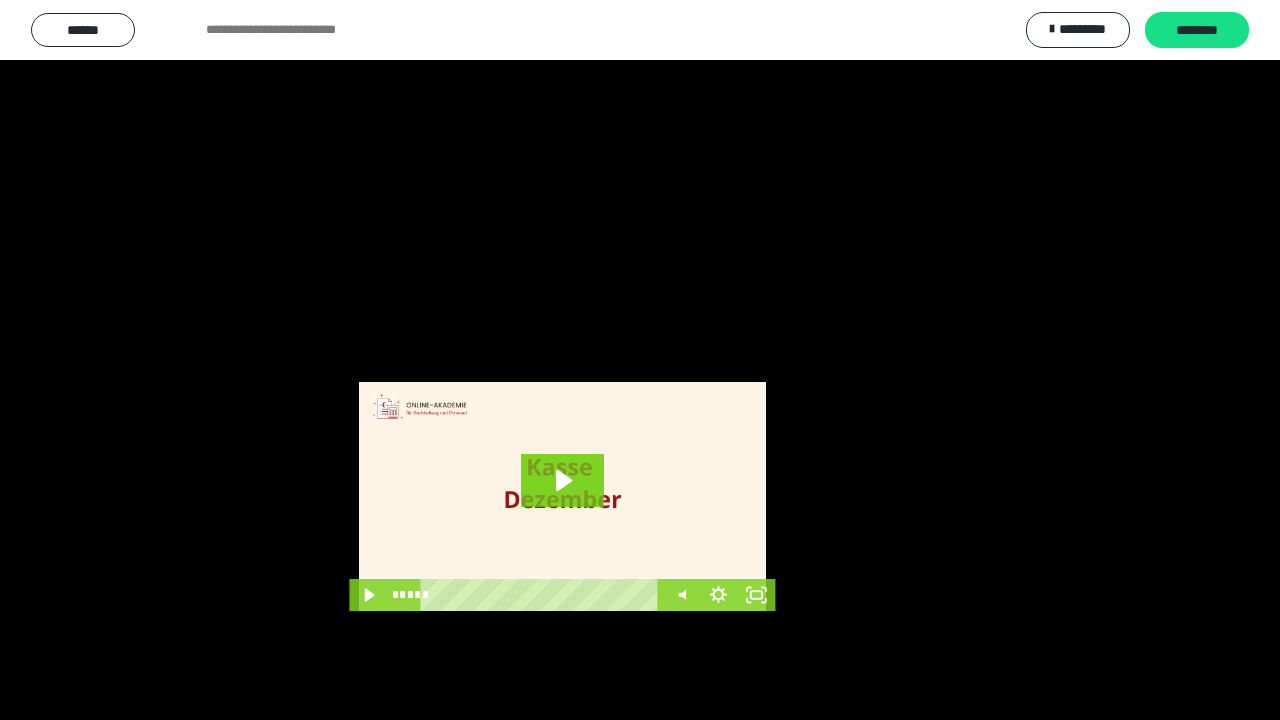 scroll, scrollTop: 3984, scrollLeft: 0, axis: vertical 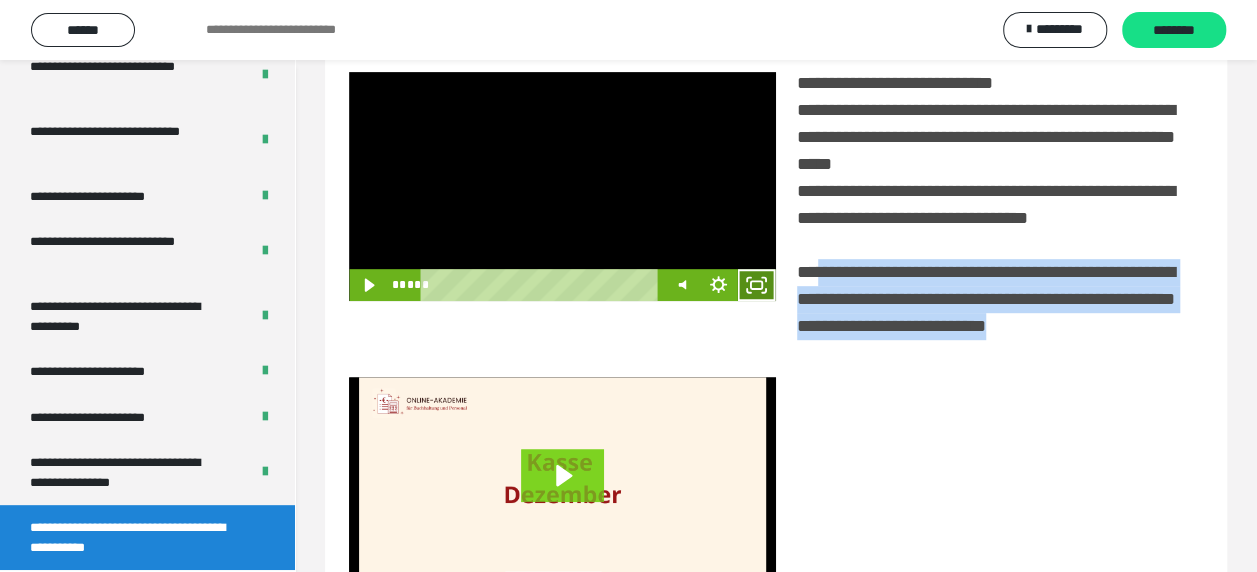 click 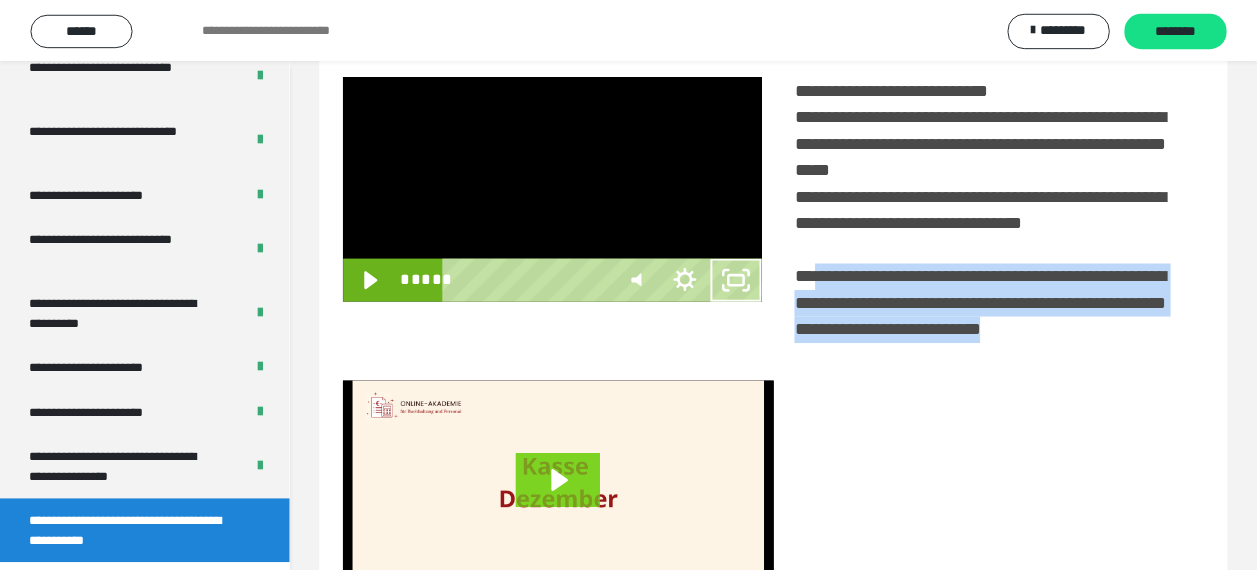 scroll, scrollTop: 3836, scrollLeft: 0, axis: vertical 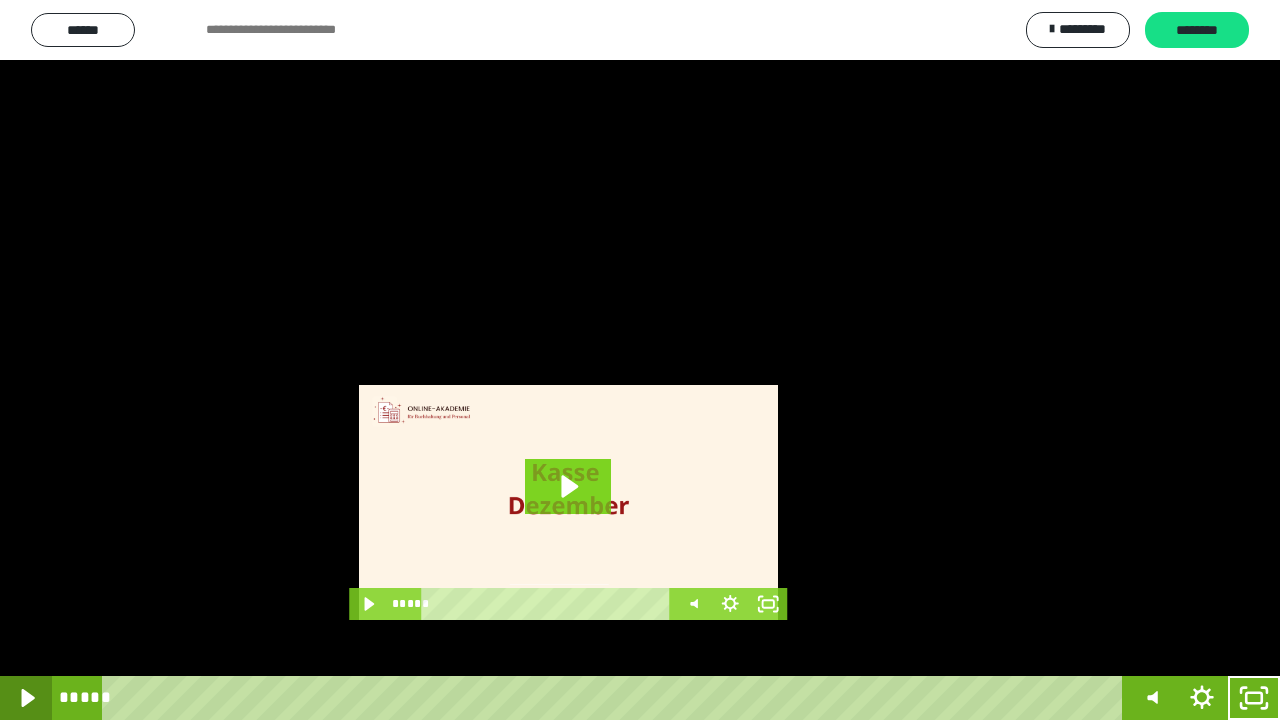 click 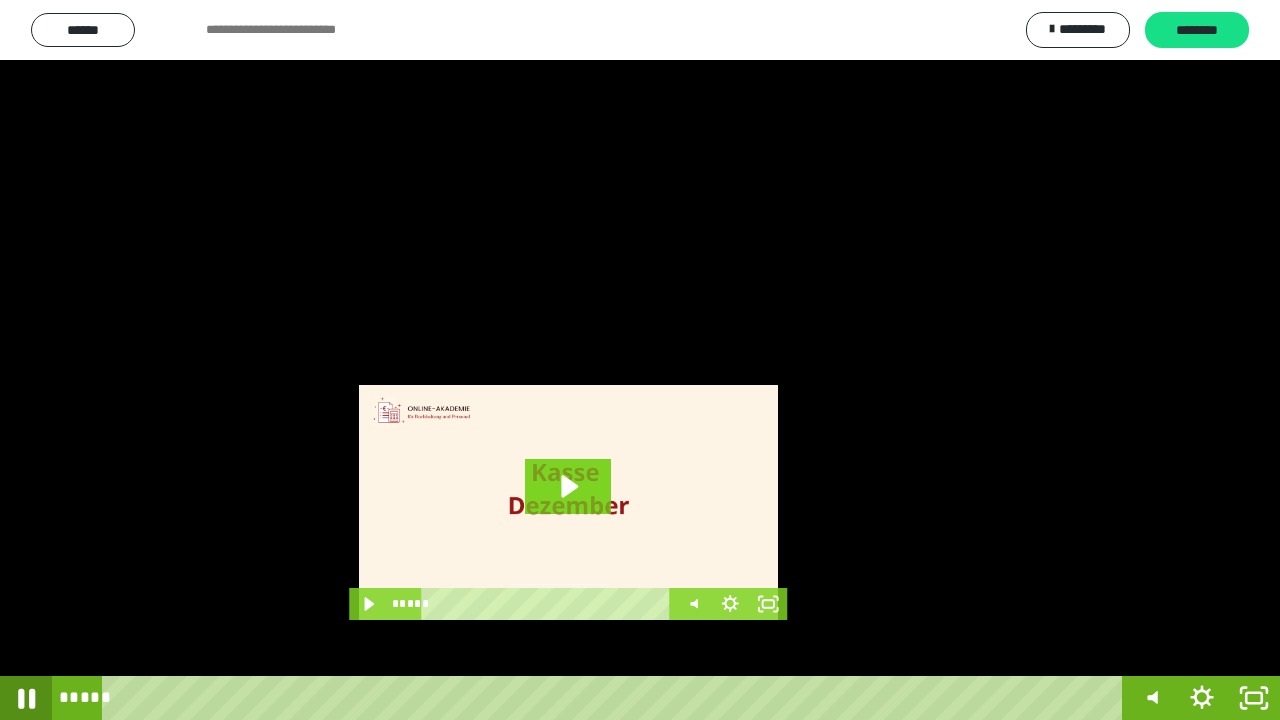 click 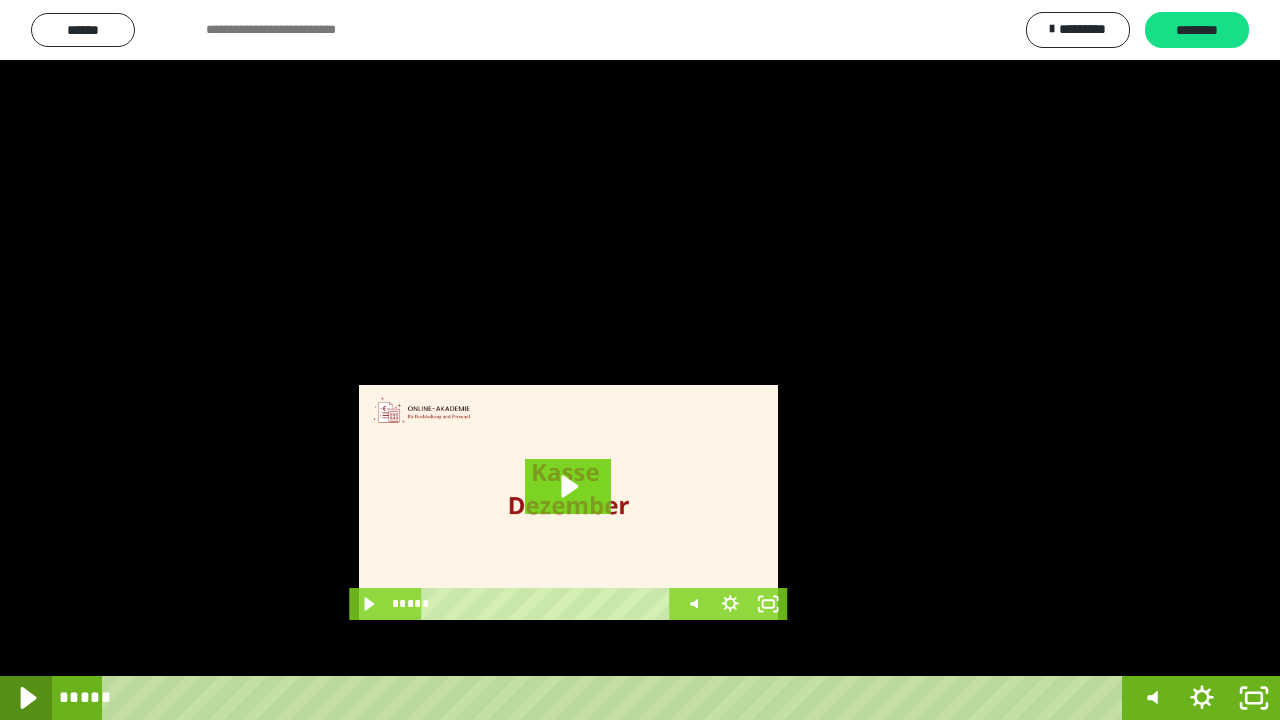 click 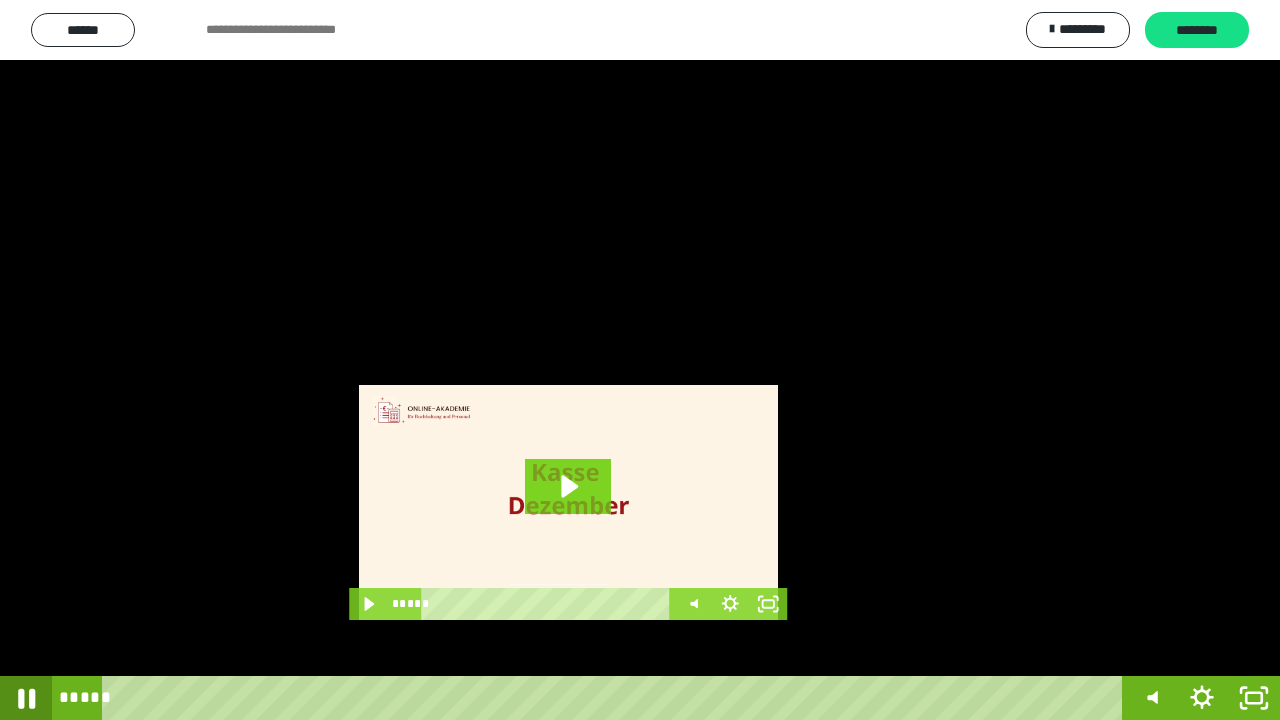 click 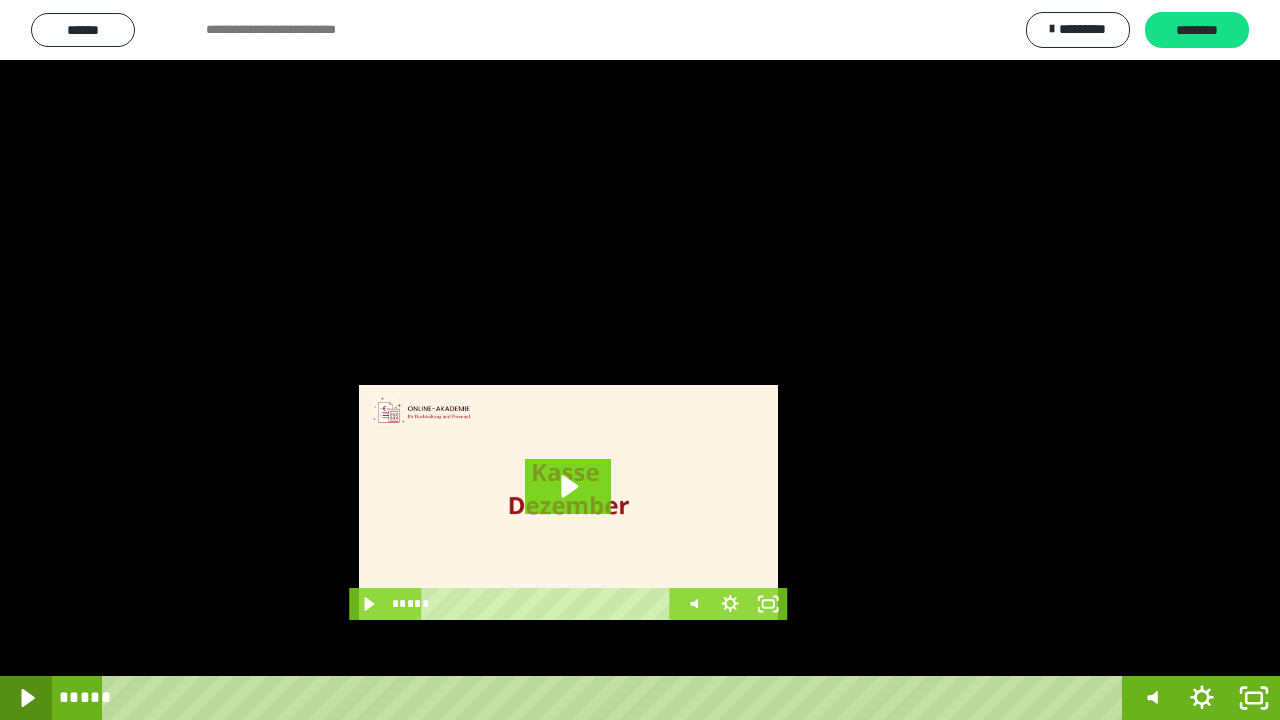 click 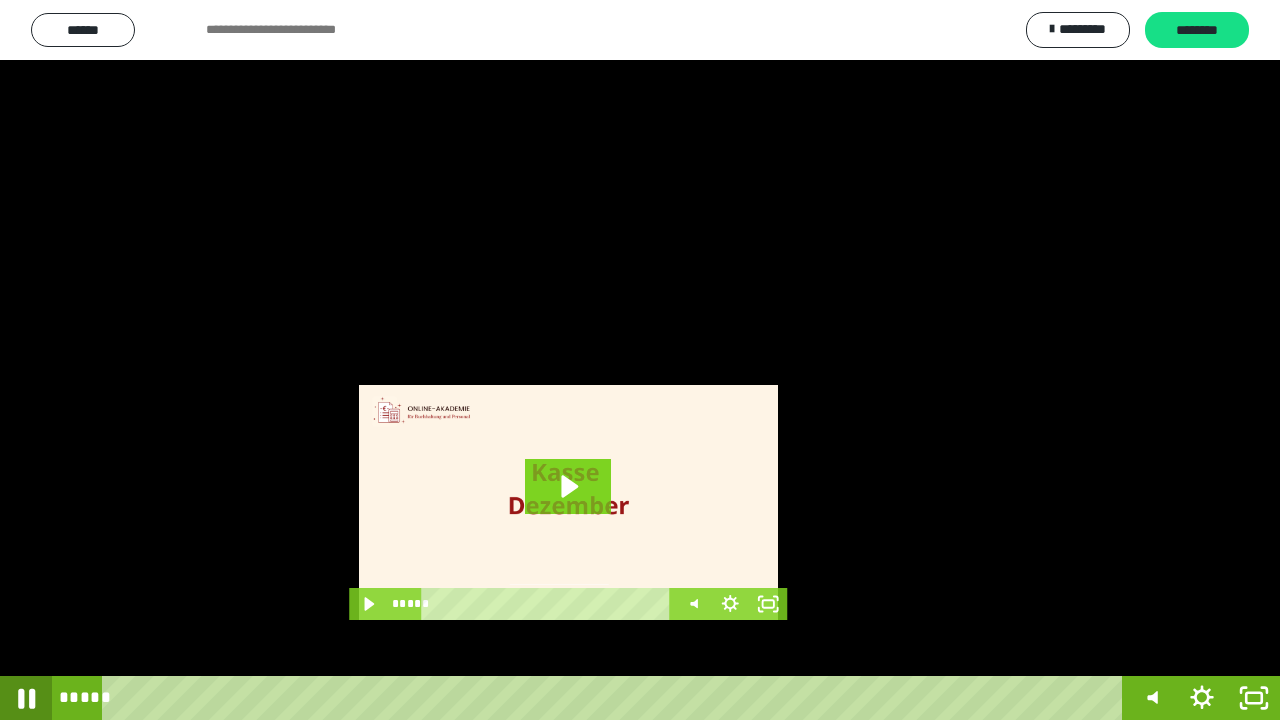 click 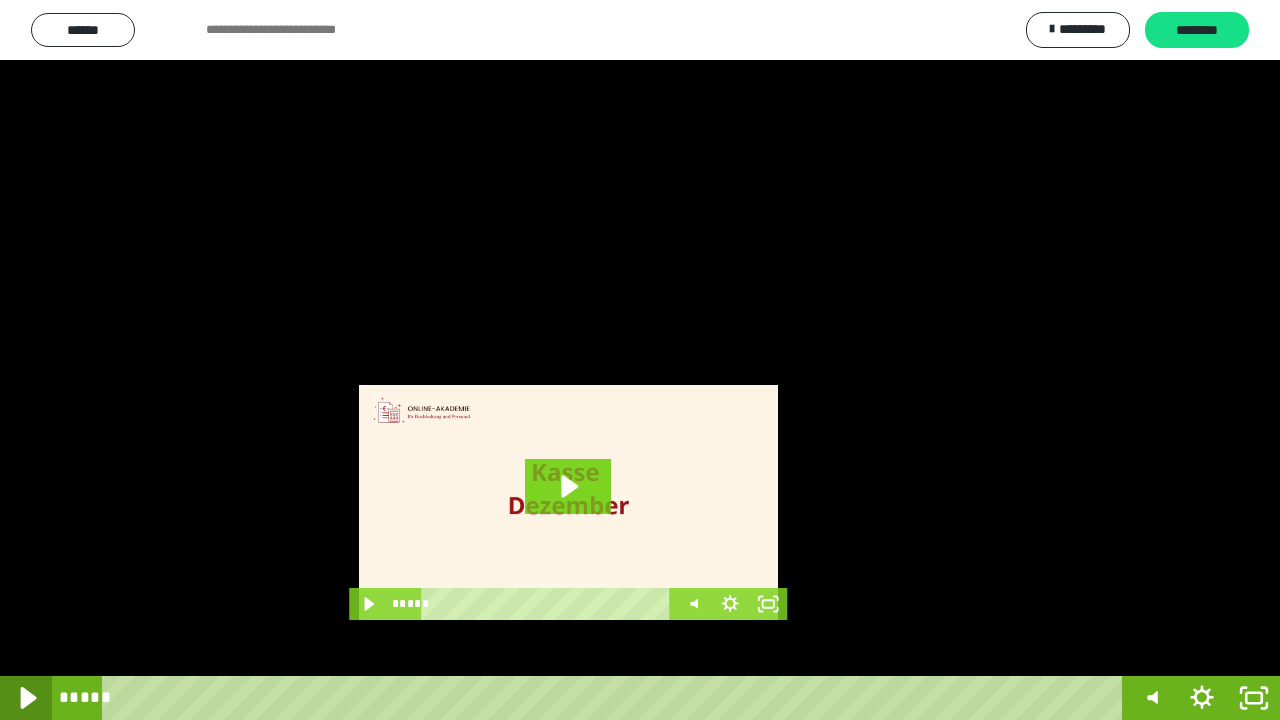 click 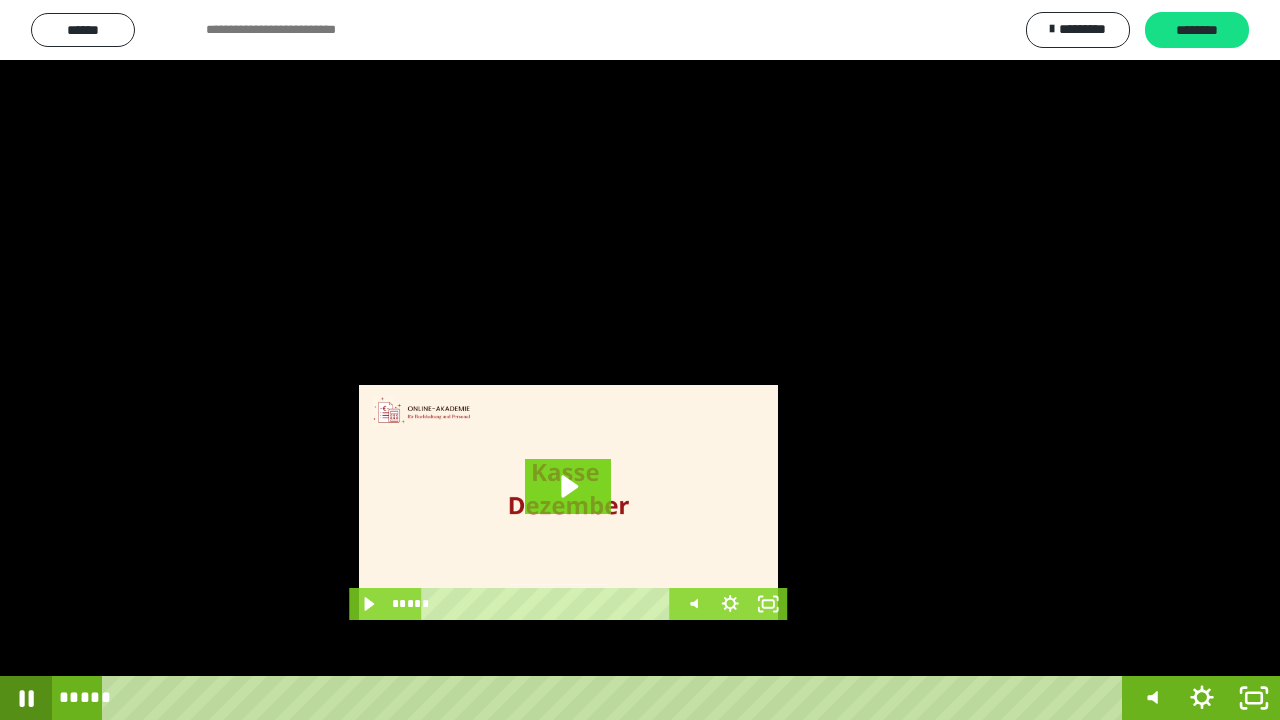 click 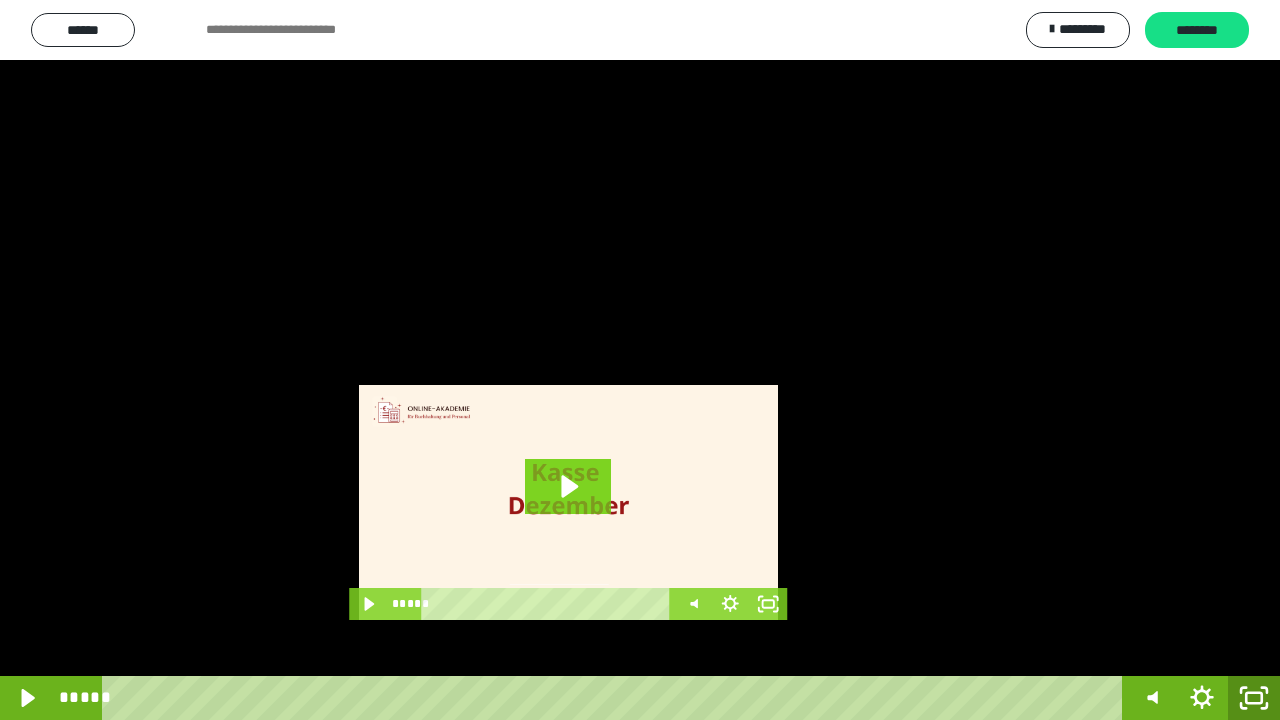 click 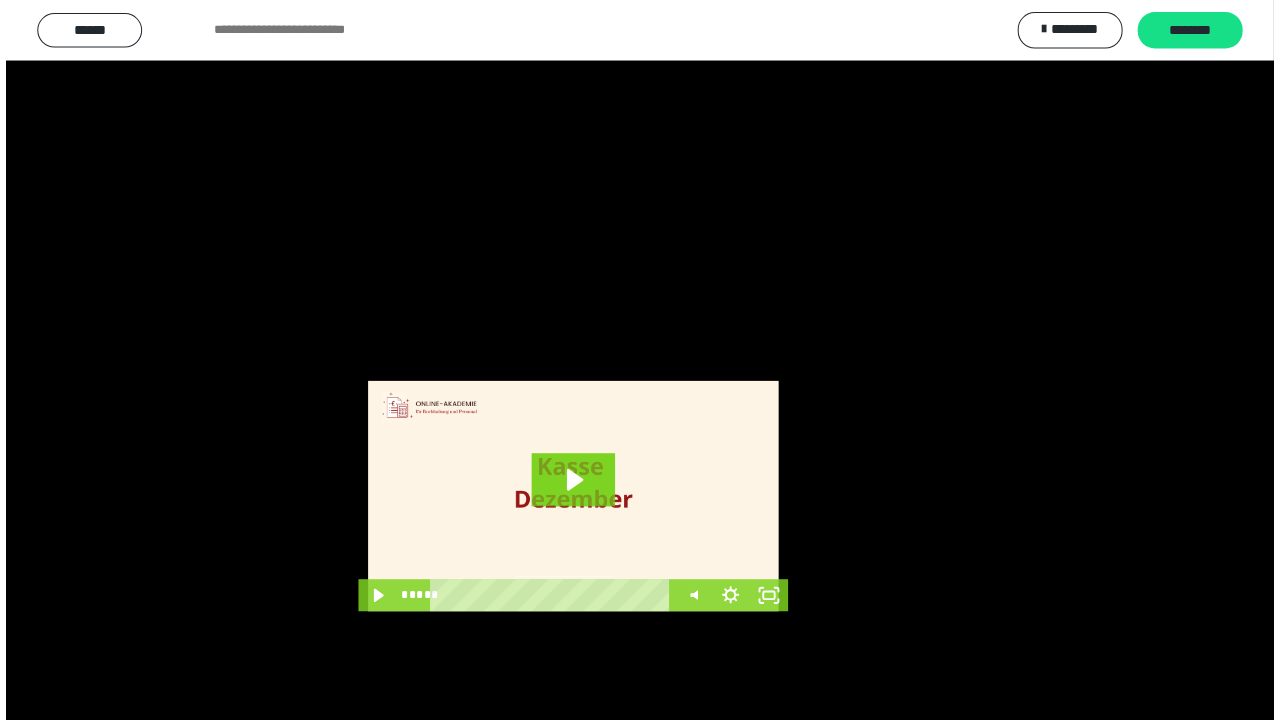 scroll, scrollTop: 3984, scrollLeft: 0, axis: vertical 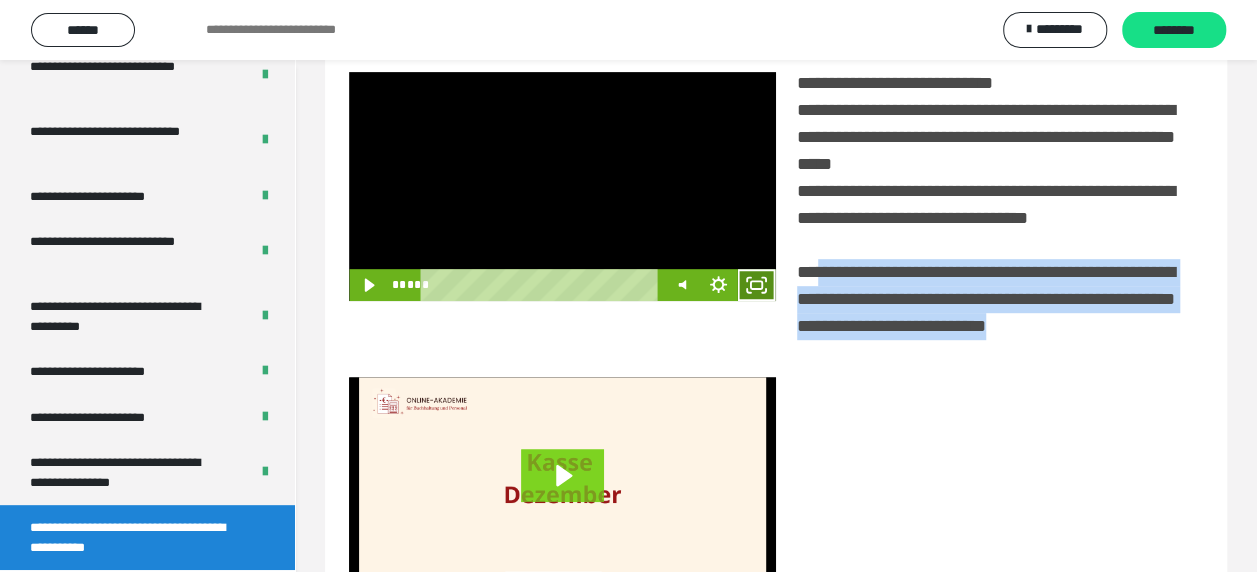 click 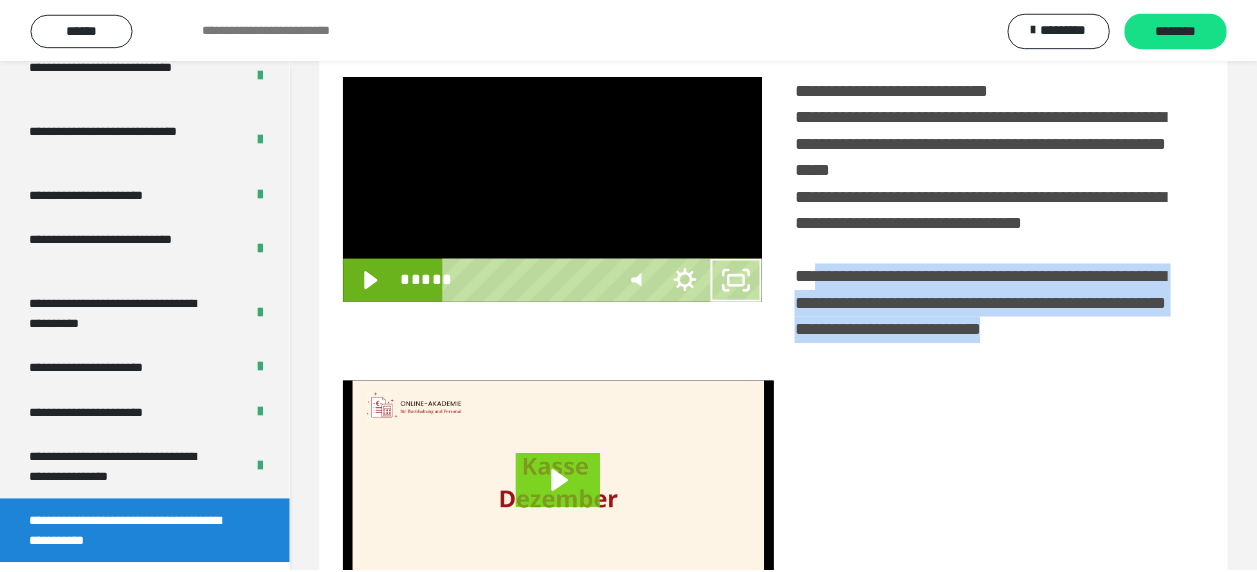 scroll, scrollTop: 3836, scrollLeft: 0, axis: vertical 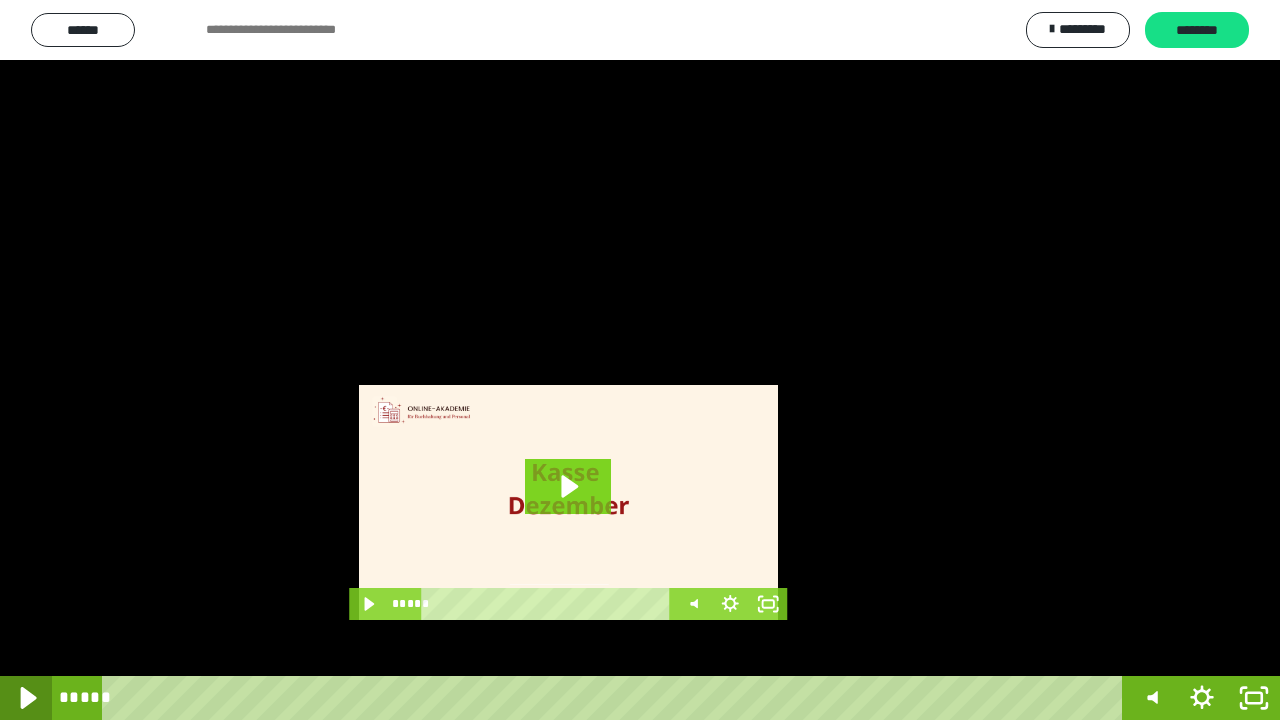click 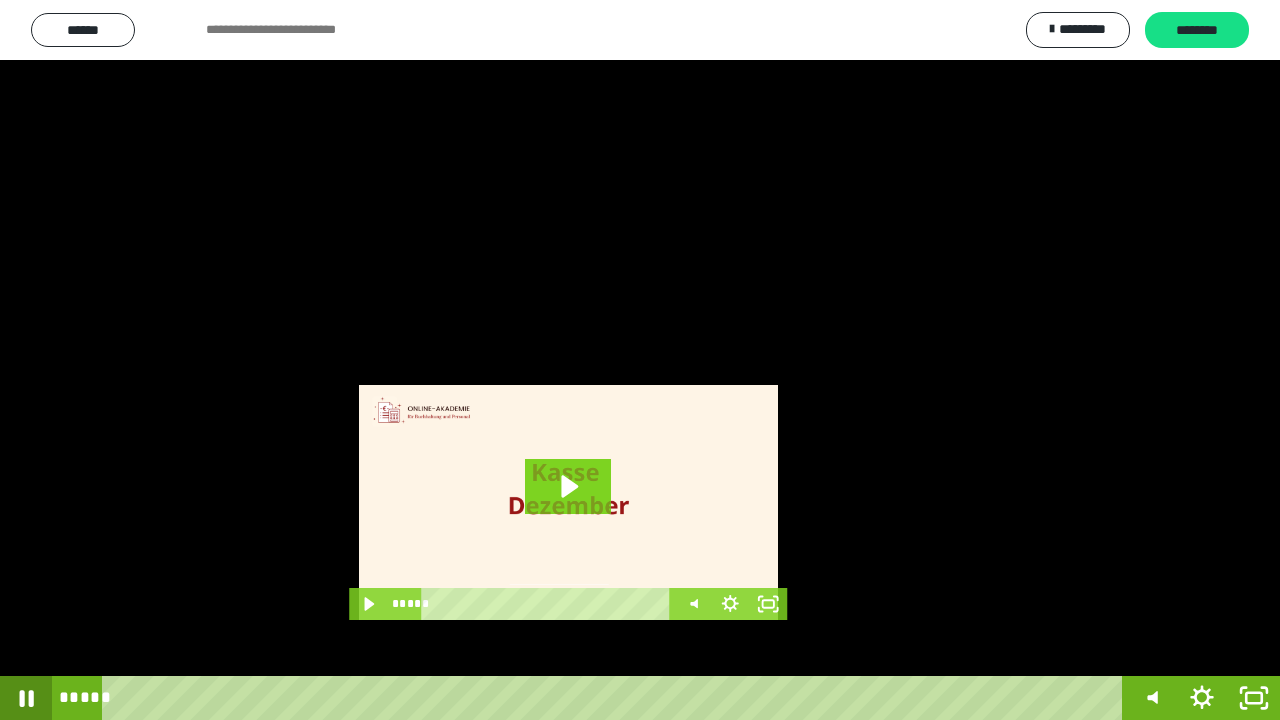 click 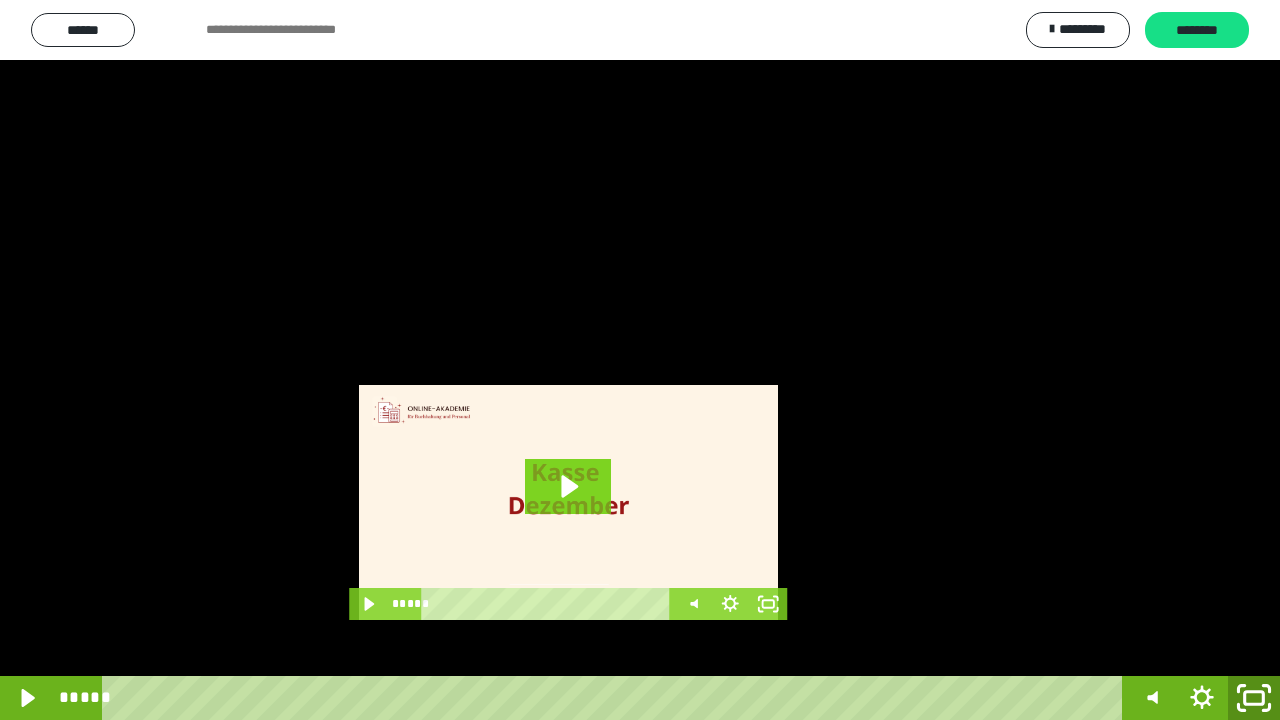 click 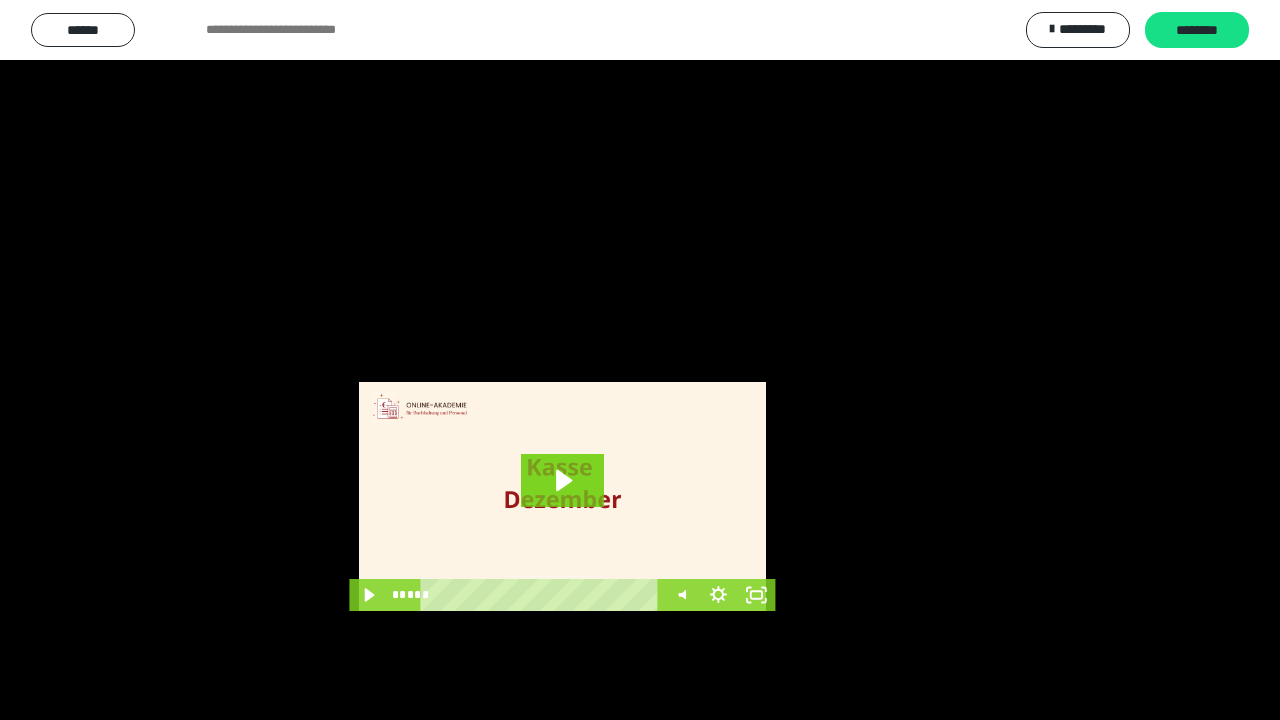 scroll, scrollTop: 3984, scrollLeft: 0, axis: vertical 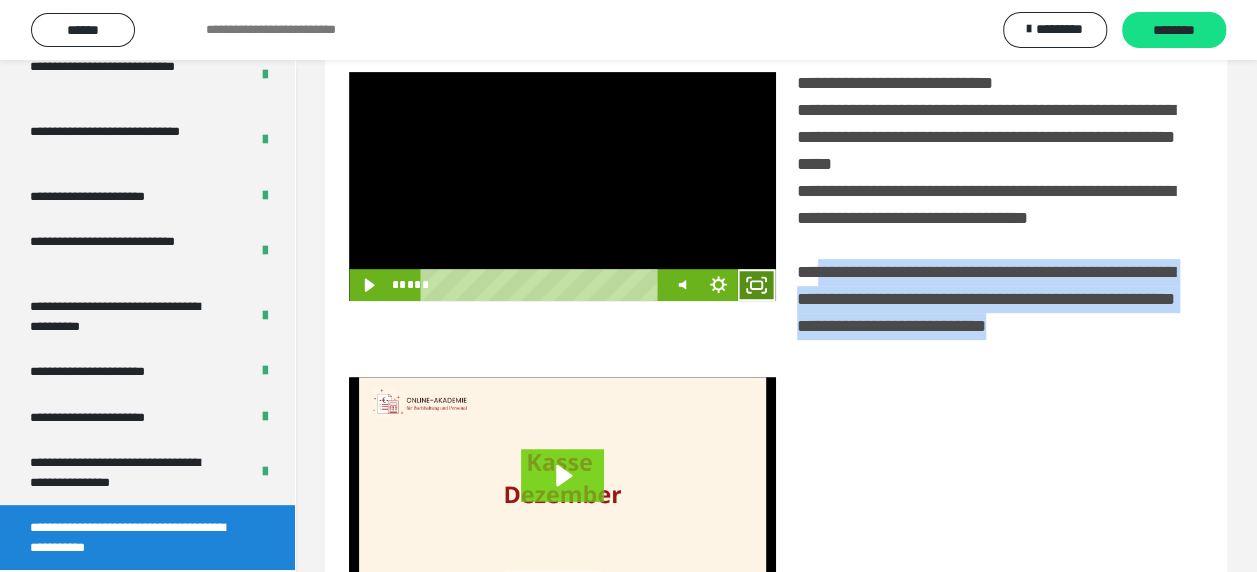 click 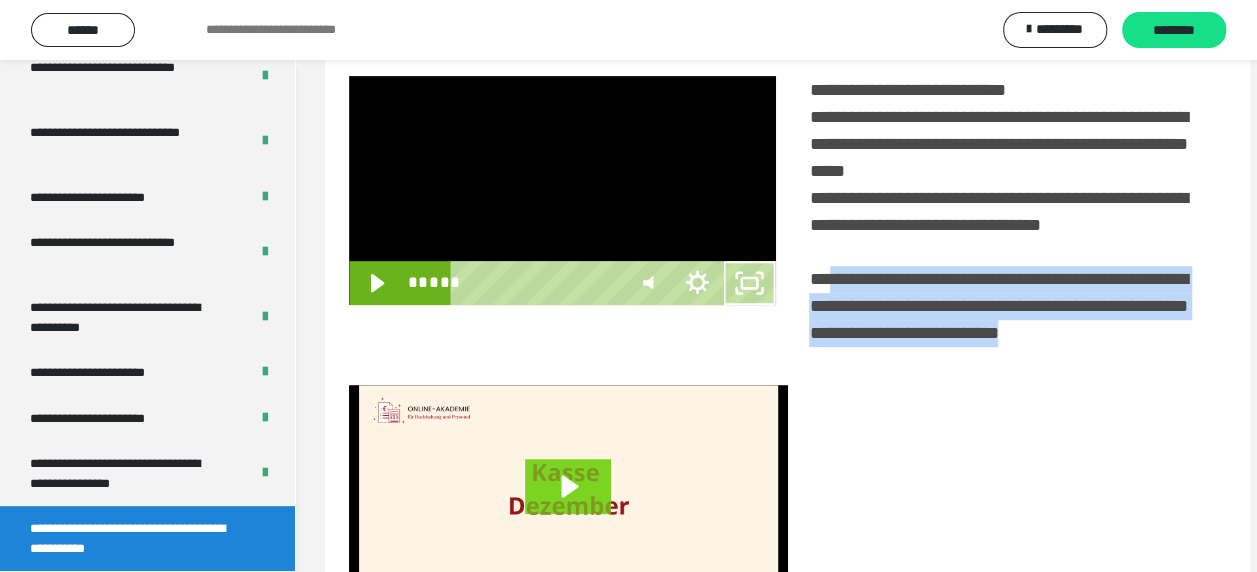 scroll, scrollTop: 3836, scrollLeft: 0, axis: vertical 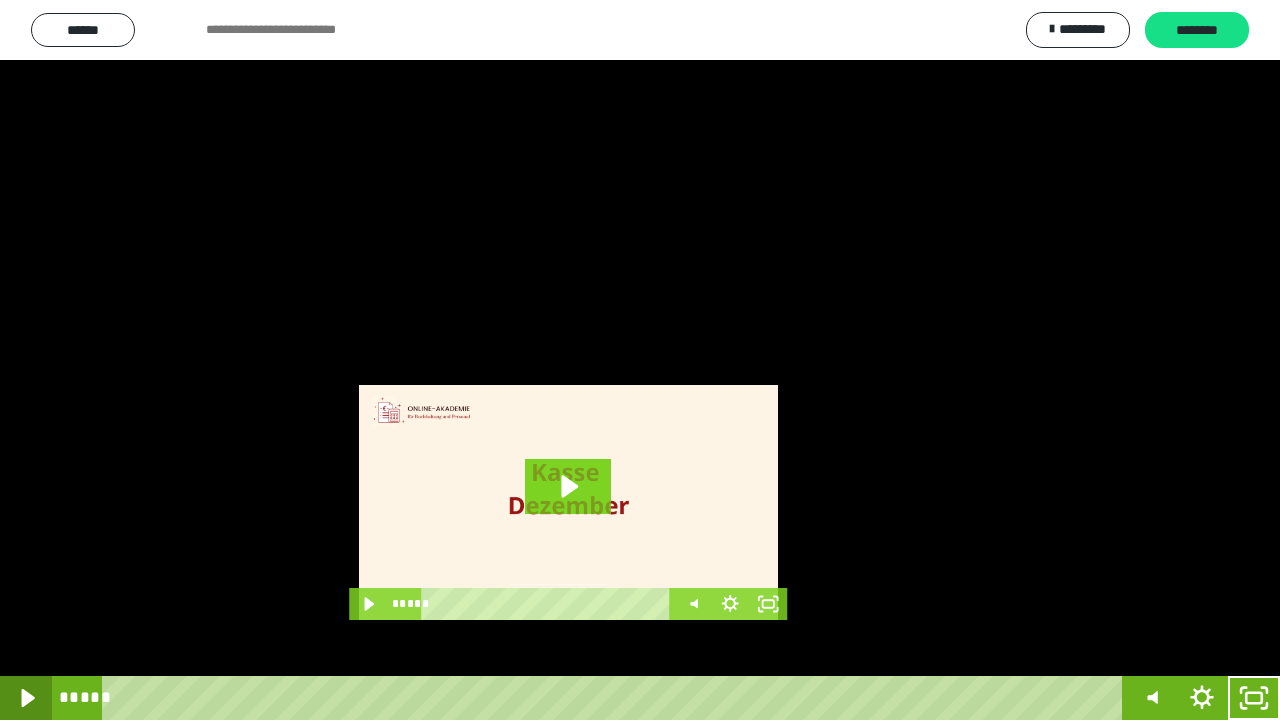 click 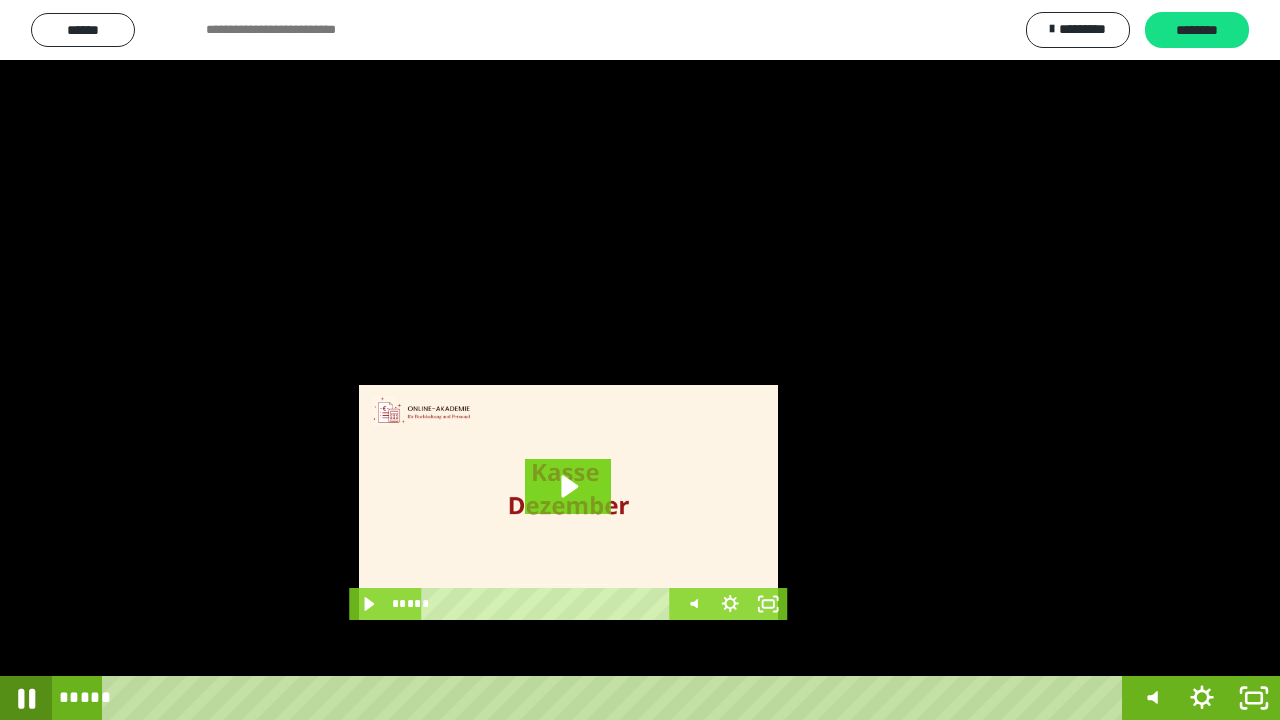 click 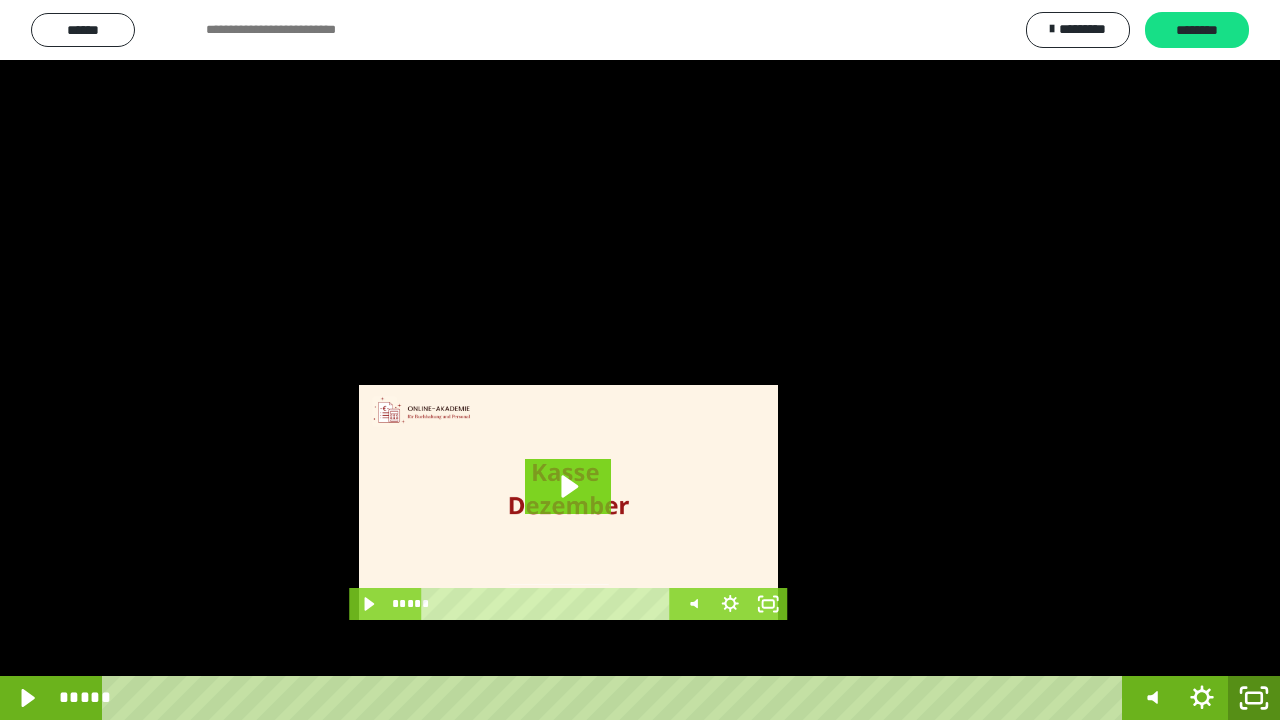 click 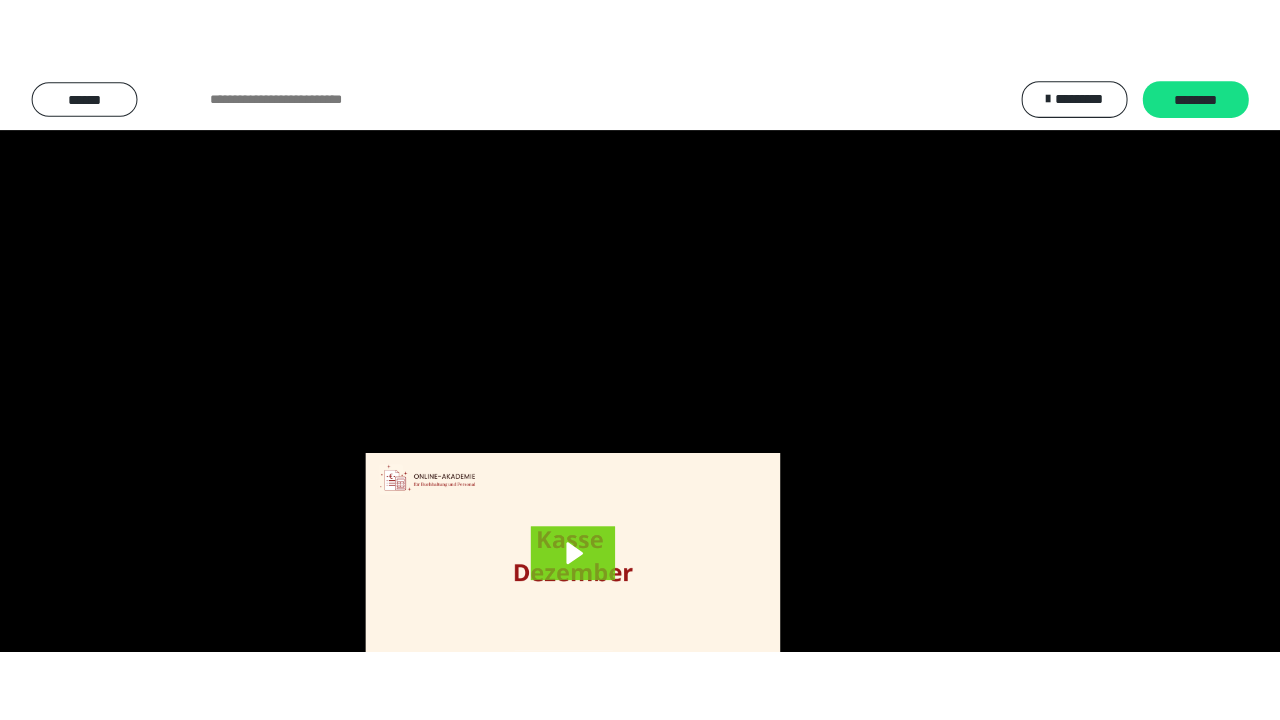 scroll, scrollTop: 3984, scrollLeft: 0, axis: vertical 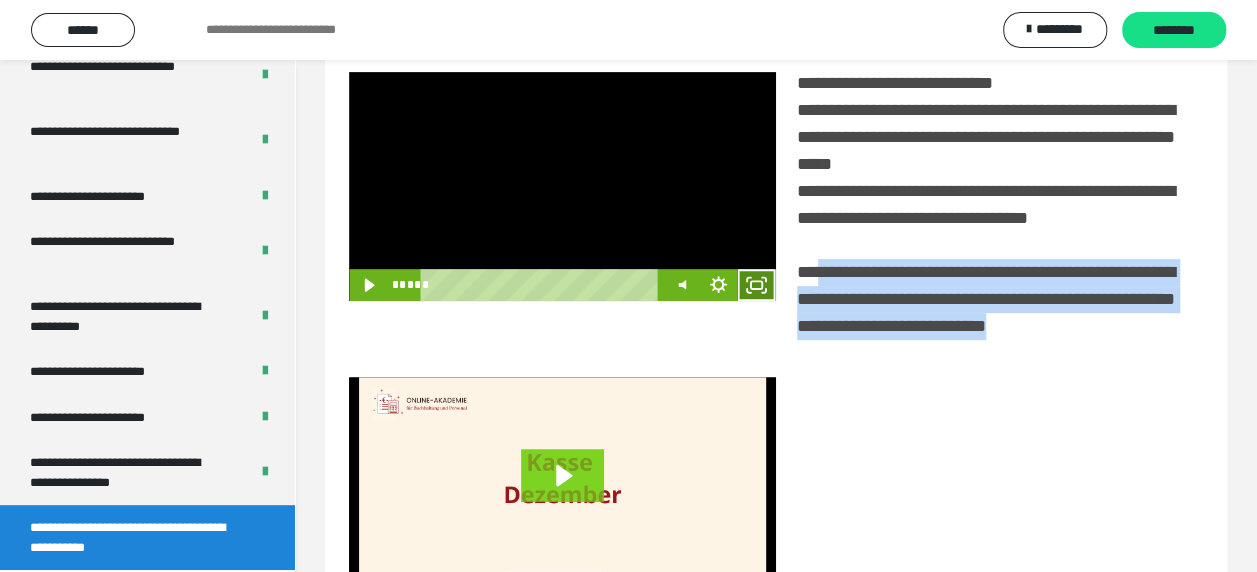click 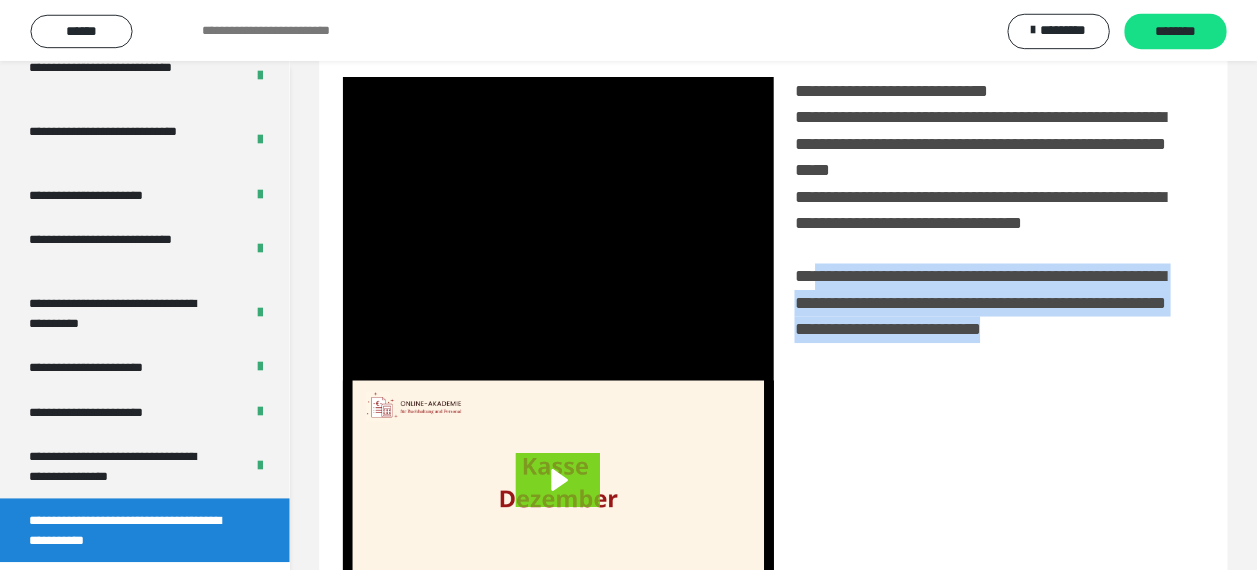 scroll, scrollTop: 3836, scrollLeft: 0, axis: vertical 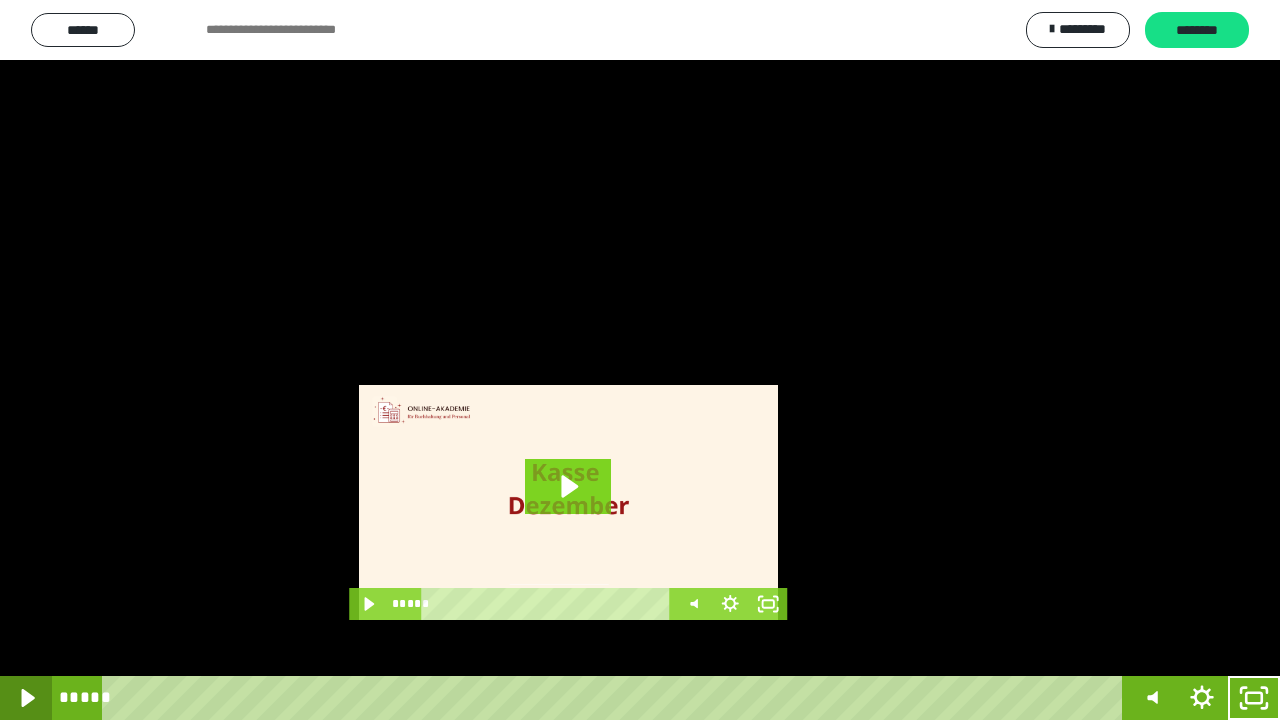 click 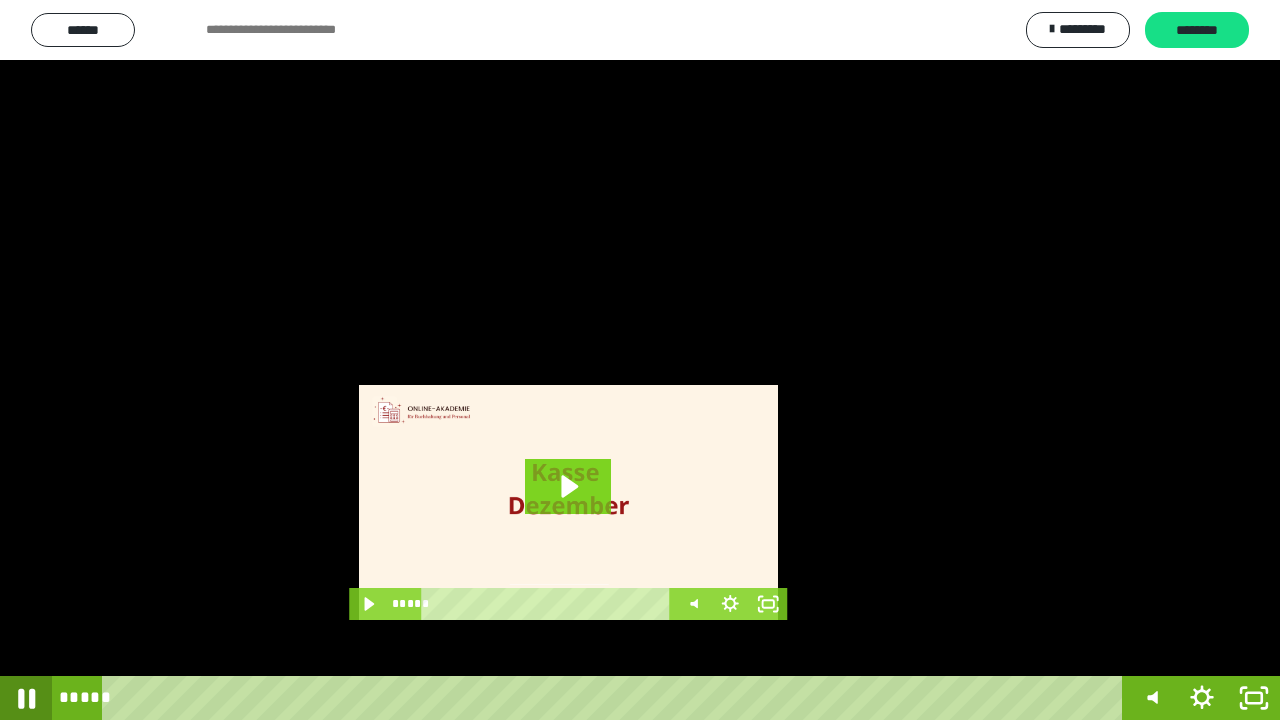 click 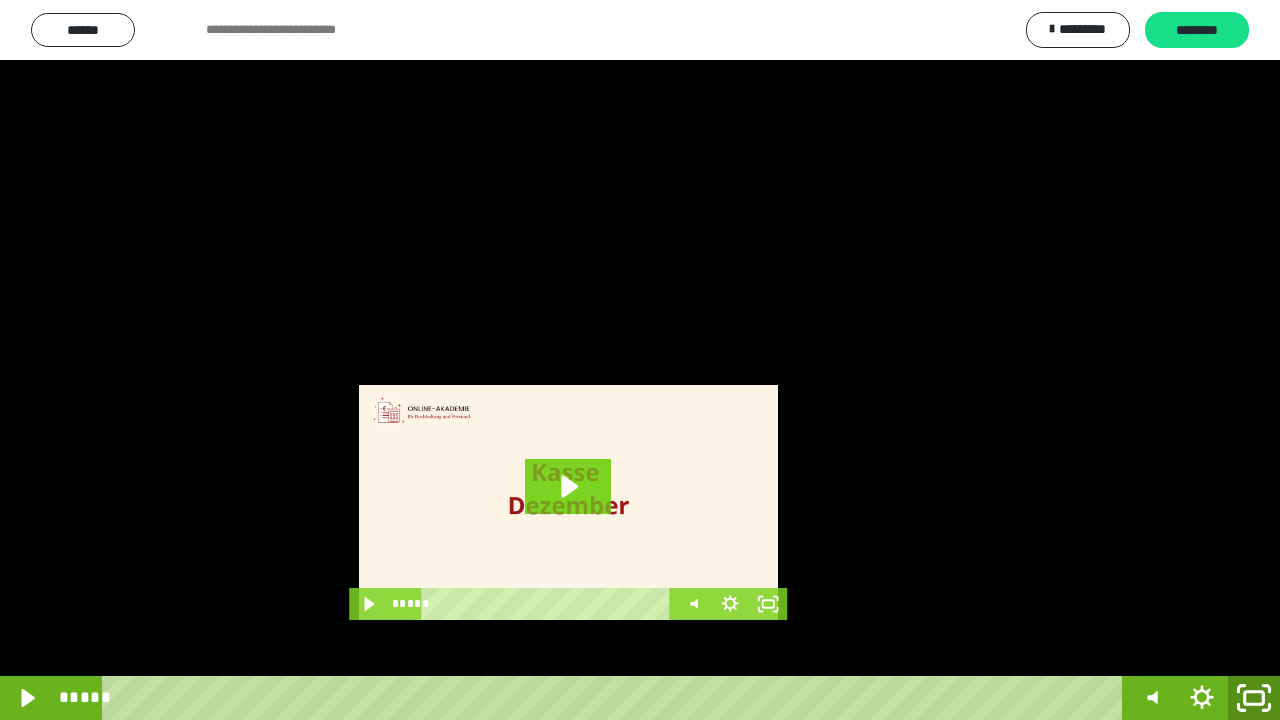 click 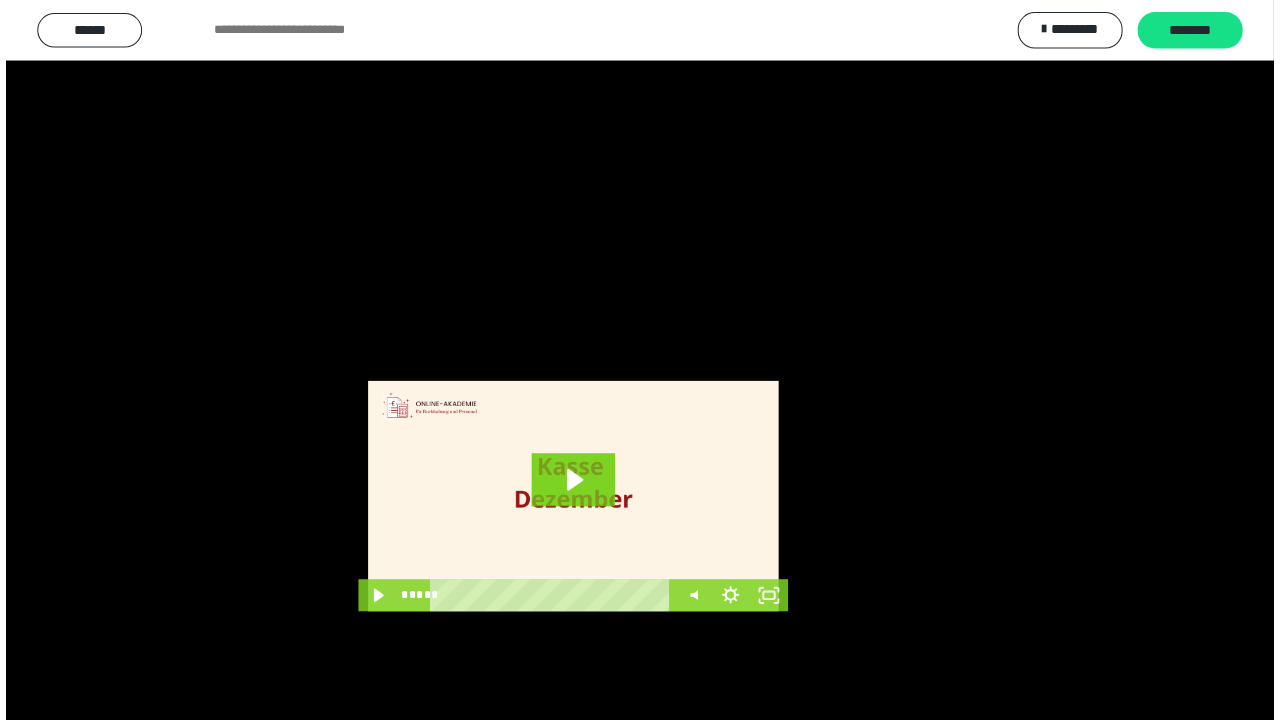 scroll, scrollTop: 3984, scrollLeft: 0, axis: vertical 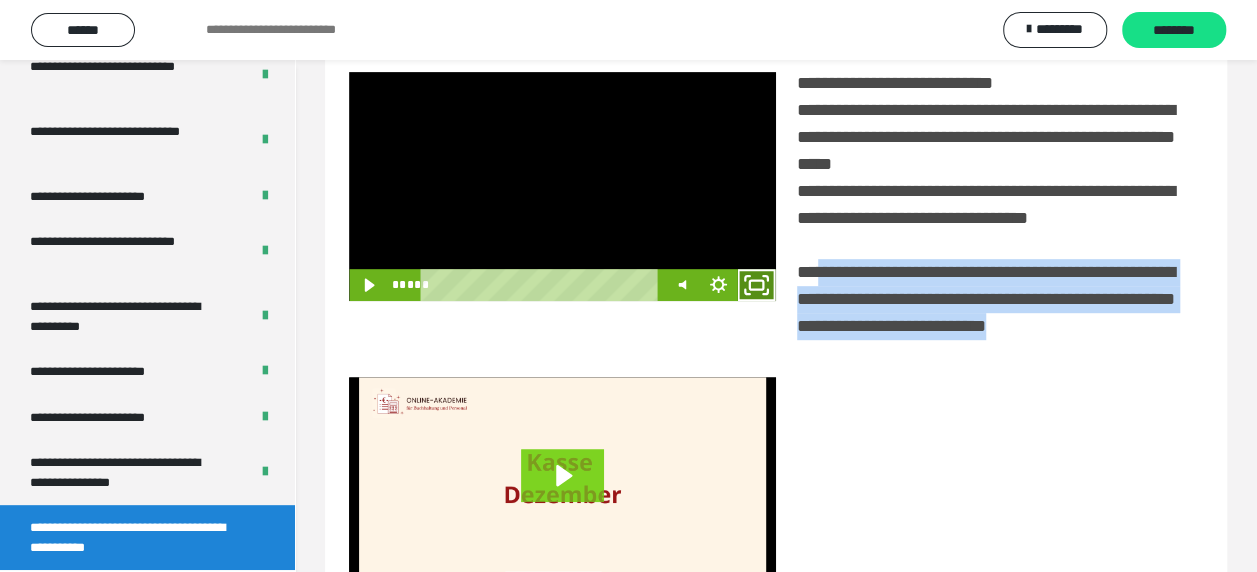 click 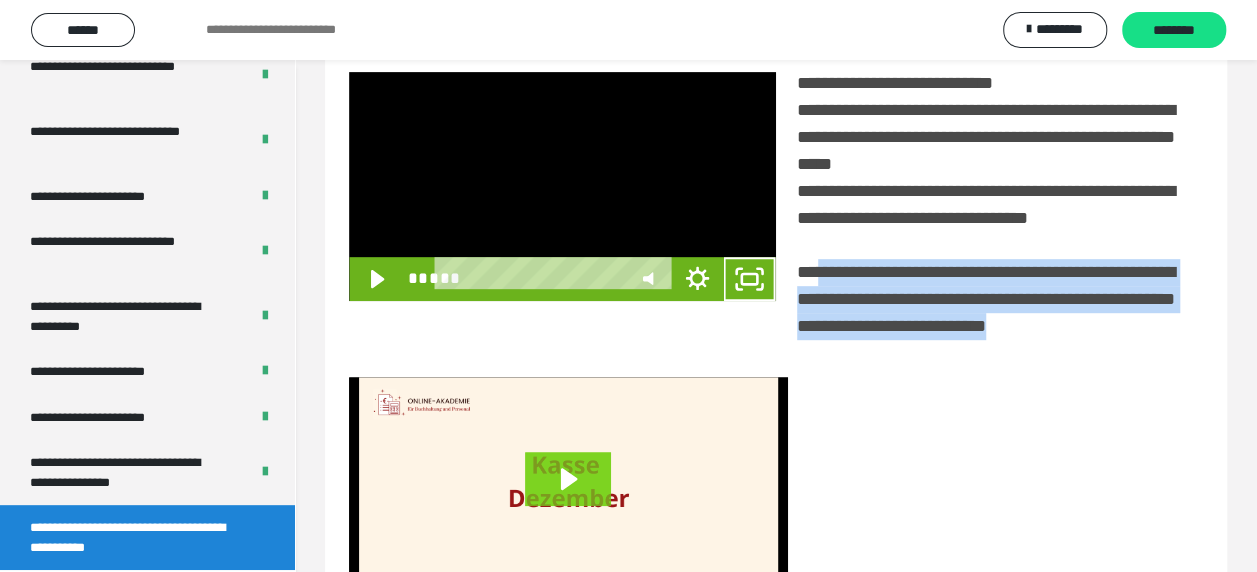 scroll, scrollTop: 3836, scrollLeft: 0, axis: vertical 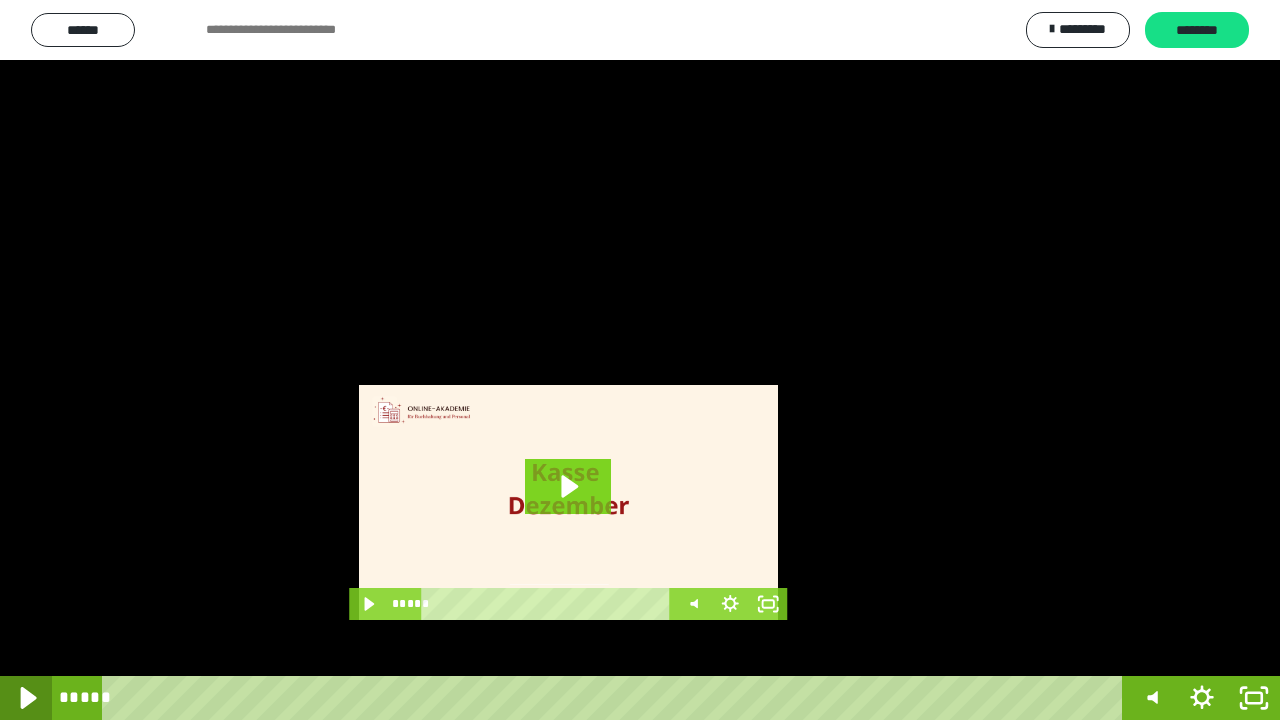 click 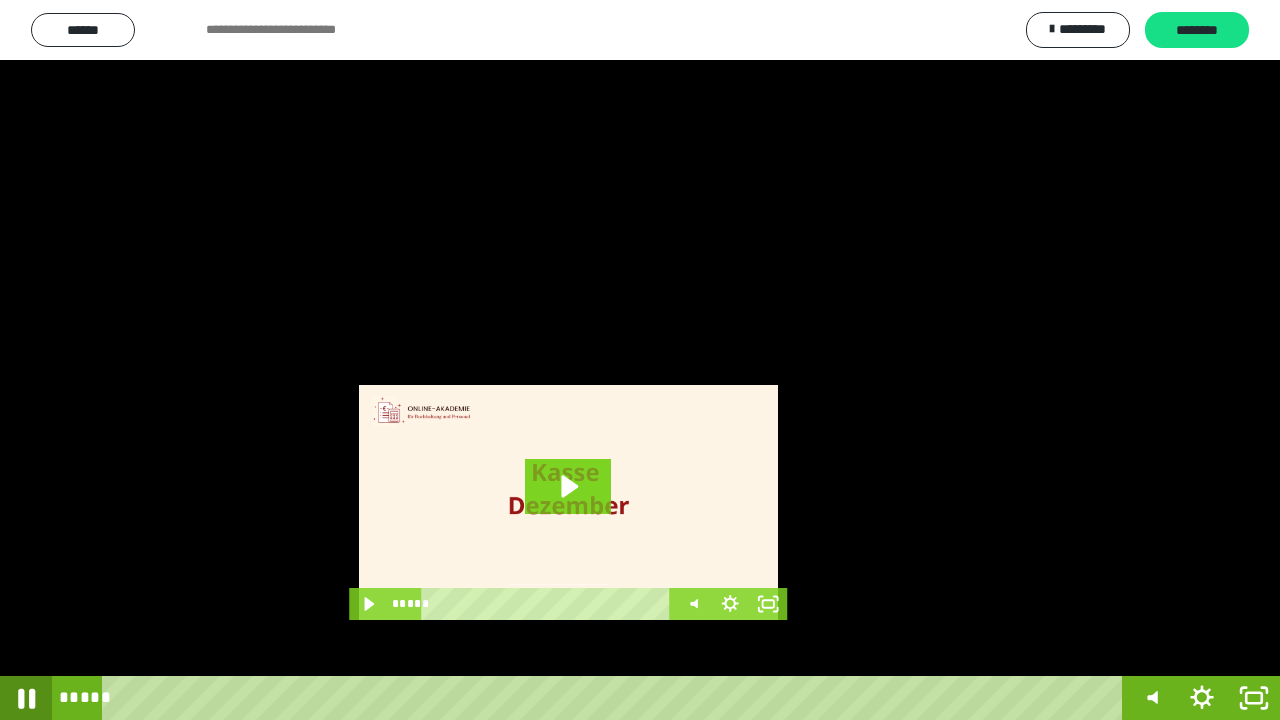 click 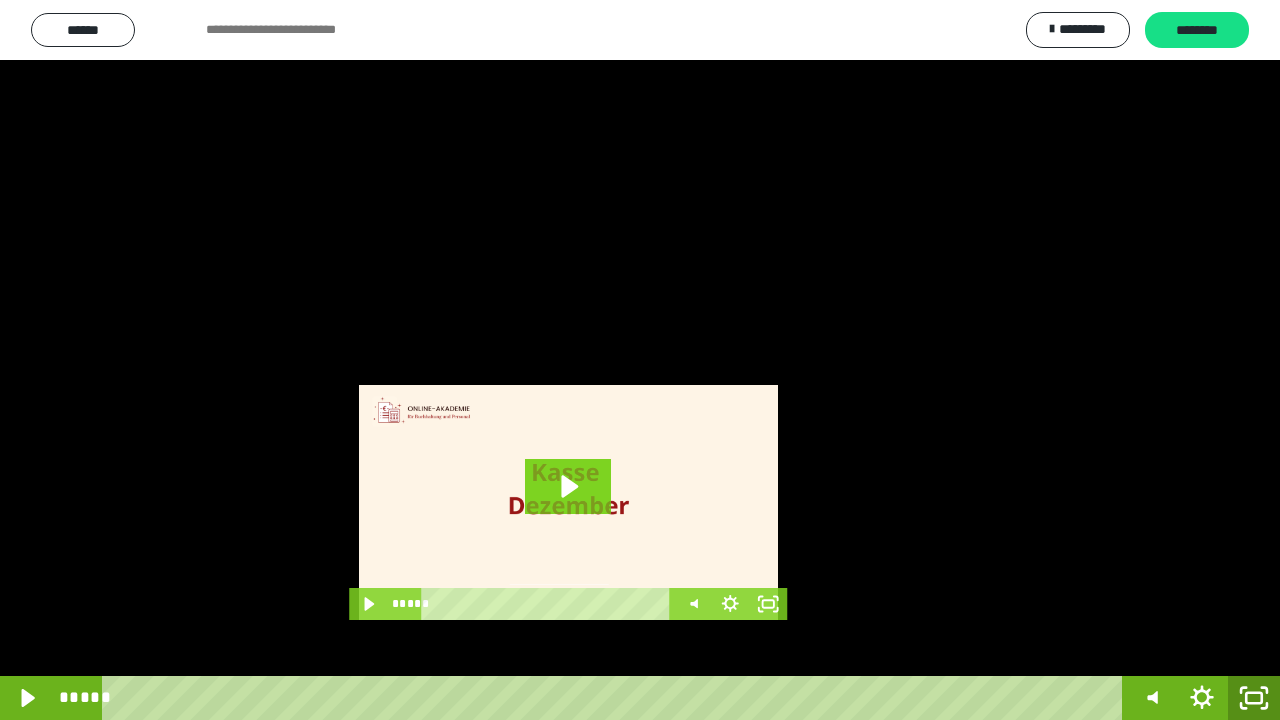 click 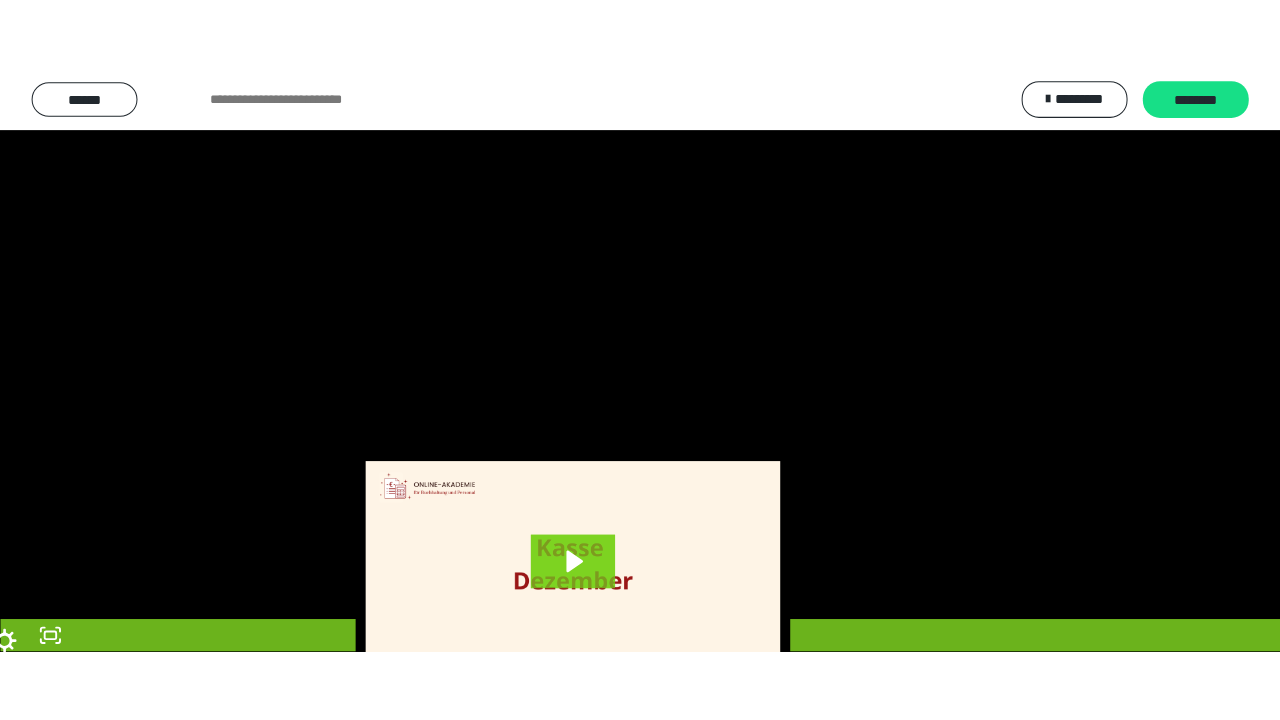 scroll, scrollTop: 3984, scrollLeft: 0, axis: vertical 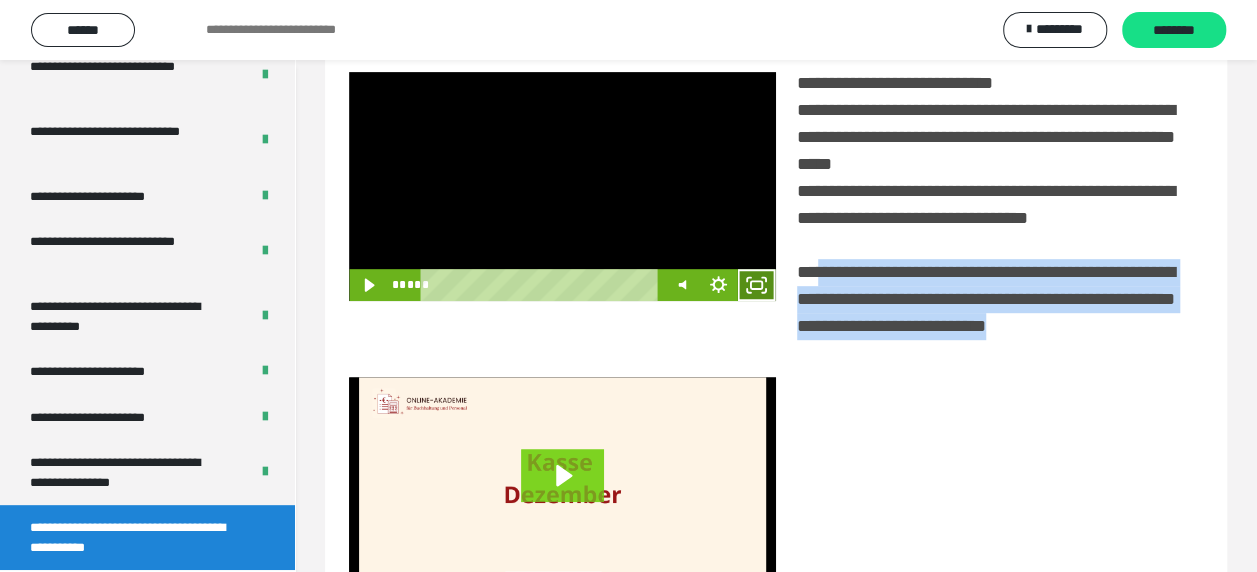 click 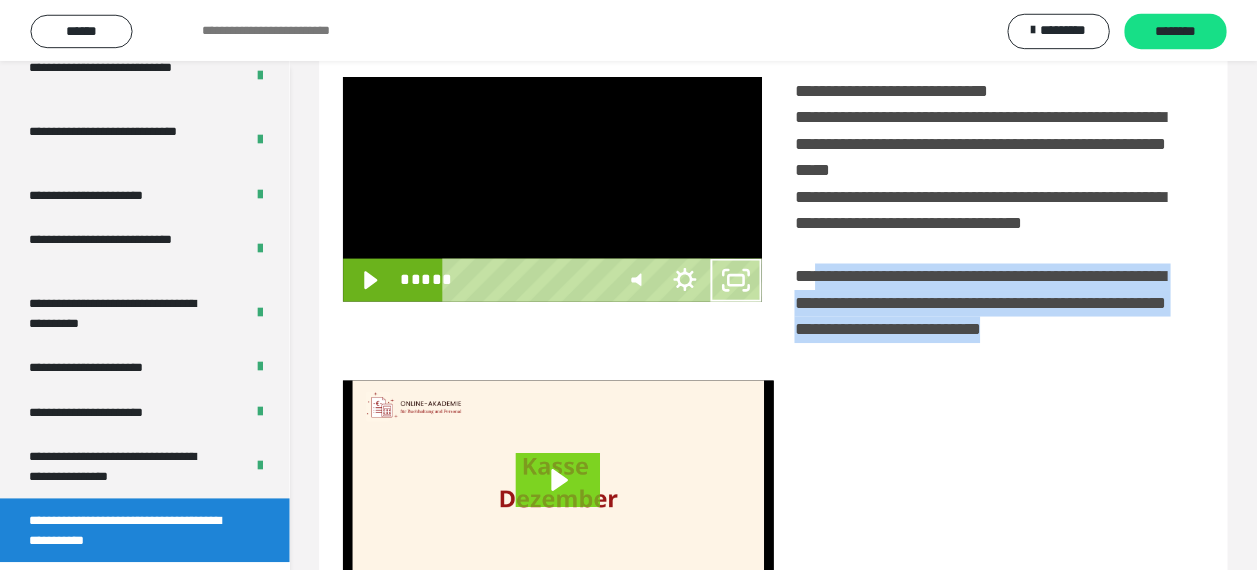 scroll, scrollTop: 3836, scrollLeft: 0, axis: vertical 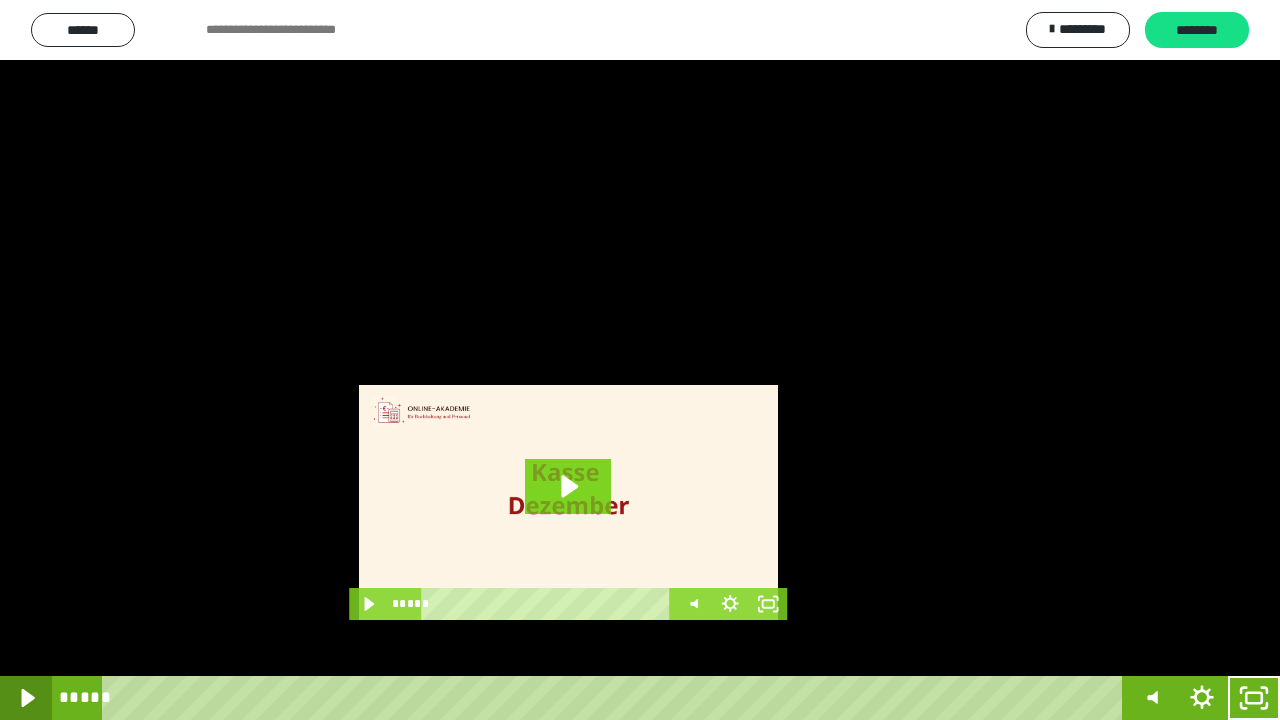 click 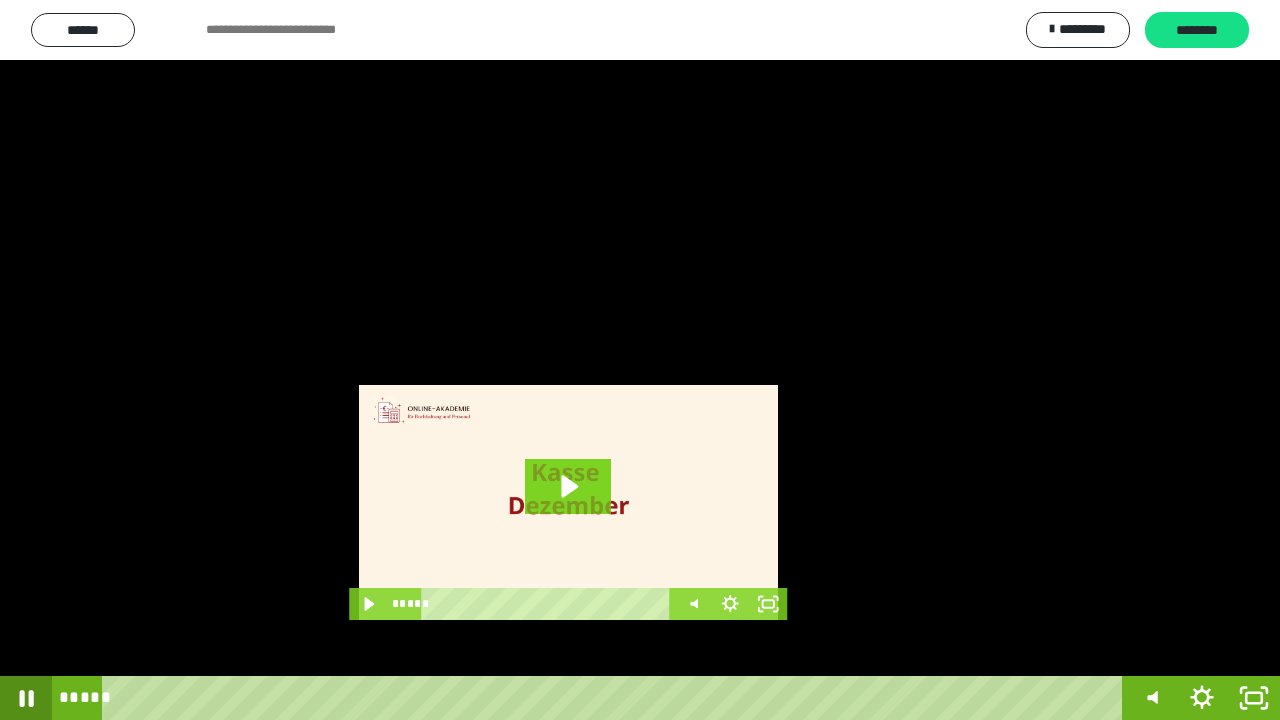 click 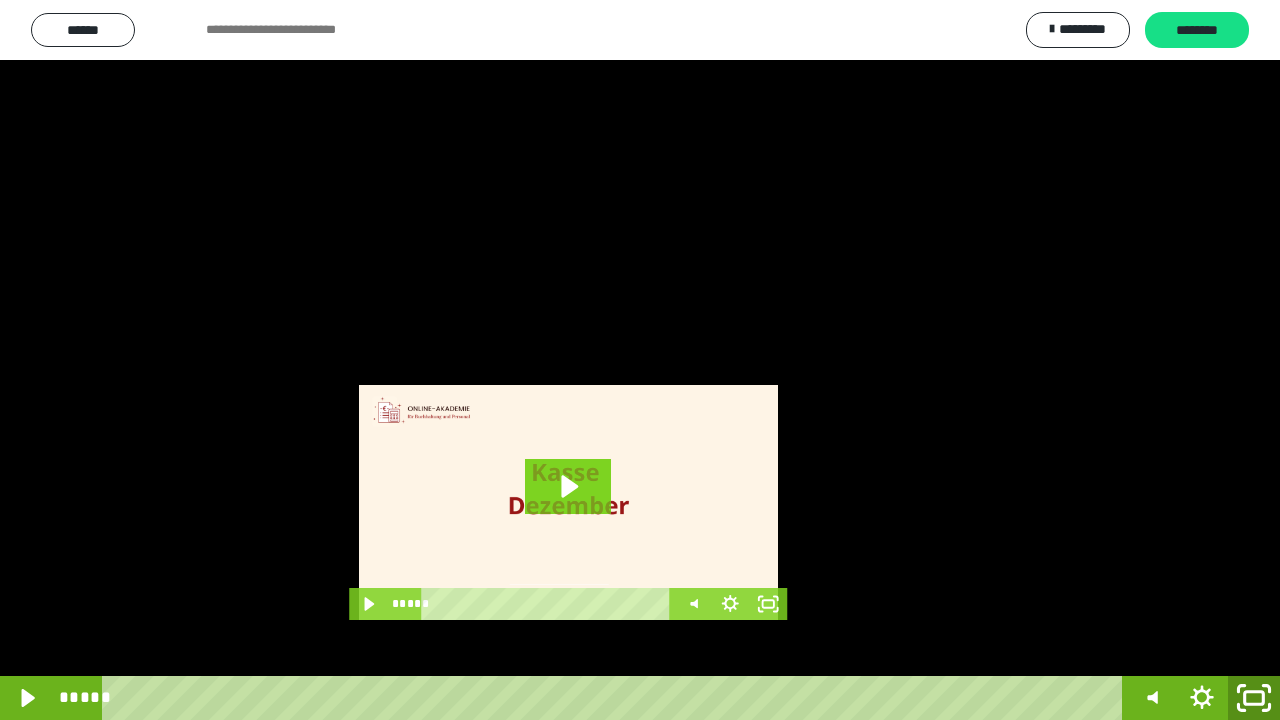 click 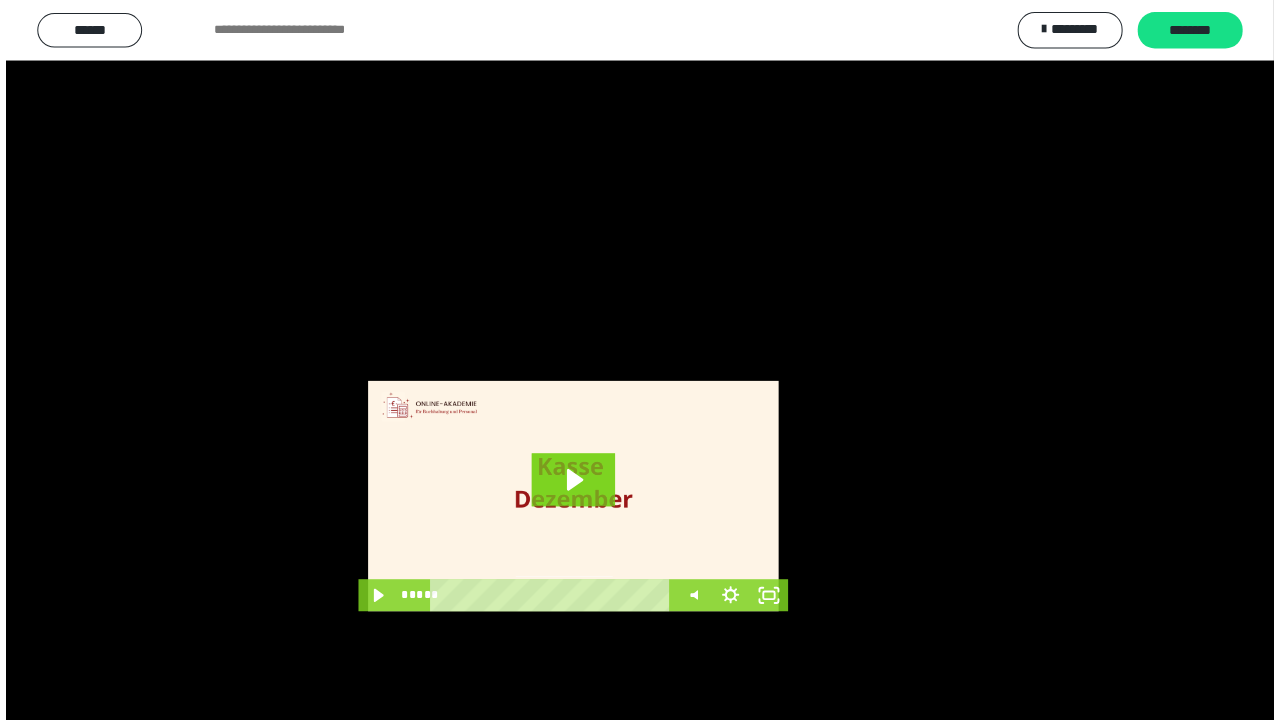 scroll, scrollTop: 3984, scrollLeft: 0, axis: vertical 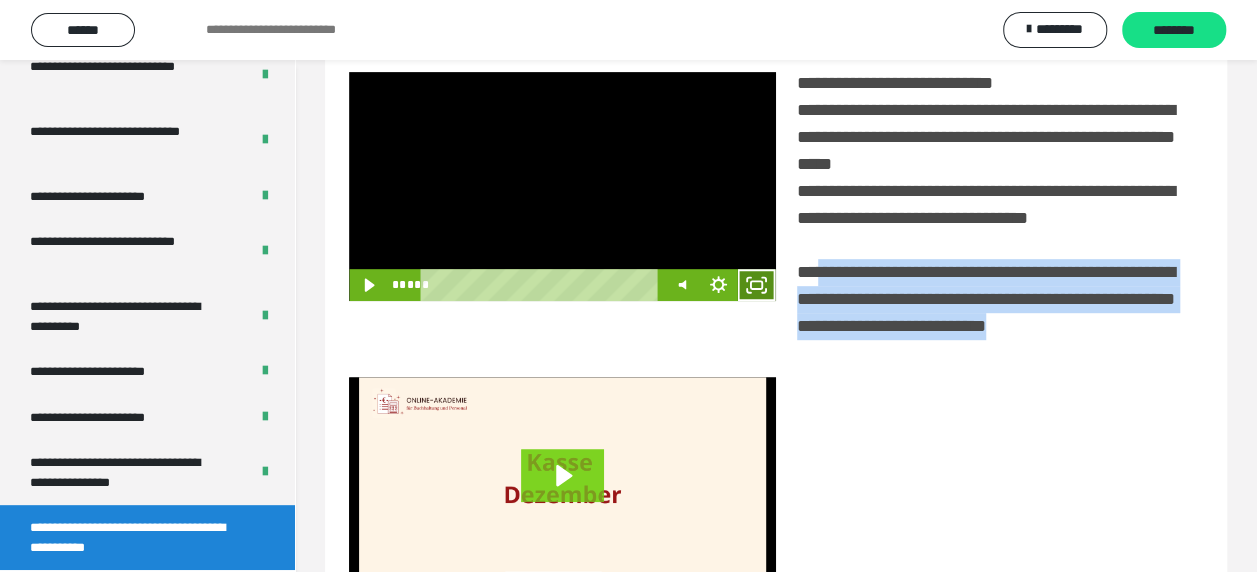 click 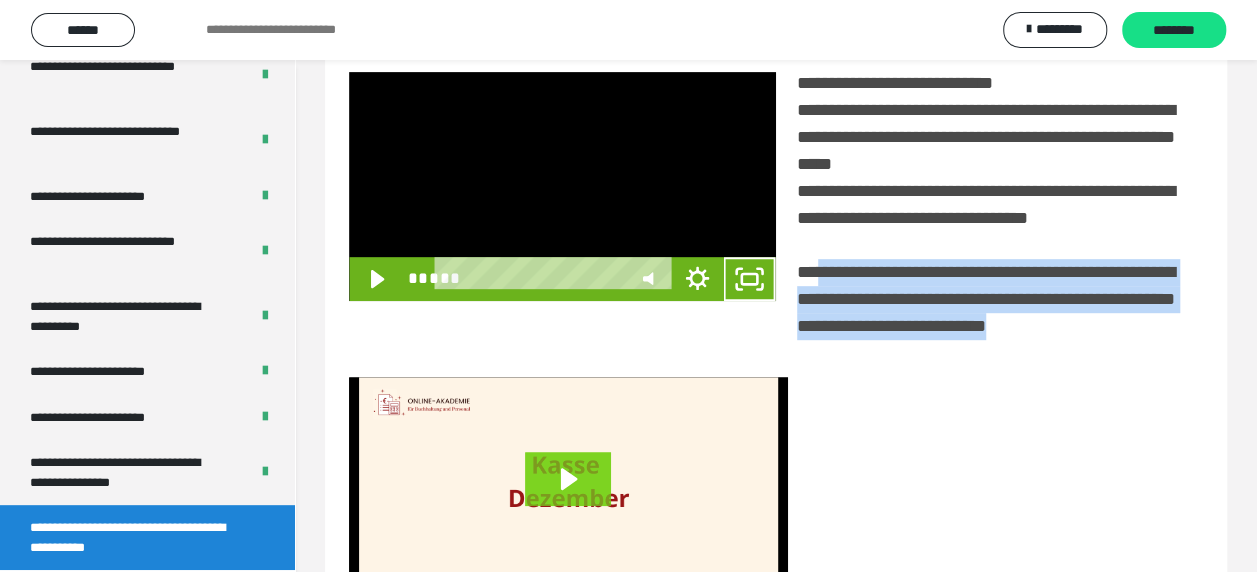 scroll, scrollTop: 3836, scrollLeft: 0, axis: vertical 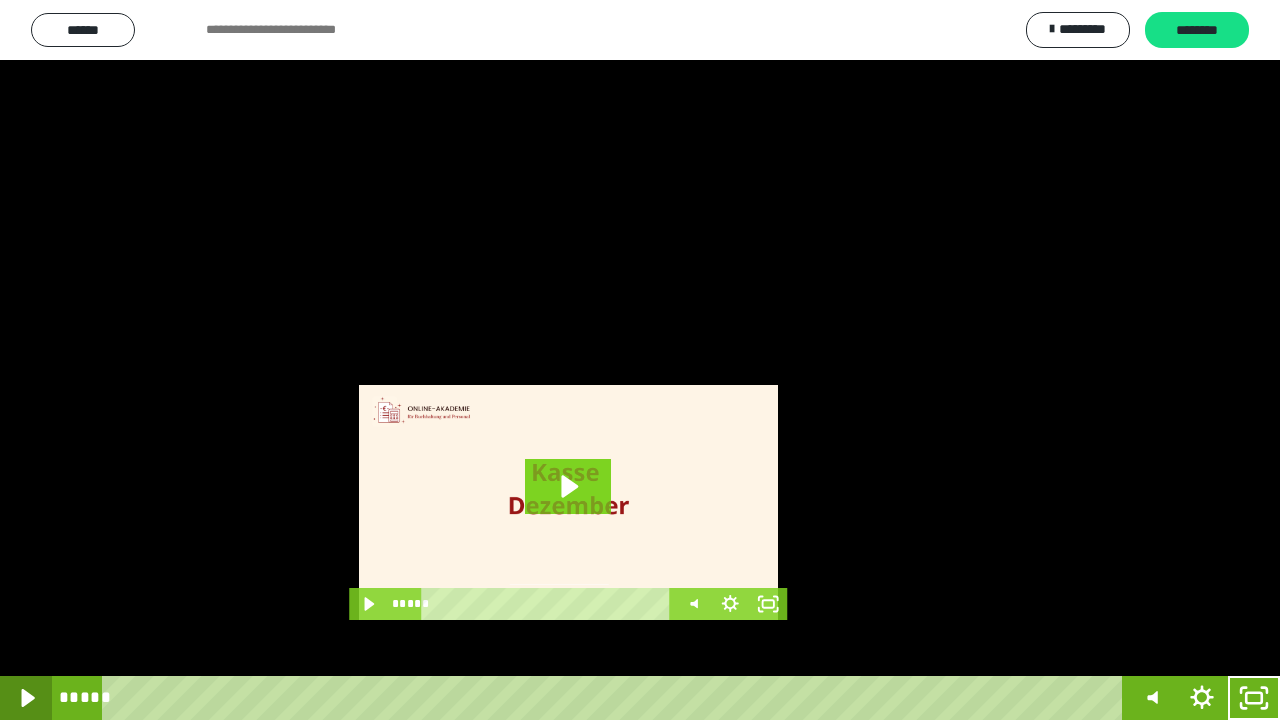 click 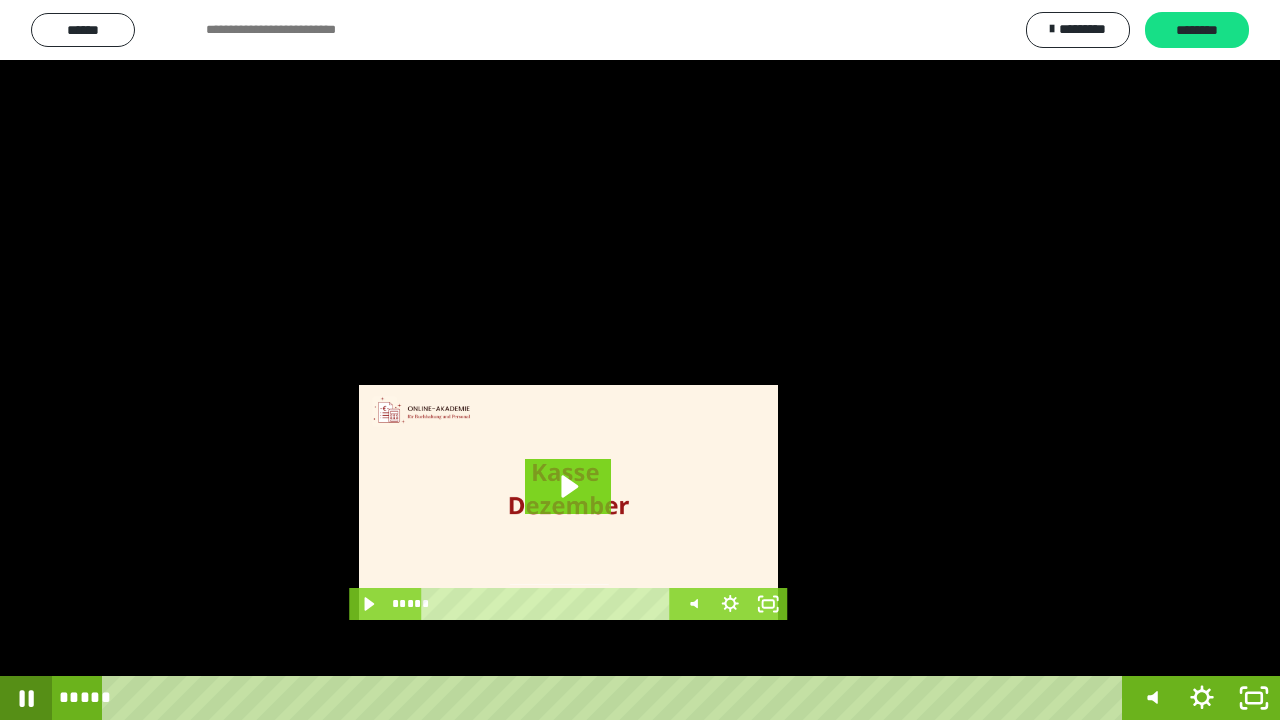 click 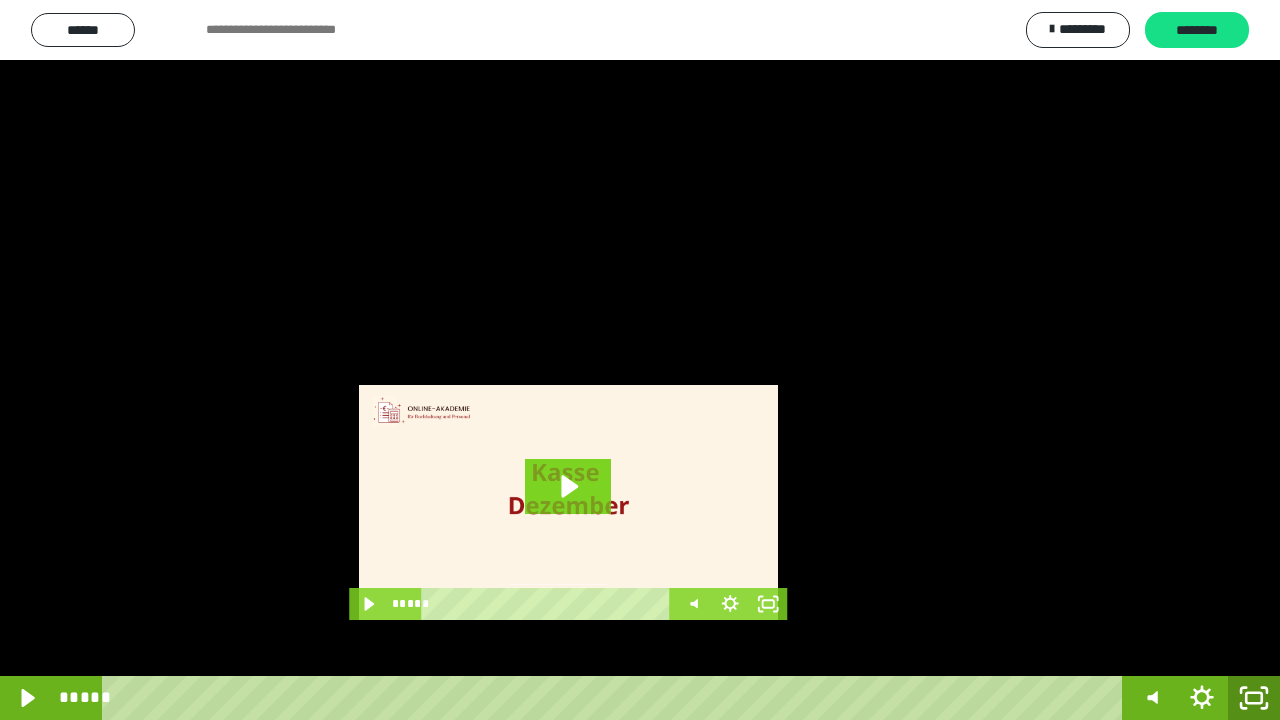 click 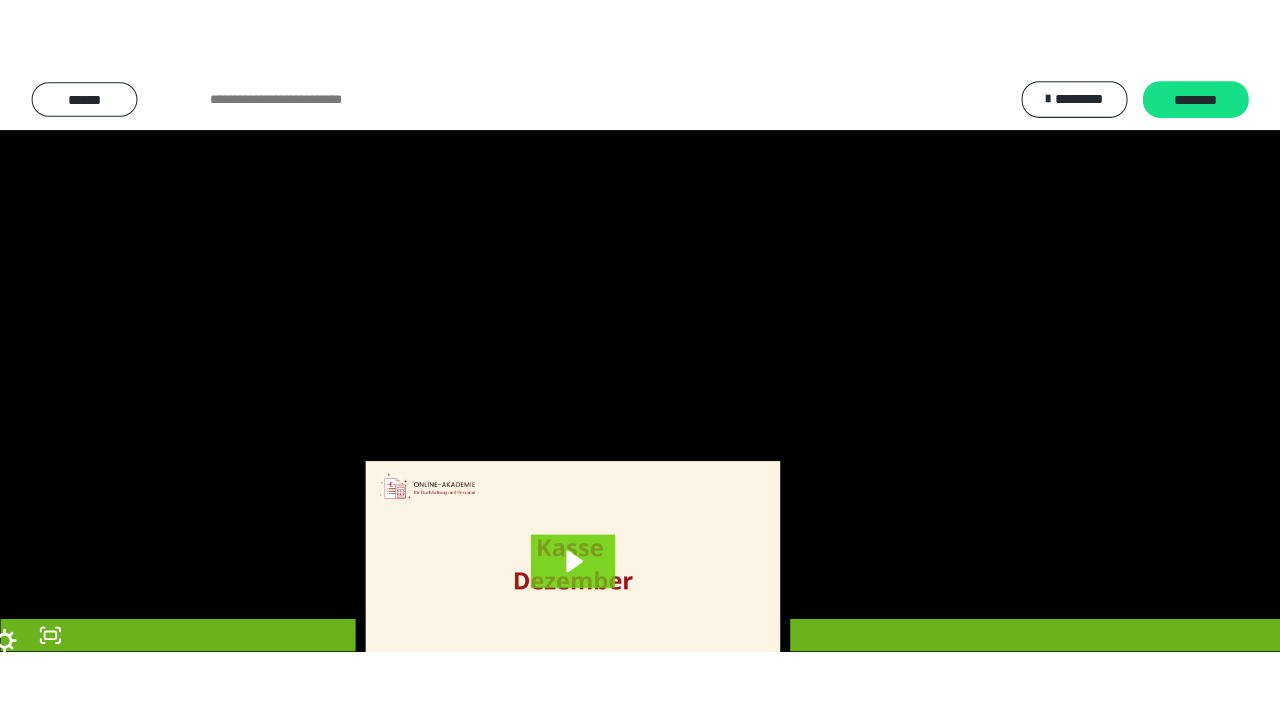 scroll, scrollTop: 3984, scrollLeft: 0, axis: vertical 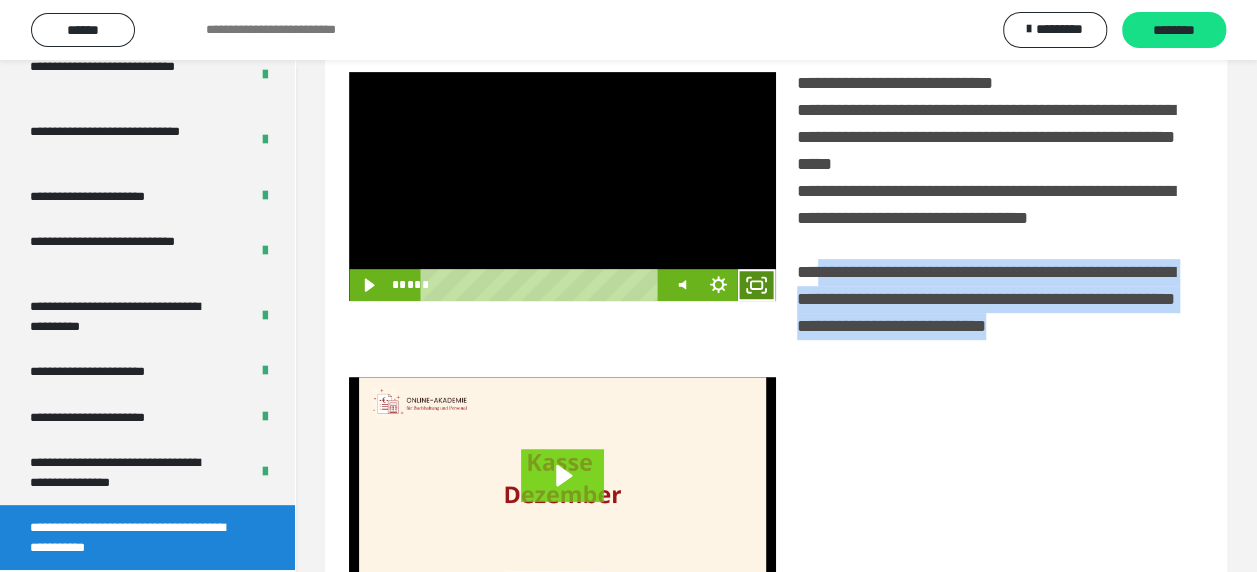 click 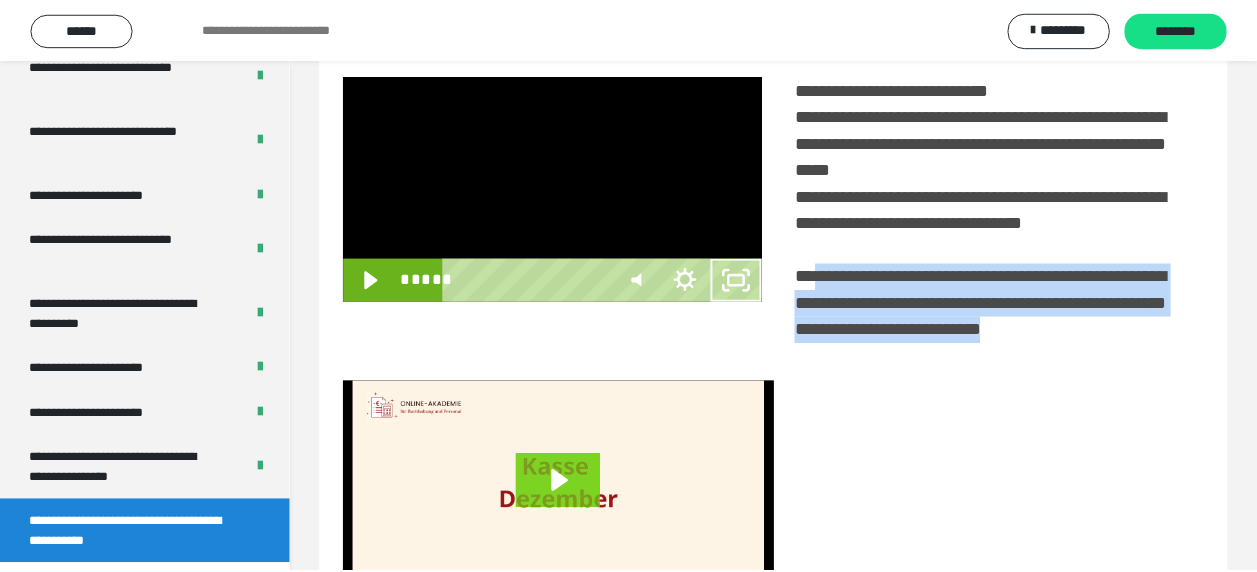 scroll, scrollTop: 3836, scrollLeft: 0, axis: vertical 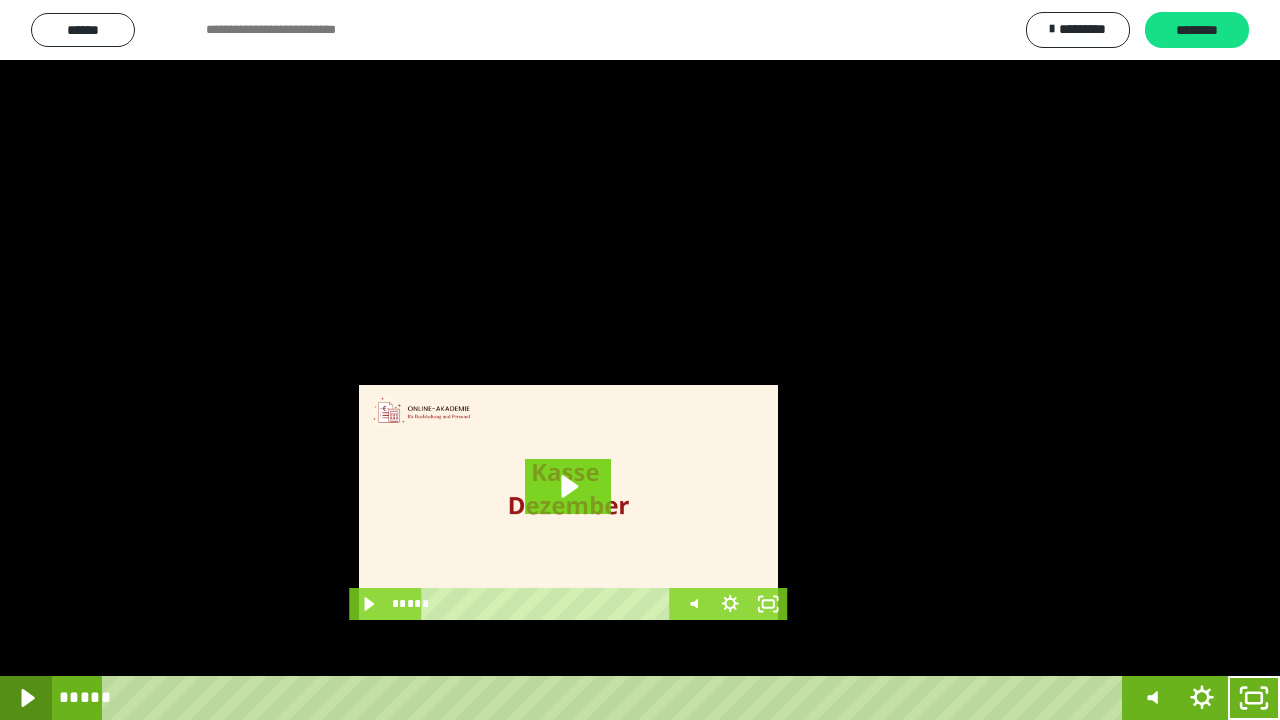click 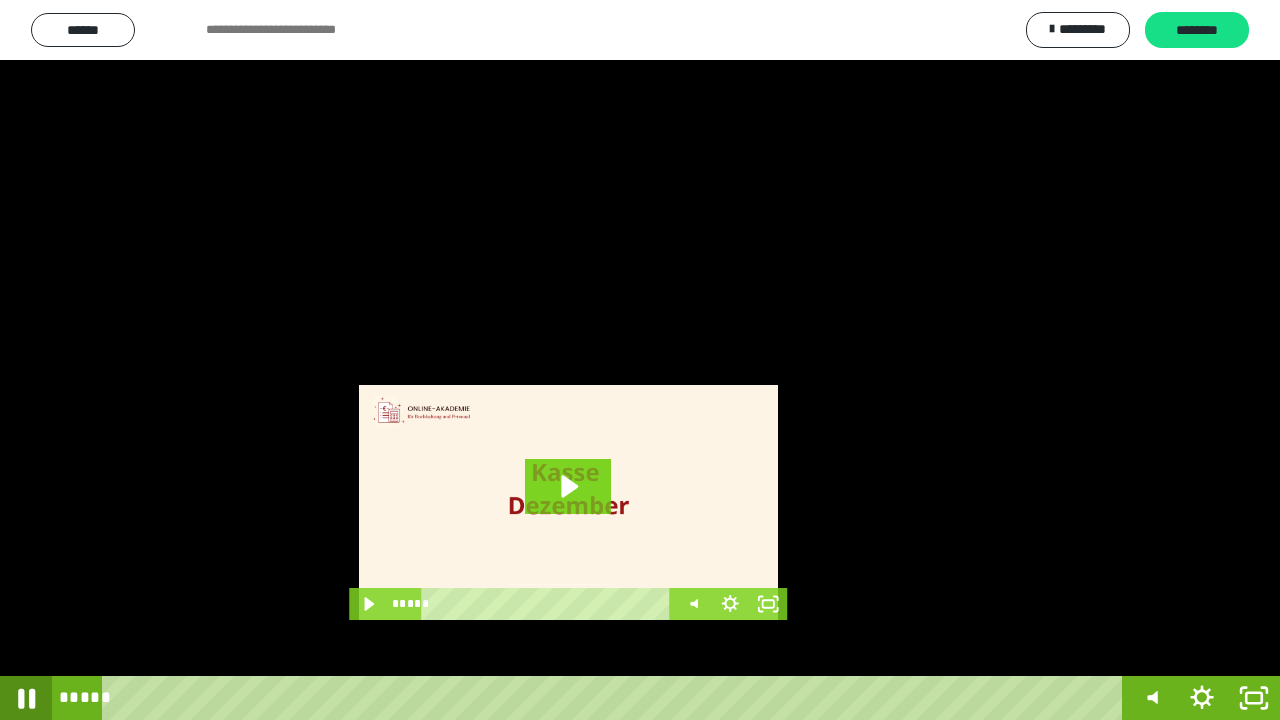 click 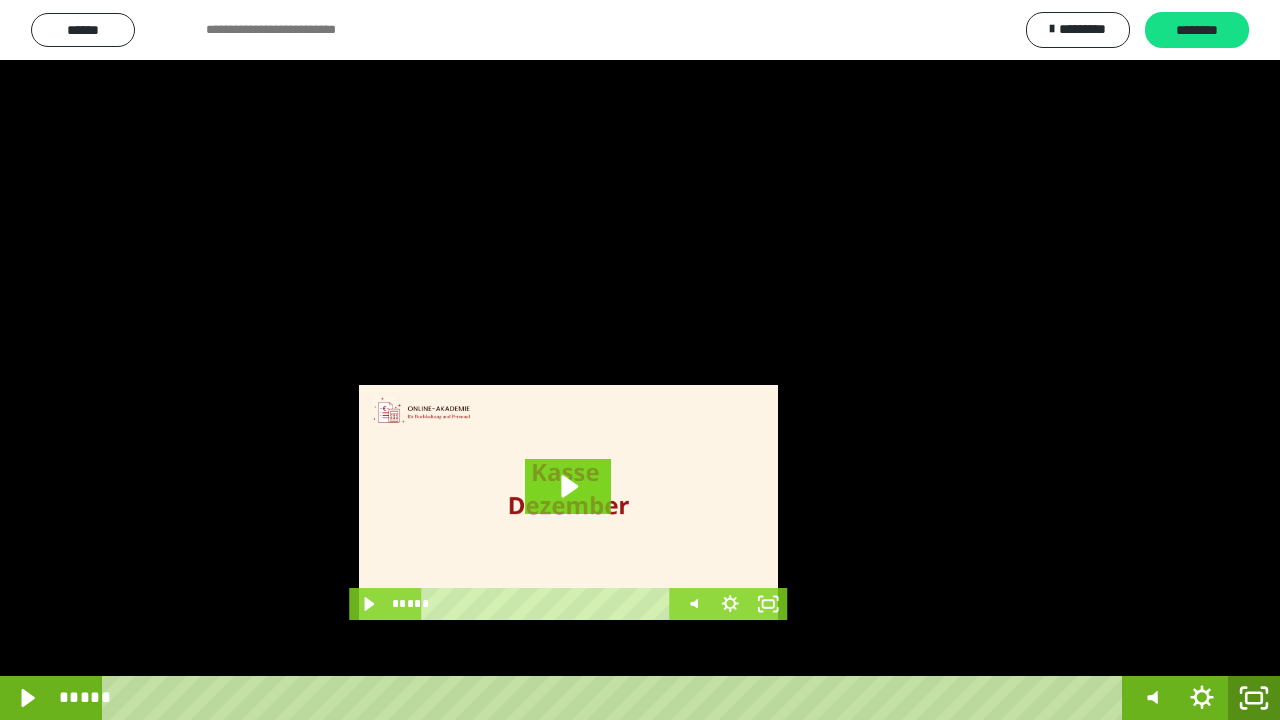 click 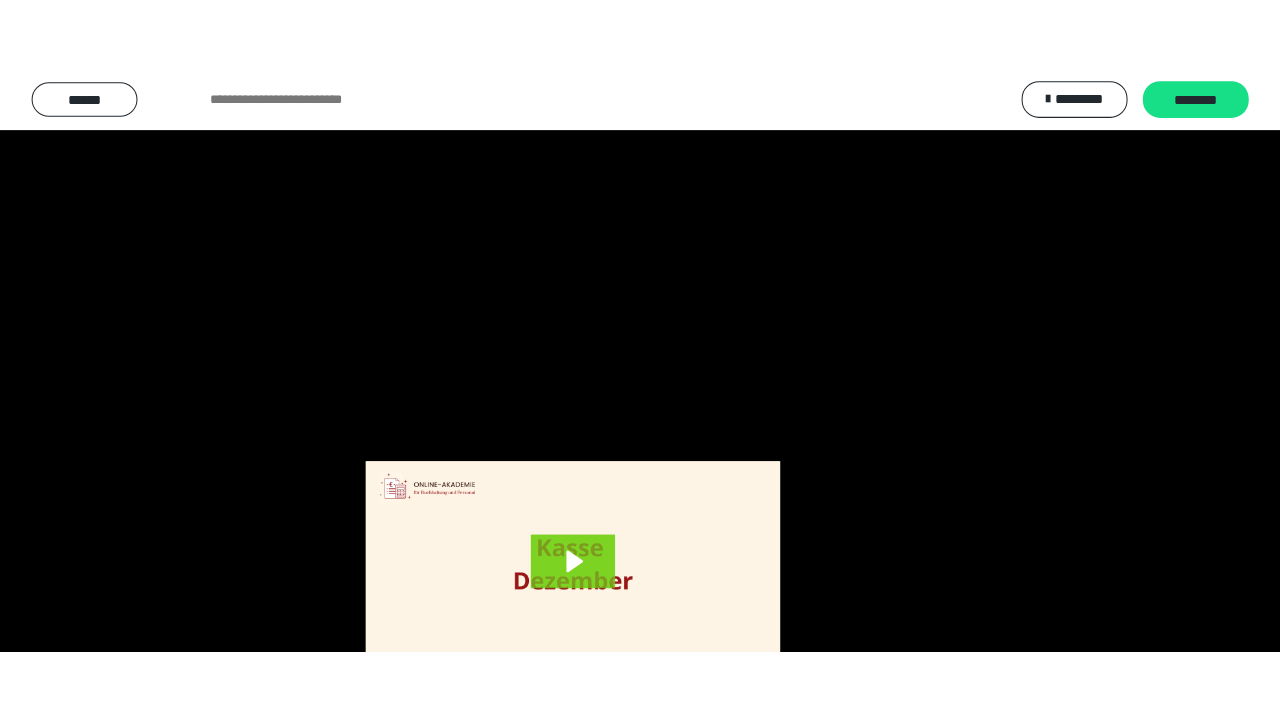 scroll, scrollTop: 3984, scrollLeft: 0, axis: vertical 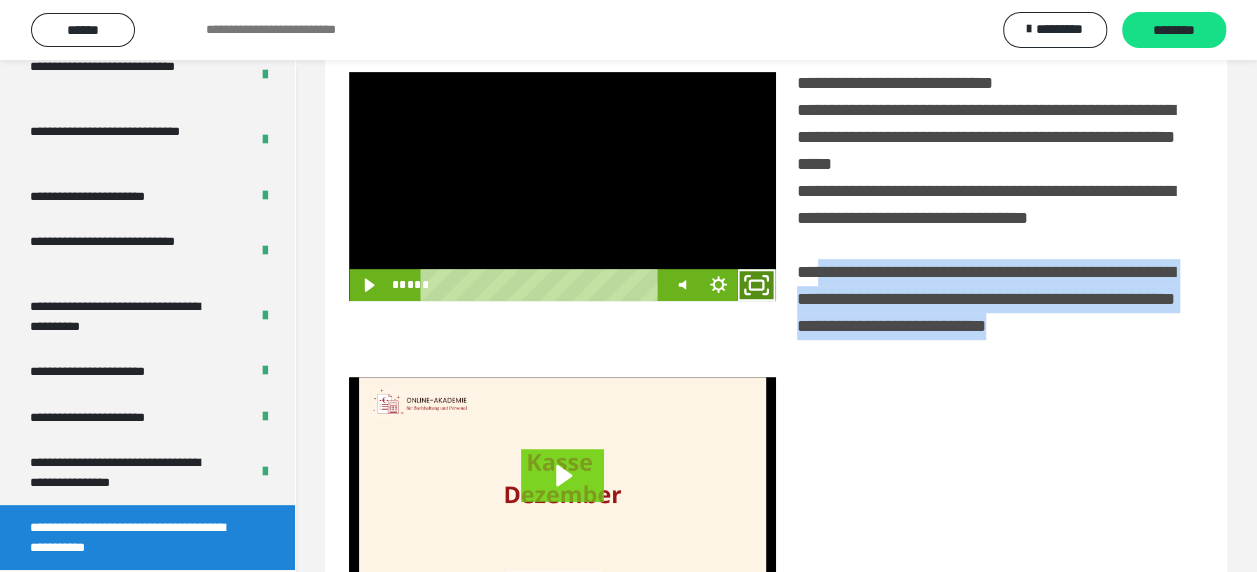 click 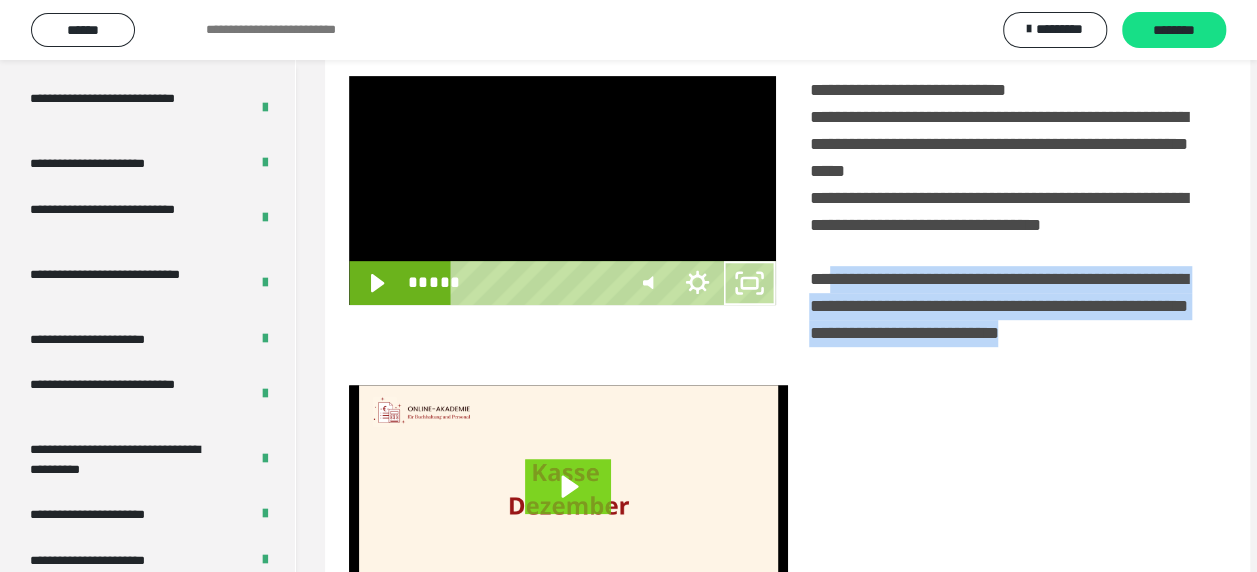 scroll, scrollTop: 3836, scrollLeft: 0, axis: vertical 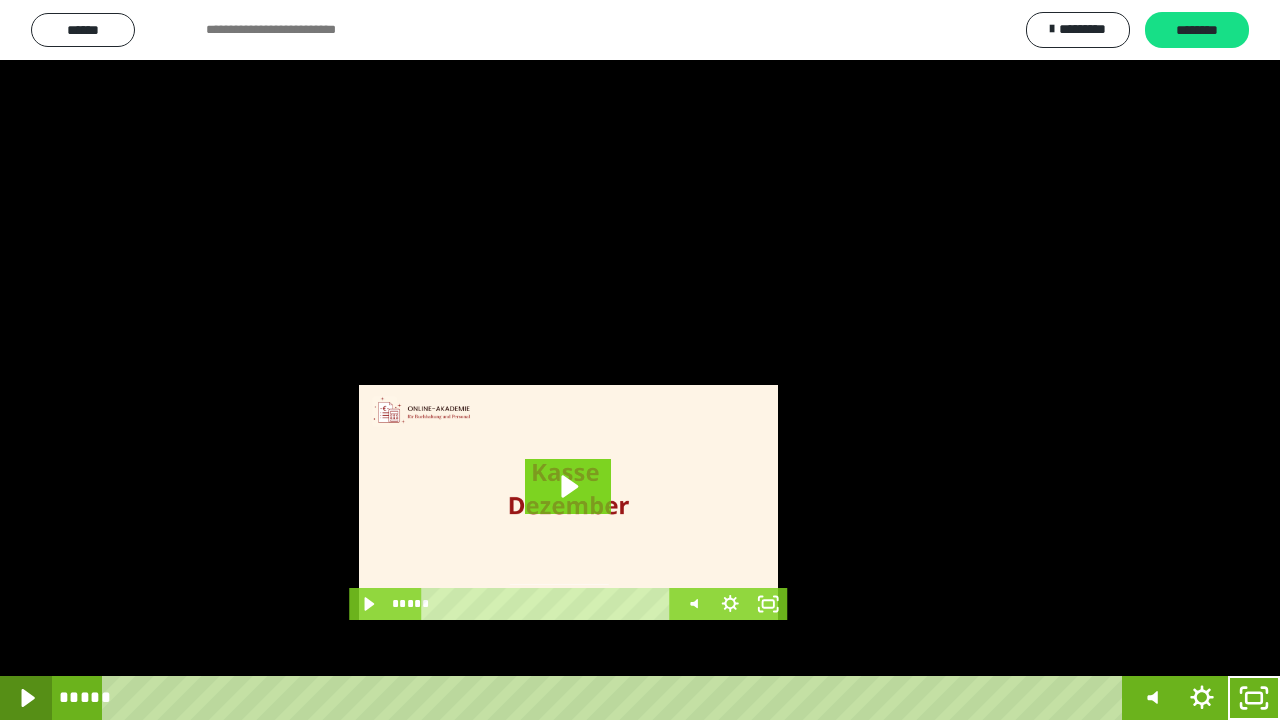 click 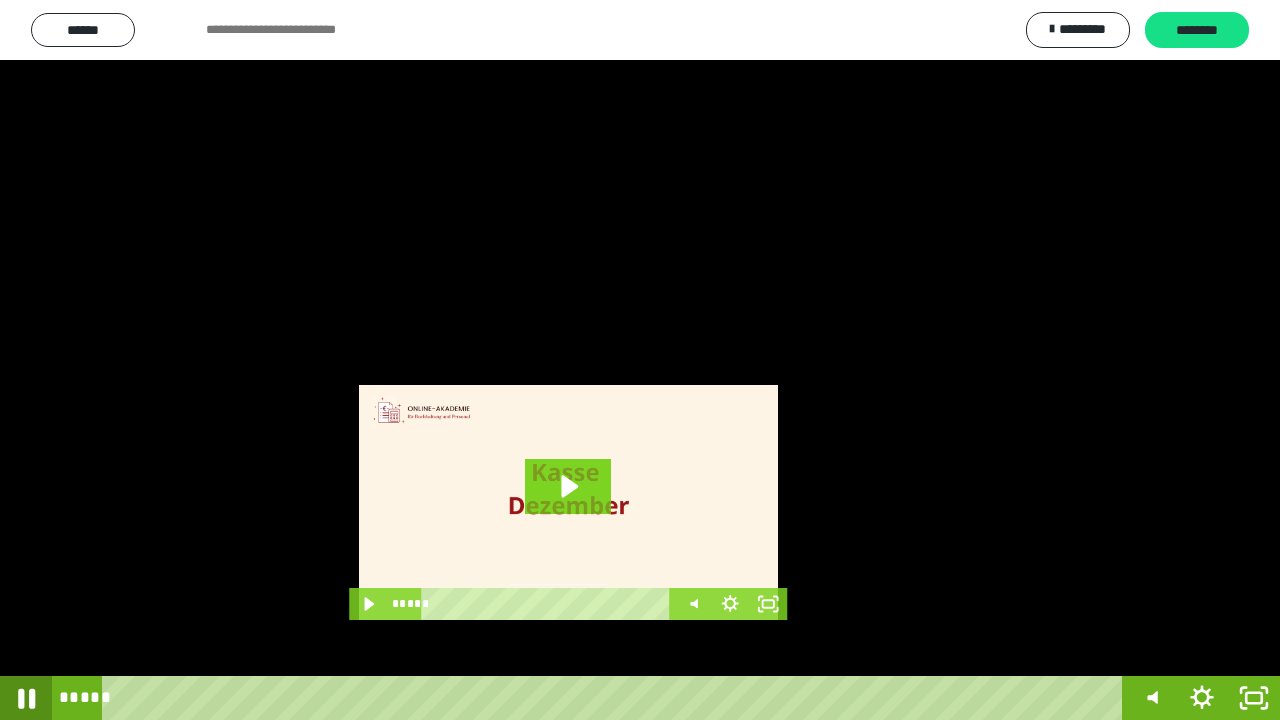 click 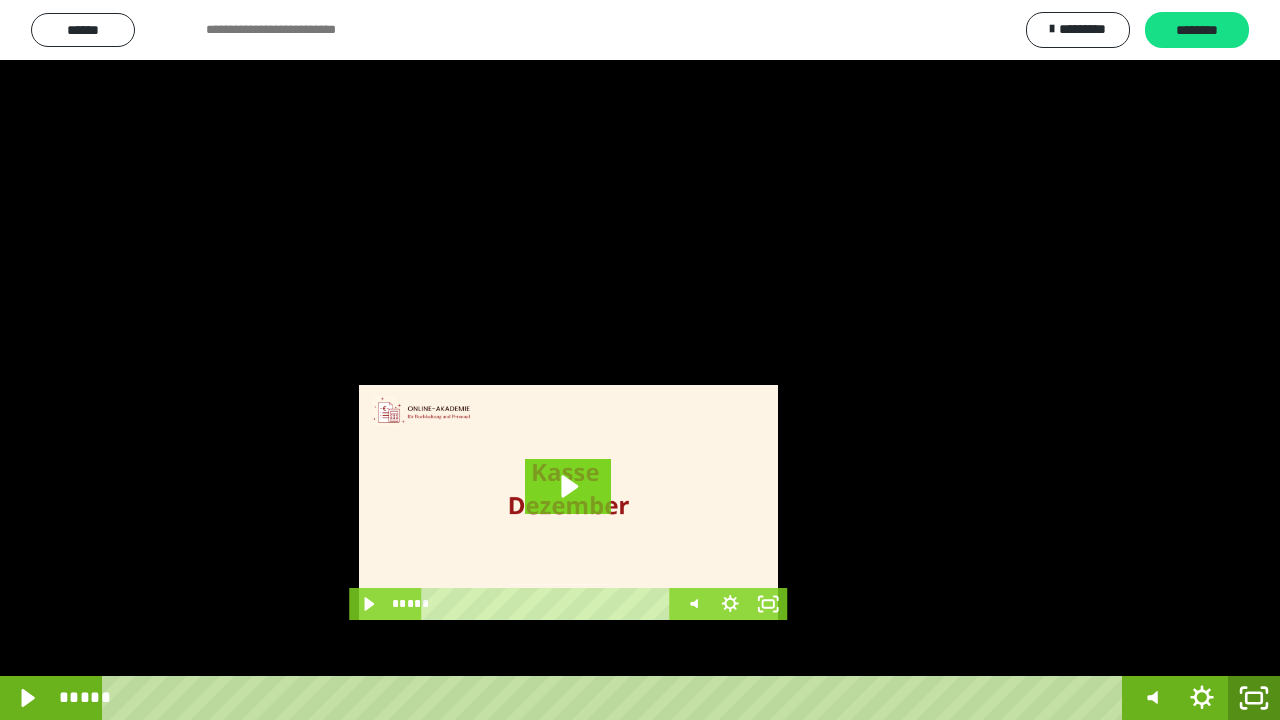 click 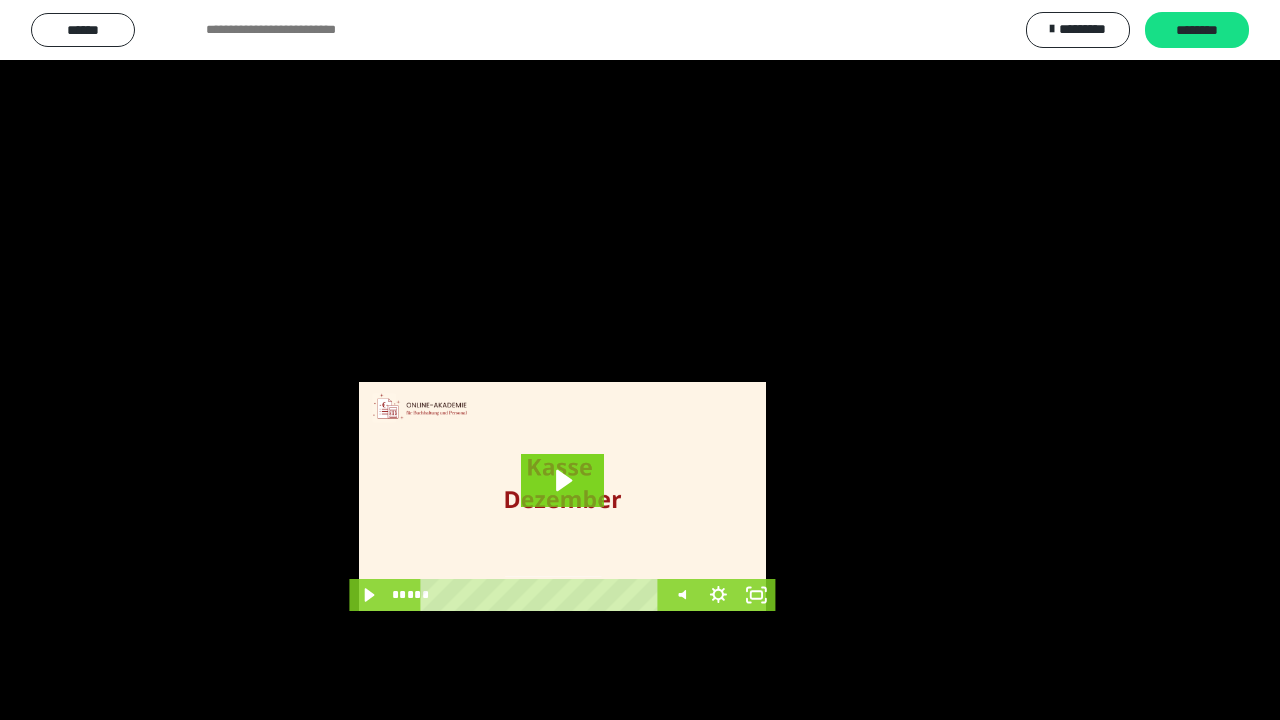 scroll, scrollTop: 3984, scrollLeft: 0, axis: vertical 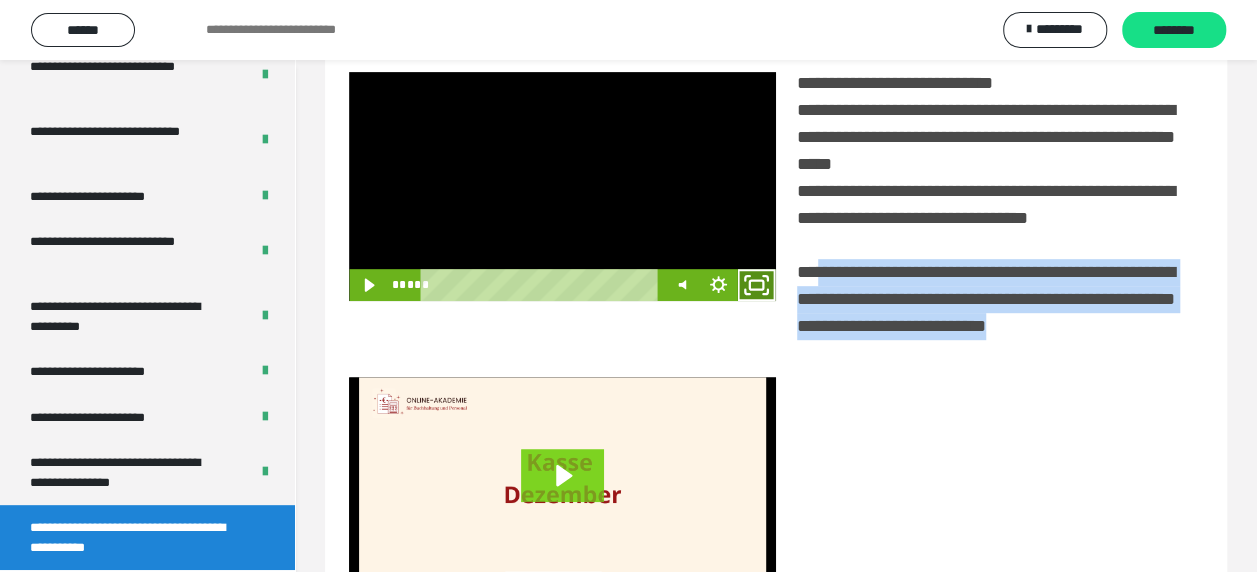 click 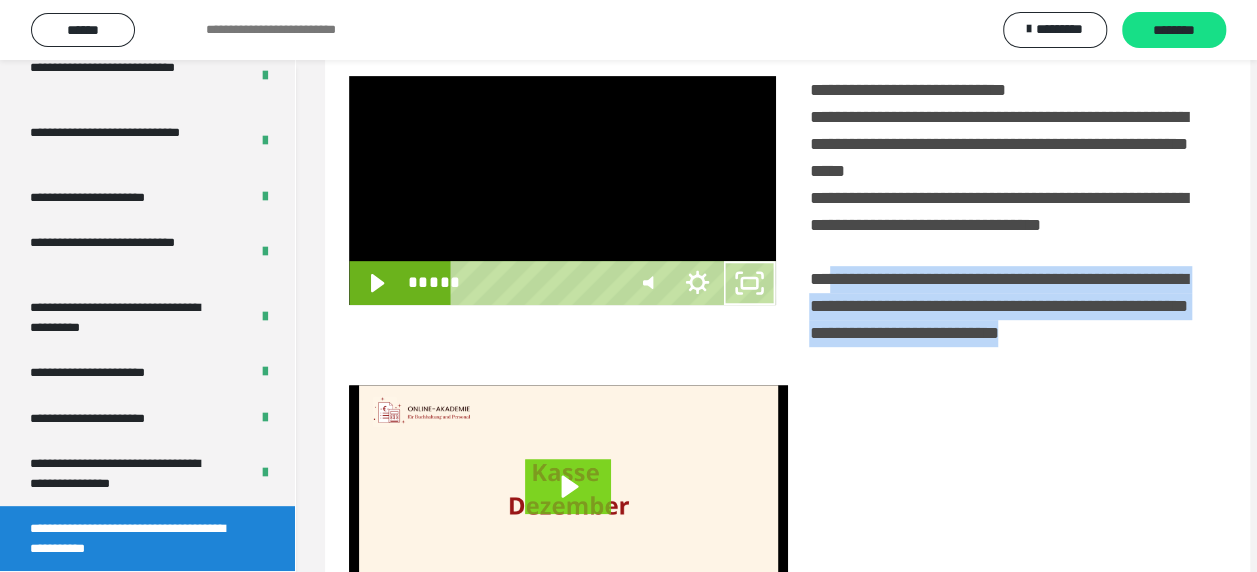 scroll, scrollTop: 3836, scrollLeft: 0, axis: vertical 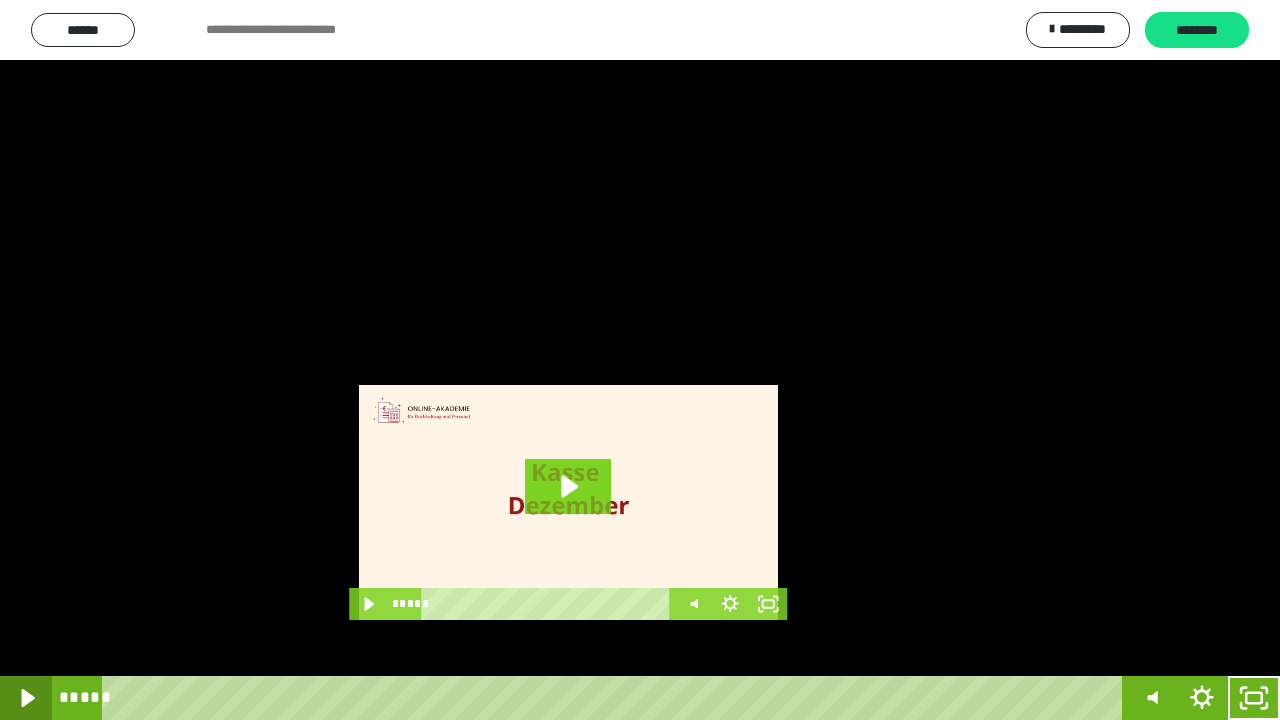 click 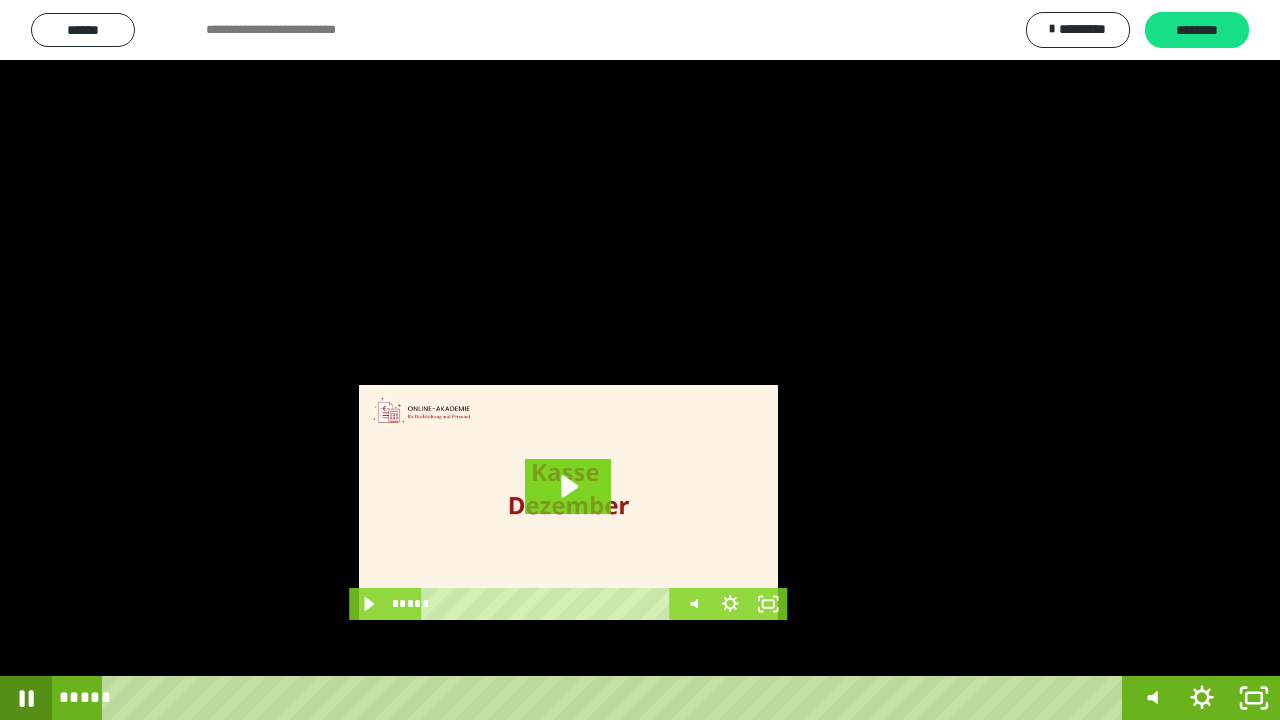 click 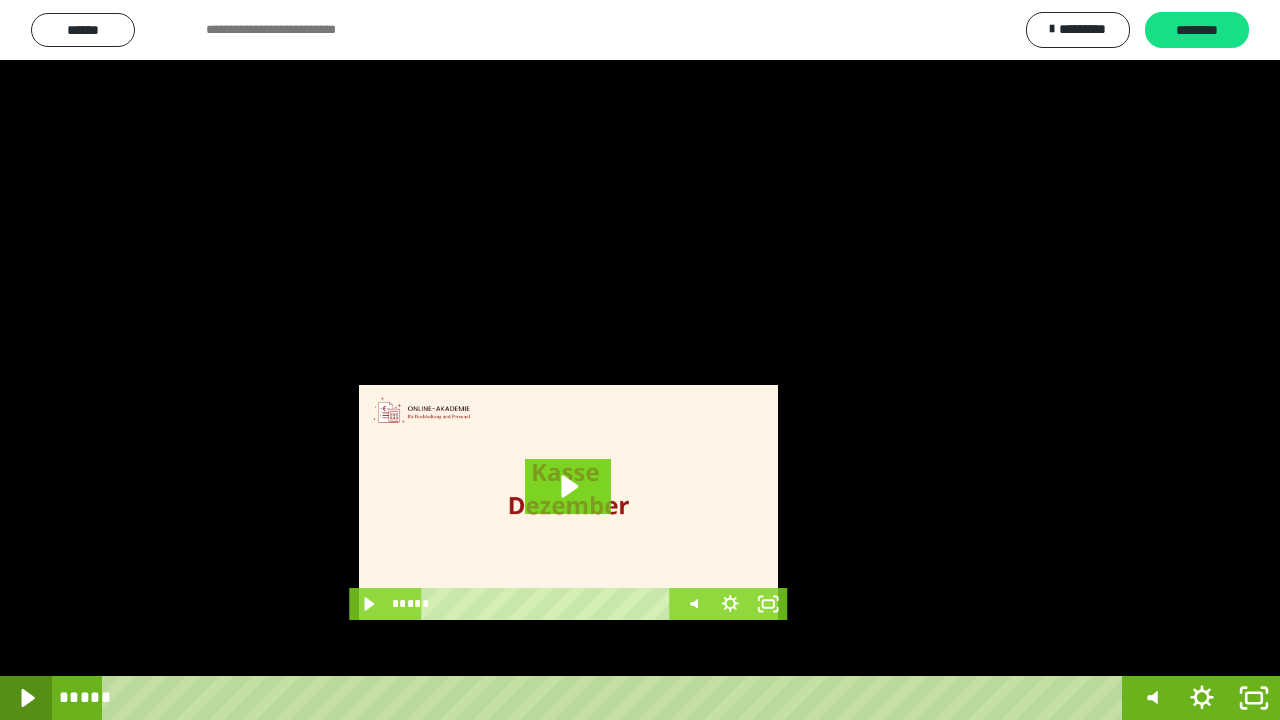 click 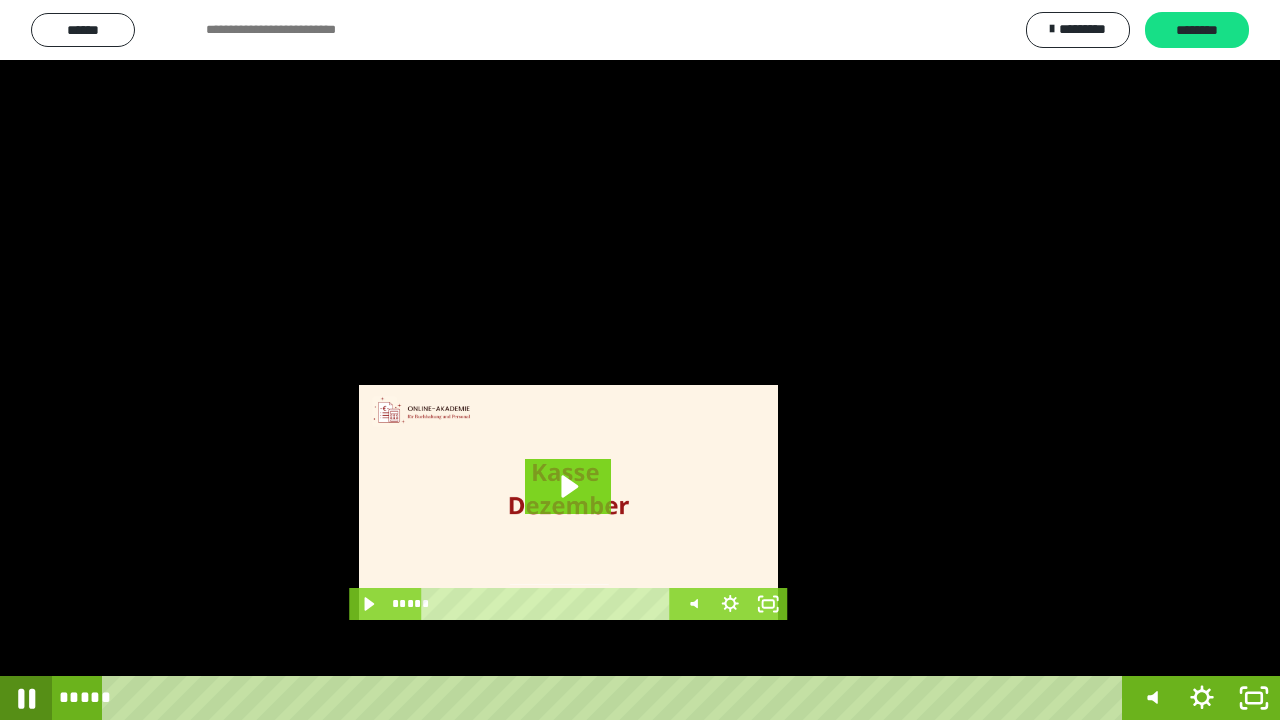 click 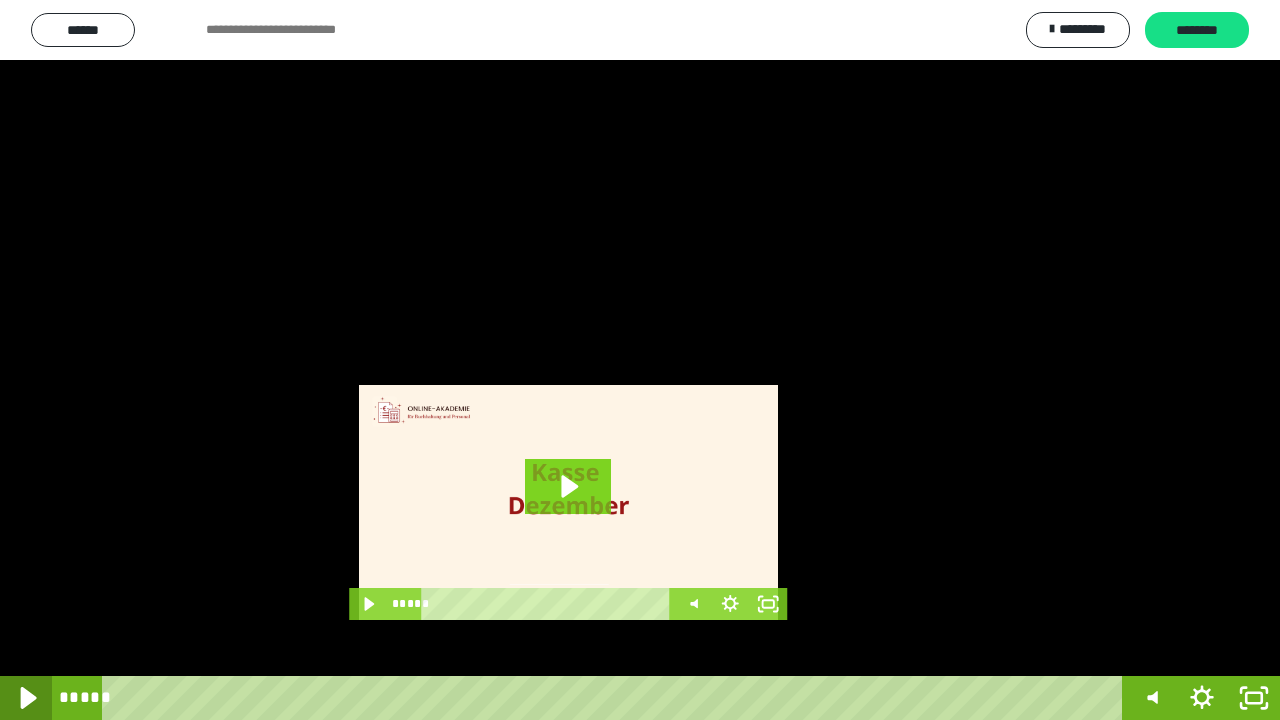 click 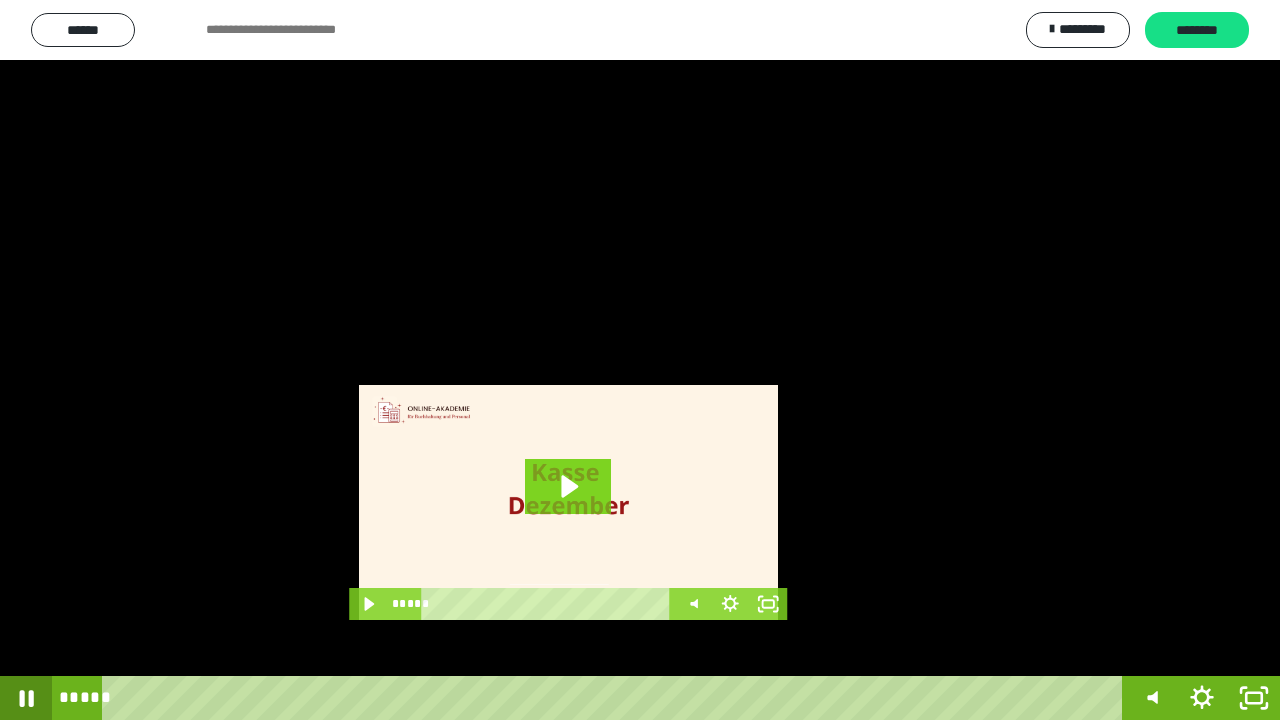 click 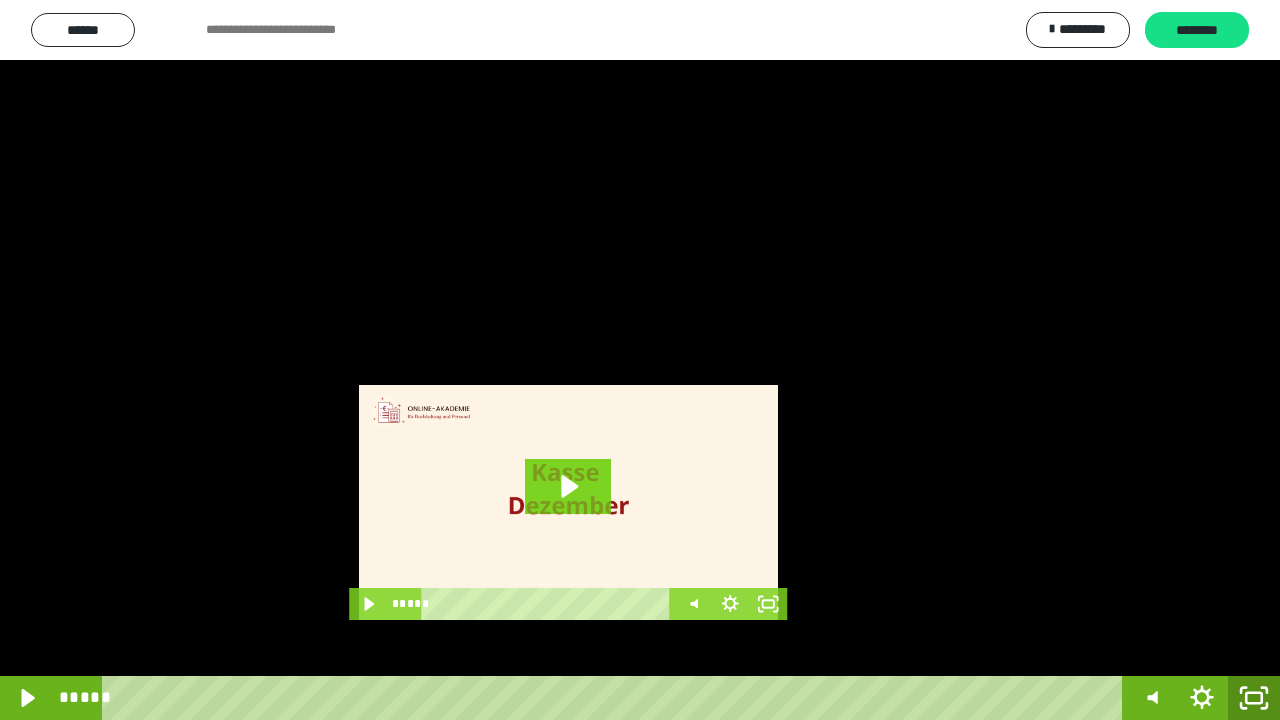 click 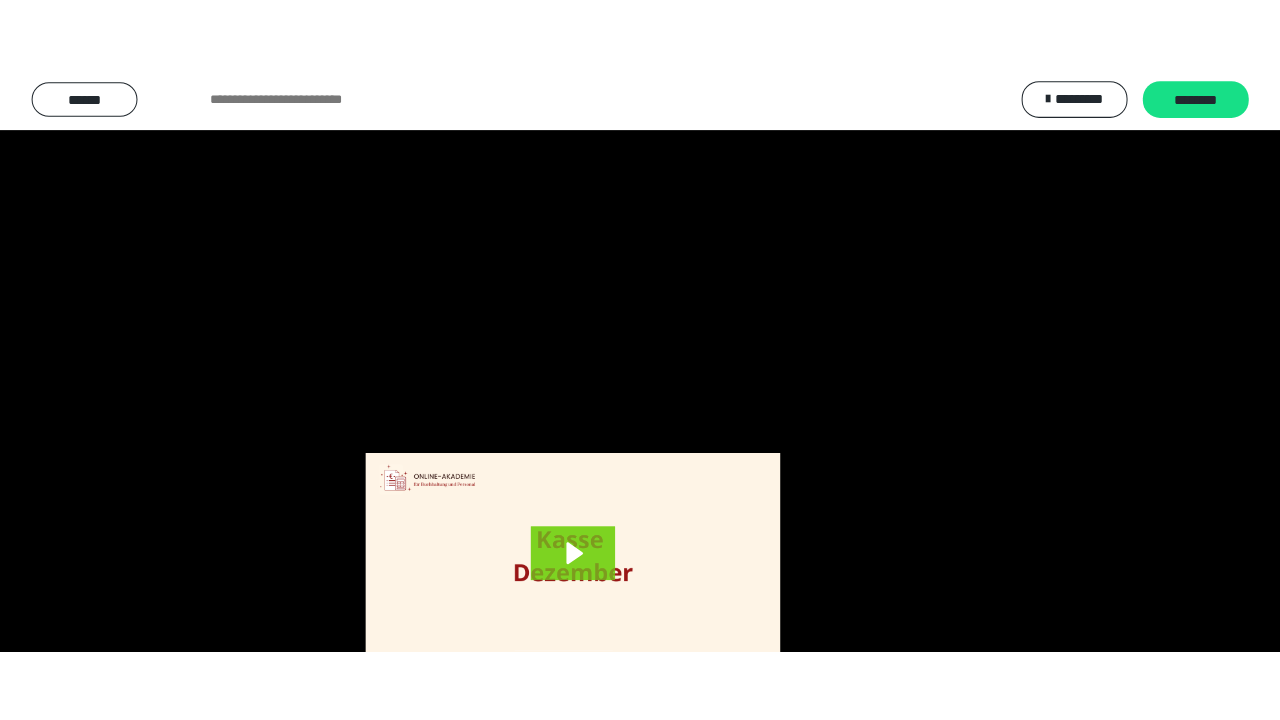 scroll, scrollTop: 3984, scrollLeft: 0, axis: vertical 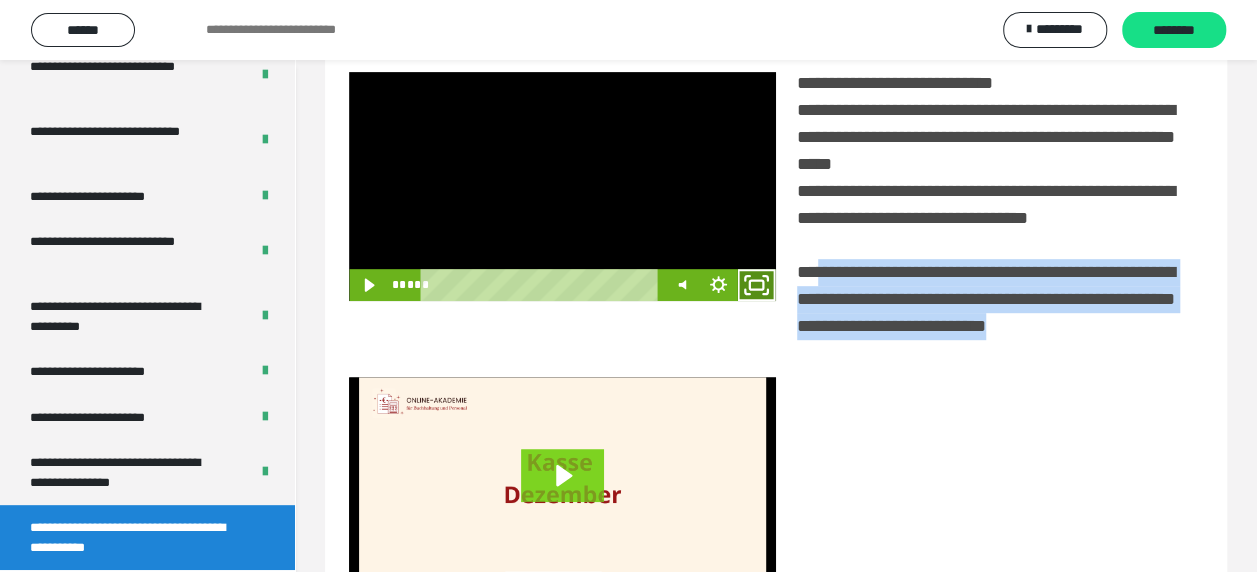 click 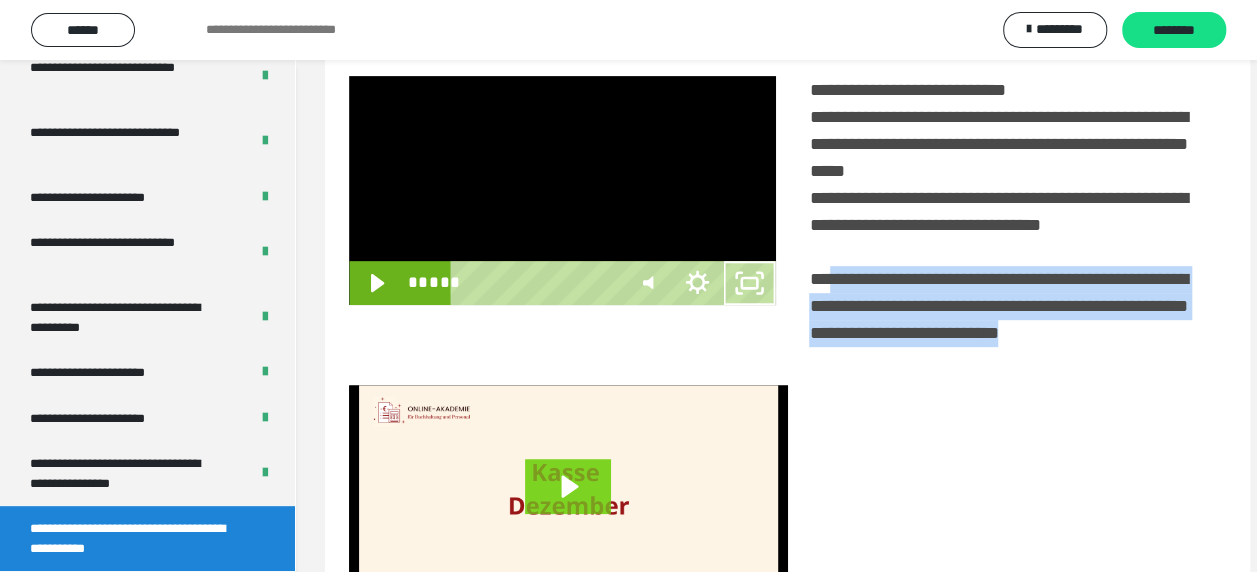 scroll, scrollTop: 3836, scrollLeft: 0, axis: vertical 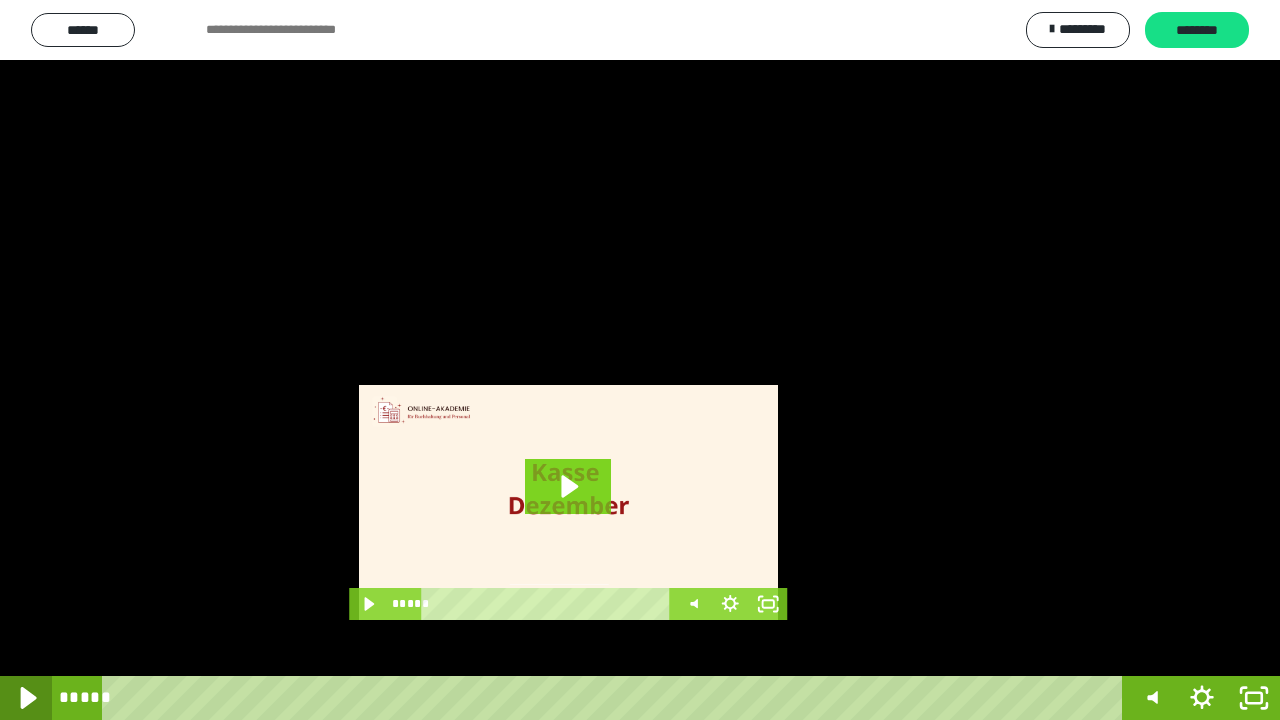 click 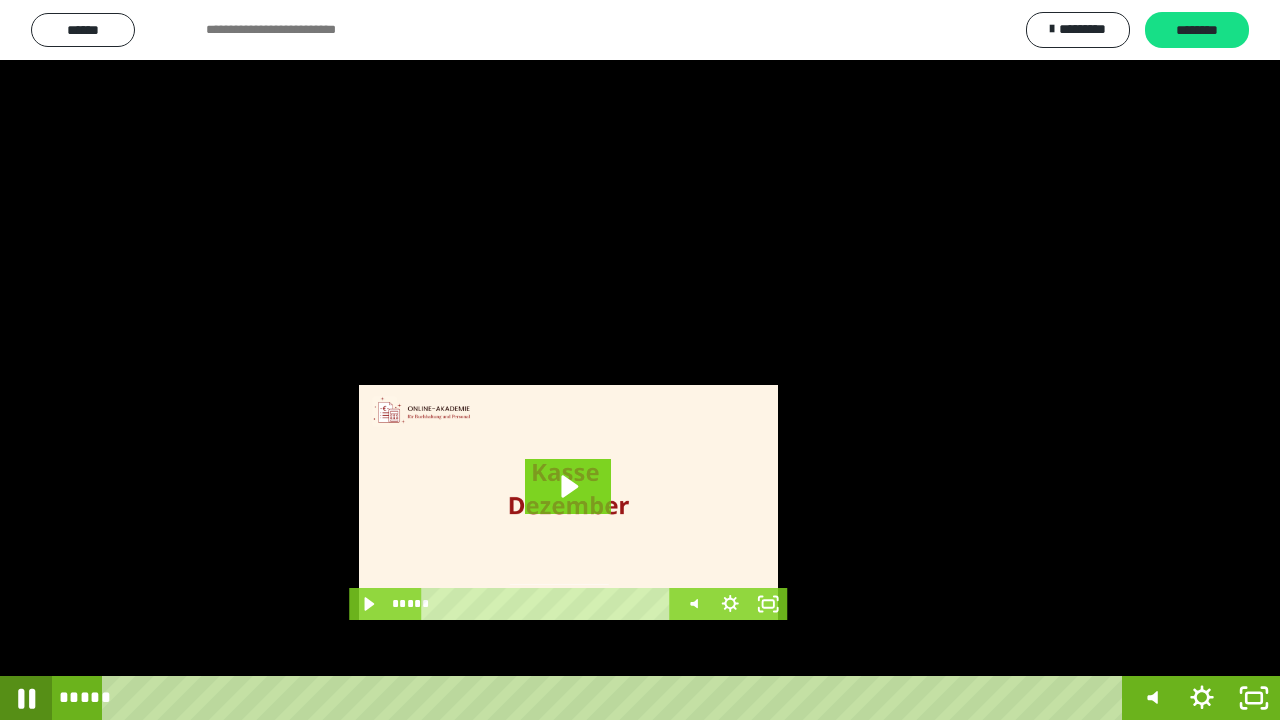 click 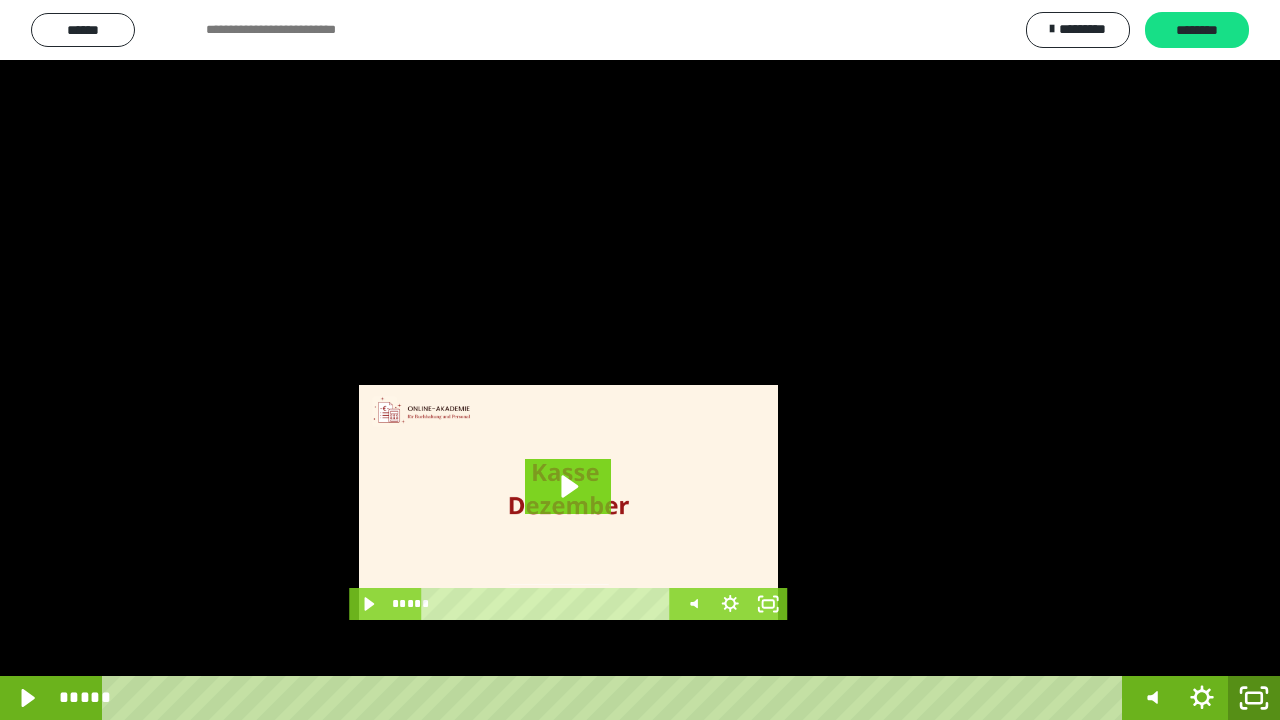 click 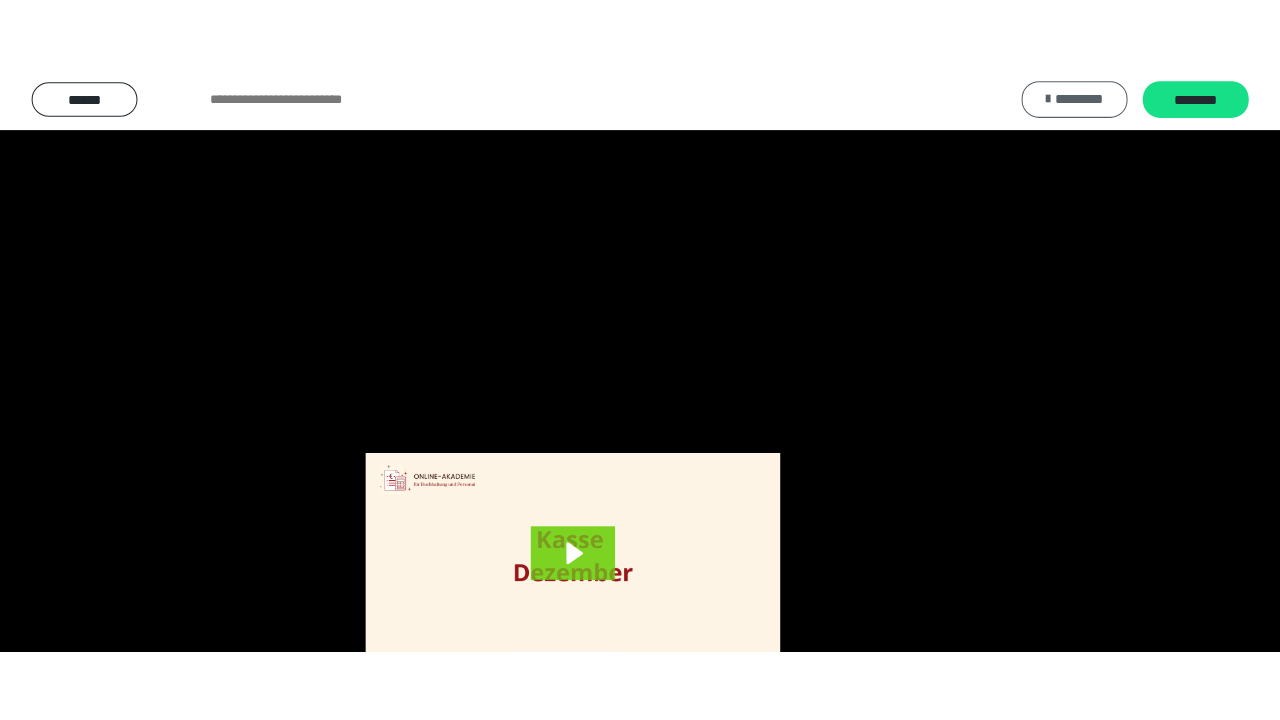 scroll, scrollTop: 3984, scrollLeft: 0, axis: vertical 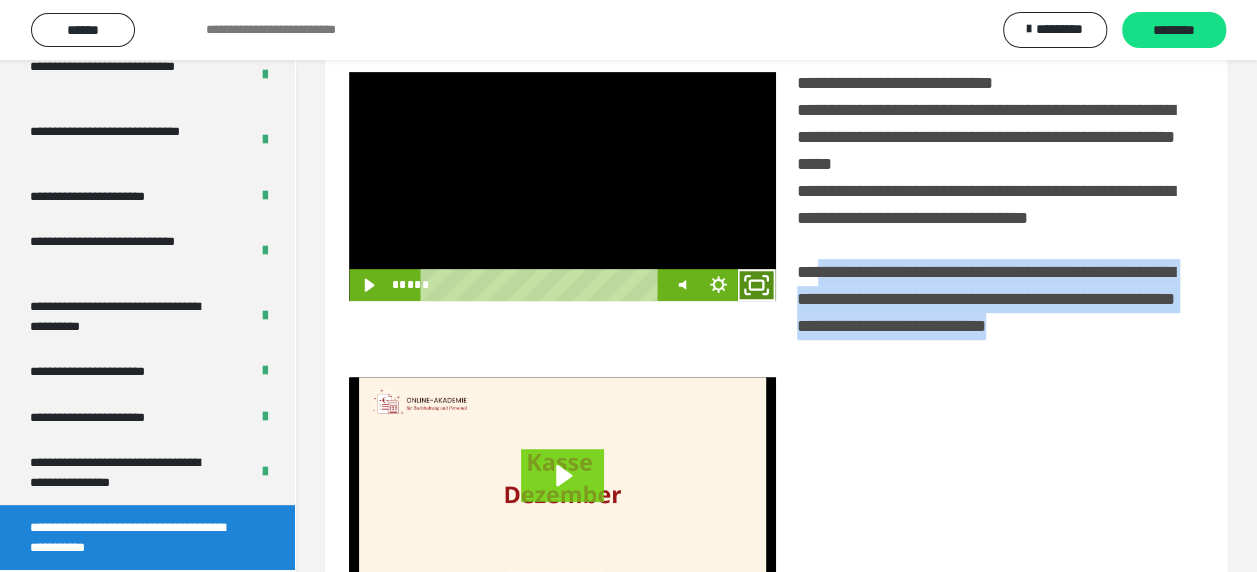 click 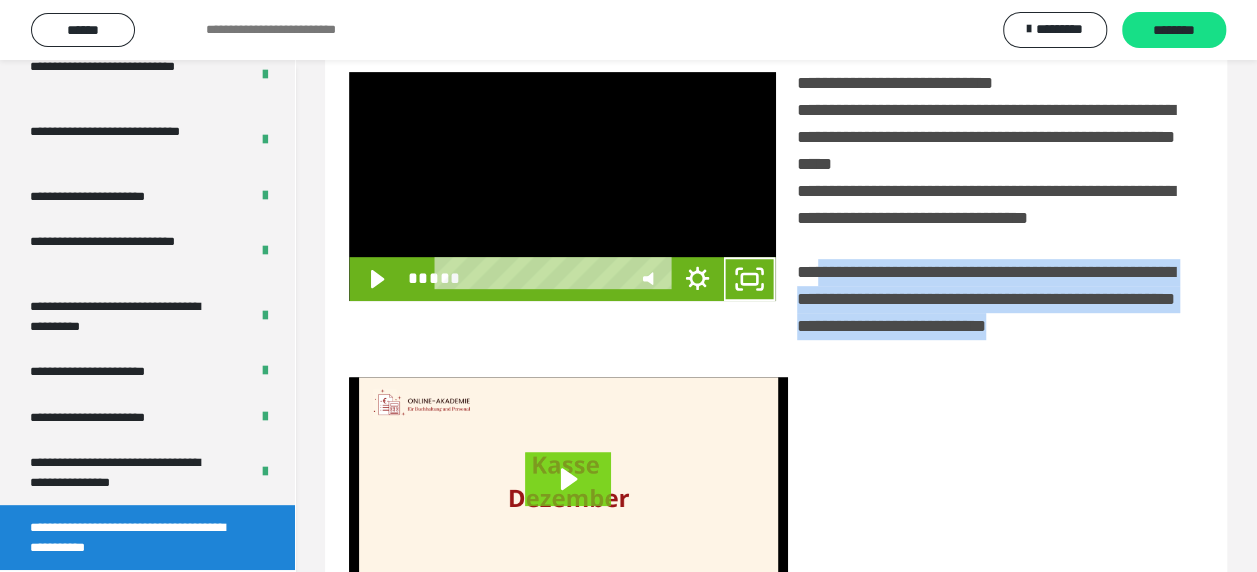 scroll, scrollTop: 3836, scrollLeft: 0, axis: vertical 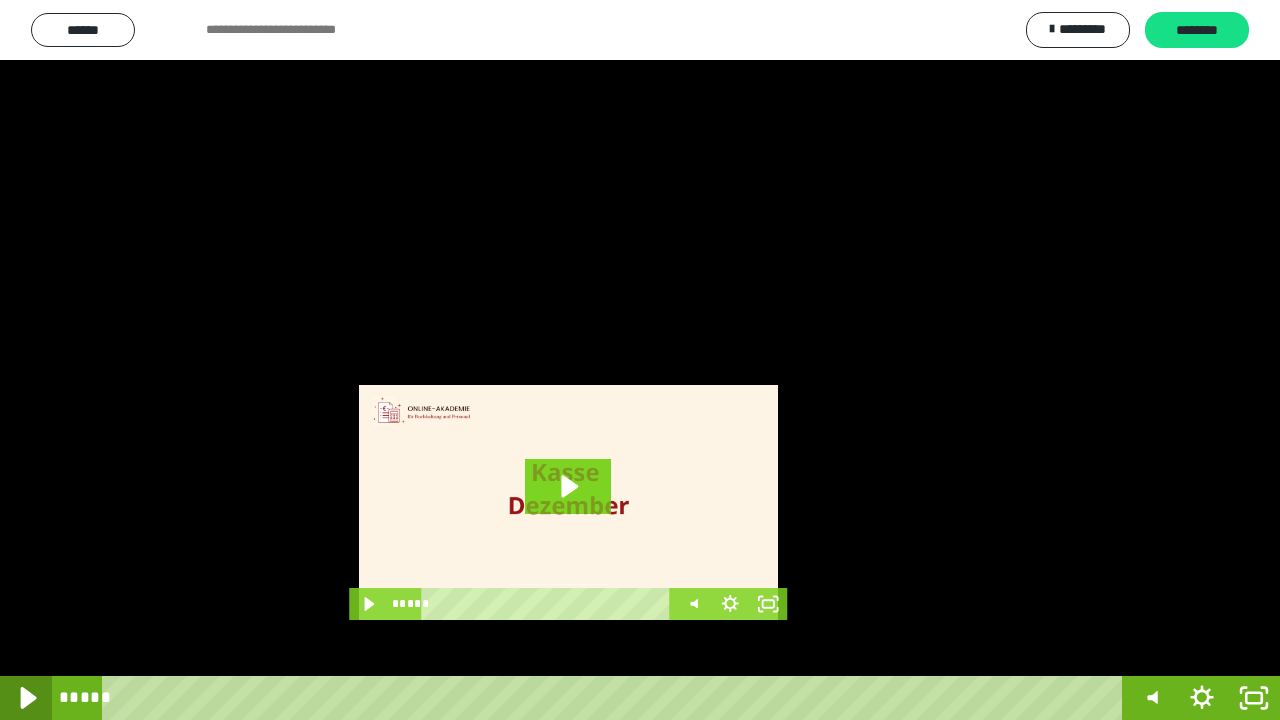 click 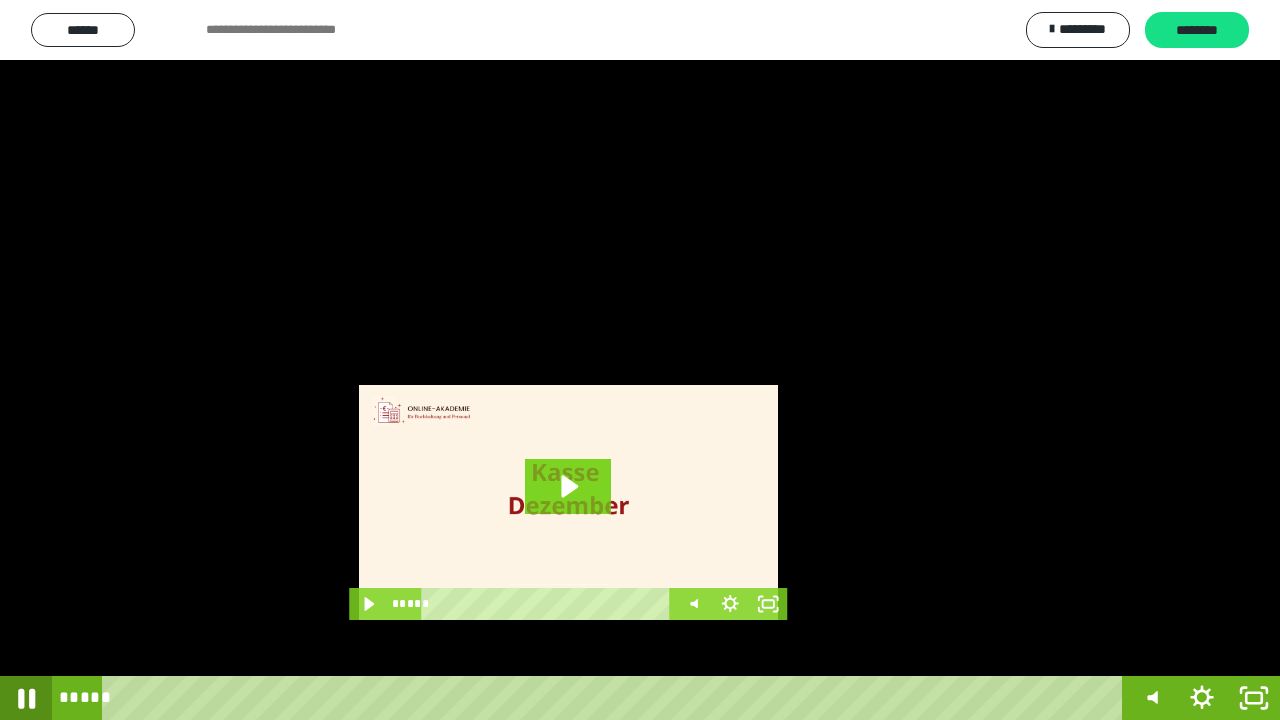 click 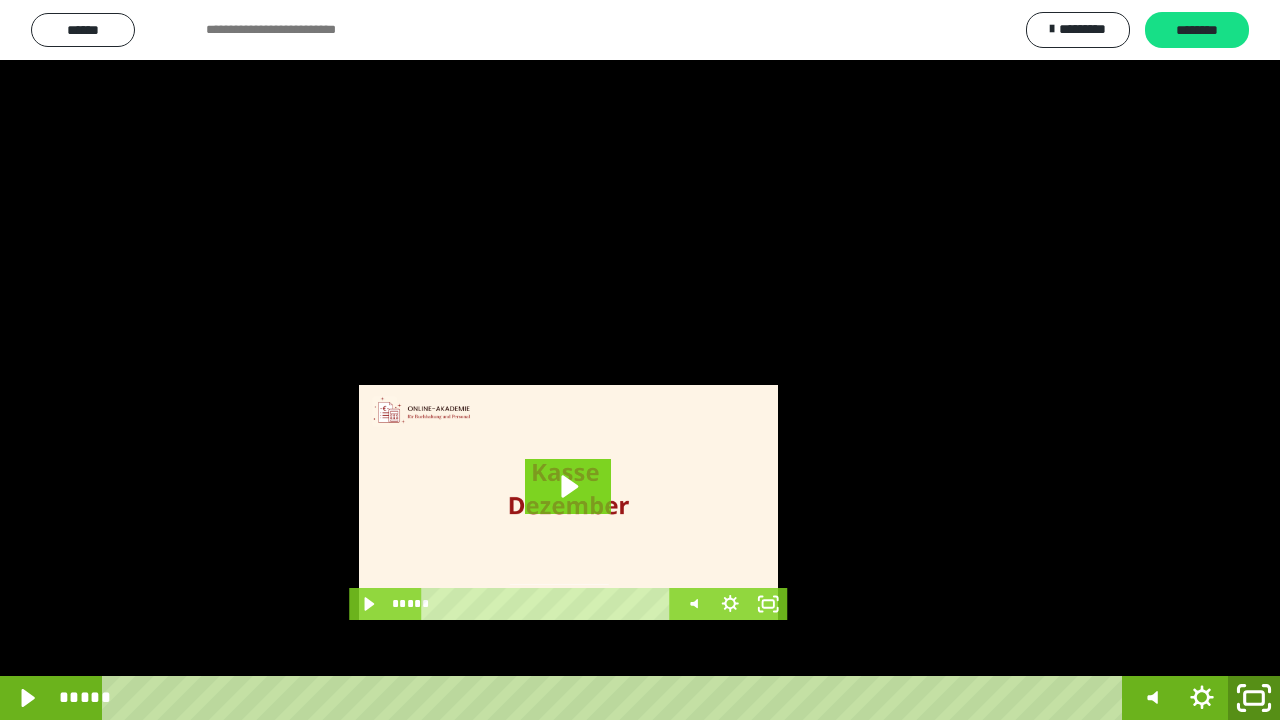 click 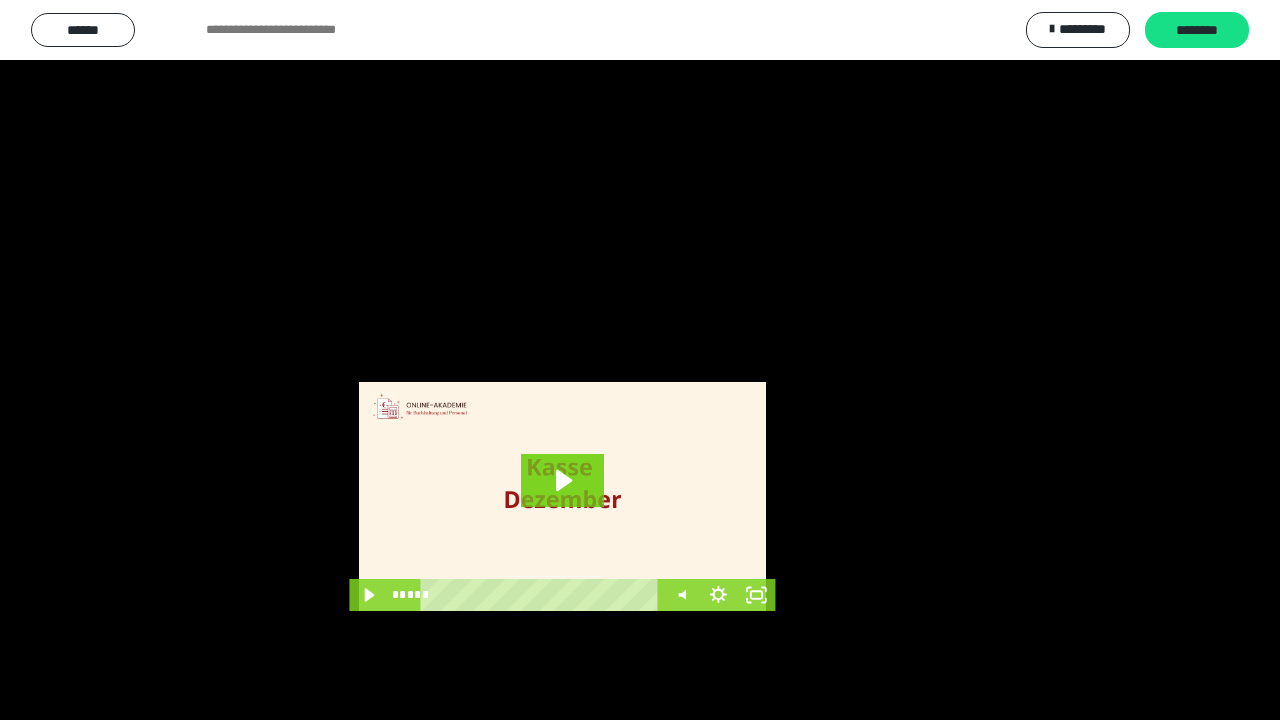 scroll, scrollTop: 3984, scrollLeft: 0, axis: vertical 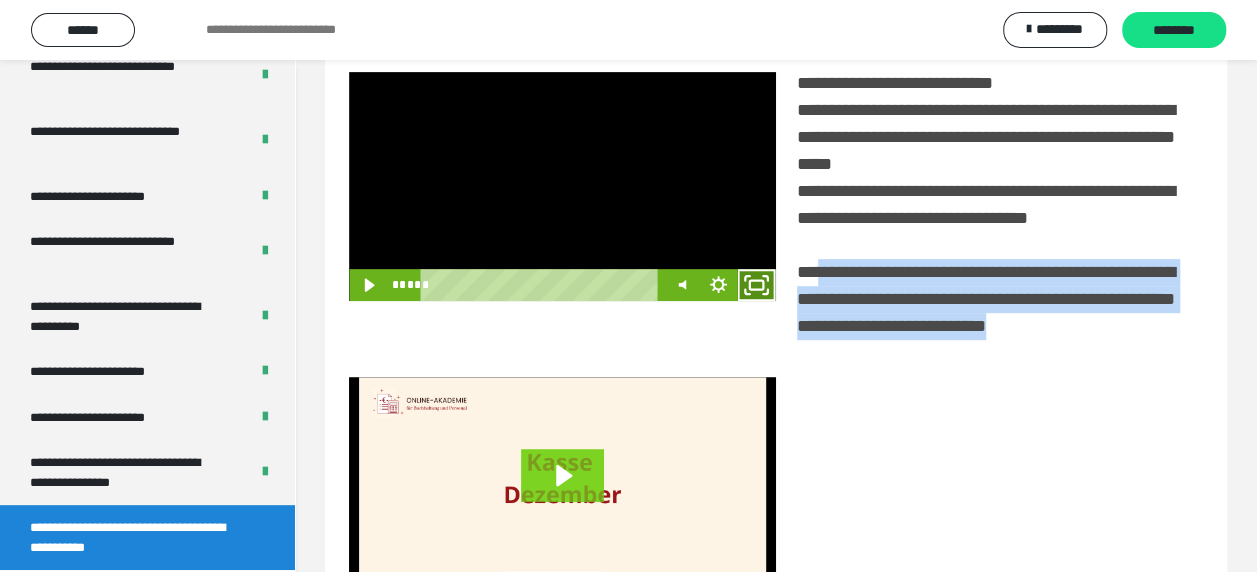 click 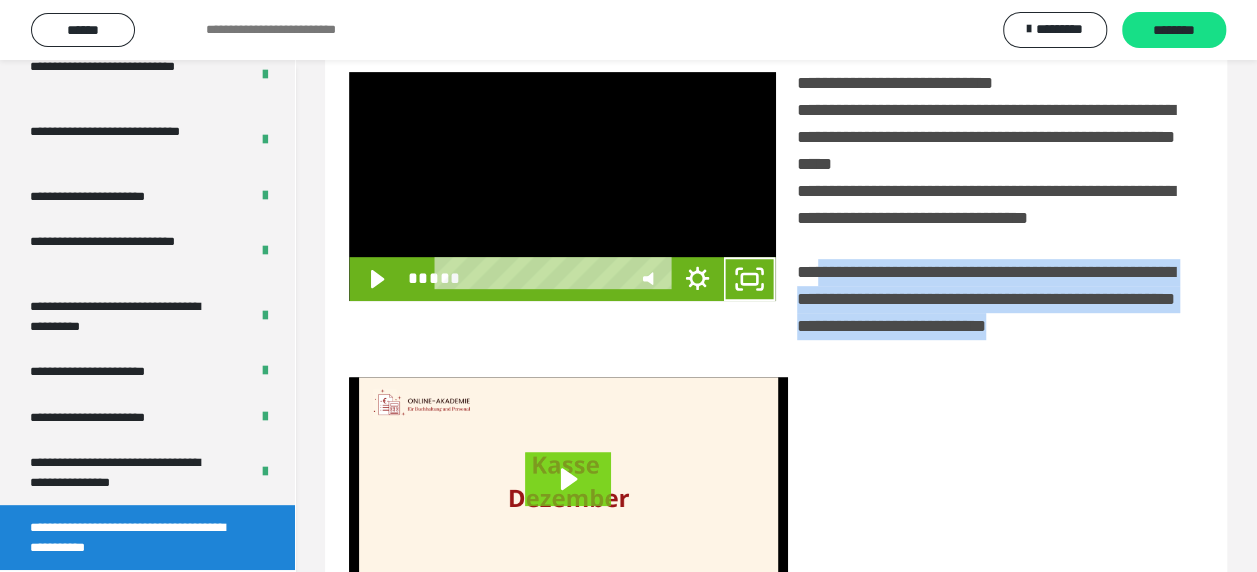 scroll, scrollTop: 3836, scrollLeft: 0, axis: vertical 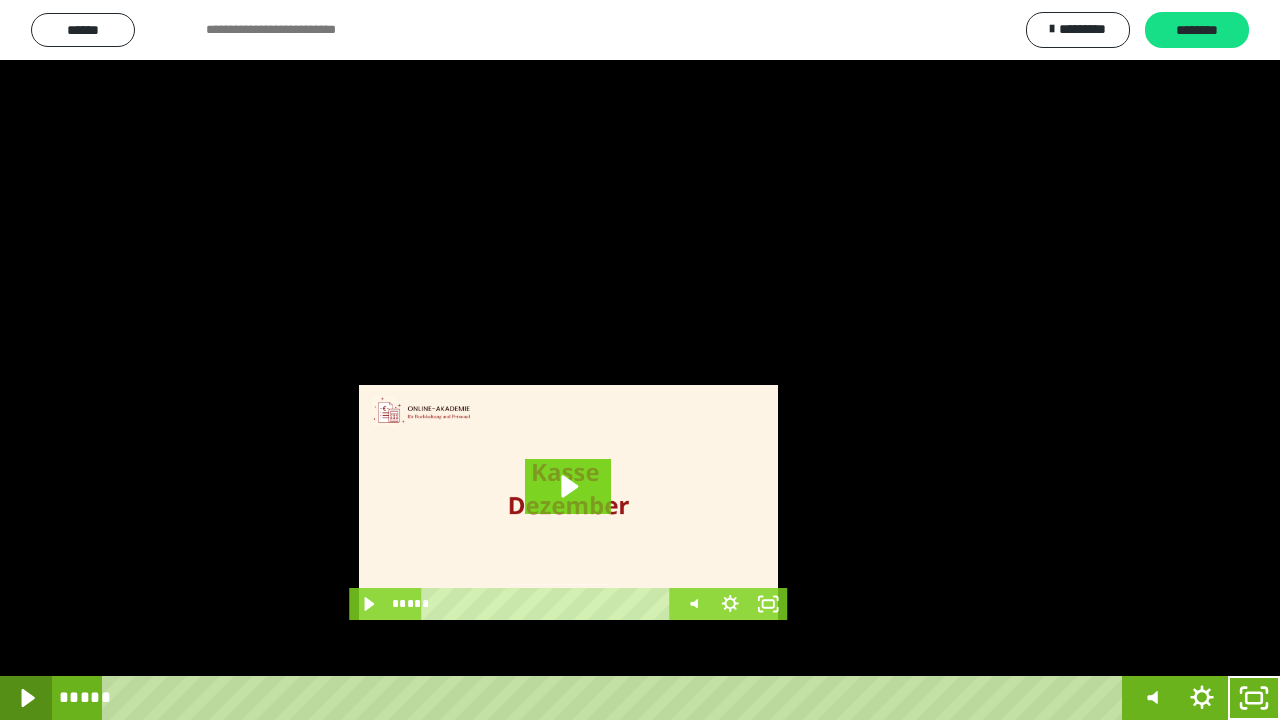click 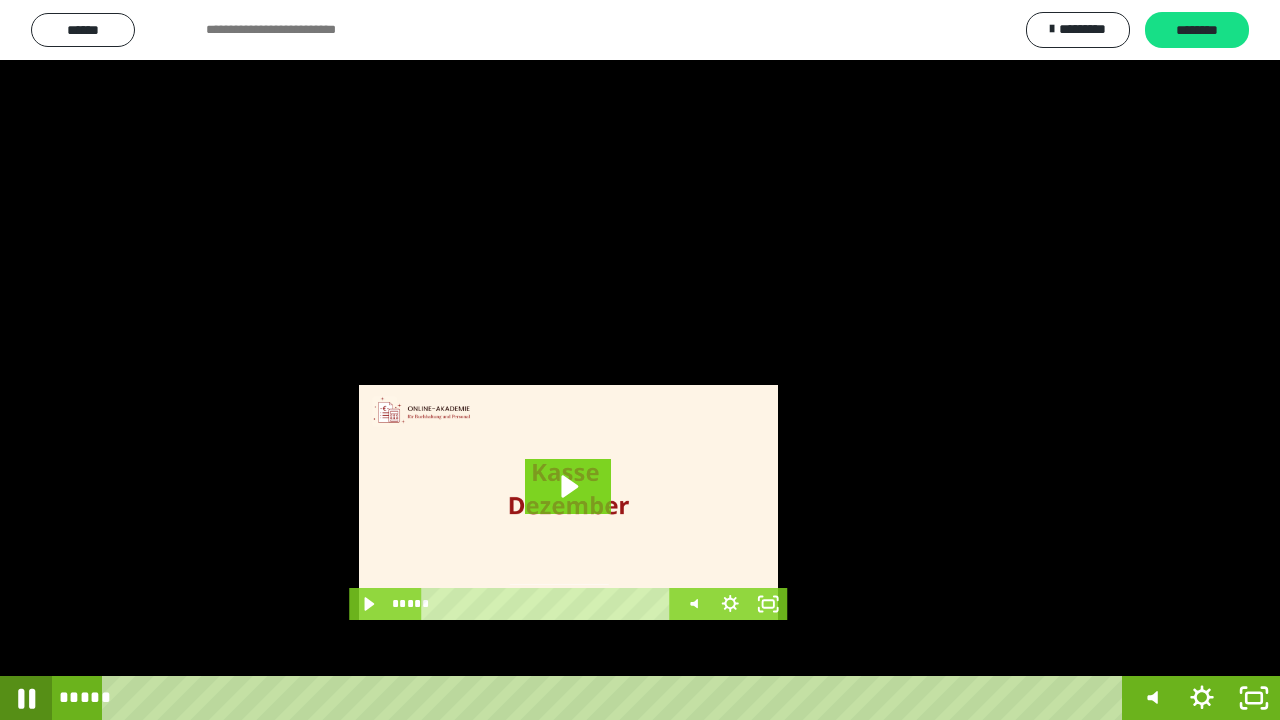 click 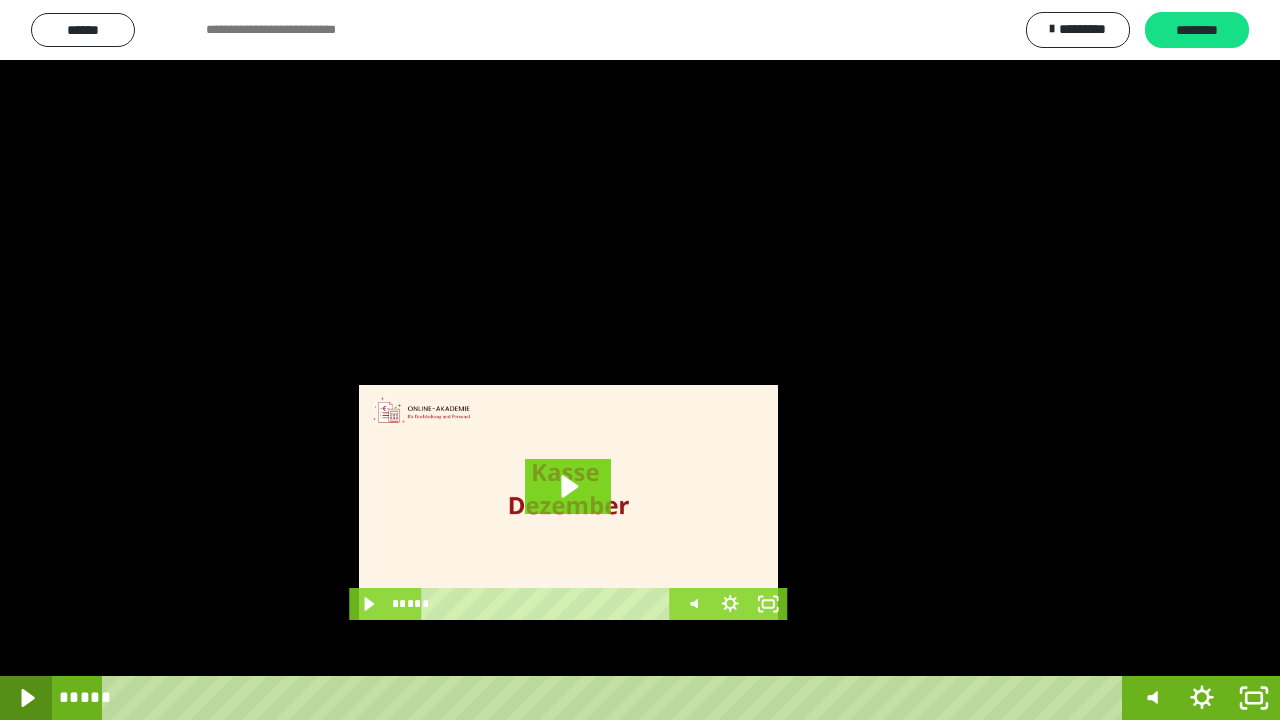 click 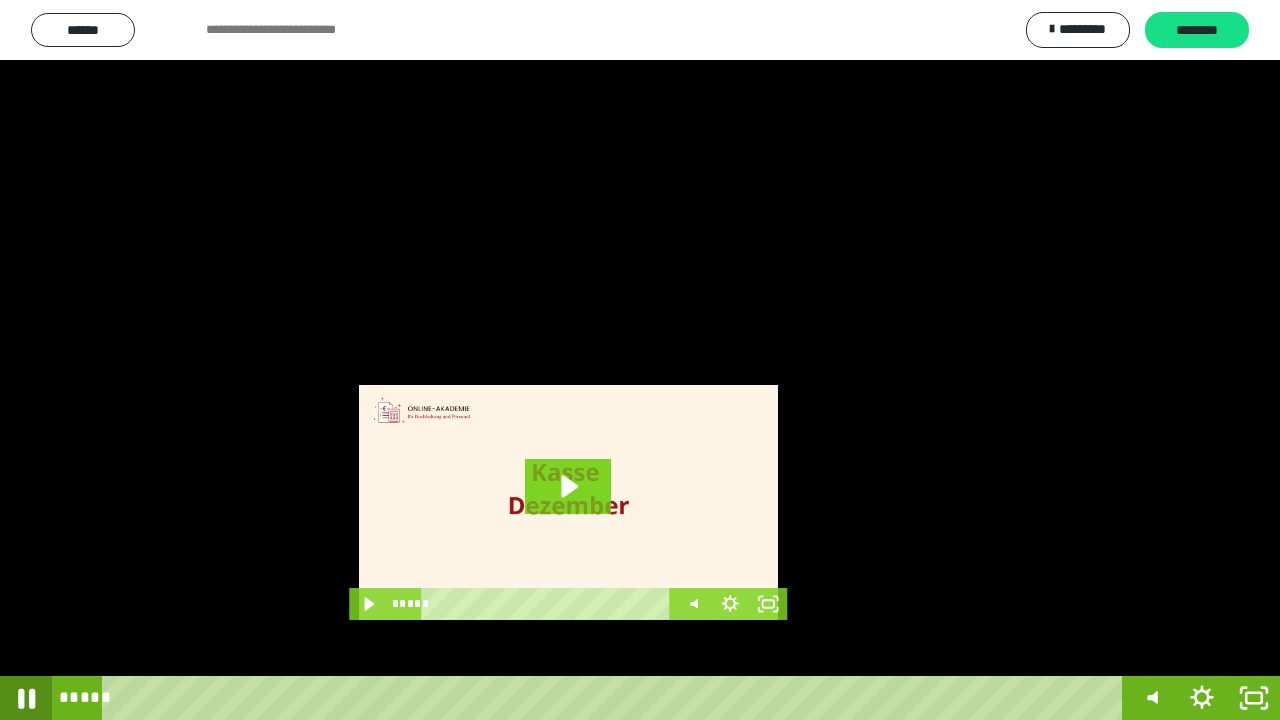 click 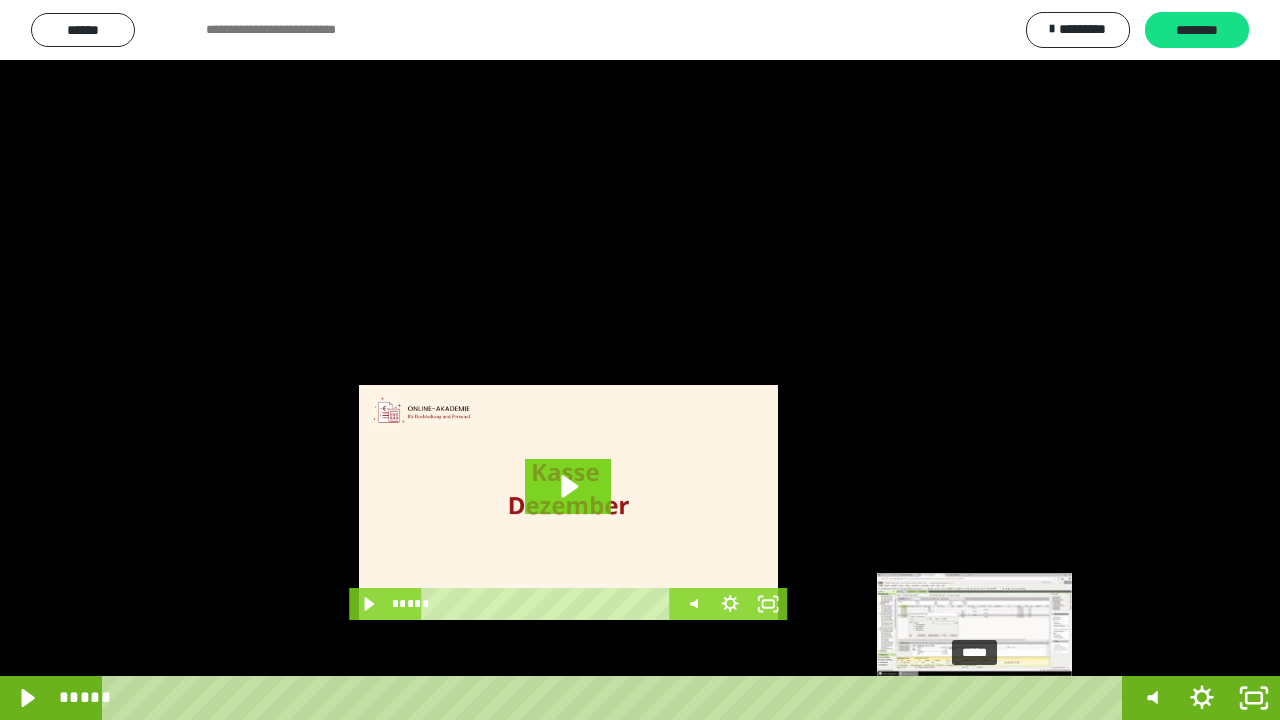 click on "*****" at bounding box center (616, 698) 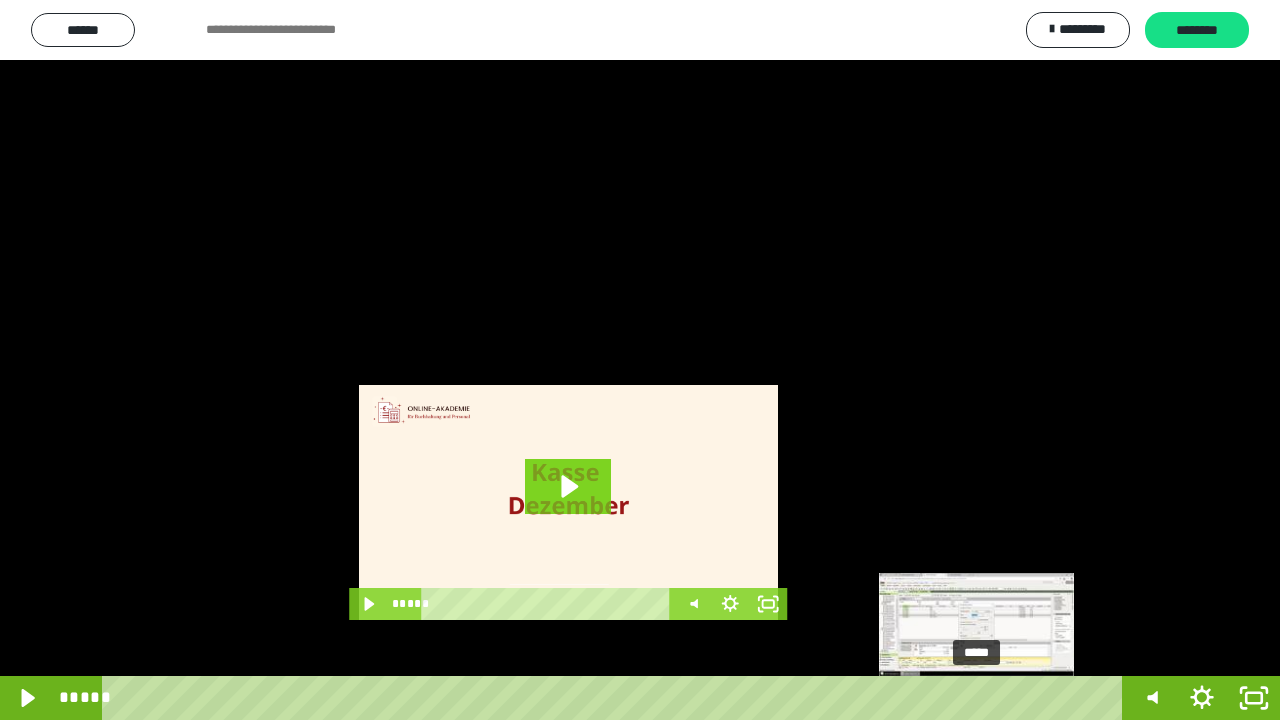 click at bounding box center [976, 698] 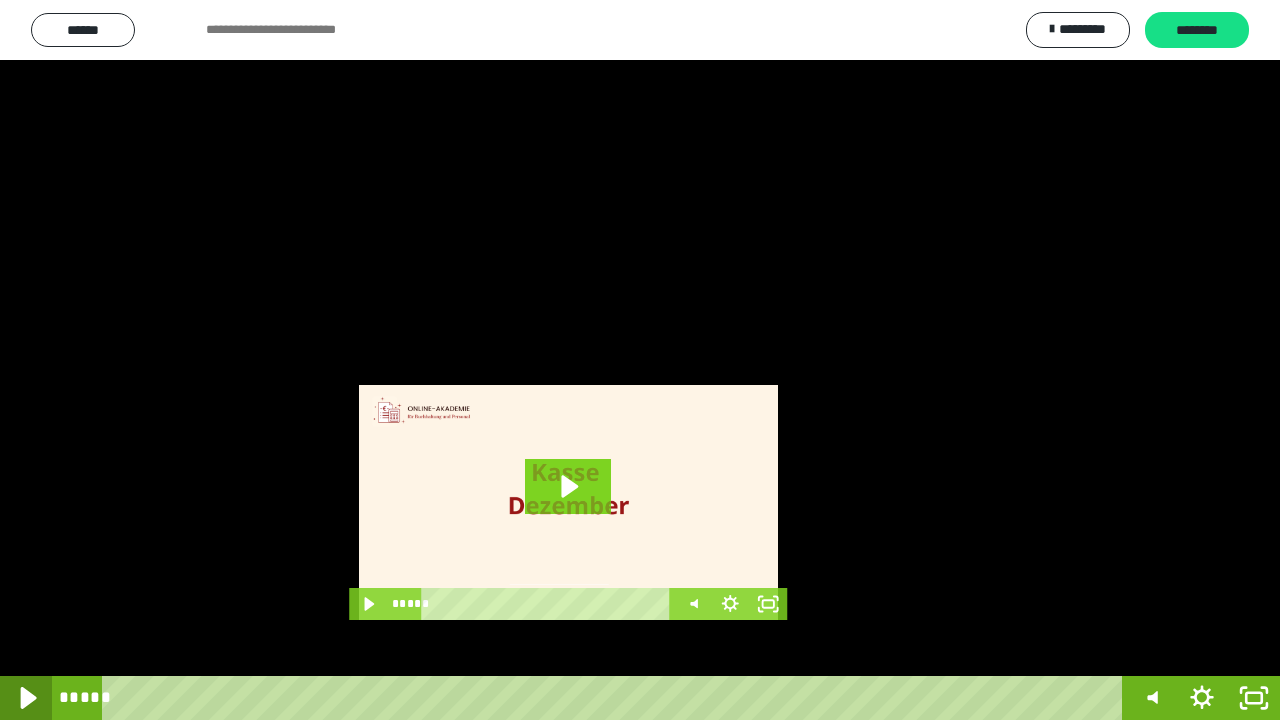 click 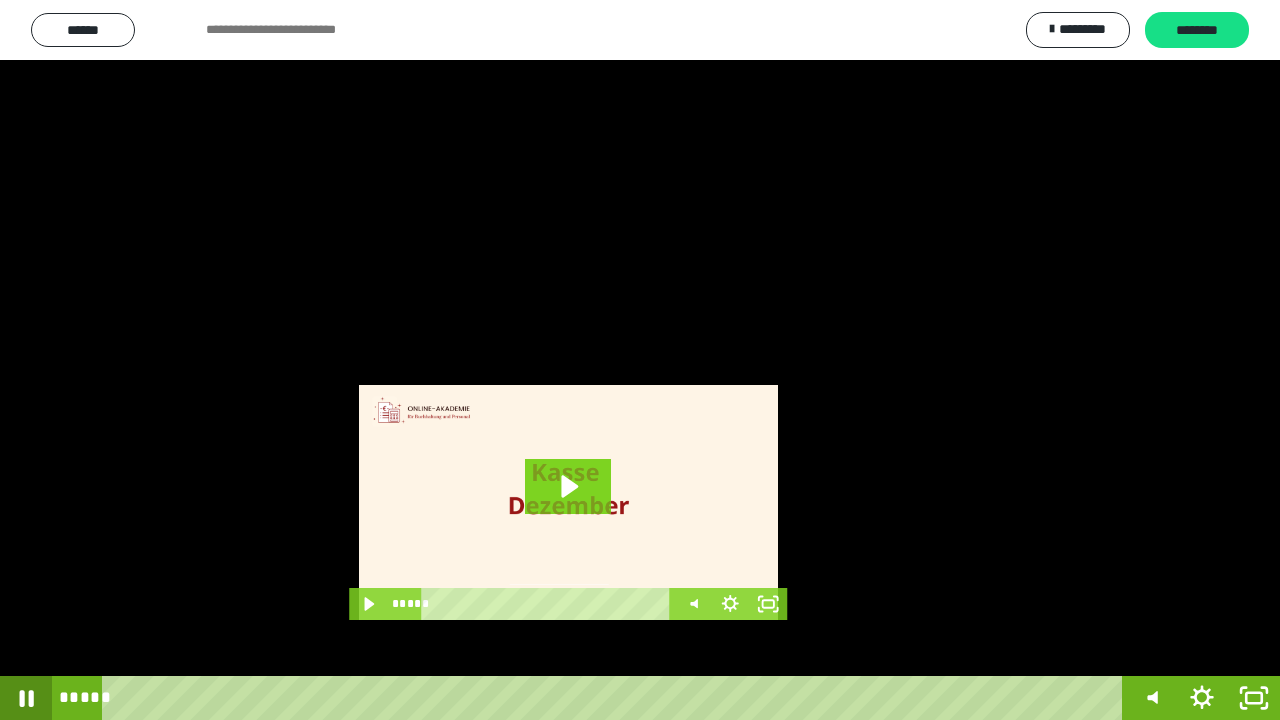 click 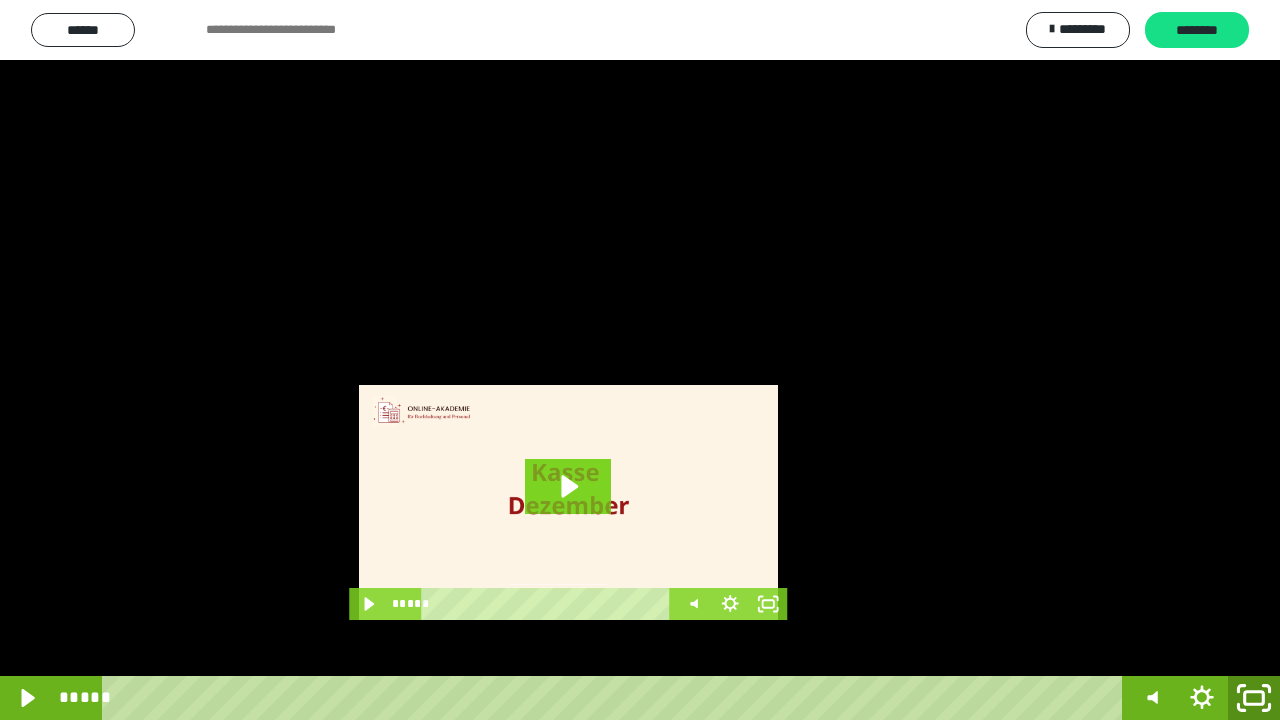 click 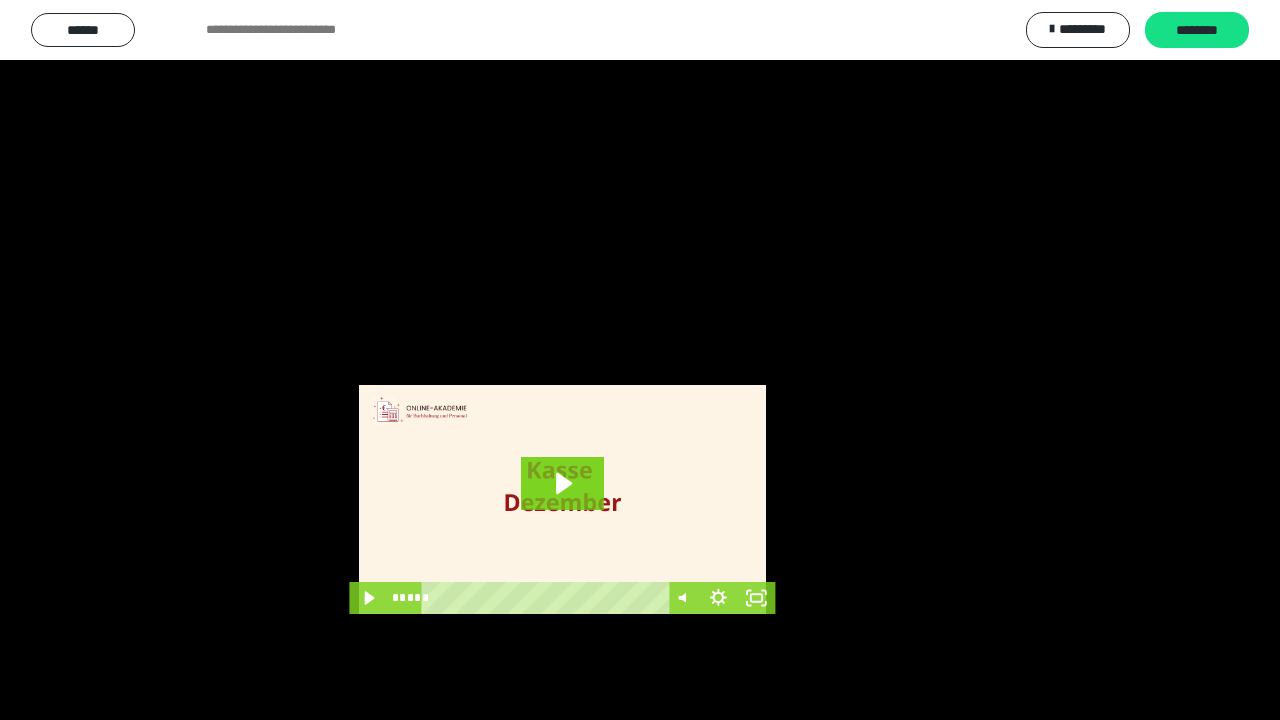 scroll, scrollTop: 3984, scrollLeft: 0, axis: vertical 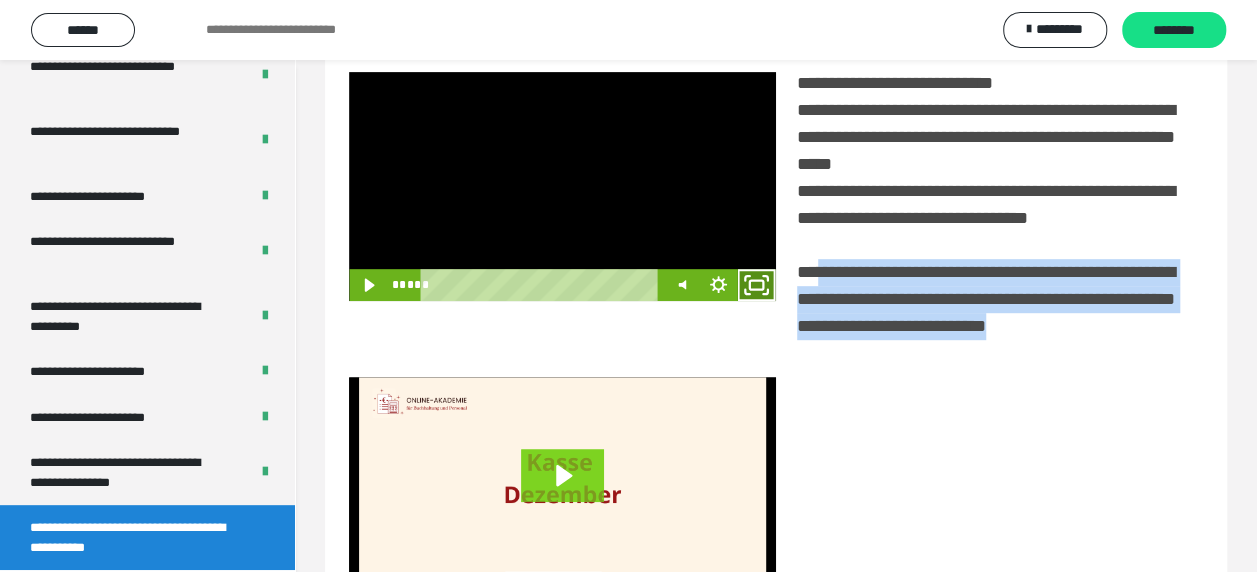 click 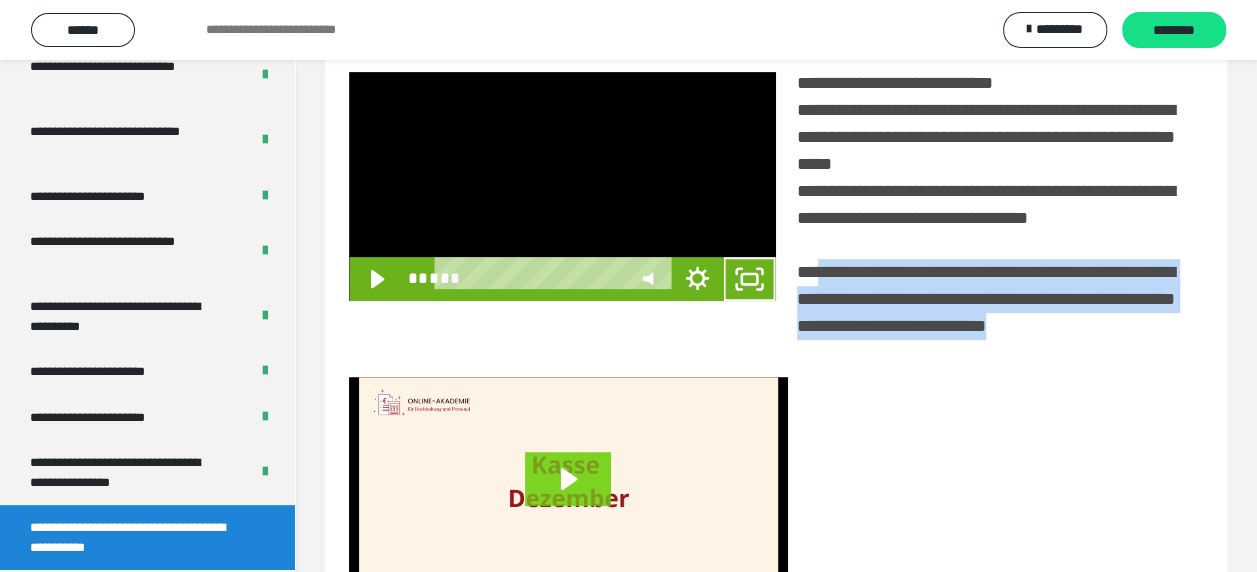 scroll, scrollTop: 3836, scrollLeft: 0, axis: vertical 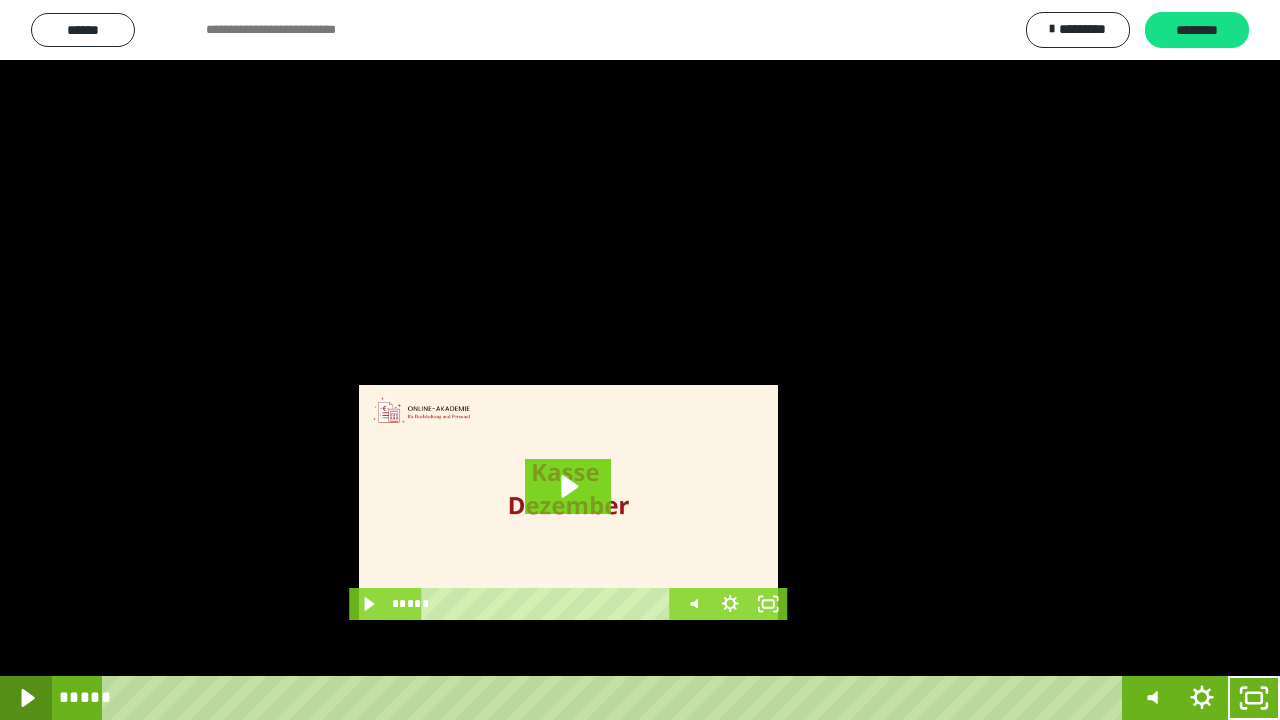 click 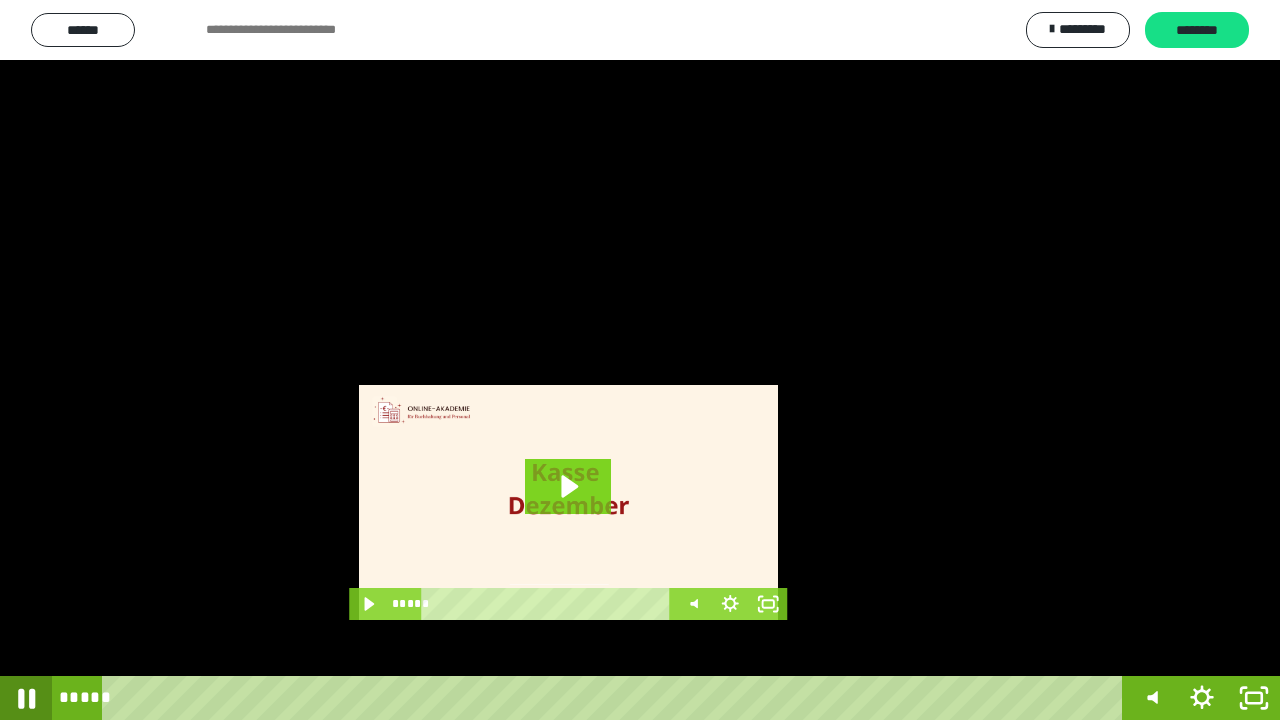 click 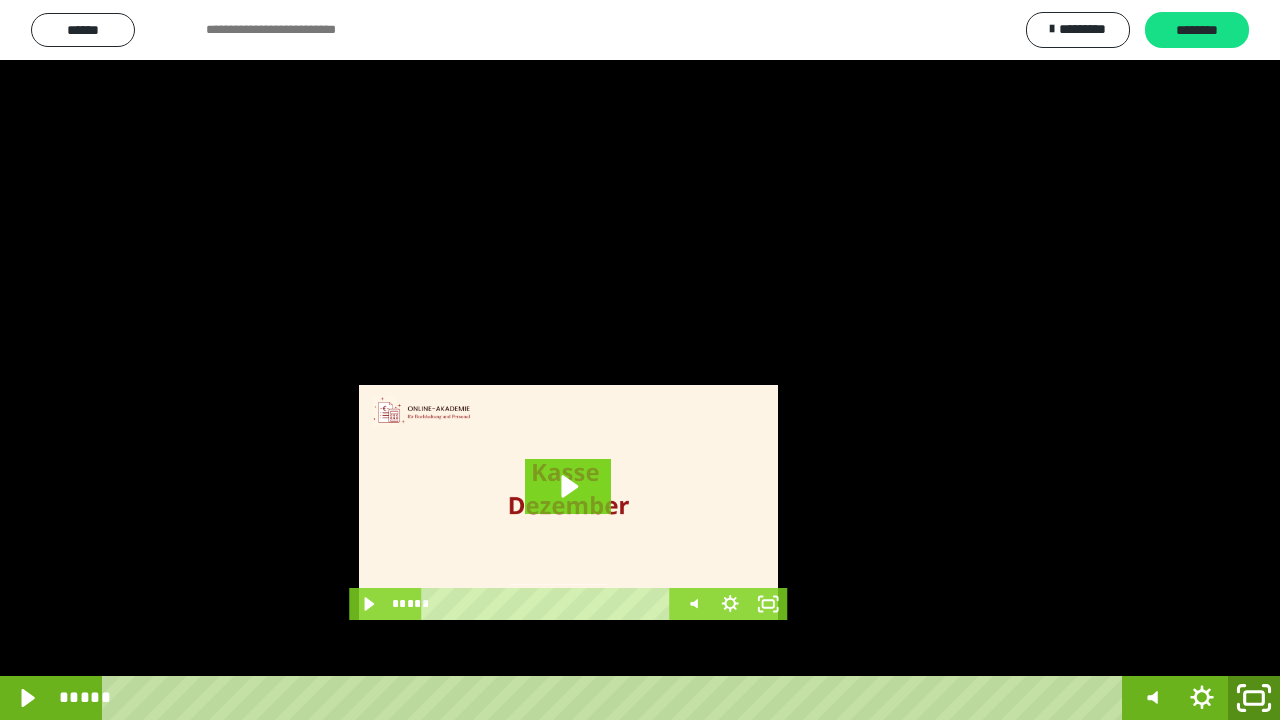 click 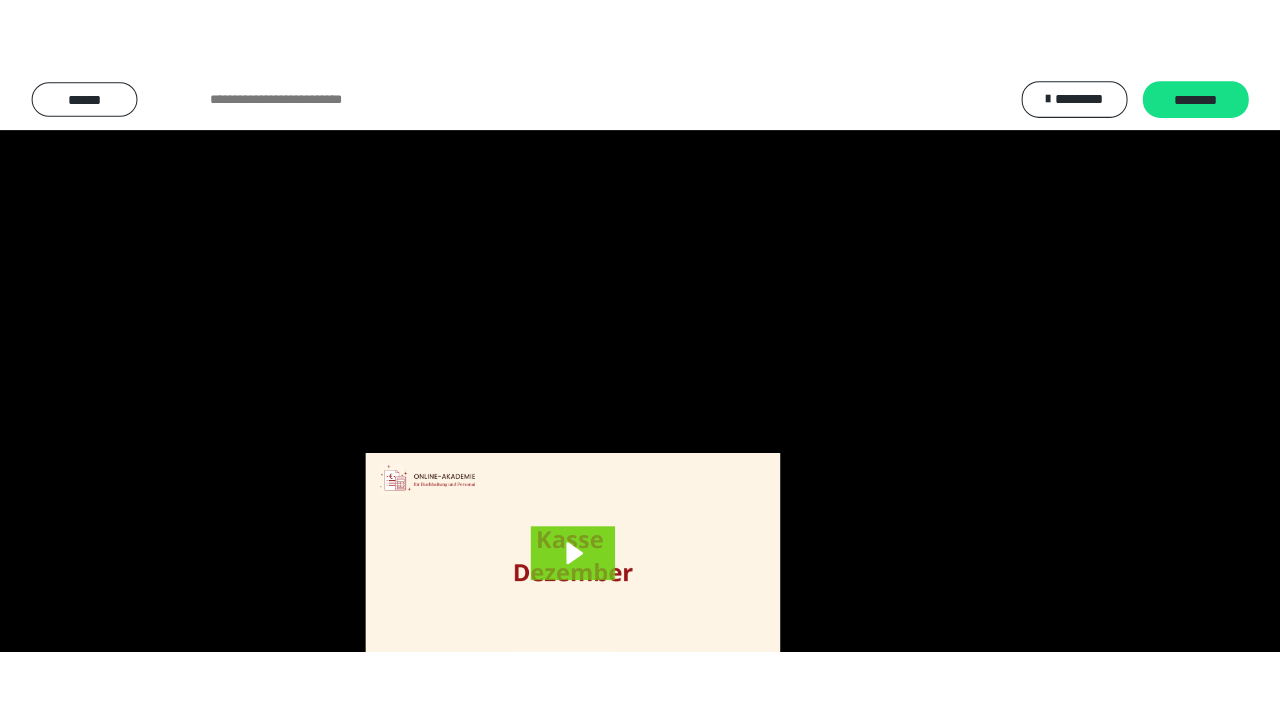 scroll, scrollTop: 3984, scrollLeft: 0, axis: vertical 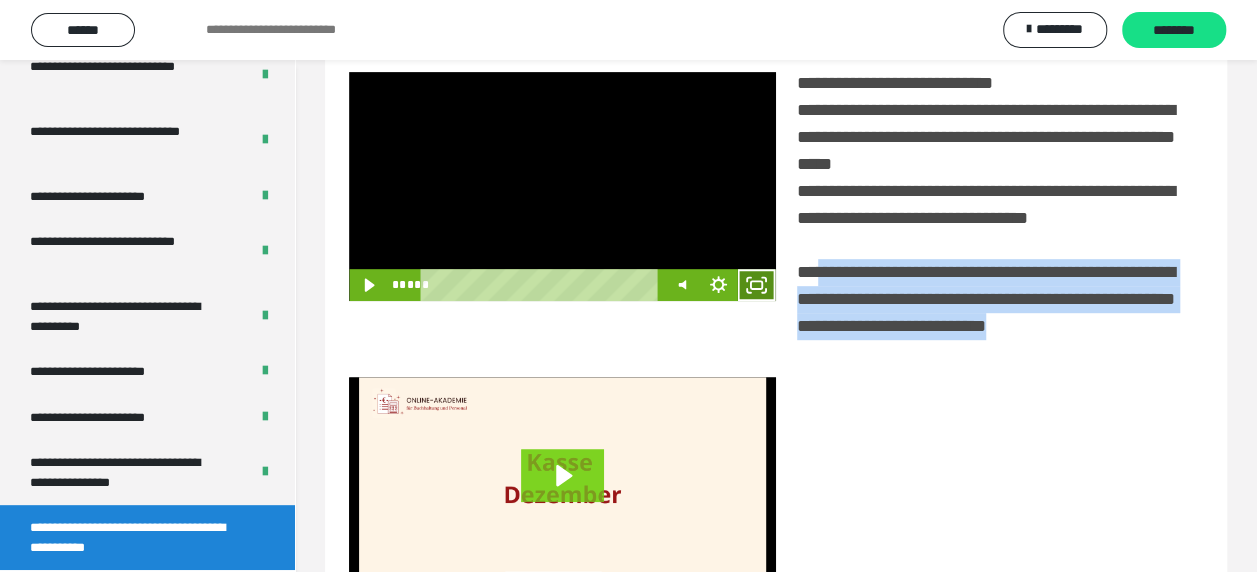 click 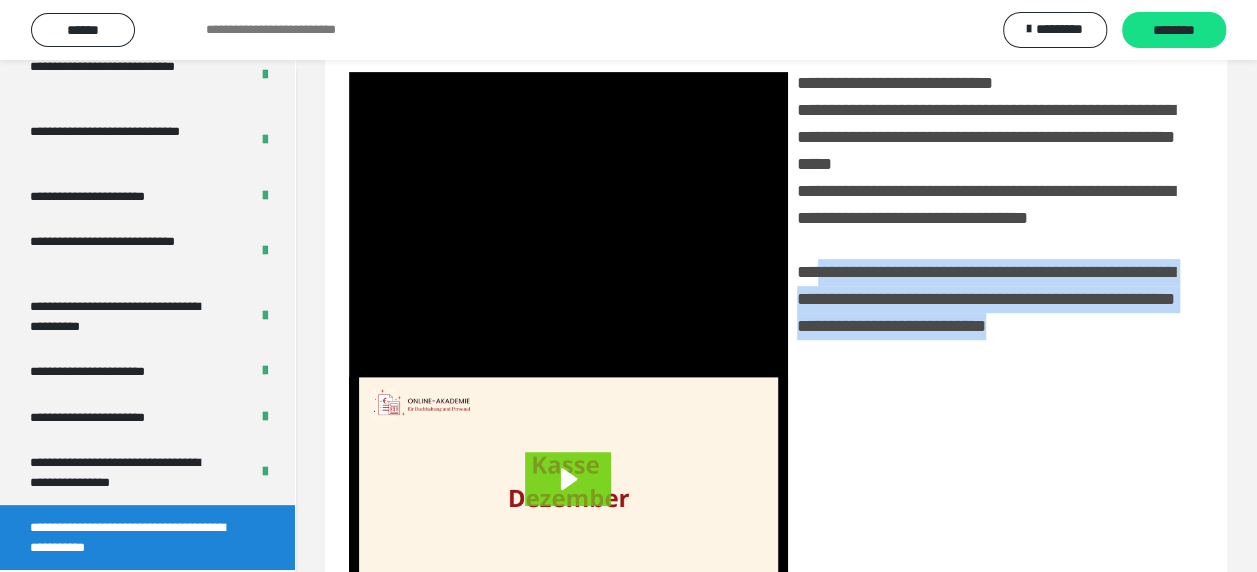 scroll, scrollTop: 3836, scrollLeft: 0, axis: vertical 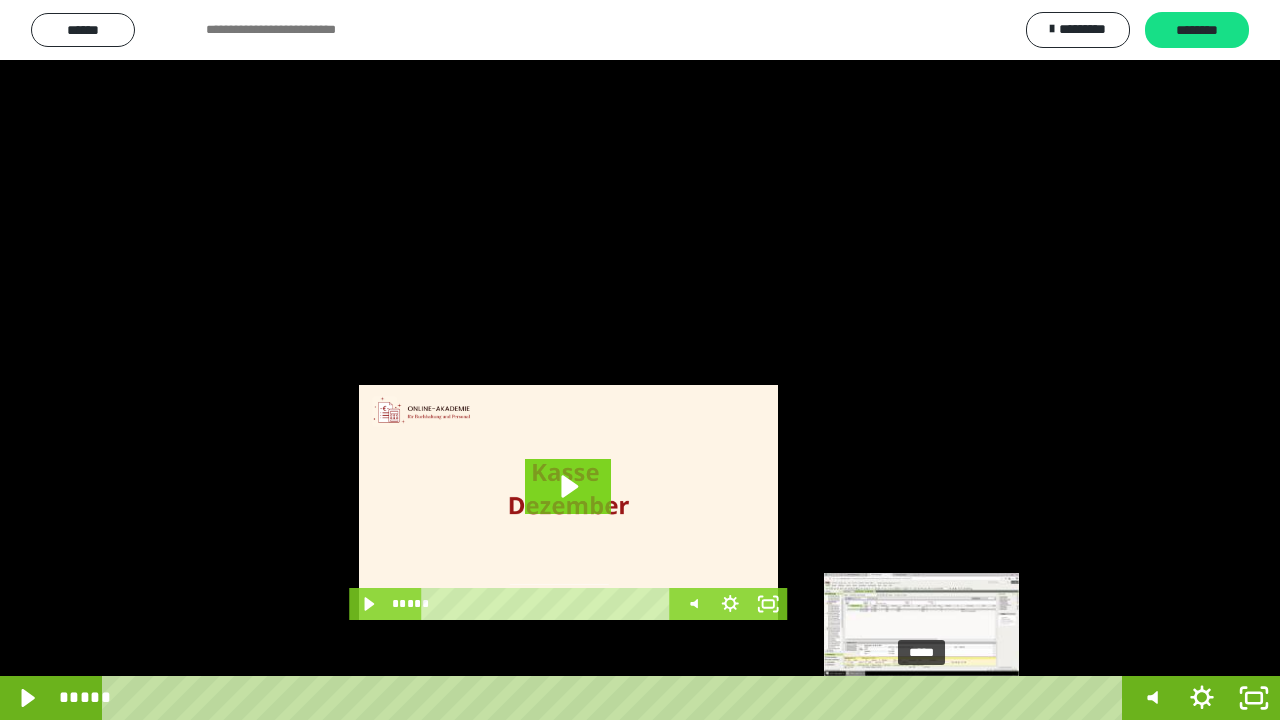 click on "*****" at bounding box center [616, 698] 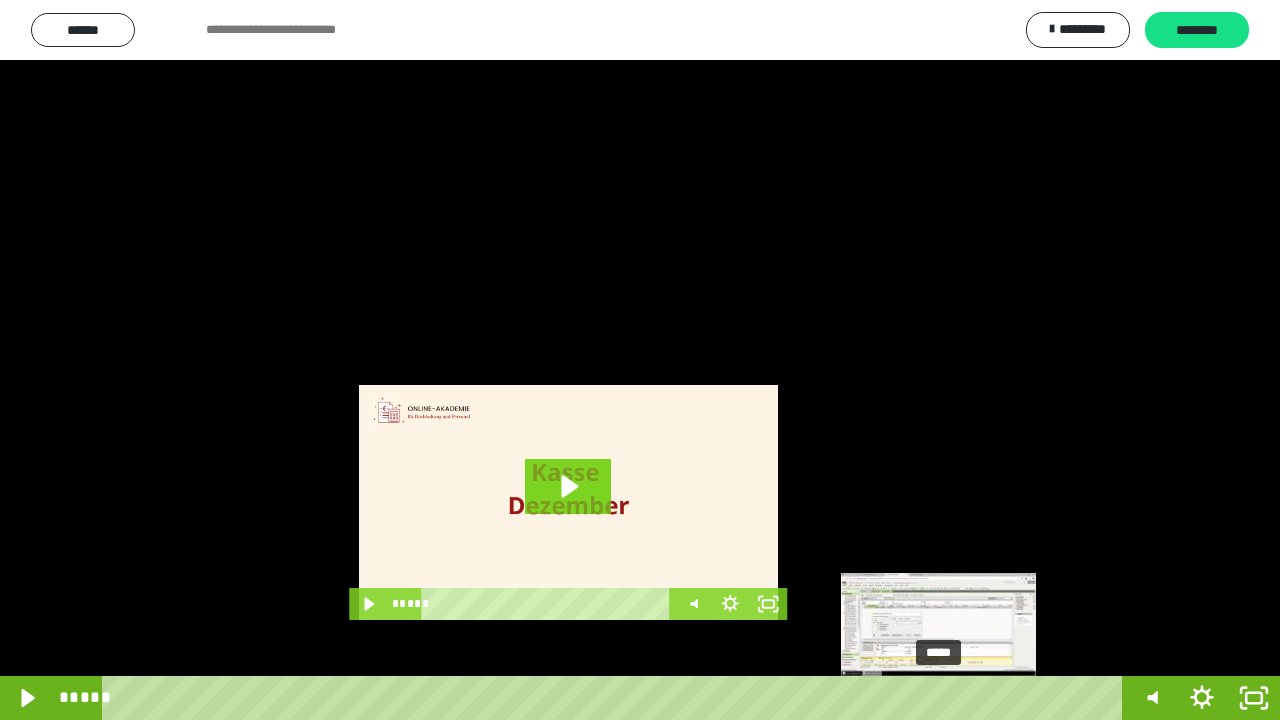 click on "*****" at bounding box center (616, 698) 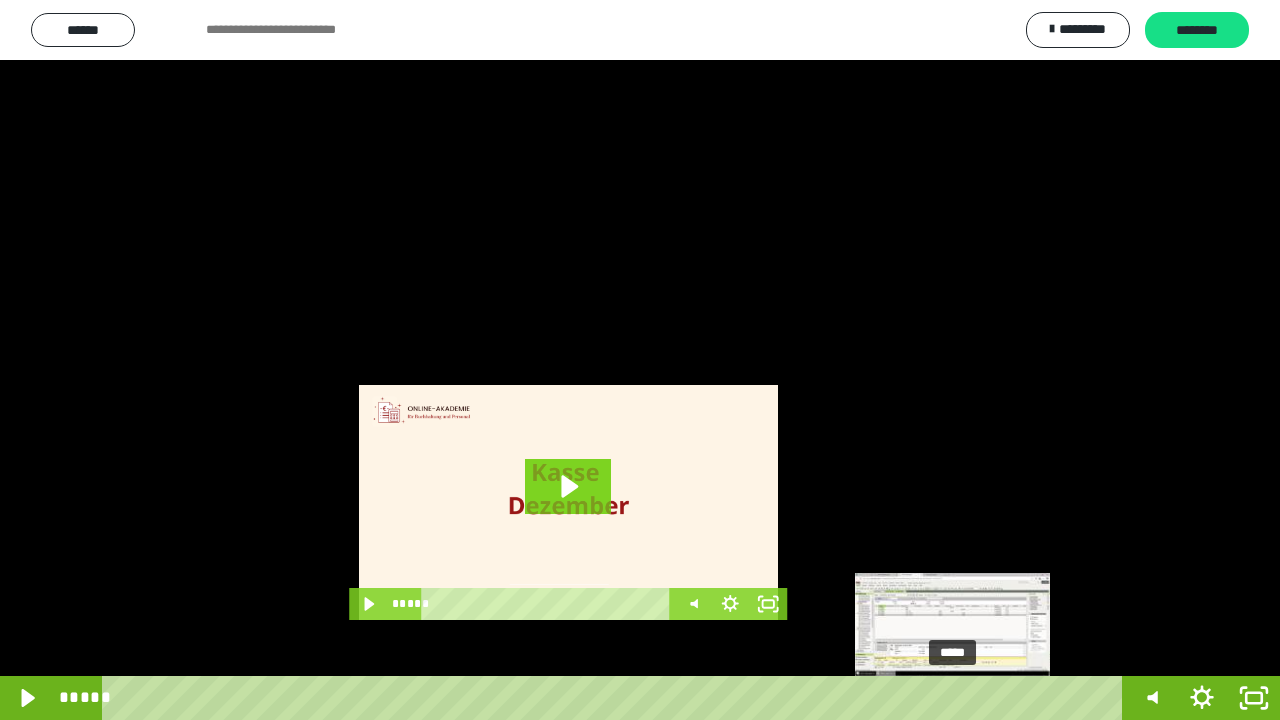 click on "*****" at bounding box center (616, 698) 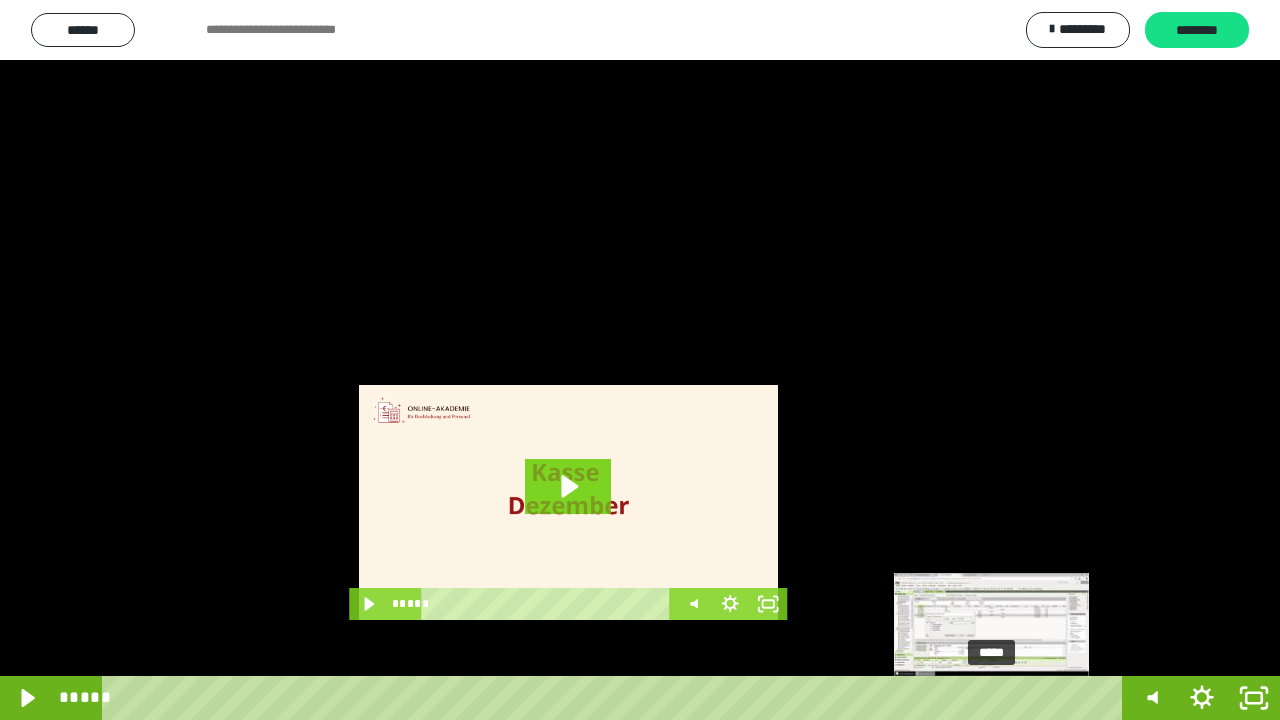 click on "*****" at bounding box center (616, 698) 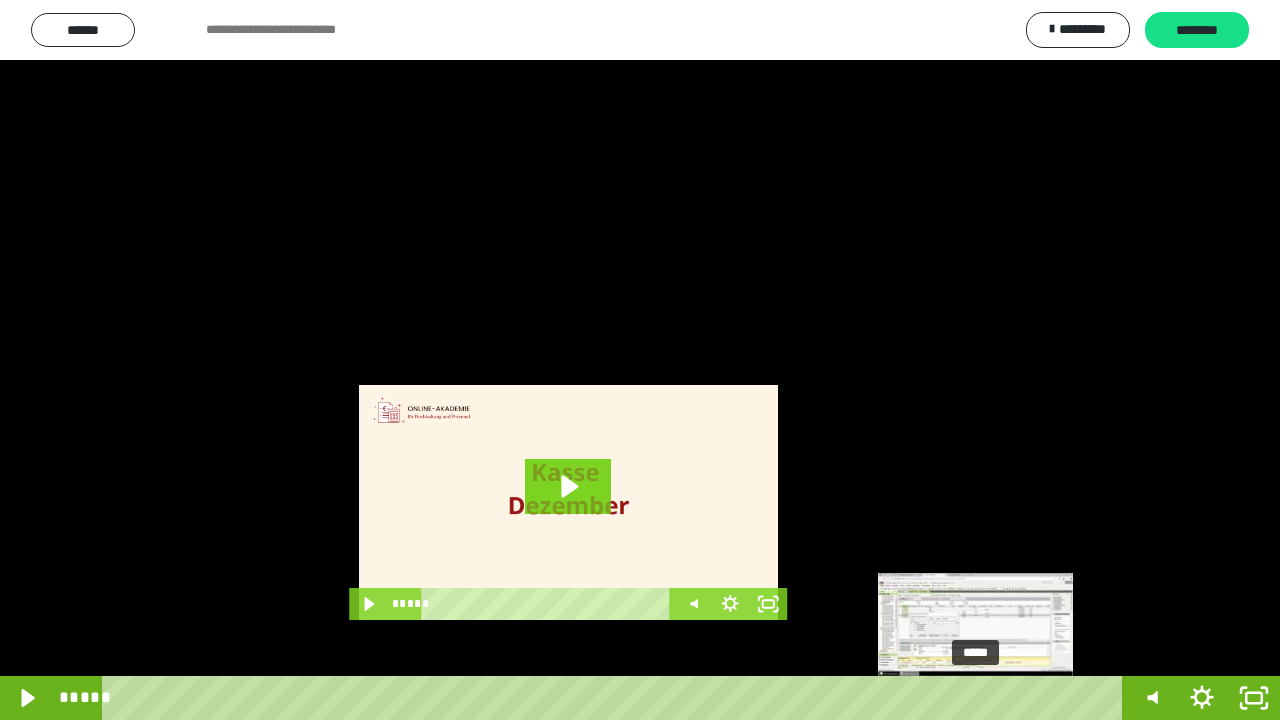 click on "*****" at bounding box center [616, 698] 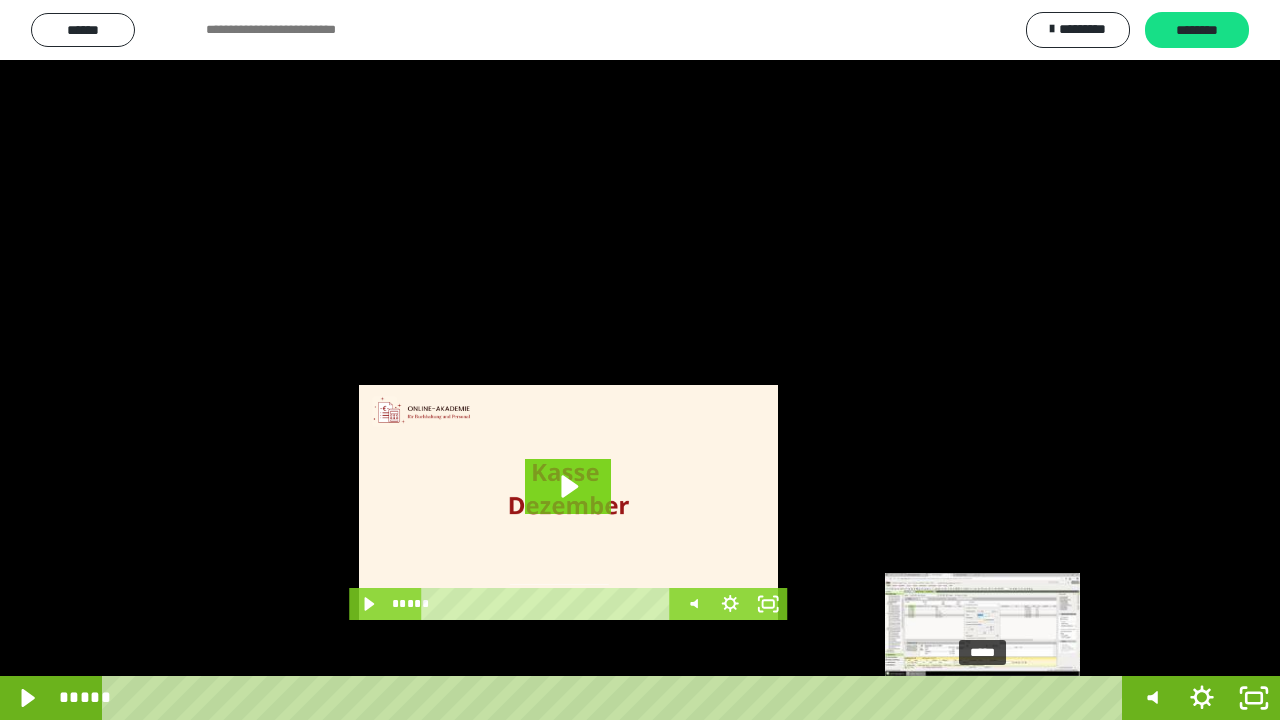 click on "*****" at bounding box center [616, 698] 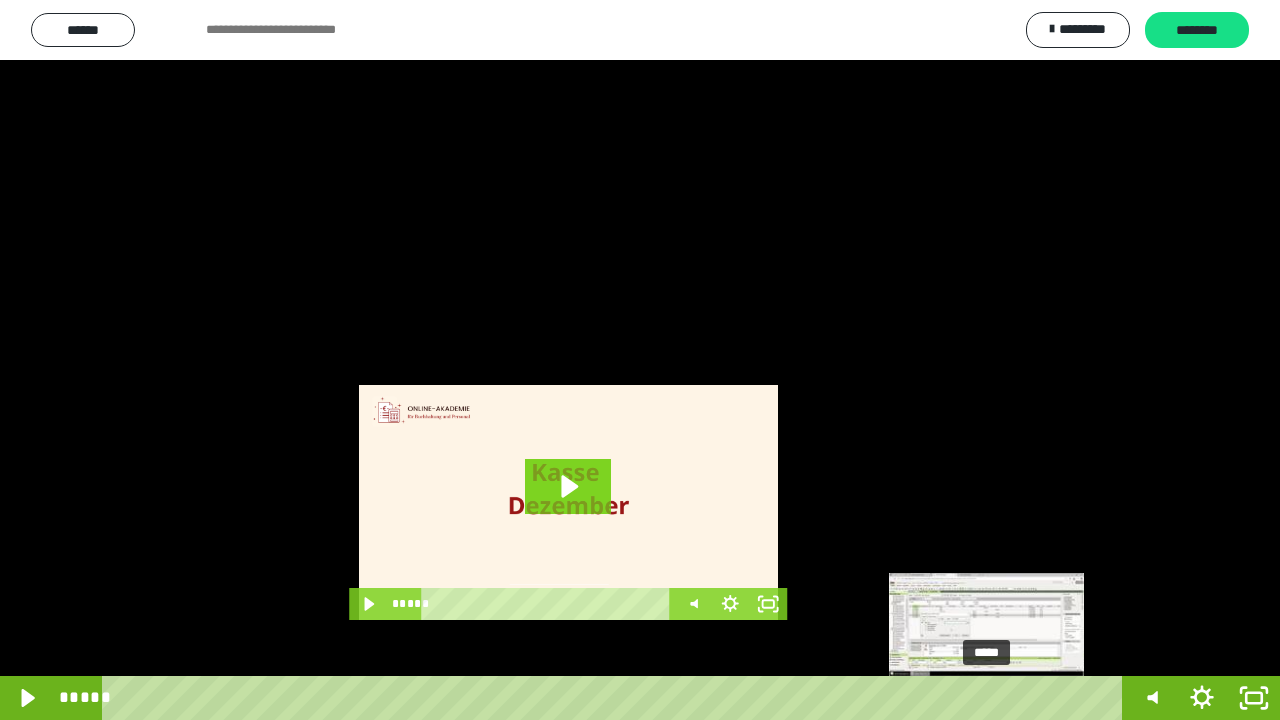 click at bounding box center [986, 698] 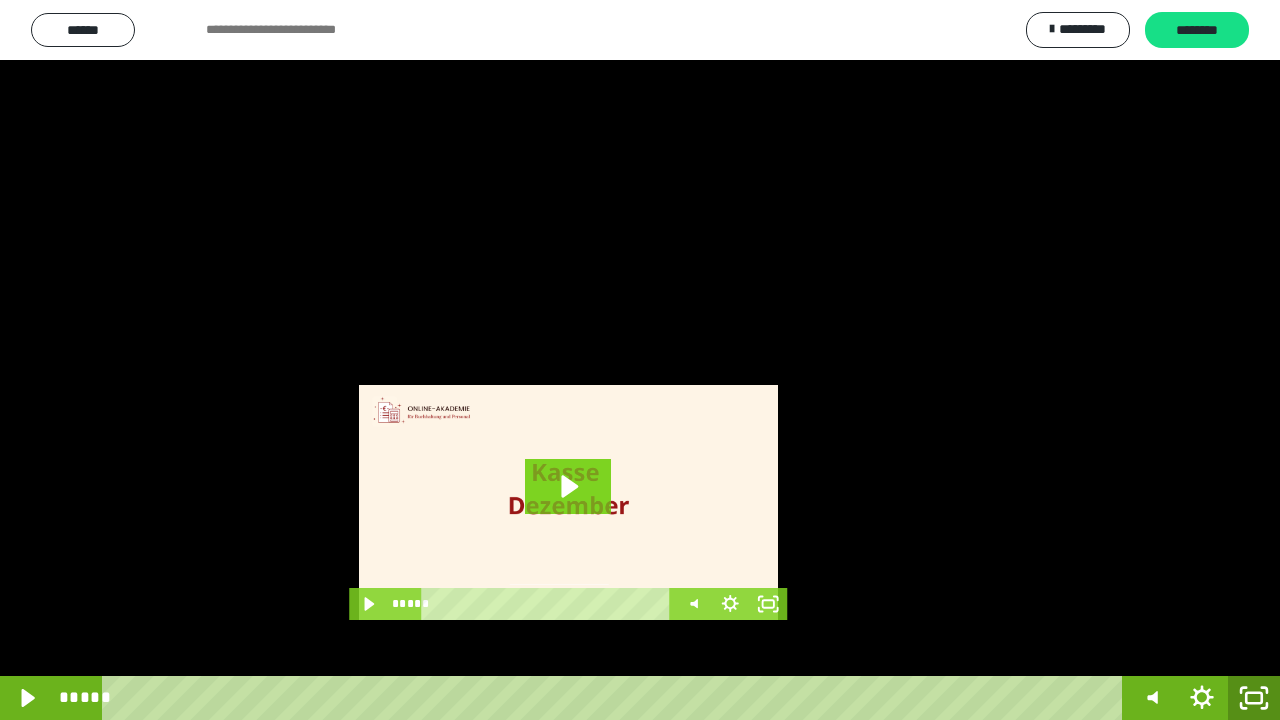 click 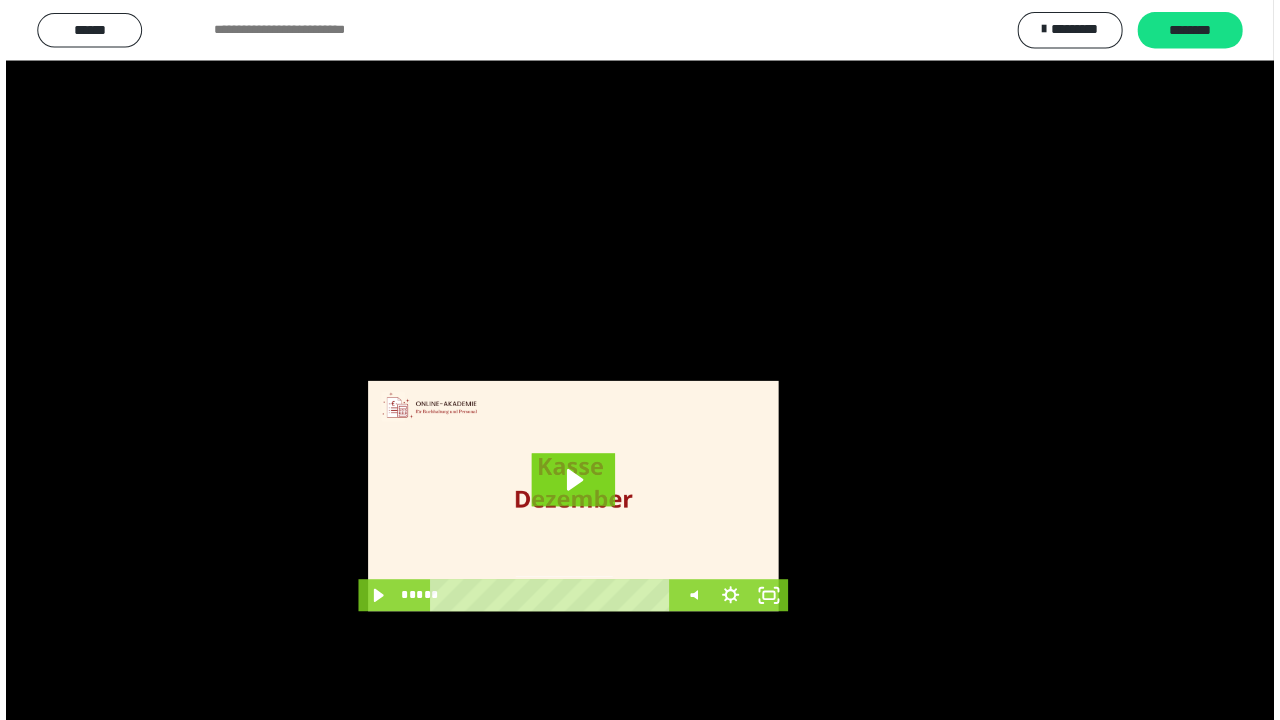 scroll, scrollTop: 3984, scrollLeft: 0, axis: vertical 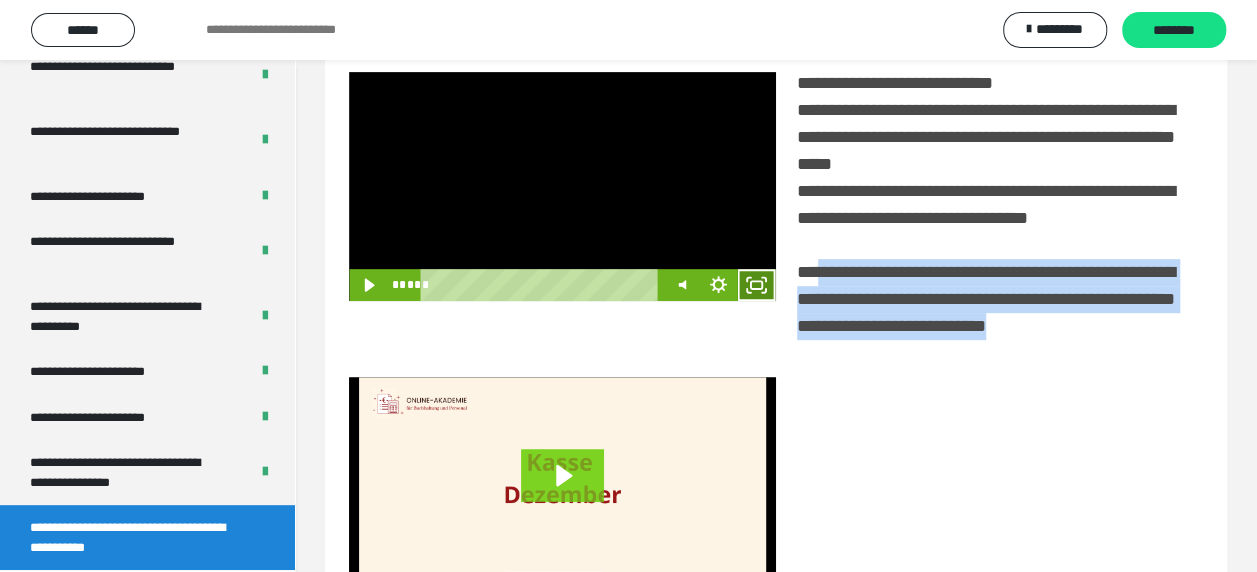 click 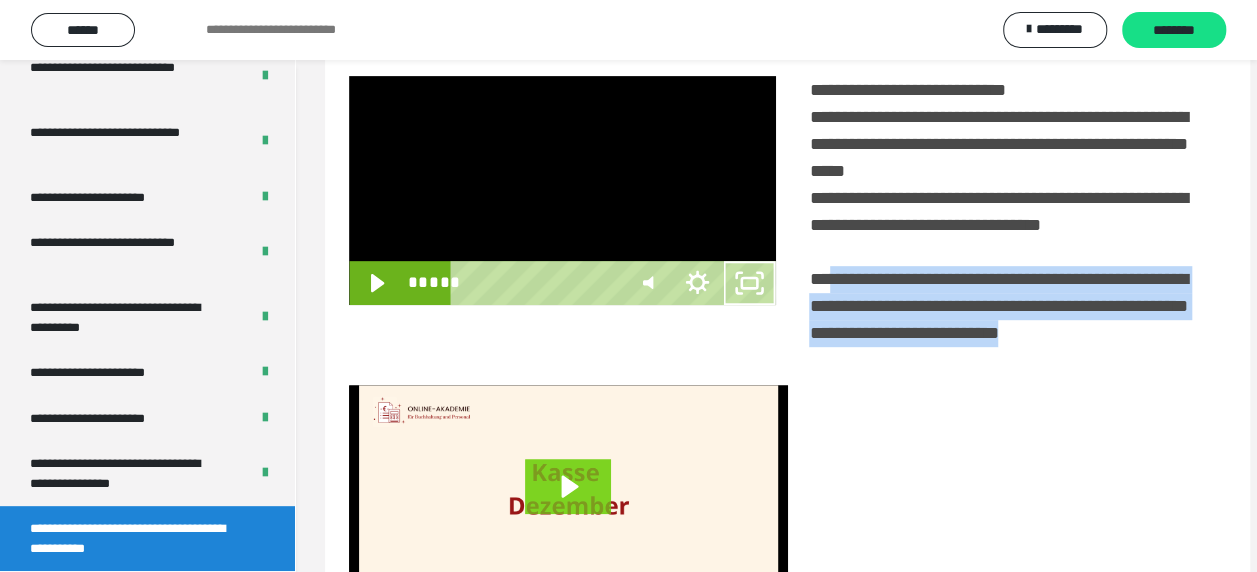 scroll, scrollTop: 3836, scrollLeft: 0, axis: vertical 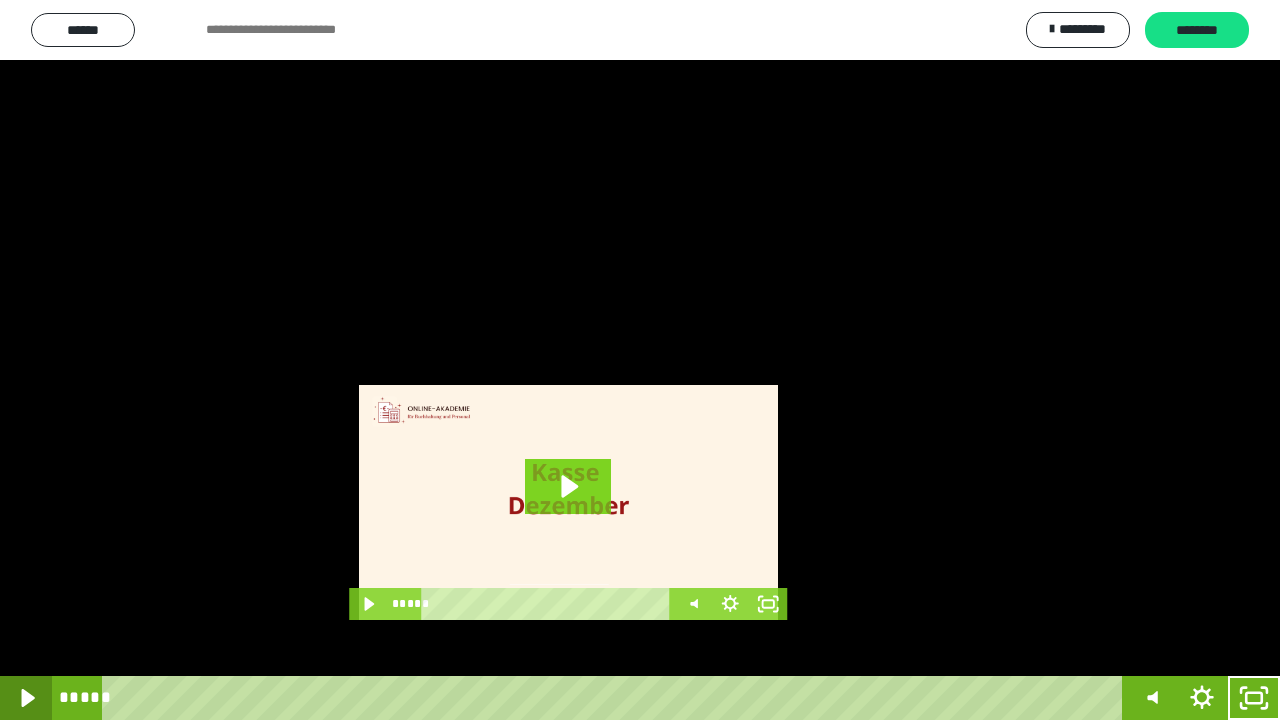 click 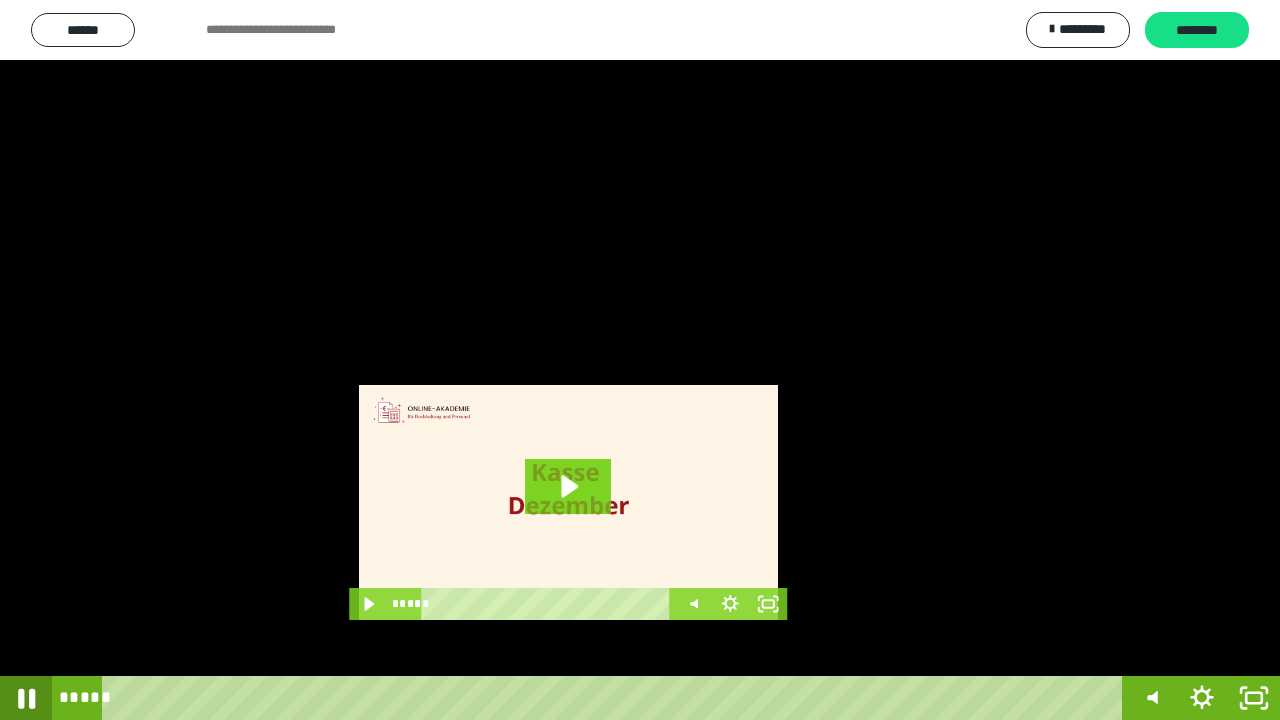 click 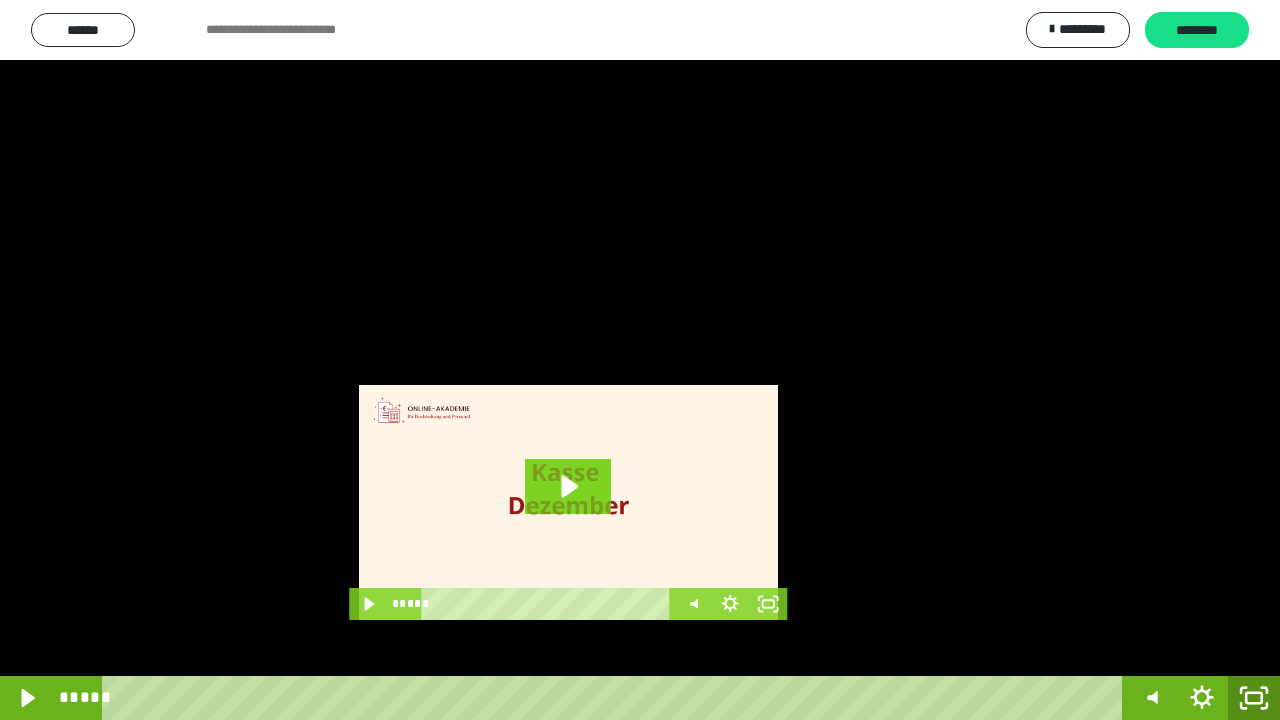 click 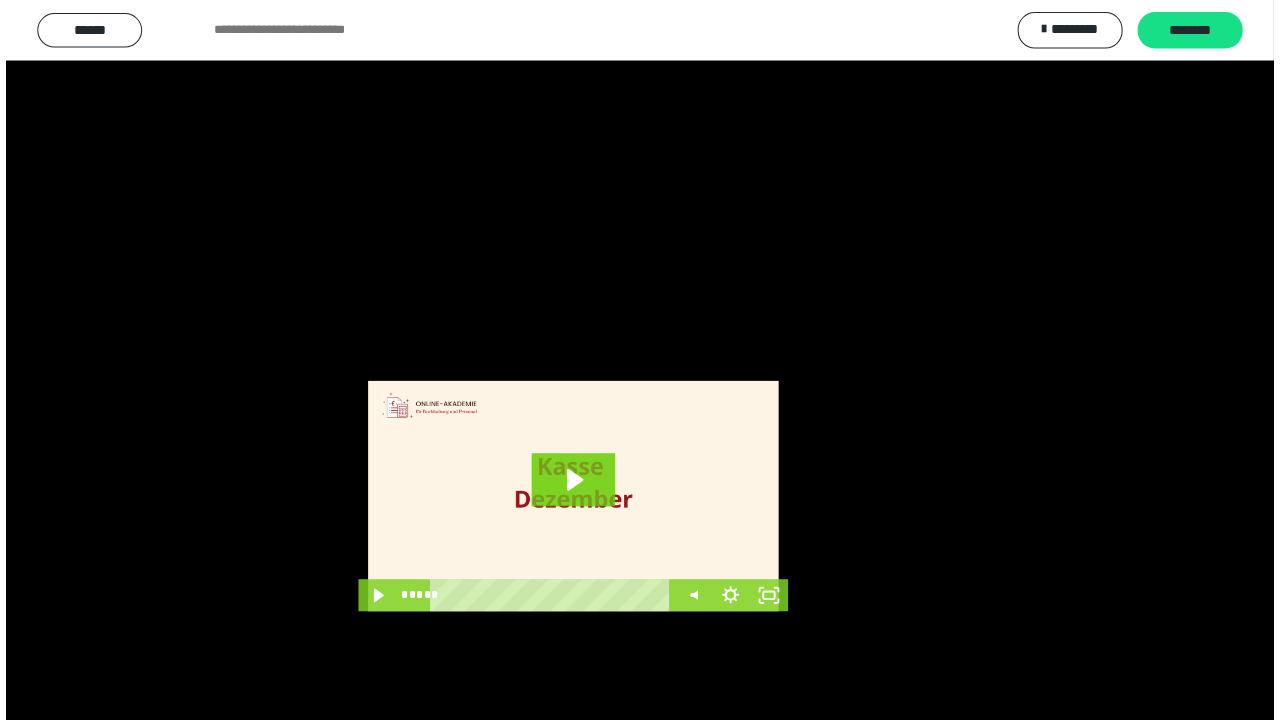 scroll, scrollTop: 3984, scrollLeft: 0, axis: vertical 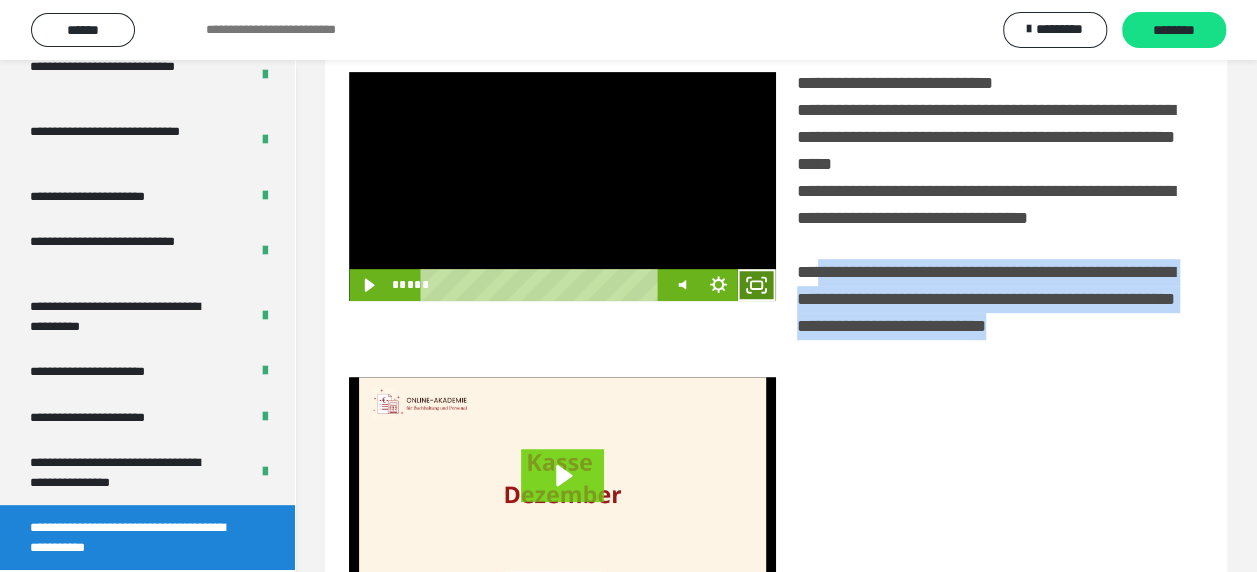 click 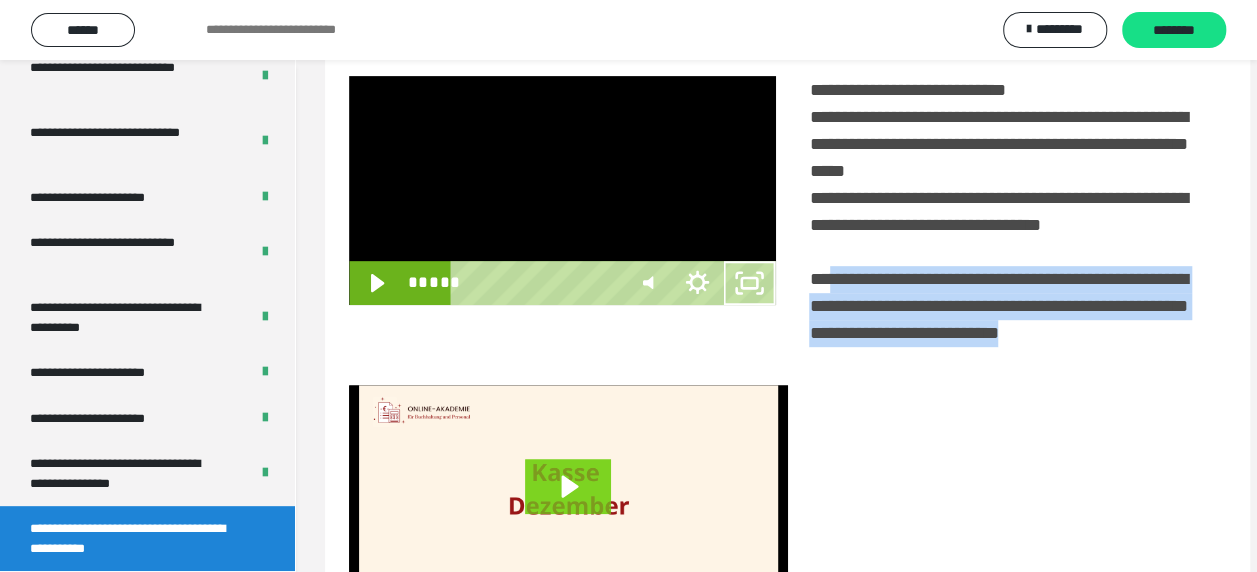 scroll, scrollTop: 3836, scrollLeft: 0, axis: vertical 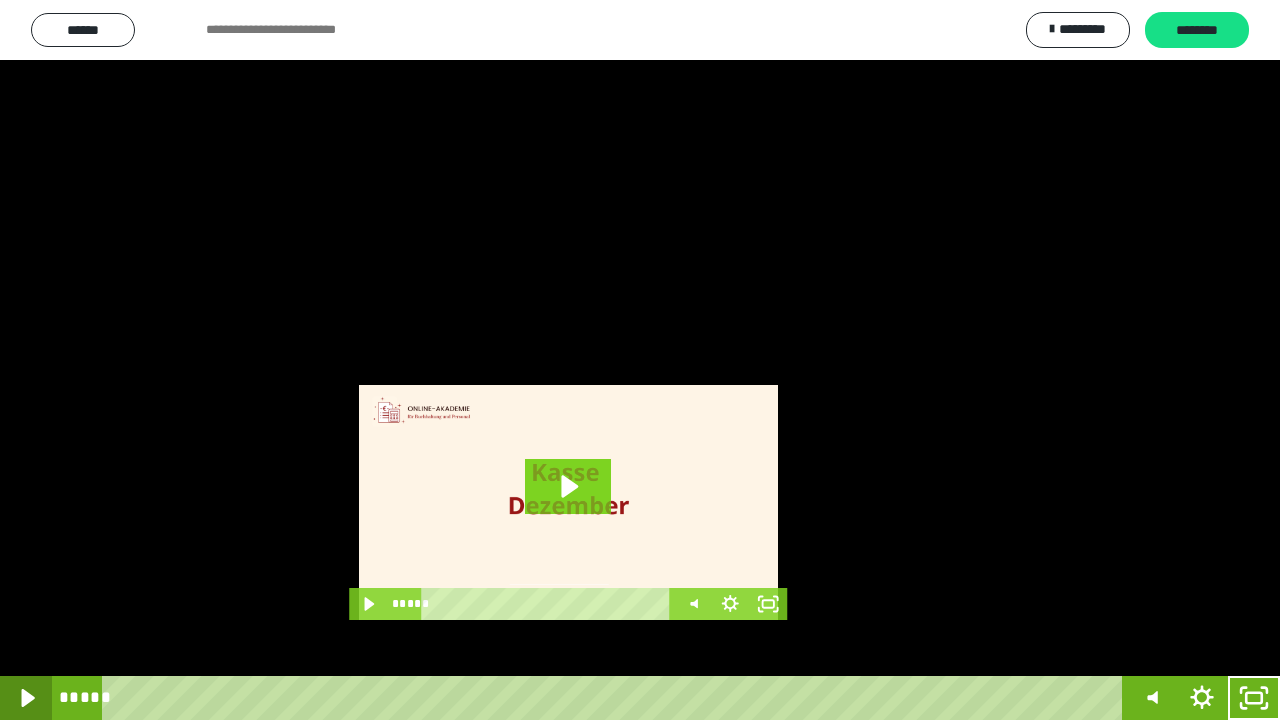 click 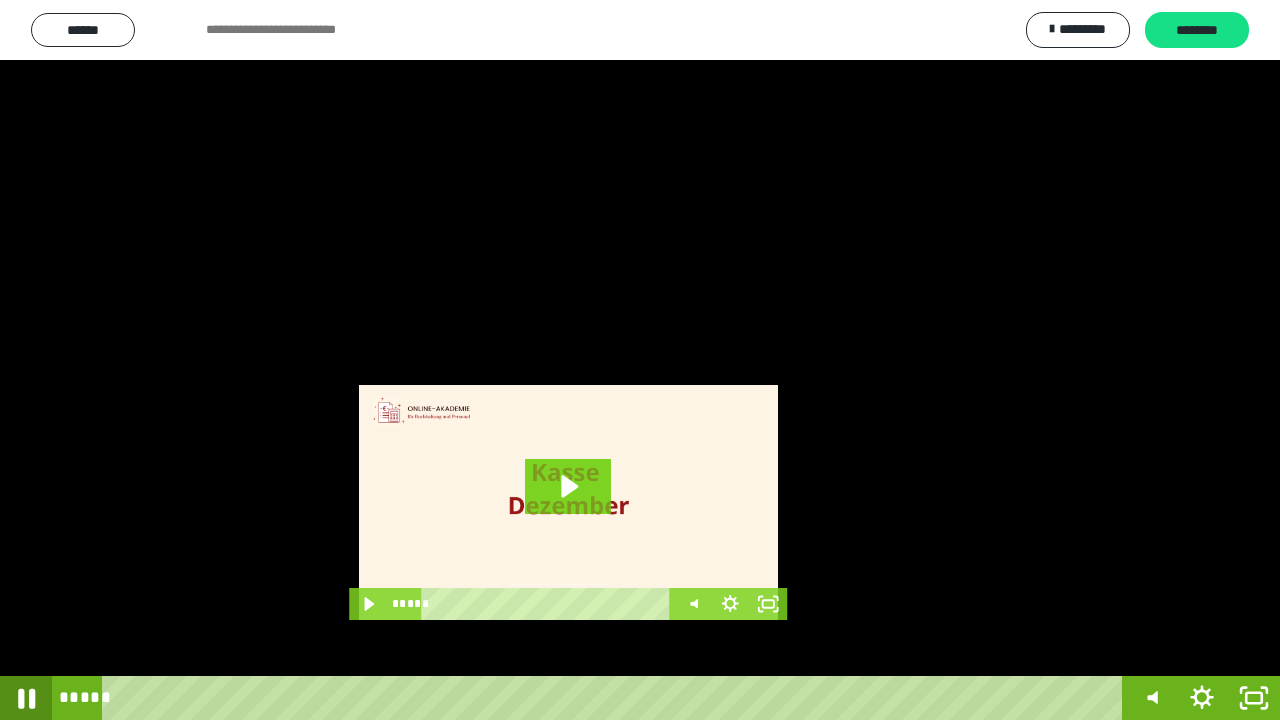 click 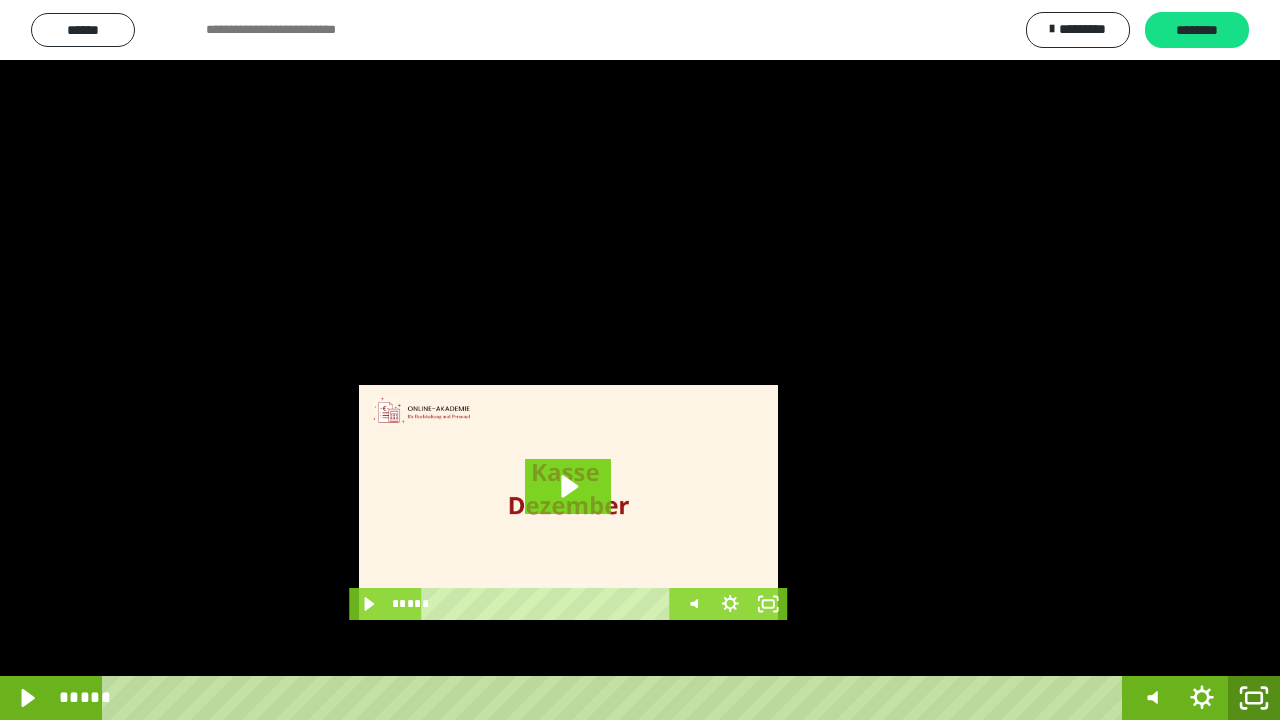 click 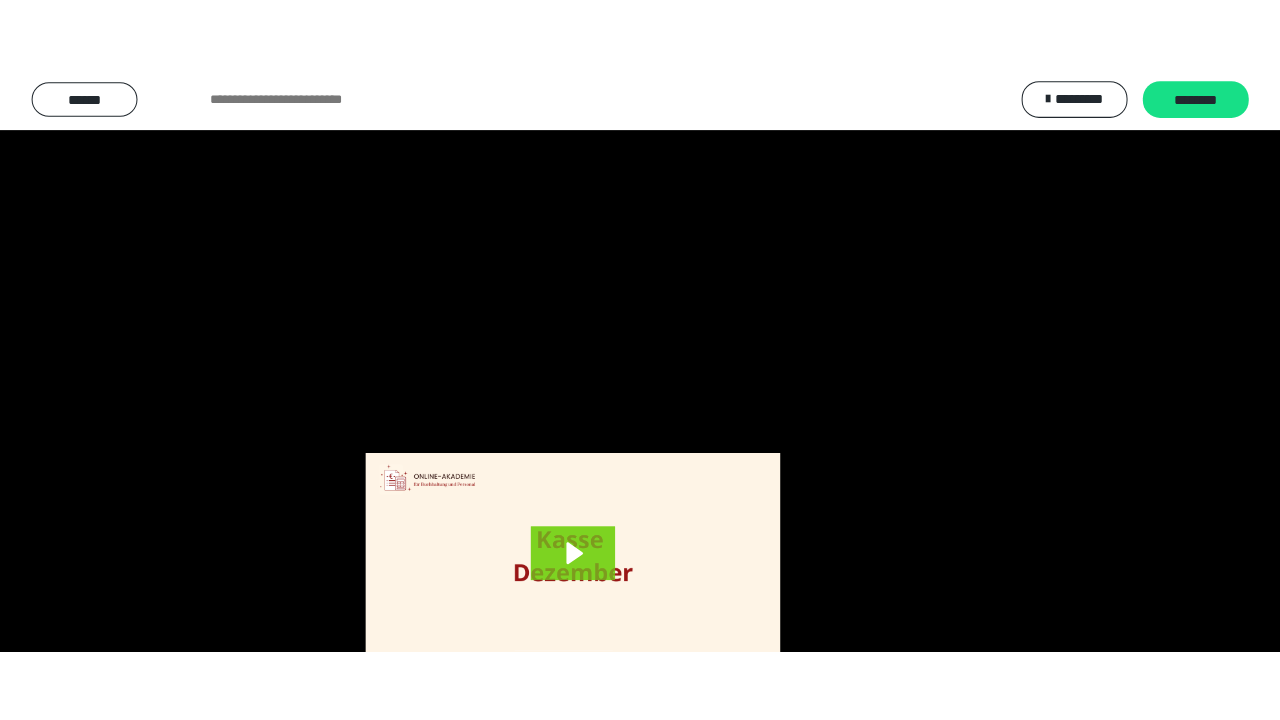 scroll, scrollTop: 3984, scrollLeft: 0, axis: vertical 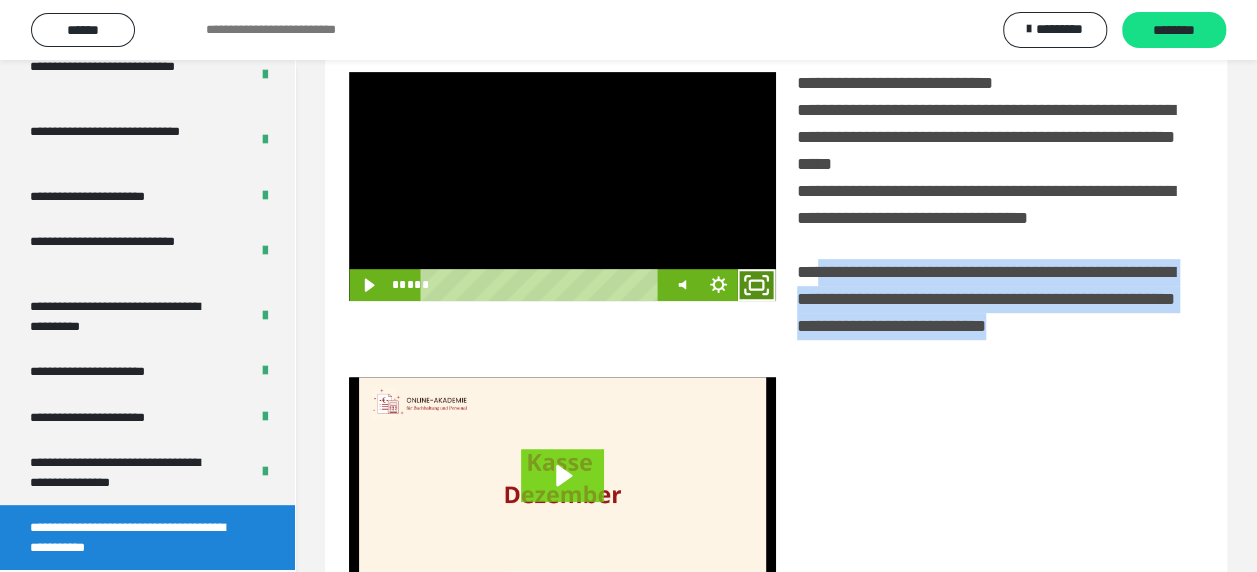 click 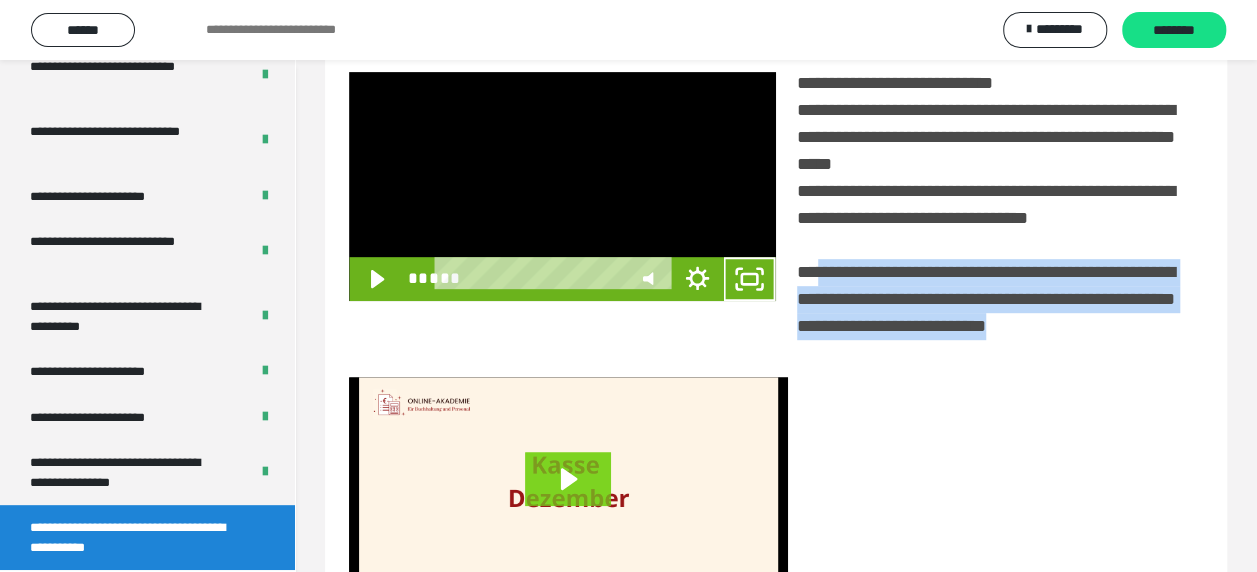 scroll, scrollTop: 3836, scrollLeft: 0, axis: vertical 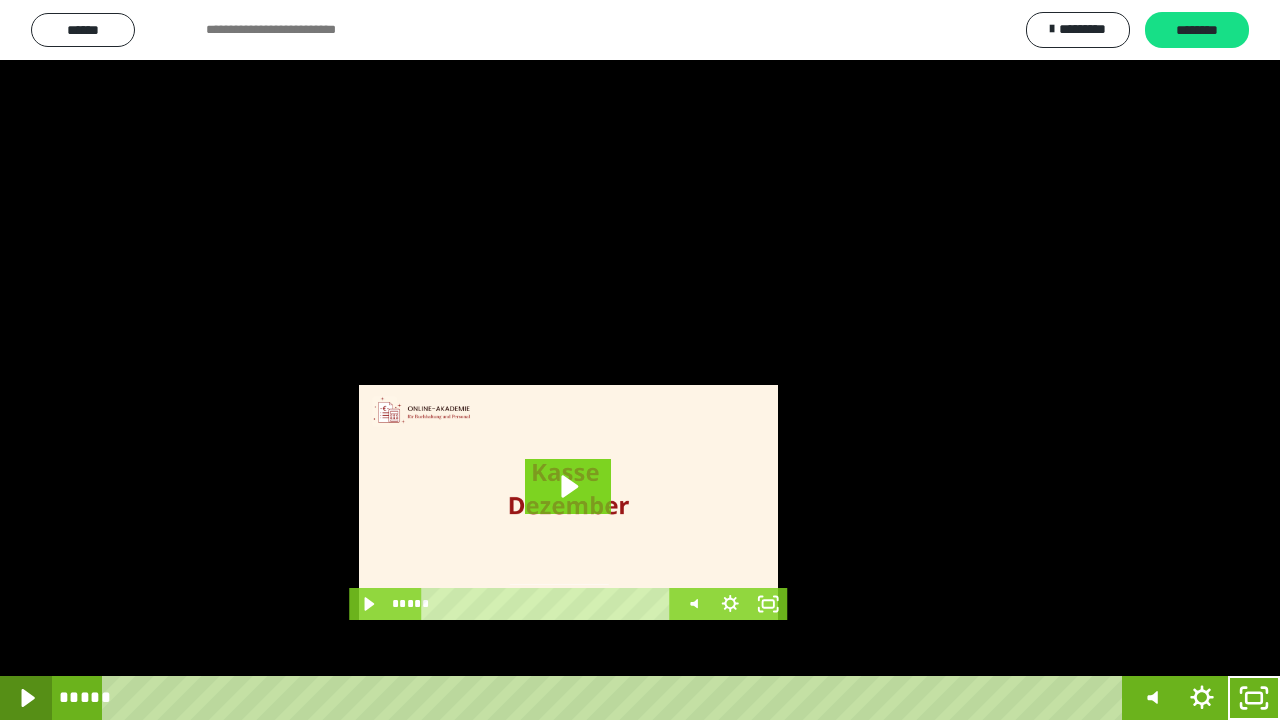 click 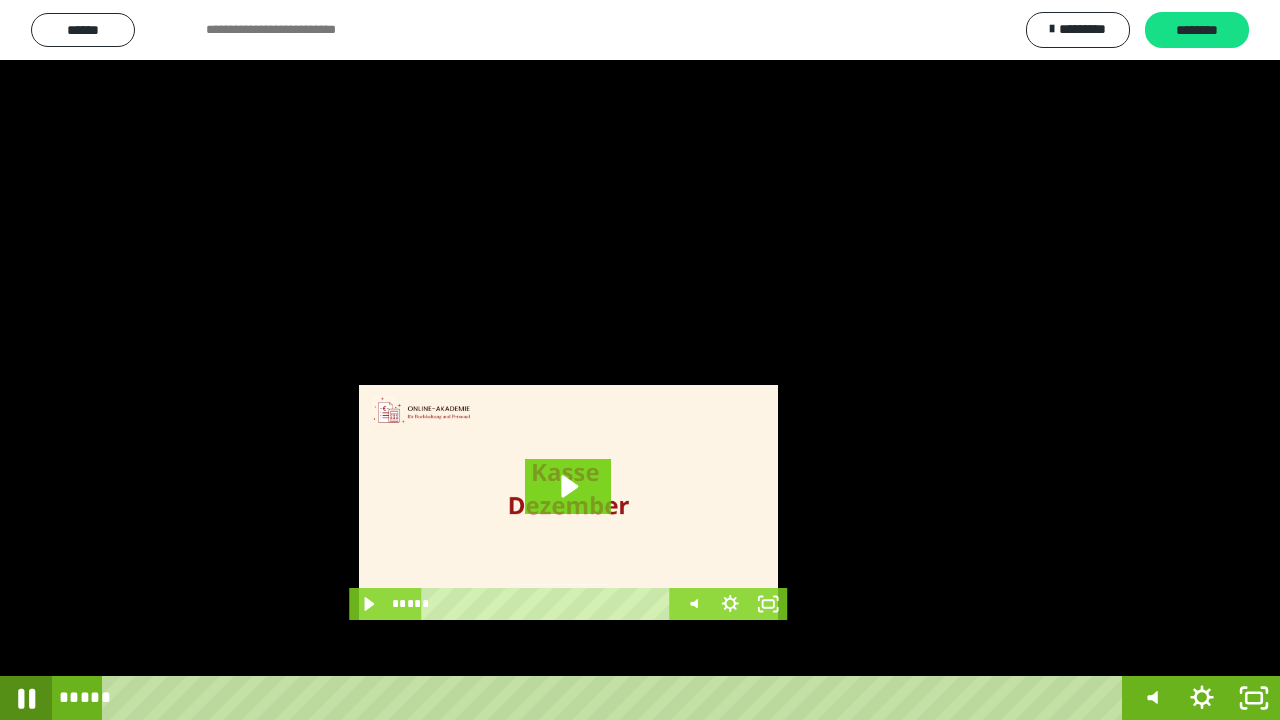 click 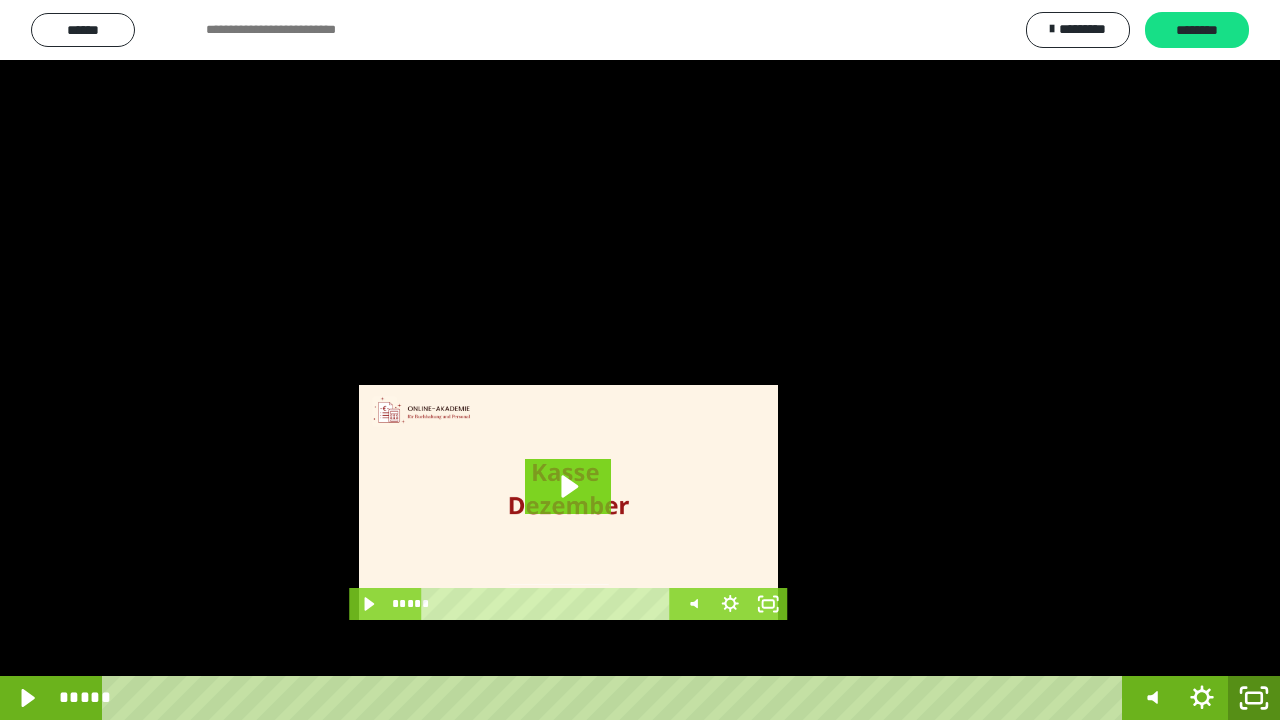 click 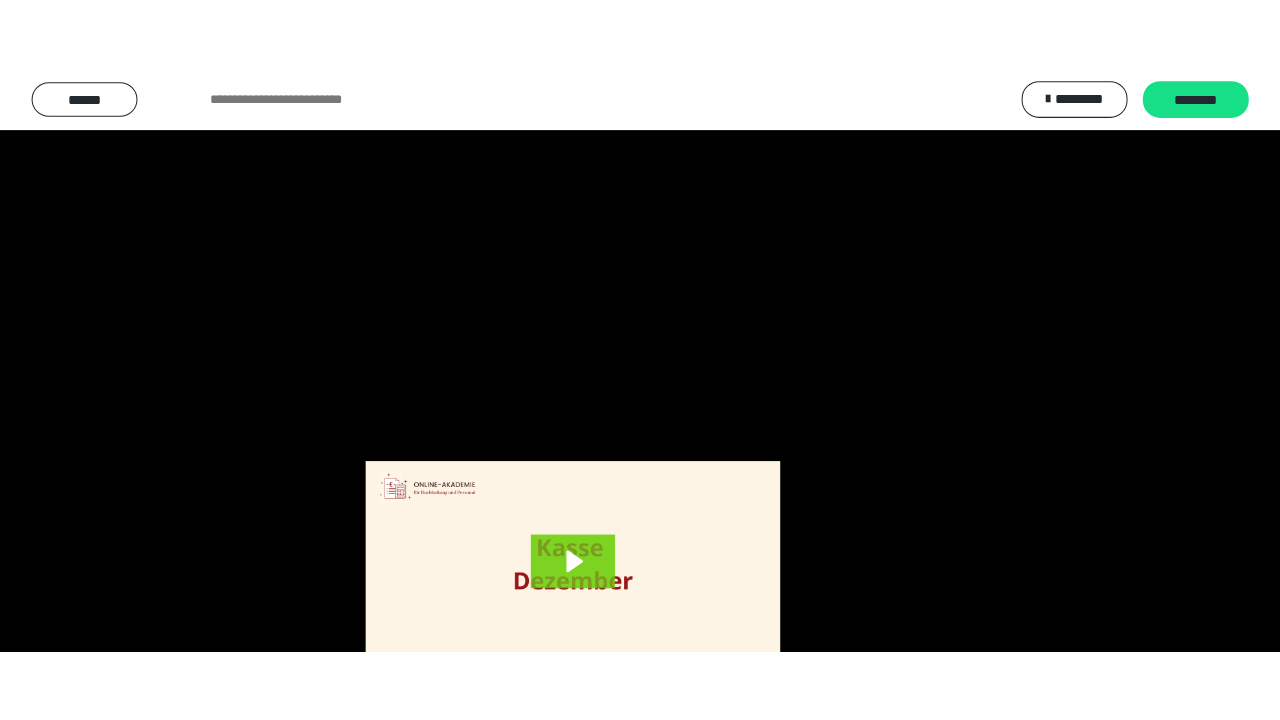 scroll, scrollTop: 3984, scrollLeft: 0, axis: vertical 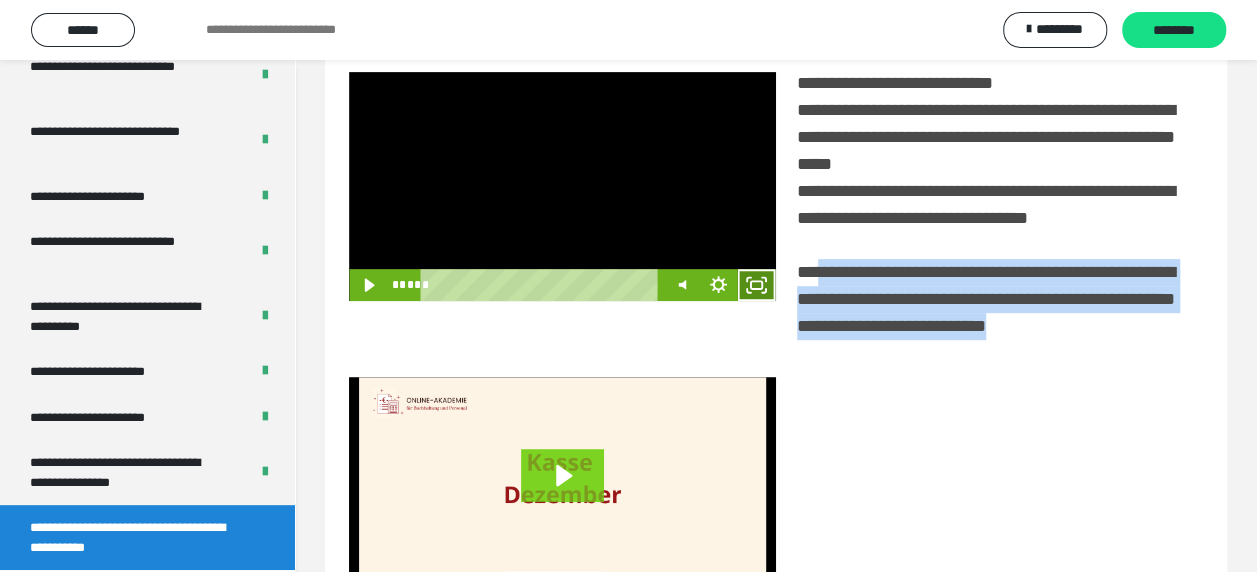 click 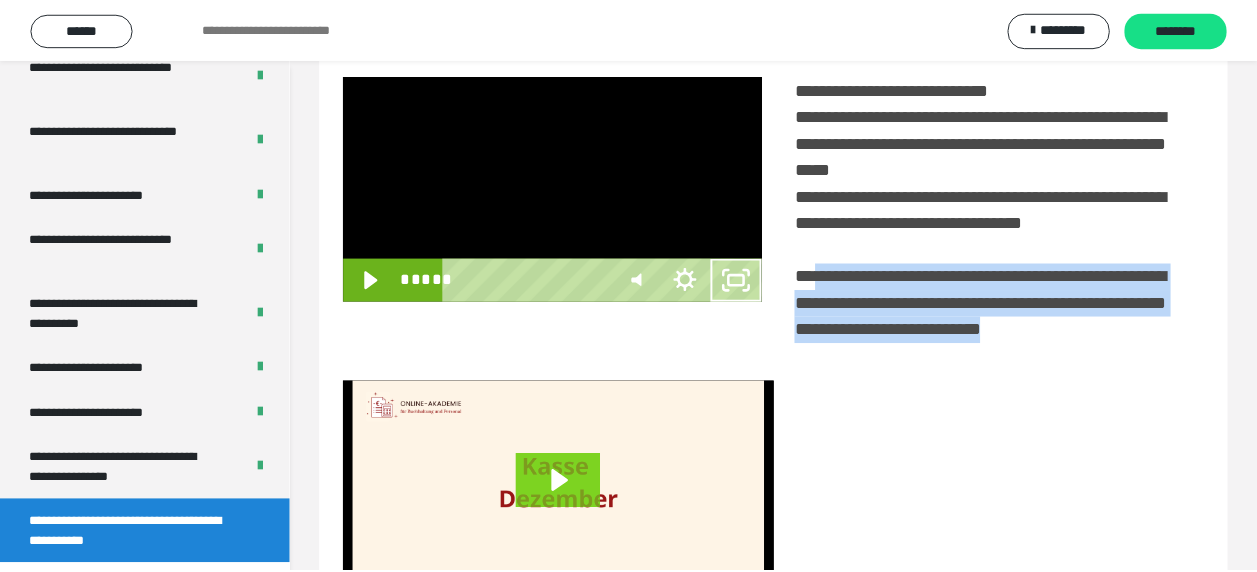 scroll, scrollTop: 3836, scrollLeft: 0, axis: vertical 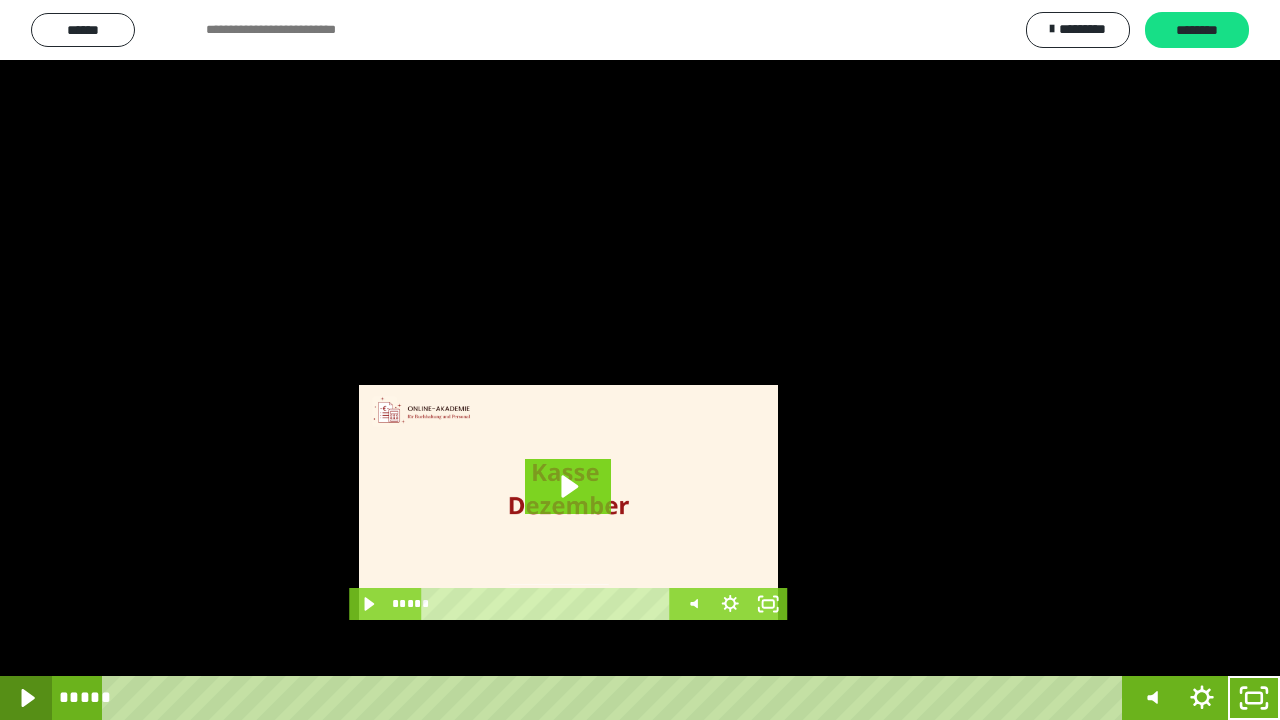 click 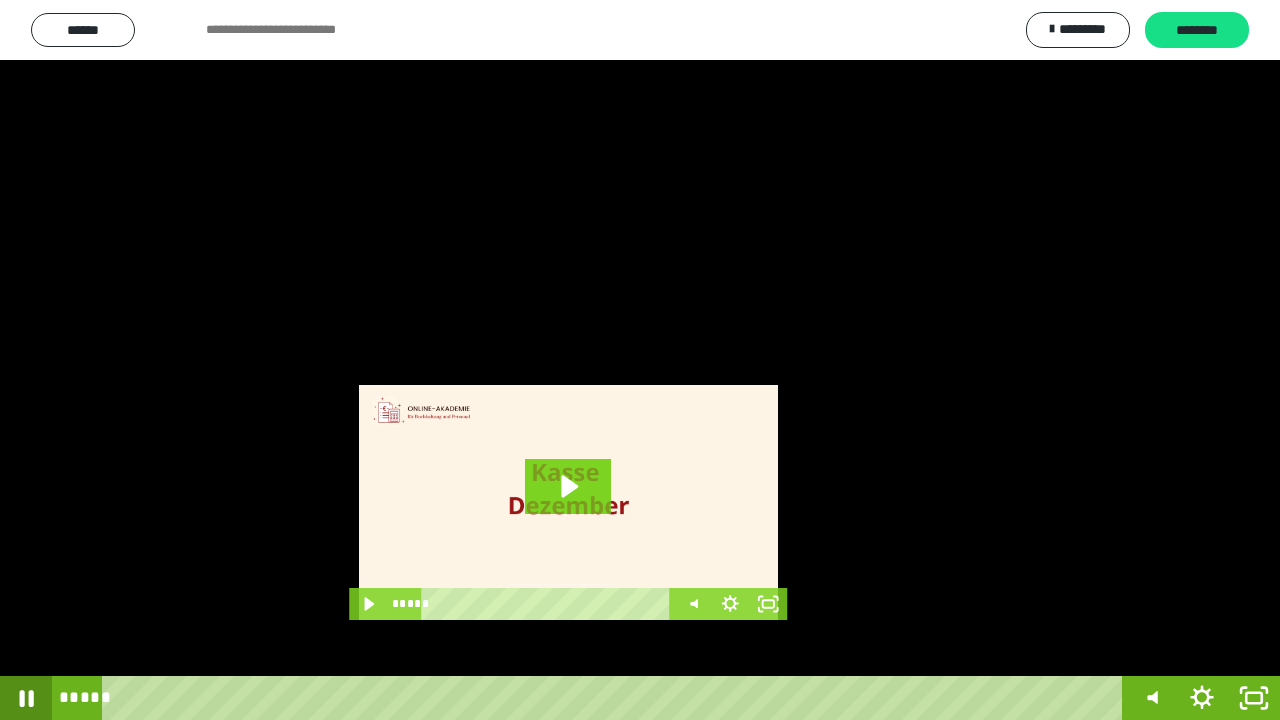 click 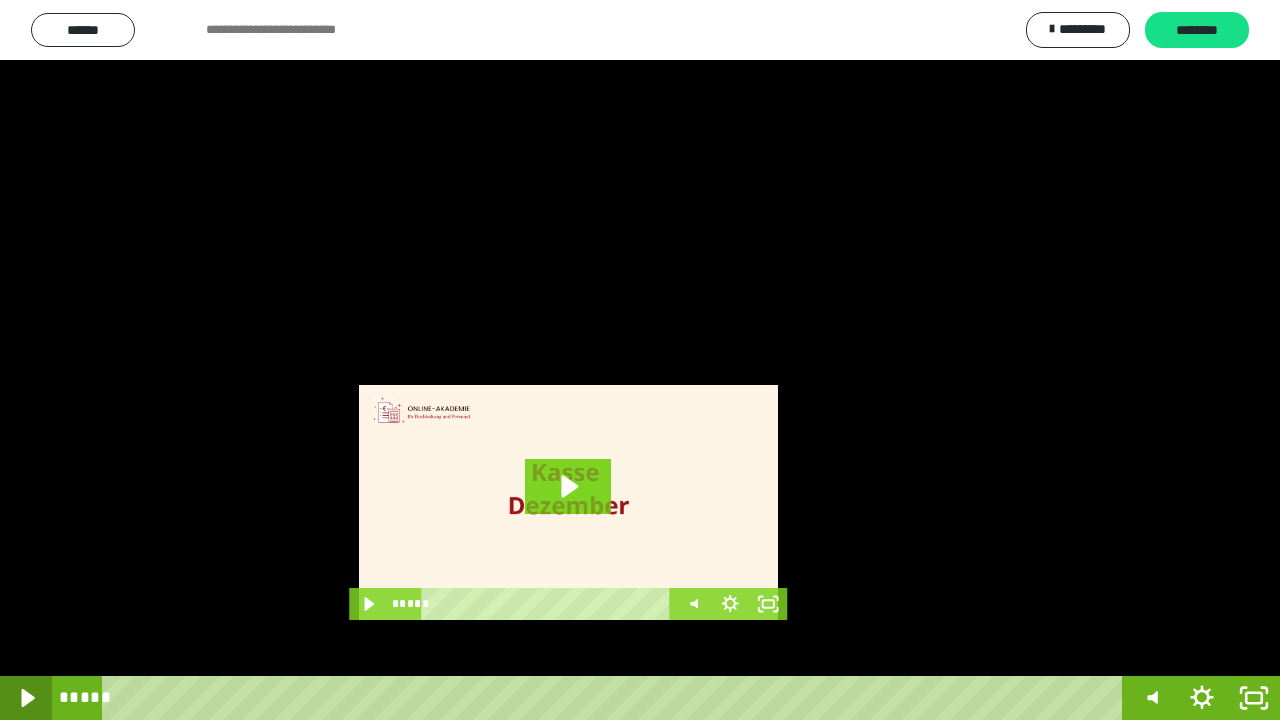 click 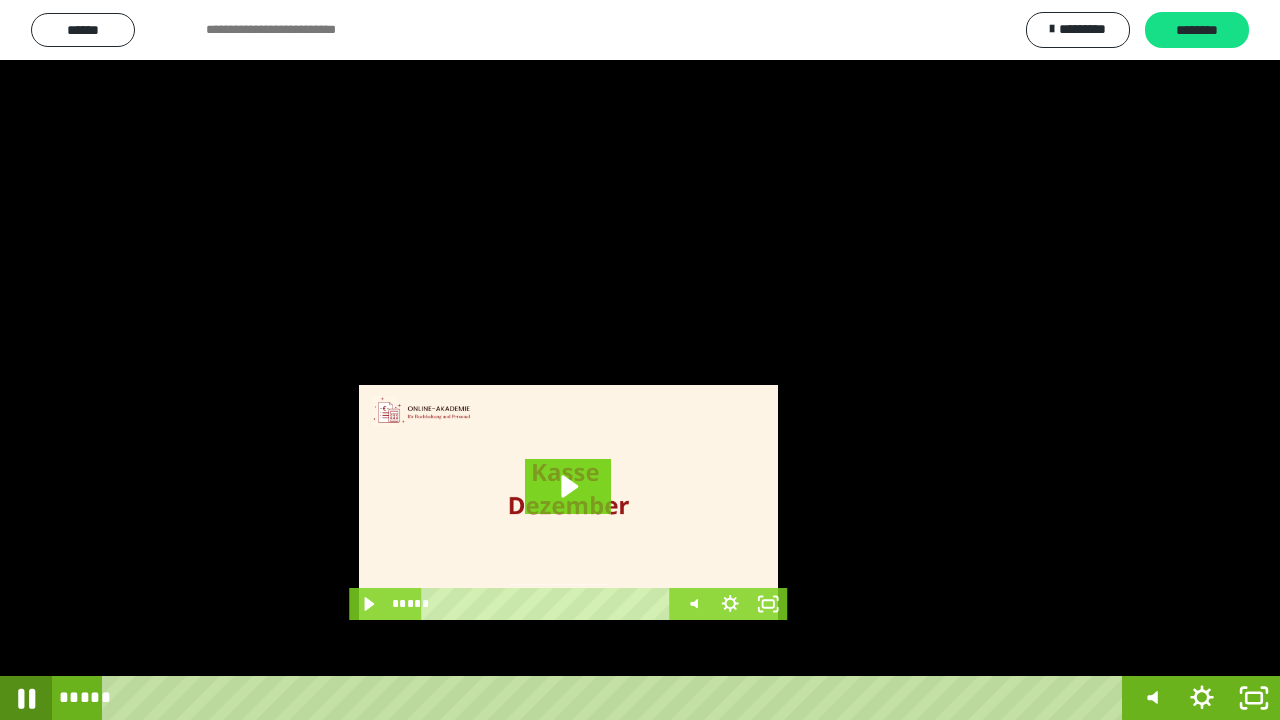 click 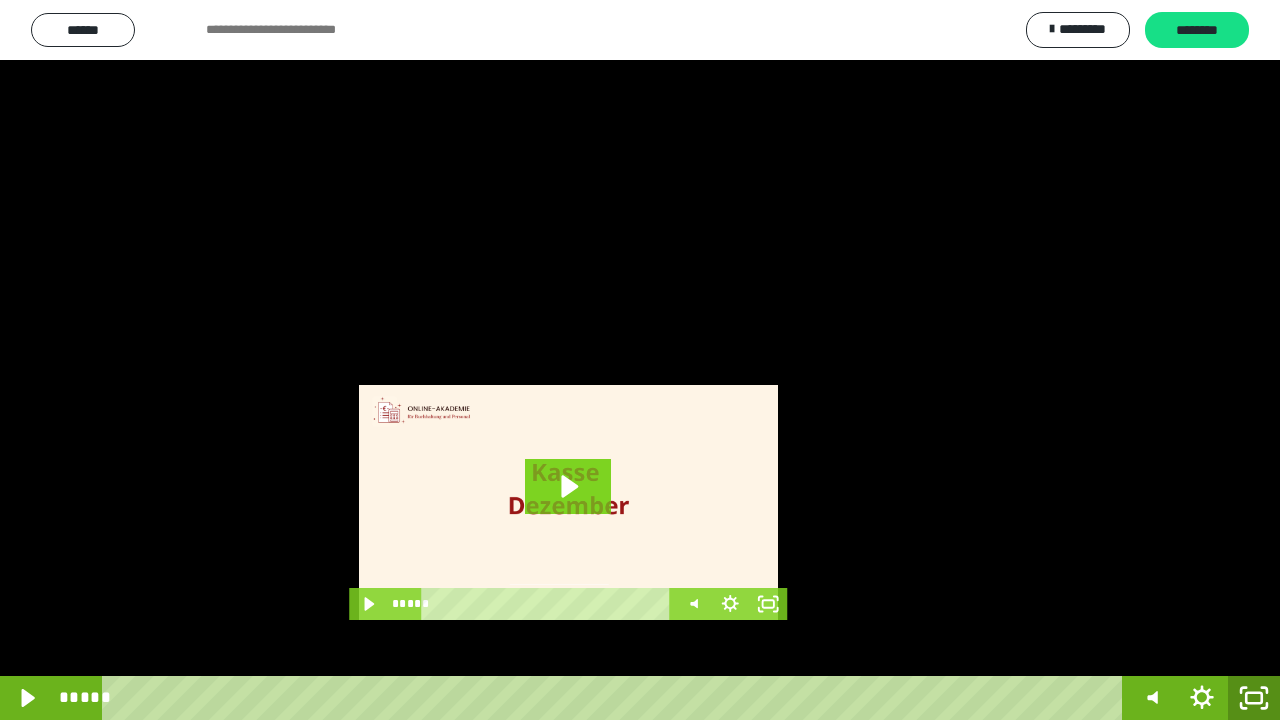 click 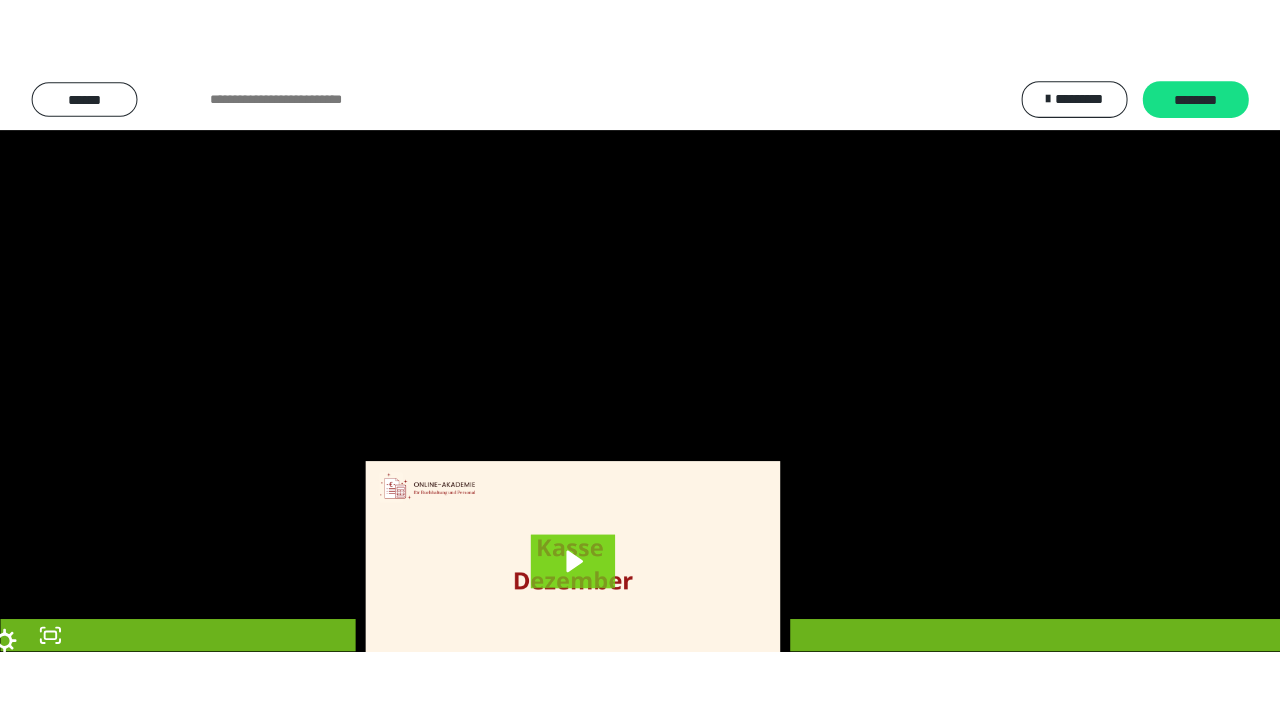 scroll, scrollTop: 3984, scrollLeft: 0, axis: vertical 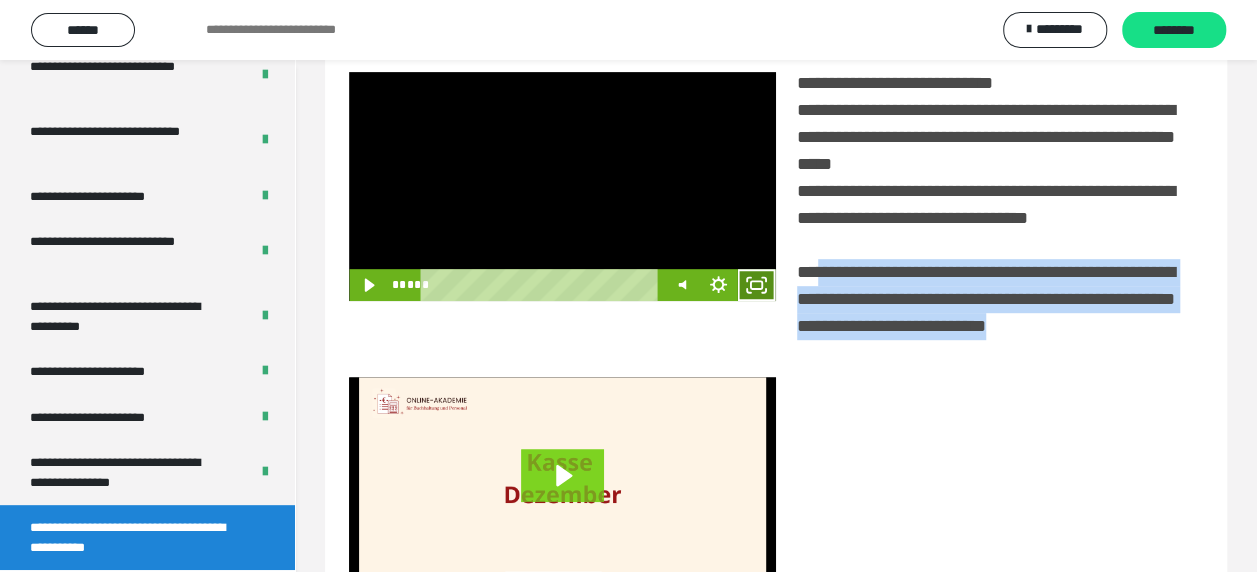click 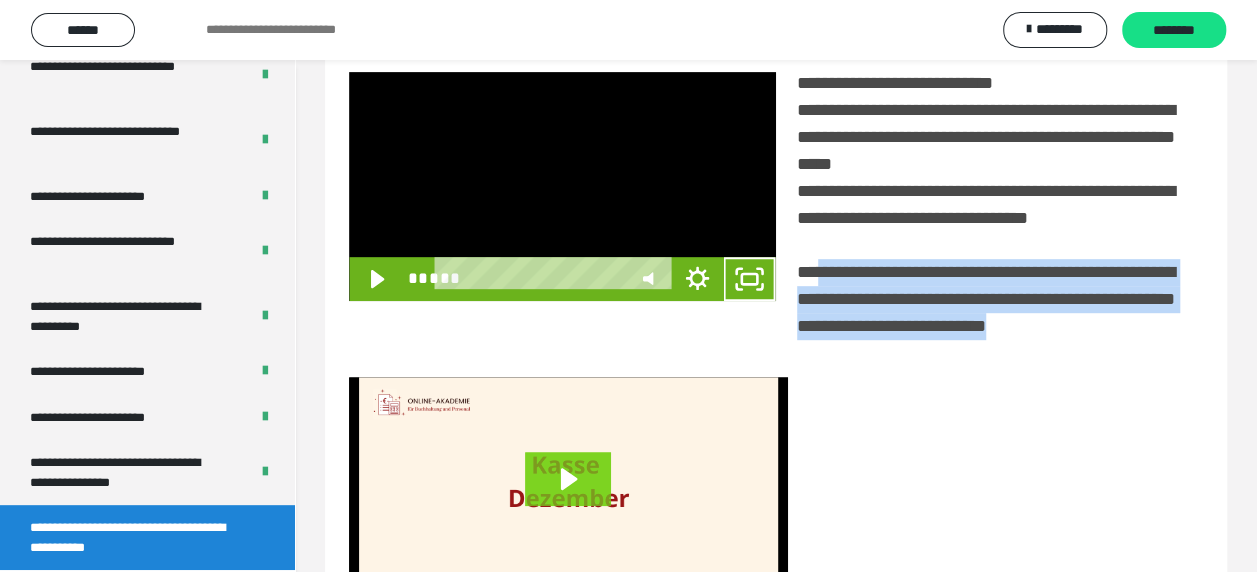 scroll, scrollTop: 3836, scrollLeft: 0, axis: vertical 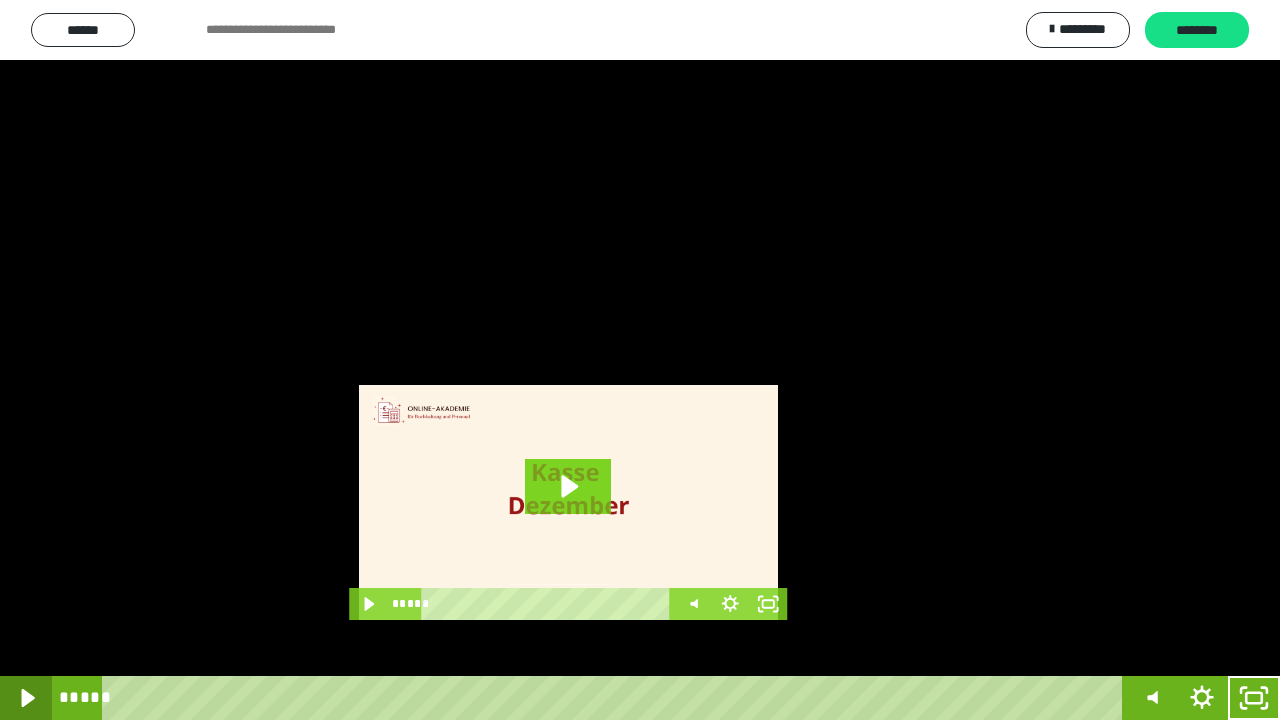 click 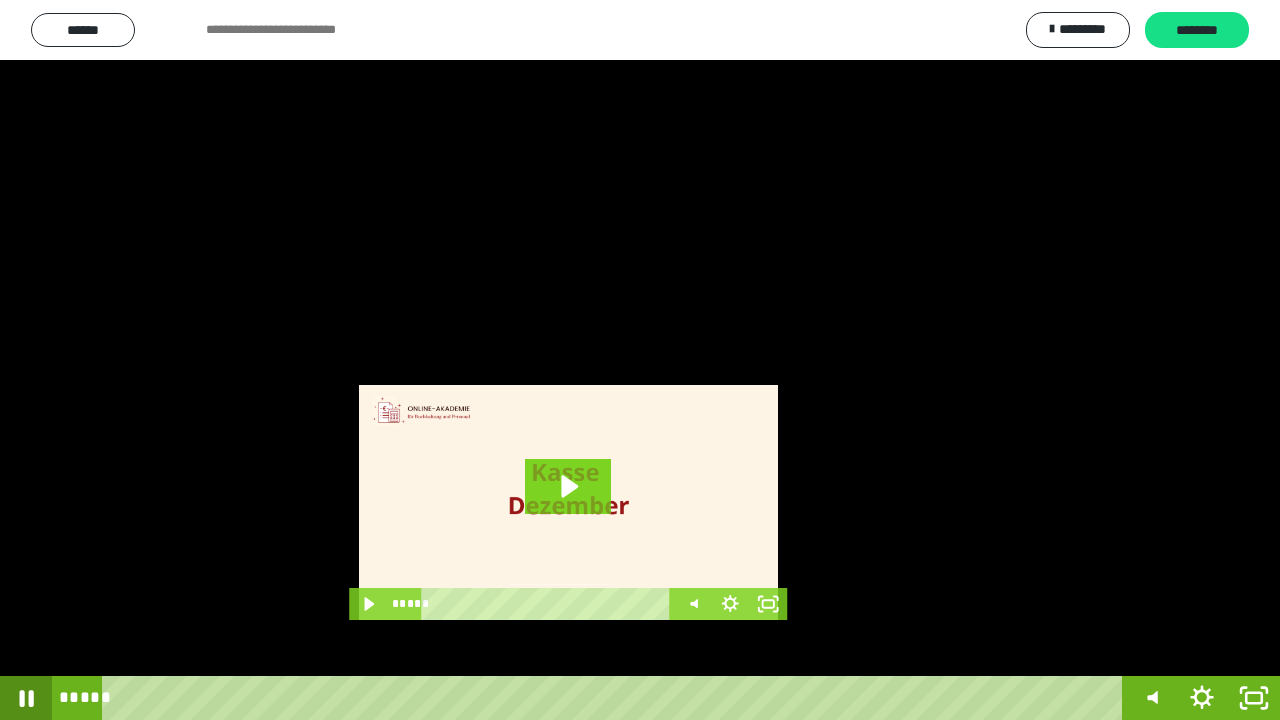 click 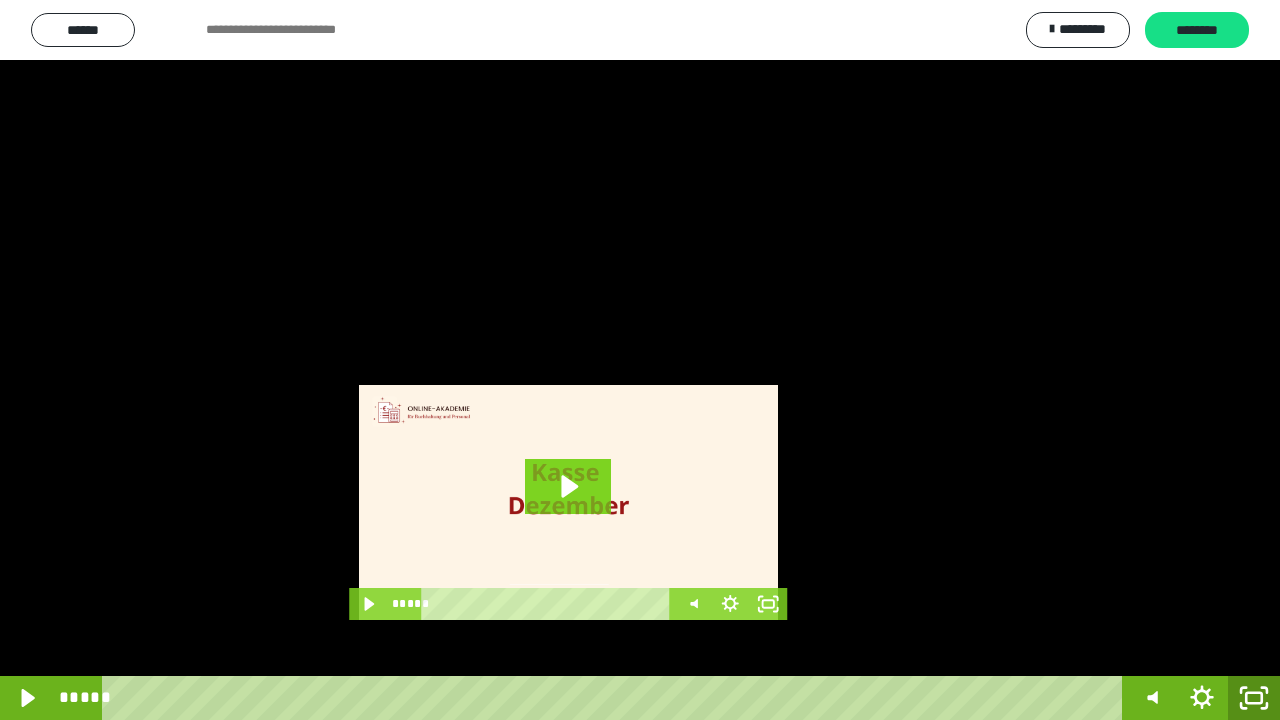 click 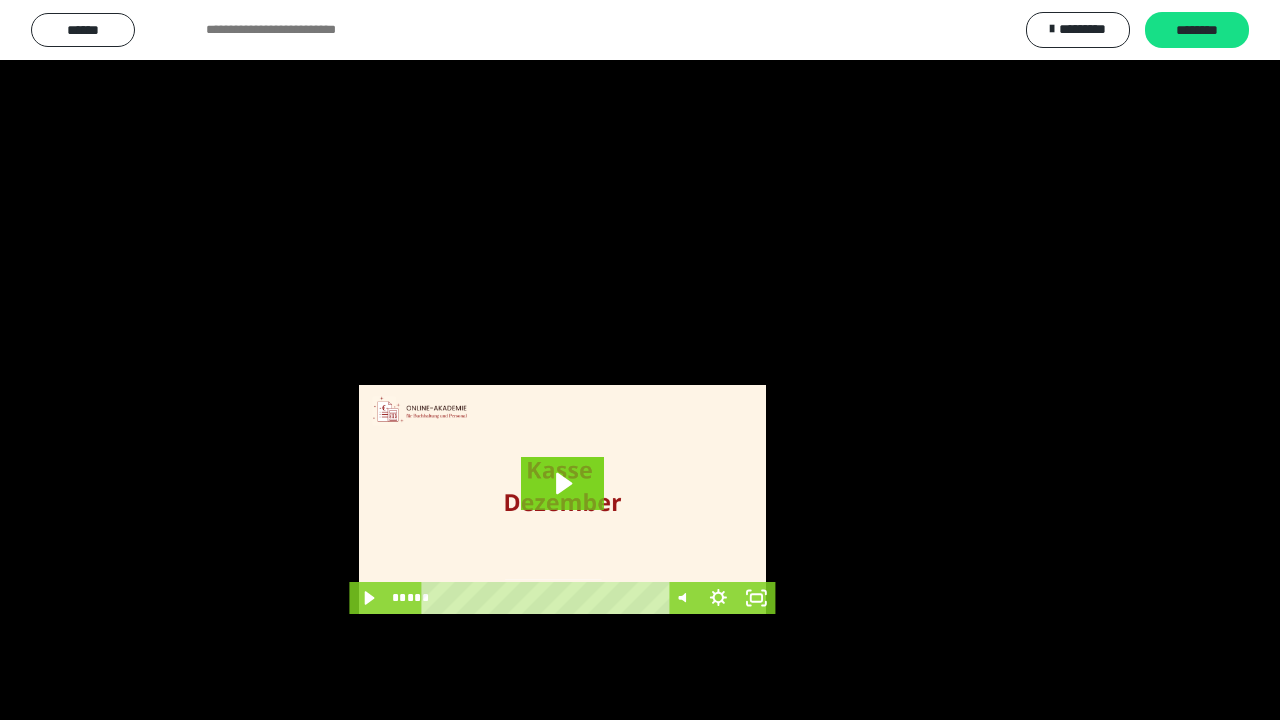 scroll, scrollTop: 3984, scrollLeft: 0, axis: vertical 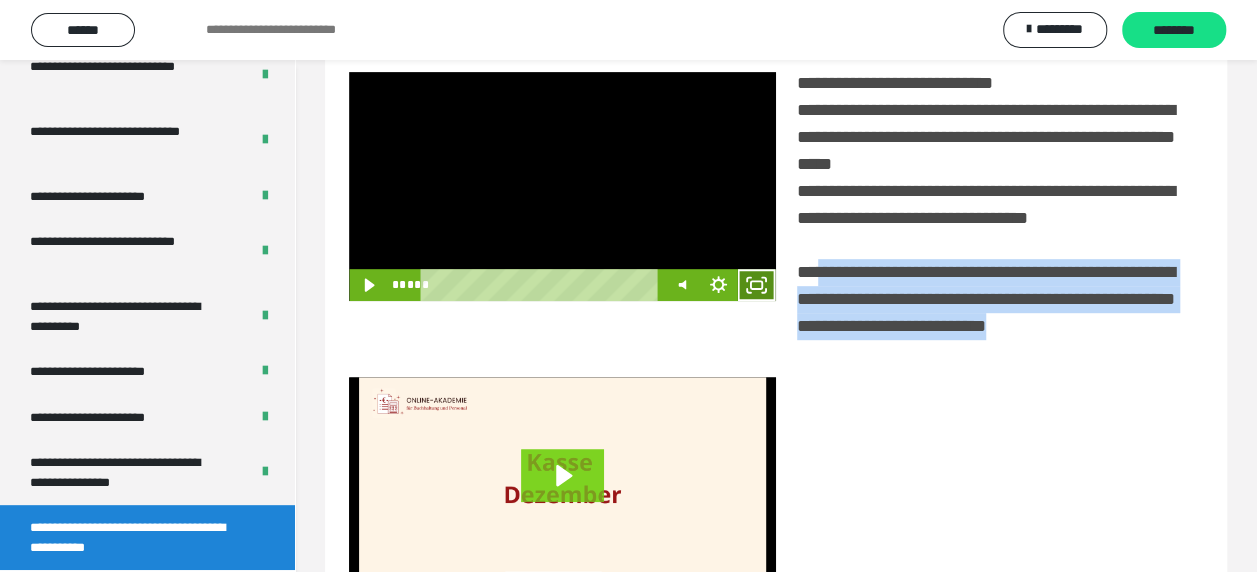click 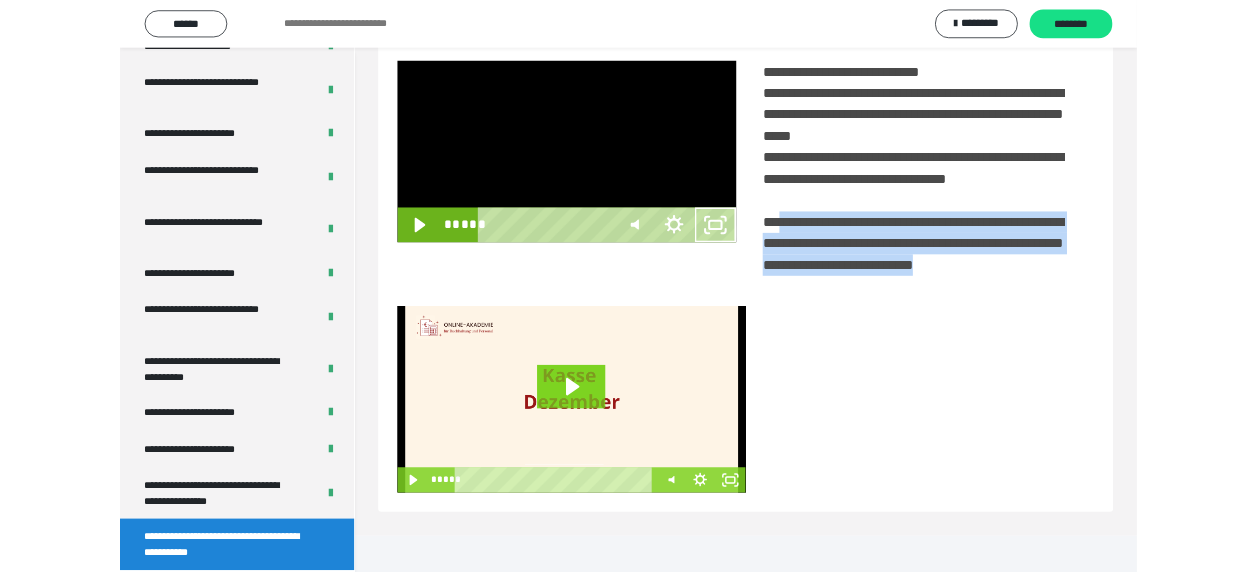 scroll, scrollTop: 3836, scrollLeft: 0, axis: vertical 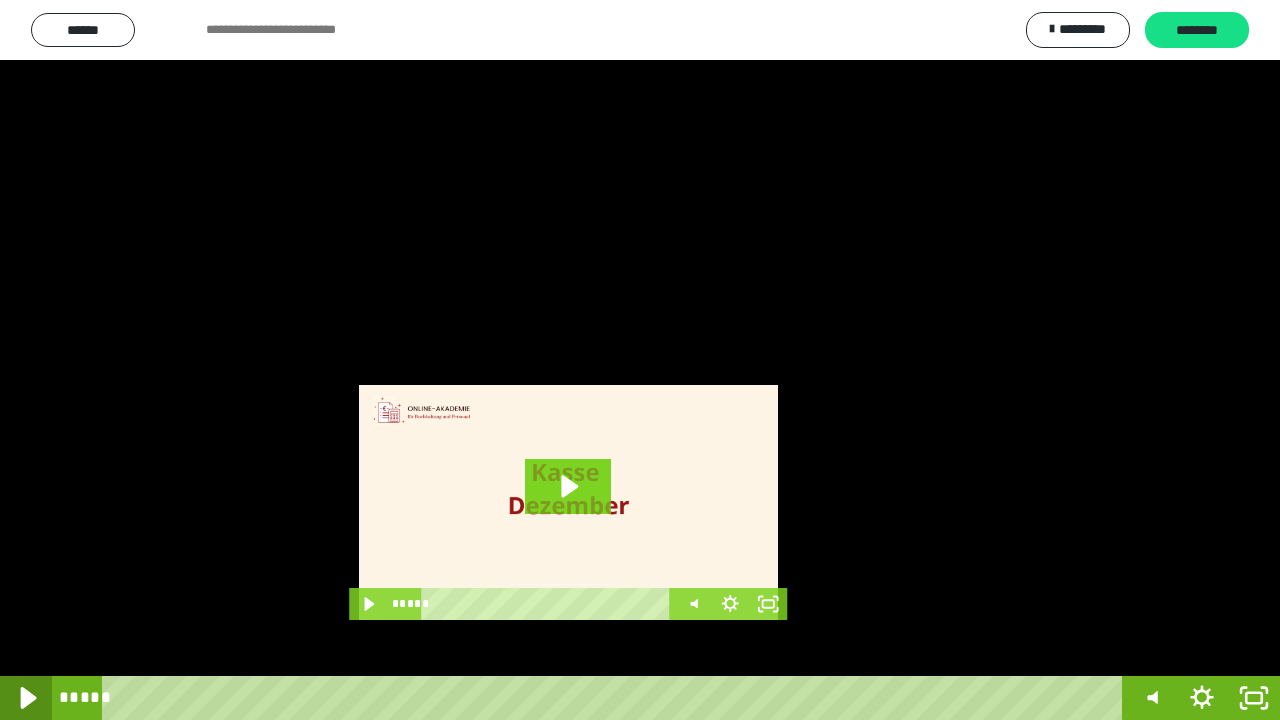 click 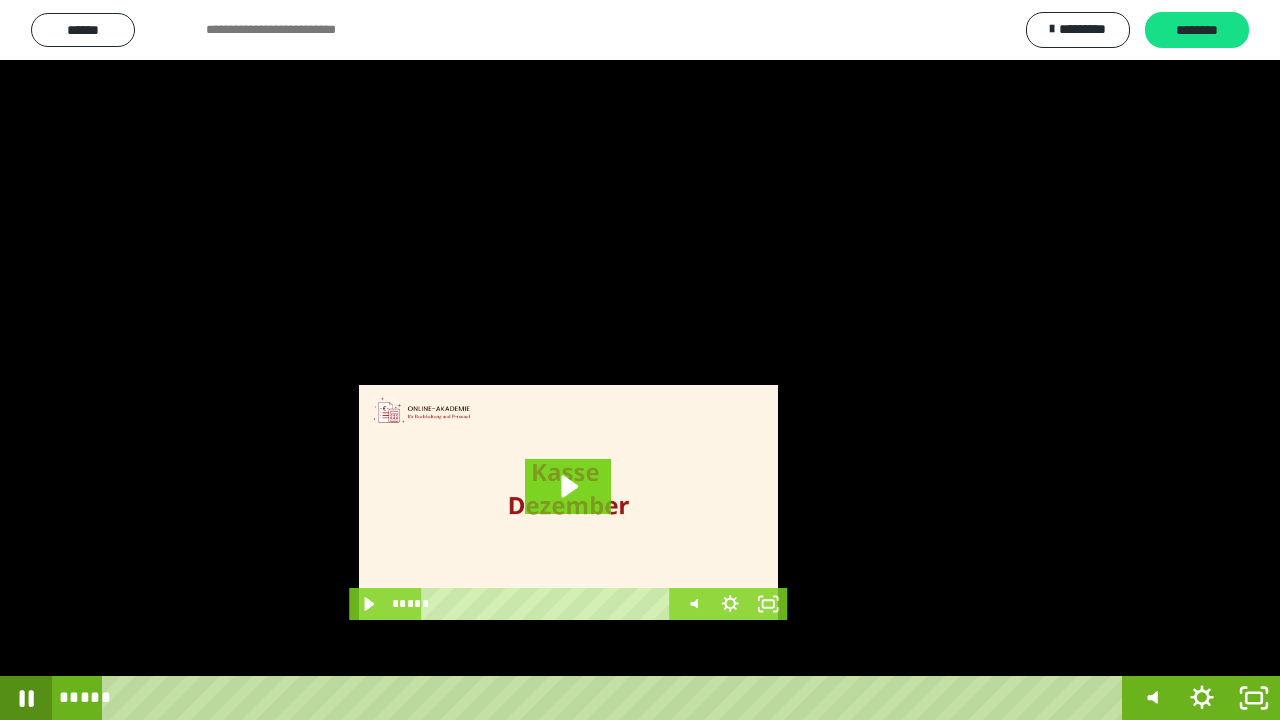 click 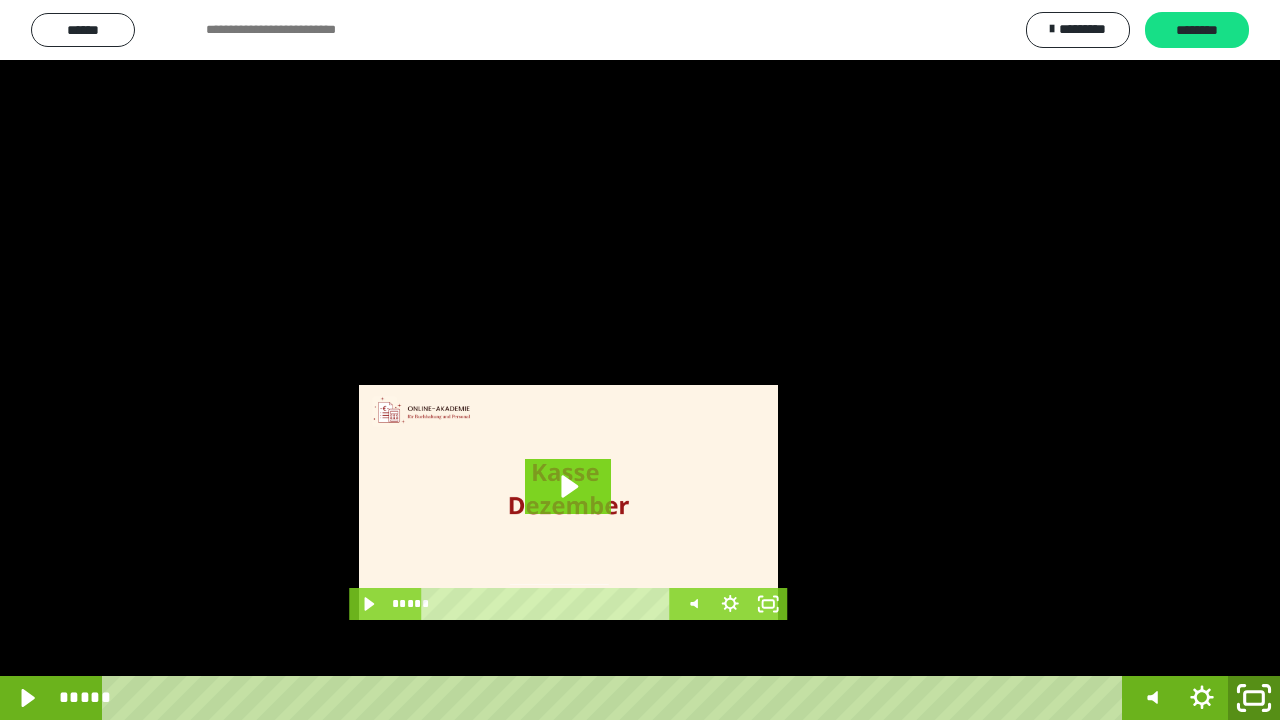 click 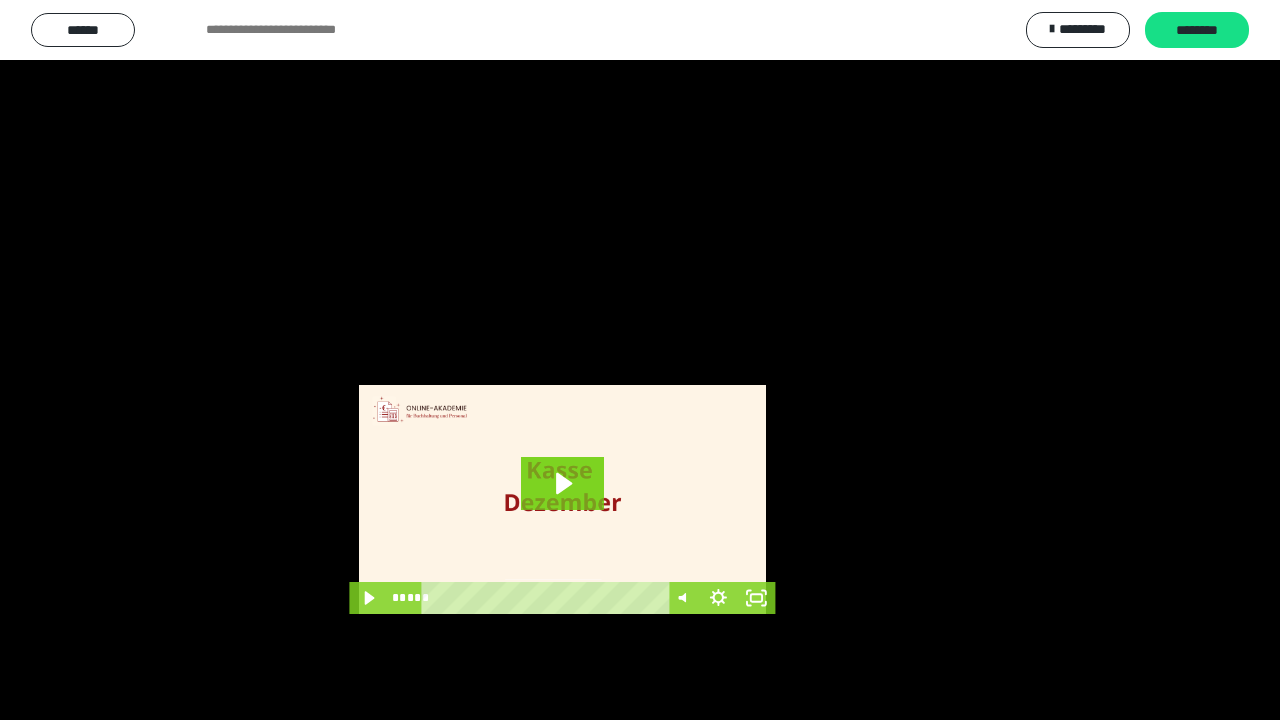 scroll, scrollTop: 3984, scrollLeft: 0, axis: vertical 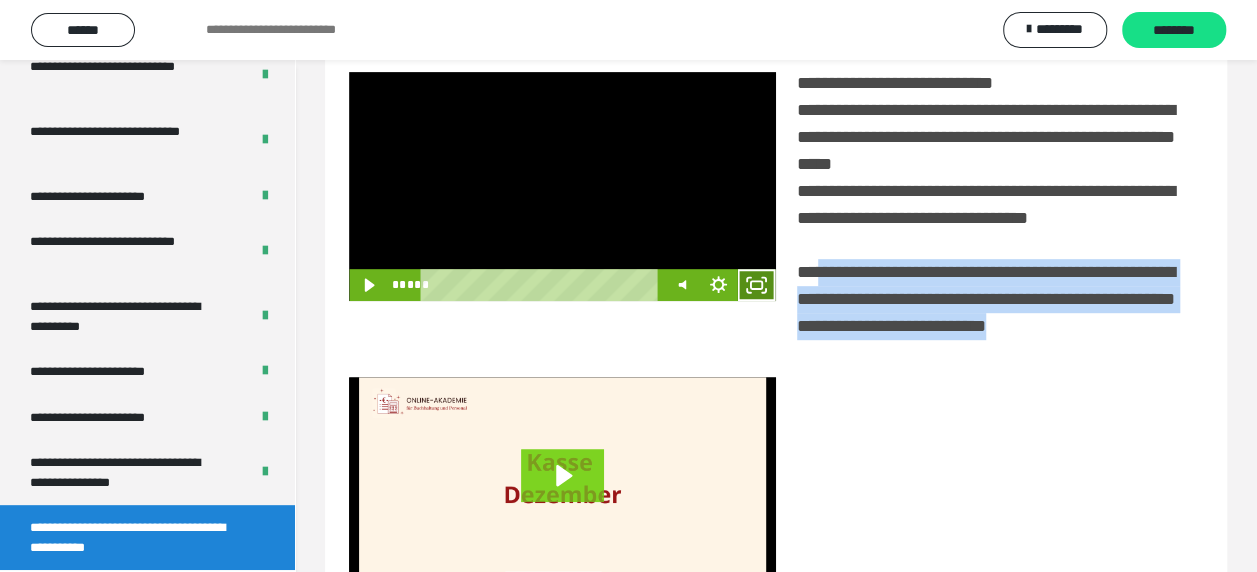 click 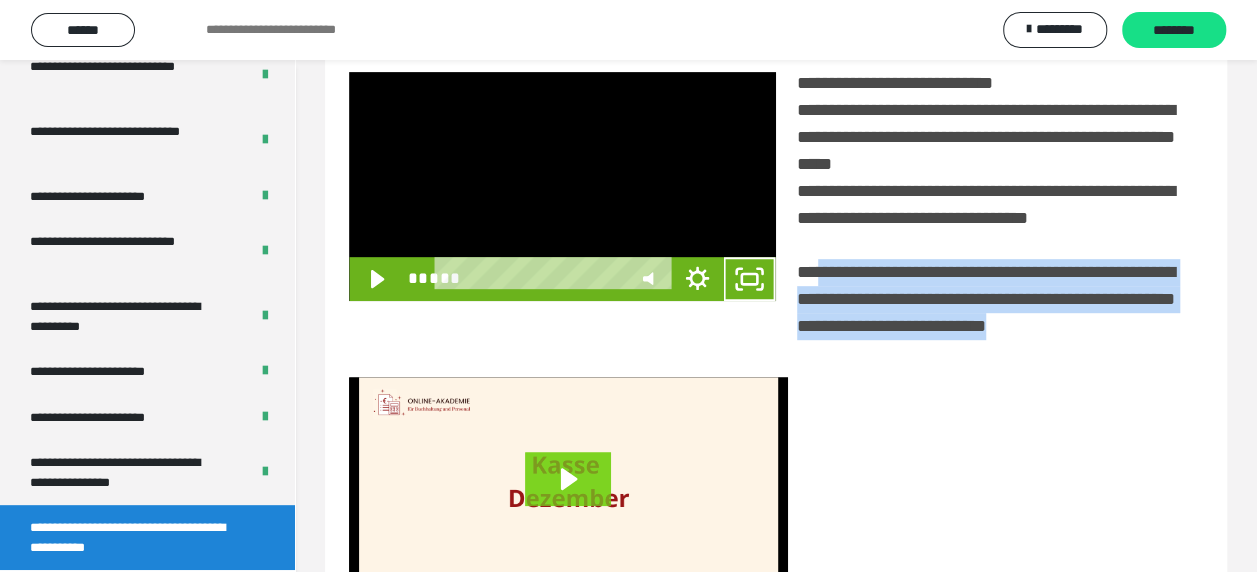 scroll, scrollTop: 3836, scrollLeft: 0, axis: vertical 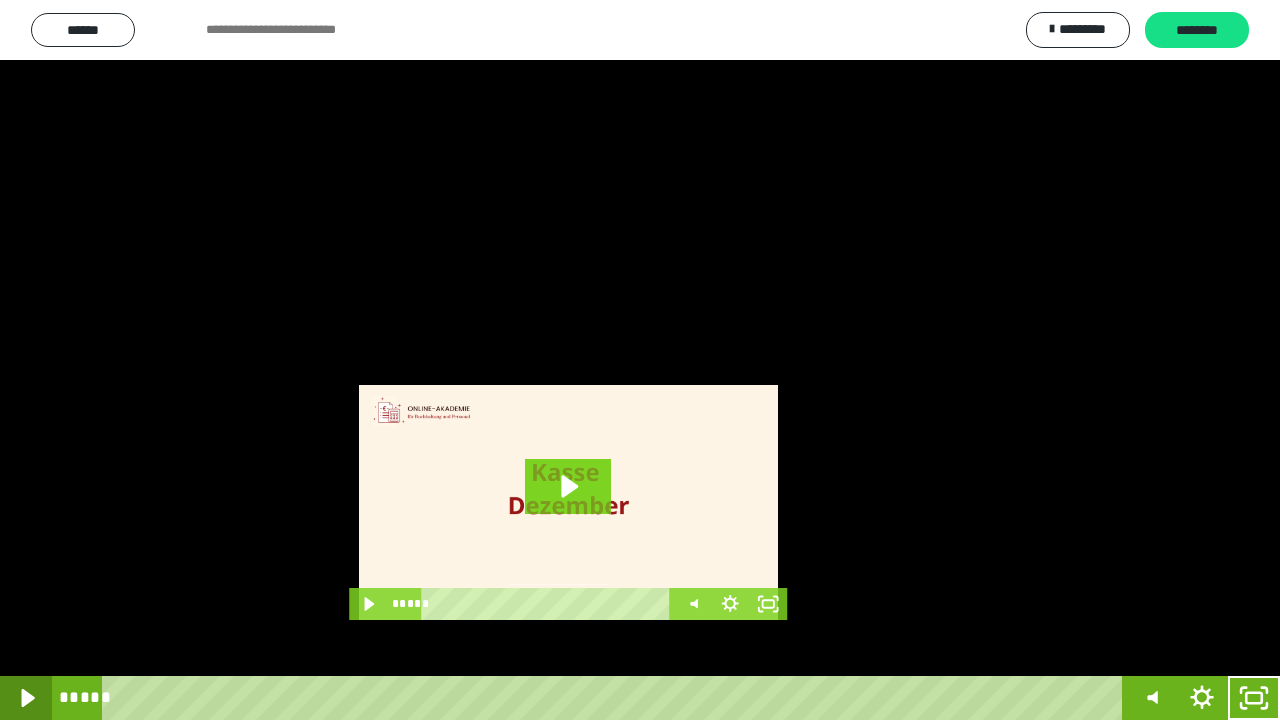click 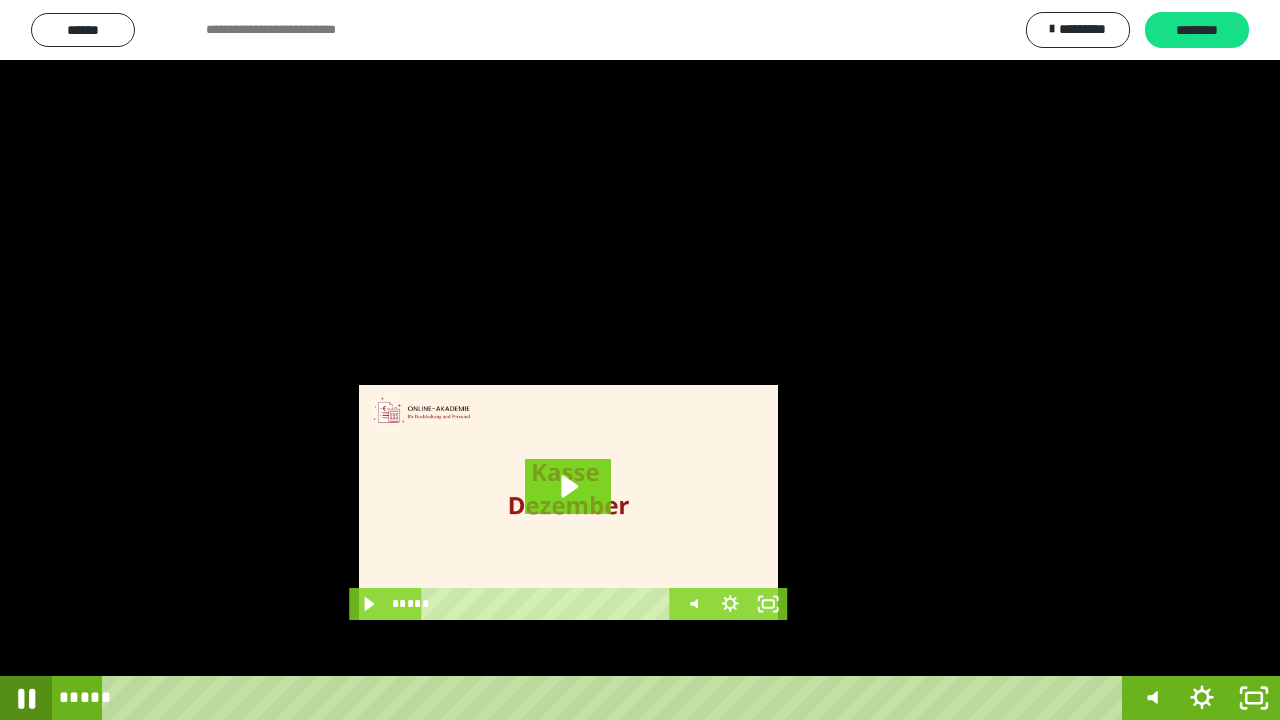 click 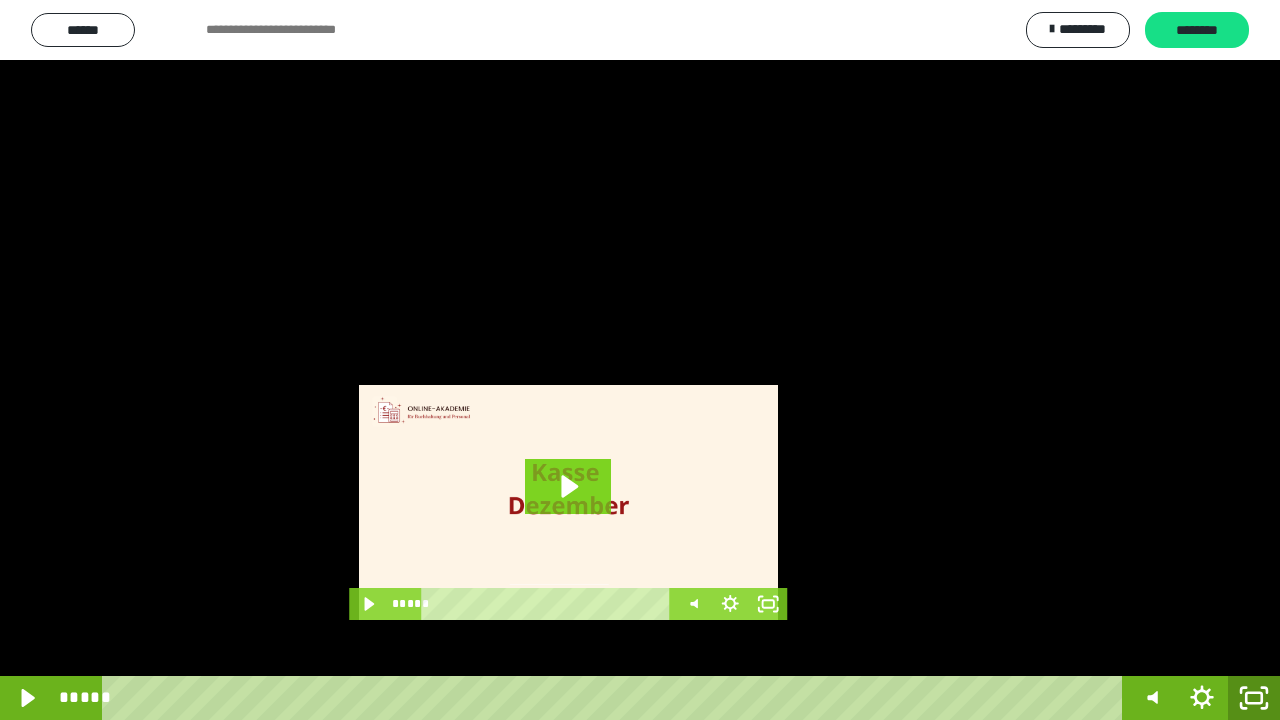 click 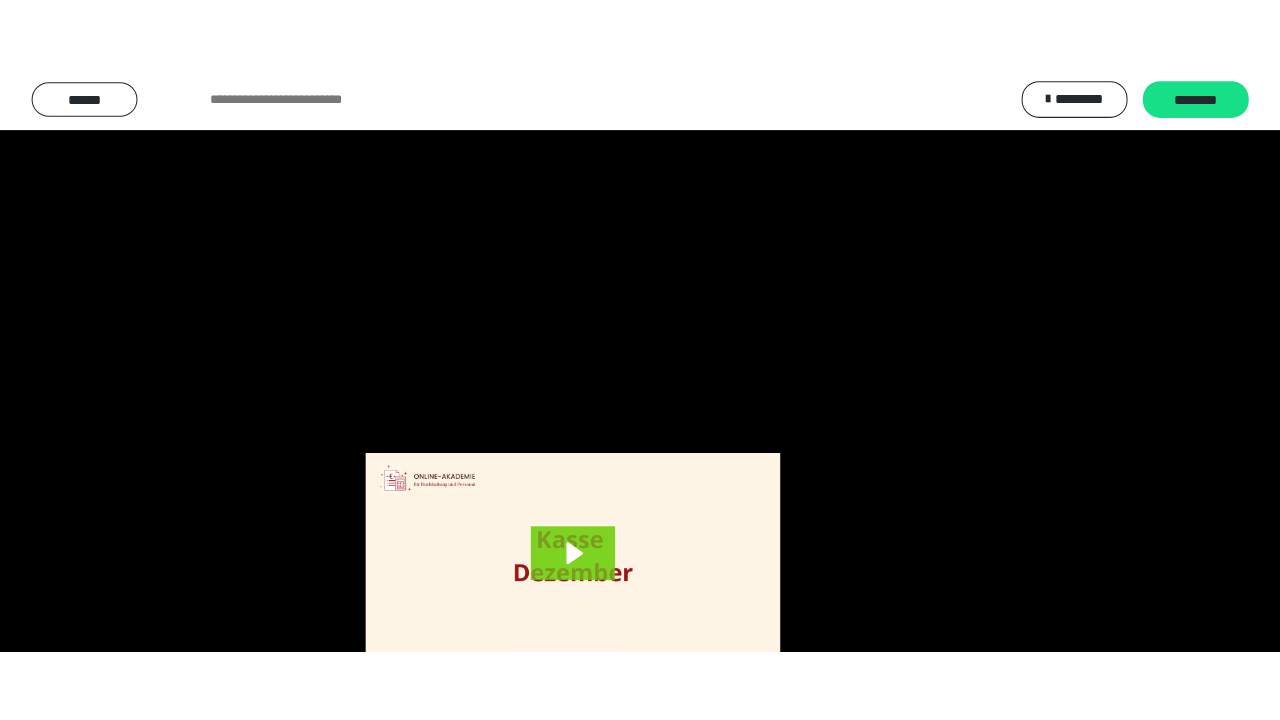 scroll, scrollTop: 3984, scrollLeft: 0, axis: vertical 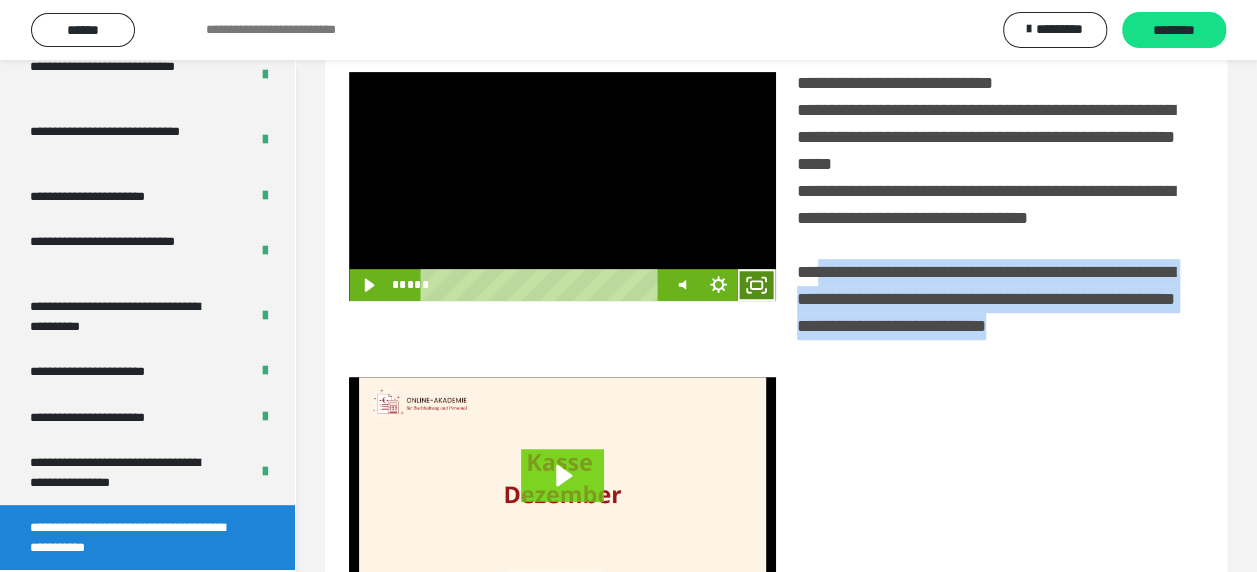 click 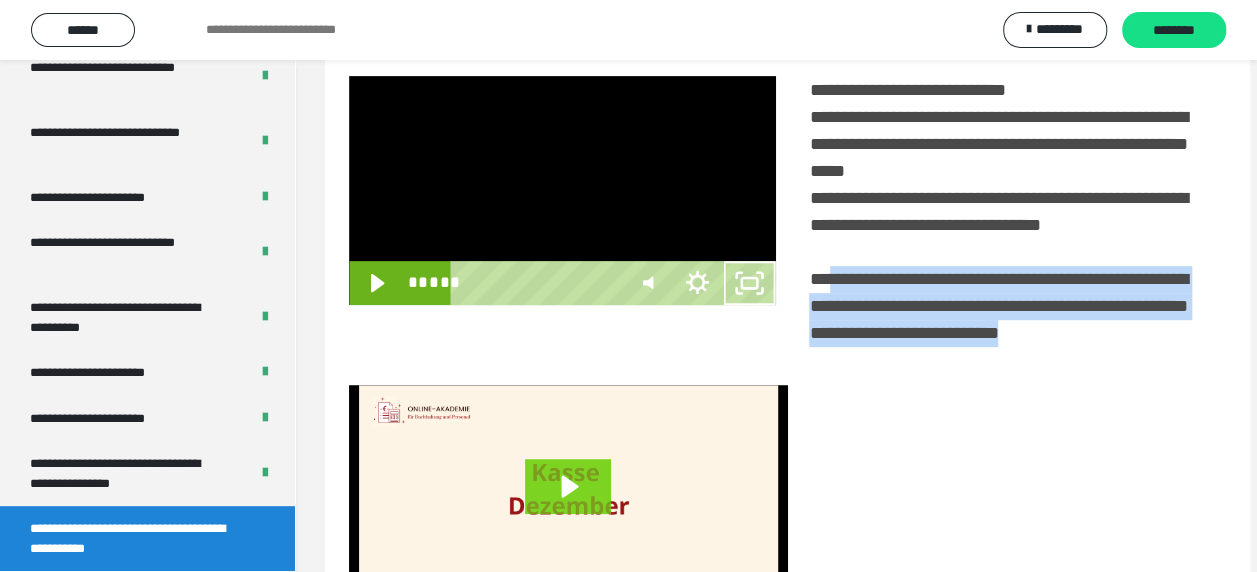 scroll, scrollTop: 3836, scrollLeft: 0, axis: vertical 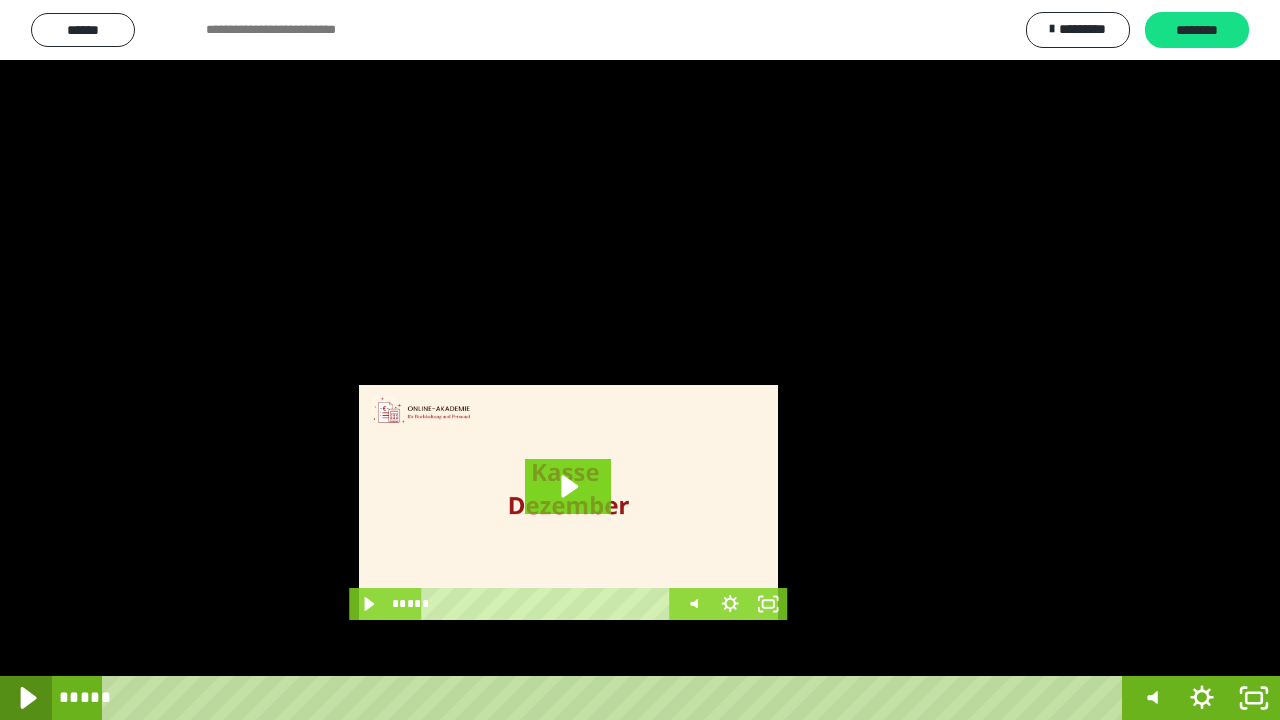 click 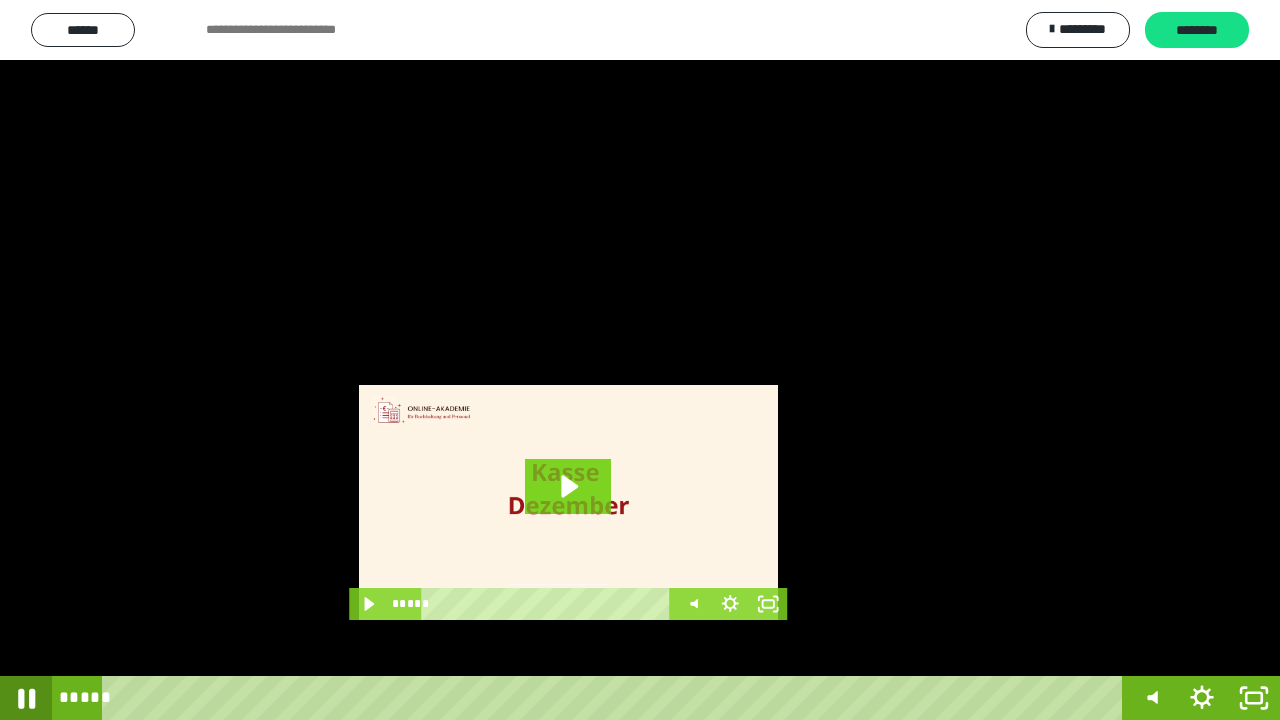 click 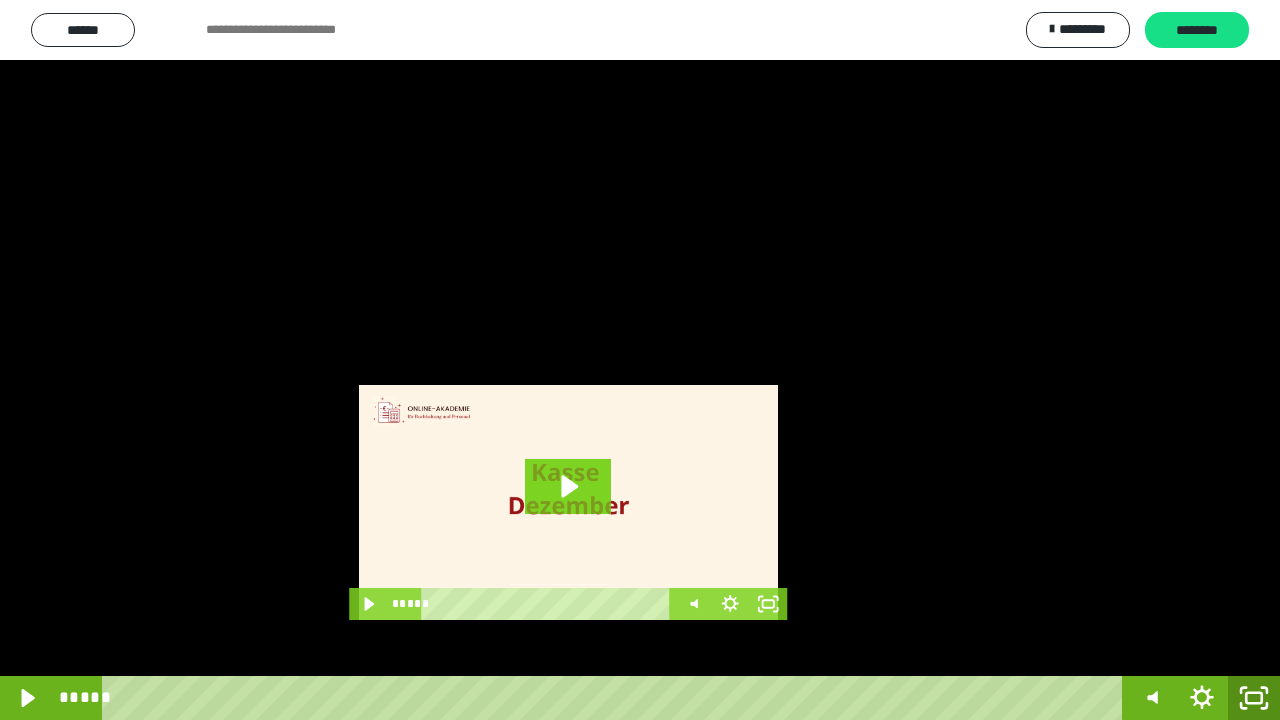 click 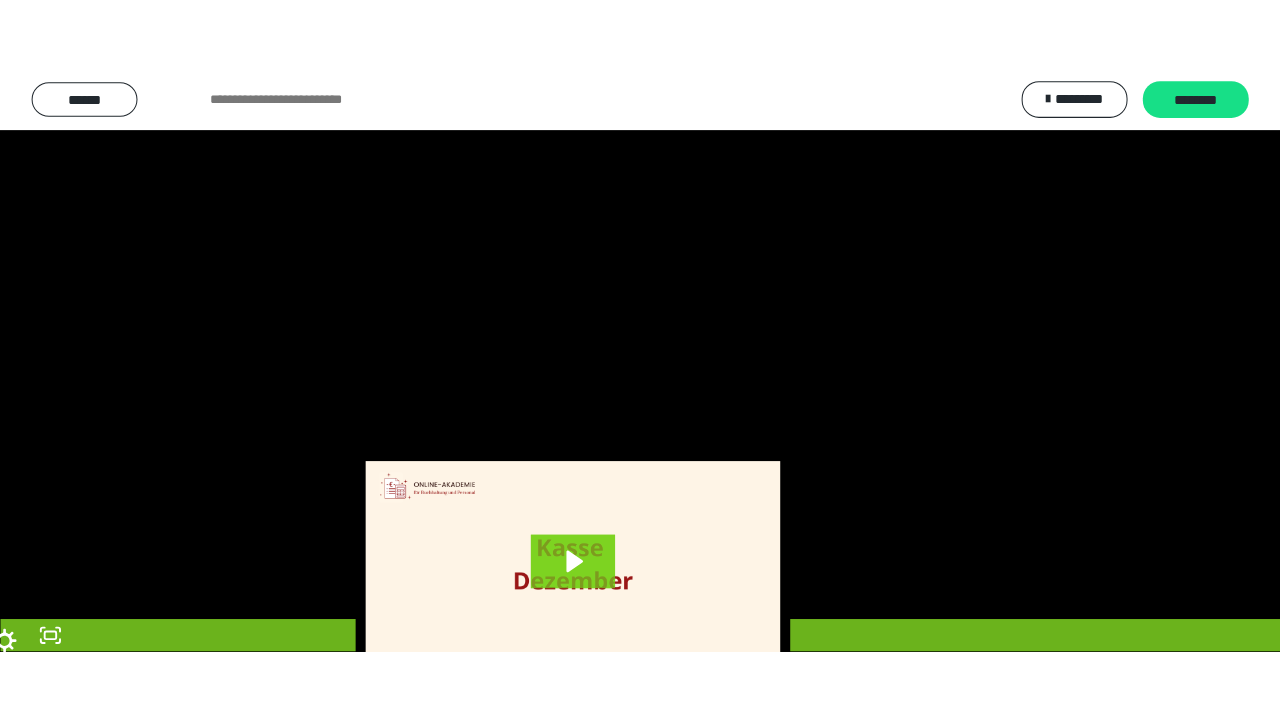 scroll, scrollTop: 3984, scrollLeft: 0, axis: vertical 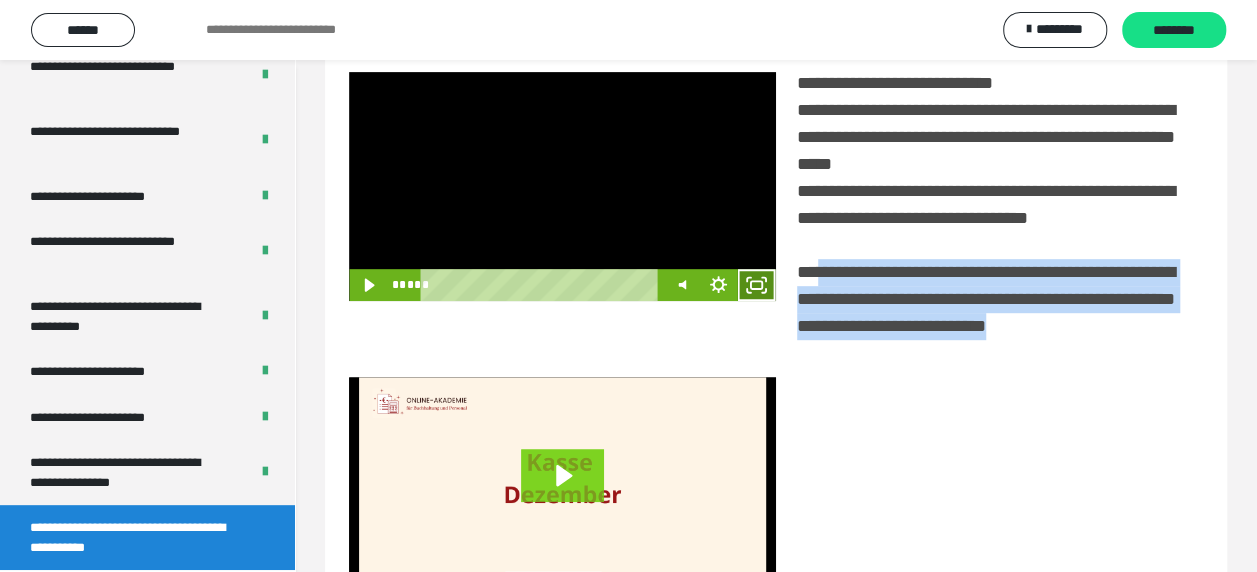 click 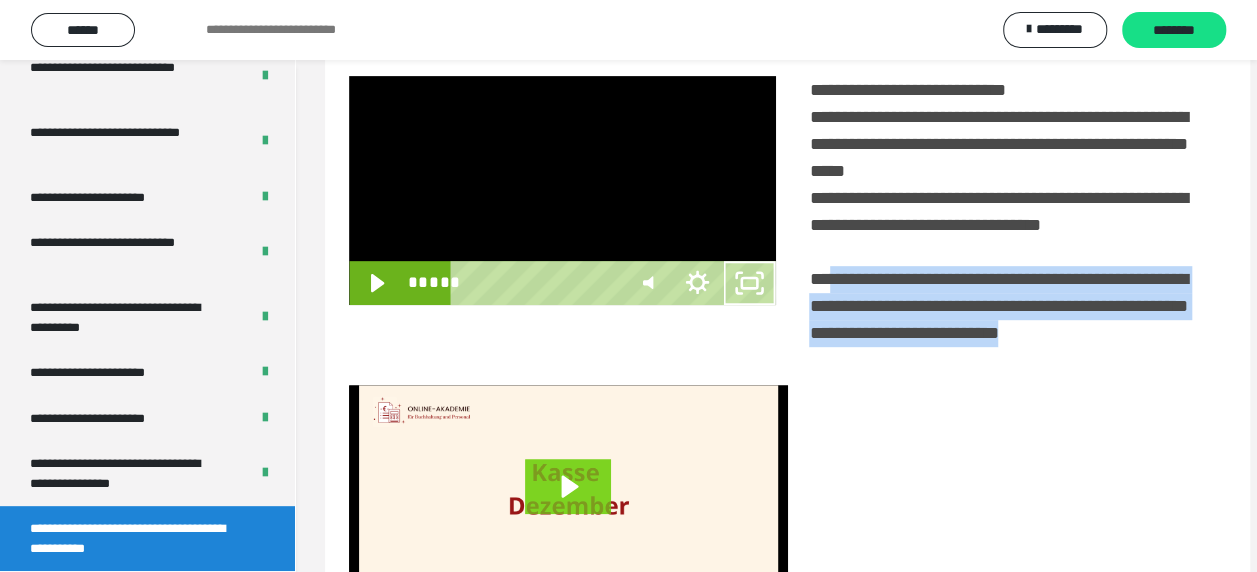 scroll, scrollTop: 3836, scrollLeft: 0, axis: vertical 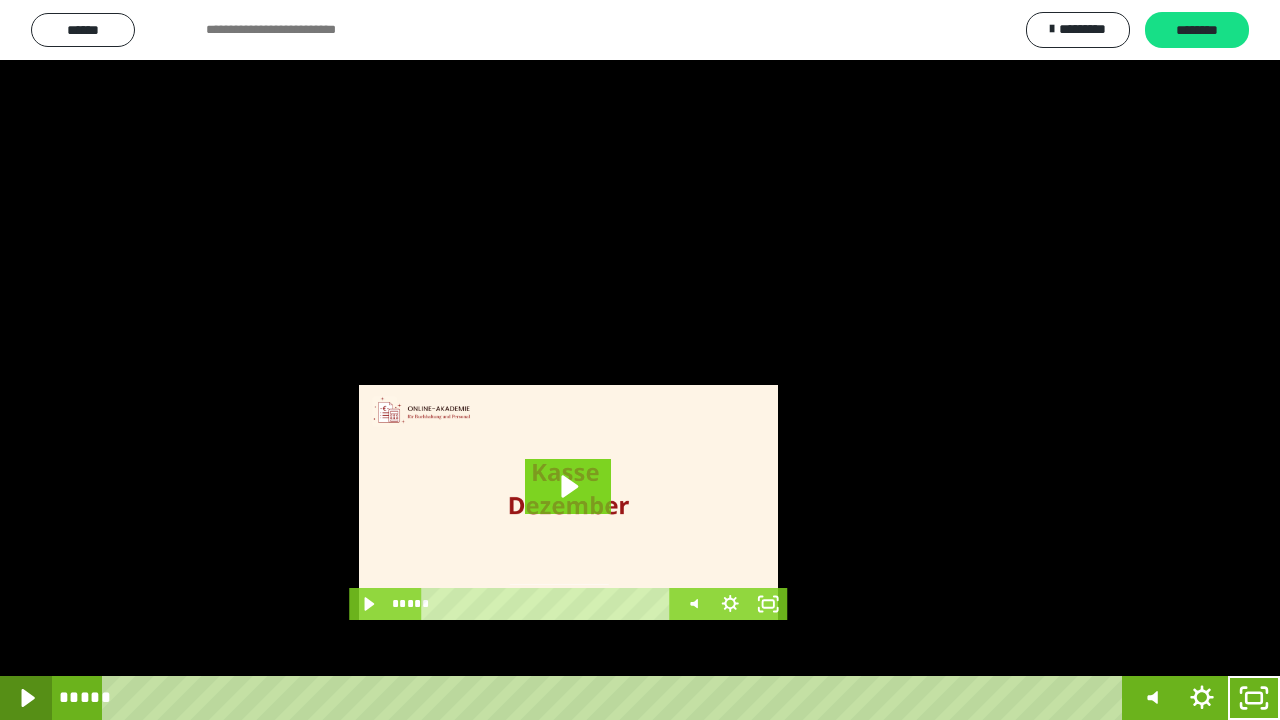 click 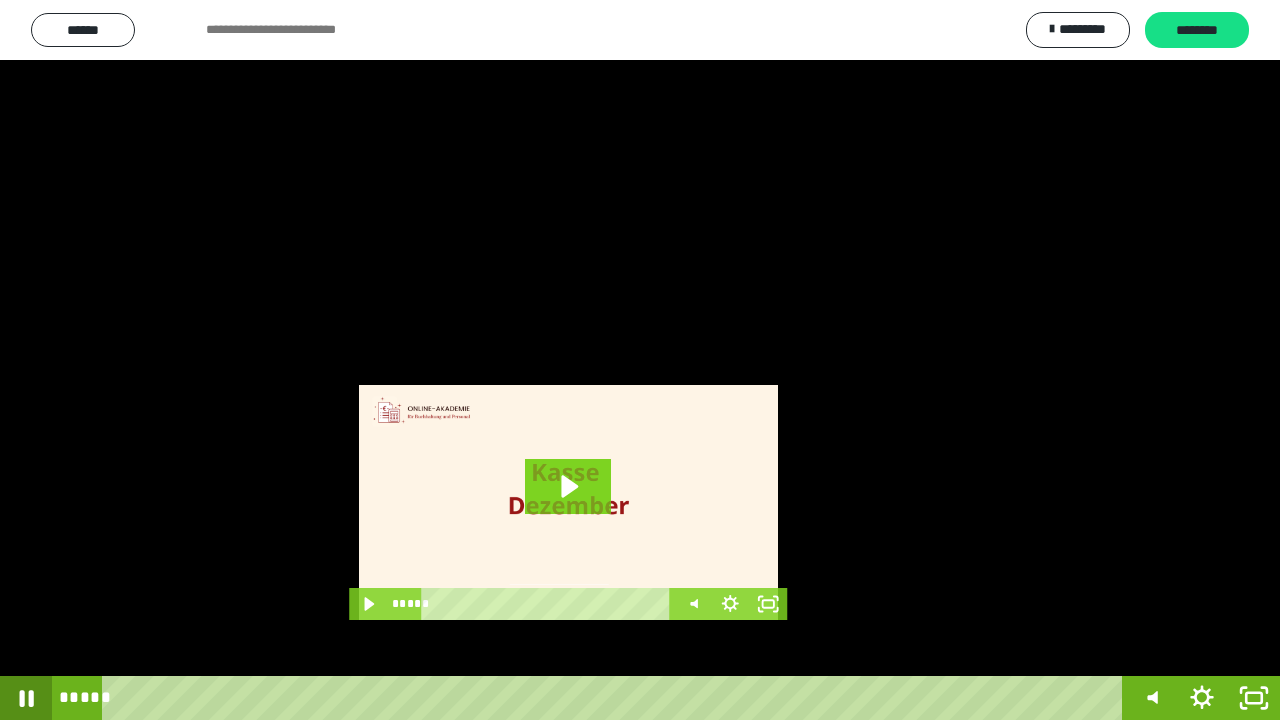 click 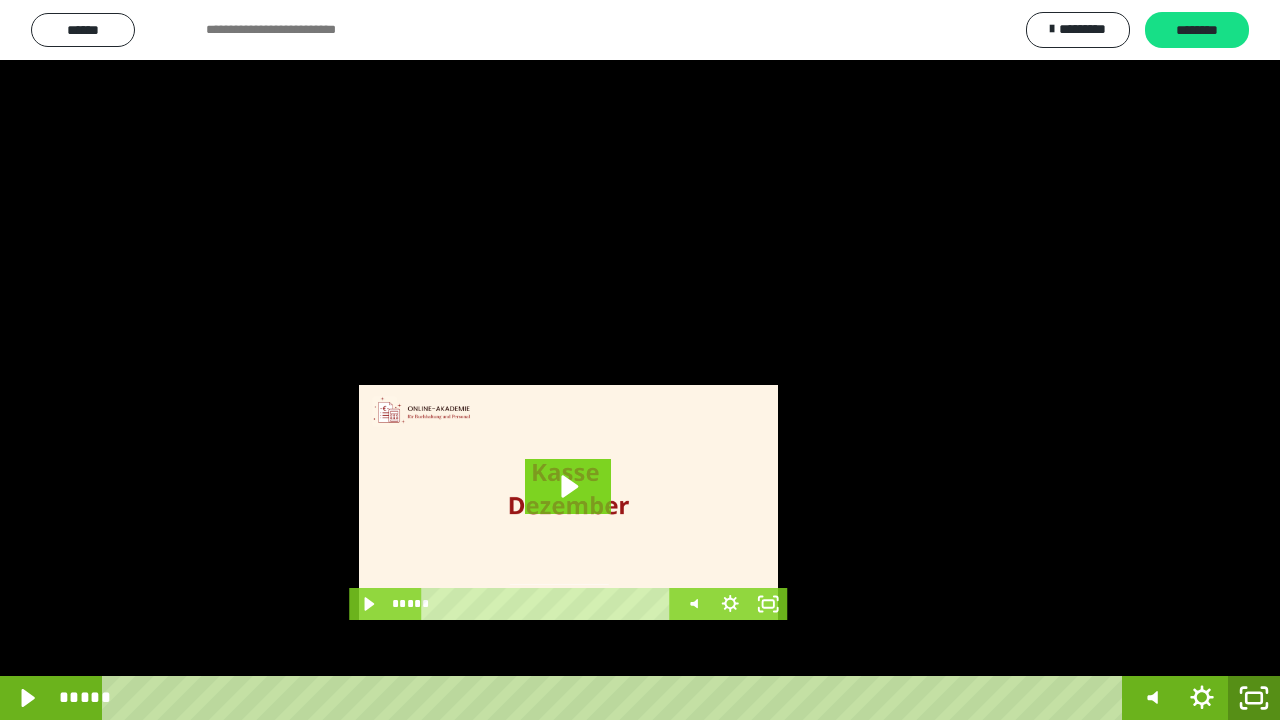 click 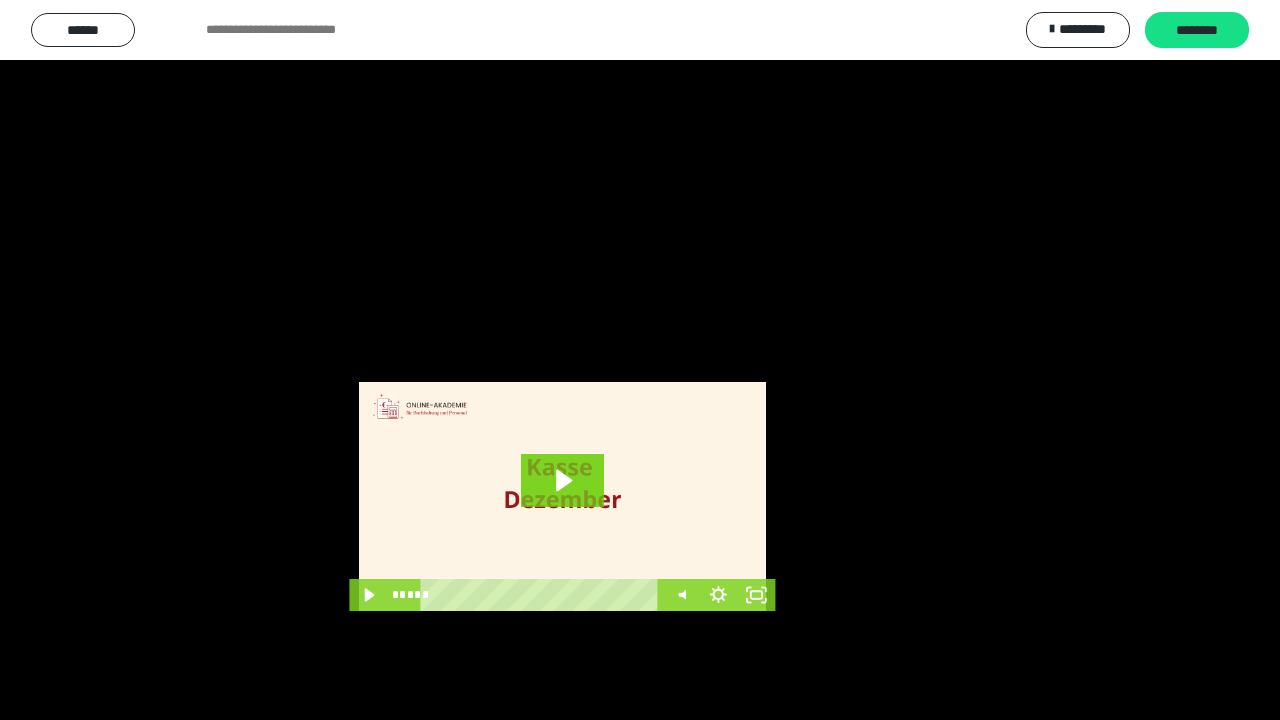 scroll, scrollTop: 3984, scrollLeft: 0, axis: vertical 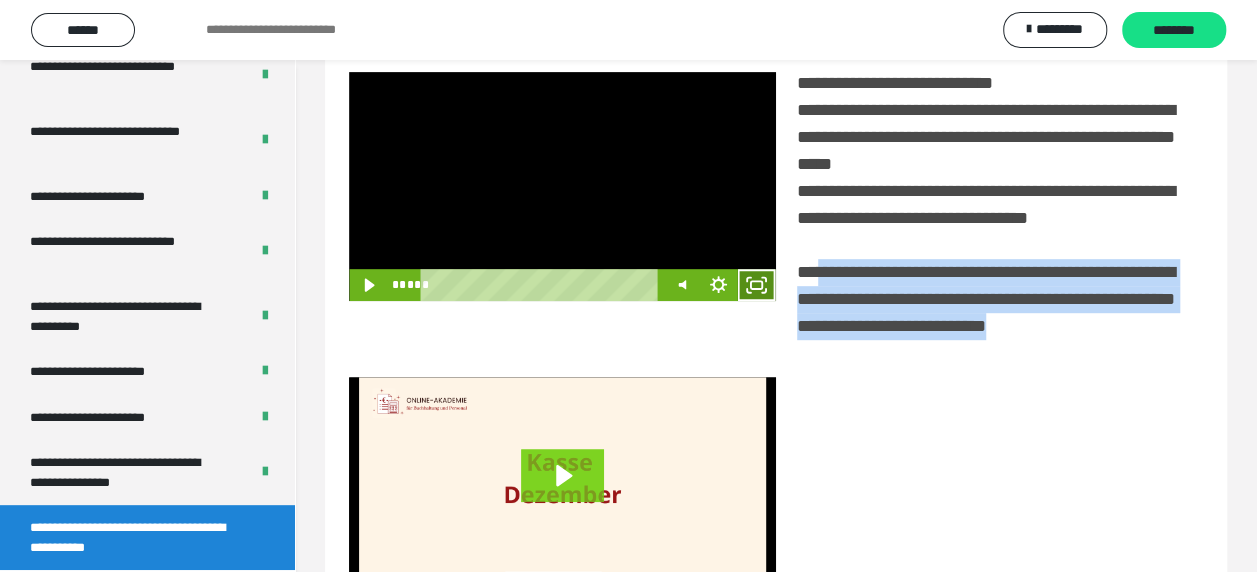click 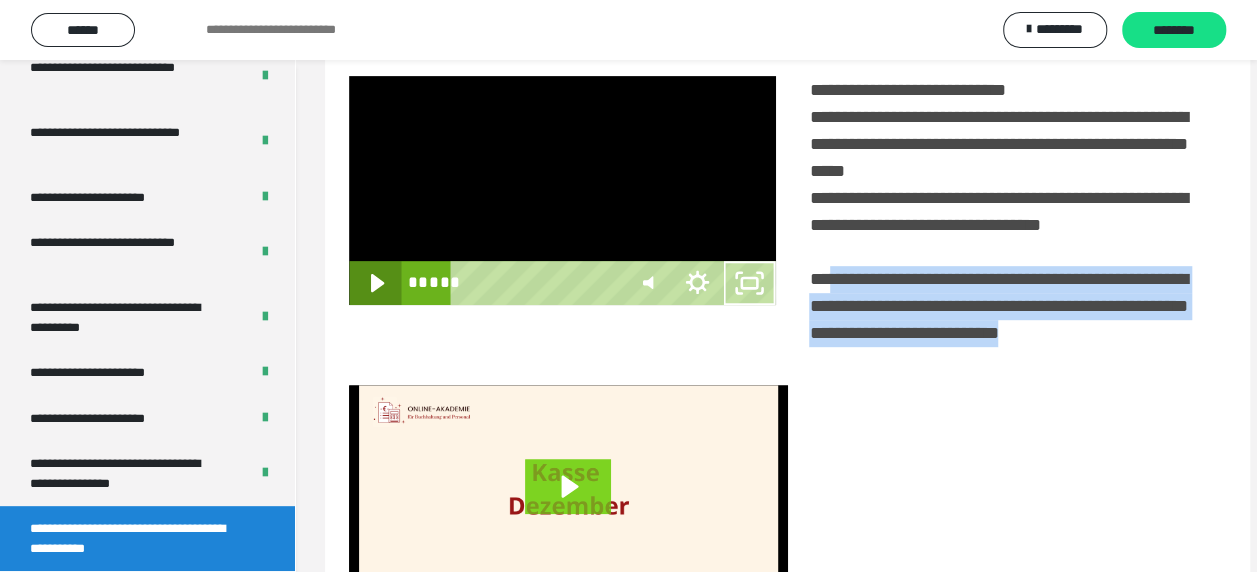 scroll, scrollTop: 3836, scrollLeft: 0, axis: vertical 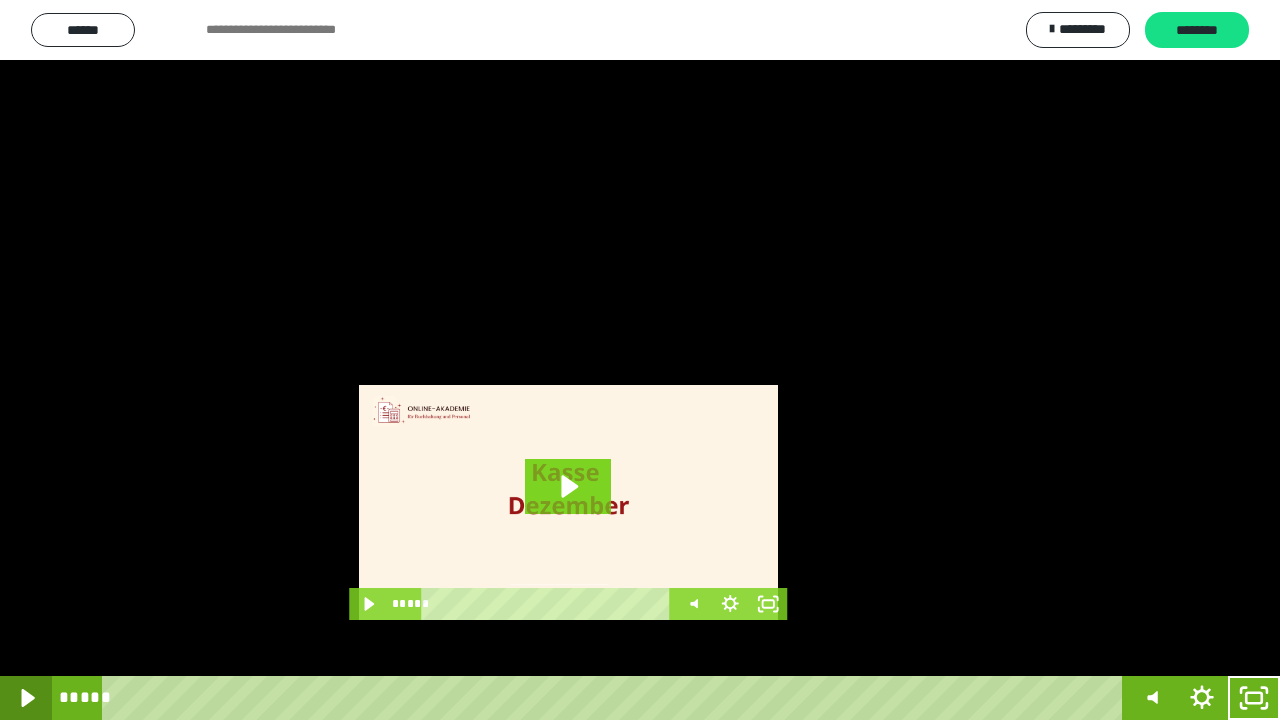 click 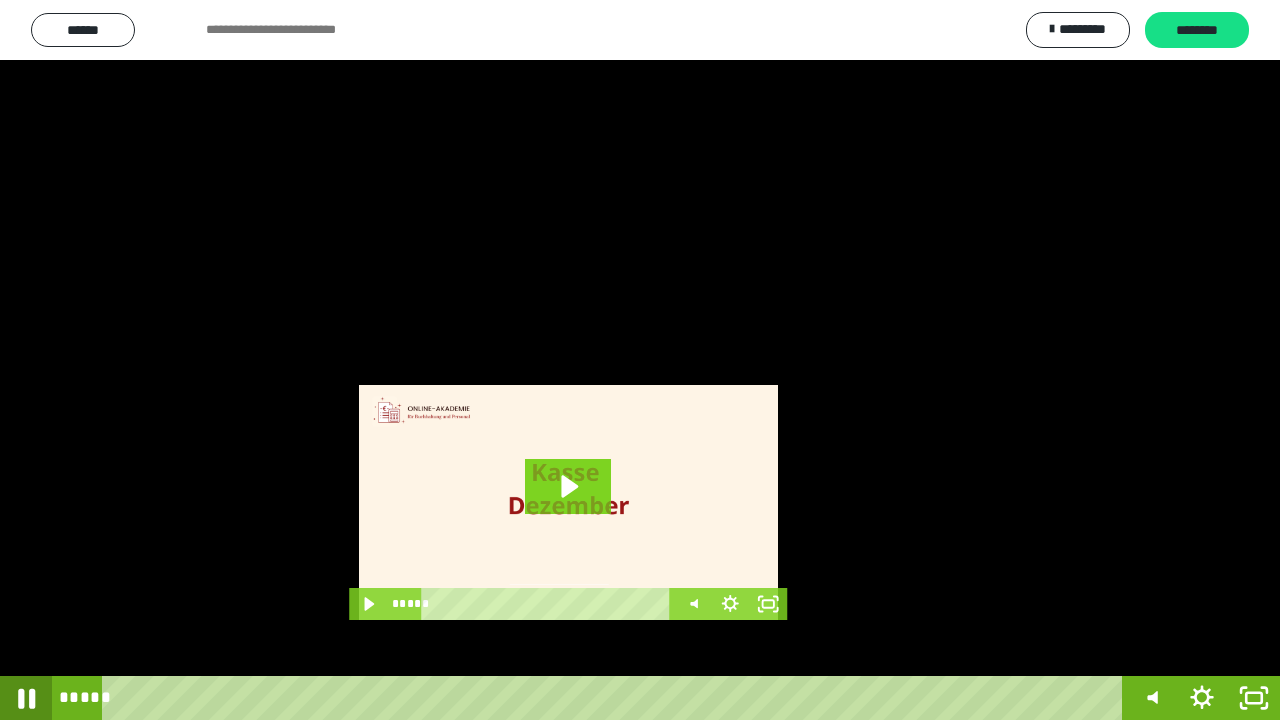 click 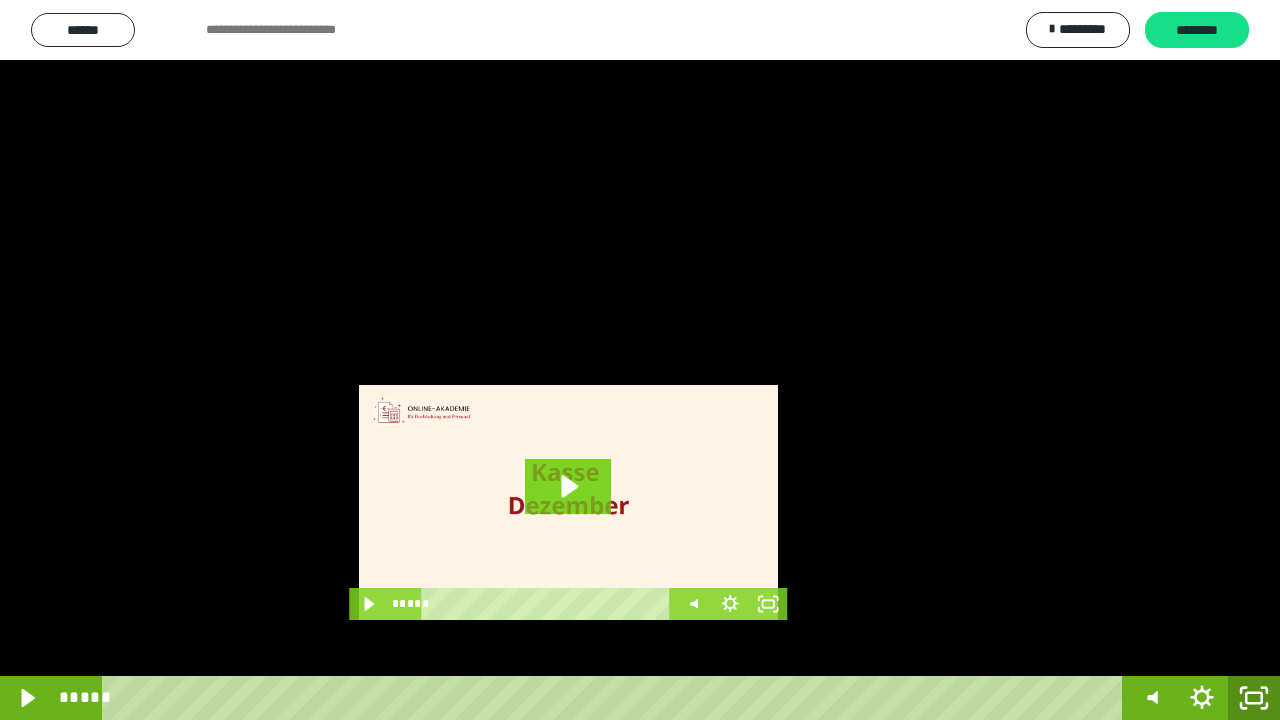 click 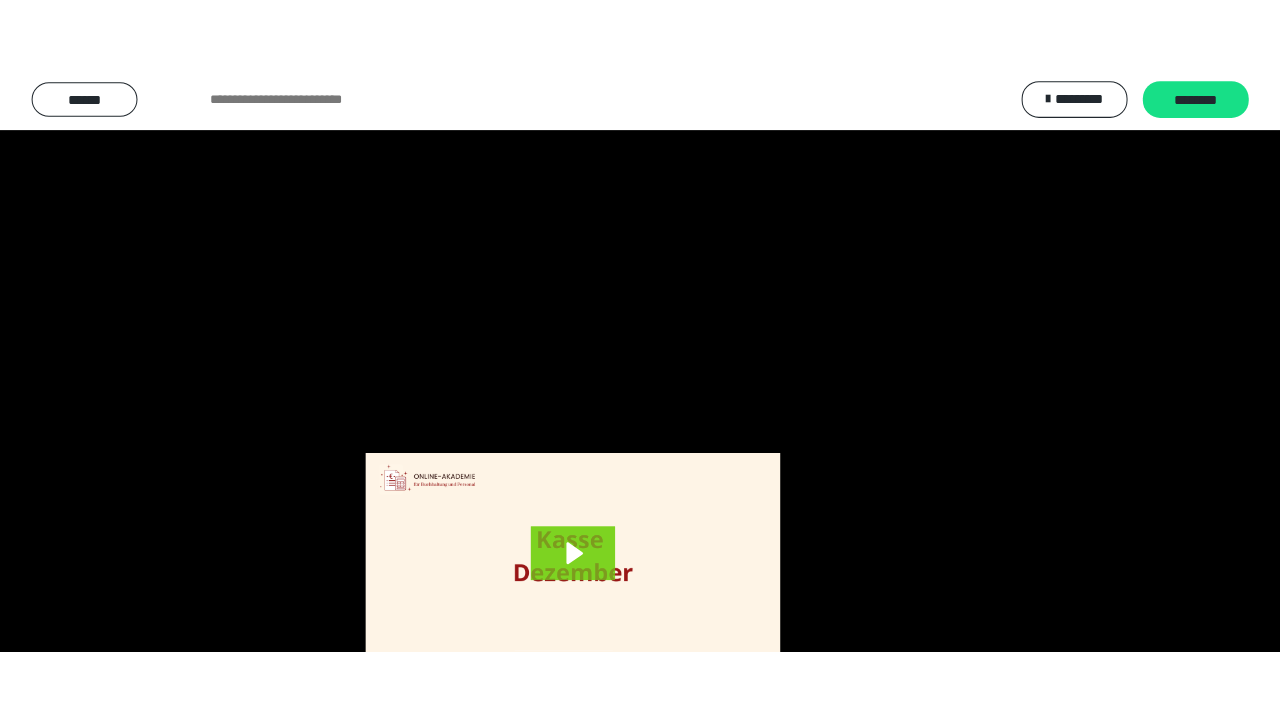 scroll, scrollTop: 3984, scrollLeft: 0, axis: vertical 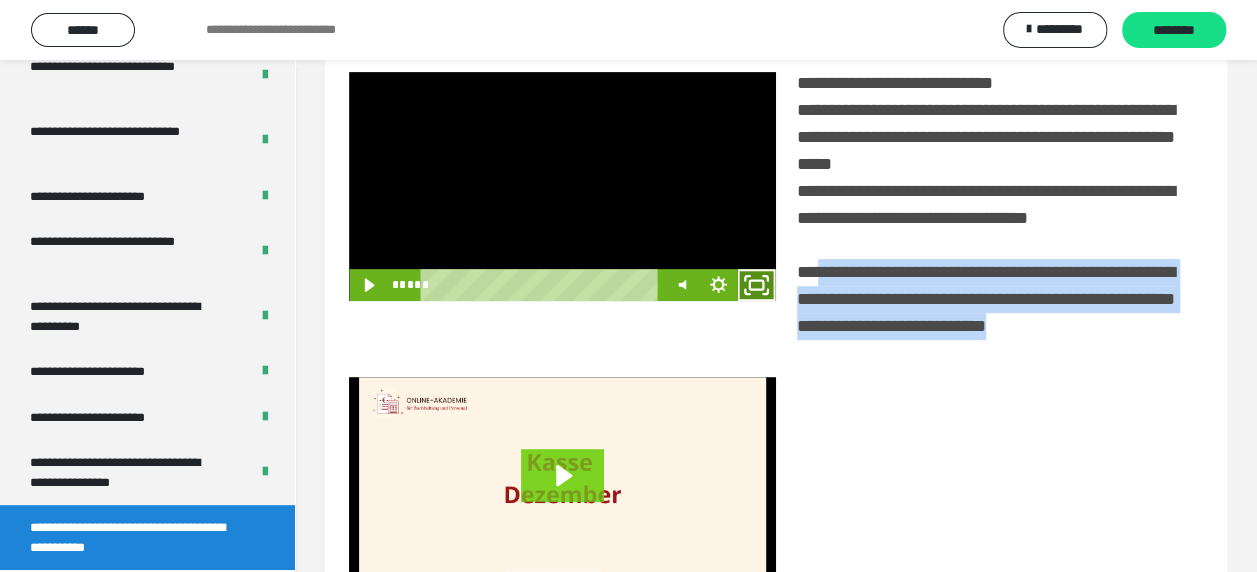 click 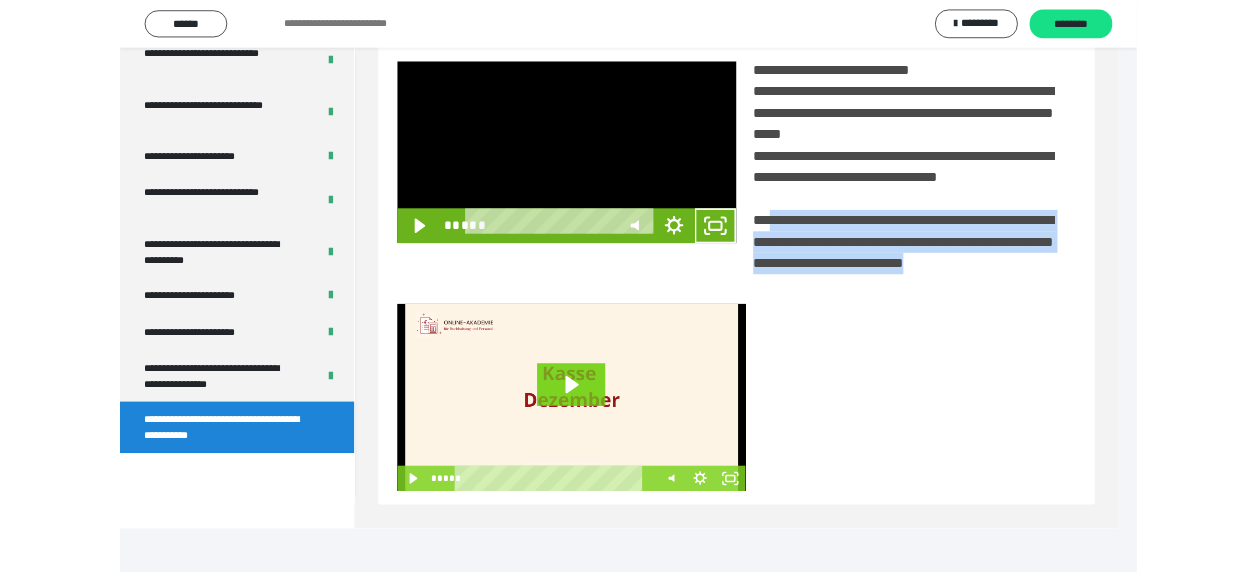 scroll, scrollTop: 3836, scrollLeft: 0, axis: vertical 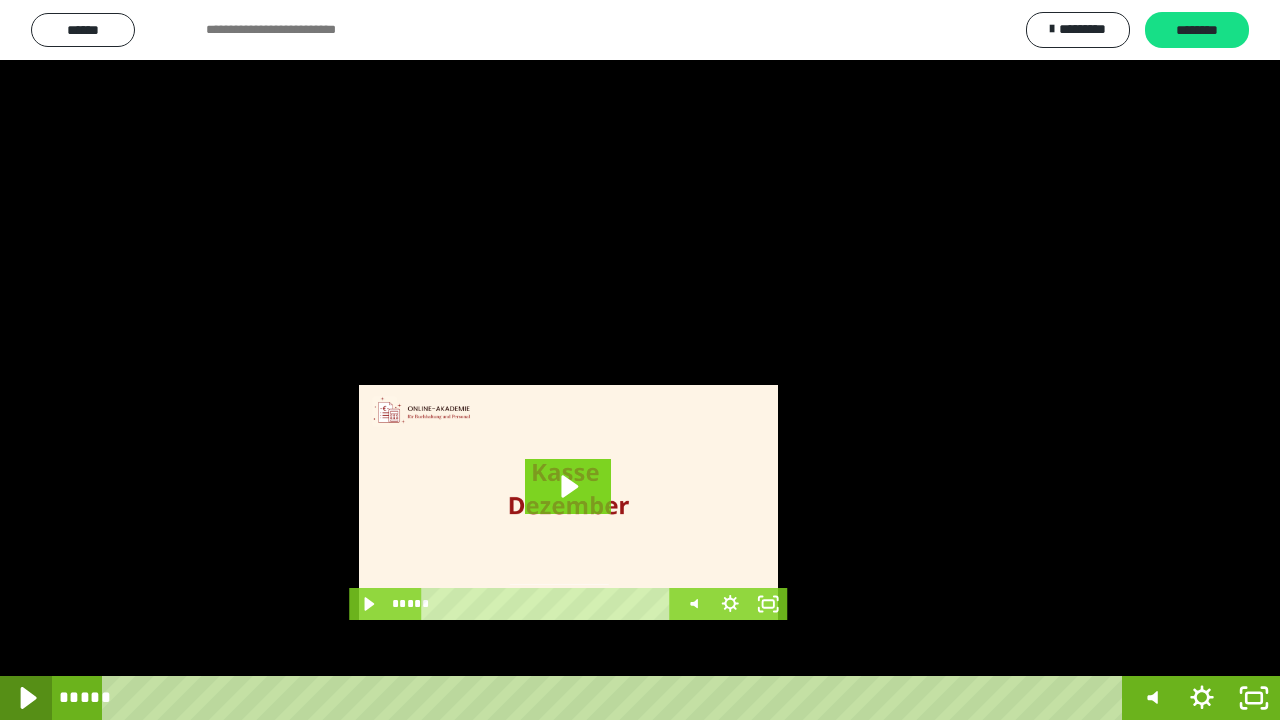 click 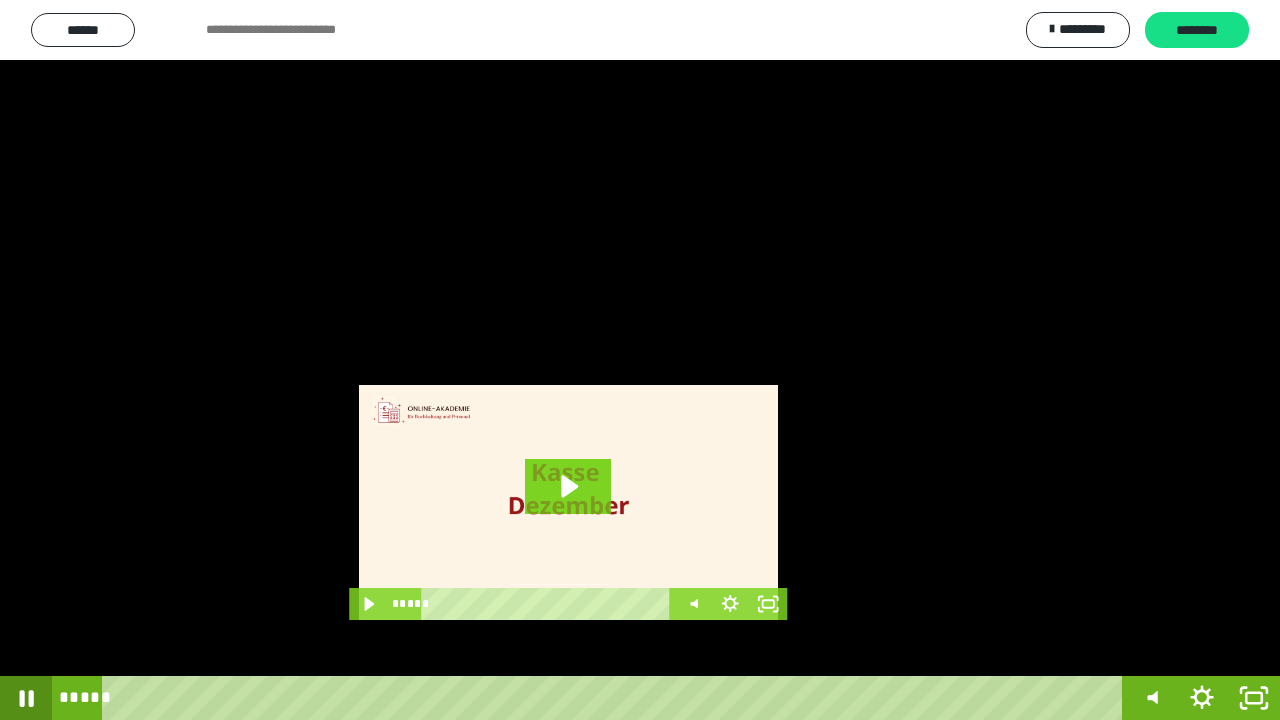 click 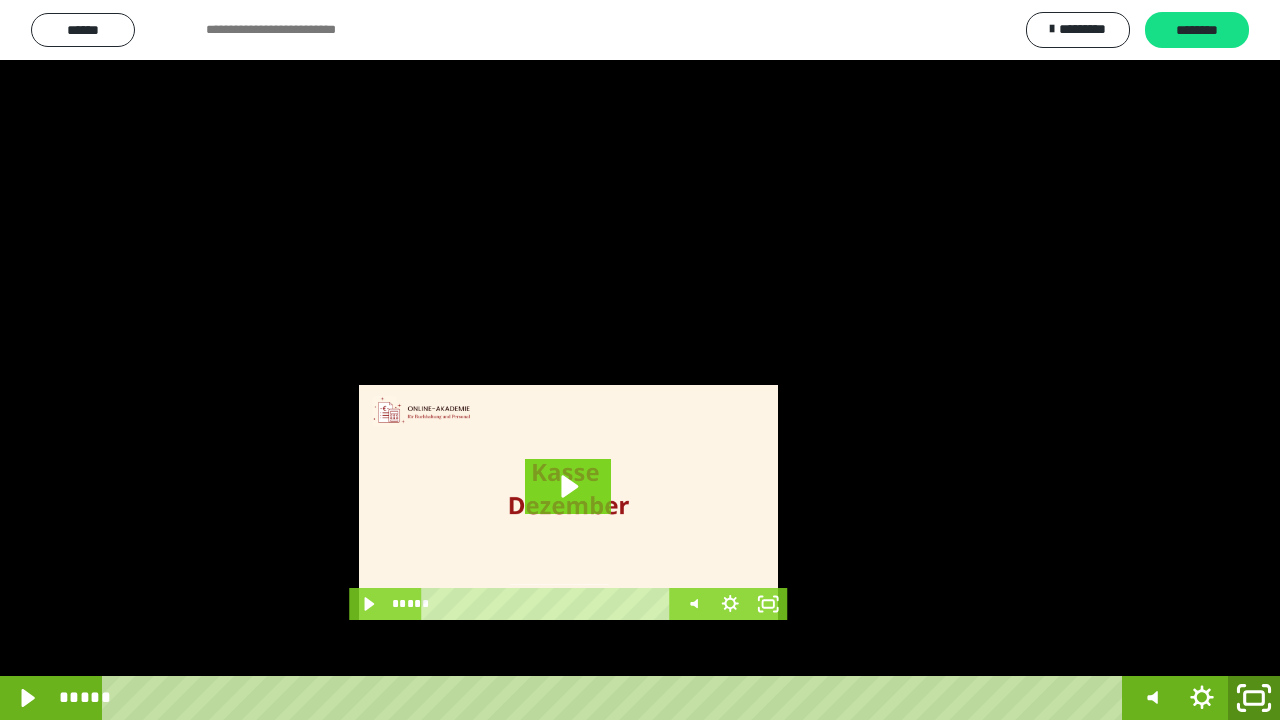 click 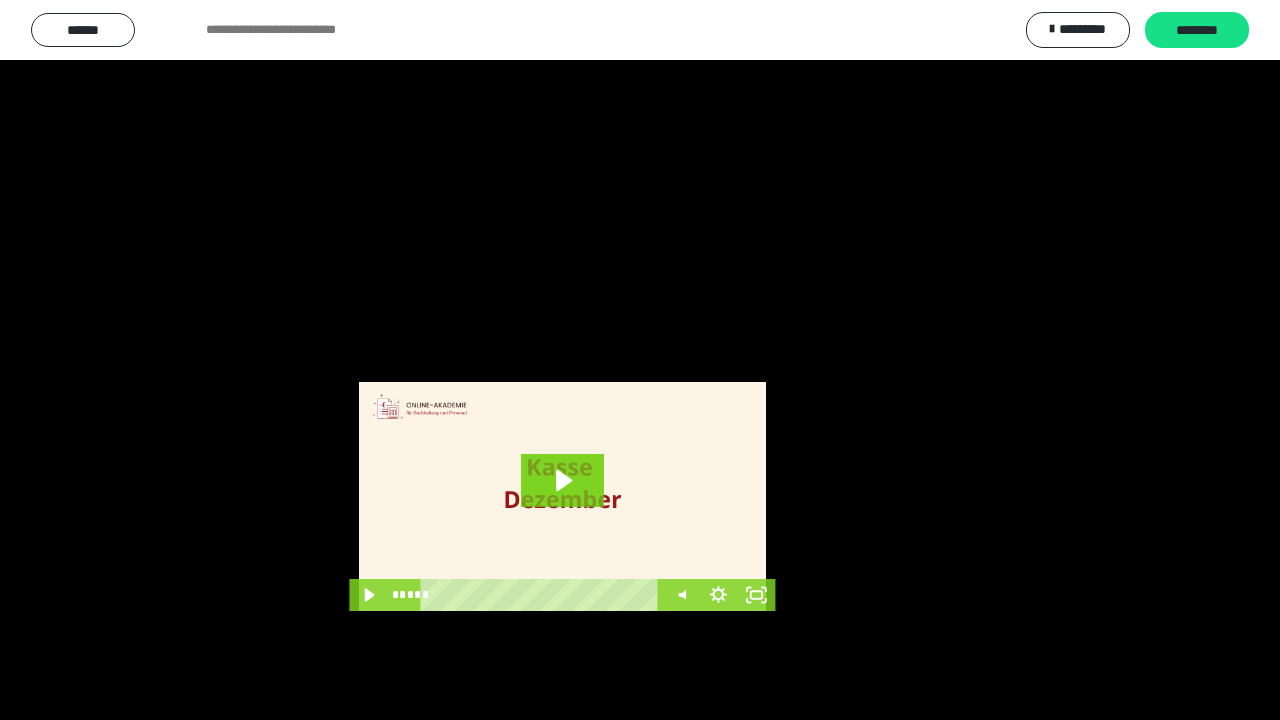 scroll, scrollTop: 3984, scrollLeft: 0, axis: vertical 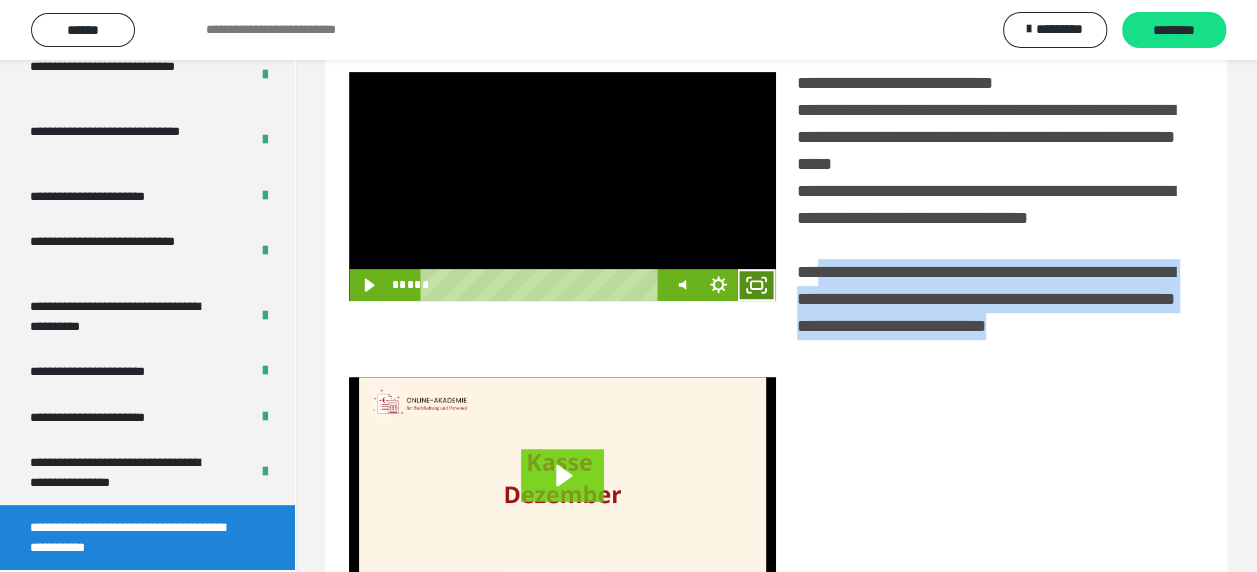 click 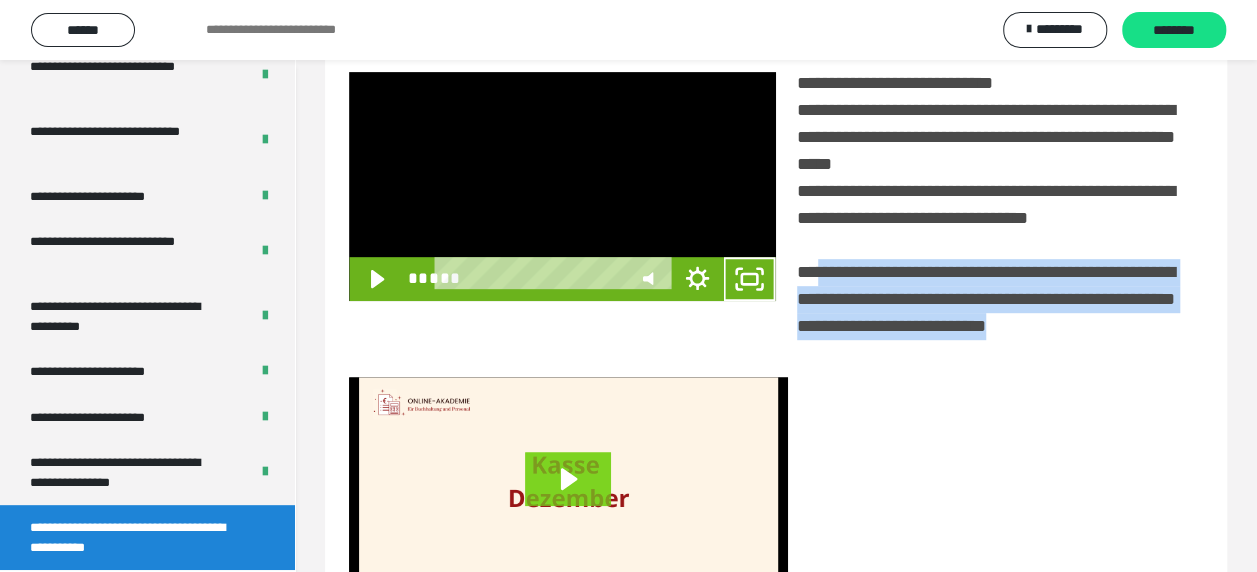 scroll, scrollTop: 3836, scrollLeft: 0, axis: vertical 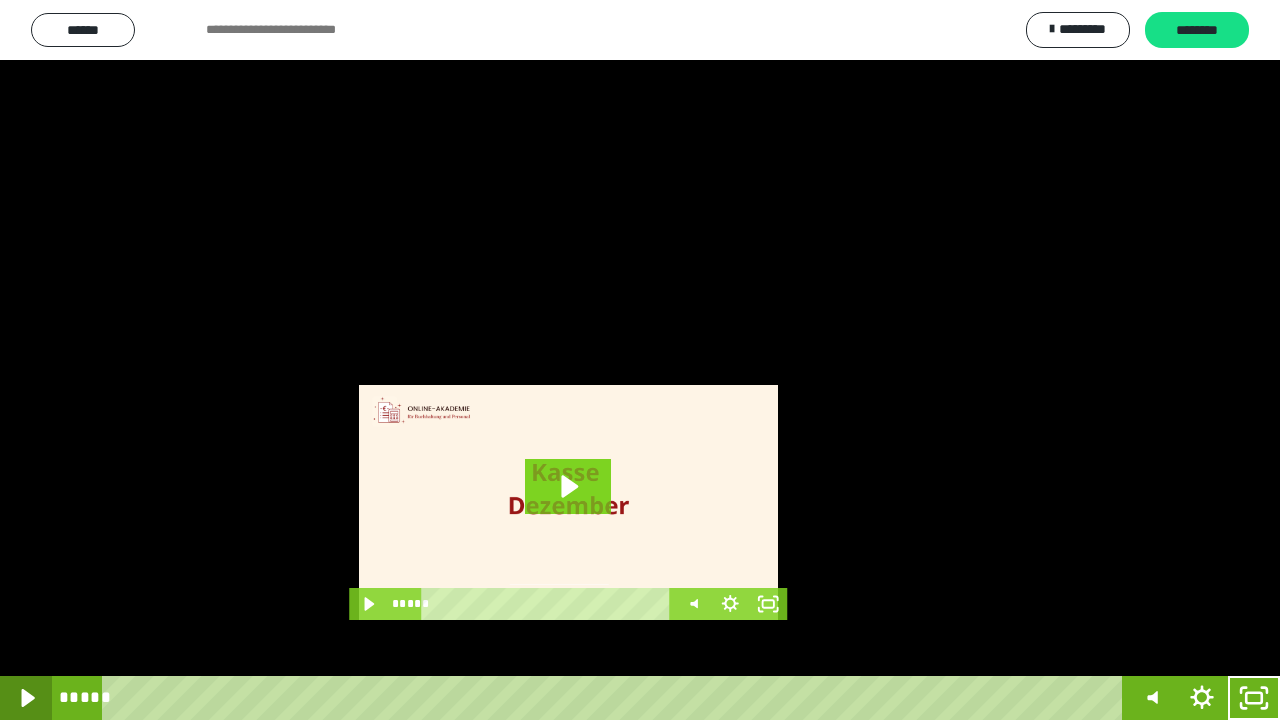 click 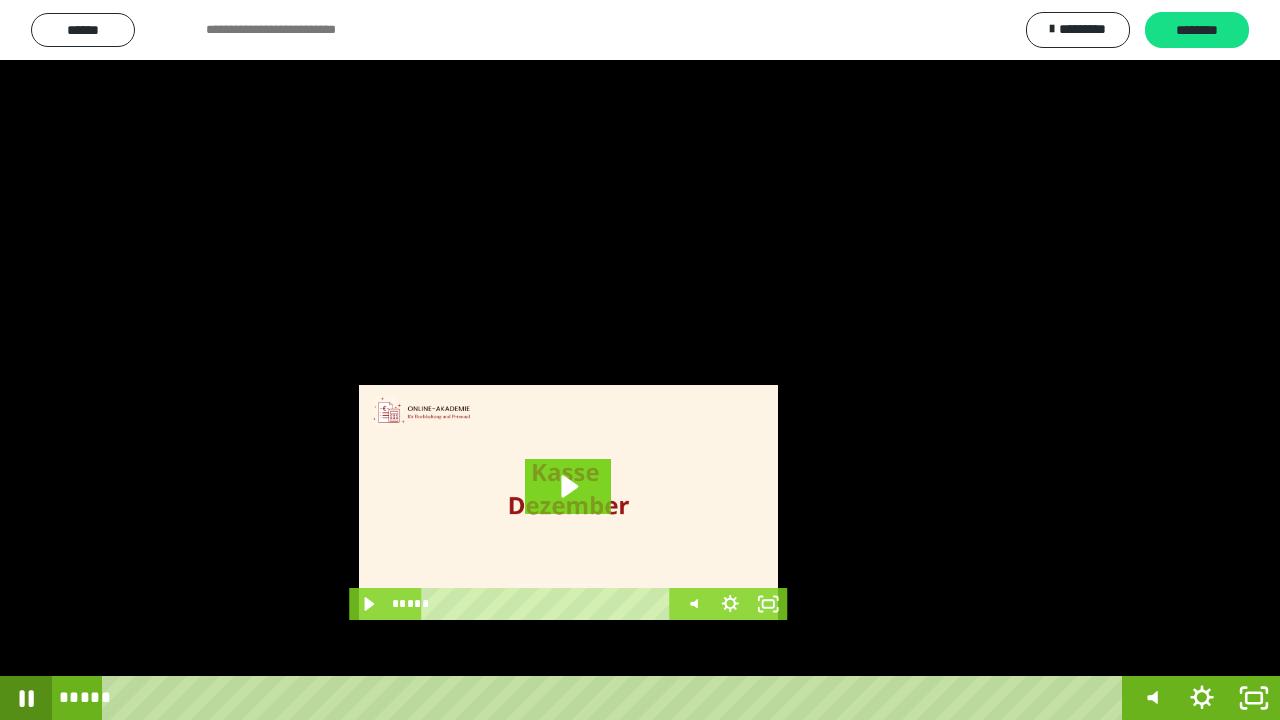 click 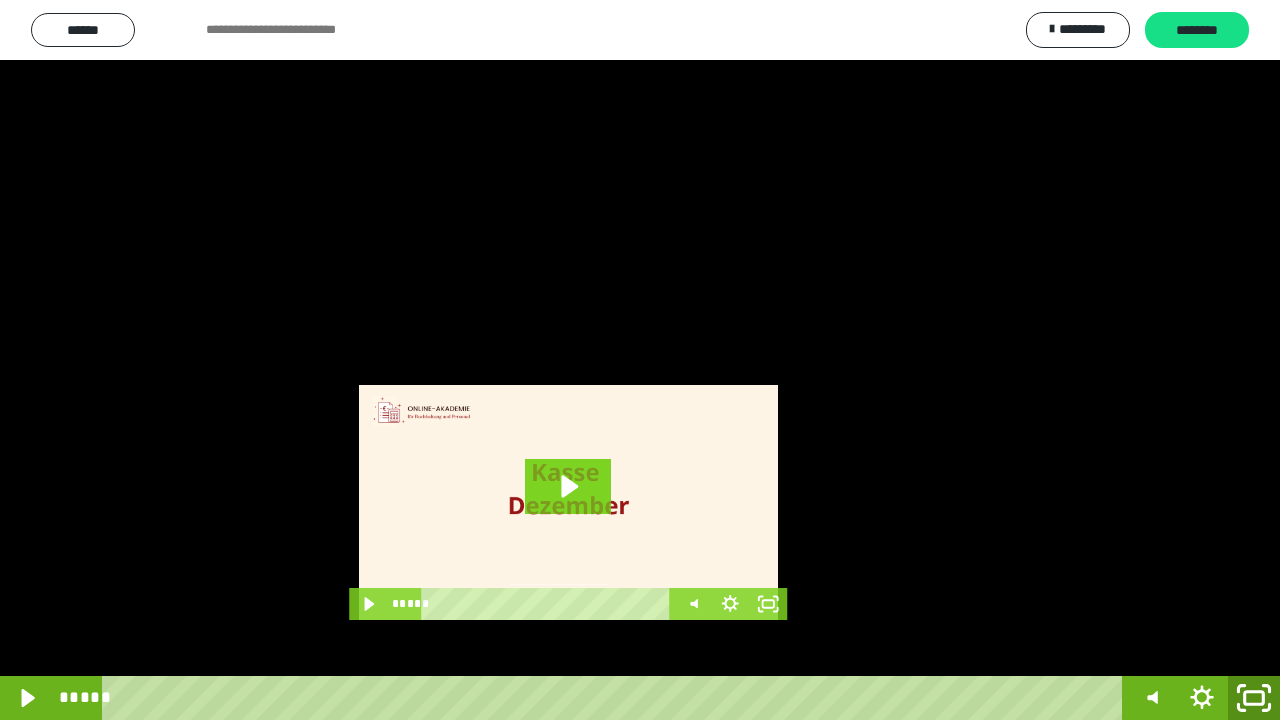 click 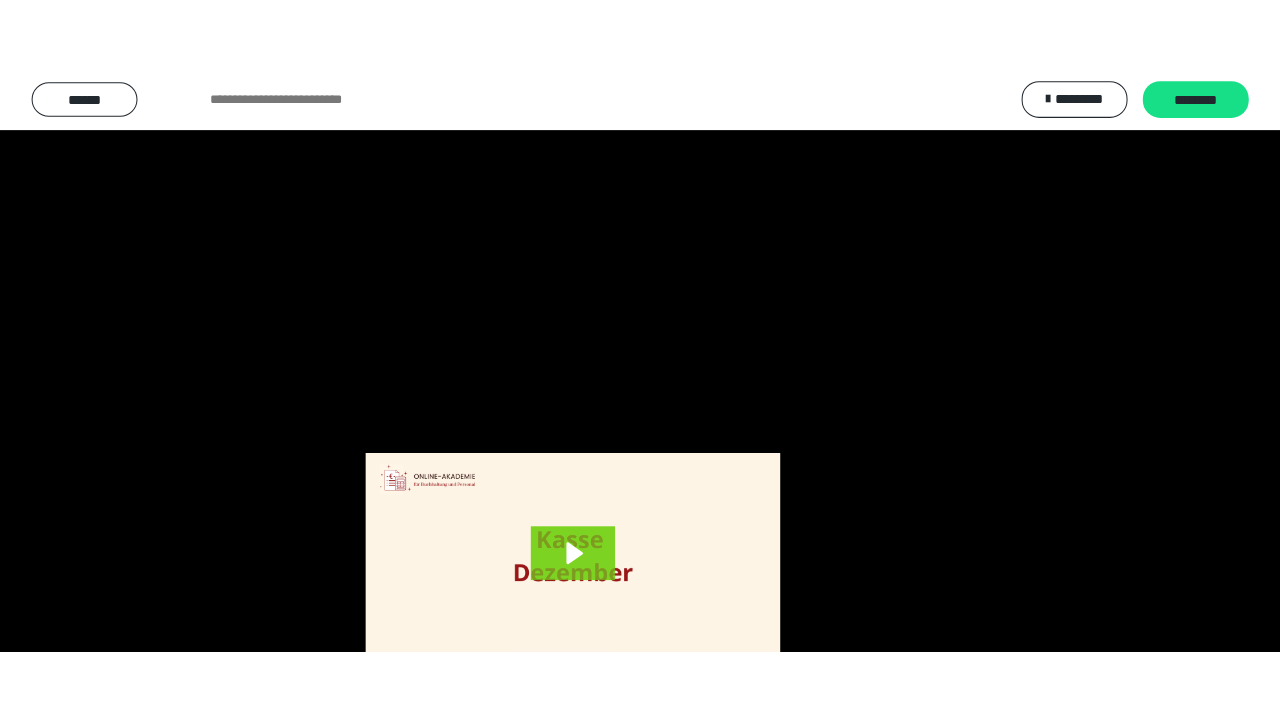 scroll, scrollTop: 3984, scrollLeft: 0, axis: vertical 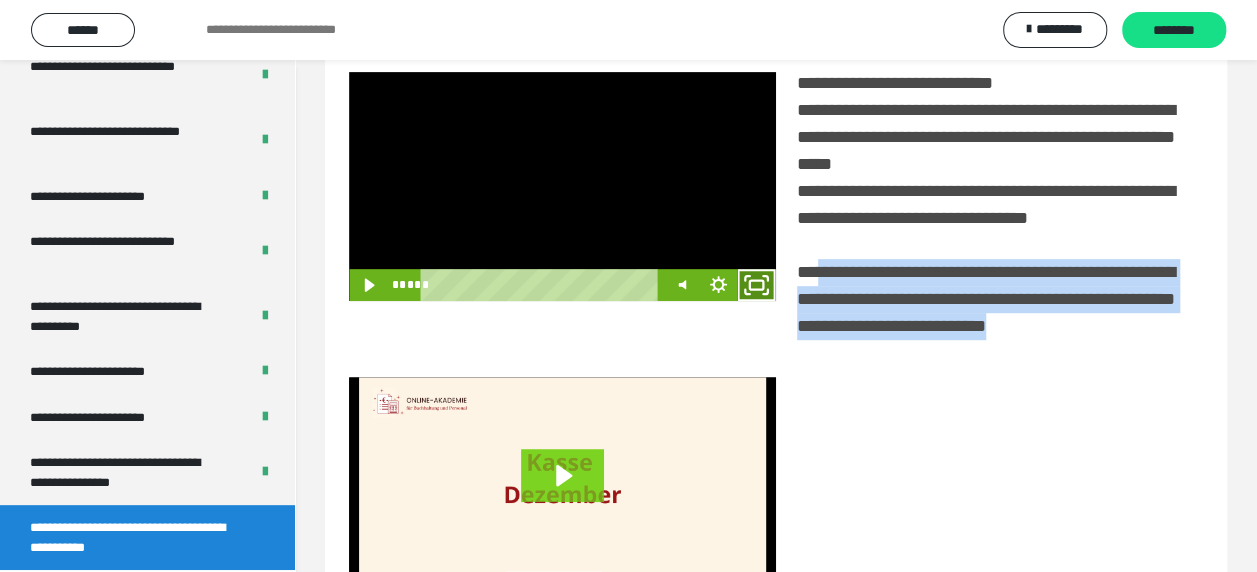 click 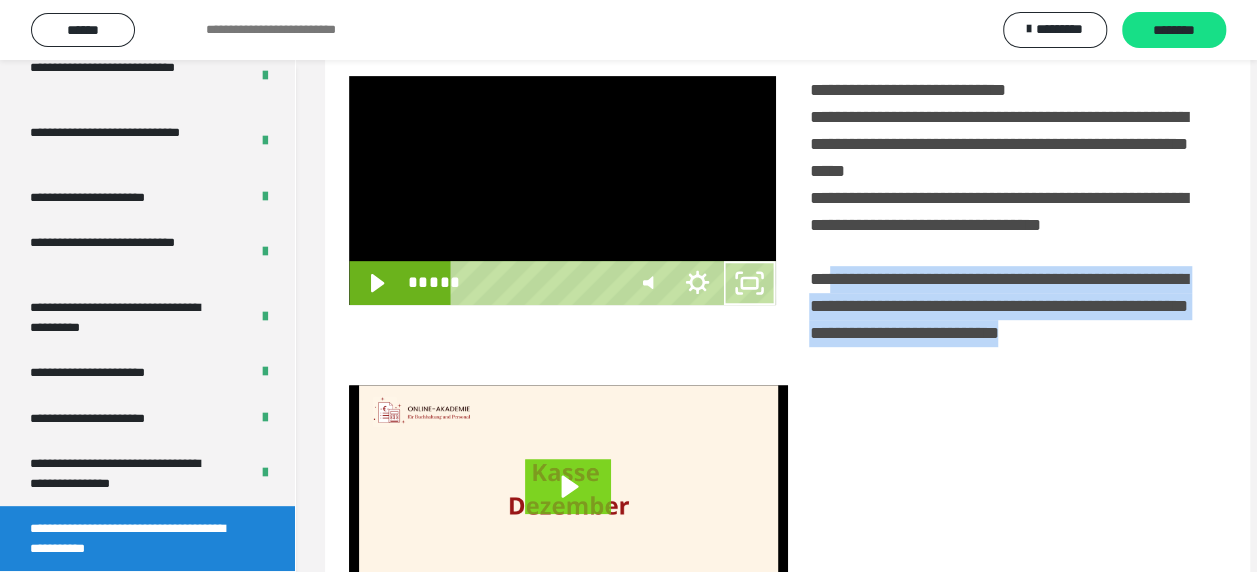 scroll, scrollTop: 3836, scrollLeft: 0, axis: vertical 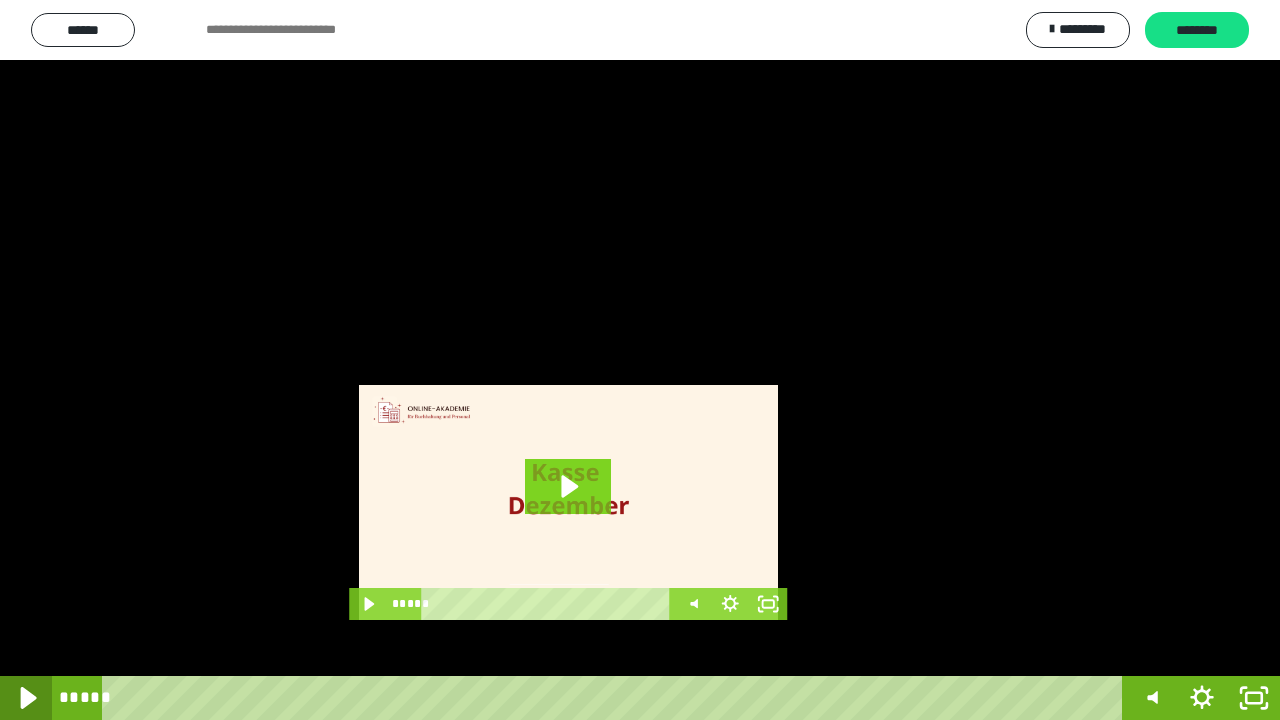click 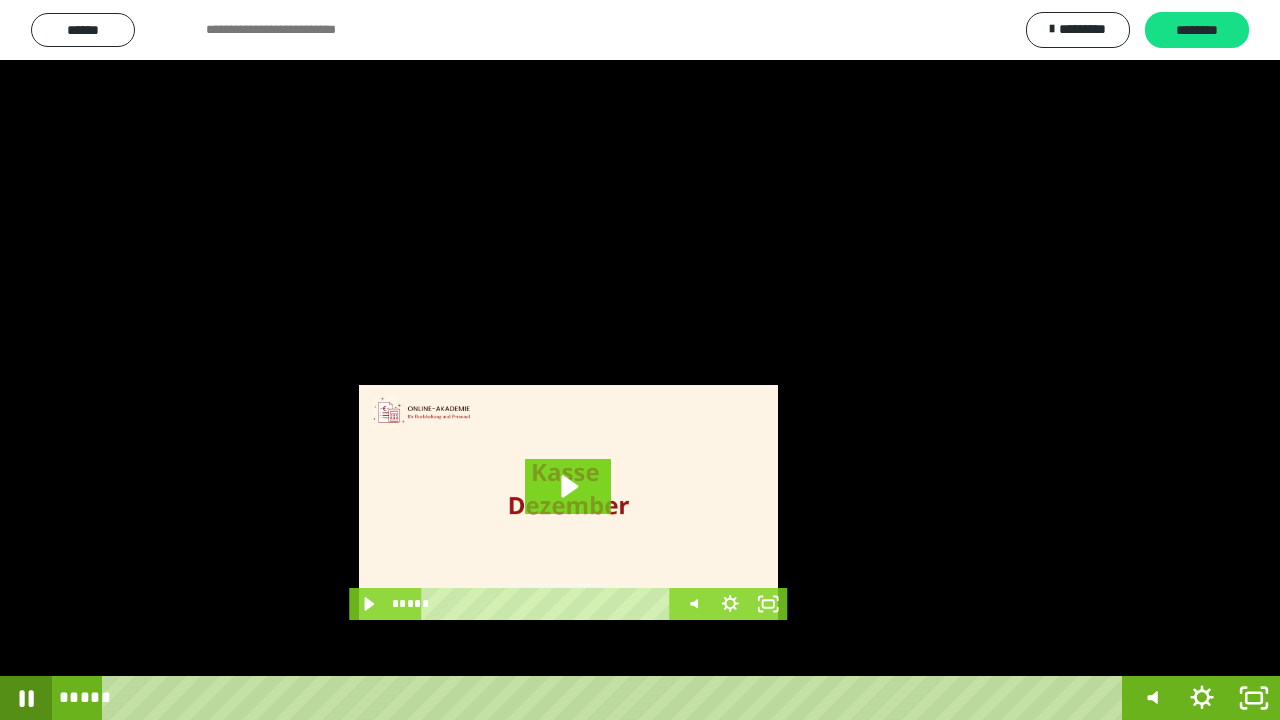click 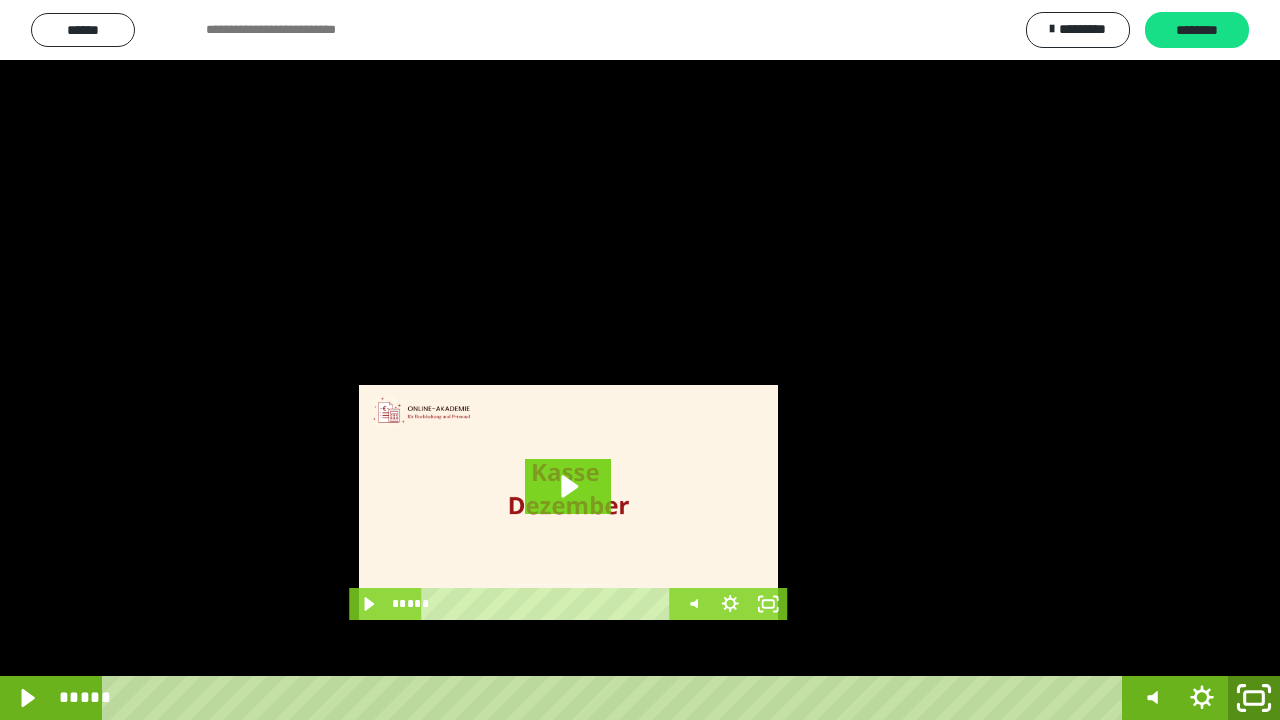 click 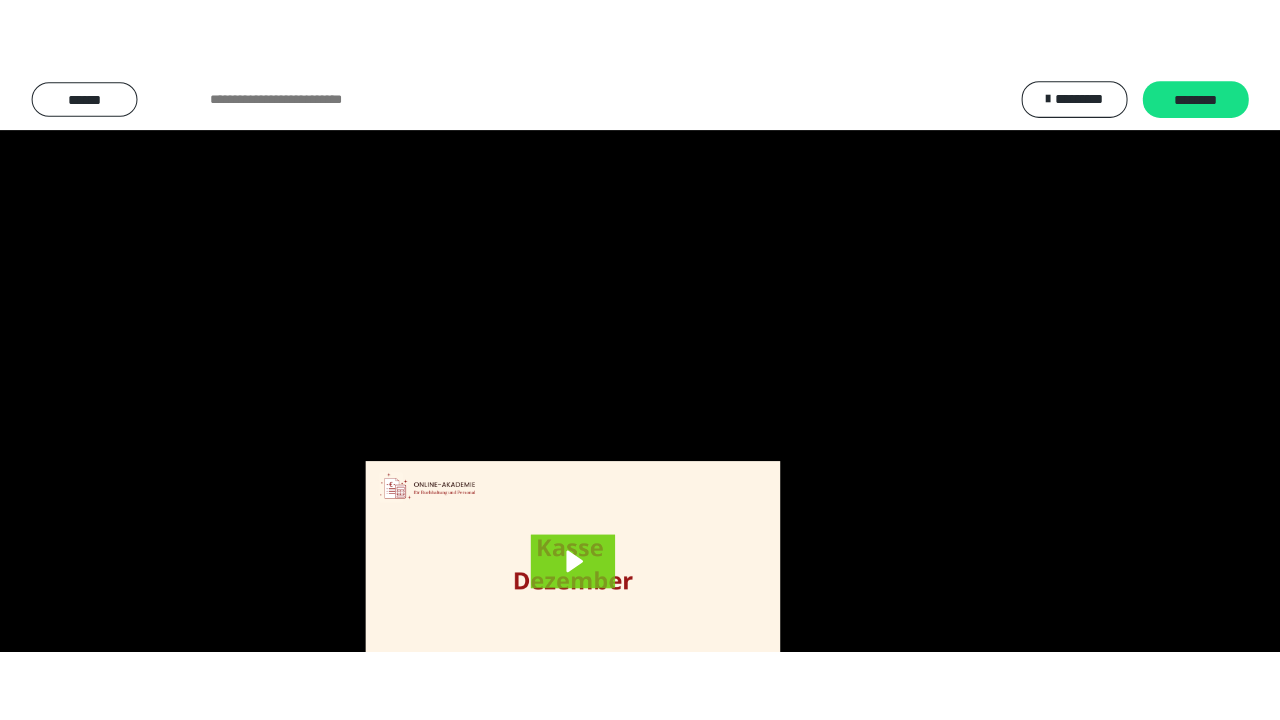 scroll, scrollTop: 3984, scrollLeft: 0, axis: vertical 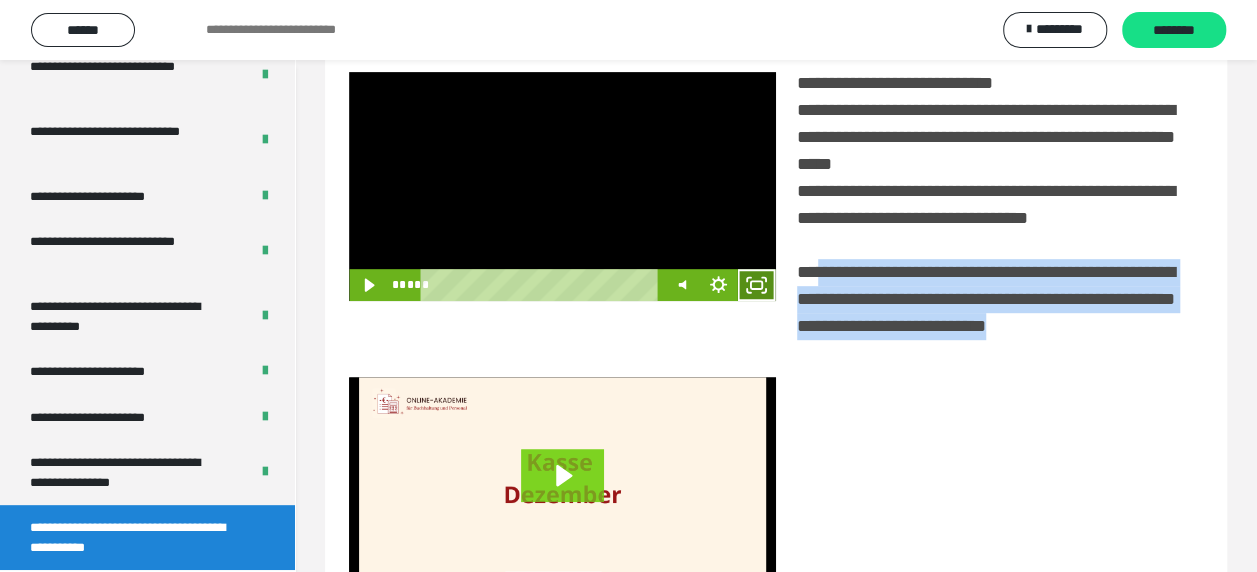 click 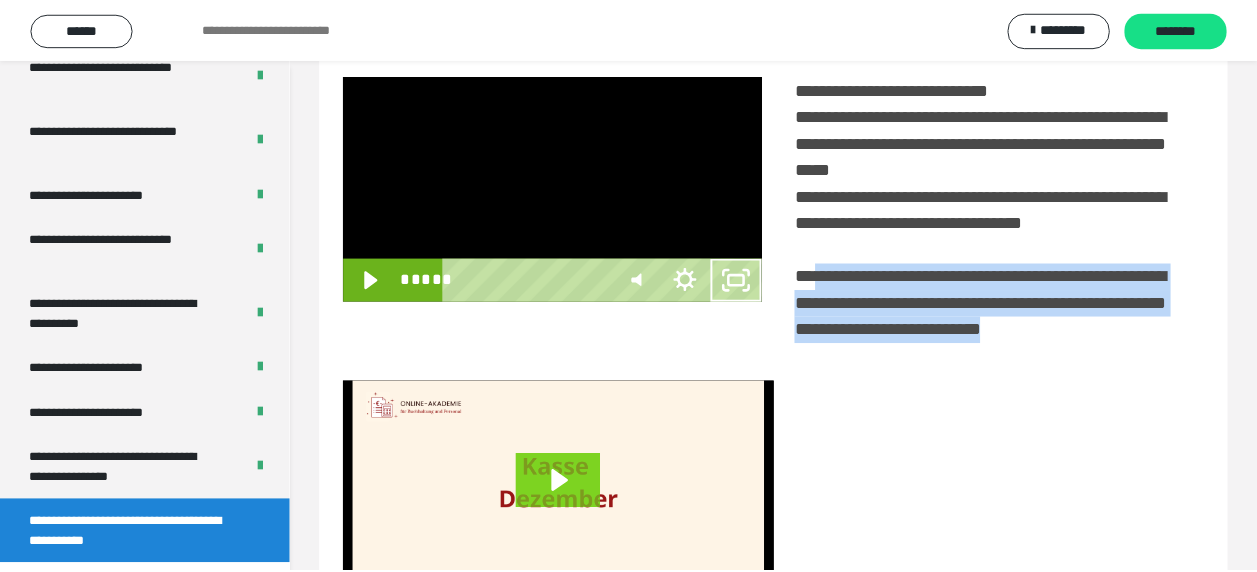 scroll, scrollTop: 3836, scrollLeft: 0, axis: vertical 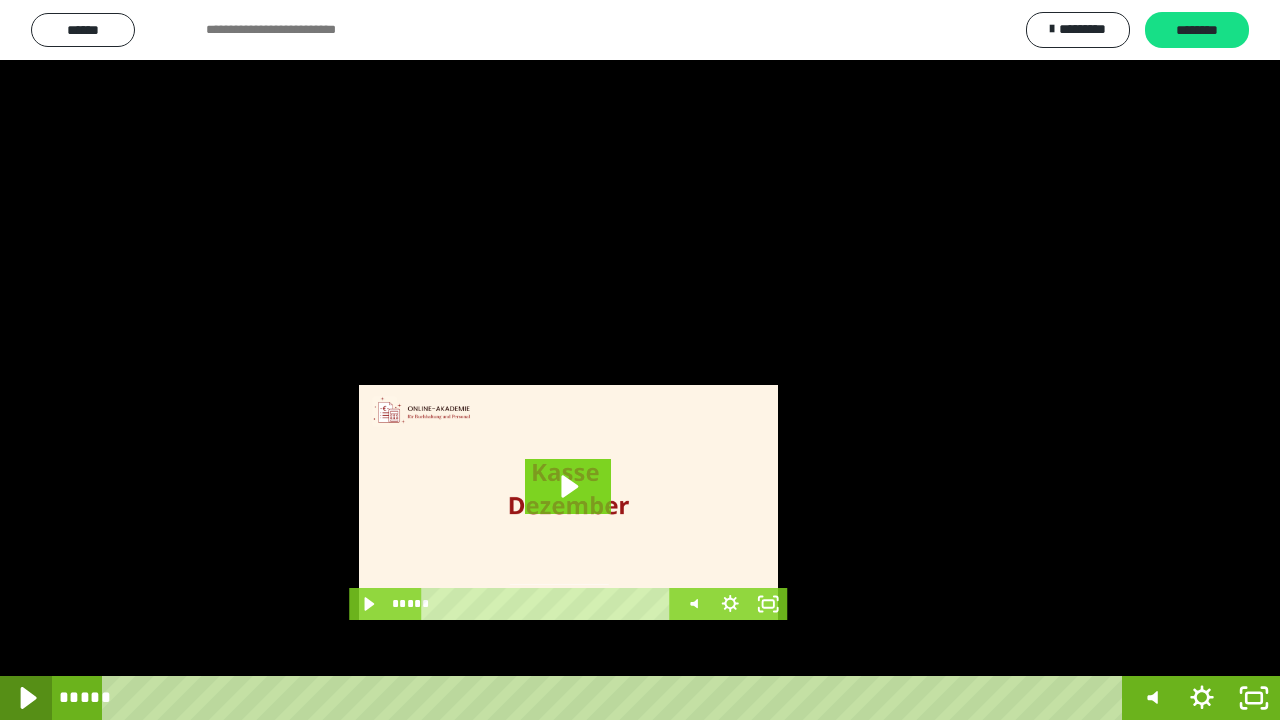 click 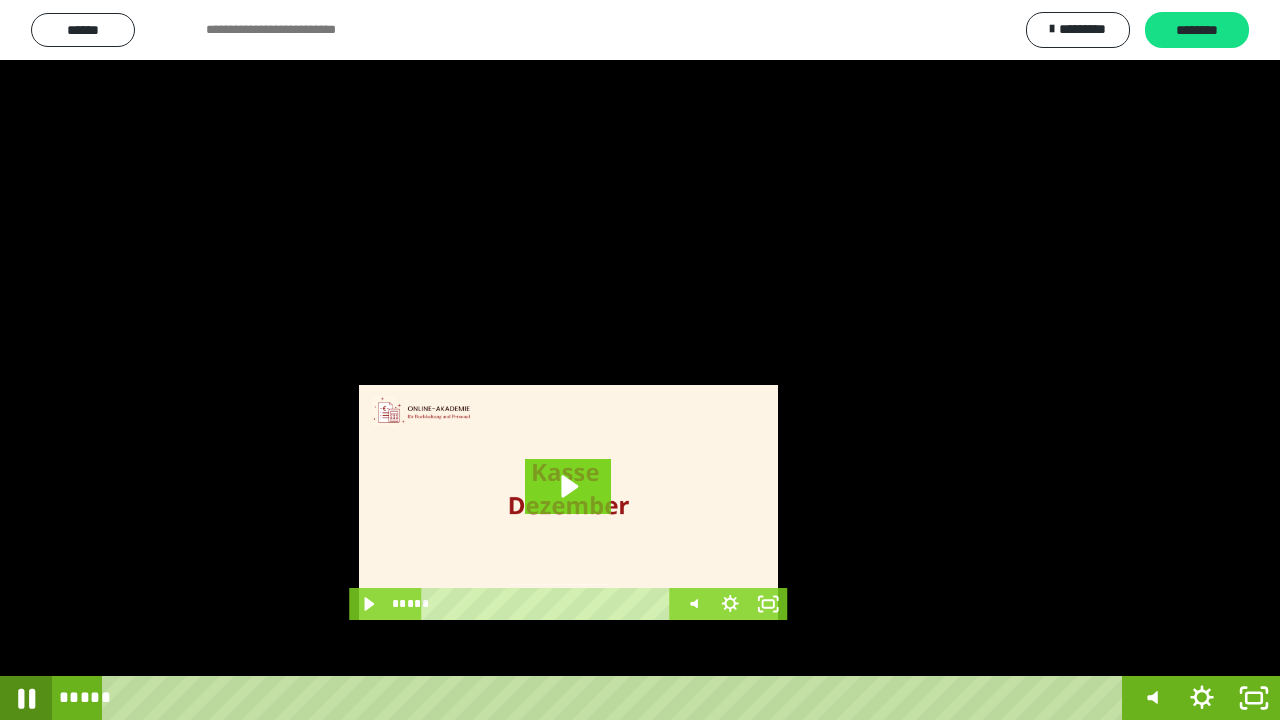click 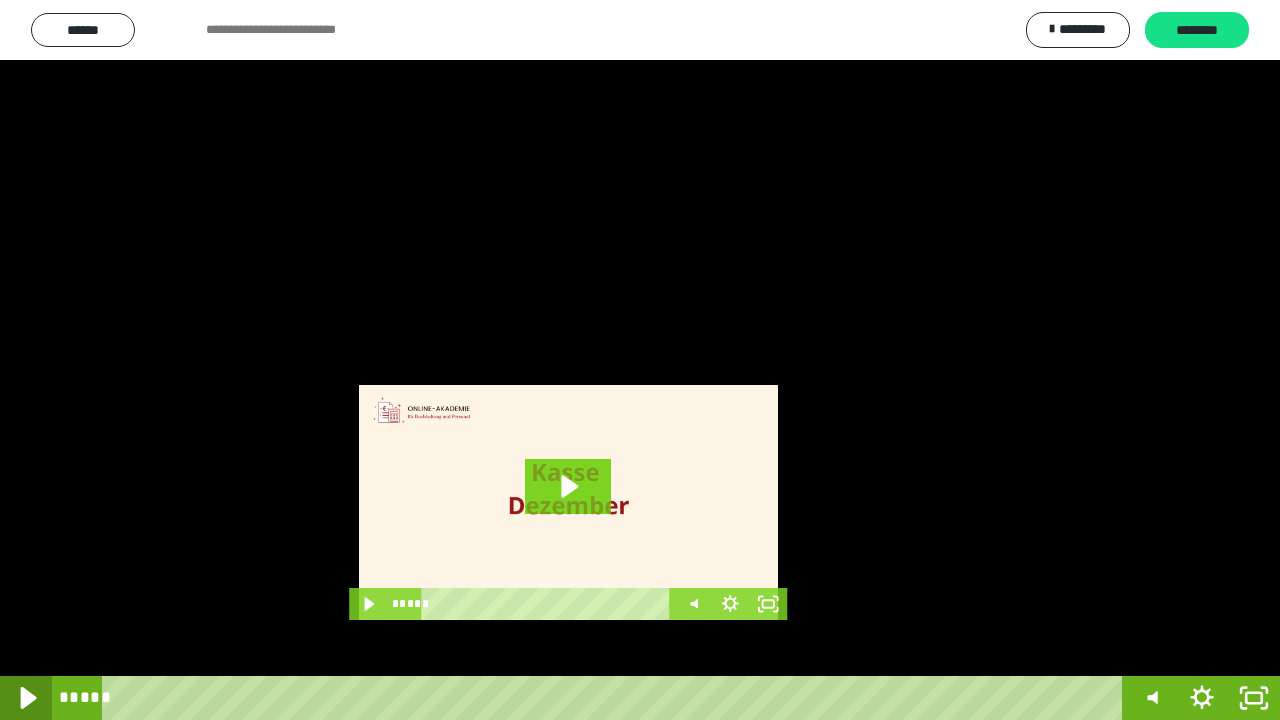 click 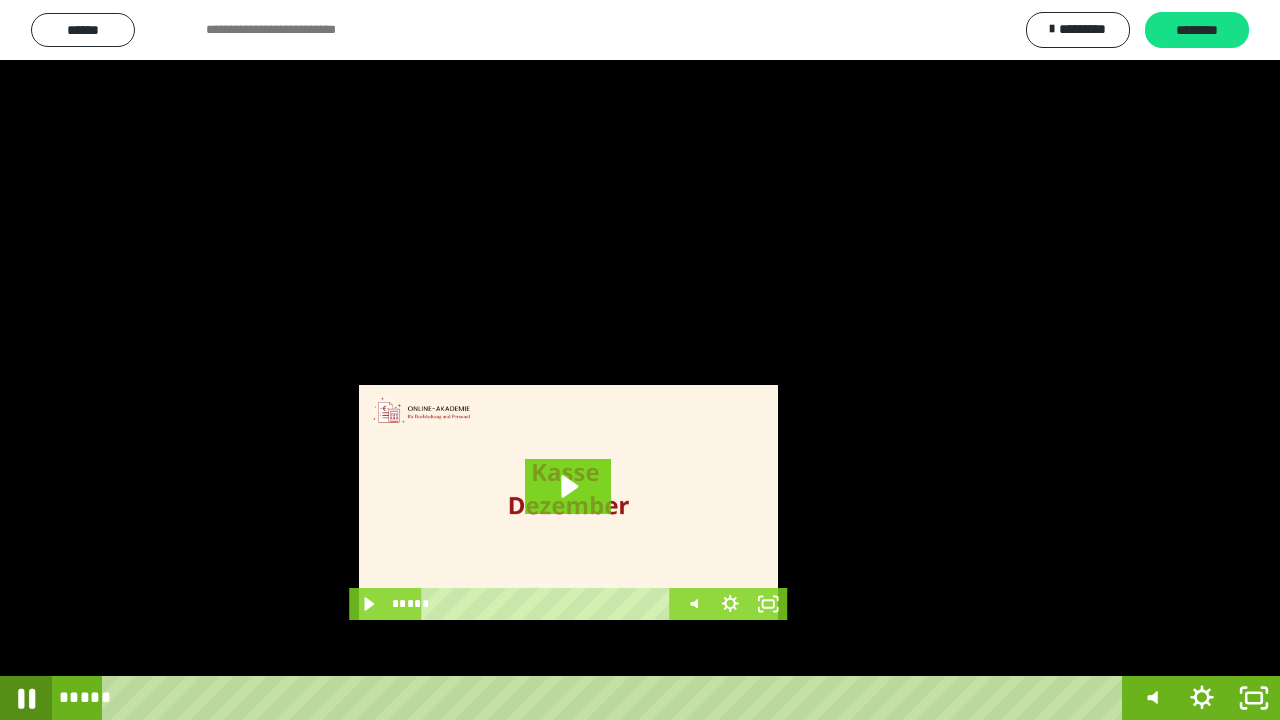 click 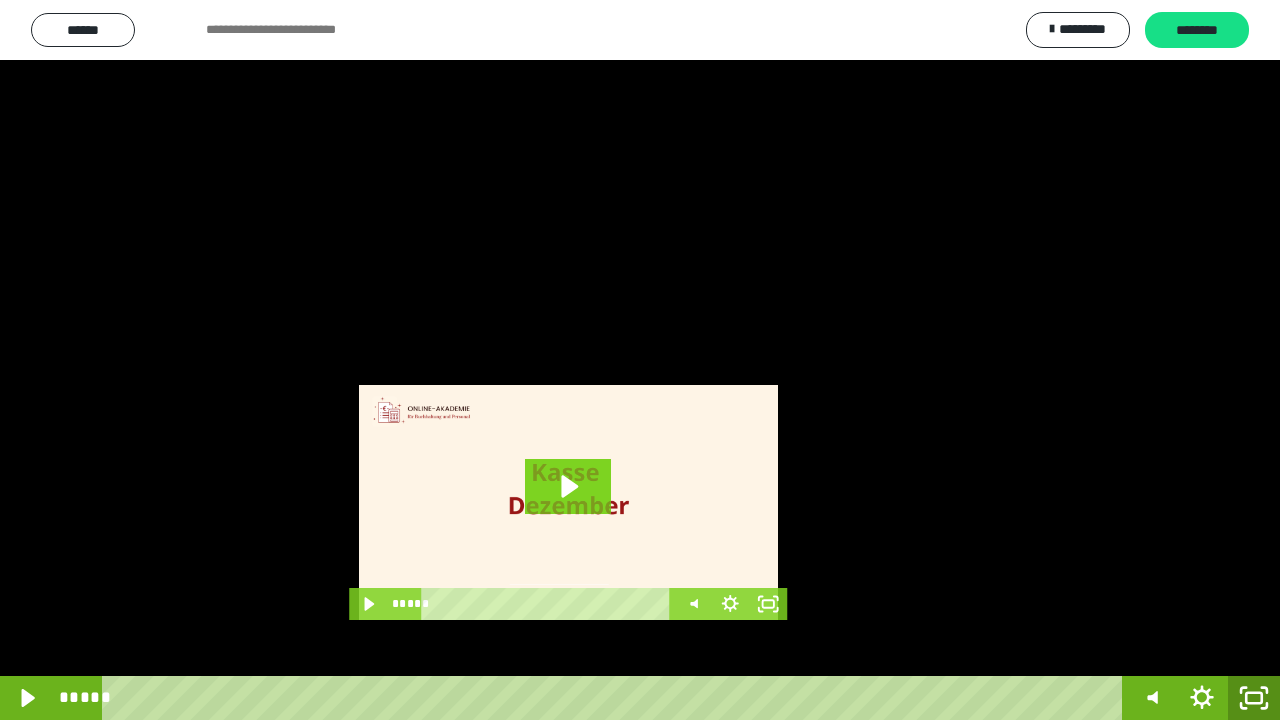 click 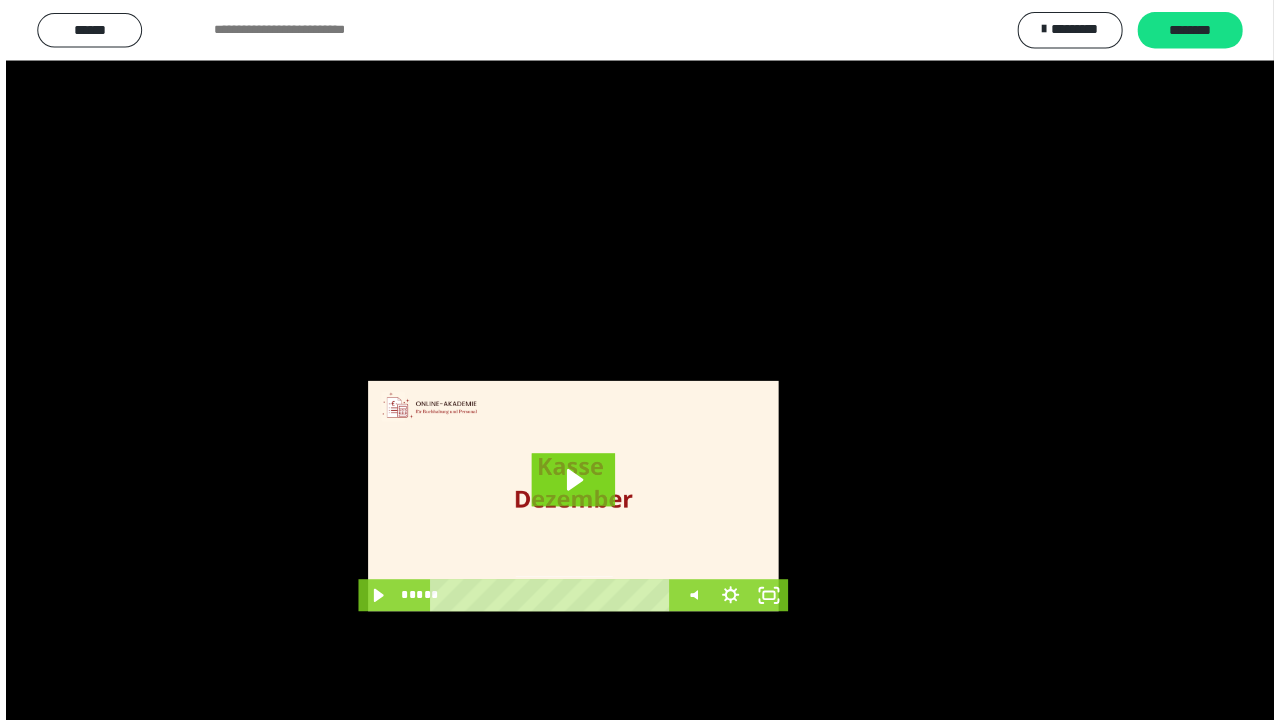 scroll, scrollTop: 3984, scrollLeft: 0, axis: vertical 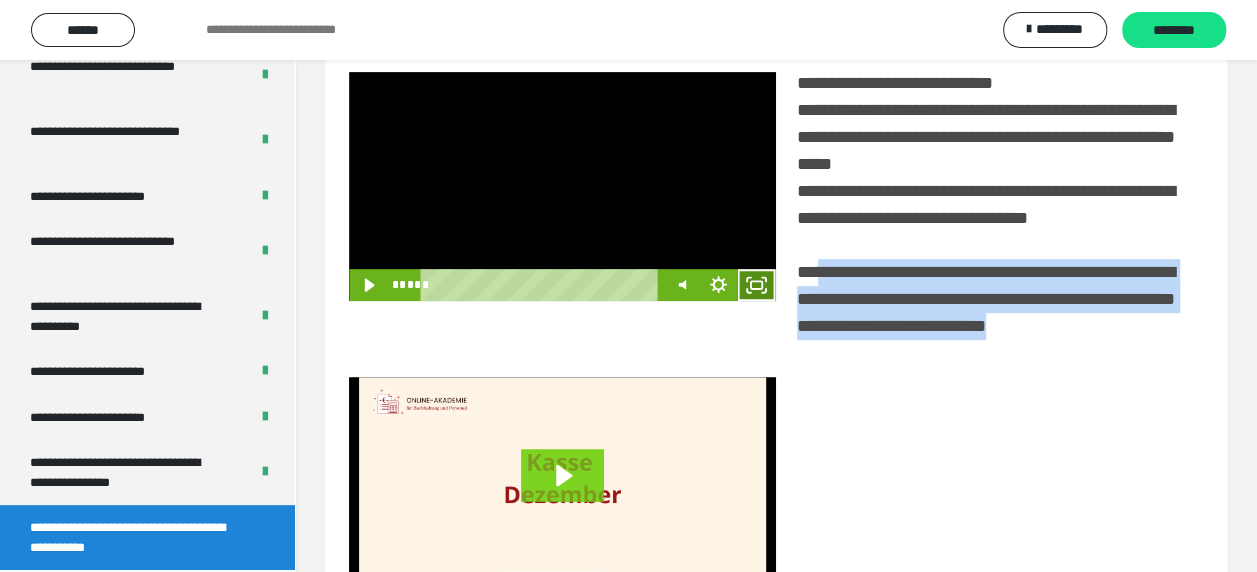 click 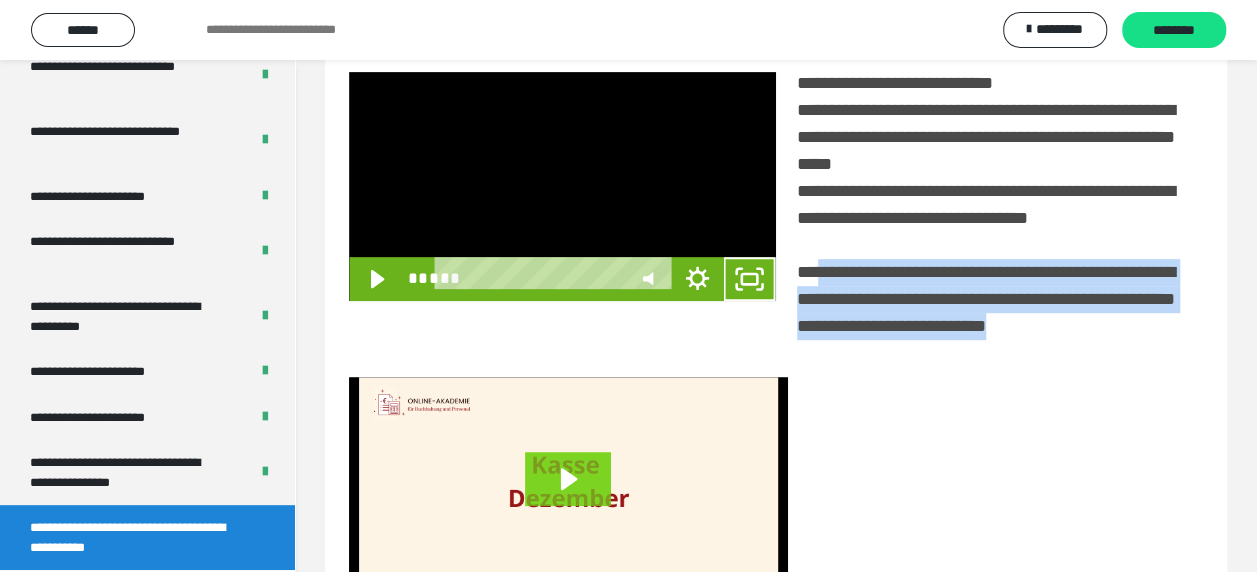scroll, scrollTop: 3836, scrollLeft: 0, axis: vertical 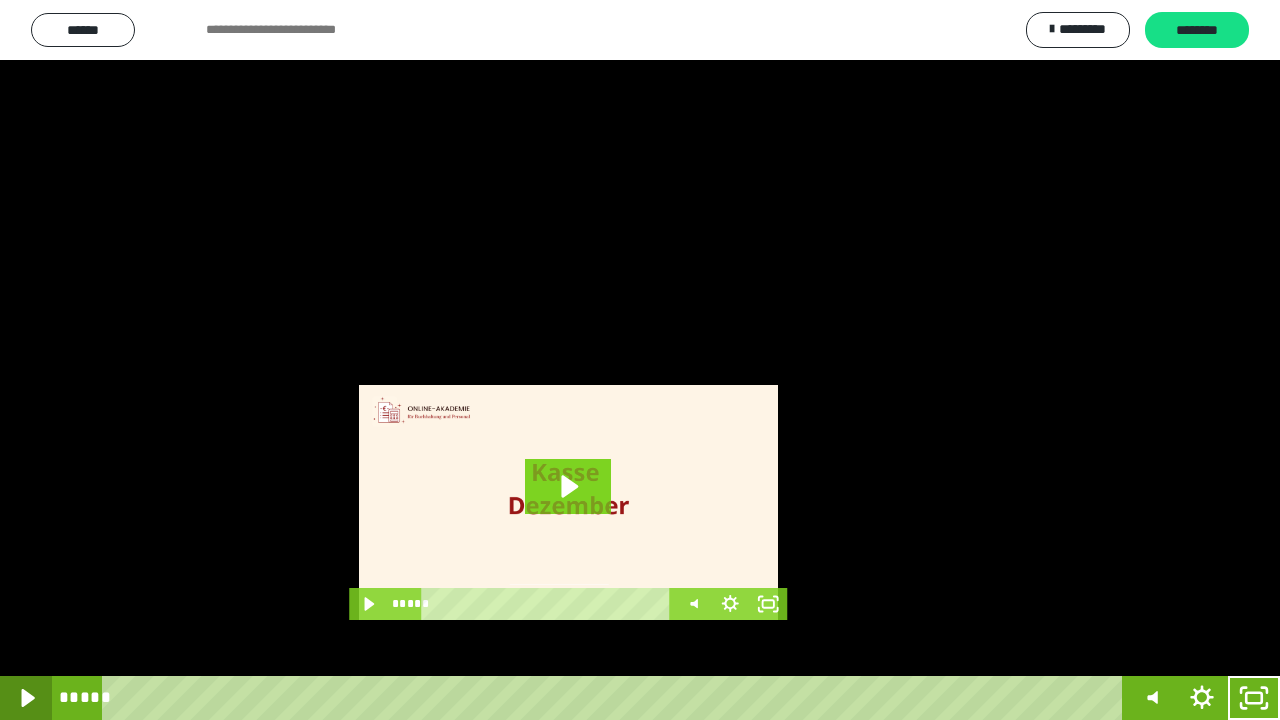 click 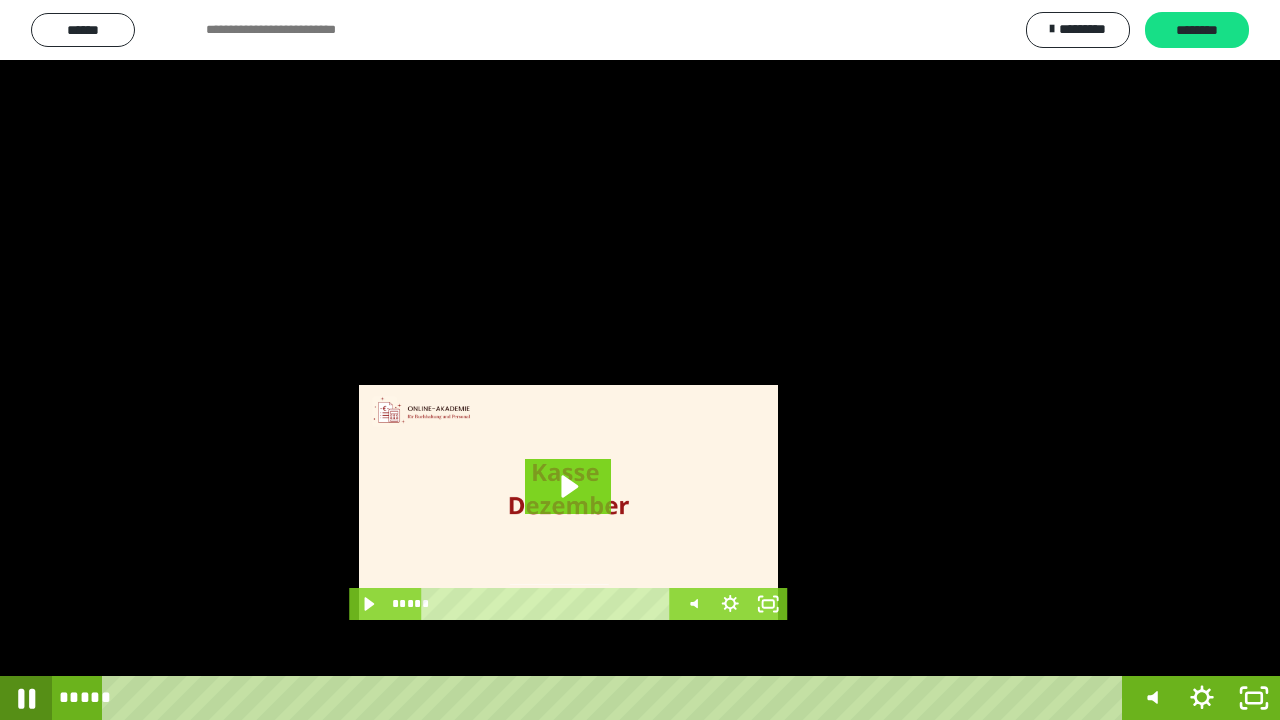 click 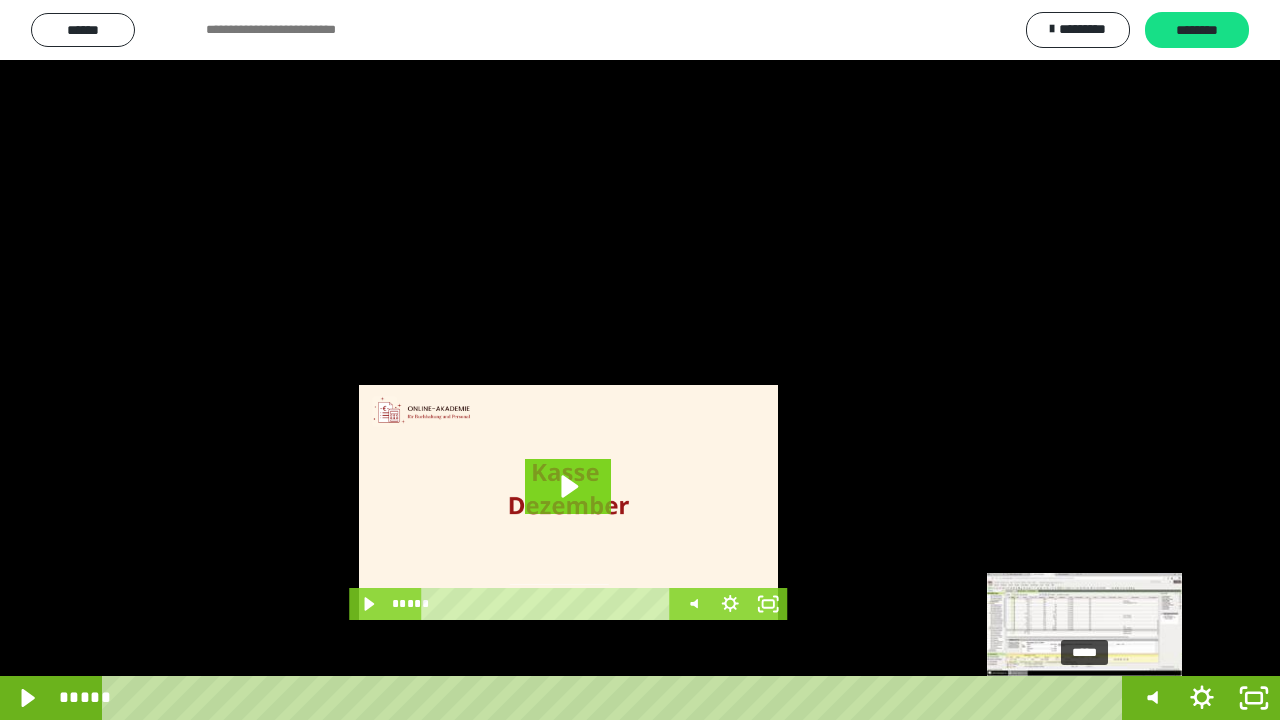 click at bounding box center [1084, 698] 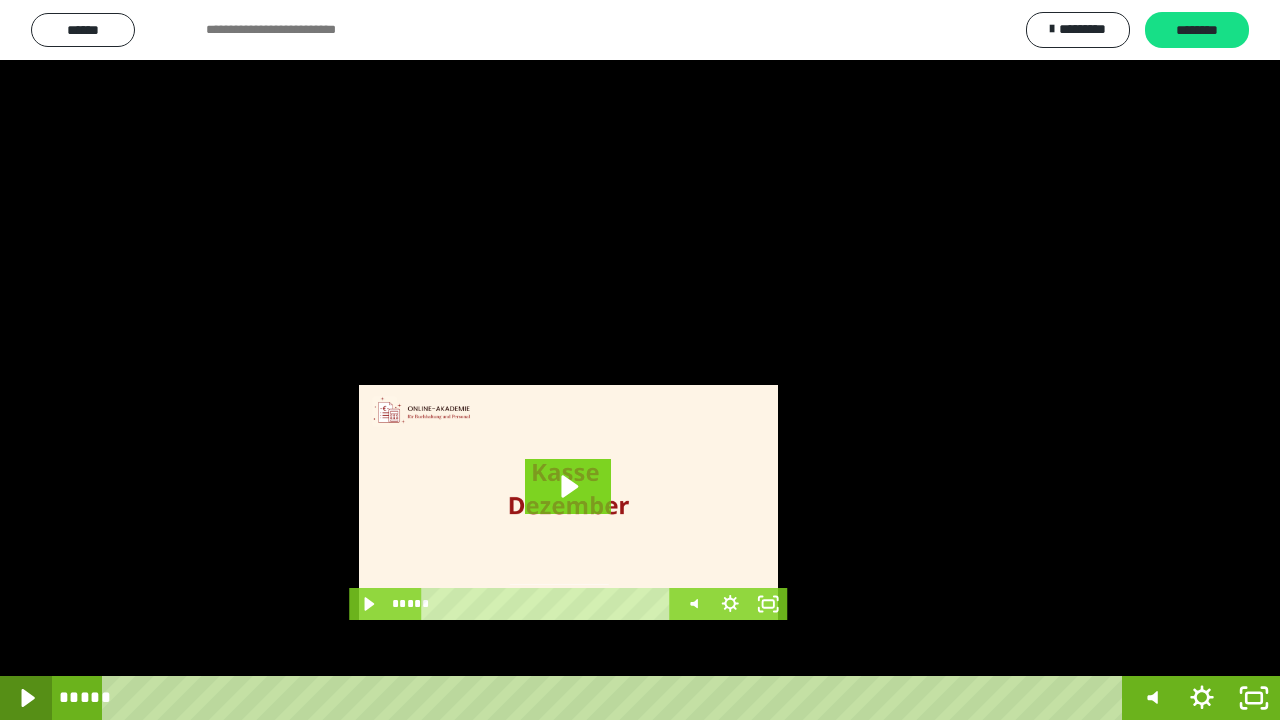 click 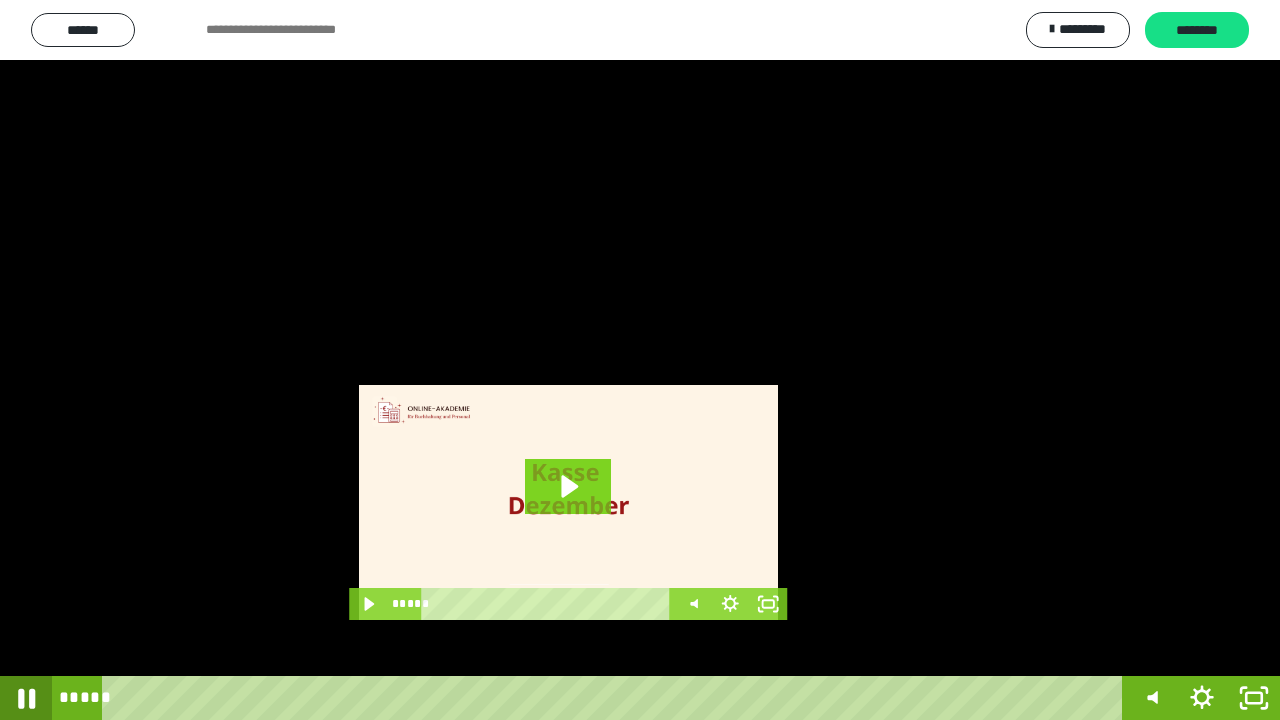 click 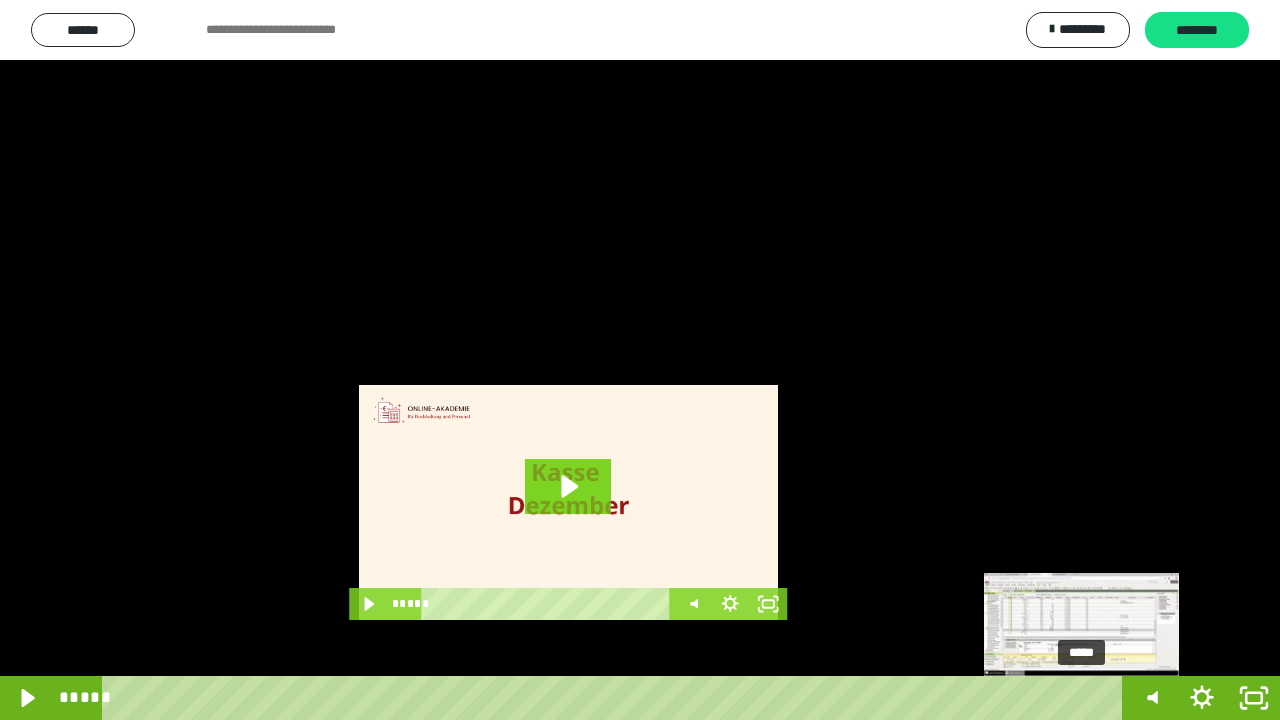 click on "*****" at bounding box center (616, 698) 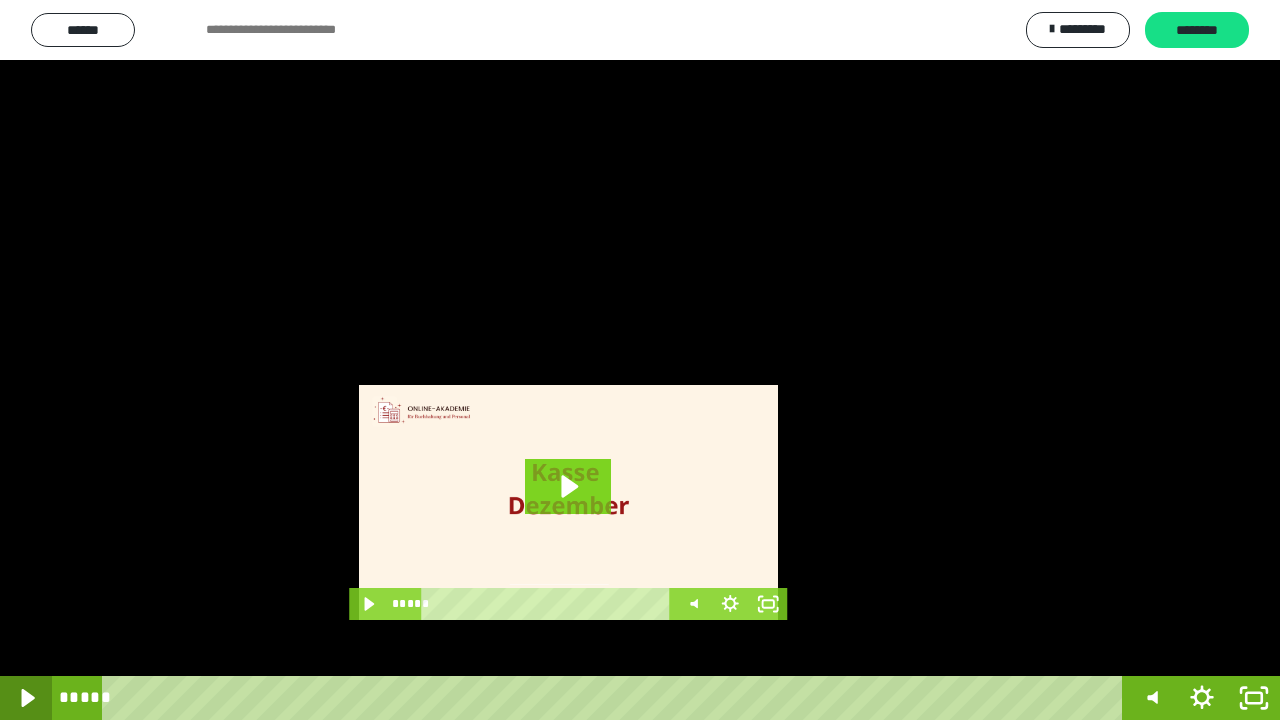 click 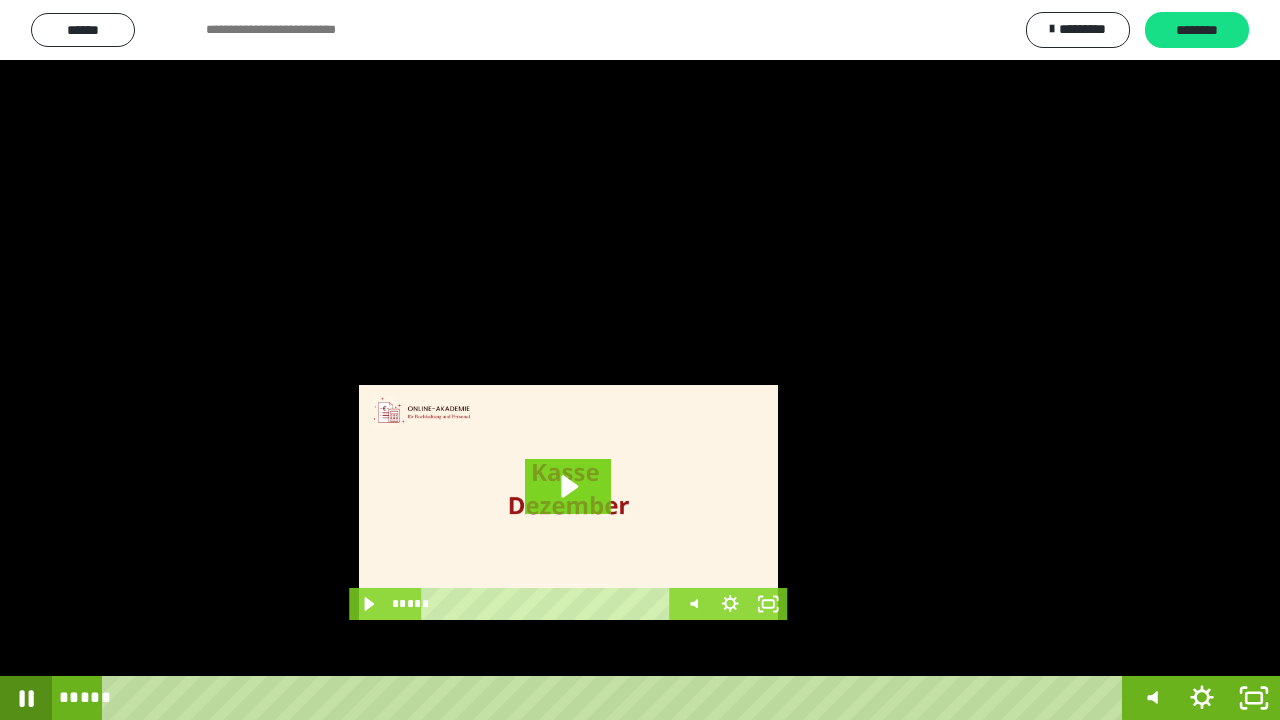 click 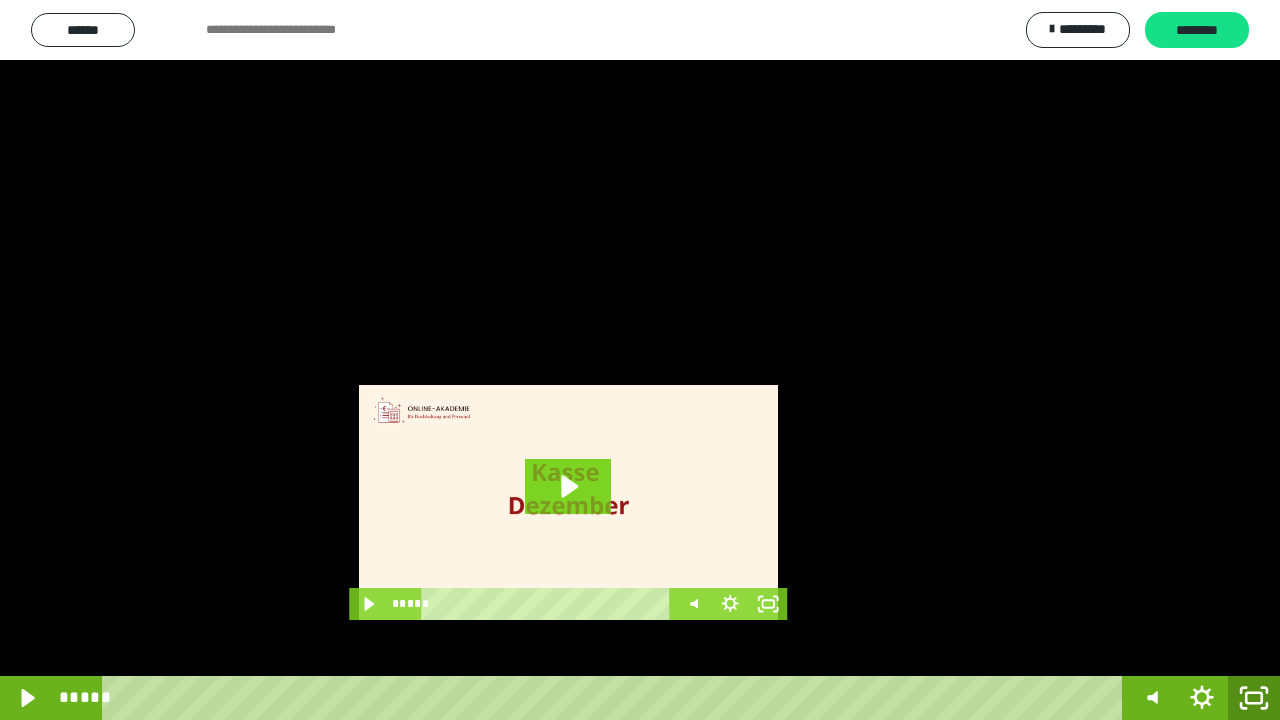 click 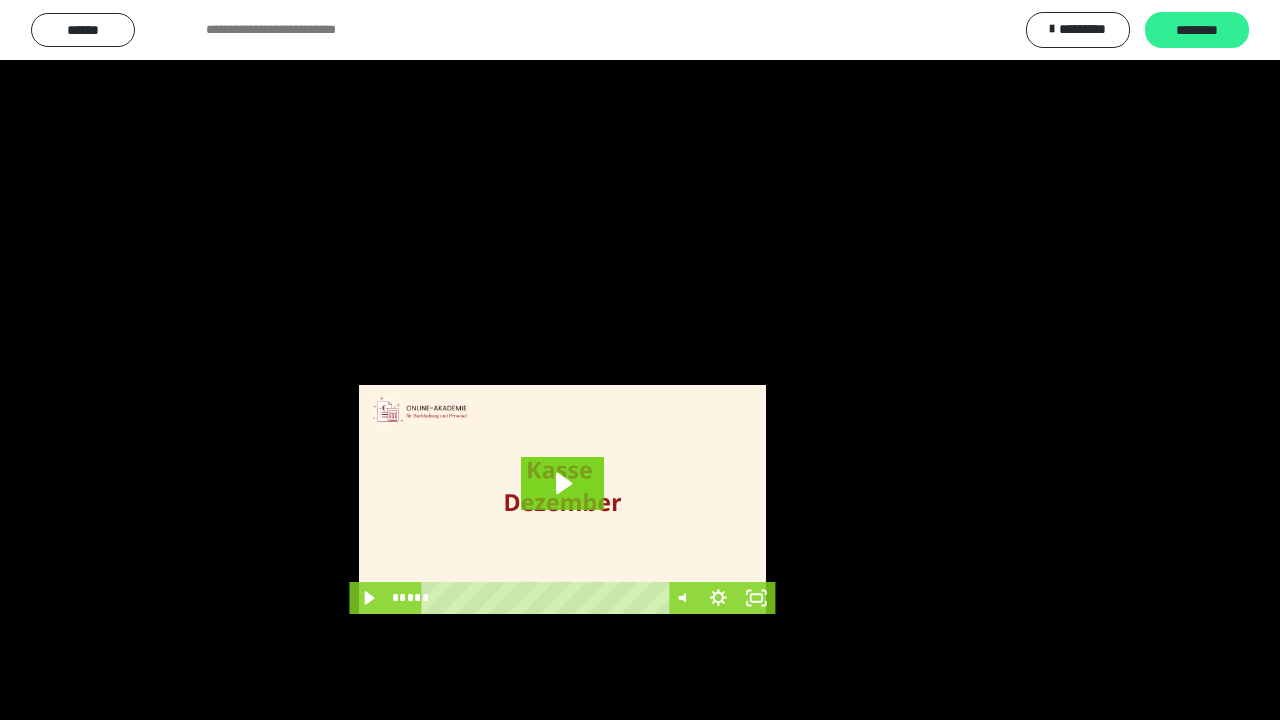 scroll, scrollTop: 3984, scrollLeft: 0, axis: vertical 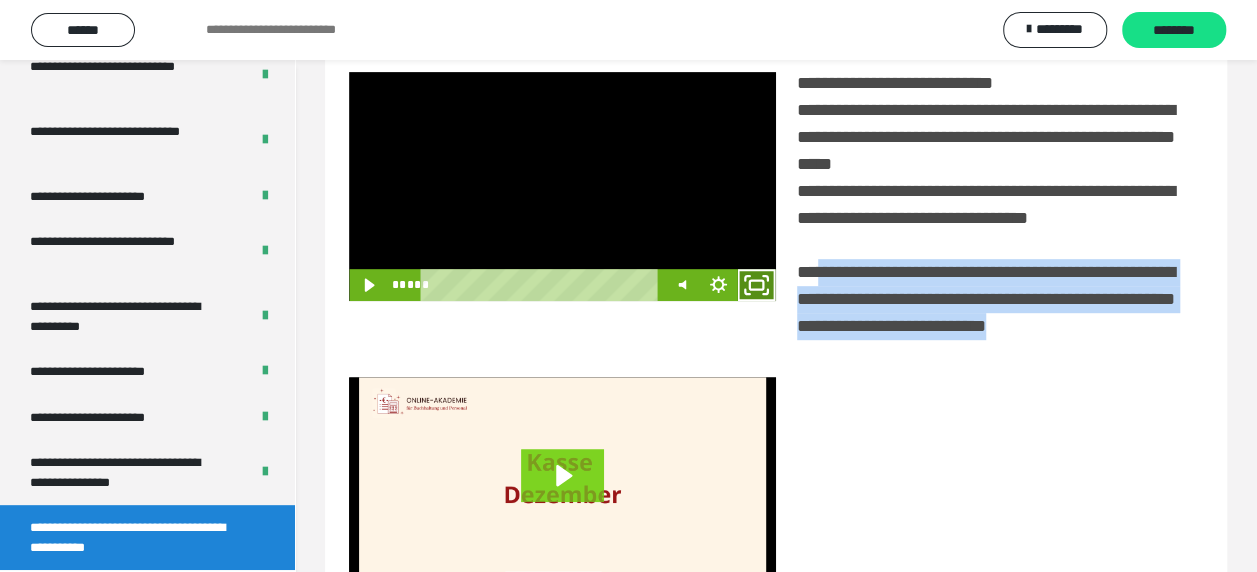 click 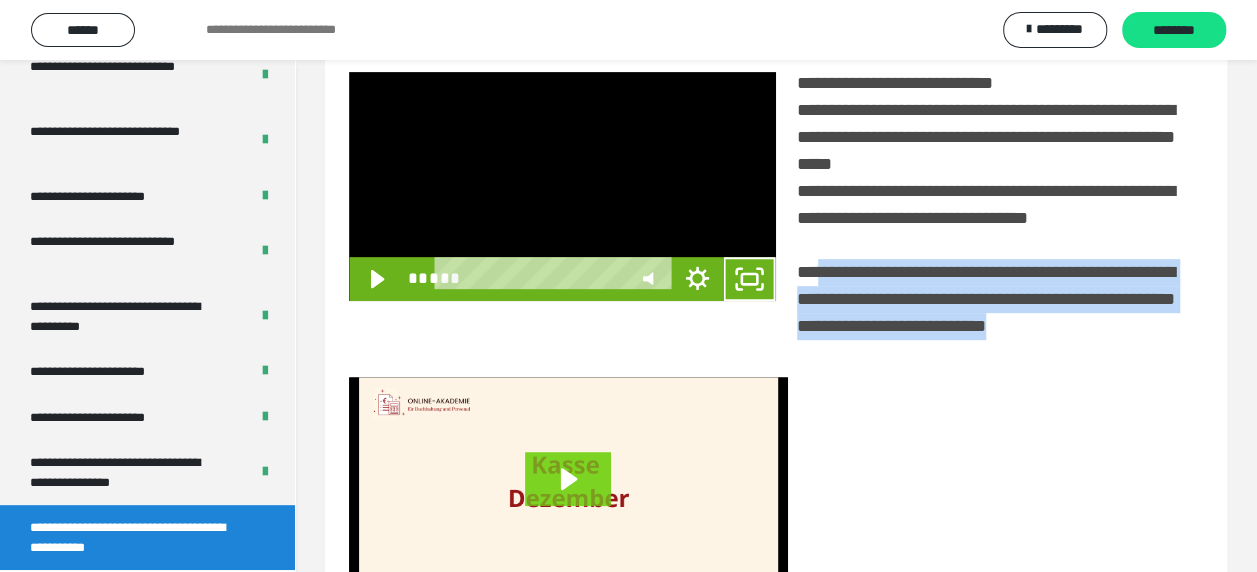 scroll, scrollTop: 3836, scrollLeft: 0, axis: vertical 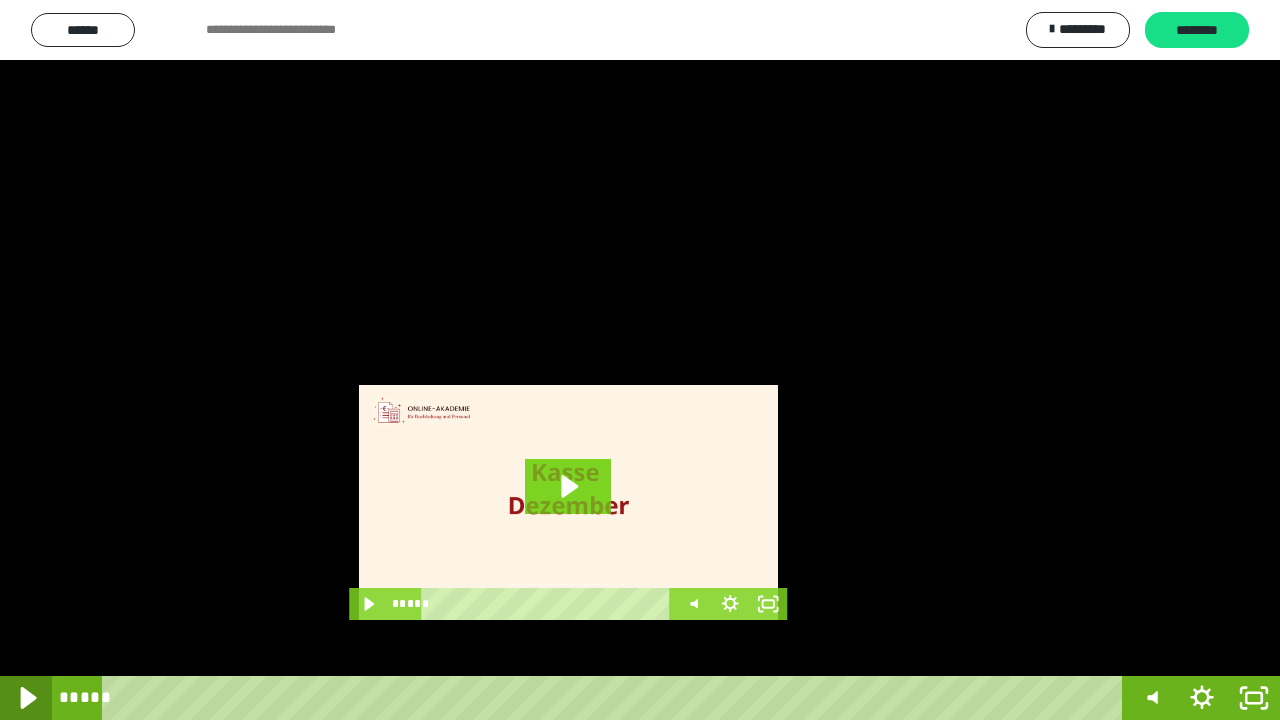 click 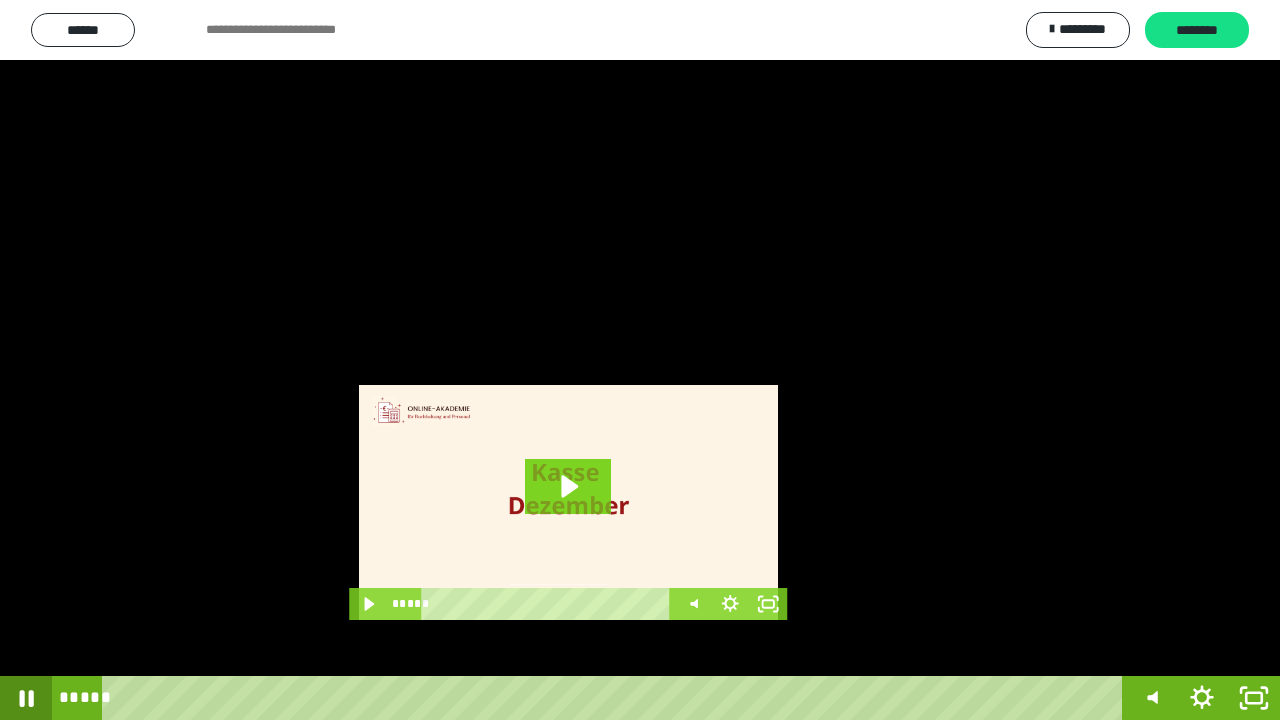 click 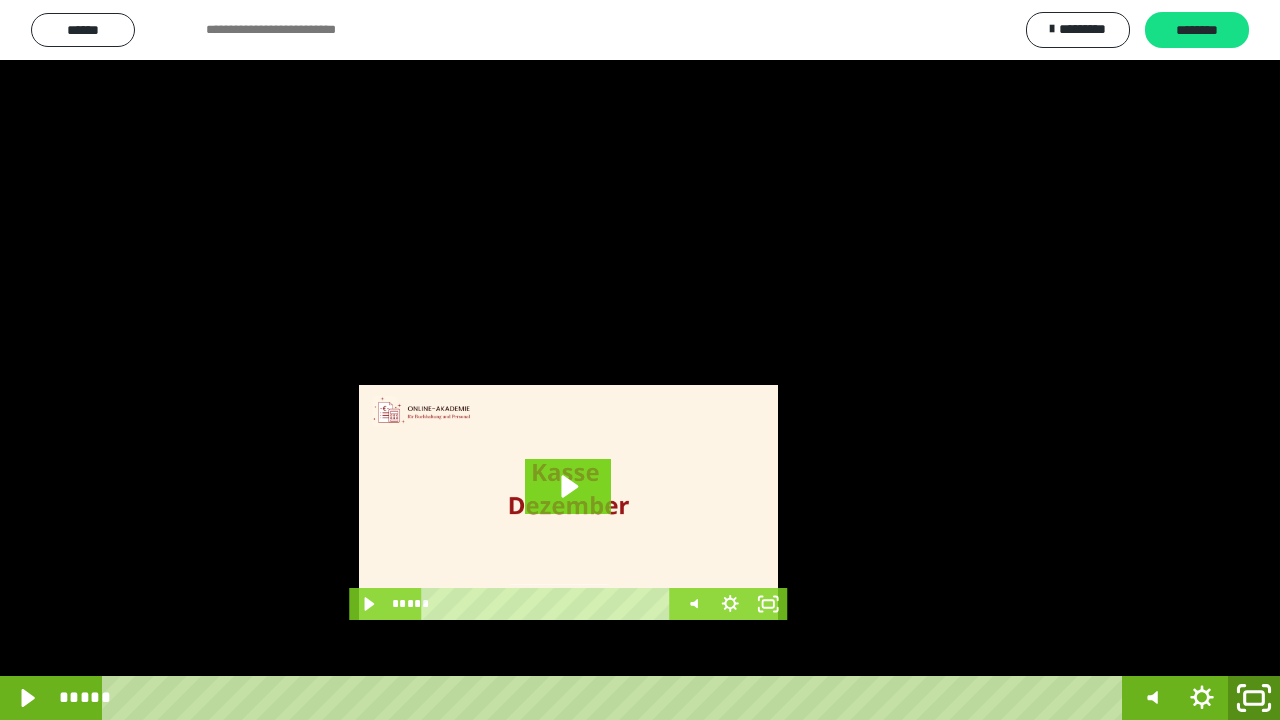 drag, startPoint x: 1256, startPoint y: 700, endPoint x: 1108, endPoint y: 287, distance: 438.71744 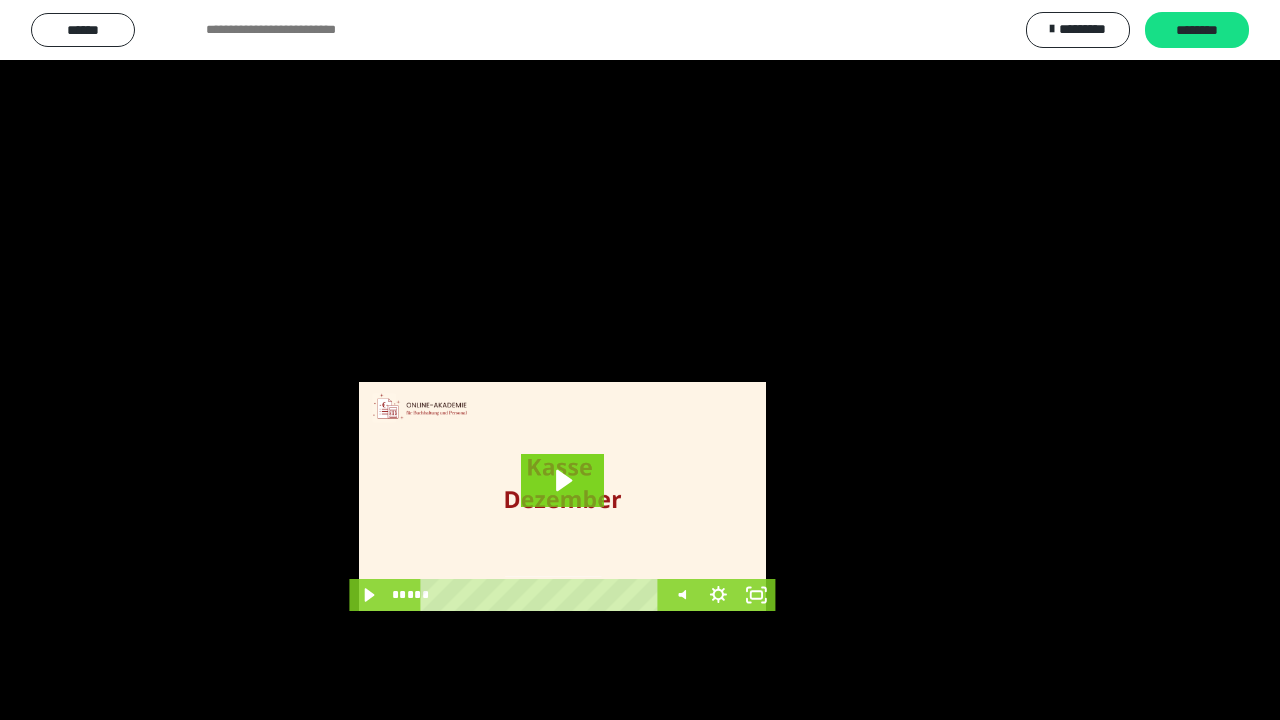 scroll, scrollTop: 3984, scrollLeft: 0, axis: vertical 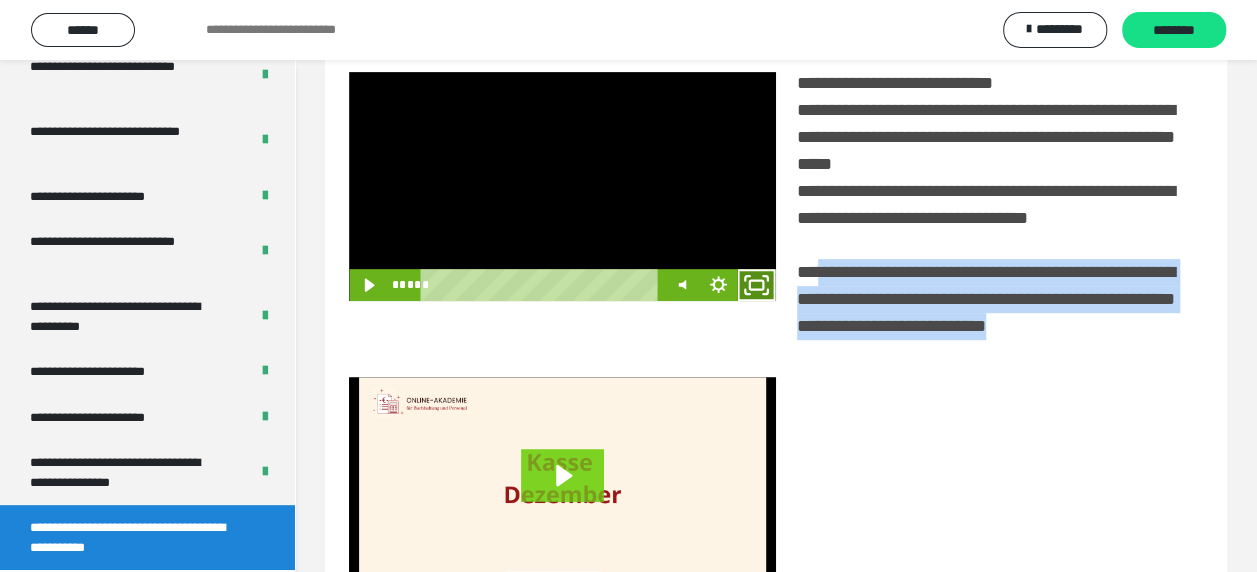 click 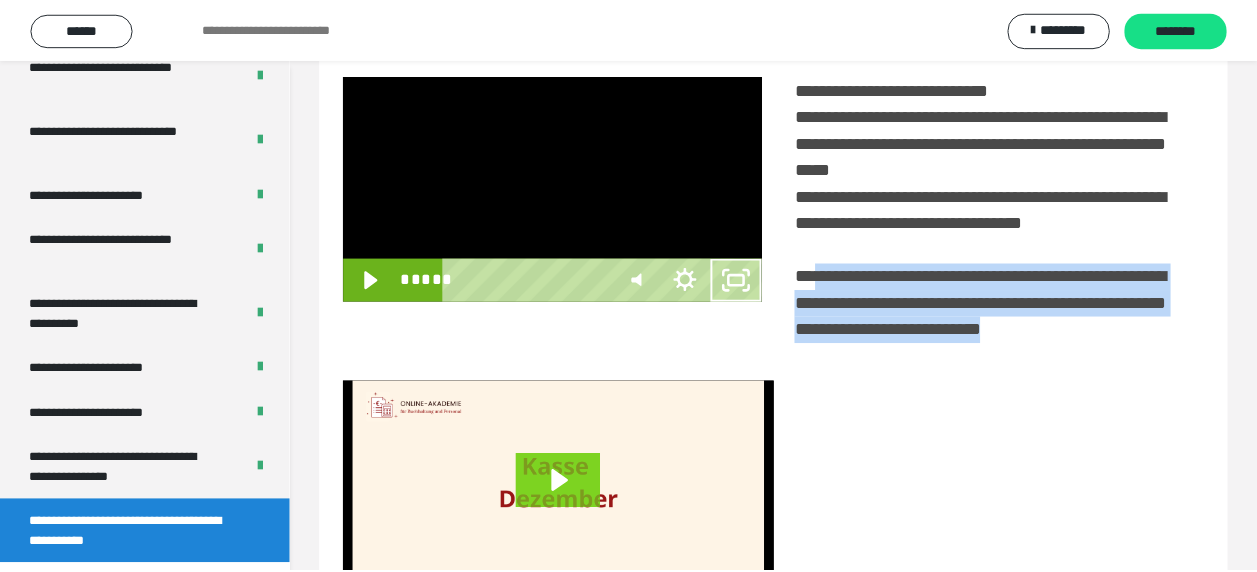 scroll, scrollTop: 3836, scrollLeft: 0, axis: vertical 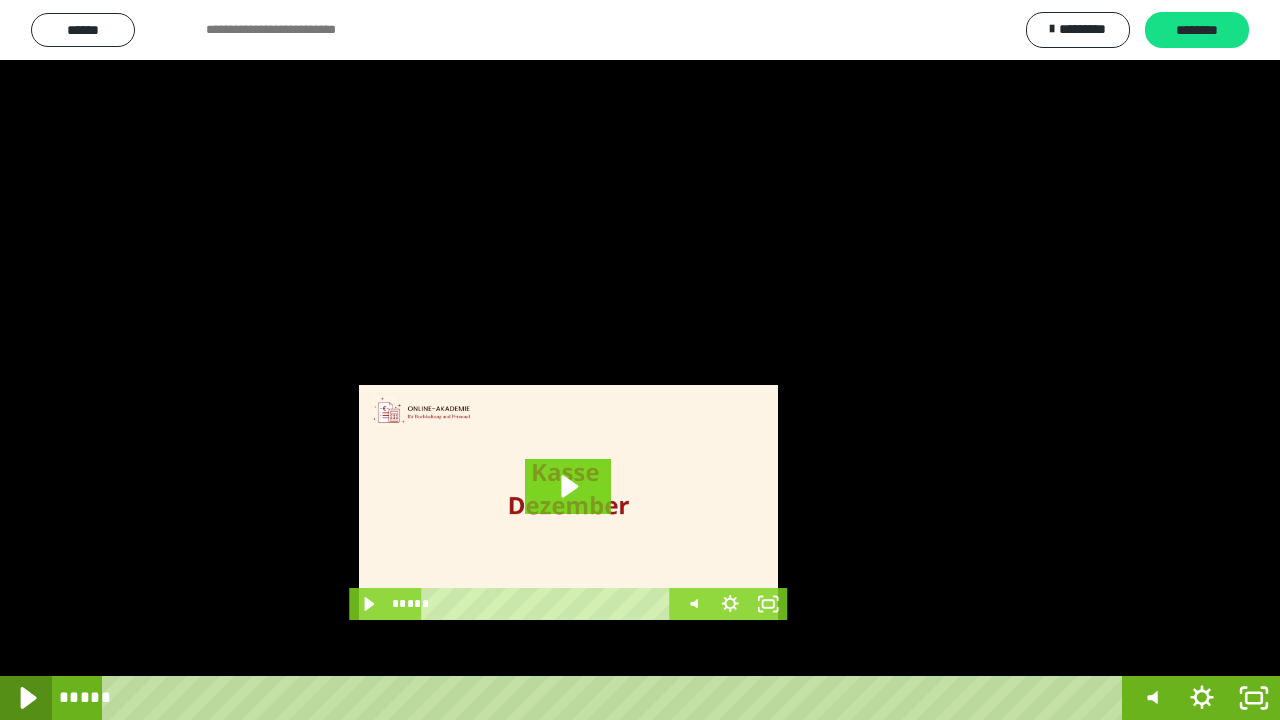 click 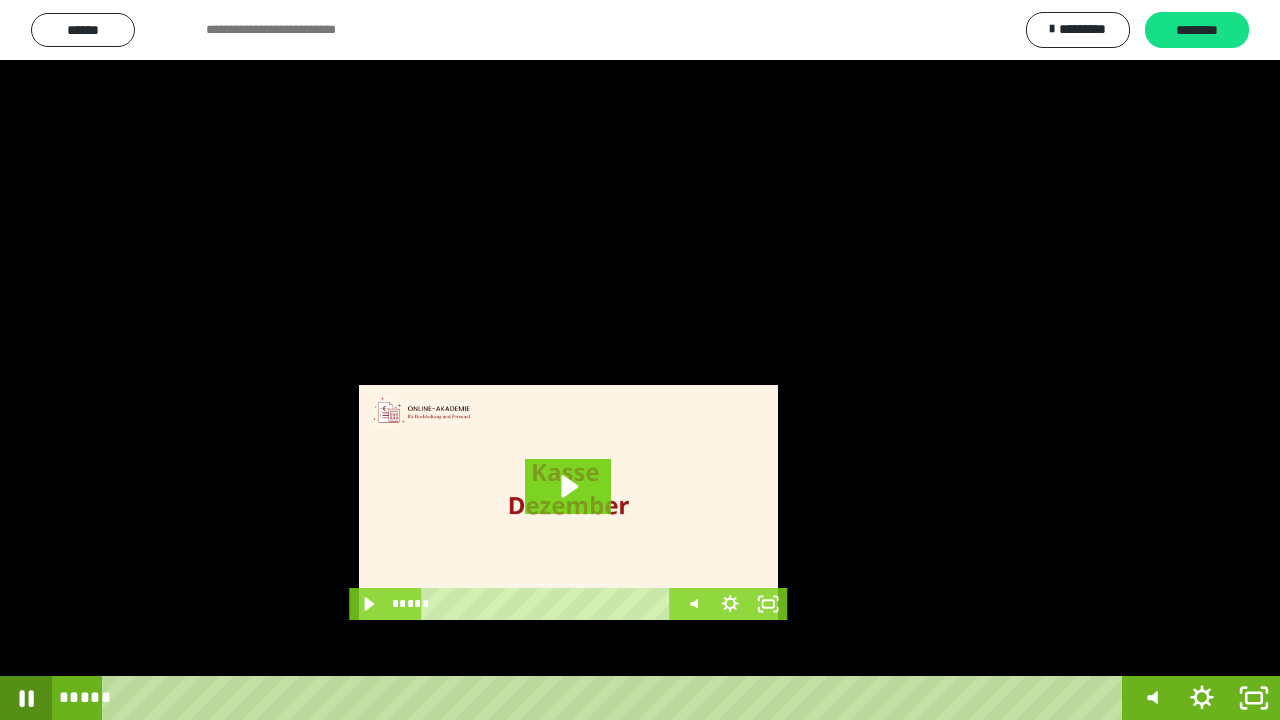 click 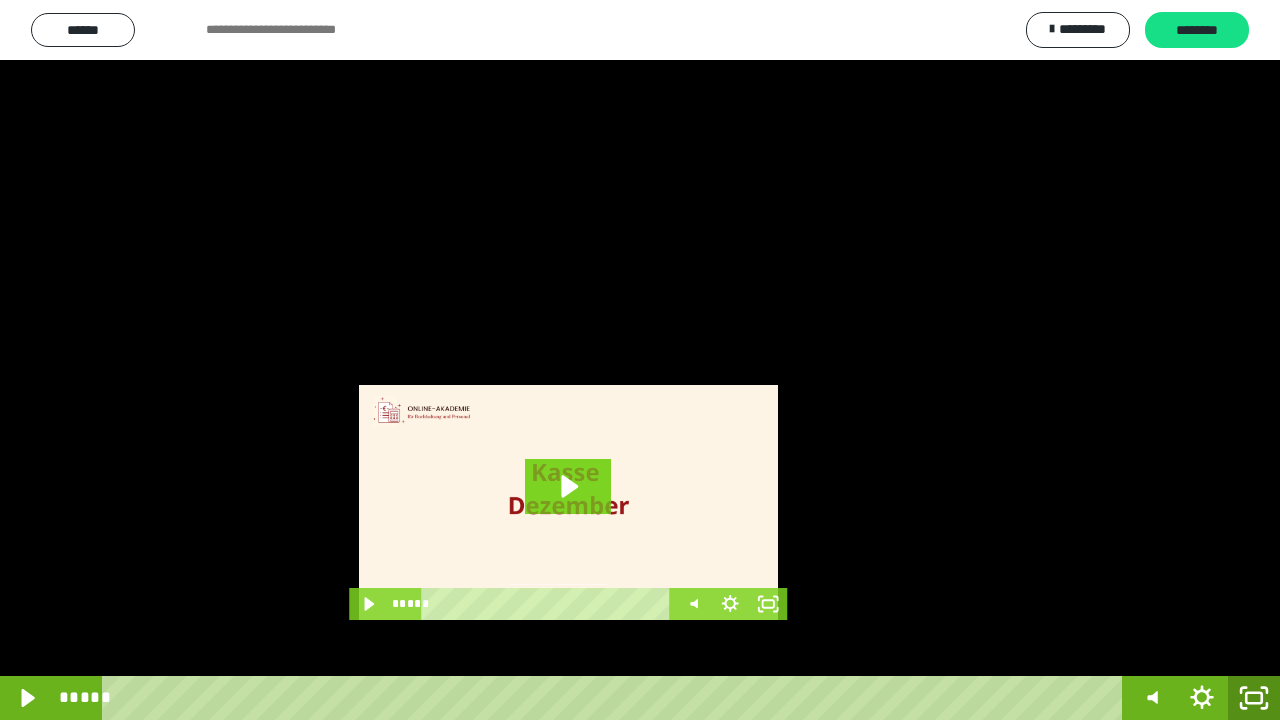 click 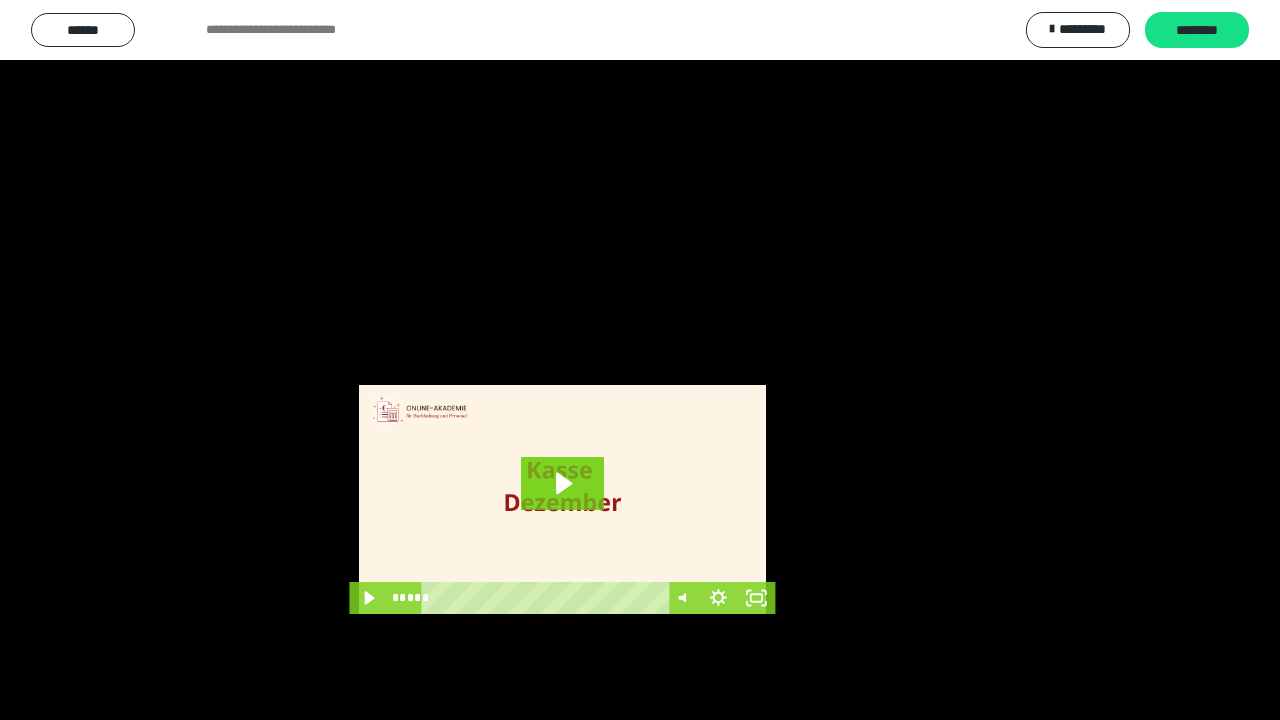 scroll, scrollTop: 3984, scrollLeft: 0, axis: vertical 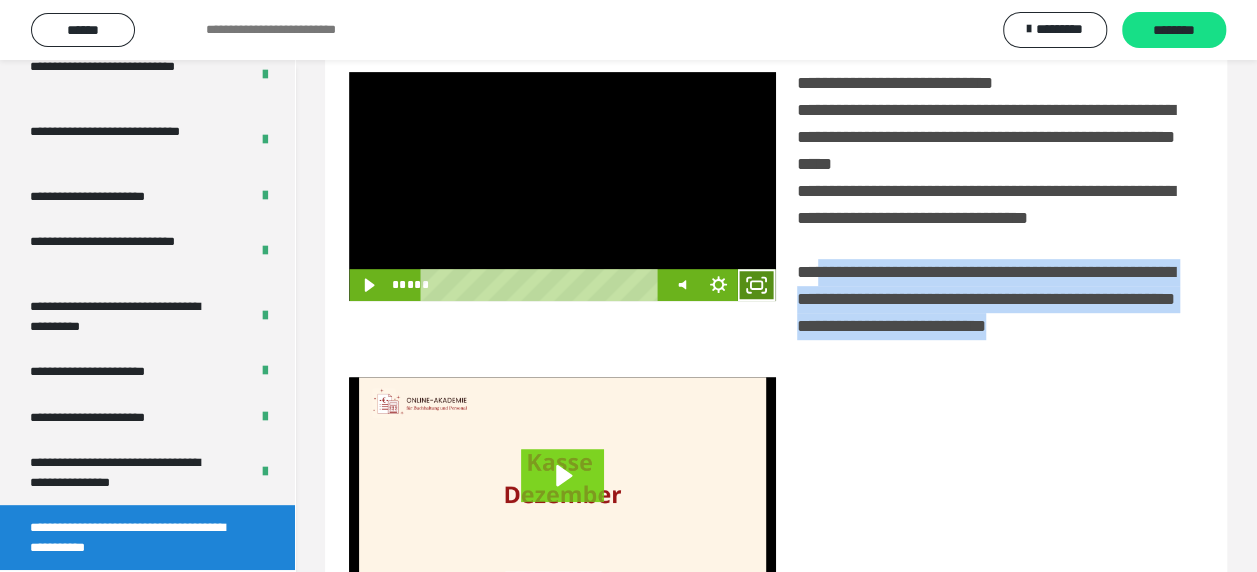 click 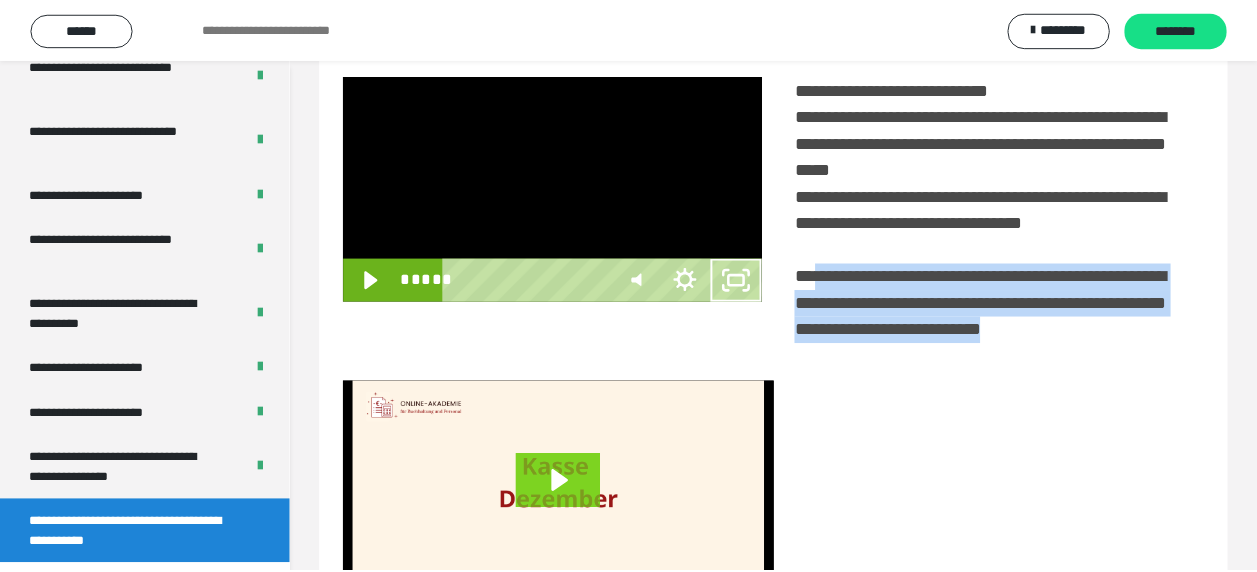 scroll, scrollTop: 3836, scrollLeft: 0, axis: vertical 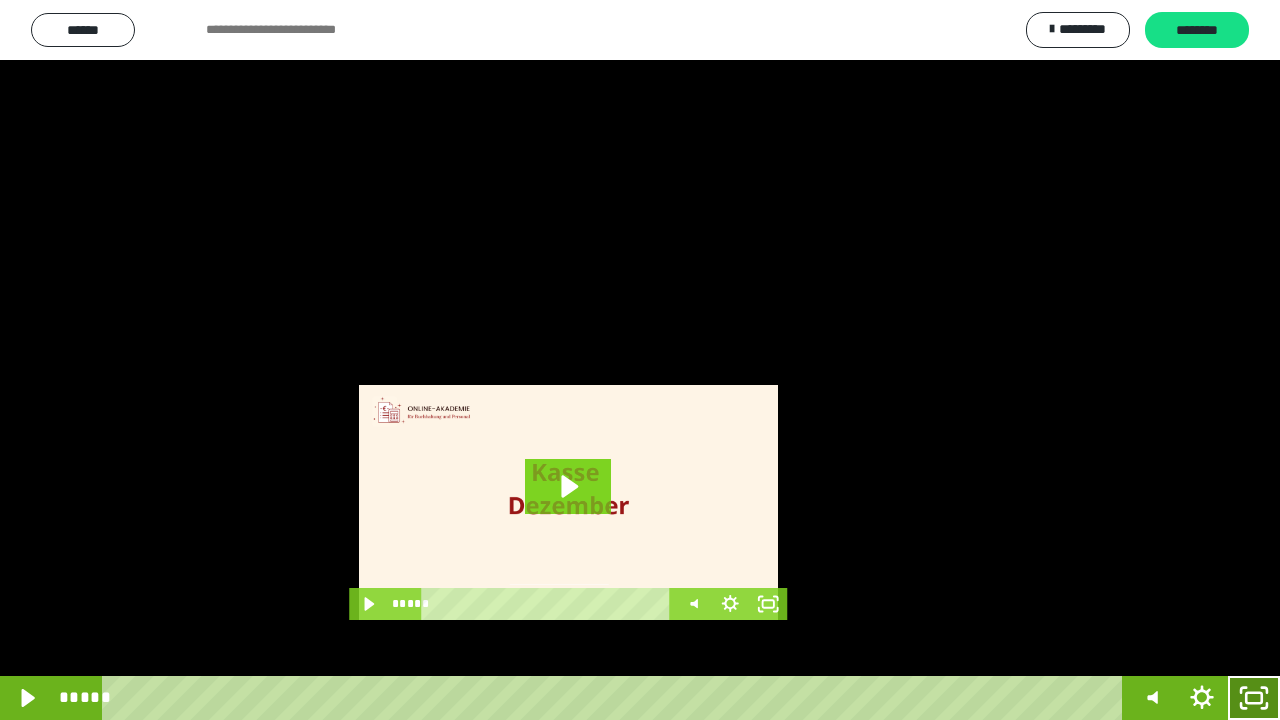 click 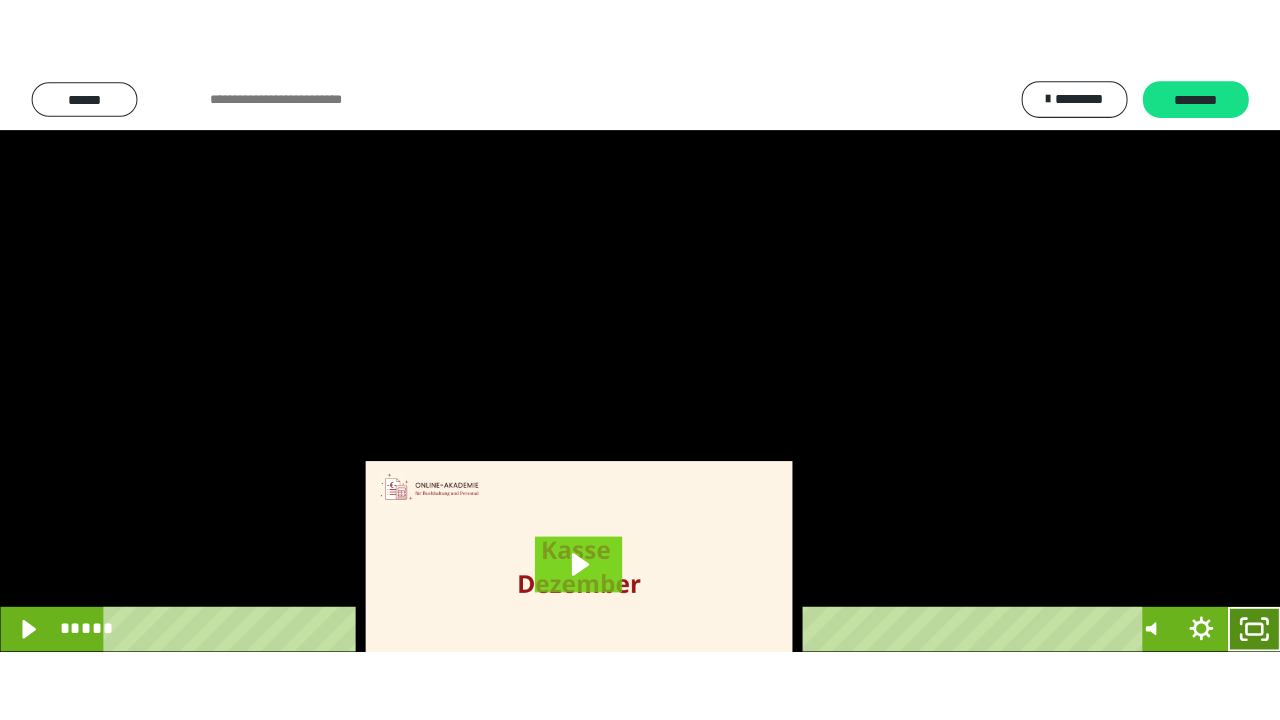 scroll, scrollTop: 3984, scrollLeft: 0, axis: vertical 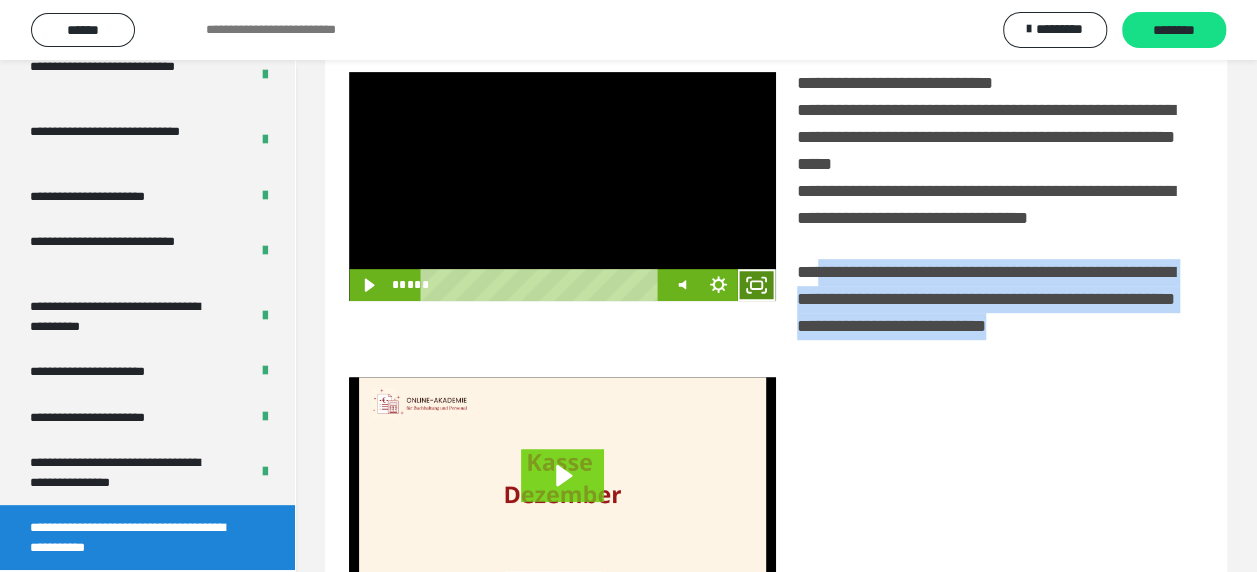 click 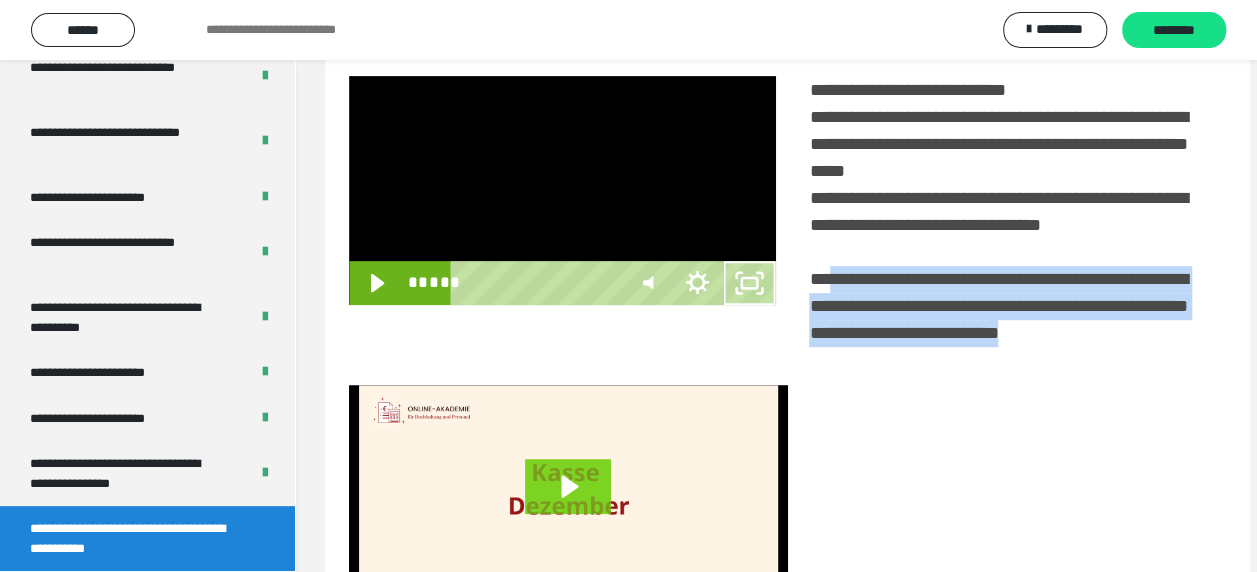 scroll, scrollTop: 3836, scrollLeft: 0, axis: vertical 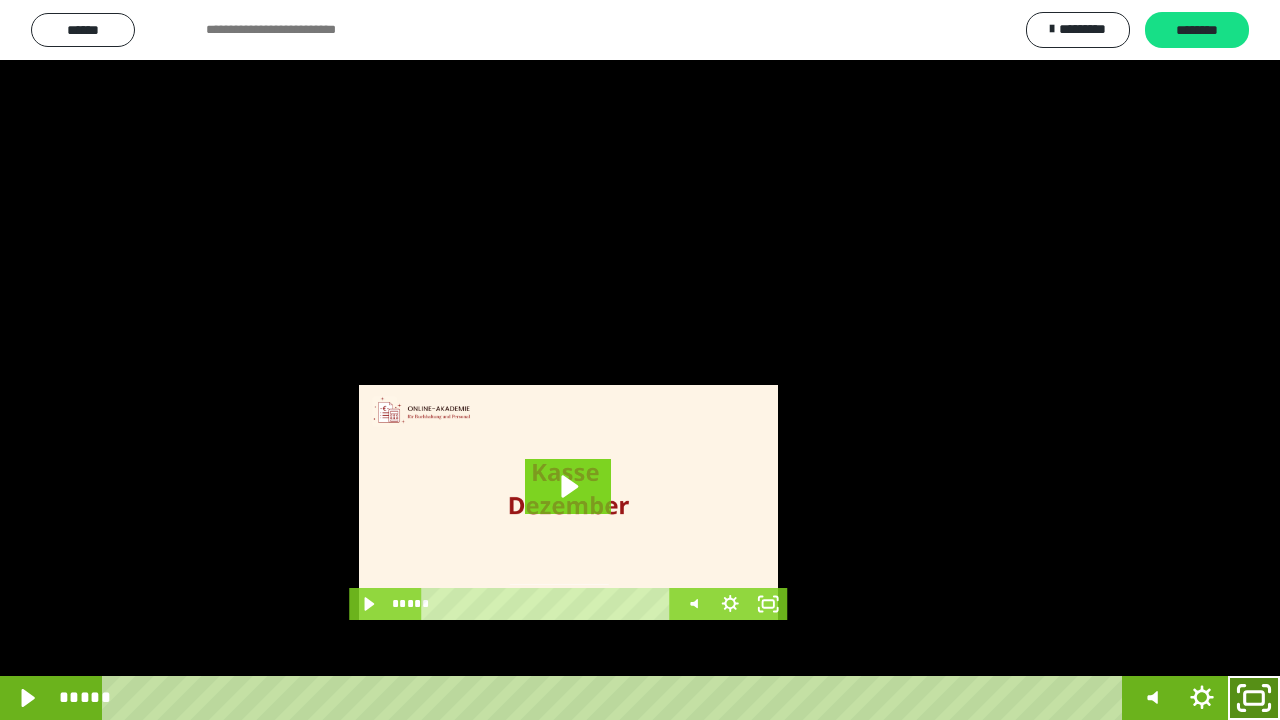 click 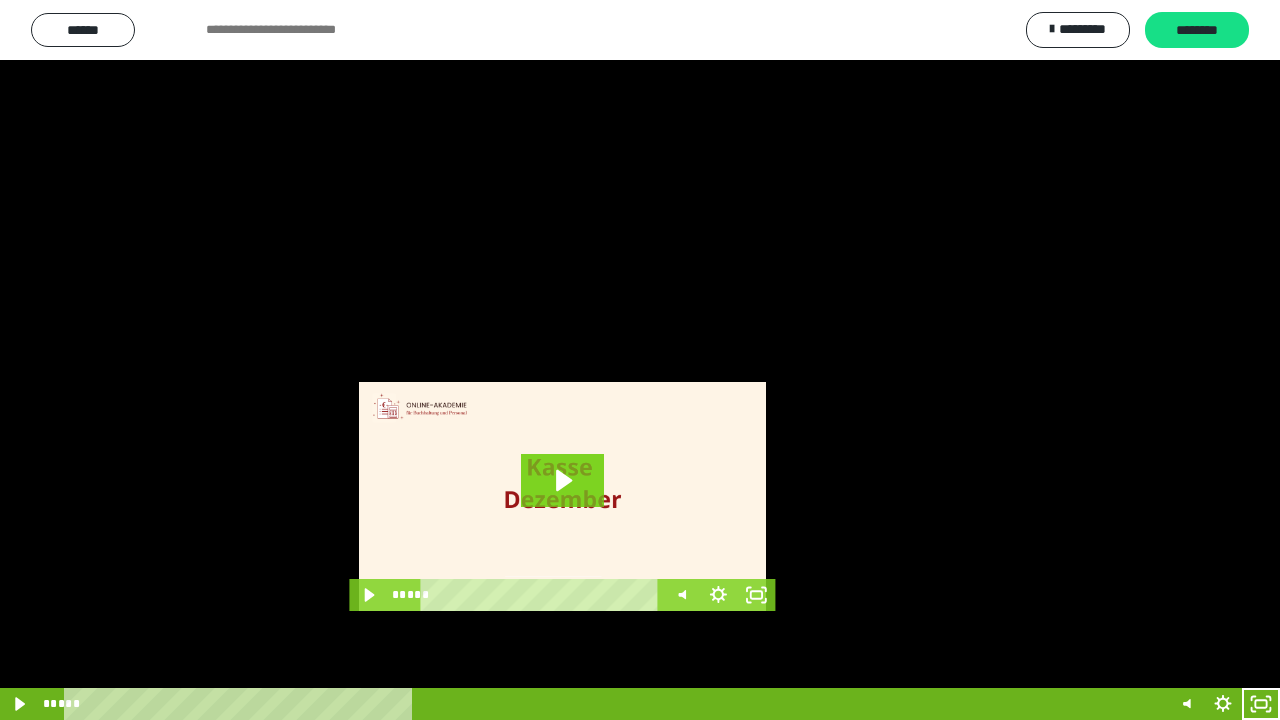 scroll, scrollTop: 3984, scrollLeft: 0, axis: vertical 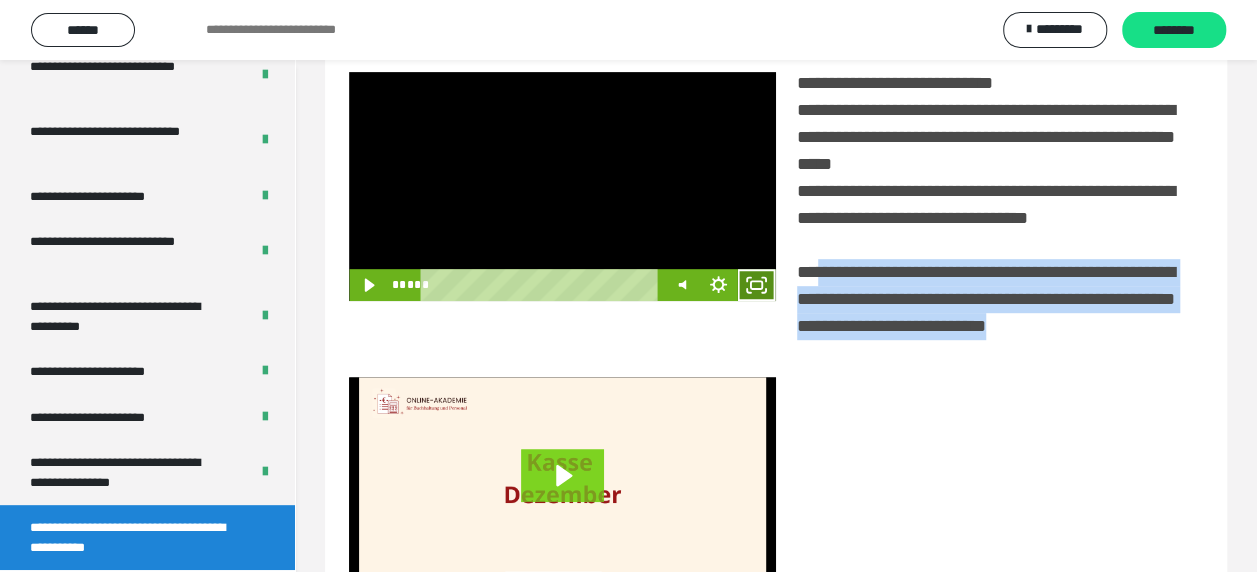 click 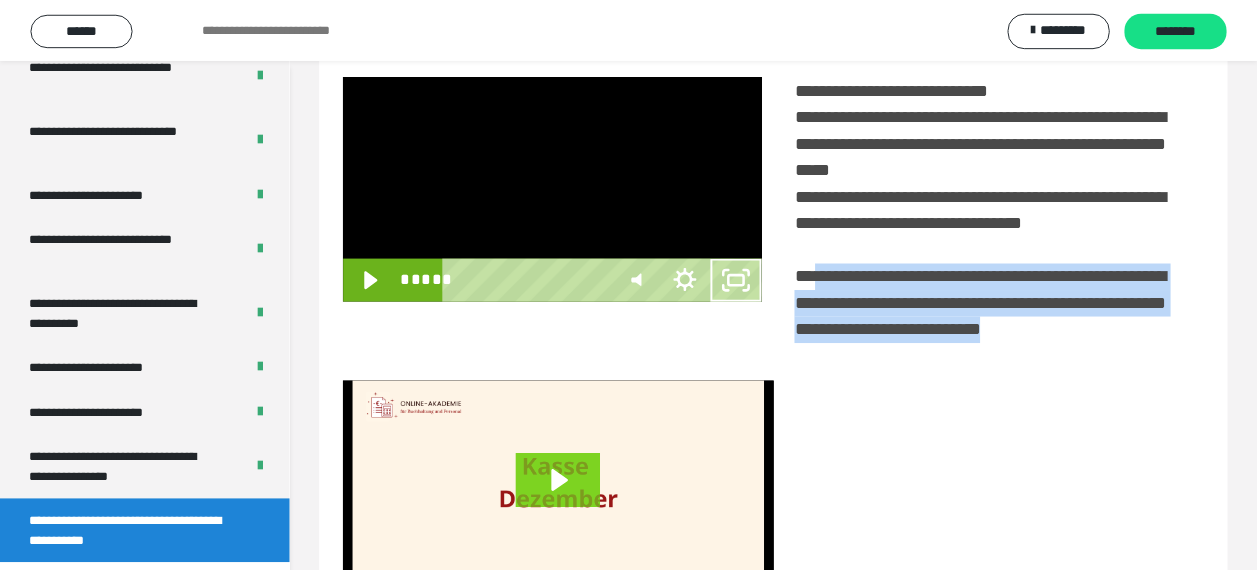 scroll, scrollTop: 3836, scrollLeft: 0, axis: vertical 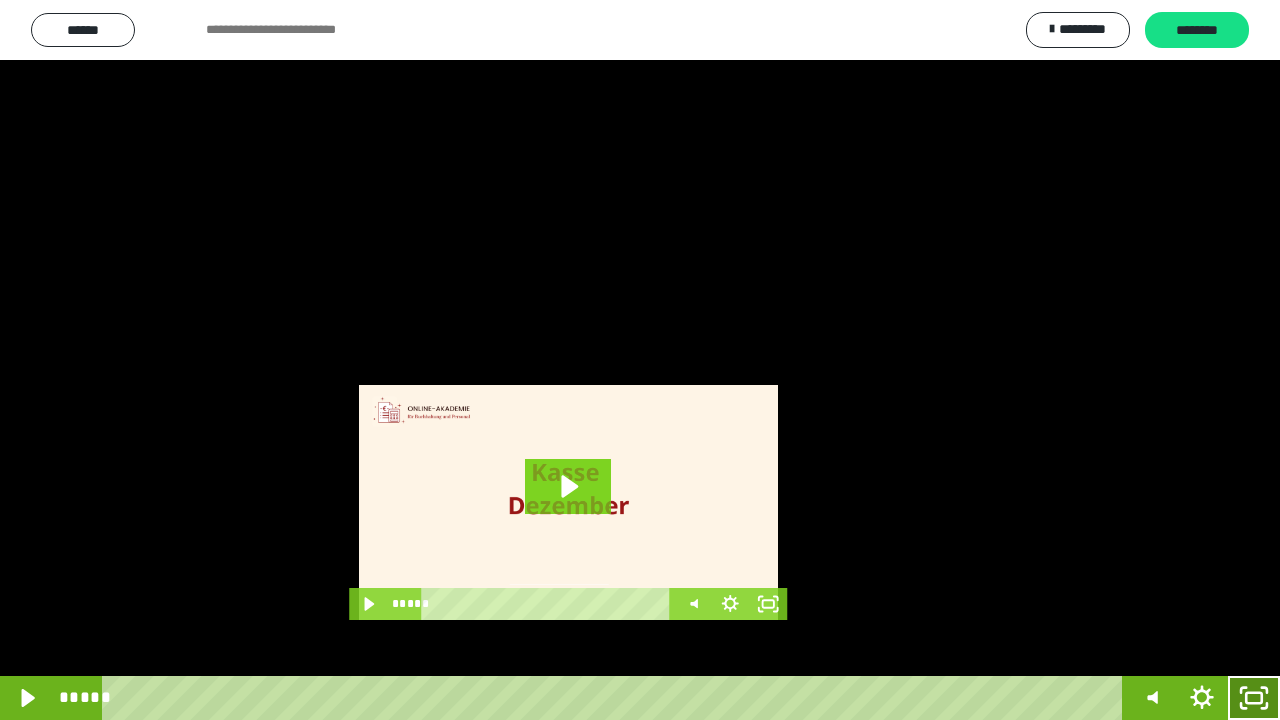 click 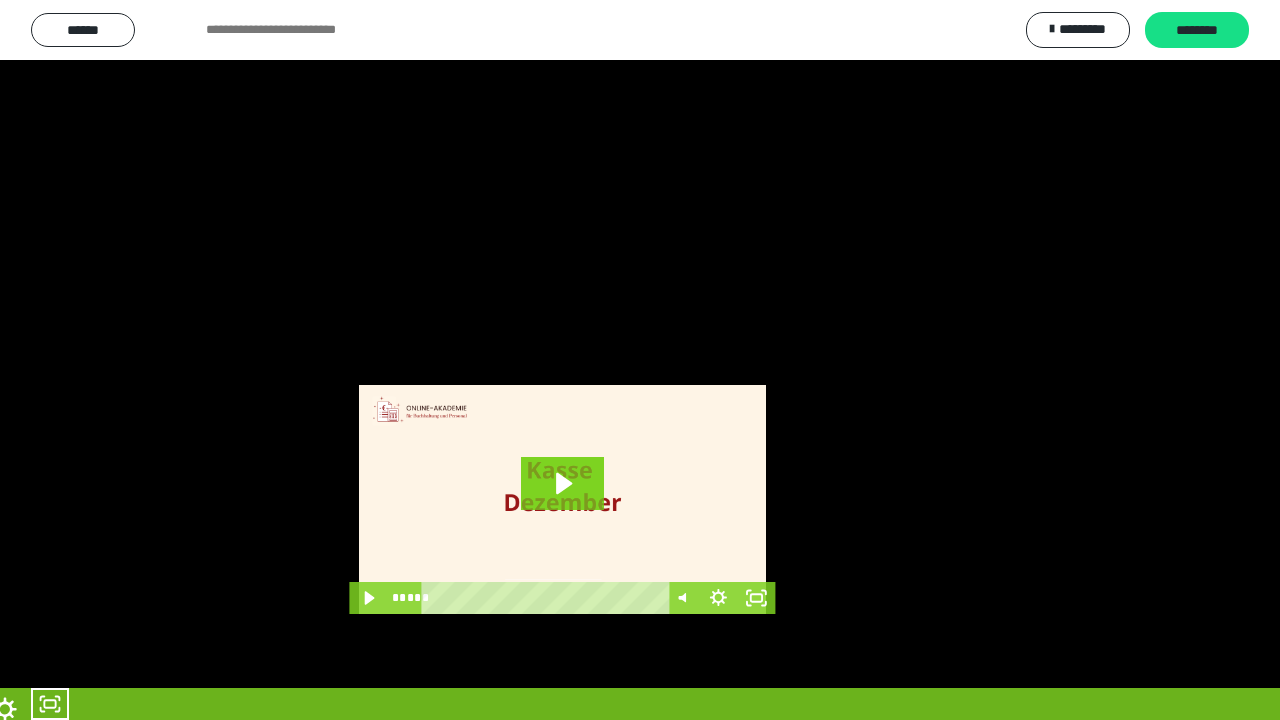 scroll, scrollTop: 3984, scrollLeft: 0, axis: vertical 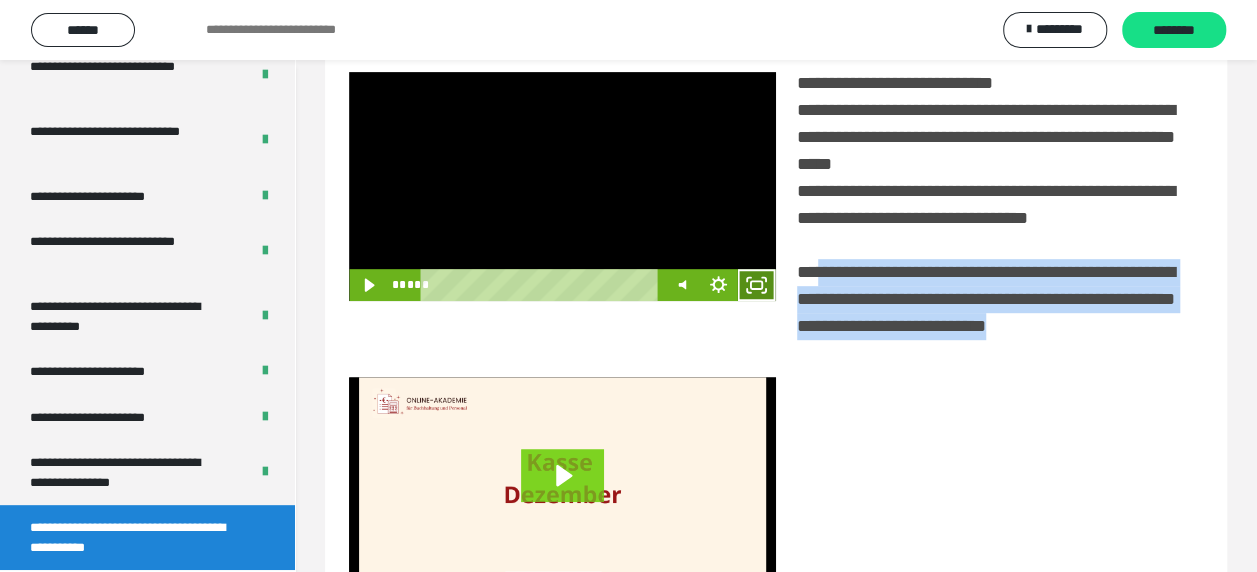 click 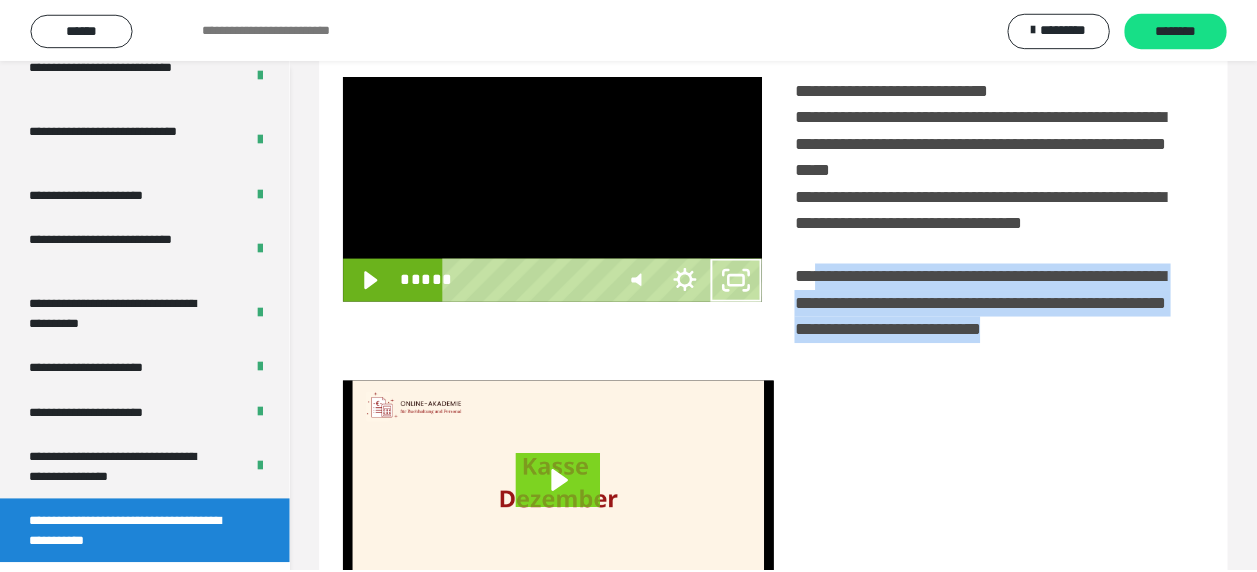 scroll, scrollTop: 3836, scrollLeft: 0, axis: vertical 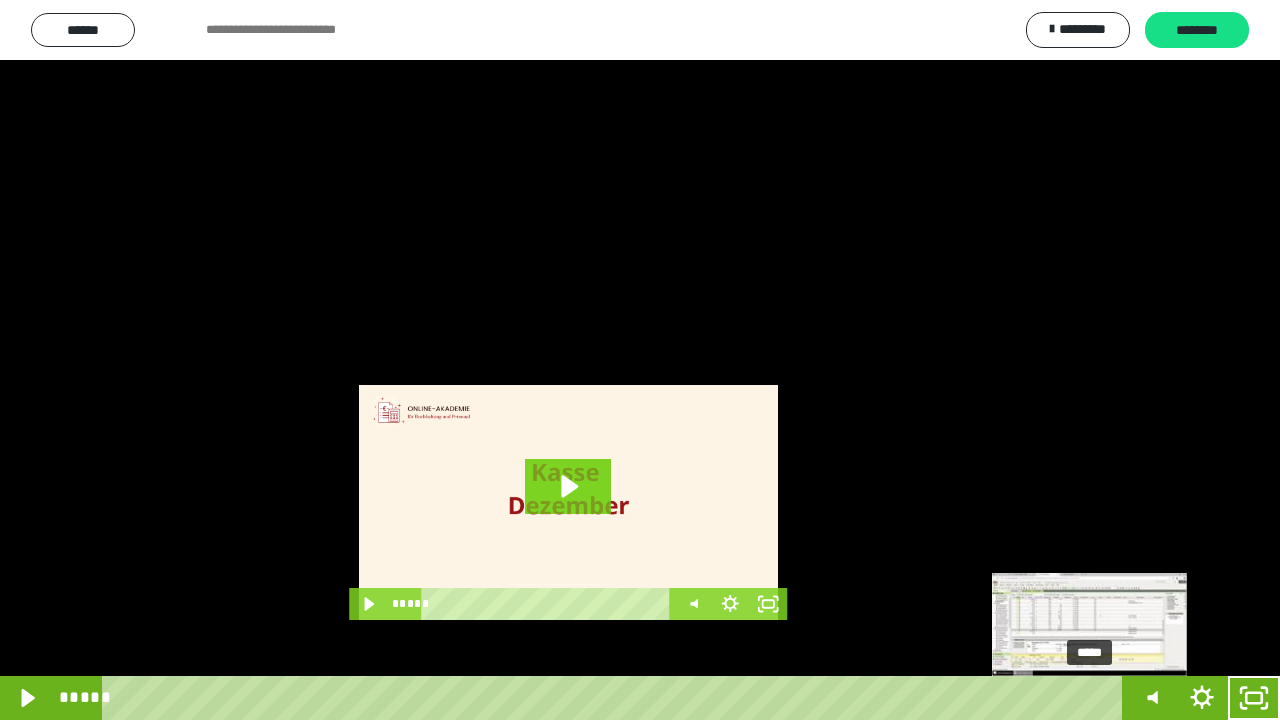 click on "*****" at bounding box center (616, 698) 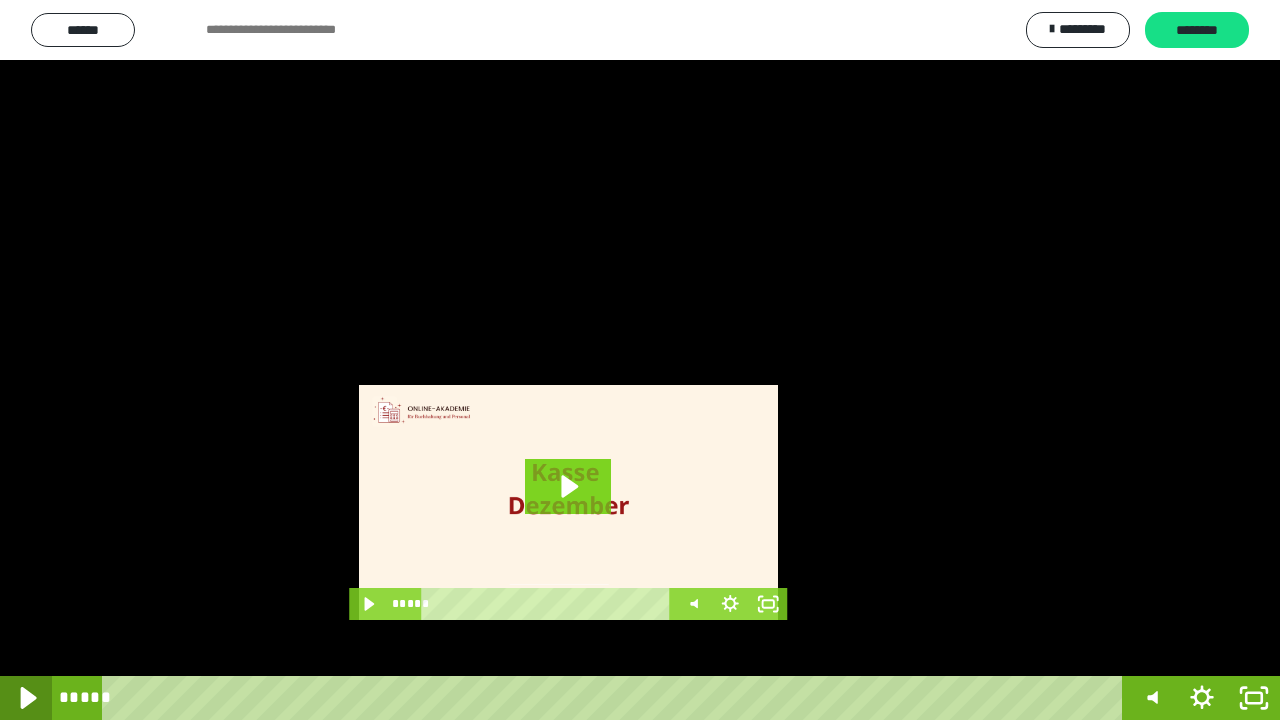 click 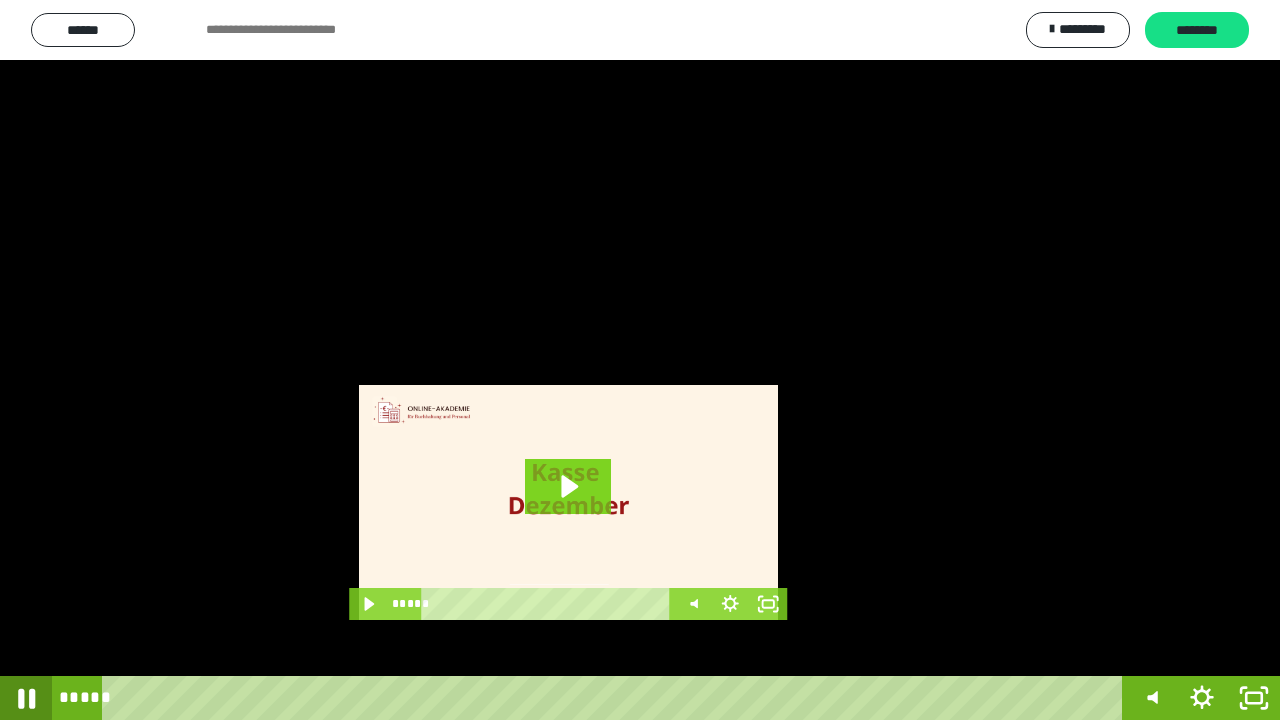 click 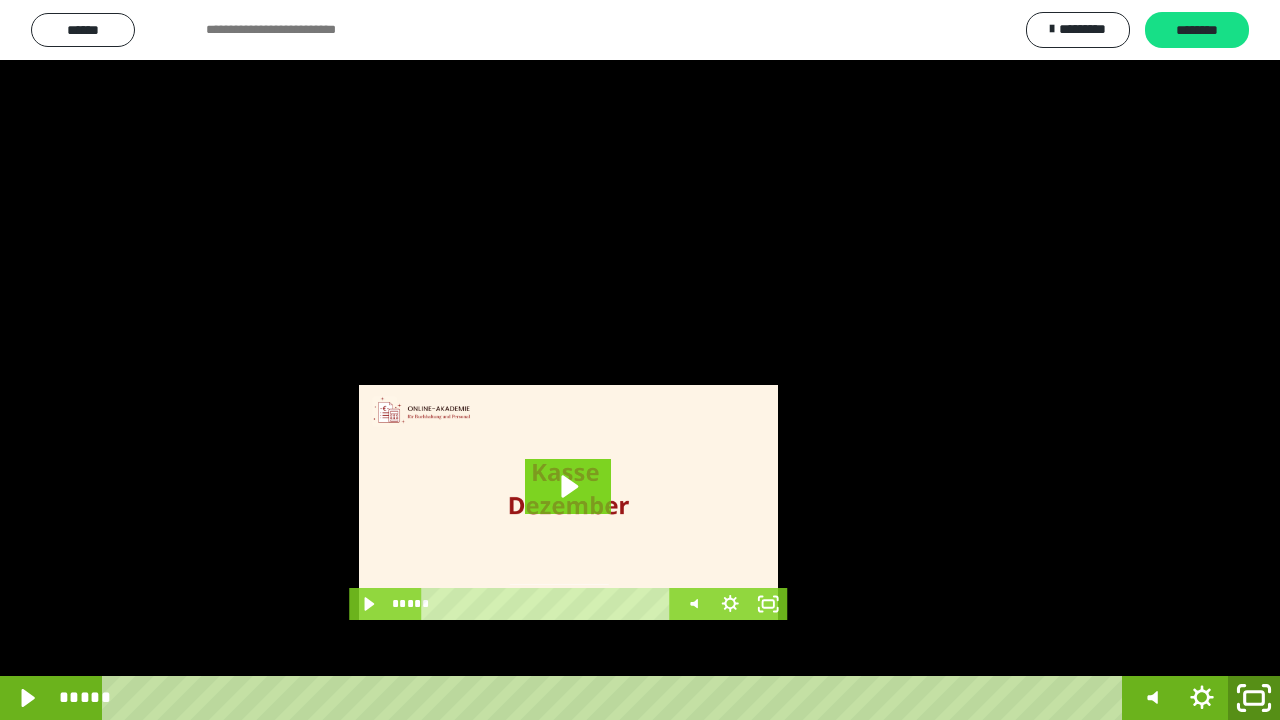 click 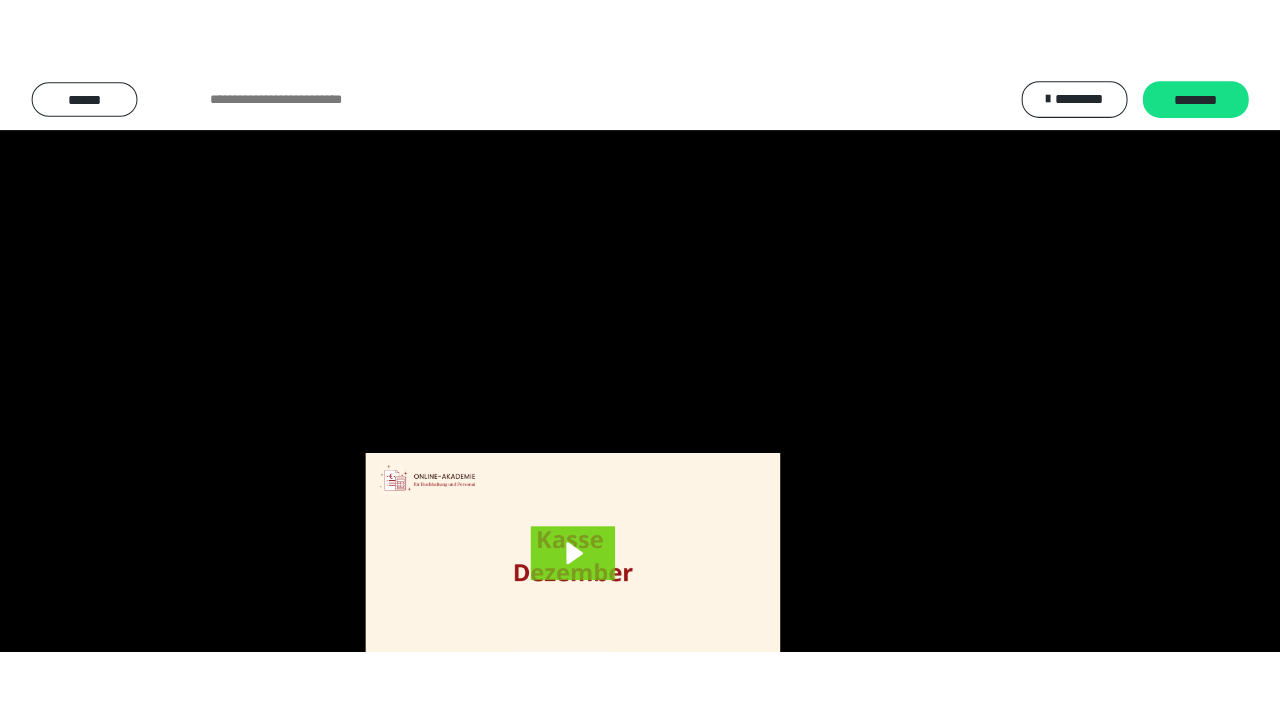 scroll, scrollTop: 3984, scrollLeft: 0, axis: vertical 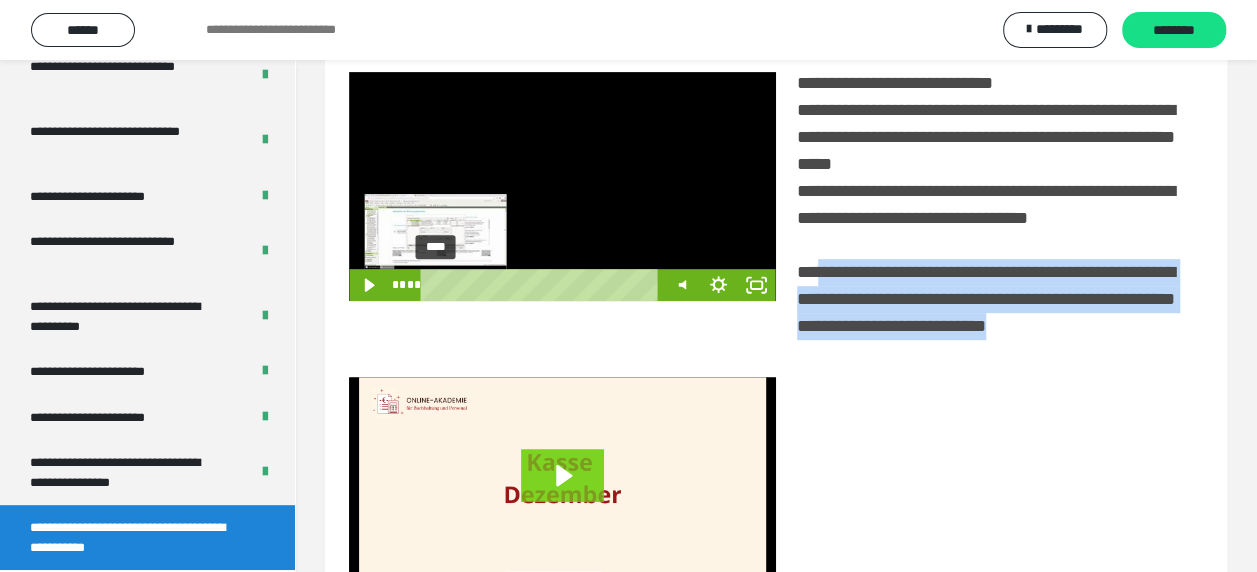 click on "****" at bounding box center (543, 285) 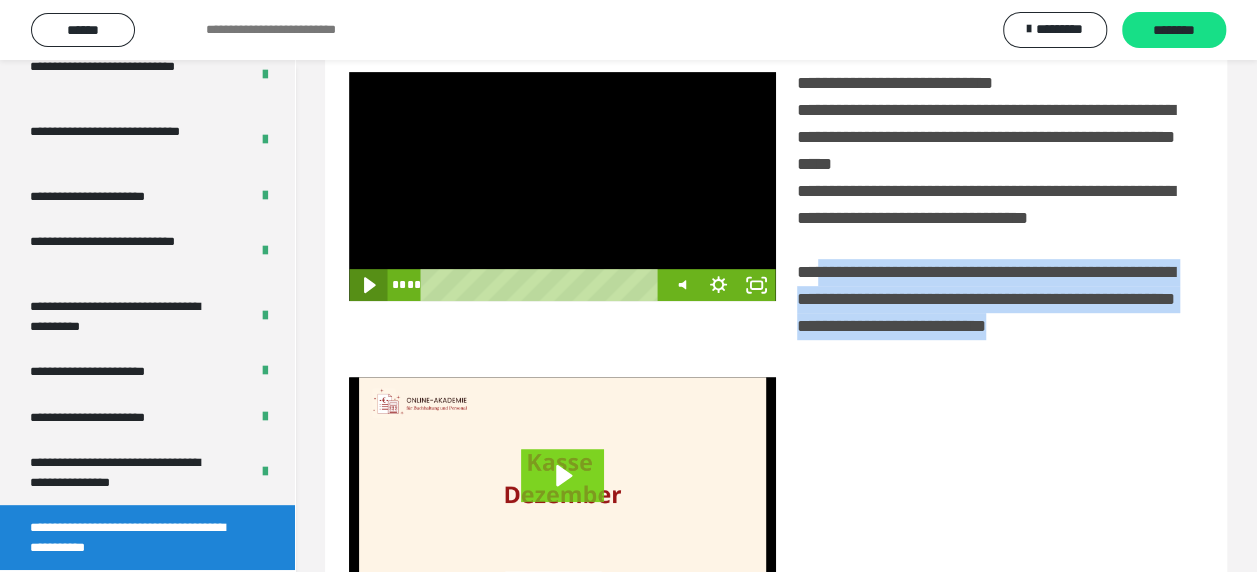 click 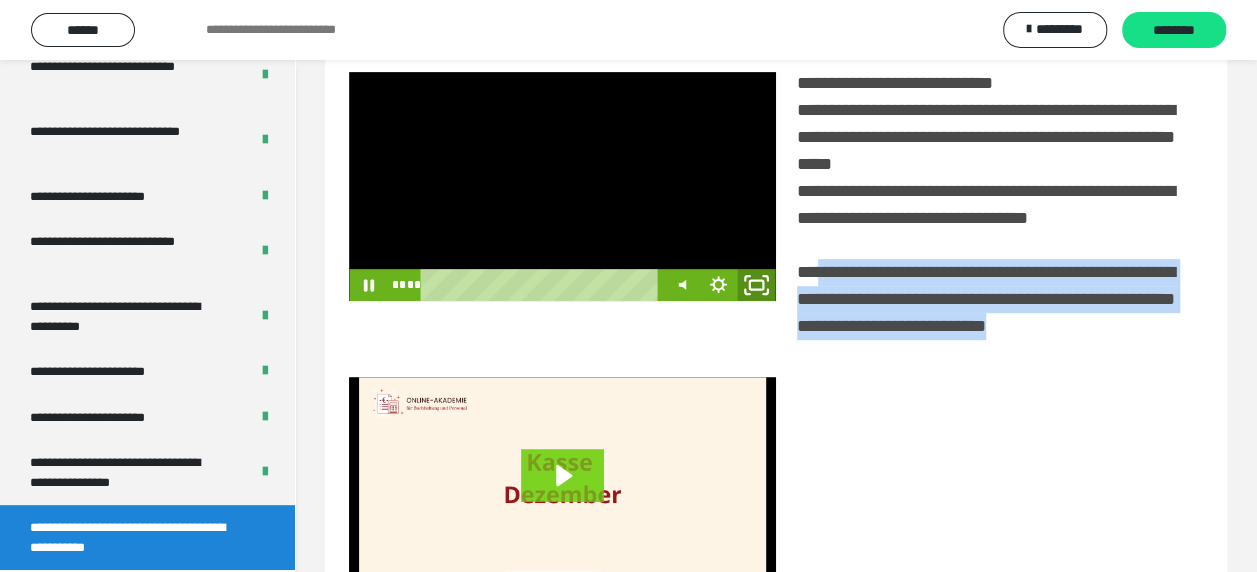 click 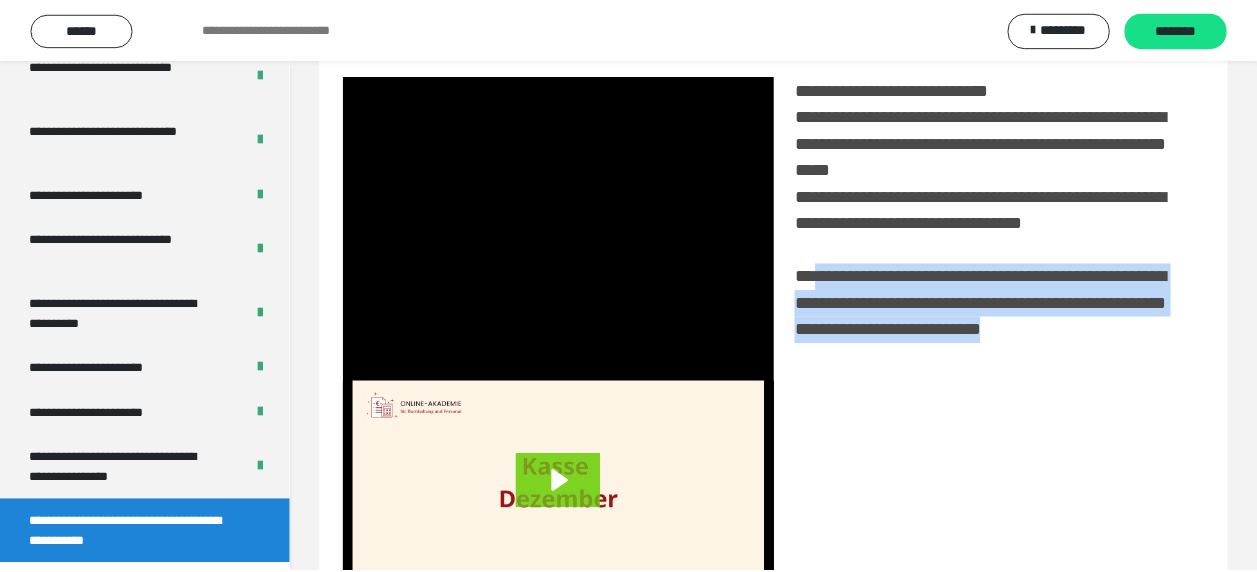 scroll, scrollTop: 3836, scrollLeft: 0, axis: vertical 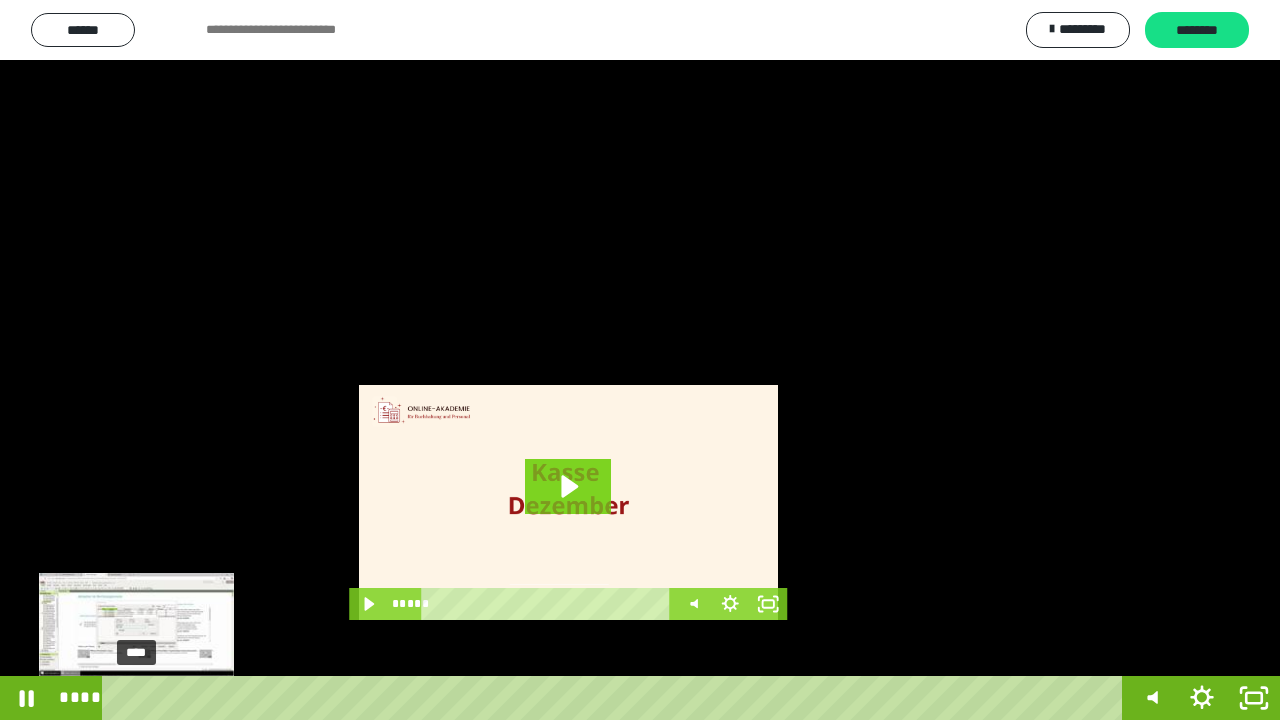 click on "****" at bounding box center [616, 698] 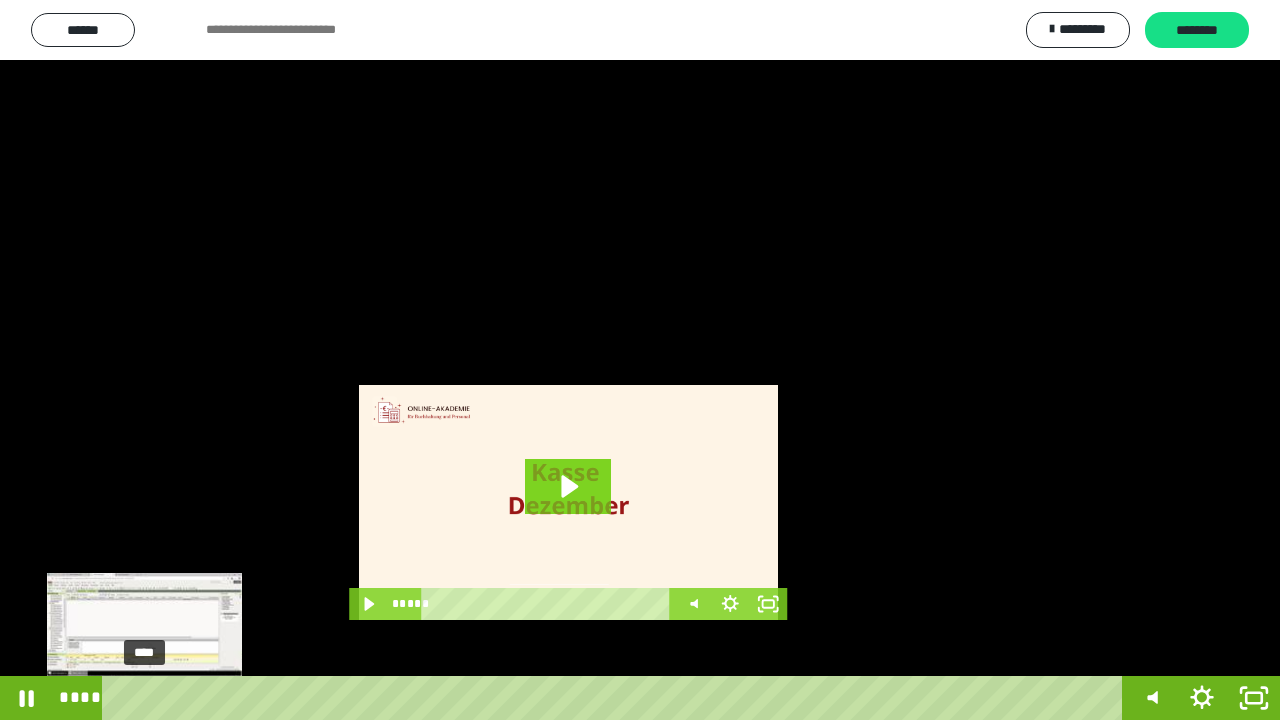 click at bounding box center (144, 698) 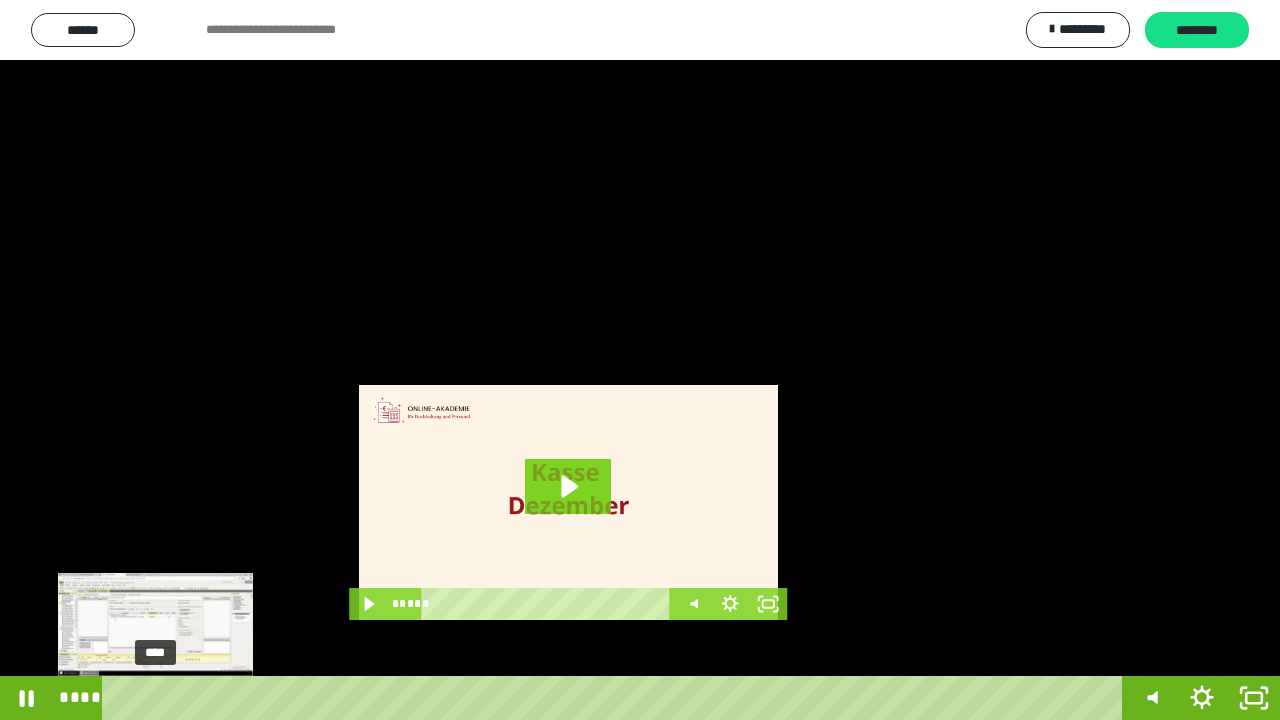 click on "****" at bounding box center (616, 698) 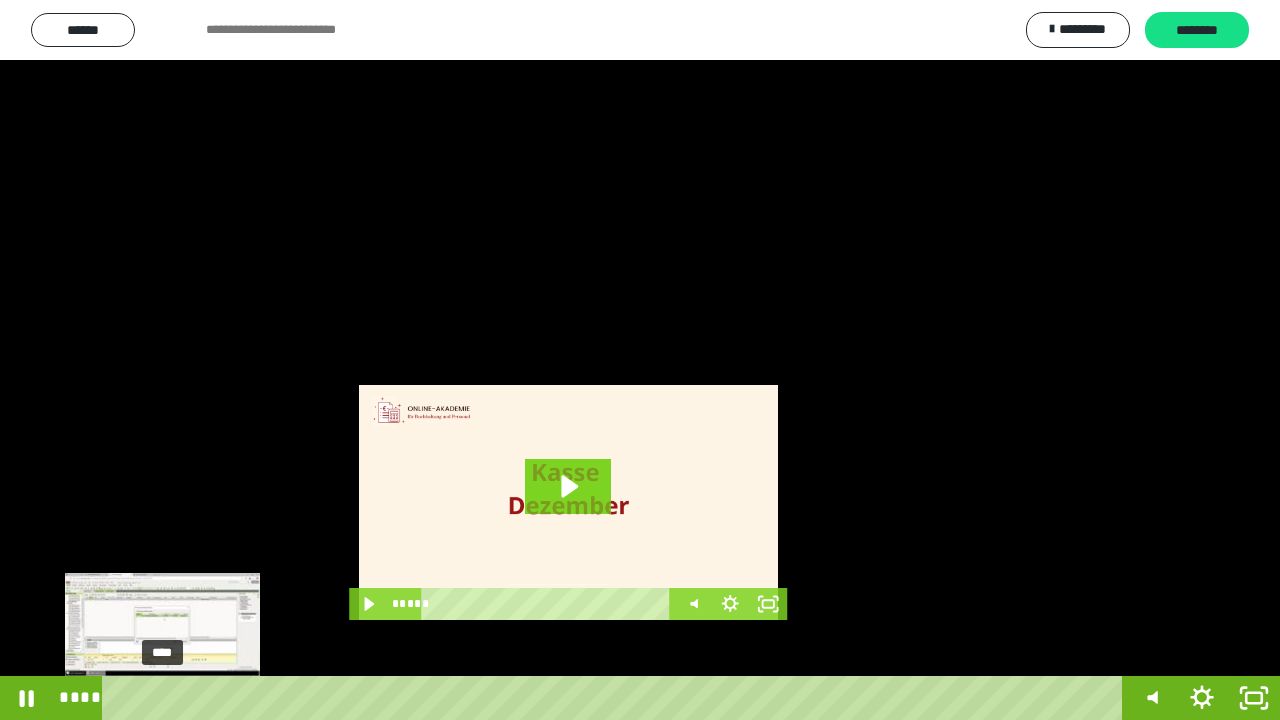 click on "****" at bounding box center [616, 698] 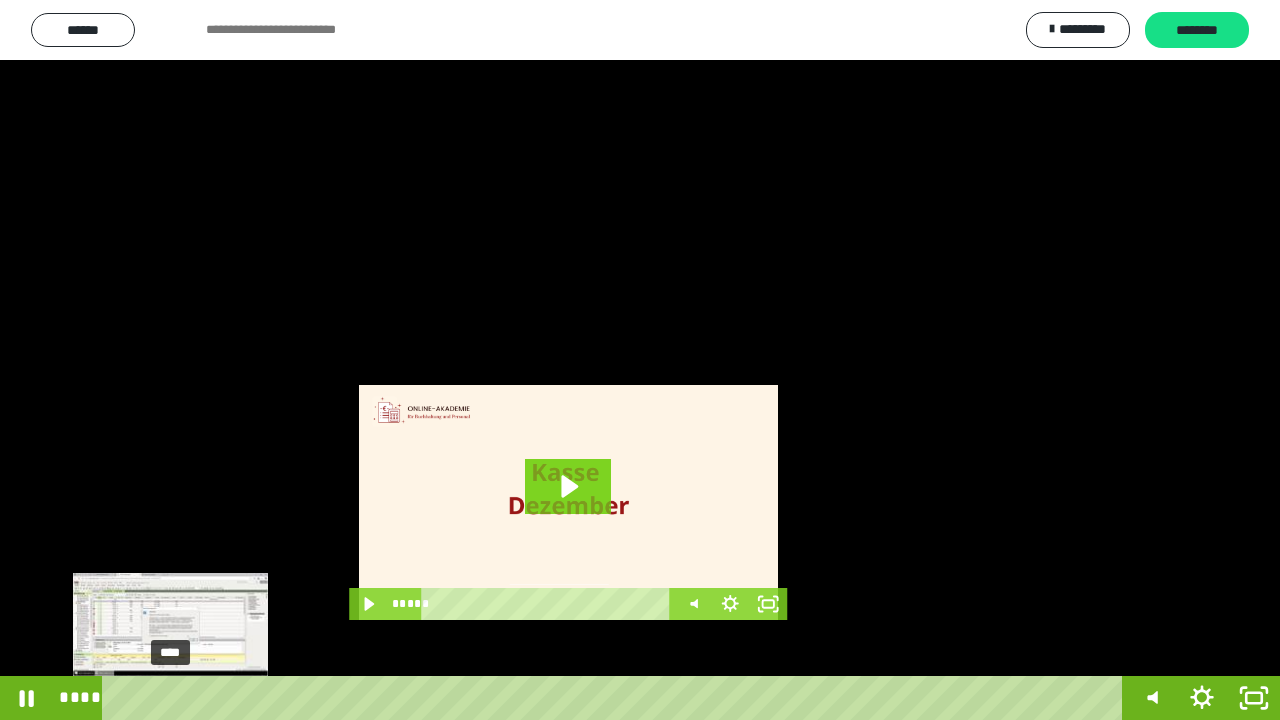 click at bounding box center (164, 698) 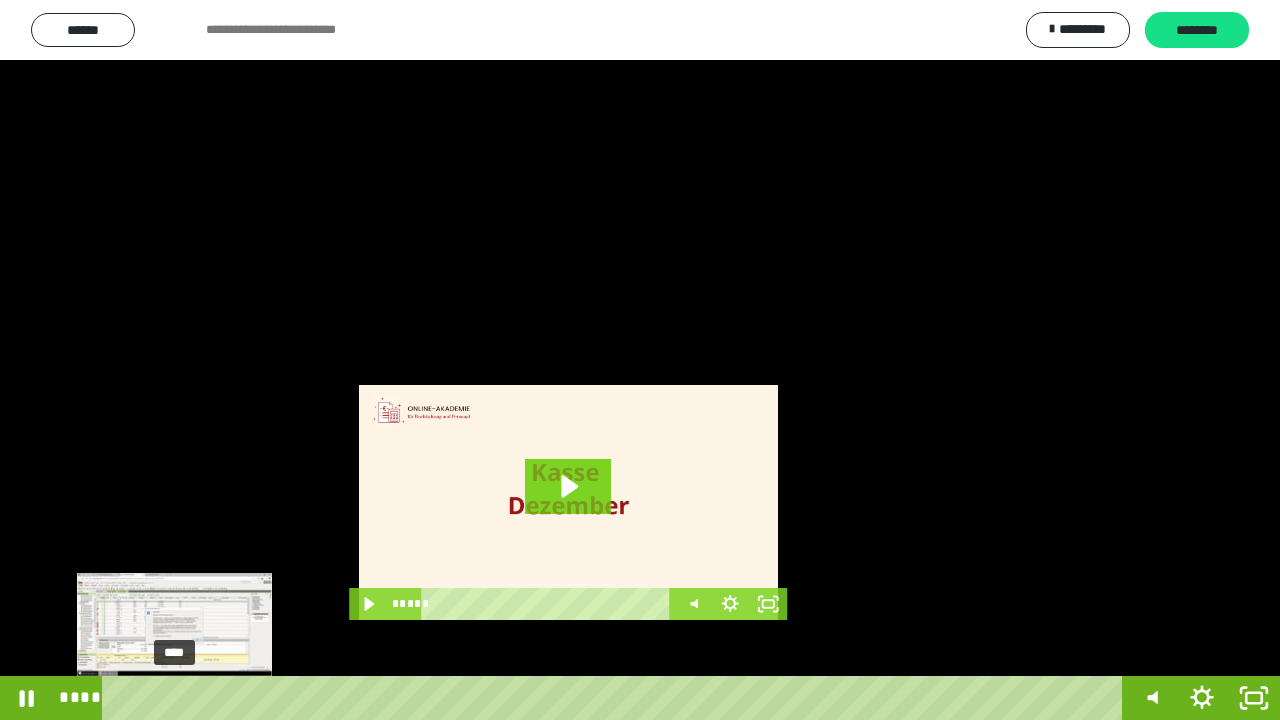 click at bounding box center [174, 698] 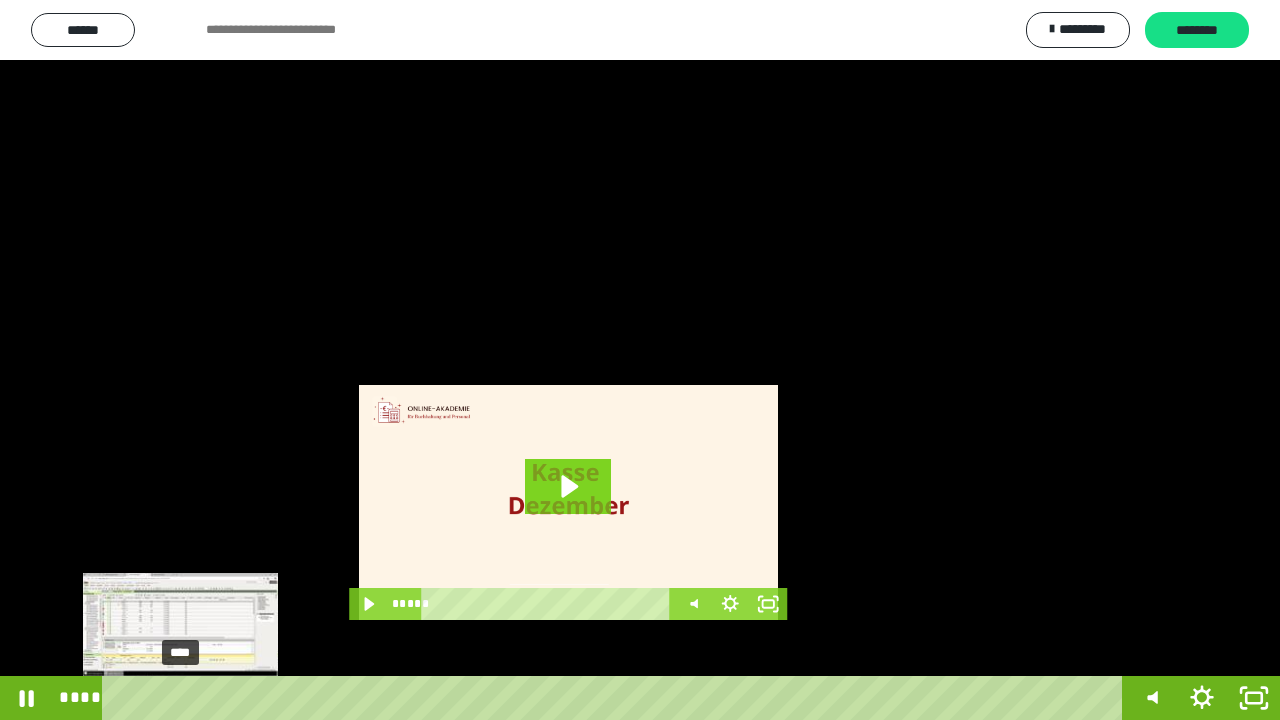 click at bounding box center (175, 698) 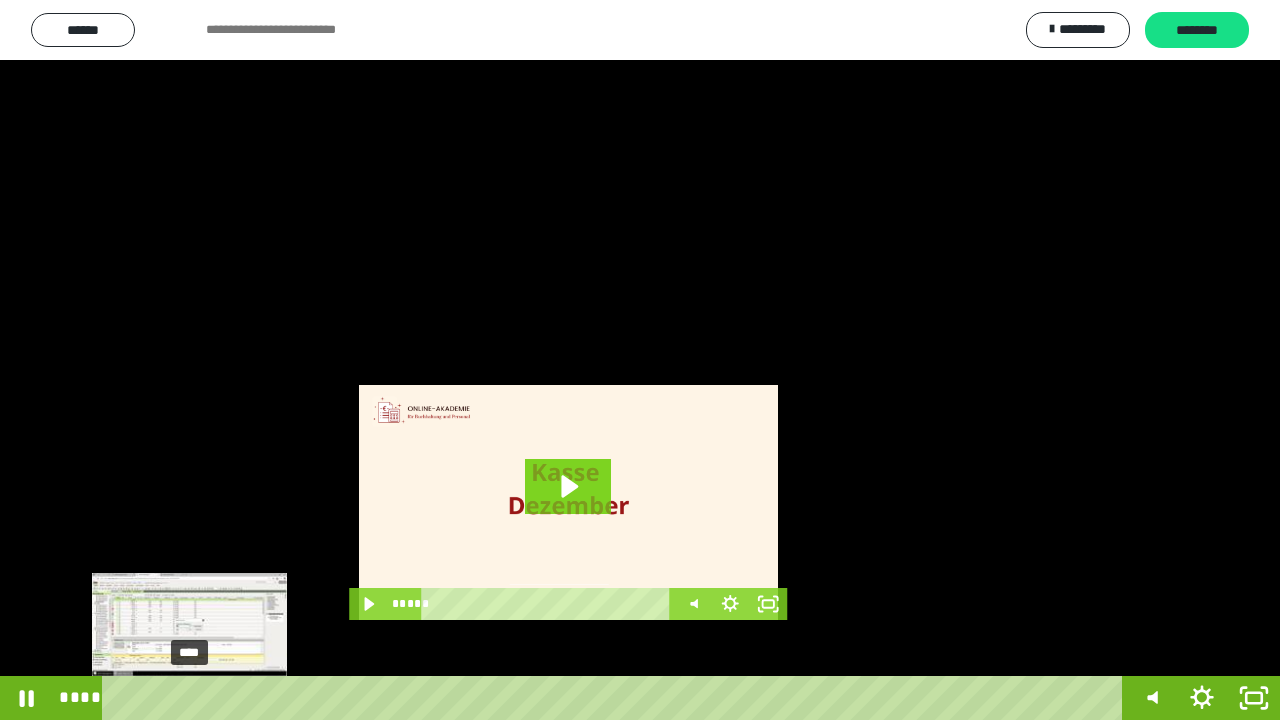 click at bounding box center (184, 698) 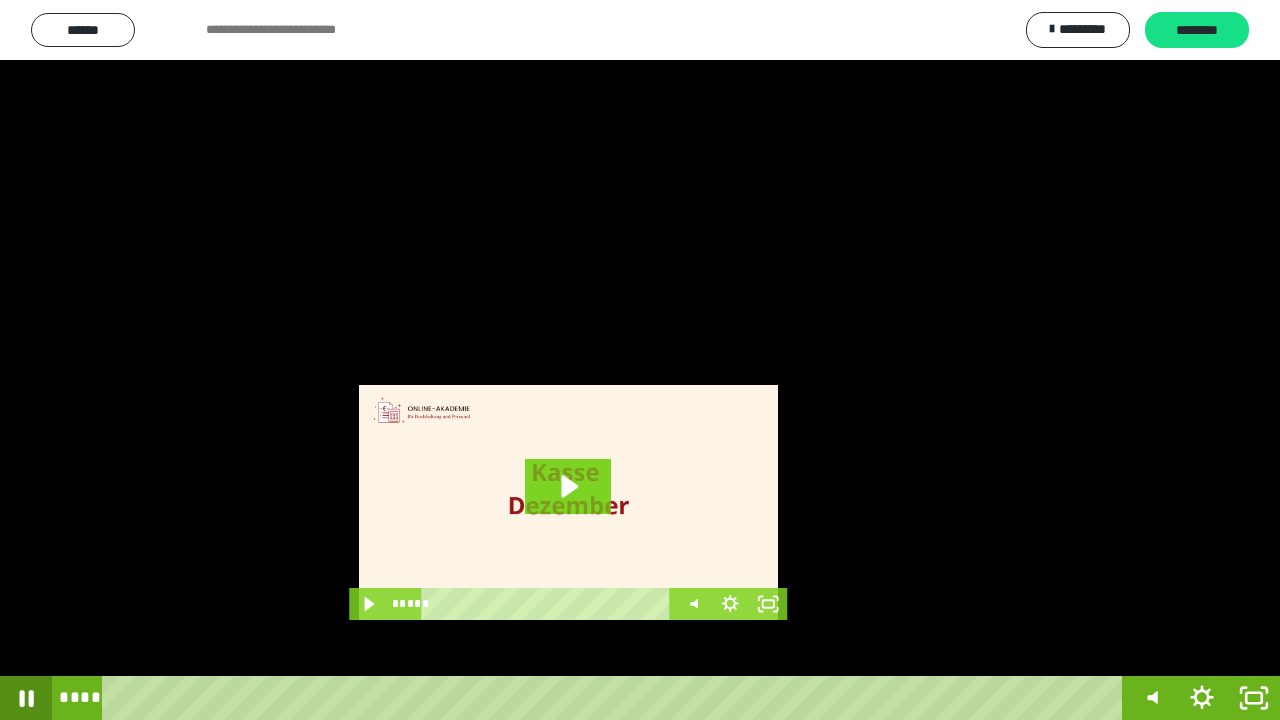 click 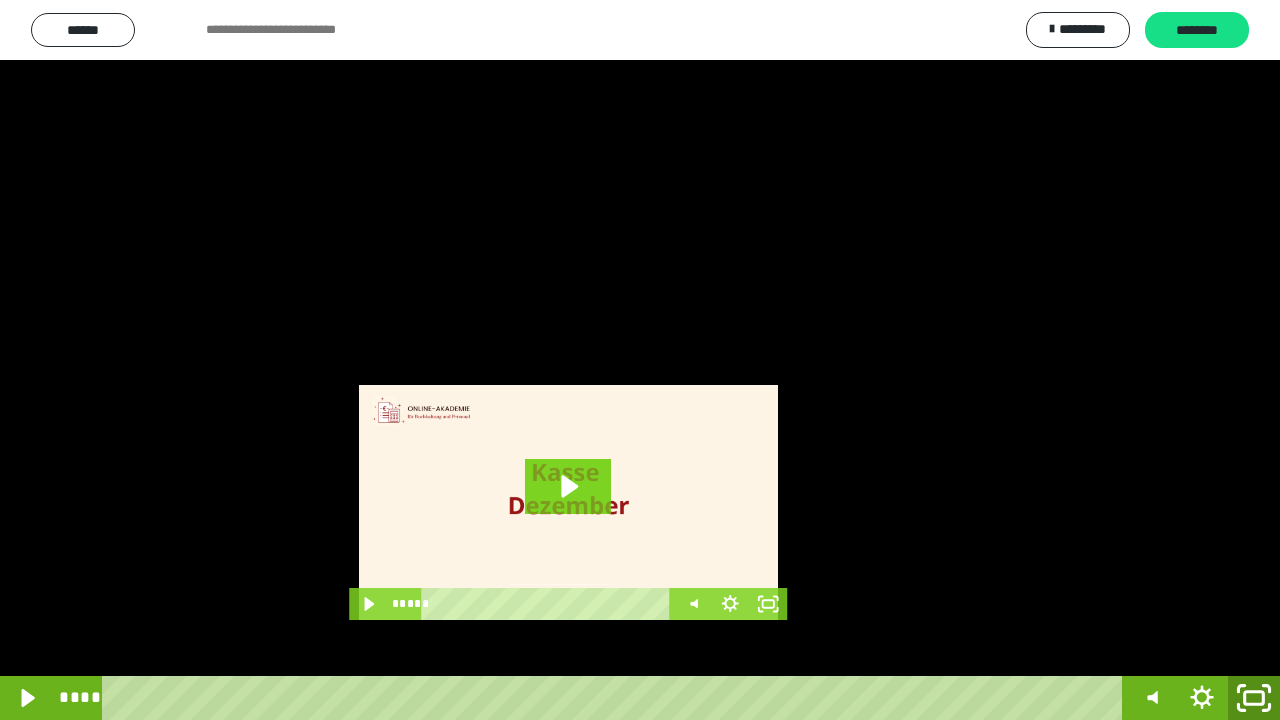 click 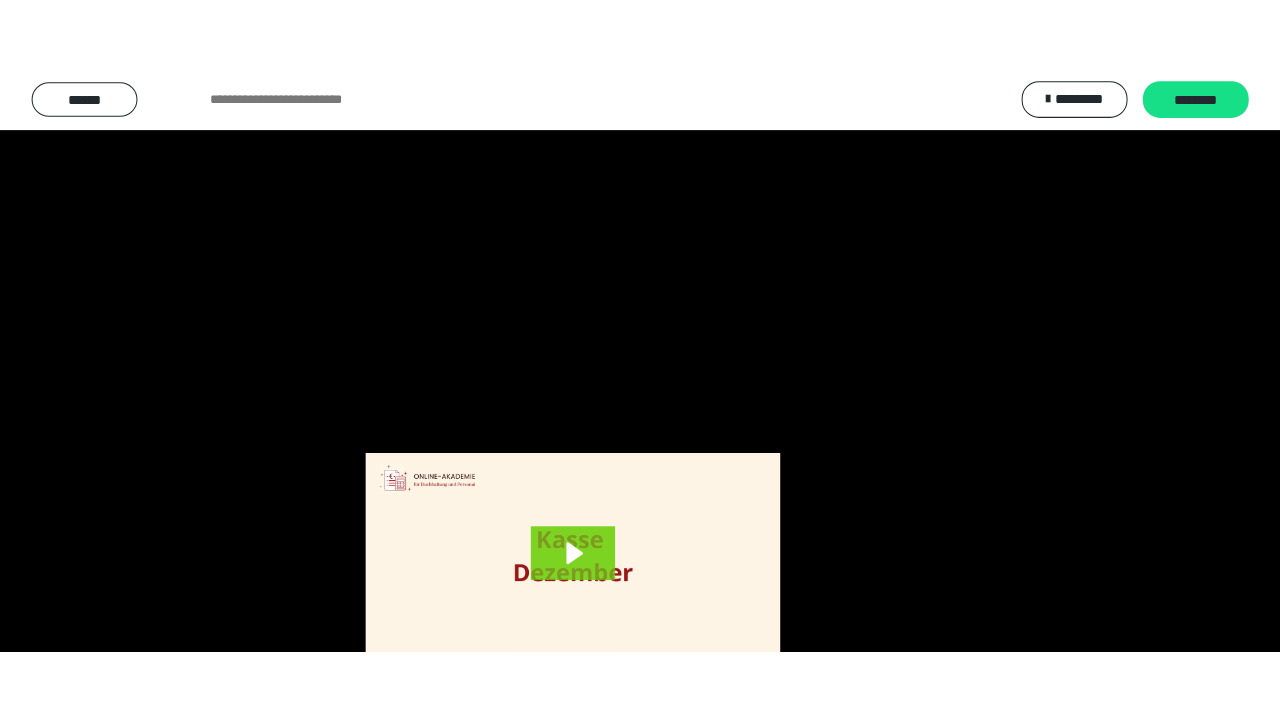 scroll, scrollTop: 3984, scrollLeft: 0, axis: vertical 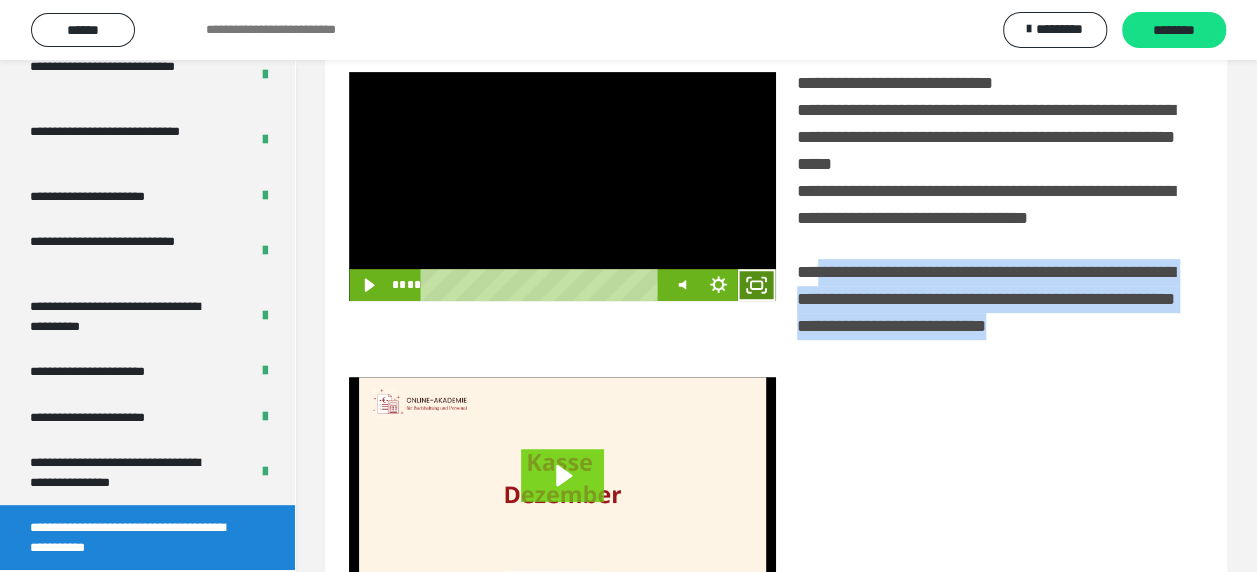 click 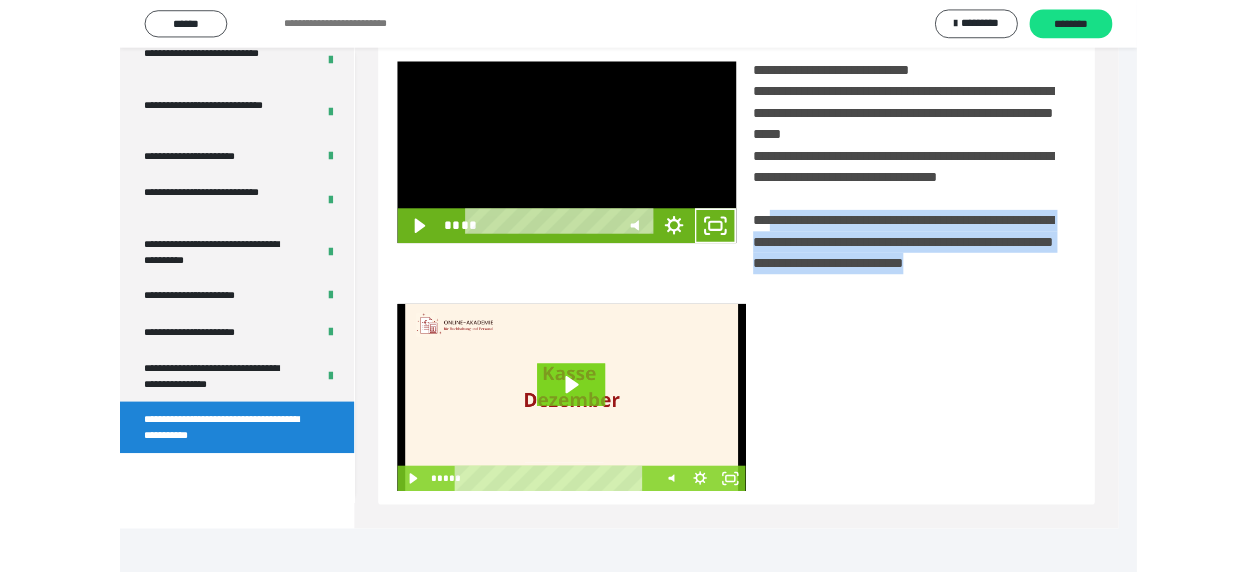 scroll, scrollTop: 3836, scrollLeft: 0, axis: vertical 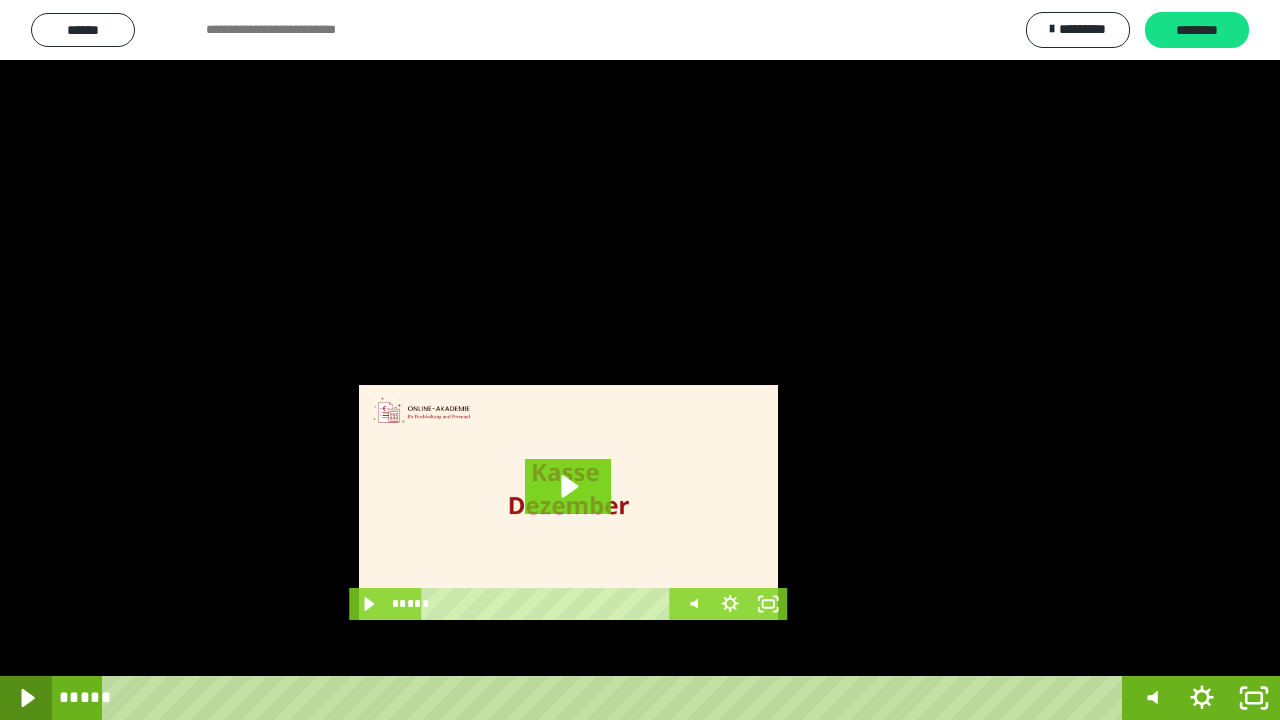click 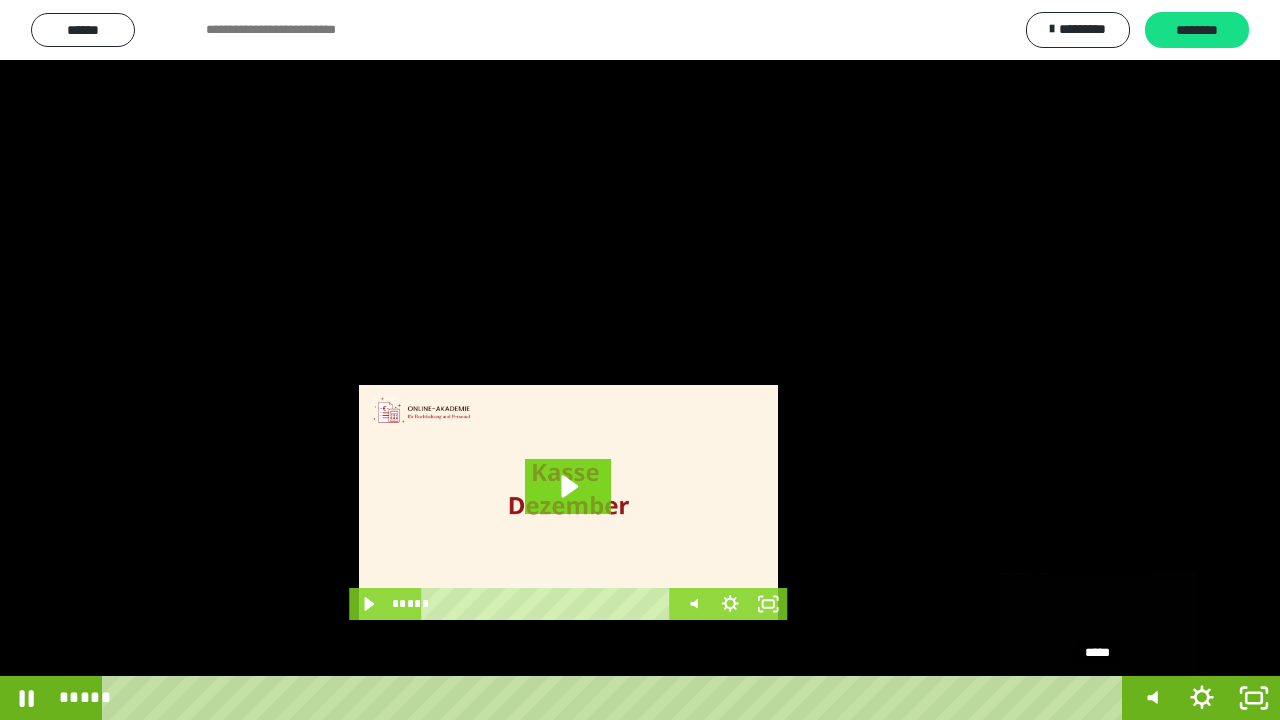 click on "*****" at bounding box center [616, 698] 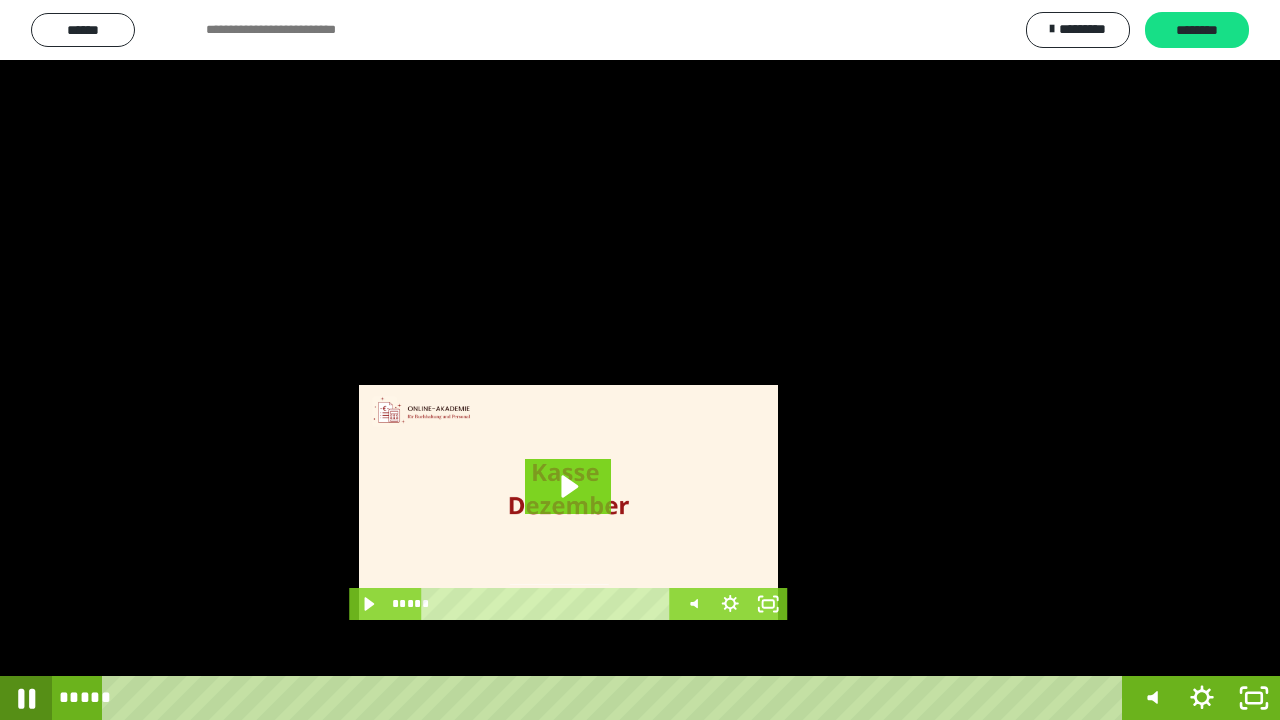 click 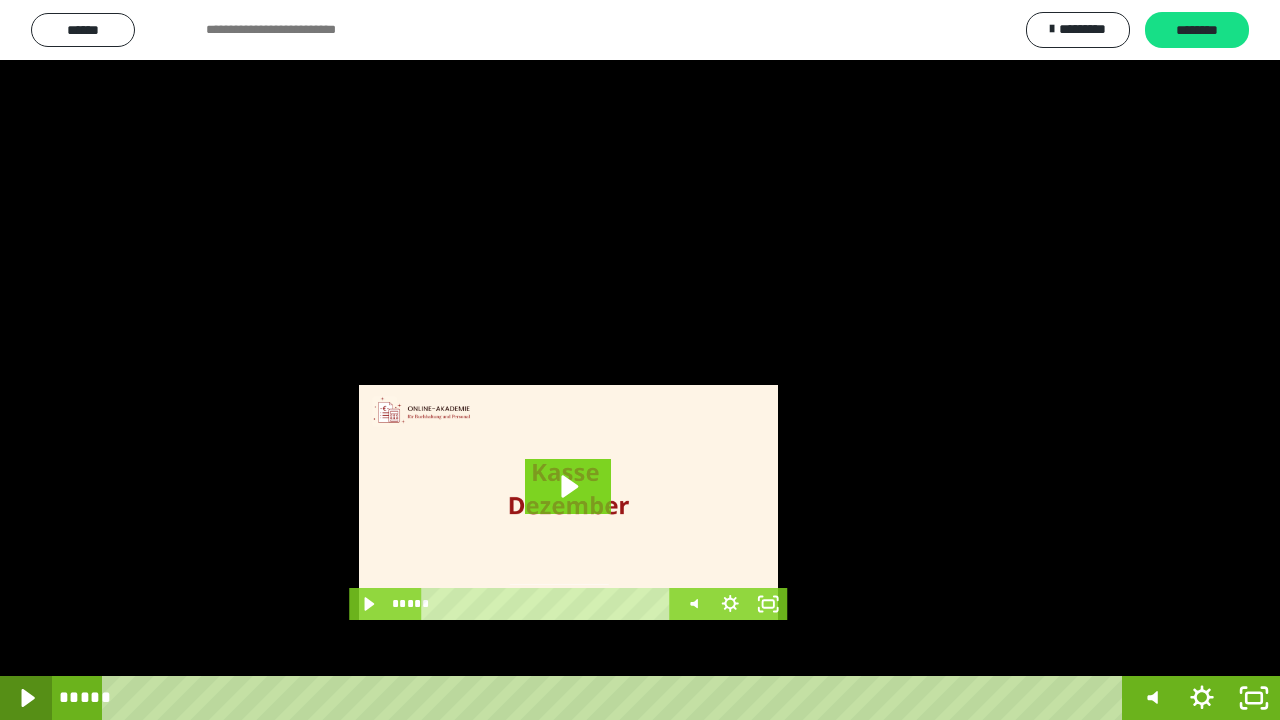 click 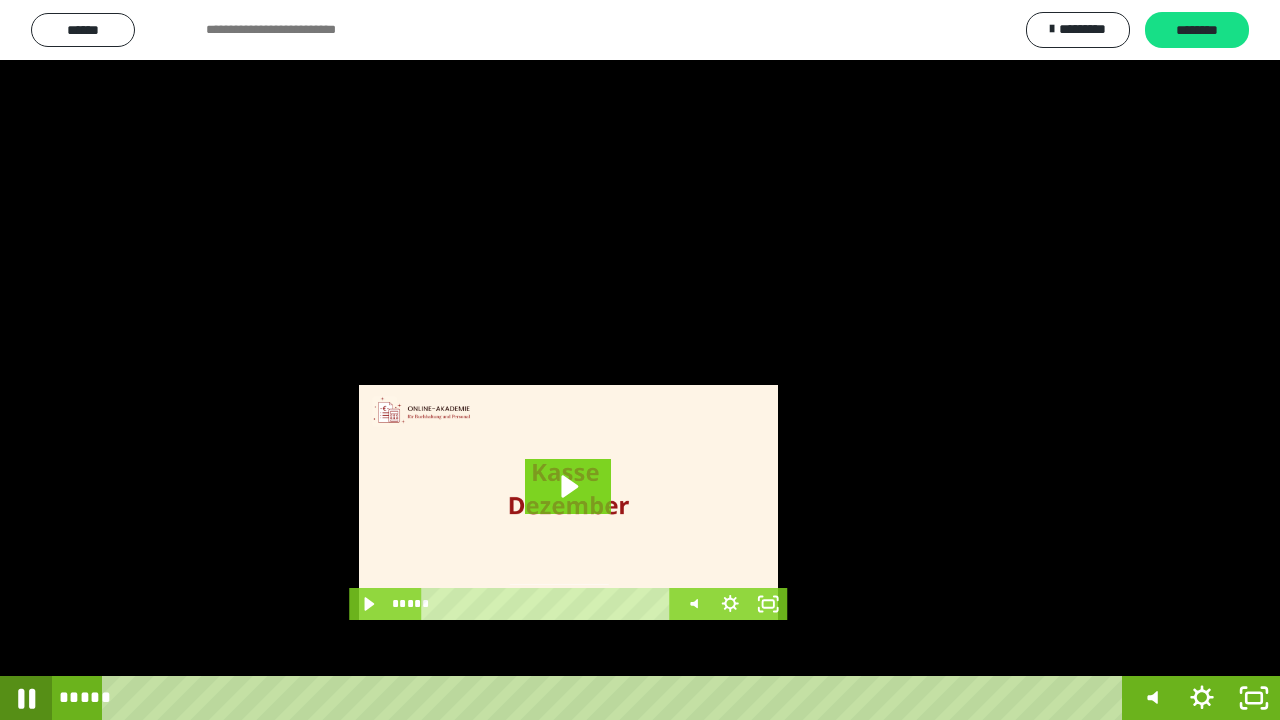 click 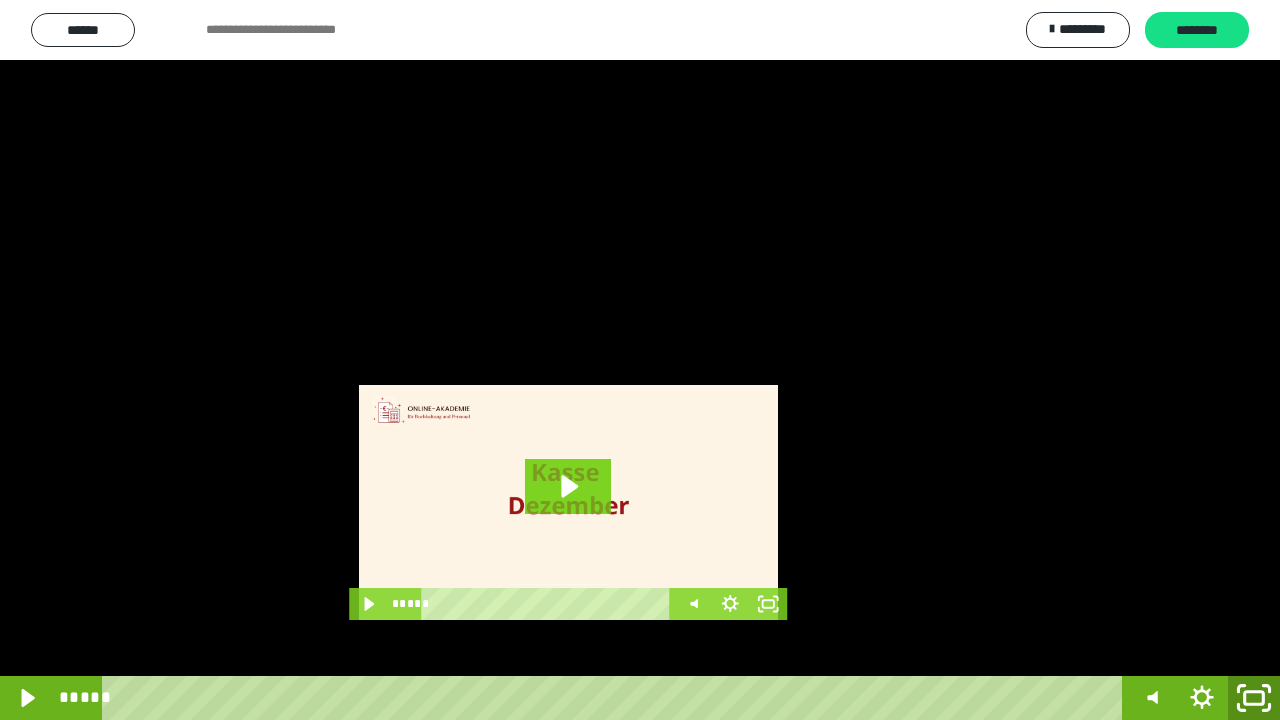 click 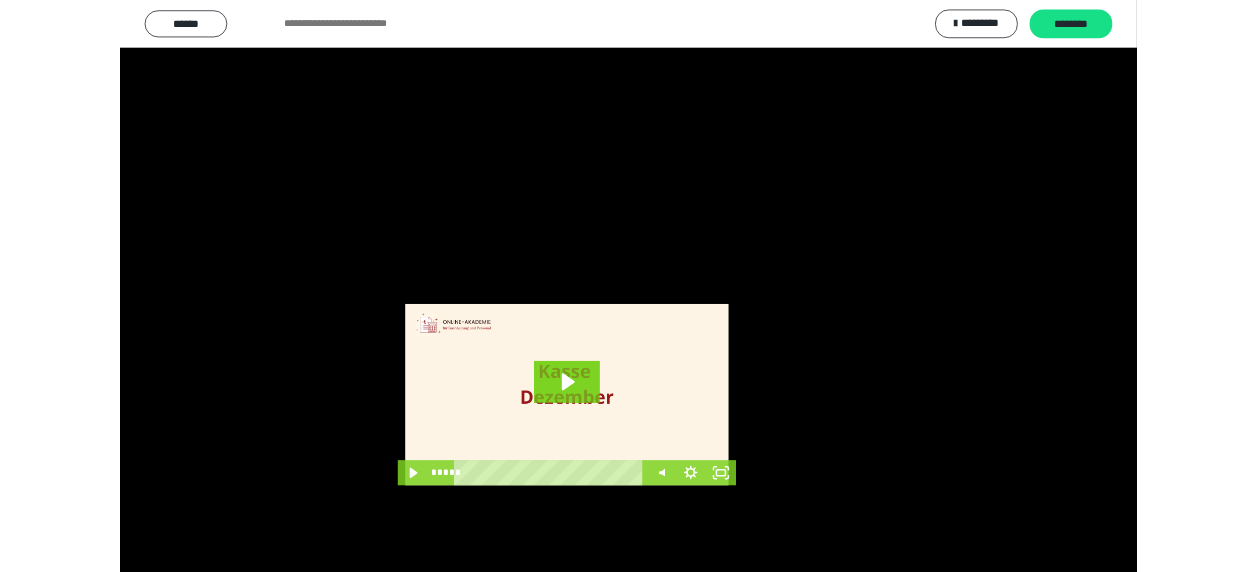 scroll, scrollTop: 3984, scrollLeft: 0, axis: vertical 